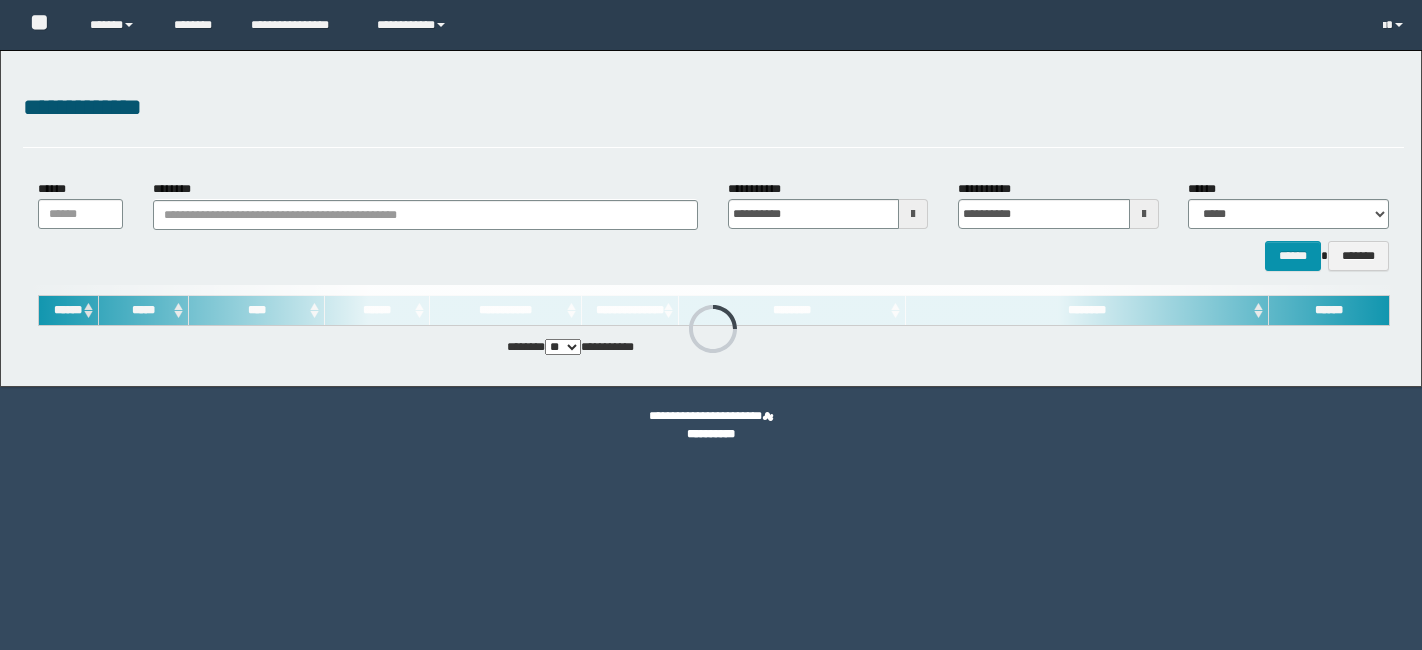 scroll, scrollTop: 0, scrollLeft: 0, axis: both 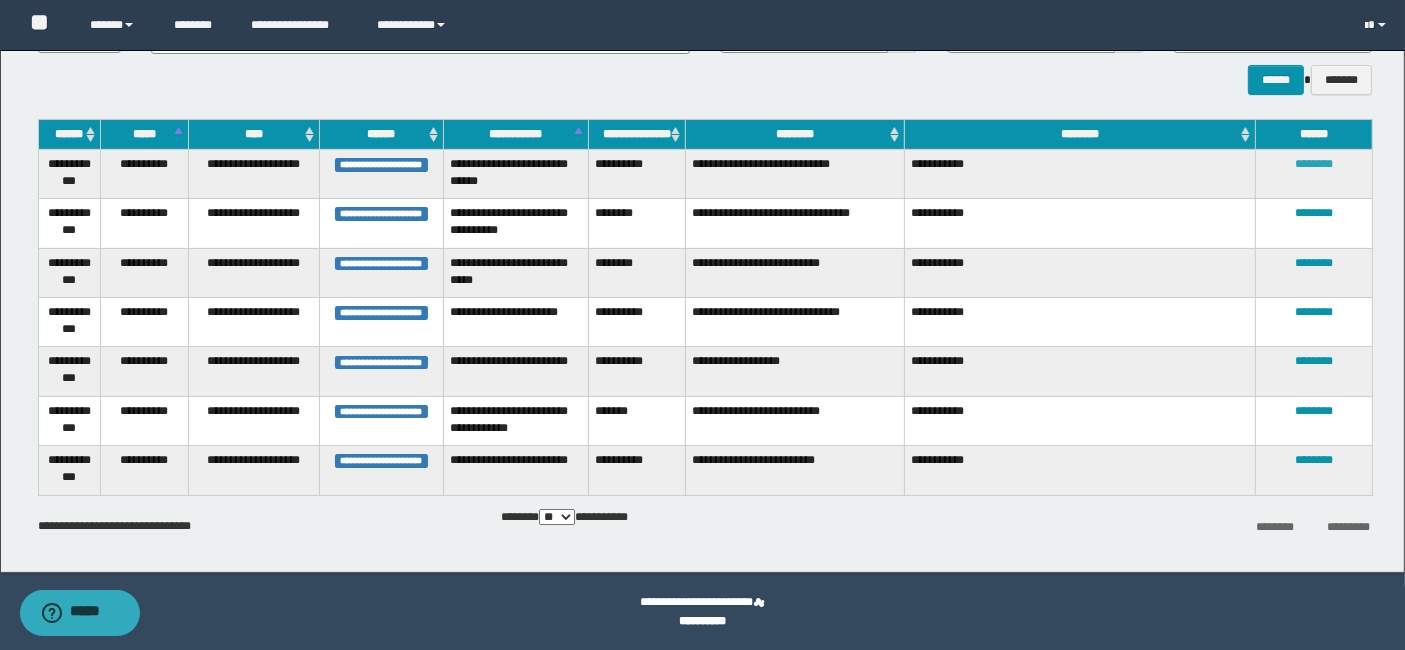 click on "********" at bounding box center [1314, 164] 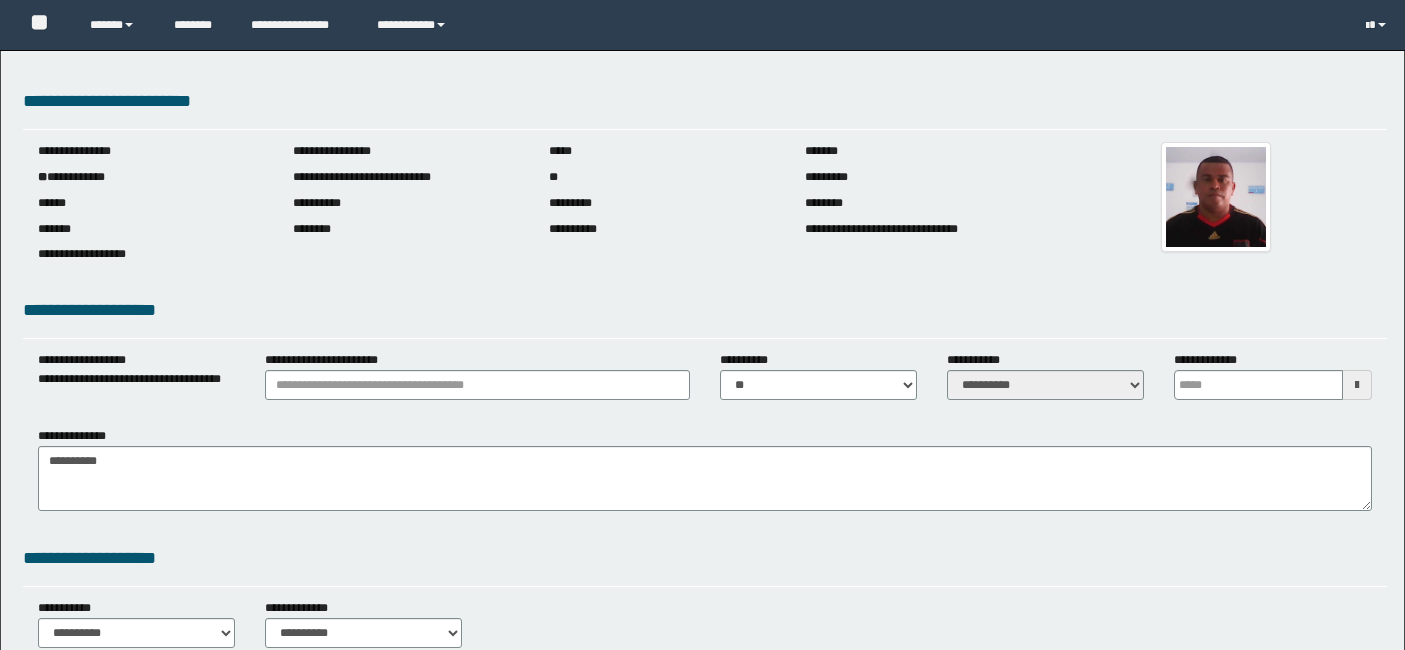 scroll, scrollTop: 0, scrollLeft: 0, axis: both 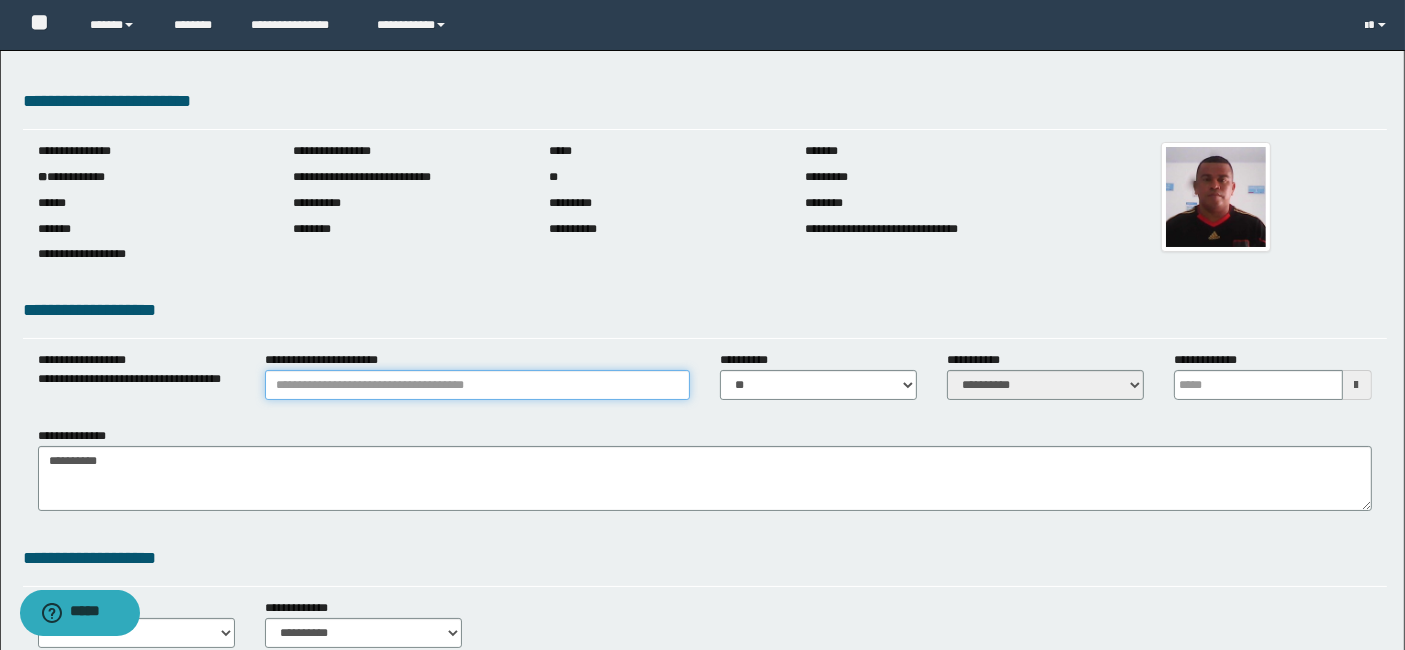 click on "**********" at bounding box center [477, 385] 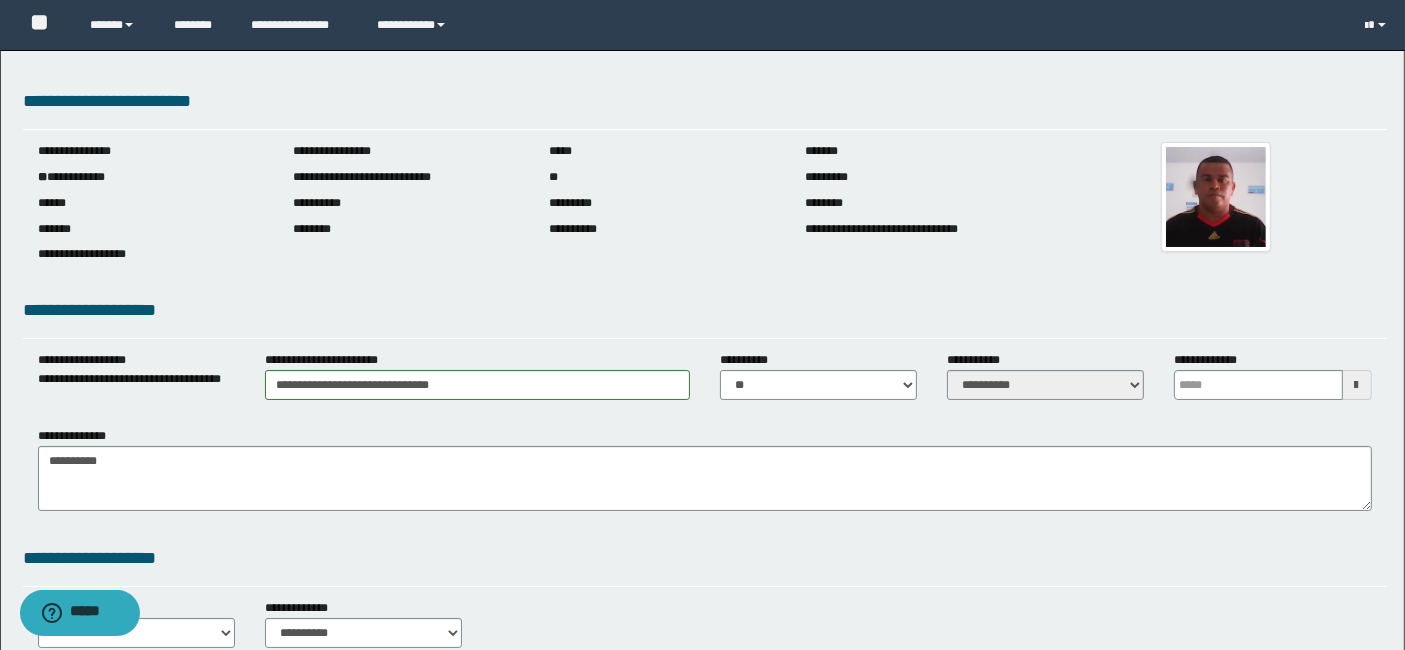 click at bounding box center (1357, 385) 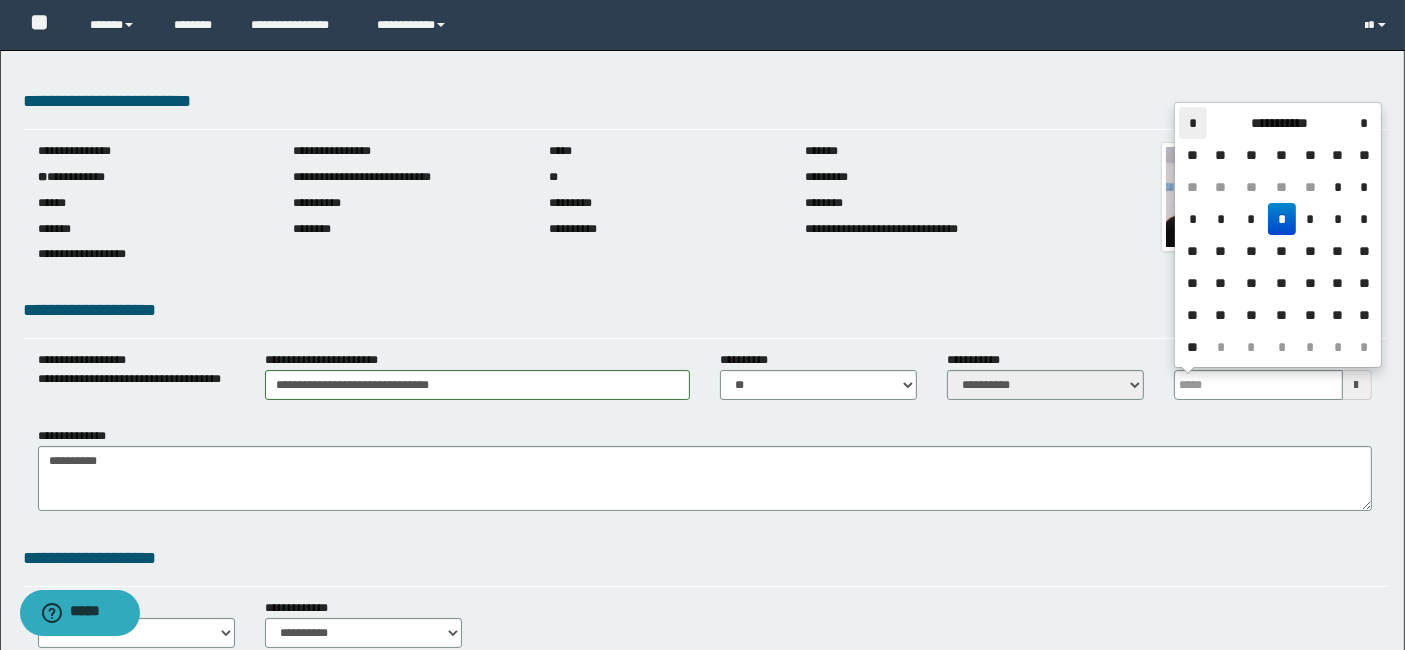 click on "*" at bounding box center (1193, 123) 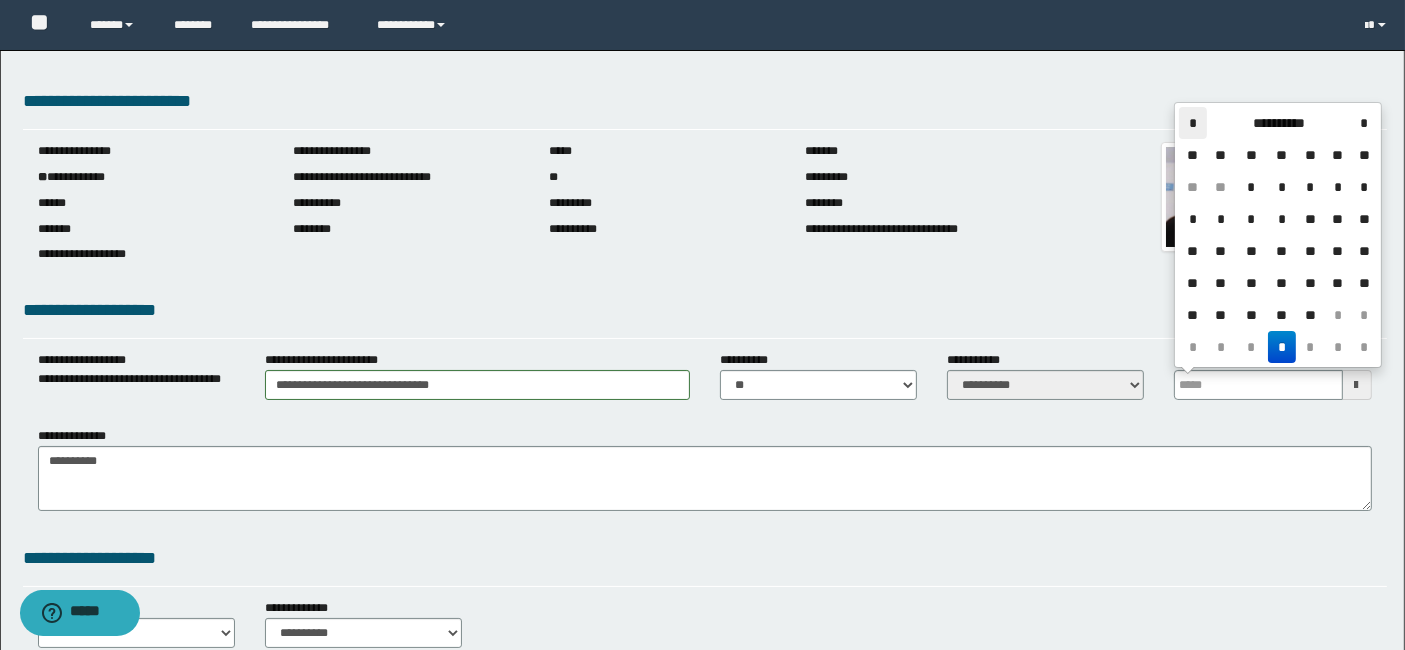 click on "*" at bounding box center [1193, 123] 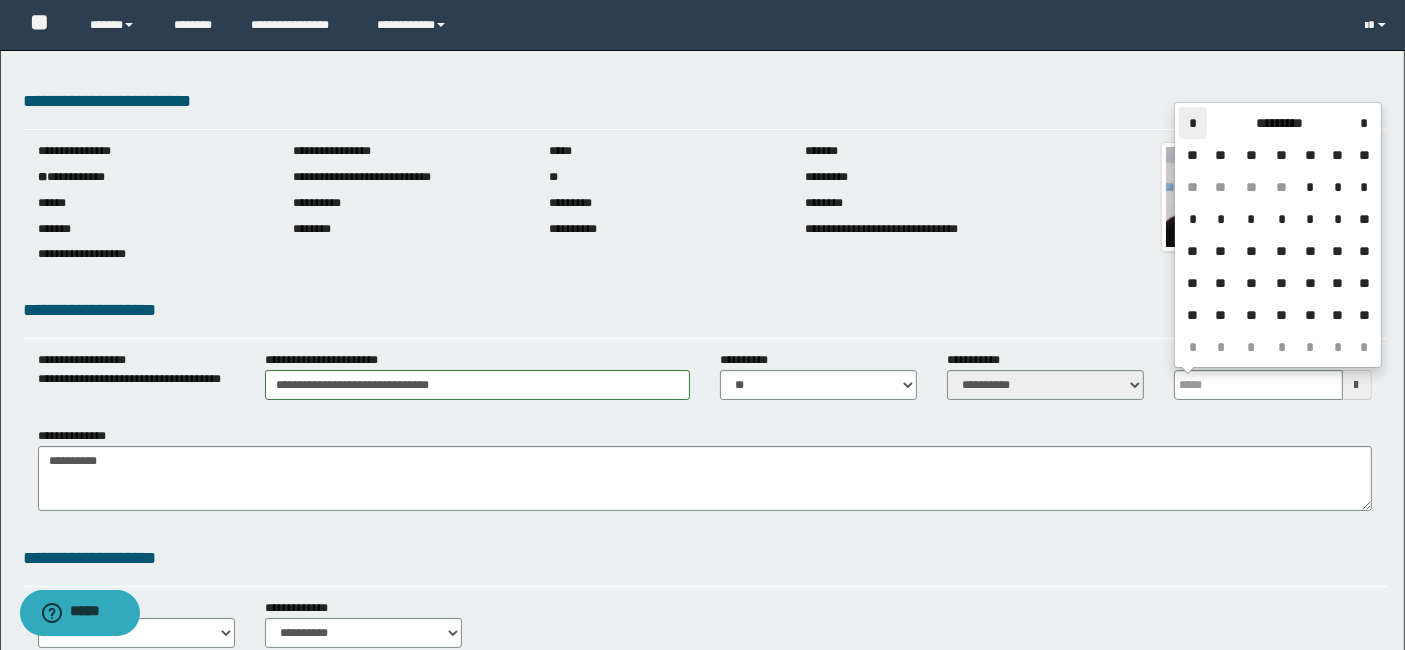 click on "*" at bounding box center [1193, 123] 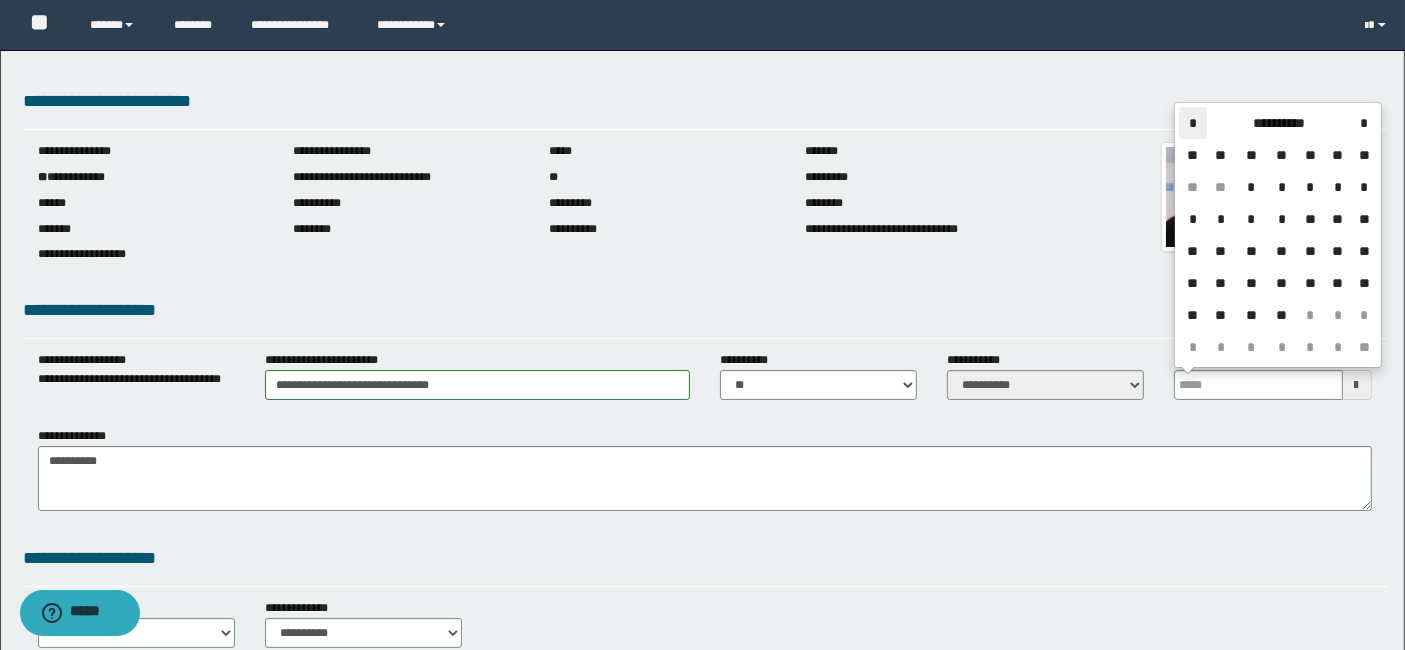 click on "*" at bounding box center [1193, 123] 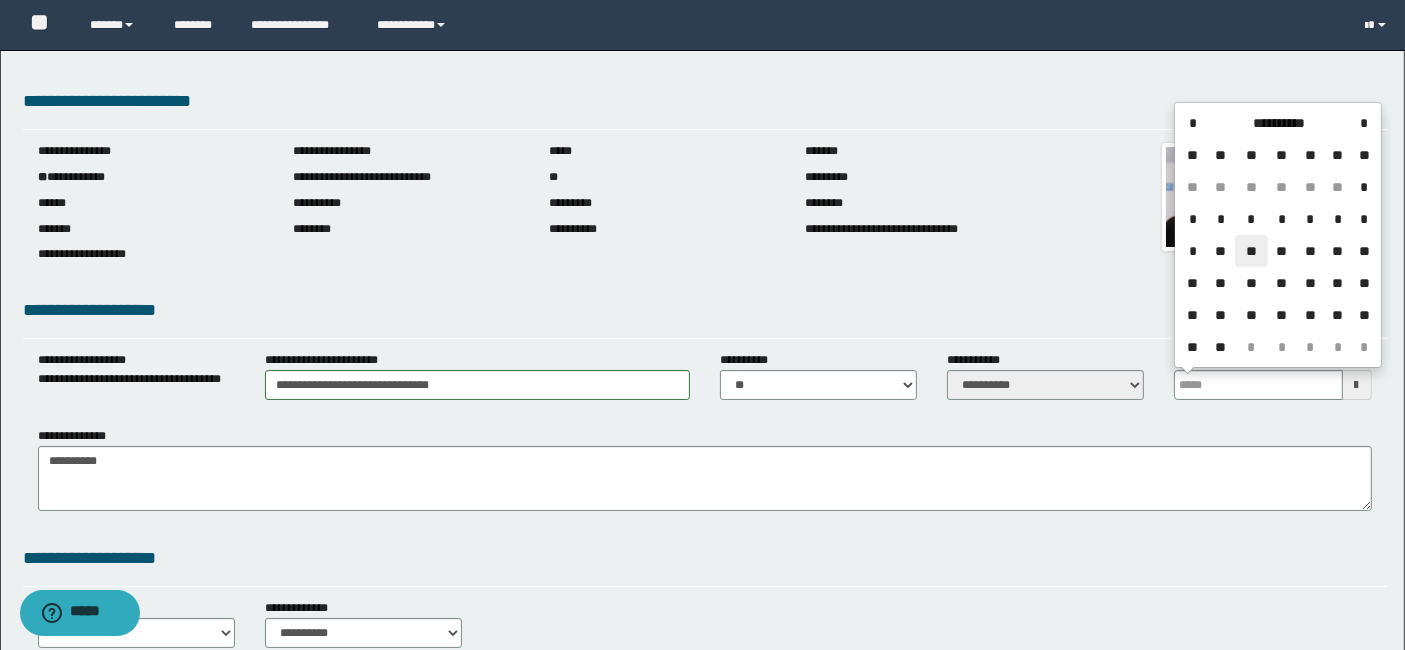 click on "**" at bounding box center (1251, 251) 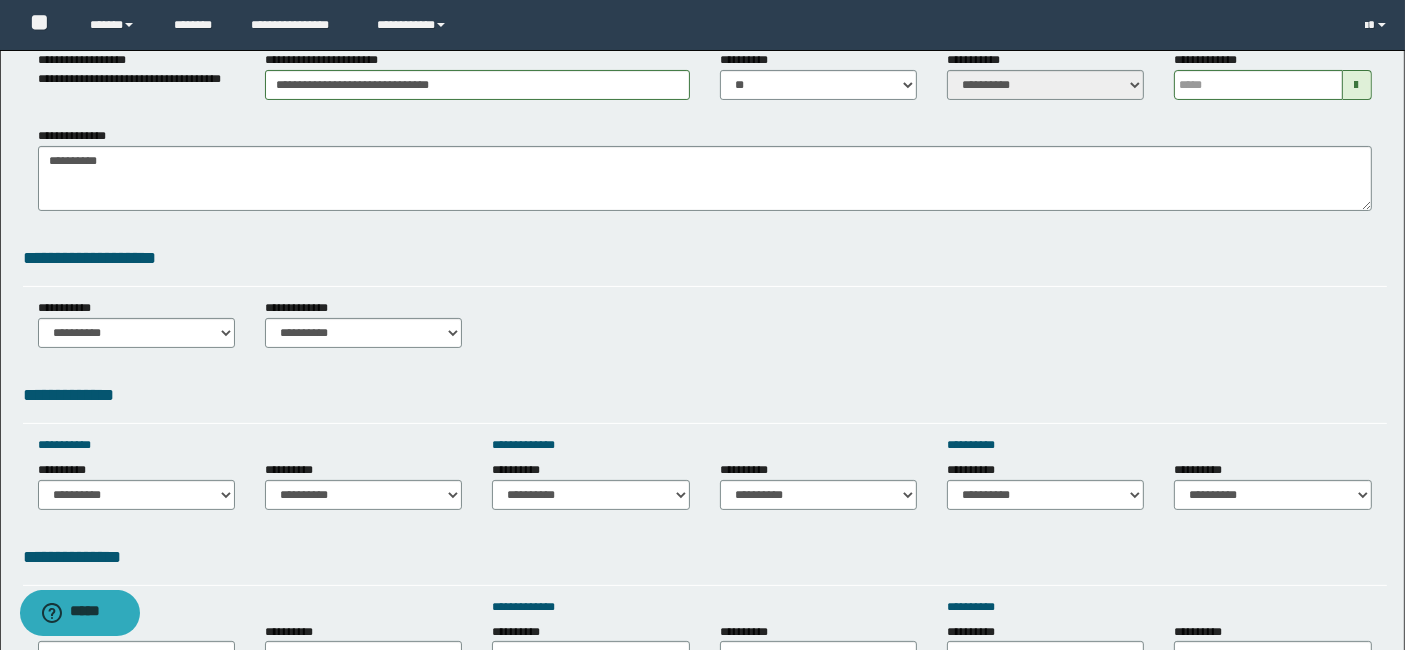 scroll, scrollTop: 355, scrollLeft: 0, axis: vertical 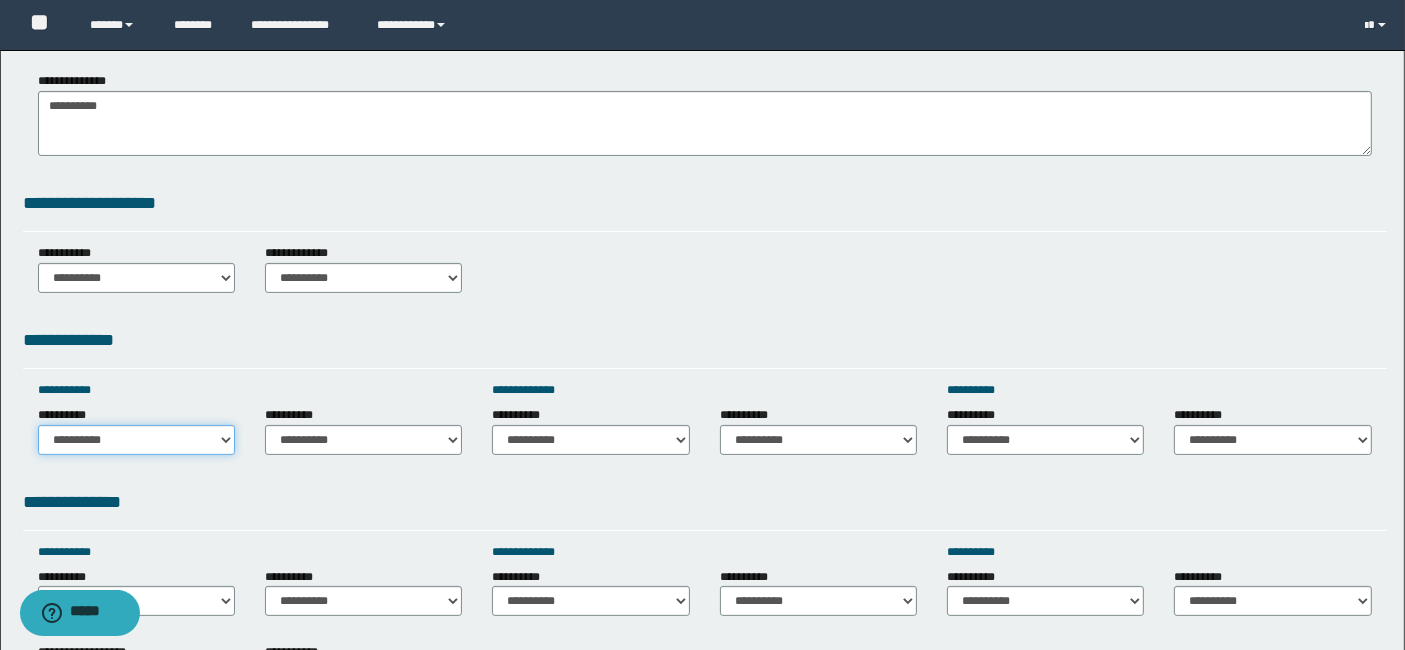 click on "**********" at bounding box center [136, 440] 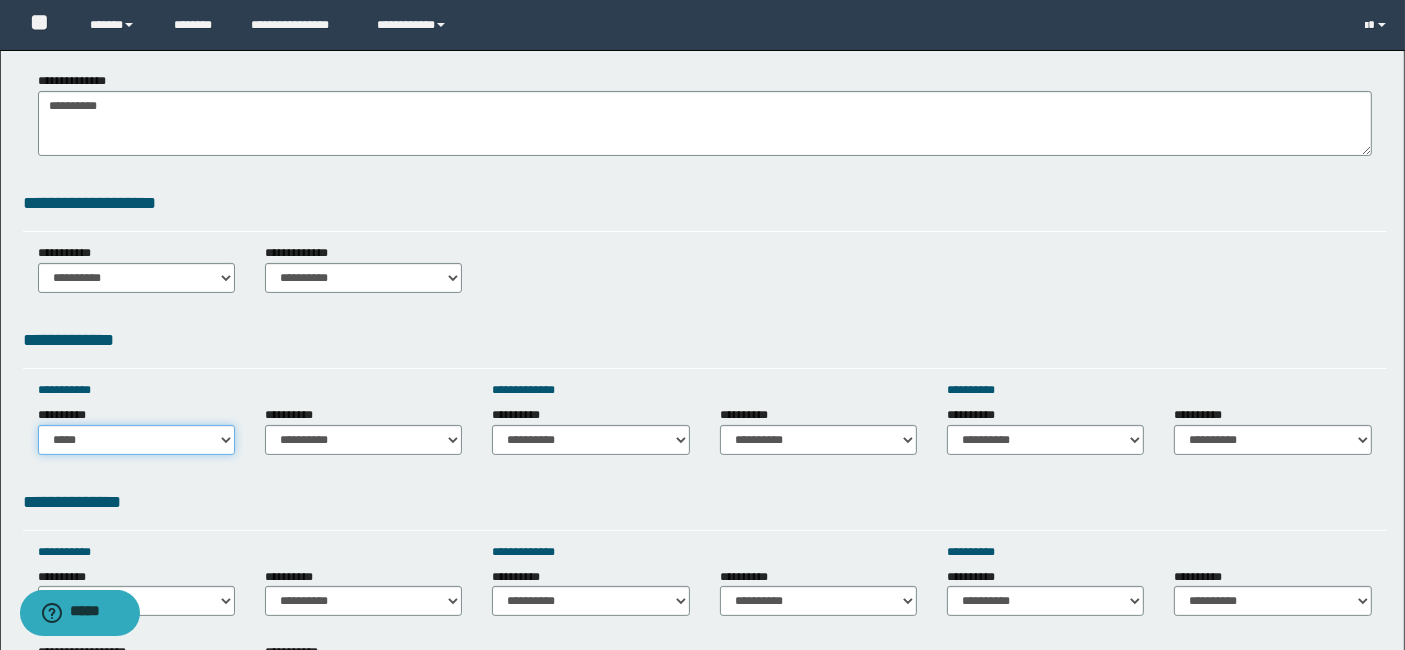 click on "**********" at bounding box center (136, 440) 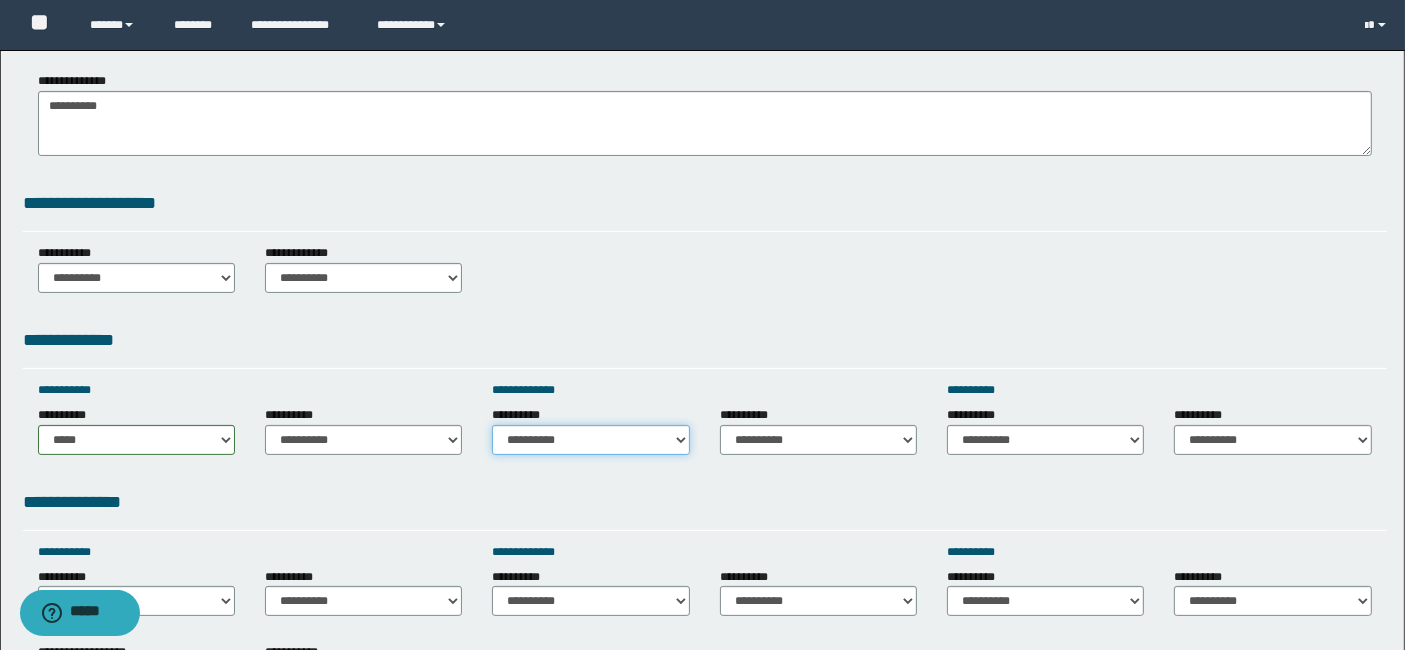 click on "**********" at bounding box center (590, 440) 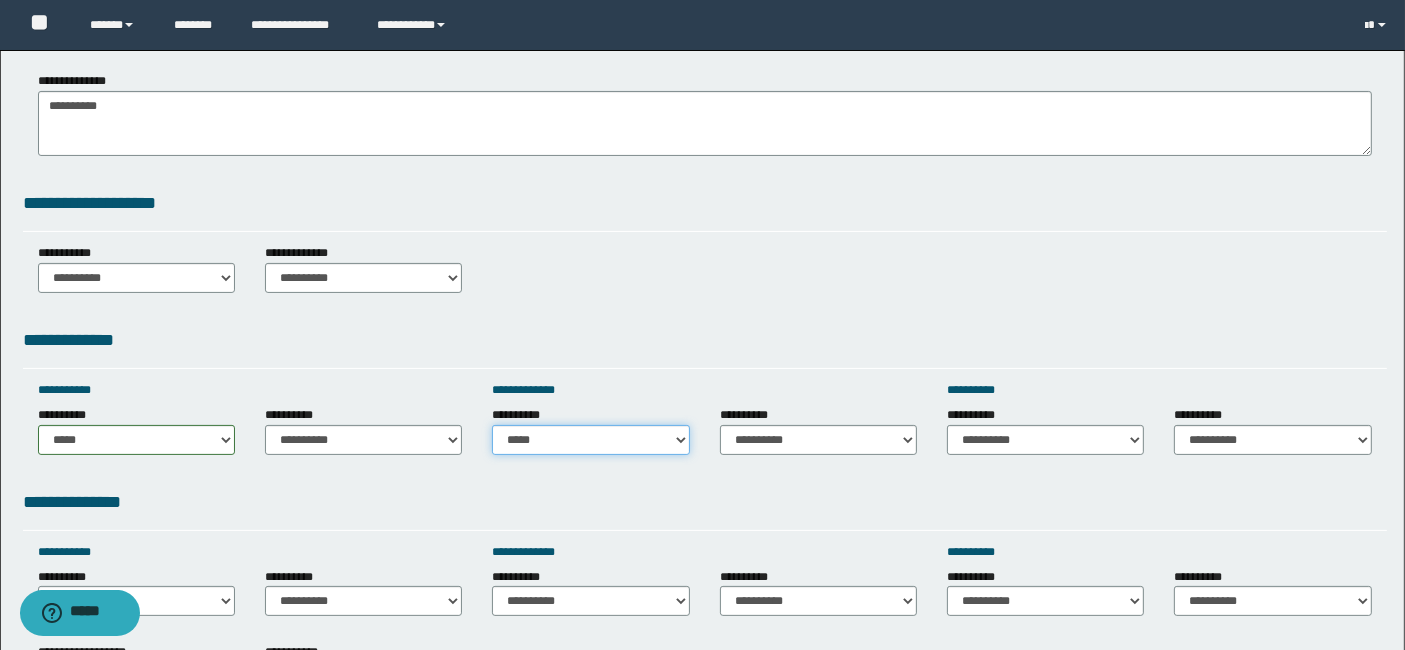 click on "**********" at bounding box center [590, 440] 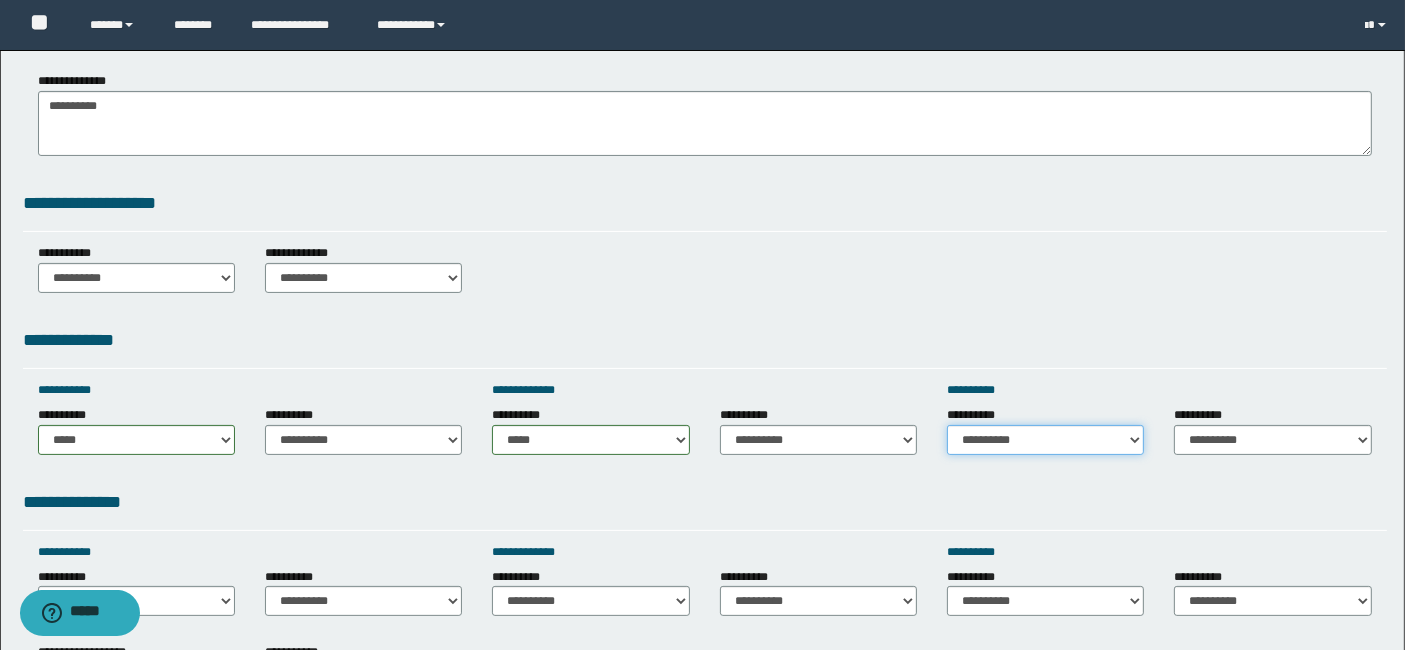 click on "**********" at bounding box center (1045, 440) 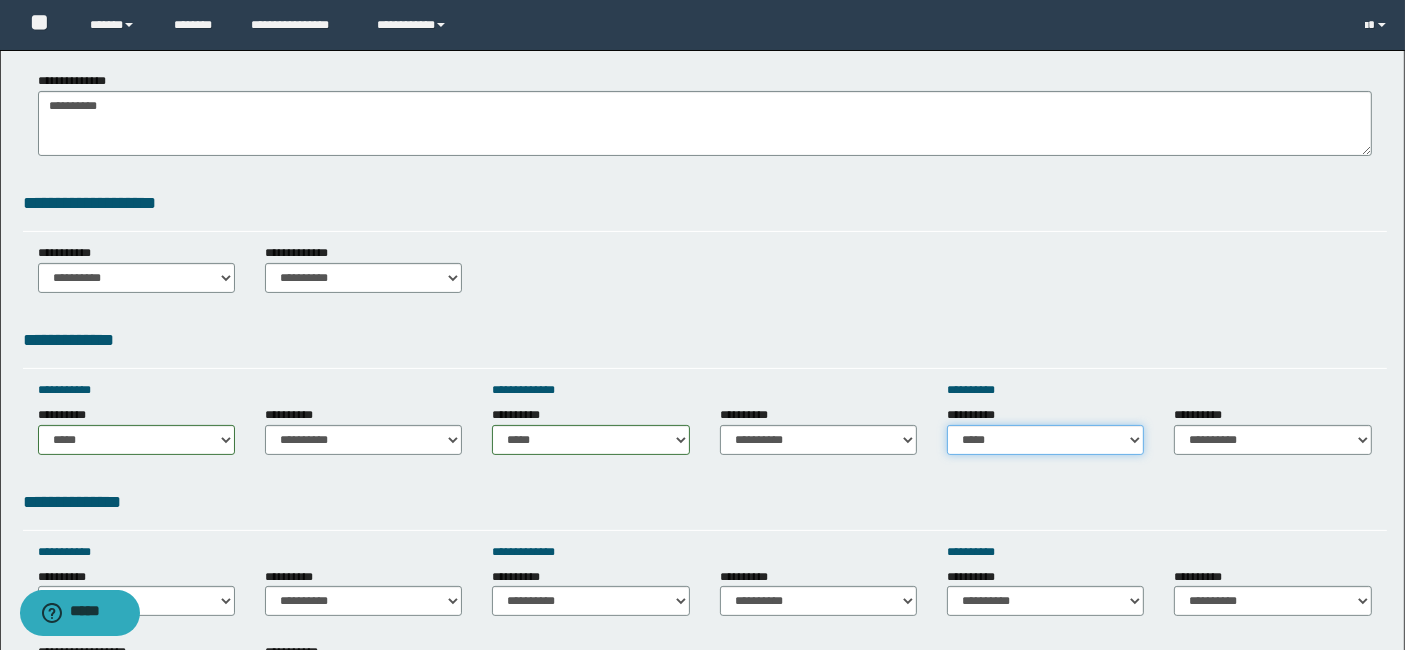 click on "**********" at bounding box center (1045, 440) 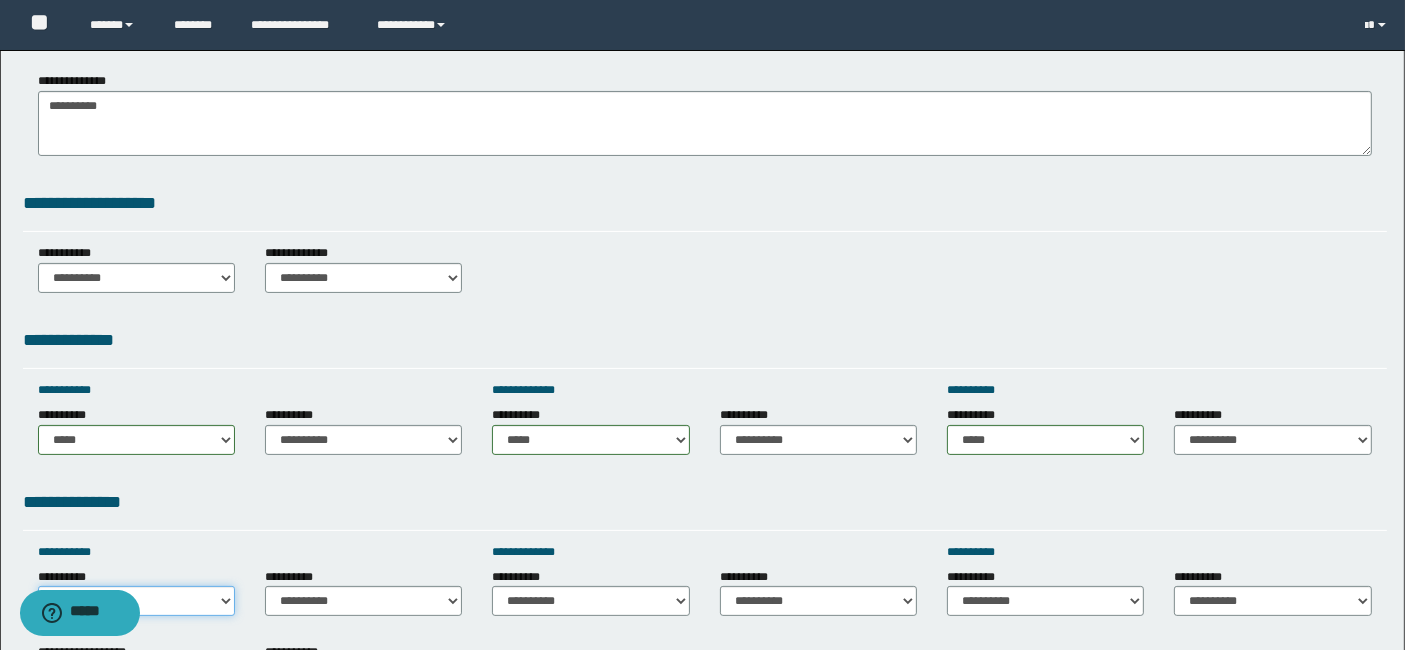 click on "**********" at bounding box center (136, 601) 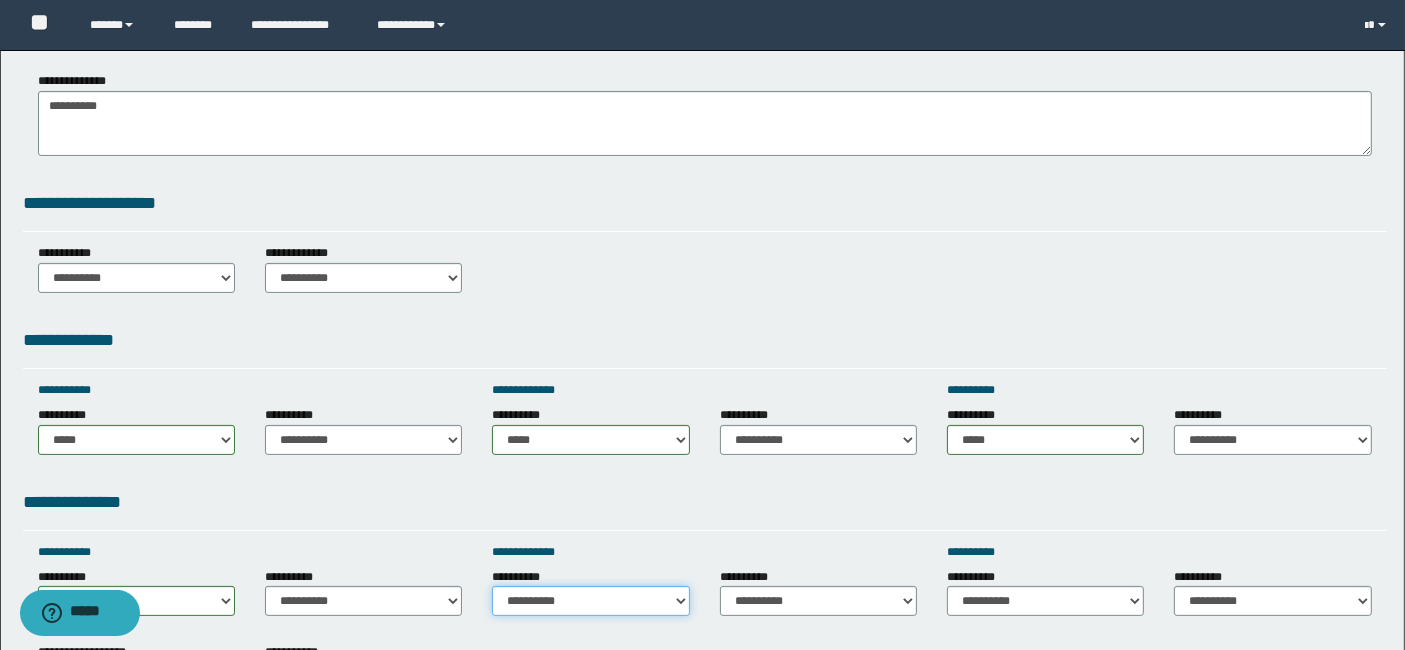 click on "**********" at bounding box center (590, 601) 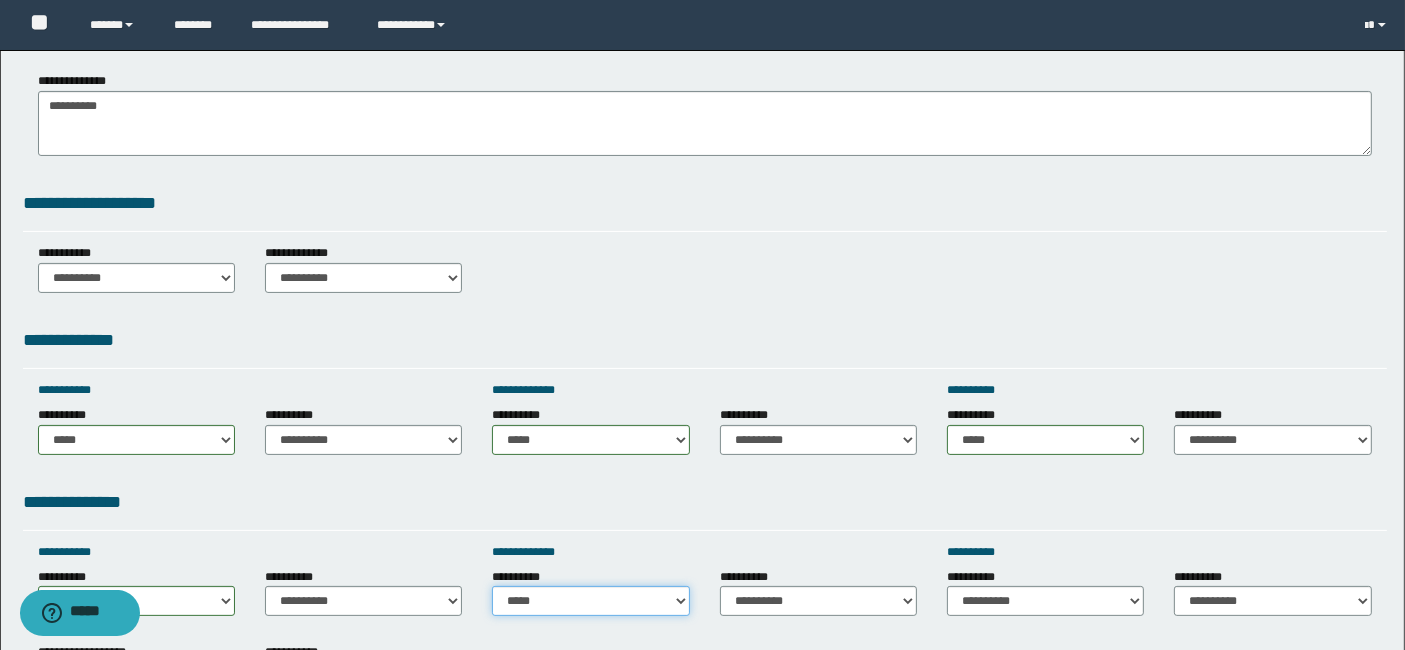 click on "**********" at bounding box center [590, 601] 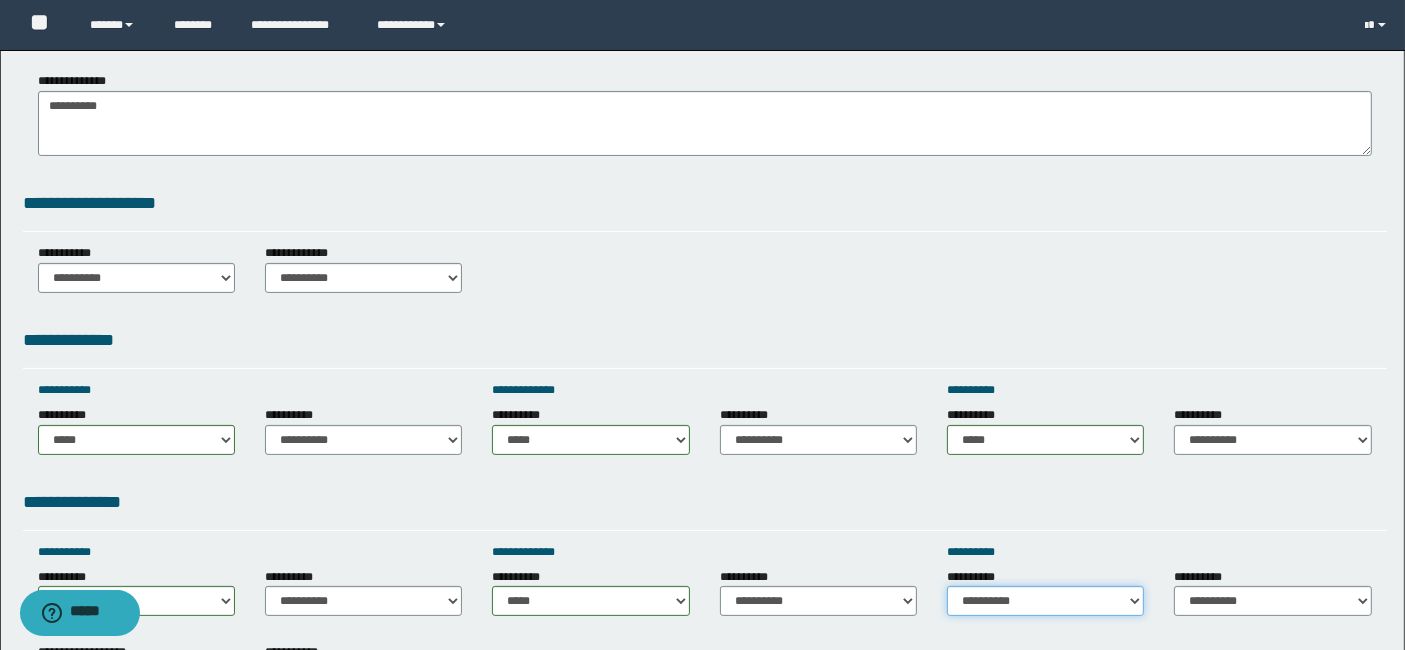 drag, startPoint x: 1119, startPoint y: 608, endPoint x: 1069, endPoint y: 578, distance: 58.30952 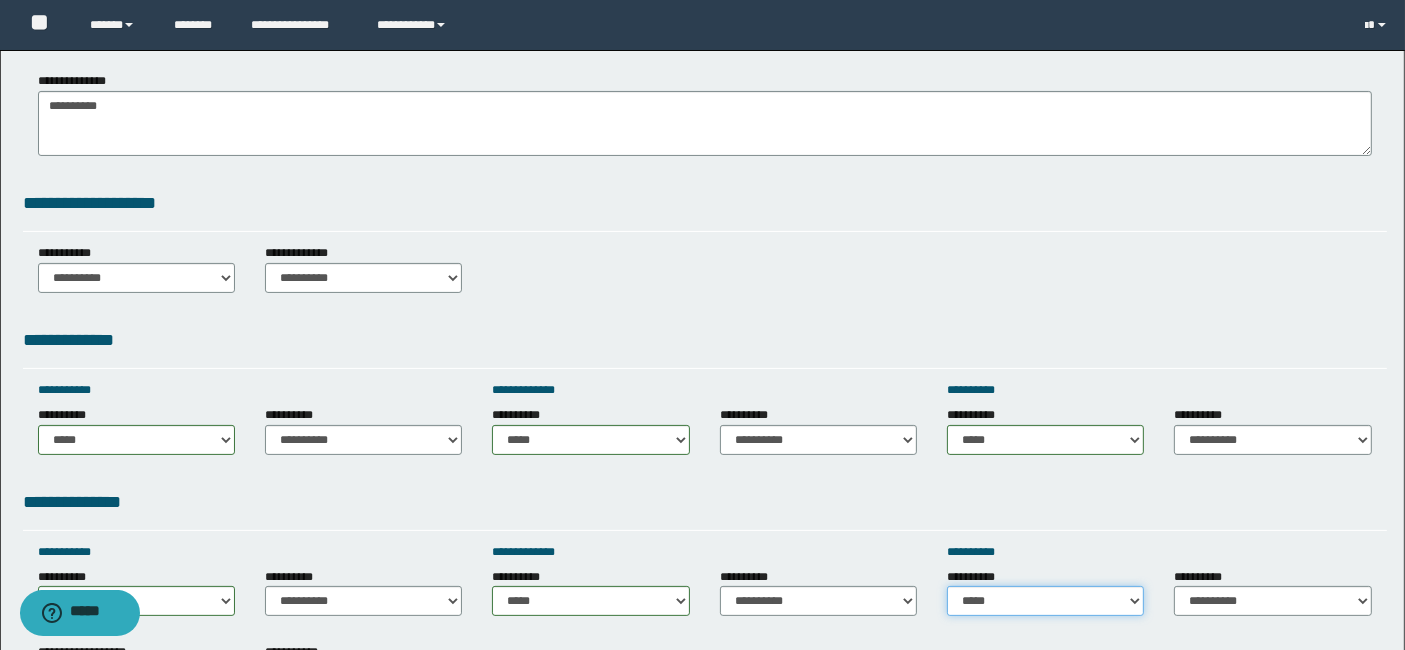 click on "**********" at bounding box center (1045, 601) 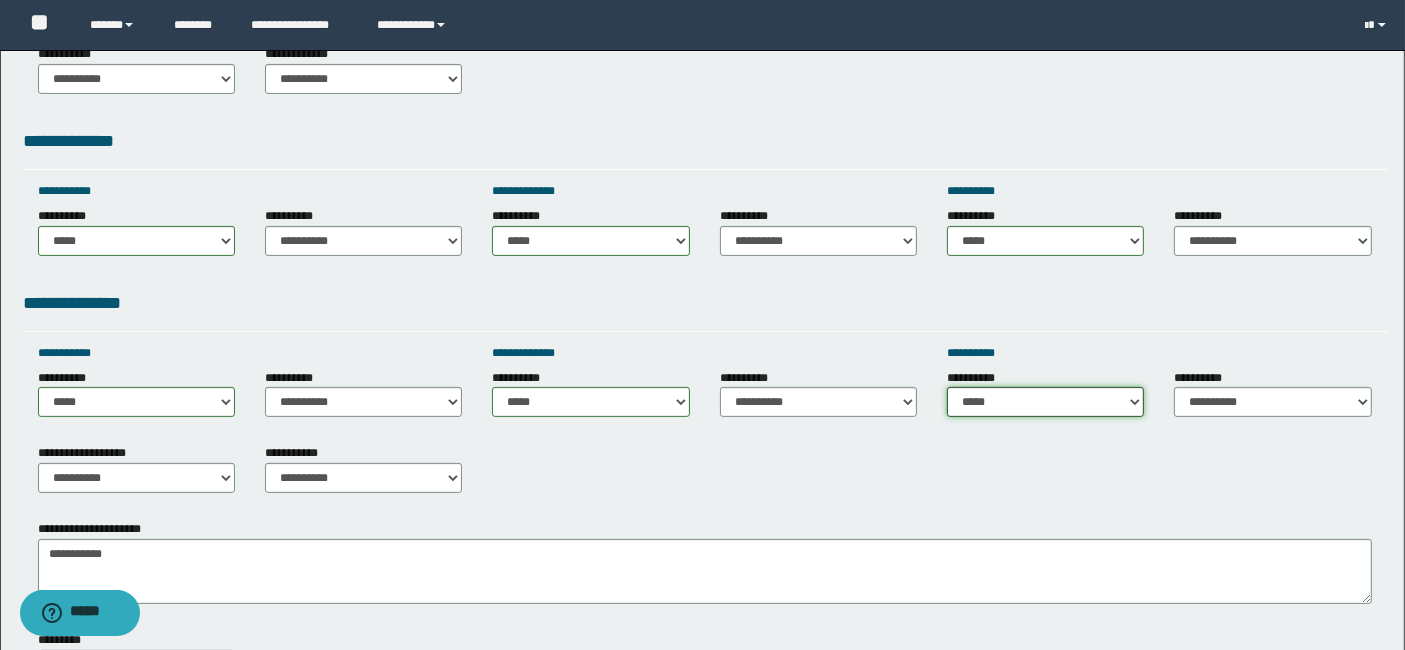 scroll, scrollTop: 577, scrollLeft: 0, axis: vertical 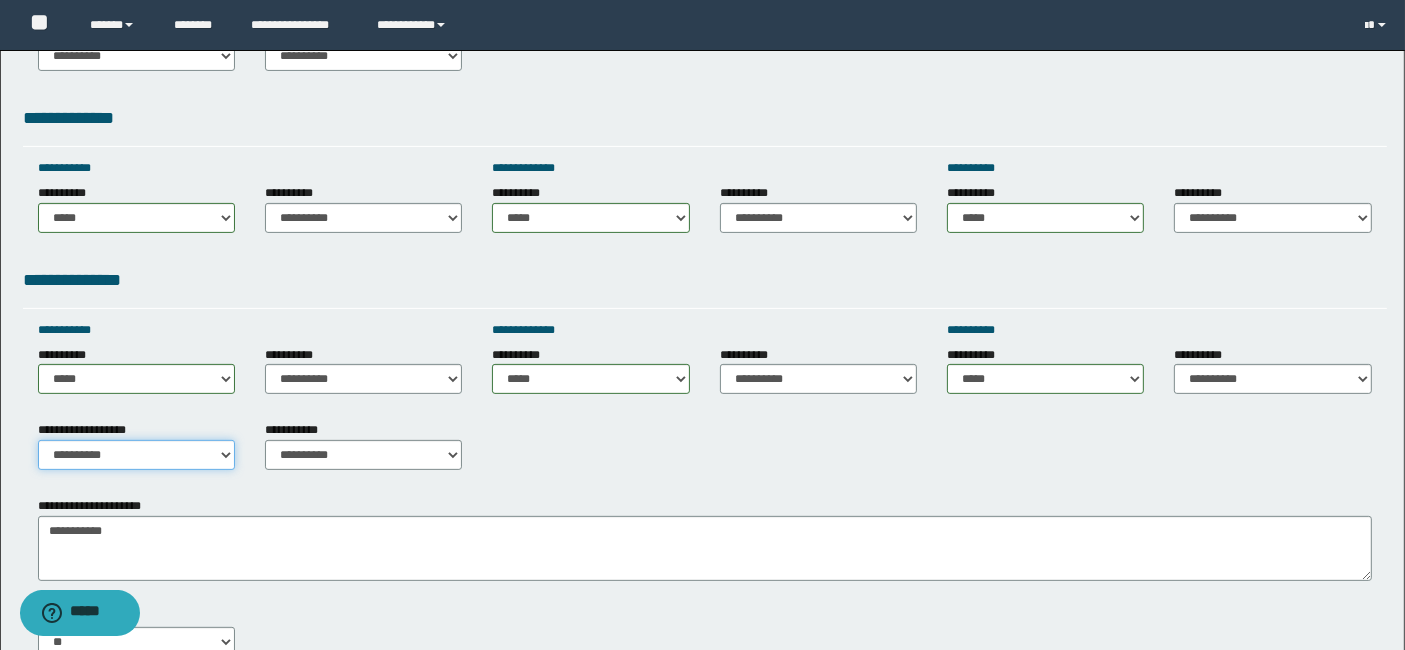 click on "**********" at bounding box center [136, 455] 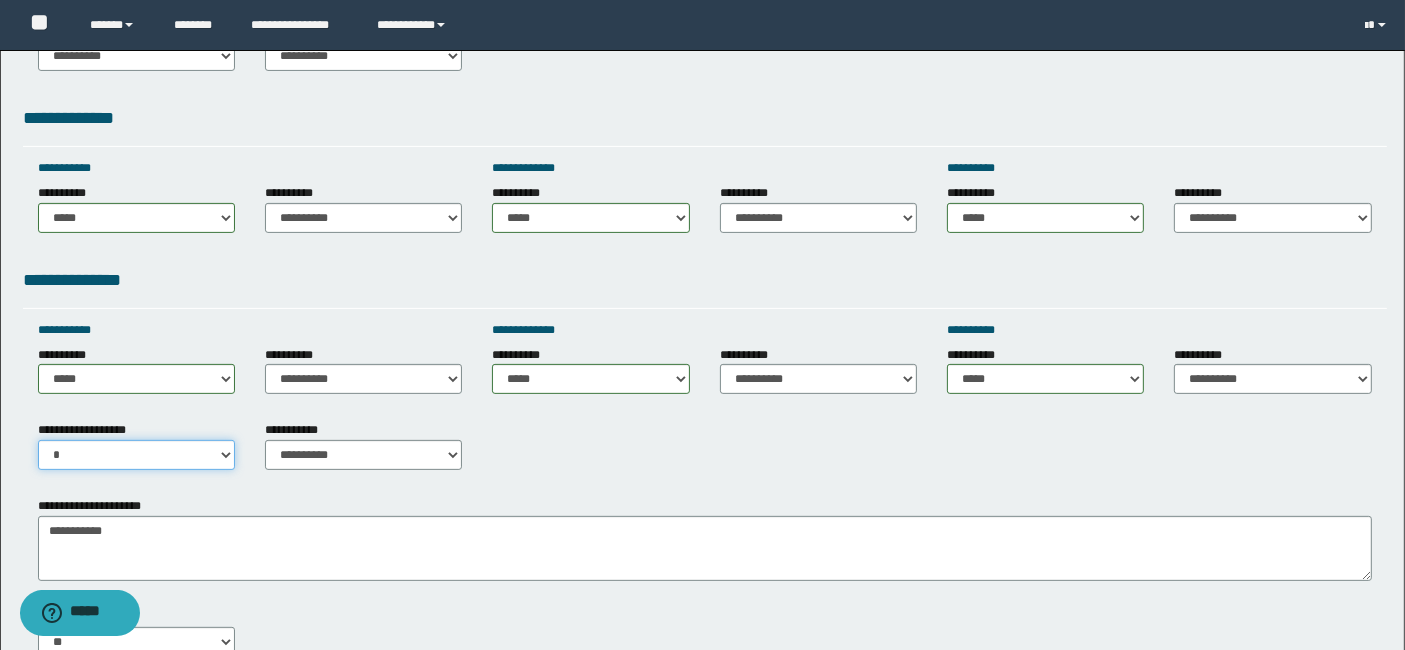 click on "**********" at bounding box center (136, 455) 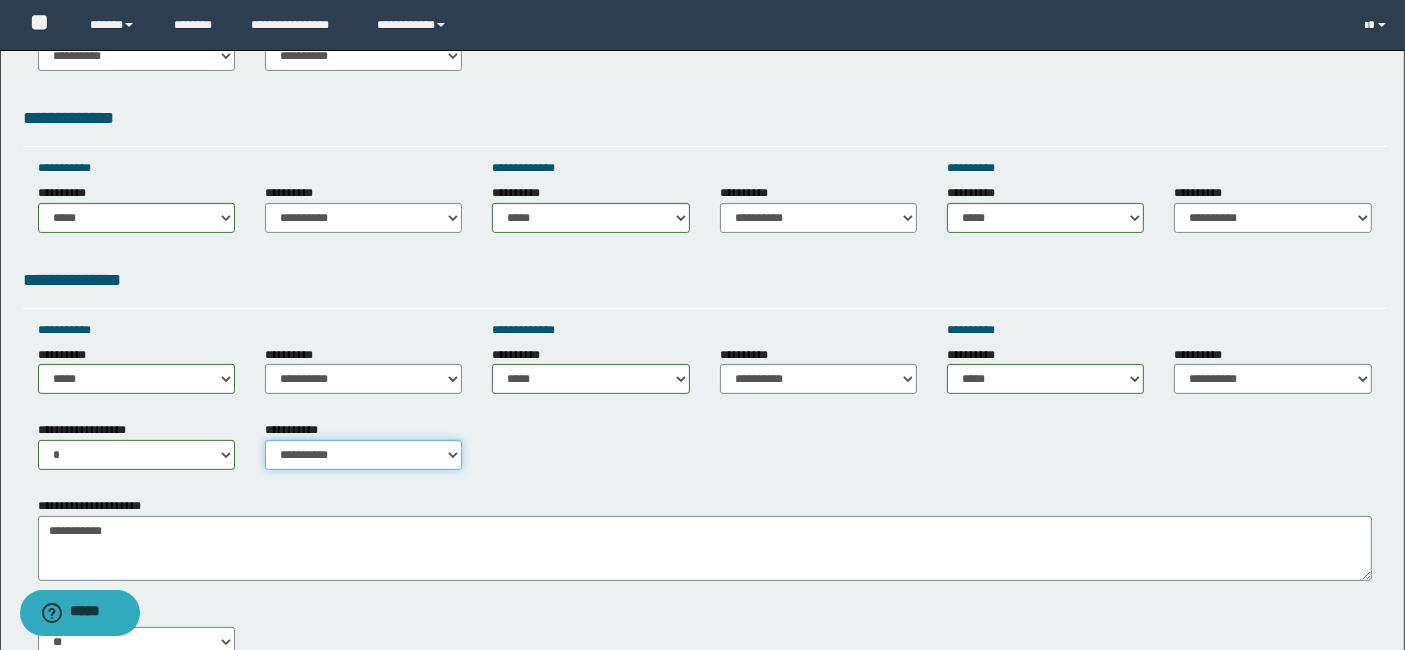 click on "**********" at bounding box center [363, 455] 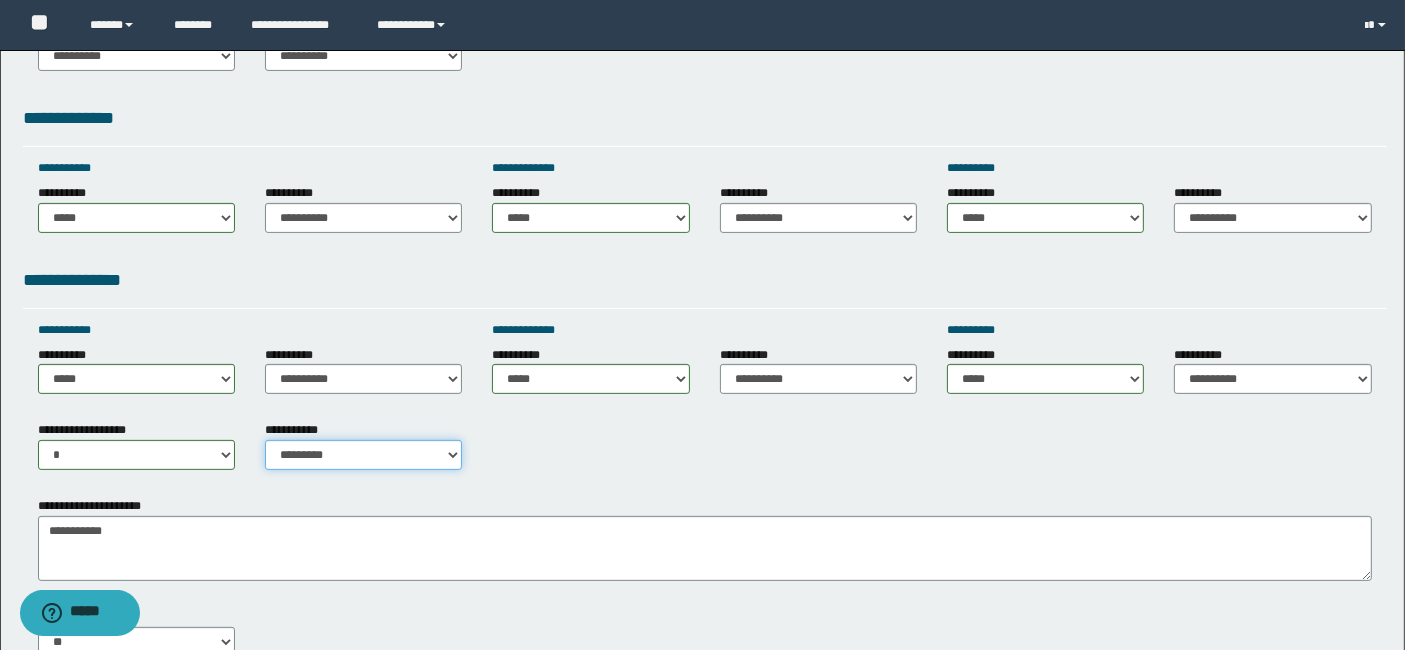 click on "**********" at bounding box center [363, 455] 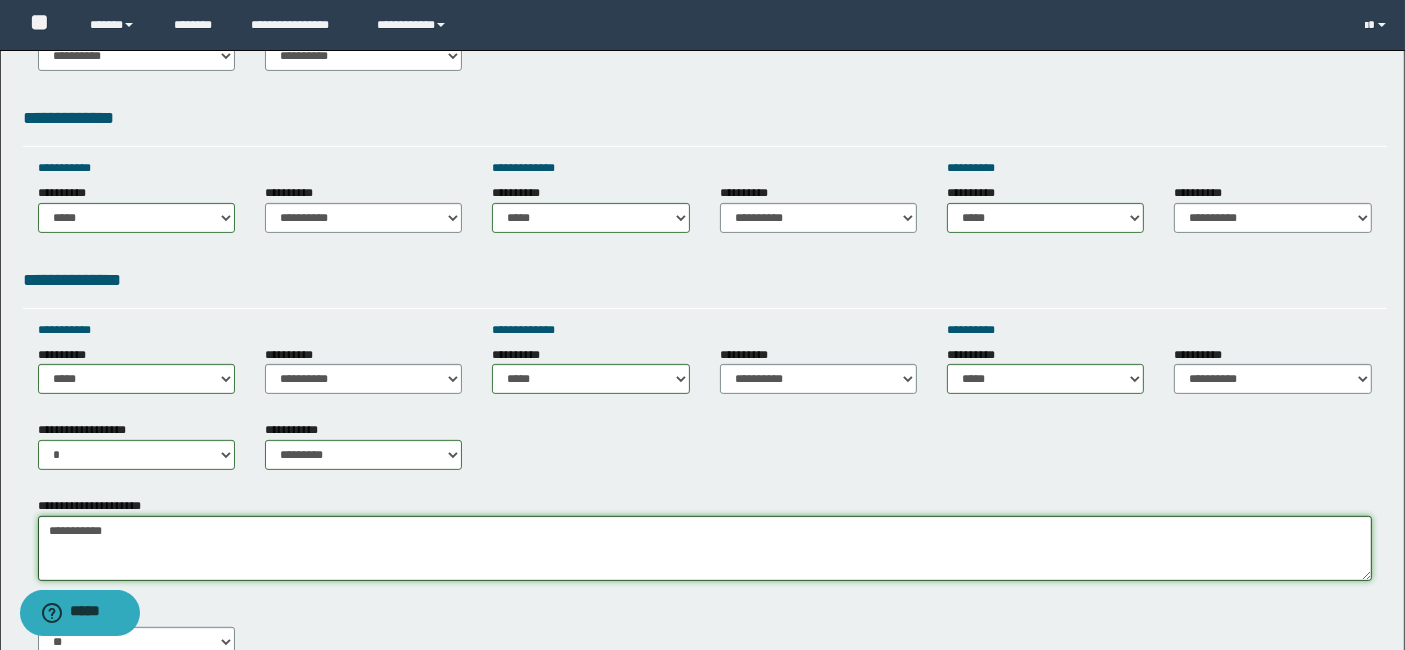 click on "**********" at bounding box center (705, 548) 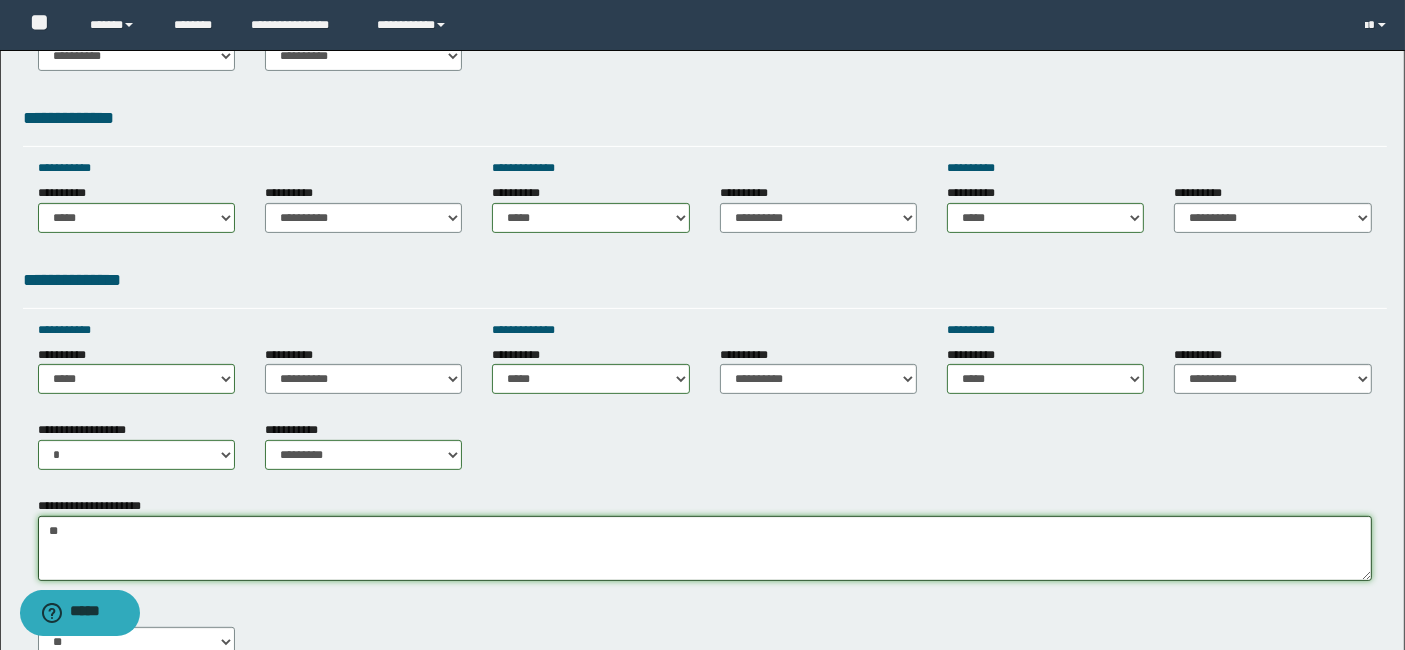 type on "*" 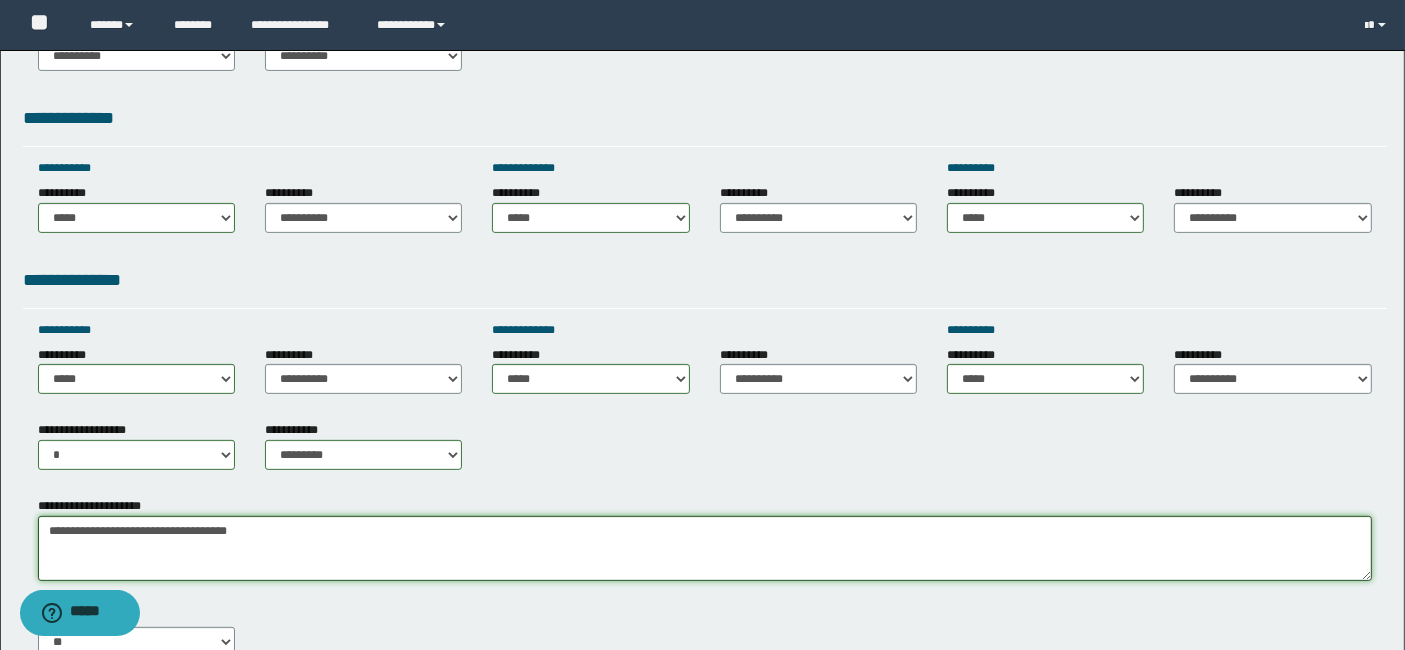 click on "**********" at bounding box center (705, 548) 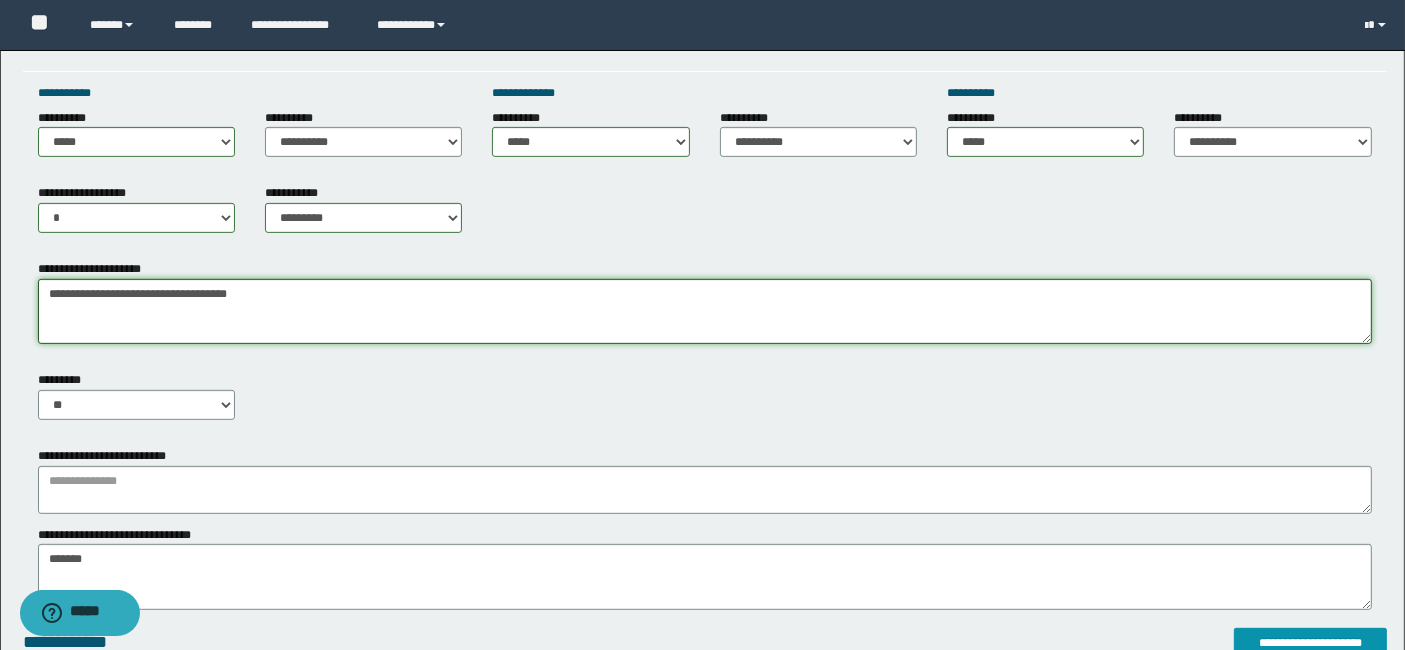 scroll, scrollTop: 844, scrollLeft: 0, axis: vertical 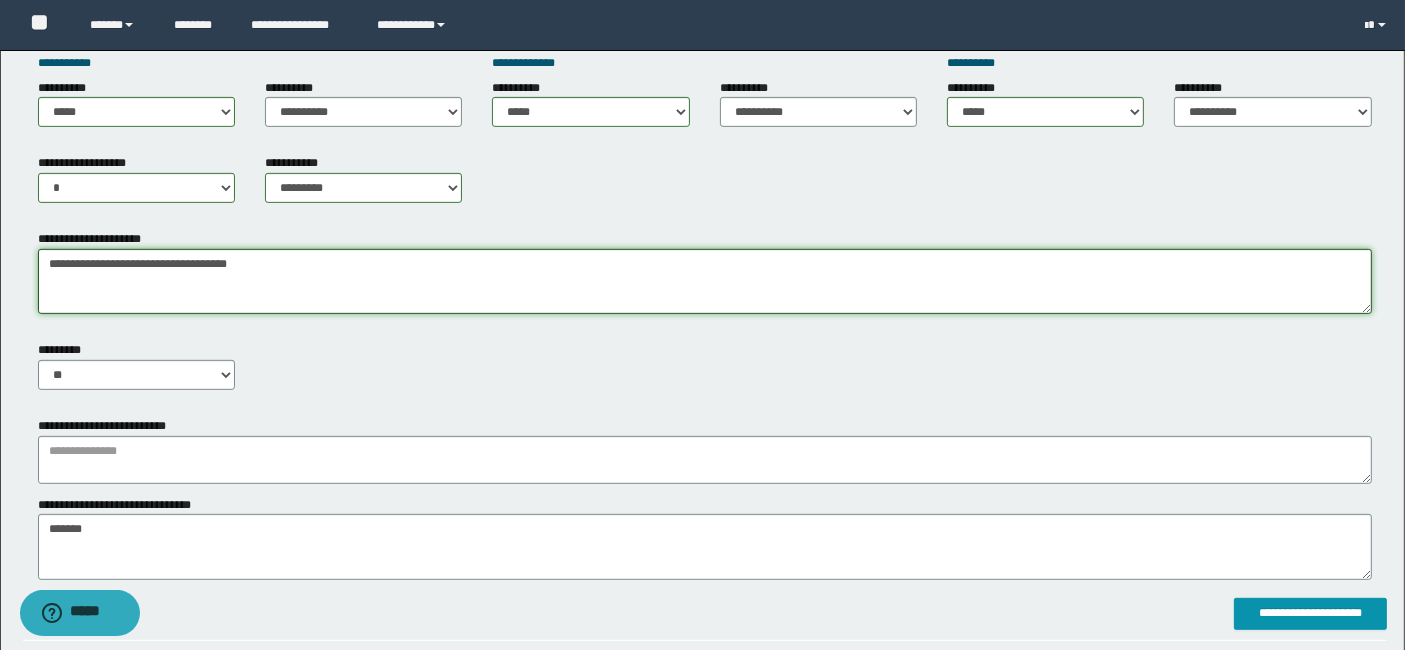 type on "**********" 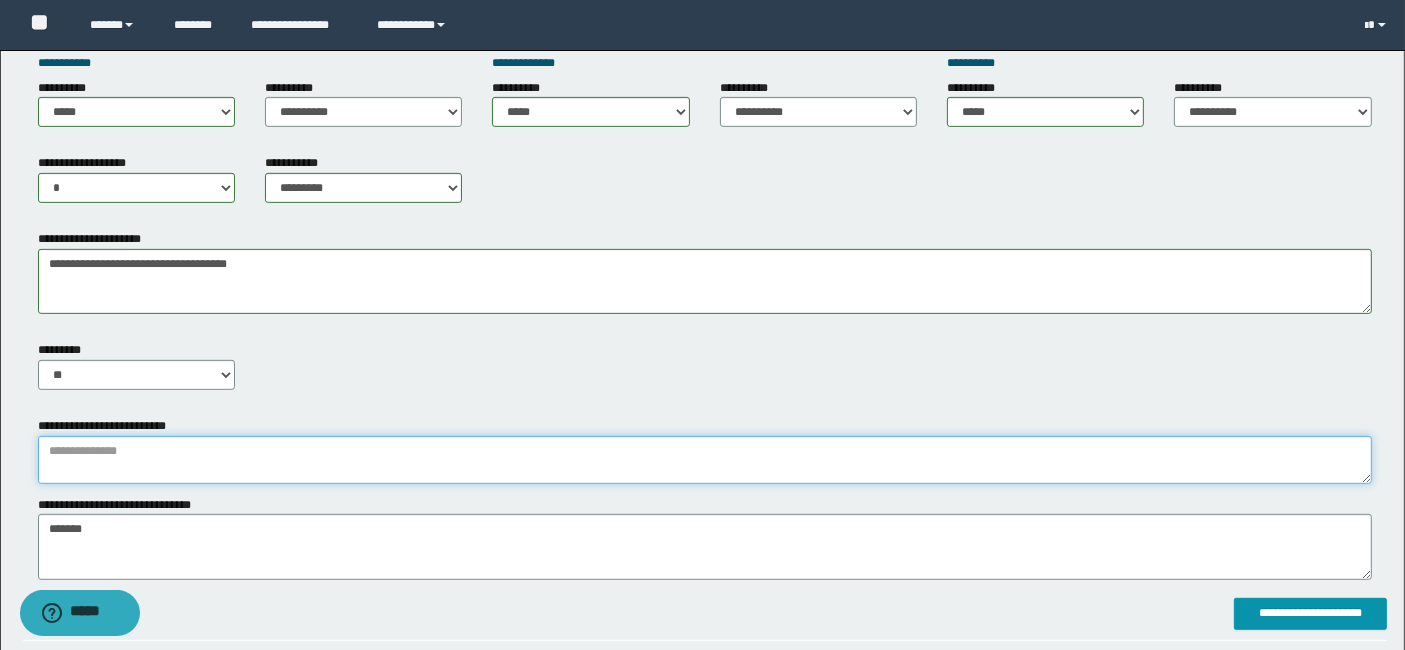 click at bounding box center (705, 460) 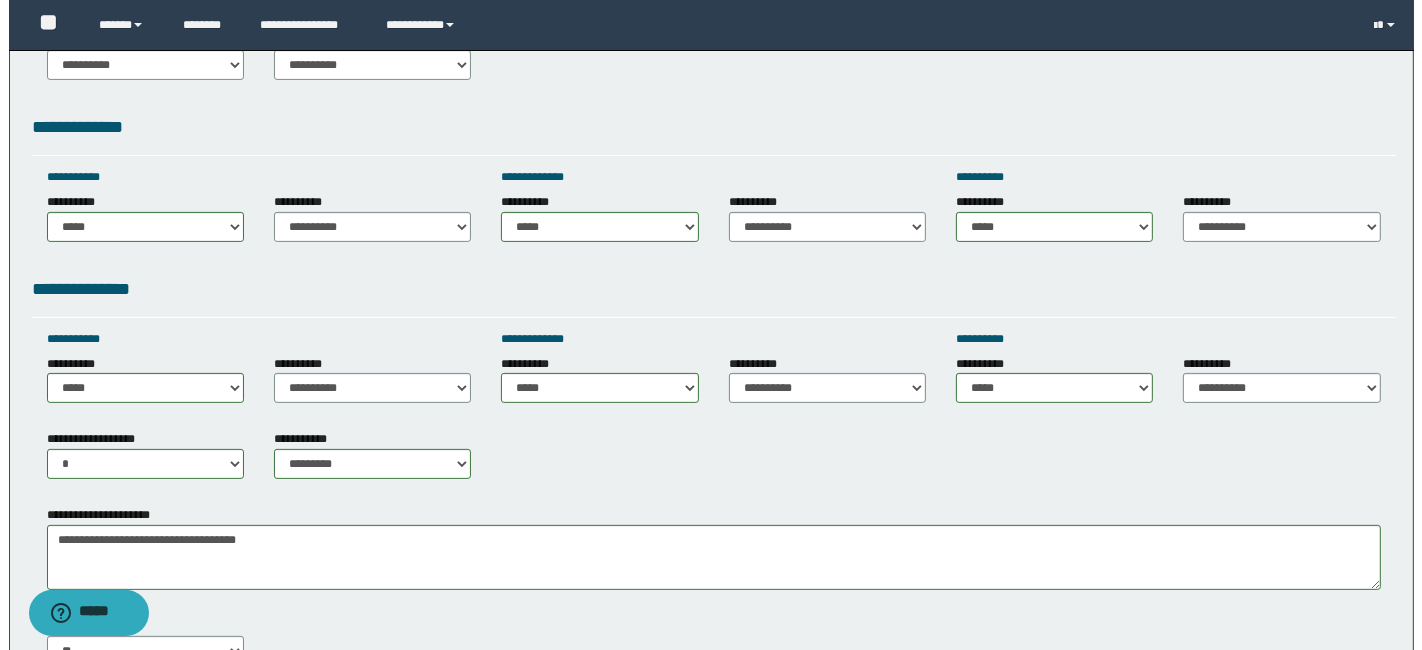 scroll, scrollTop: 1137, scrollLeft: 0, axis: vertical 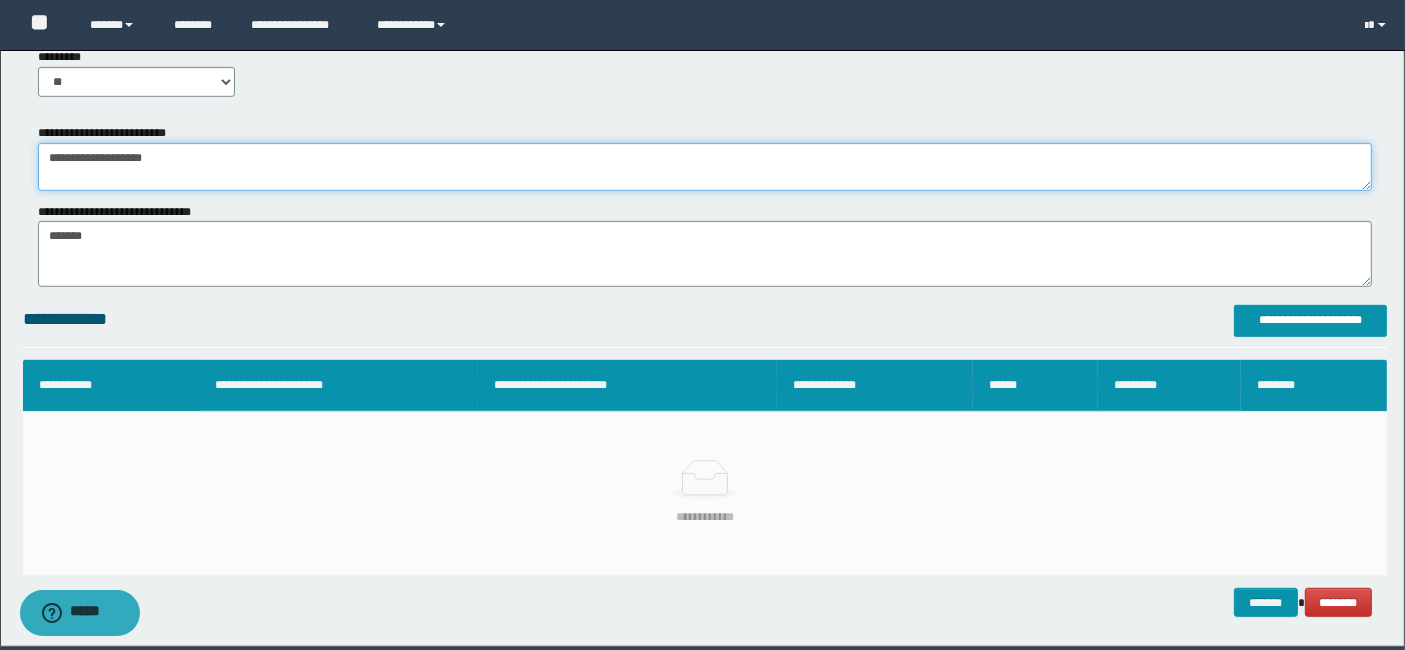 type on "**********" 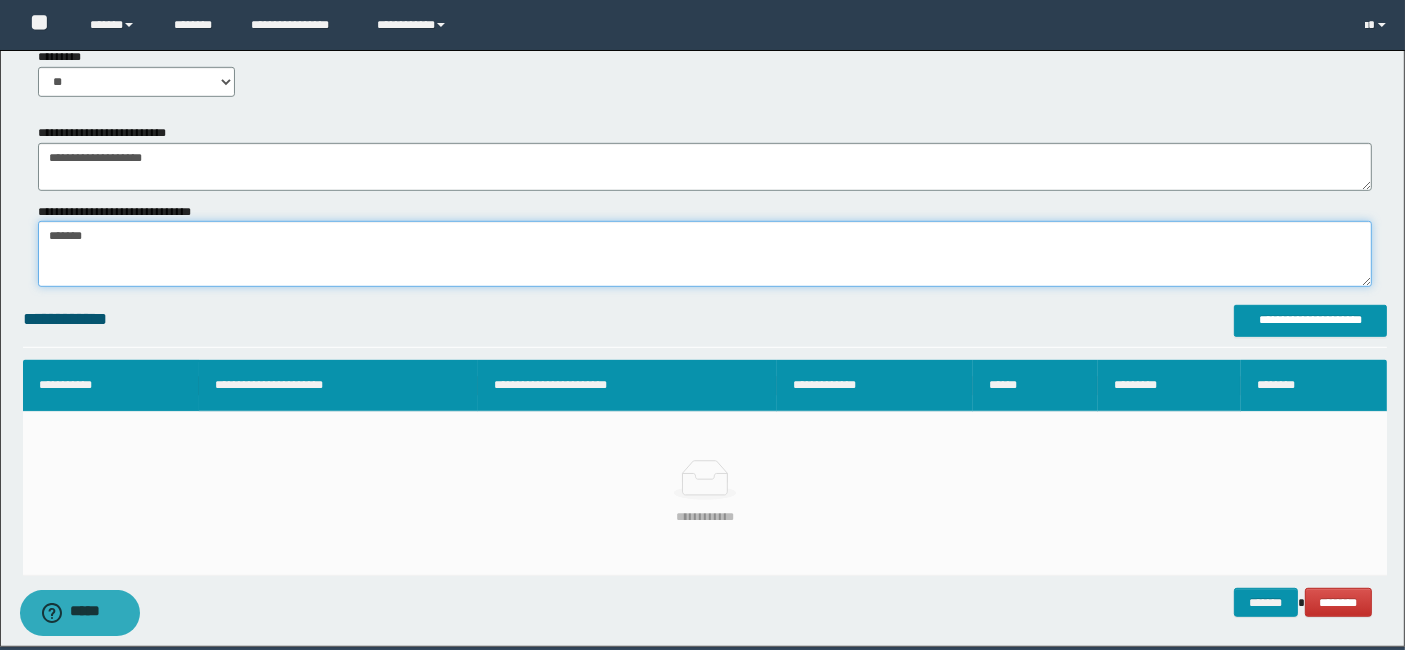 click on "*******" at bounding box center [705, 253] 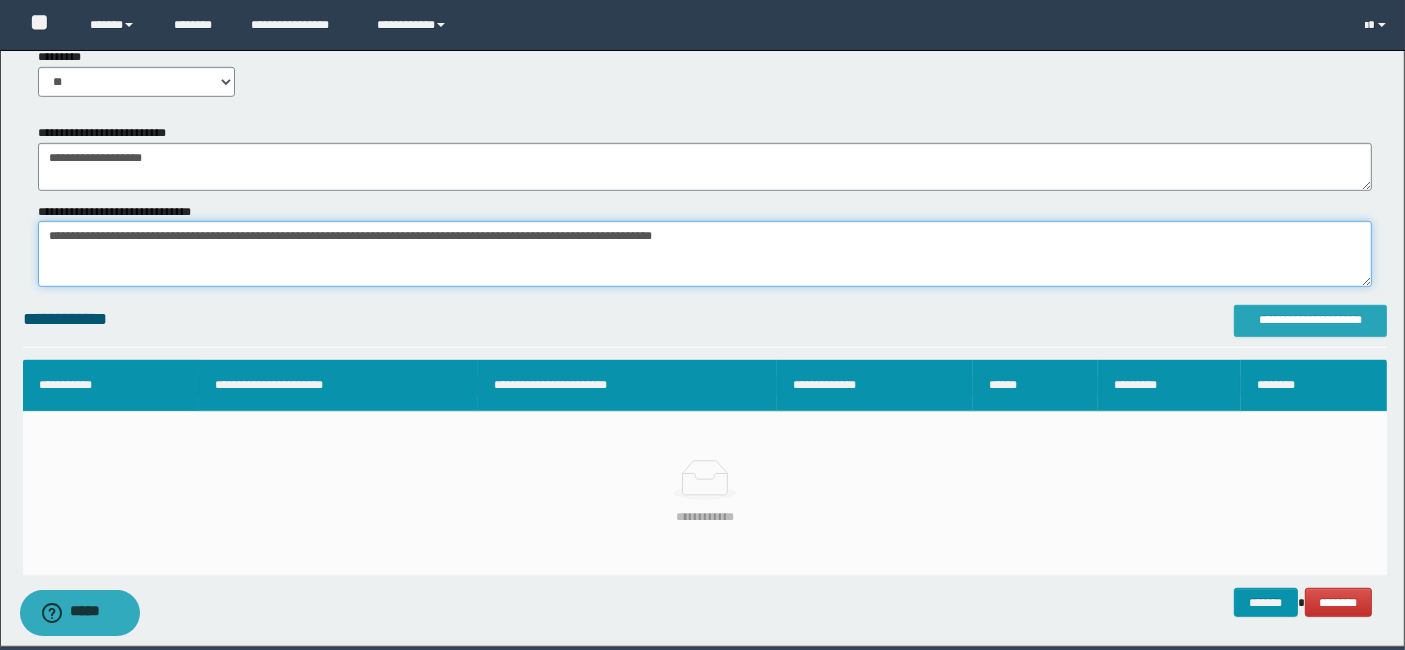 type on "**********" 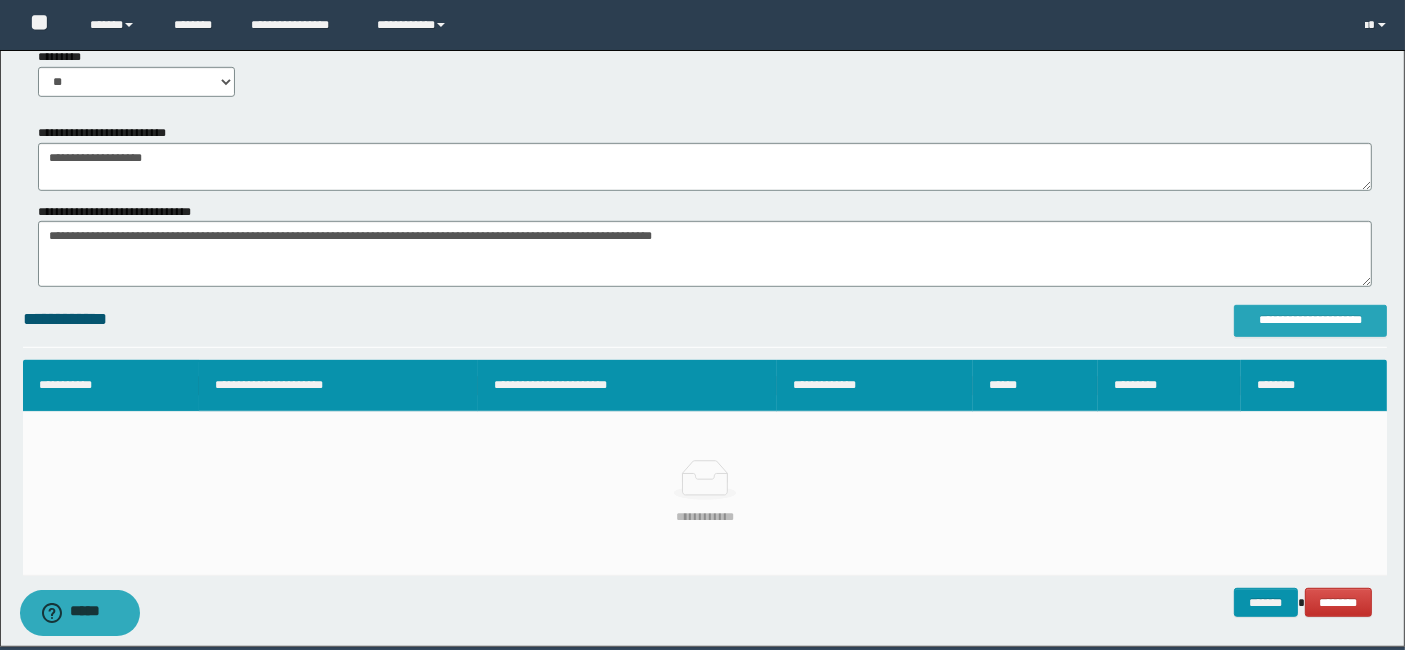 click on "**********" at bounding box center (1310, 320) 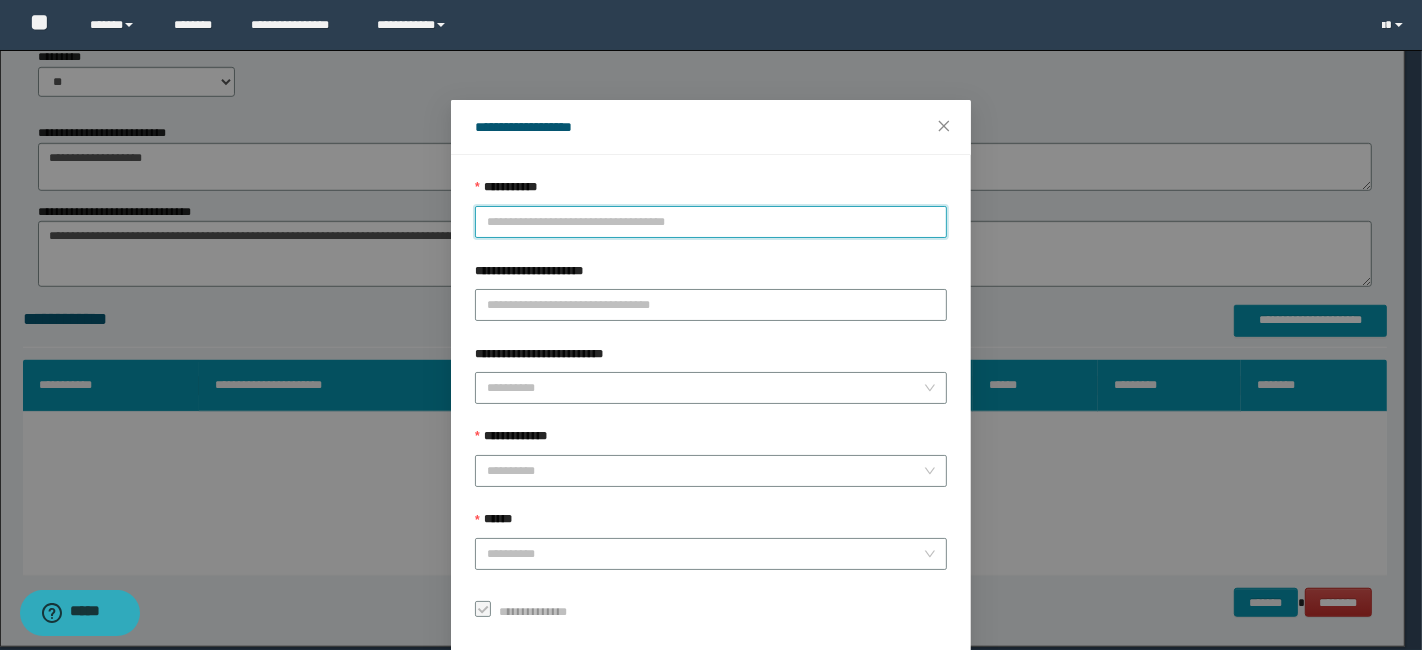 click on "**********" at bounding box center (711, 222) 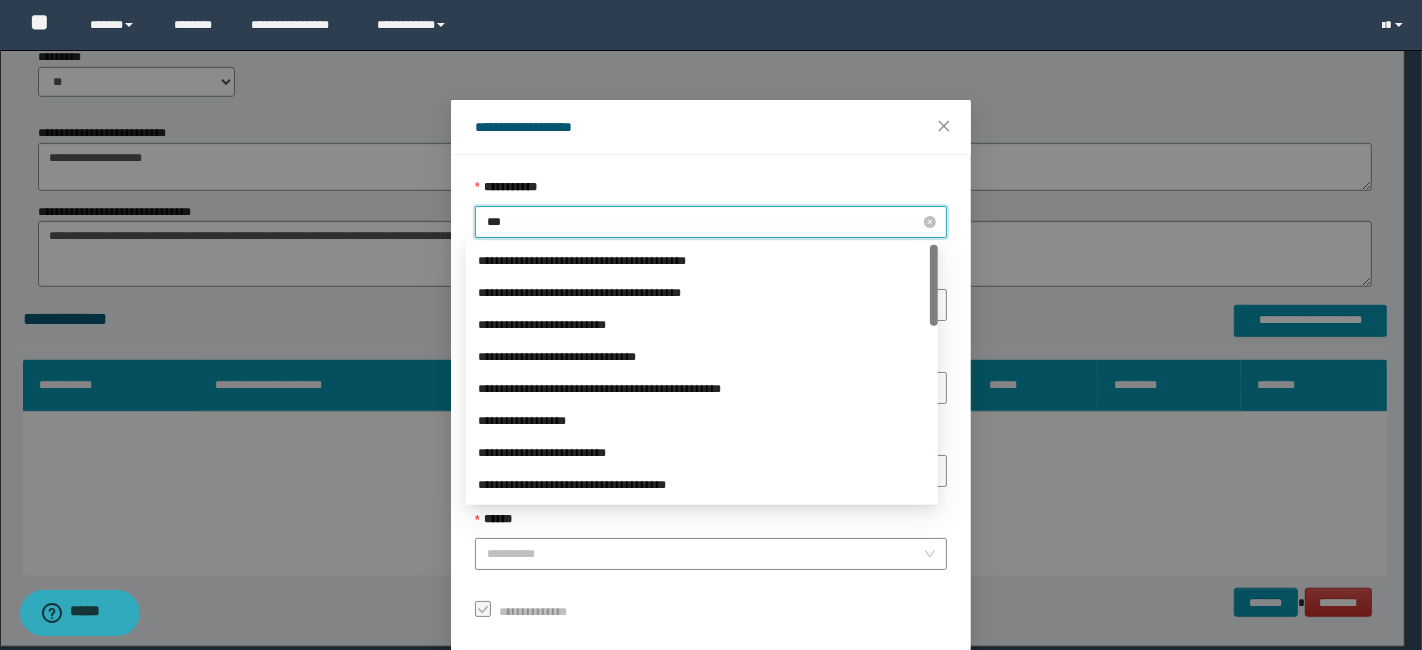 type on "****" 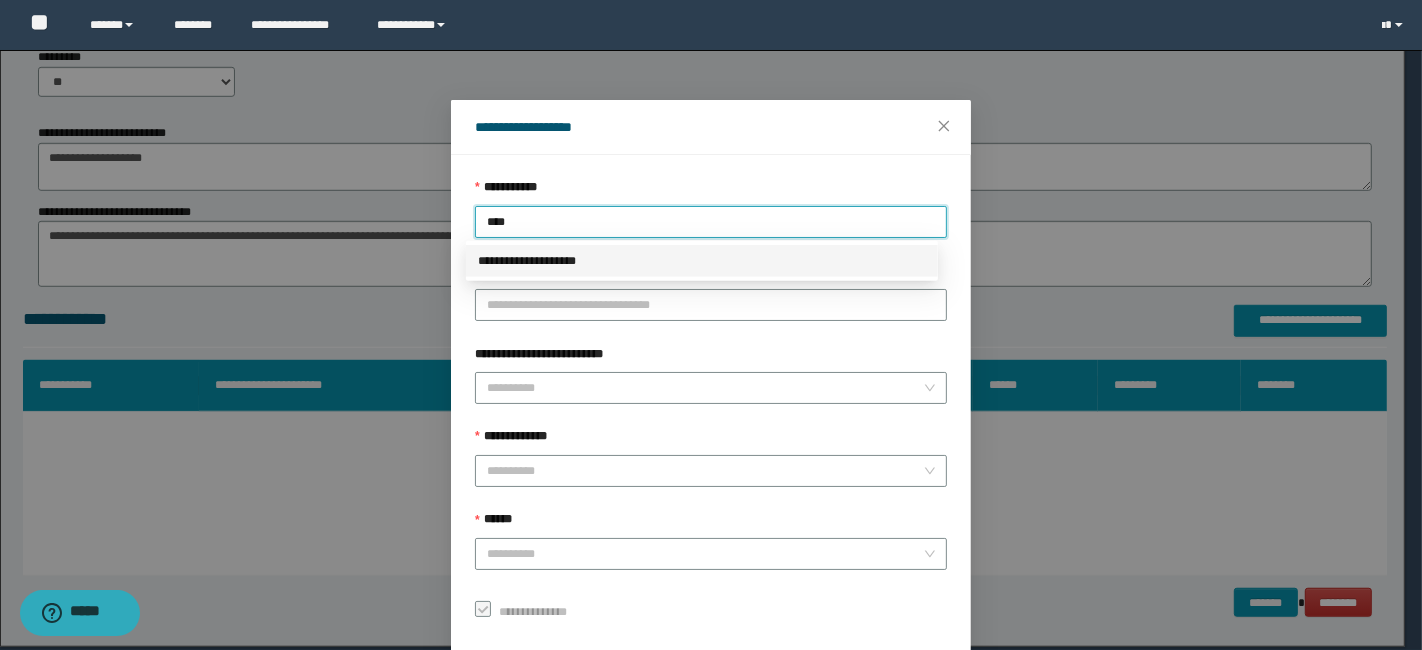 click on "**********" at bounding box center (702, 261) 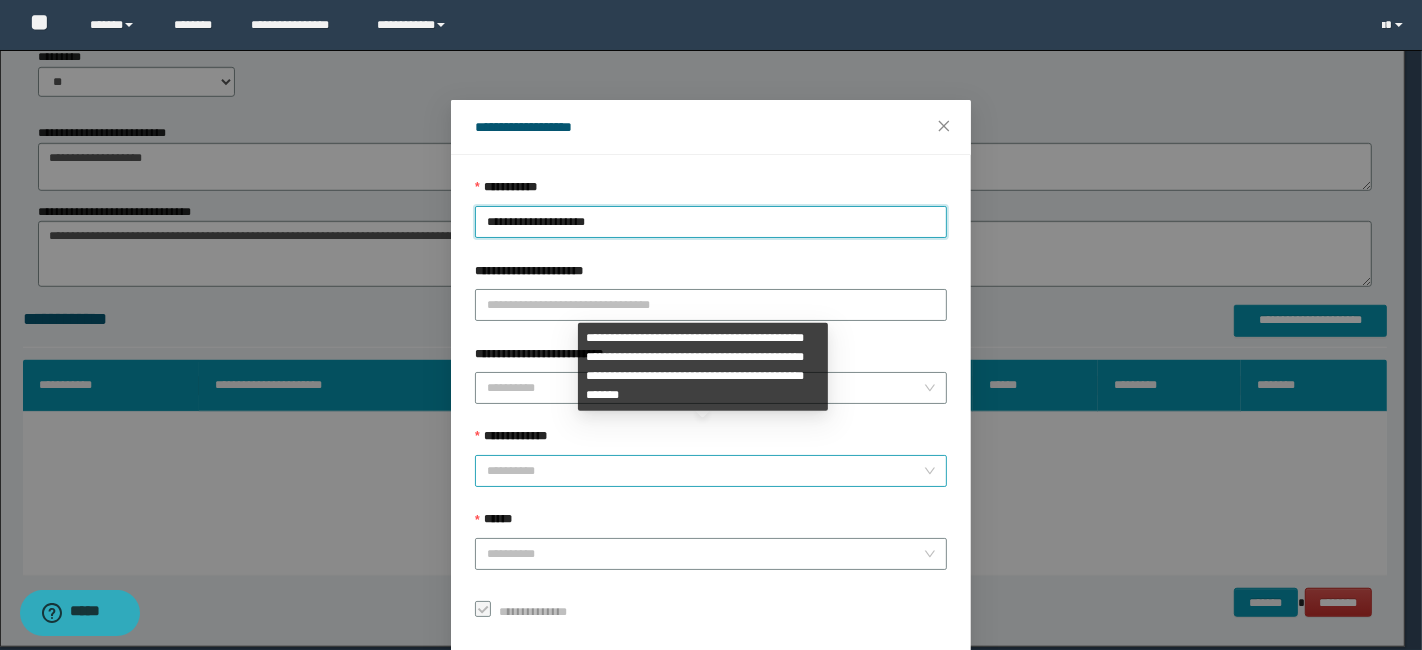 click on "**********" at bounding box center (705, 471) 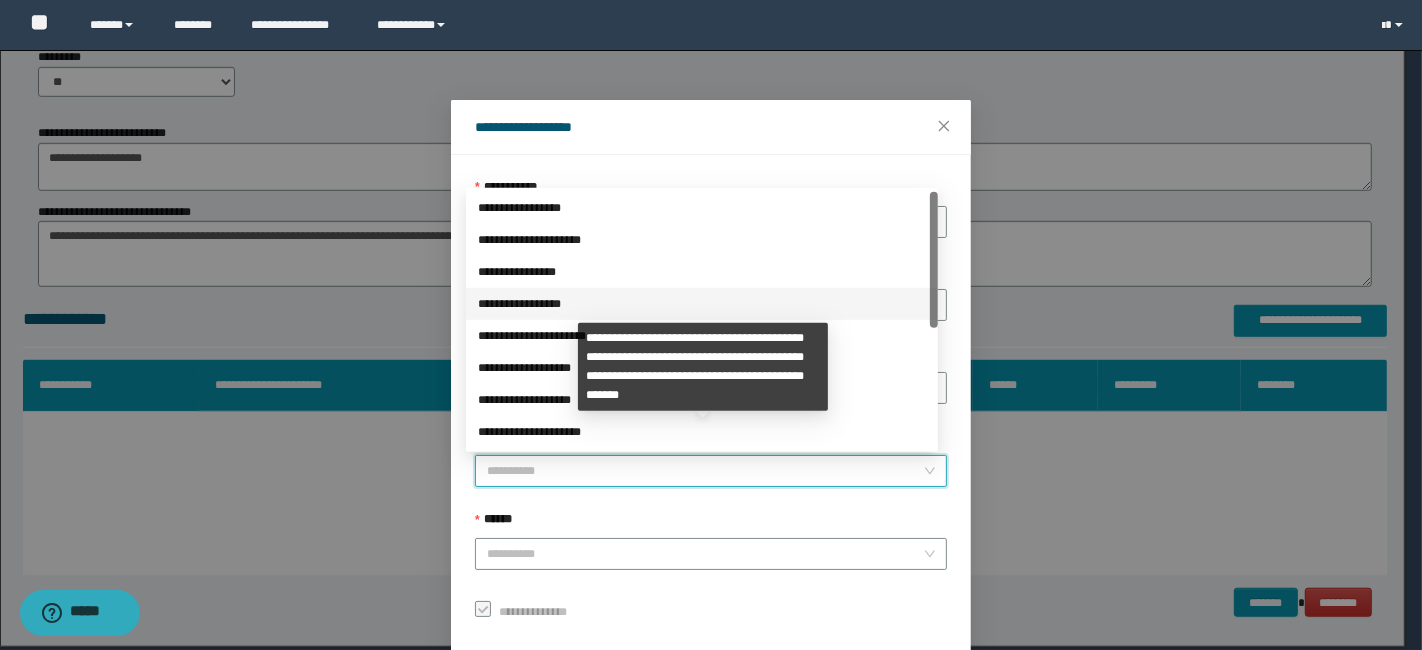 scroll, scrollTop: 223, scrollLeft: 0, axis: vertical 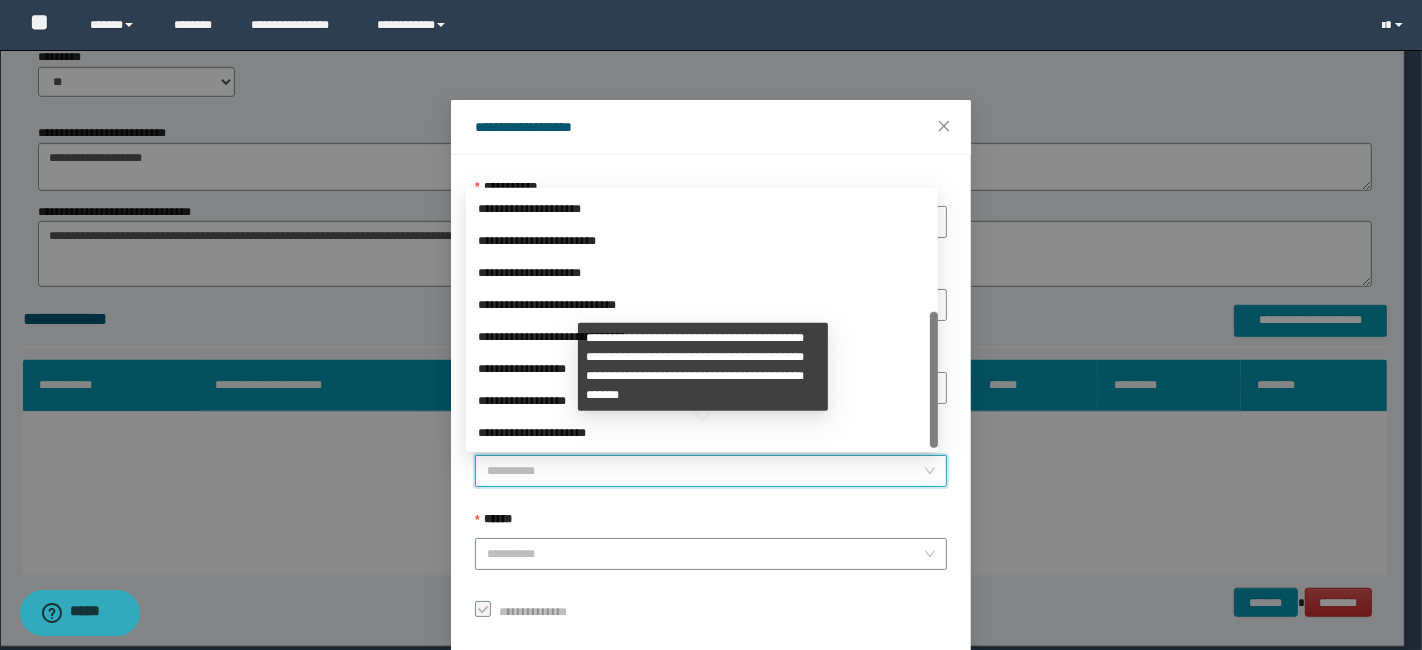 drag, startPoint x: 934, startPoint y: 304, endPoint x: 929, endPoint y: 522, distance: 218.05733 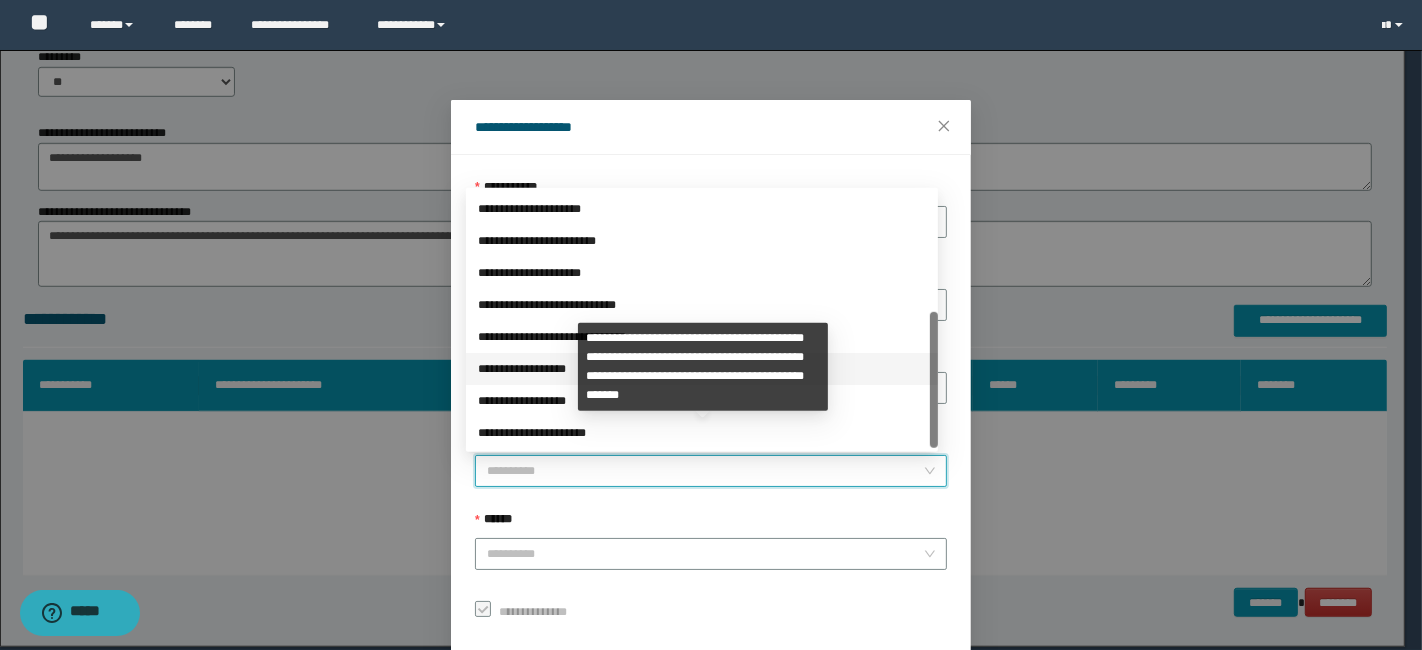 click on "**********" at bounding box center [702, 369] 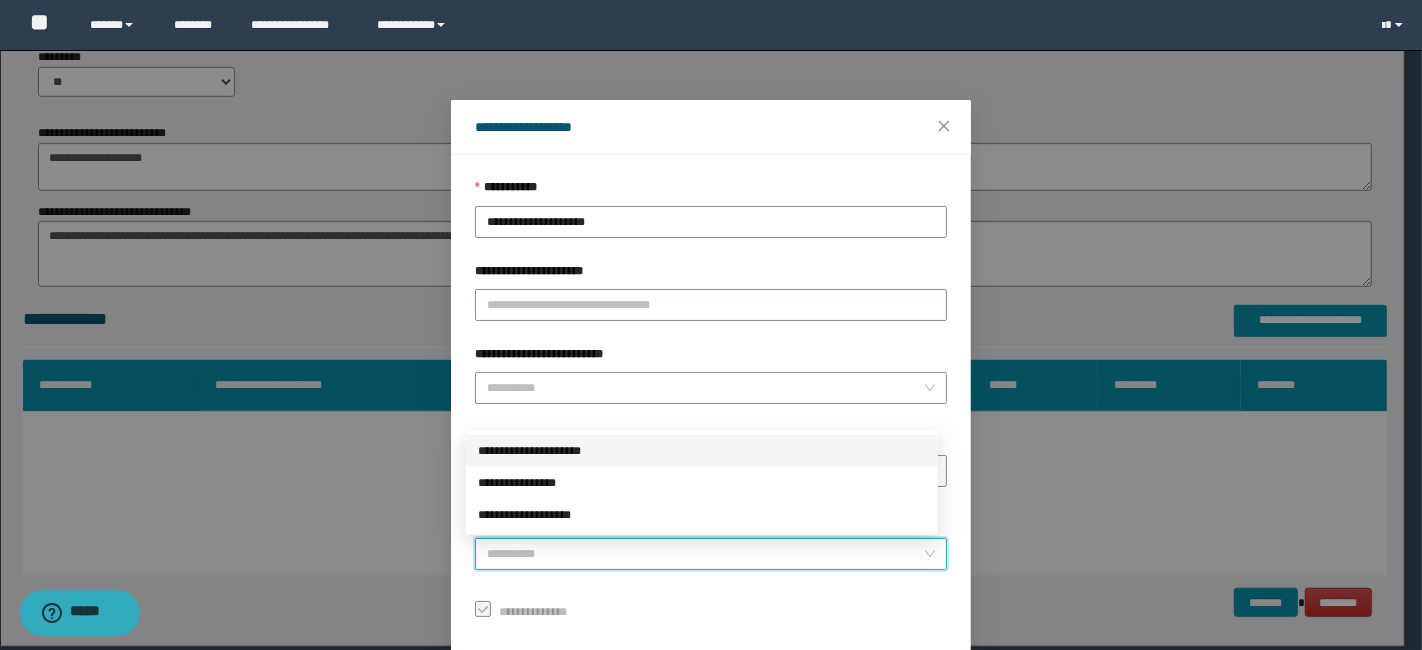 click on "******" at bounding box center [705, 554] 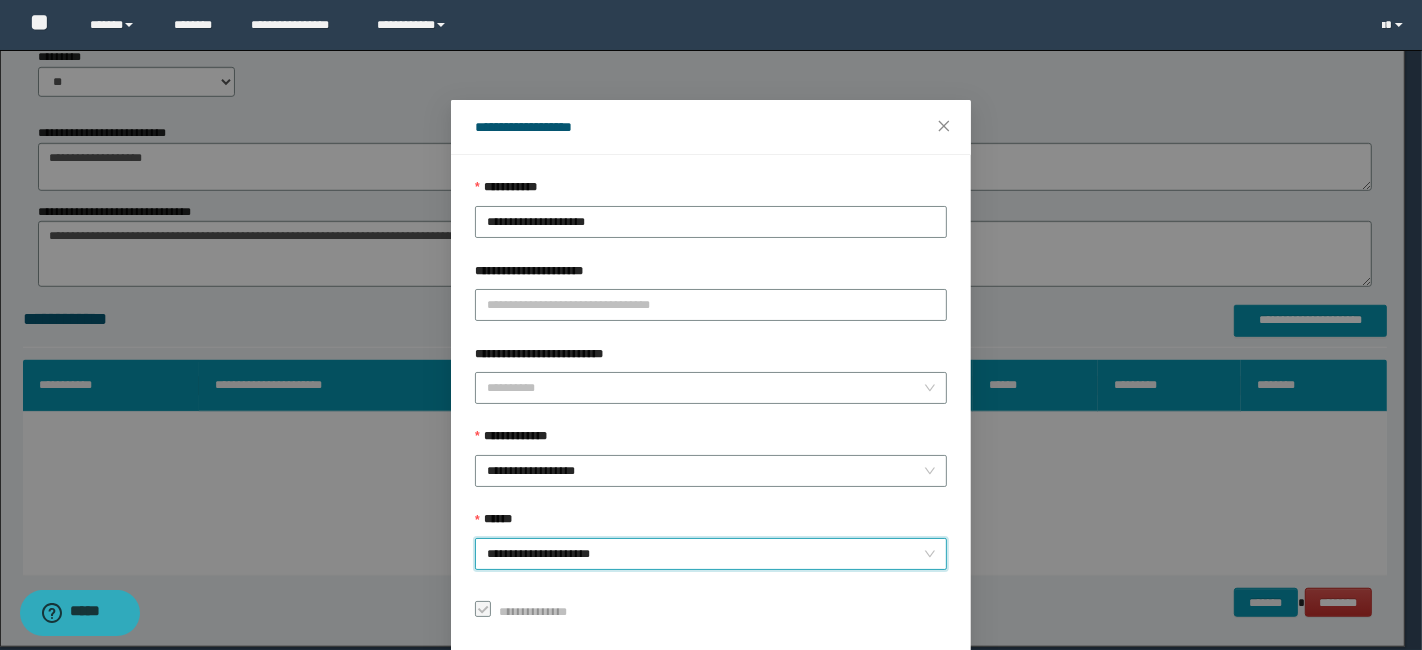 scroll, scrollTop: 100, scrollLeft: 0, axis: vertical 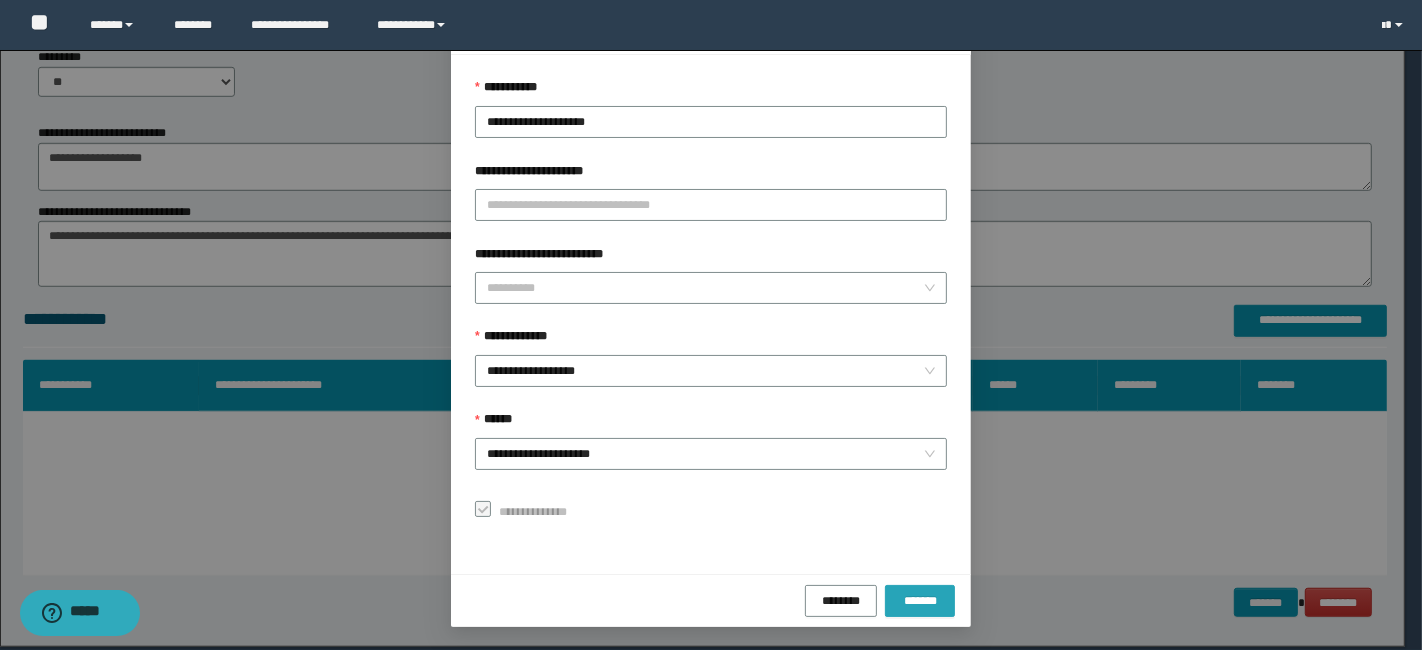 click on "*******" at bounding box center [920, 600] 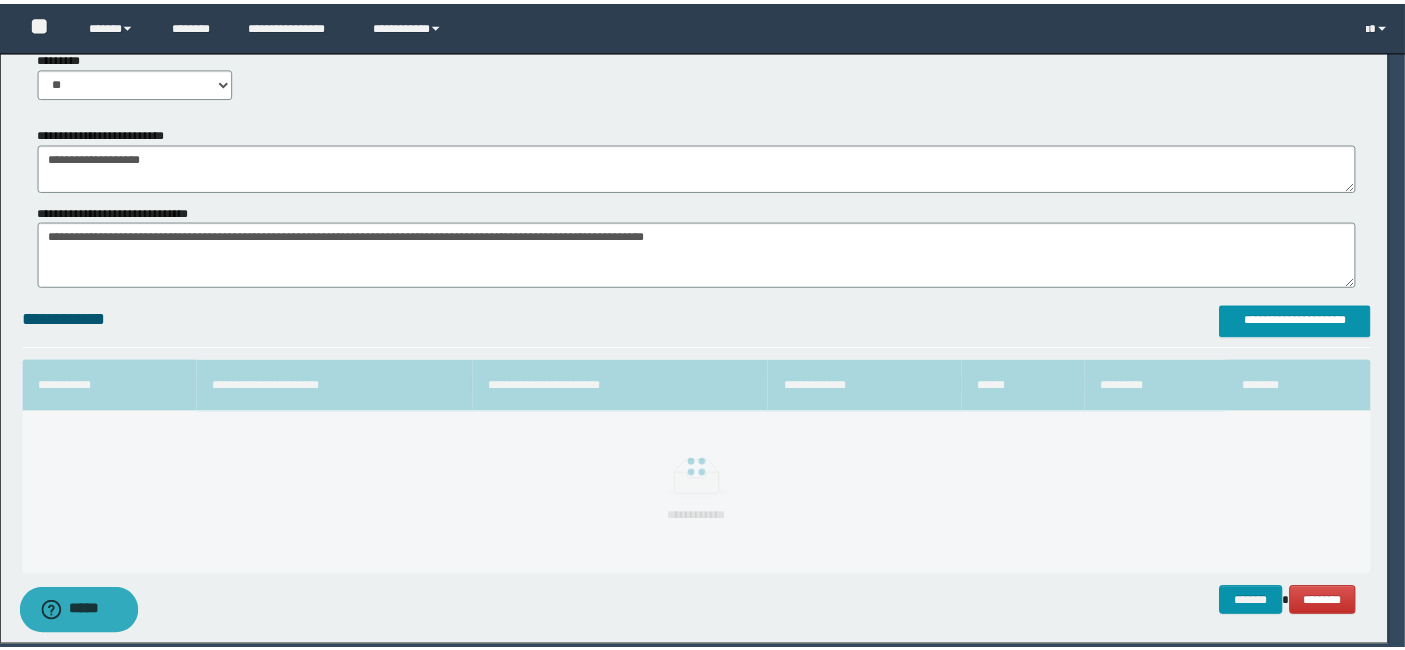 scroll, scrollTop: 52, scrollLeft: 0, axis: vertical 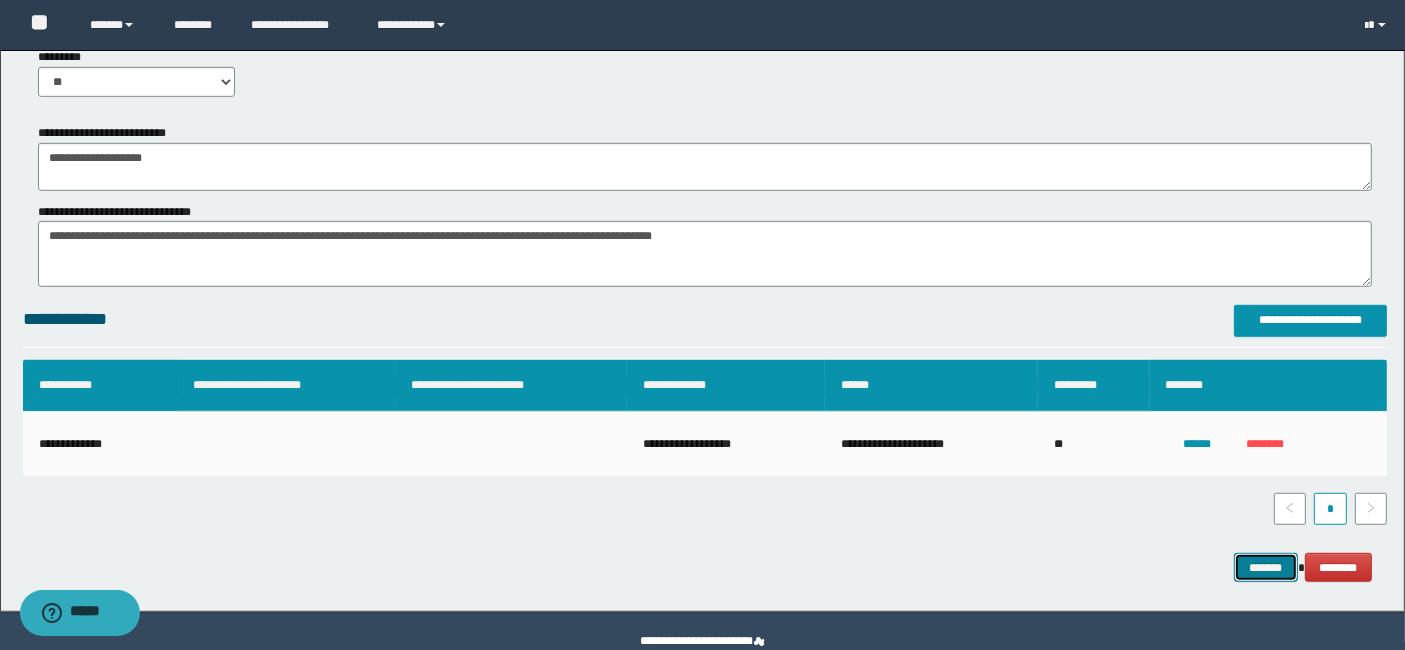click on "*******" at bounding box center (1266, 567) 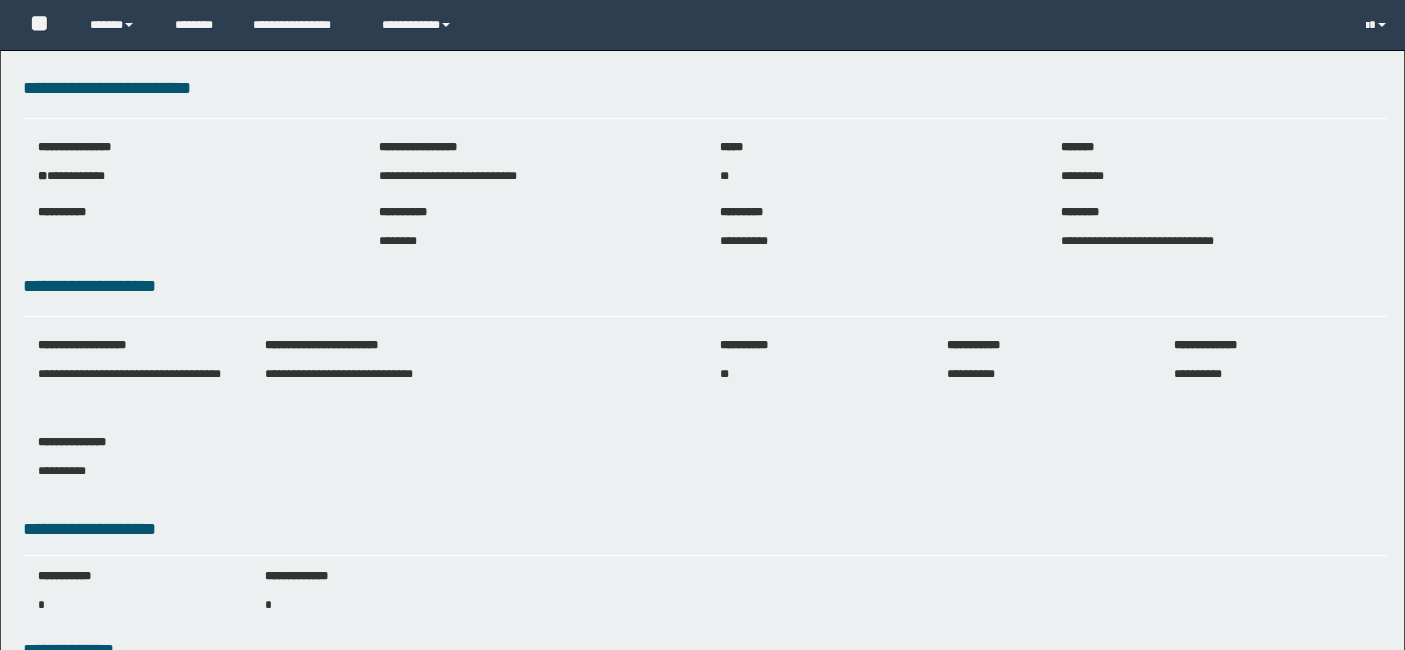 scroll, scrollTop: 0, scrollLeft: 0, axis: both 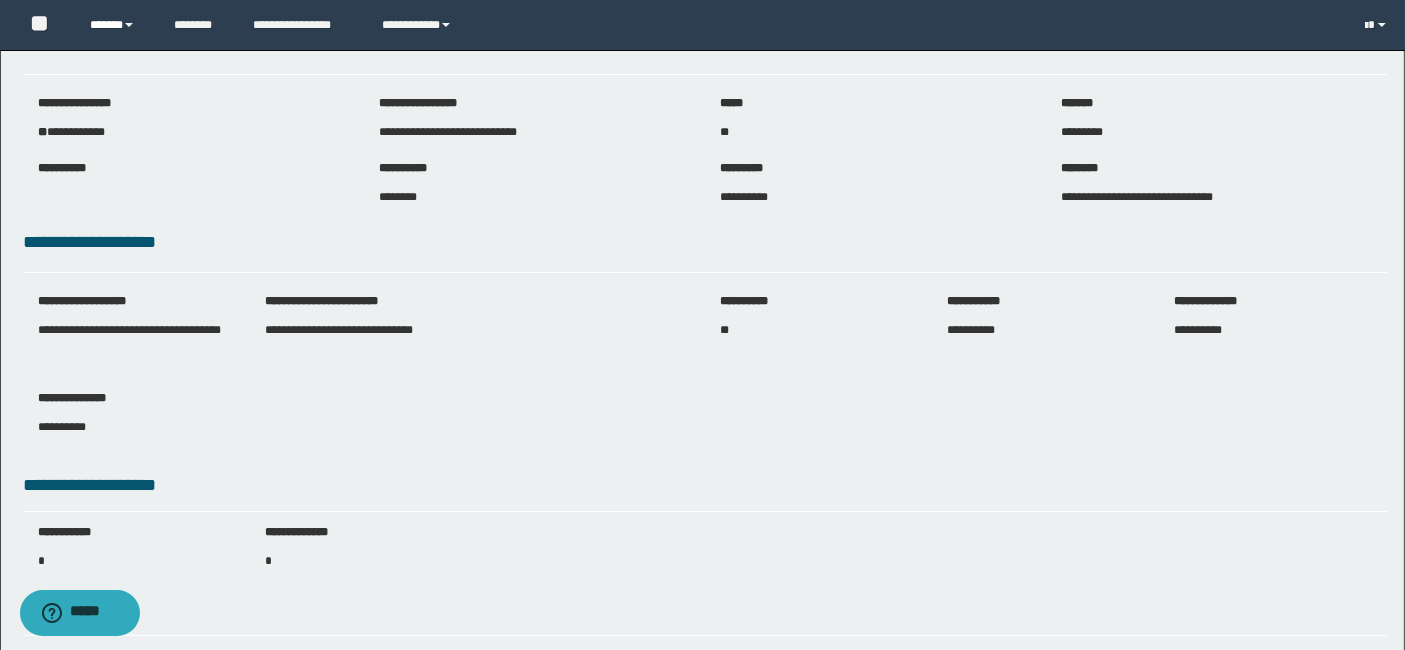 click at bounding box center (129, 25) 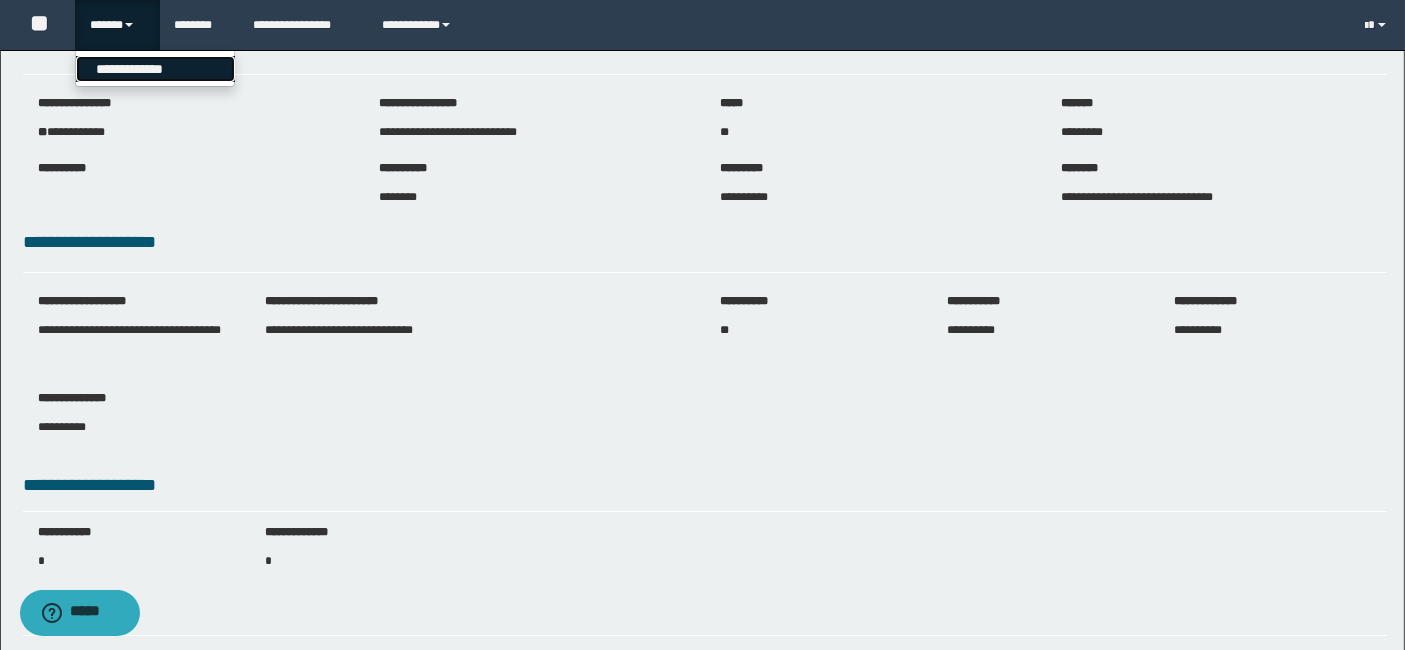 click on "**********" at bounding box center (155, 69) 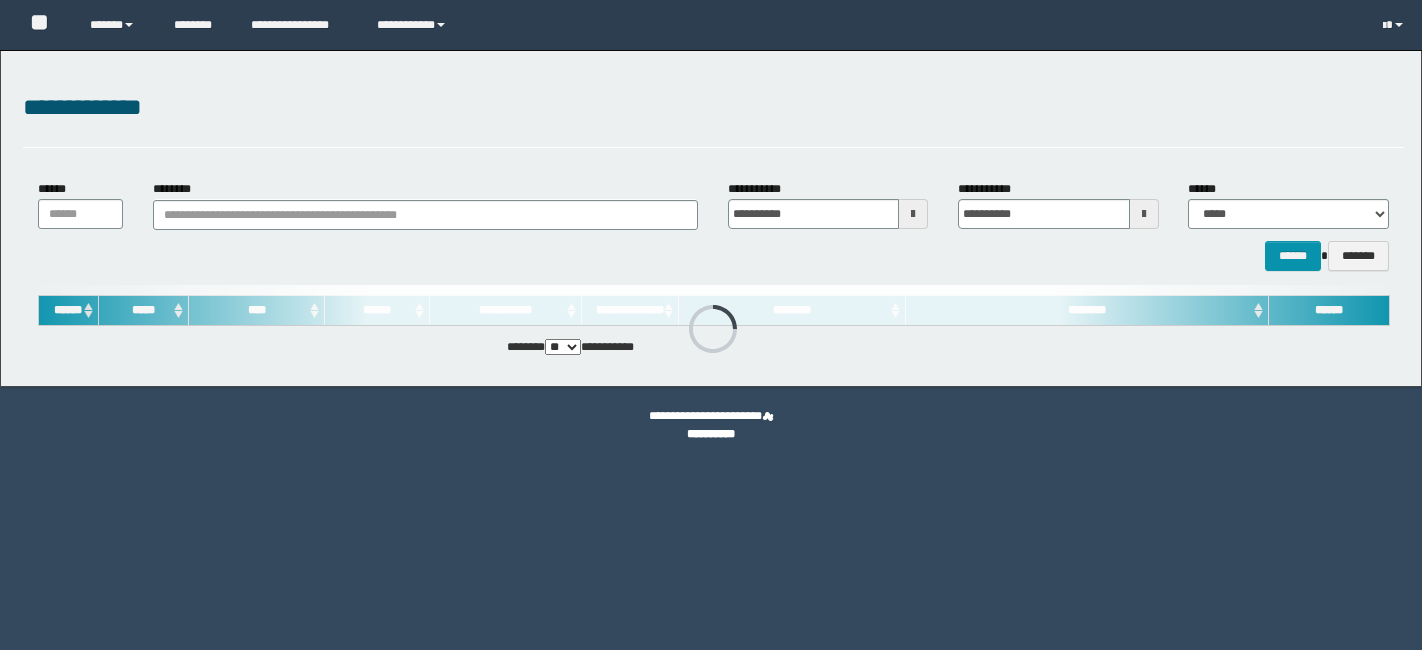 scroll, scrollTop: 0, scrollLeft: 0, axis: both 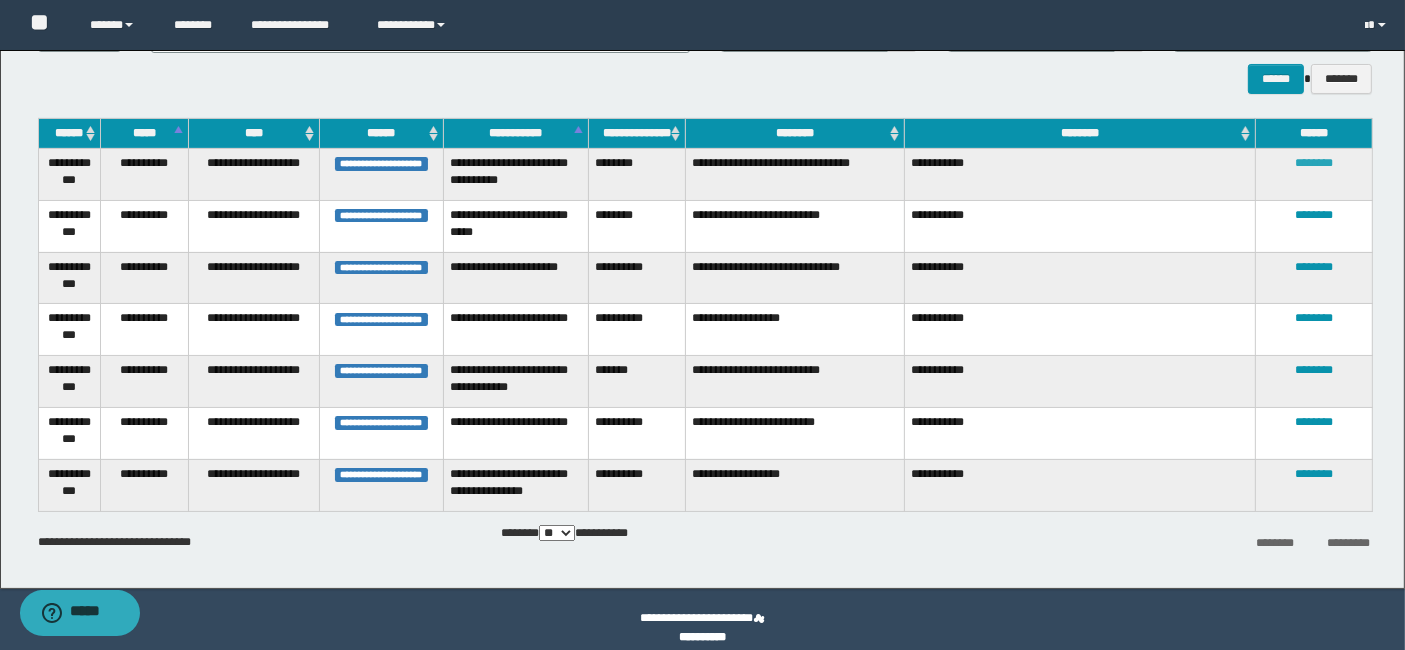 click on "********" at bounding box center (1314, 163) 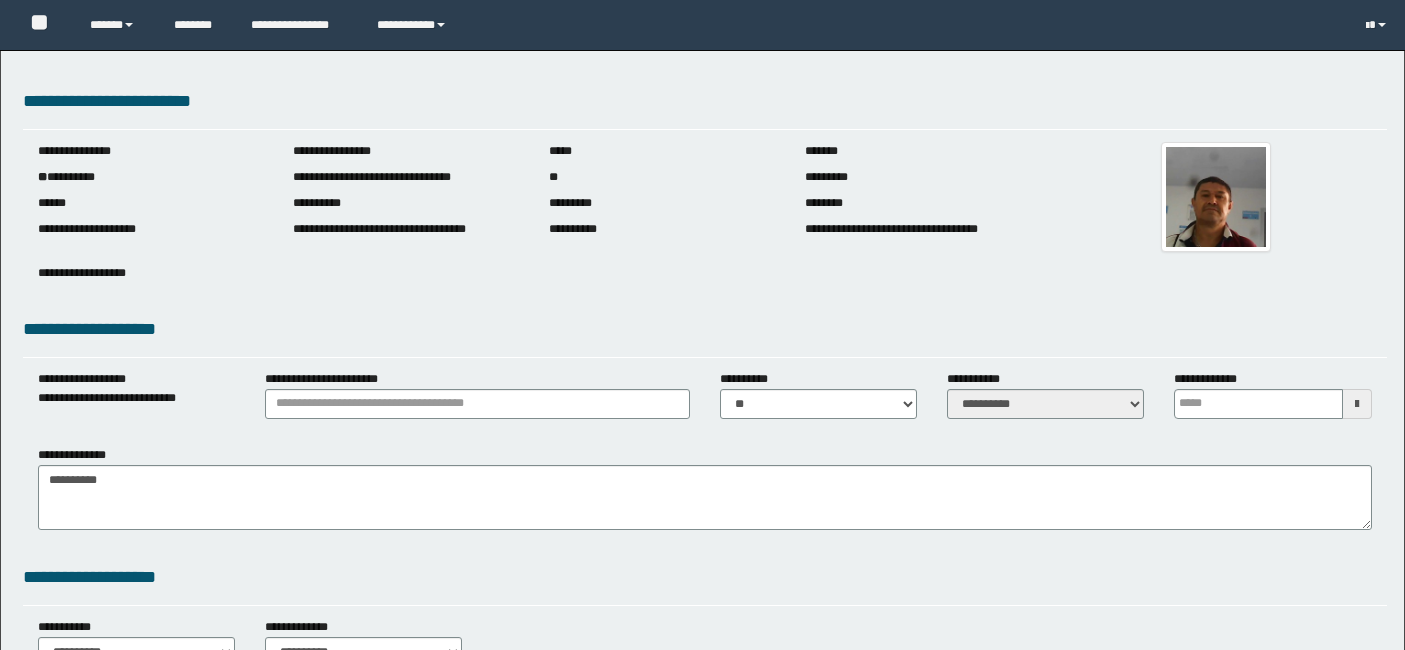 scroll, scrollTop: 0, scrollLeft: 0, axis: both 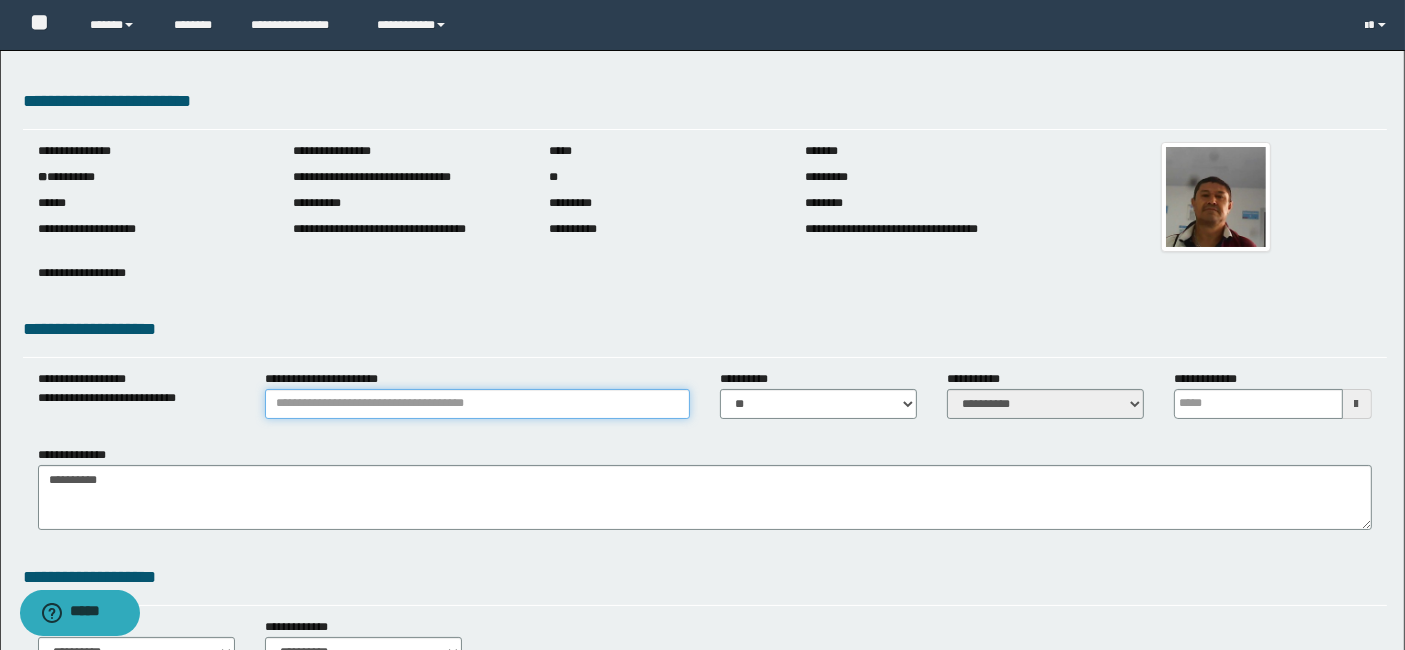 click on "**********" at bounding box center [477, 404] 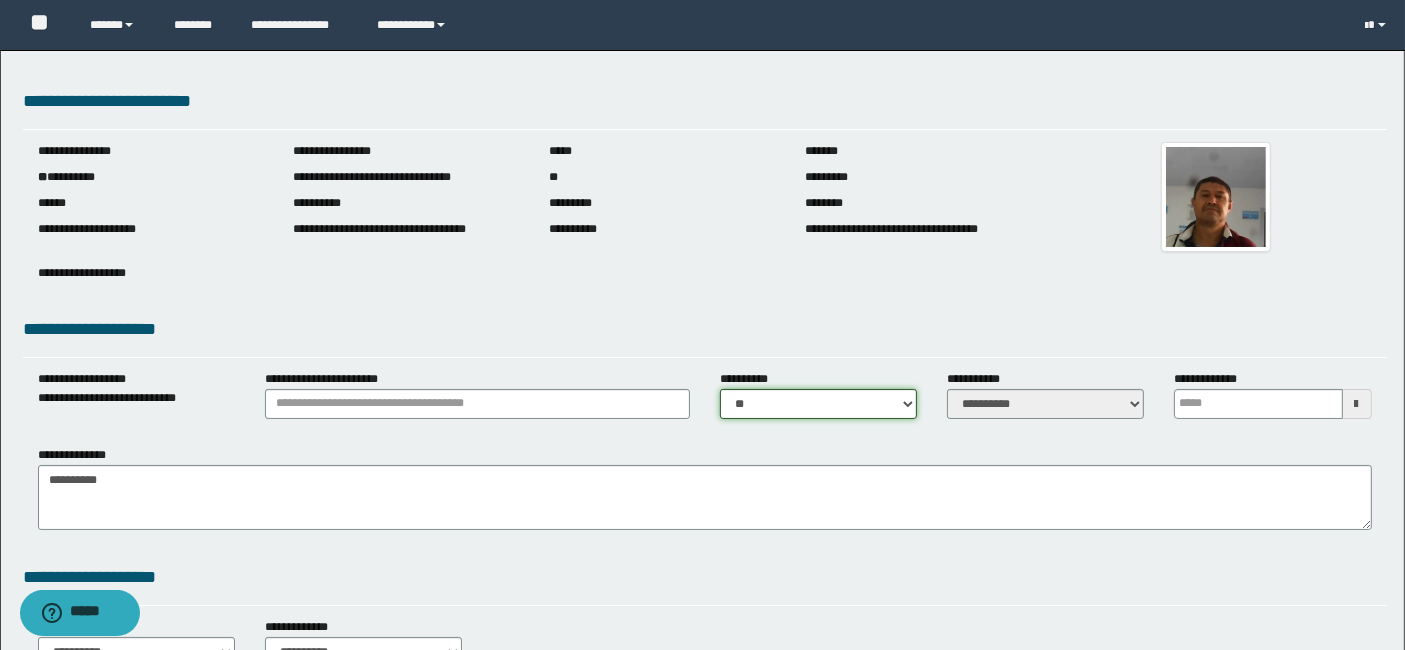 click on "**
**" at bounding box center [818, 404] 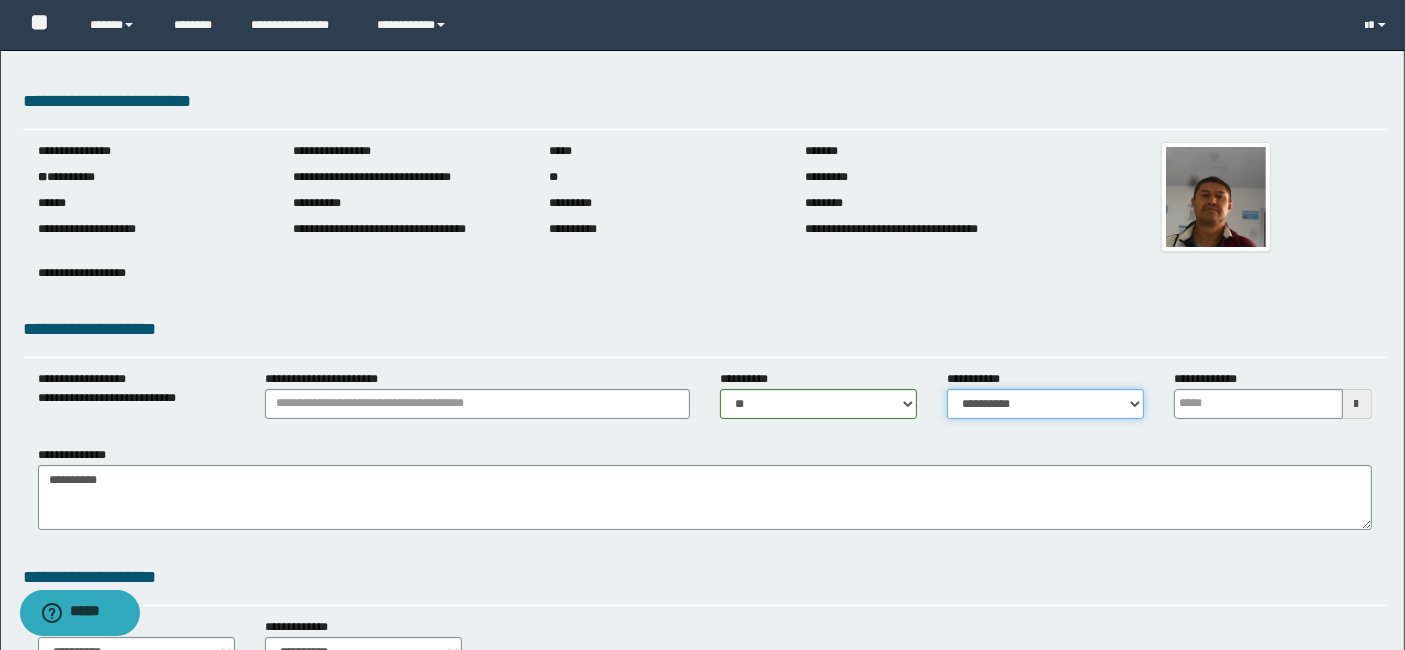 click on "**********" at bounding box center (1045, 404) 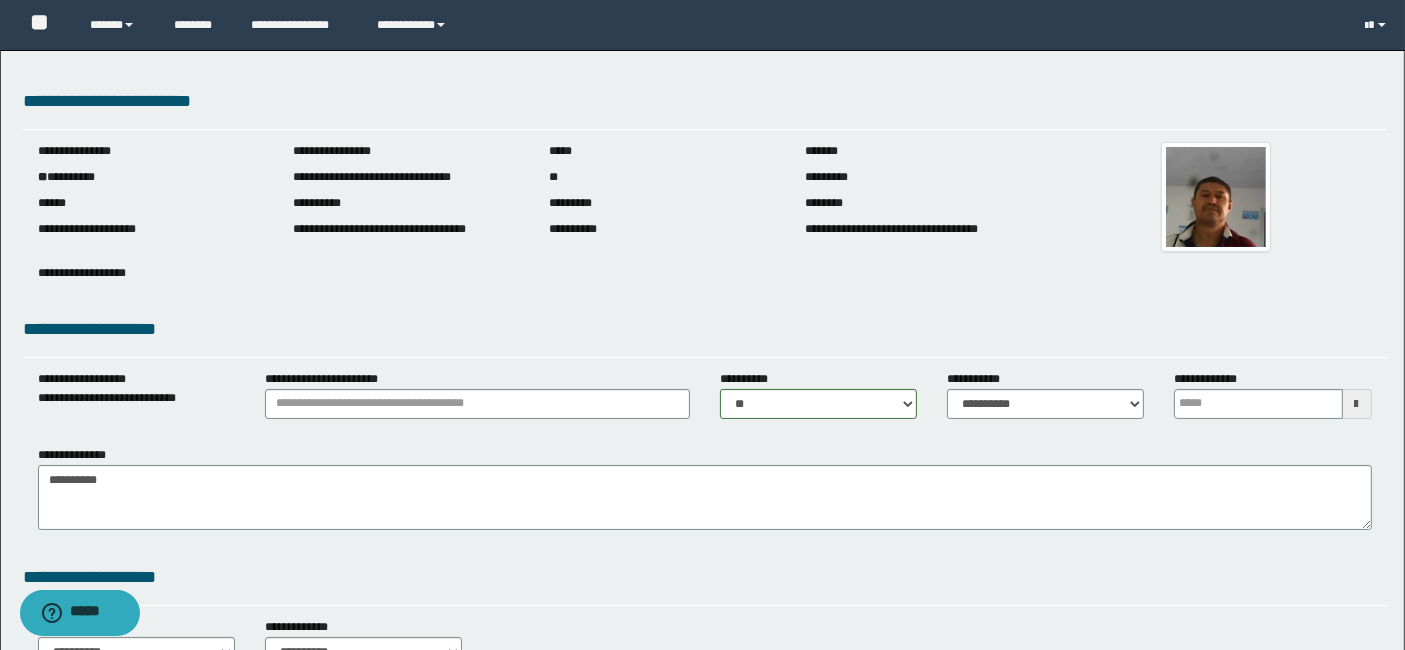 click at bounding box center (1357, 404) 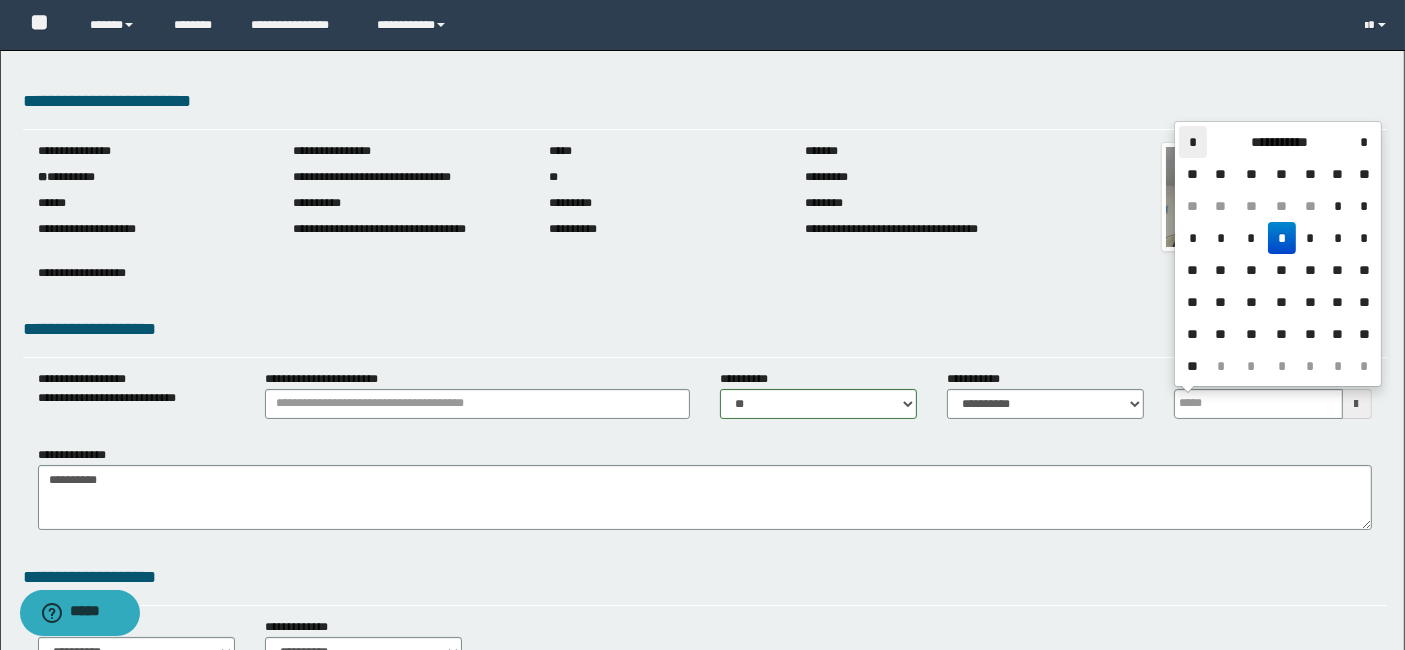 click on "*" at bounding box center [1193, 142] 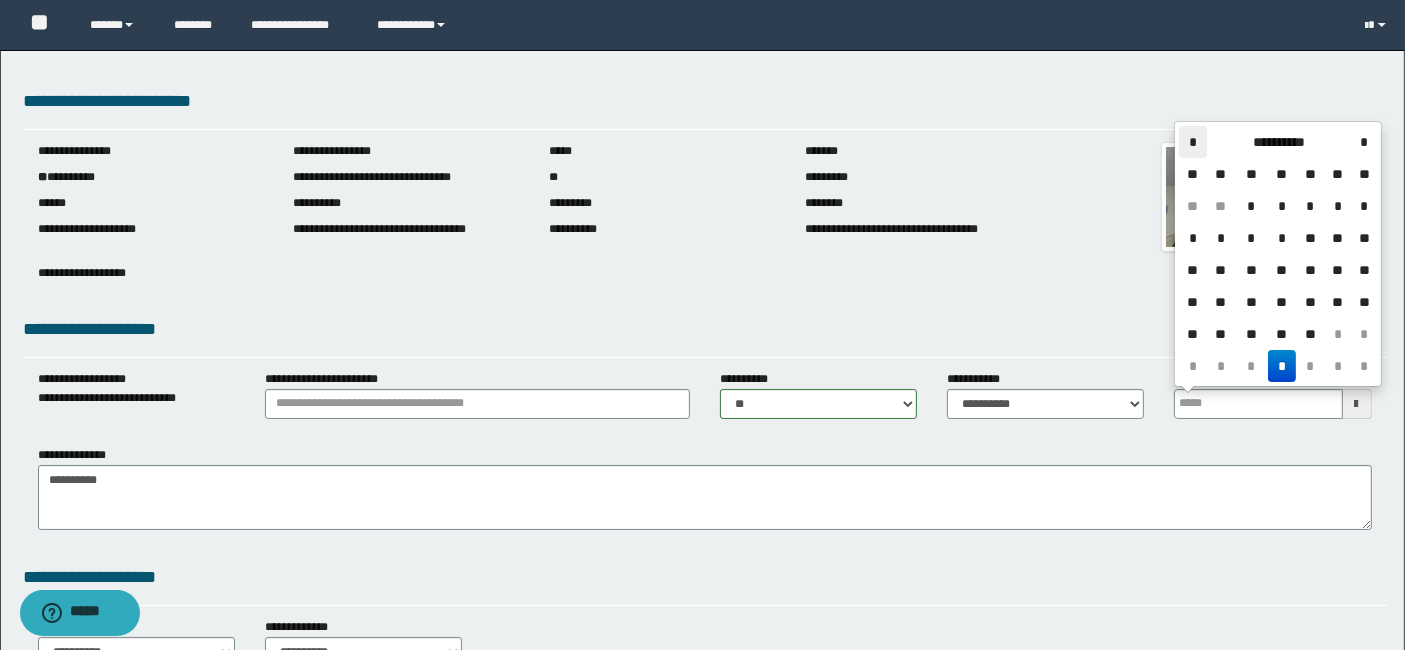 click on "*" at bounding box center (1193, 142) 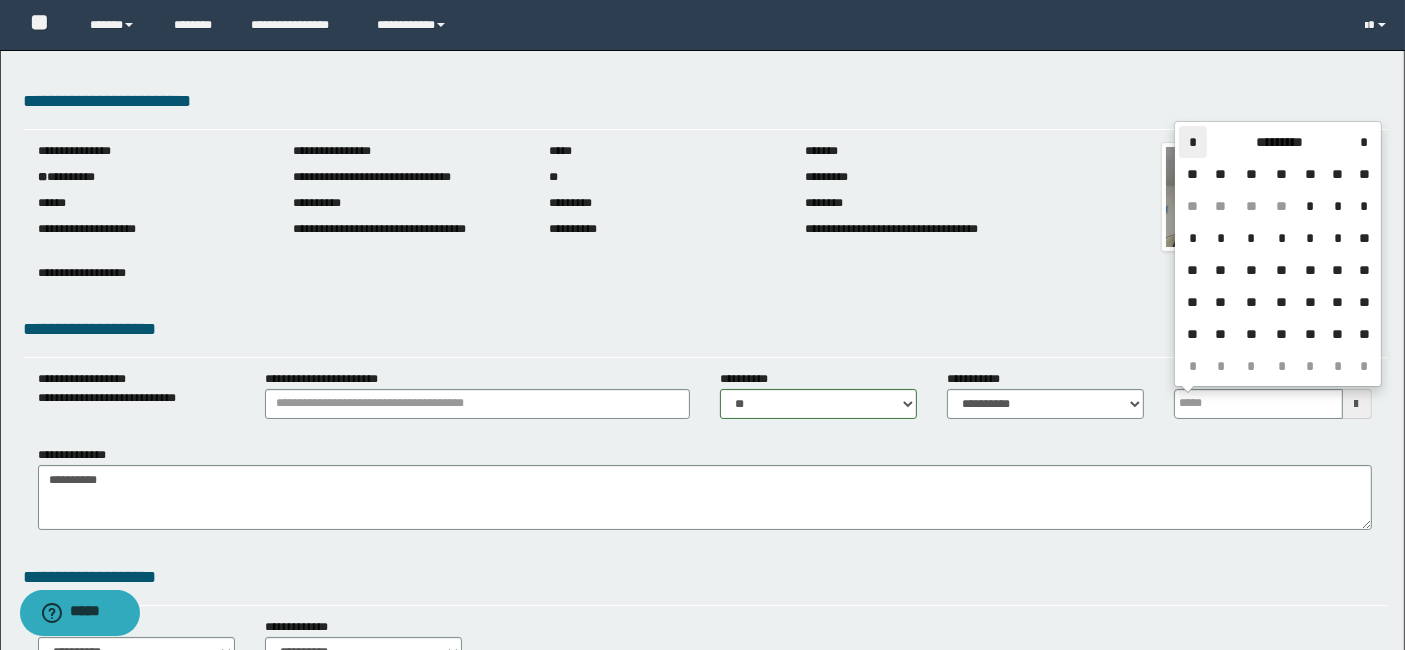 click on "*" at bounding box center (1193, 142) 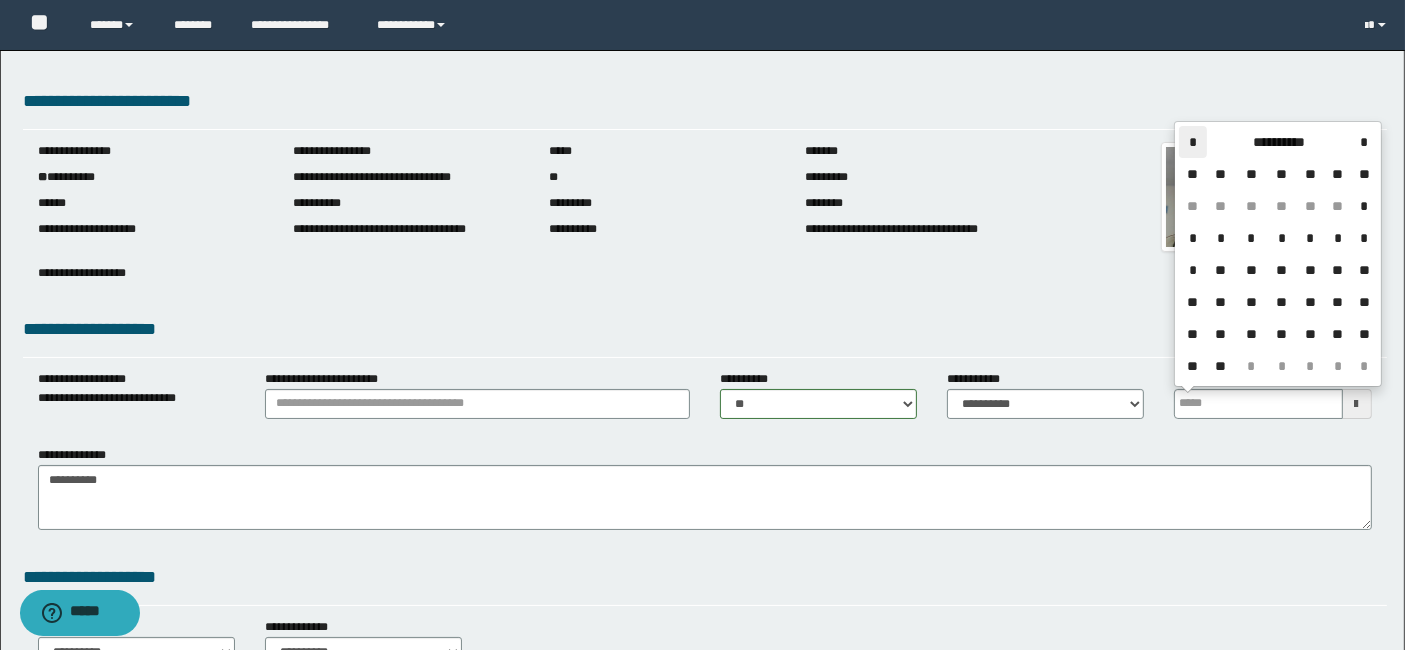 click on "*" at bounding box center [1193, 142] 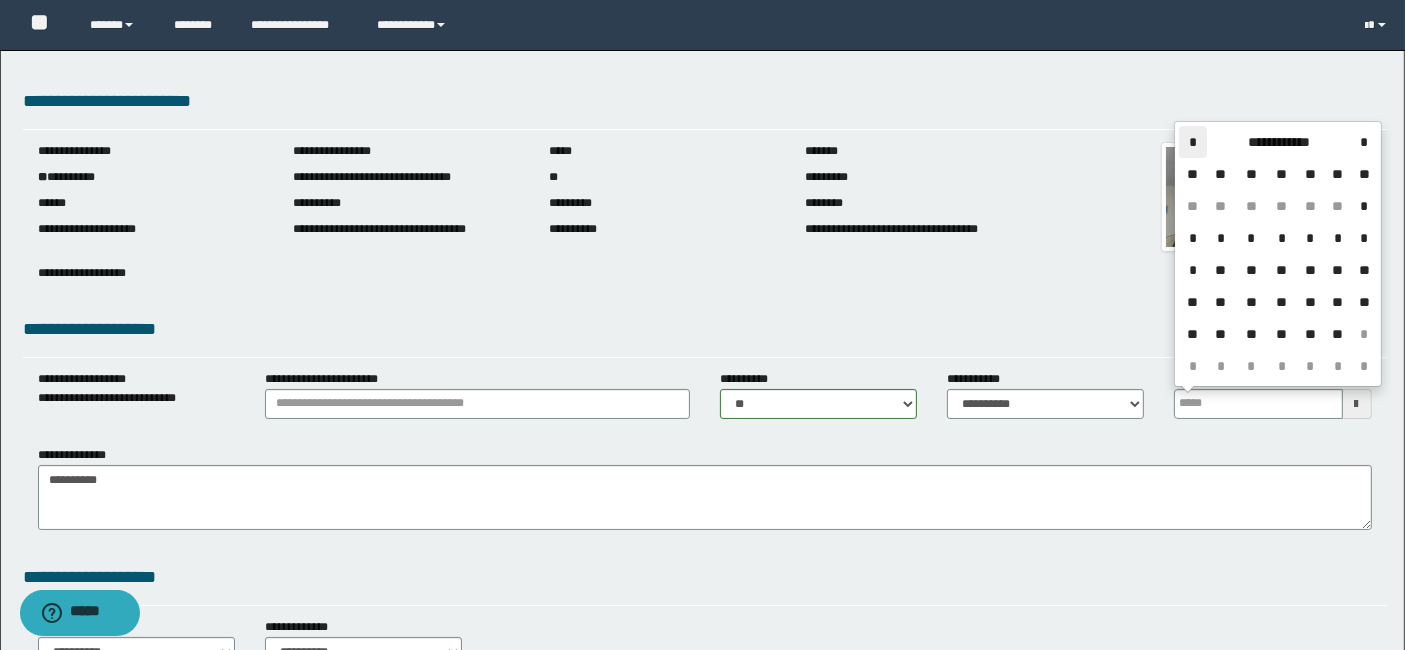 click on "*" at bounding box center (1193, 142) 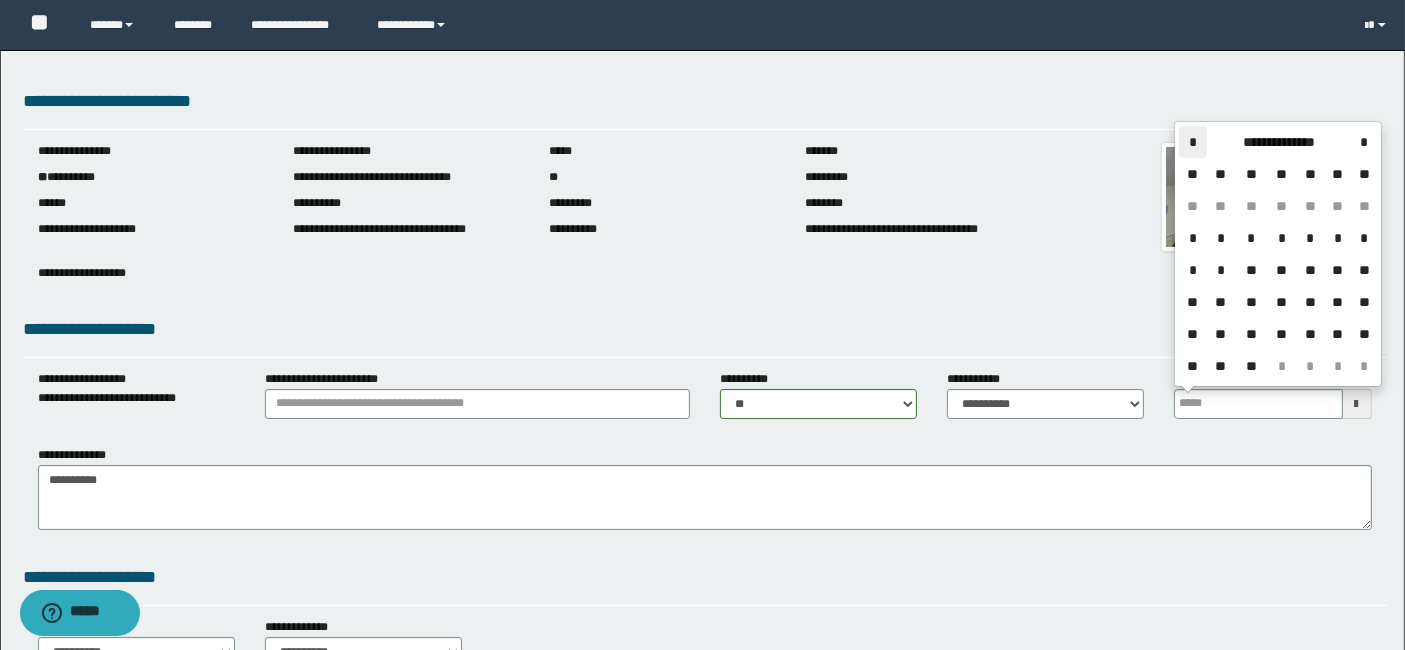 click on "*" at bounding box center (1193, 142) 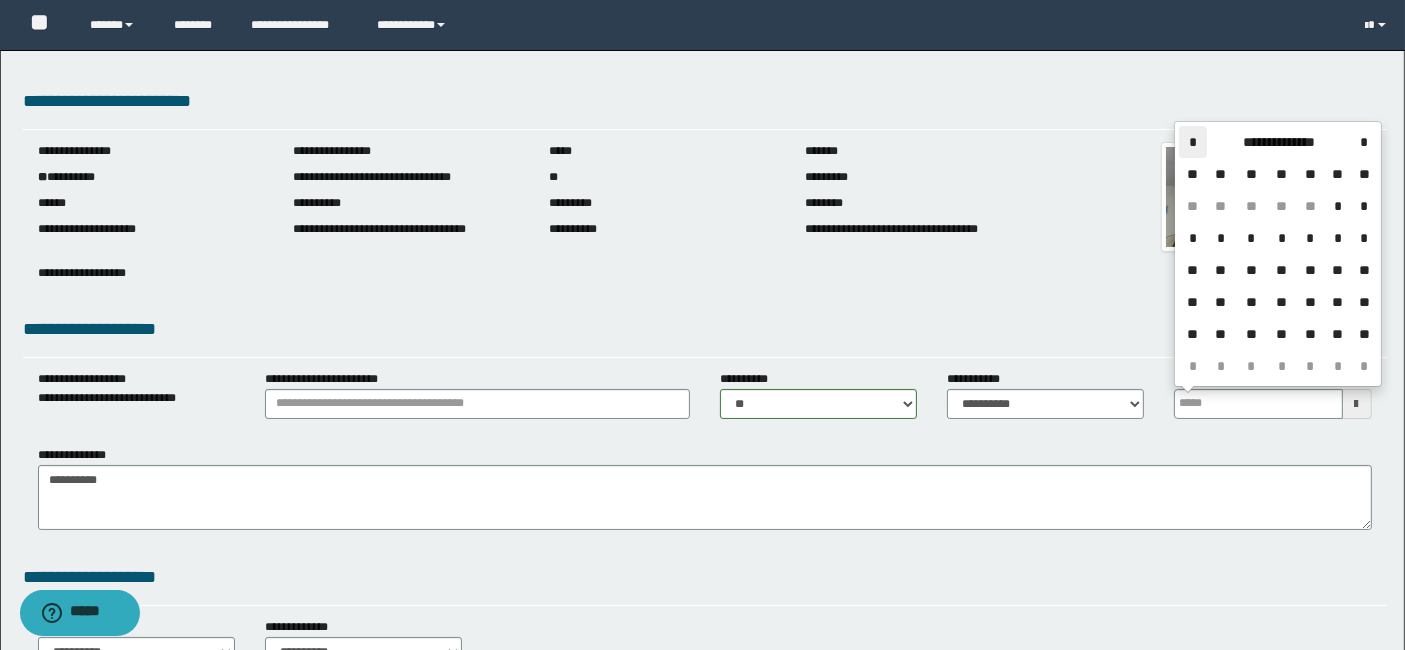 click on "*" at bounding box center (1193, 142) 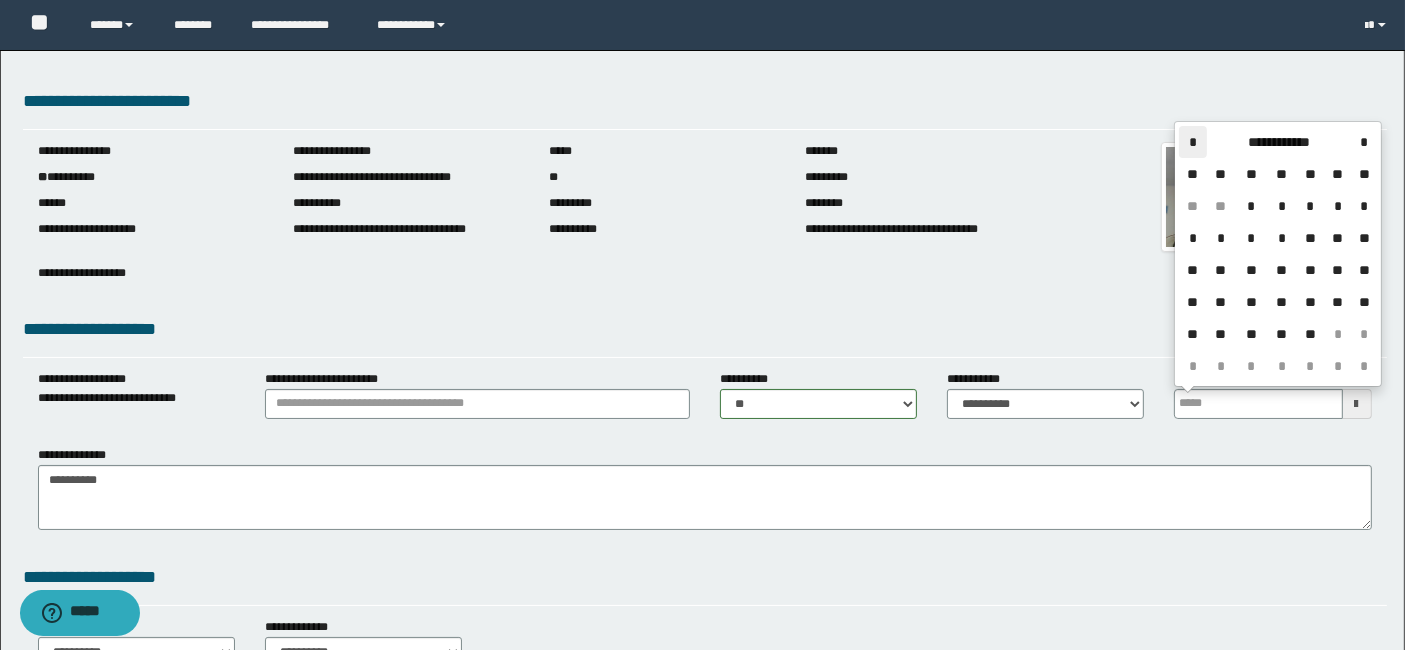 click on "*" at bounding box center [1193, 142] 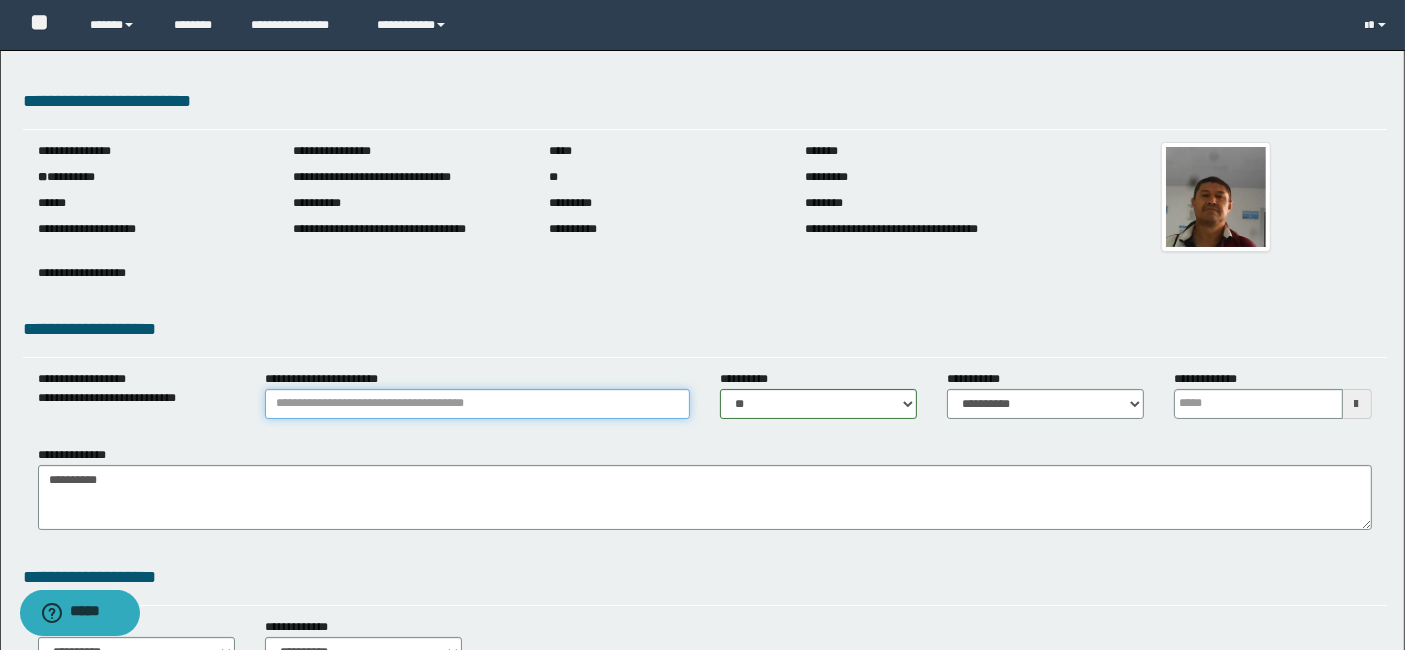 click on "**********" at bounding box center (477, 404) 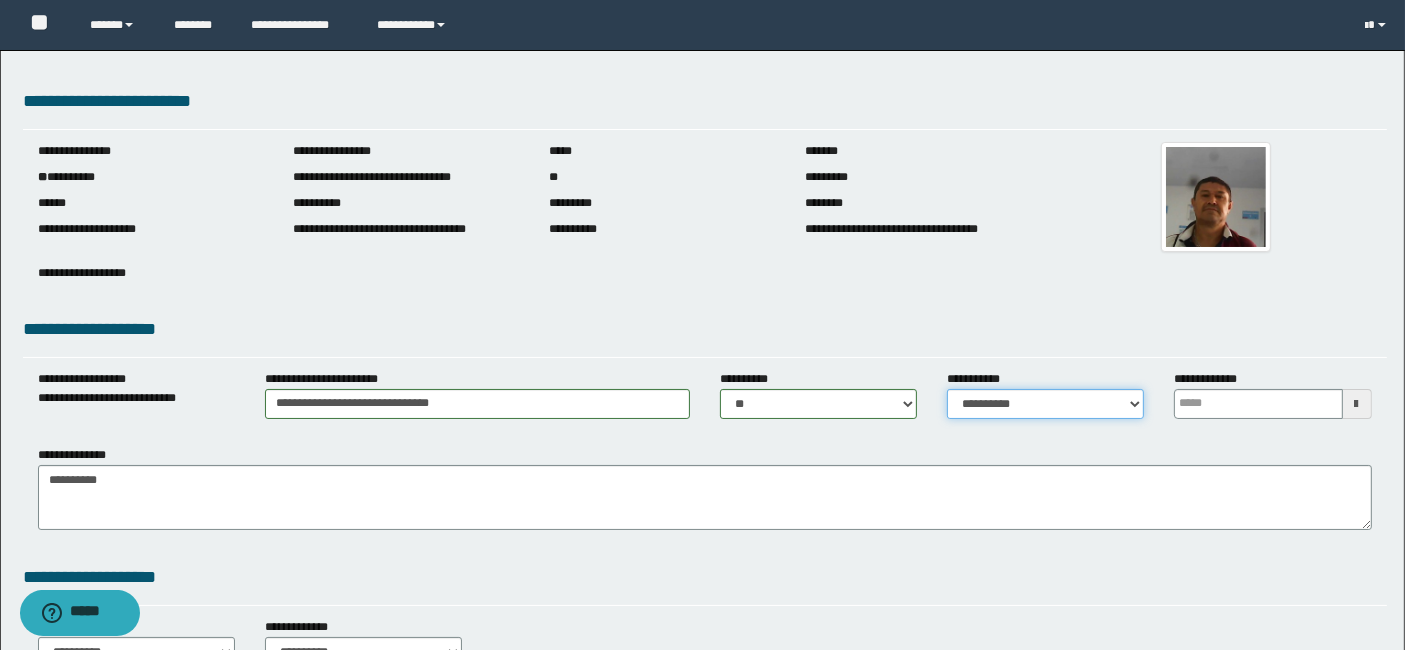 click on "**********" at bounding box center [1045, 404] 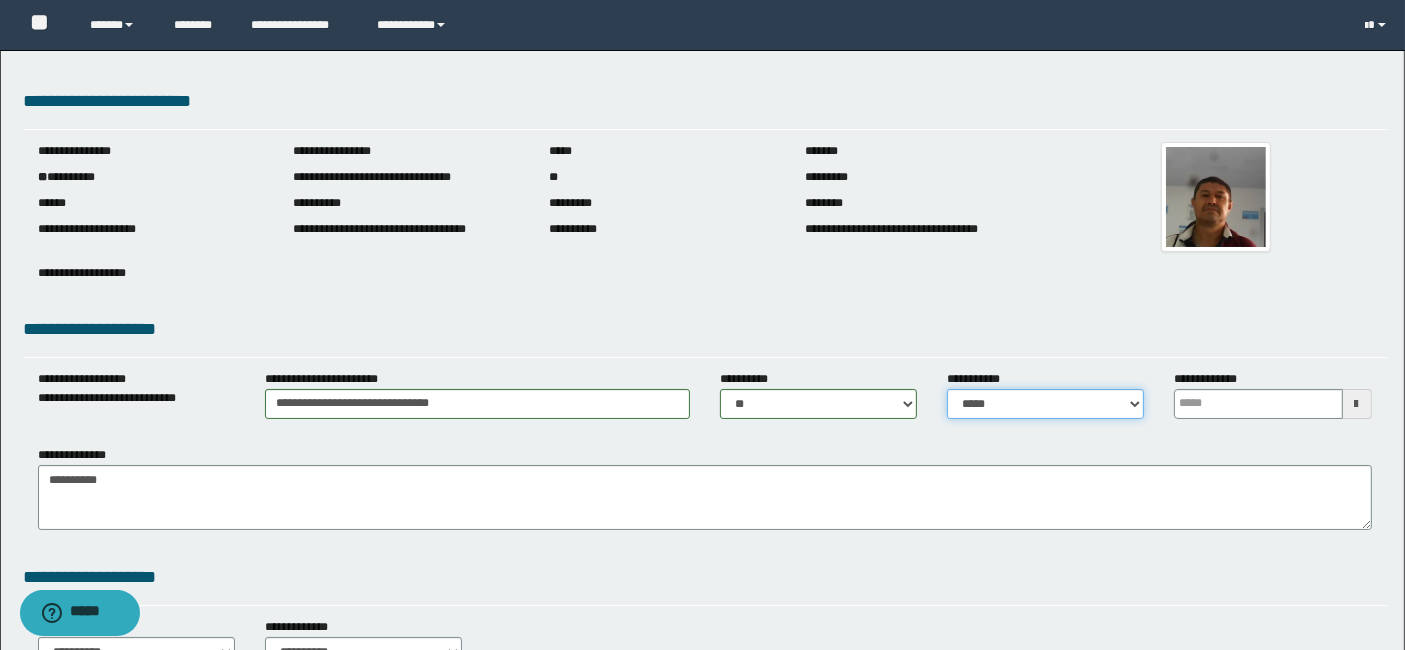 click on "**********" at bounding box center (1045, 404) 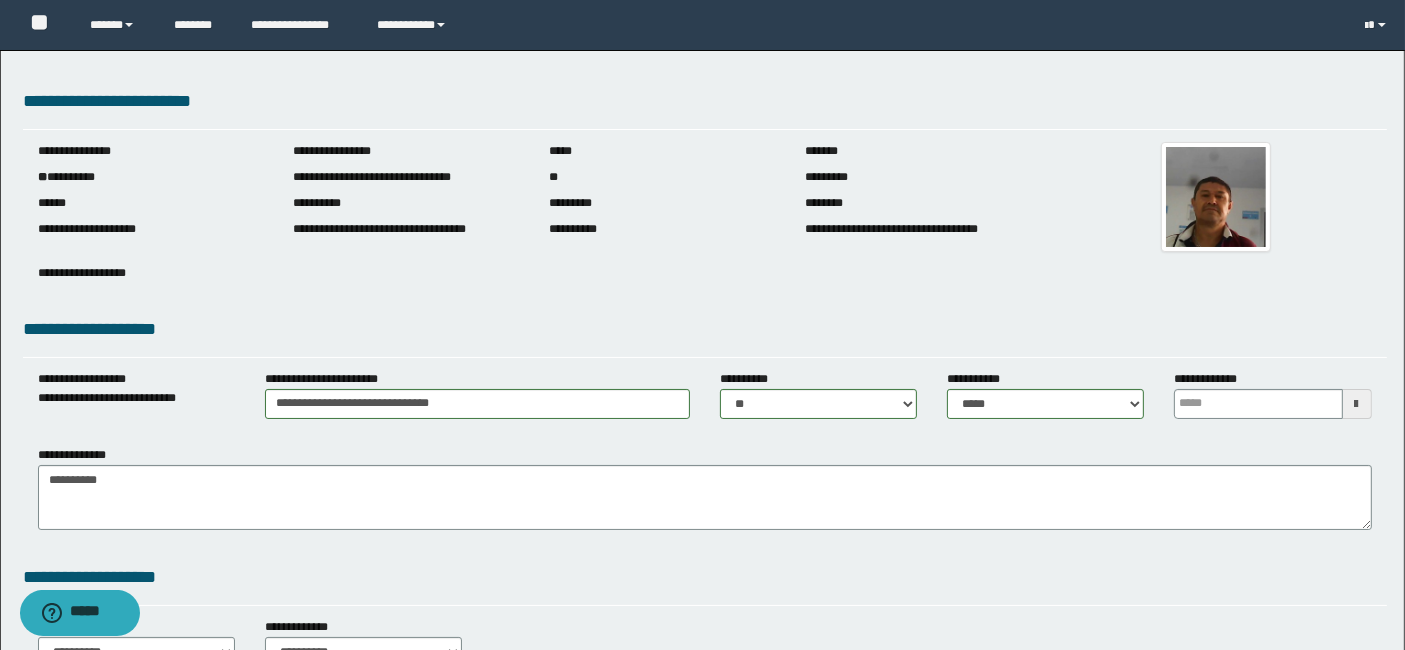 click at bounding box center (1357, 404) 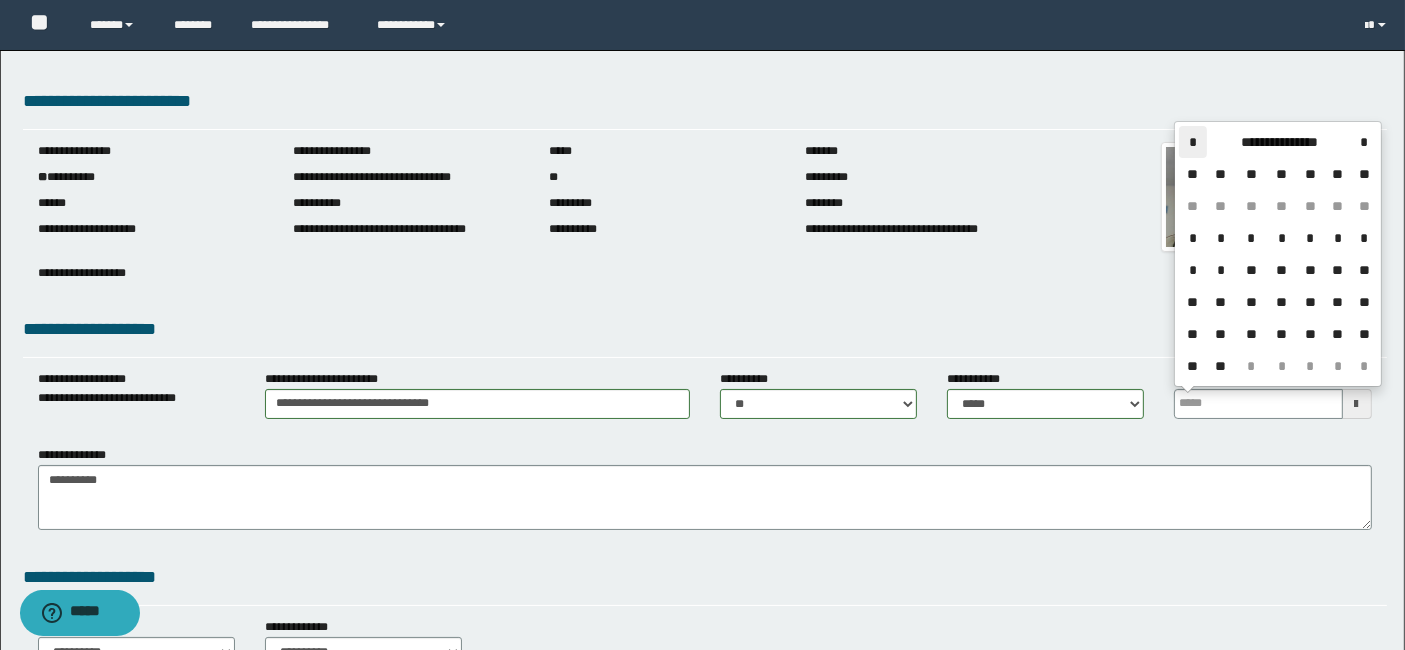 click on "*" at bounding box center [1193, 142] 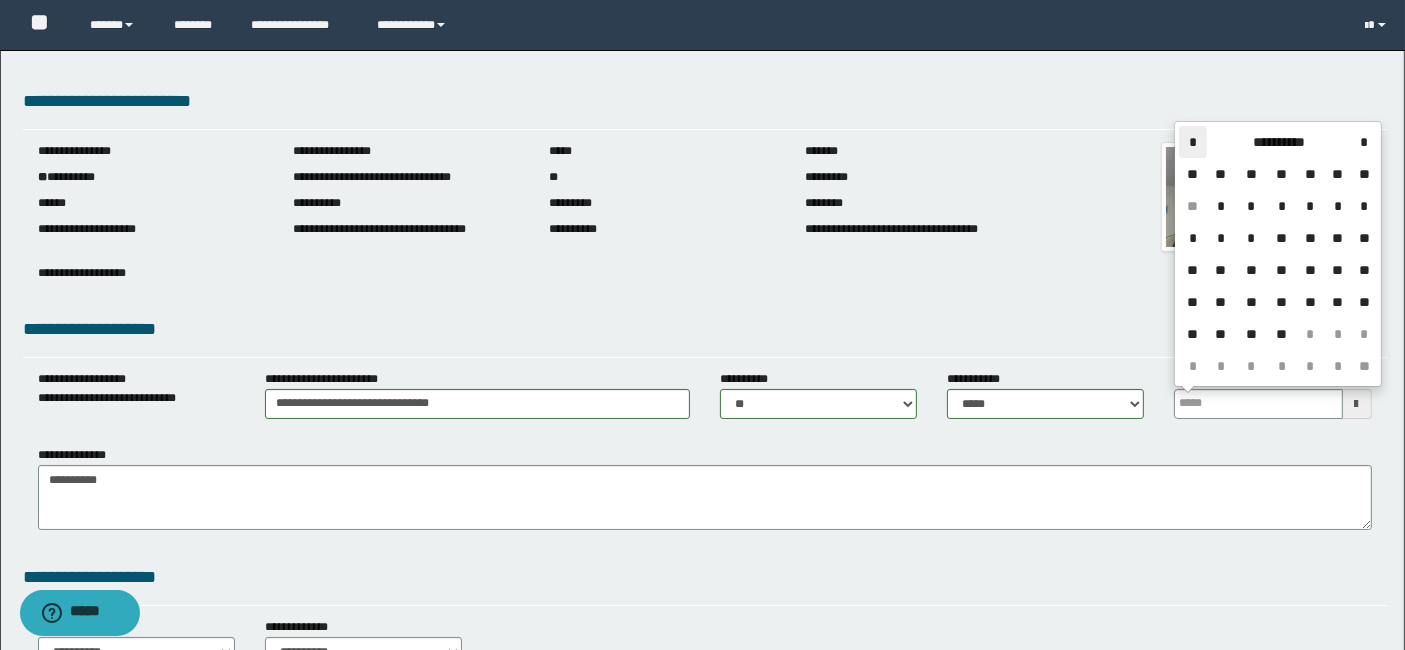 click on "*" at bounding box center [1193, 142] 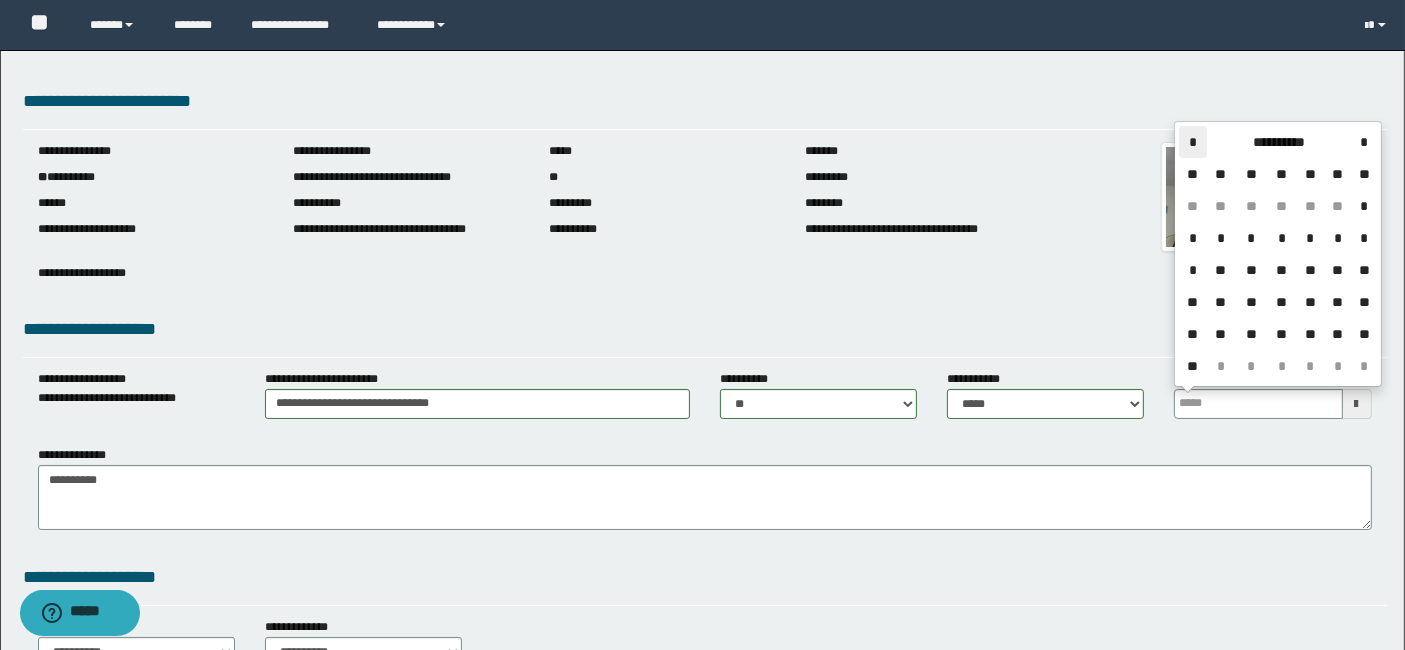 click on "*" at bounding box center (1193, 142) 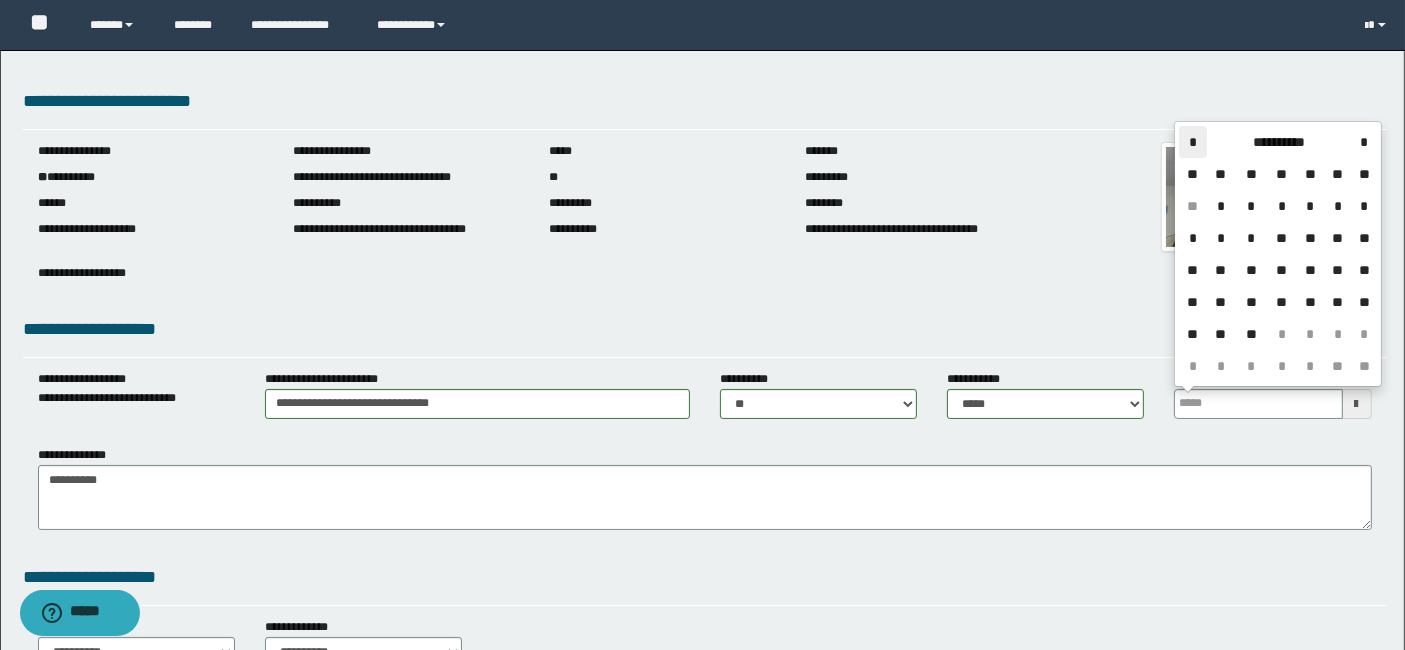 click on "*" at bounding box center (1193, 142) 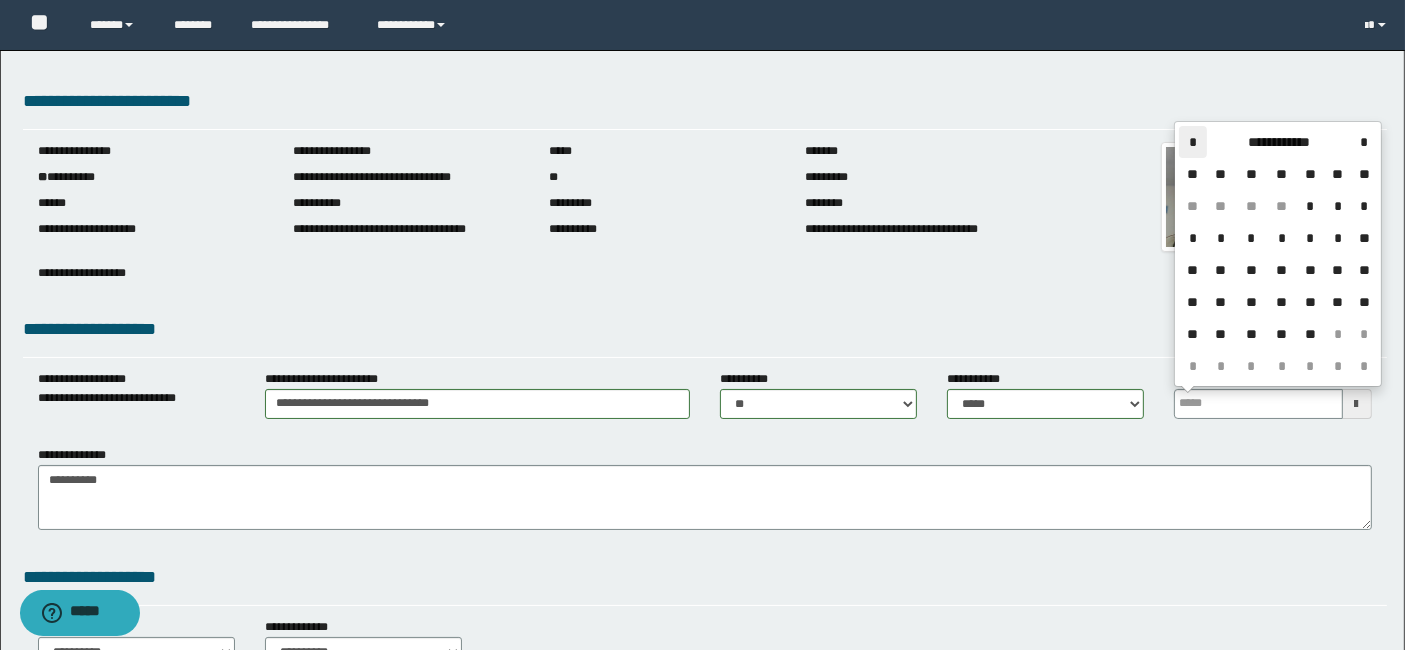 click on "*" at bounding box center [1193, 142] 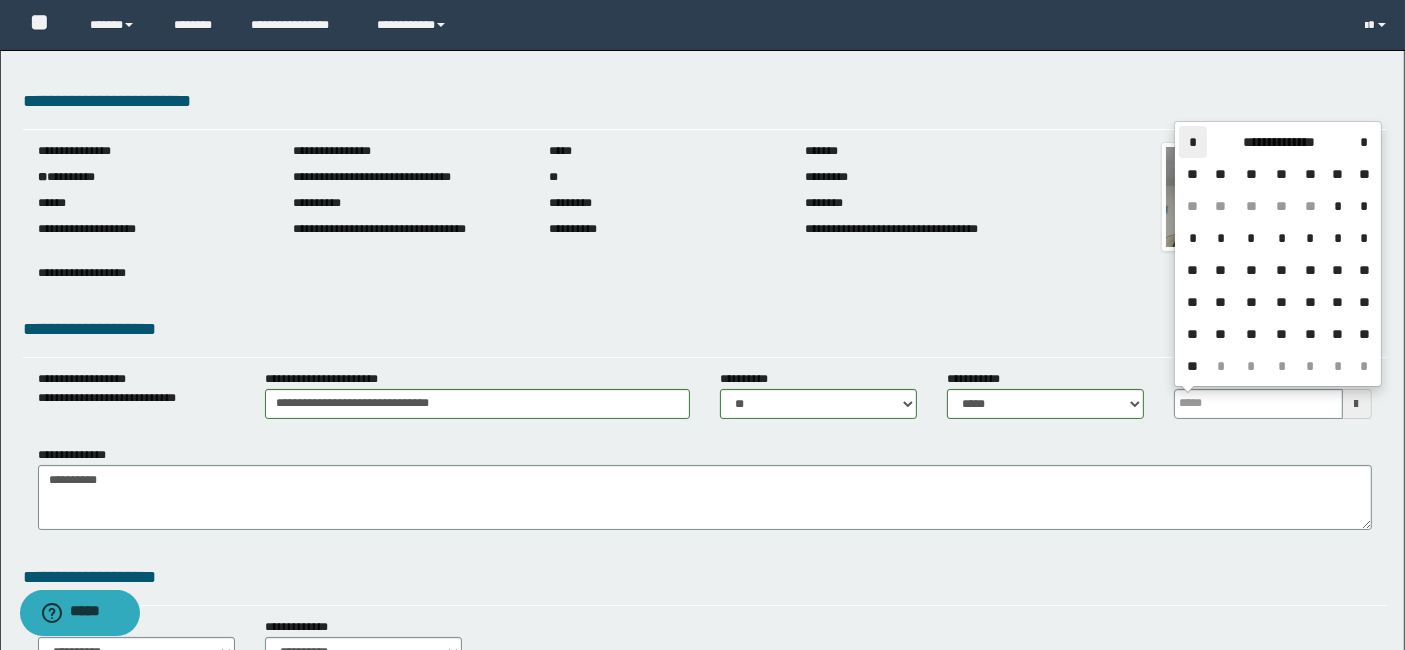click on "*" at bounding box center (1193, 142) 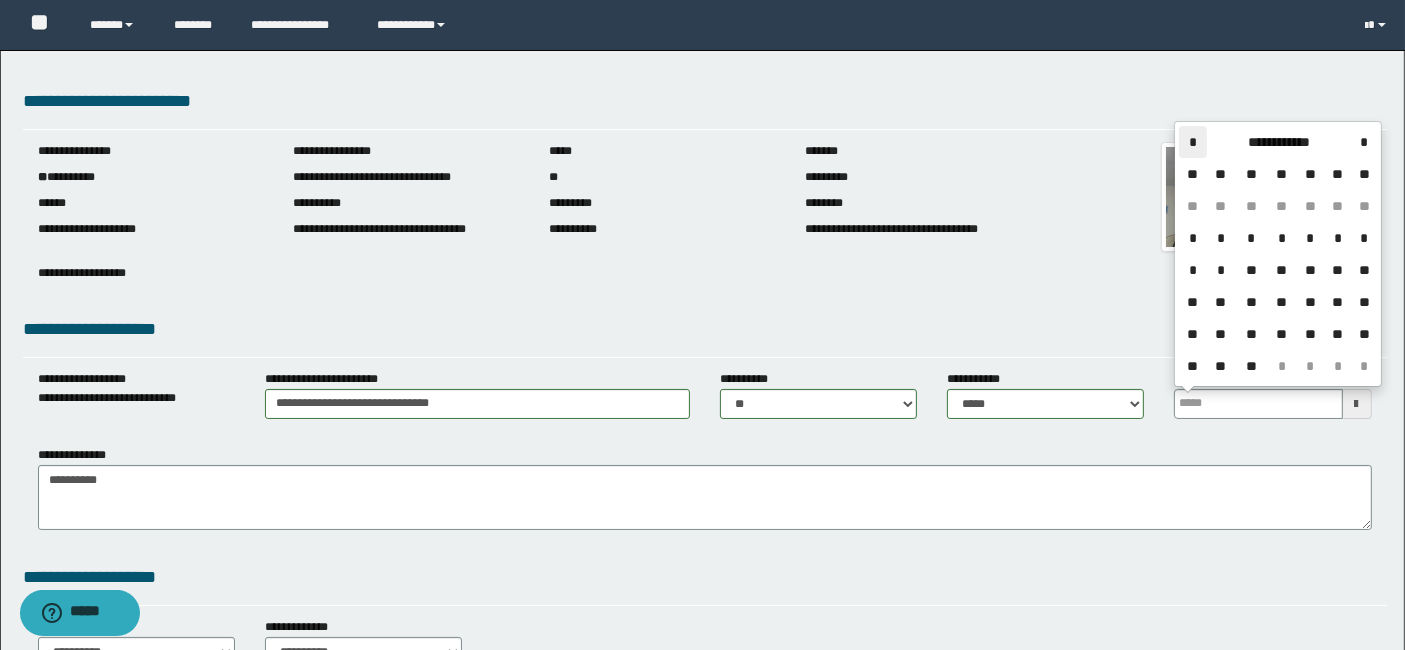 click on "*" at bounding box center [1193, 142] 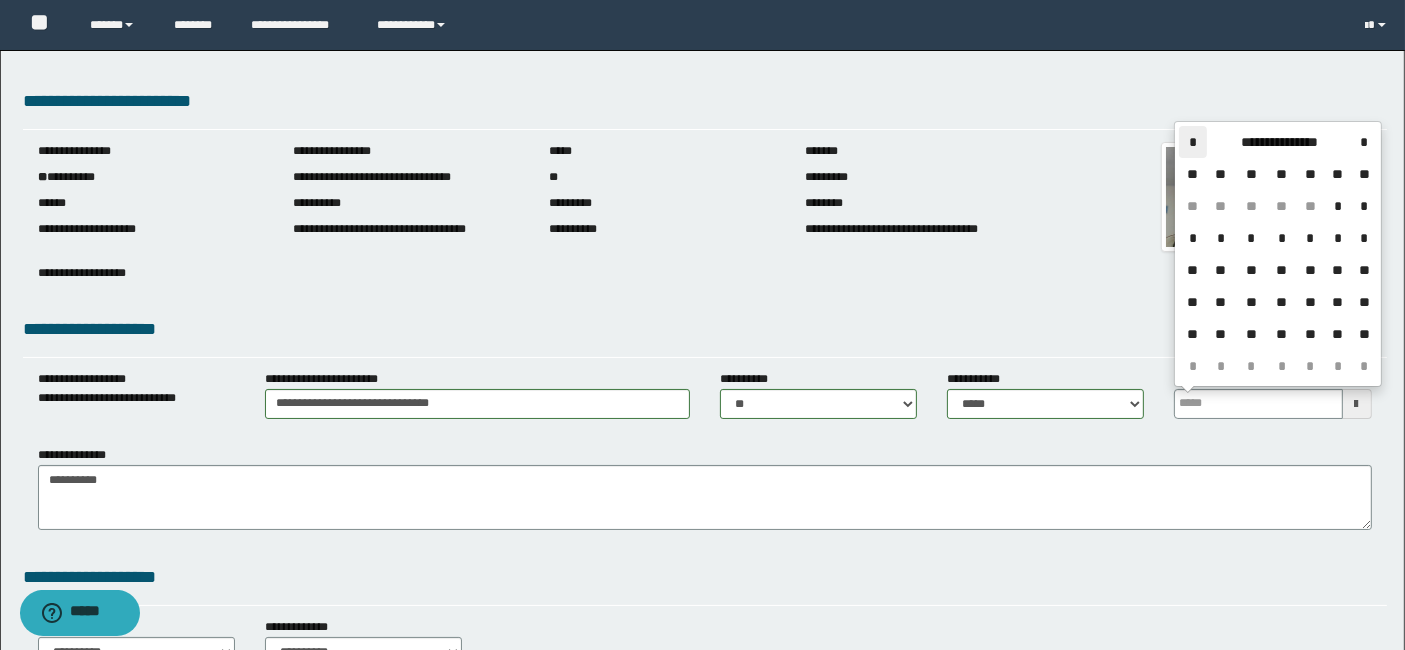 click on "*" at bounding box center (1193, 142) 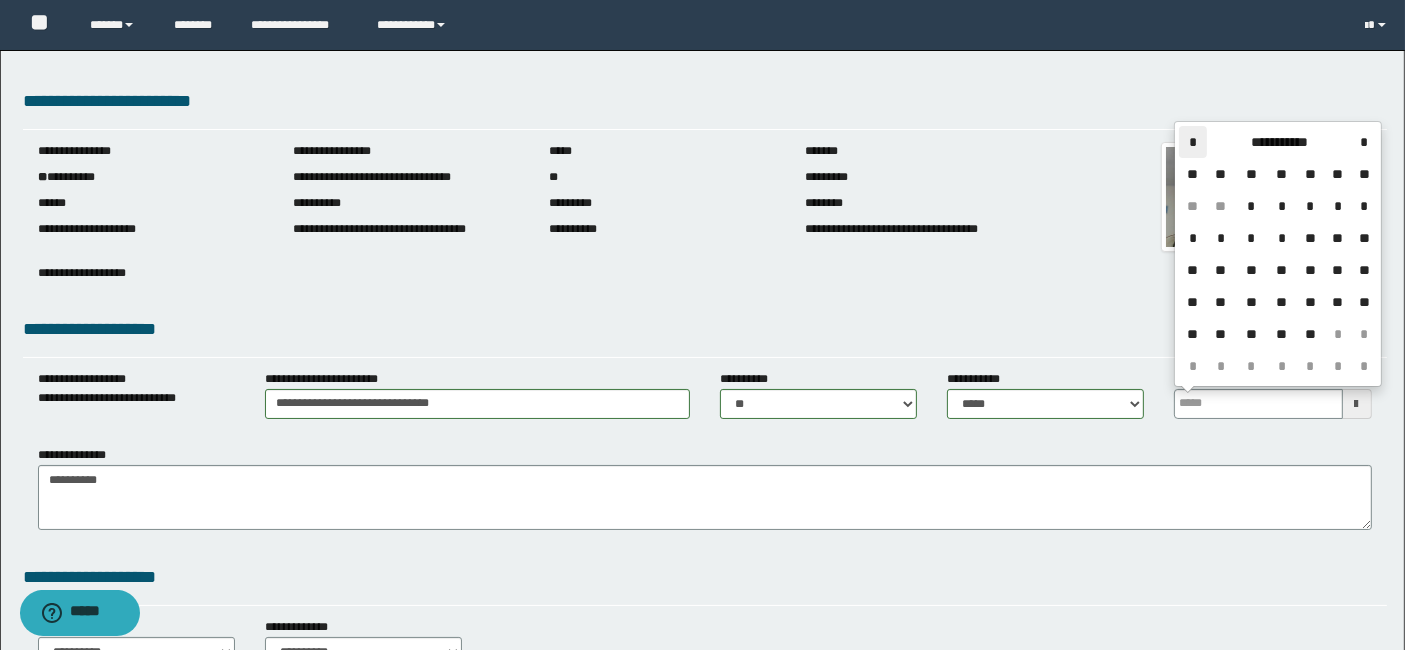 click on "*" at bounding box center [1193, 142] 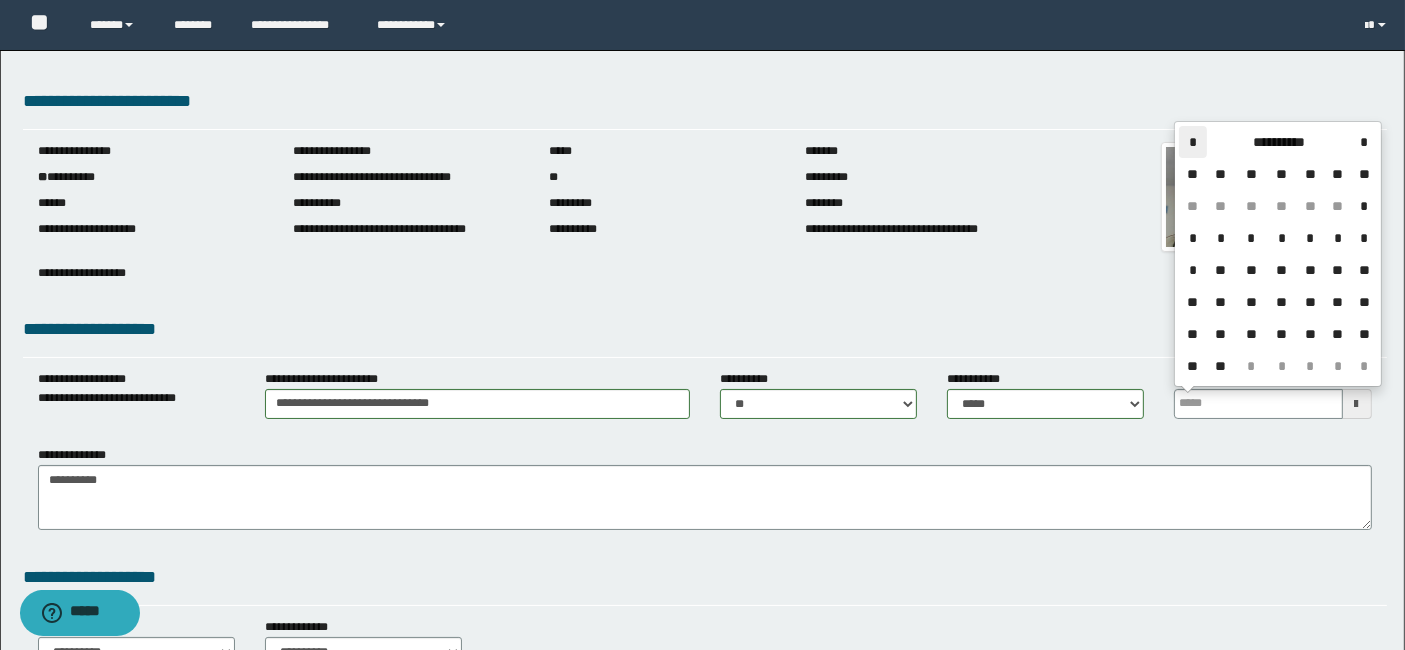 click on "*" at bounding box center [1193, 142] 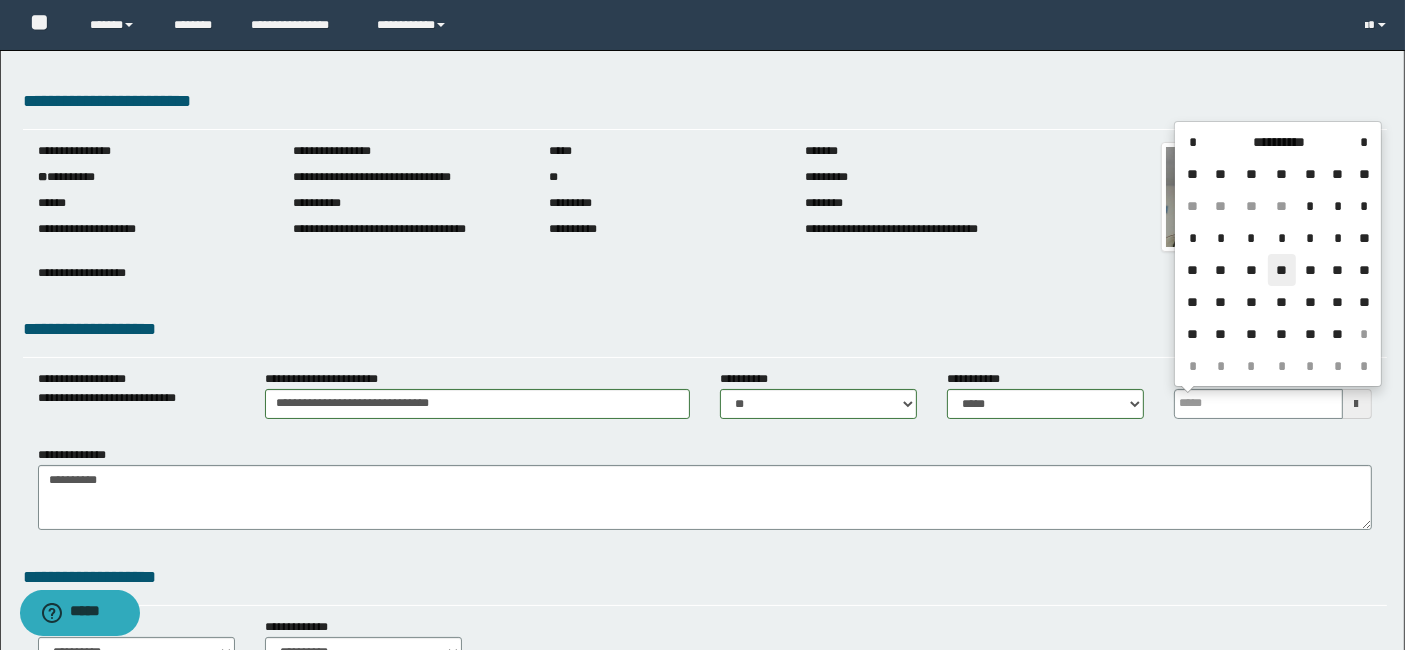click on "**" at bounding box center [1282, 270] 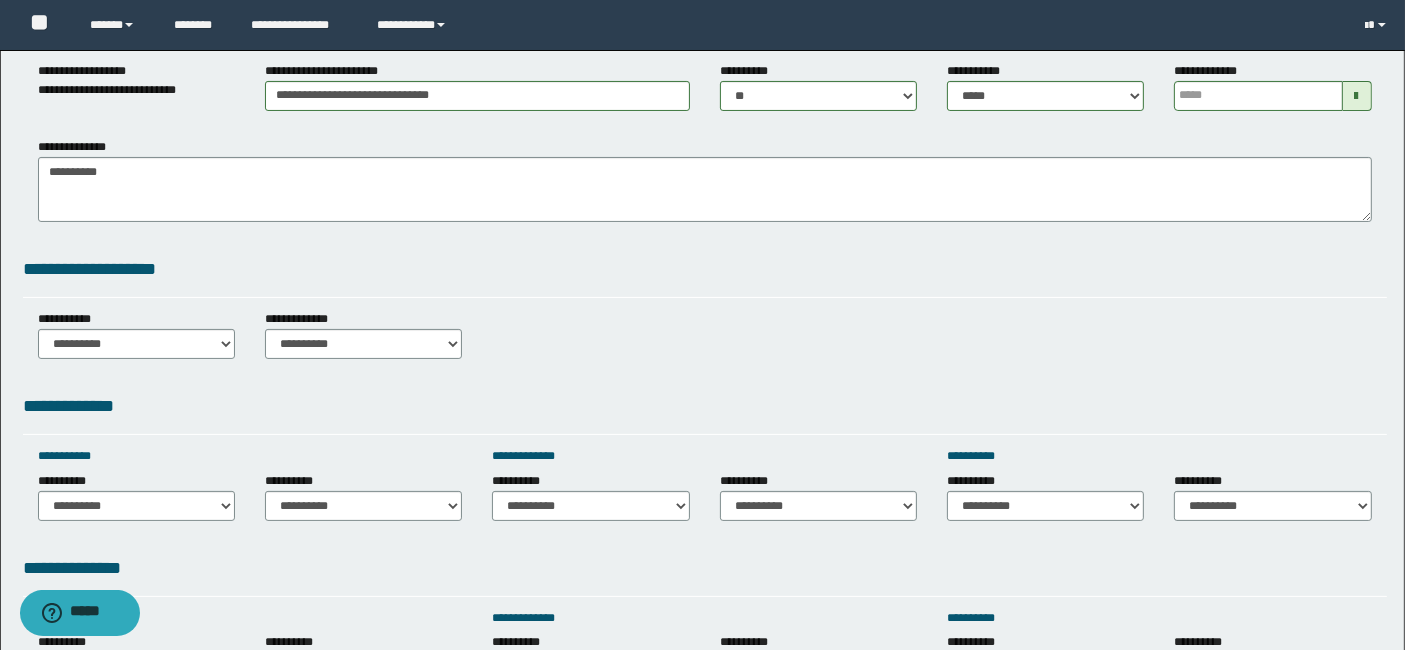 scroll, scrollTop: 311, scrollLeft: 0, axis: vertical 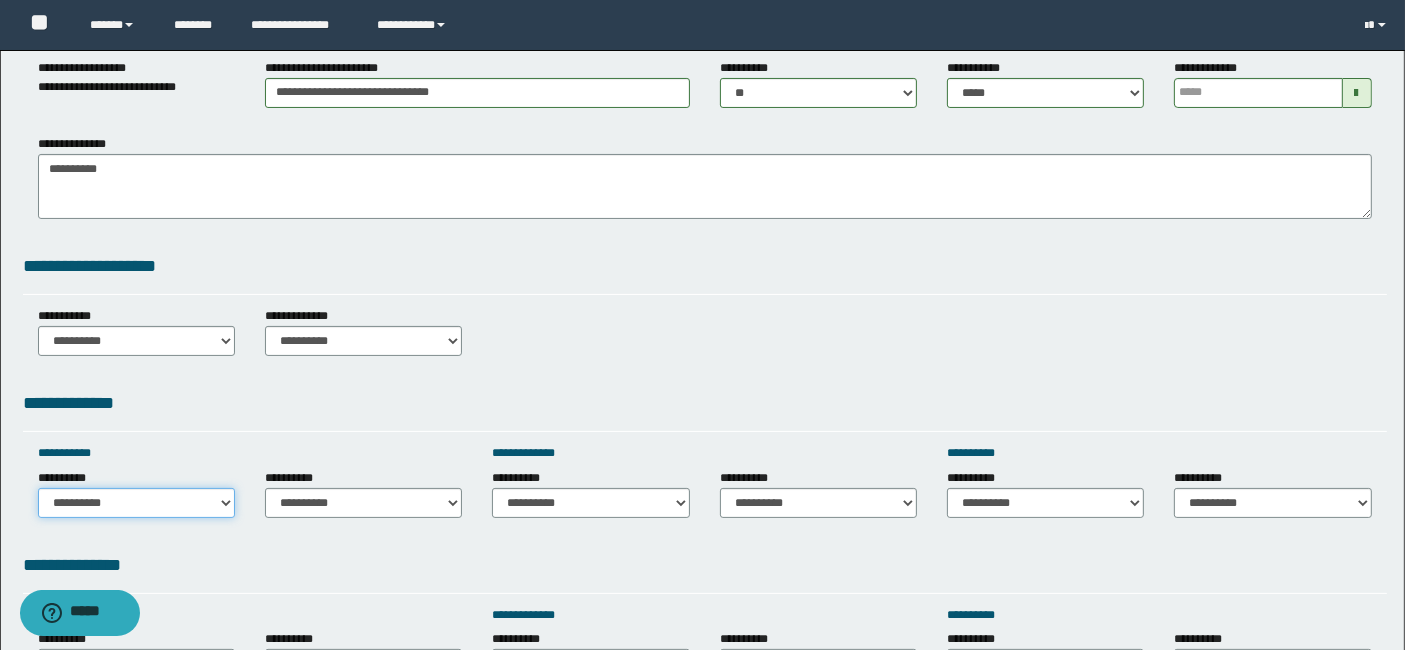 click on "**********" at bounding box center [136, 503] 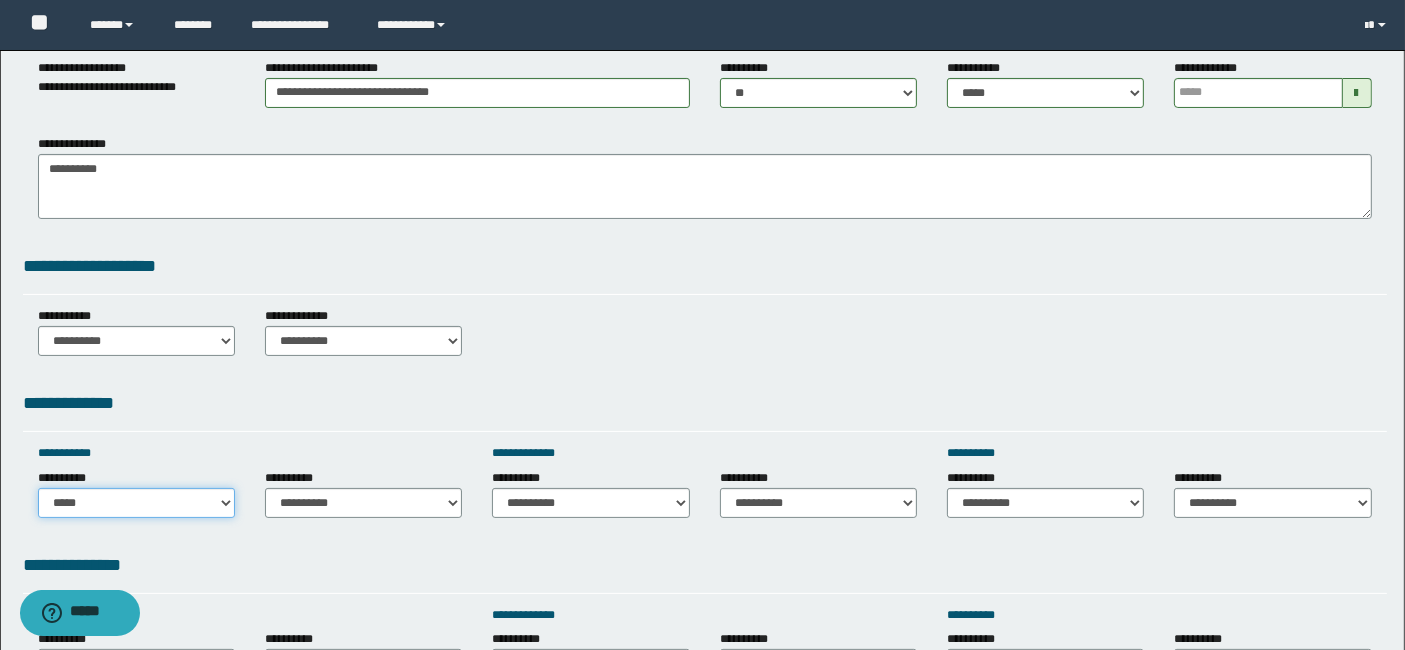 click on "**********" at bounding box center [136, 503] 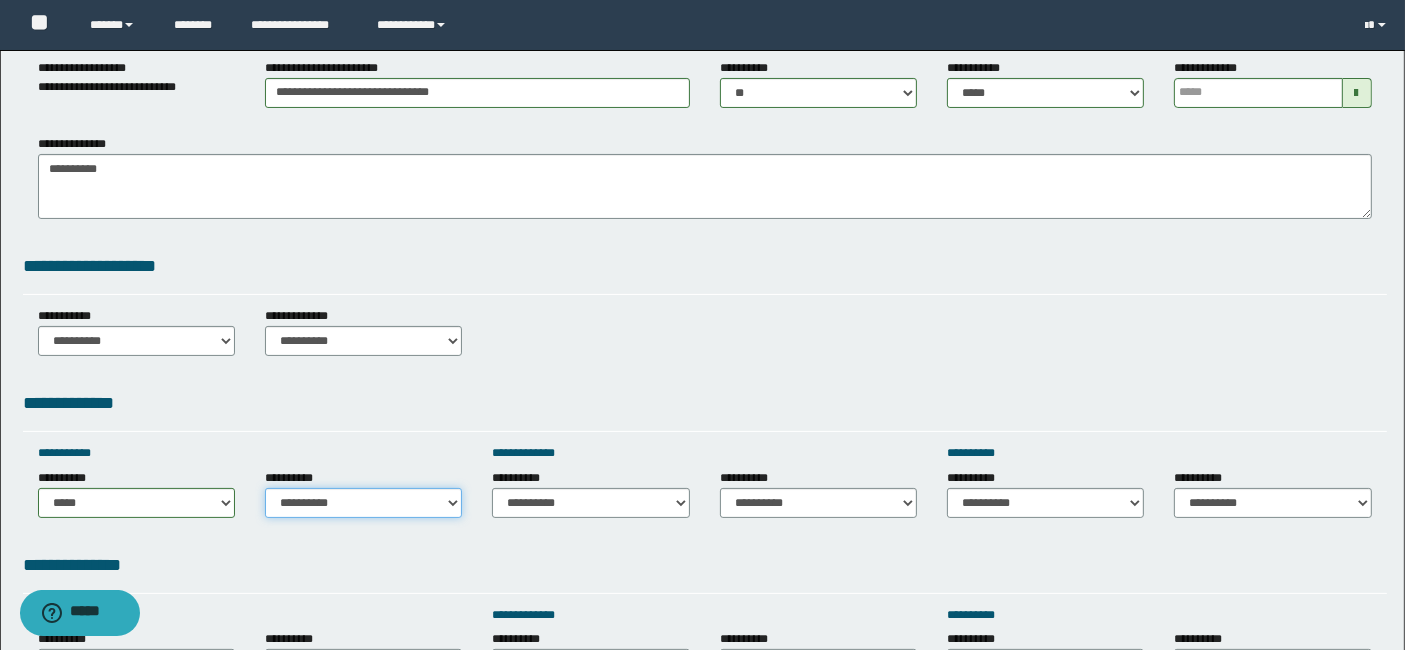 drag, startPoint x: 451, startPoint y: 502, endPoint x: 431, endPoint y: 478, distance: 31.241 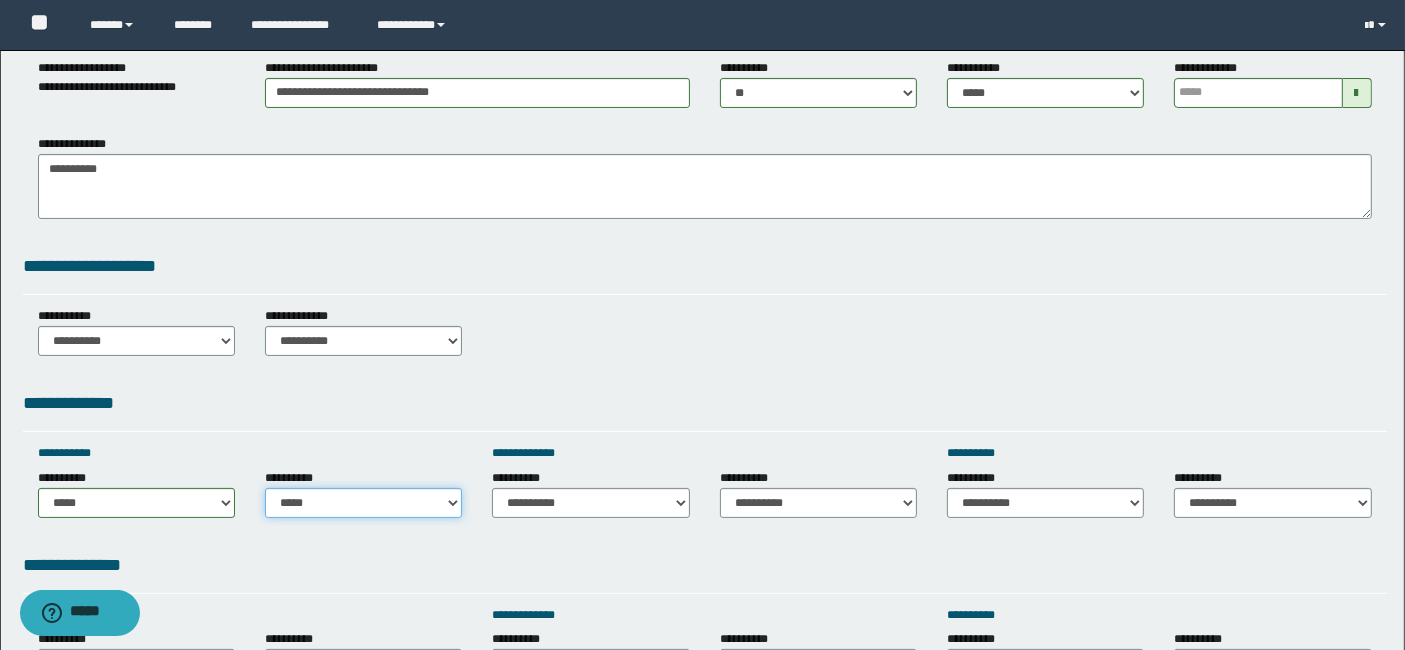 click on "**********" at bounding box center [363, 503] 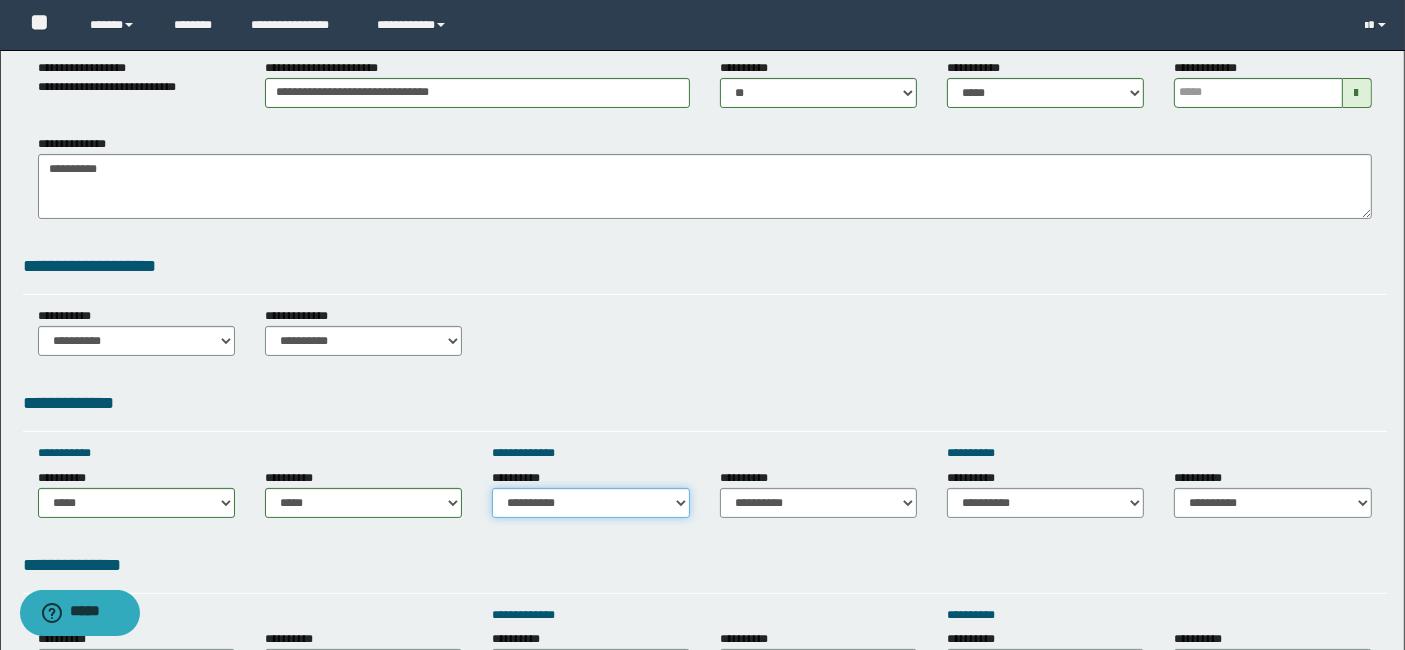 click on "**********" at bounding box center (590, 503) 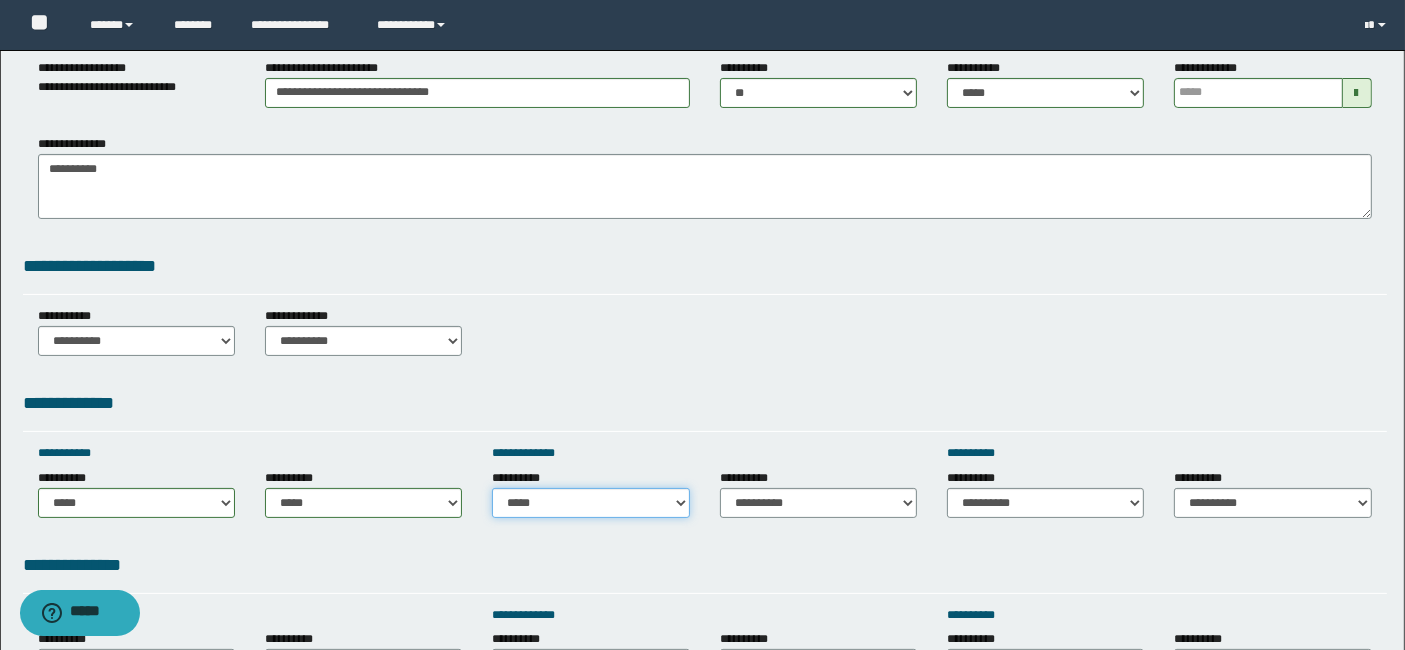 click on "**********" at bounding box center (590, 503) 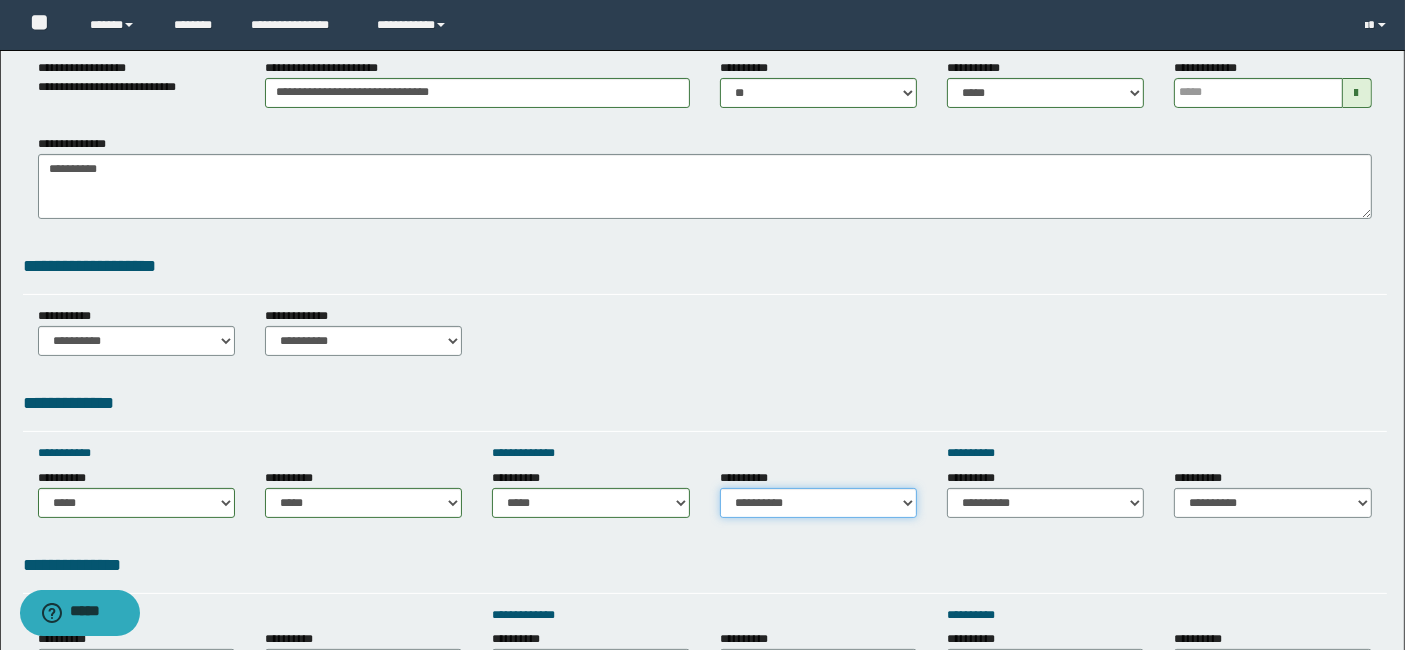 click on "**********" at bounding box center (818, 503) 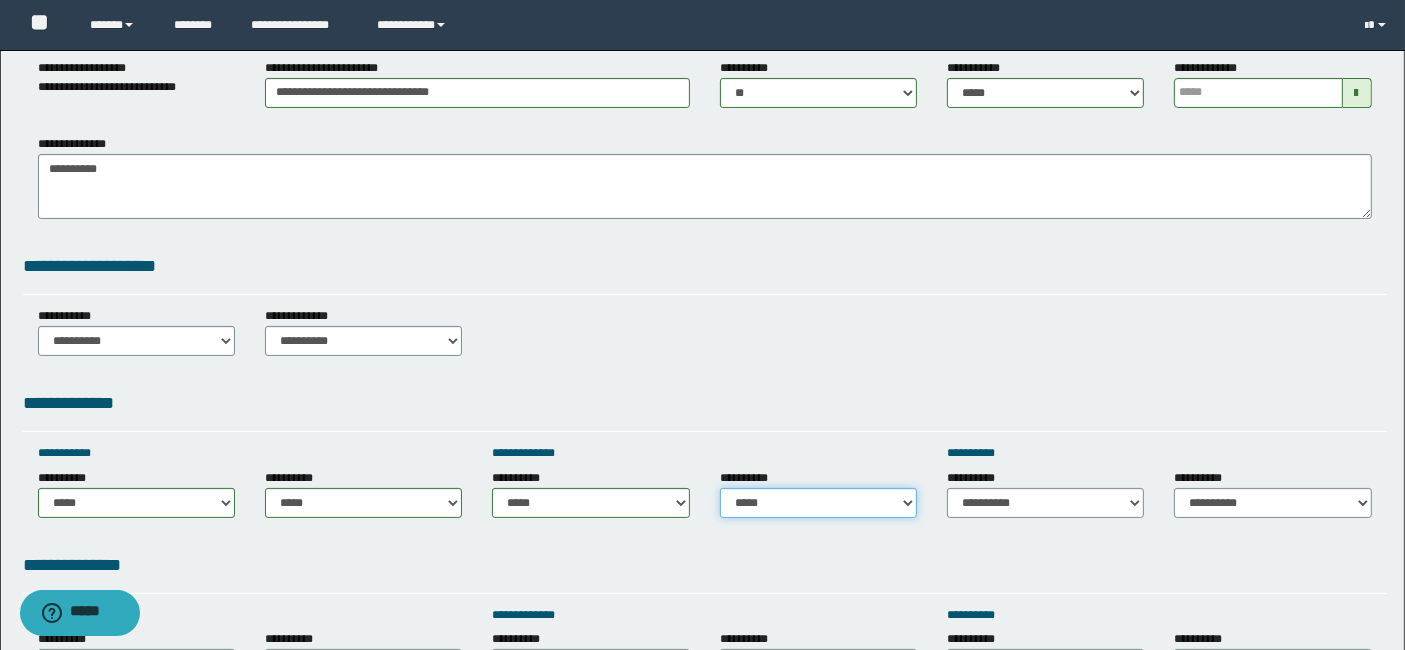 click on "**********" at bounding box center [818, 503] 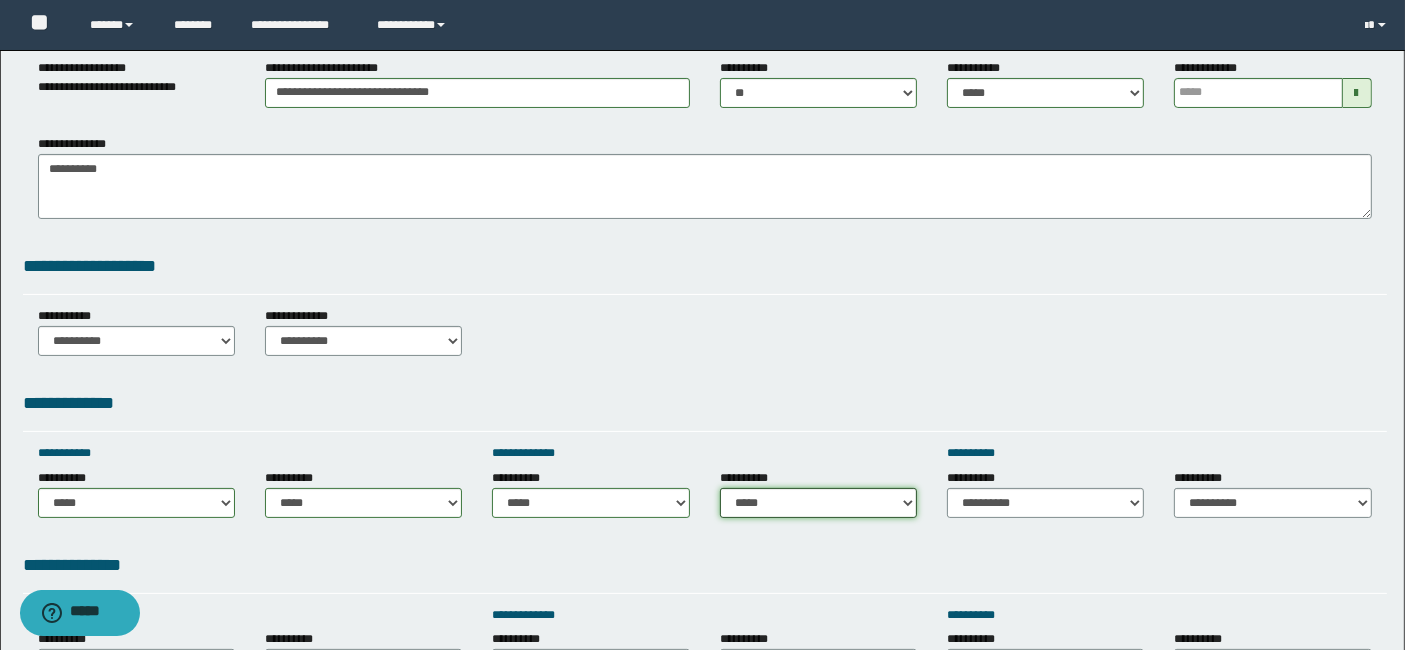 click on "**********" at bounding box center [818, 503] 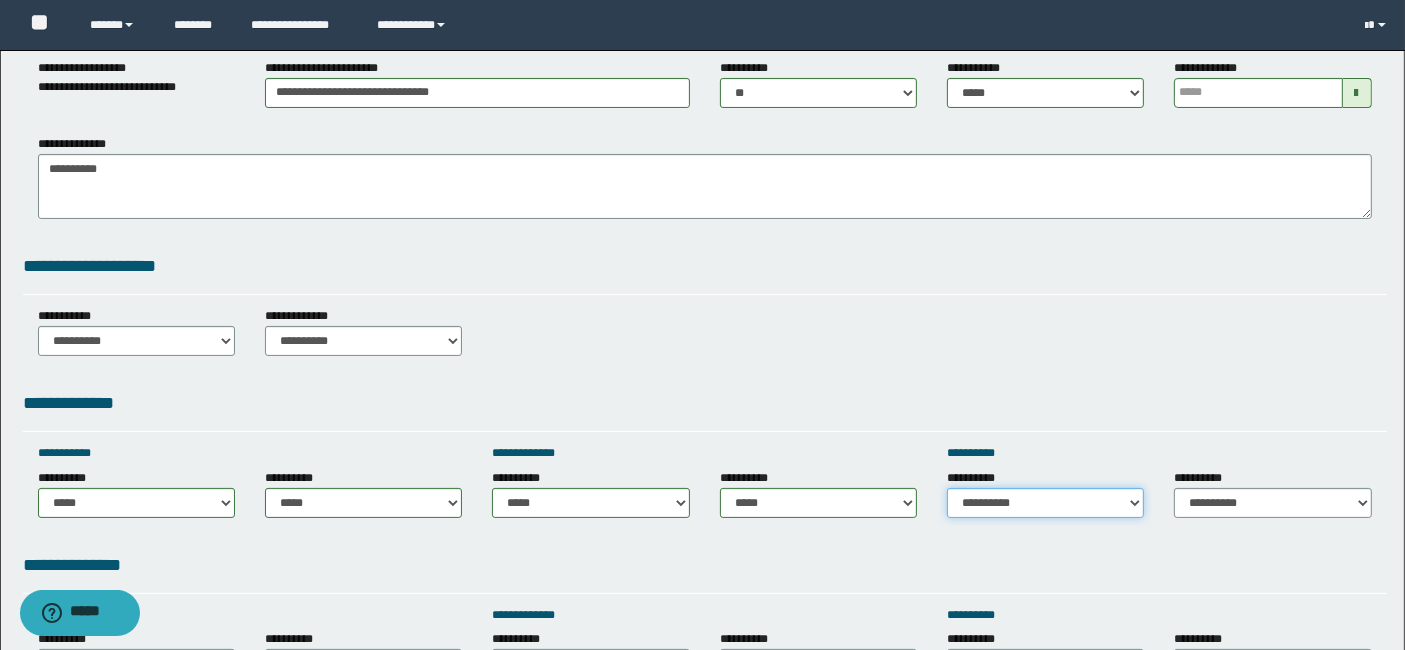 click on "**********" at bounding box center [1045, 503] 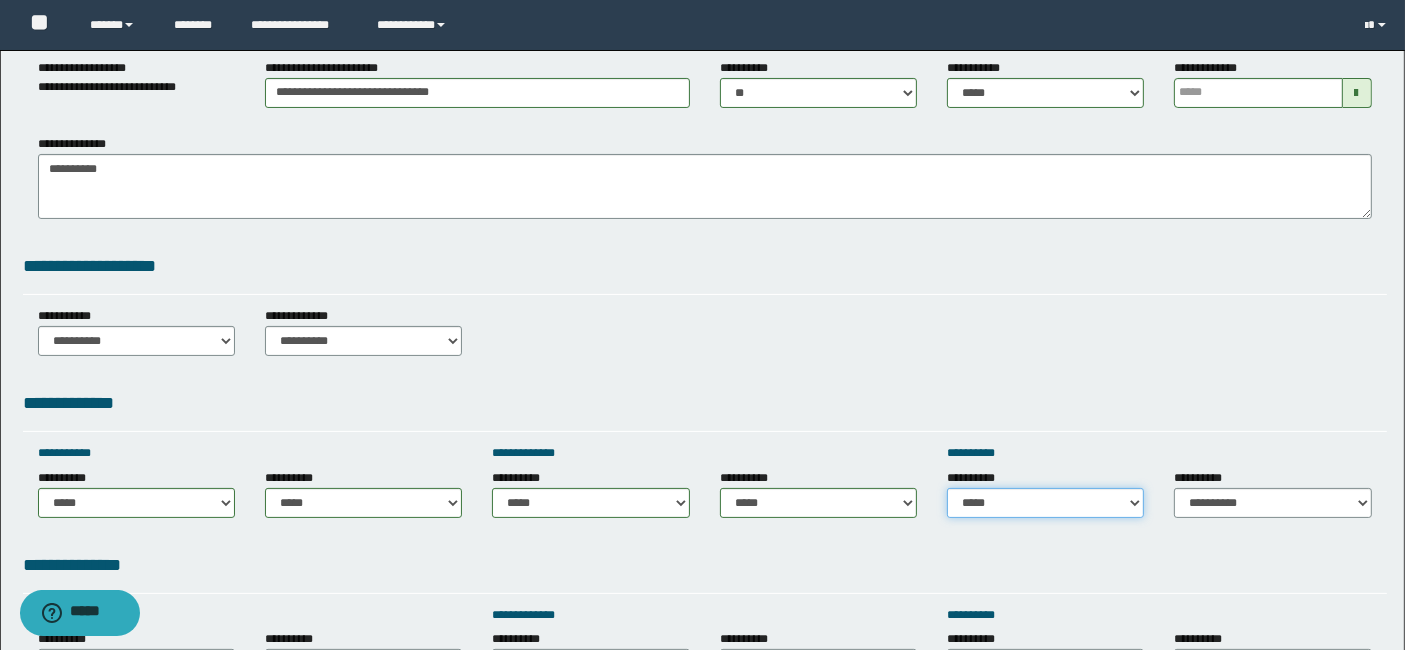 click on "**********" at bounding box center [1045, 503] 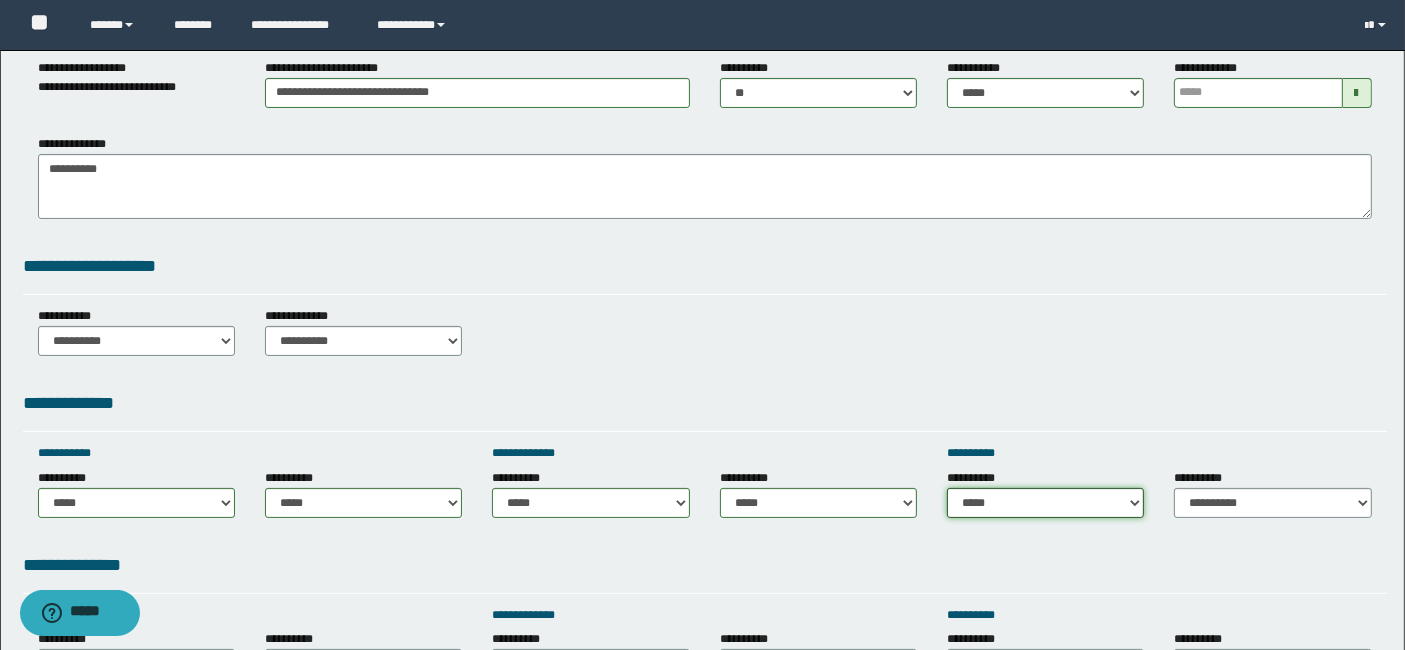 click on "**********" at bounding box center (1045, 503) 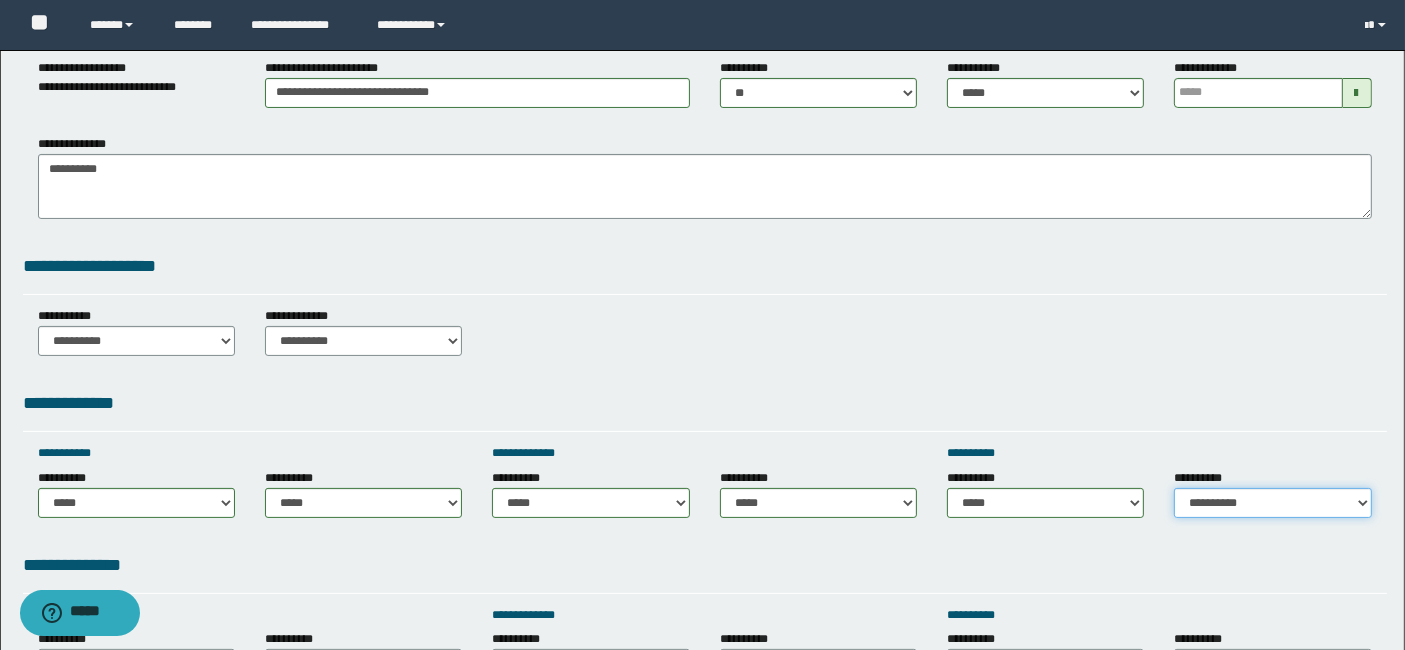 click on "**********" at bounding box center [1272, 503] 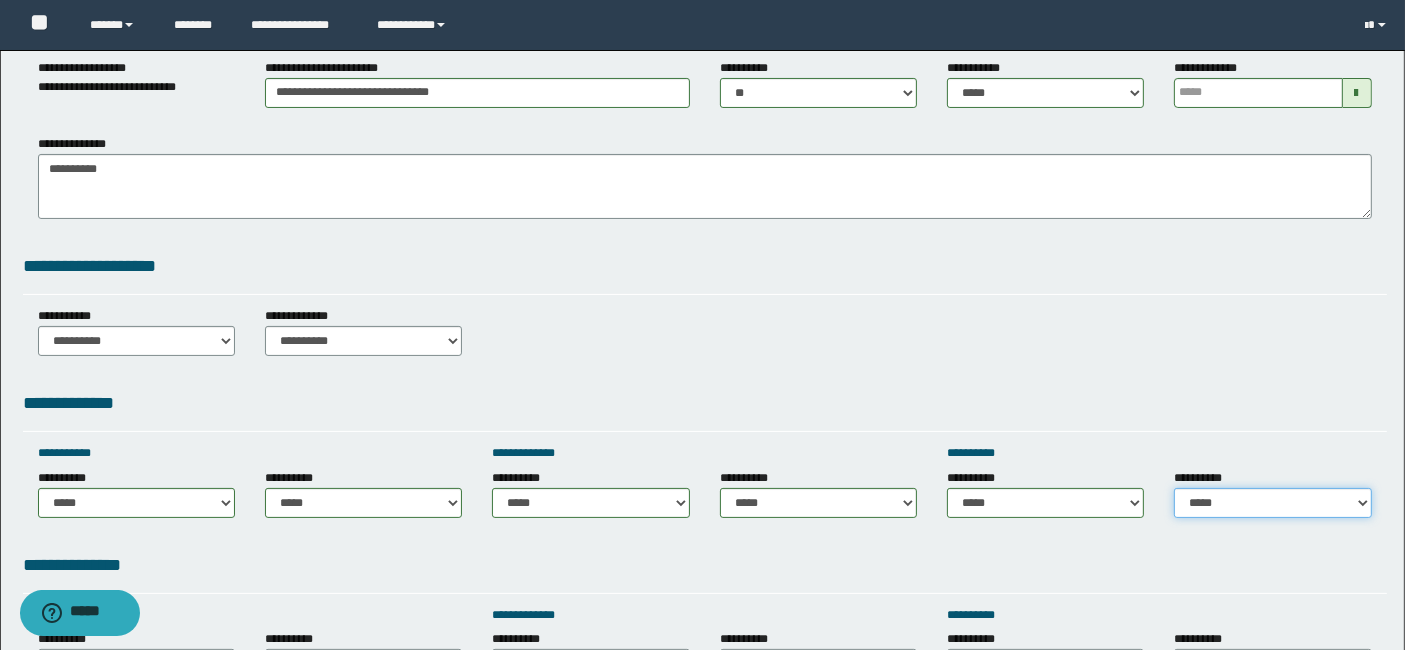 click on "**********" at bounding box center [1272, 503] 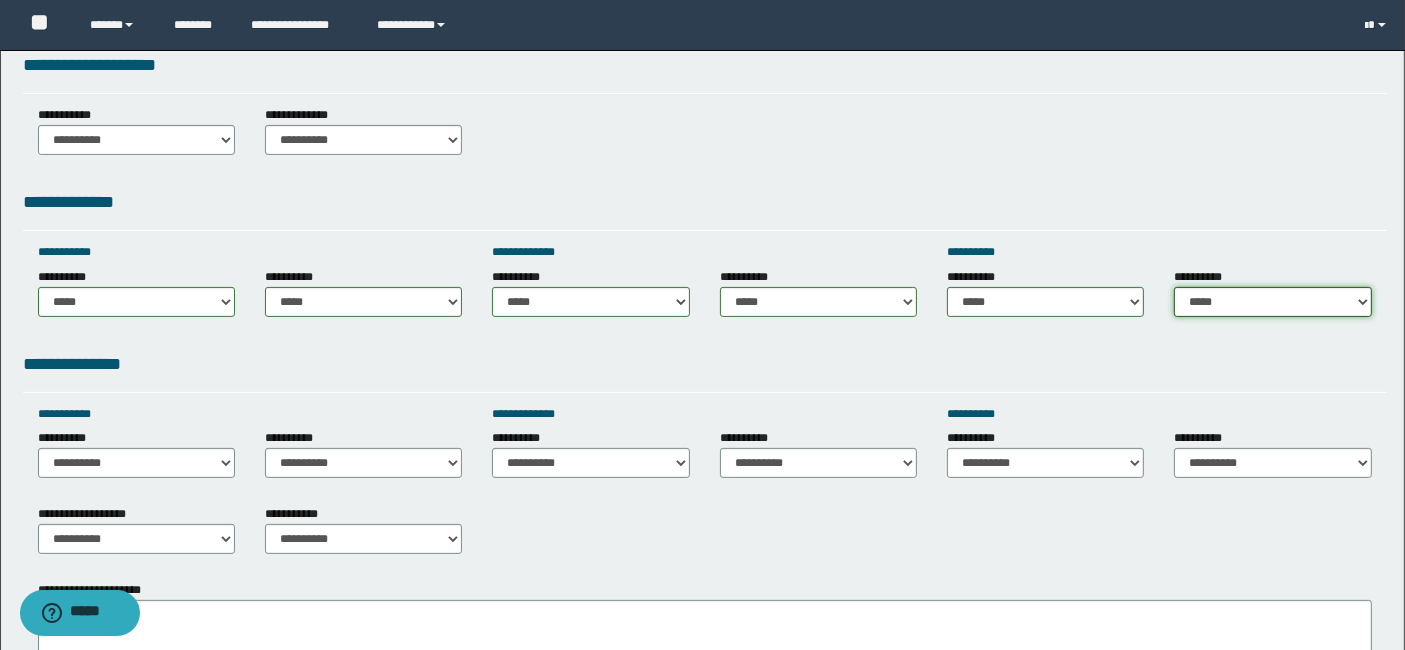 scroll, scrollTop: 533, scrollLeft: 0, axis: vertical 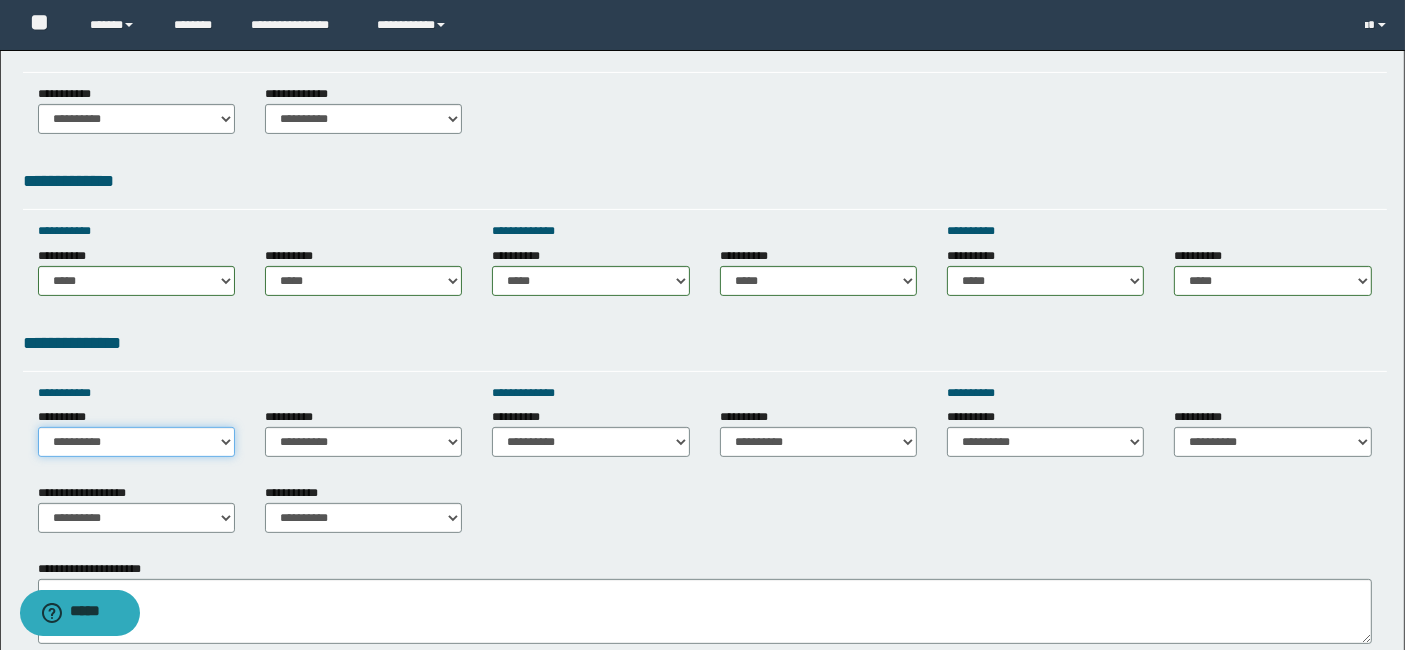 click on "**********" at bounding box center [136, 442] 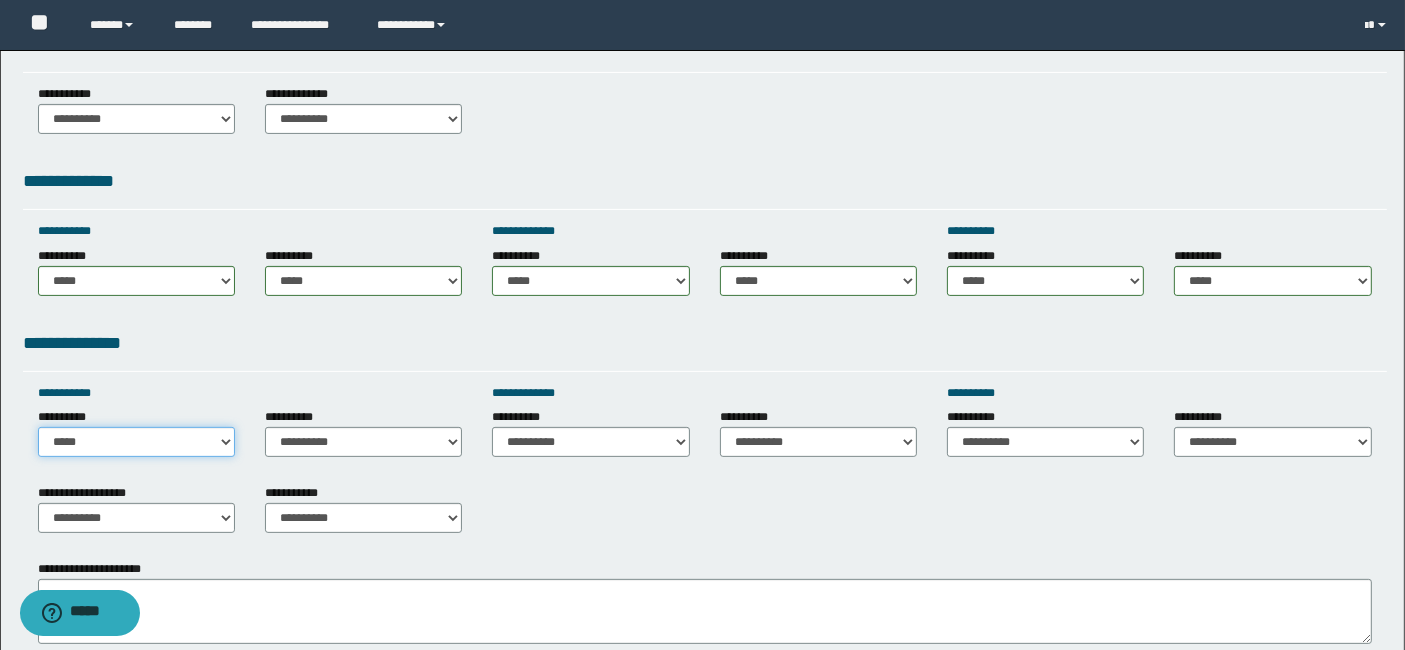 click on "**********" at bounding box center (136, 442) 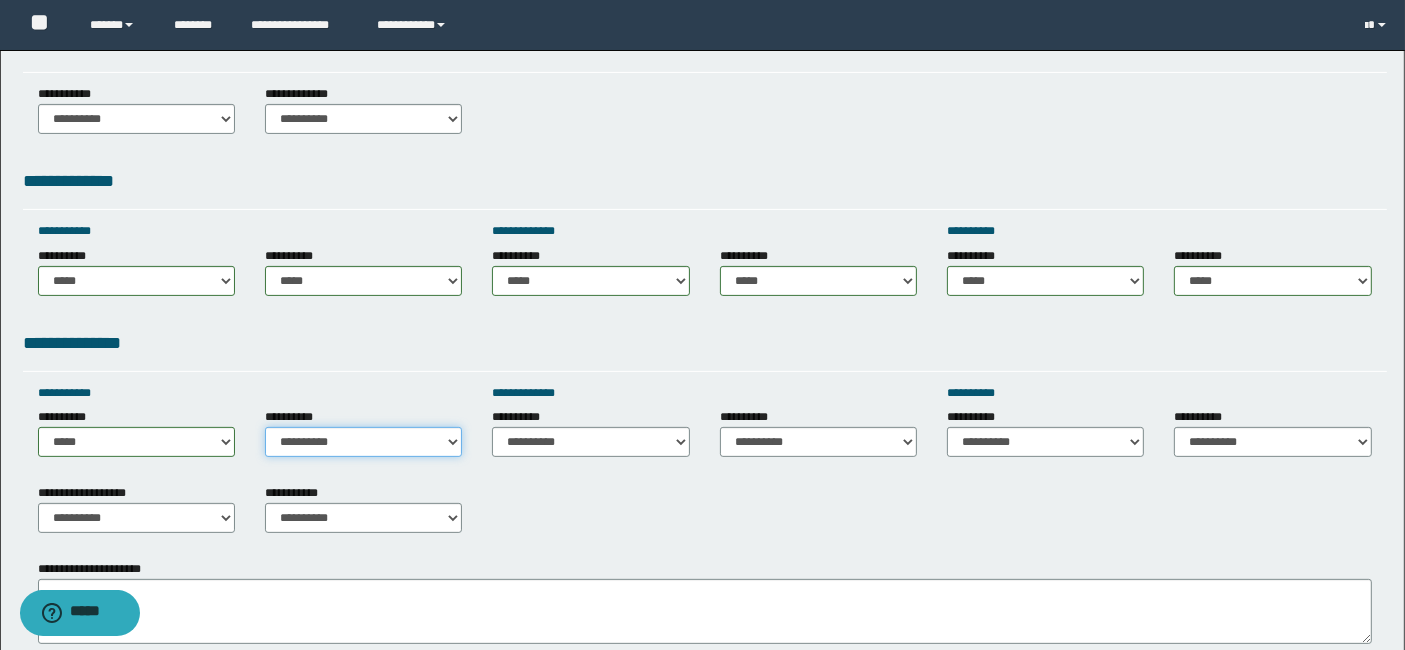 click on "**********" at bounding box center [363, 442] 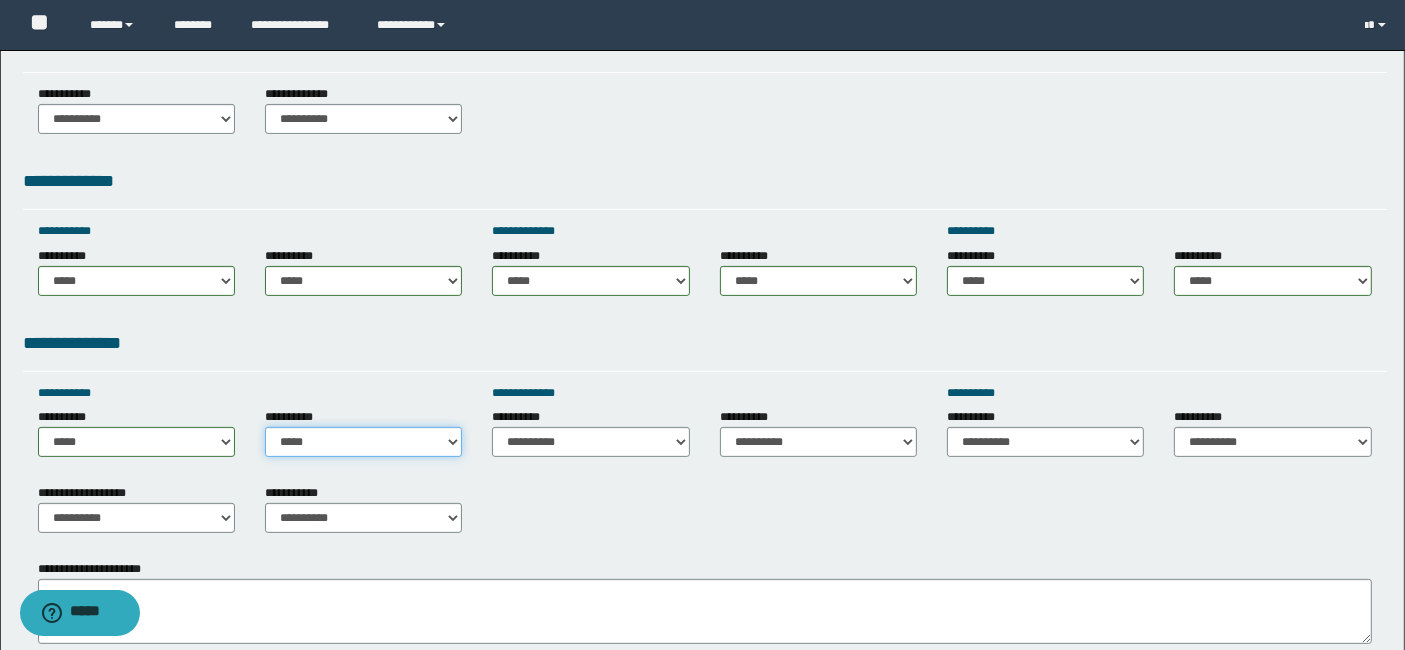 click on "**********" at bounding box center [363, 442] 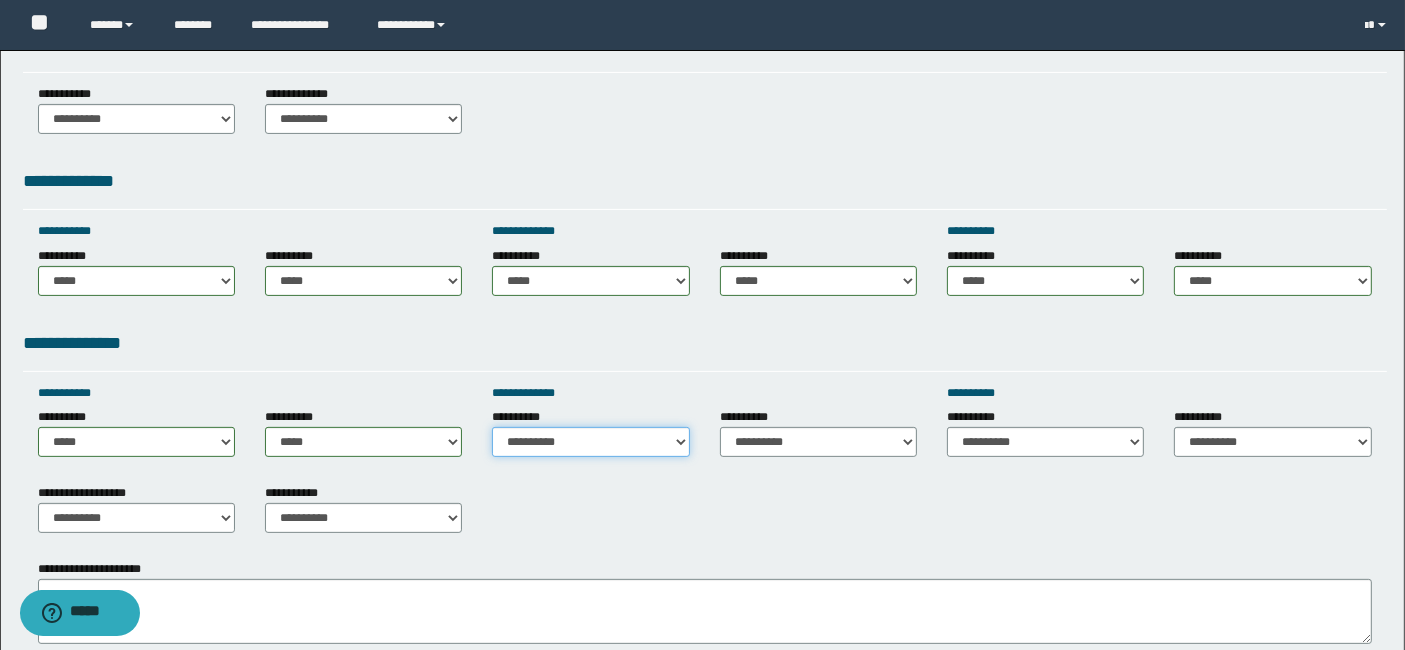 click on "**********" at bounding box center [590, 442] 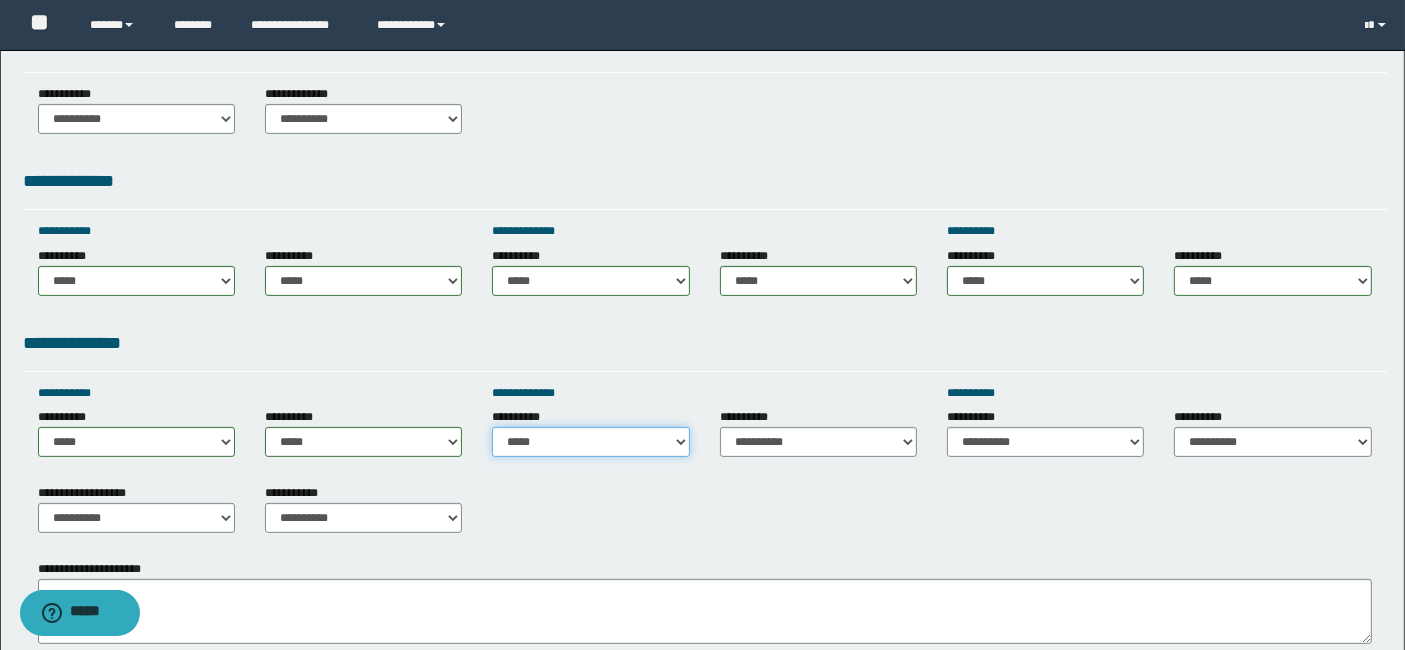 click on "**********" at bounding box center (590, 442) 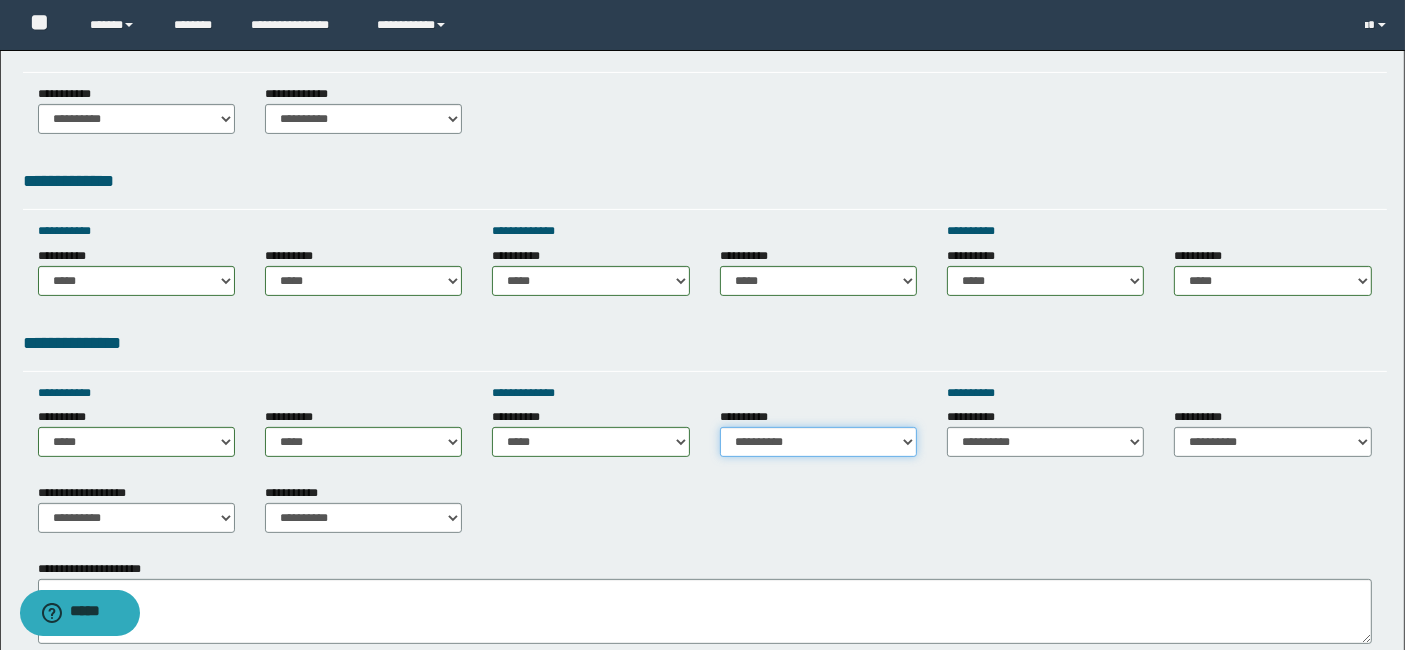 drag, startPoint x: 894, startPoint y: 440, endPoint x: 842, endPoint y: 382, distance: 77.89737 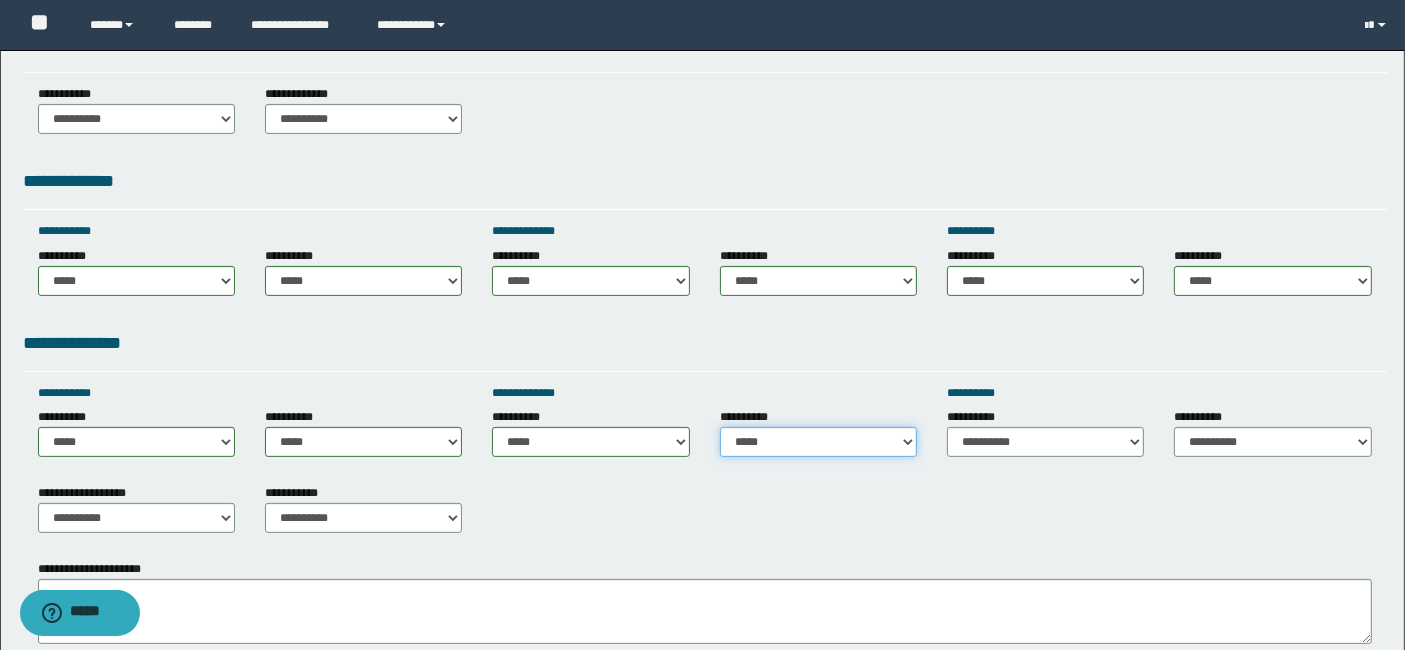 click on "**********" at bounding box center (818, 442) 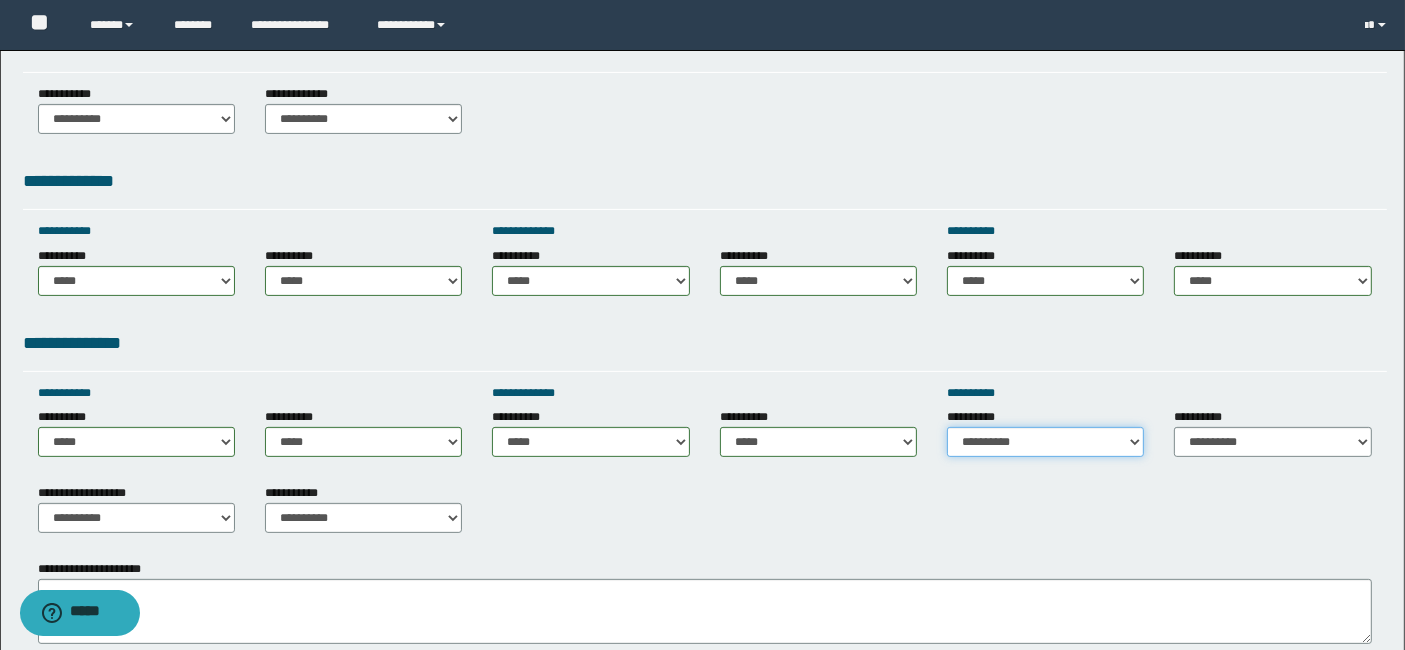 drag, startPoint x: 1102, startPoint y: 447, endPoint x: 1048, endPoint y: 287, distance: 168.8668 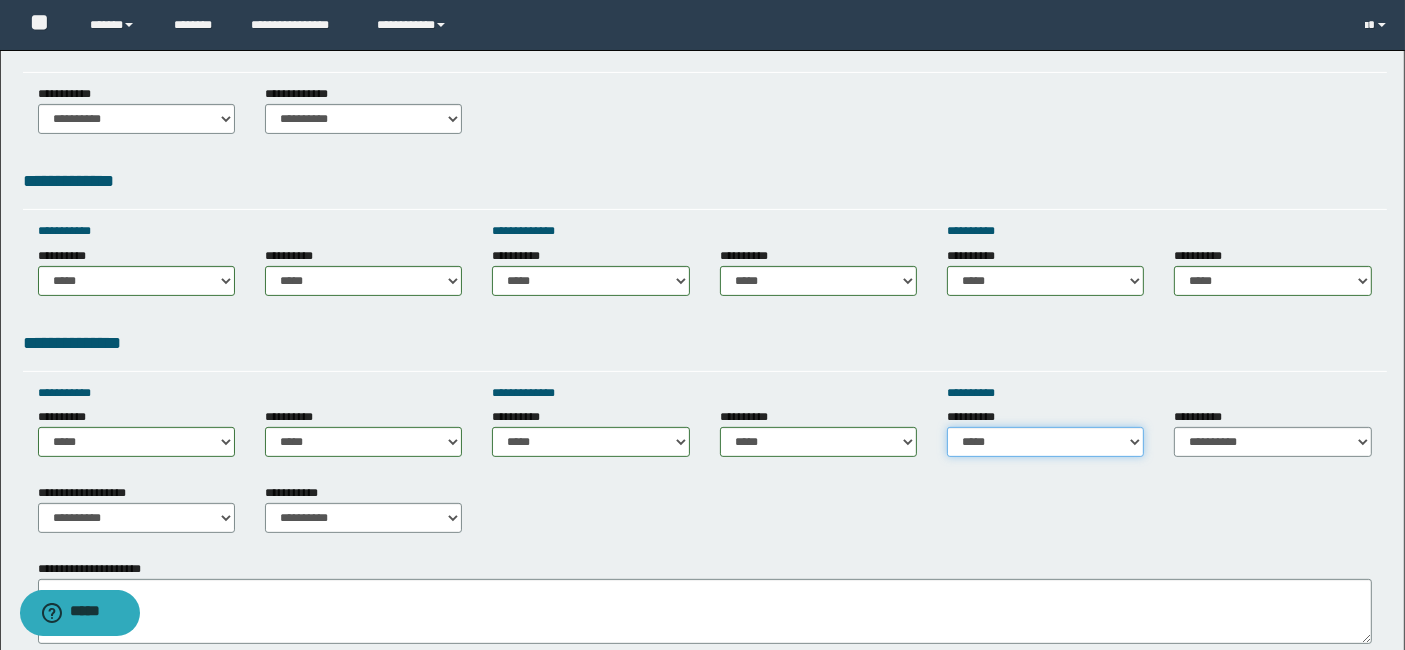 click on "**********" at bounding box center (1045, 442) 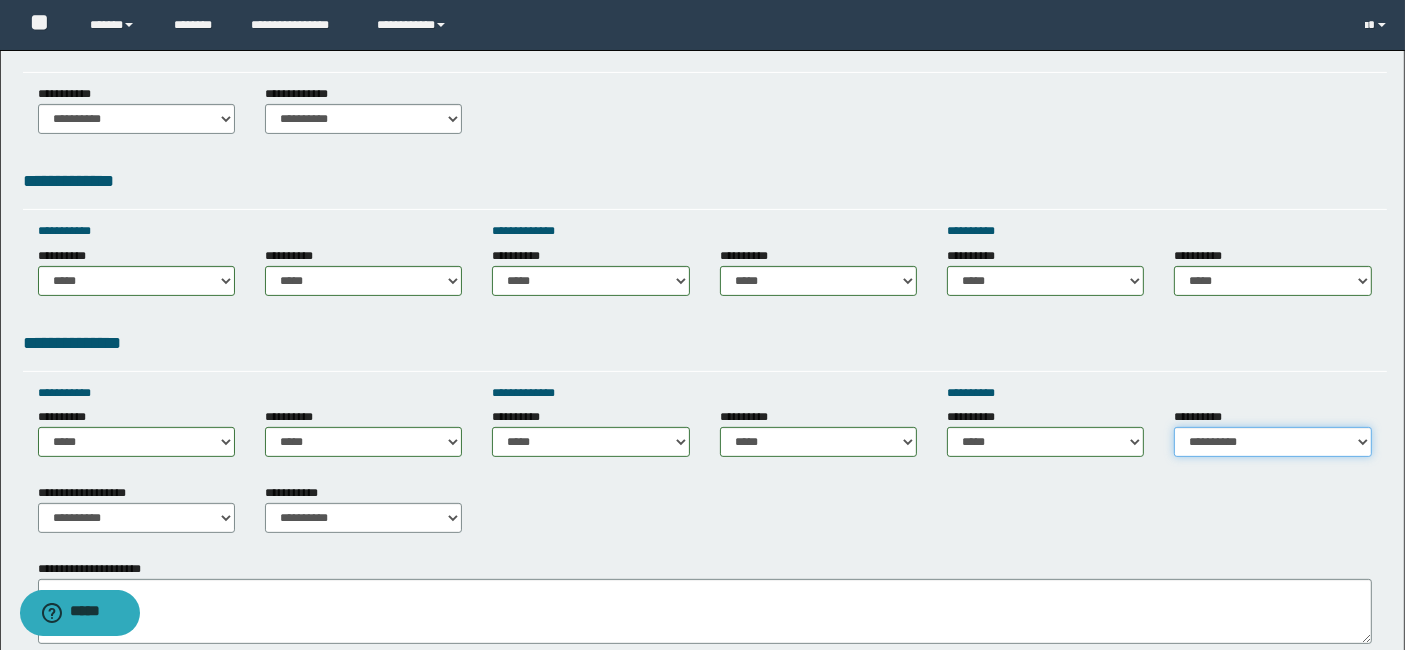 click on "**********" at bounding box center [1272, 442] 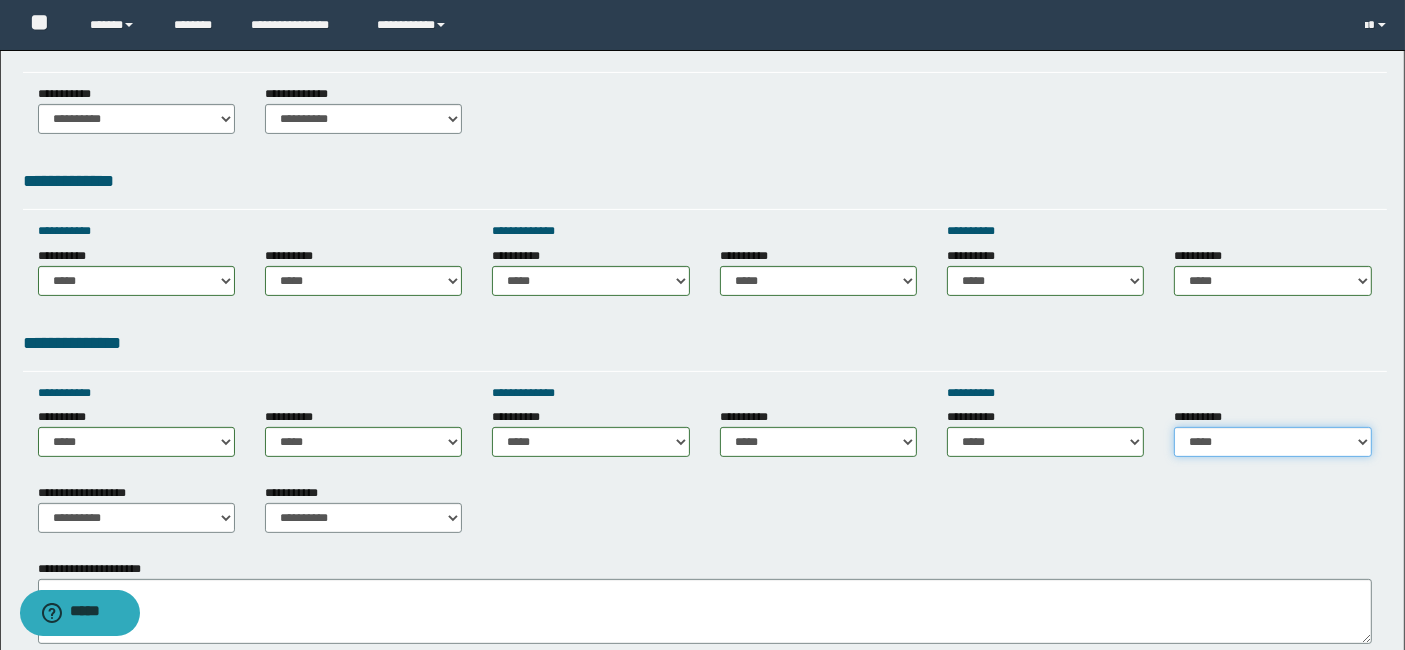 click on "**********" at bounding box center [1272, 442] 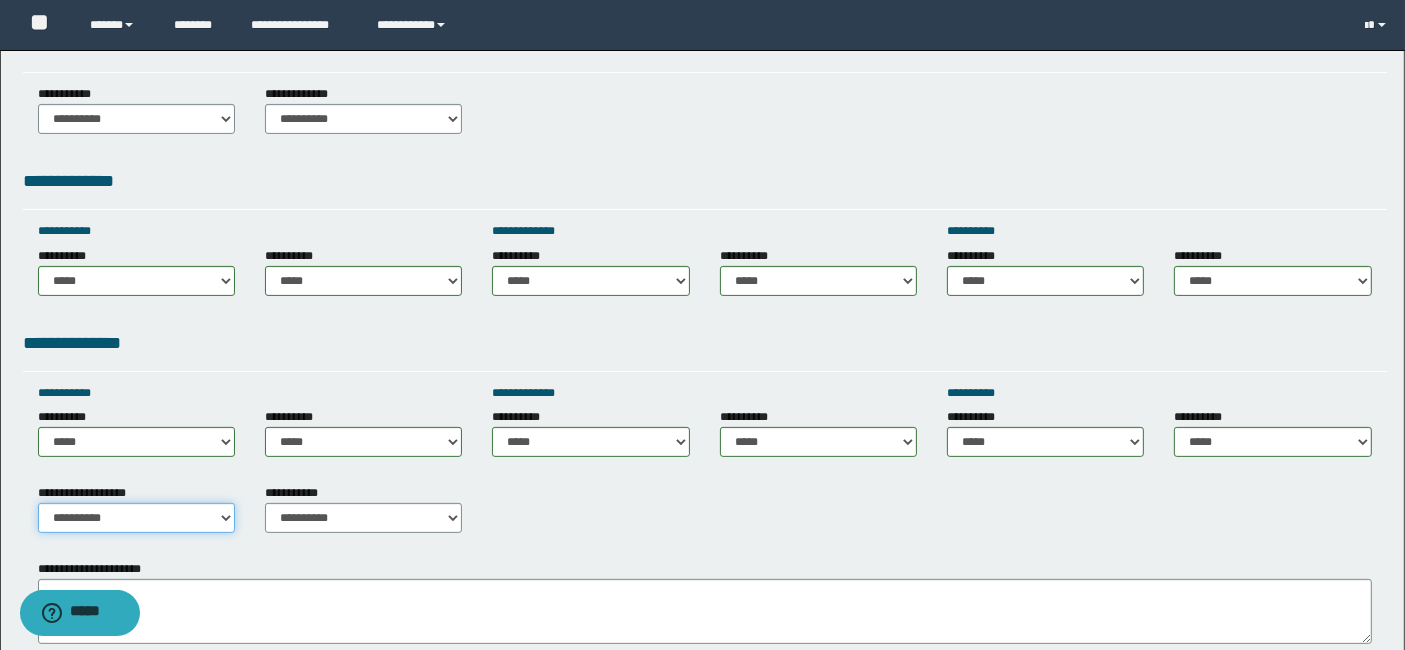 click on "**********" at bounding box center [136, 518] 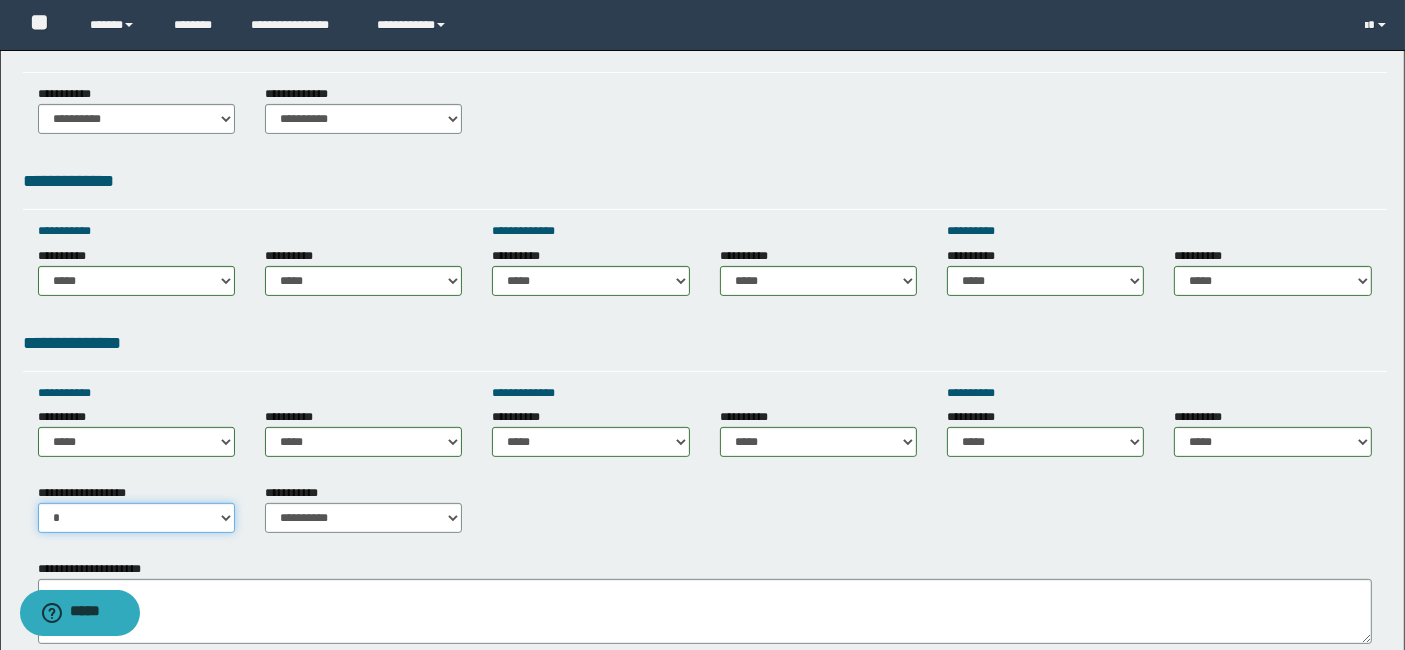 click on "**********" at bounding box center (136, 518) 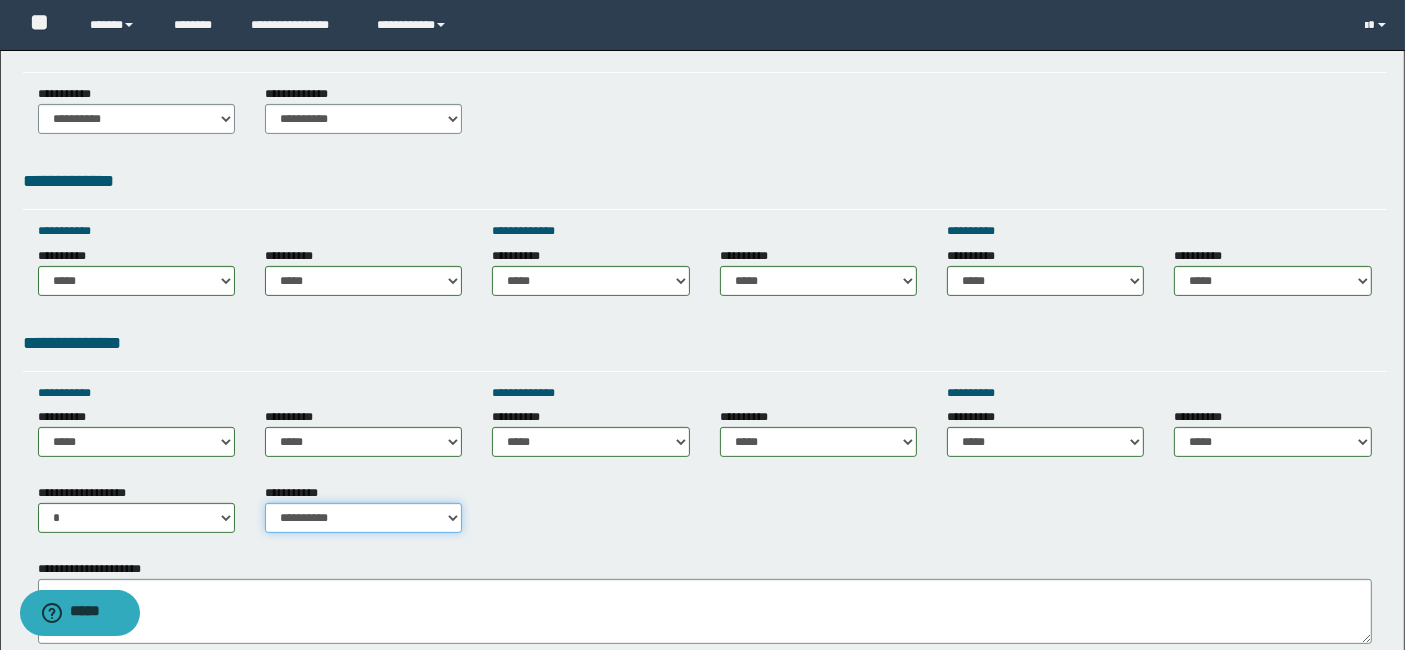 click on "**********" at bounding box center (363, 518) 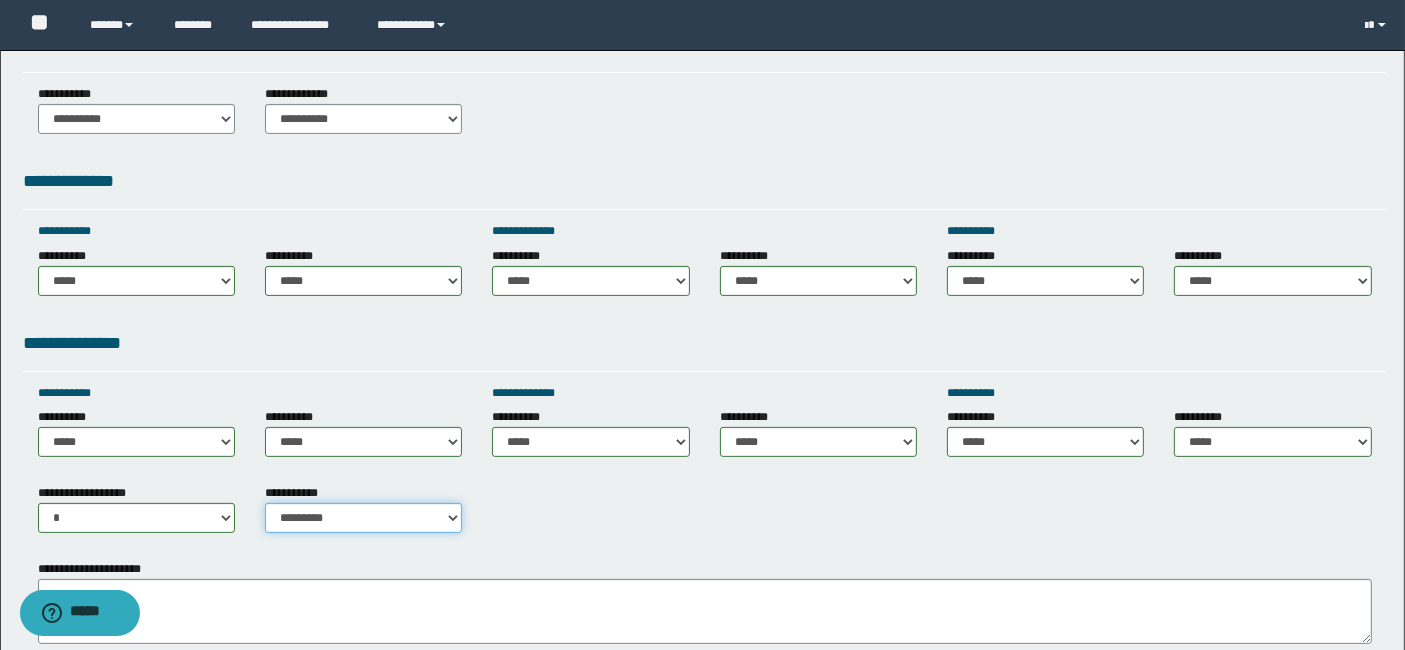 click on "**********" at bounding box center (363, 518) 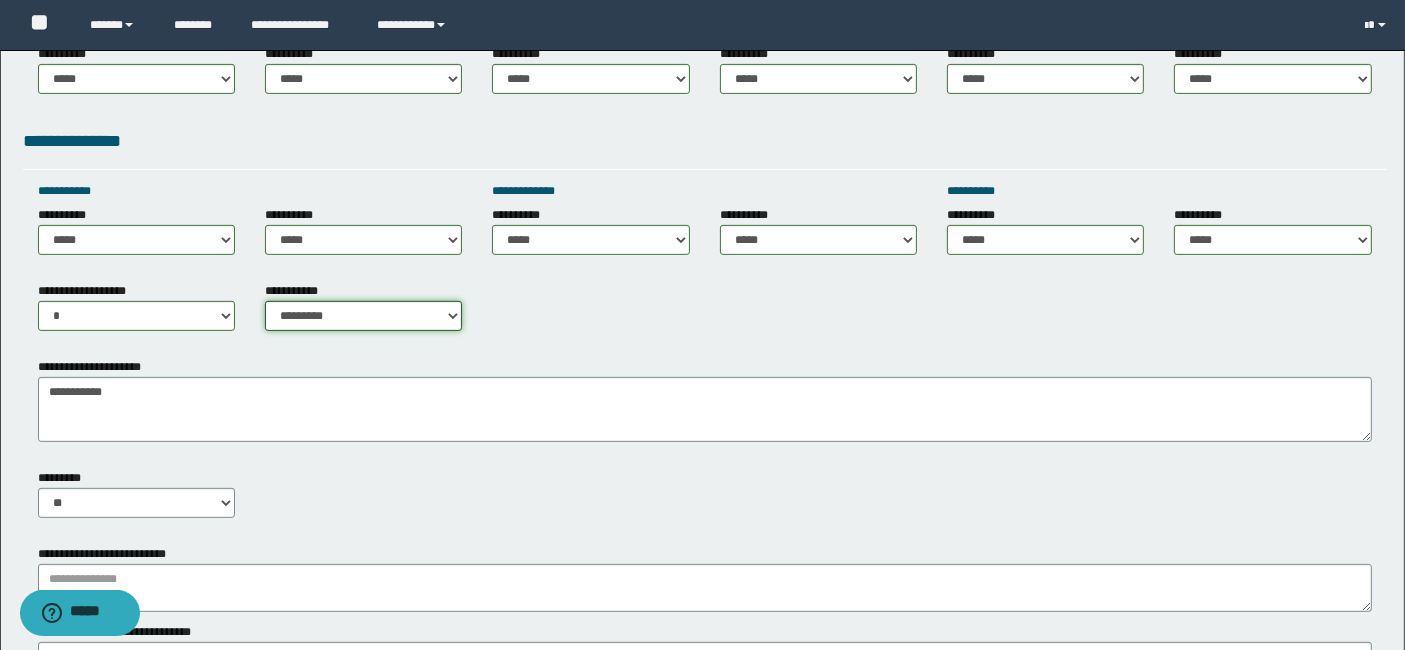 scroll, scrollTop: 755, scrollLeft: 0, axis: vertical 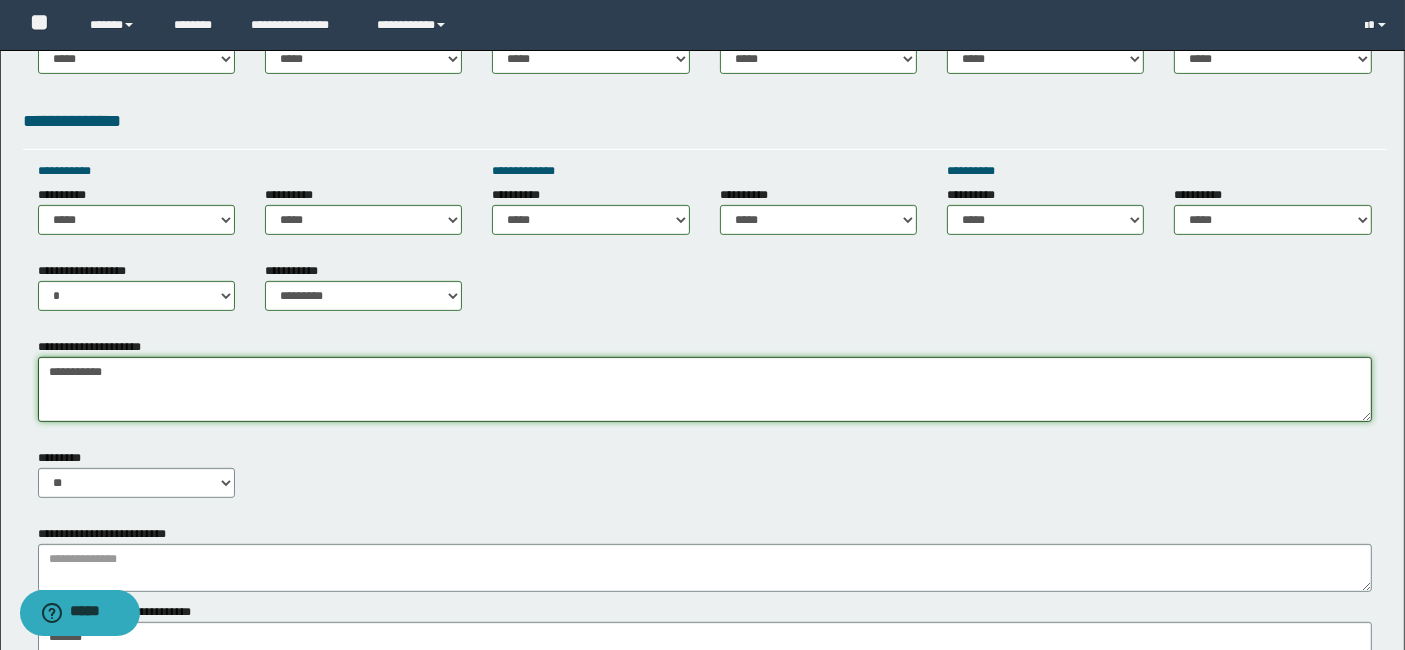 click on "**********" at bounding box center [705, 389] 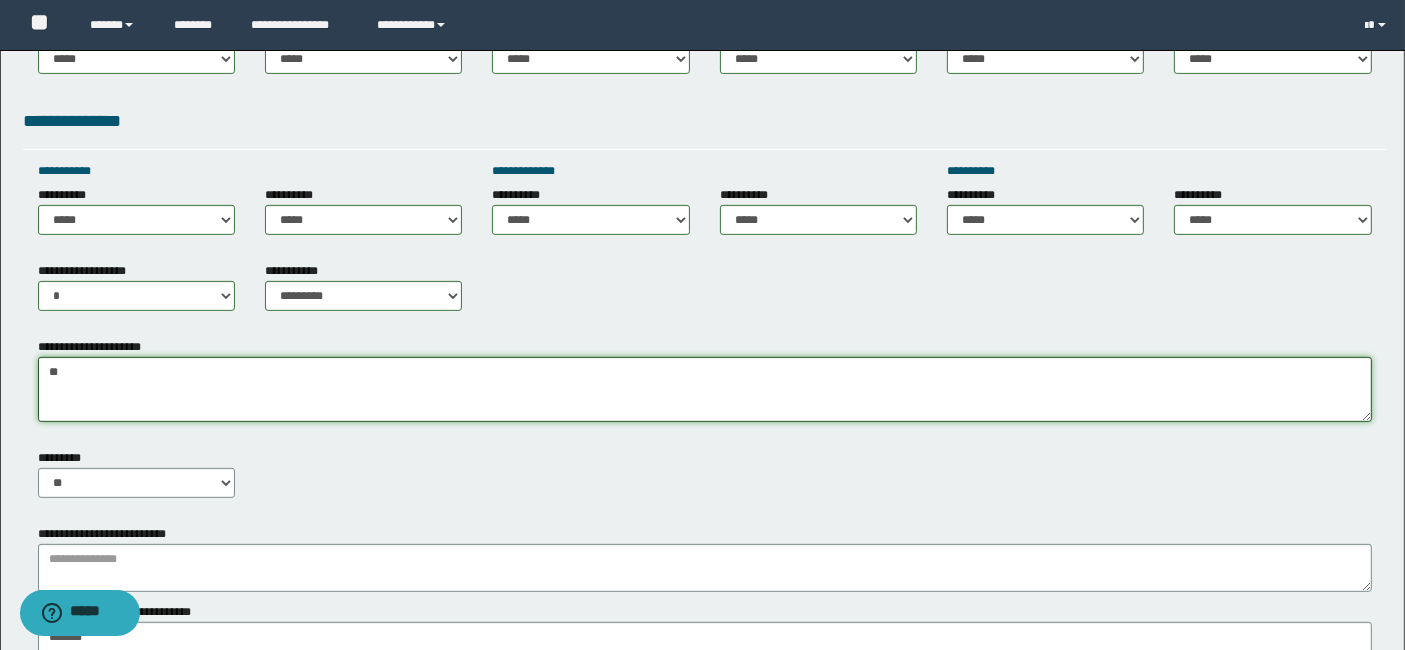 type on "*" 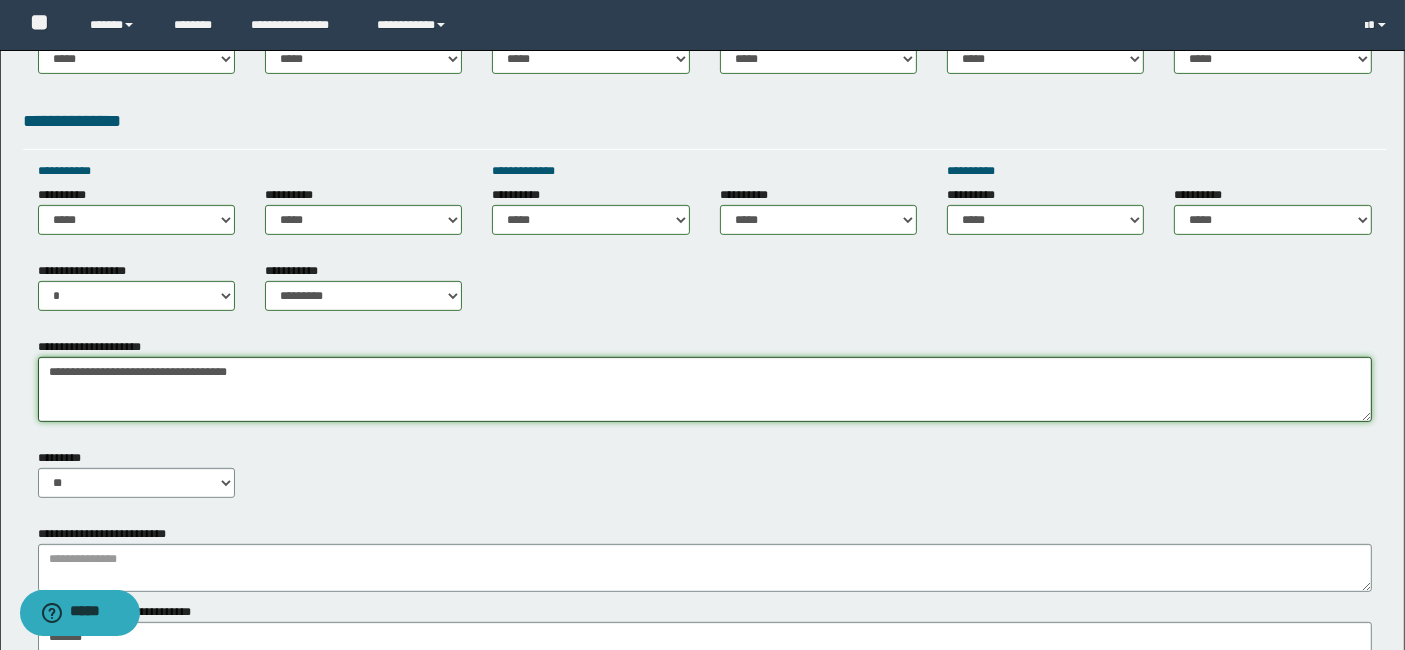 type on "**********" 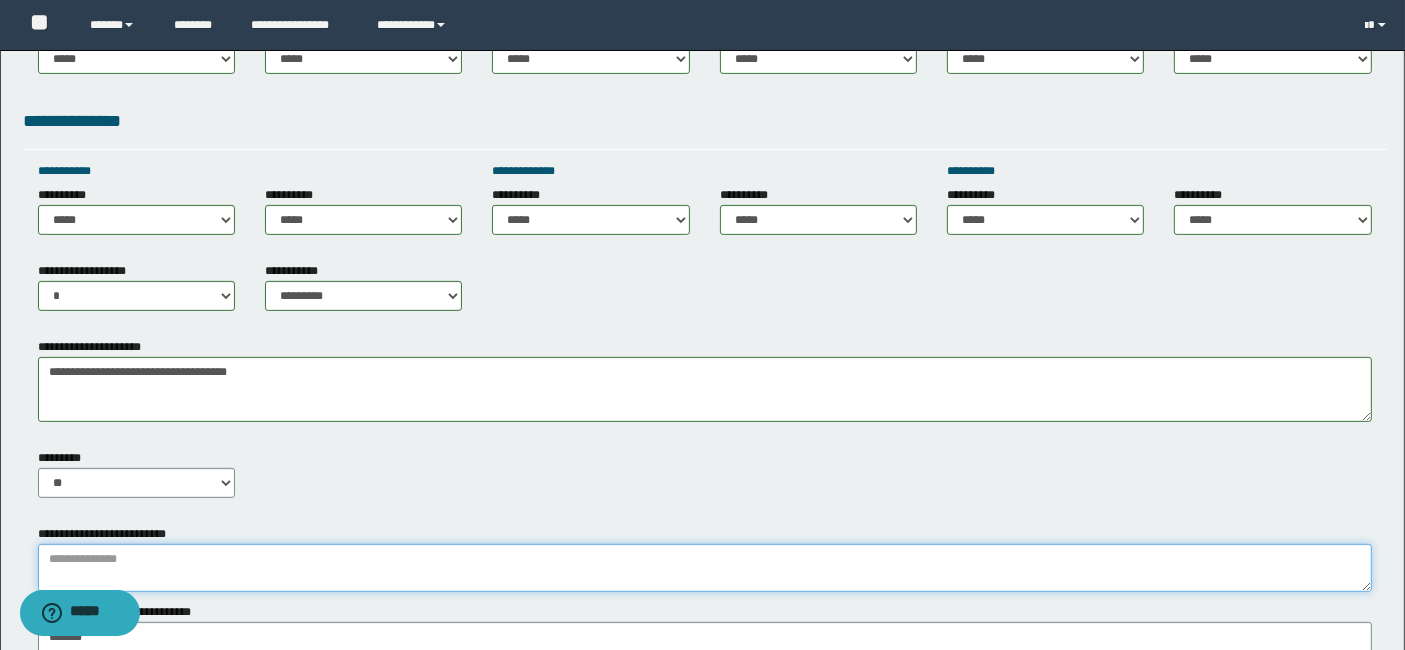 click at bounding box center [705, 568] 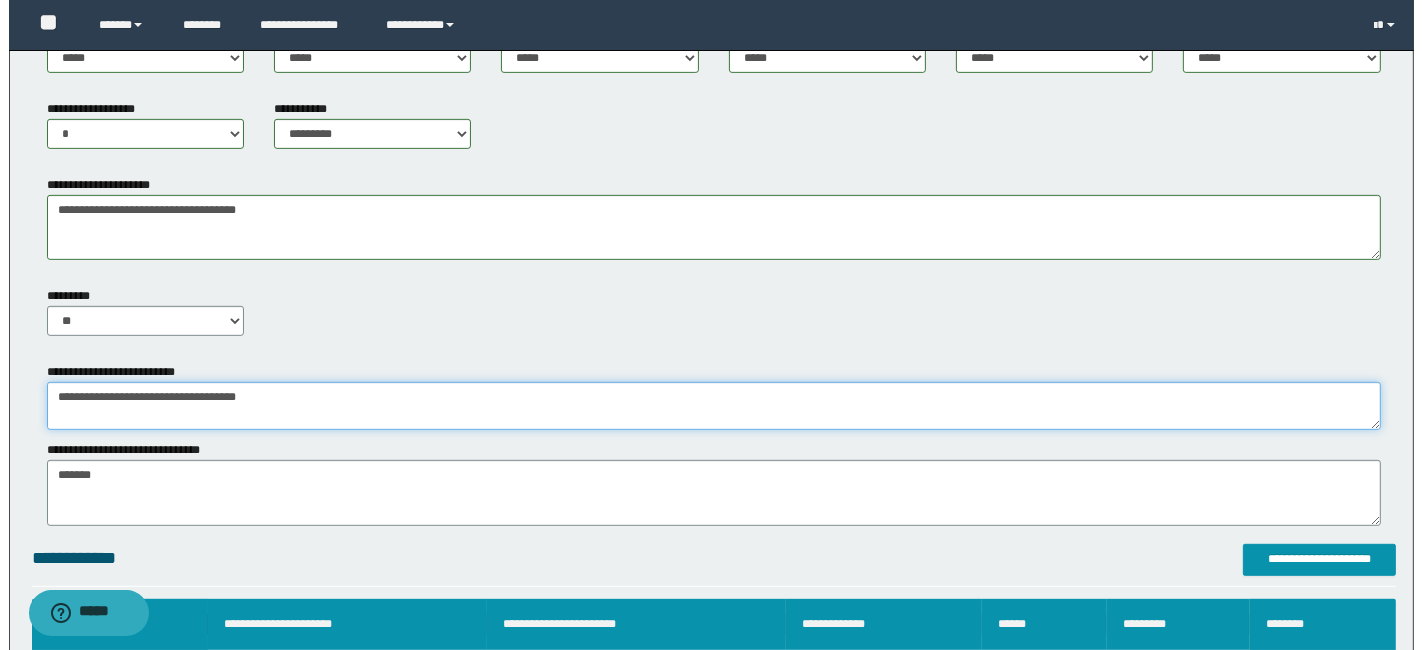scroll, scrollTop: 977, scrollLeft: 0, axis: vertical 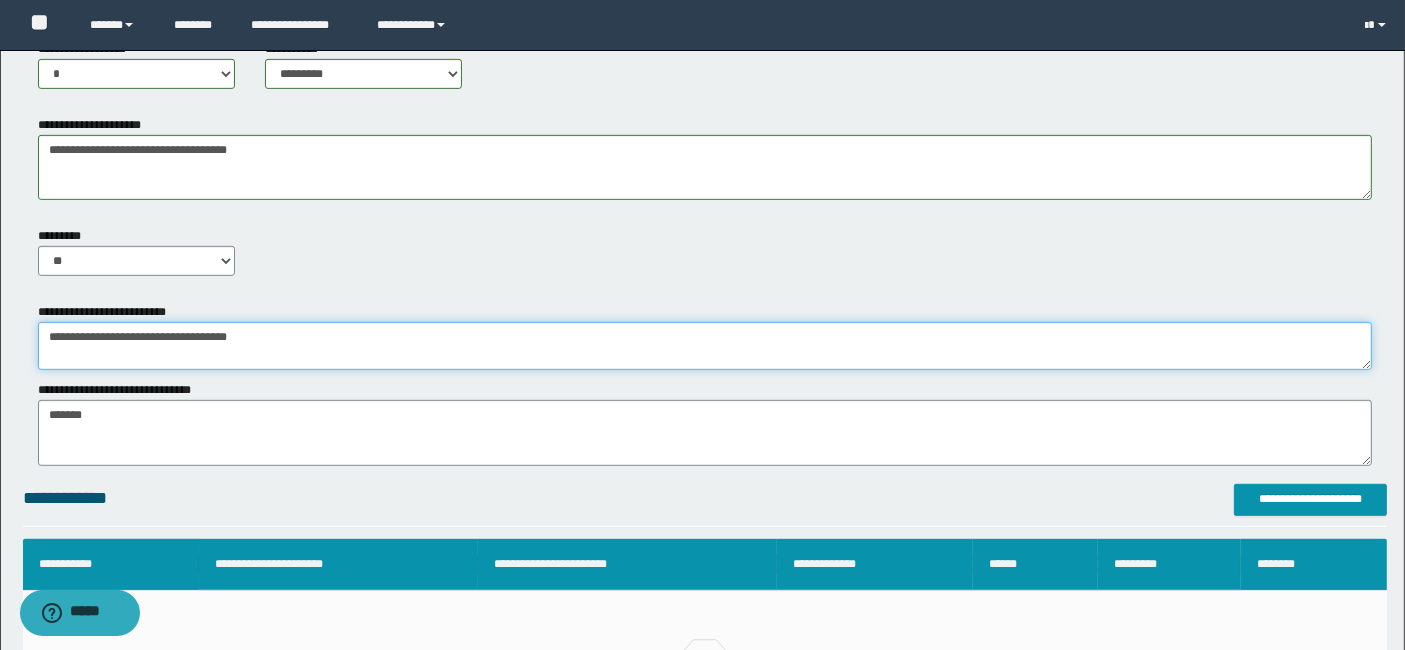 type on "**********" 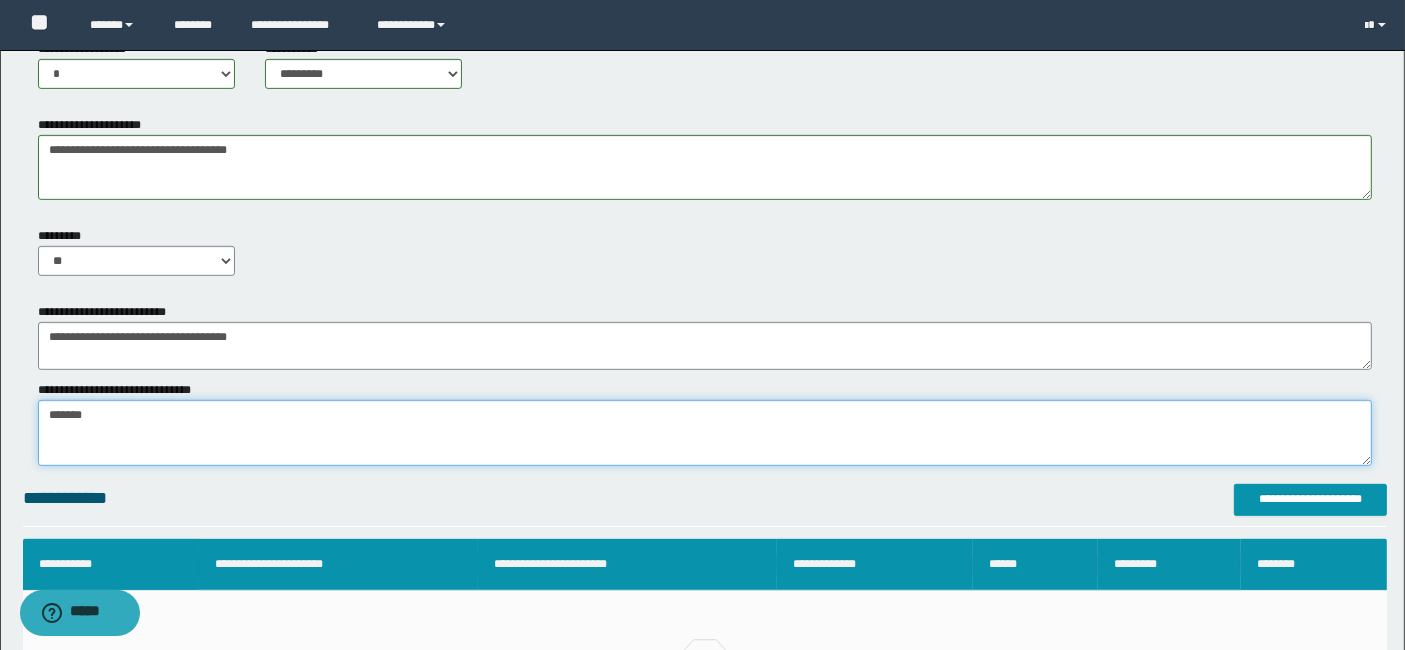 click on "*******" at bounding box center (705, 432) 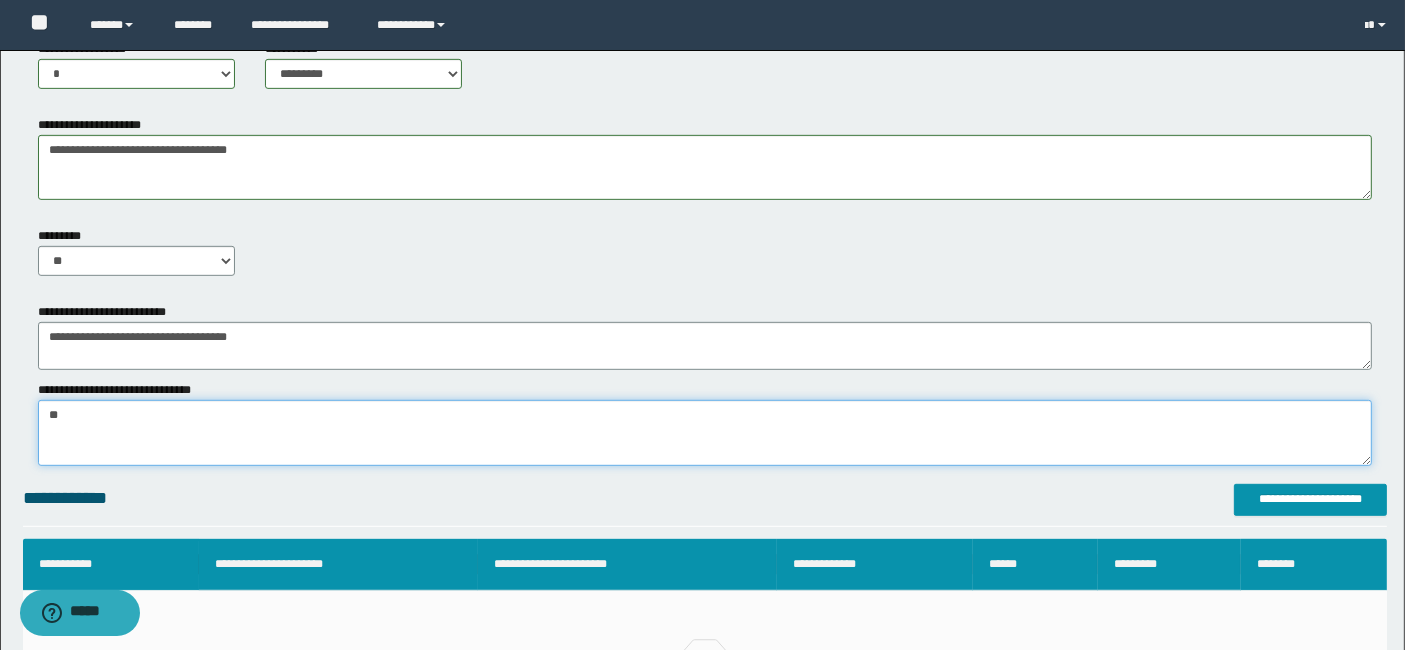 type on "*" 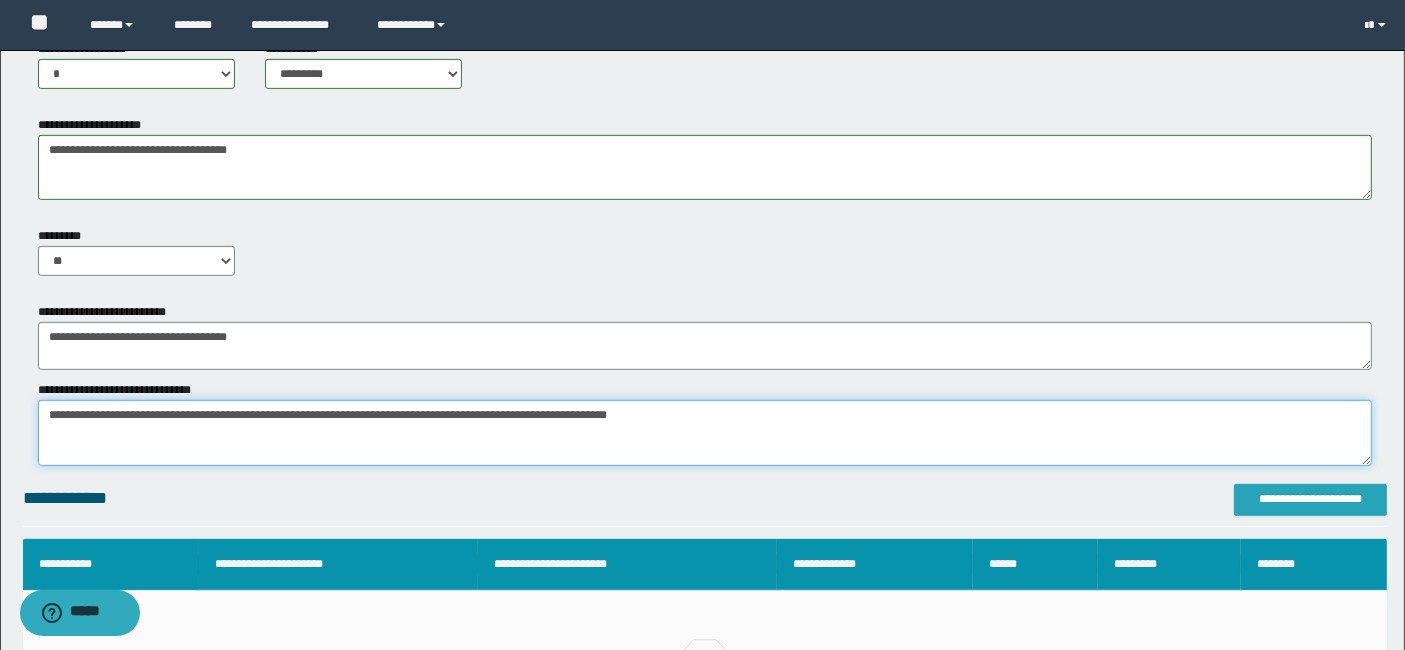 type on "**********" 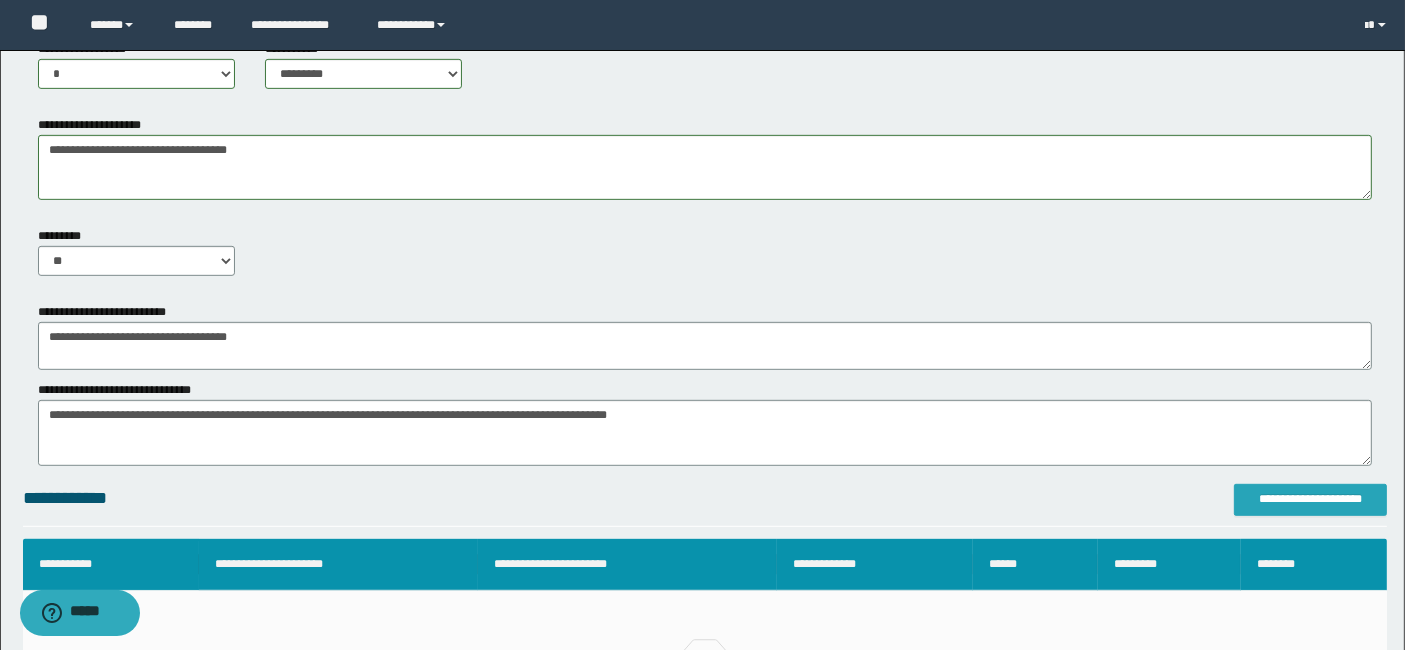 click on "**********" at bounding box center [1310, 499] 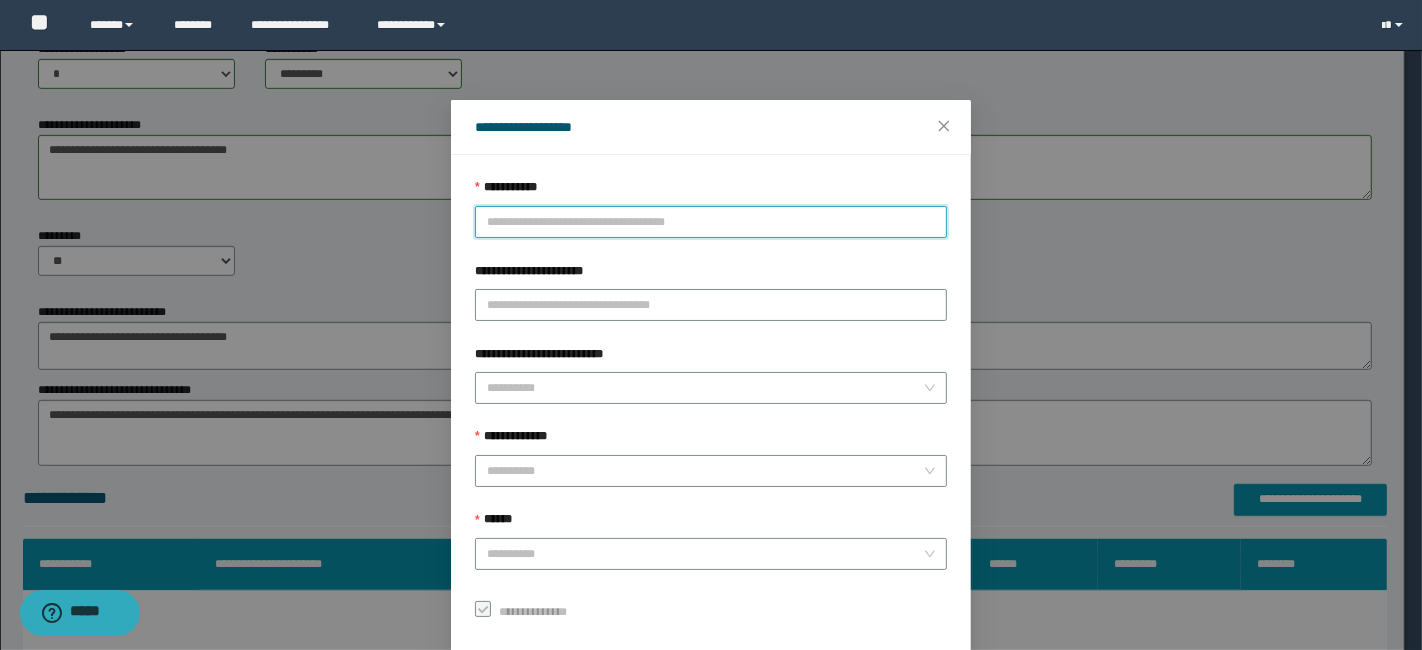 click on "**********" at bounding box center (711, 222) 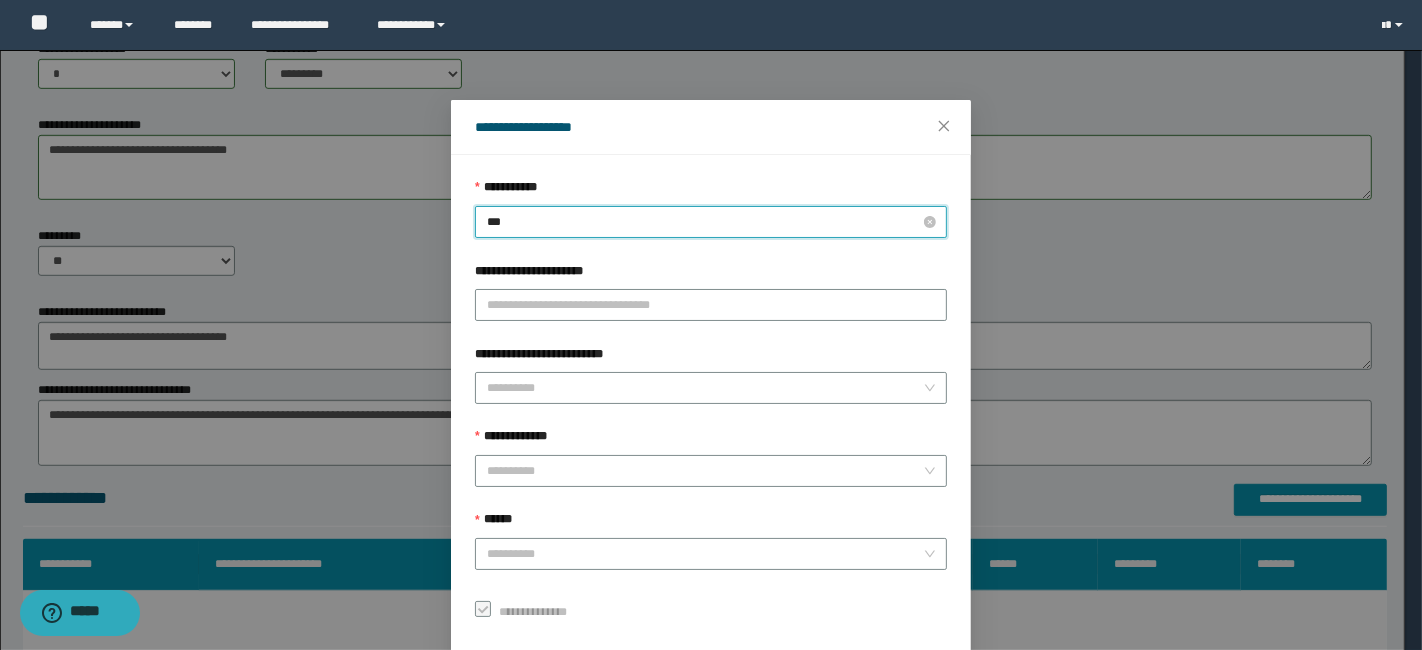 type on "****" 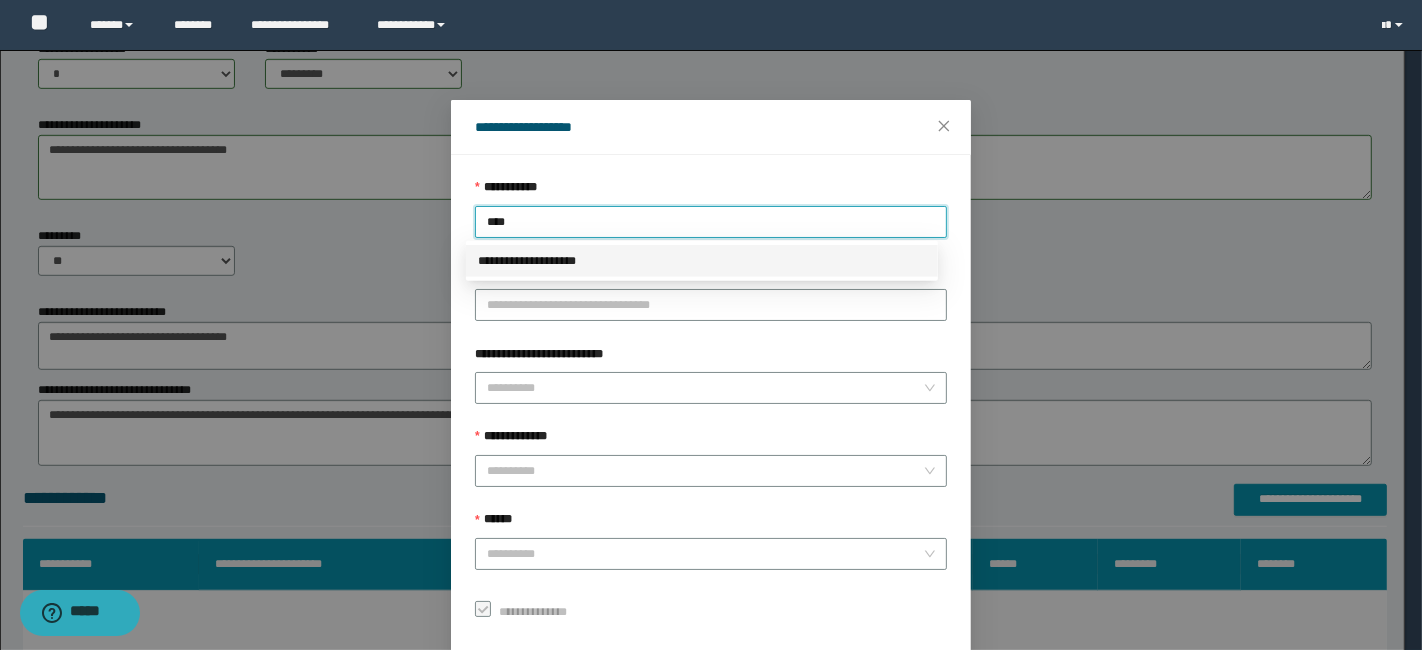 type 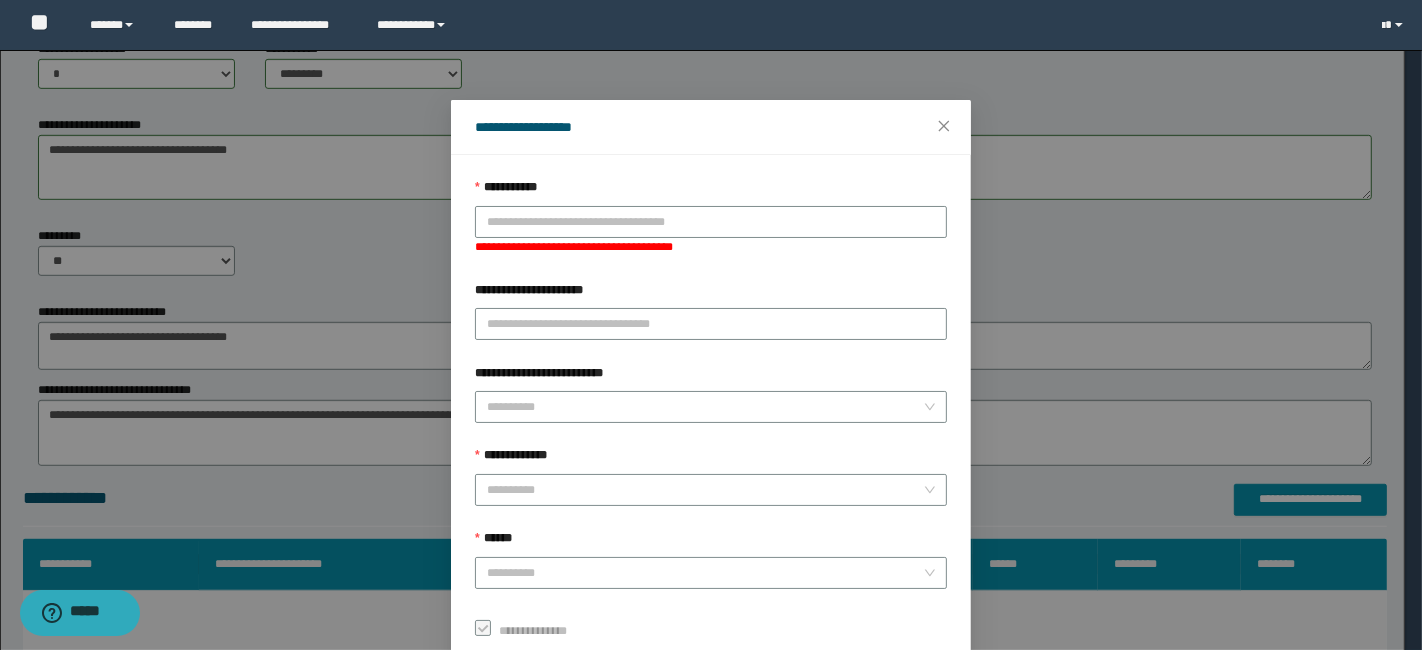 click on "**********" at bounding box center [702, -652] 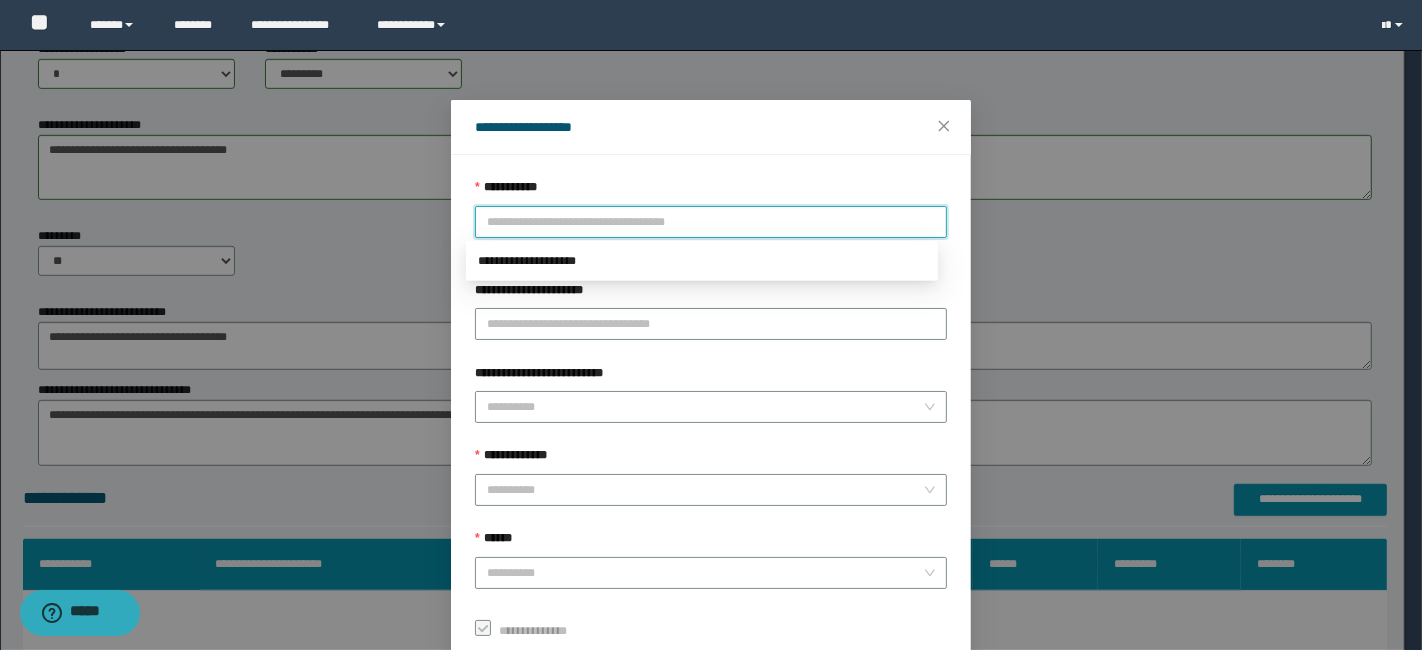 click on "**********" at bounding box center (711, 222) 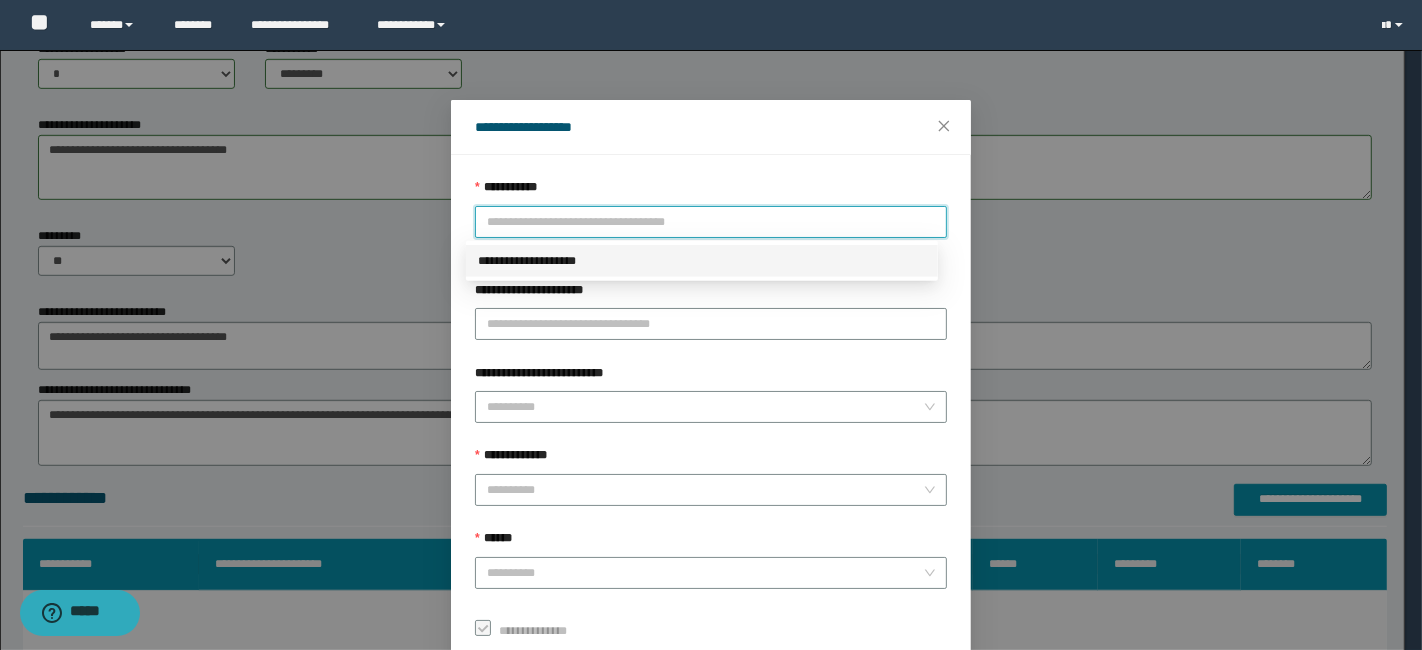 click on "**********" at bounding box center (702, 261) 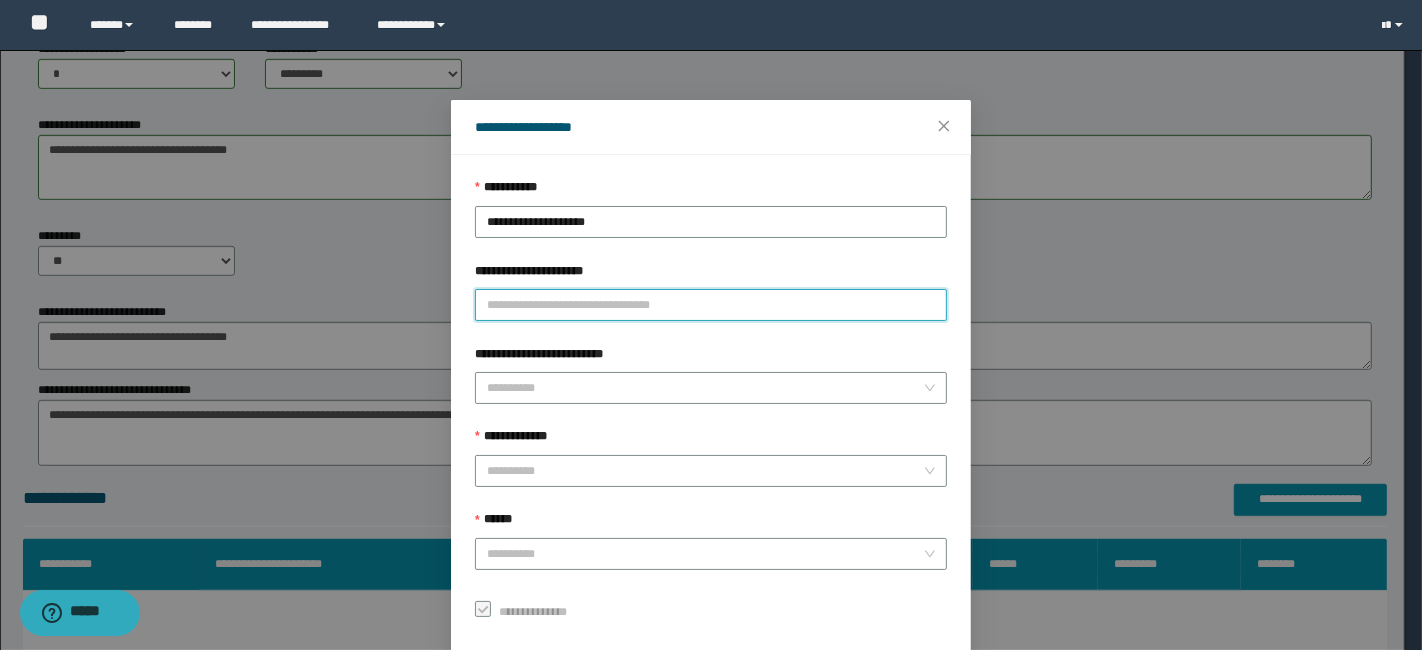 click on "**********" at bounding box center (711, 305) 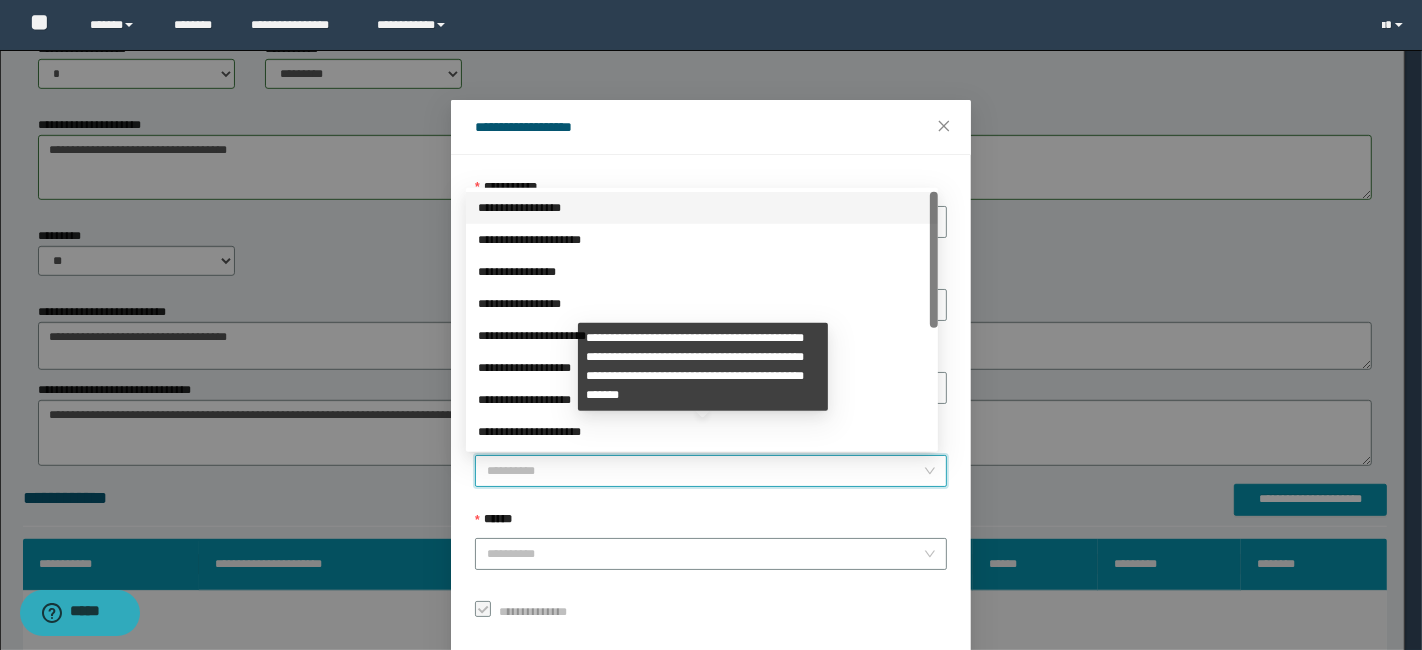 click on "**********" at bounding box center (705, 471) 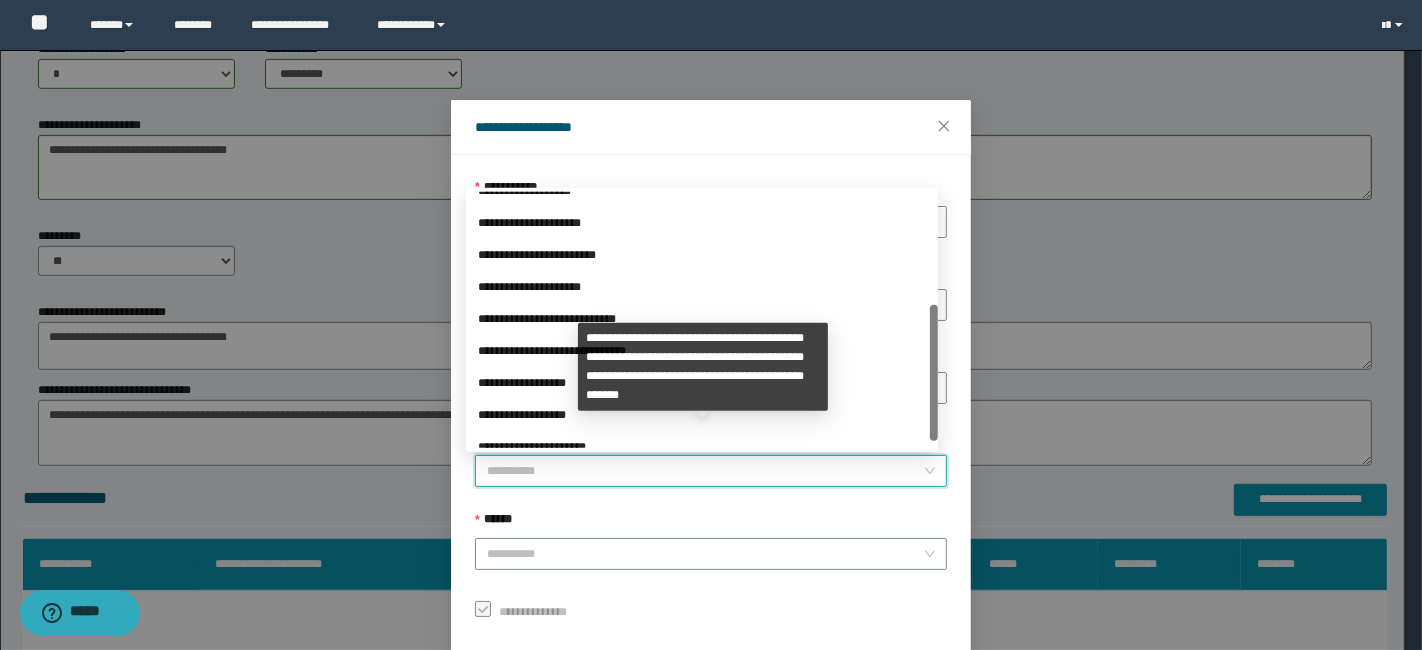 scroll, scrollTop: 223, scrollLeft: 0, axis: vertical 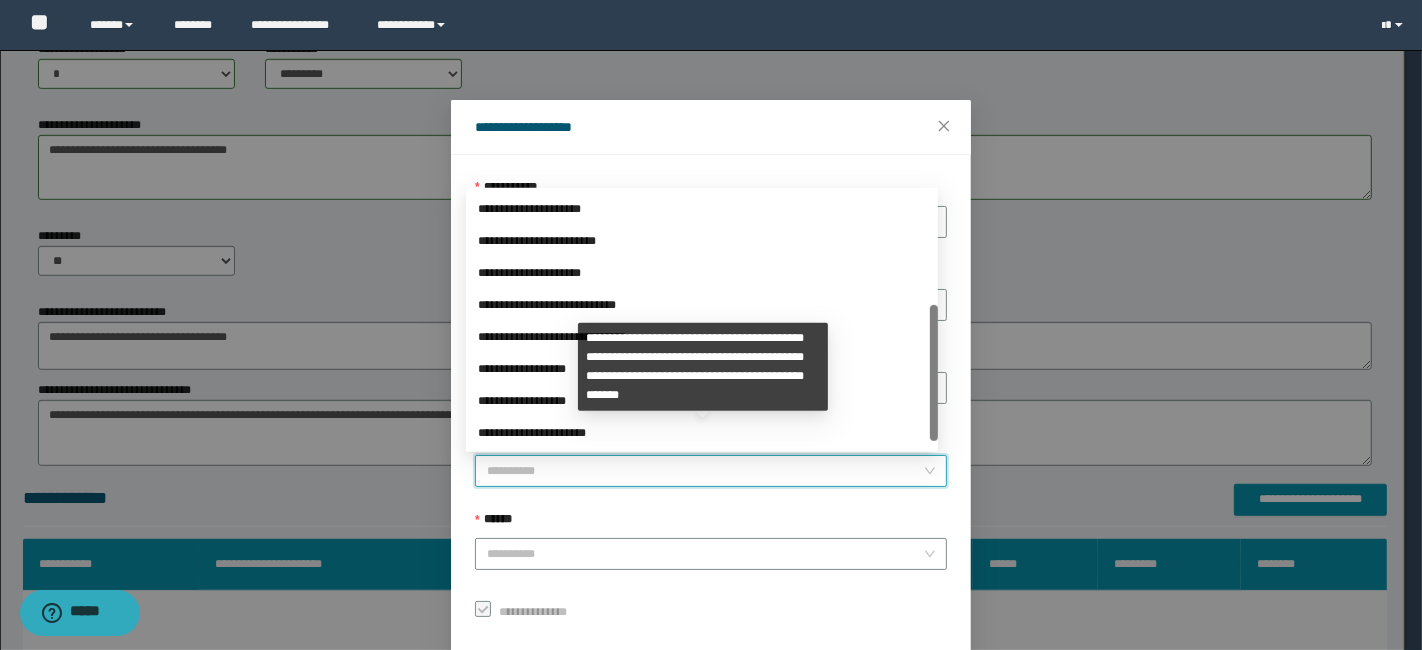 drag, startPoint x: 934, startPoint y: 311, endPoint x: 917, endPoint y: 437, distance: 127.141655 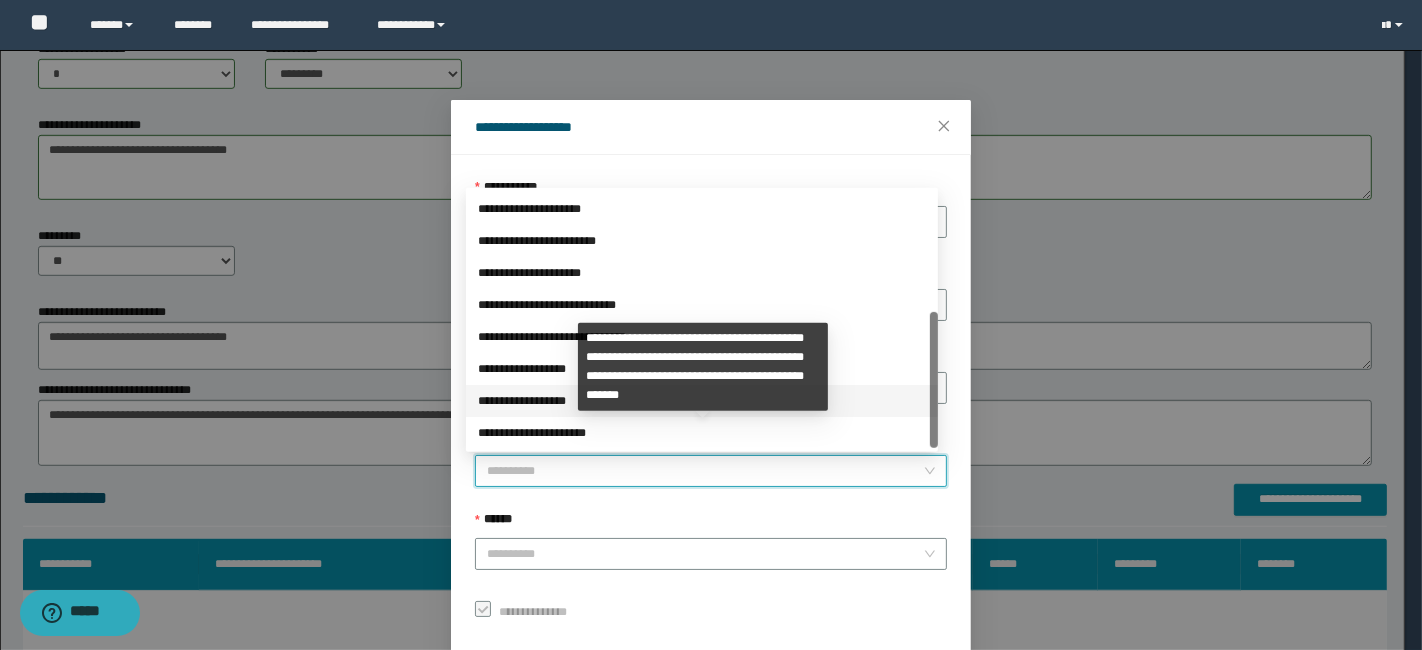 click on "**********" at bounding box center [702, 401] 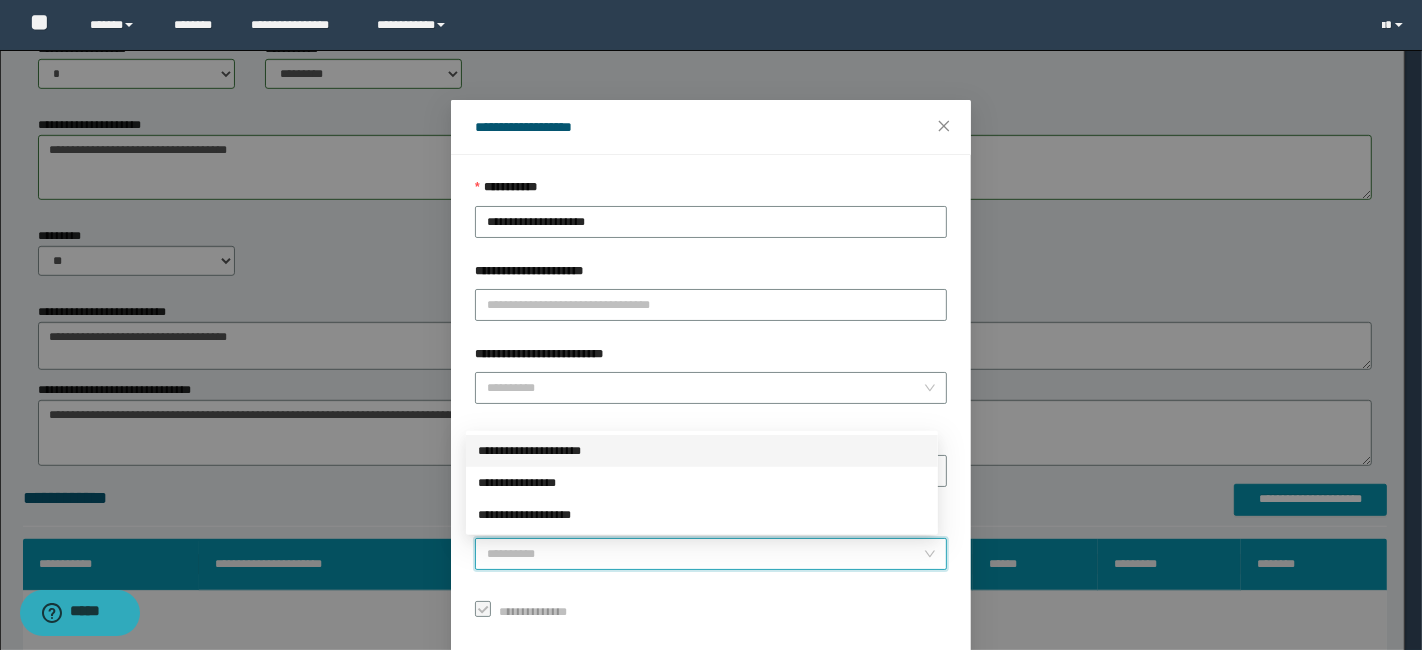 click on "******" at bounding box center [705, 554] 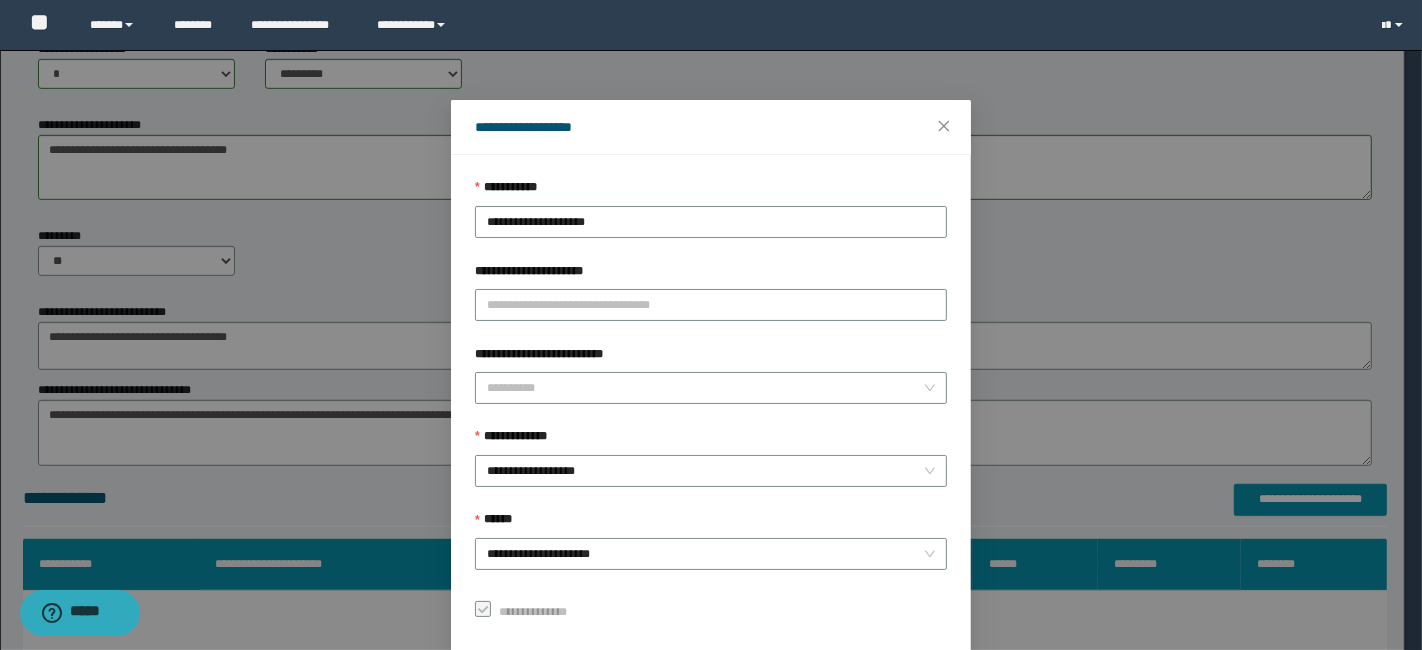 scroll, scrollTop: 100, scrollLeft: 0, axis: vertical 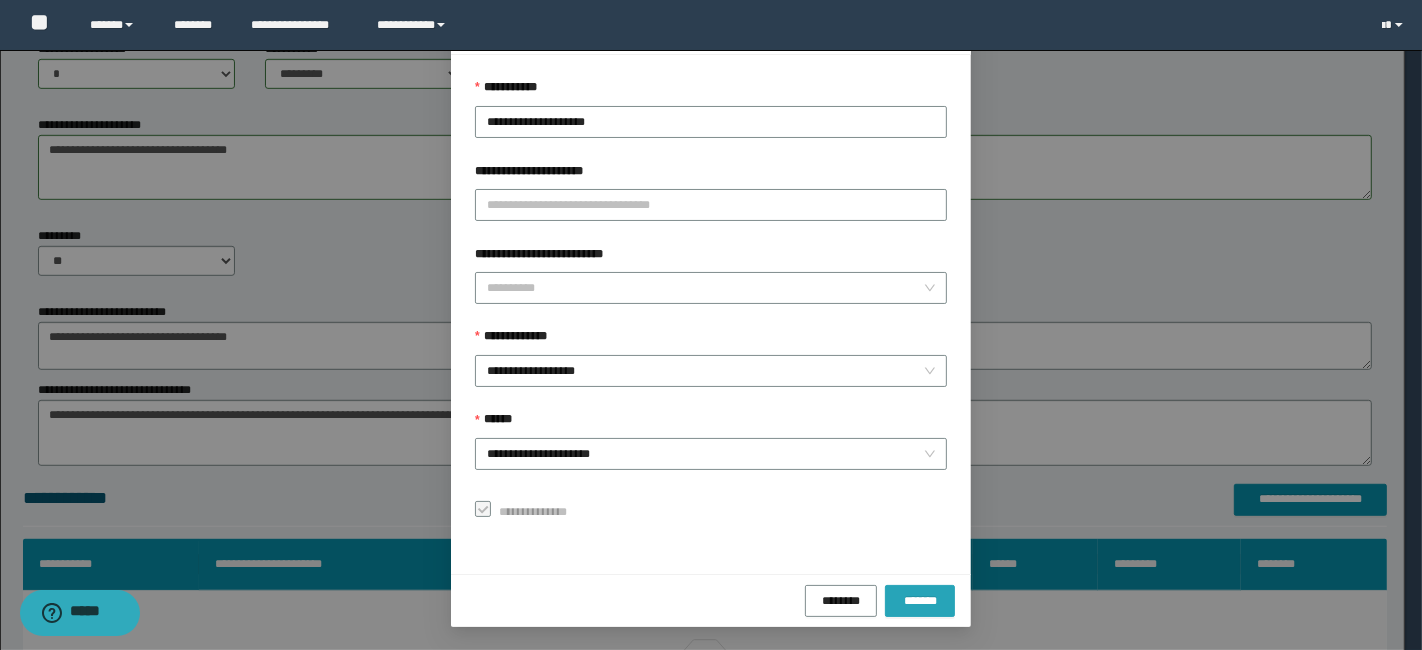 click on "*******" at bounding box center [920, 600] 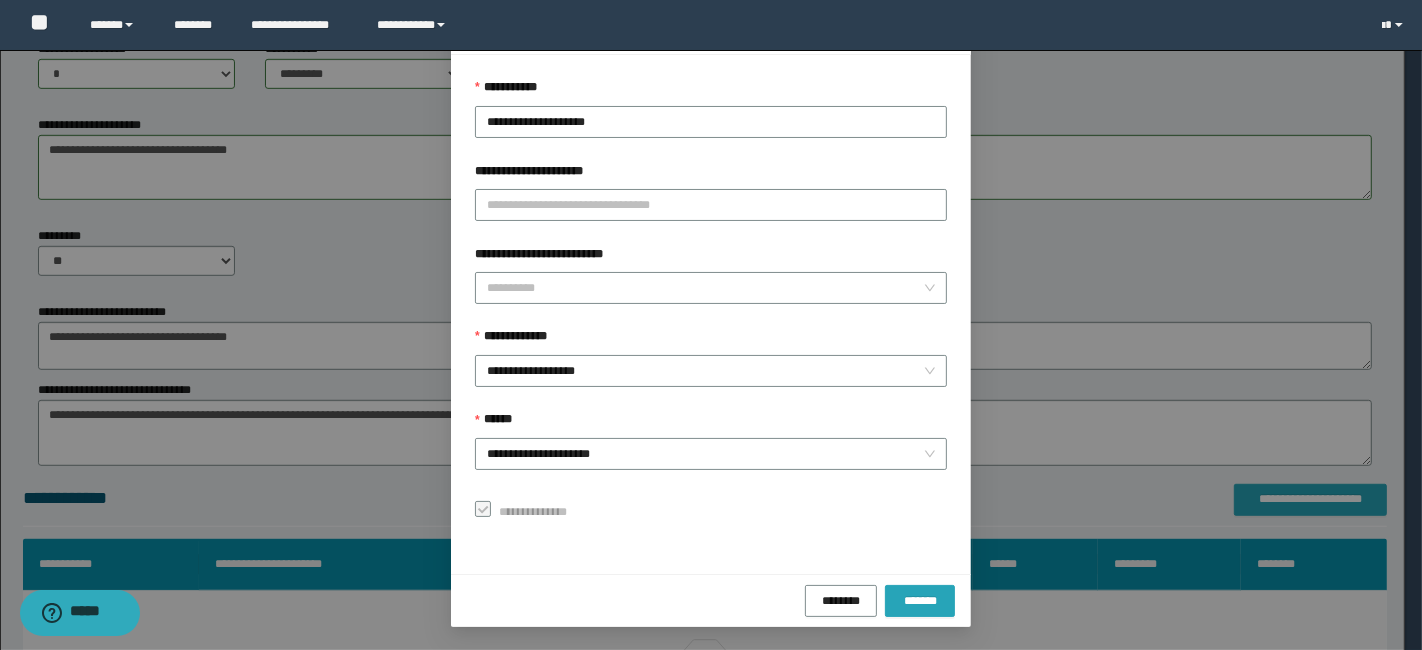 scroll, scrollTop: 0, scrollLeft: 0, axis: both 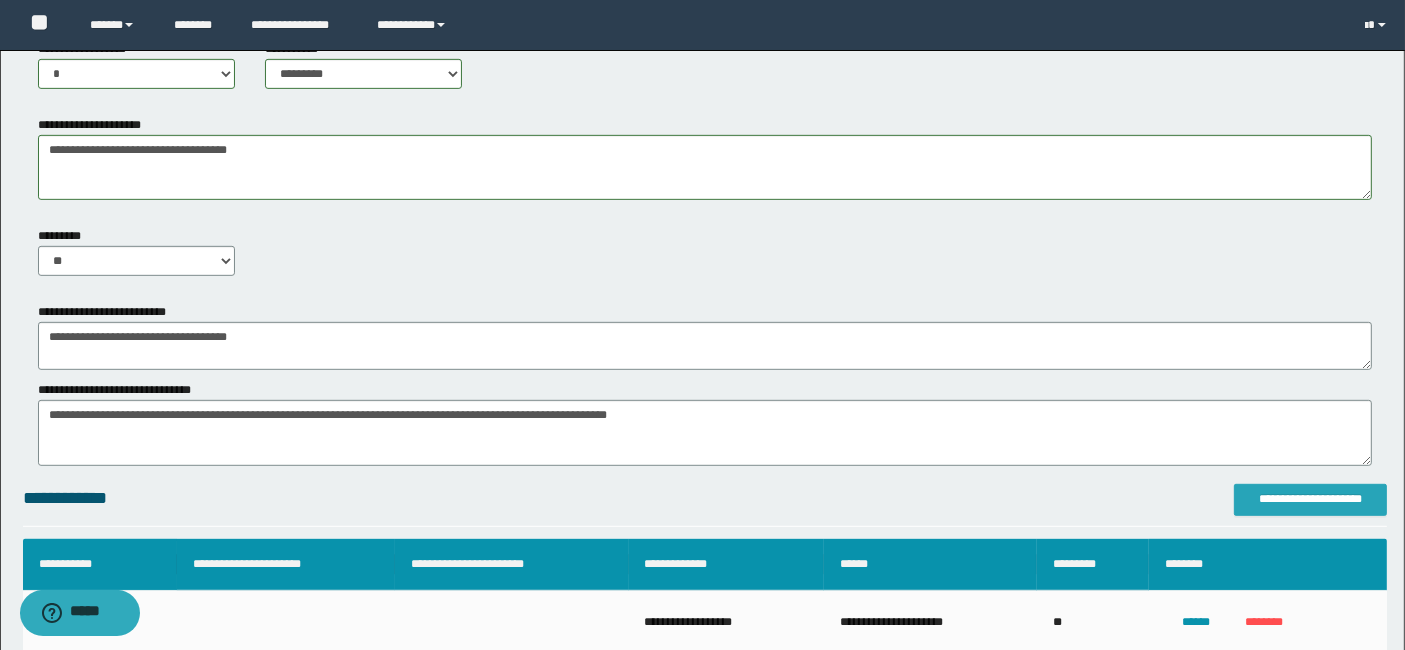 click on "**********" at bounding box center (1310, 499) 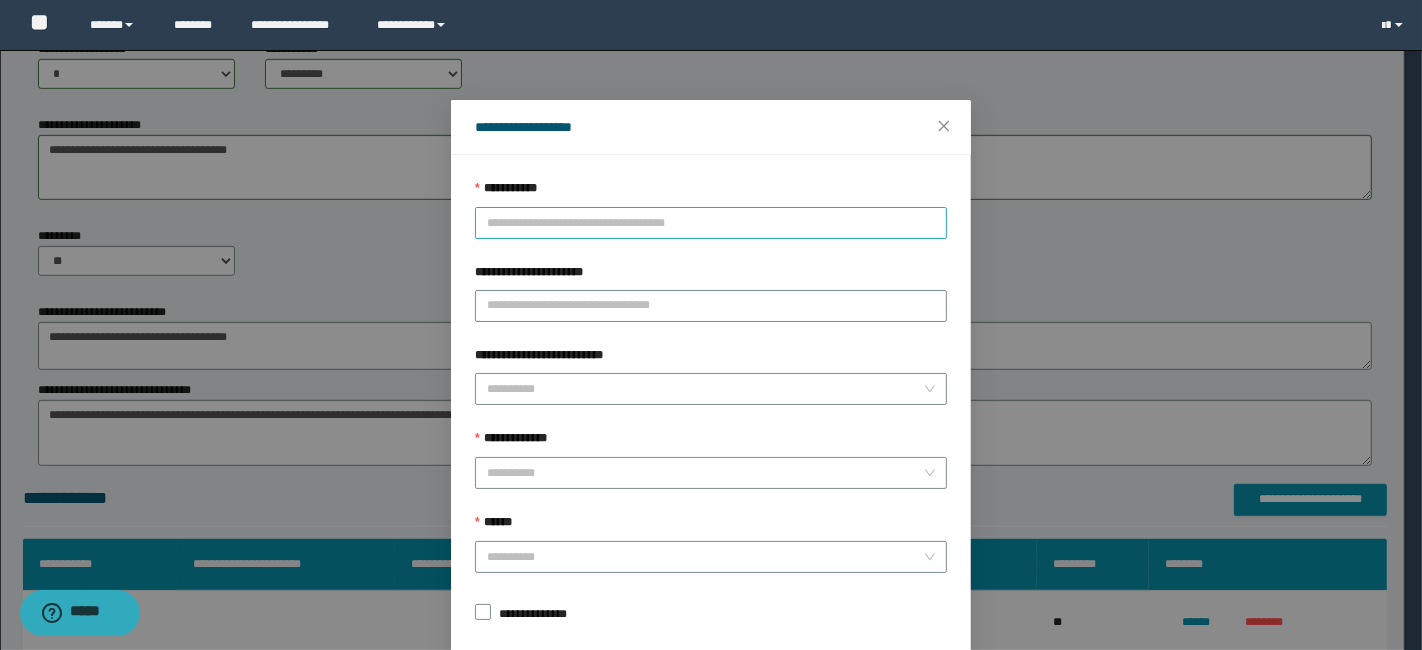 click on "**********" at bounding box center (711, 223) 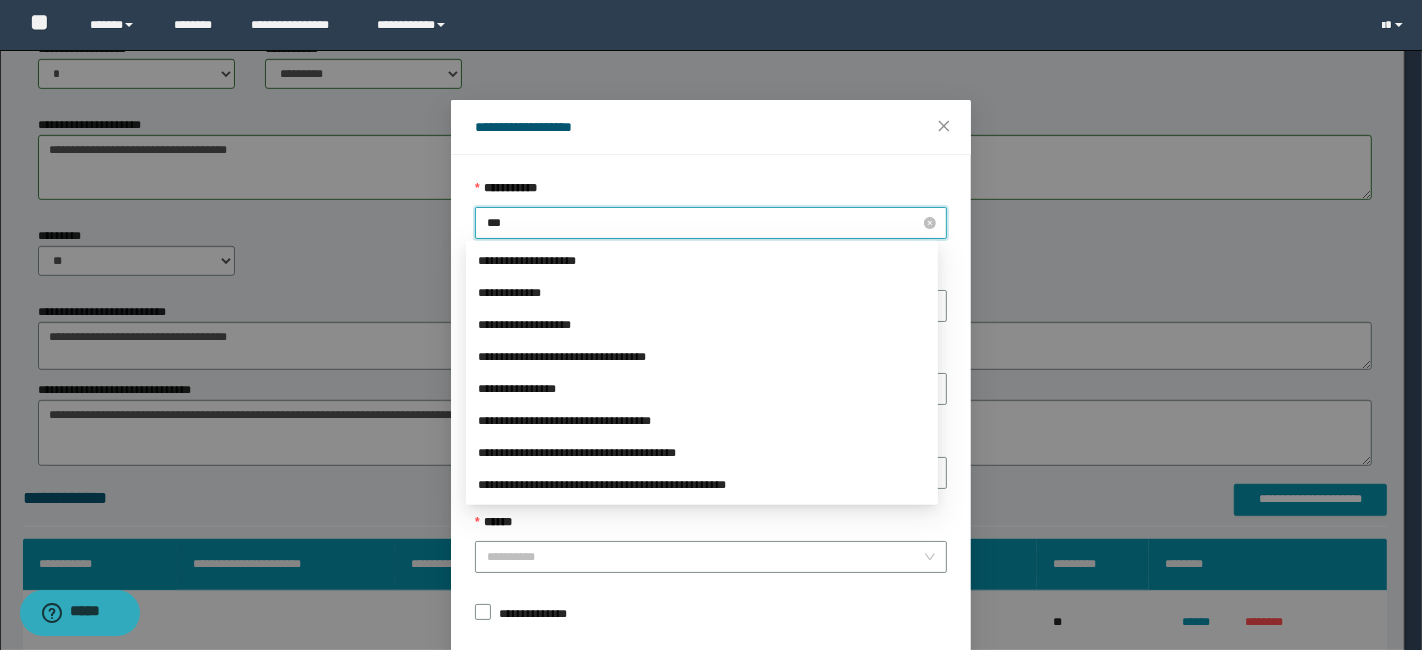 type on "****" 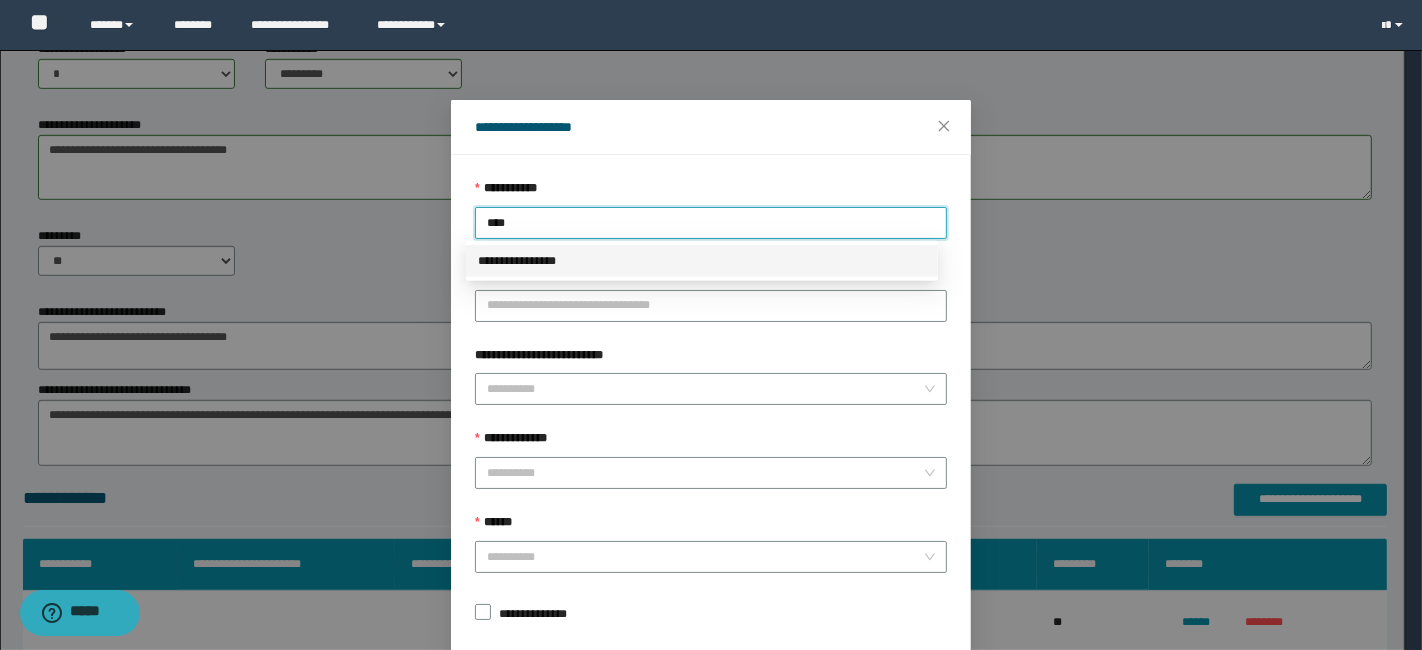 click on "**********" at bounding box center [702, 261] 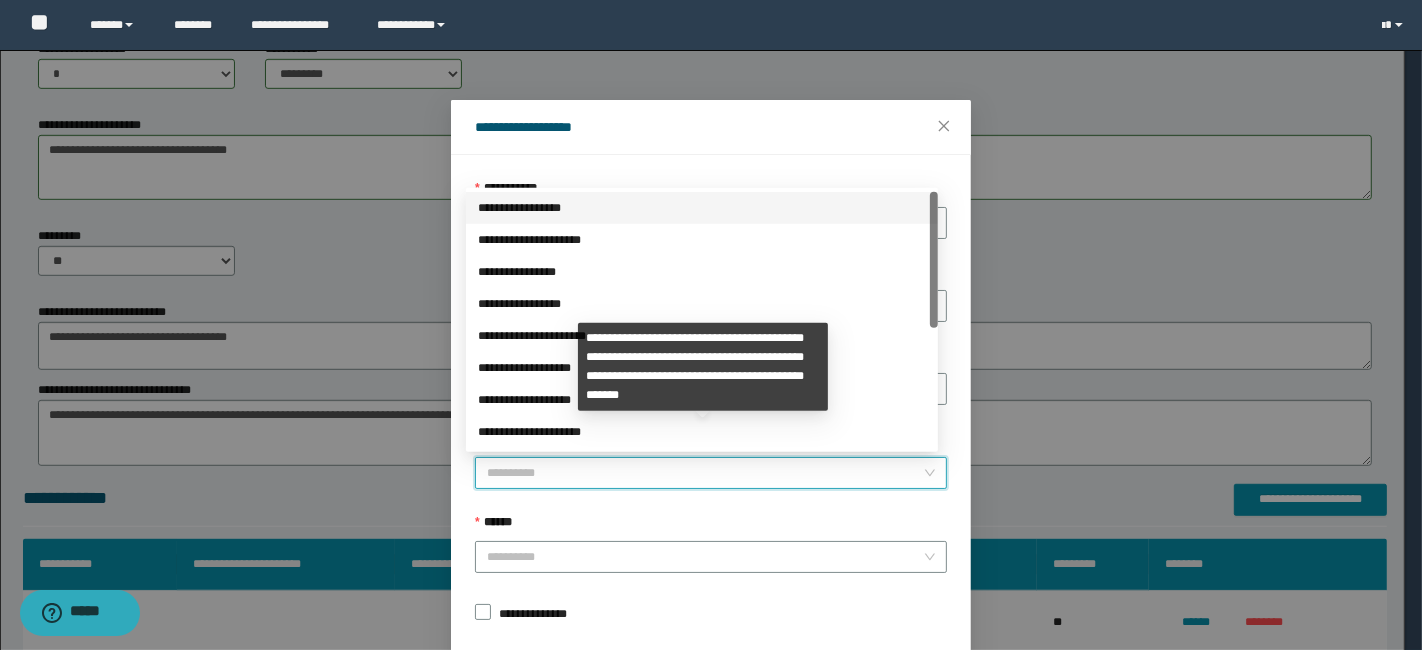 click on "**********" at bounding box center (705, 473) 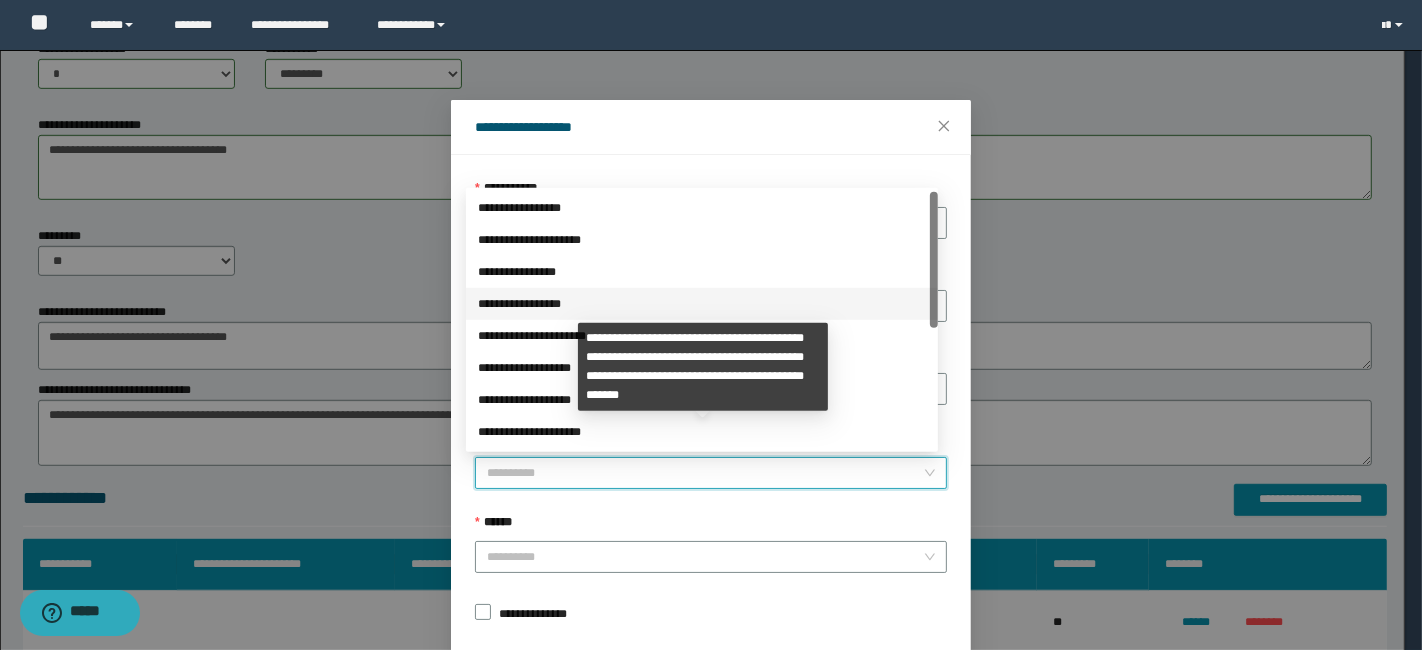 scroll, scrollTop: 223, scrollLeft: 0, axis: vertical 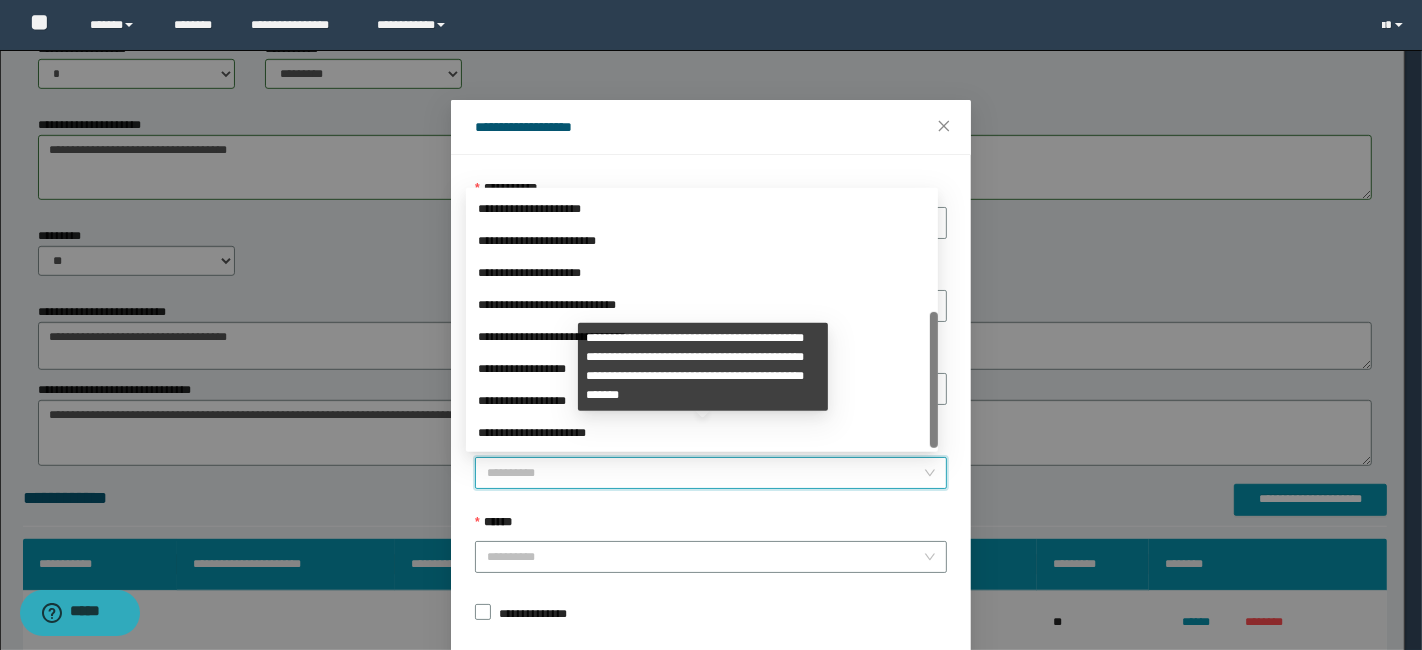 drag, startPoint x: 932, startPoint y: 296, endPoint x: 934, endPoint y: 489, distance: 193.01036 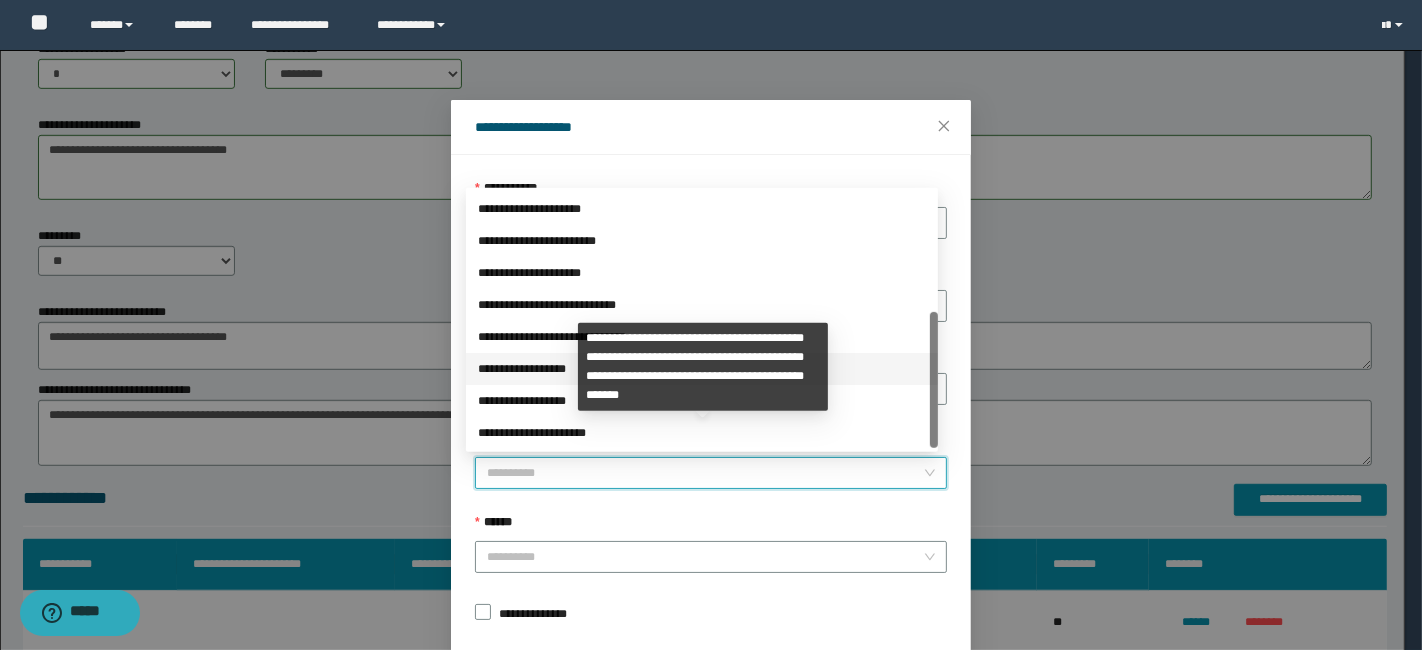 click on "**********" at bounding box center (702, 369) 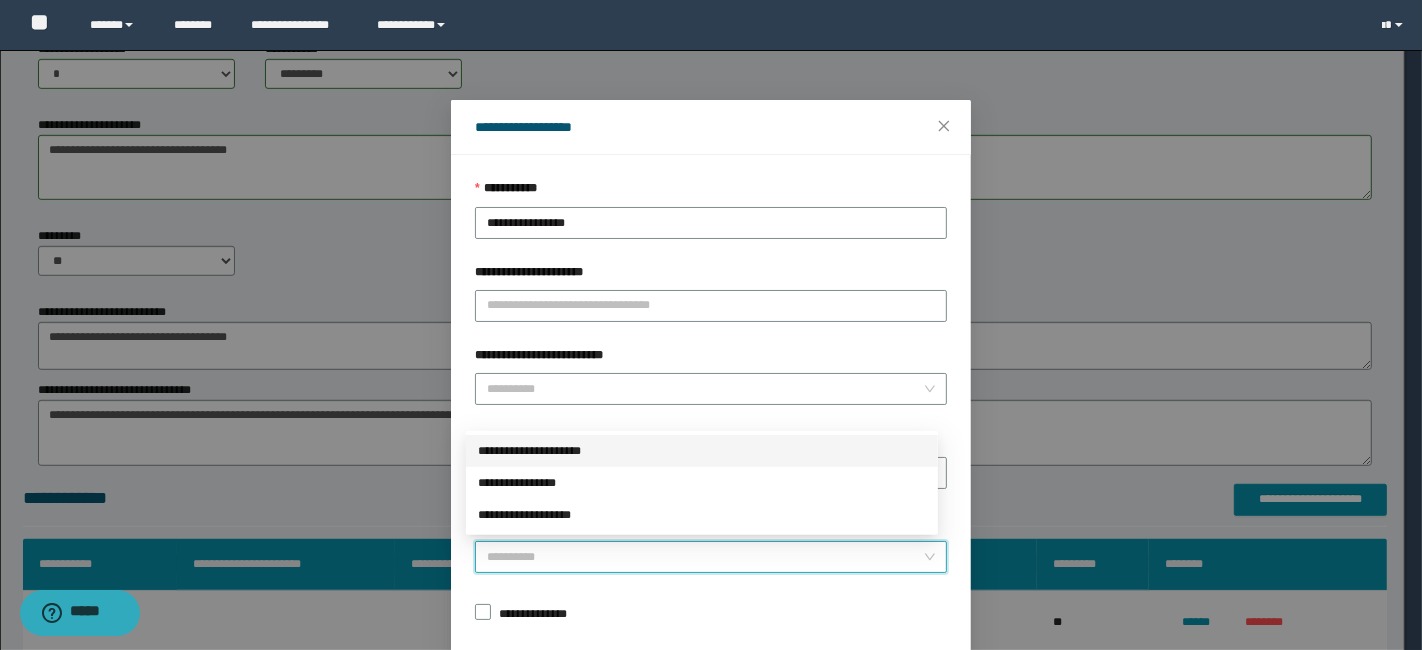 click on "******" at bounding box center (705, 557) 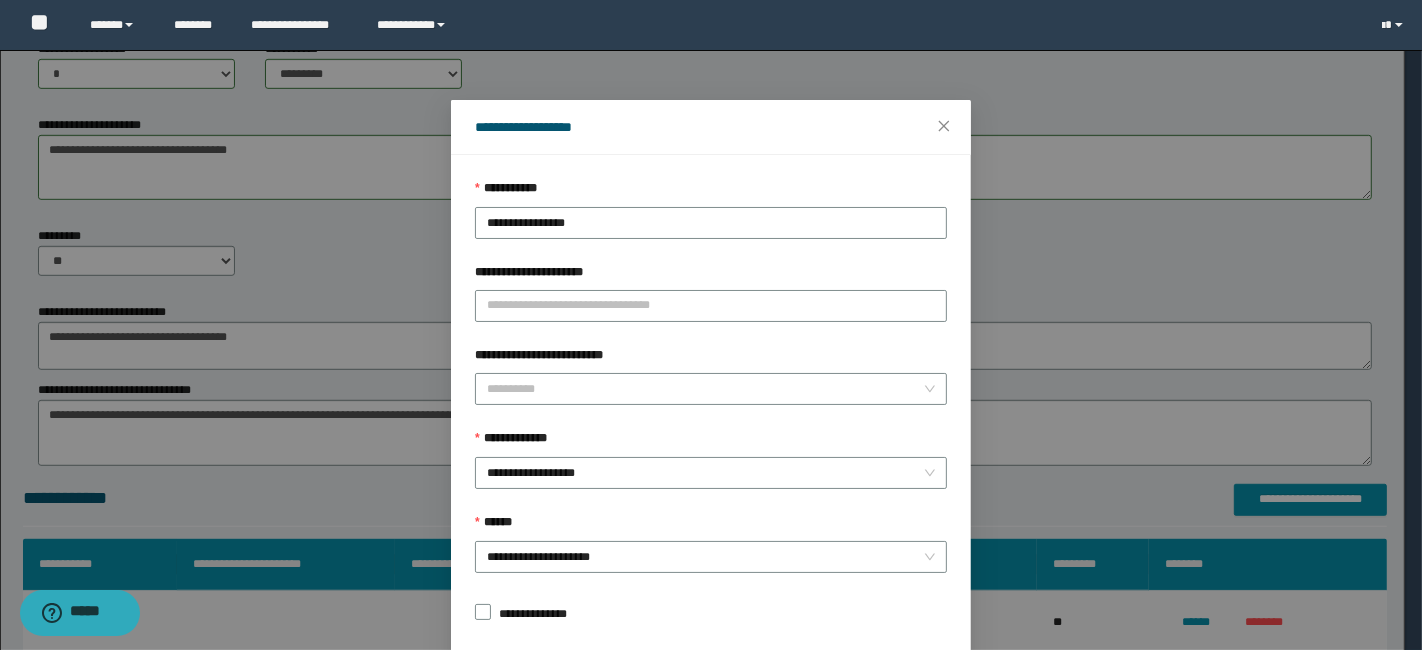 scroll, scrollTop: 100, scrollLeft: 0, axis: vertical 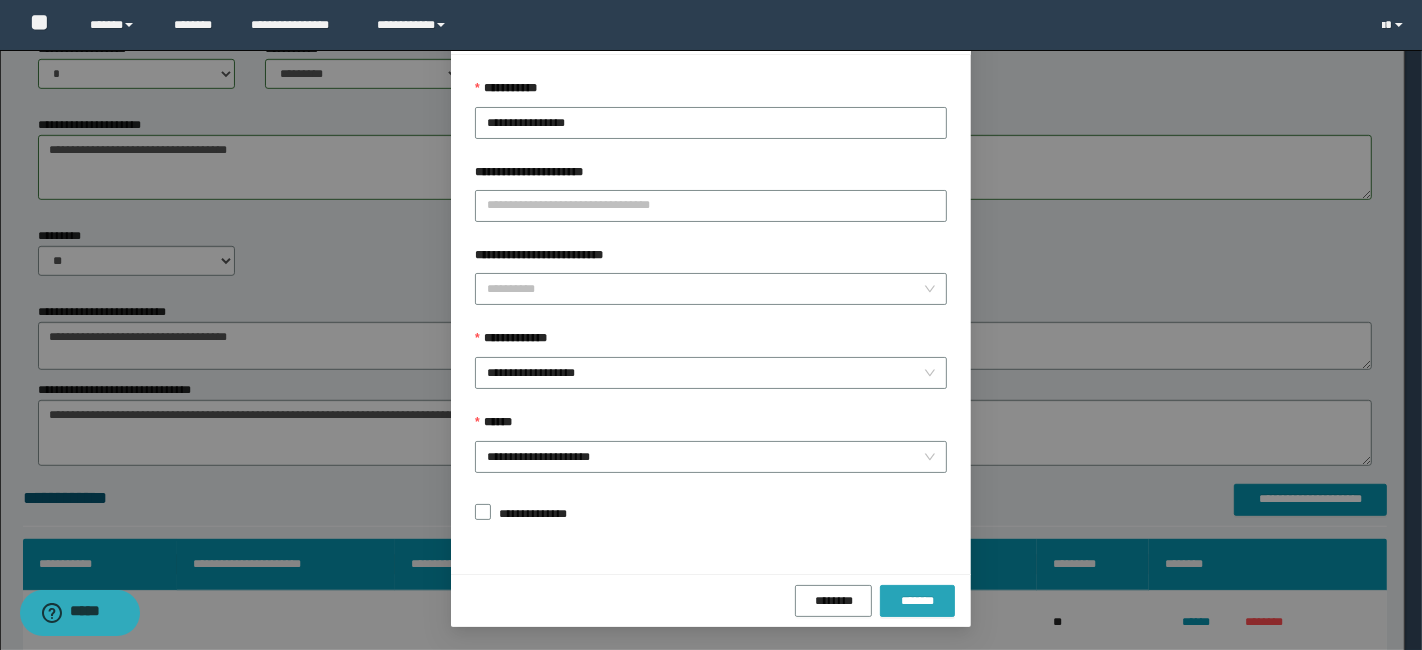 click on "*******" at bounding box center (917, 601) 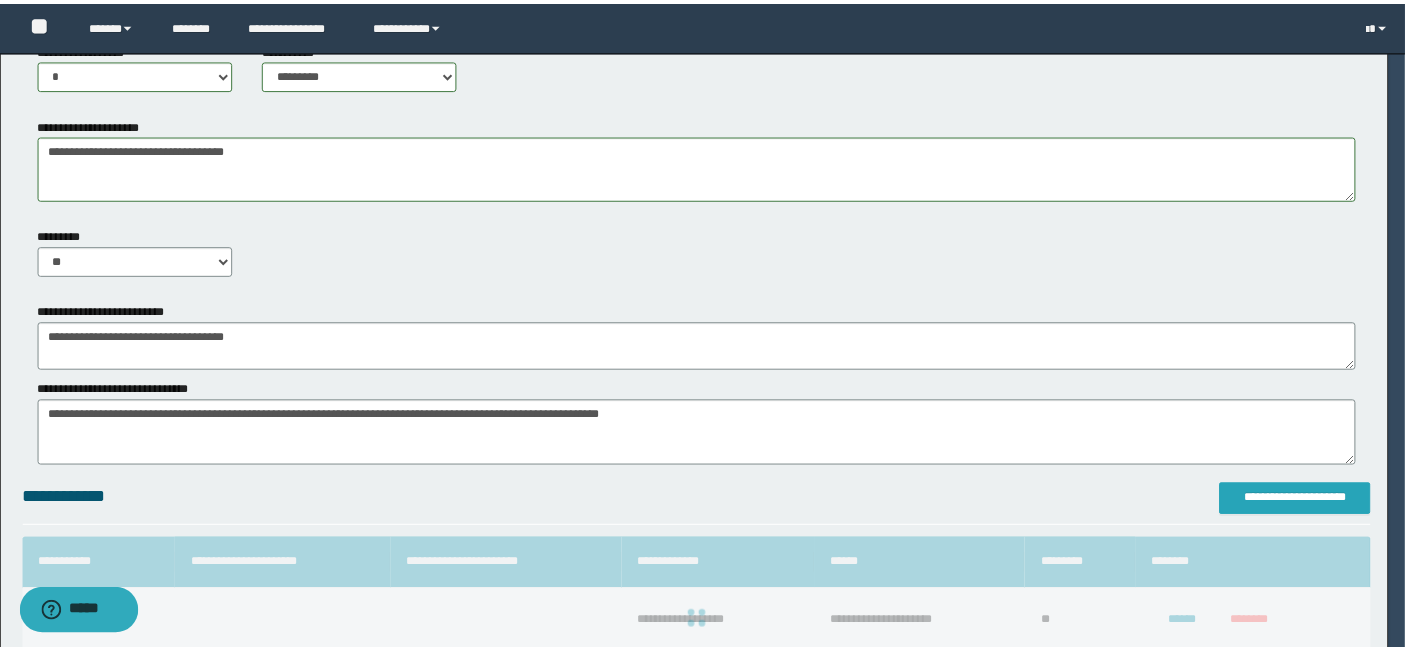 scroll, scrollTop: 0, scrollLeft: 0, axis: both 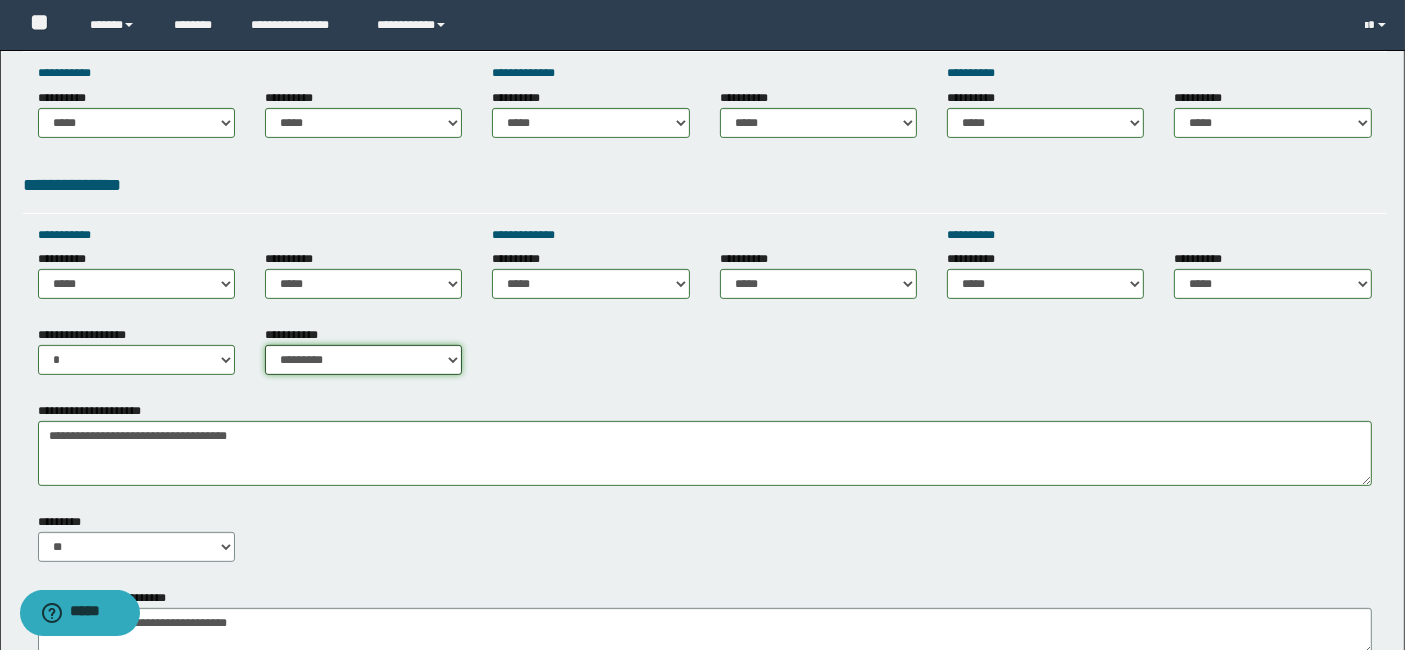 click on "**********" at bounding box center [363, 360] 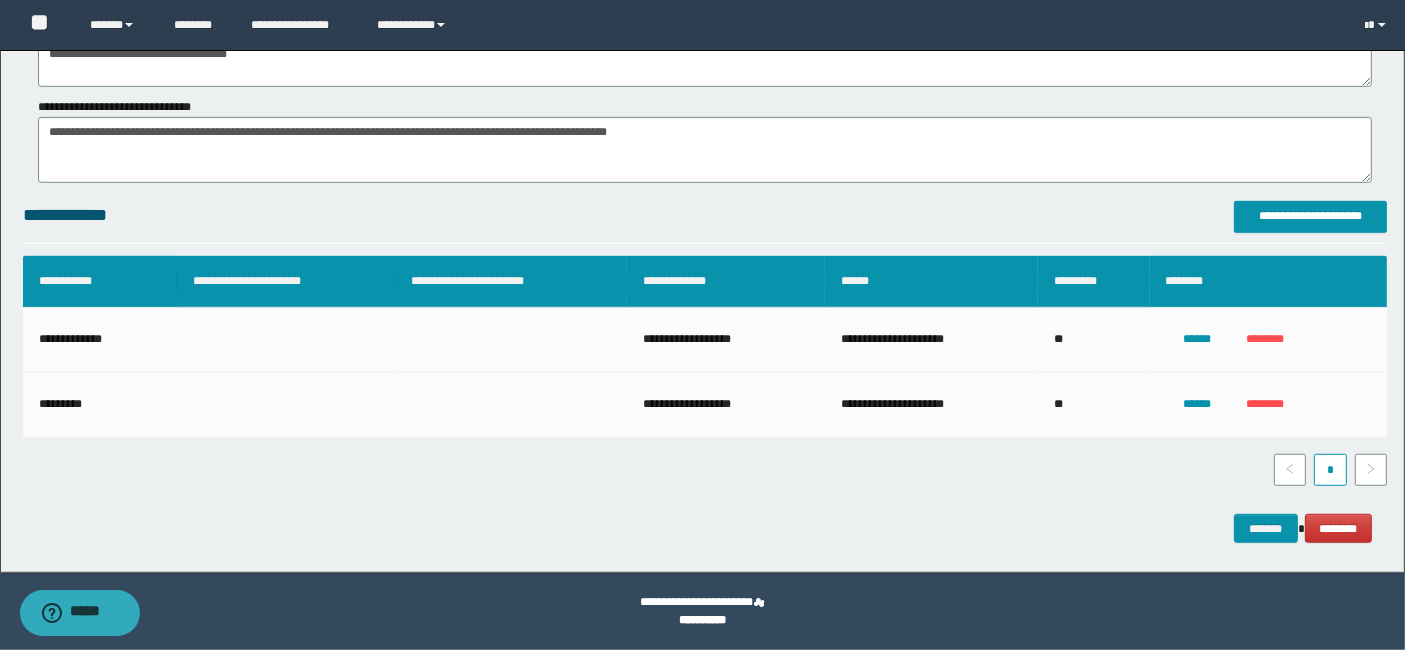 click on "**********" at bounding box center [702, -319] 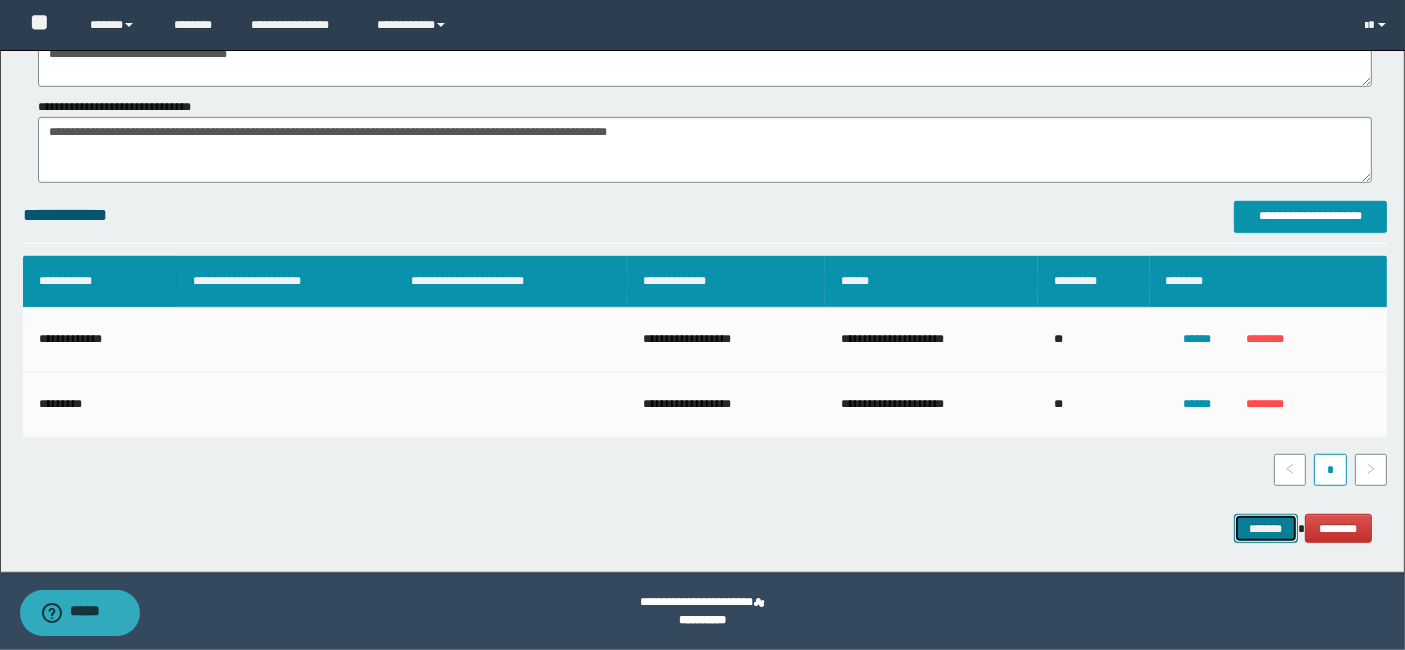 click on "*******" at bounding box center (1266, 528) 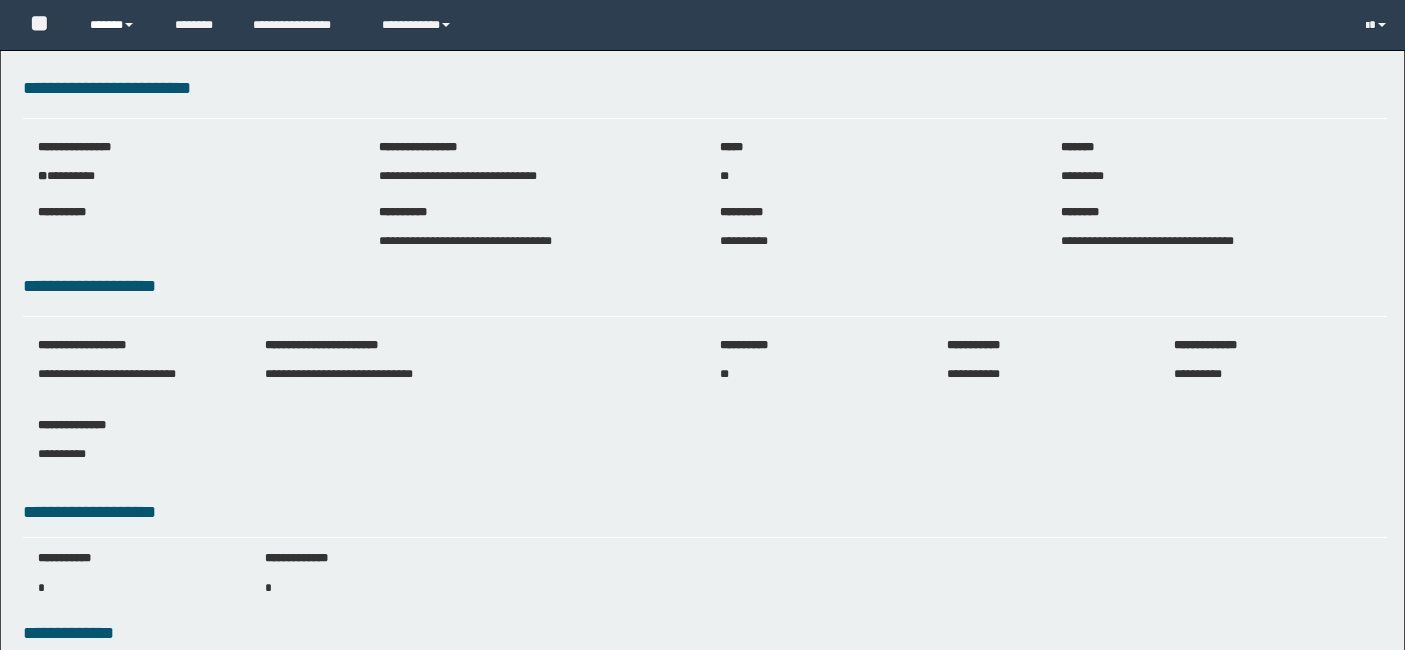 scroll, scrollTop: 0, scrollLeft: 0, axis: both 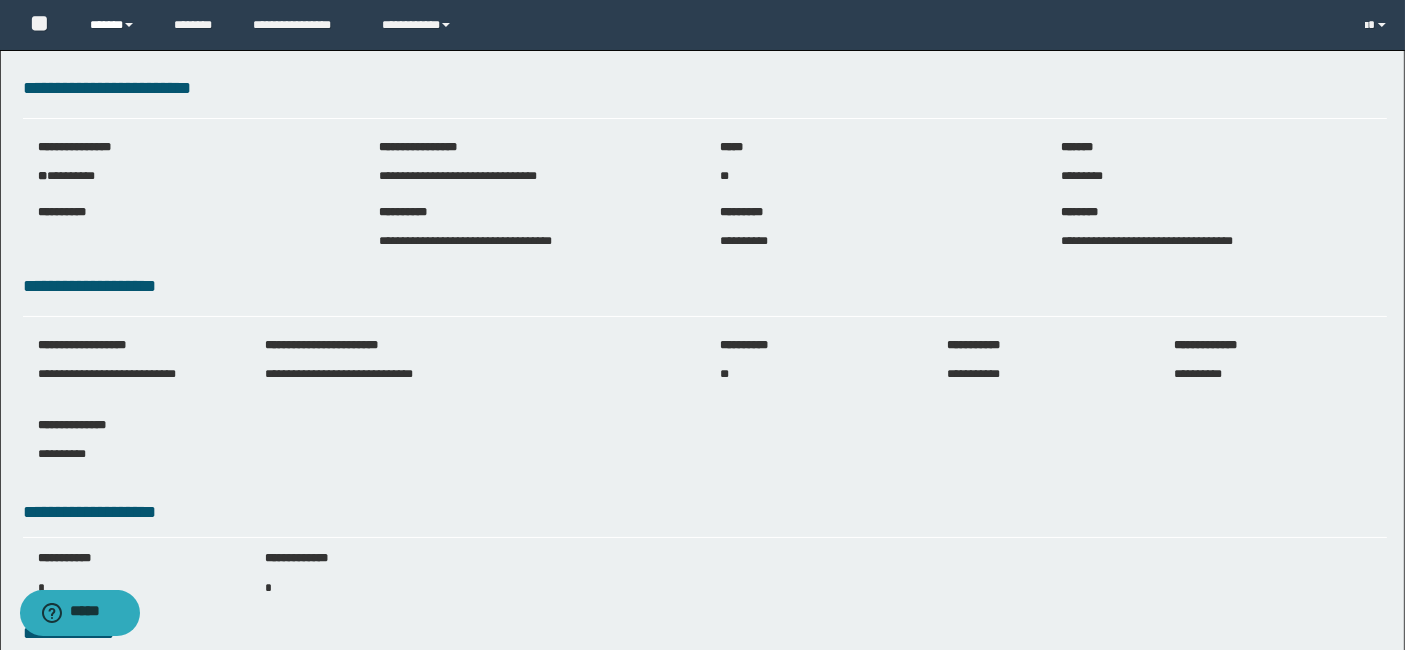 click on "******" at bounding box center [117, 25] 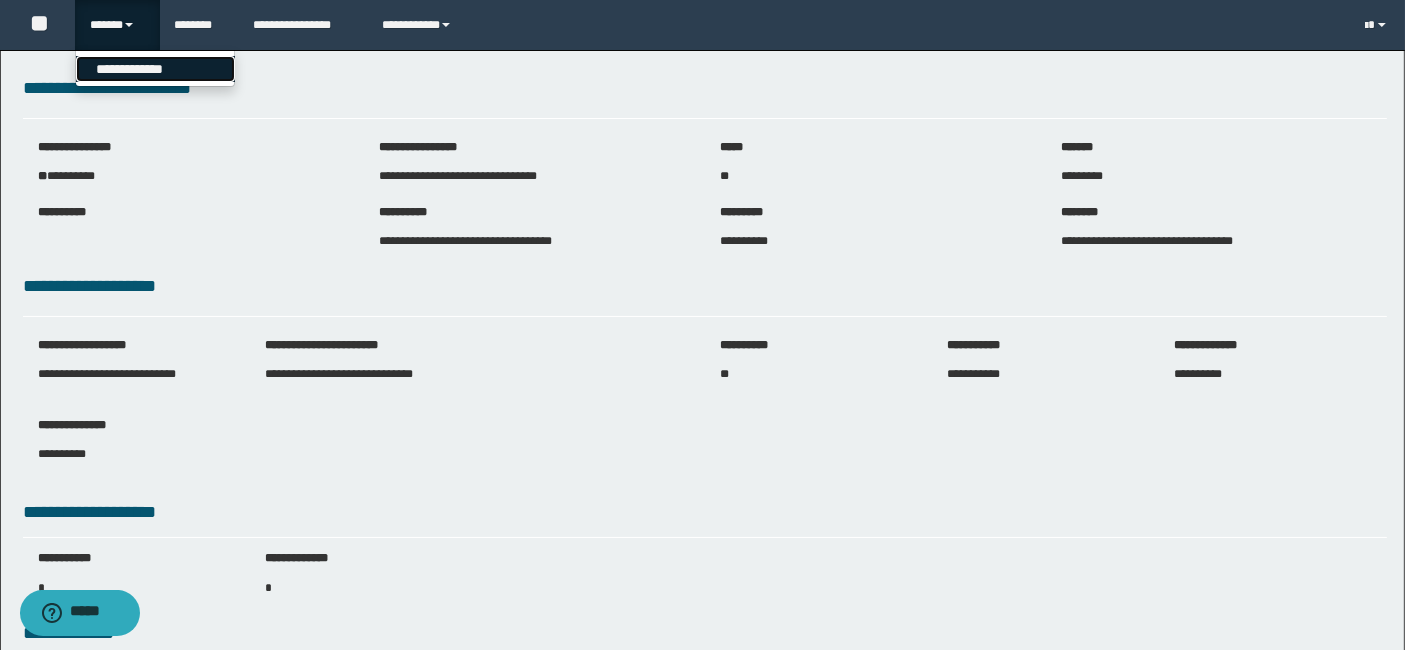 click on "**********" at bounding box center (155, 69) 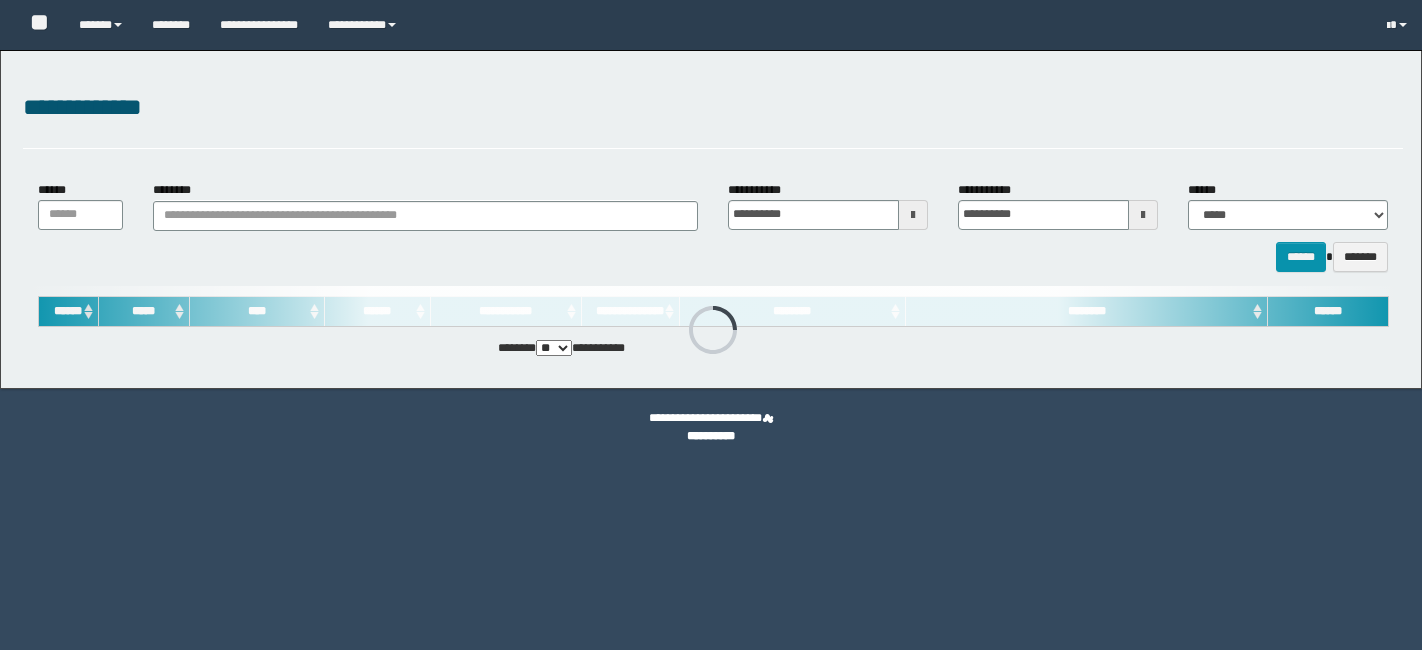 scroll, scrollTop: 0, scrollLeft: 0, axis: both 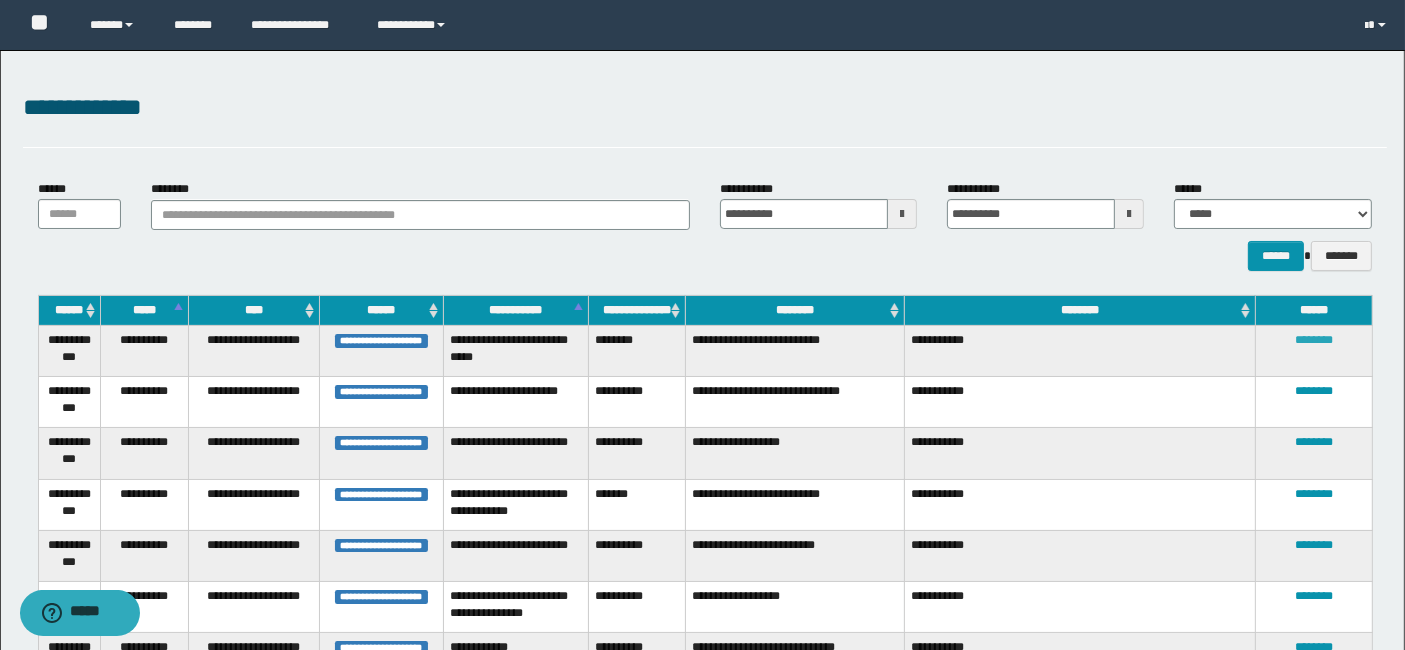 click on "********" at bounding box center [1314, 340] 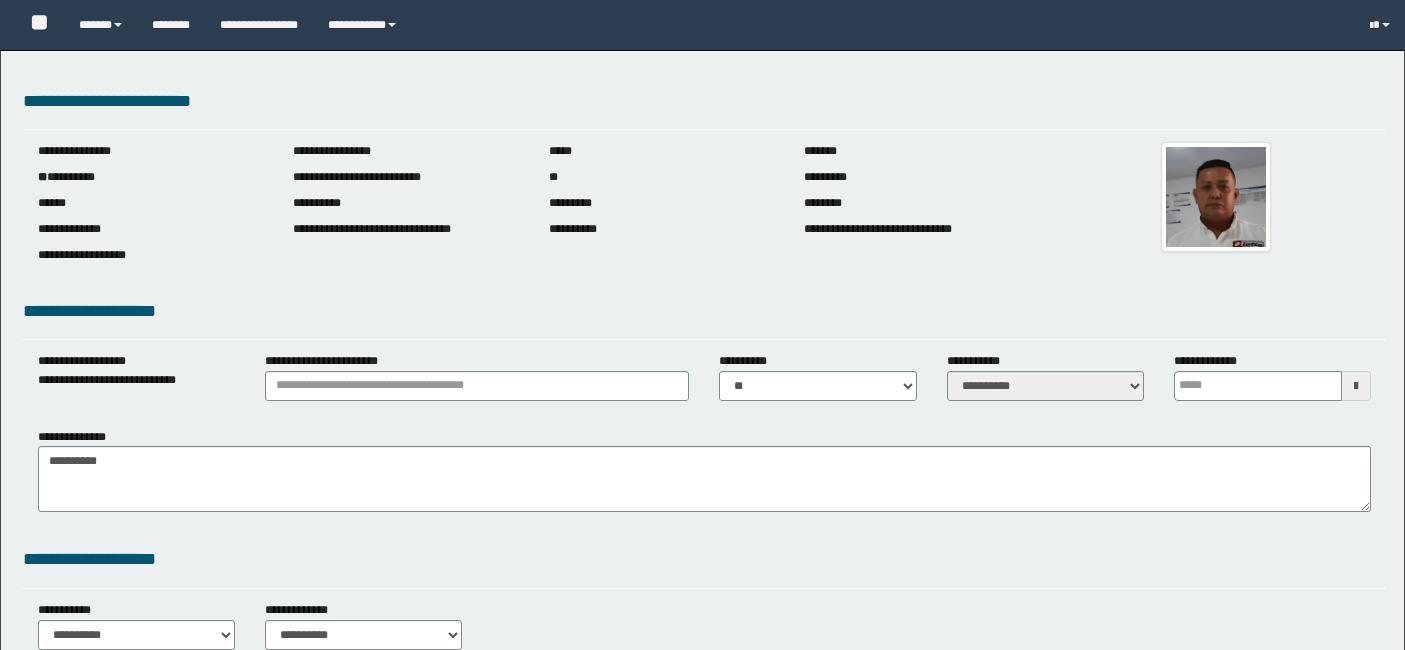 scroll, scrollTop: 0, scrollLeft: 0, axis: both 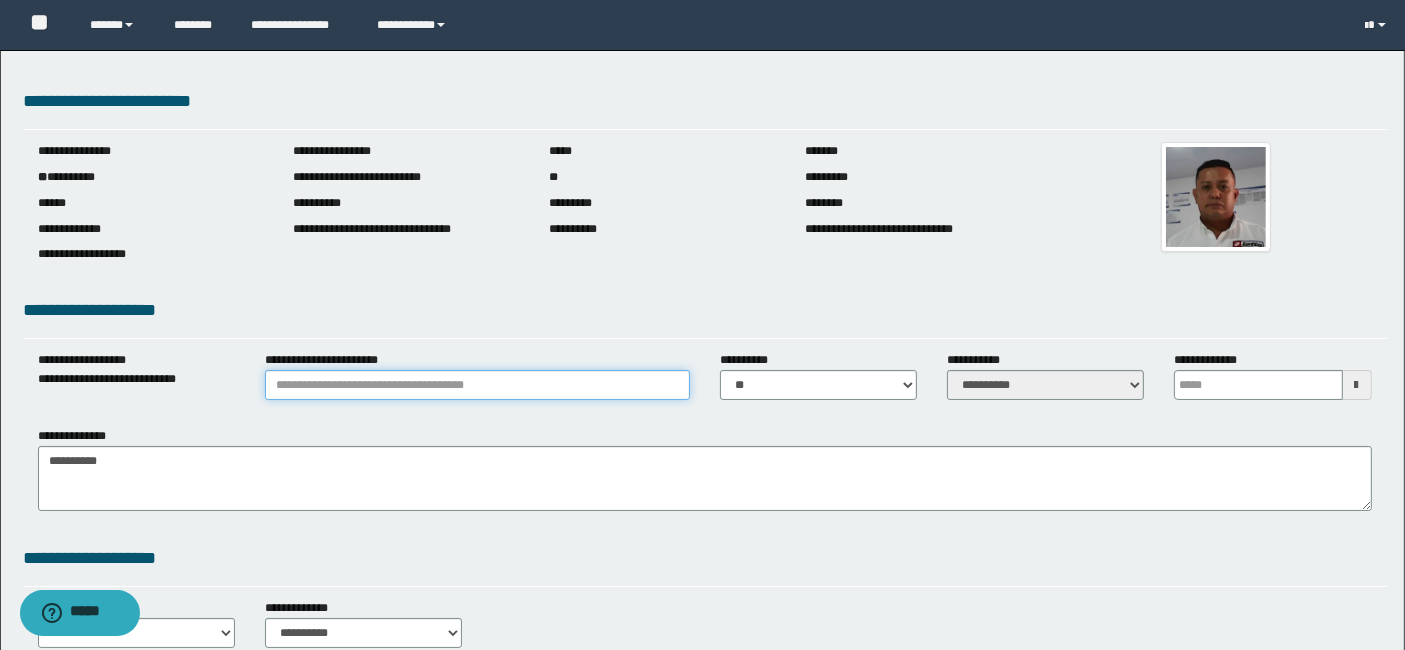 click on "**********" at bounding box center (477, 385) 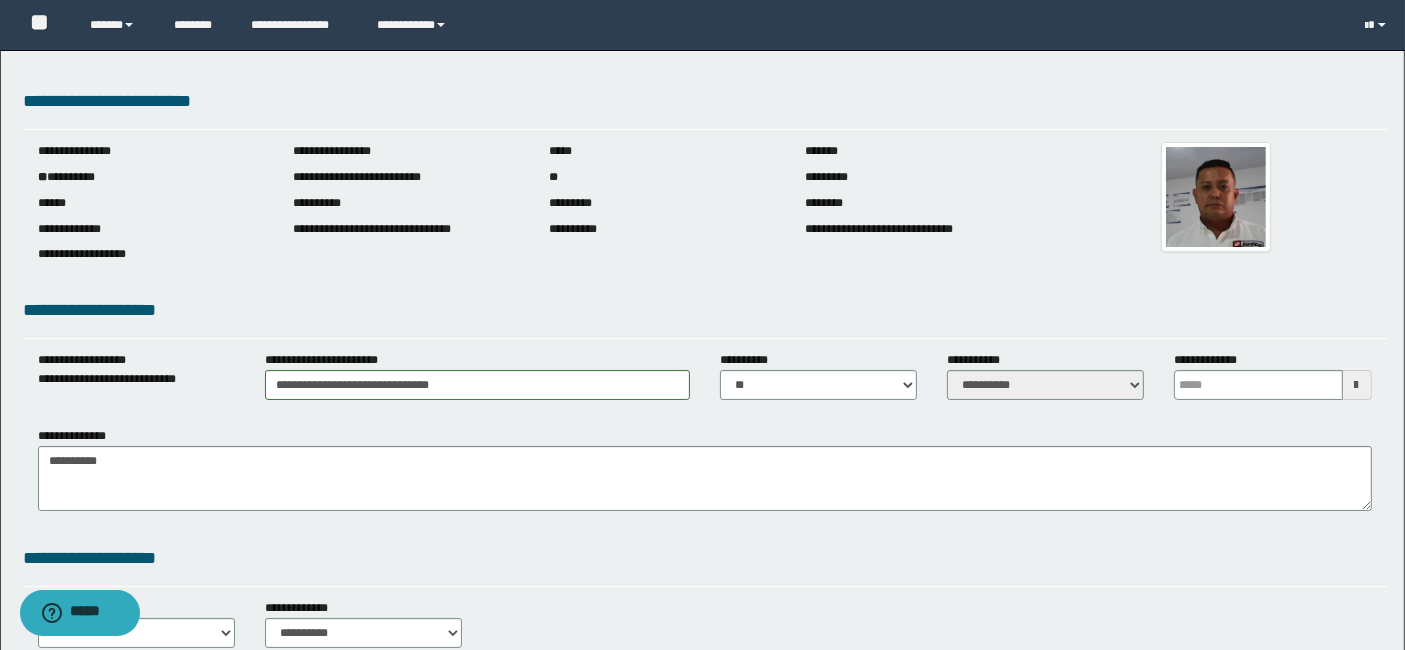 click at bounding box center [1357, 385] 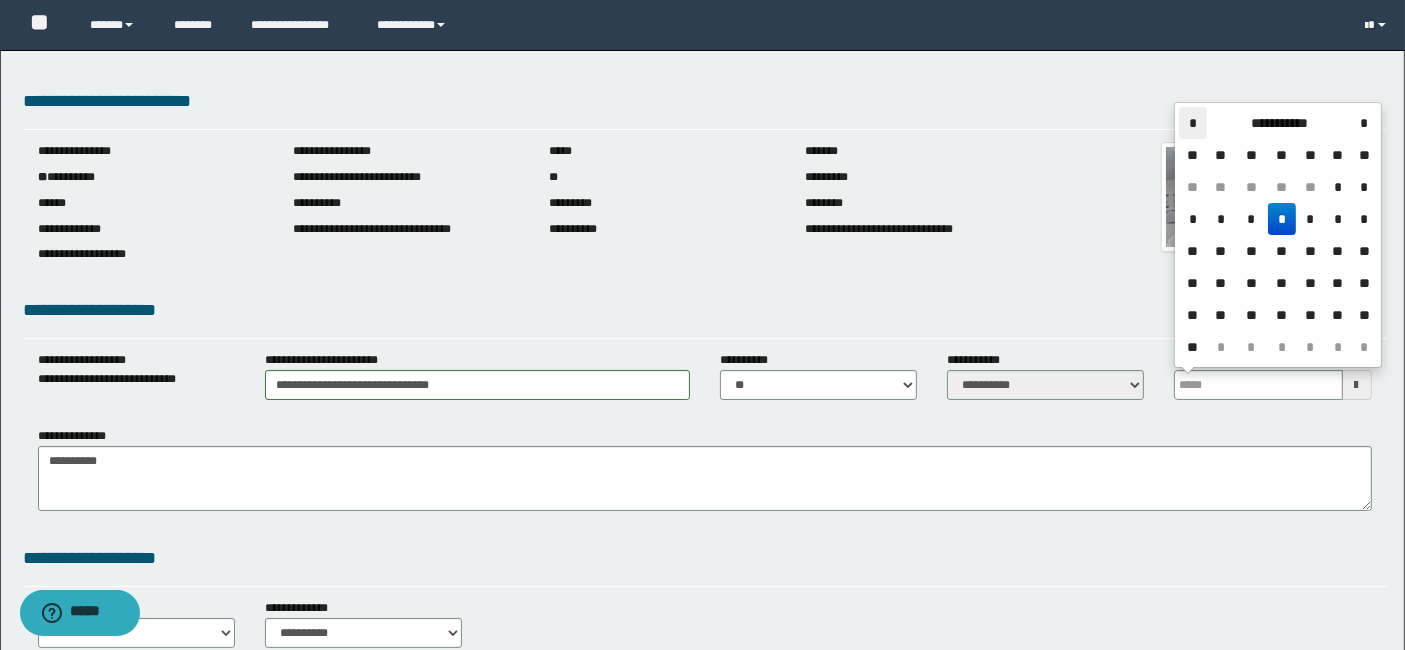 click on "*" at bounding box center (1193, 123) 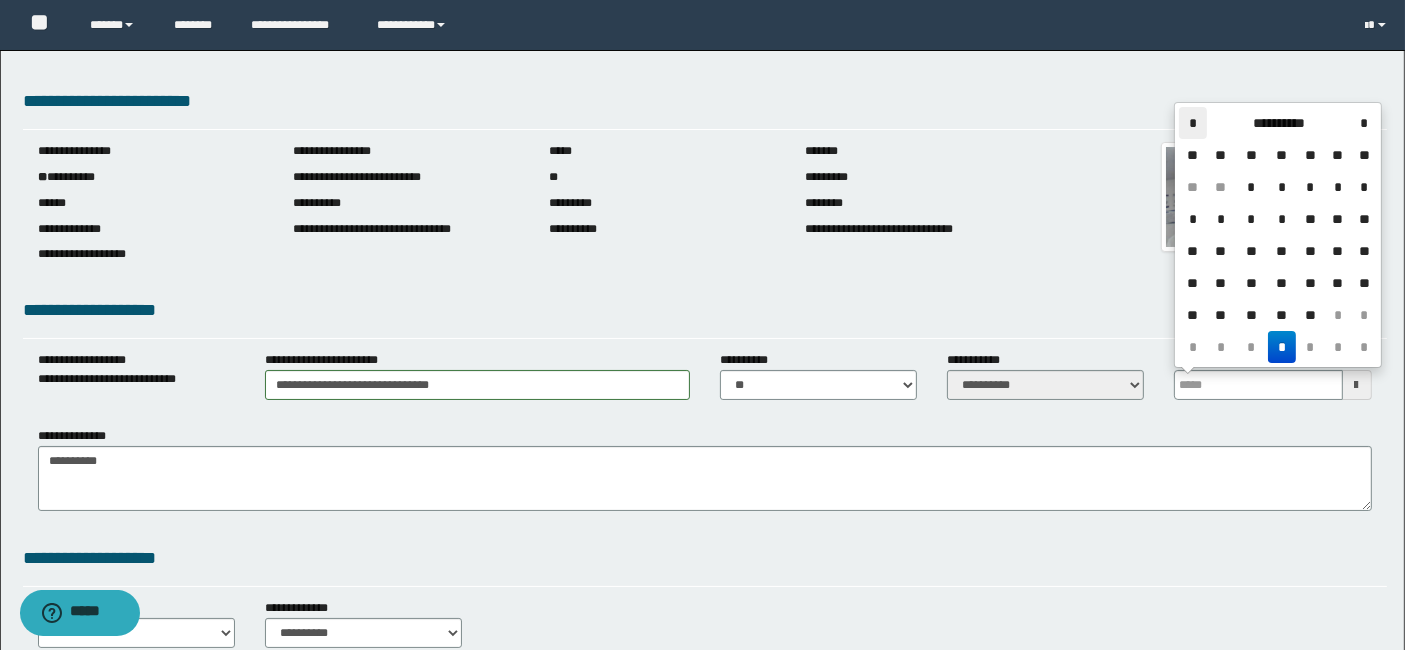 click on "*" at bounding box center [1193, 123] 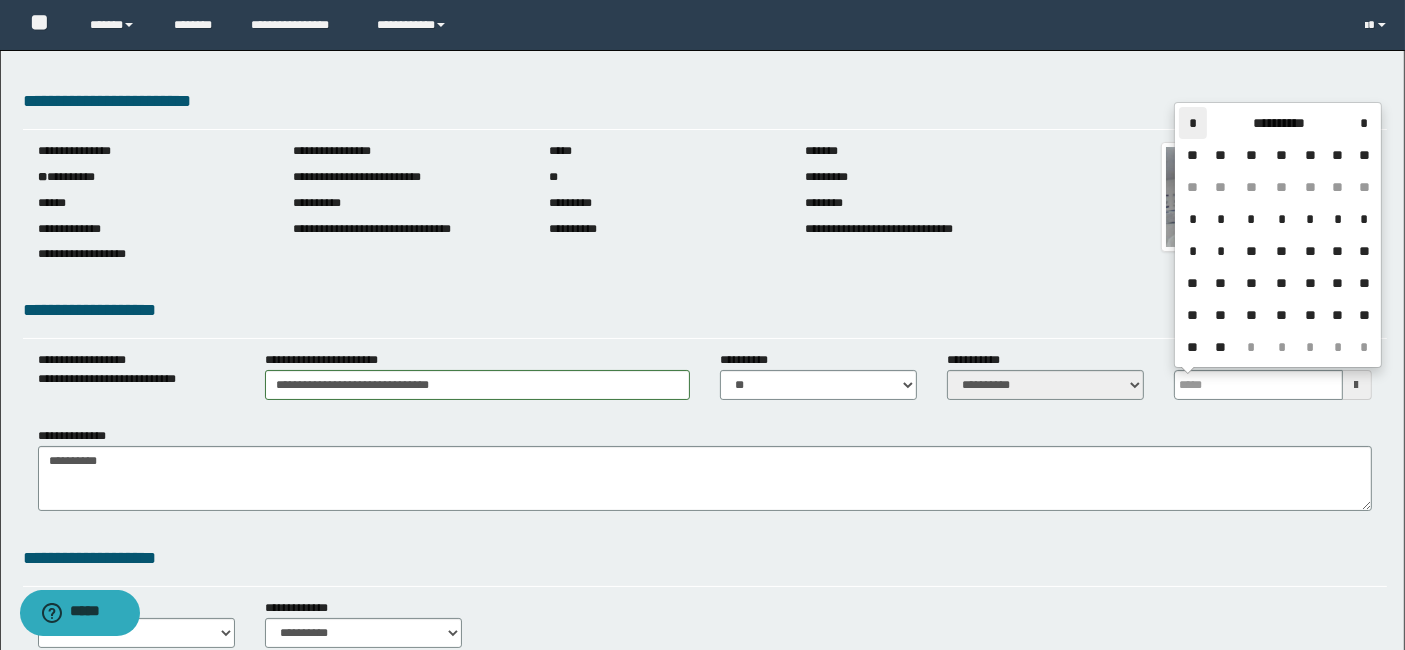 click on "*" at bounding box center (1193, 123) 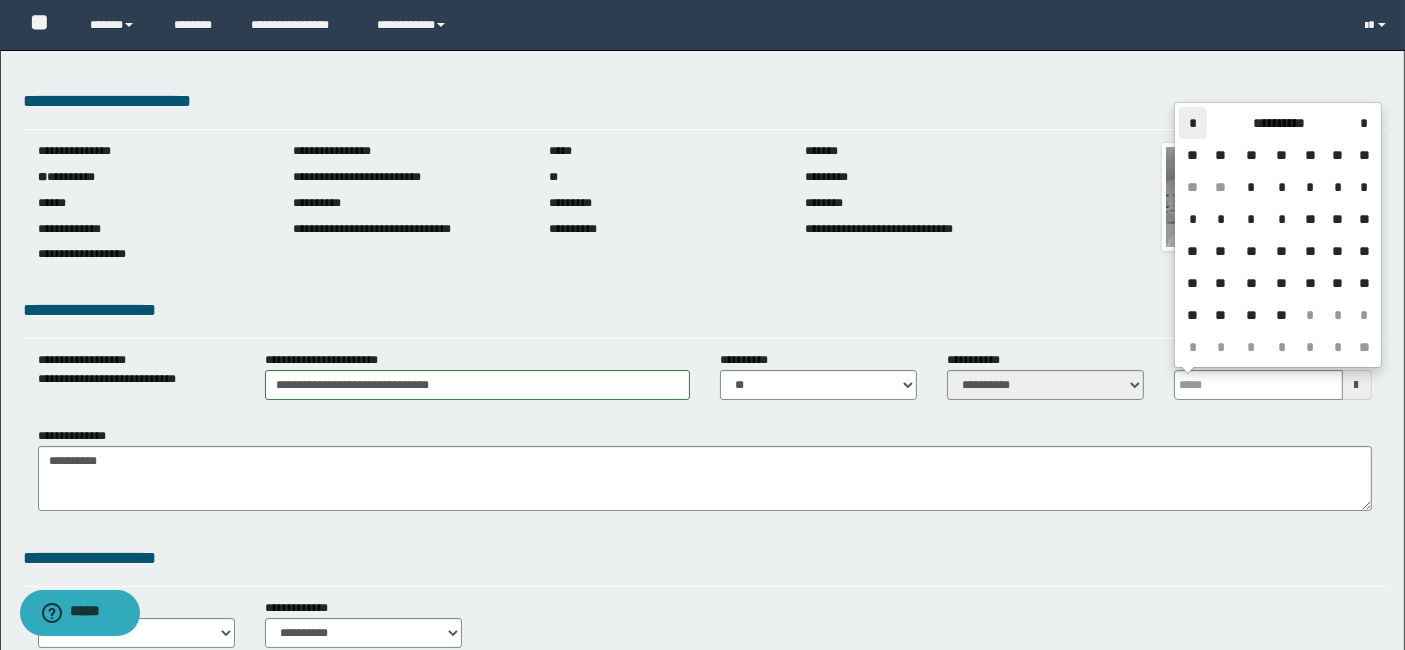 click on "*" at bounding box center [1193, 123] 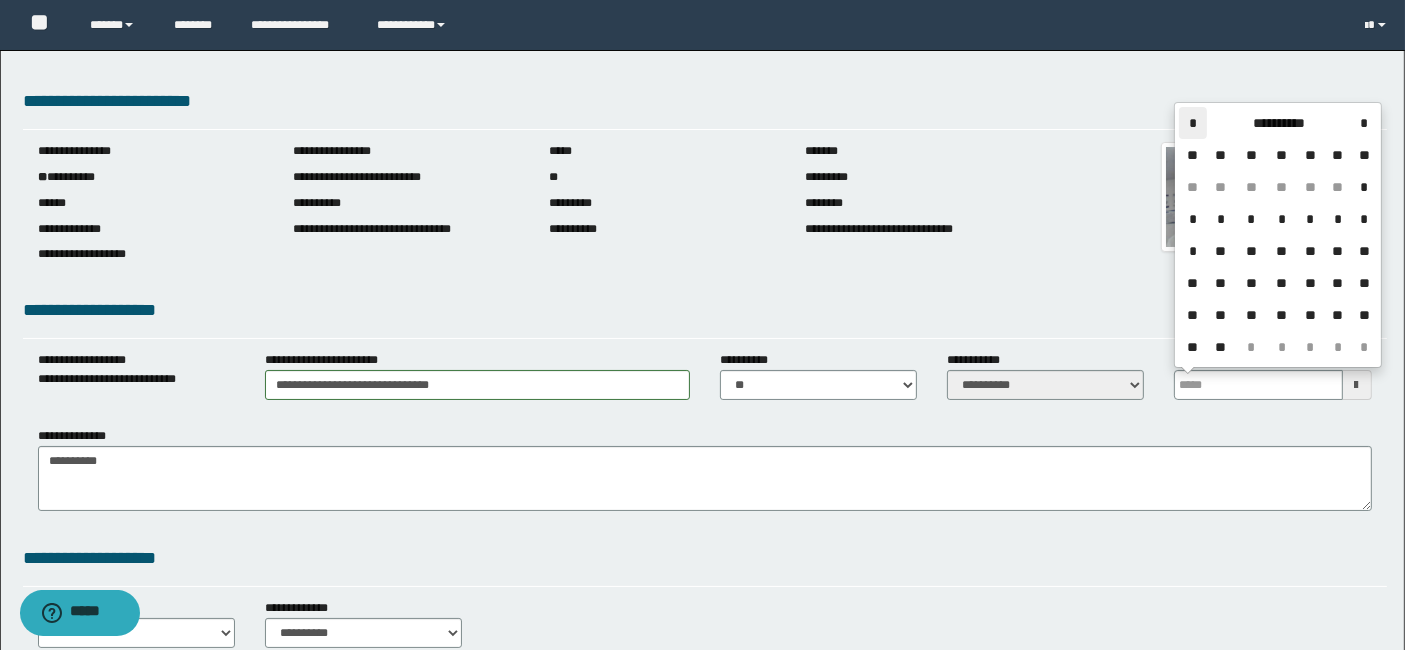 click on "*" at bounding box center [1193, 123] 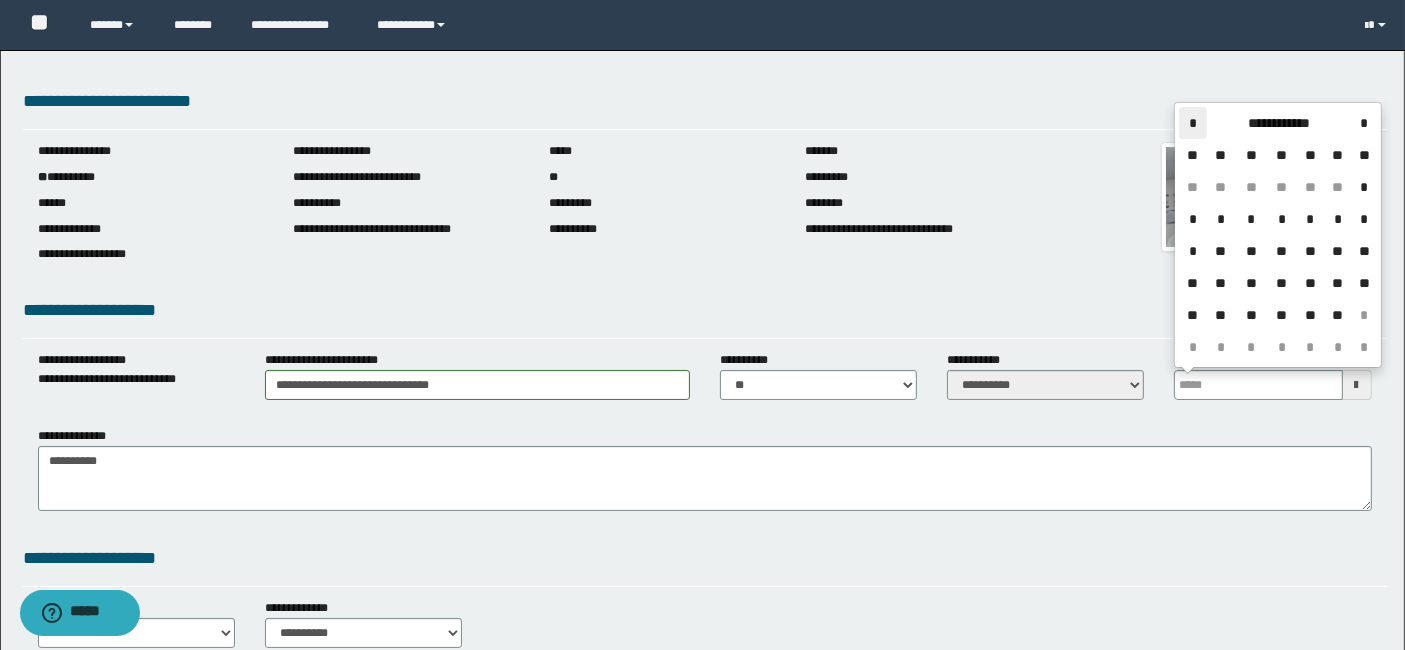 click on "*" at bounding box center [1193, 123] 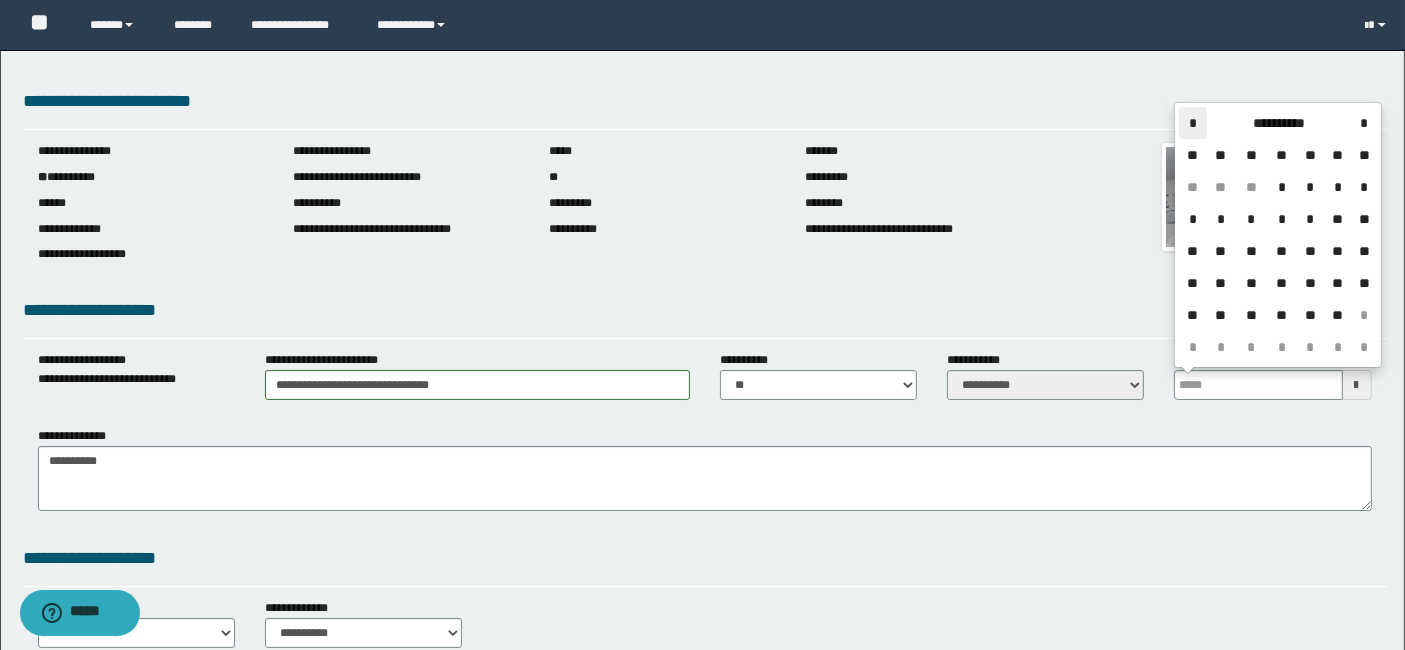 click on "*" at bounding box center (1193, 123) 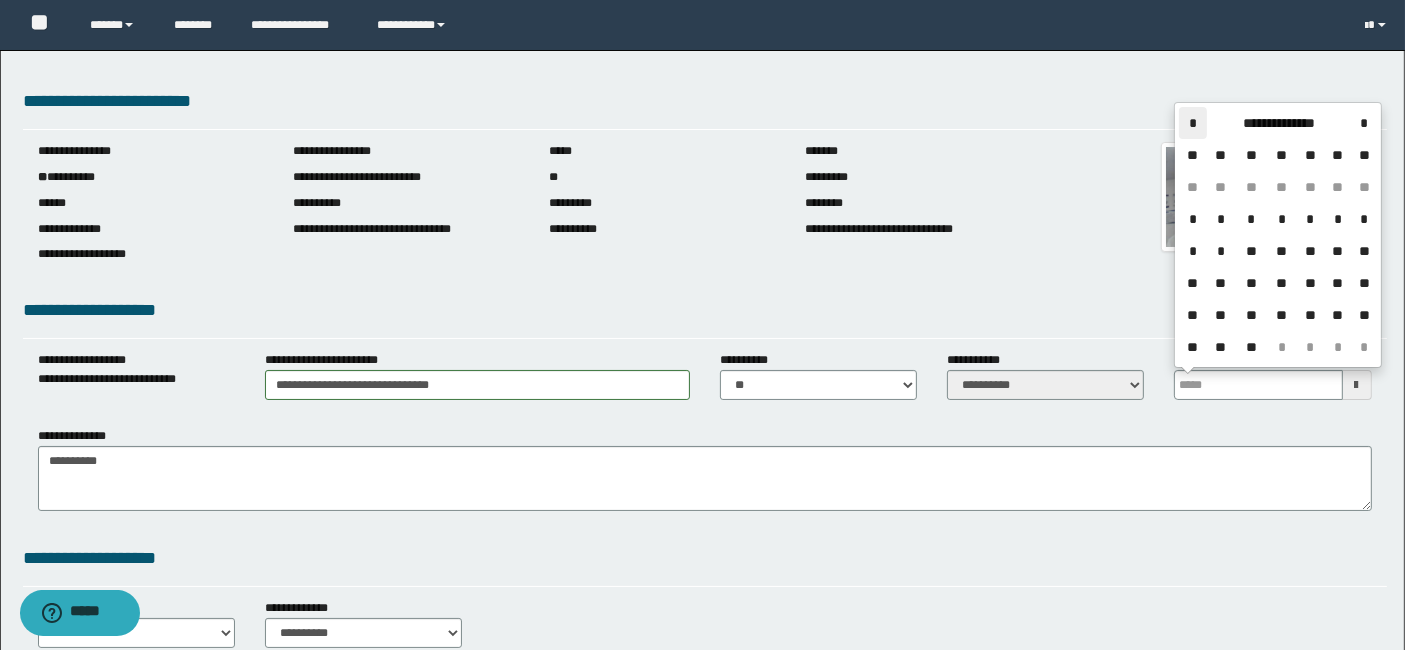 click on "*" at bounding box center [1193, 123] 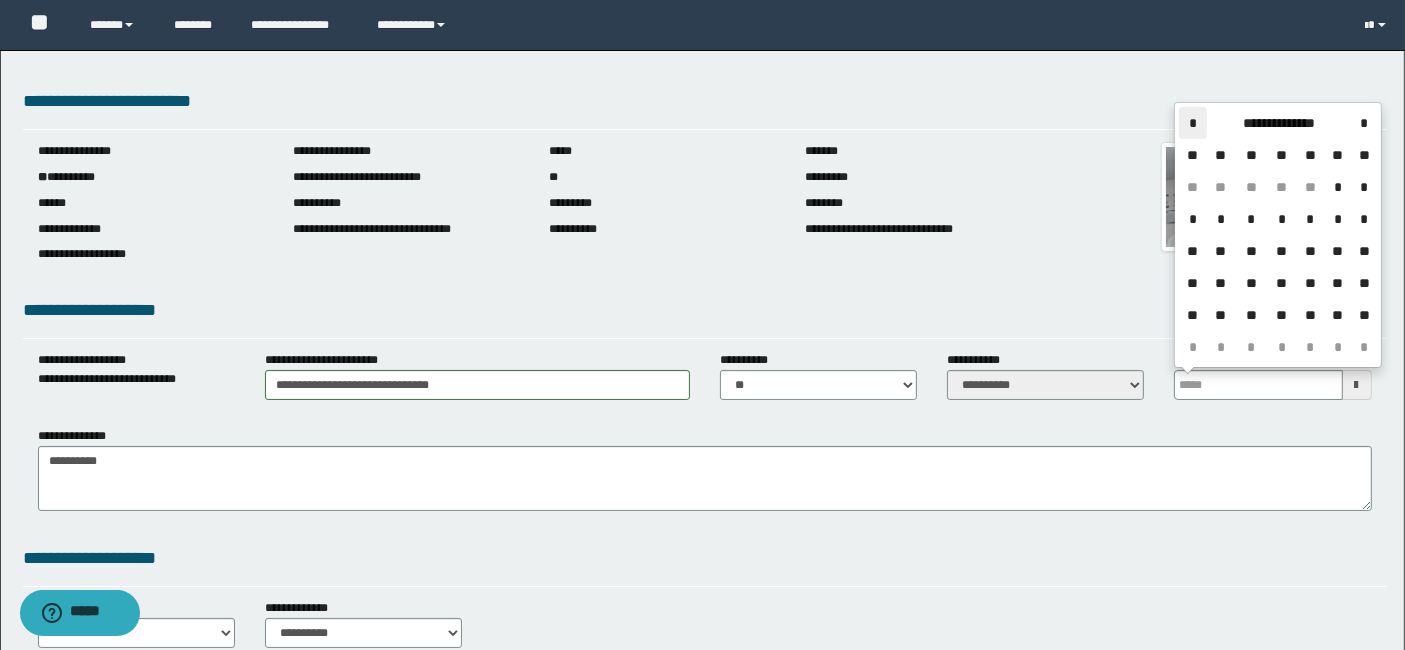 click on "*" at bounding box center [1193, 123] 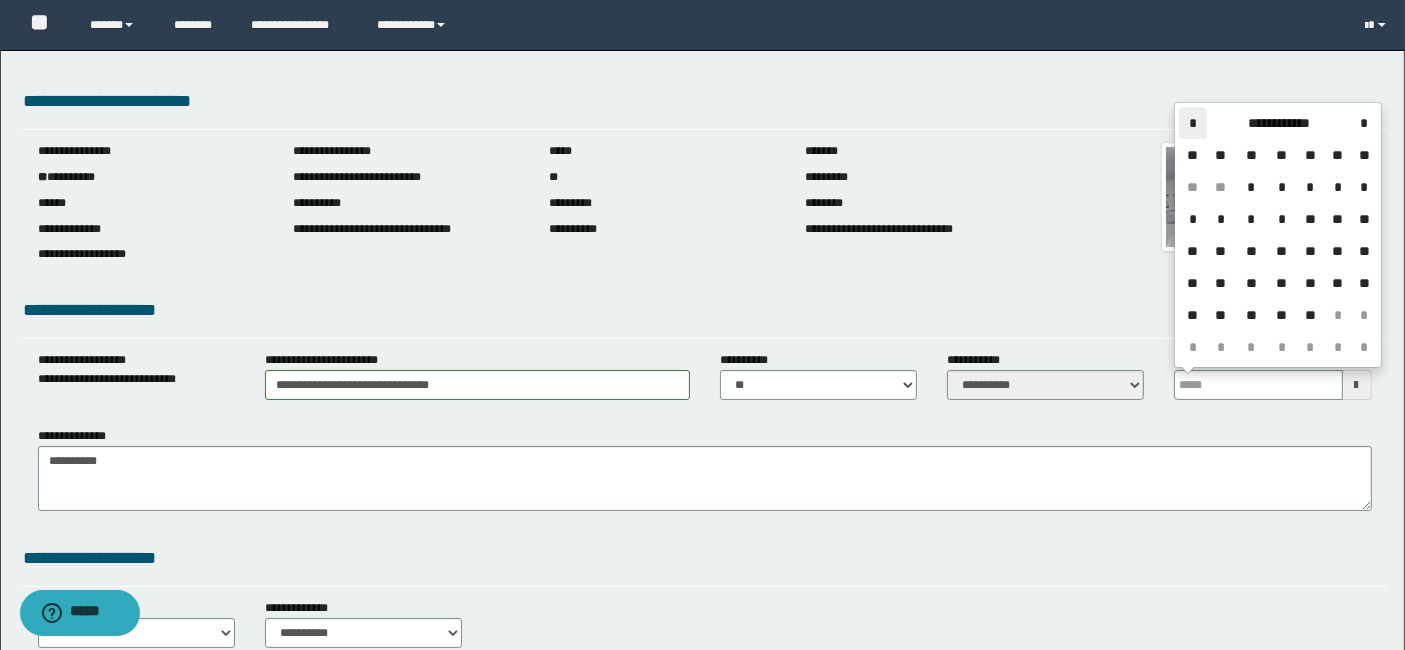 click on "*" at bounding box center [1193, 123] 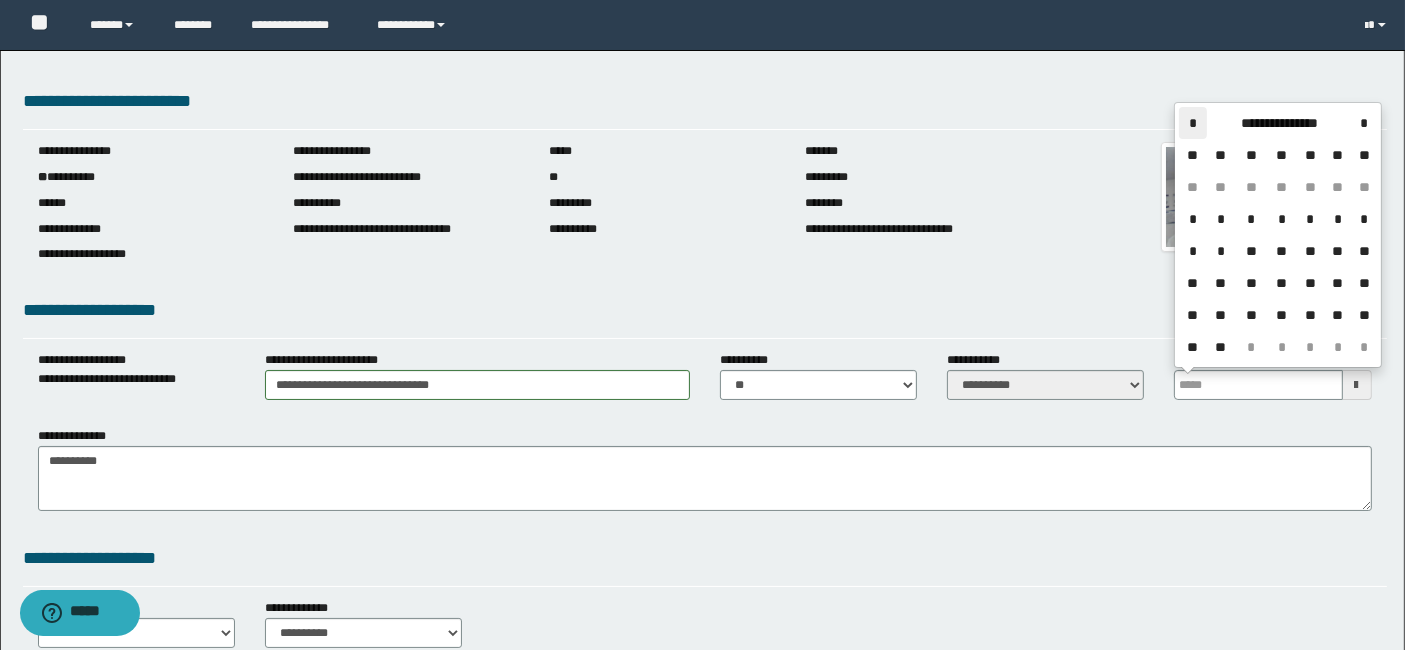 click on "*" at bounding box center [1193, 123] 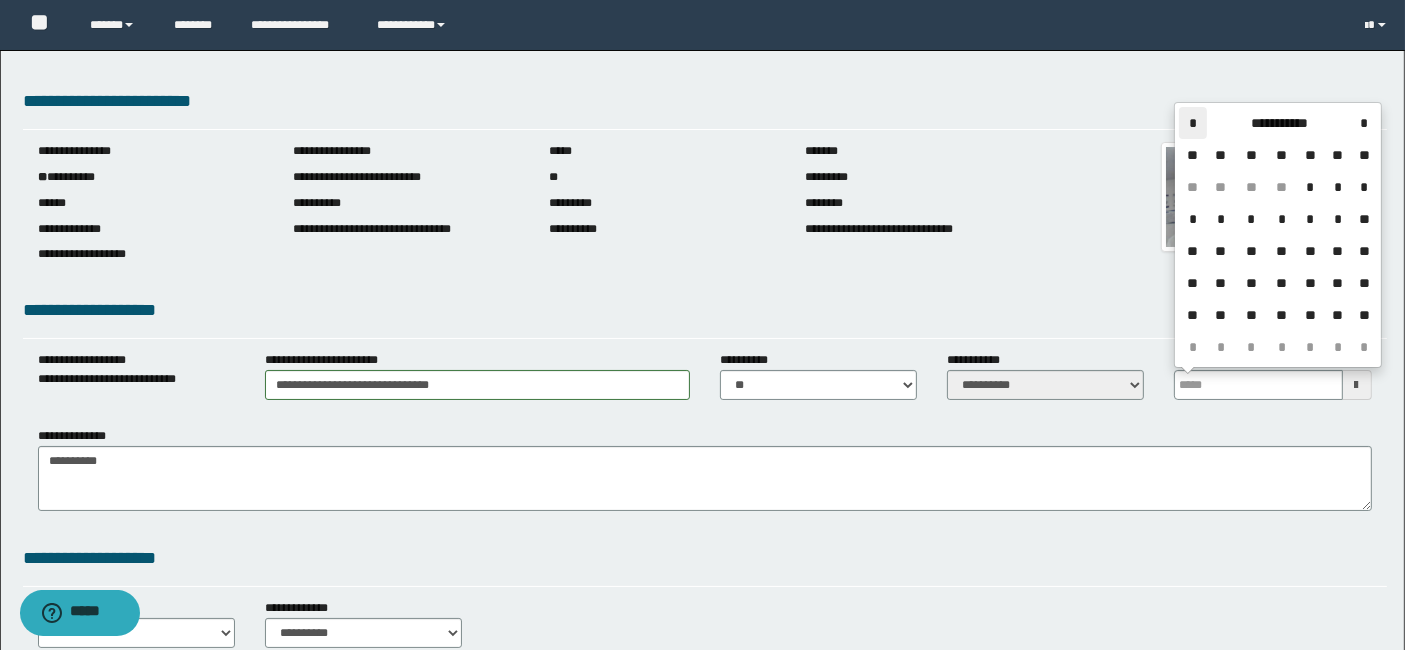 click on "*" at bounding box center [1193, 123] 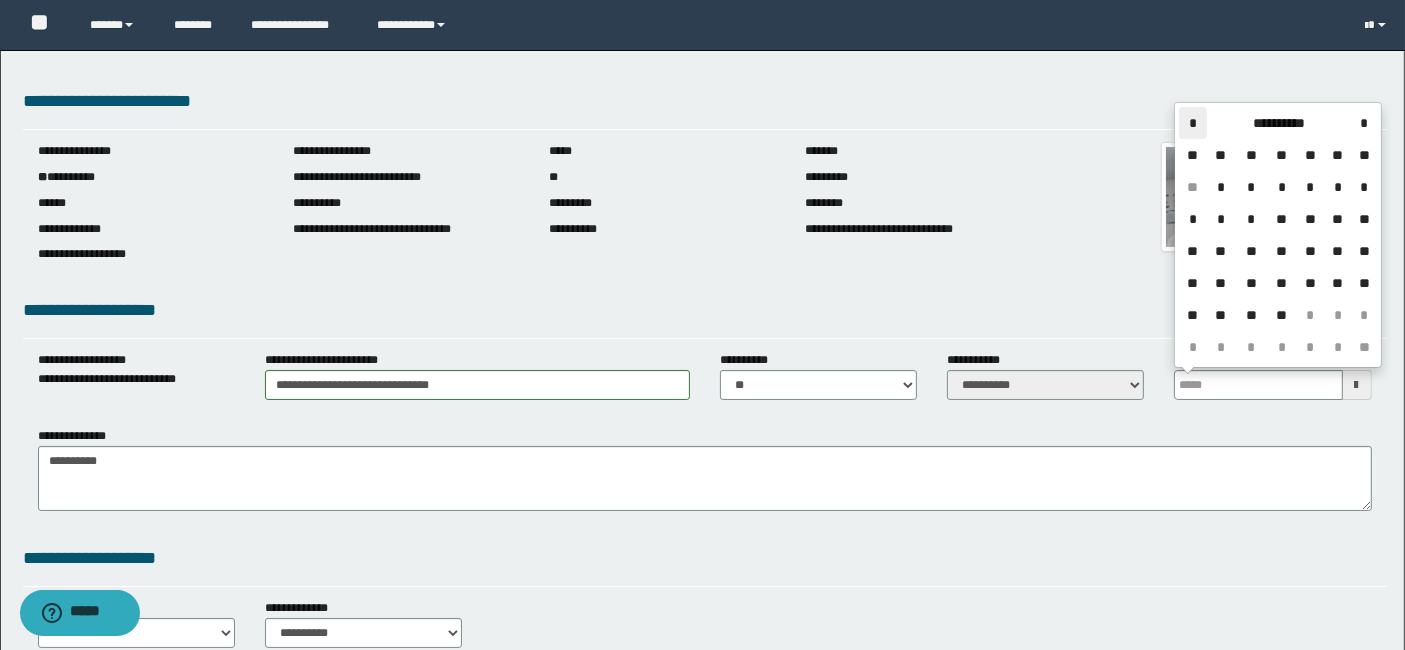 click on "*" at bounding box center [1193, 123] 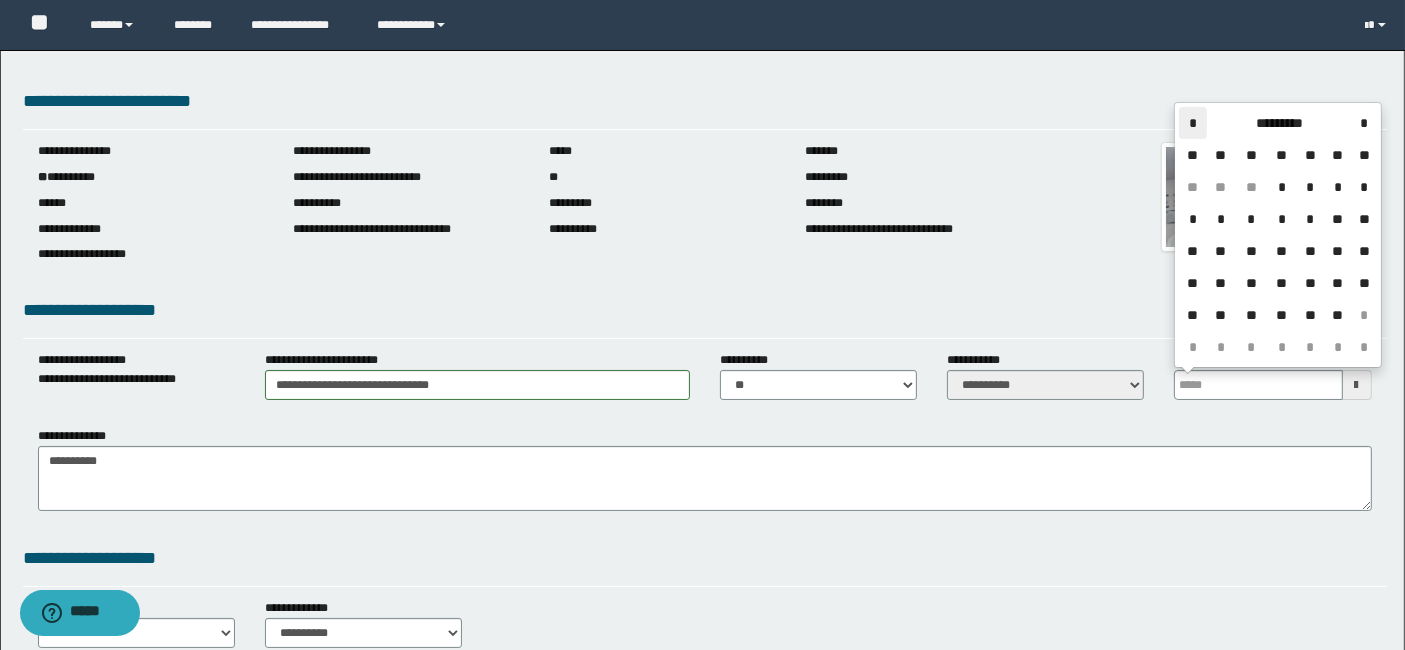 click on "*" at bounding box center (1193, 123) 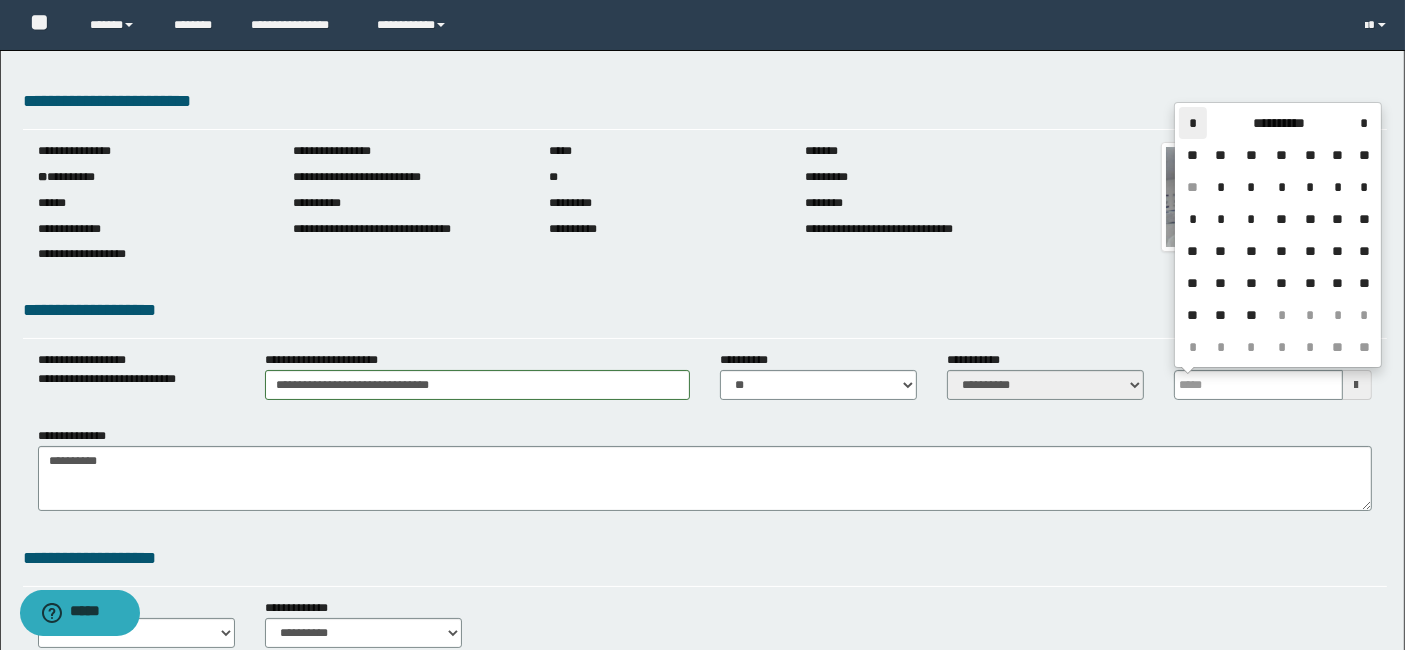 click on "*" at bounding box center (1193, 123) 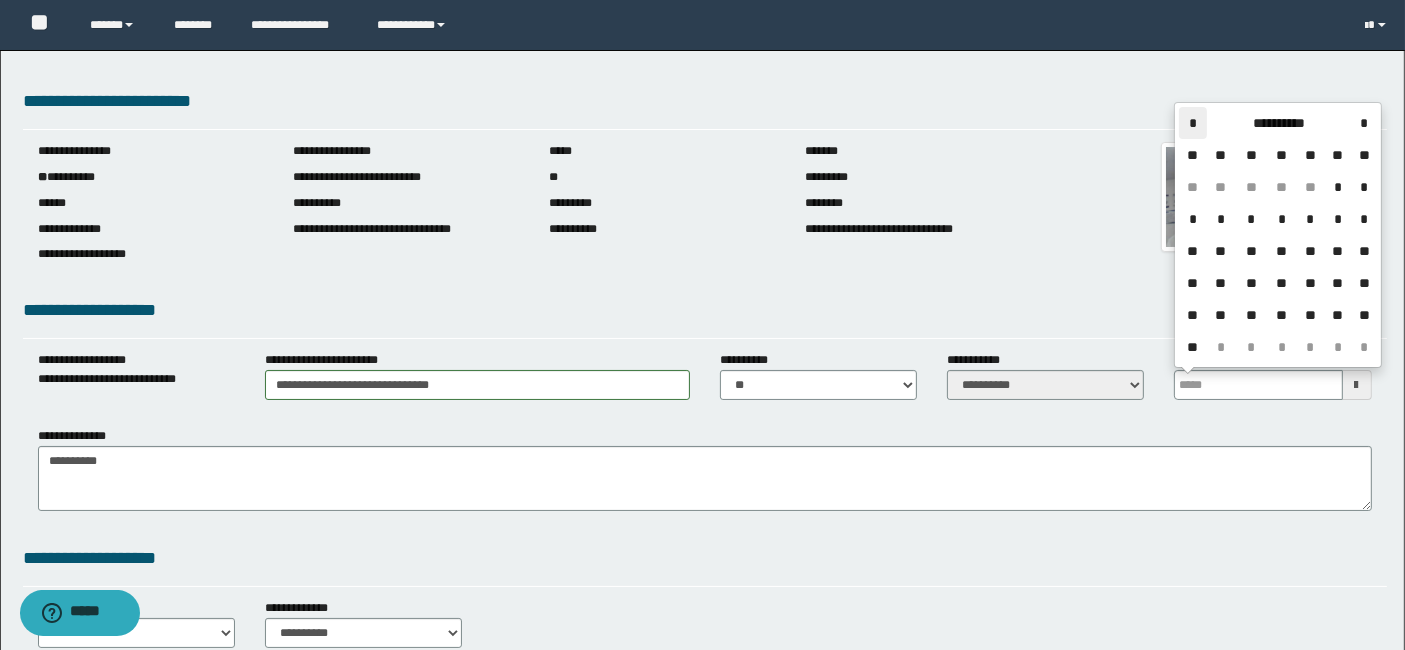 click on "*" at bounding box center [1193, 123] 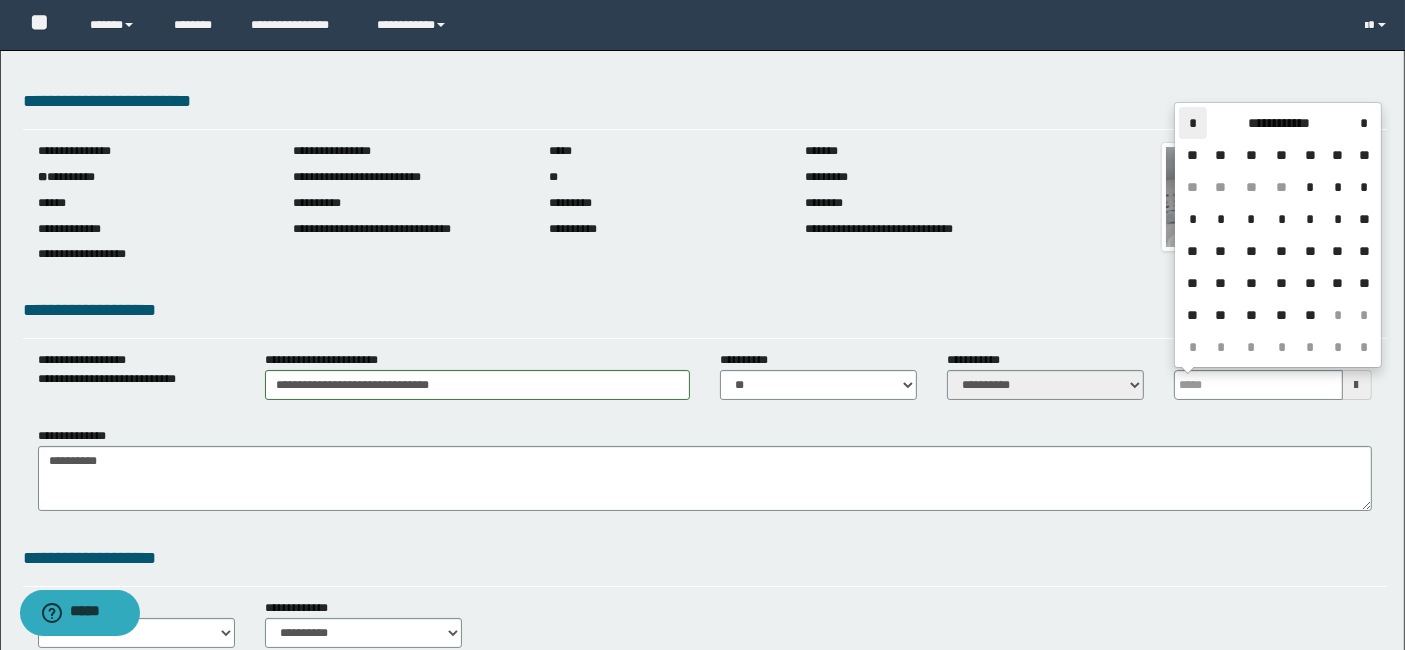 click on "*" at bounding box center (1193, 123) 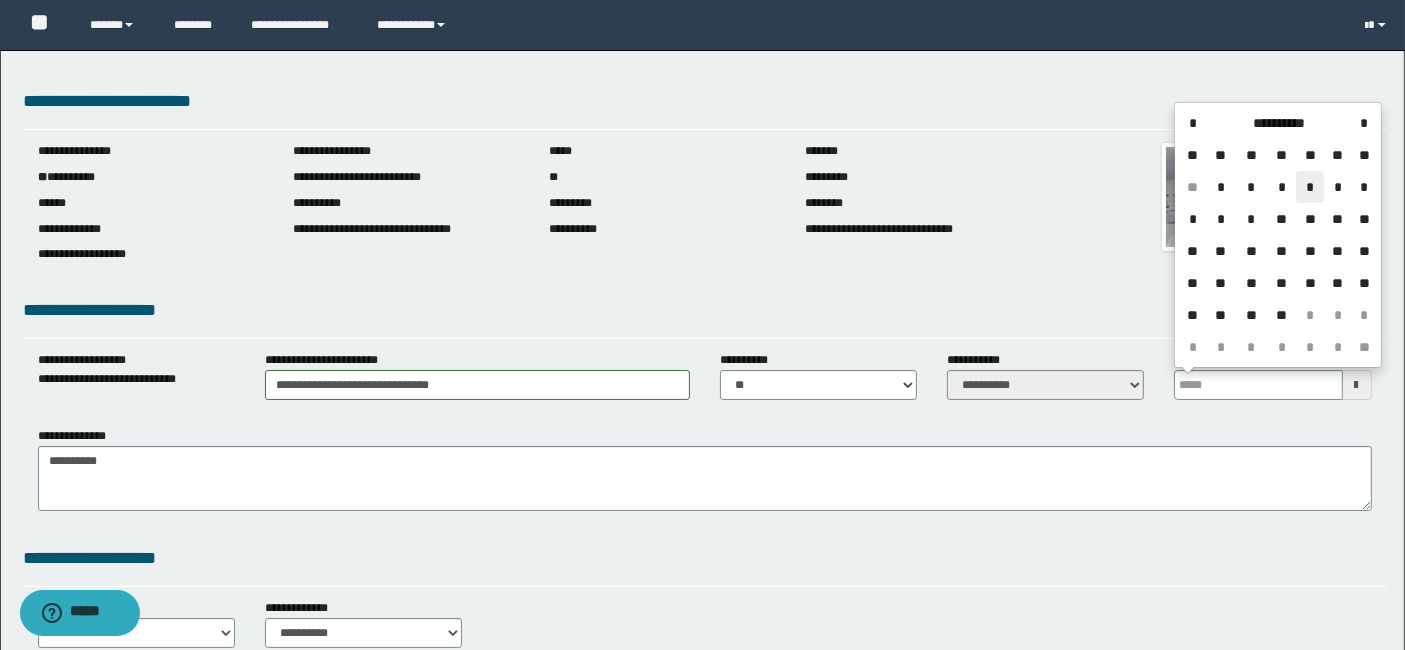 click on "*" at bounding box center [1310, 187] 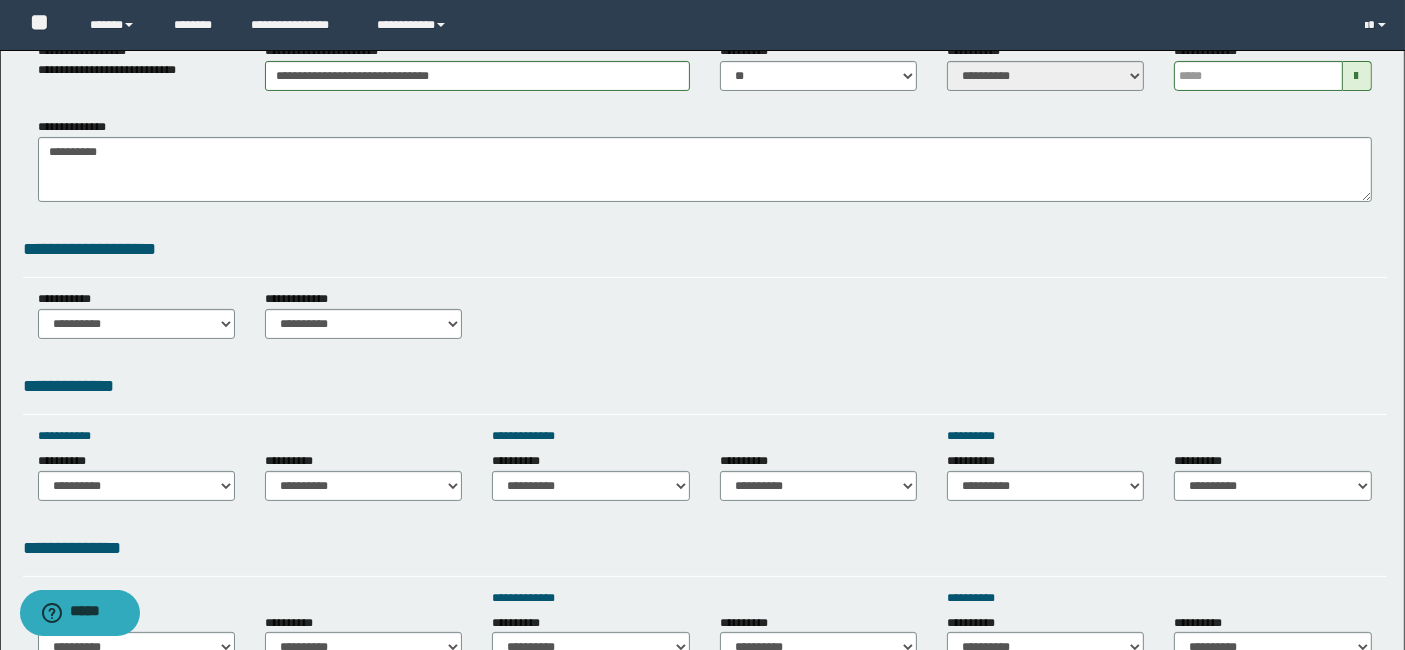 scroll, scrollTop: 311, scrollLeft: 0, axis: vertical 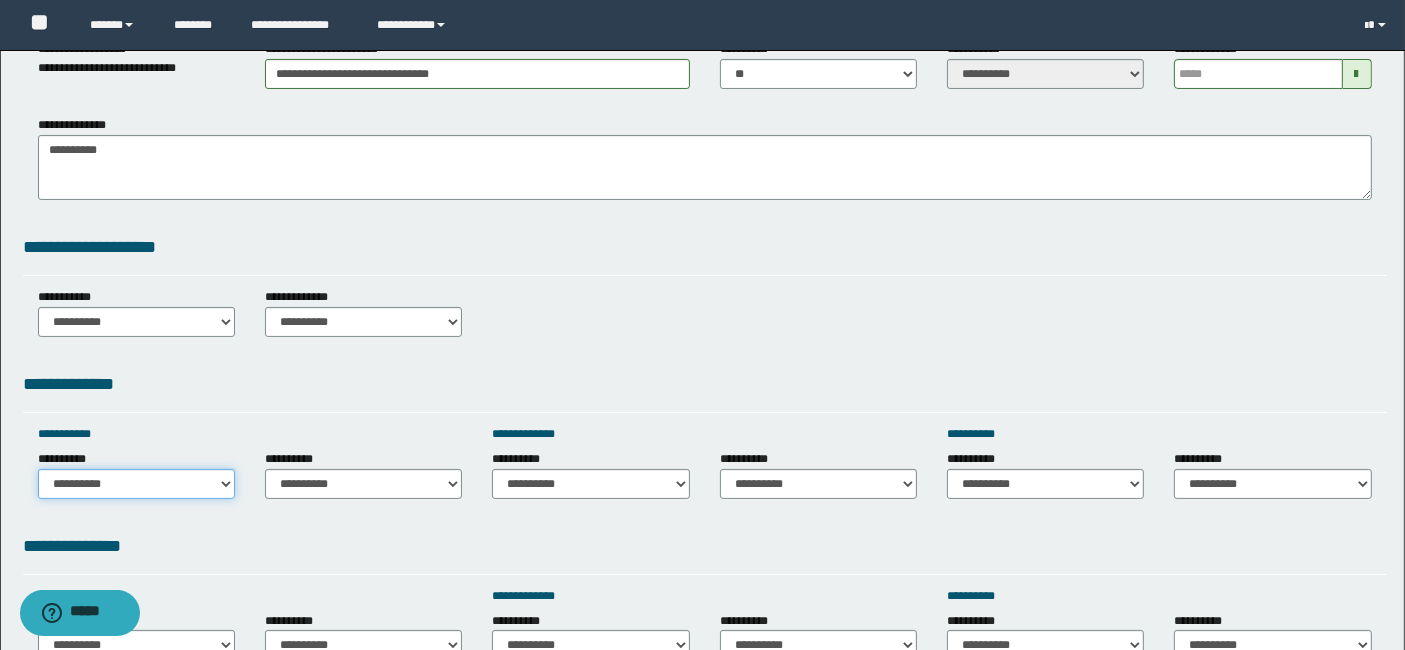 click on "**********" at bounding box center (136, 484) 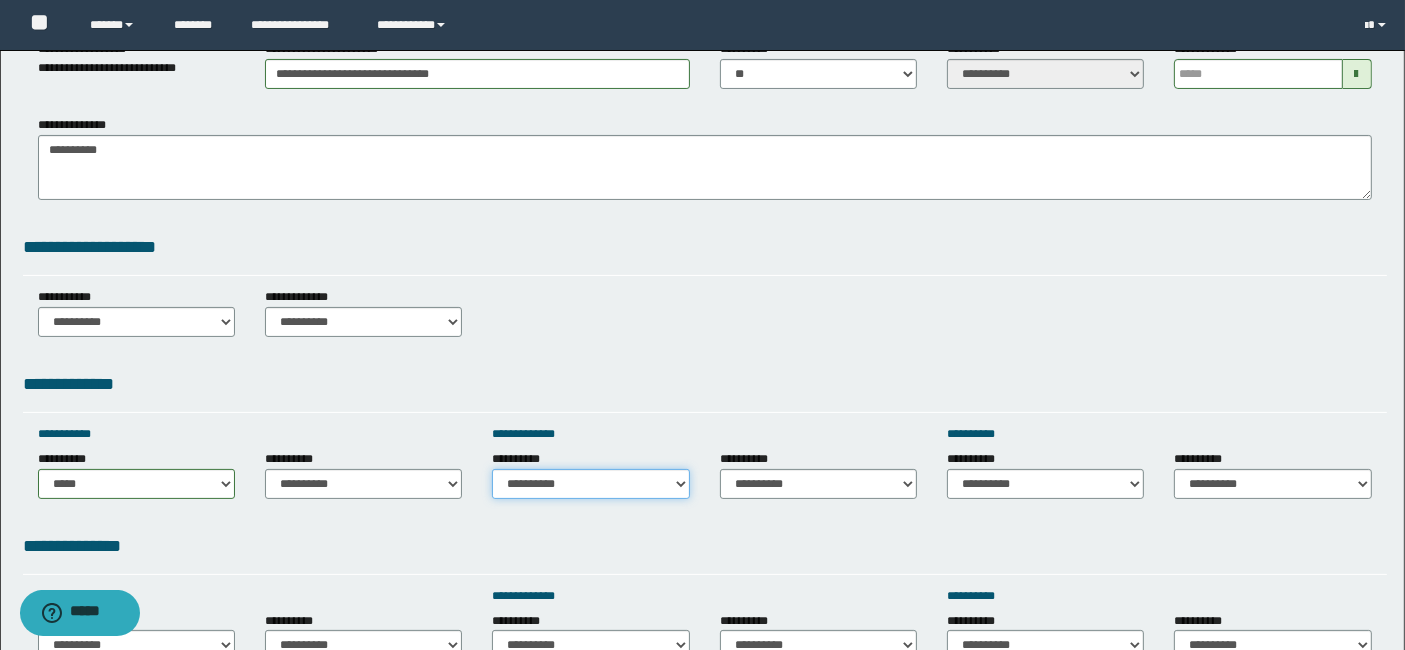 click on "**********" at bounding box center [590, 484] 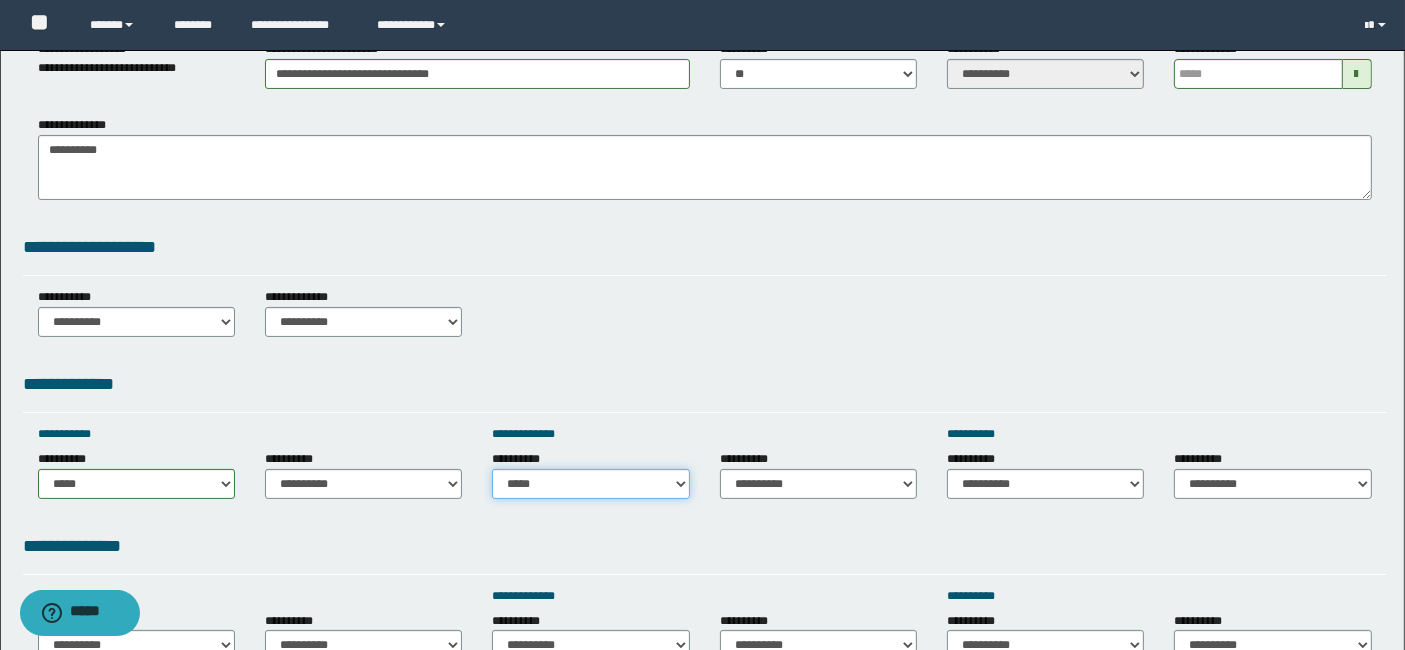 click on "**********" at bounding box center (590, 484) 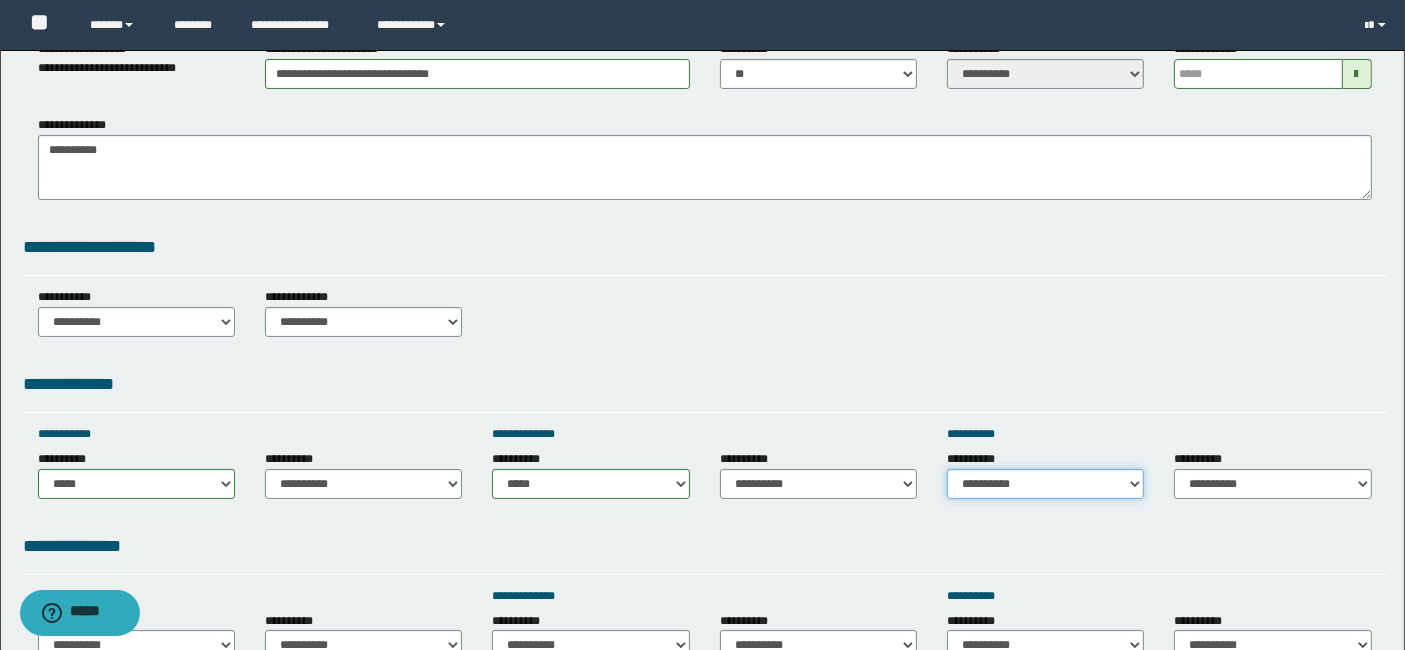 click on "**********" at bounding box center [1045, 484] 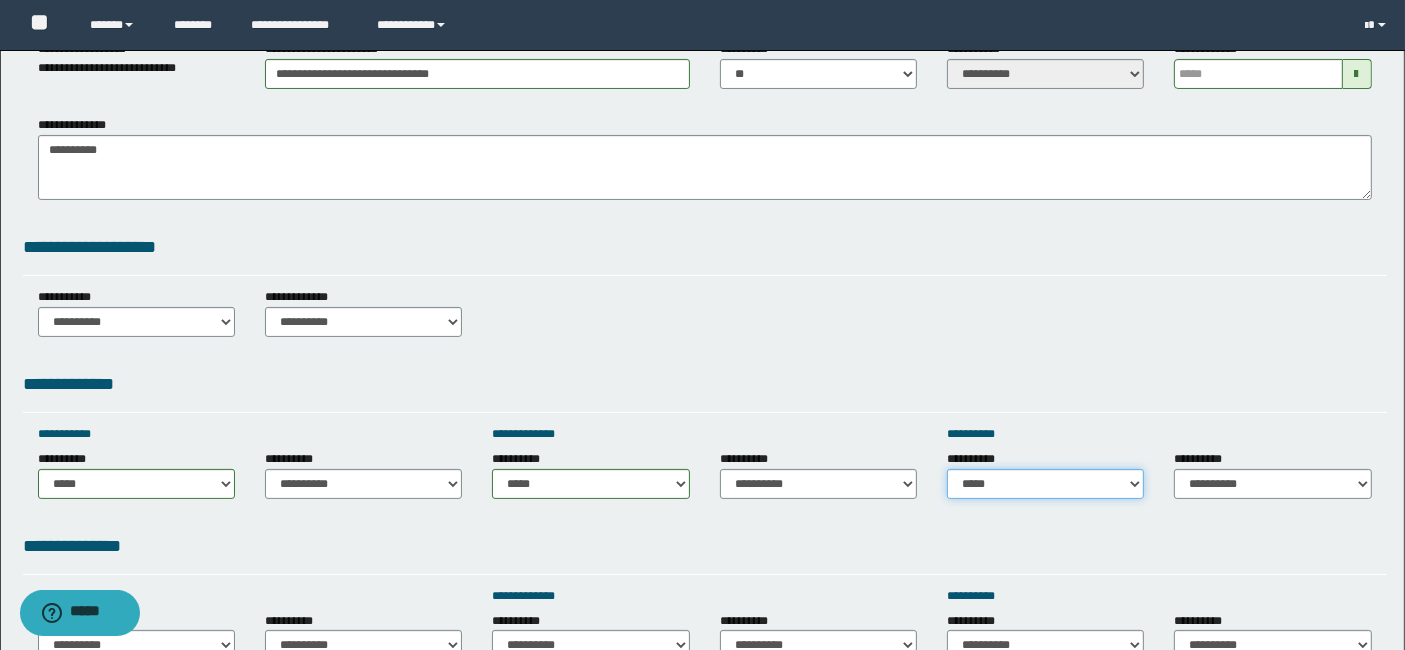 click on "**********" at bounding box center [1045, 484] 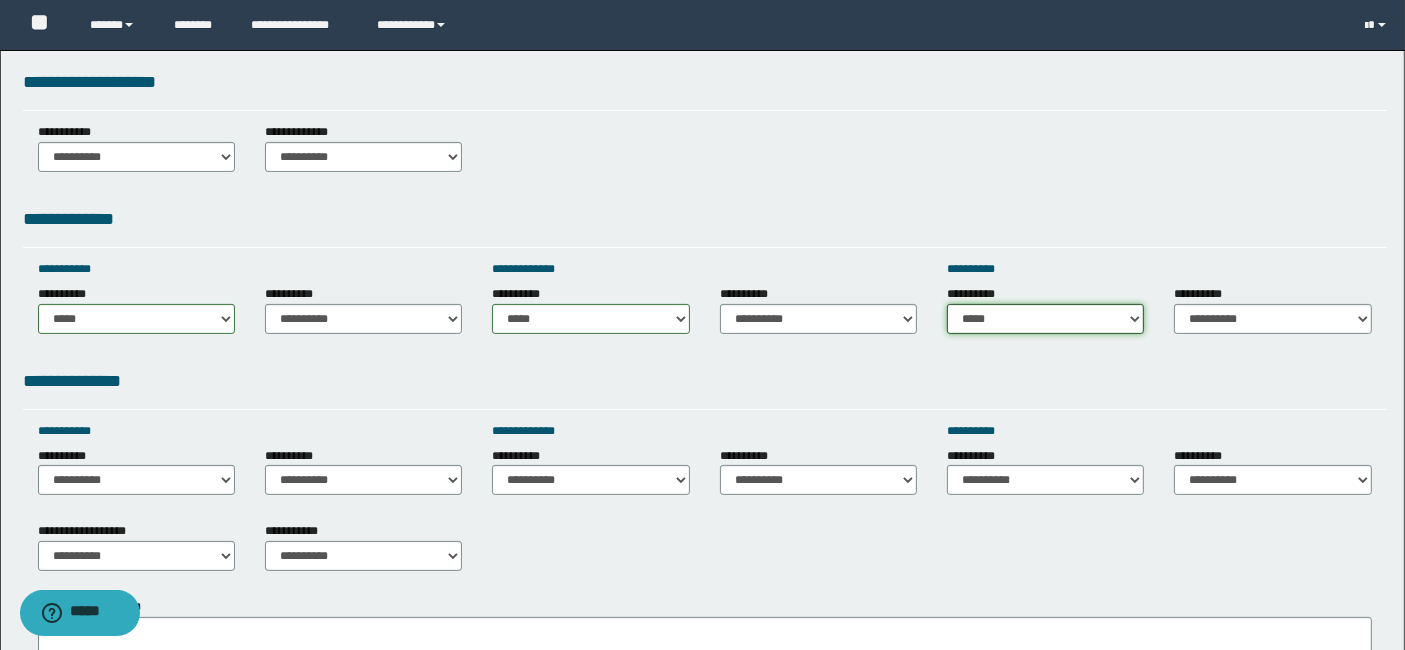 scroll, scrollTop: 488, scrollLeft: 0, axis: vertical 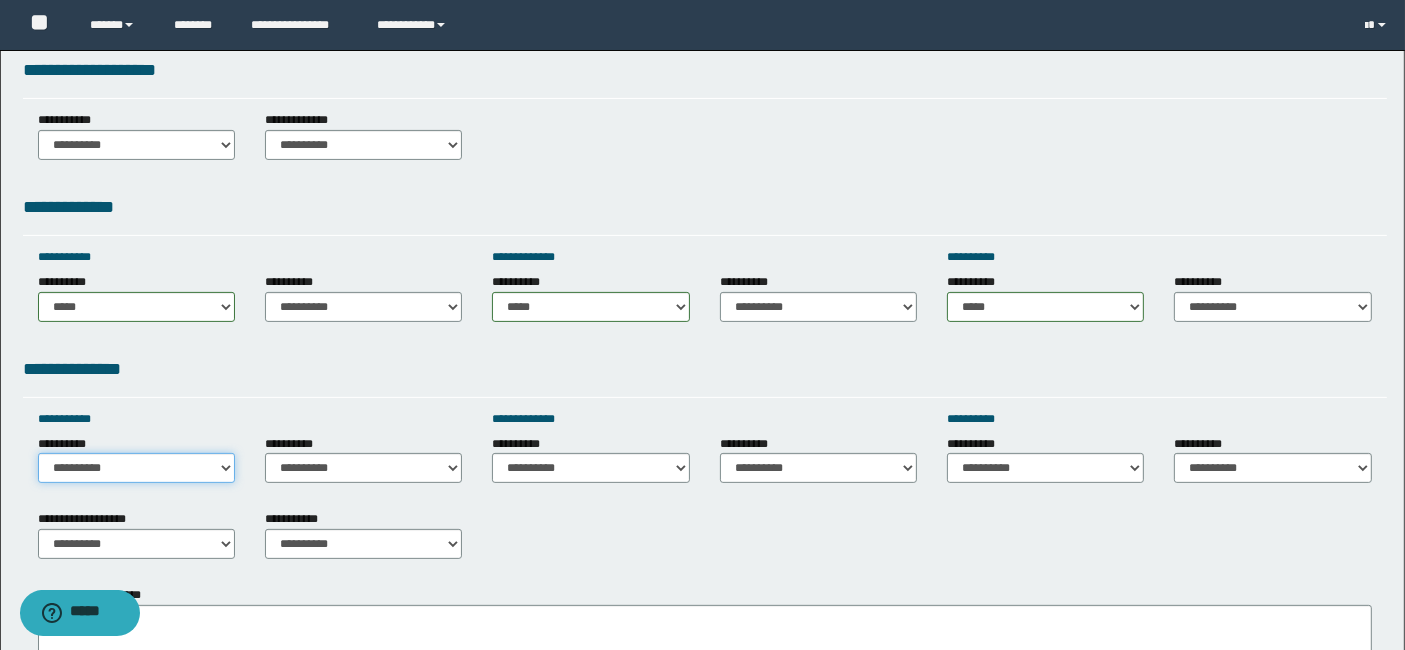 click on "**********" at bounding box center [136, 468] 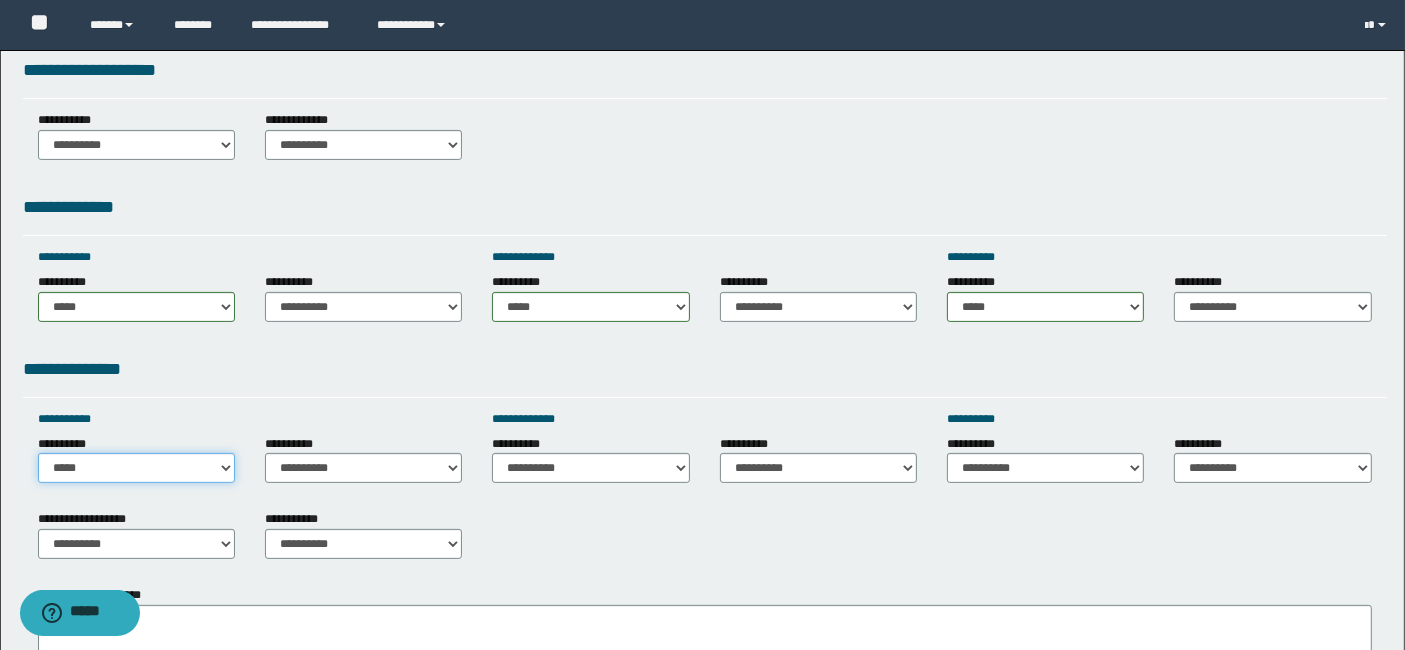 click on "**********" at bounding box center [136, 468] 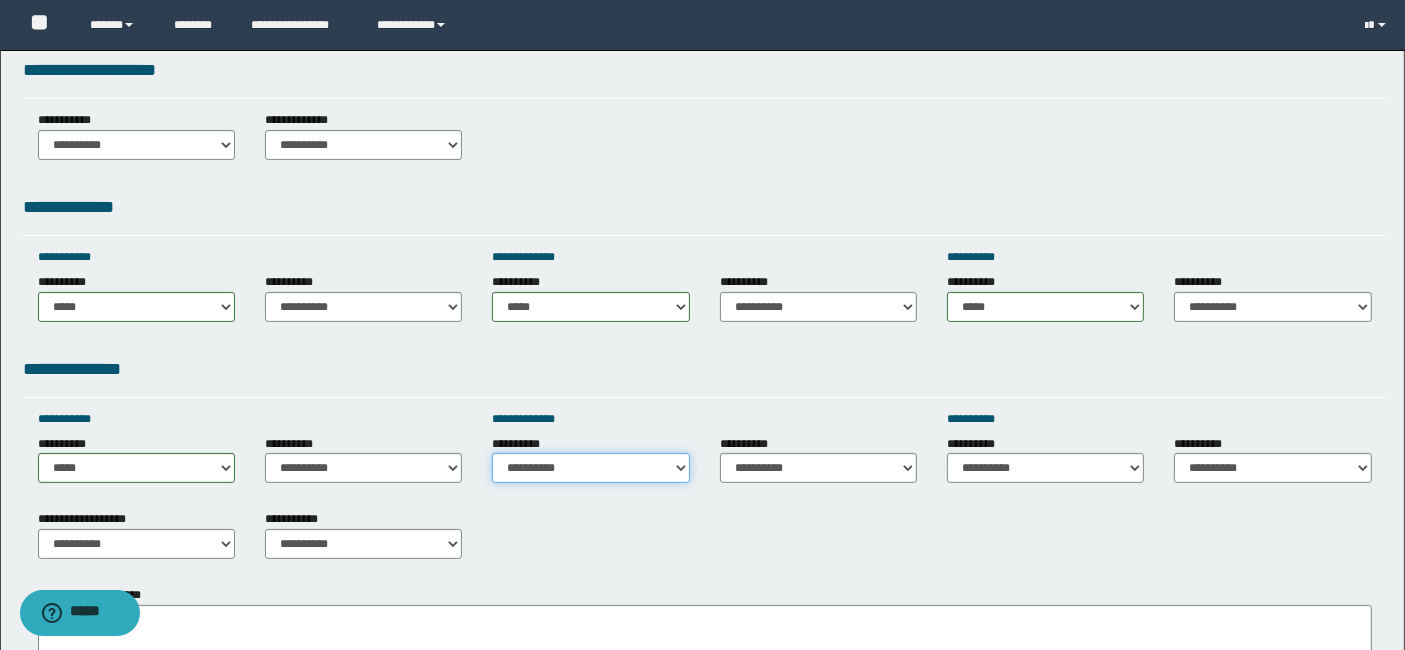 click on "**********" at bounding box center (590, 468) 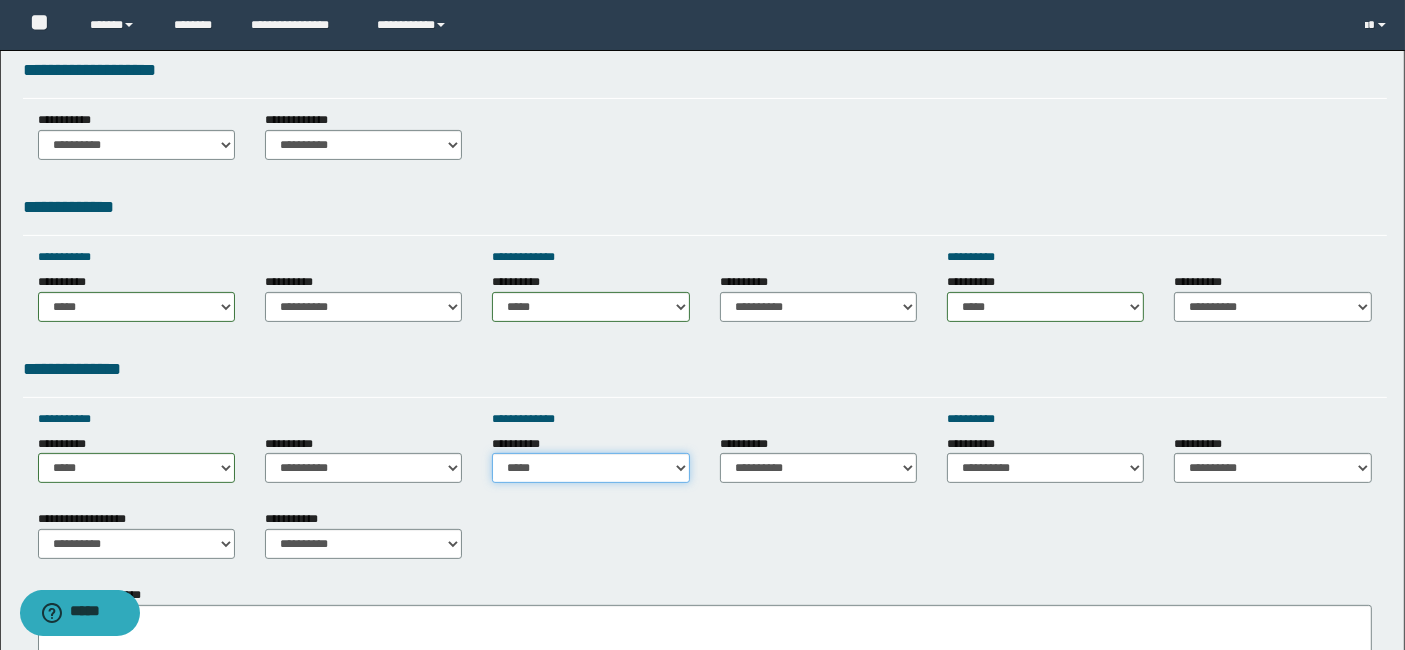 click on "**********" at bounding box center (590, 468) 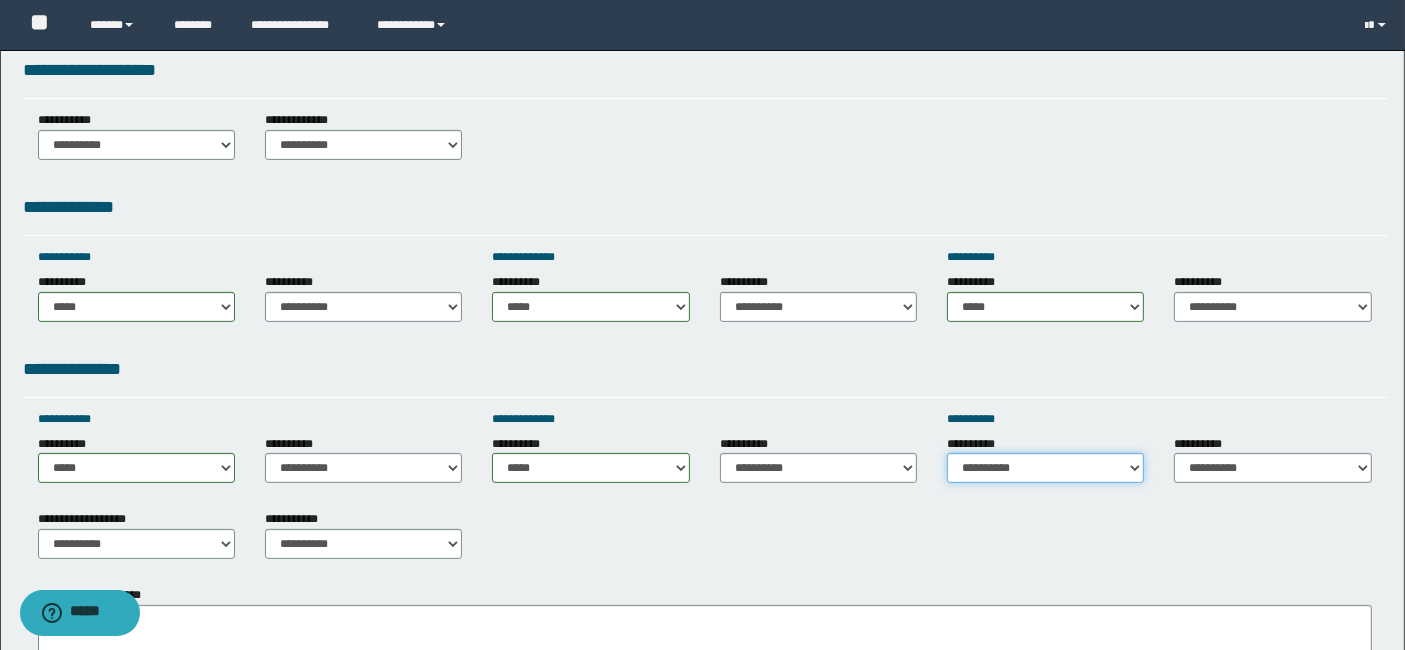 click on "**********" at bounding box center [1045, 468] 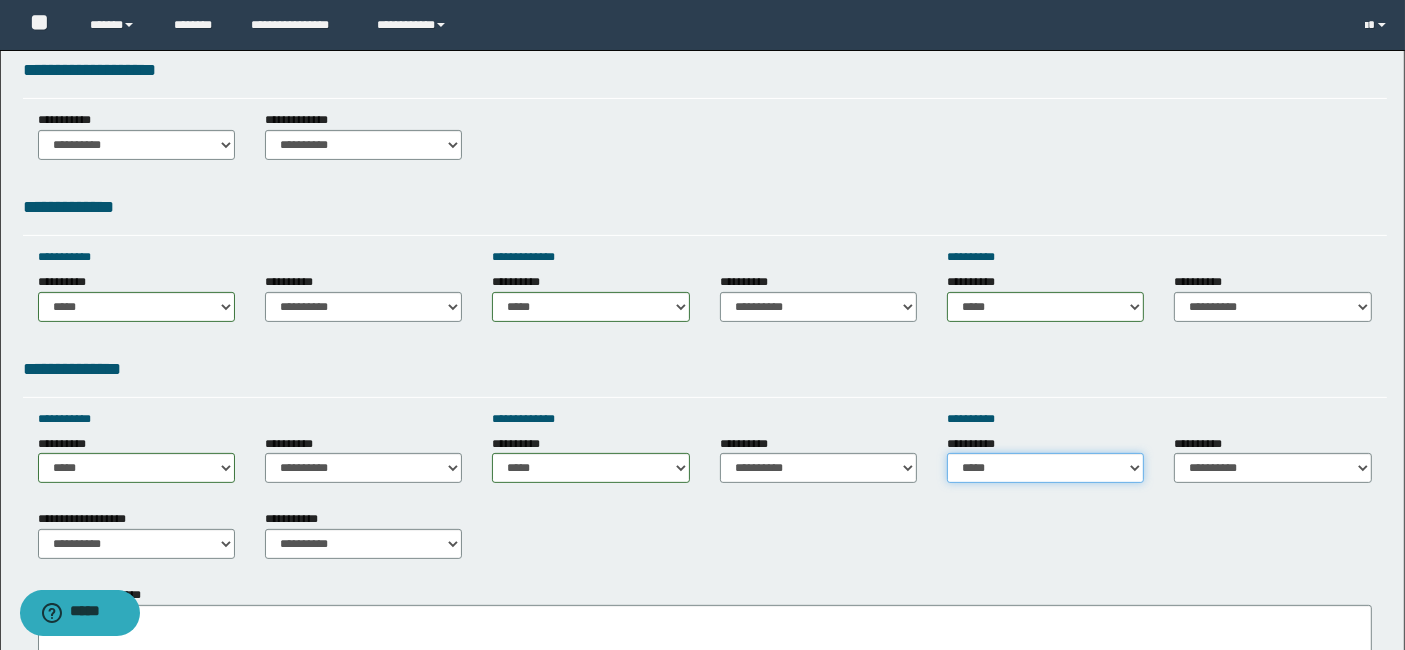click on "**********" at bounding box center (1045, 468) 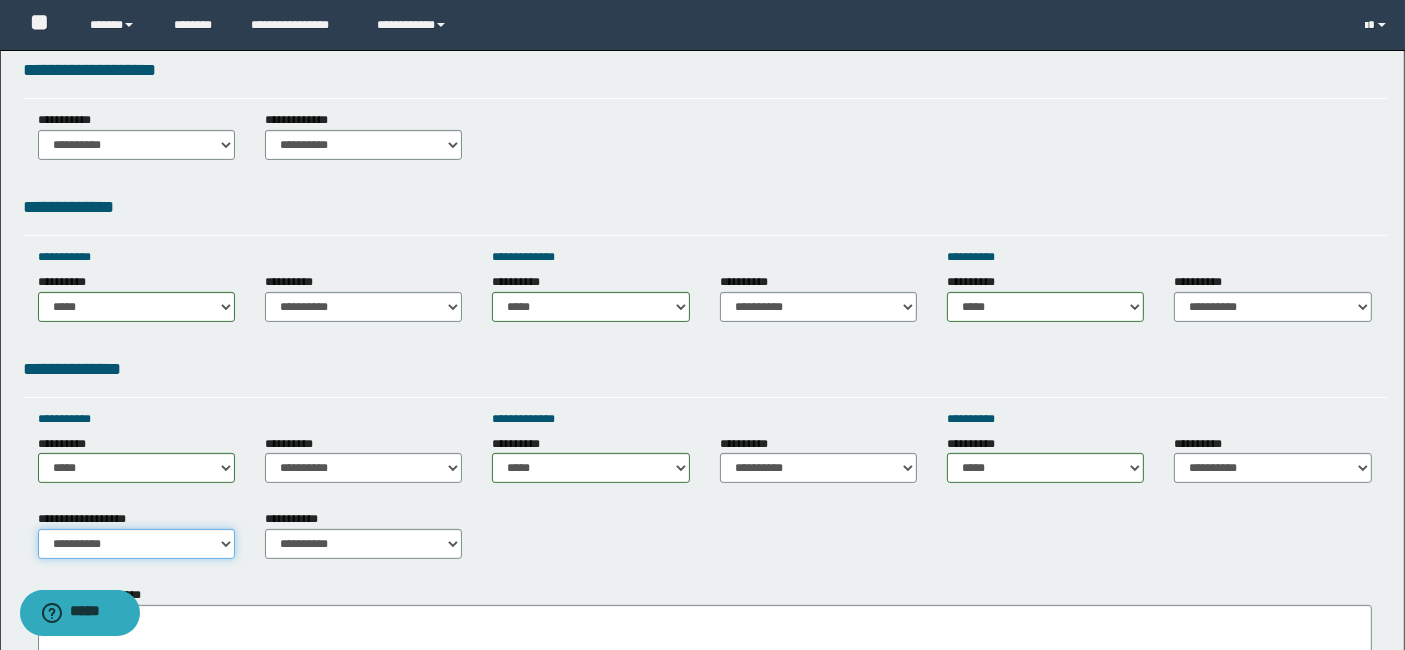 click on "**********" at bounding box center (136, 544) 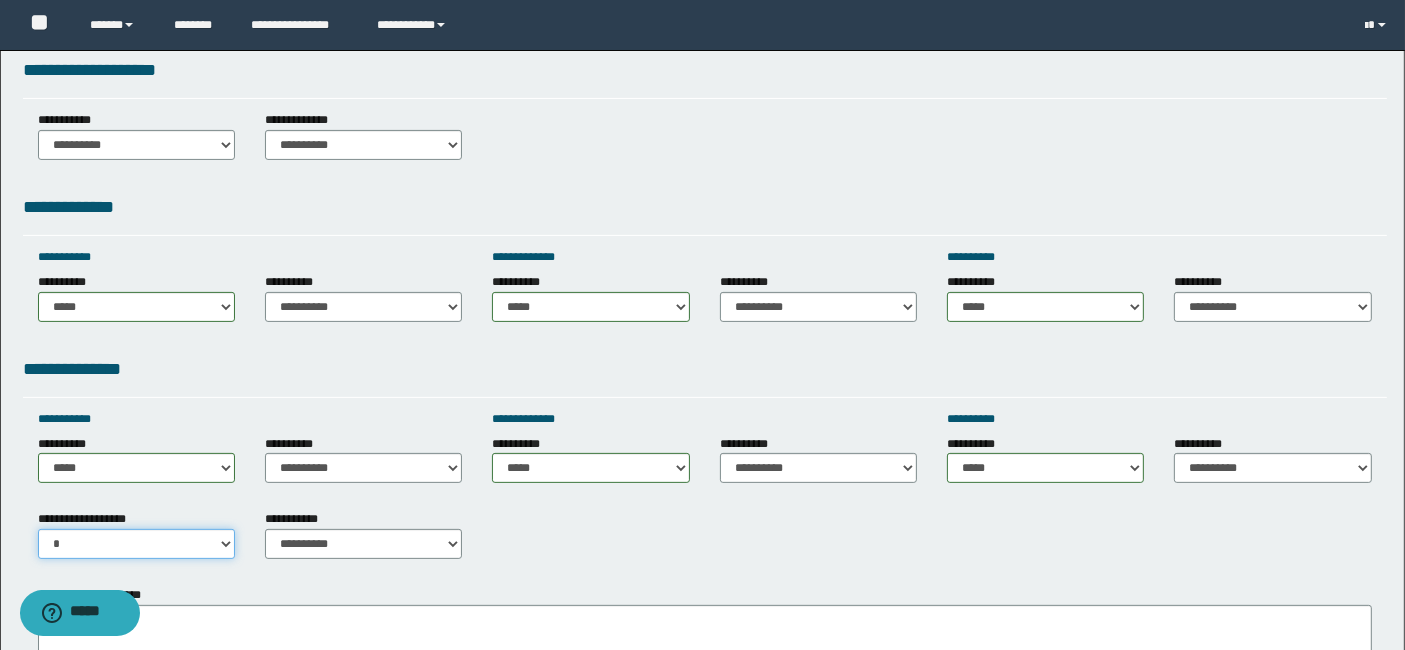click on "**********" at bounding box center [136, 544] 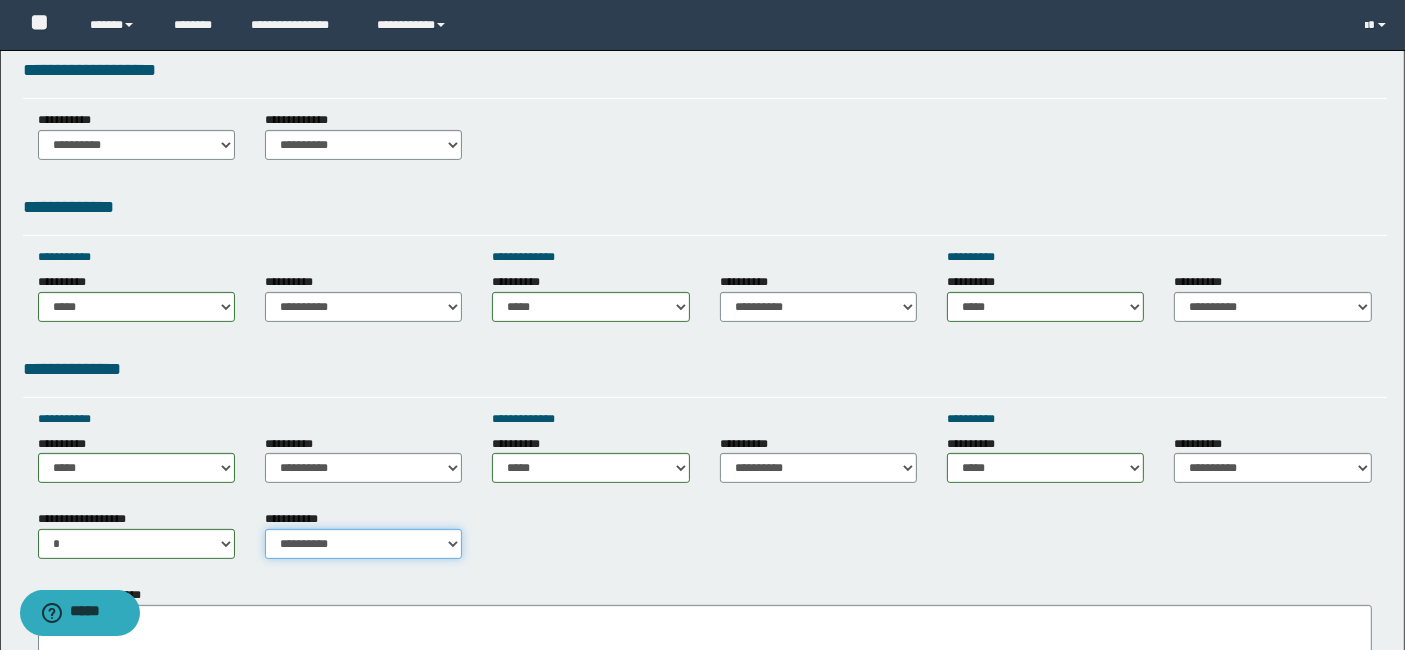 click on "**********" at bounding box center (363, 544) 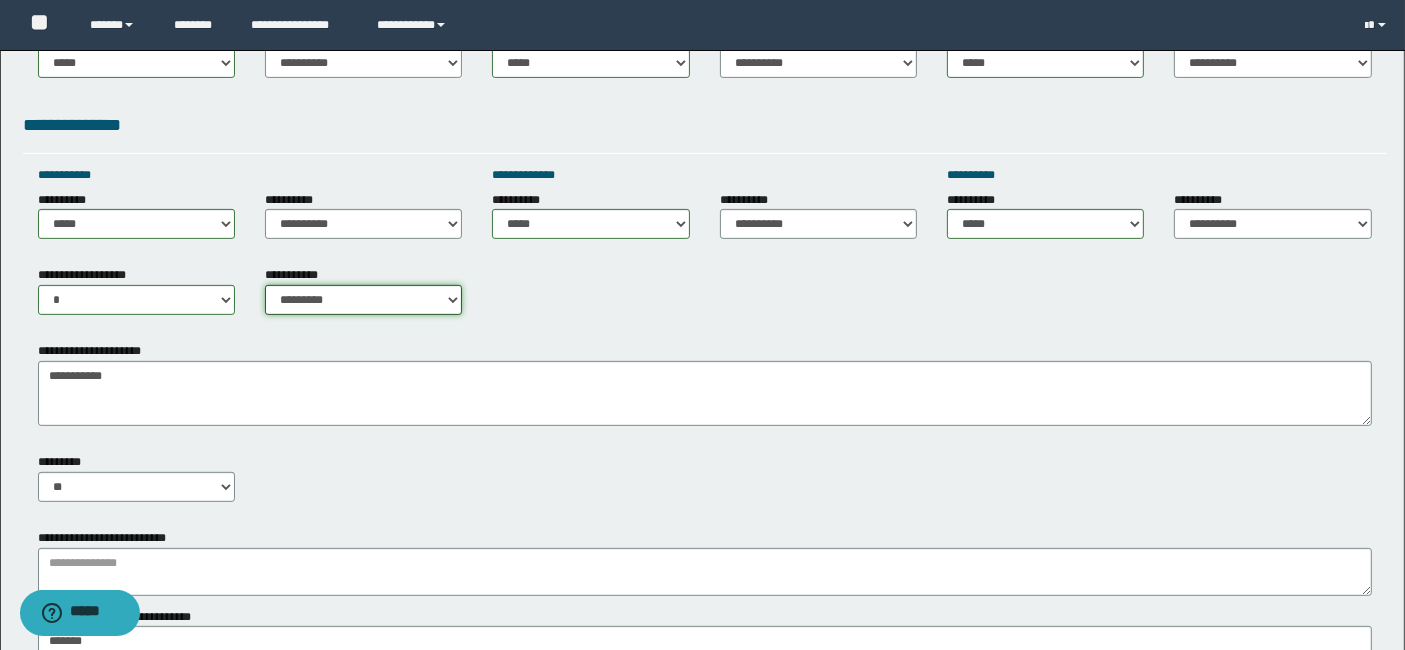 scroll, scrollTop: 755, scrollLeft: 0, axis: vertical 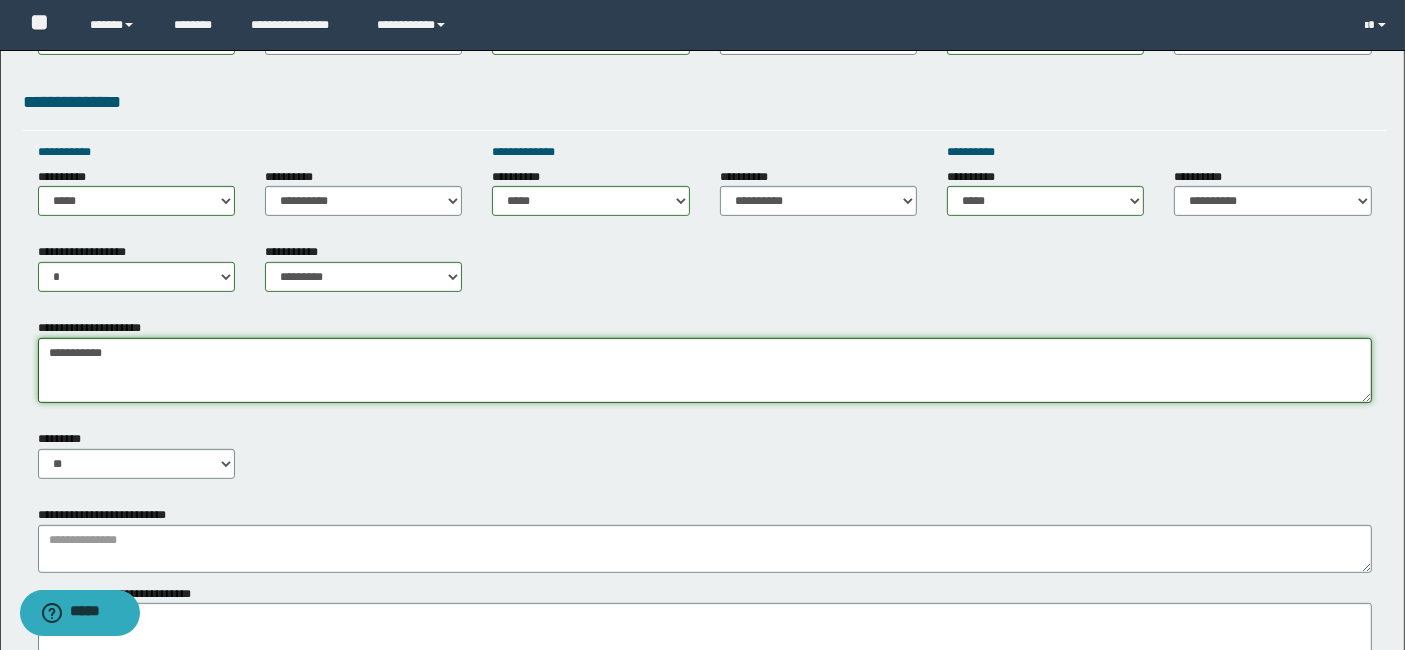 click on "**********" at bounding box center [705, 370] 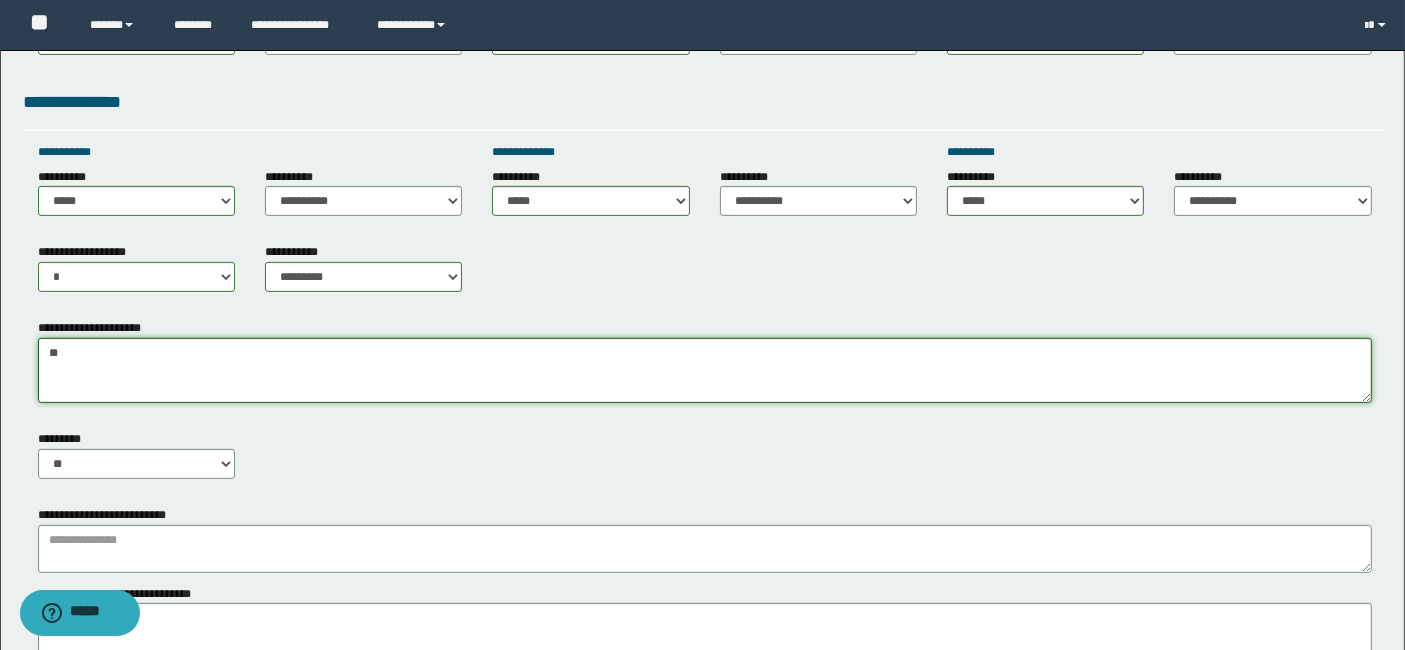 type on "*" 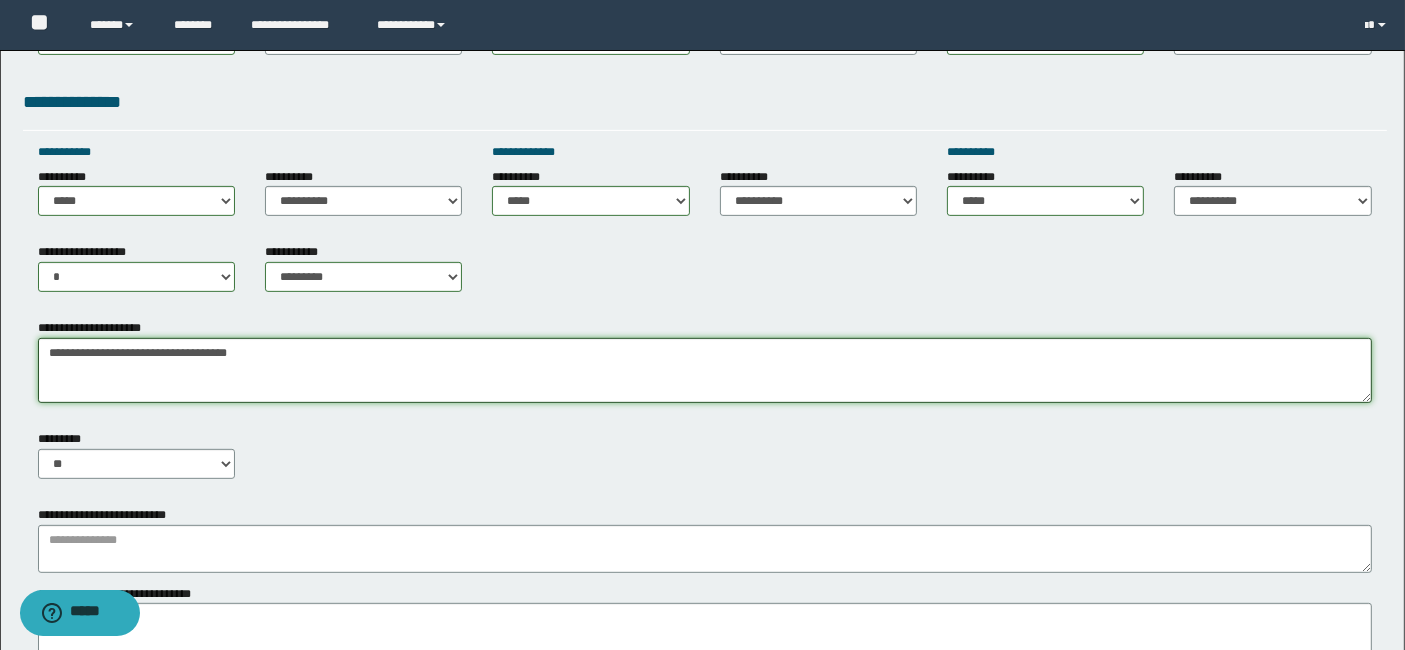 type on "**********" 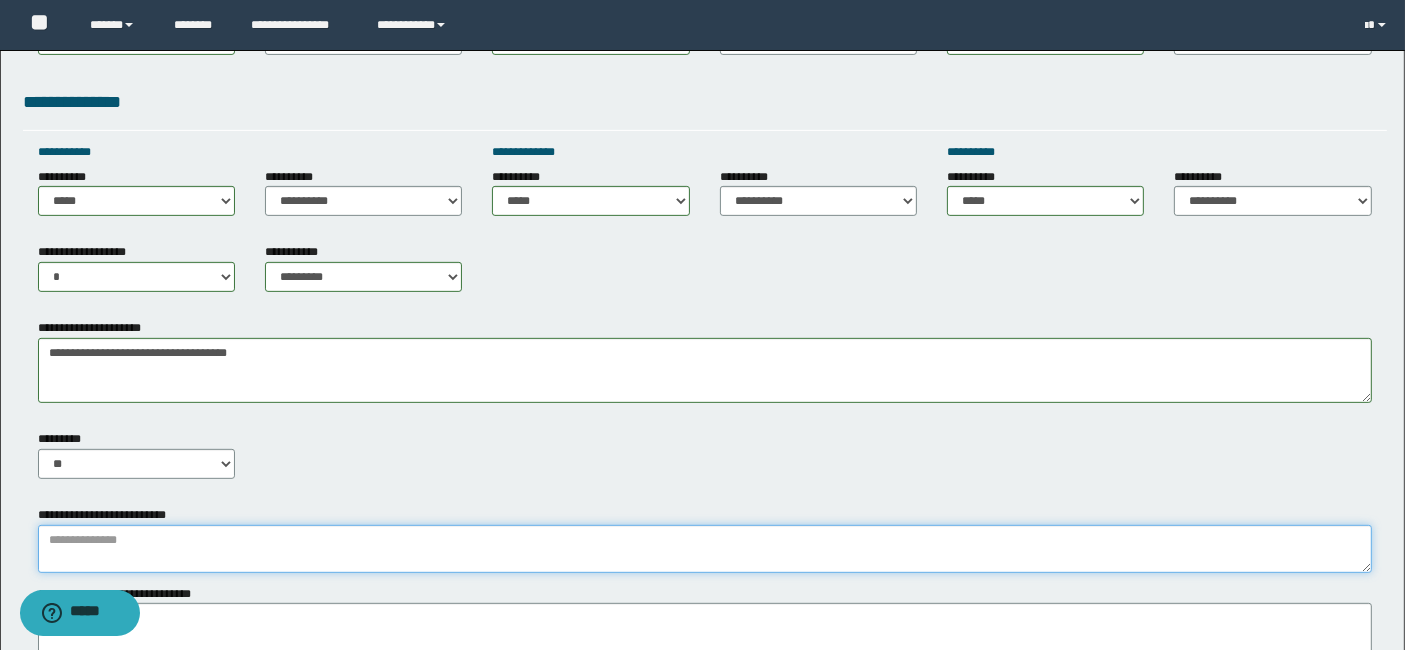 click at bounding box center (705, 549) 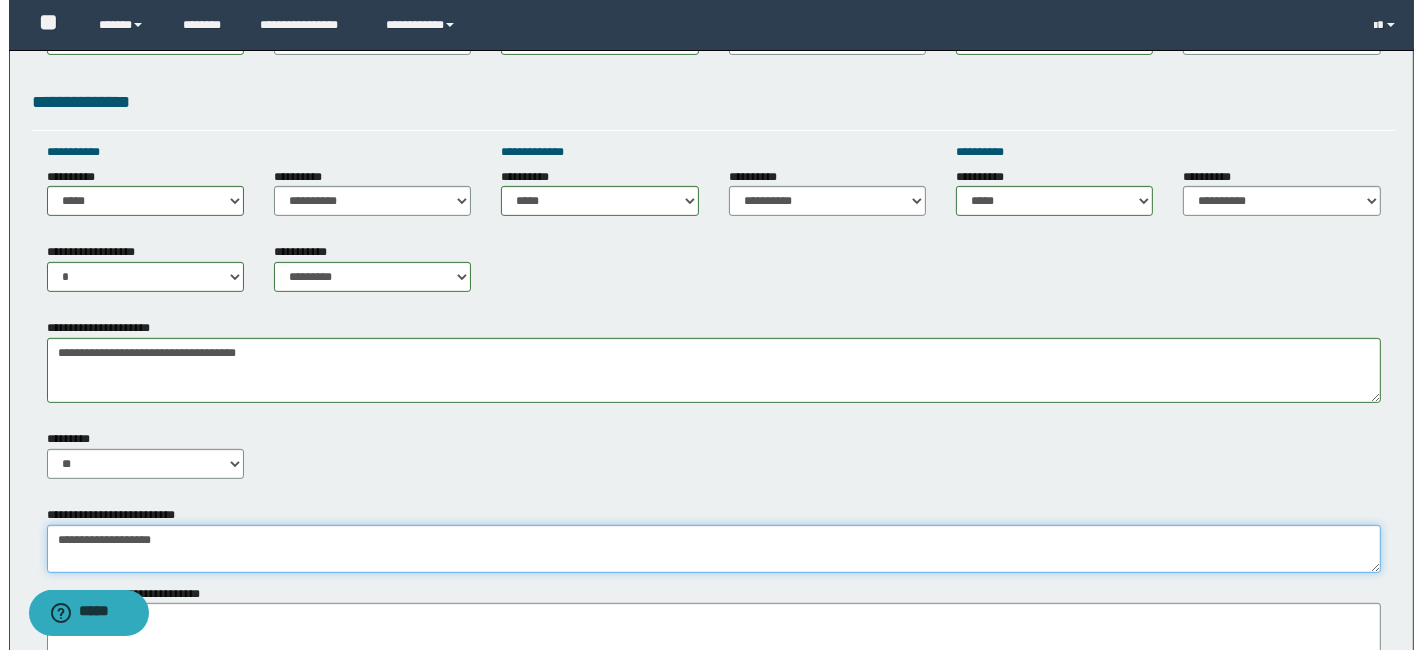 scroll, scrollTop: 1211, scrollLeft: 0, axis: vertical 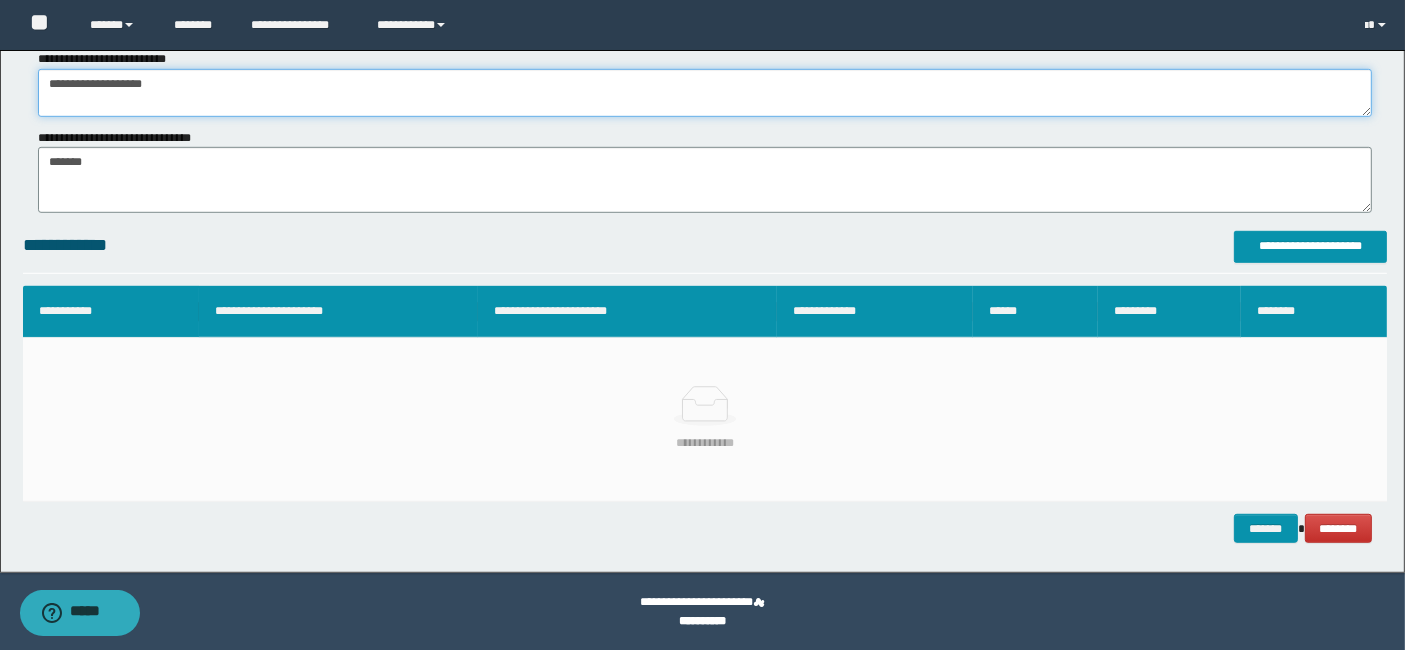 type on "**********" 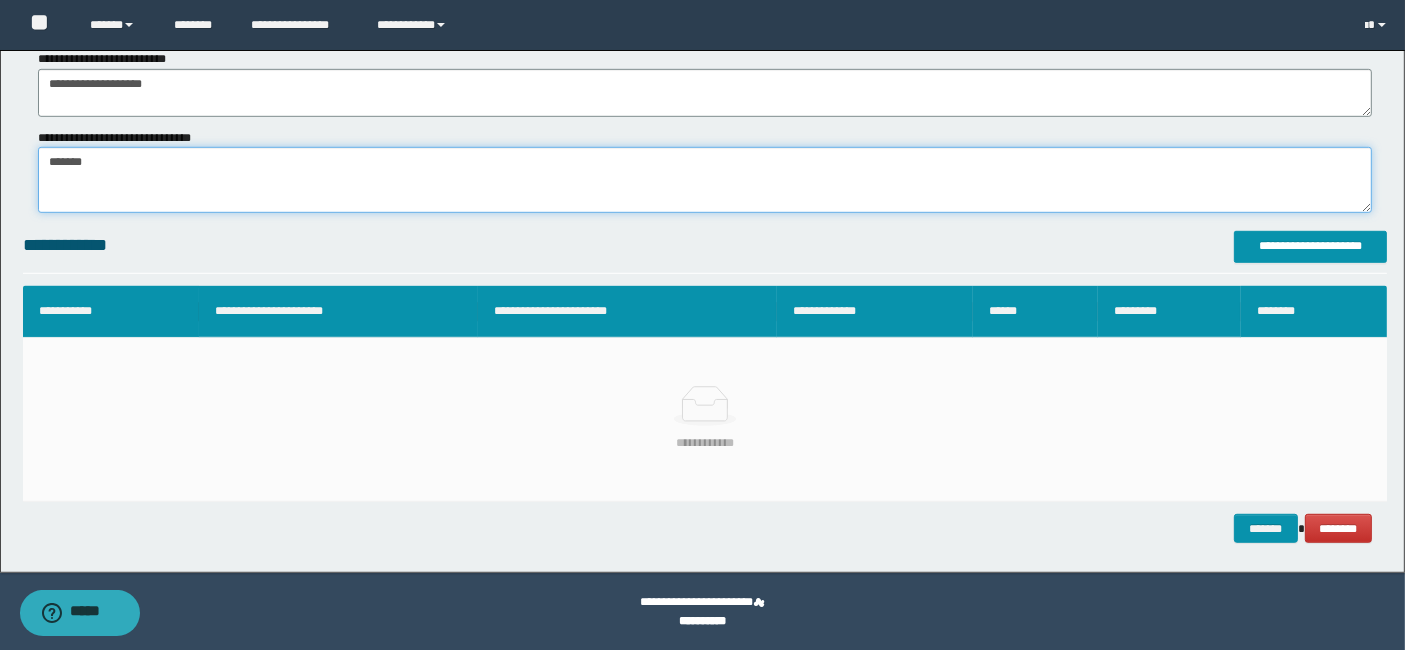 click on "*******" at bounding box center [705, 179] 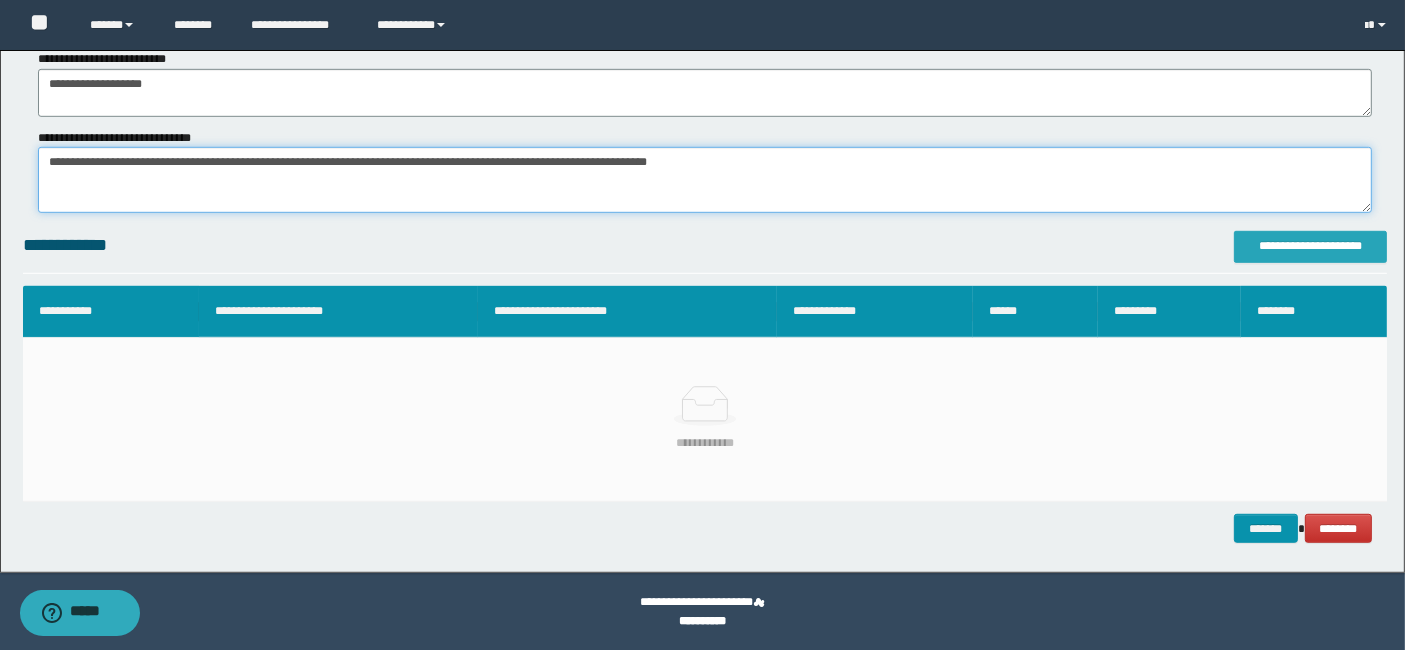 type on "**********" 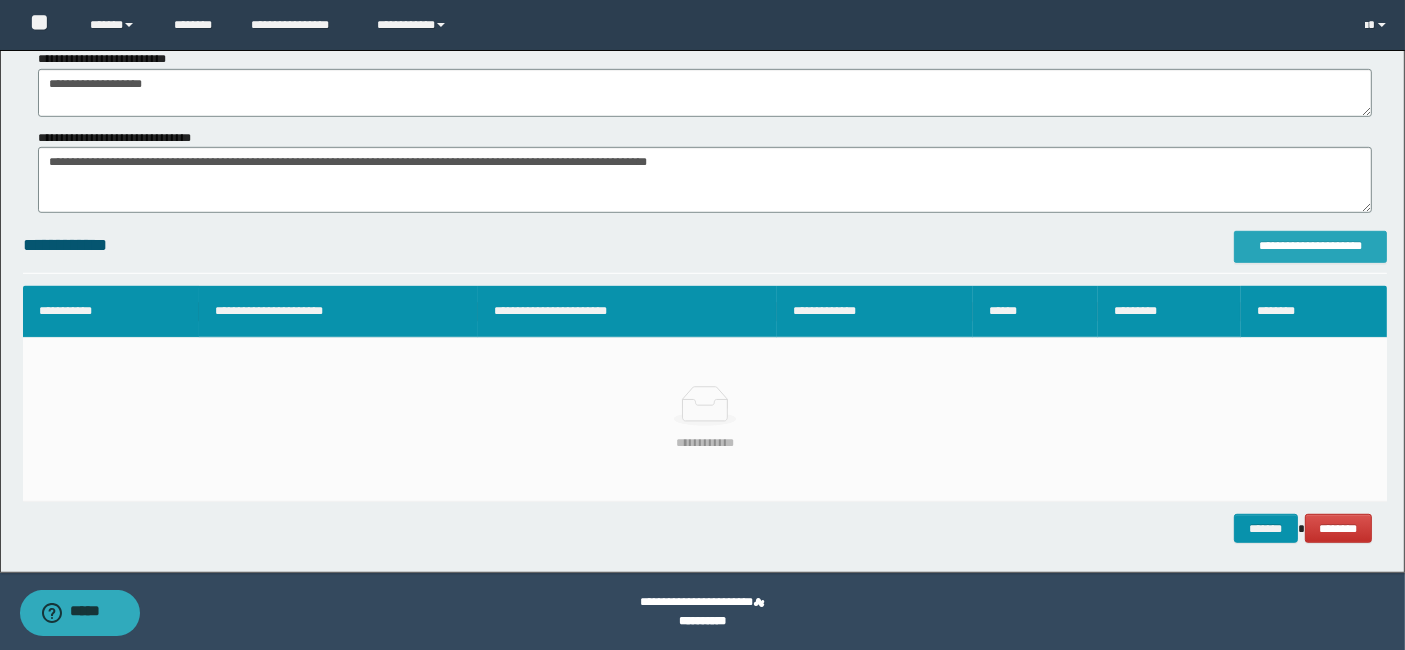 click on "**********" at bounding box center [1310, 246] 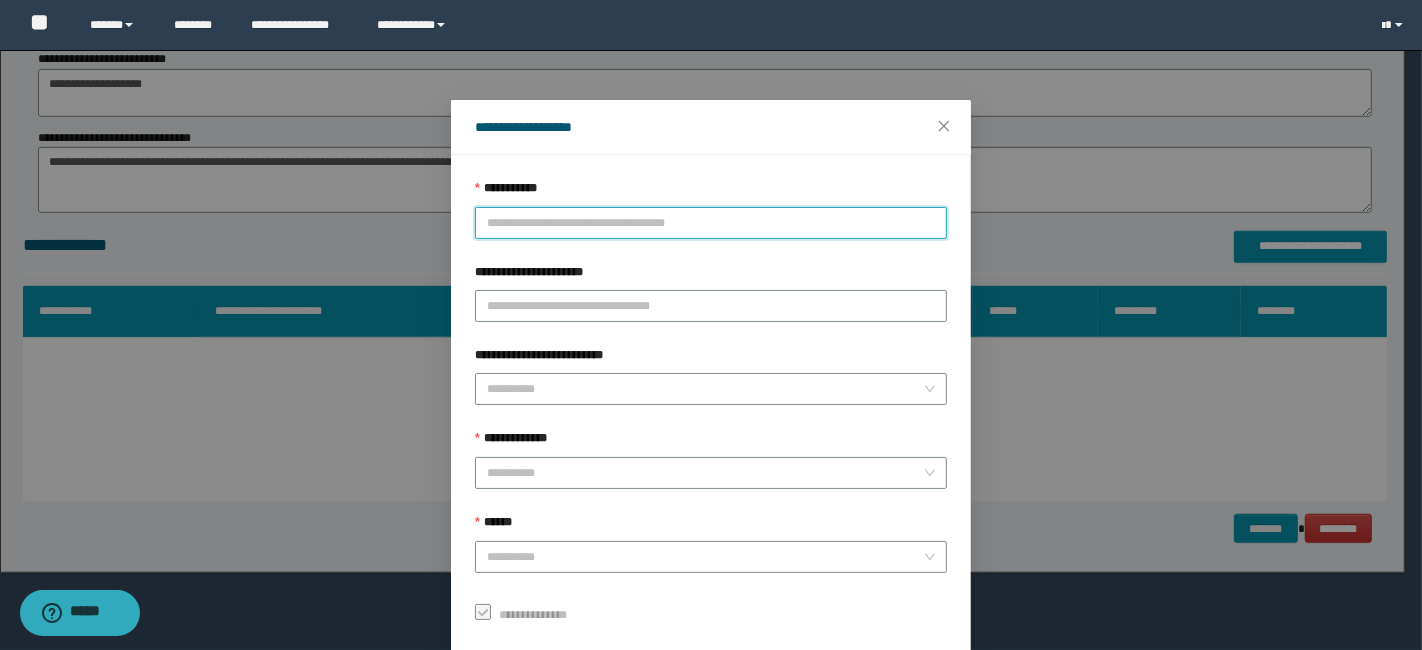 click on "**********" at bounding box center (711, 223) 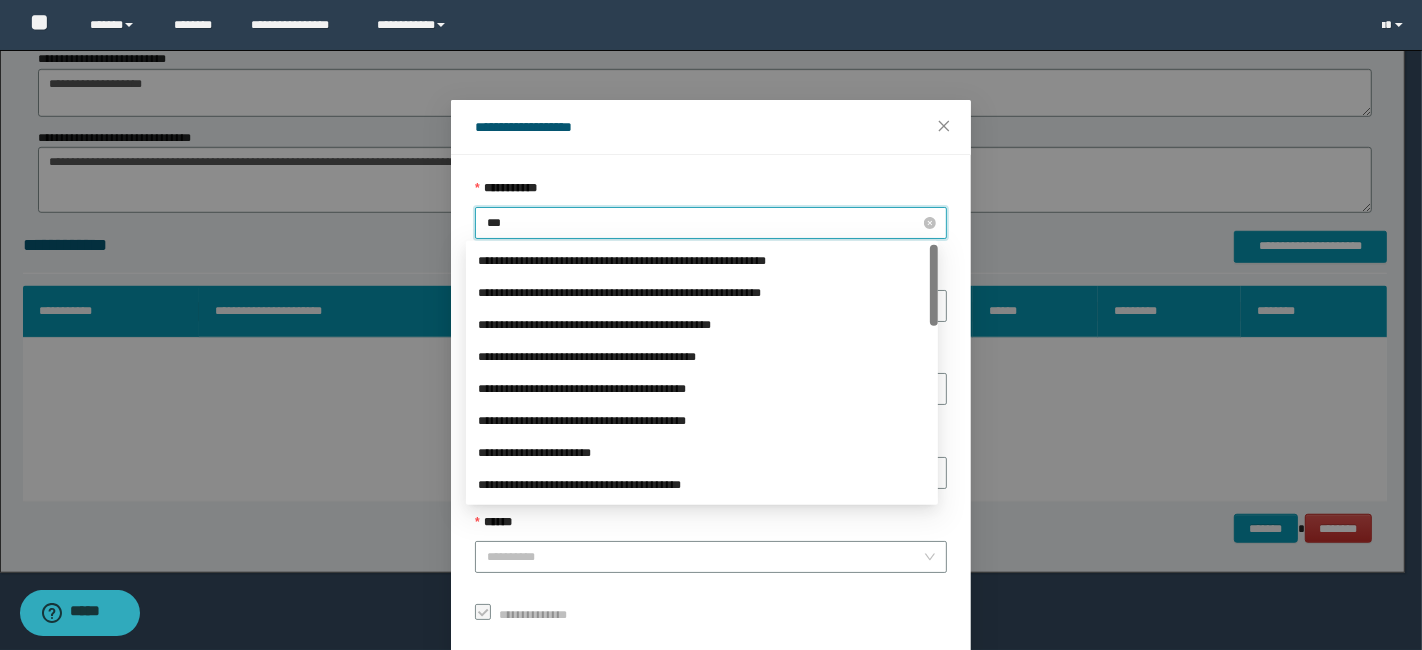type on "****" 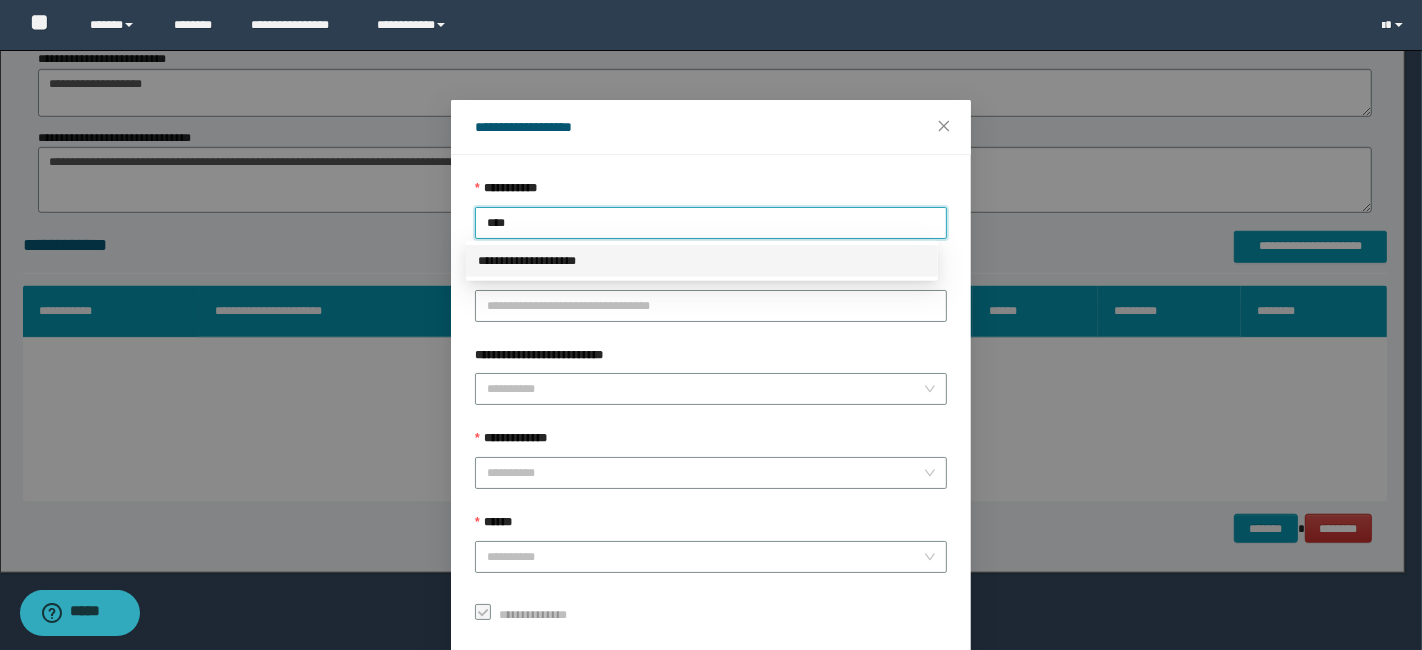 click on "**********" at bounding box center (702, 261) 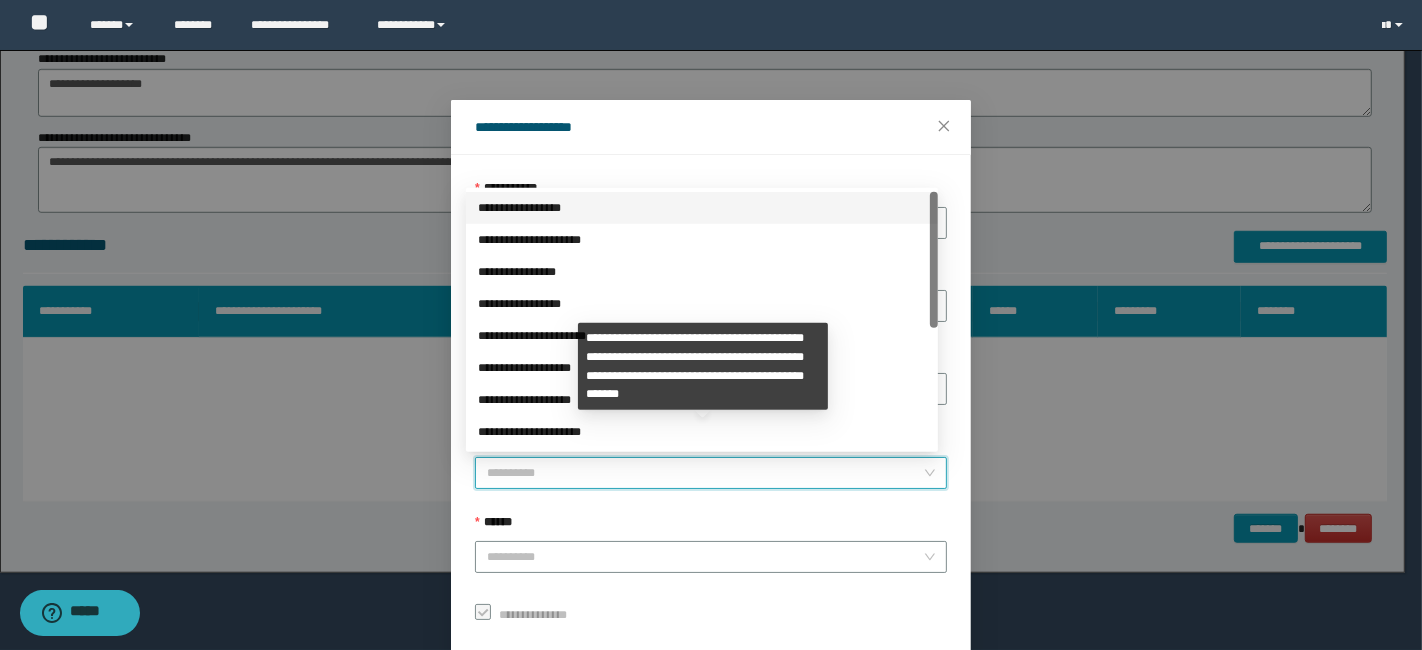 click on "**********" at bounding box center (705, 473) 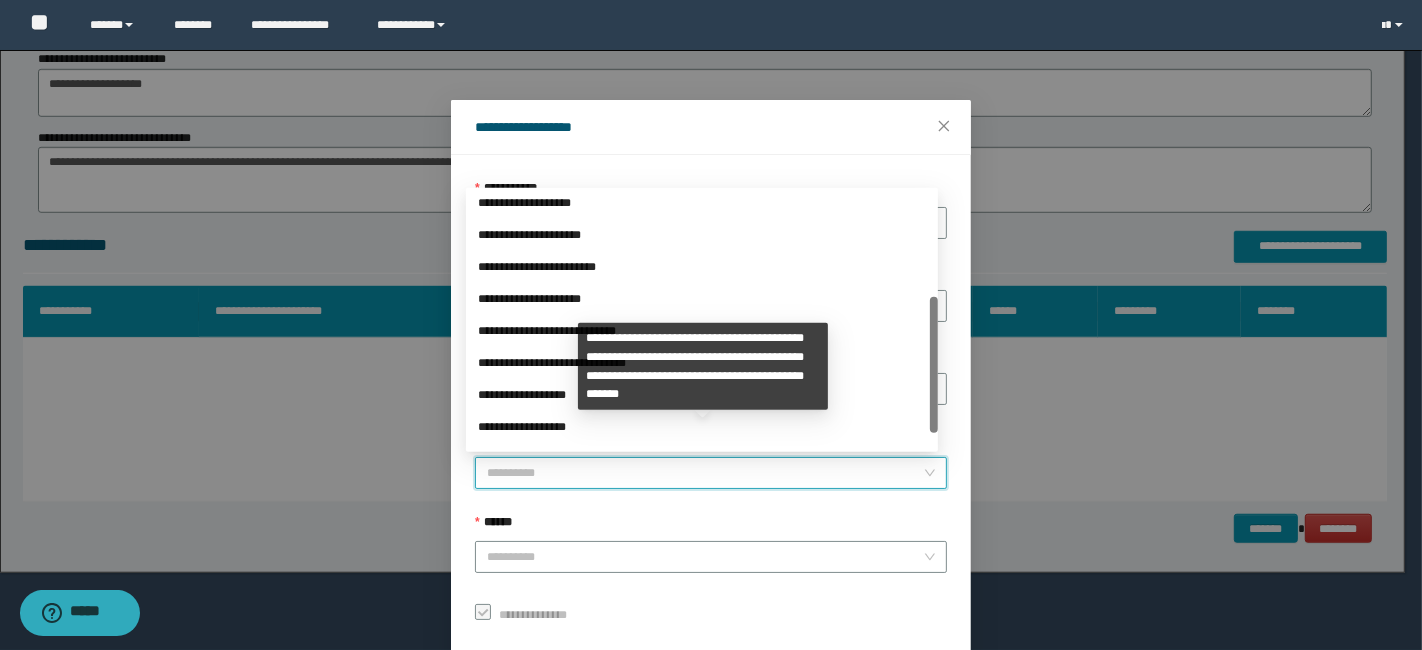 scroll, scrollTop: 223, scrollLeft: 0, axis: vertical 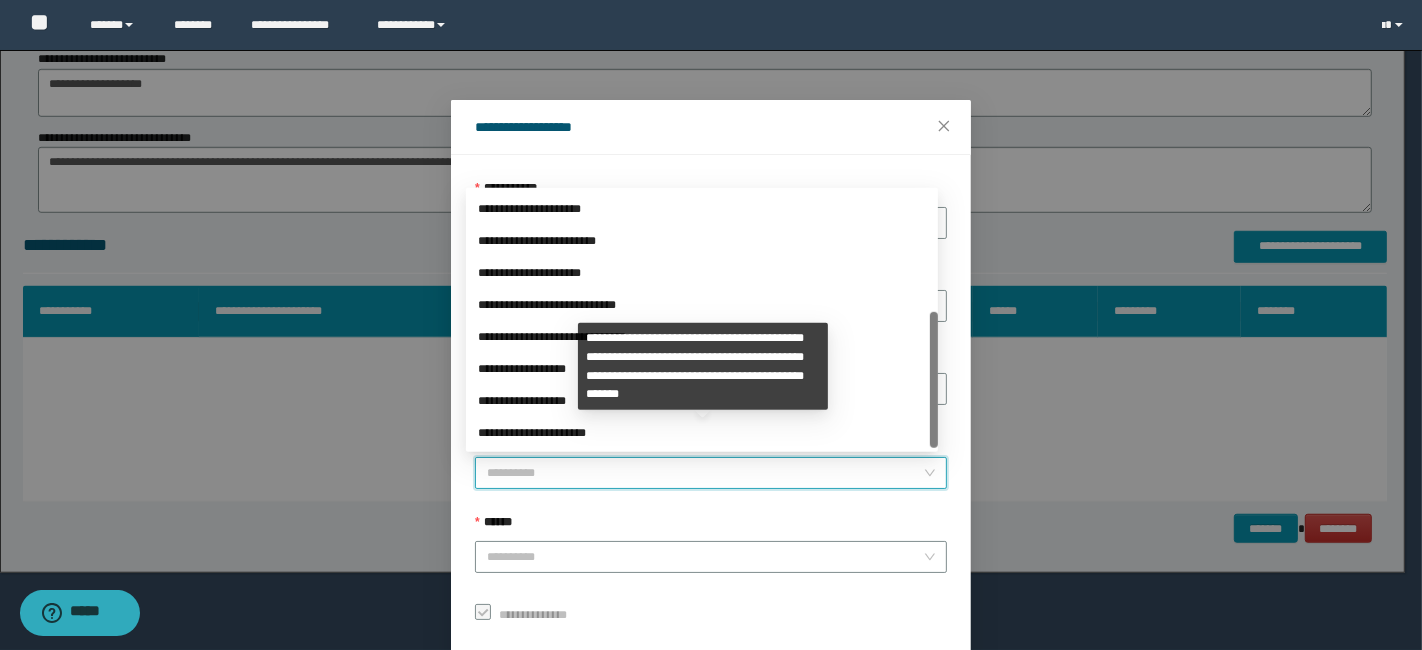 drag, startPoint x: 931, startPoint y: 313, endPoint x: 931, endPoint y: 447, distance: 134 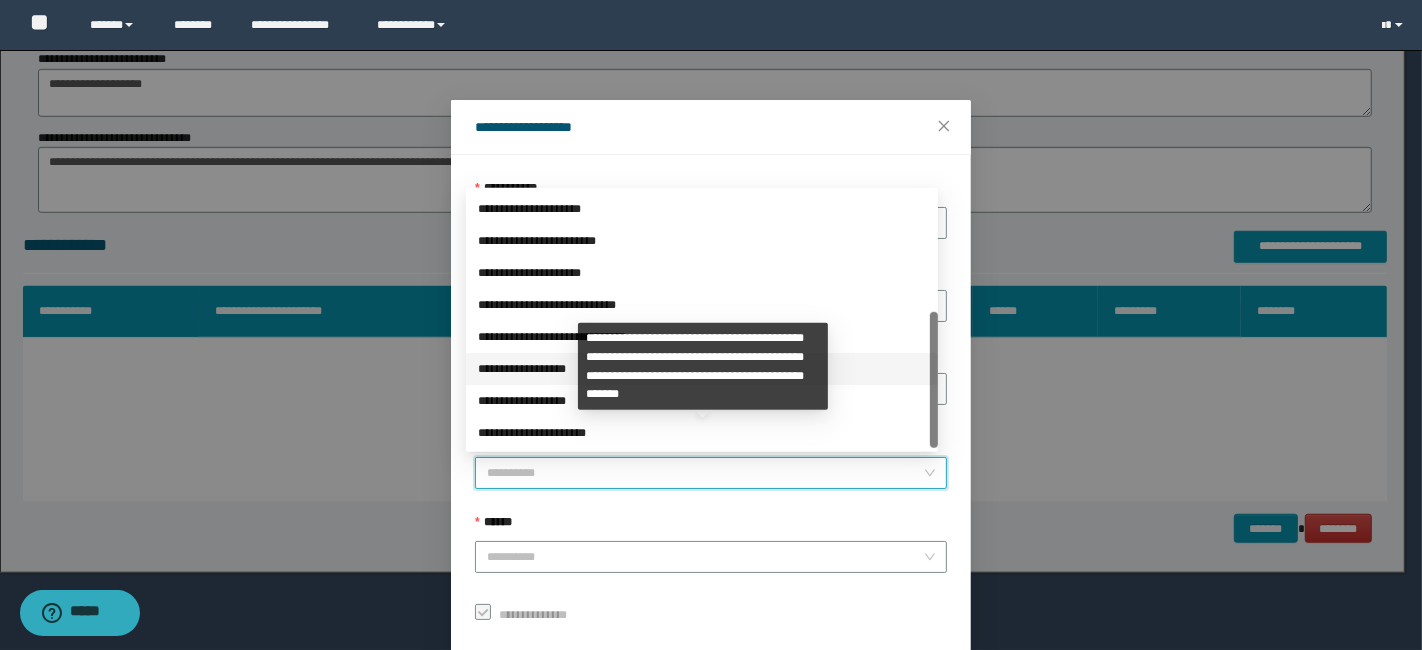 click on "**********" at bounding box center (702, 369) 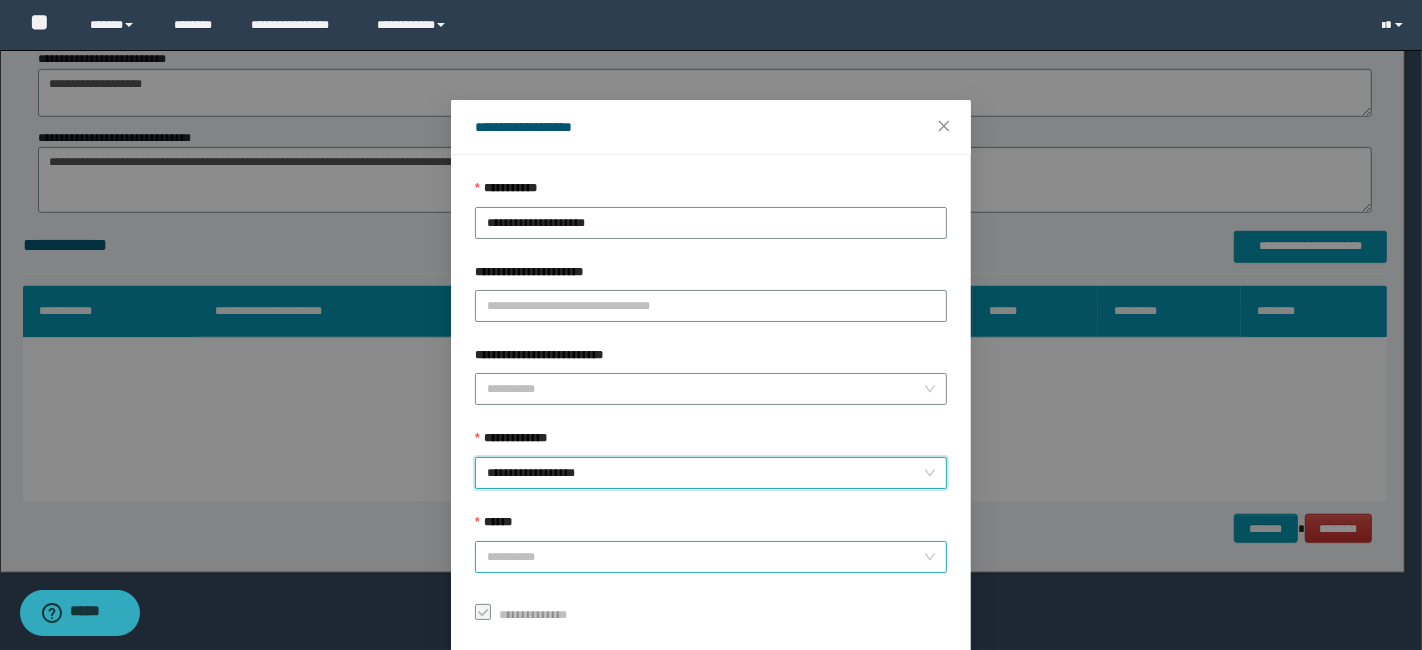 click on "******" at bounding box center (705, 557) 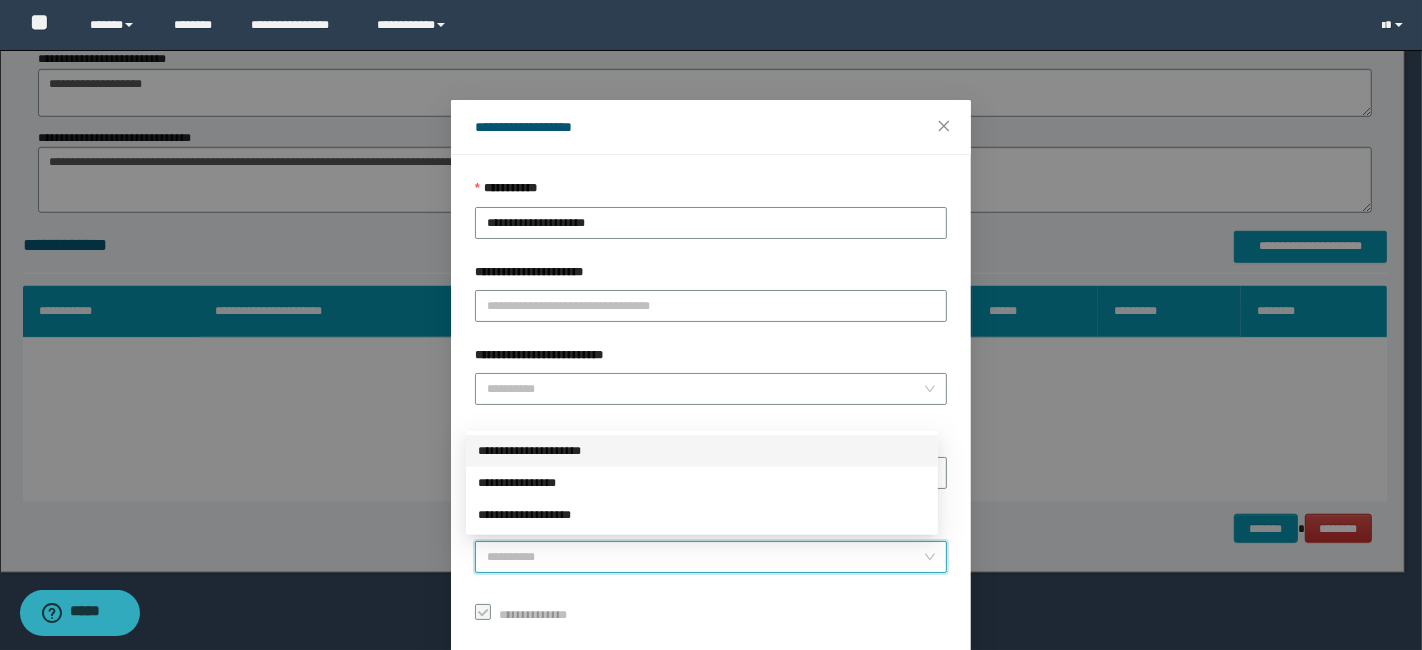 click on "**********" at bounding box center (702, 451) 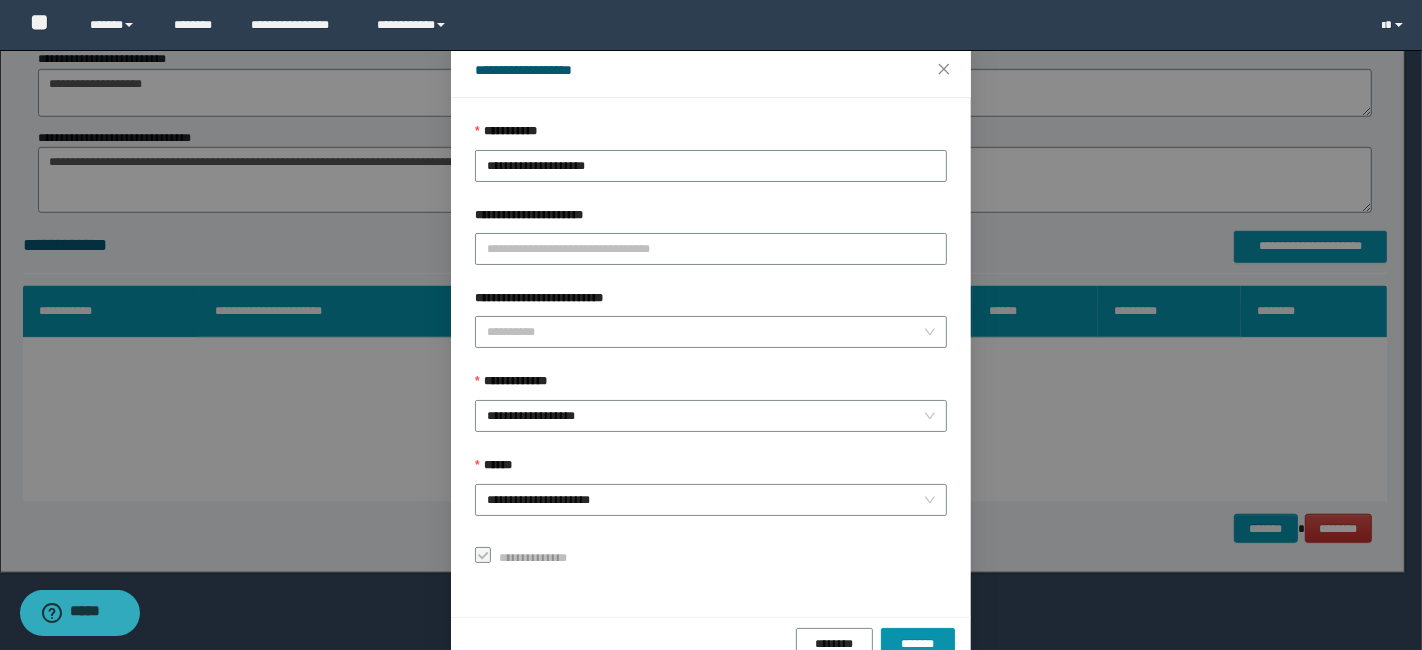 scroll, scrollTop: 100, scrollLeft: 0, axis: vertical 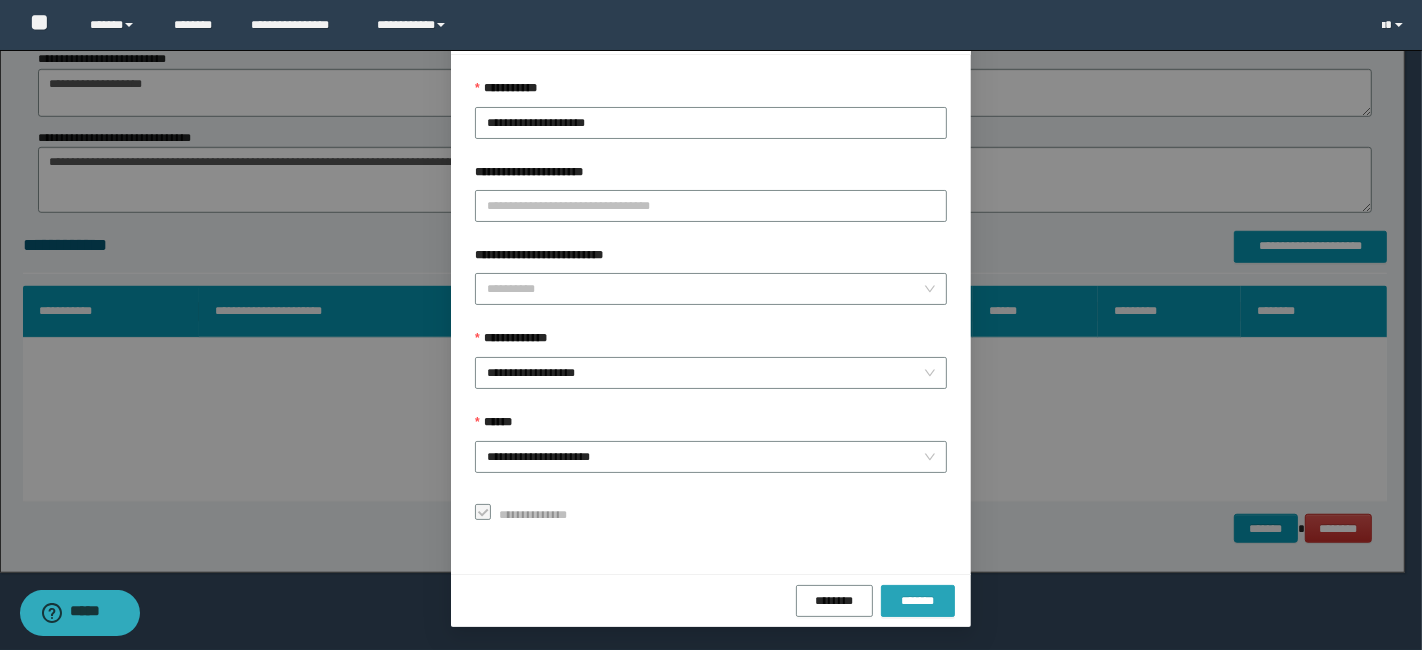 click on "*******" at bounding box center [918, 601] 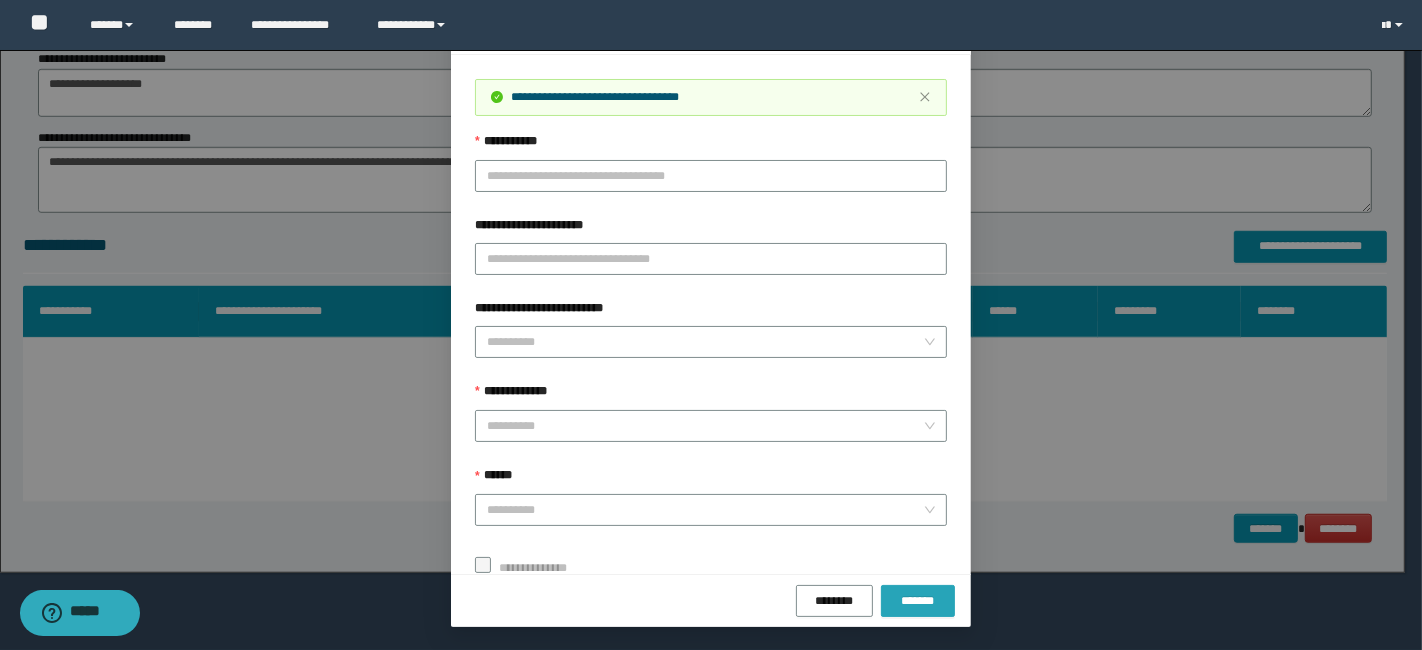 scroll, scrollTop: 52, scrollLeft: 0, axis: vertical 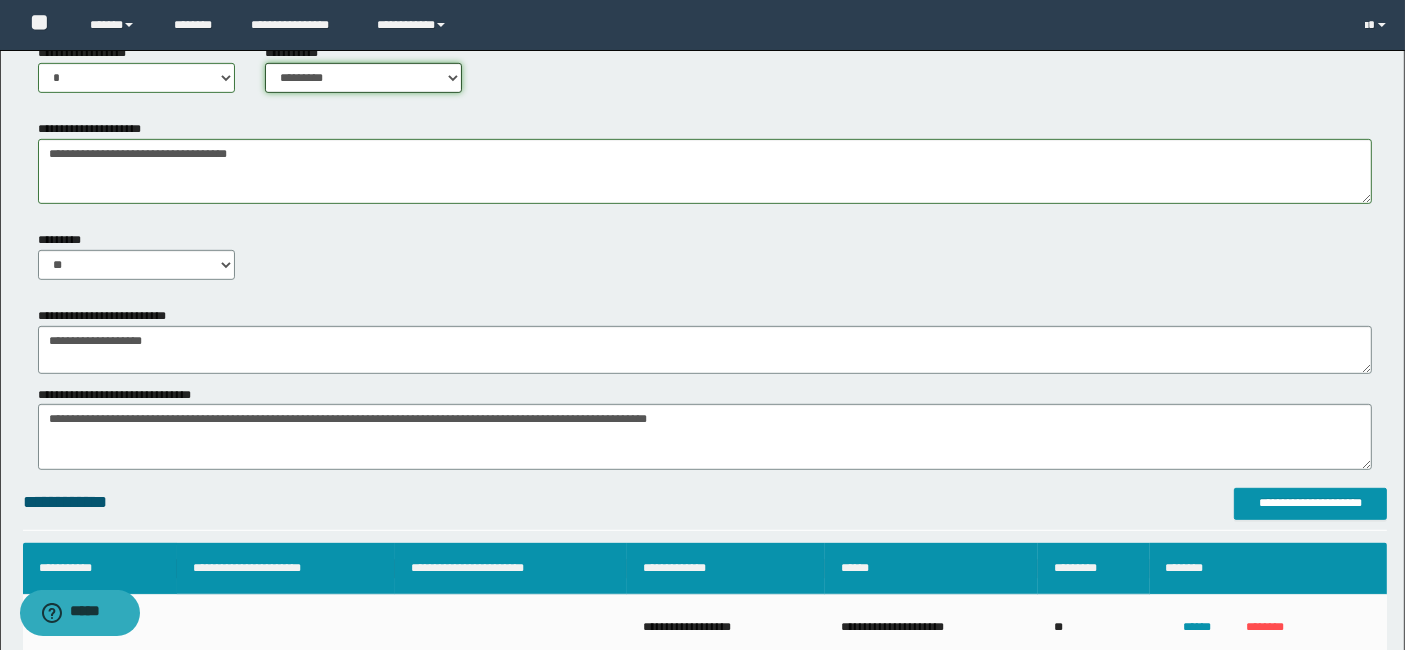 click on "**********" at bounding box center (363, 78) 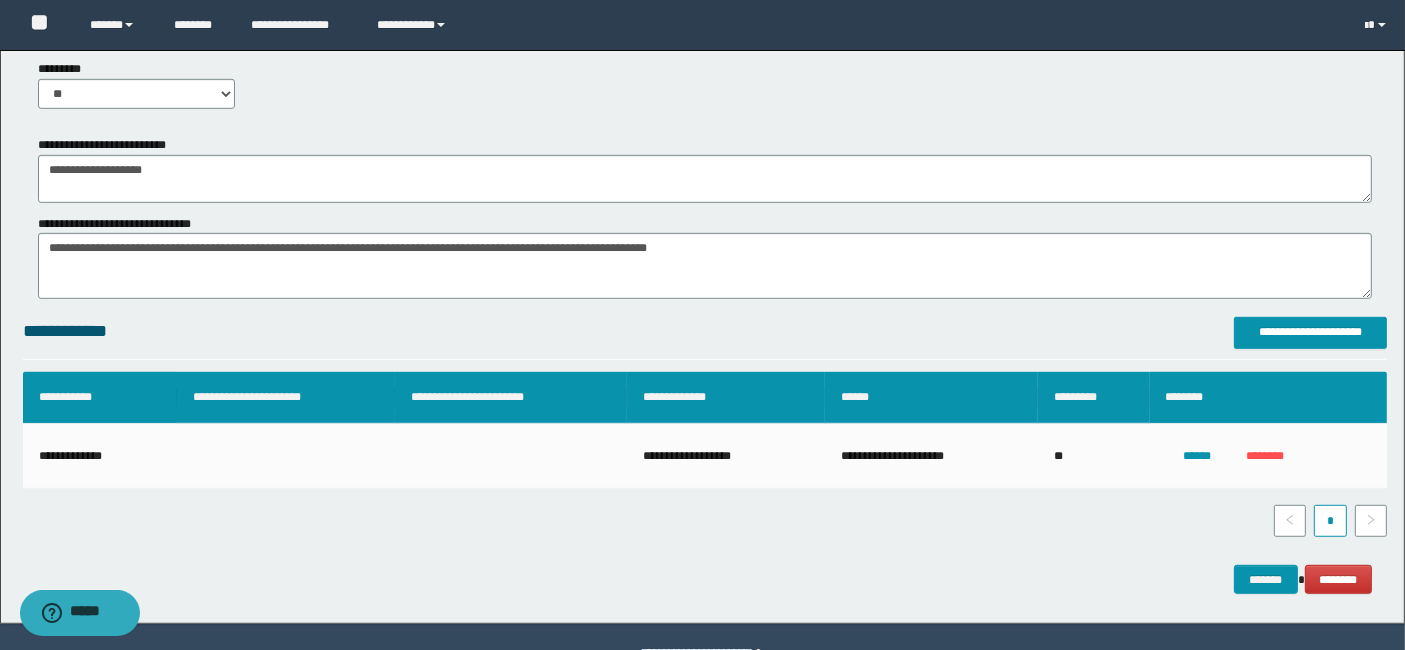 scroll, scrollTop: 1176, scrollLeft: 0, axis: vertical 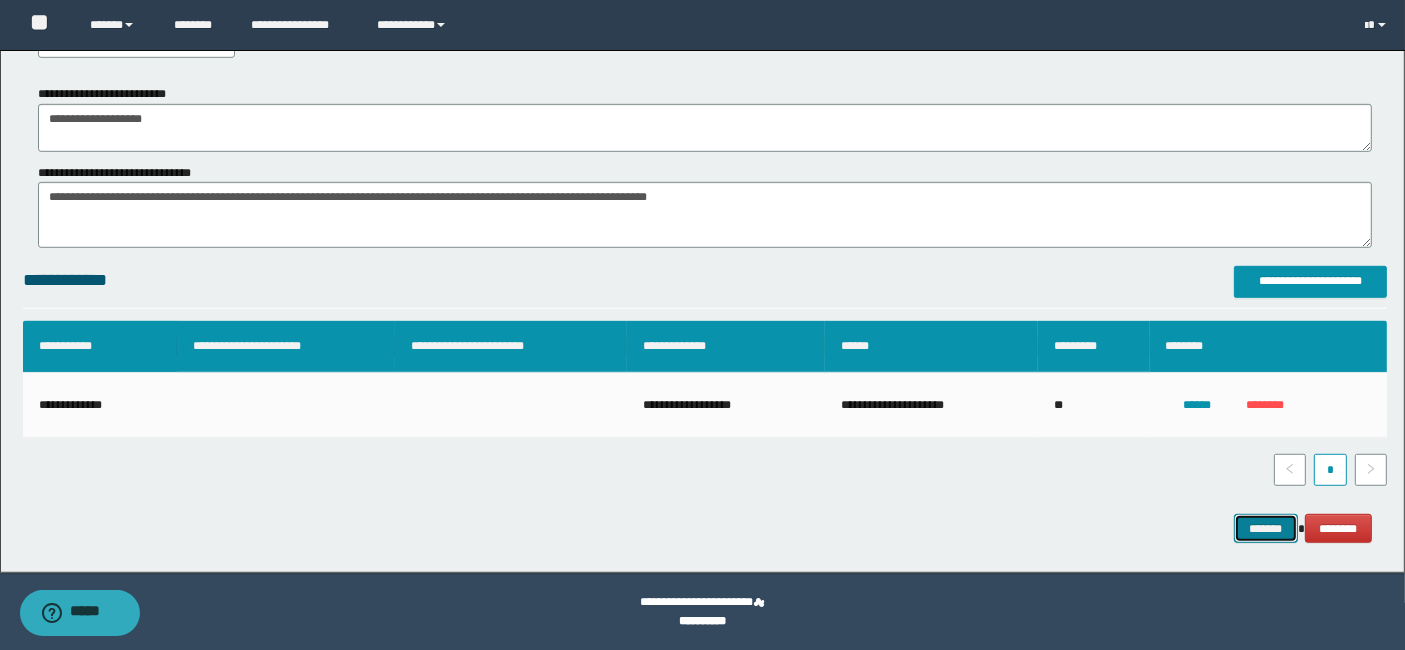 click on "*******" at bounding box center [1266, 528] 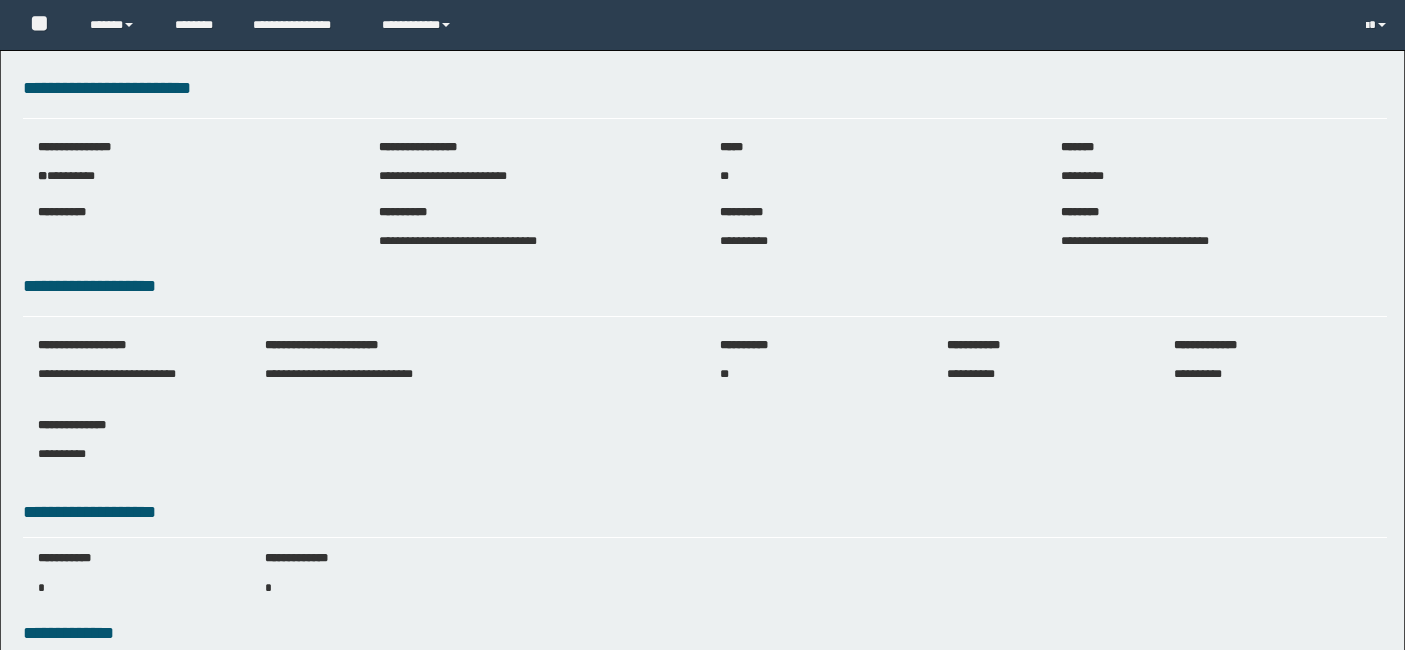 scroll, scrollTop: 0, scrollLeft: 0, axis: both 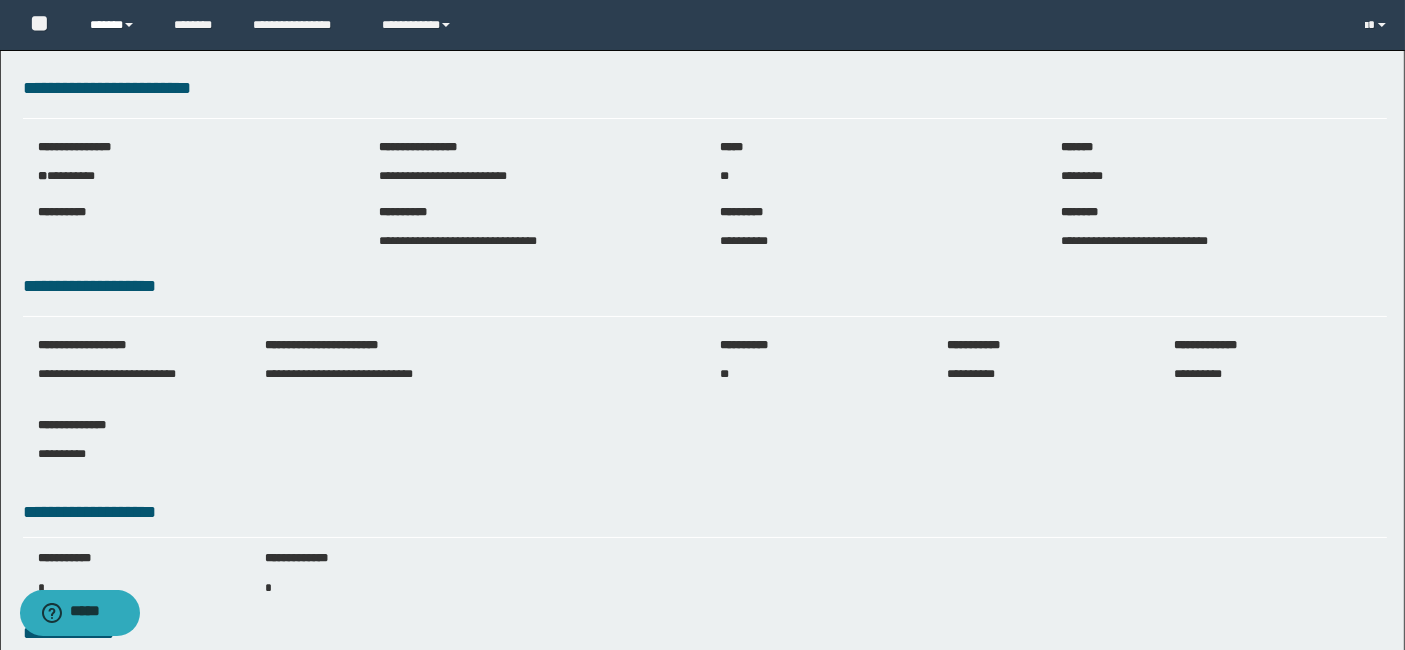 click on "******" at bounding box center (117, 25) 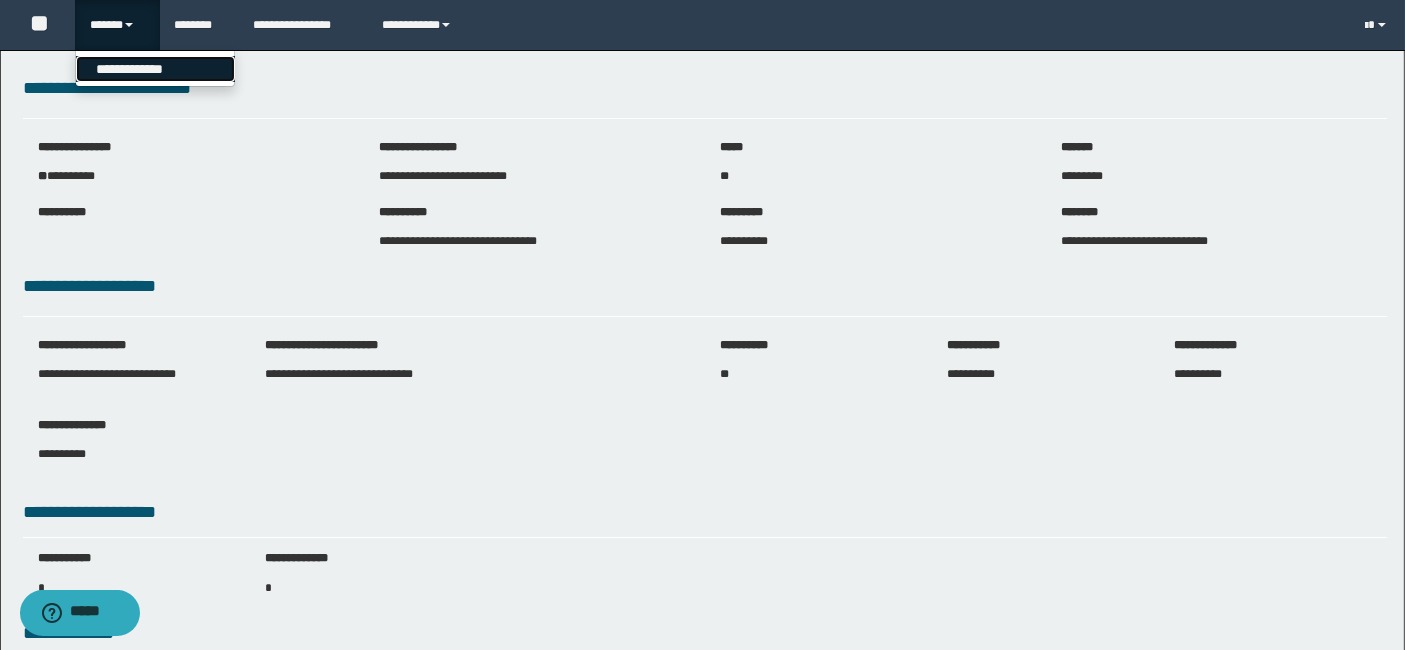 click on "**********" at bounding box center [155, 69] 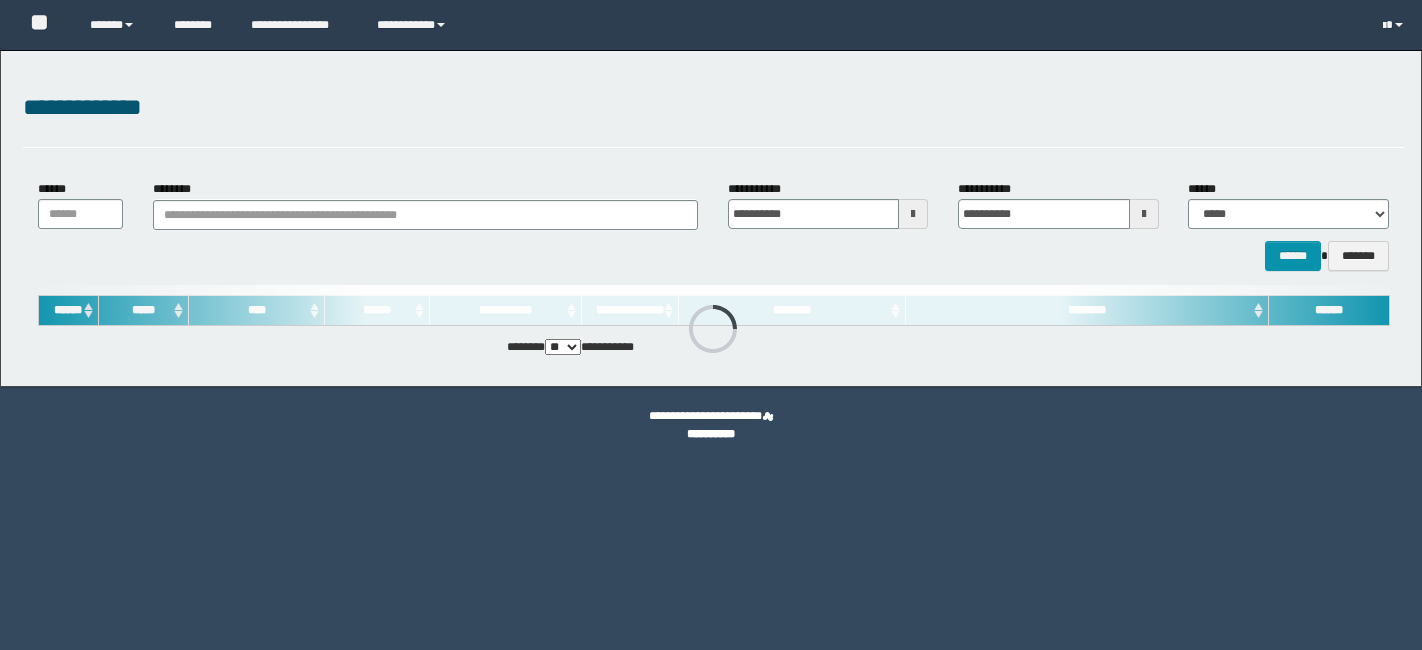 scroll, scrollTop: 0, scrollLeft: 0, axis: both 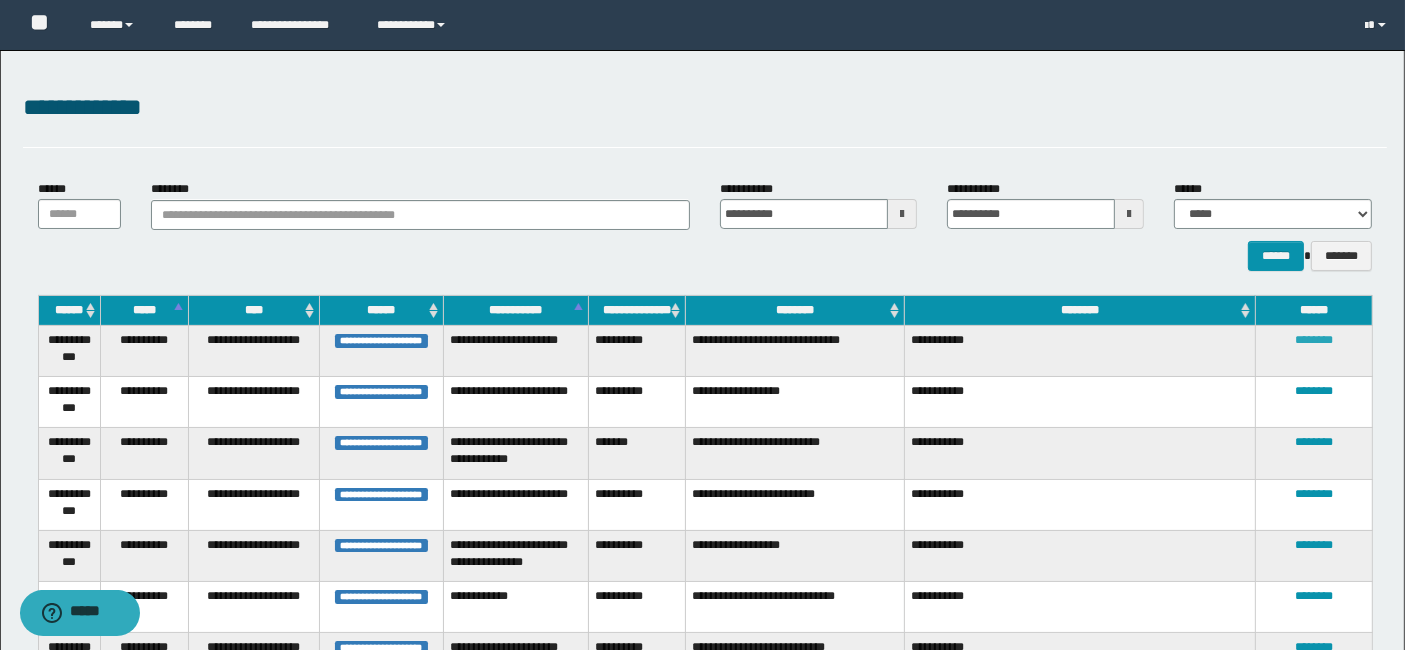 click on "********" at bounding box center [1314, 340] 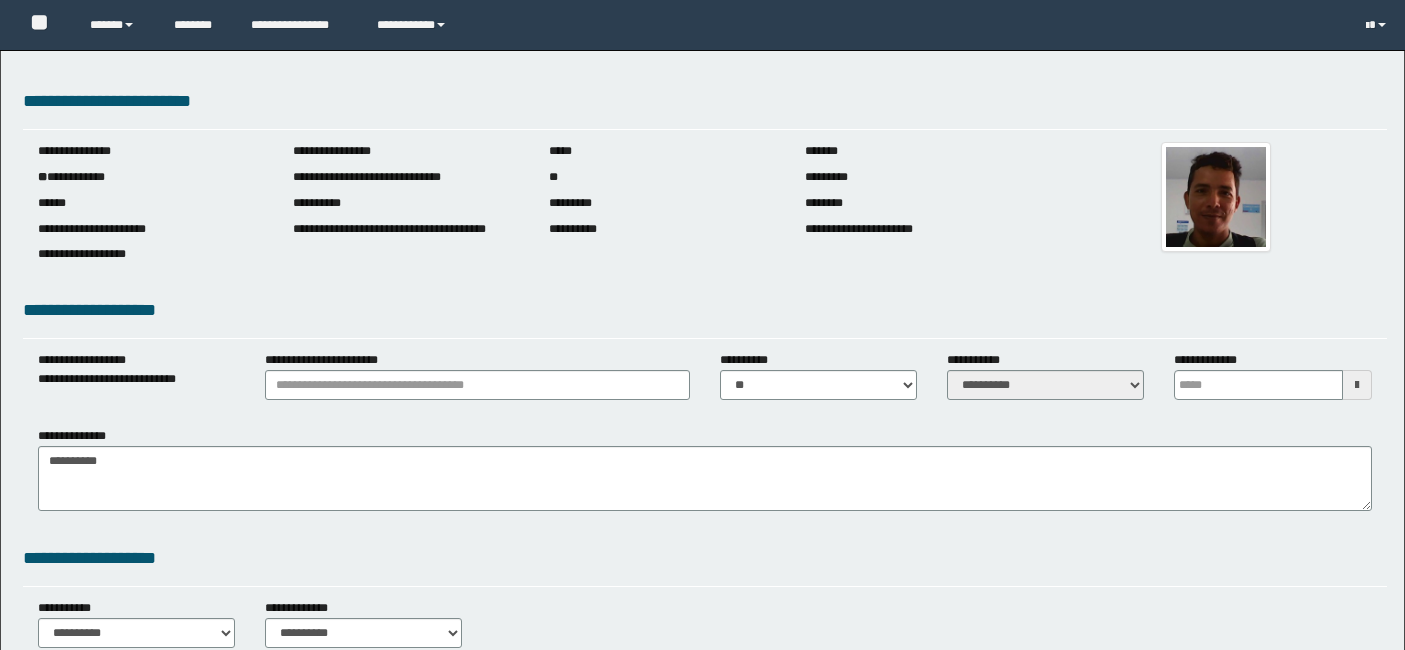 scroll, scrollTop: 0, scrollLeft: 0, axis: both 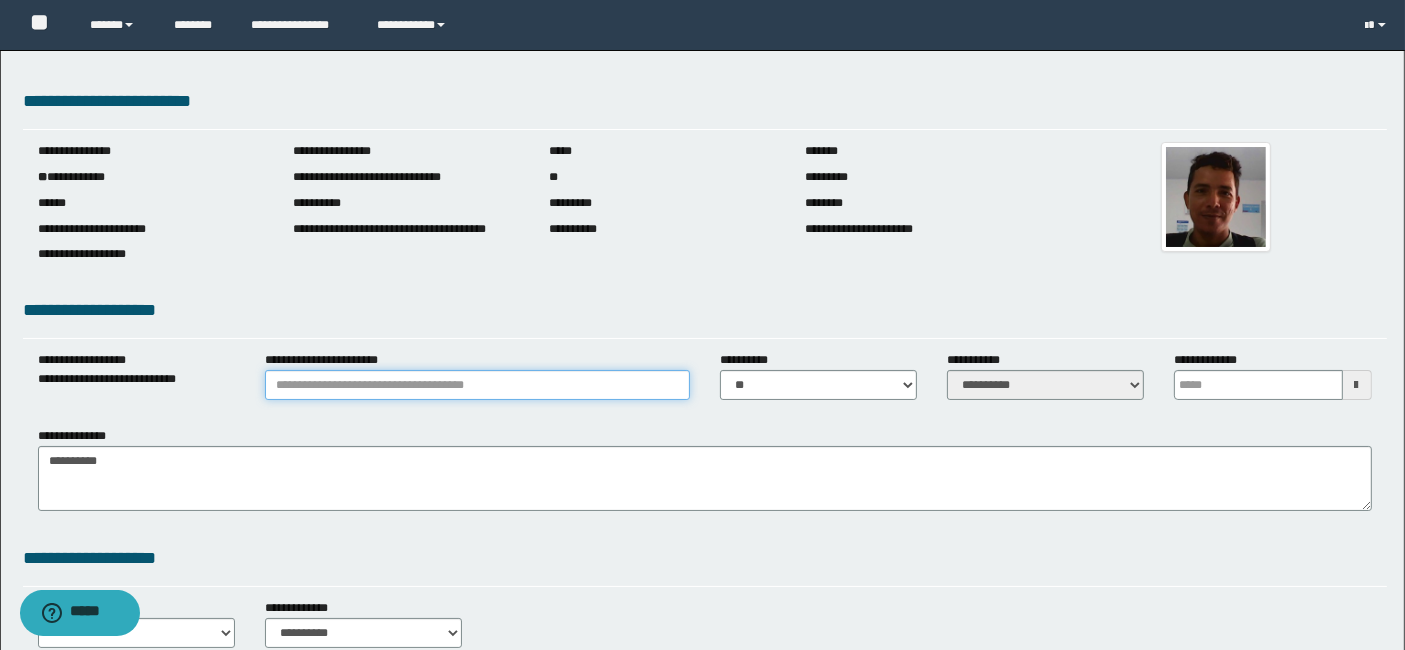 click on "**********" at bounding box center [477, 385] 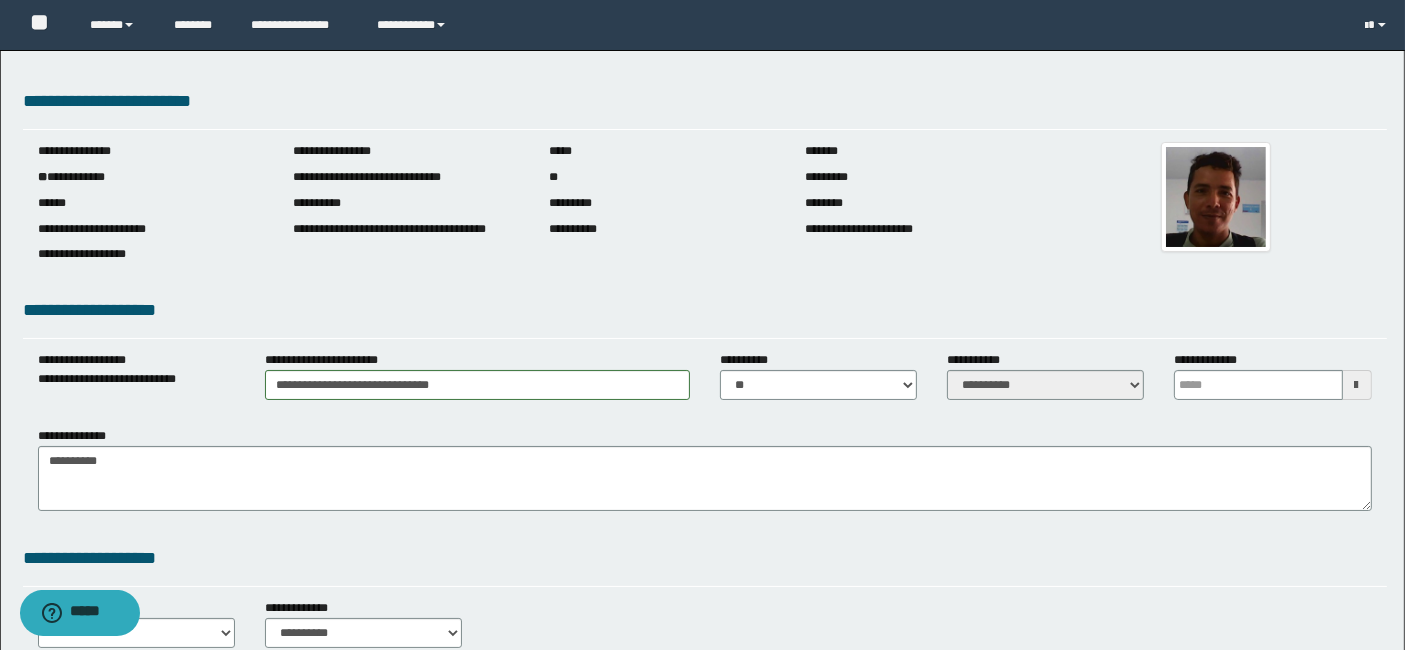 click at bounding box center [1357, 385] 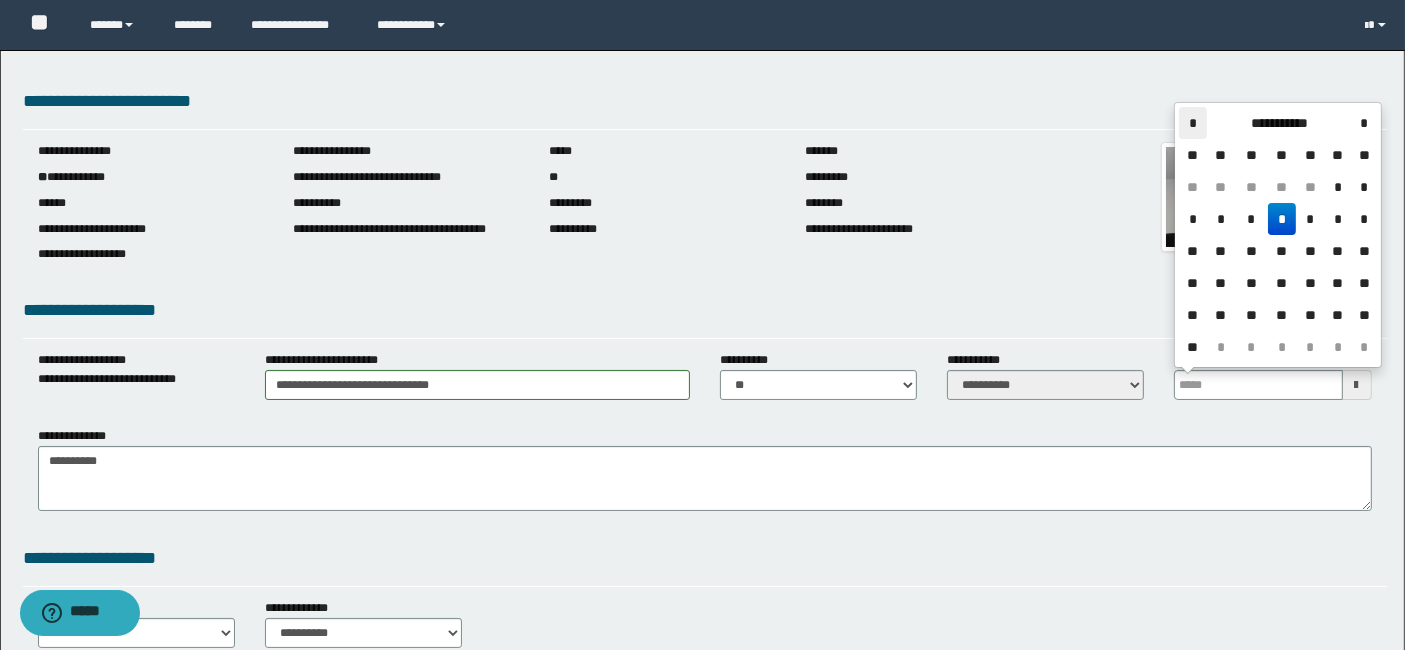 click on "*" at bounding box center (1193, 123) 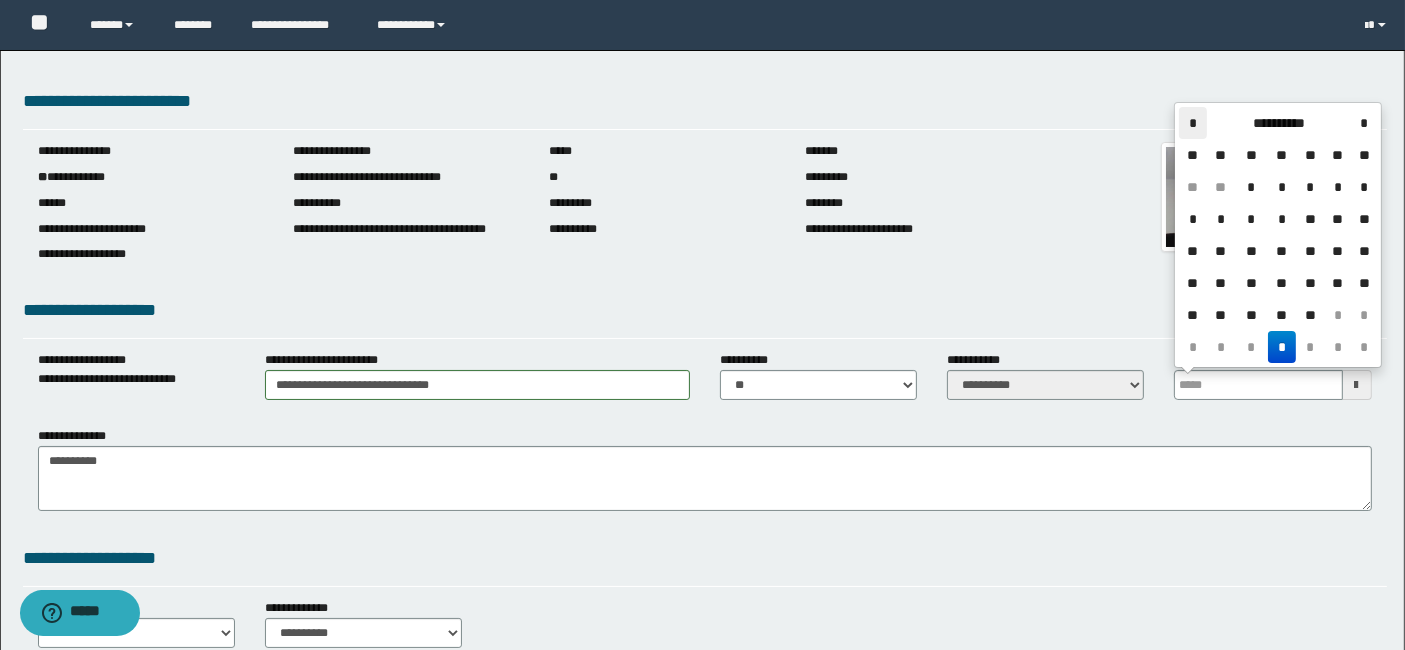 click on "*" at bounding box center (1193, 123) 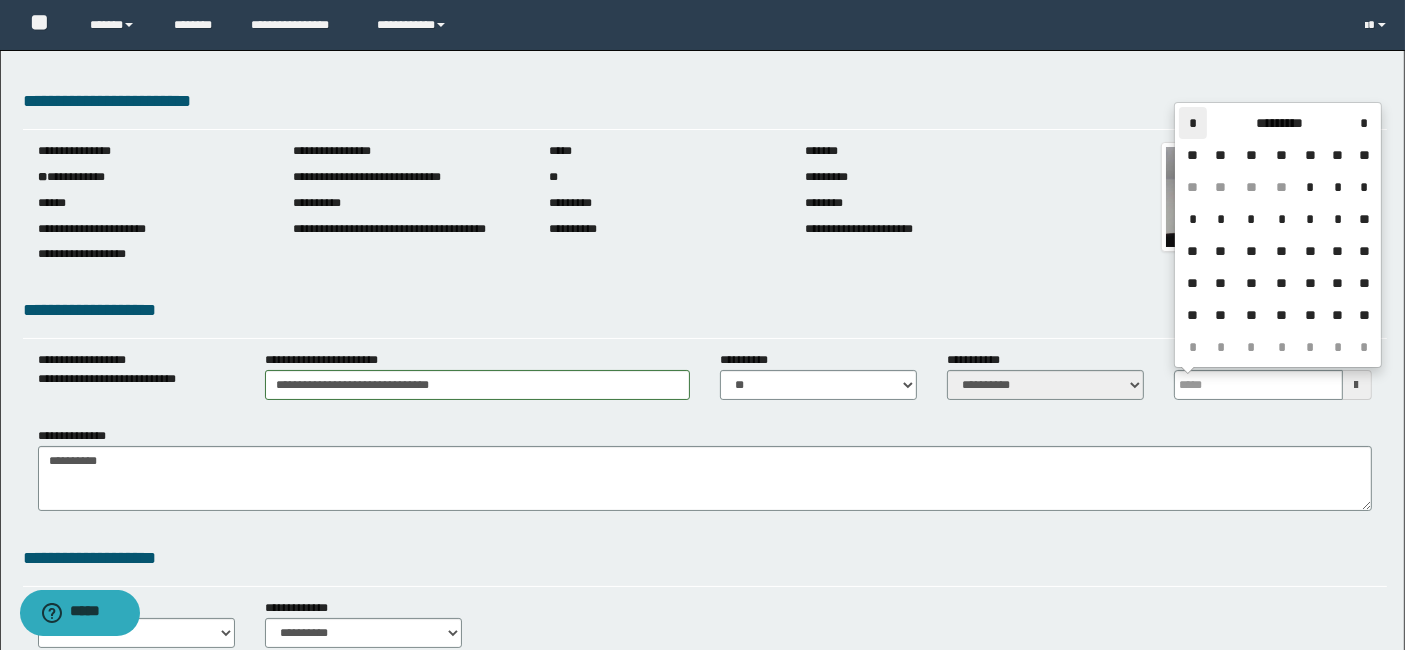 click on "*" at bounding box center [1193, 123] 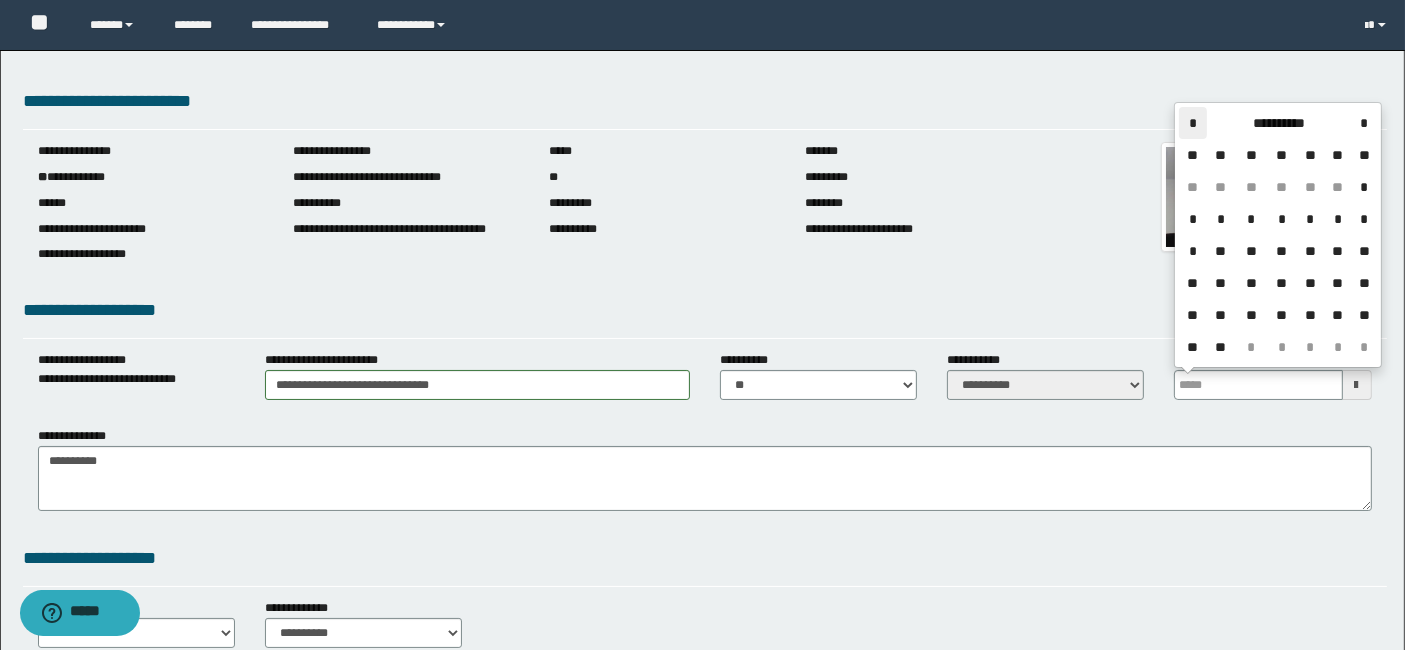 click on "*" at bounding box center (1193, 123) 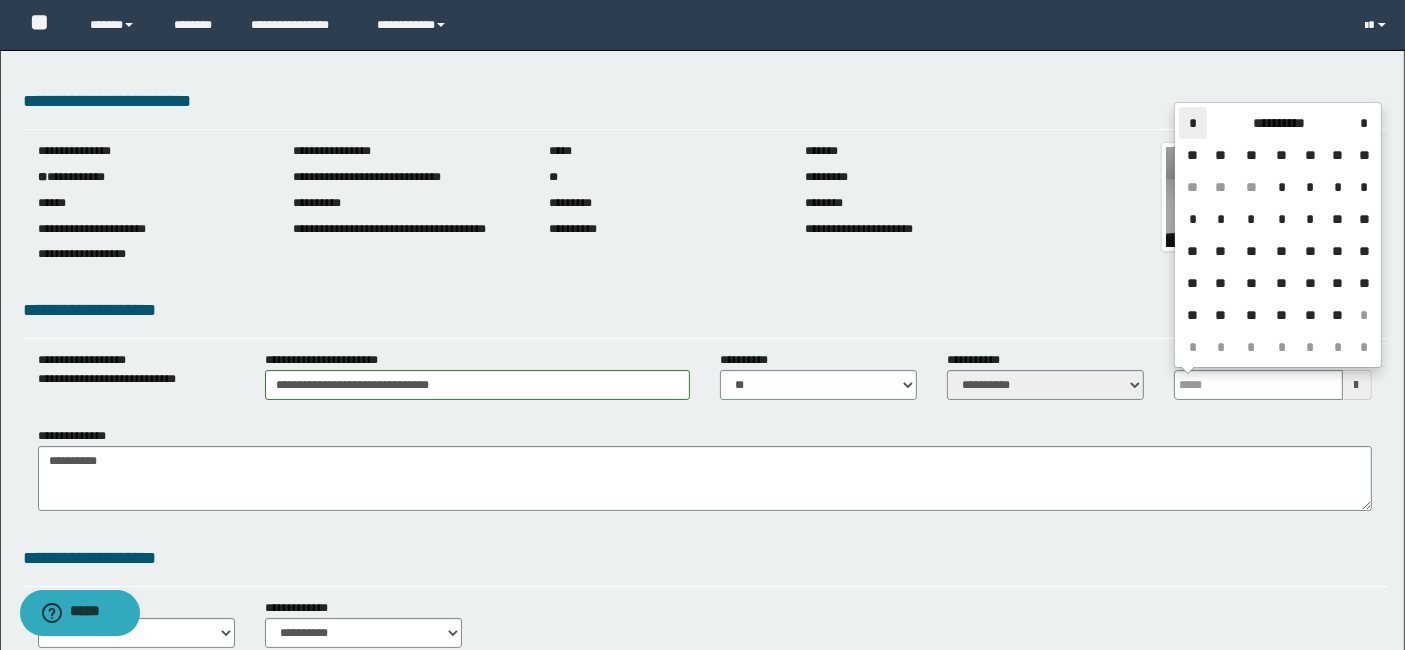 click on "*" at bounding box center [1193, 123] 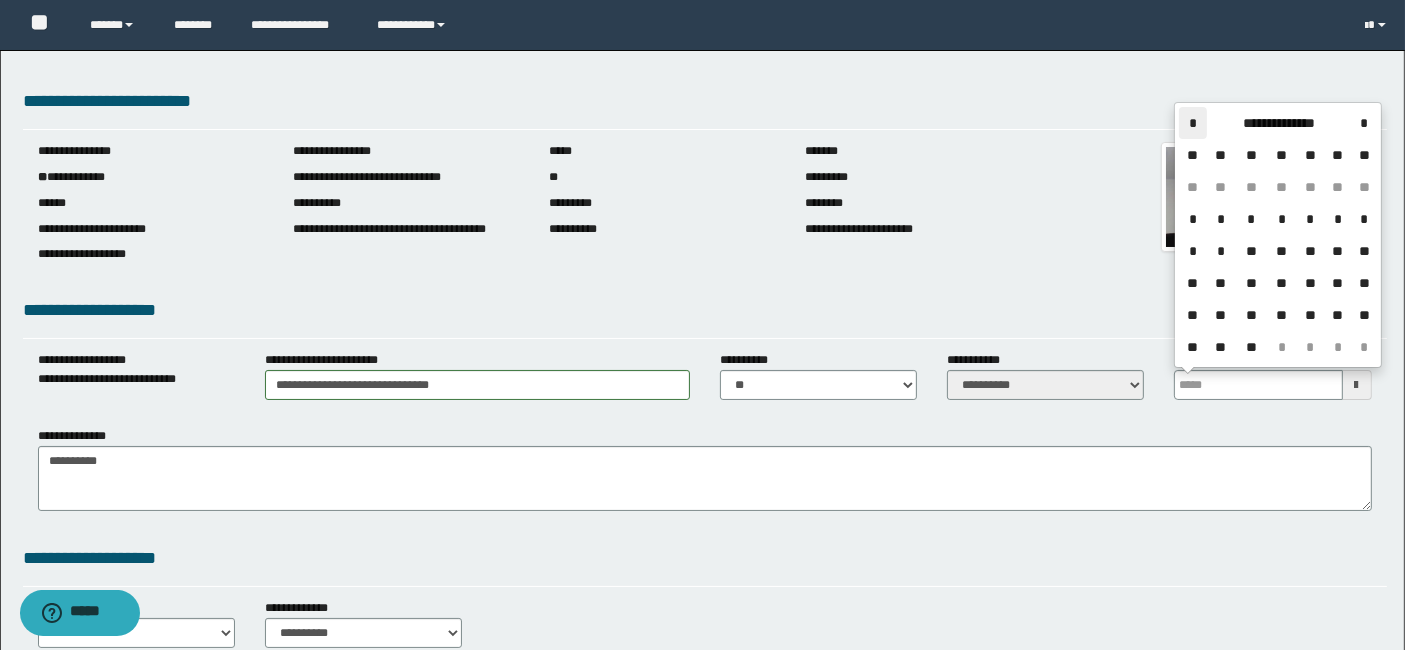 click on "*" at bounding box center [1193, 123] 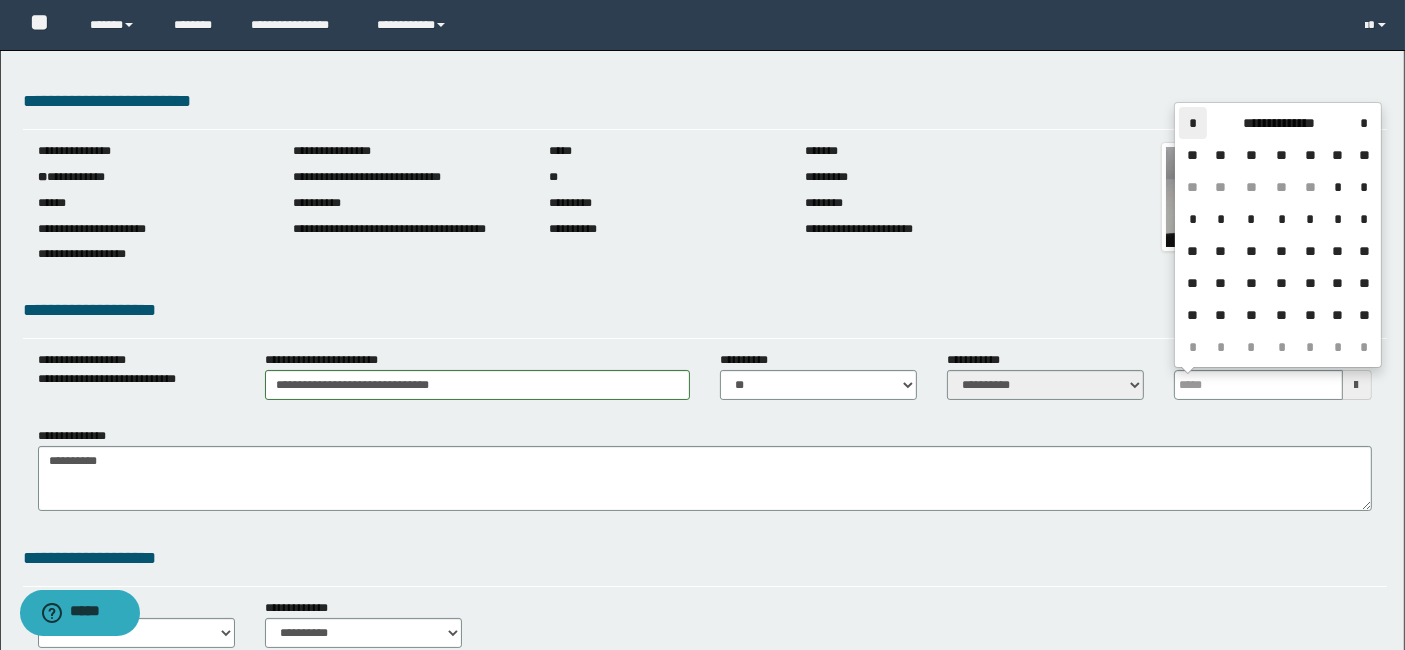 click on "*" at bounding box center [1193, 123] 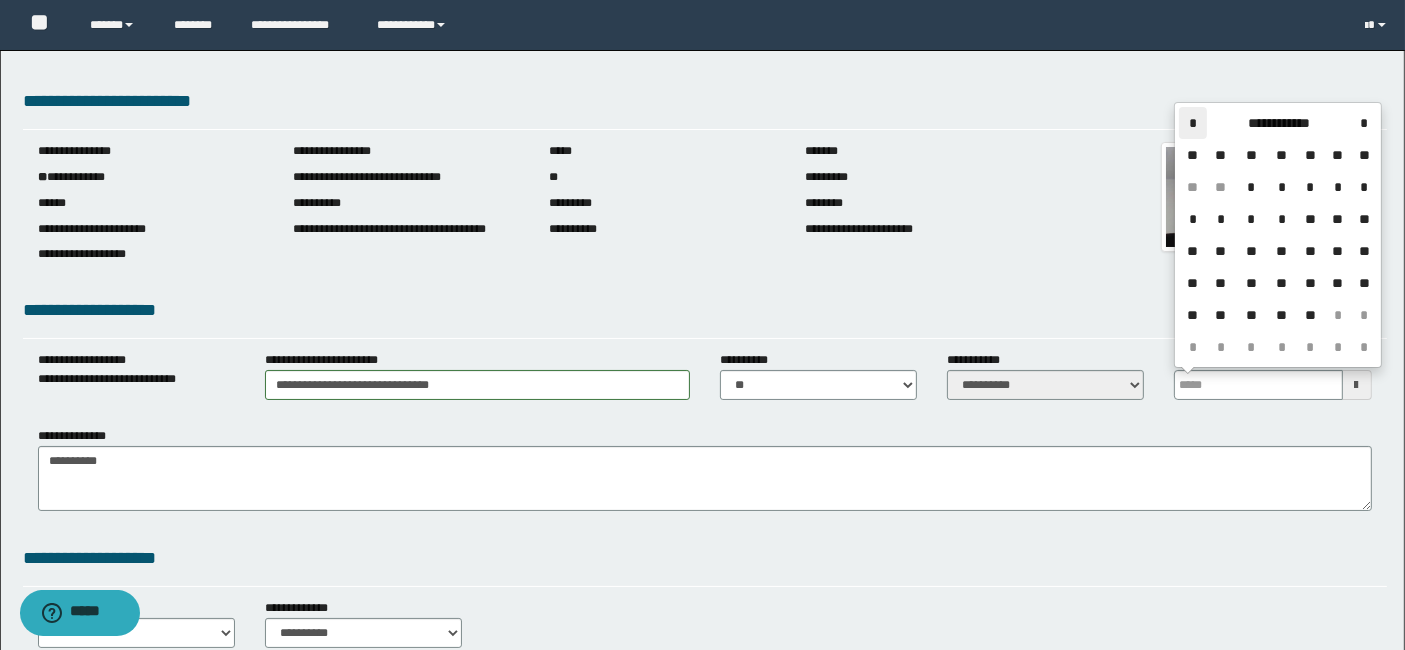 click on "*" at bounding box center [1193, 123] 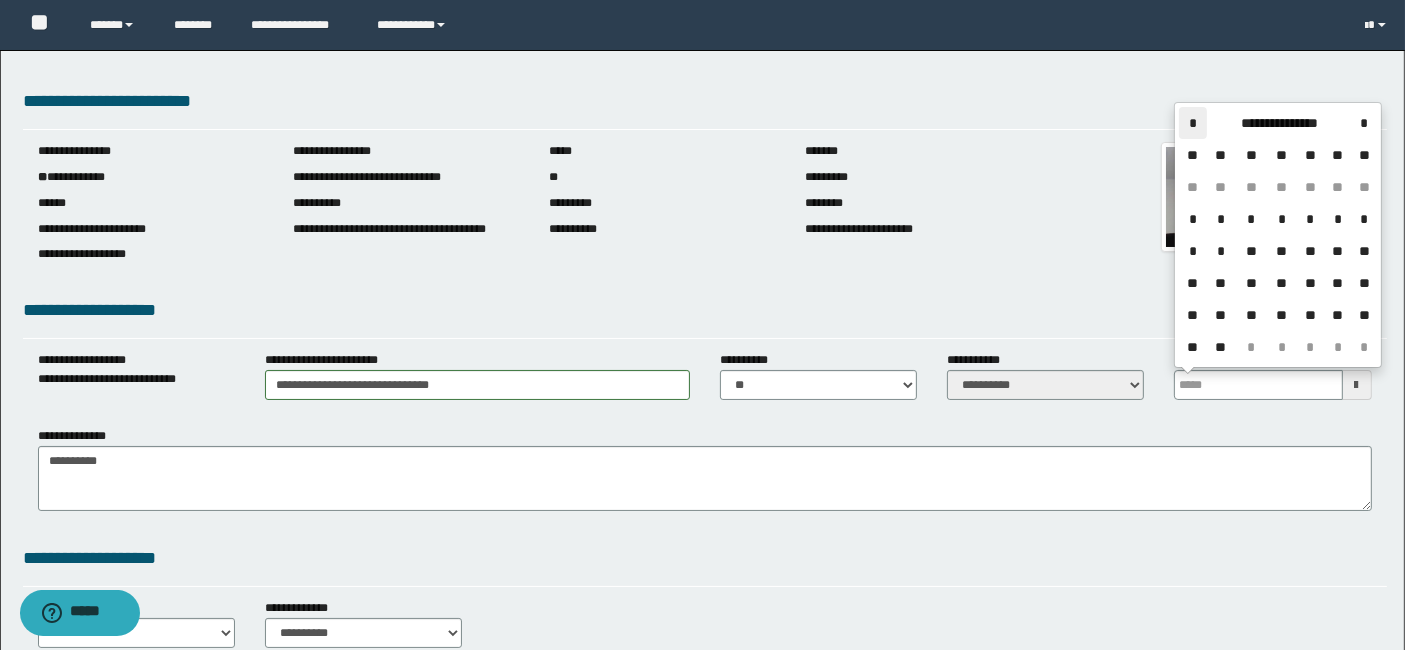 click on "*" at bounding box center [1193, 123] 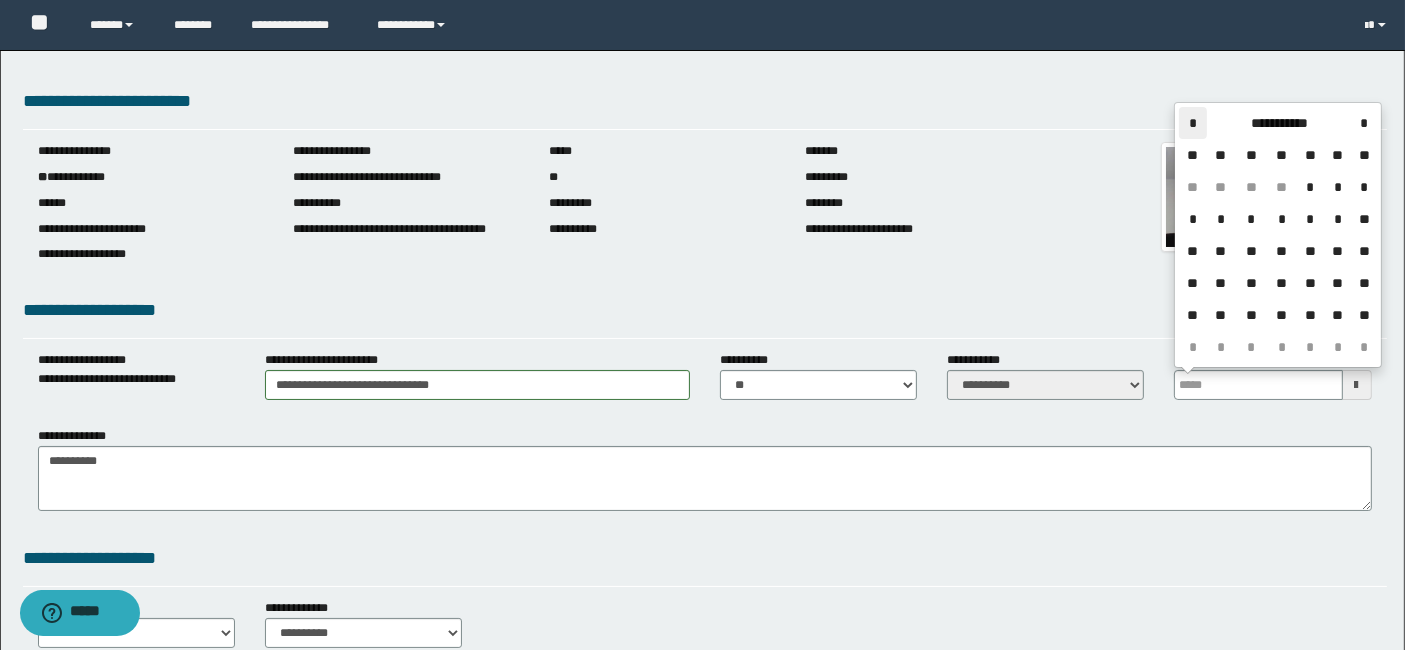 click on "*" at bounding box center [1193, 123] 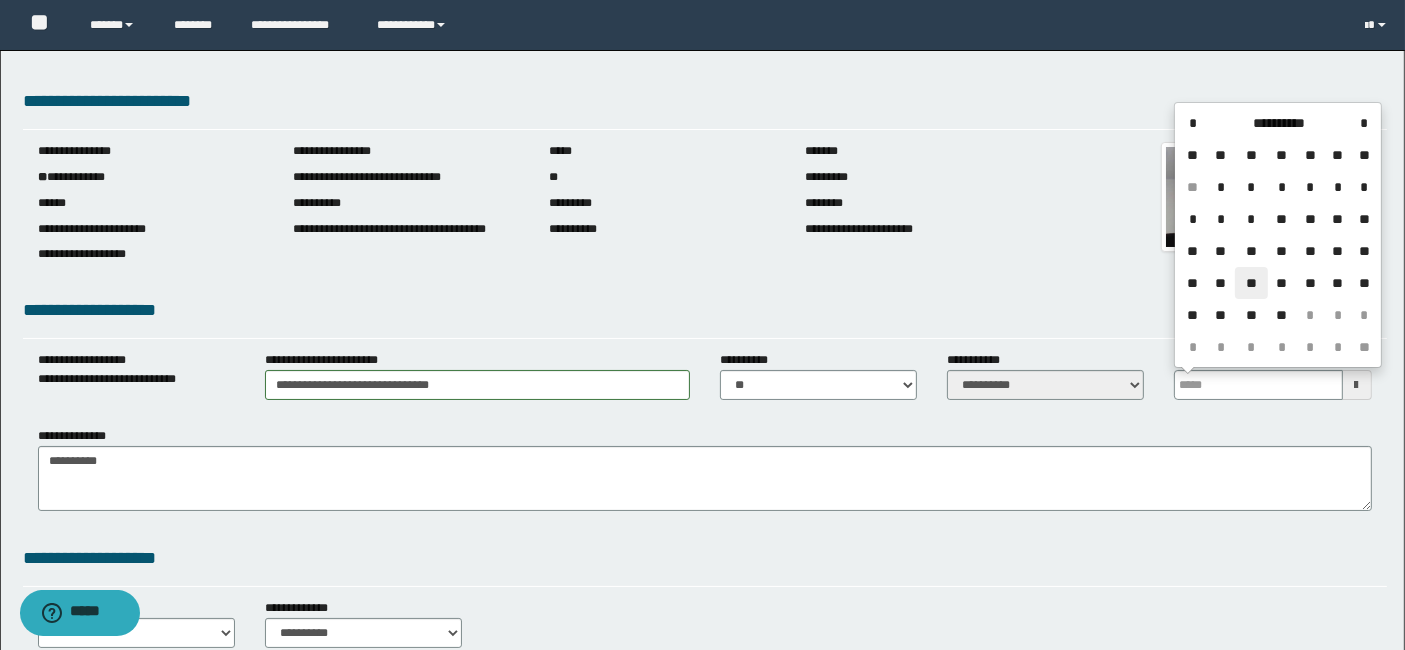 click on "**" at bounding box center [1251, 283] 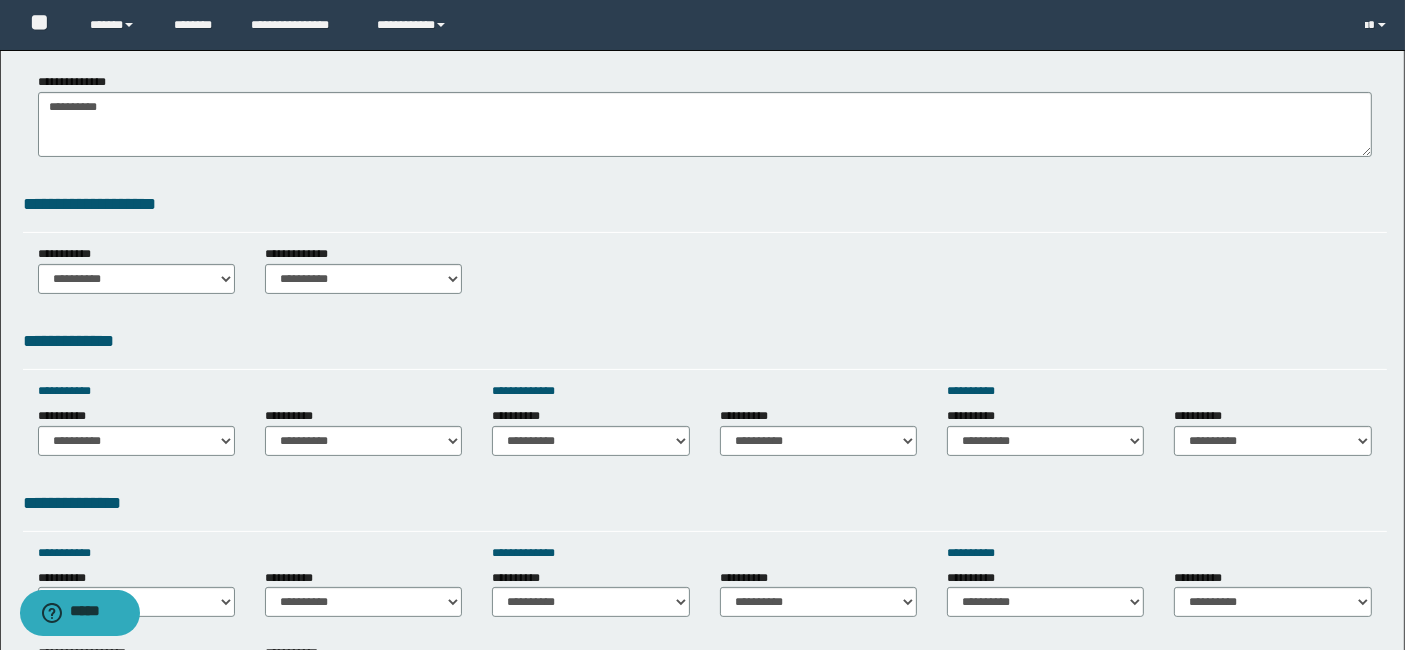scroll, scrollTop: 355, scrollLeft: 0, axis: vertical 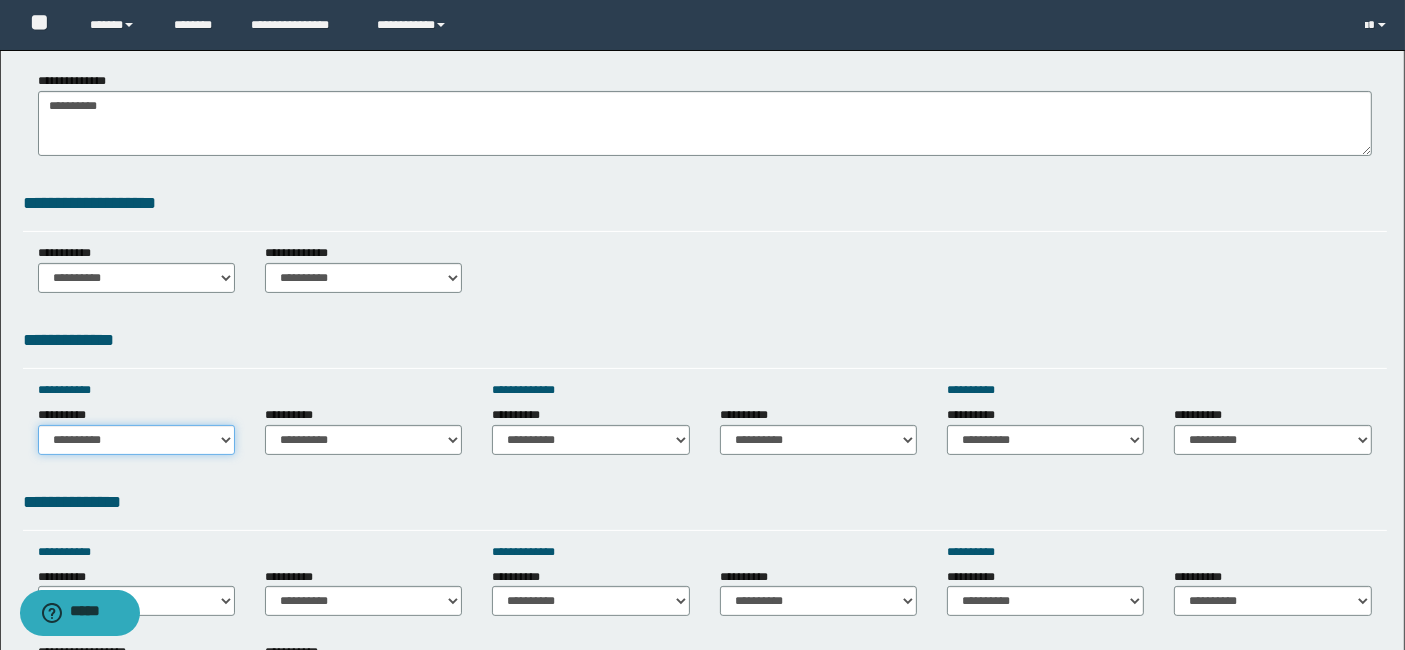 click on "**********" at bounding box center (136, 440) 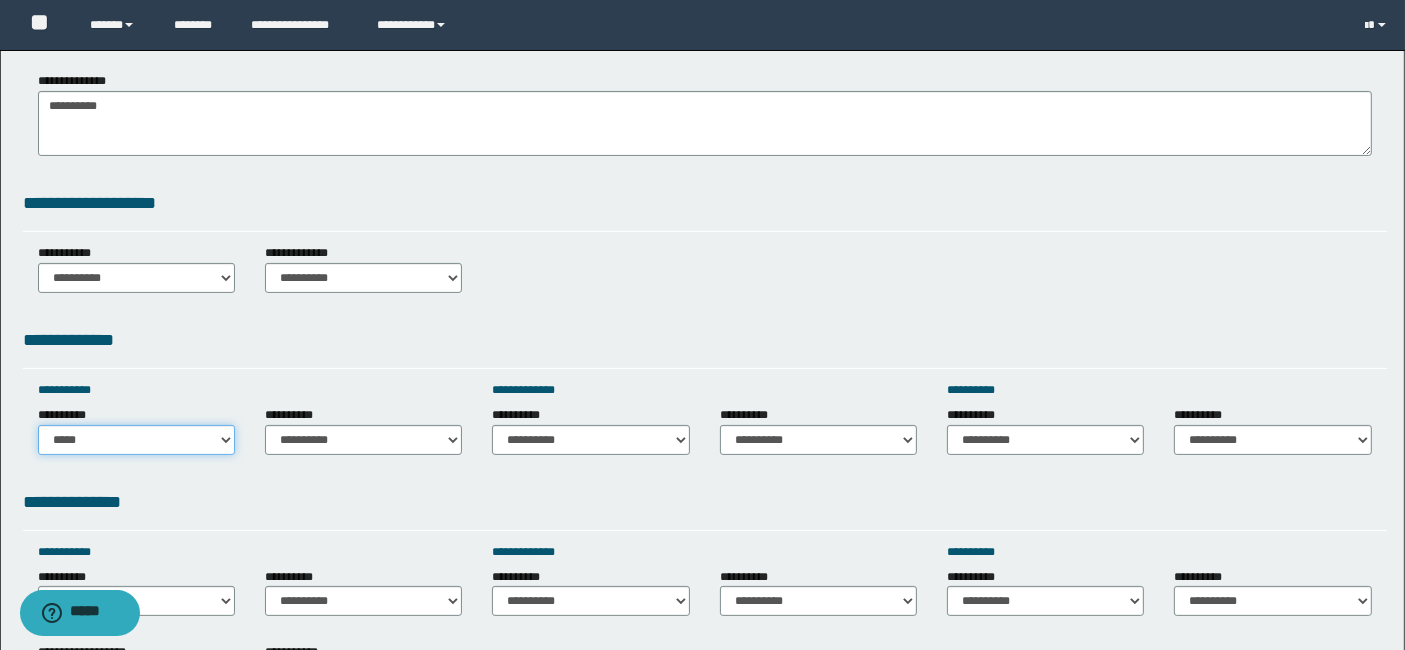 click on "**********" at bounding box center (136, 440) 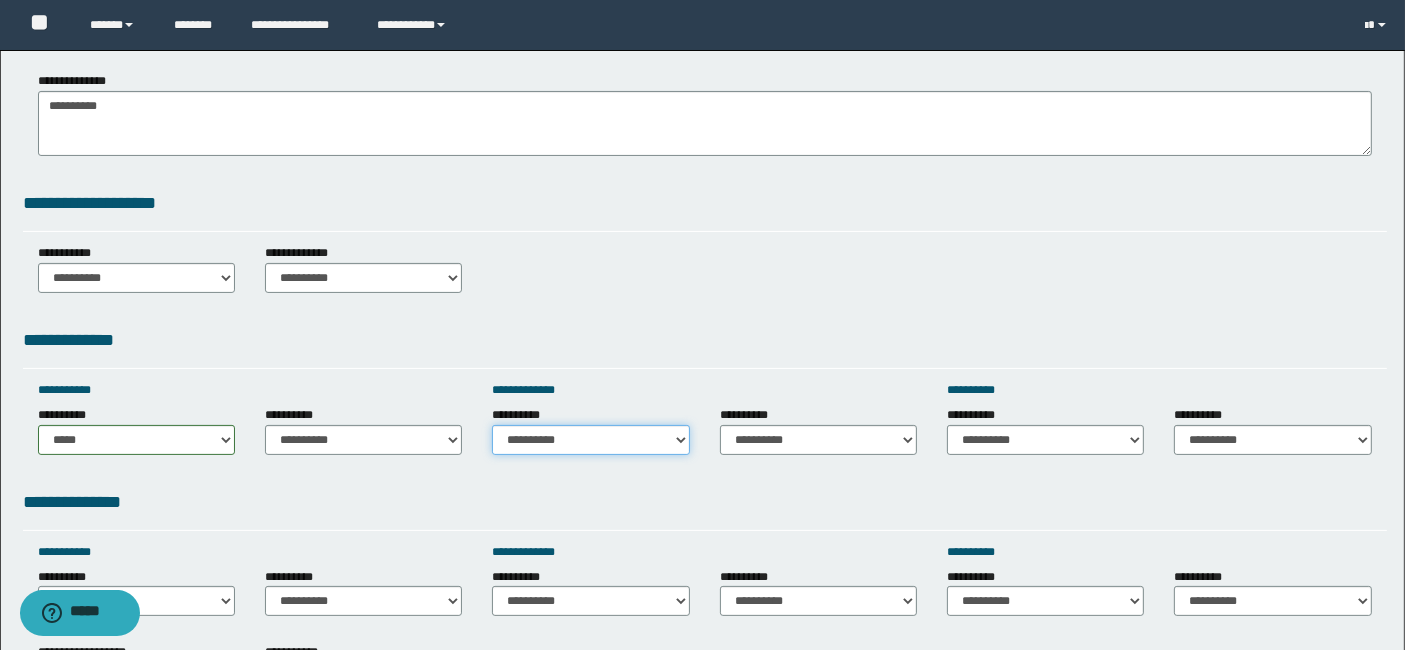 click on "**********" at bounding box center [590, 440] 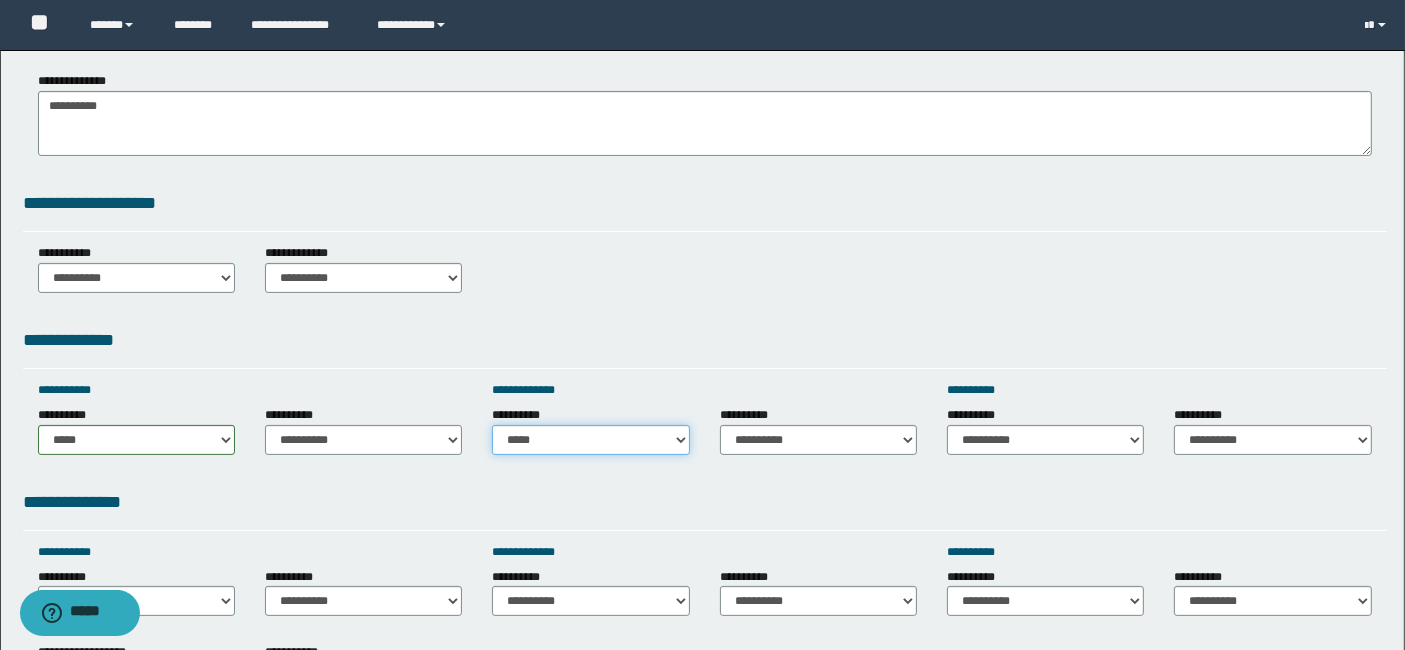 click on "**********" at bounding box center [590, 440] 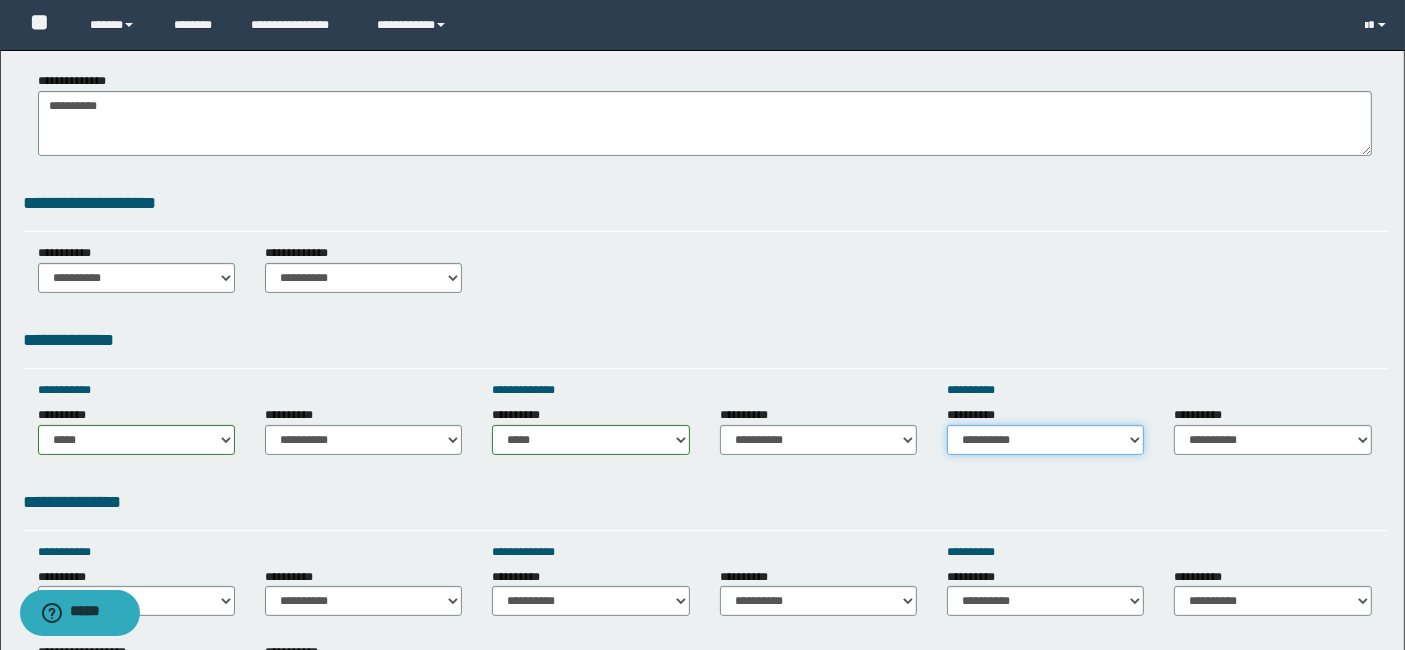 drag, startPoint x: 1132, startPoint y: 427, endPoint x: 1108, endPoint y: 423, distance: 24.33105 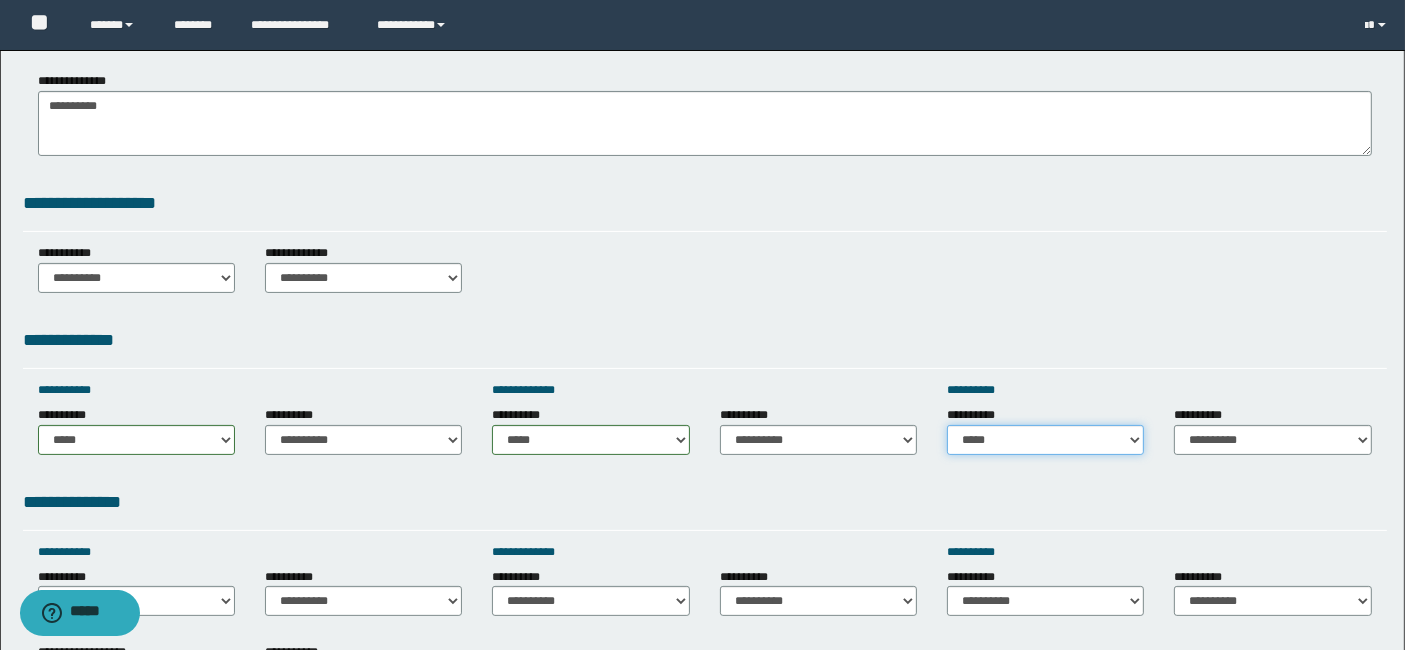 click on "**********" at bounding box center (1045, 440) 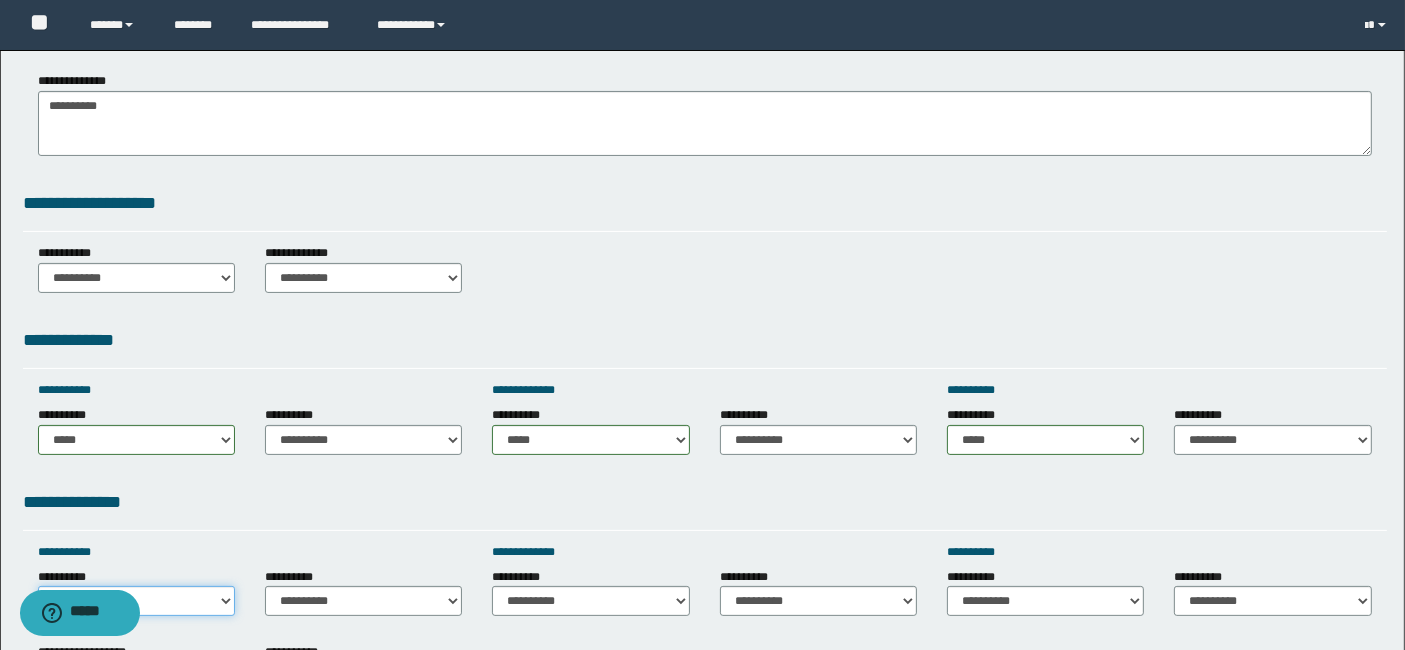click on "**********" at bounding box center [136, 601] 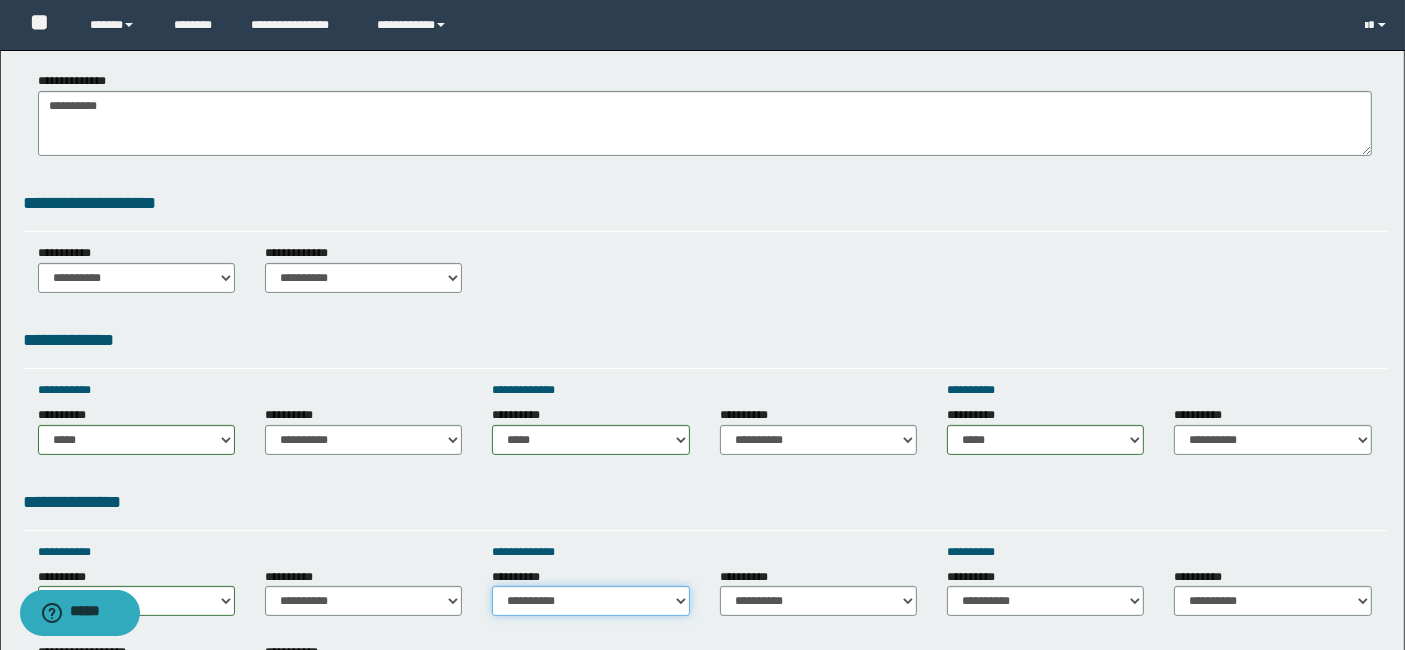 click on "**********" at bounding box center (590, 601) 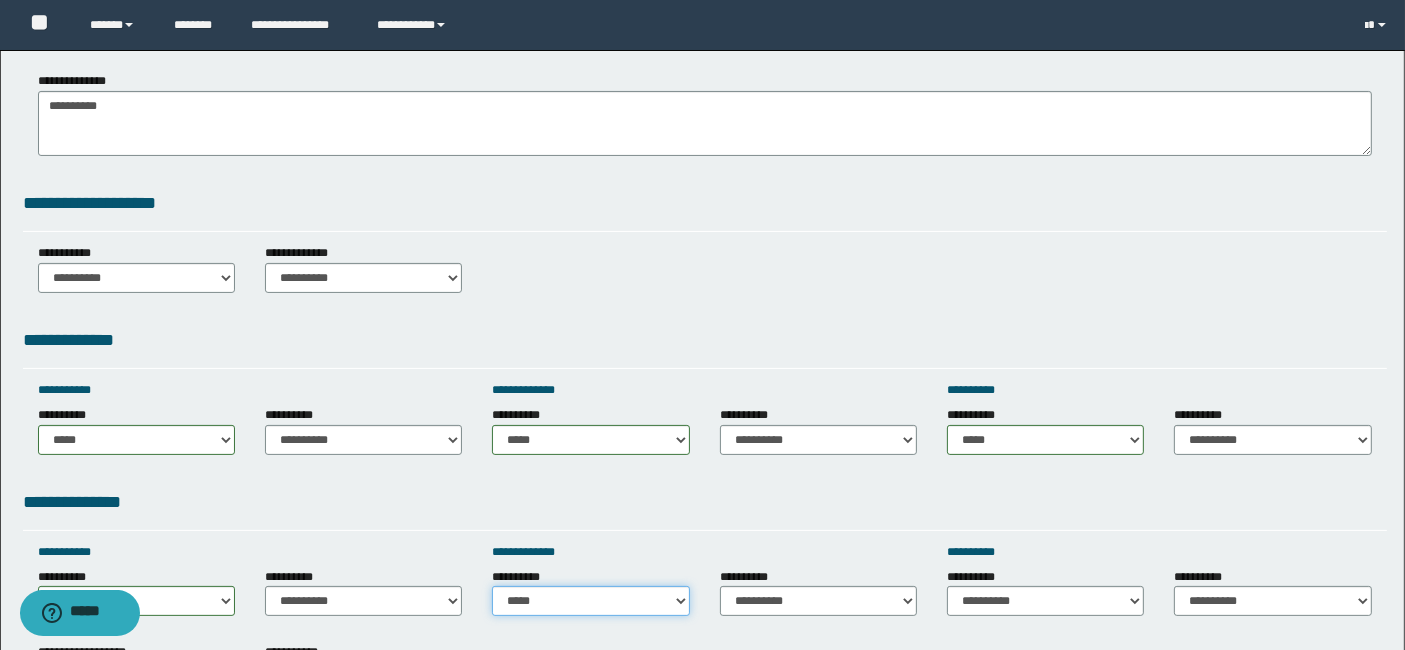 click on "**********" at bounding box center (590, 601) 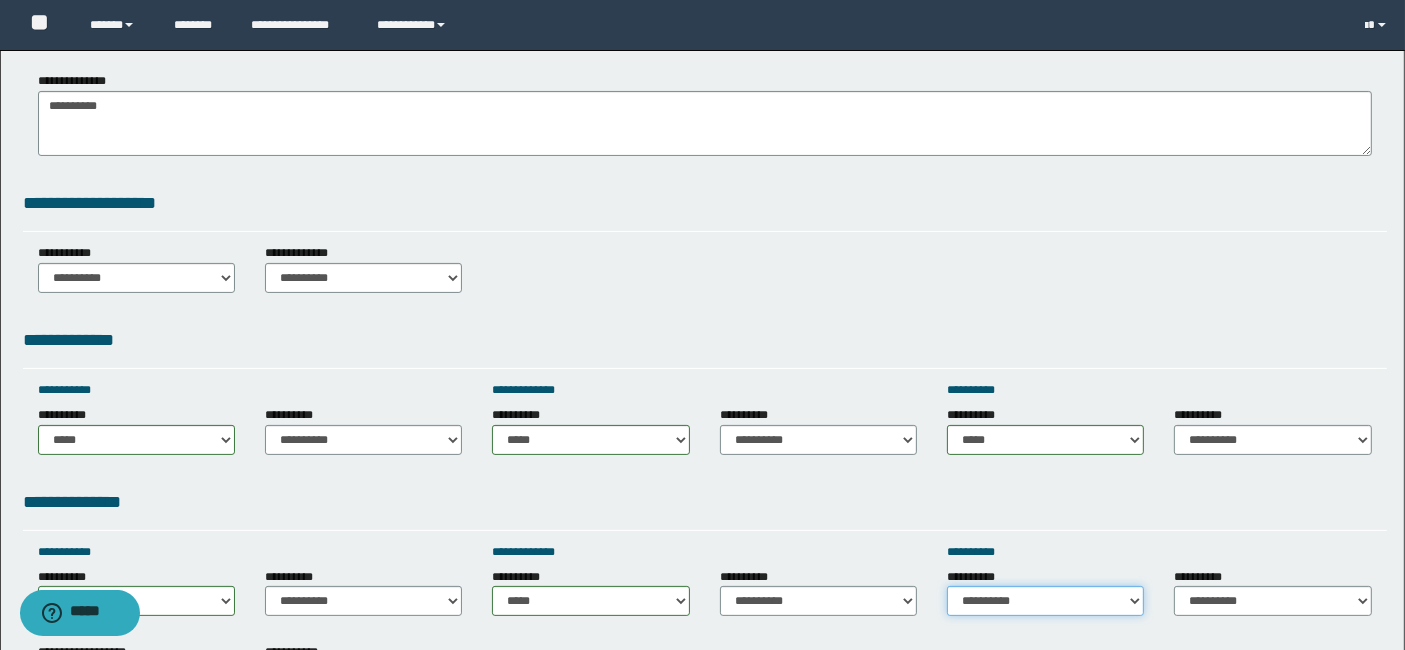 click on "**********" at bounding box center (1045, 601) 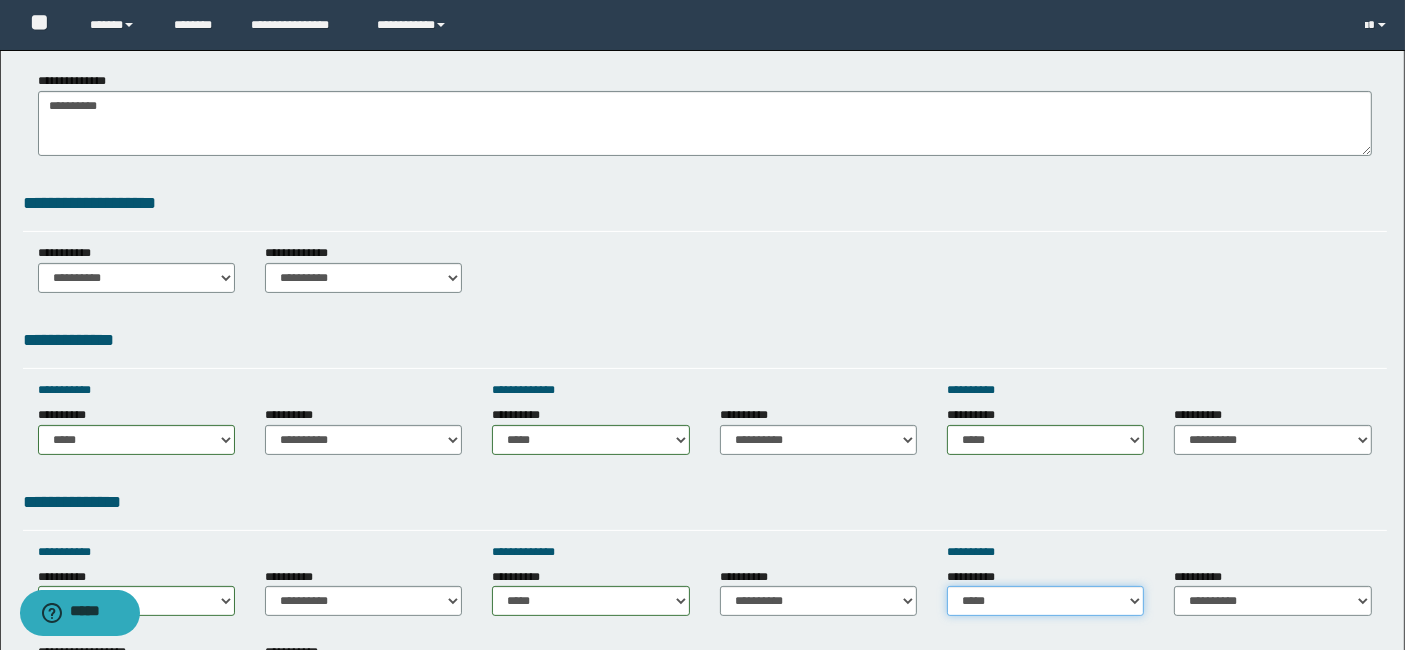 click on "**********" at bounding box center [1045, 601] 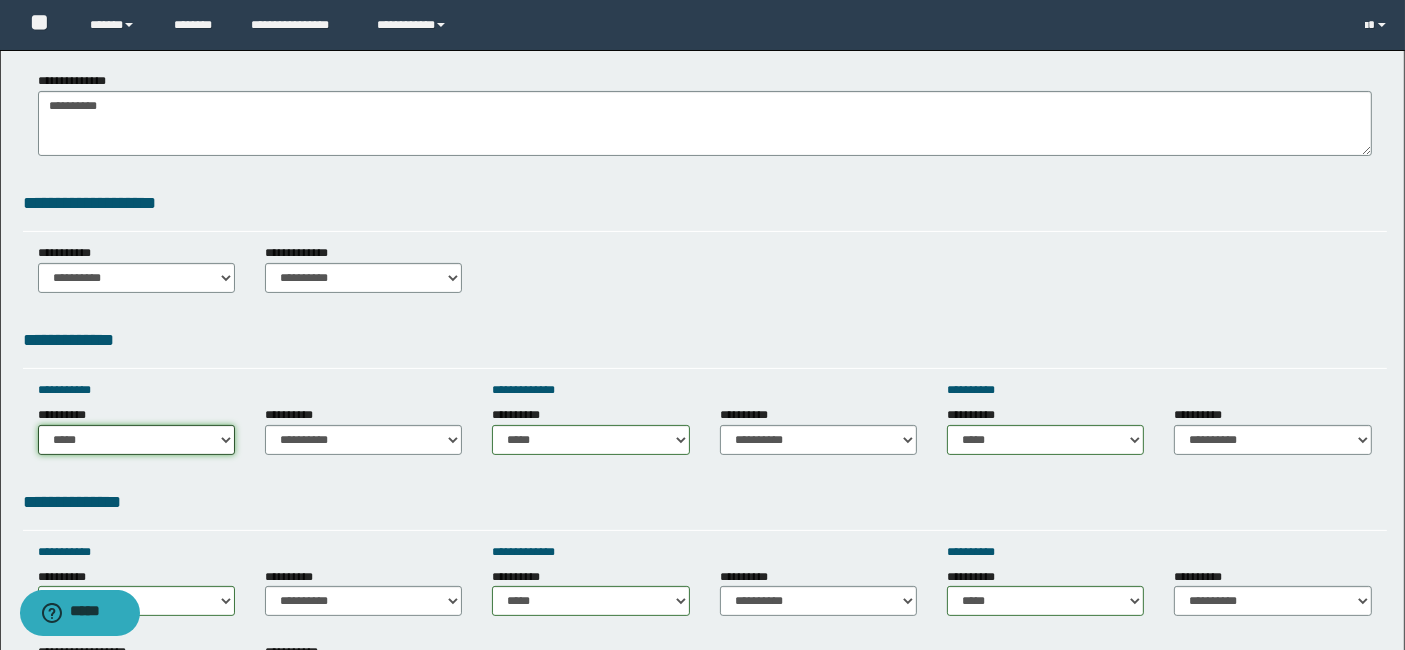 click on "**********" at bounding box center (136, 440) 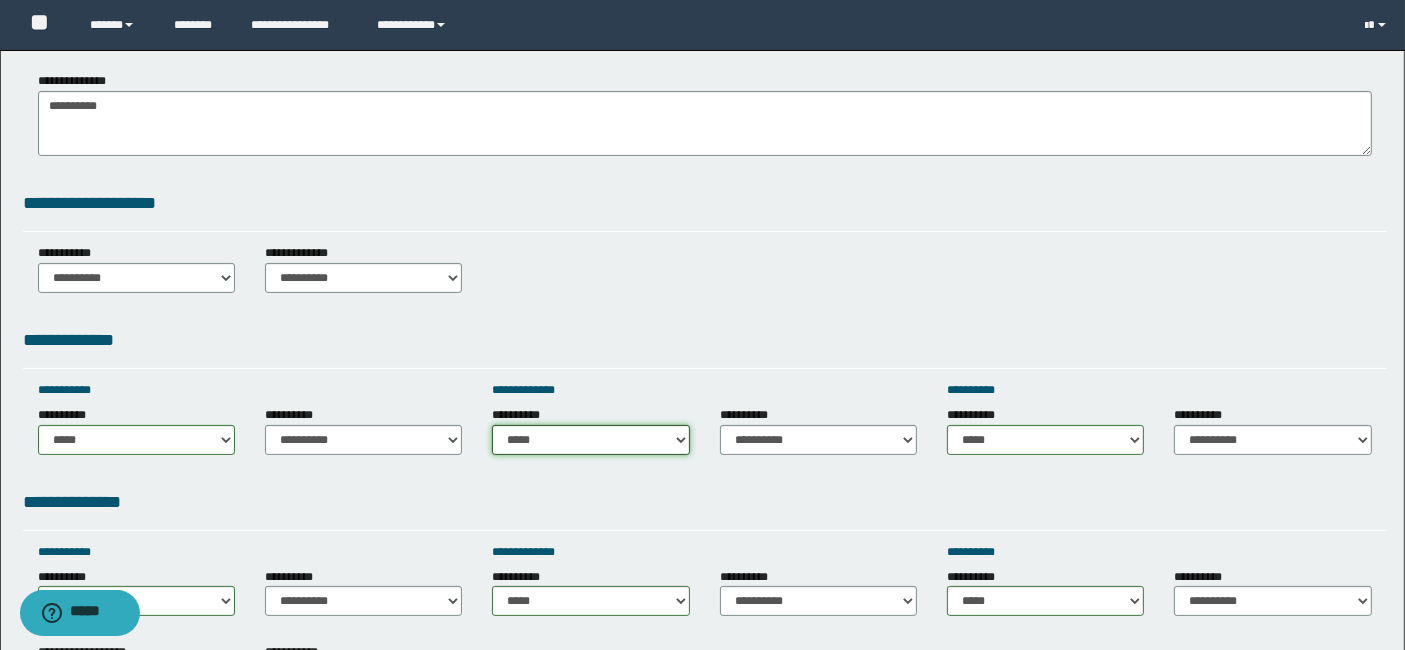 click on "**********" at bounding box center [590, 440] 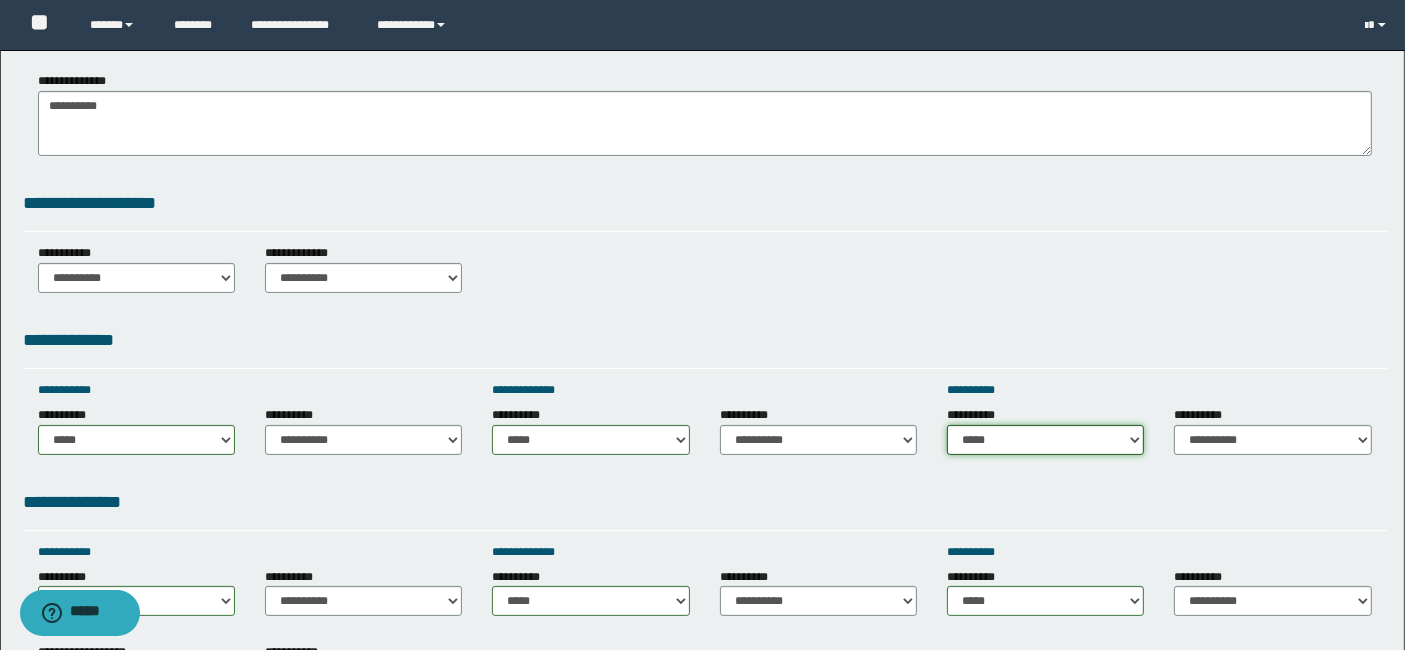 click on "**********" at bounding box center [1045, 440] 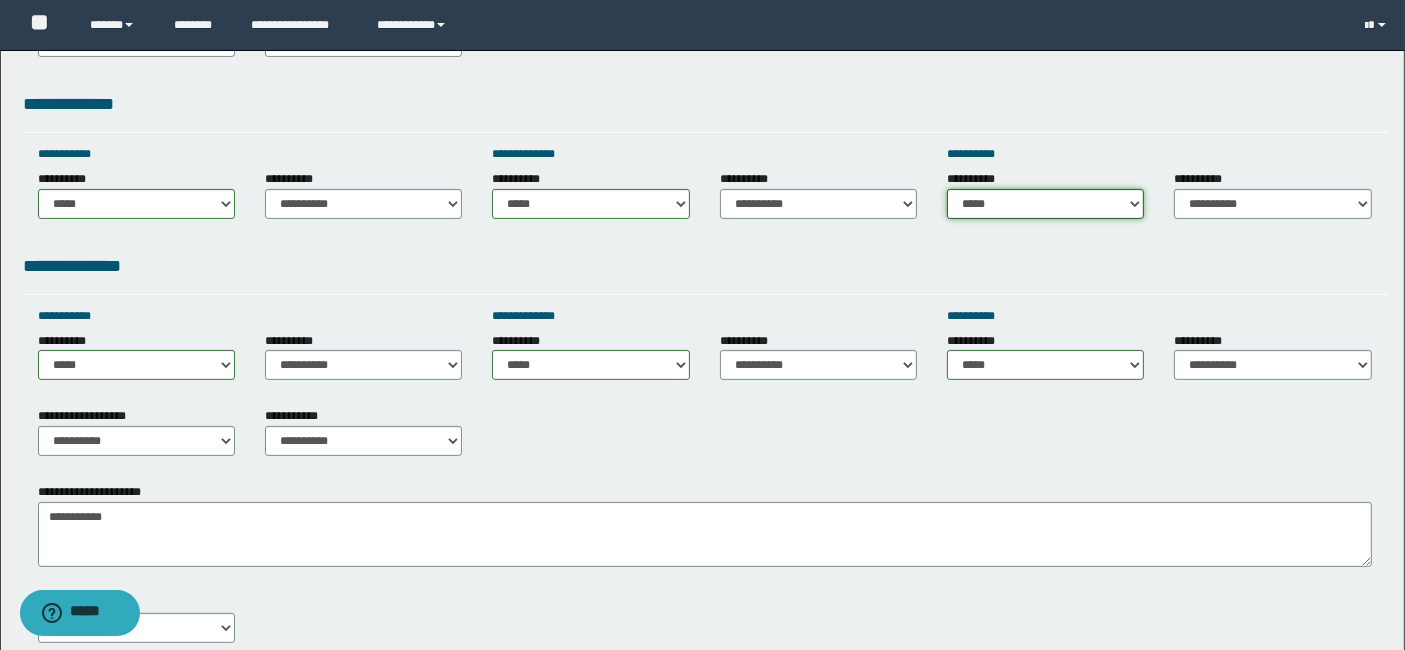 scroll, scrollTop: 622, scrollLeft: 0, axis: vertical 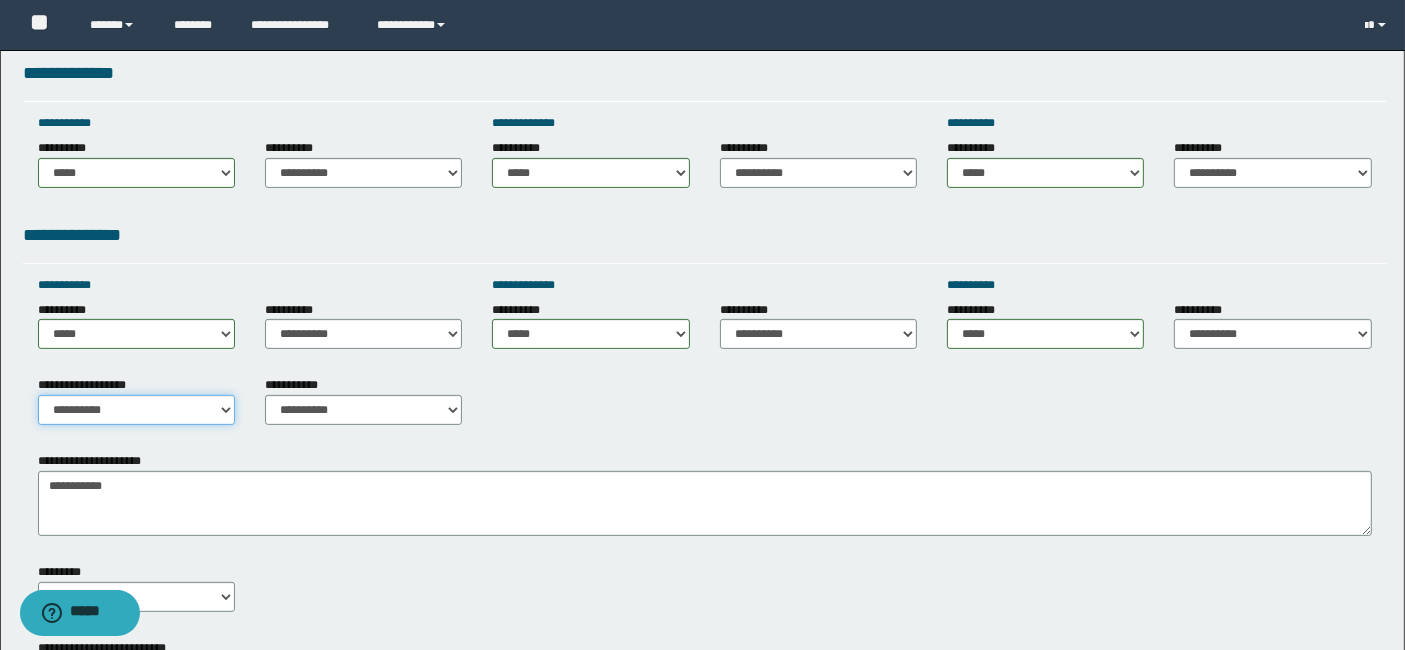 click on "**********" at bounding box center [136, 410] 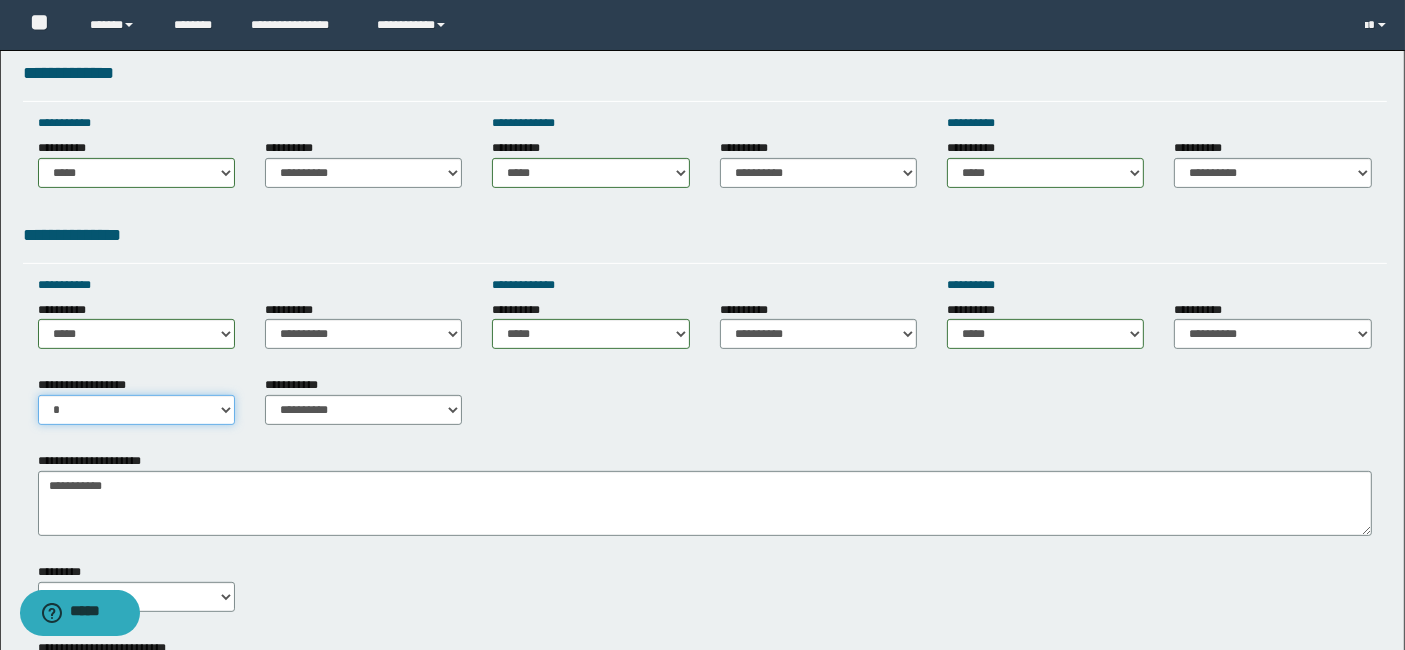 click on "**********" at bounding box center (136, 410) 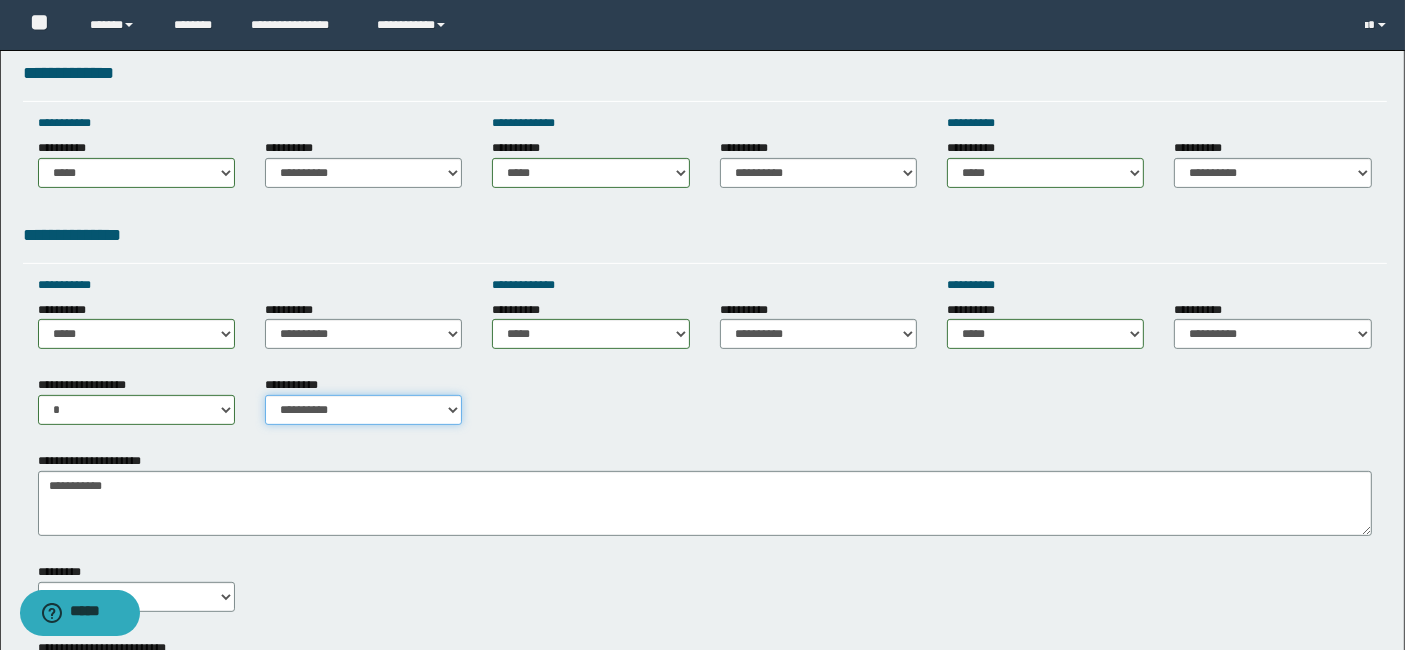 click on "**********" at bounding box center [363, 410] 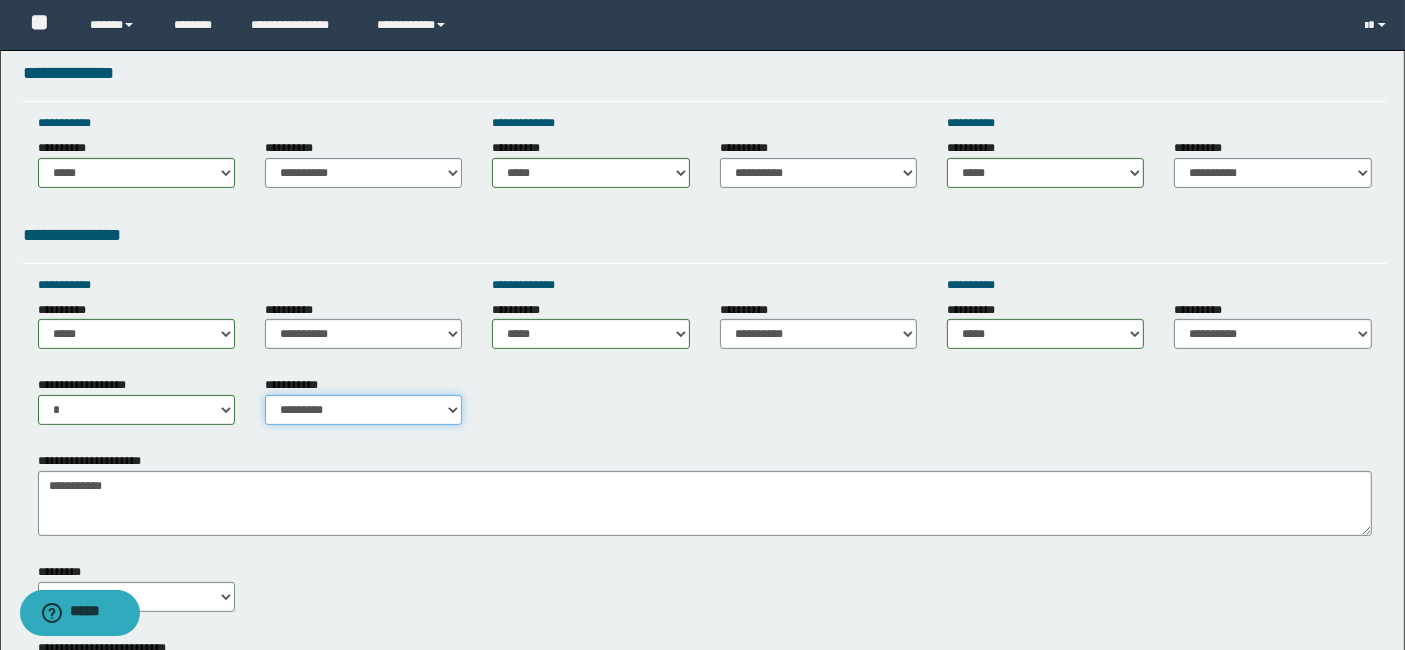 click on "**********" at bounding box center [363, 410] 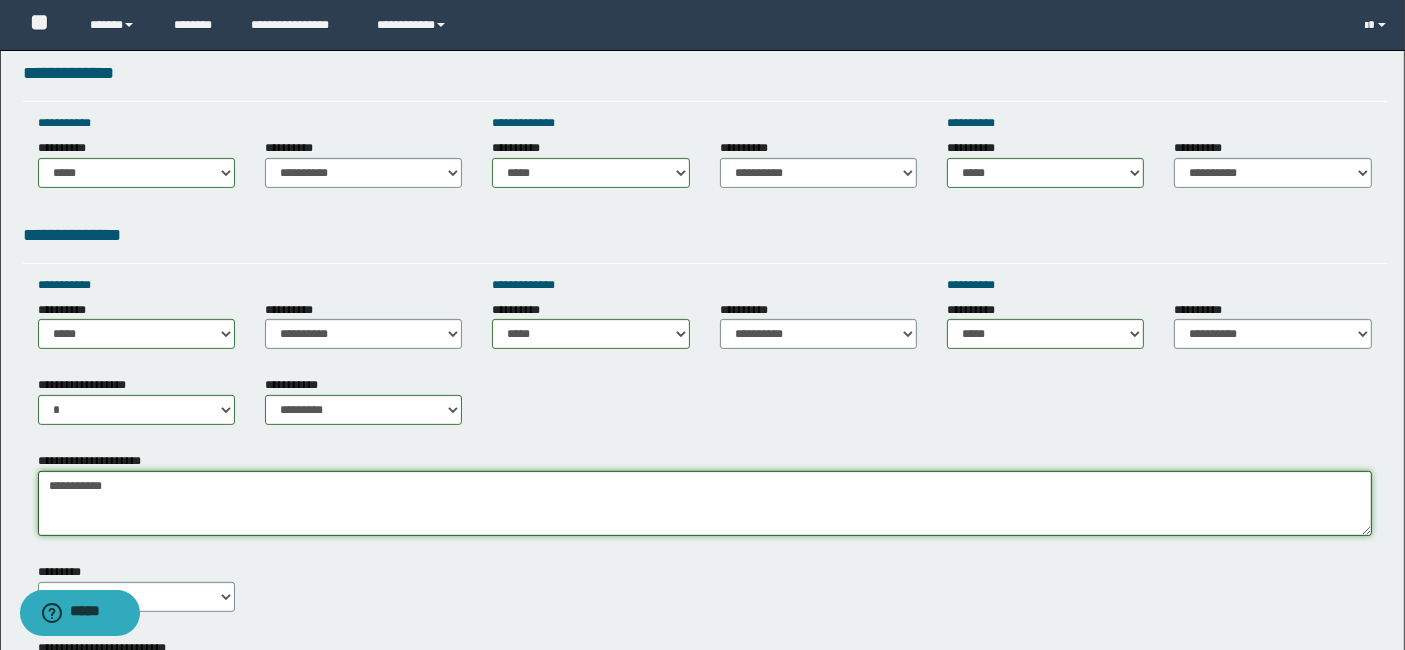 click on "**********" at bounding box center [705, 503] 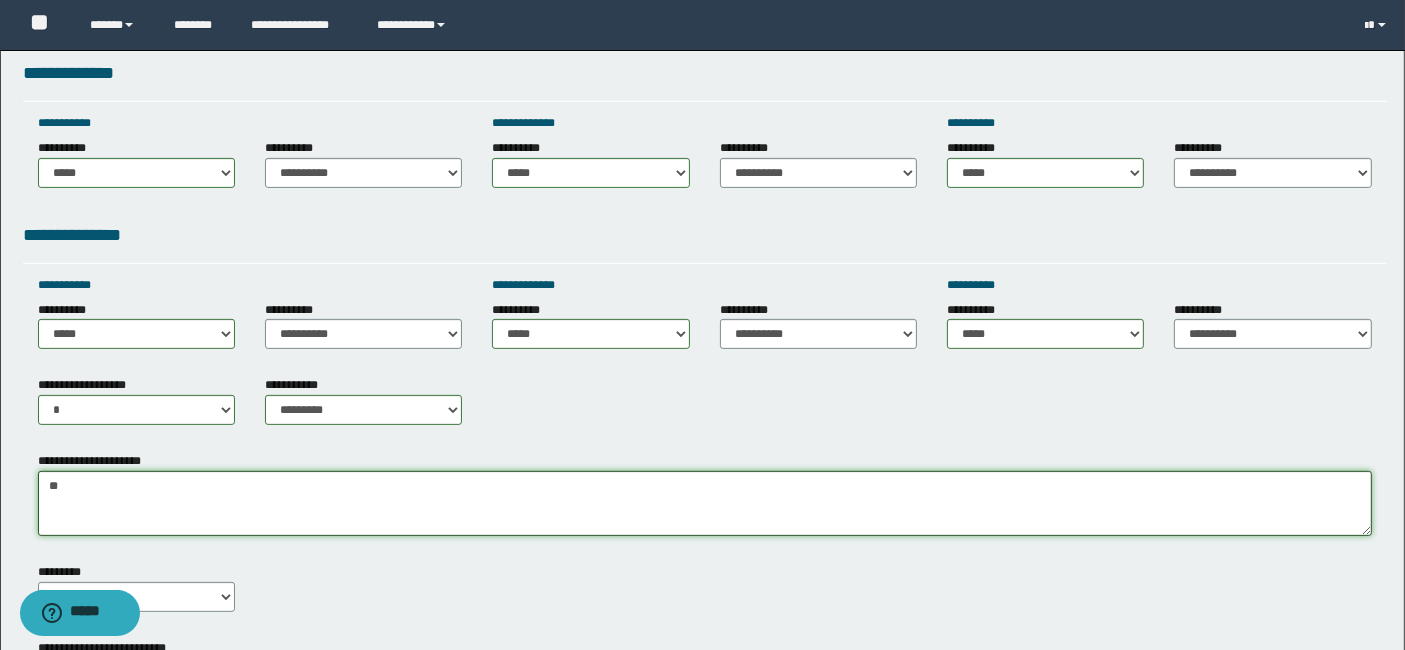 type on "*" 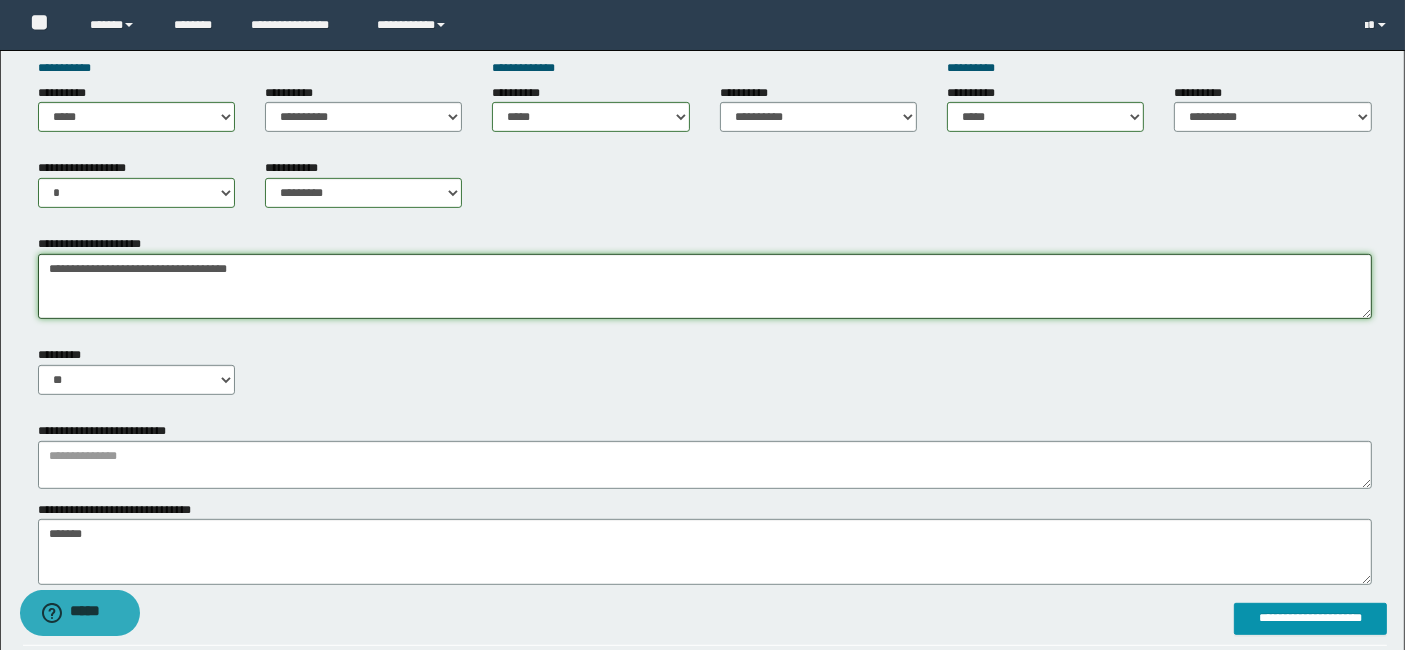 scroll, scrollTop: 844, scrollLeft: 0, axis: vertical 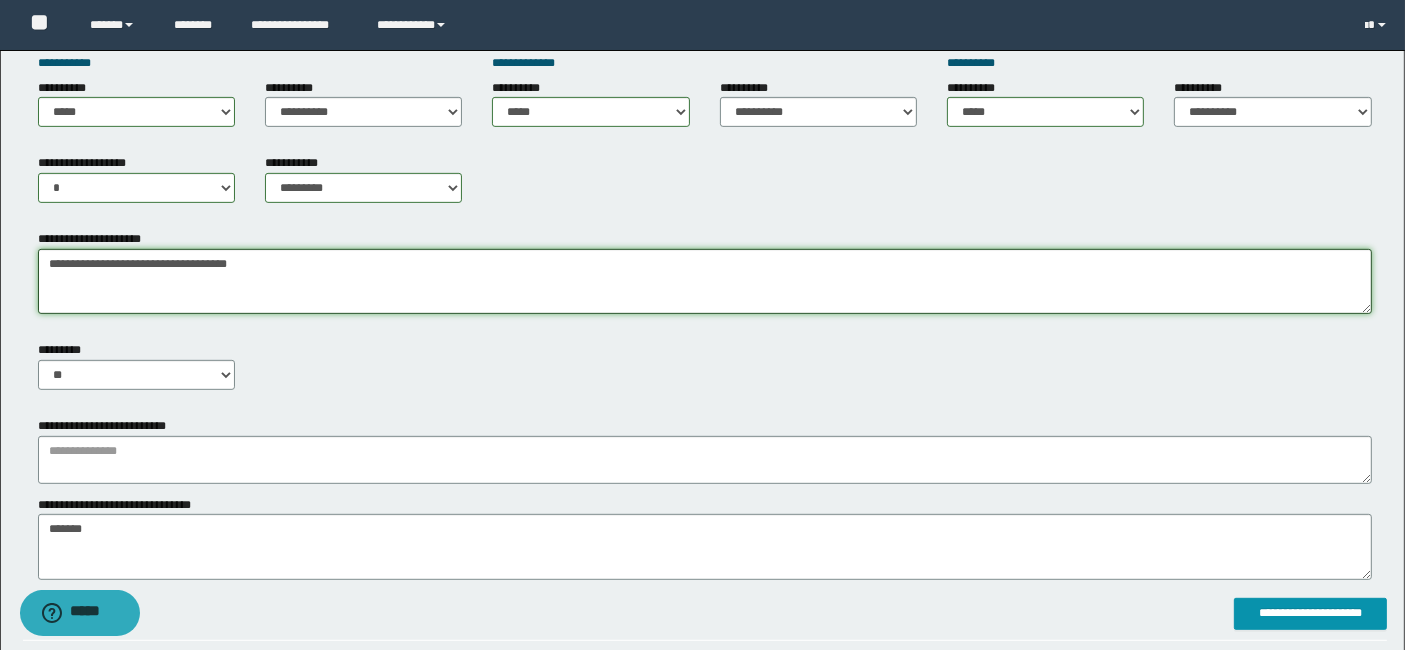 type on "**********" 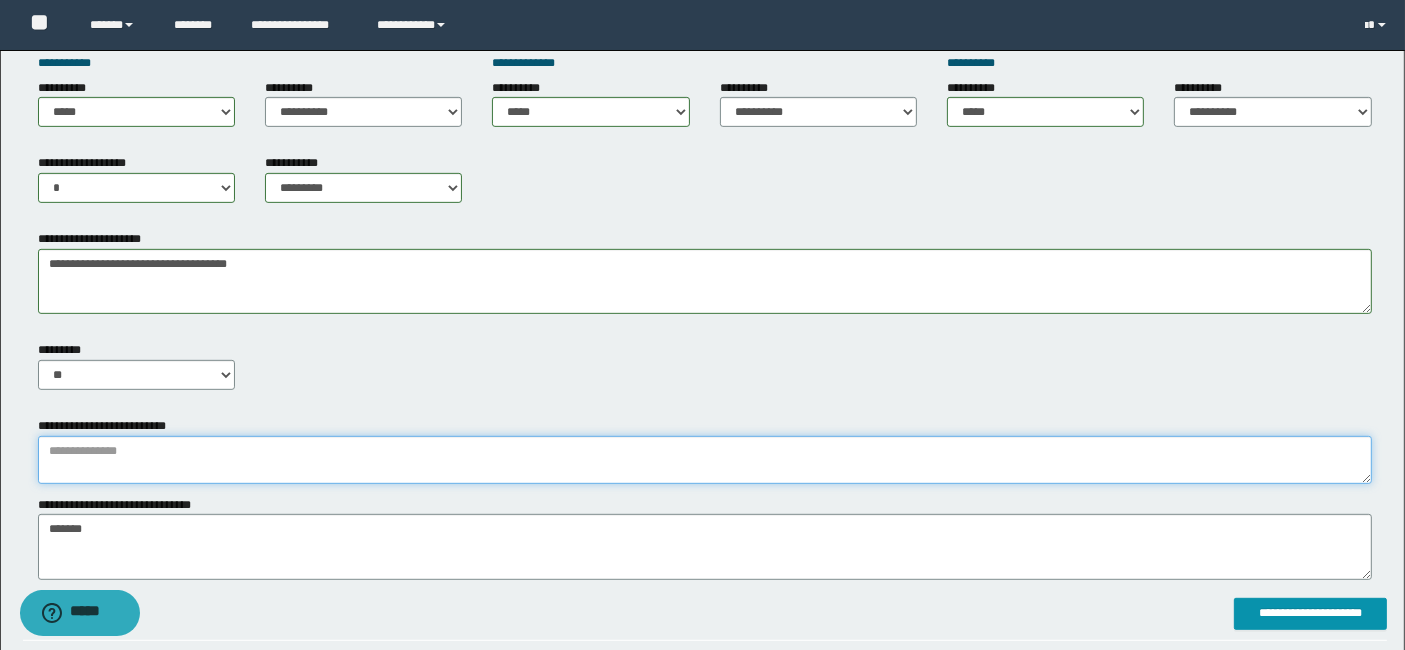 click at bounding box center [705, 460] 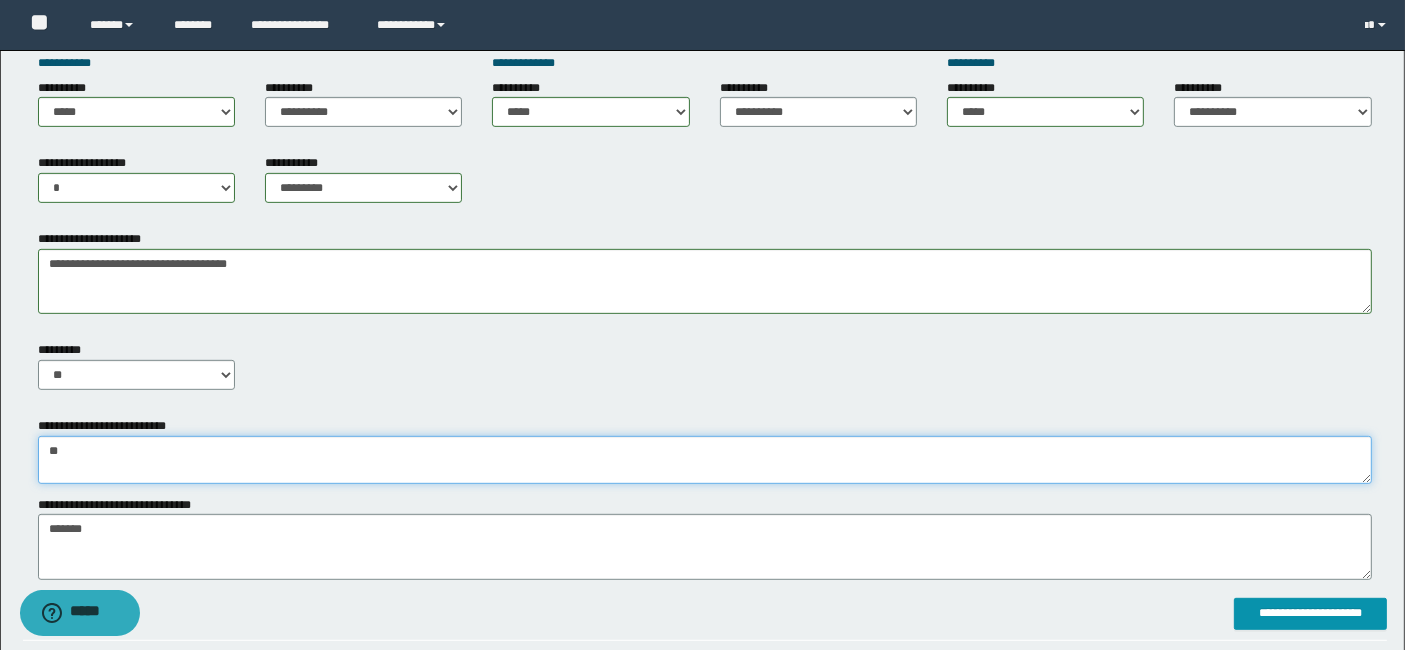 type on "*" 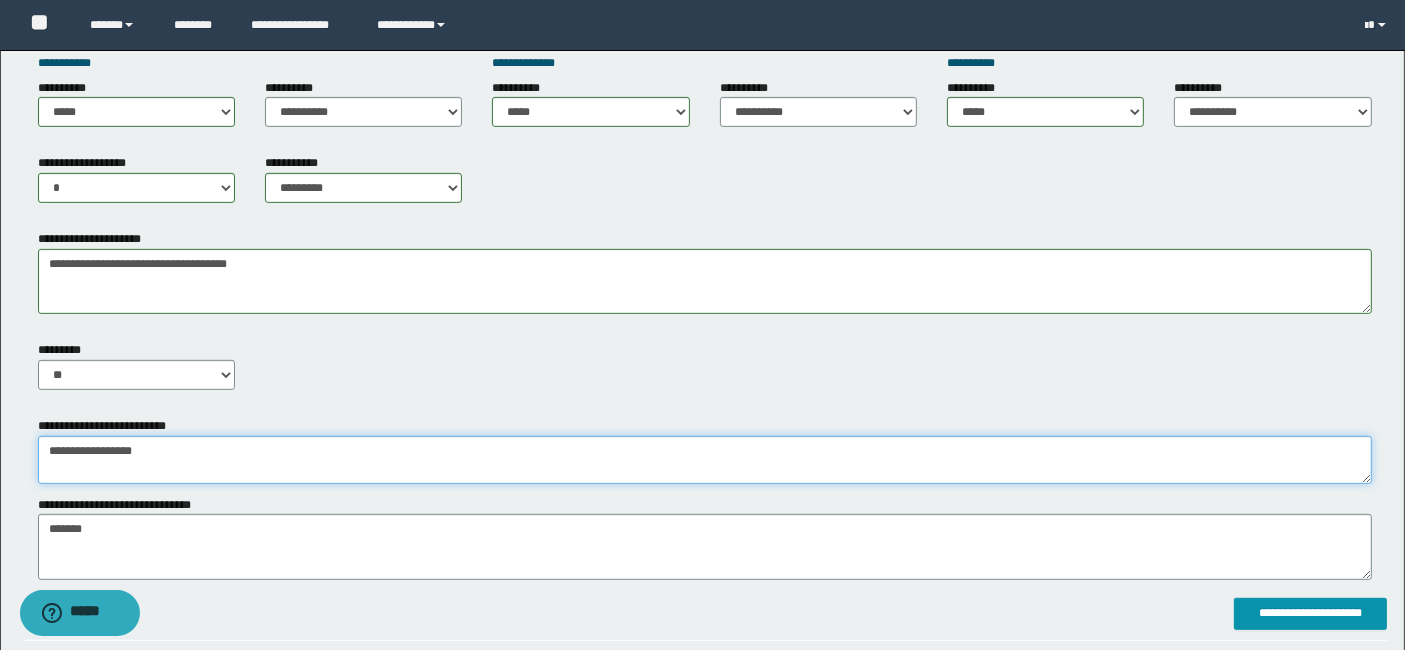 type on "**********" 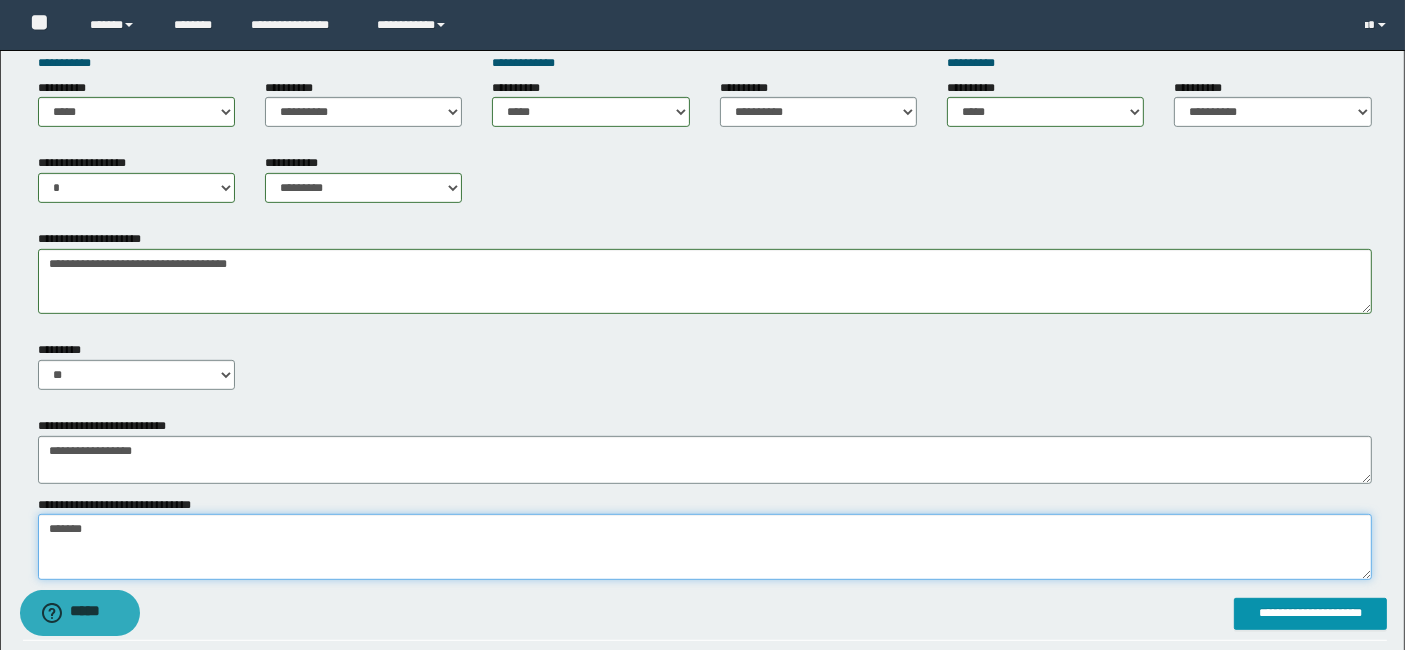 click on "*******" at bounding box center (705, 546) 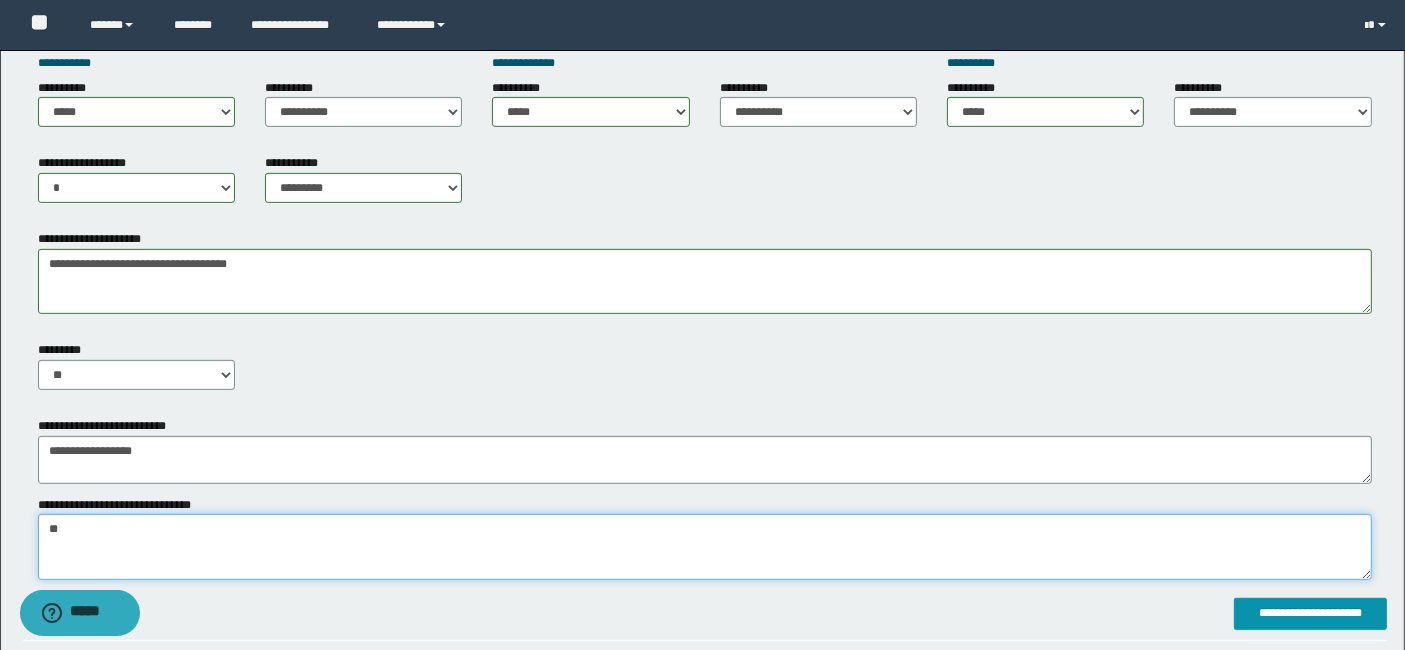 type on "*" 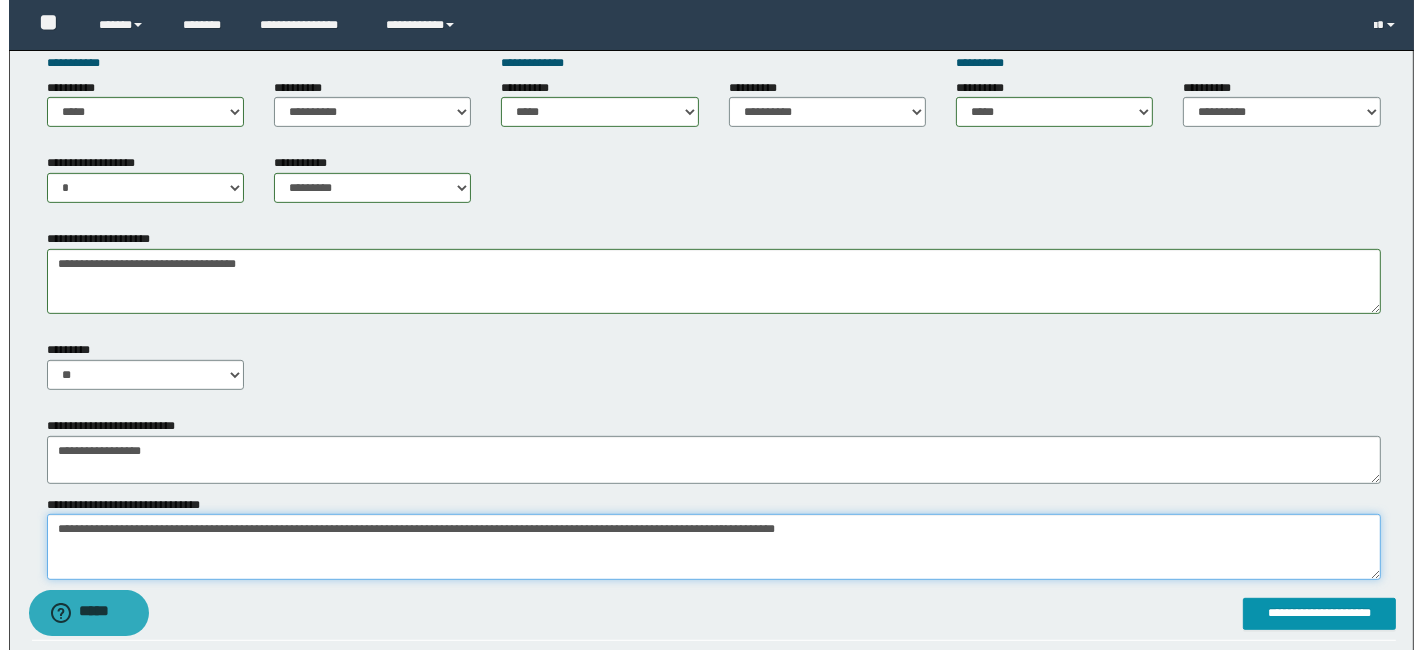 scroll, scrollTop: 1211, scrollLeft: 0, axis: vertical 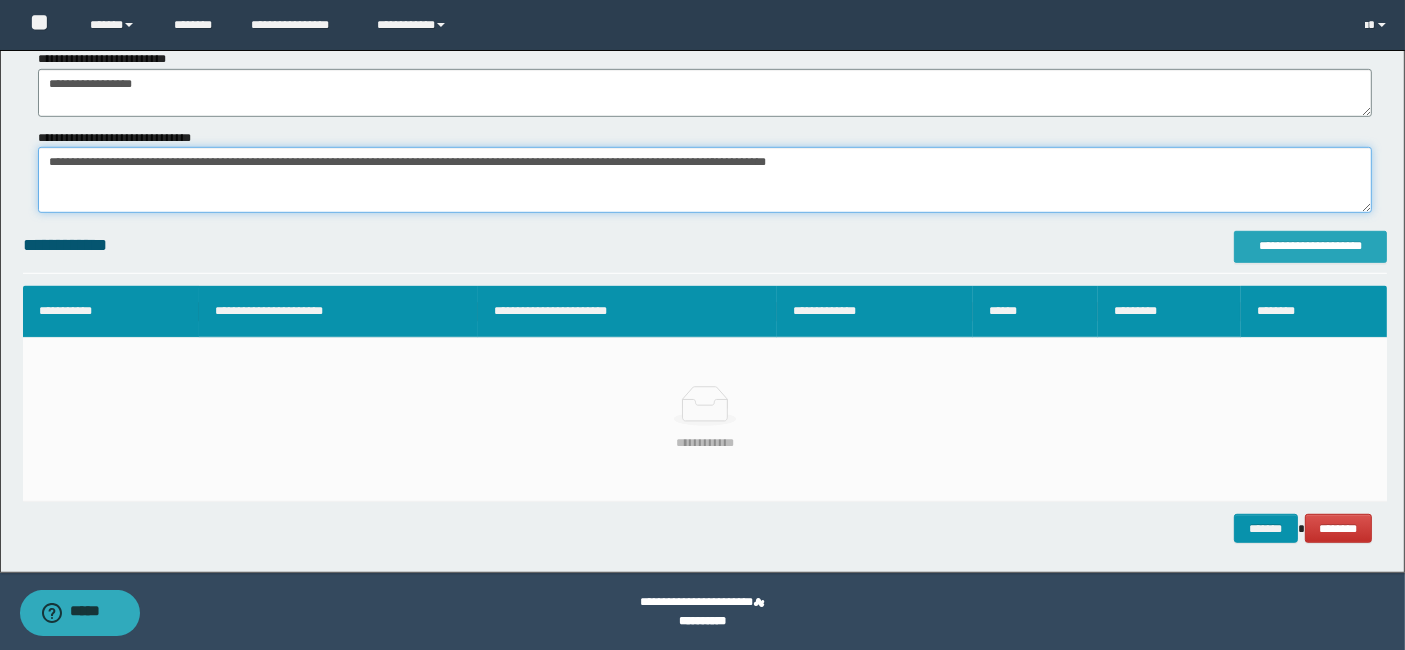 type on "**********" 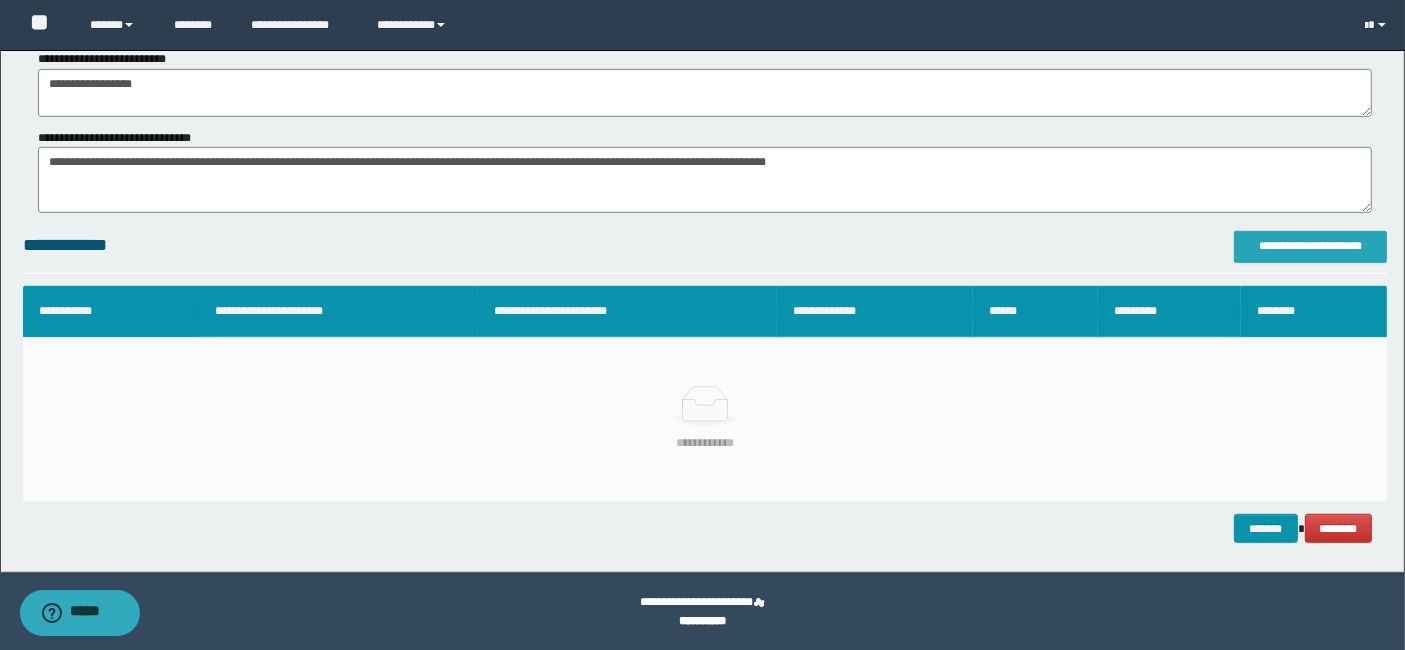click on "**********" at bounding box center (1310, 246) 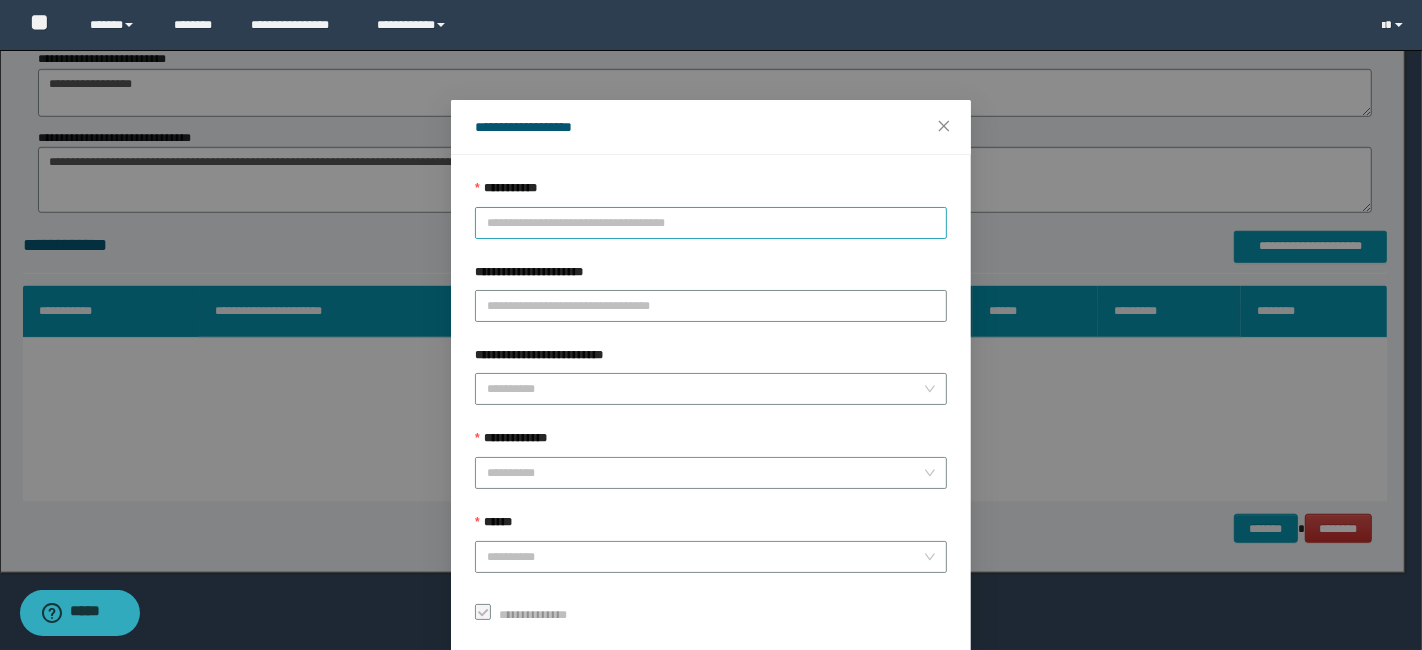 click on "**********" at bounding box center [711, 223] 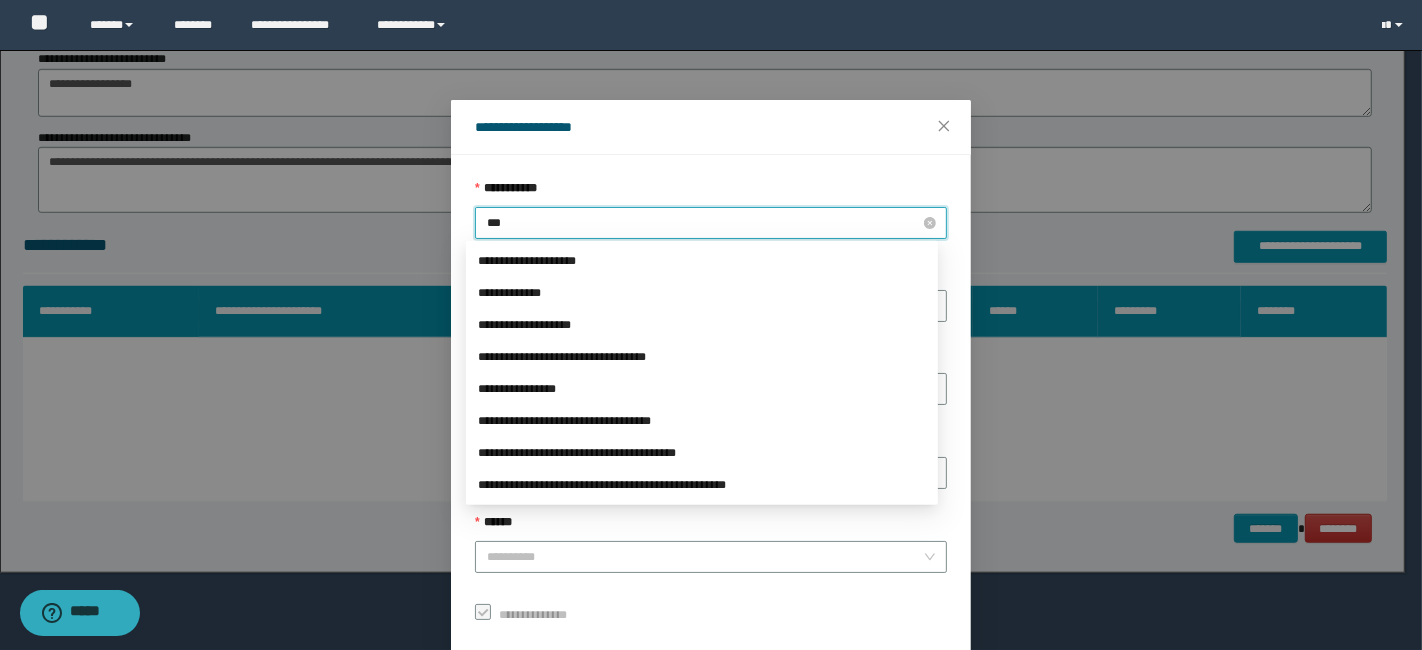 type on "****" 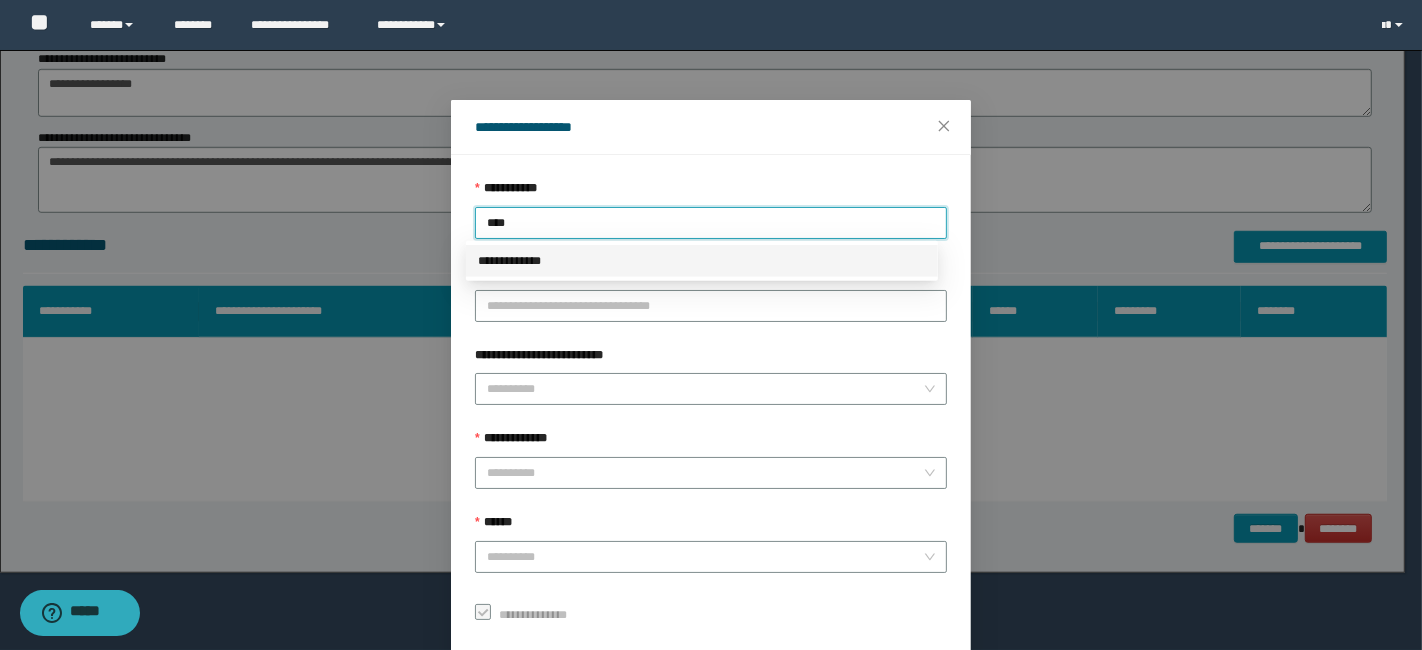 click on "**********" at bounding box center (702, 261) 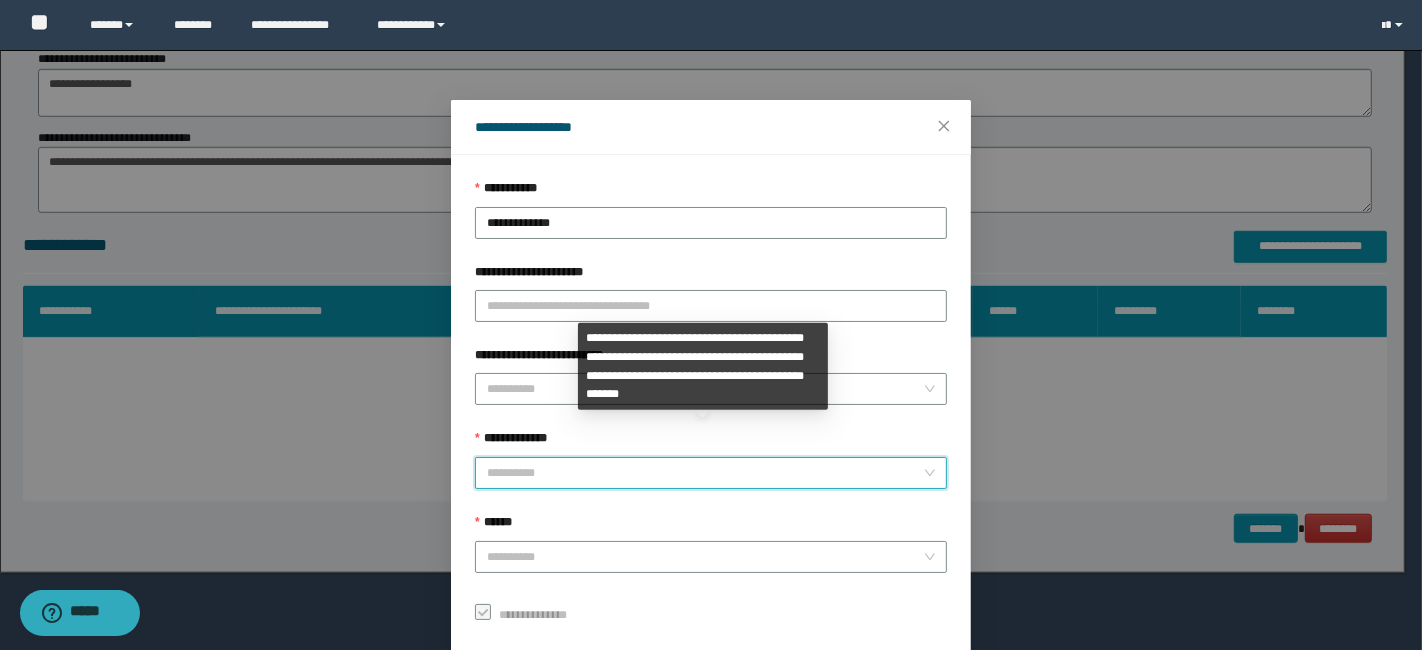 click on "**********" at bounding box center [705, 473] 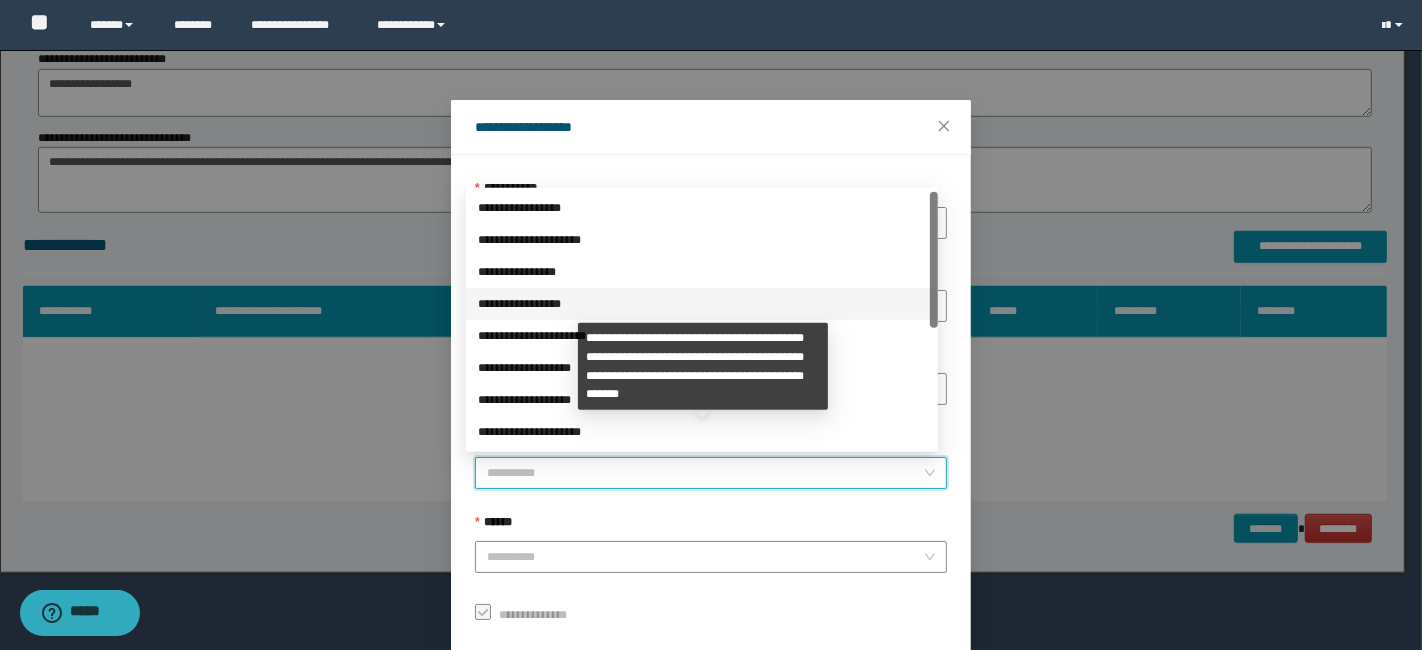 scroll, scrollTop: 223, scrollLeft: 0, axis: vertical 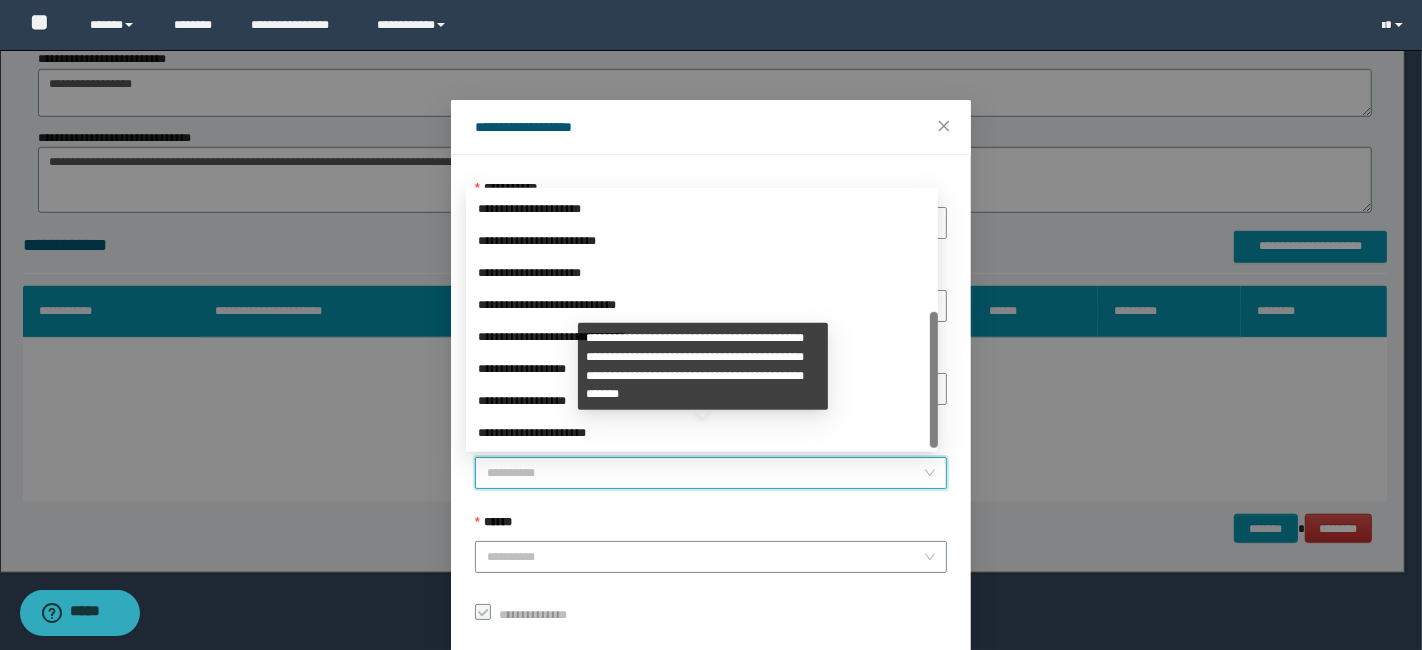 drag, startPoint x: 934, startPoint y: 304, endPoint x: 925, endPoint y: 470, distance: 166.24379 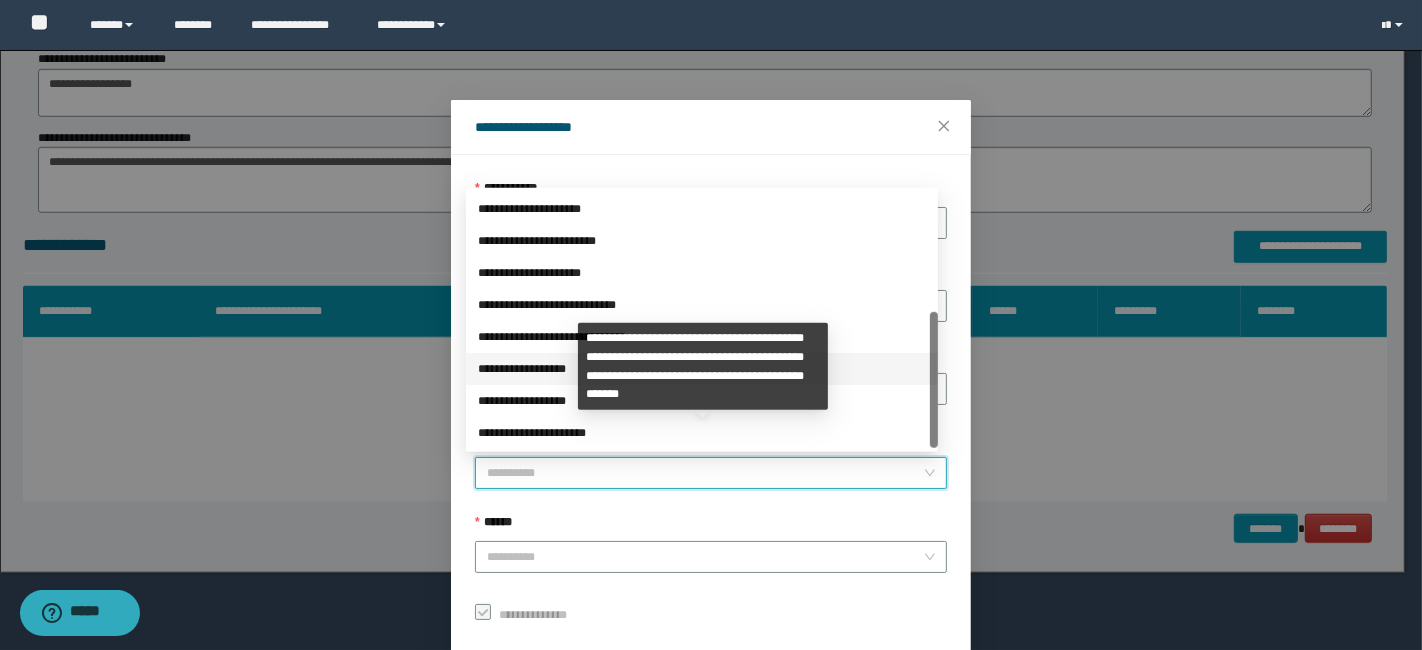 click on "**********" at bounding box center [702, 369] 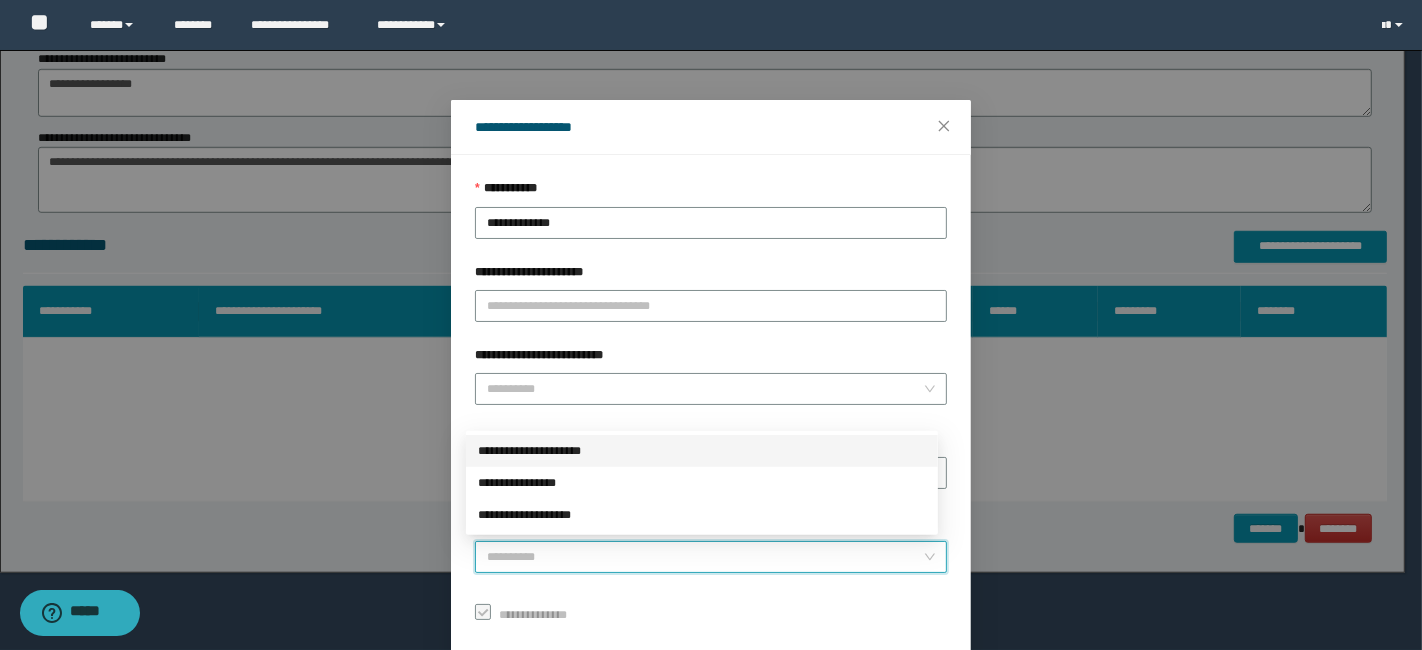 click on "******" at bounding box center [705, 557] 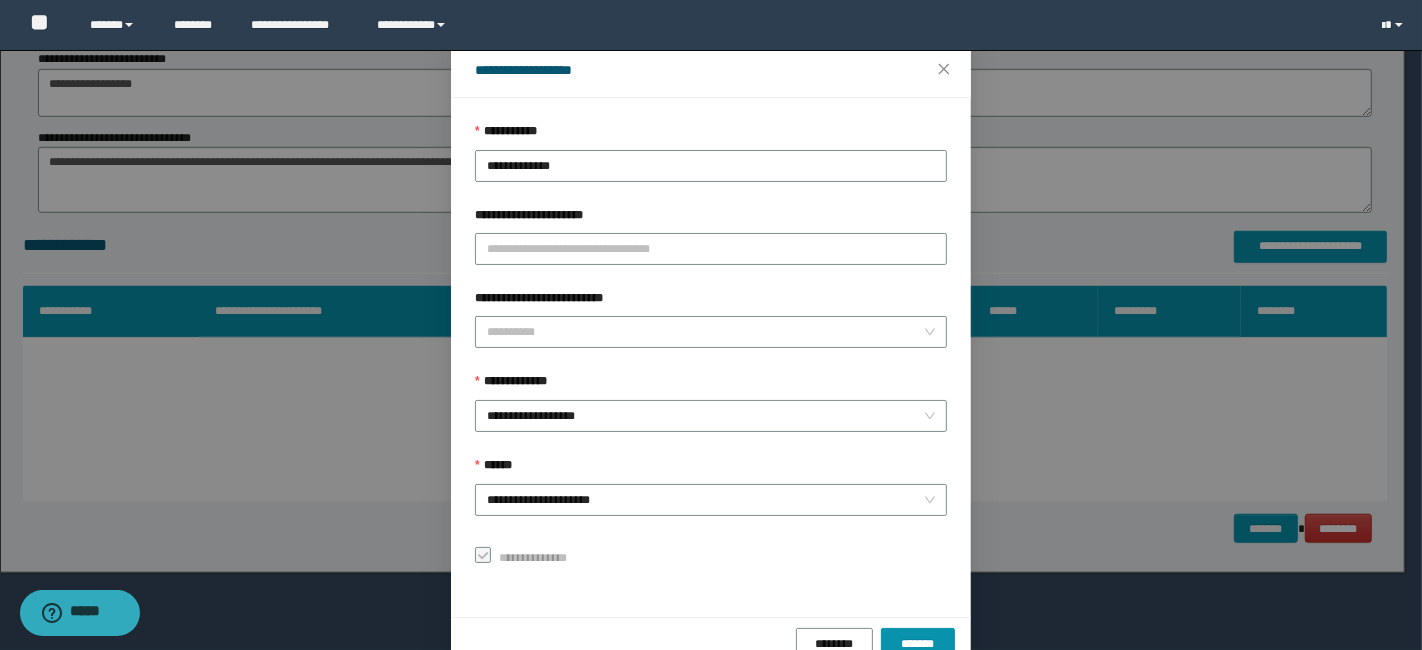 scroll, scrollTop: 100, scrollLeft: 0, axis: vertical 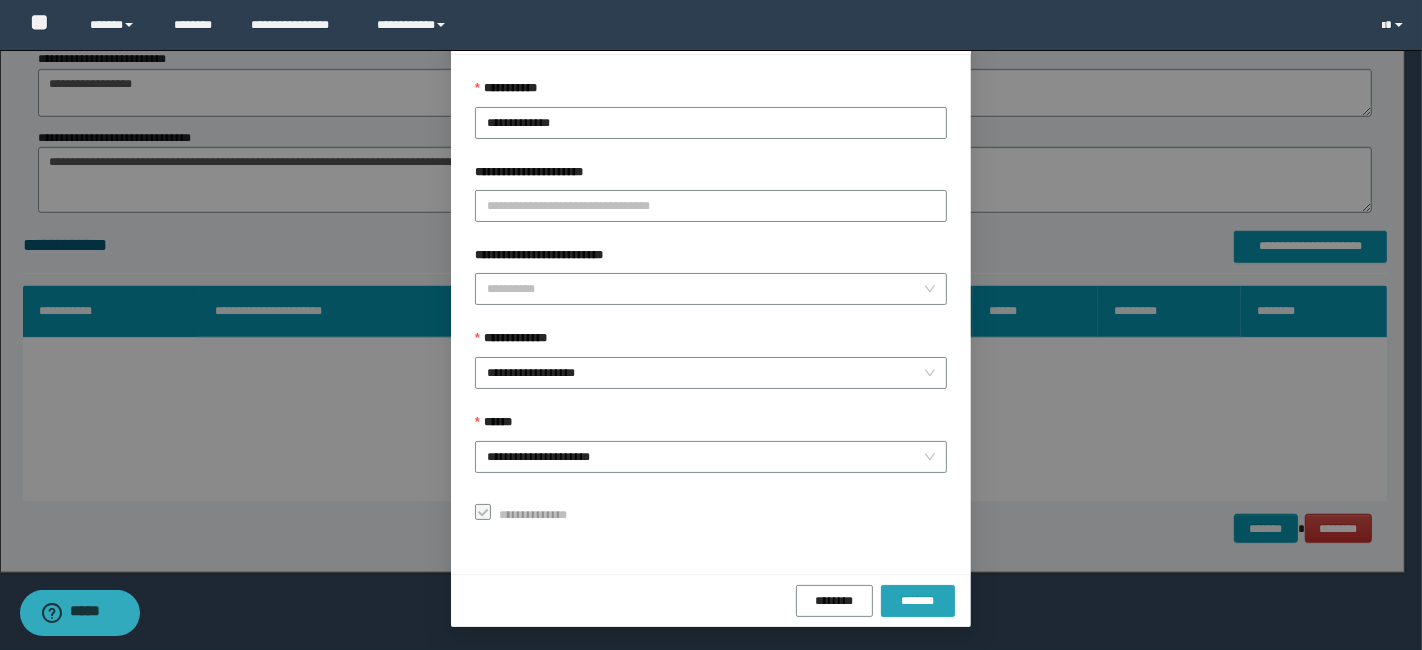 click on "*******" at bounding box center [918, 601] 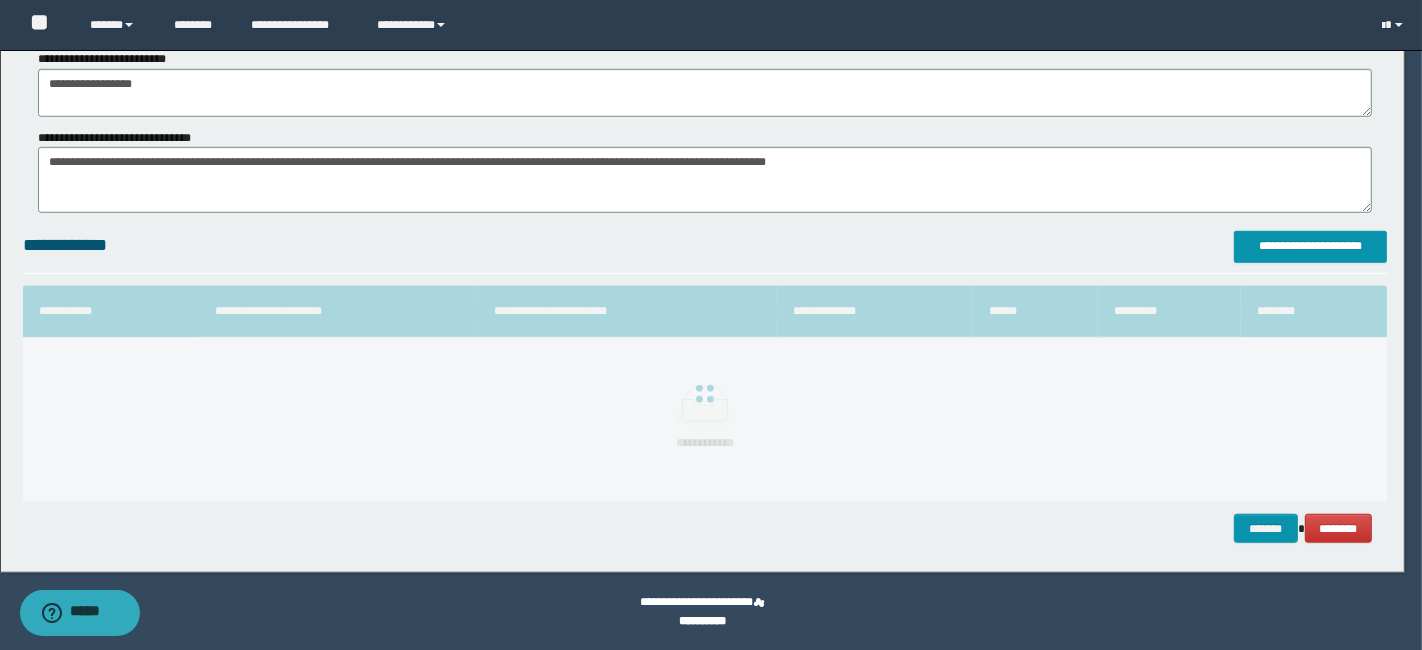 scroll, scrollTop: 52, scrollLeft: 0, axis: vertical 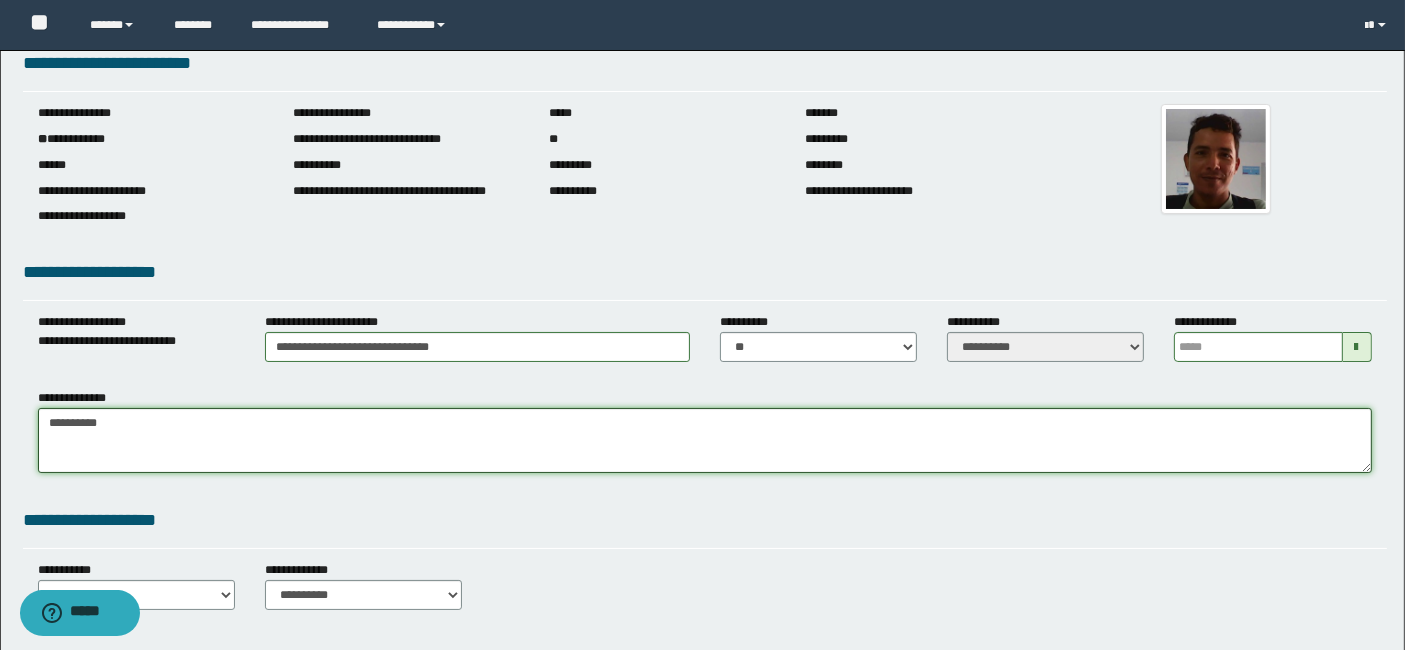 click on "**********" at bounding box center [705, 440] 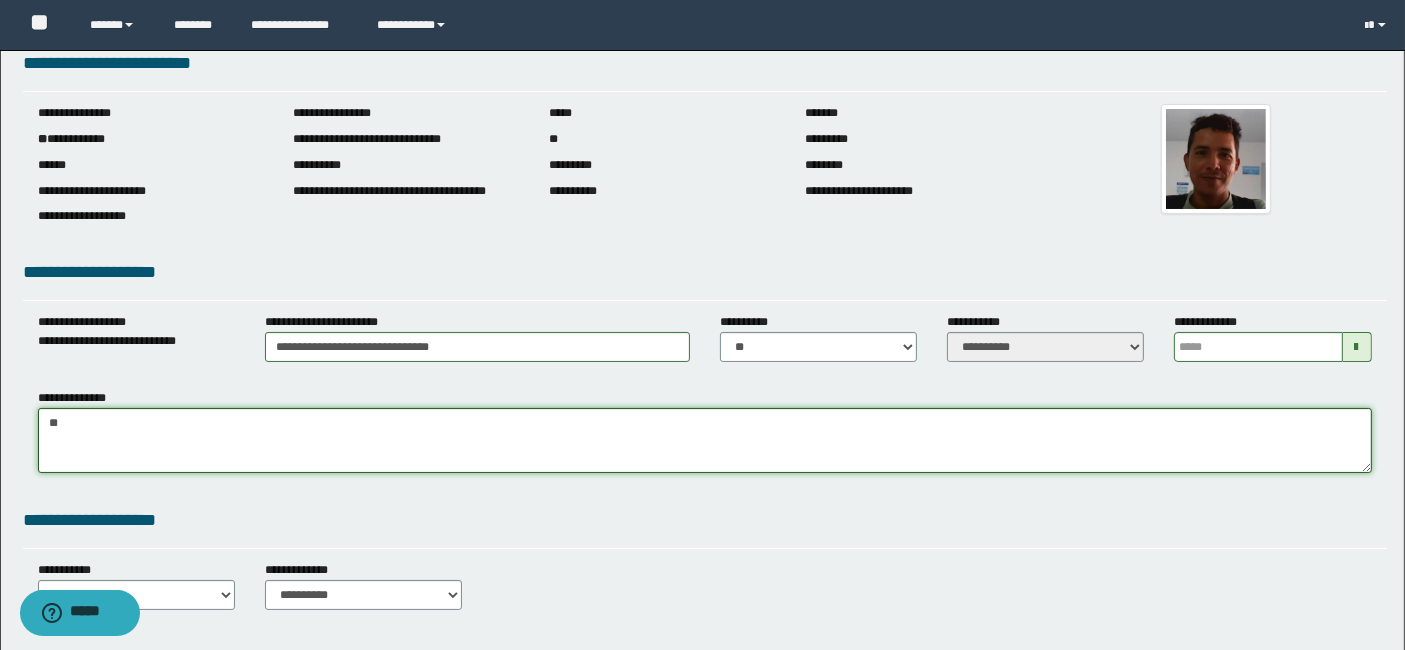 type on "*" 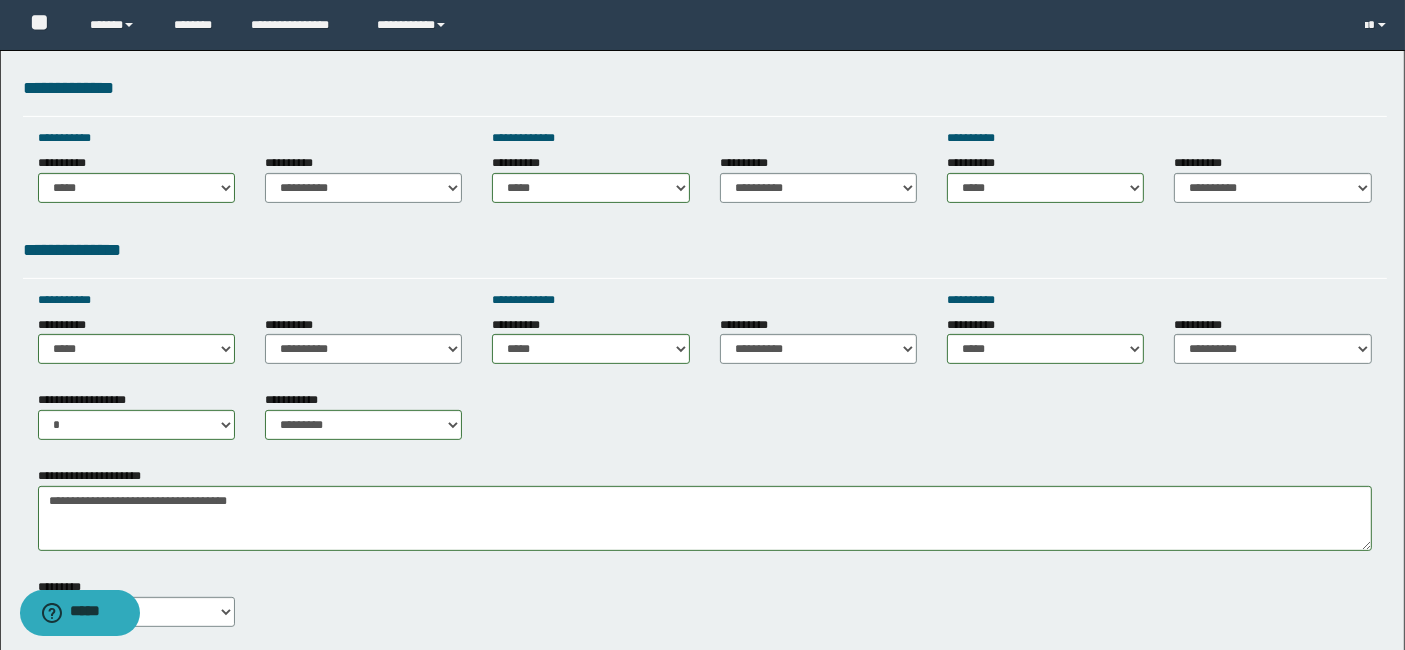 scroll, scrollTop: 1176, scrollLeft: 0, axis: vertical 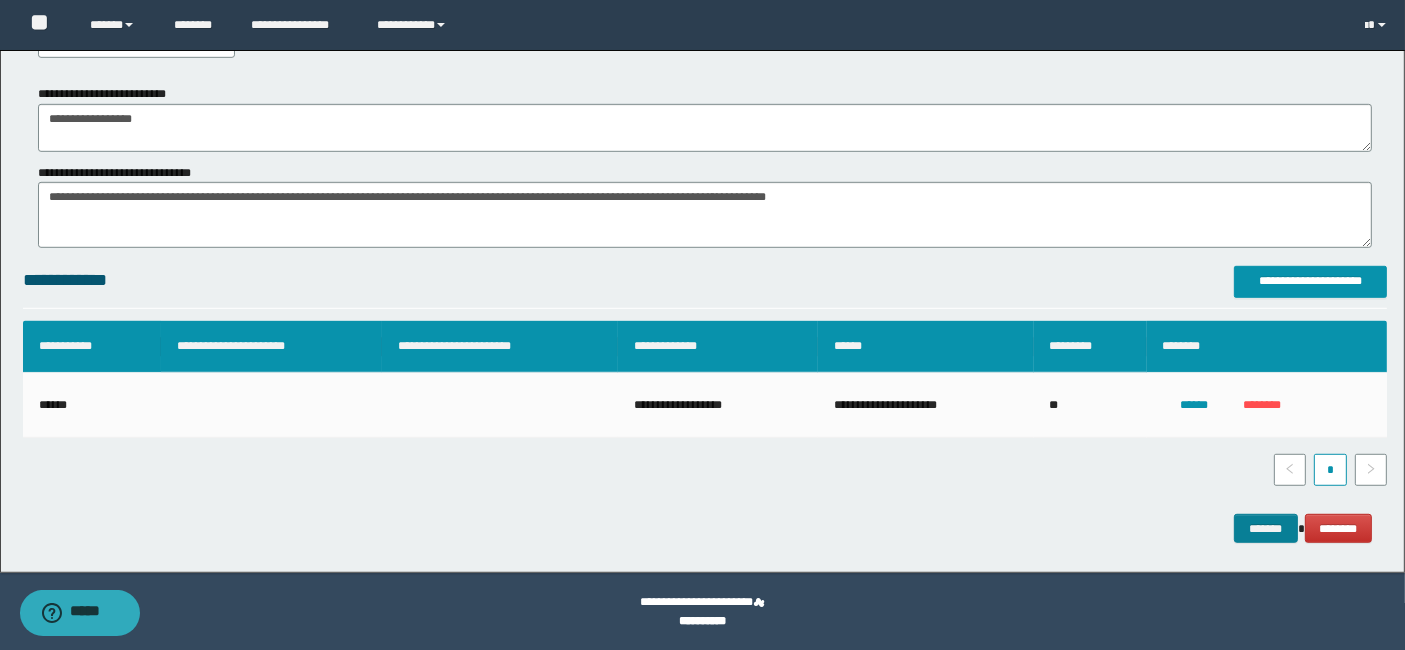 type on "**********" 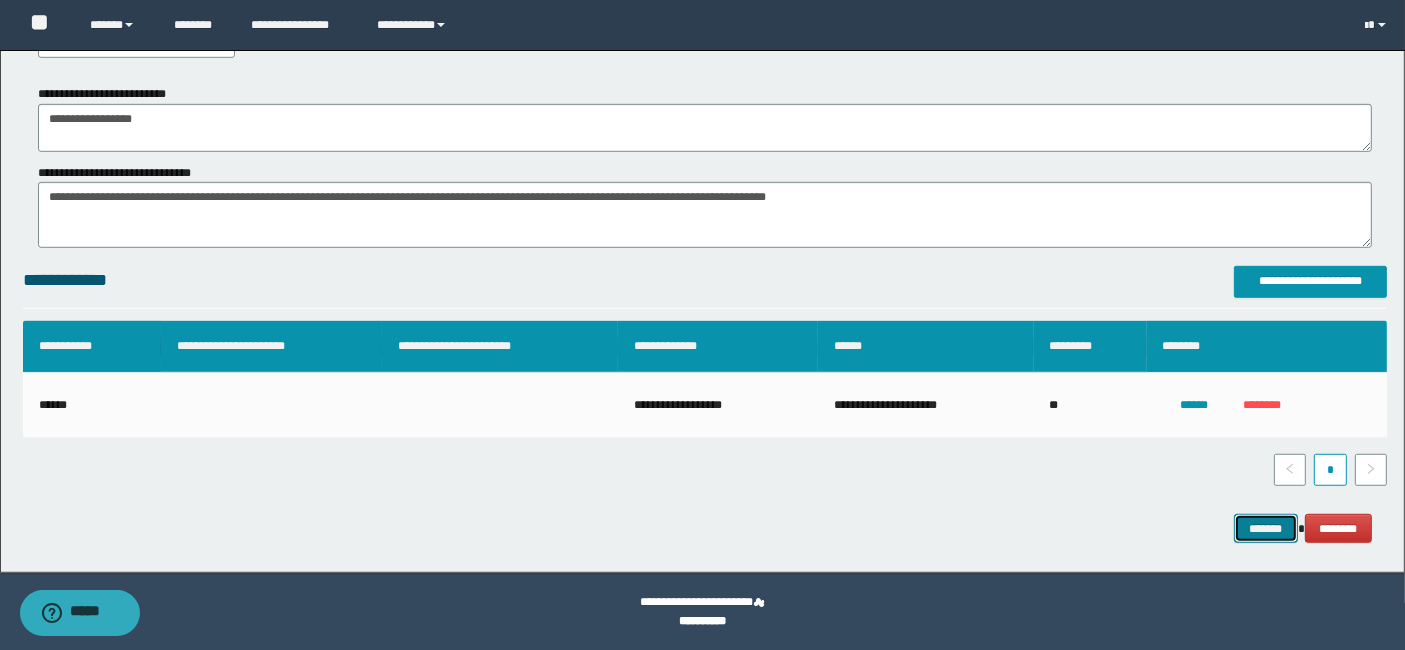 click on "*******" at bounding box center (1266, 528) 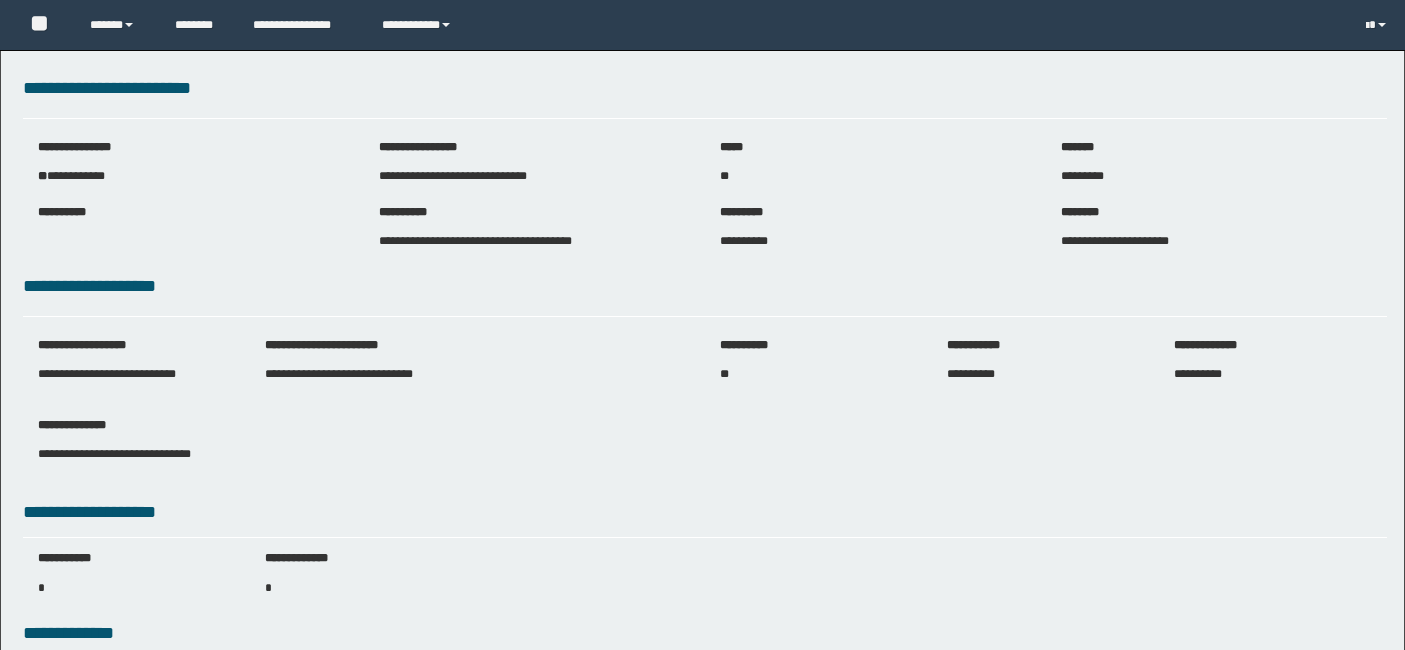 scroll, scrollTop: 0, scrollLeft: 0, axis: both 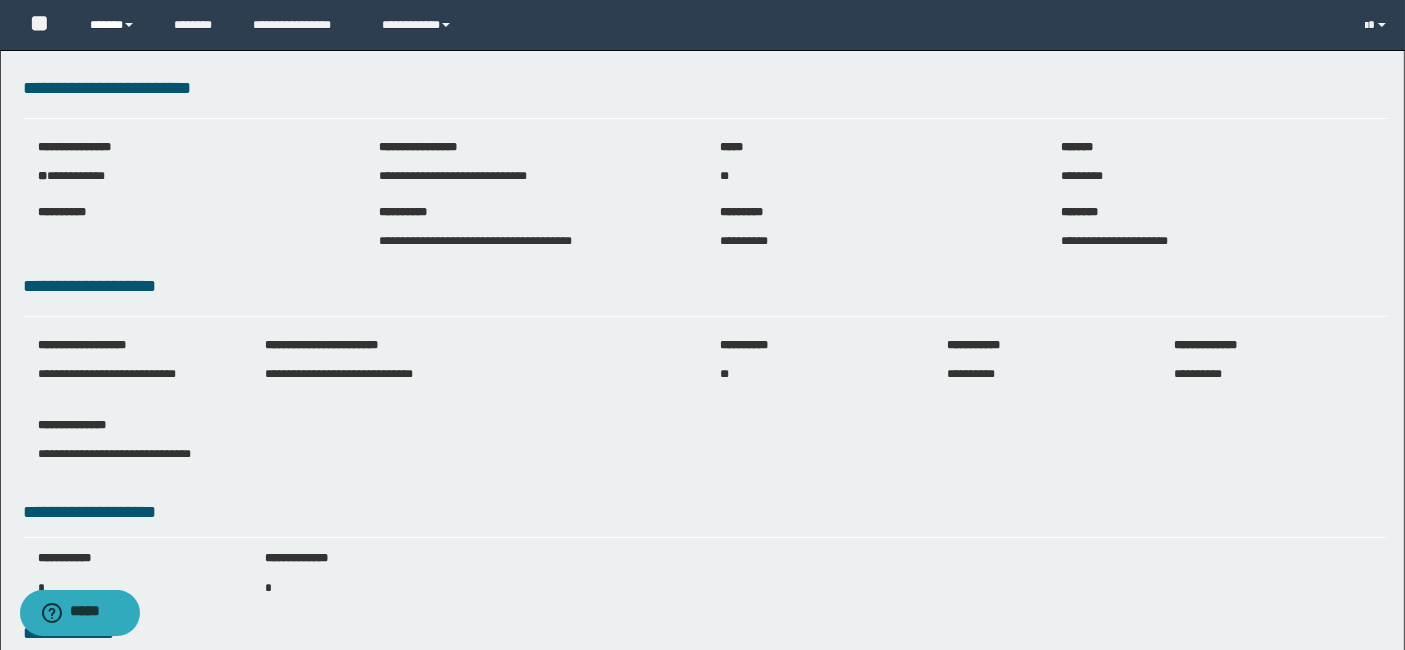 click on "******" at bounding box center [117, 25] 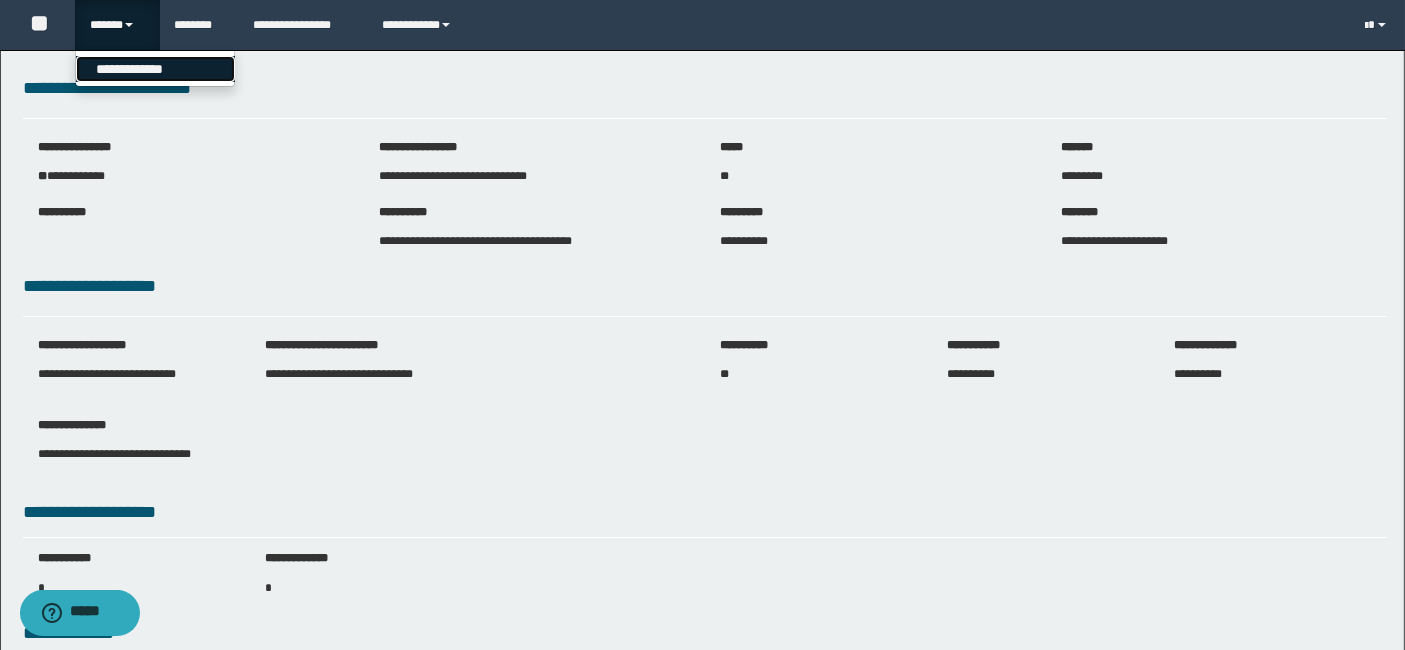 click on "**********" at bounding box center (155, 69) 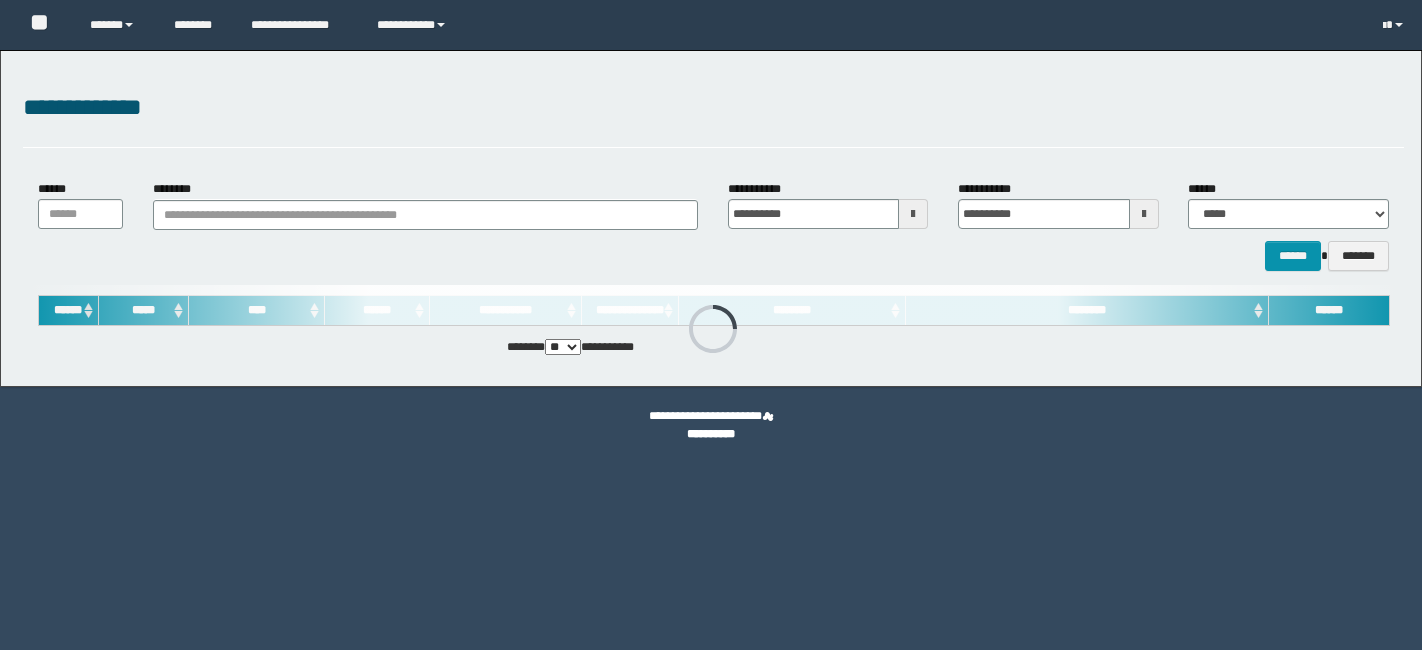 scroll, scrollTop: 0, scrollLeft: 0, axis: both 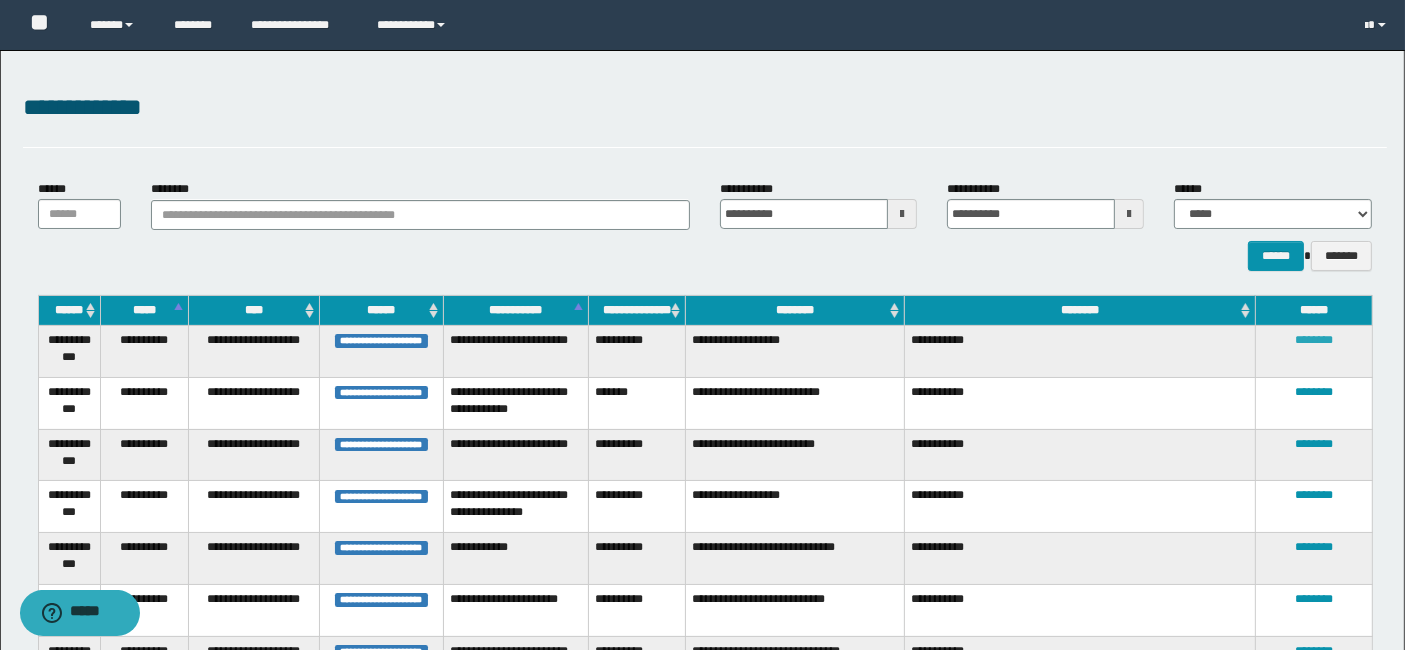 click on "********" at bounding box center (1314, 340) 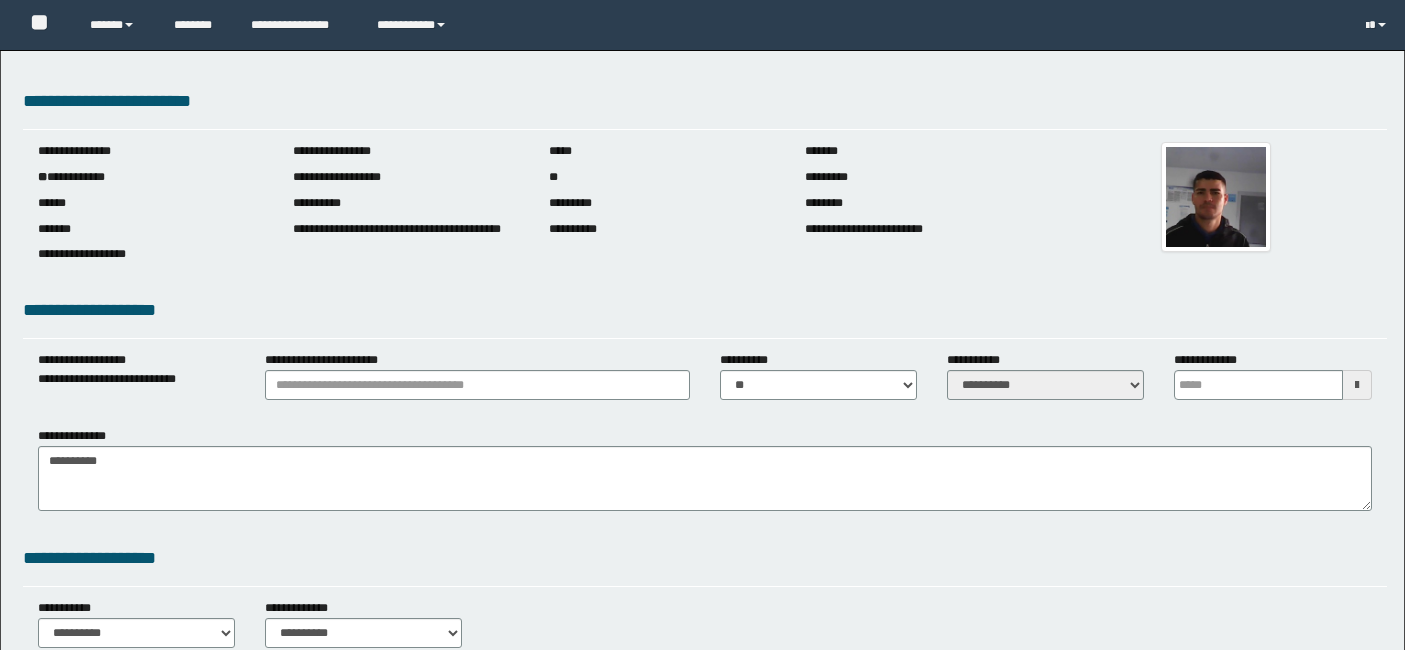scroll, scrollTop: 0, scrollLeft: 0, axis: both 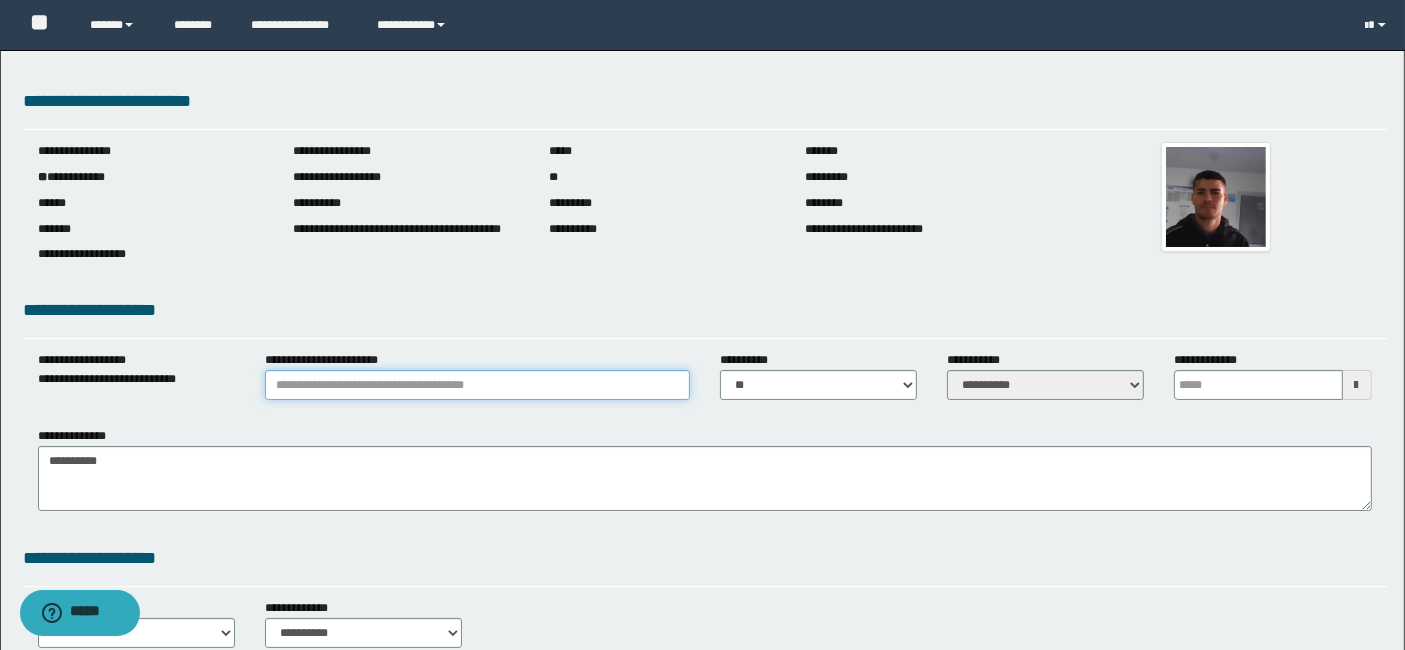 click on "**********" at bounding box center (477, 385) 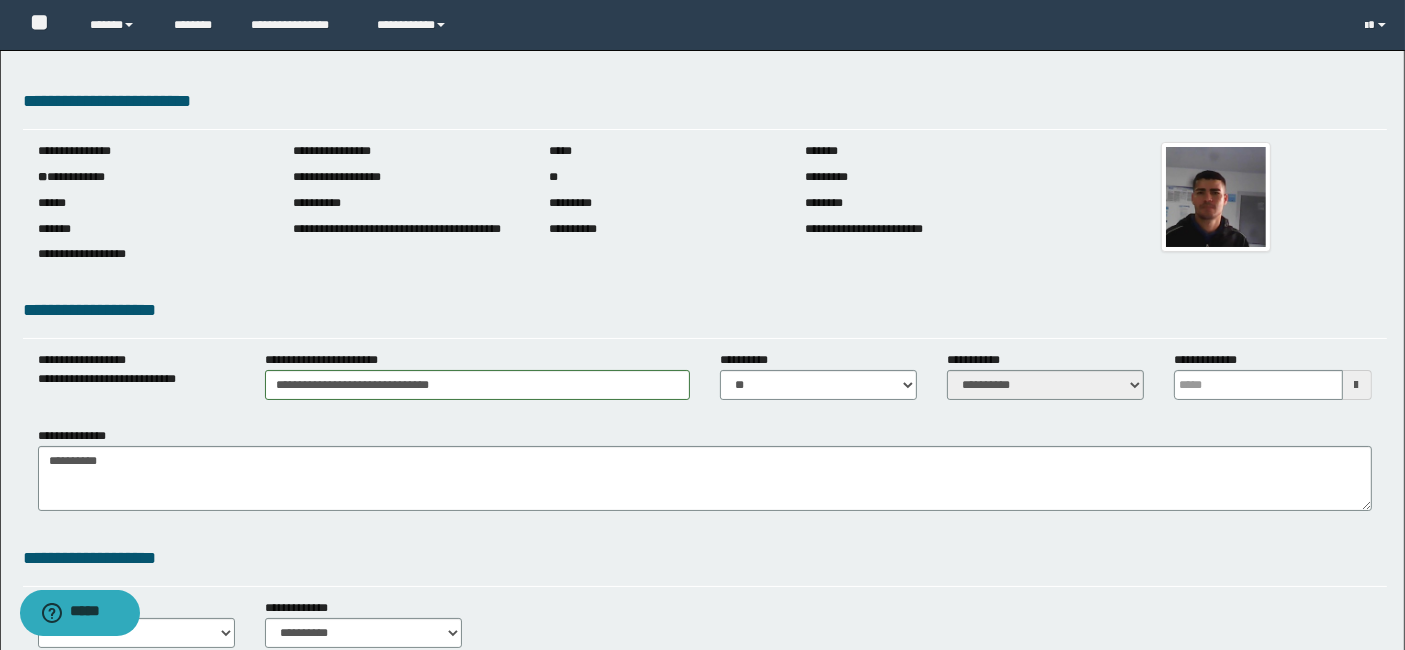 click at bounding box center (1357, 385) 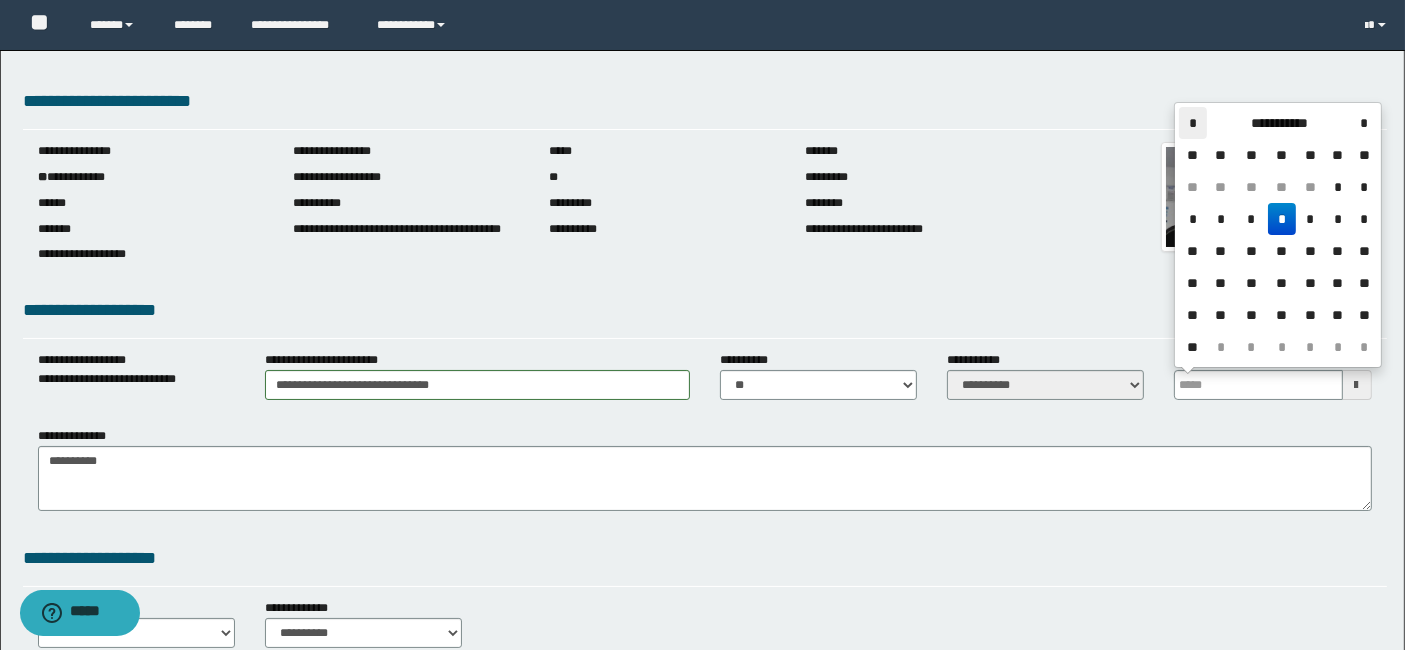 click on "*" at bounding box center (1193, 123) 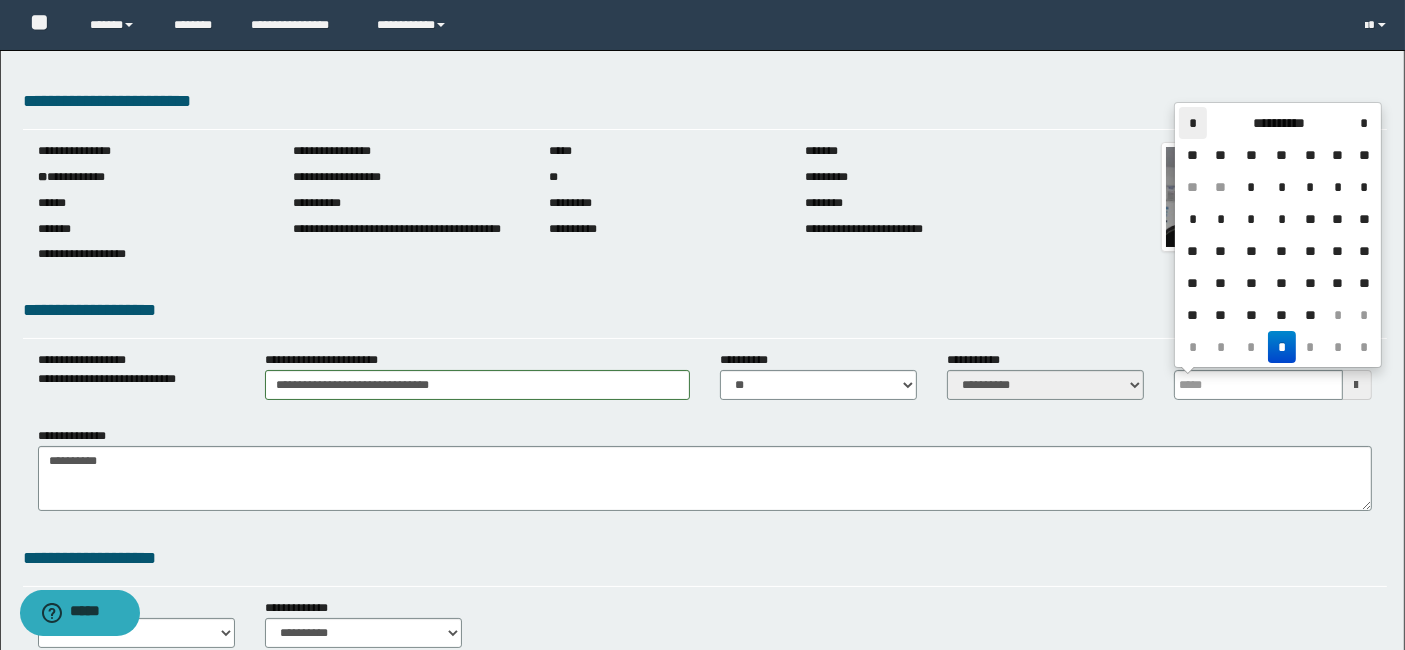 click on "*" at bounding box center [1193, 123] 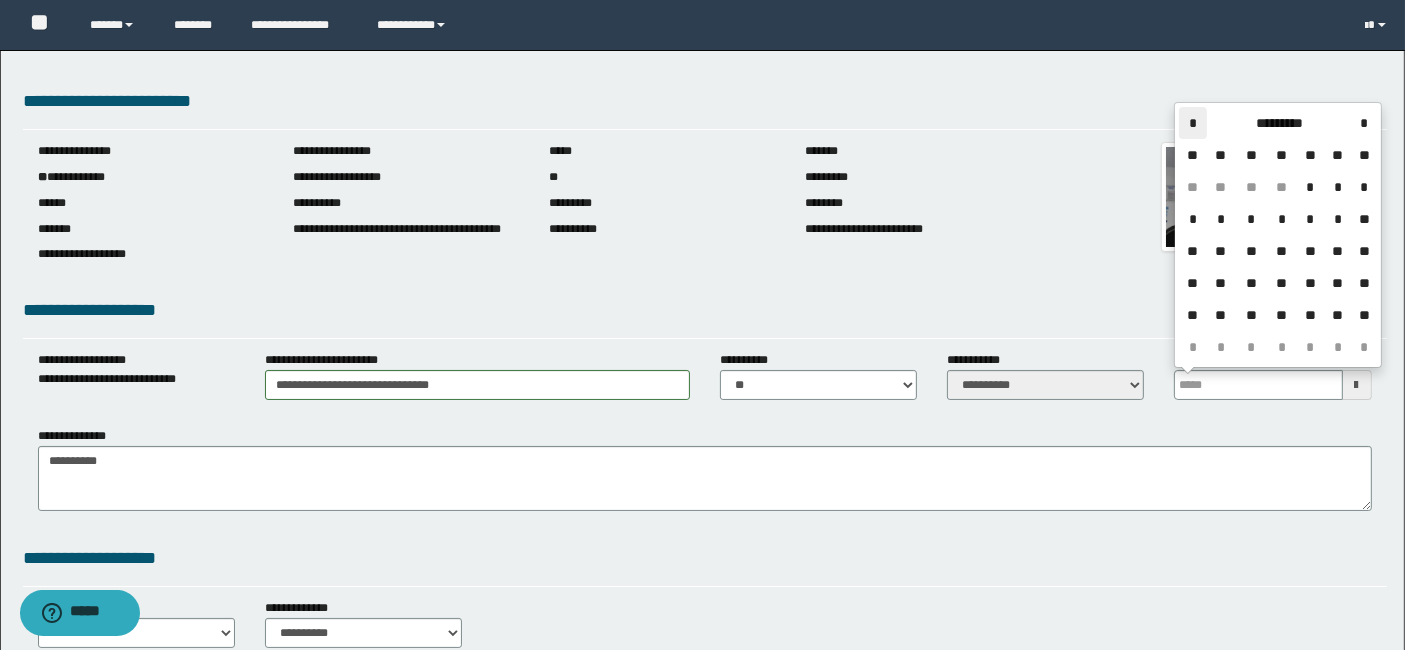 click on "*" at bounding box center [1193, 123] 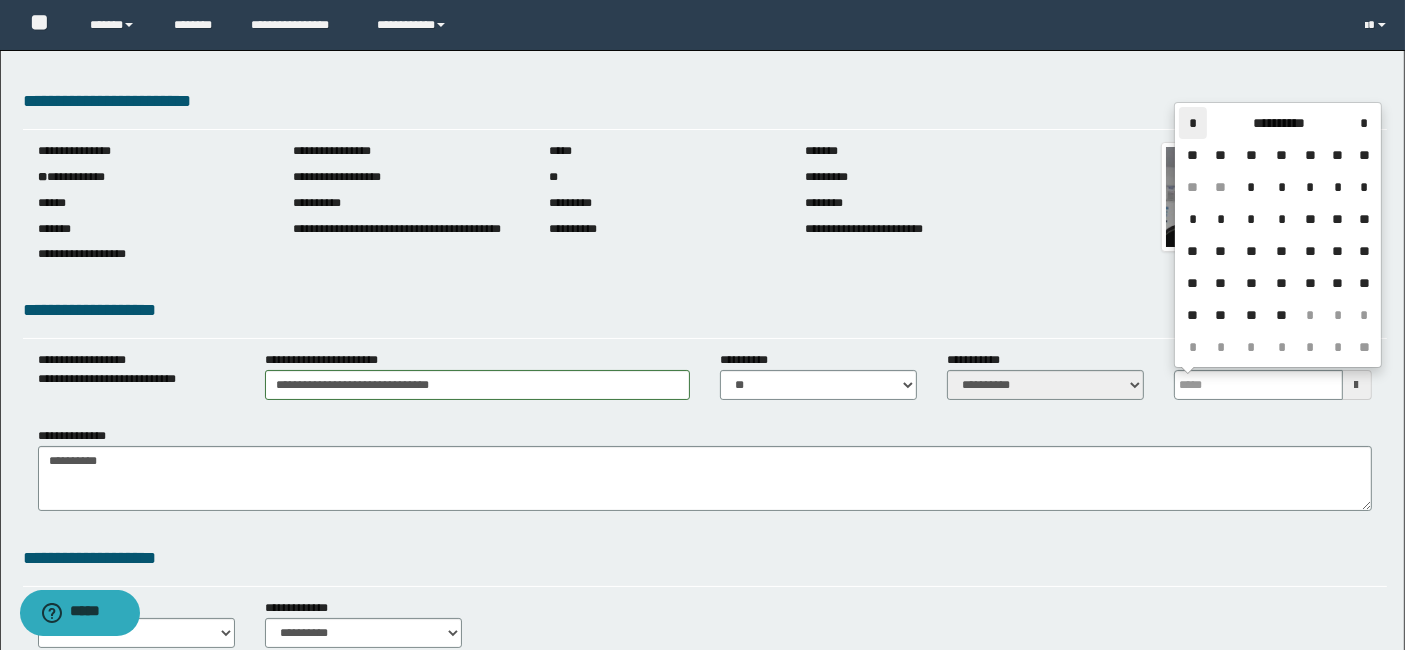 click on "*" at bounding box center [1193, 123] 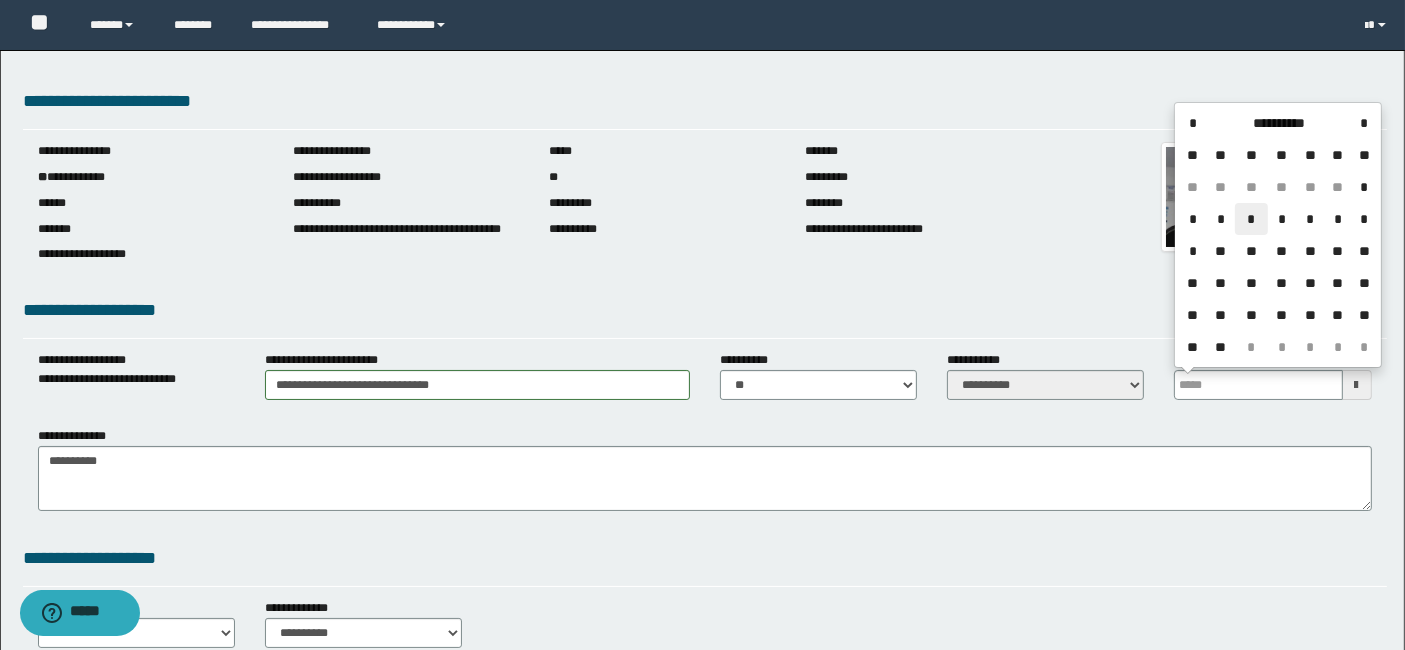 click on "*" at bounding box center [1251, 219] 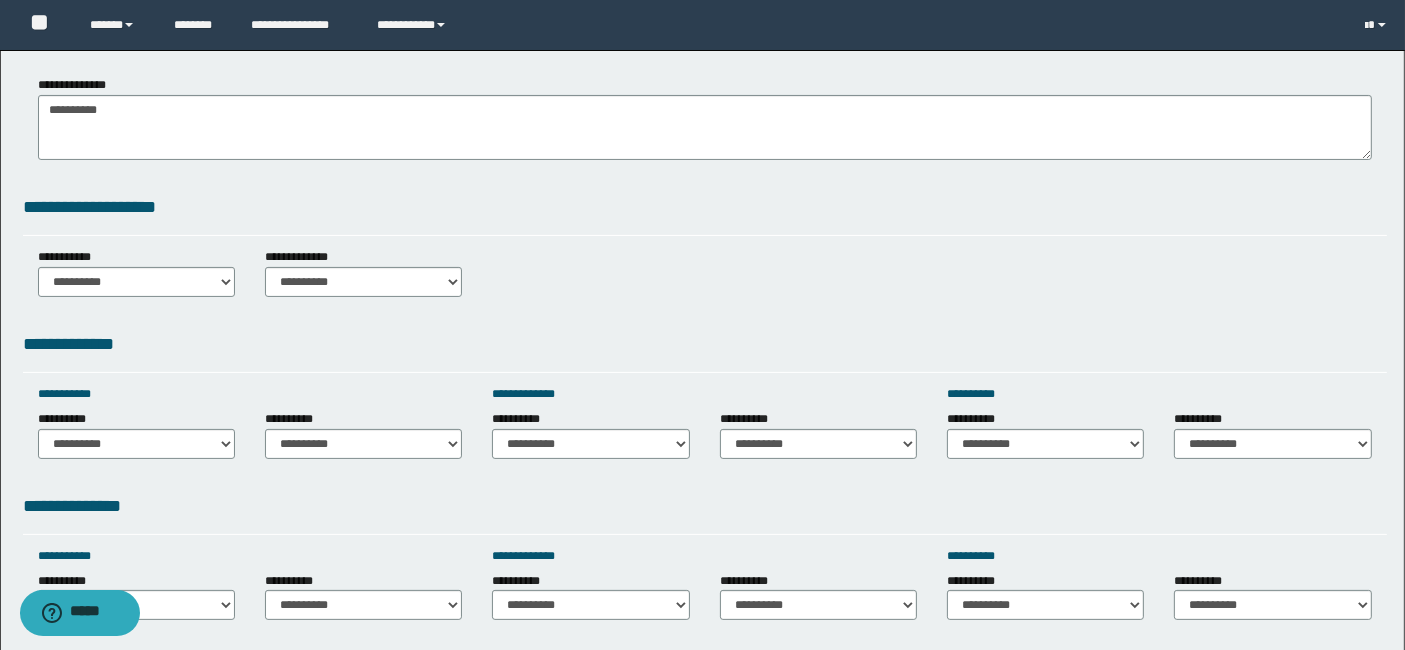 scroll, scrollTop: 355, scrollLeft: 0, axis: vertical 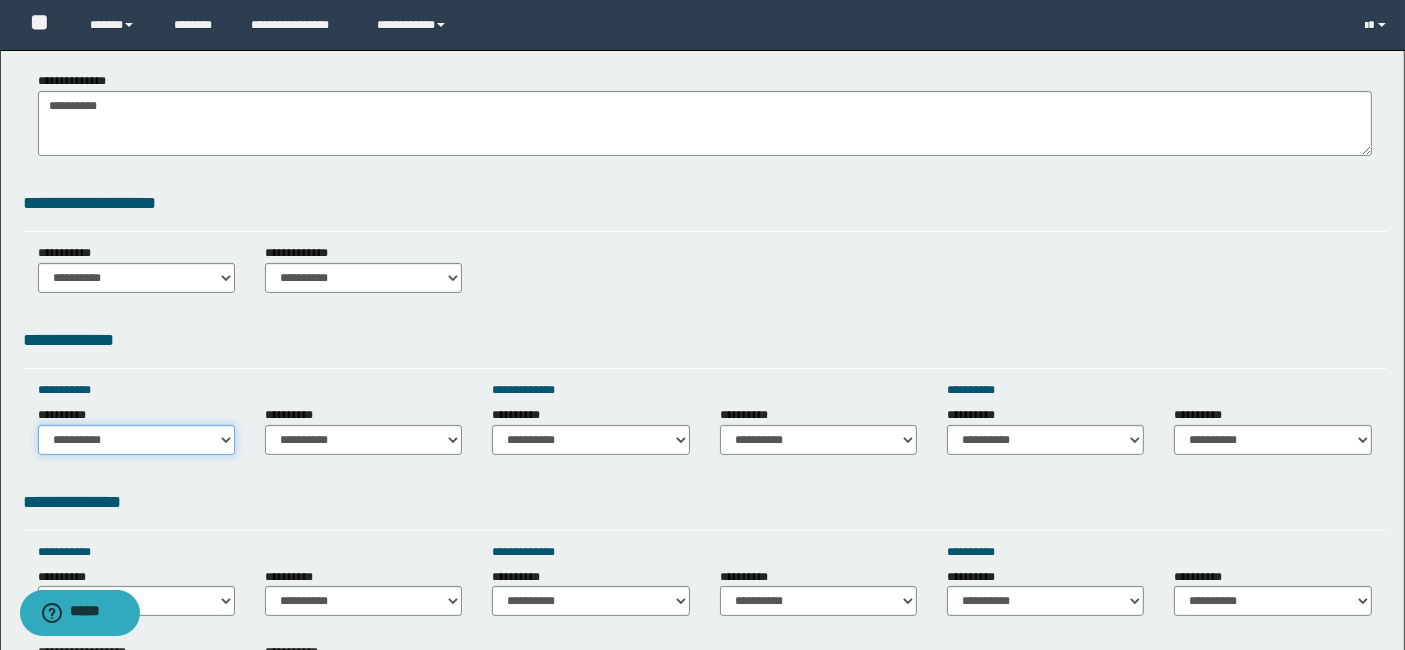 click on "**********" at bounding box center [136, 440] 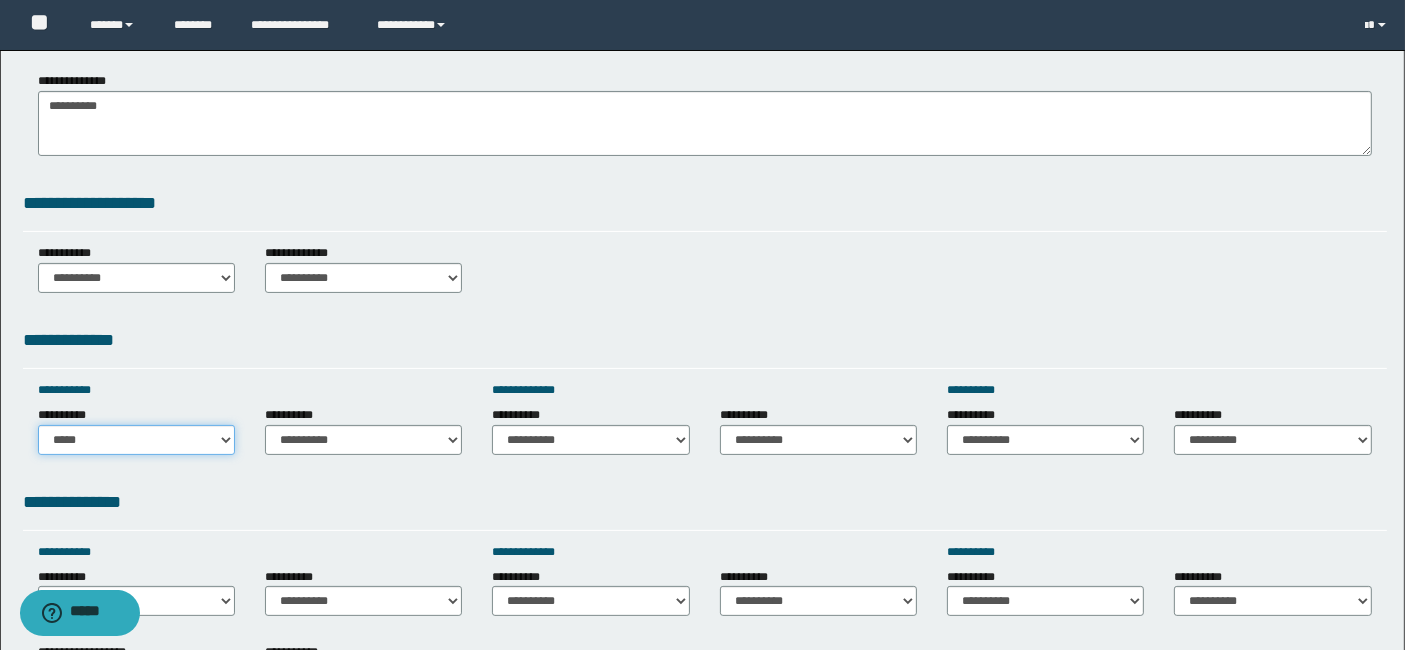 click on "**********" at bounding box center (136, 440) 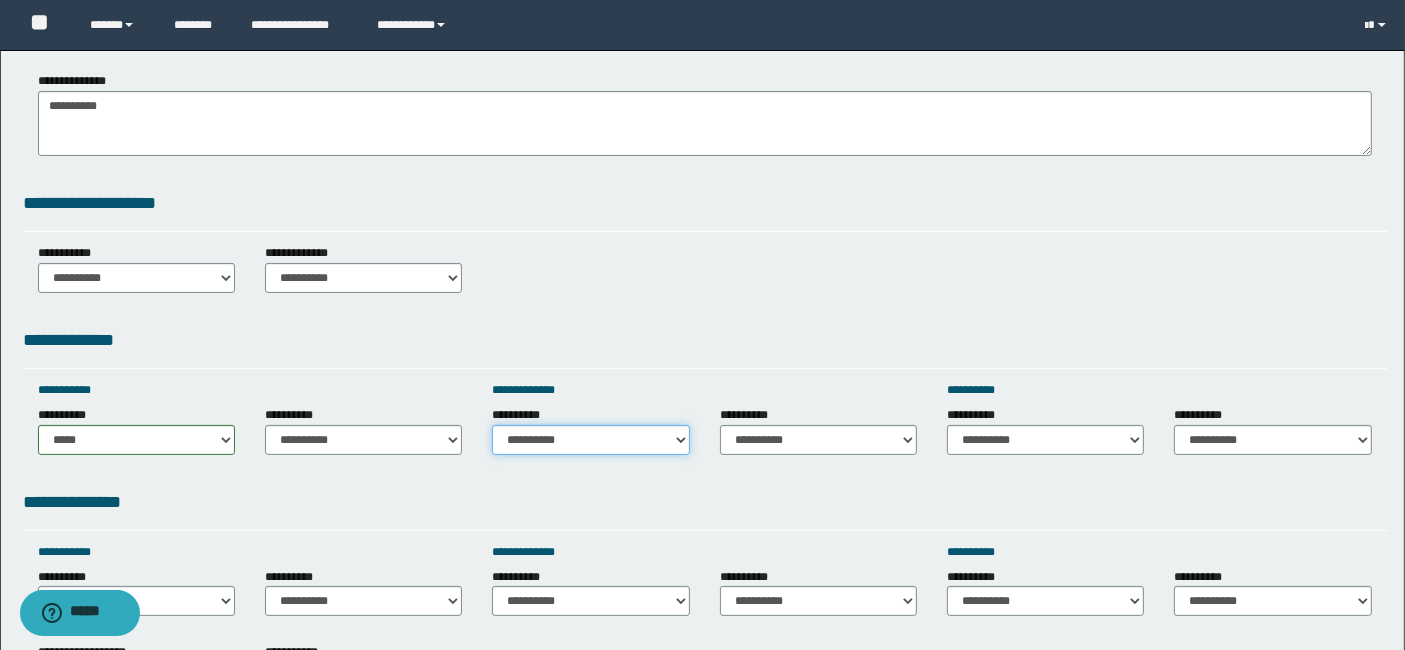 drag, startPoint x: 678, startPoint y: 434, endPoint x: 658, endPoint y: 403, distance: 36.891735 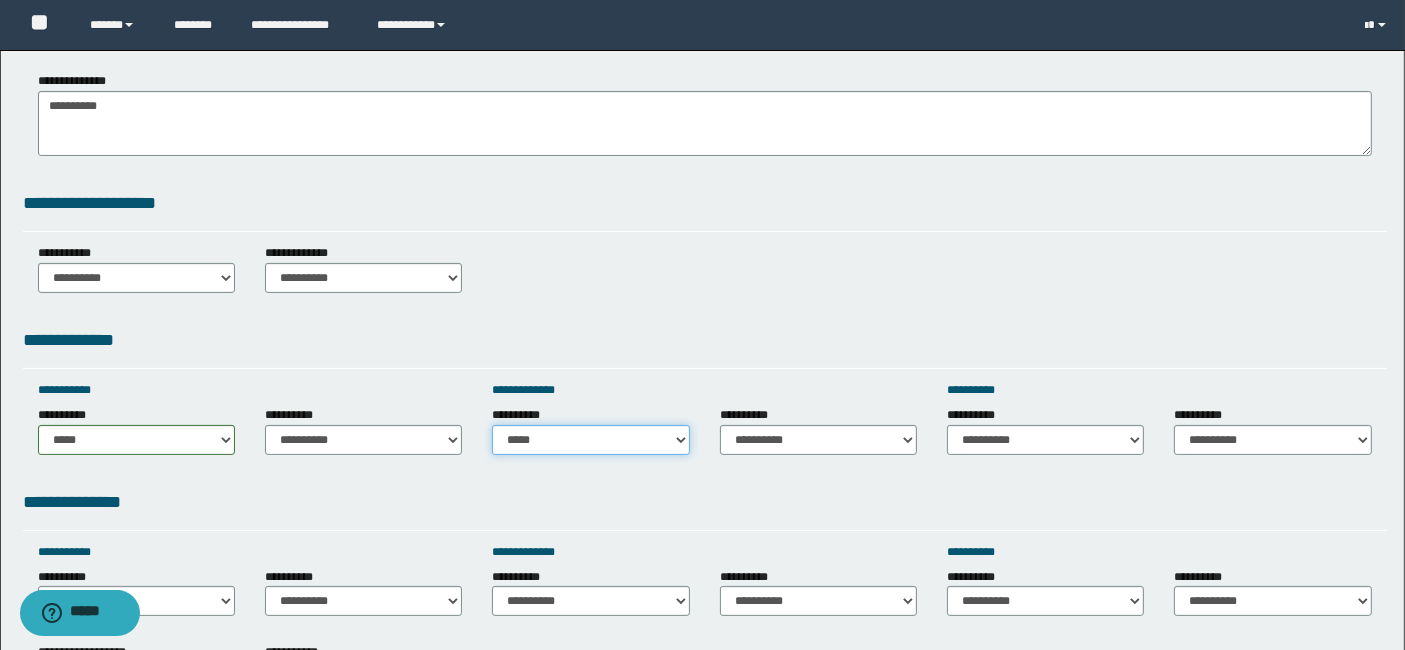 click on "**********" at bounding box center (590, 440) 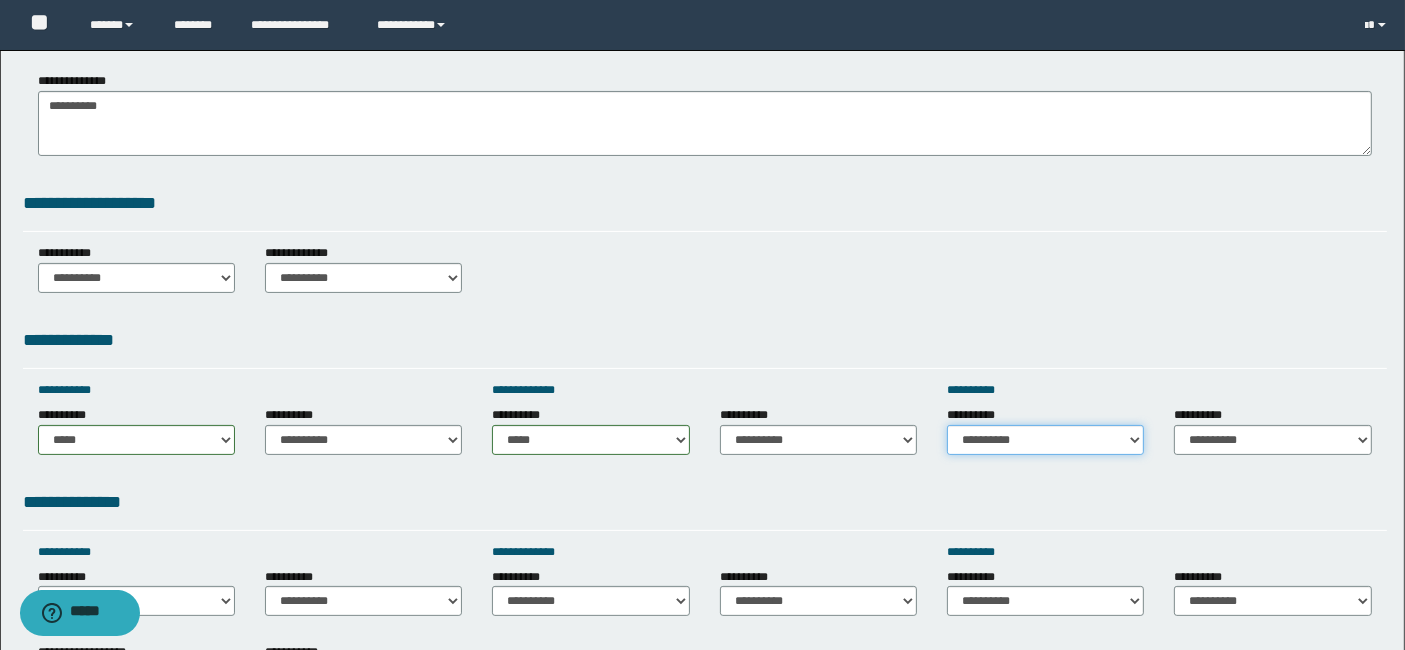 click on "**********" at bounding box center (1045, 440) 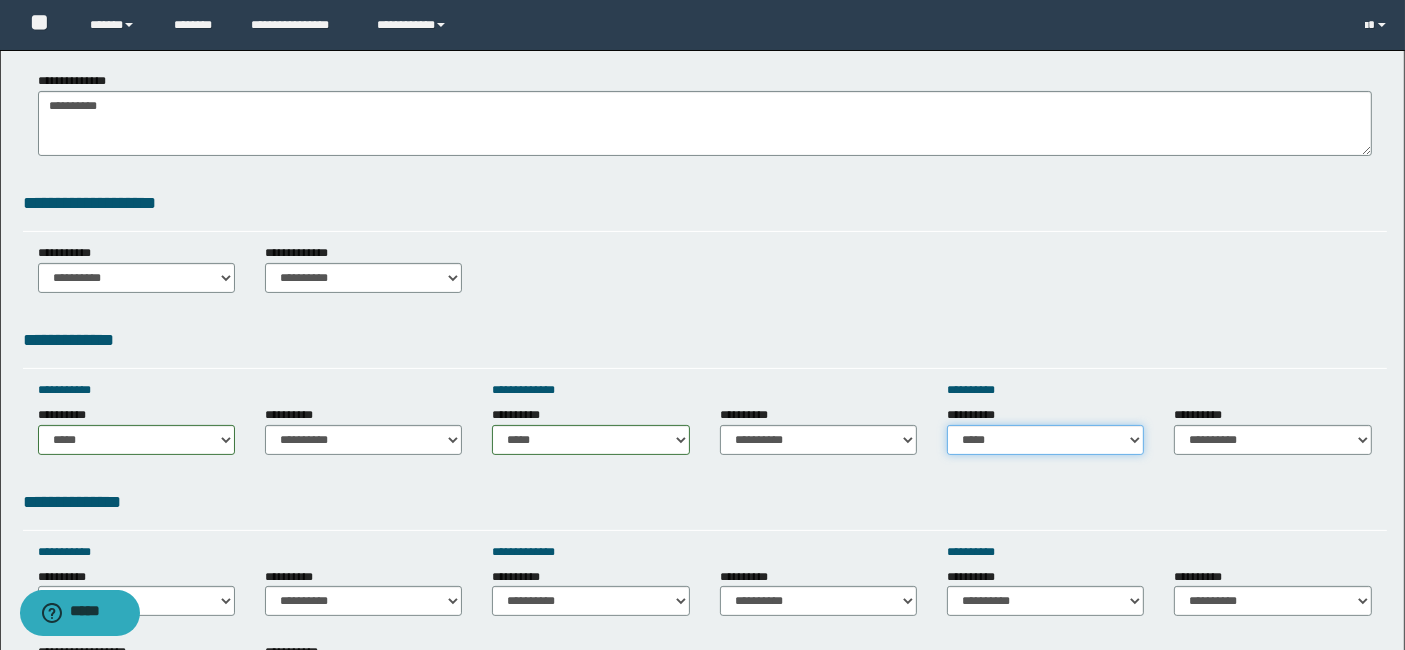 click on "**********" at bounding box center (1045, 440) 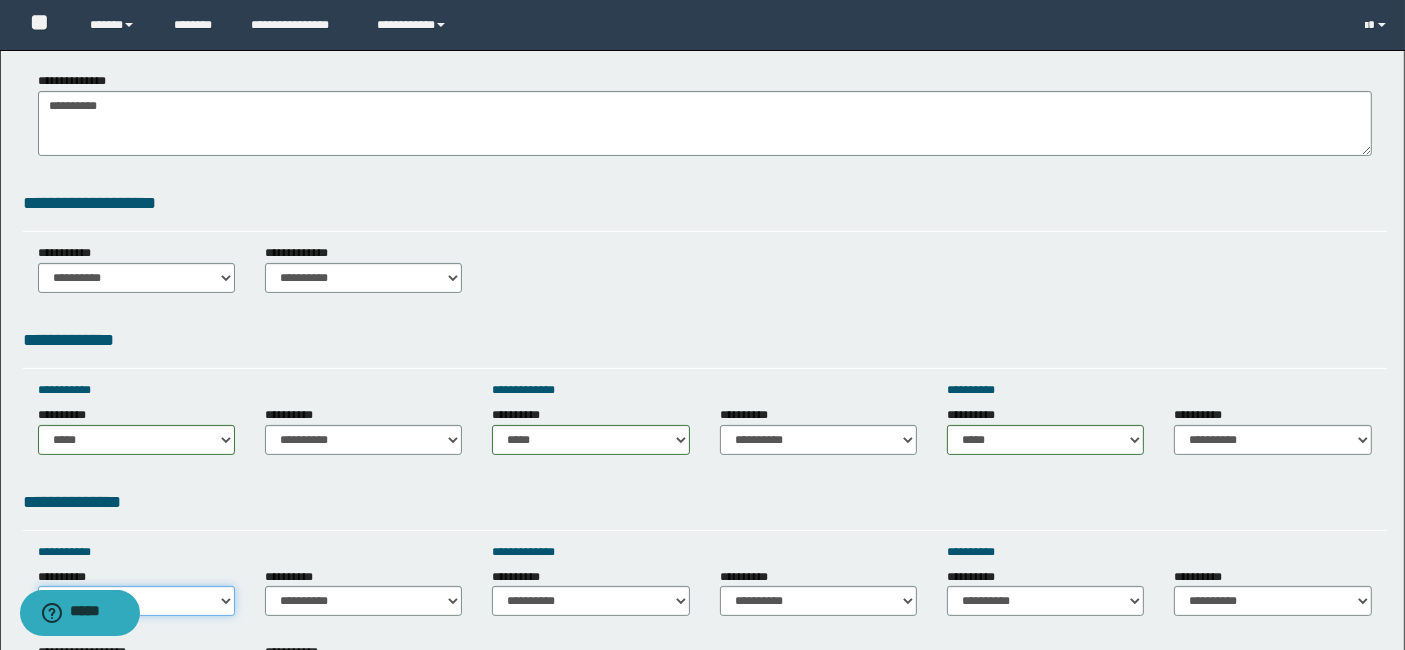 click on "**********" at bounding box center [136, 601] 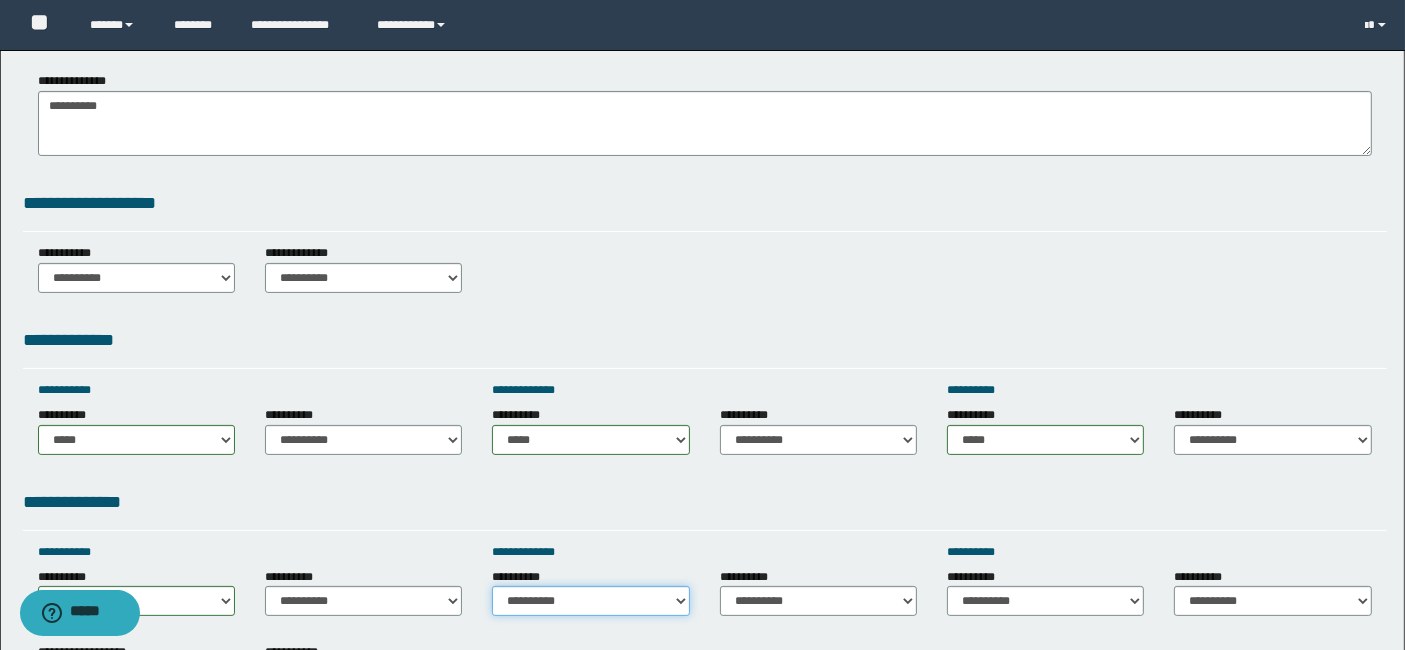drag, startPoint x: 666, startPoint y: 605, endPoint x: 660, endPoint y: 581, distance: 24.738634 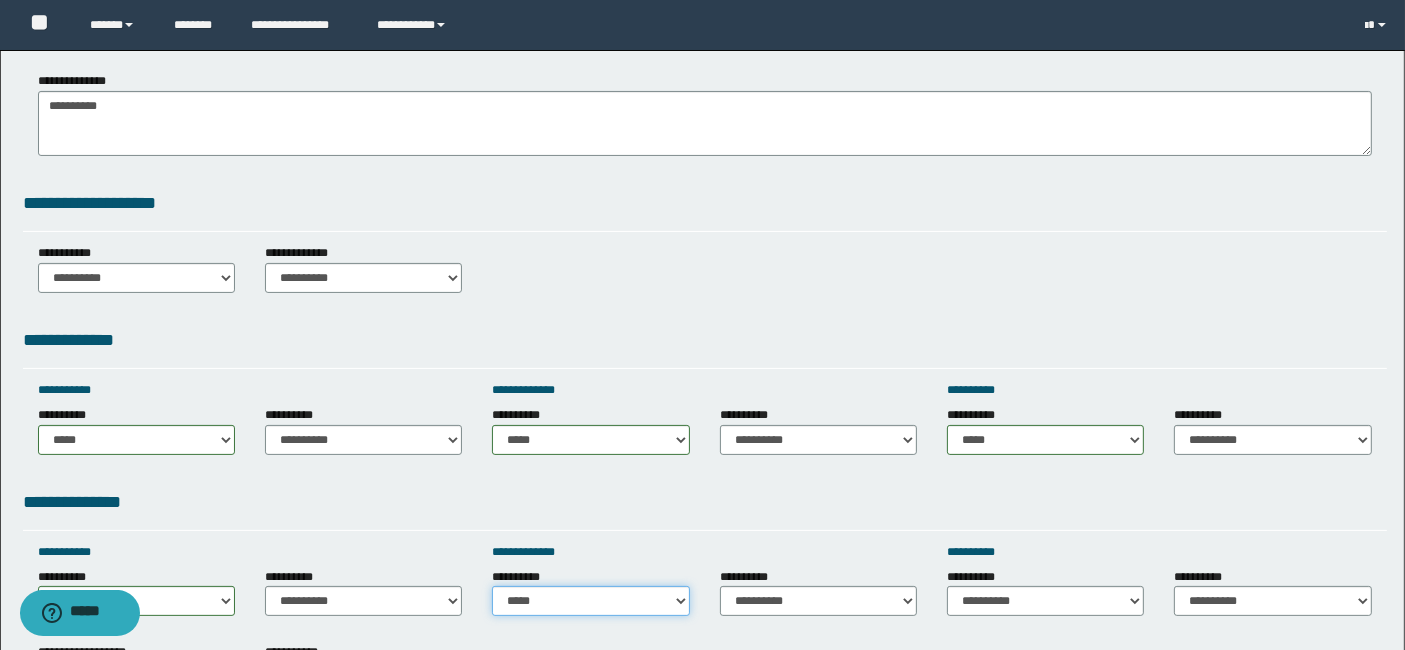 click on "**********" at bounding box center [590, 601] 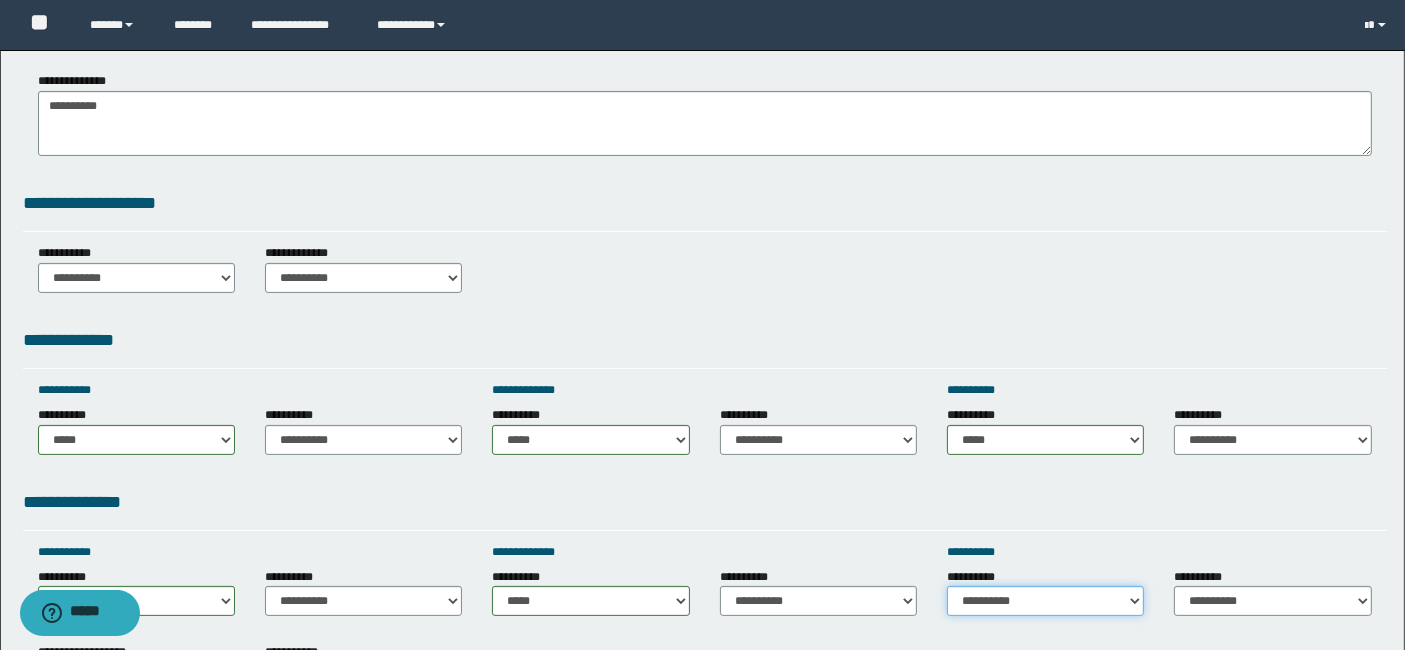 drag, startPoint x: 1139, startPoint y: 596, endPoint x: 1120, endPoint y: 576, distance: 27.58623 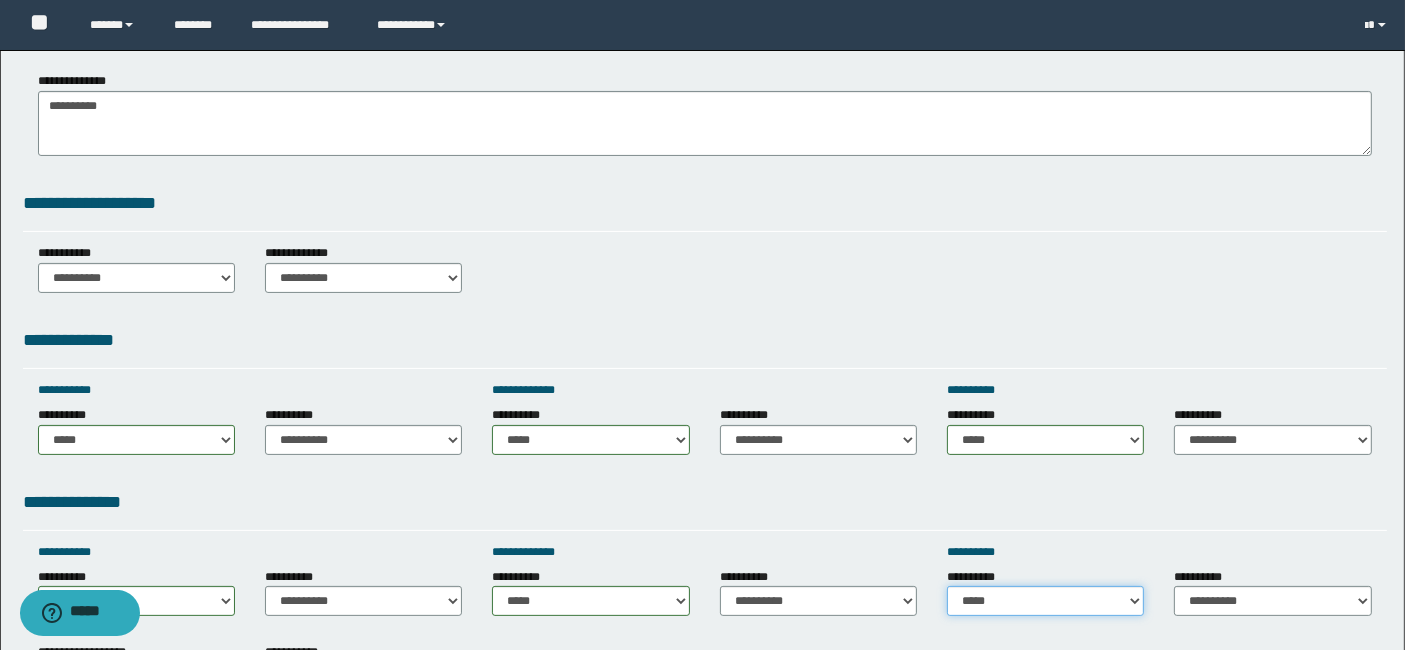 click on "**********" at bounding box center (1045, 601) 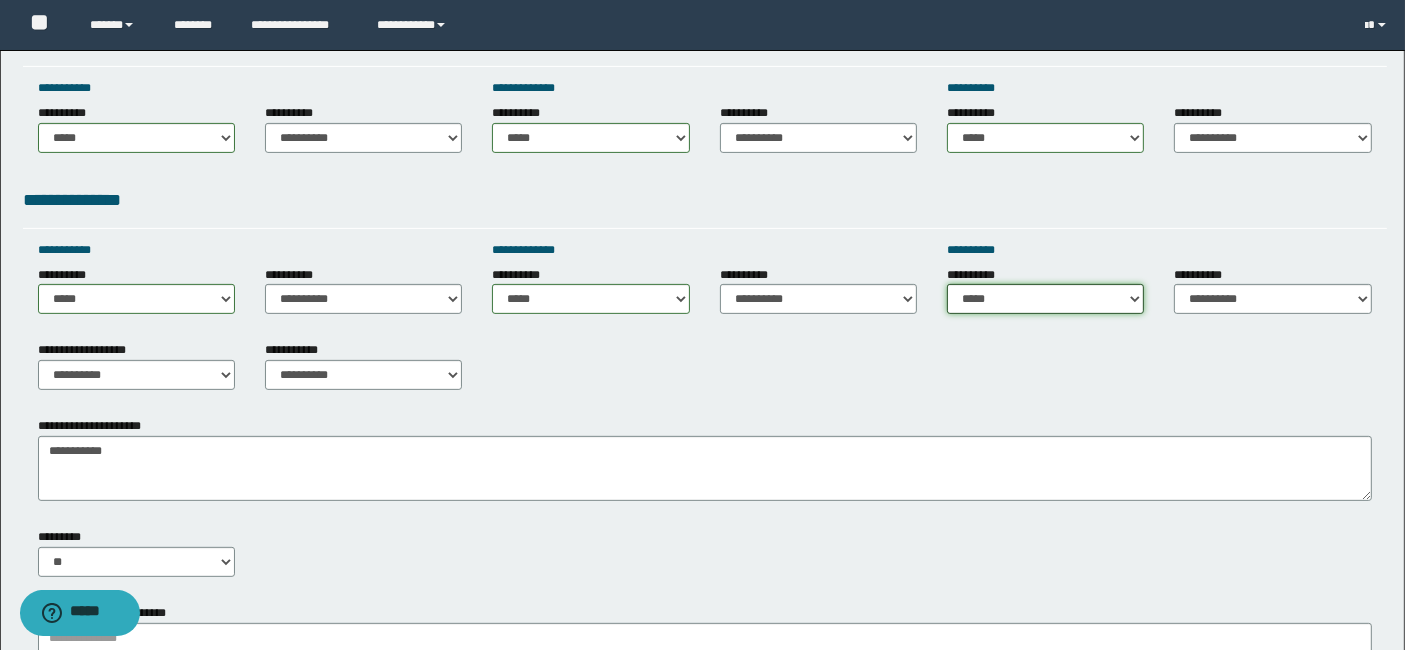 scroll, scrollTop: 666, scrollLeft: 0, axis: vertical 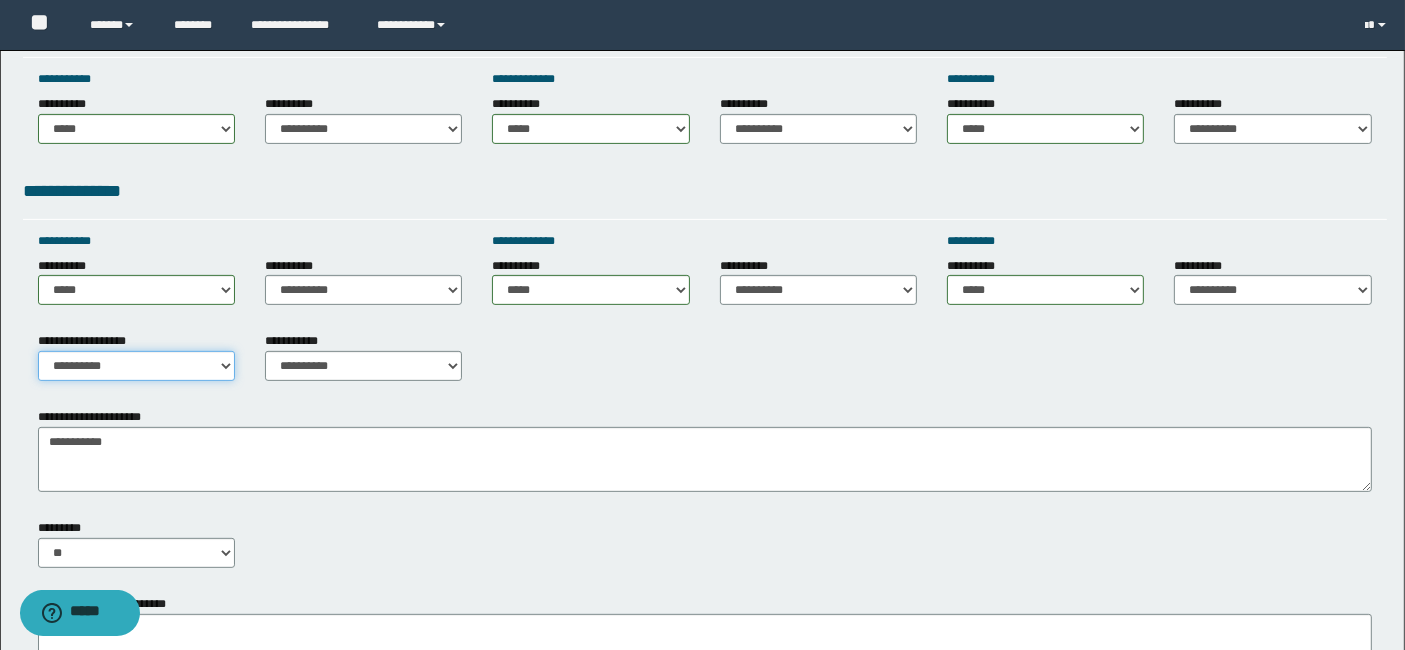 click on "**********" at bounding box center (136, 366) 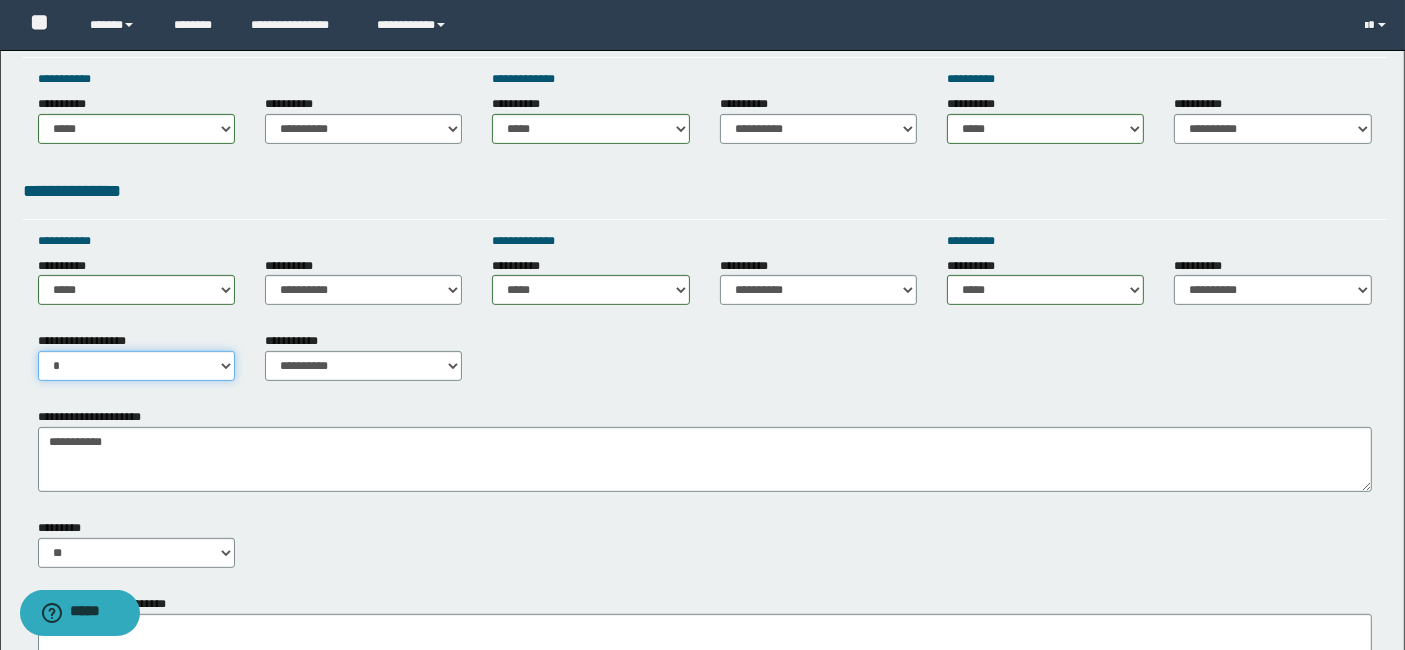 click on "**********" at bounding box center (136, 366) 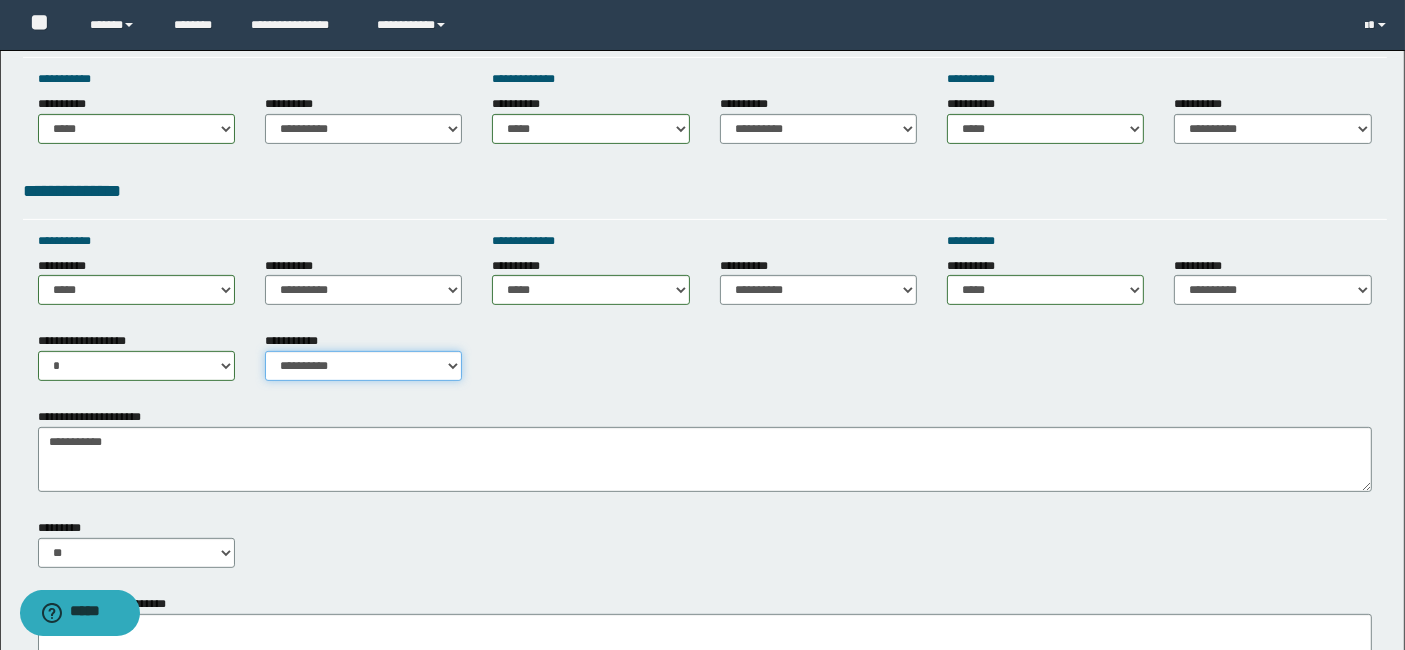 click on "**********" at bounding box center (363, 366) 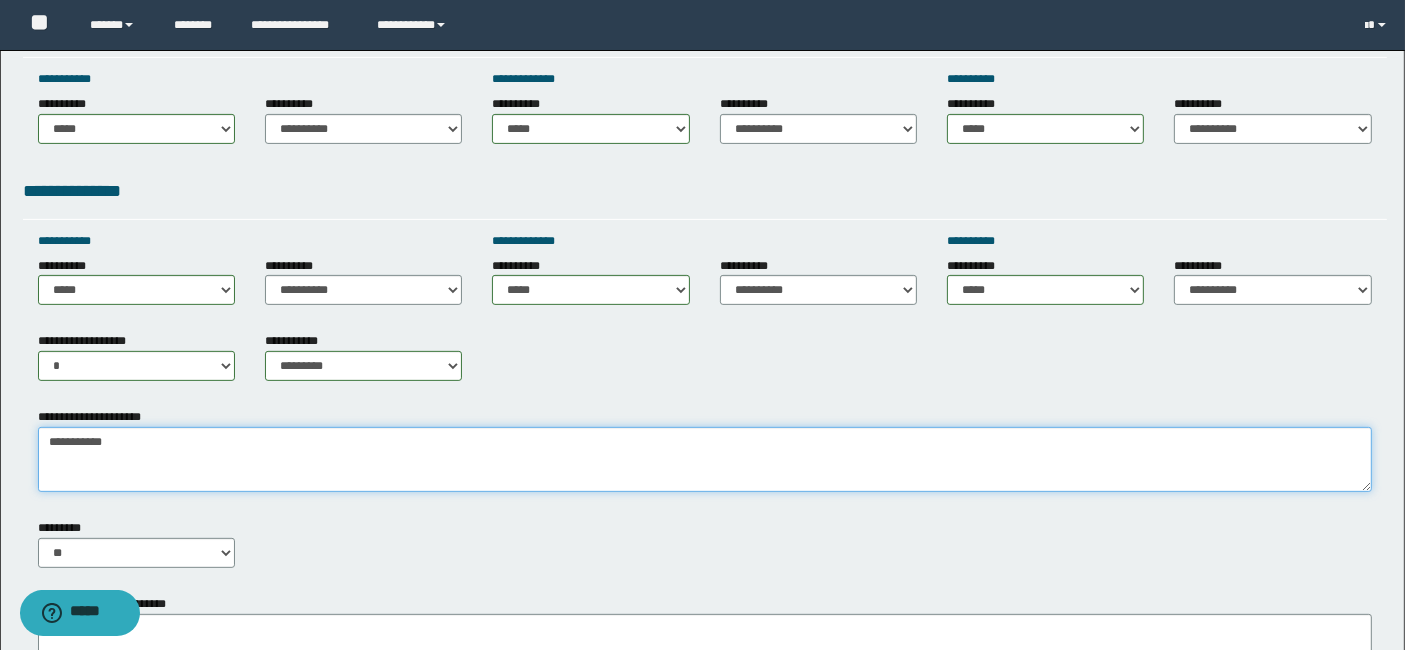 click on "**********" at bounding box center (705, 459) 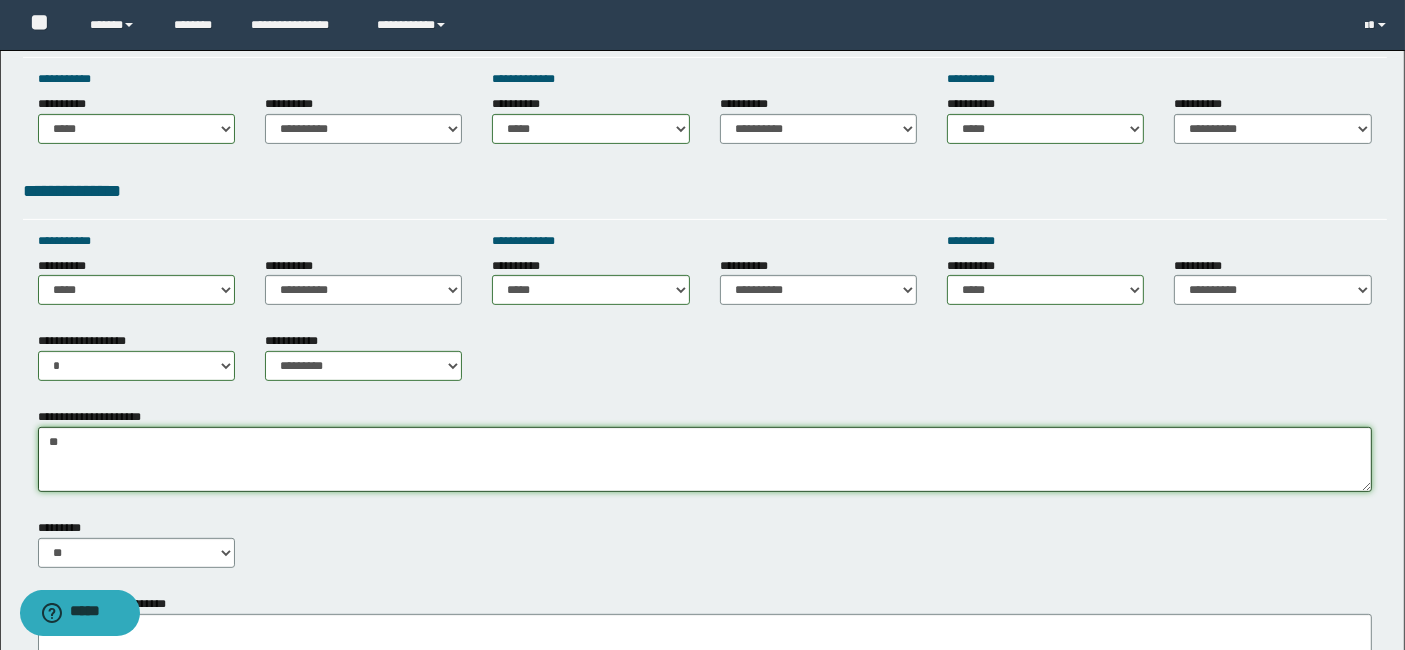 type on "*" 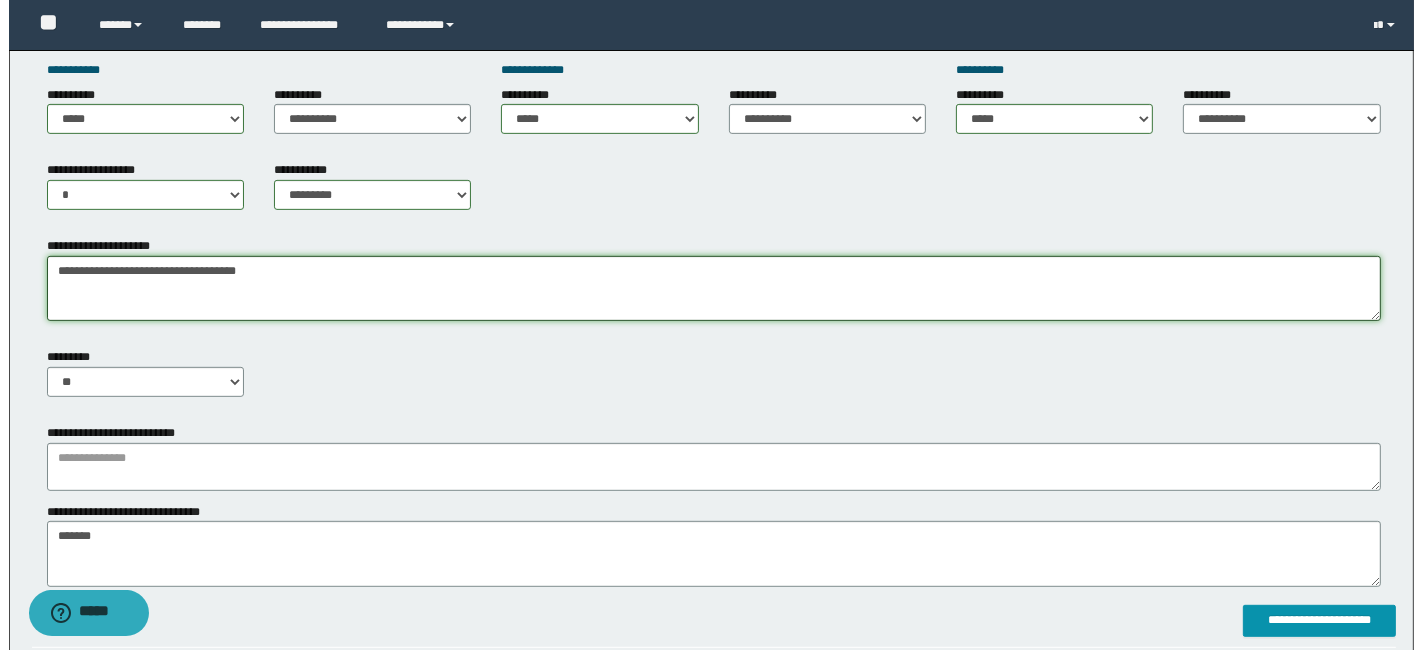 scroll, scrollTop: 844, scrollLeft: 0, axis: vertical 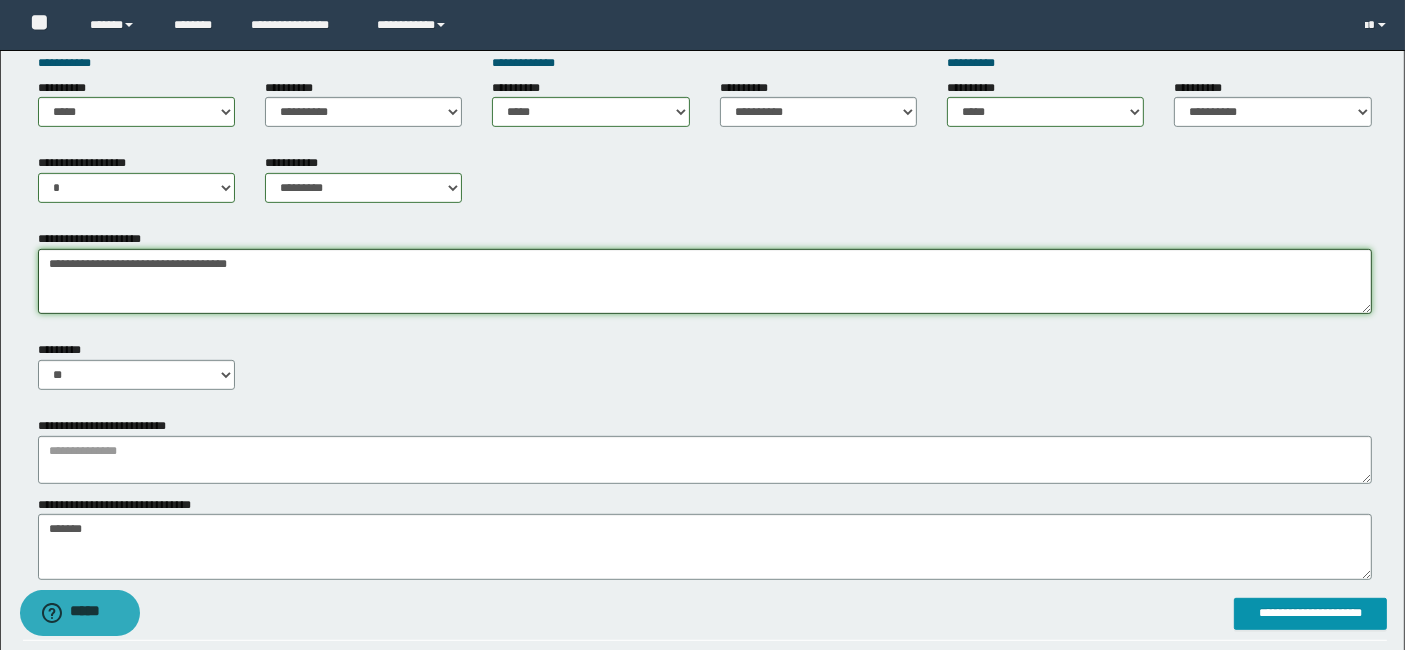 type on "**********" 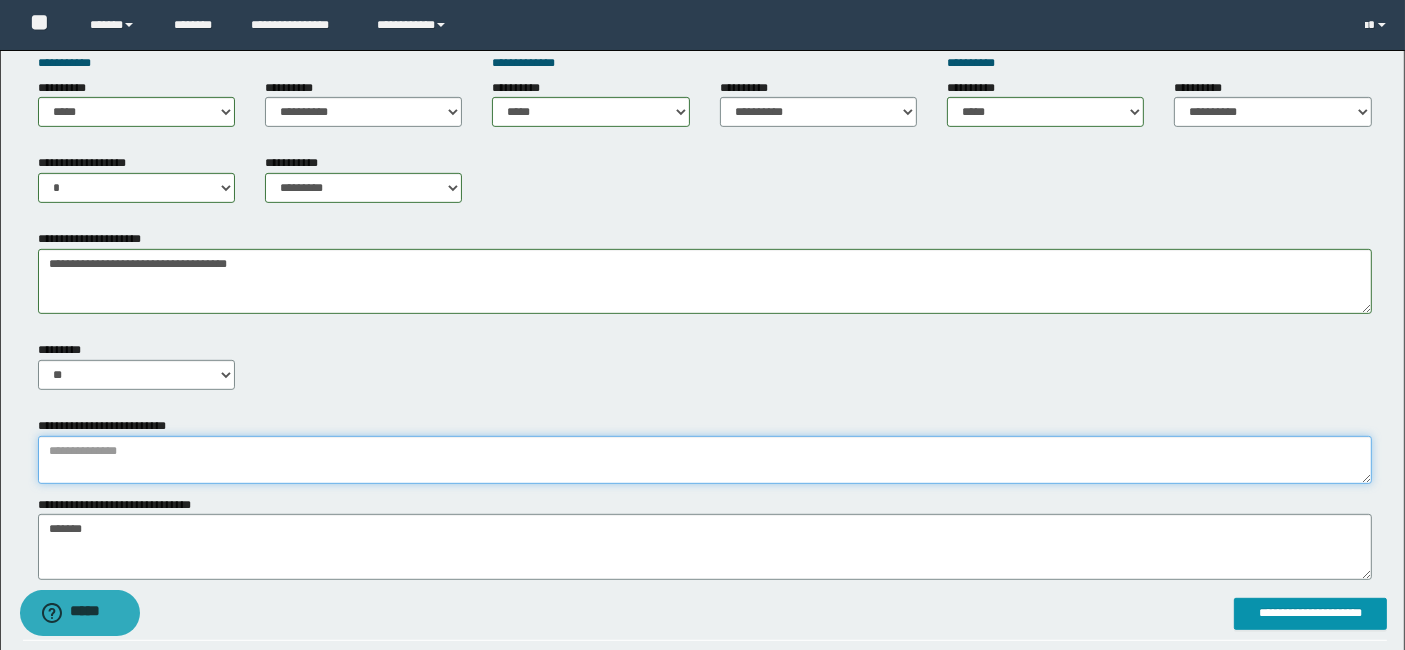 click at bounding box center [705, 460] 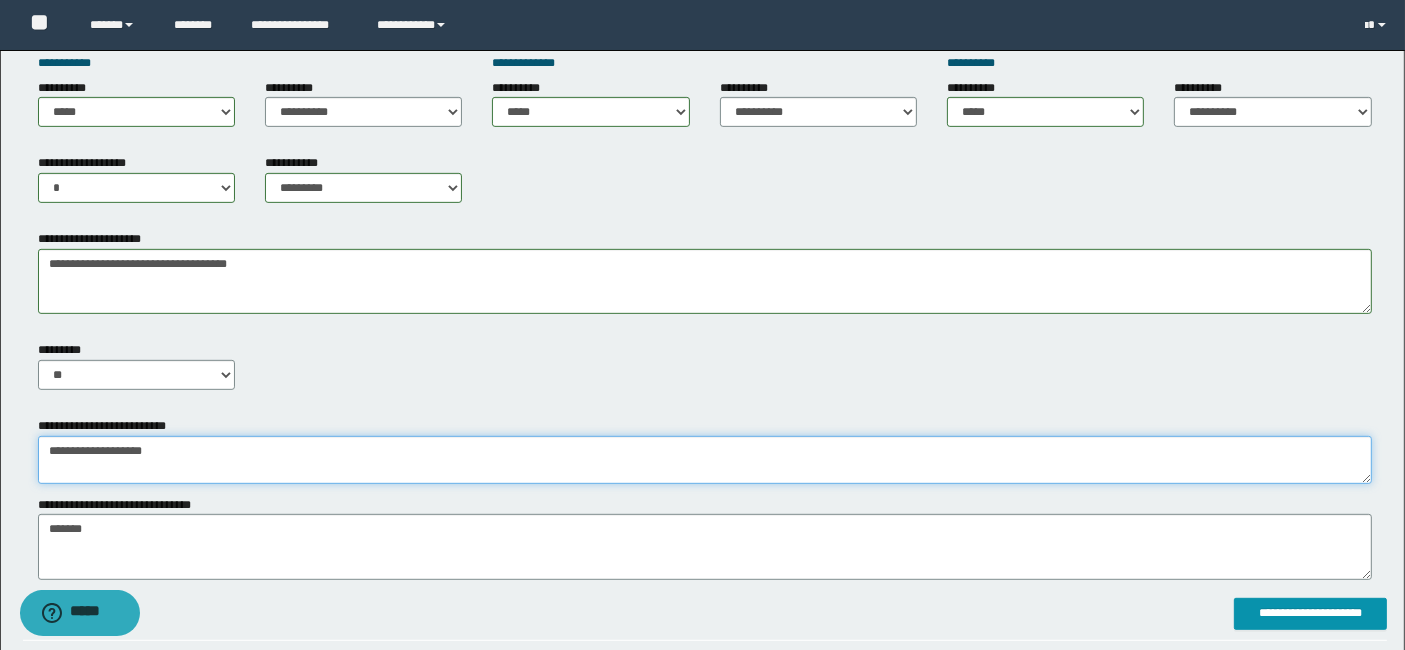 type on "**********" 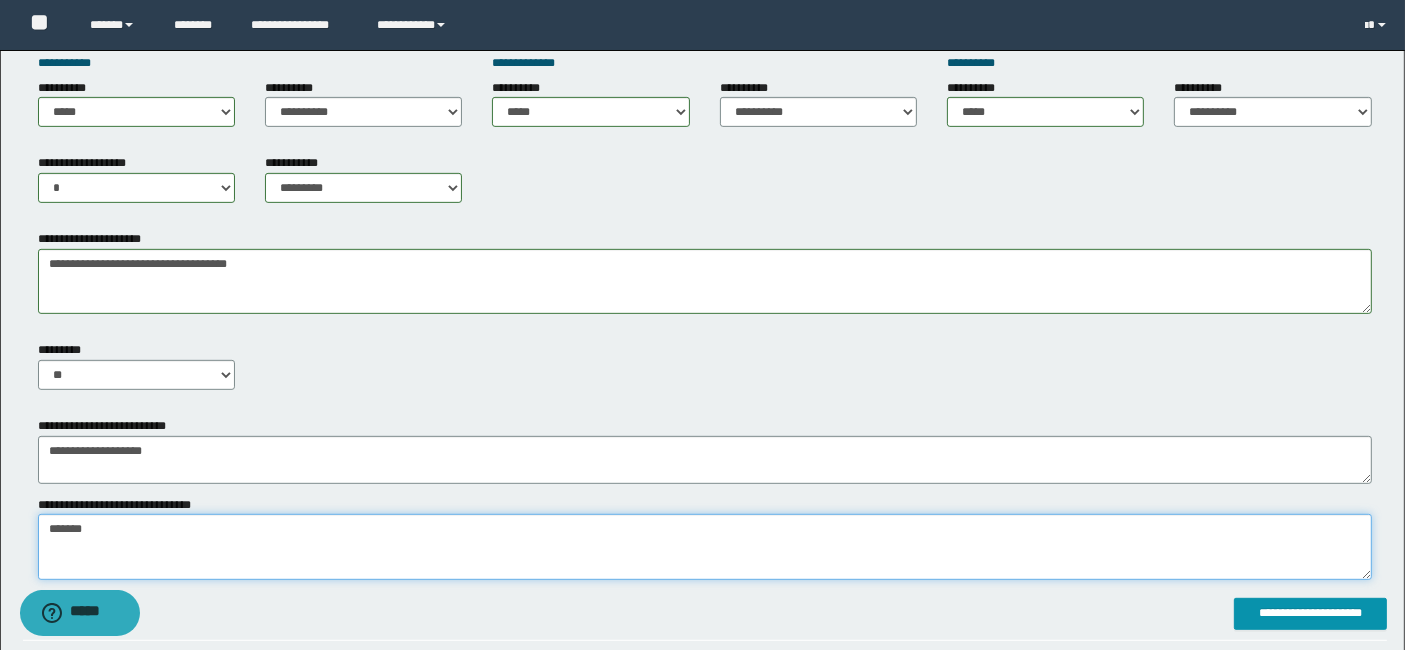 click on "*******" at bounding box center (705, 546) 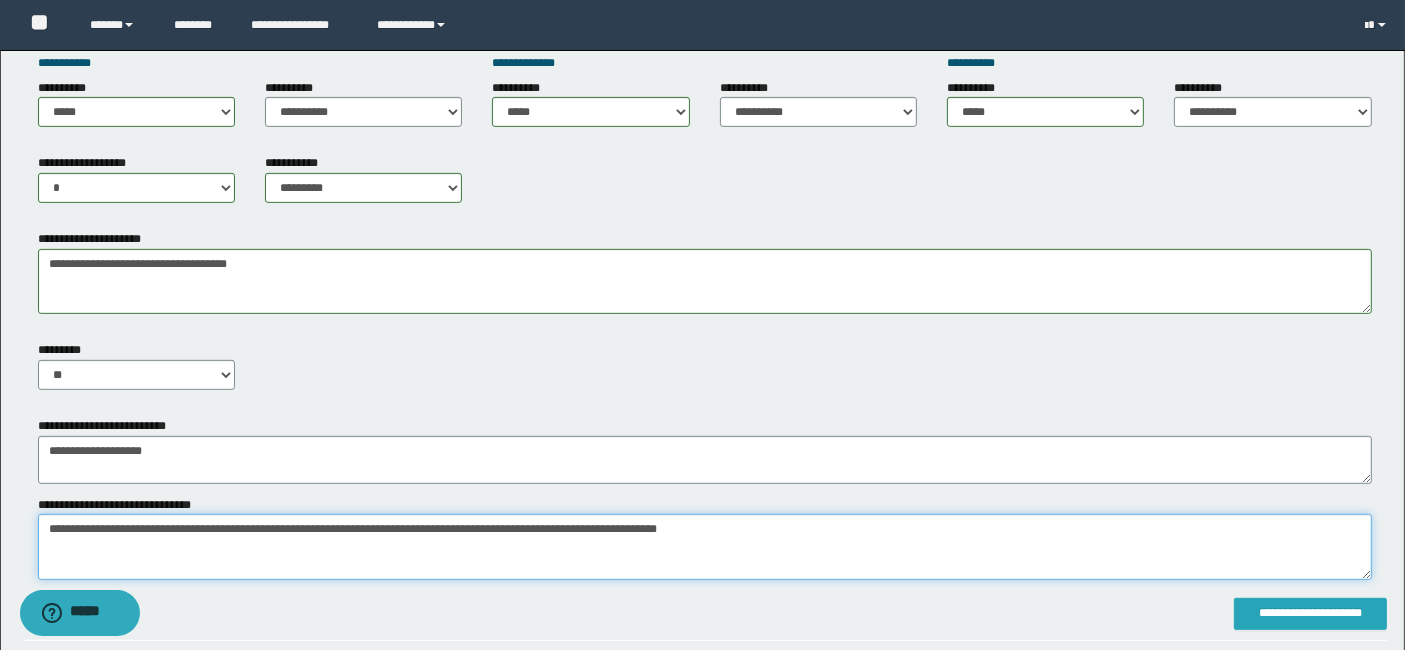 type on "**********" 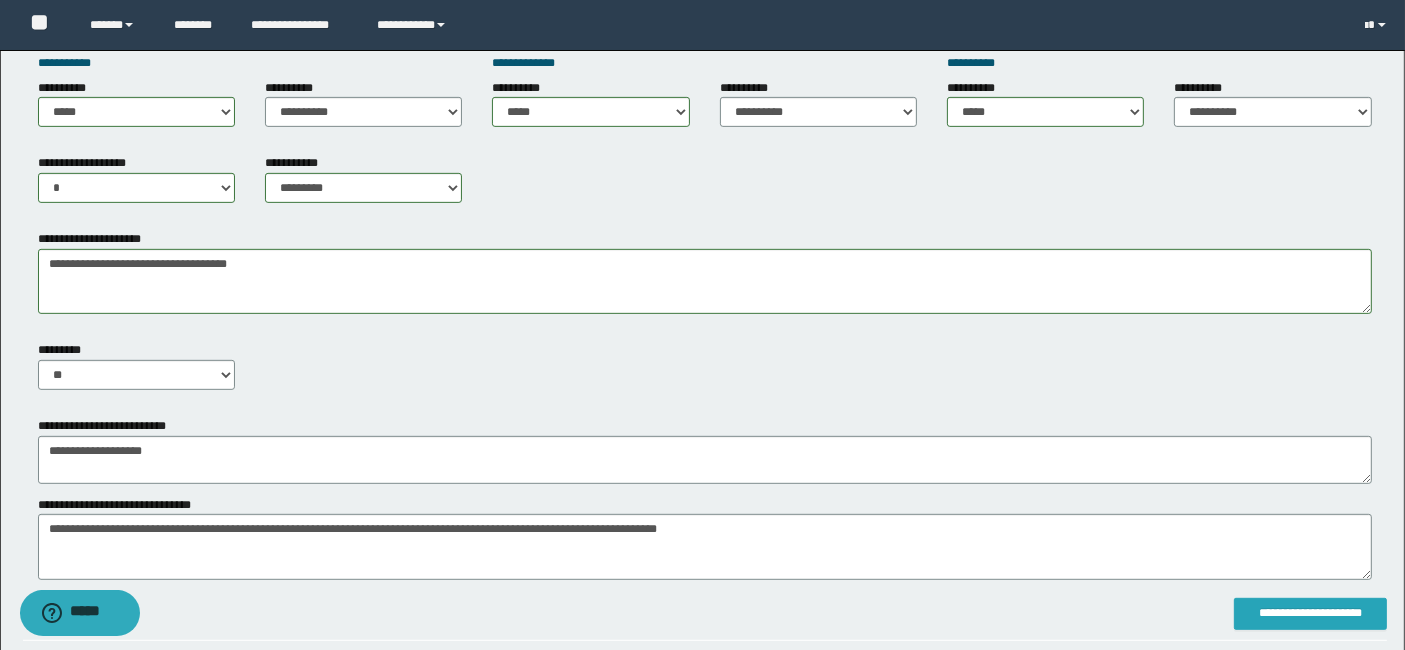 click on "**********" at bounding box center (1310, 613) 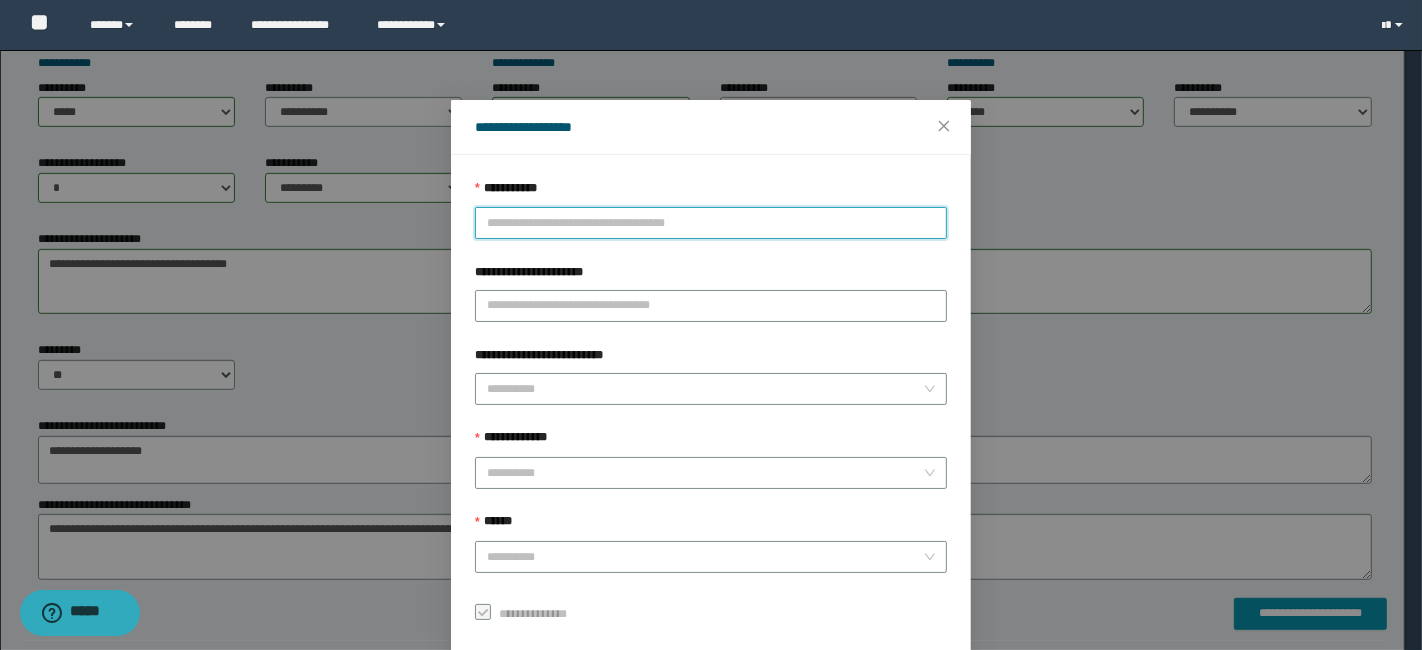 click on "**********" at bounding box center [711, 223] 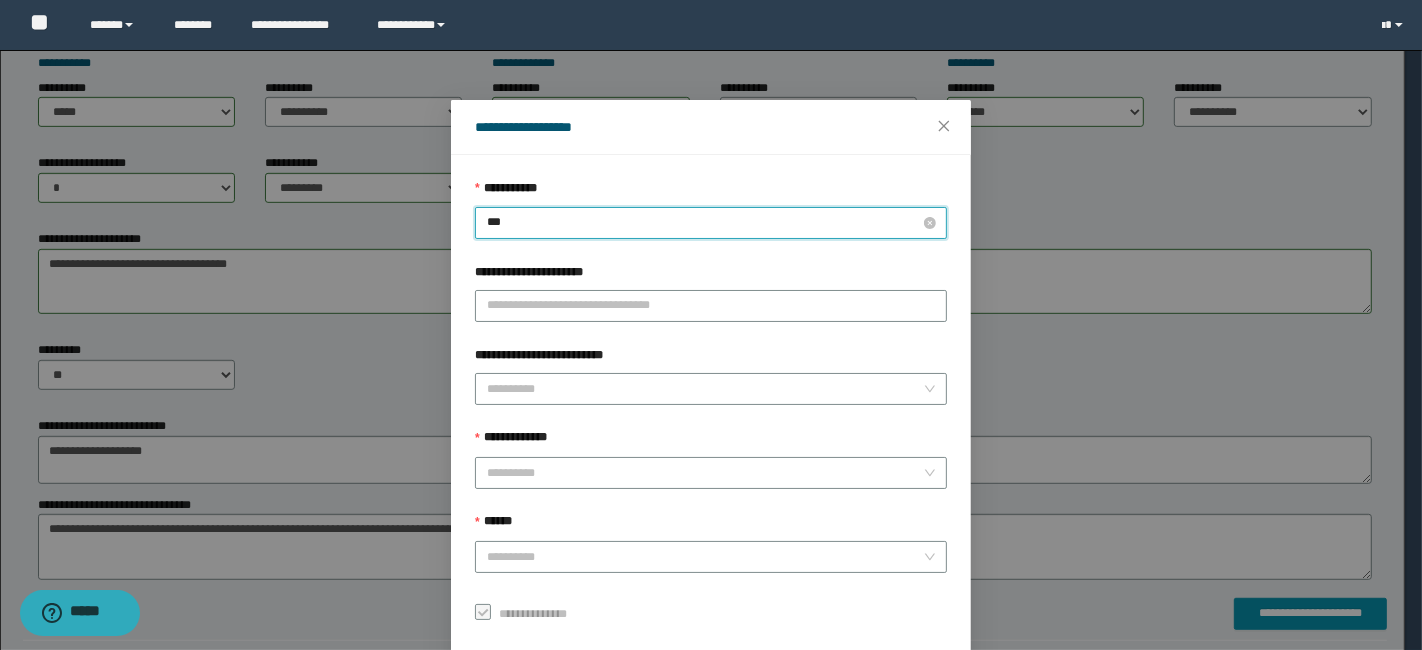 type on "****" 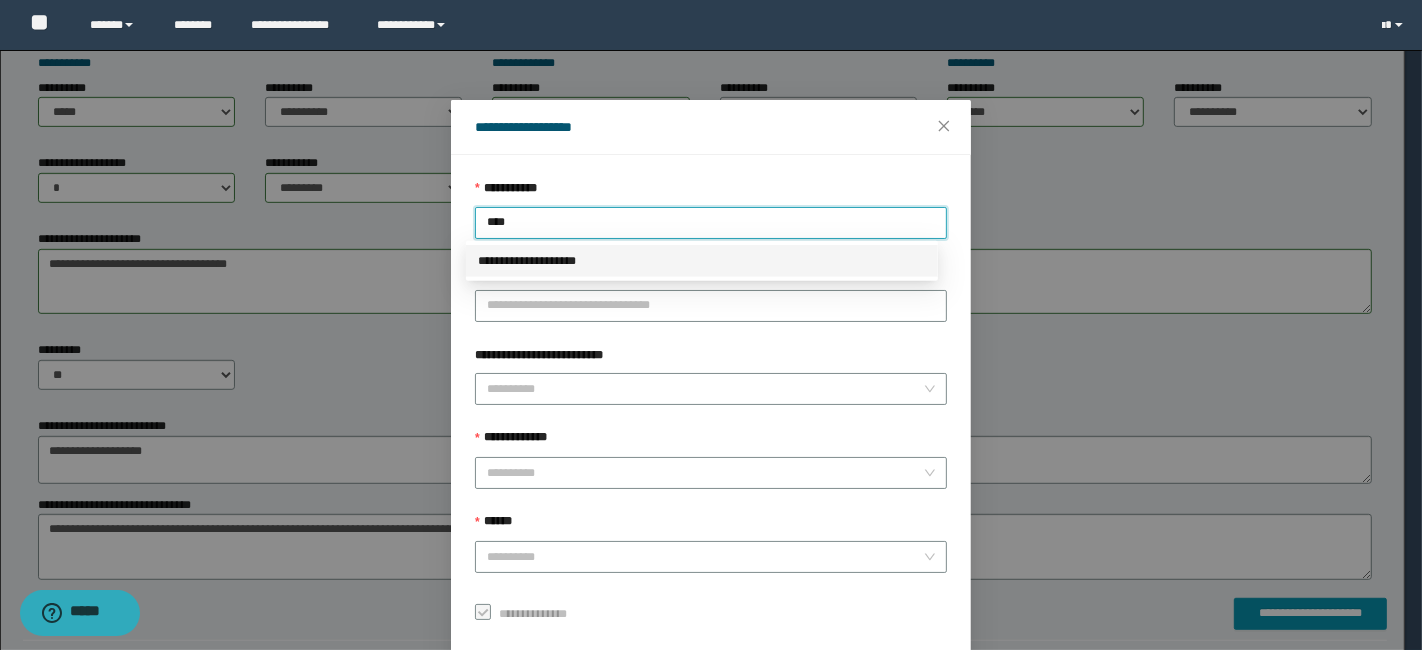 click on "**********" at bounding box center [702, 261] 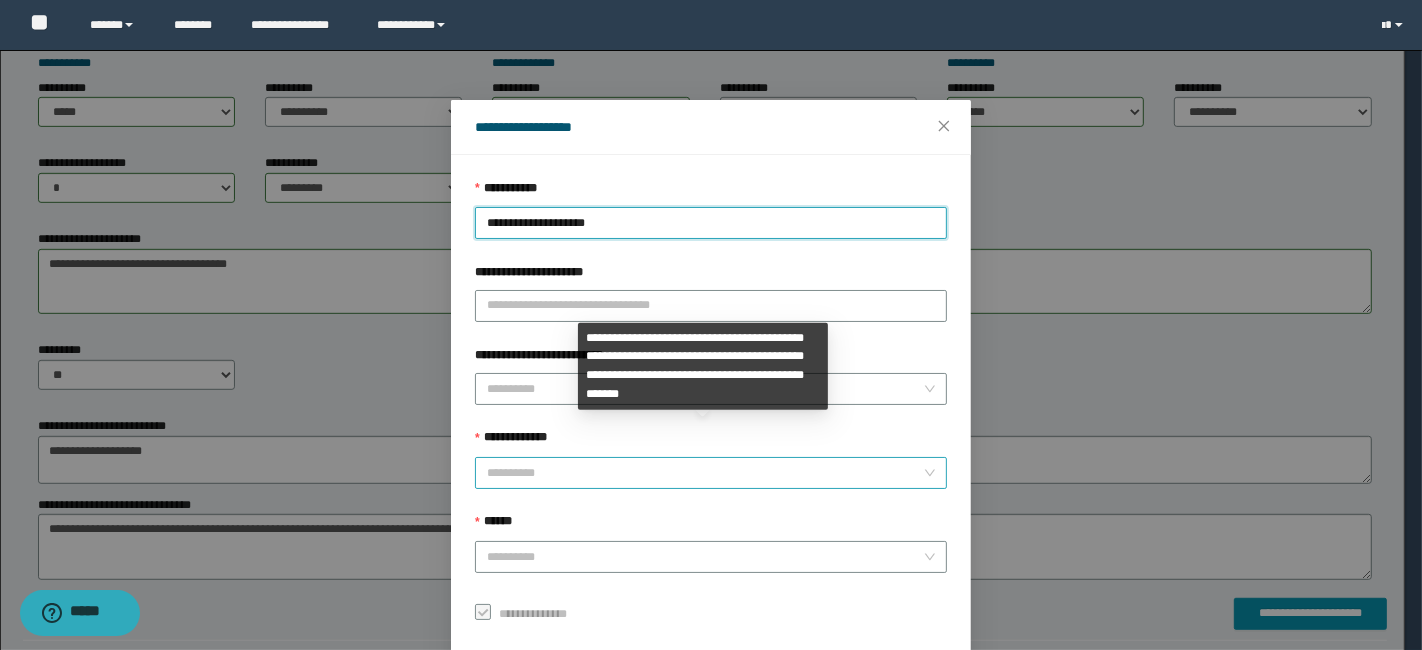 click on "**********" at bounding box center (705, 473) 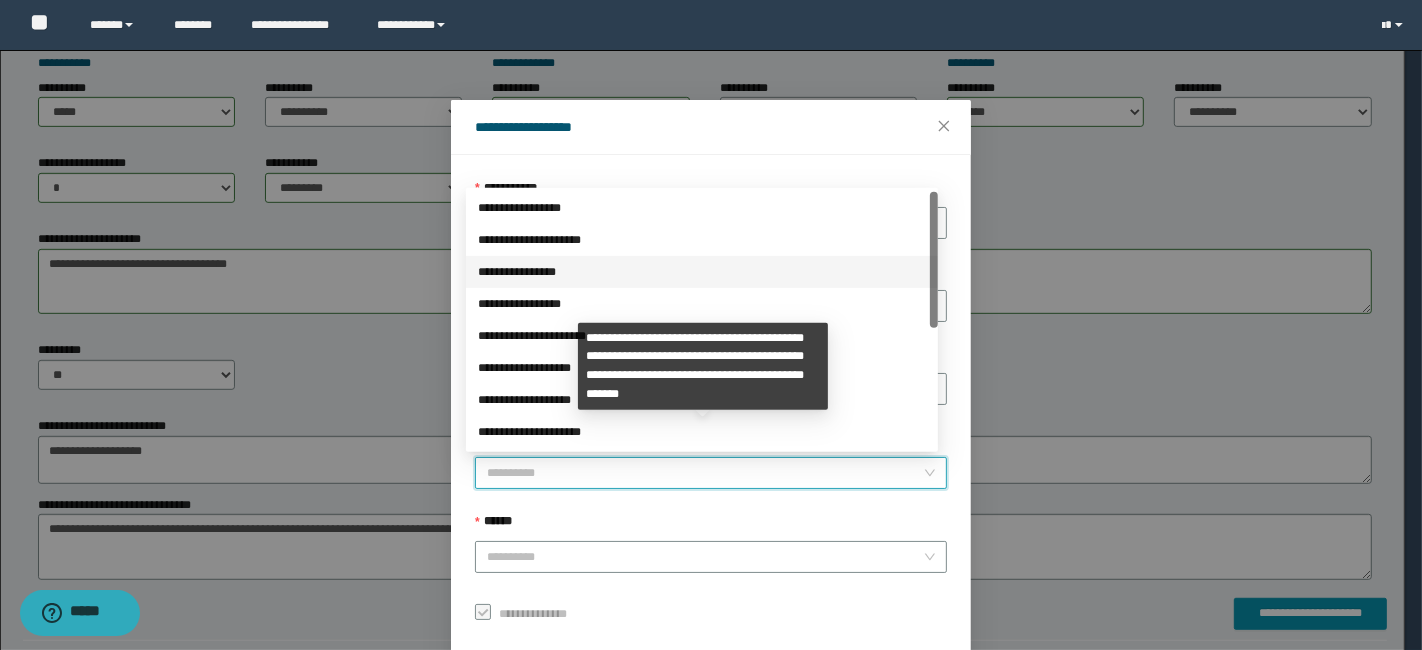 scroll, scrollTop: 223, scrollLeft: 0, axis: vertical 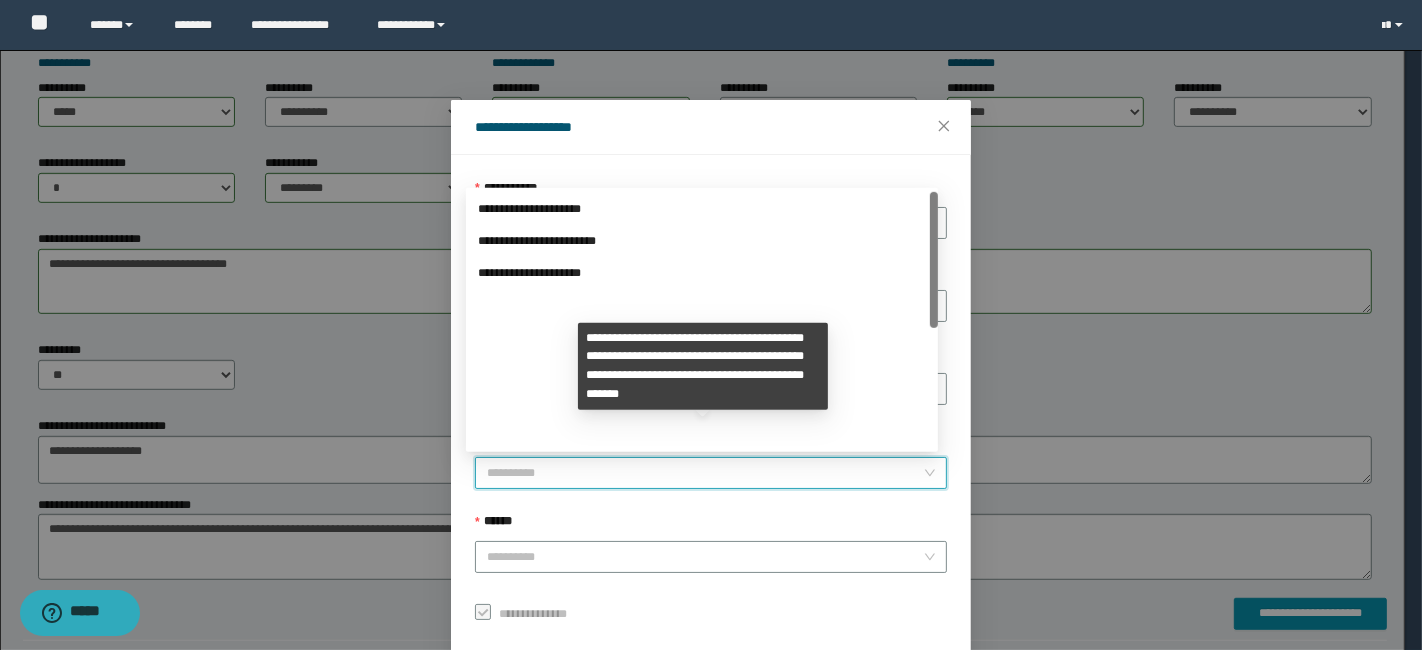 drag, startPoint x: 933, startPoint y: 261, endPoint x: 948, endPoint y: 613, distance: 352.31946 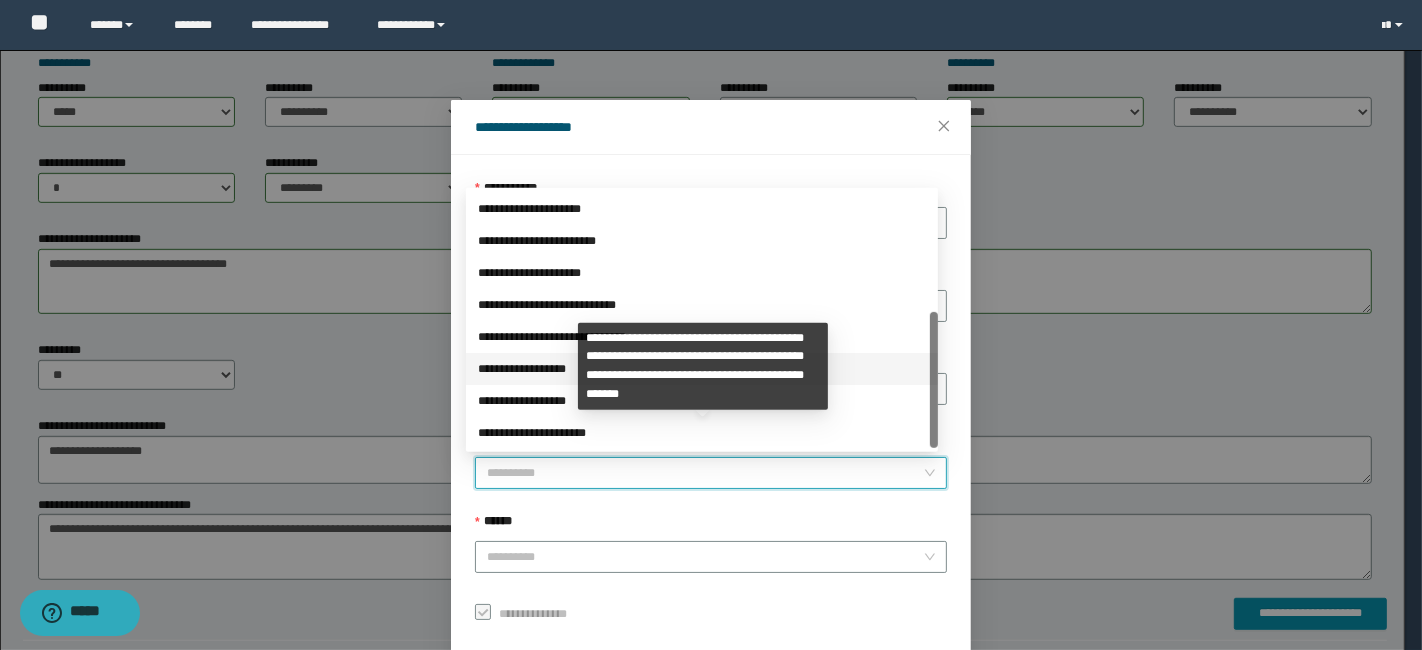 click on "**********" at bounding box center (702, 369) 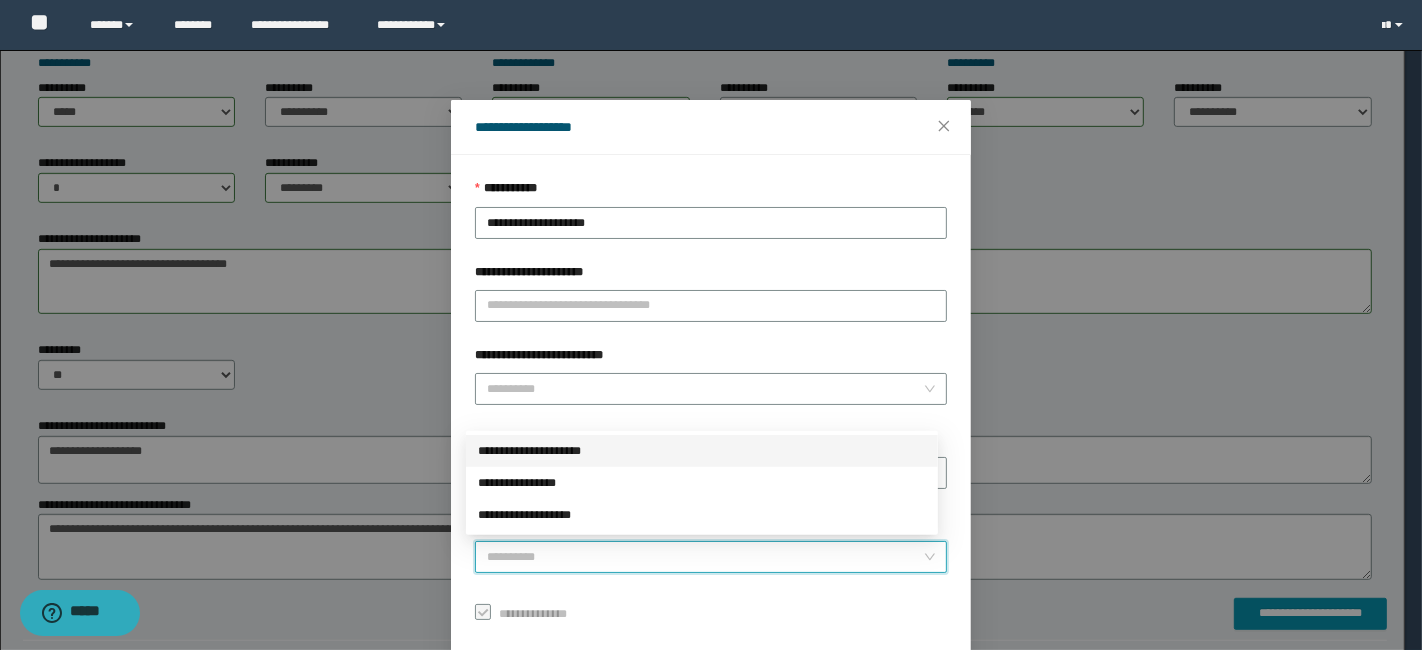 click on "******" at bounding box center [705, 557] 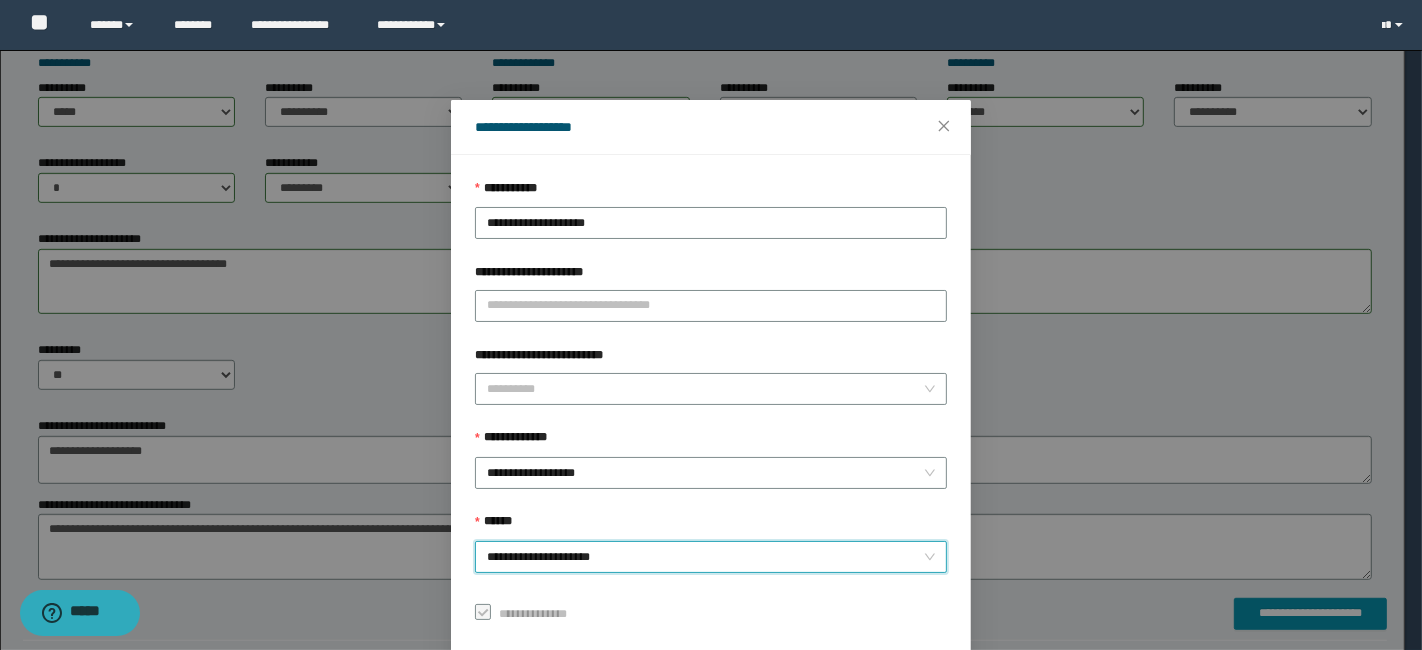 scroll, scrollTop: 100, scrollLeft: 0, axis: vertical 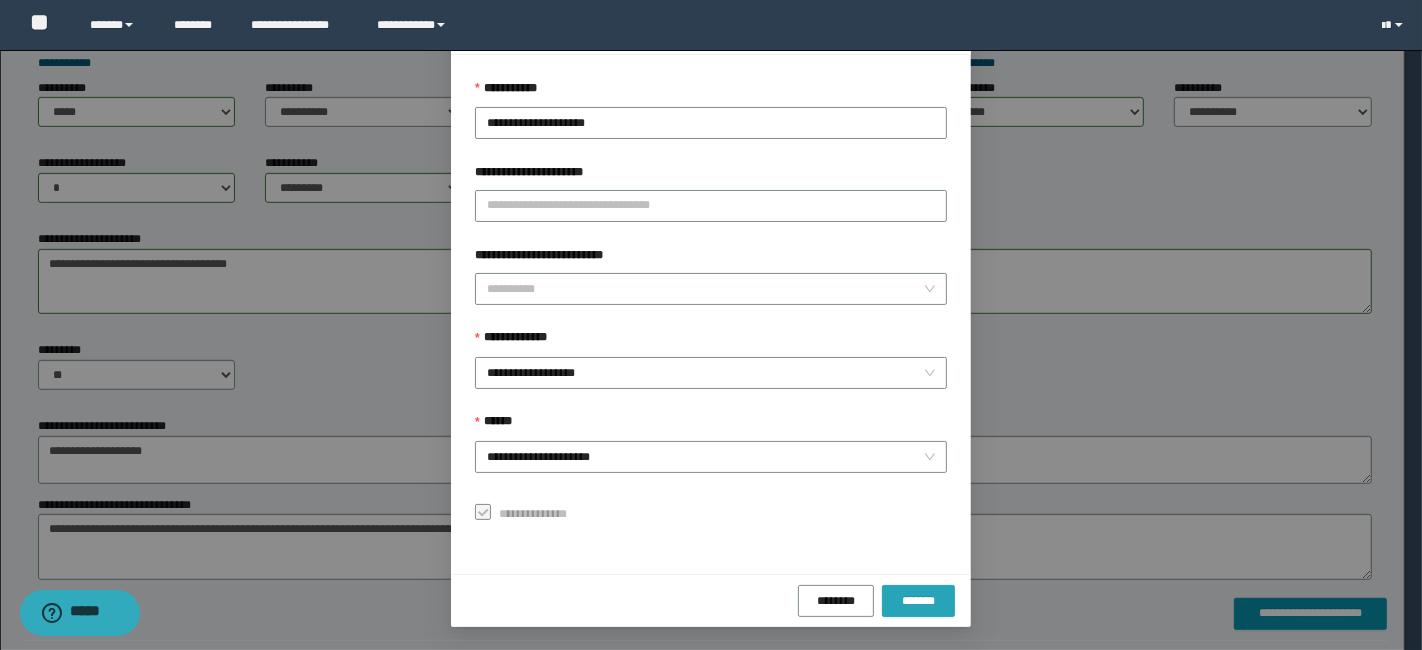 click on "*******" at bounding box center (918, 601) 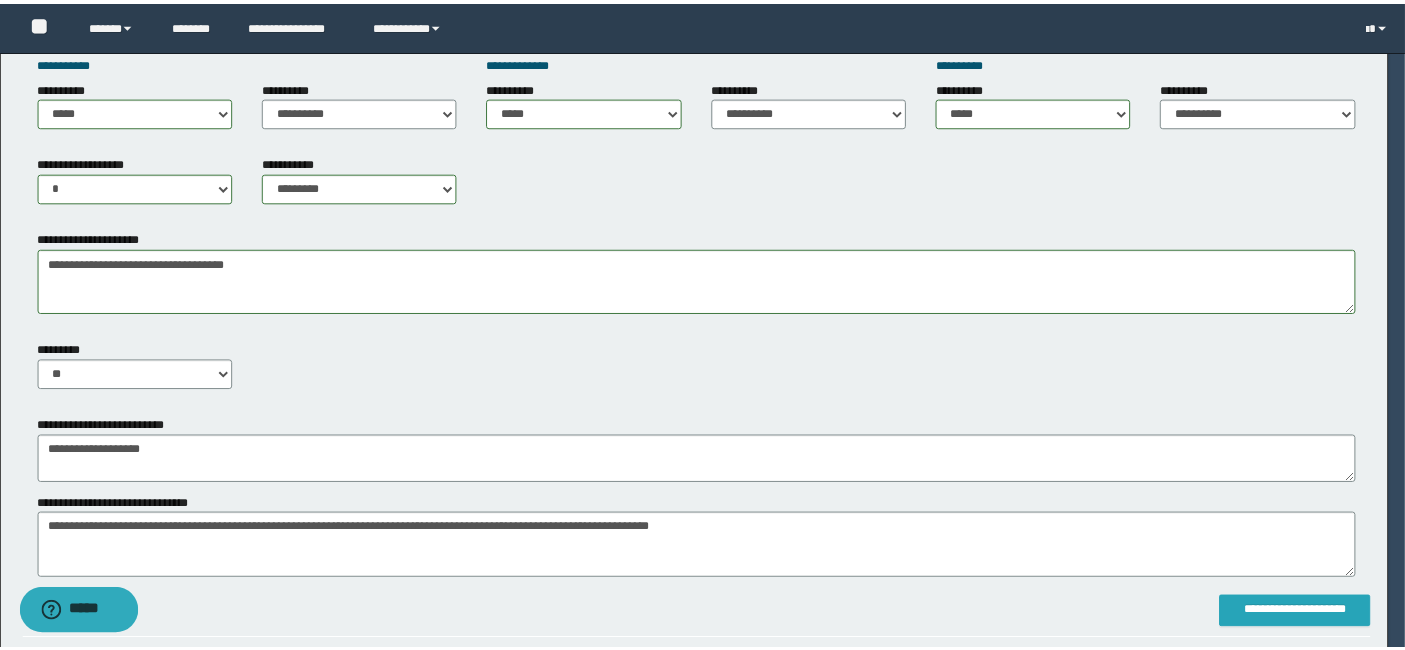 scroll, scrollTop: 0, scrollLeft: 0, axis: both 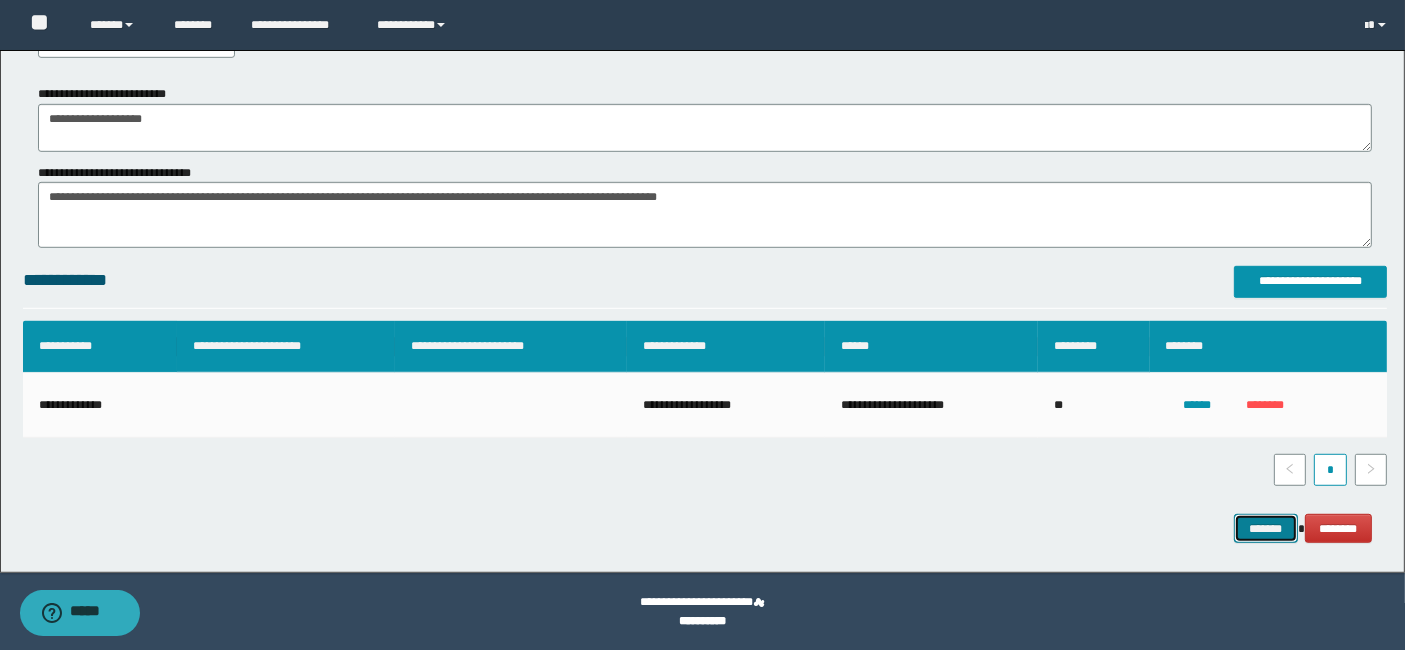 click on "*******" at bounding box center [1266, 528] 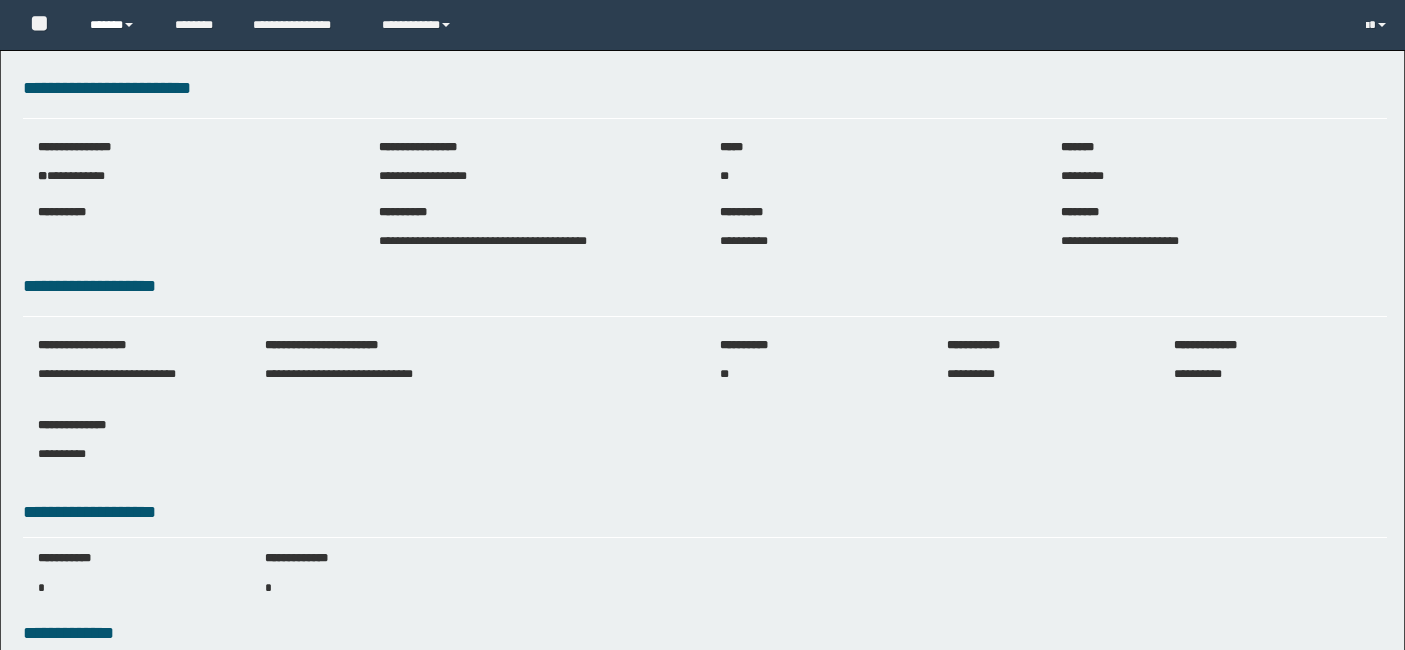 scroll, scrollTop: 0, scrollLeft: 0, axis: both 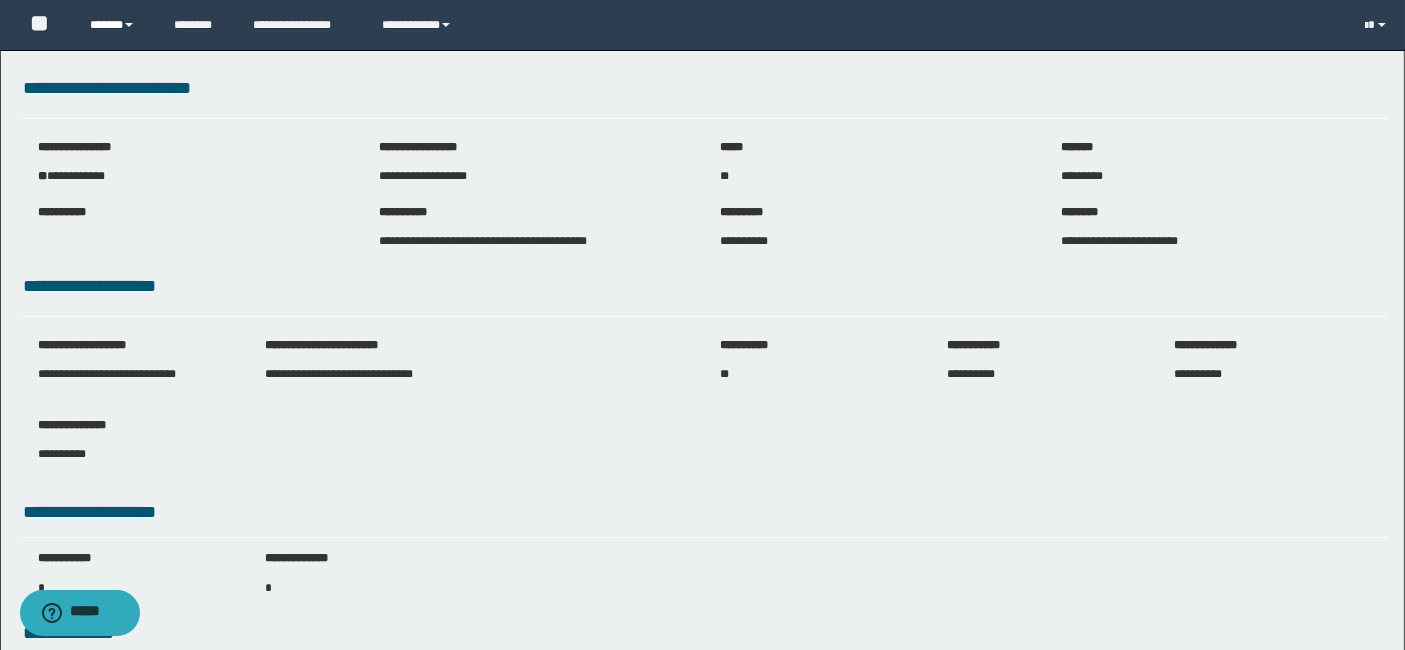 click on "******" at bounding box center [117, 25] 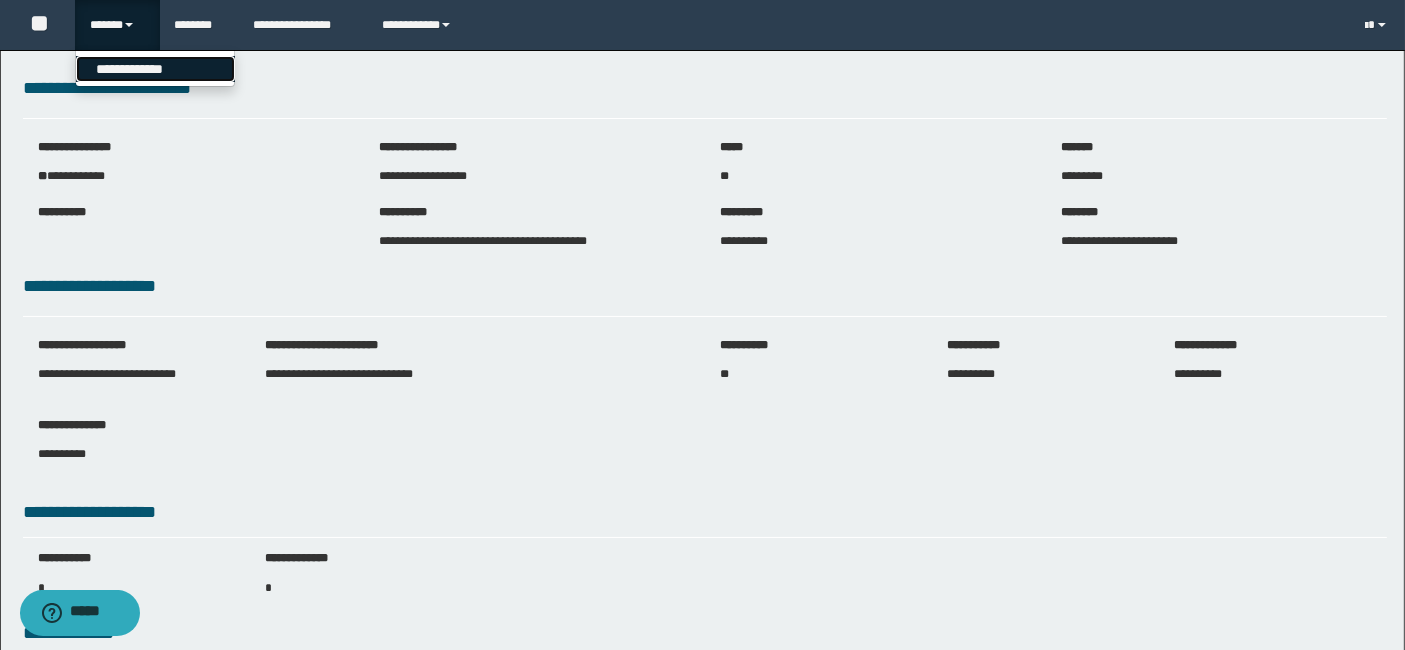 click on "**********" at bounding box center [155, 69] 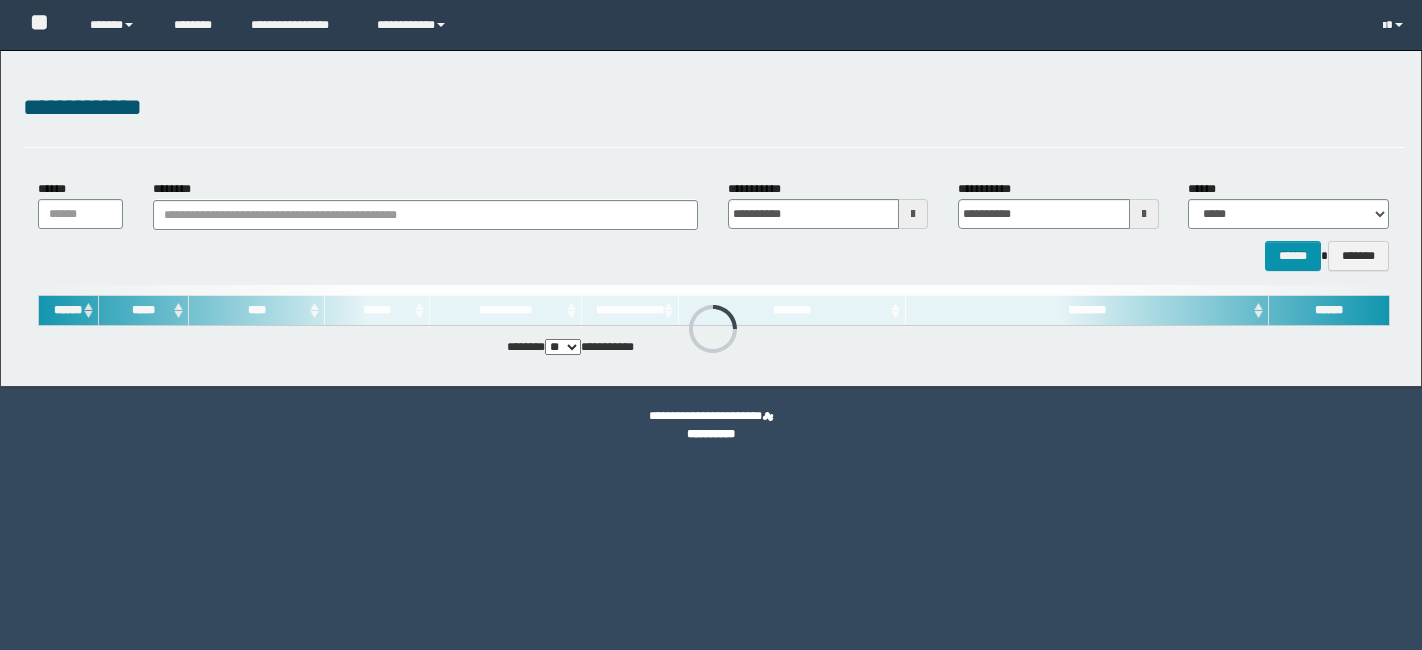 scroll, scrollTop: 0, scrollLeft: 0, axis: both 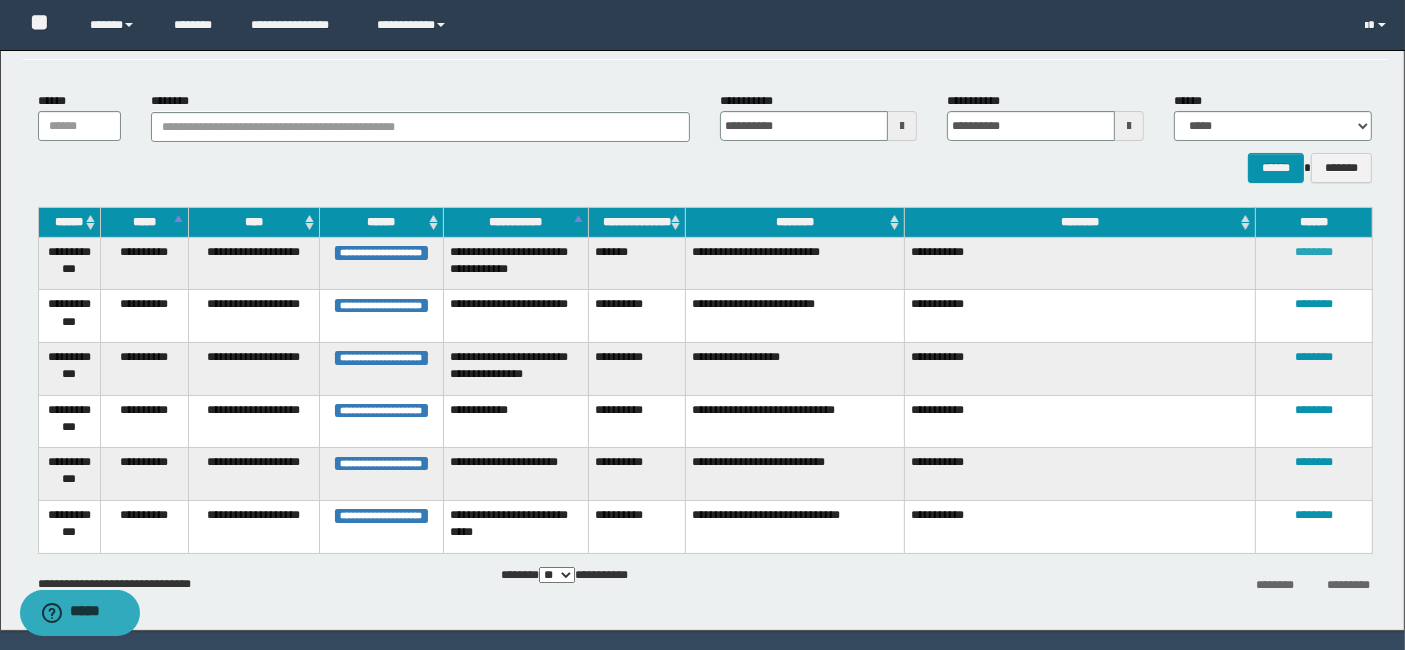 click on "********" at bounding box center (1314, 252) 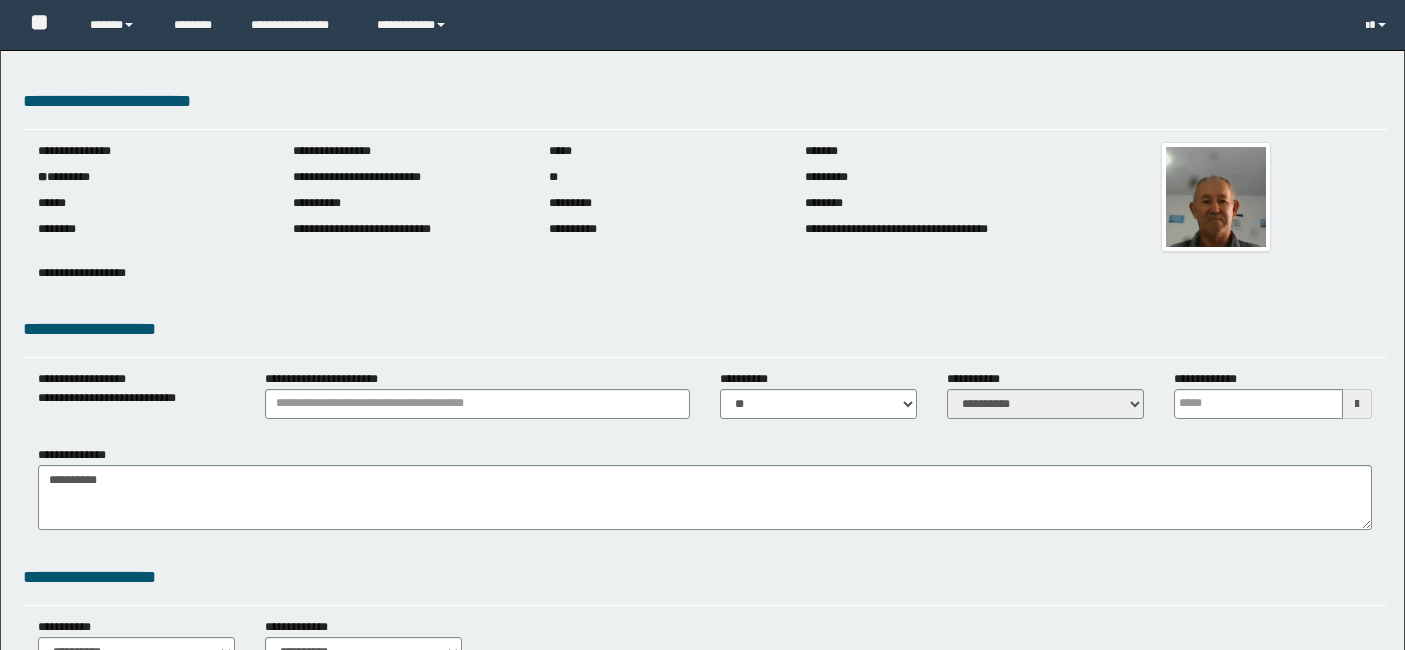 scroll, scrollTop: 0, scrollLeft: 0, axis: both 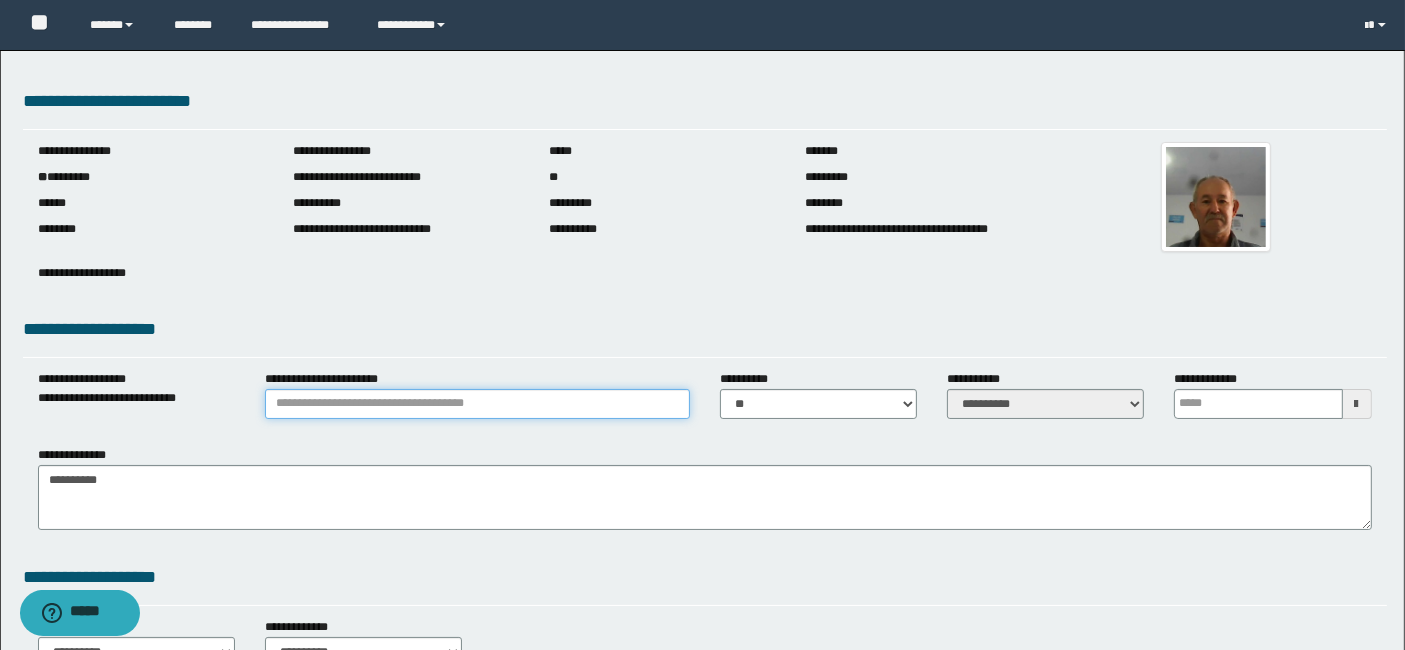click on "**********" at bounding box center [477, 404] 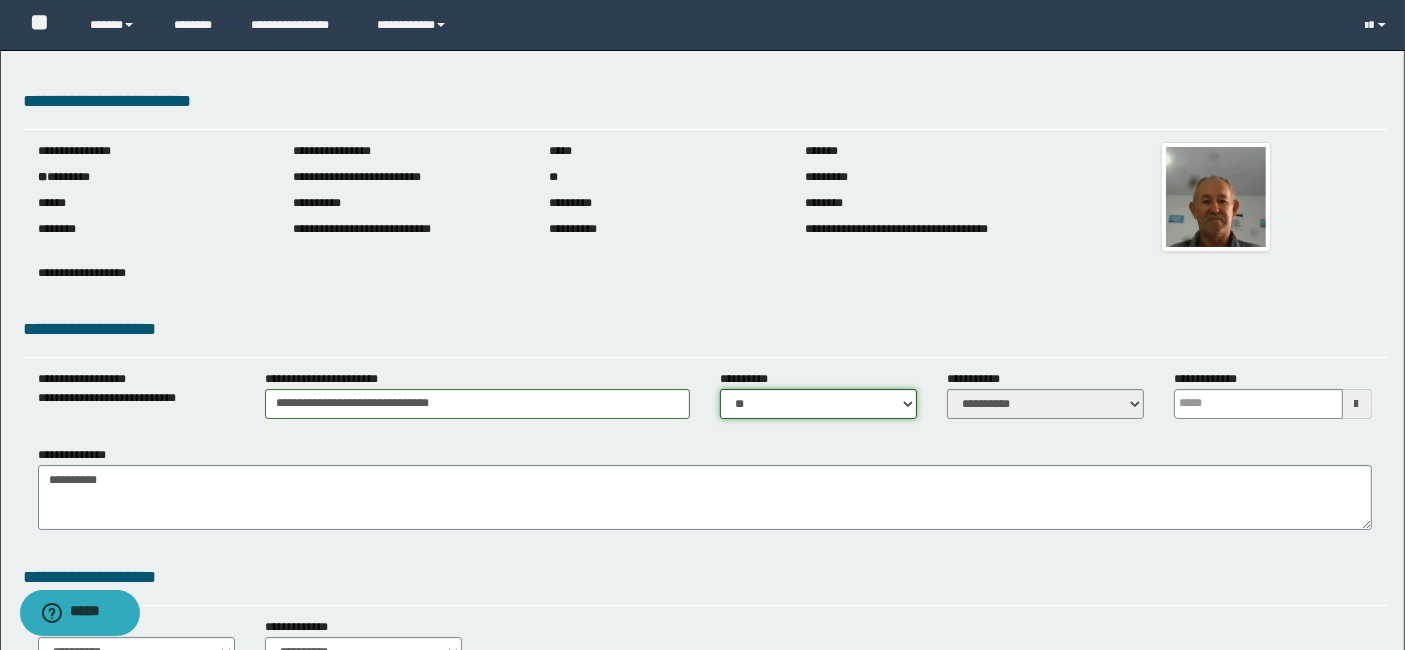 drag, startPoint x: 909, startPoint y: 407, endPoint x: 860, endPoint y: 453, distance: 67.20863 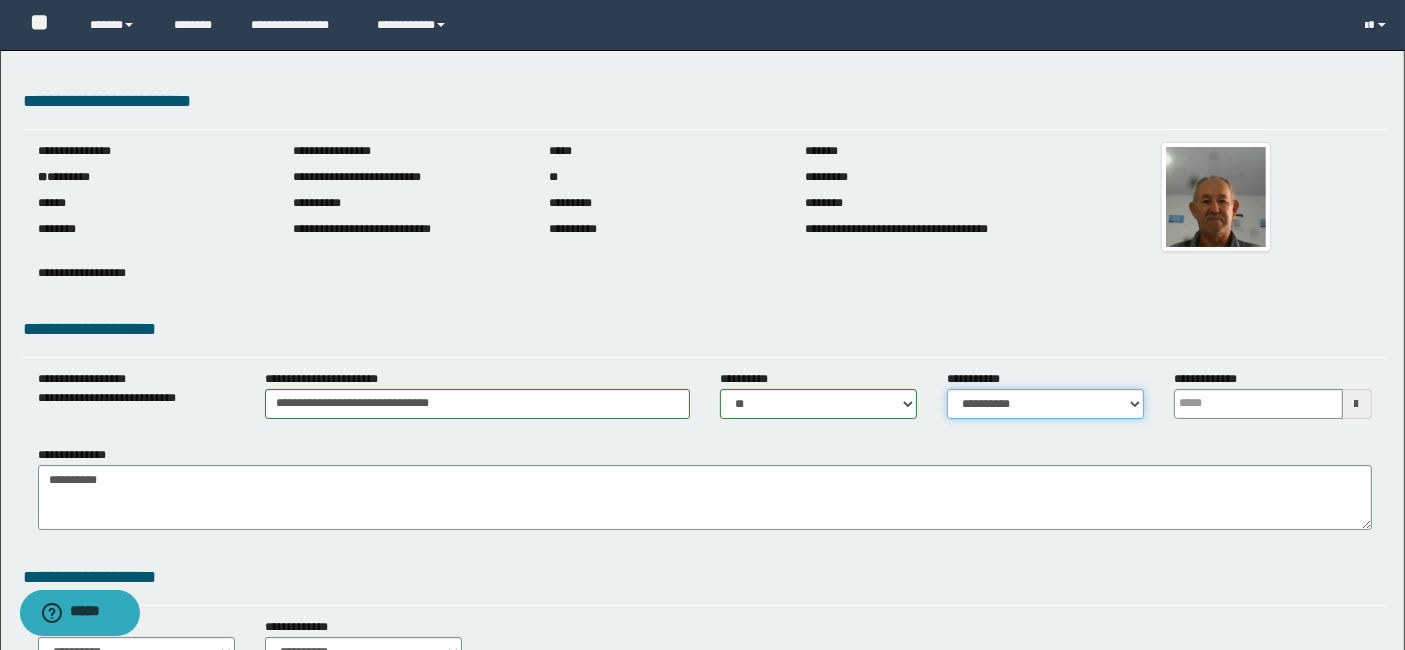 click on "**********" at bounding box center [1045, 404] 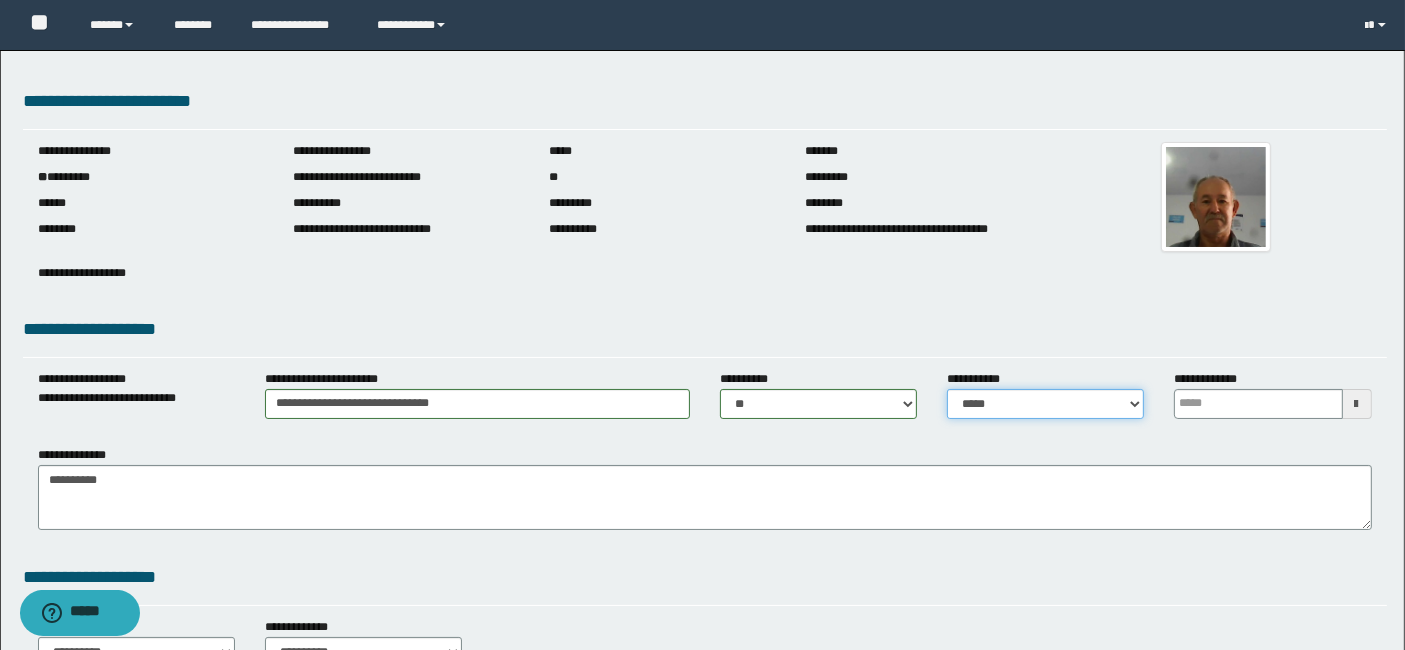 click on "**********" at bounding box center (1045, 404) 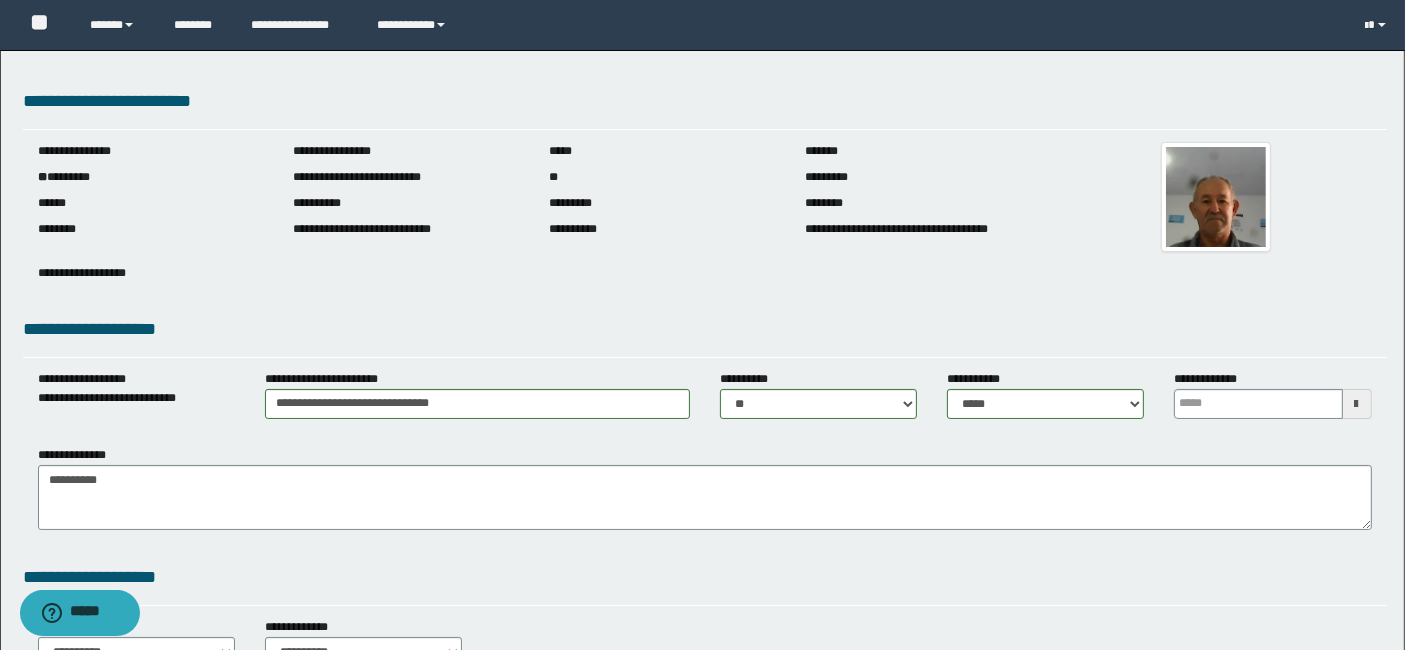click at bounding box center [1357, 404] 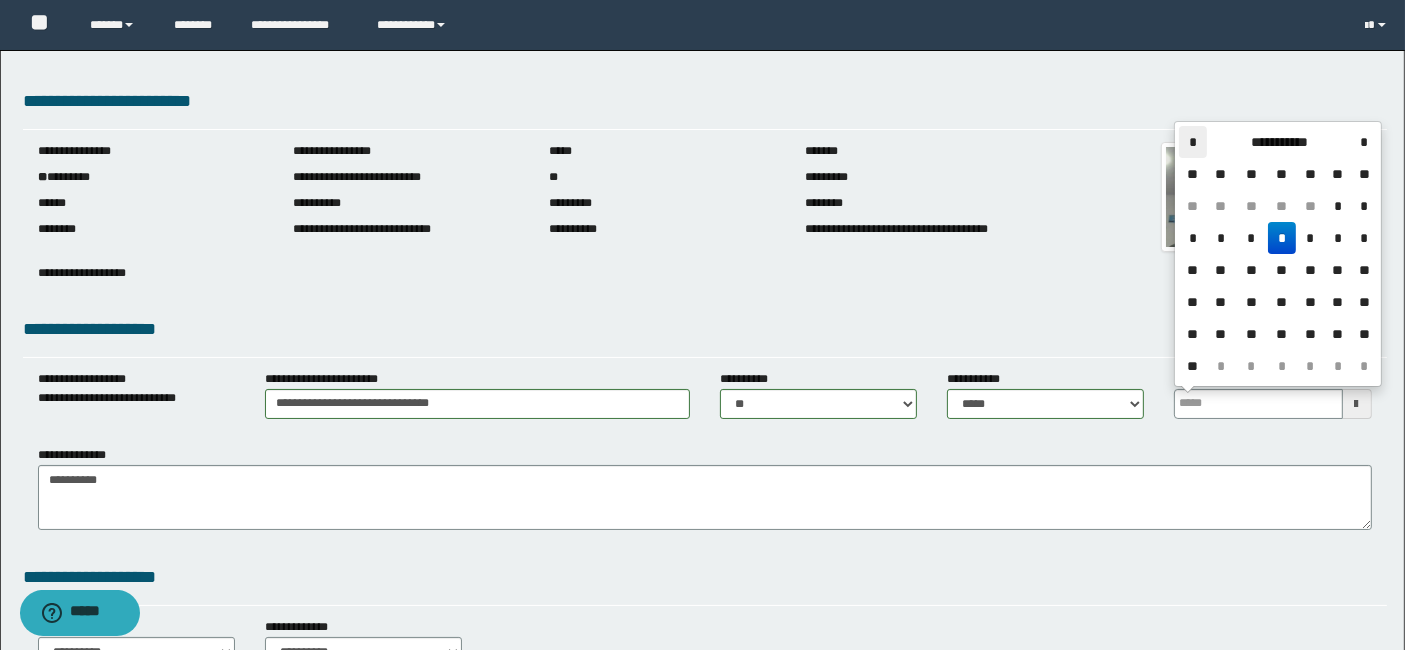 click on "*" at bounding box center (1193, 142) 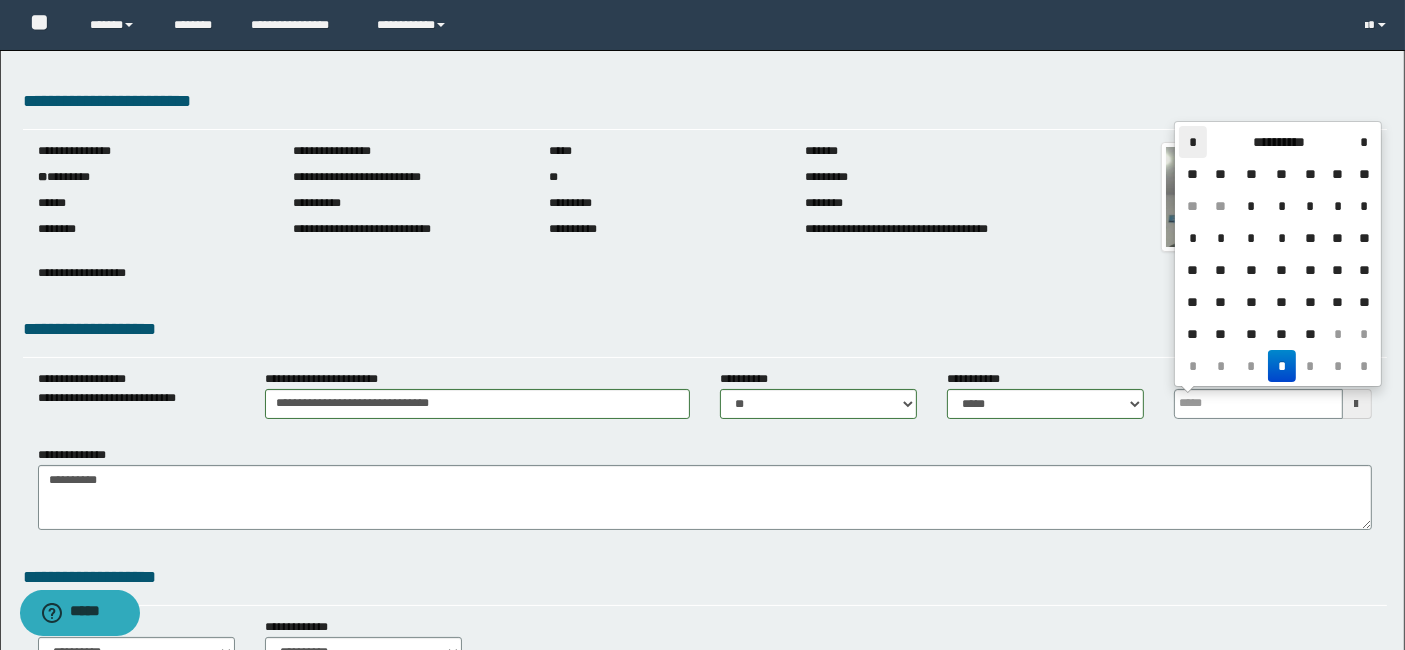 click on "*" at bounding box center [1193, 142] 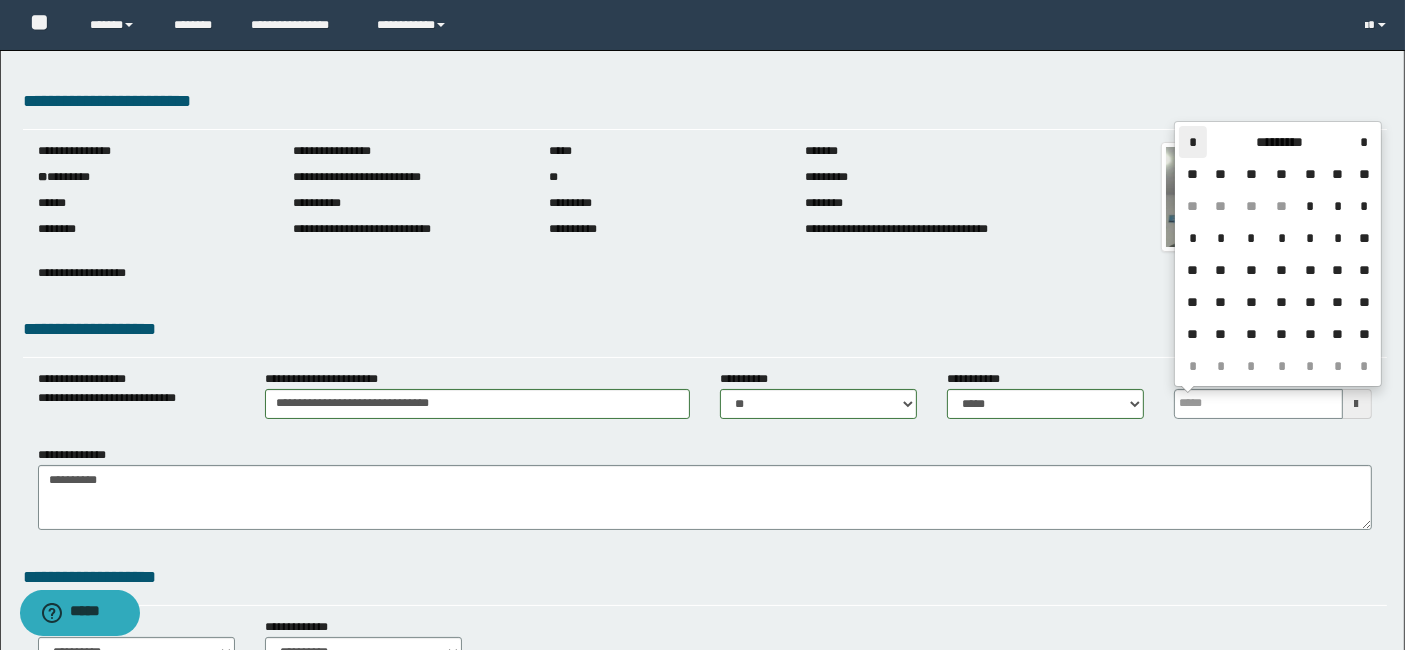 click on "*" at bounding box center (1193, 142) 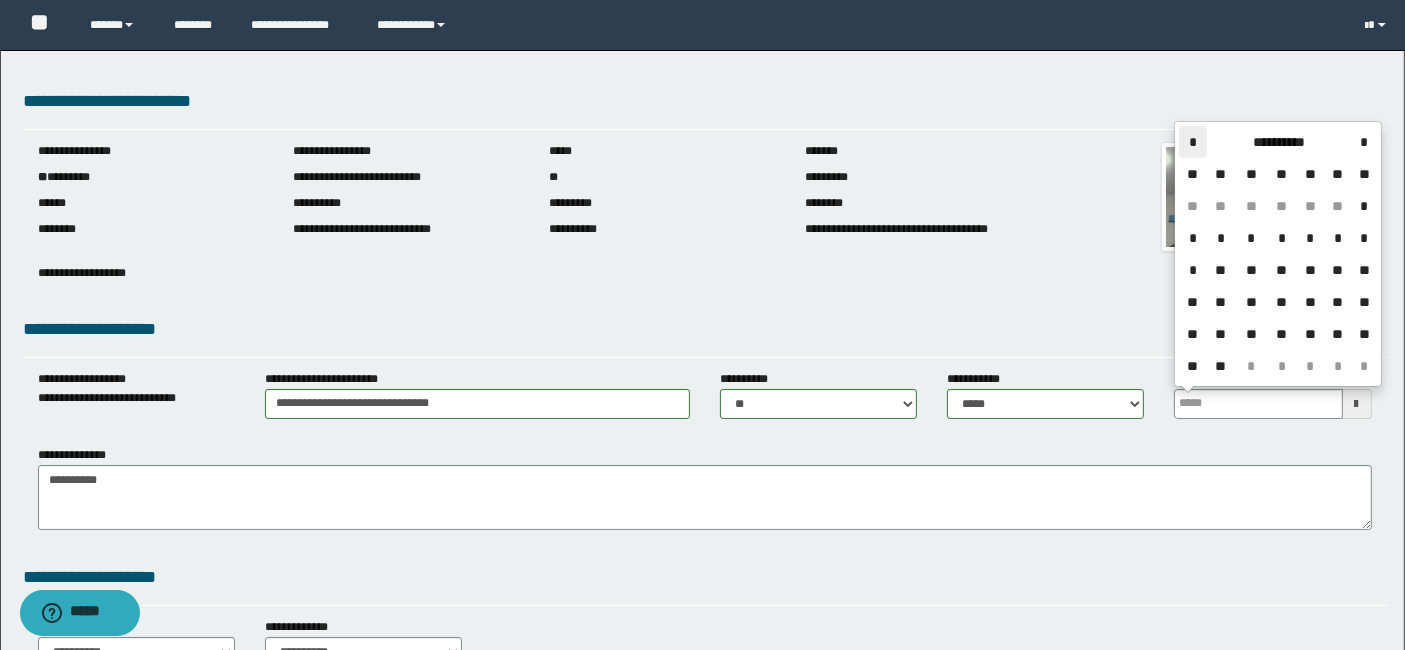 click on "*" at bounding box center [1193, 142] 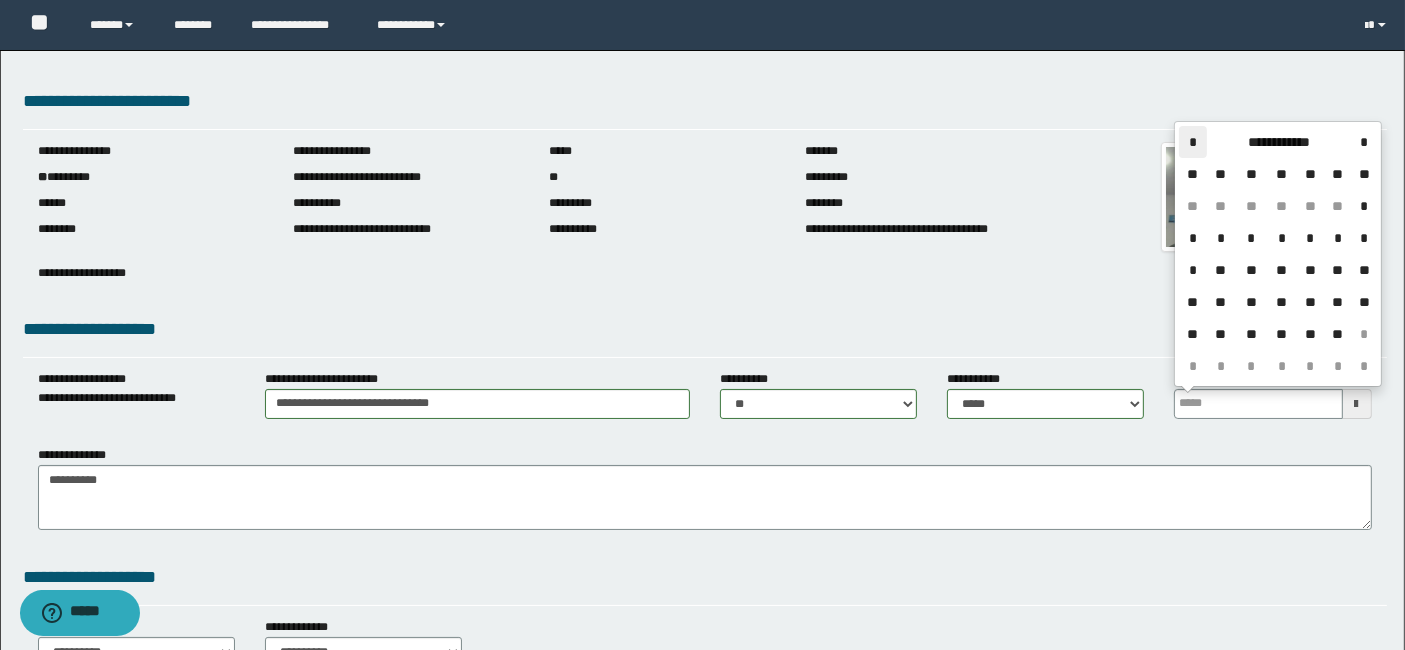click on "*" at bounding box center (1193, 142) 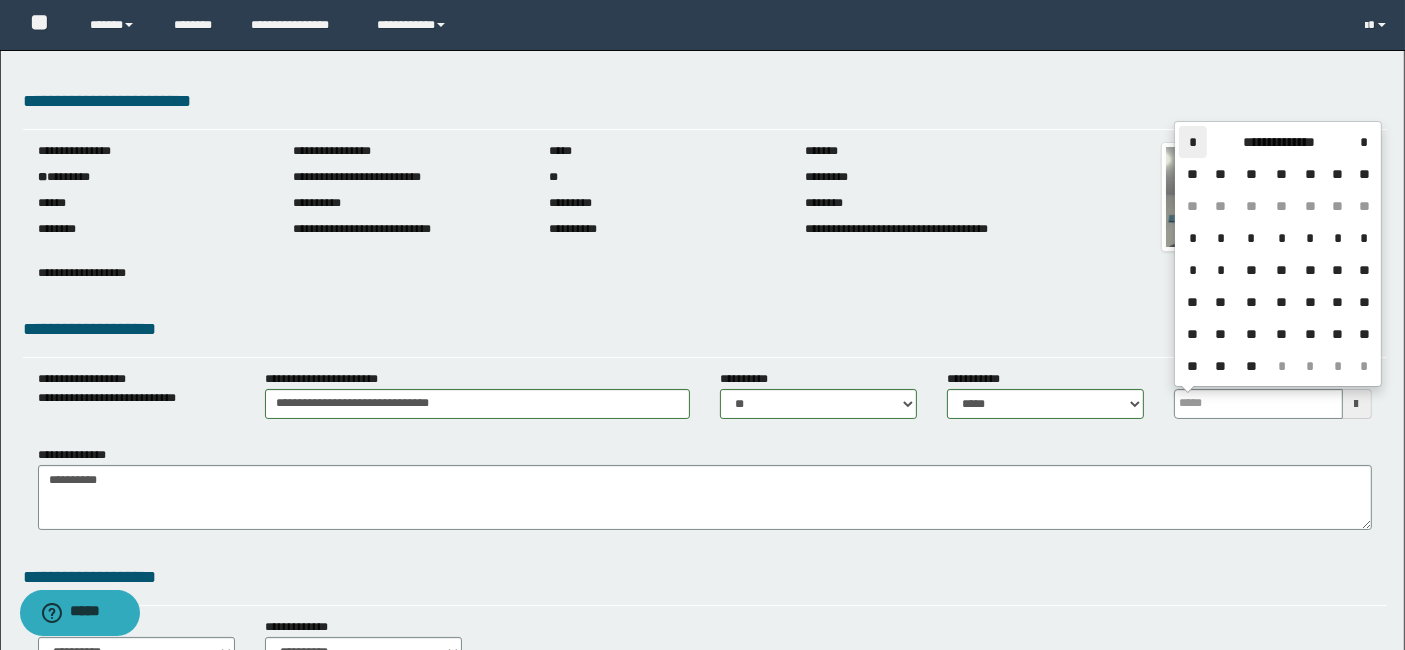 click on "*" at bounding box center [1193, 142] 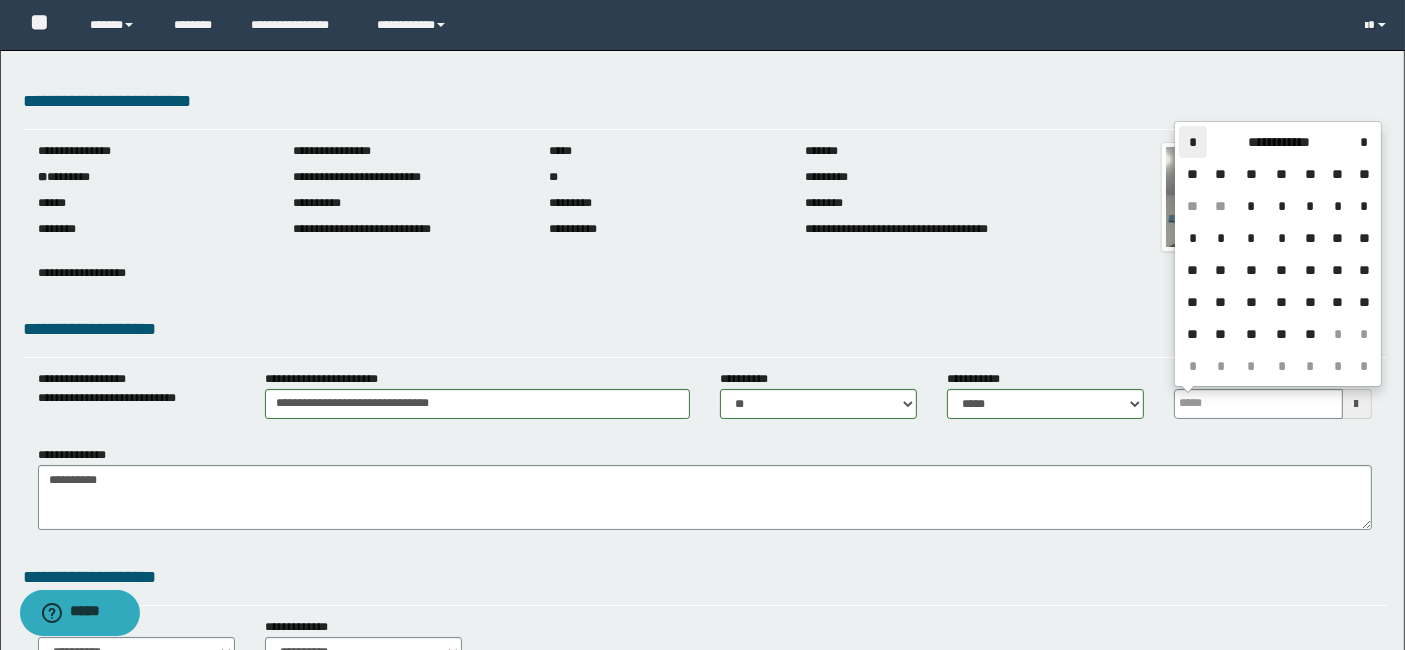 click on "*" at bounding box center [1193, 142] 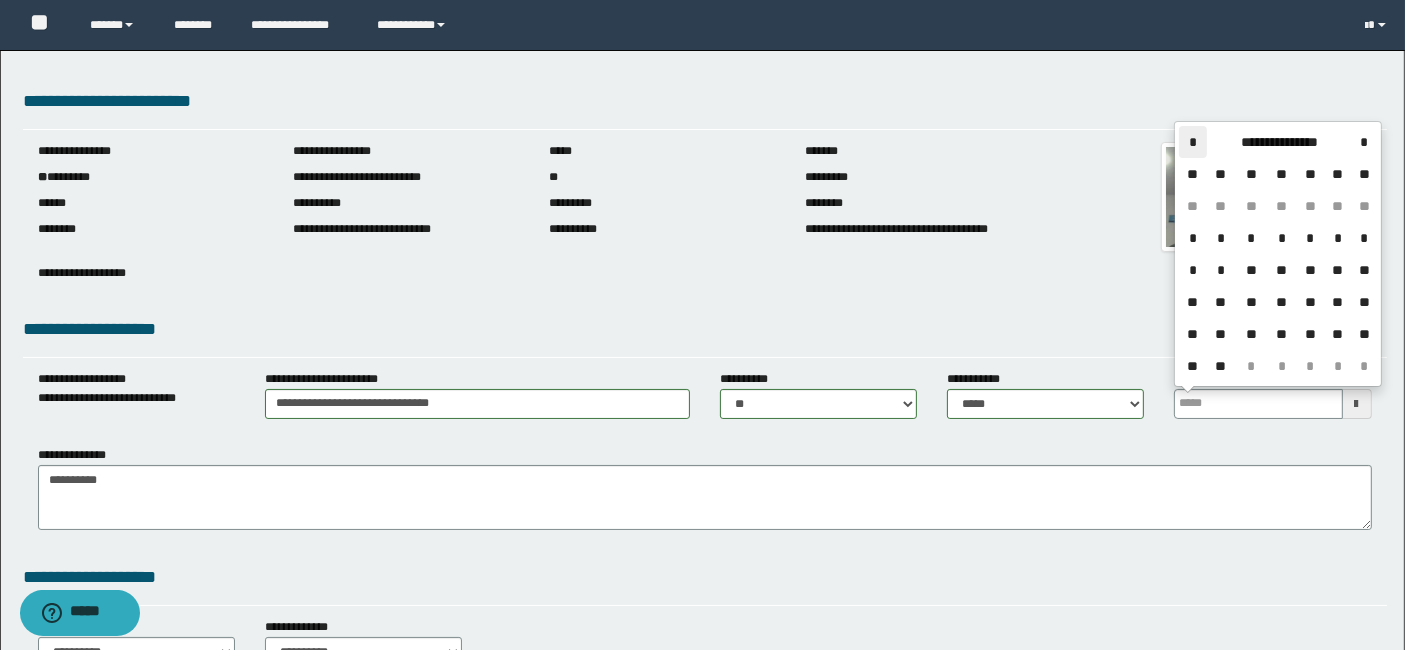 click on "*" at bounding box center (1193, 142) 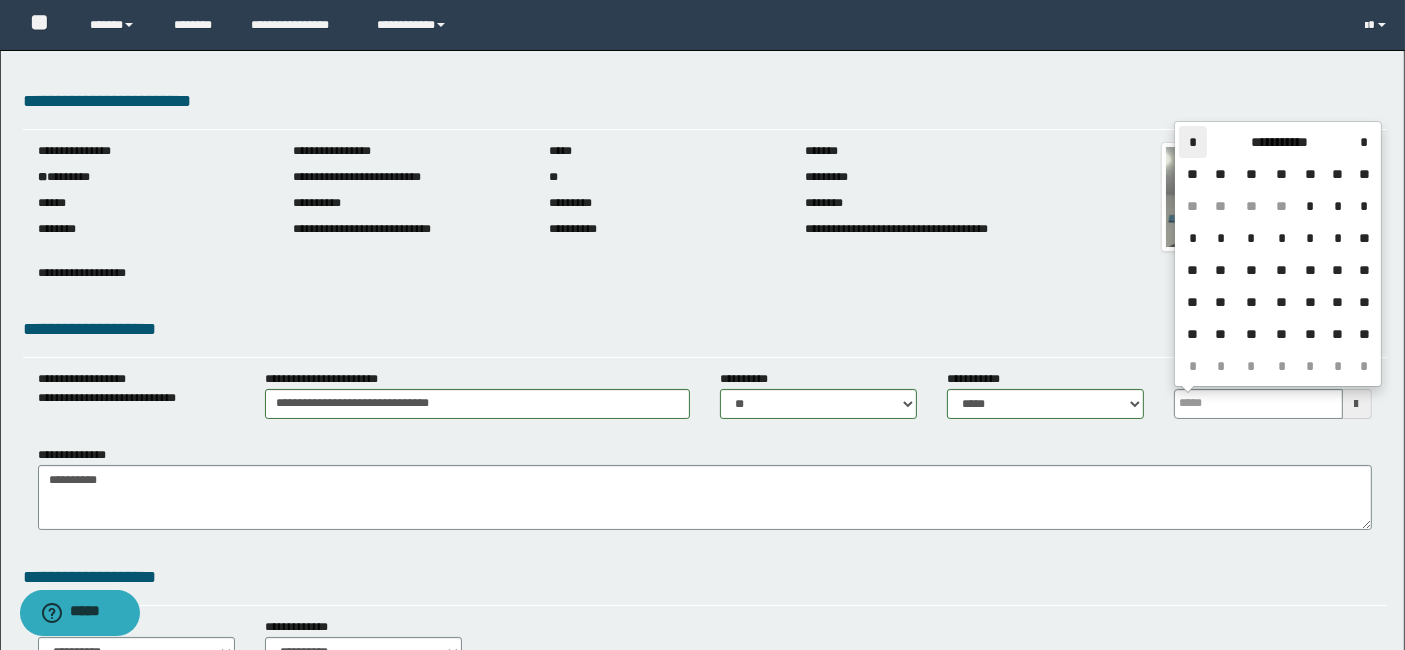 click on "*" at bounding box center (1193, 142) 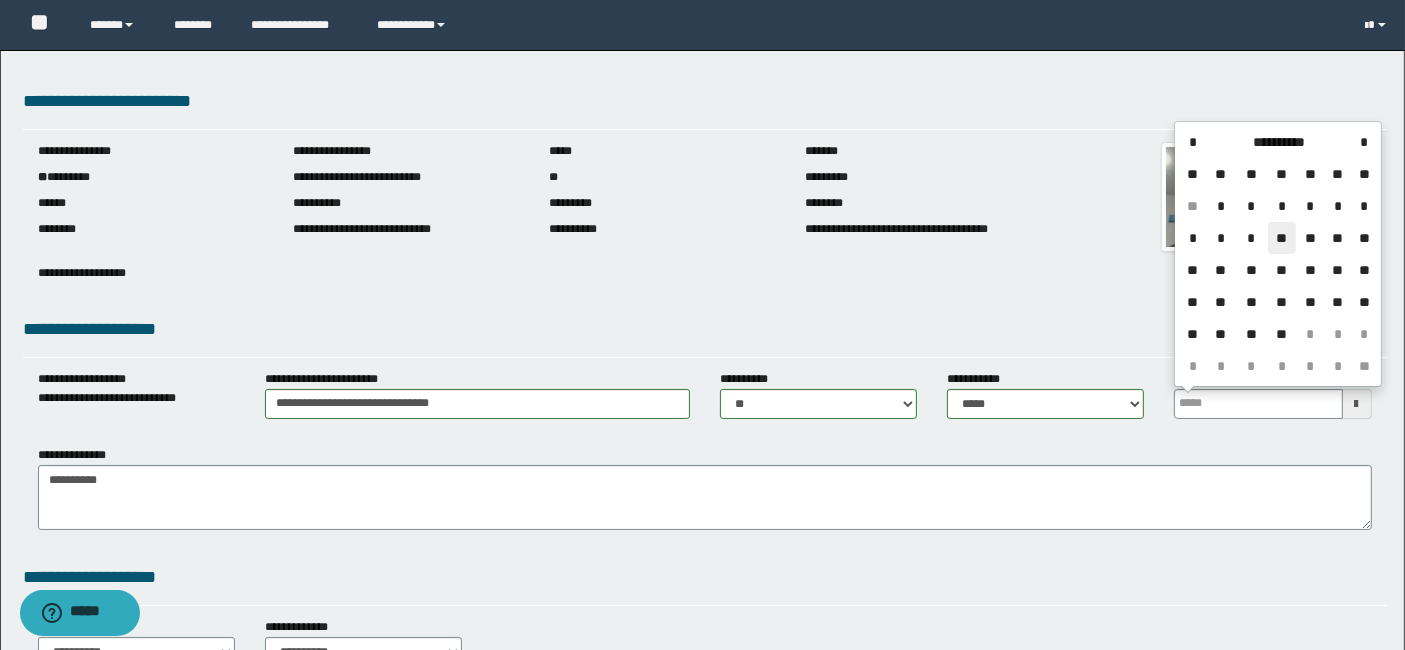 click on "**" at bounding box center [1282, 238] 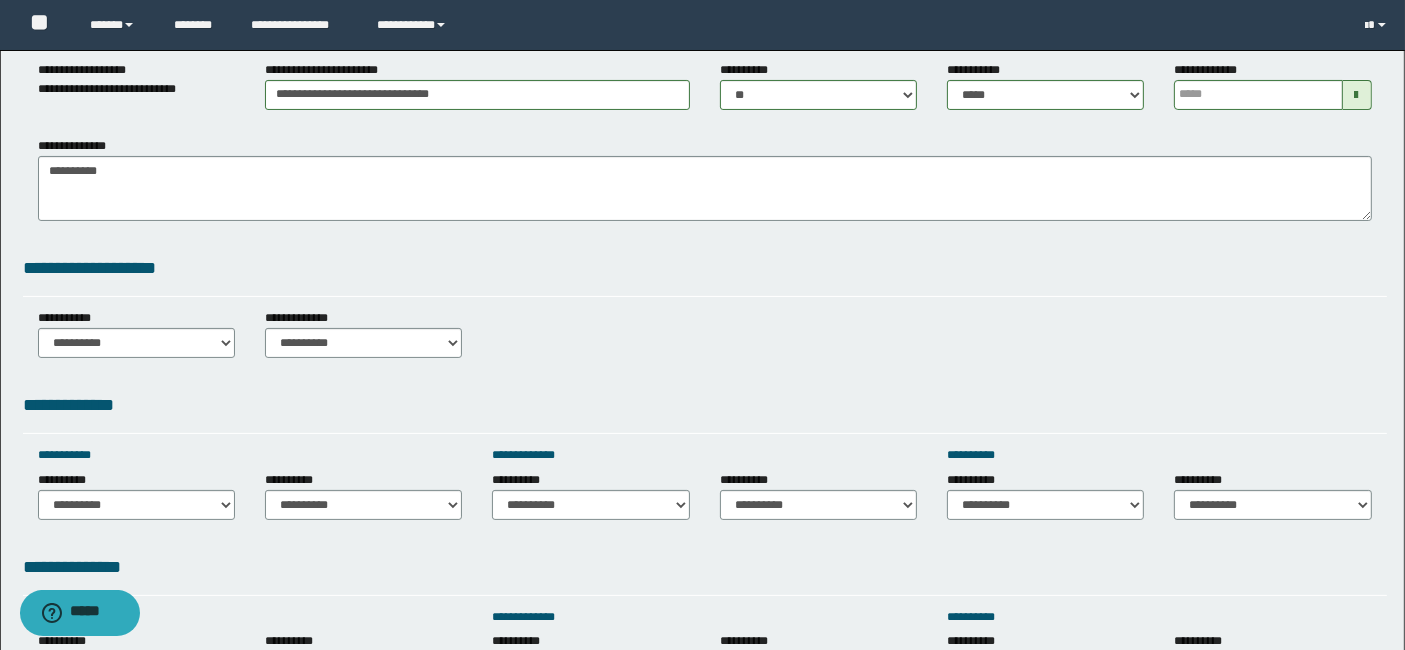 scroll, scrollTop: 311, scrollLeft: 0, axis: vertical 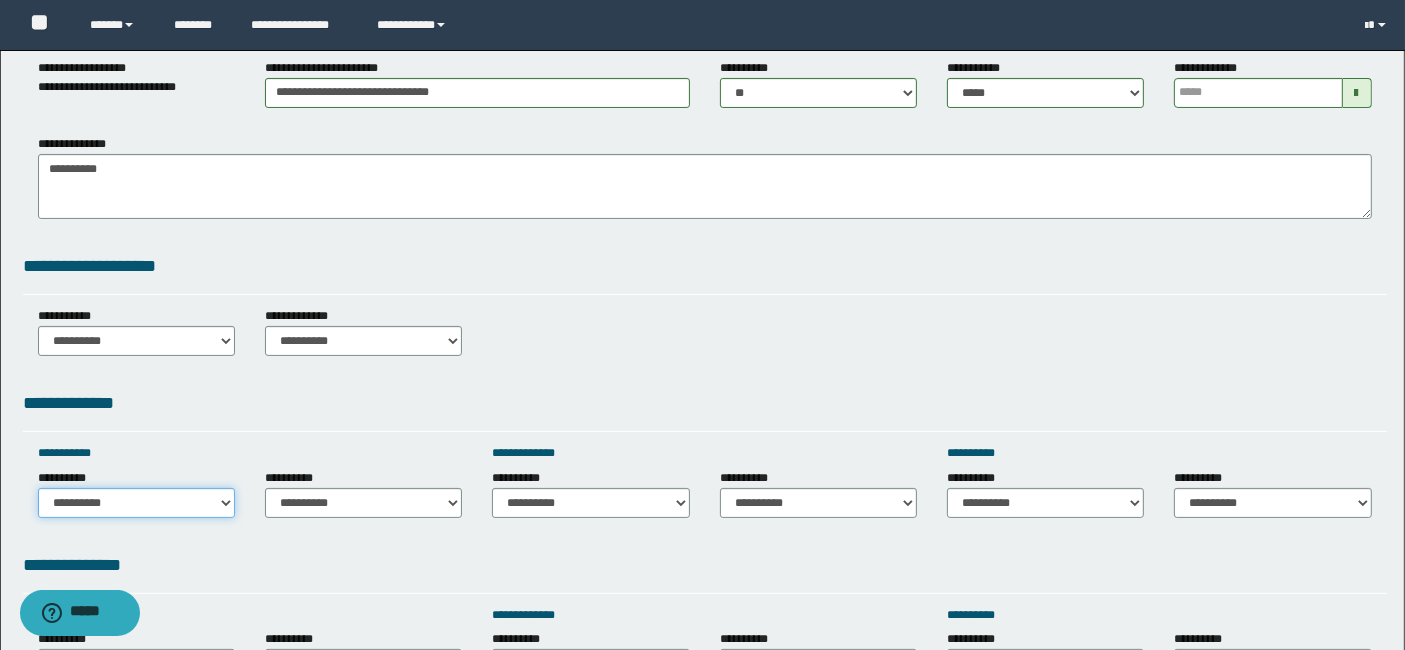 click on "**********" at bounding box center (136, 503) 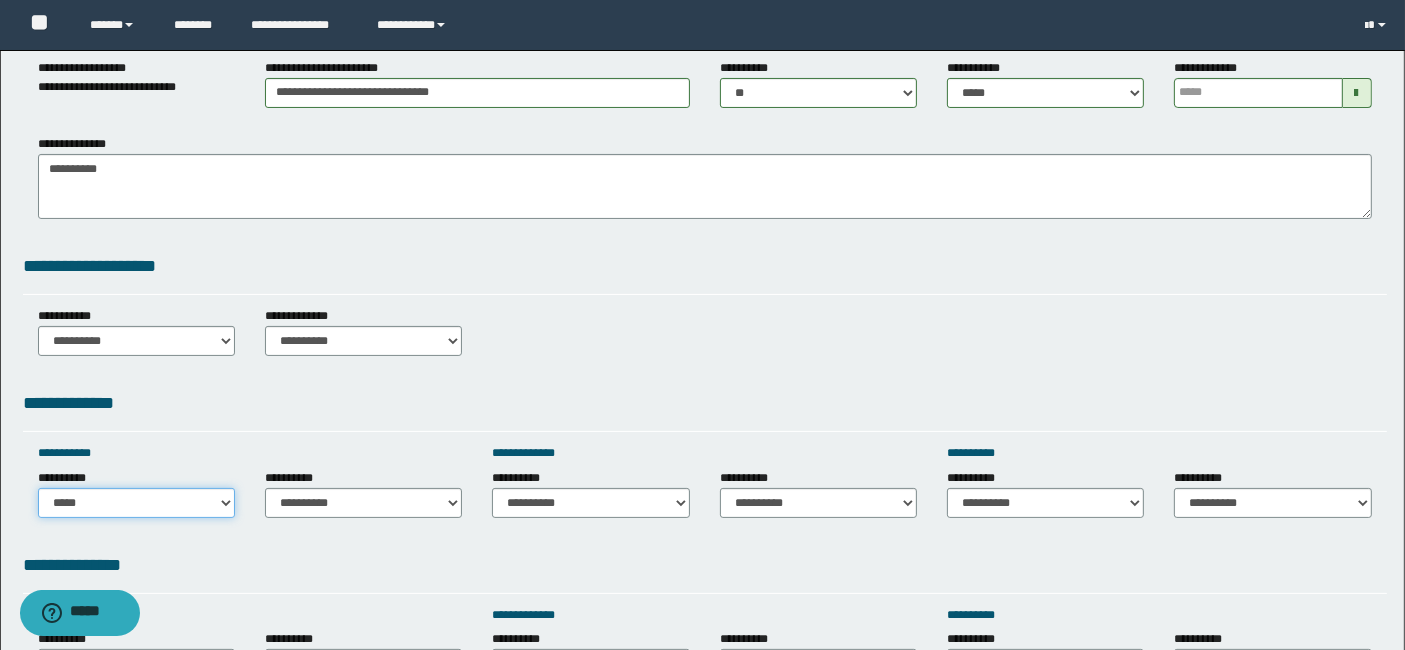 click on "**********" at bounding box center (136, 503) 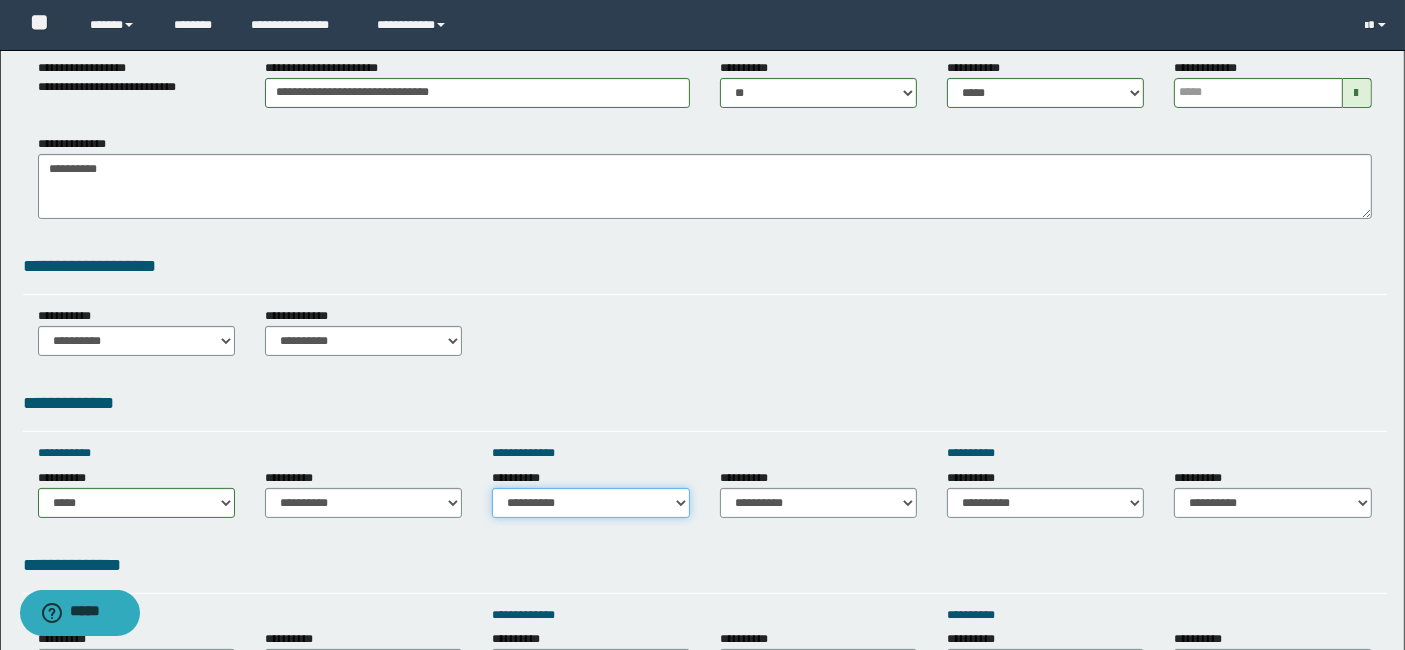 click on "**********" at bounding box center [590, 503] 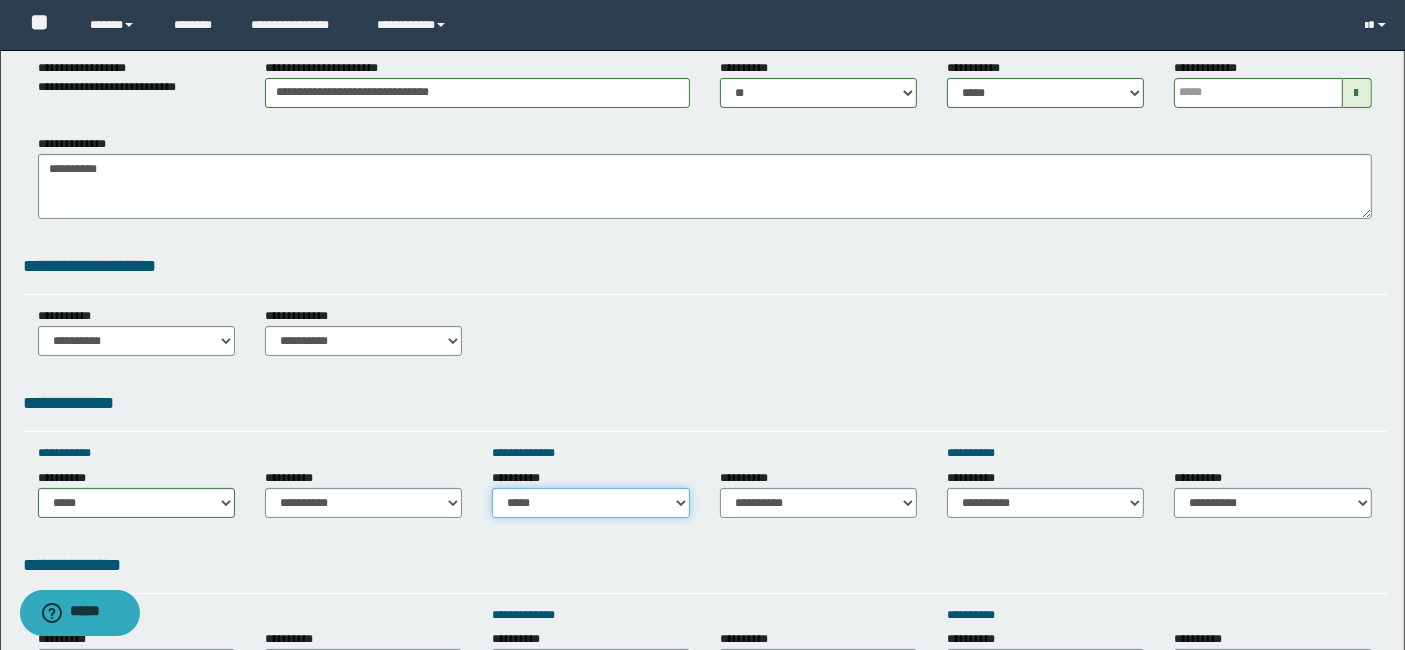 click on "**********" at bounding box center (590, 503) 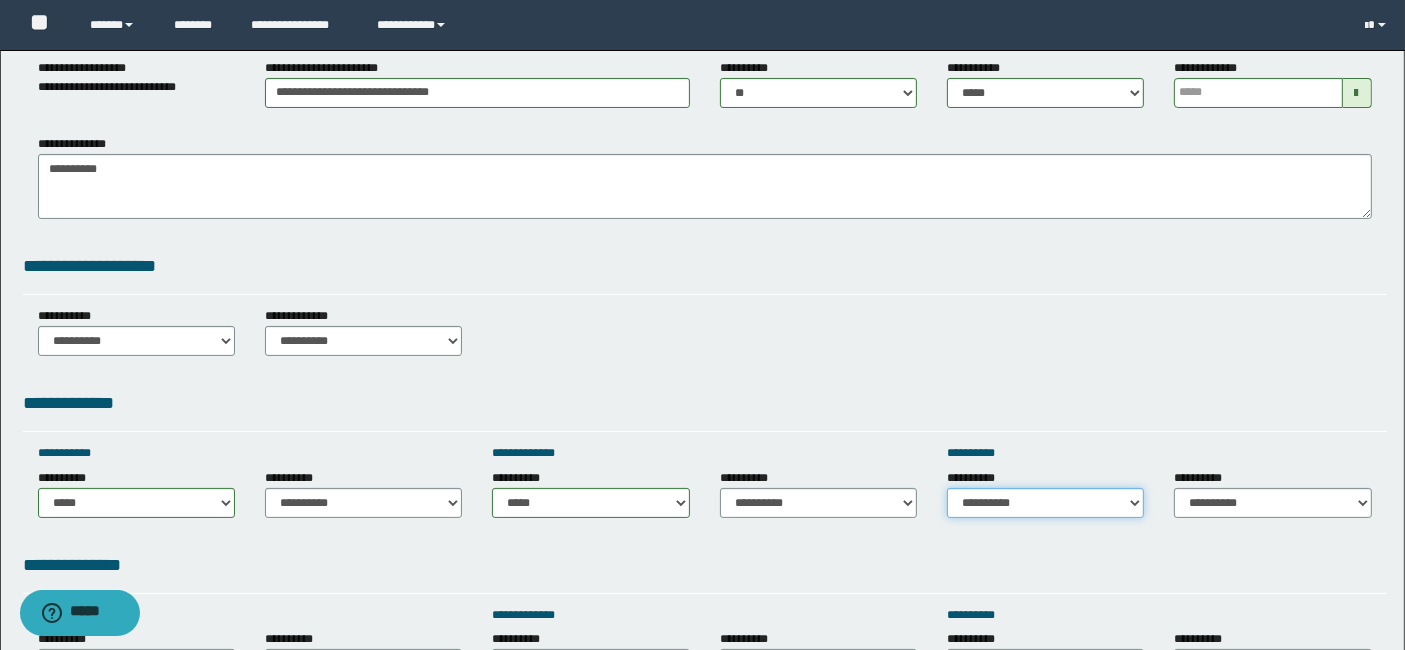 click on "**********" at bounding box center (1045, 503) 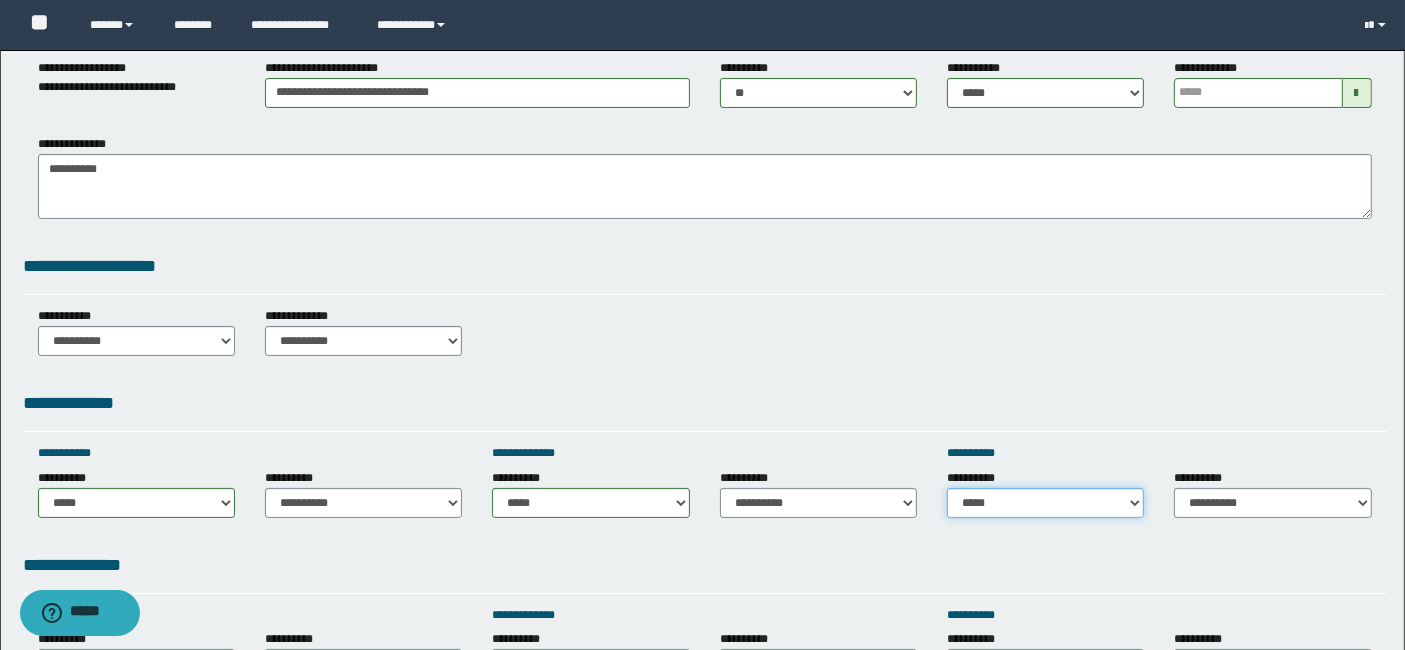 click on "**********" at bounding box center [1045, 503] 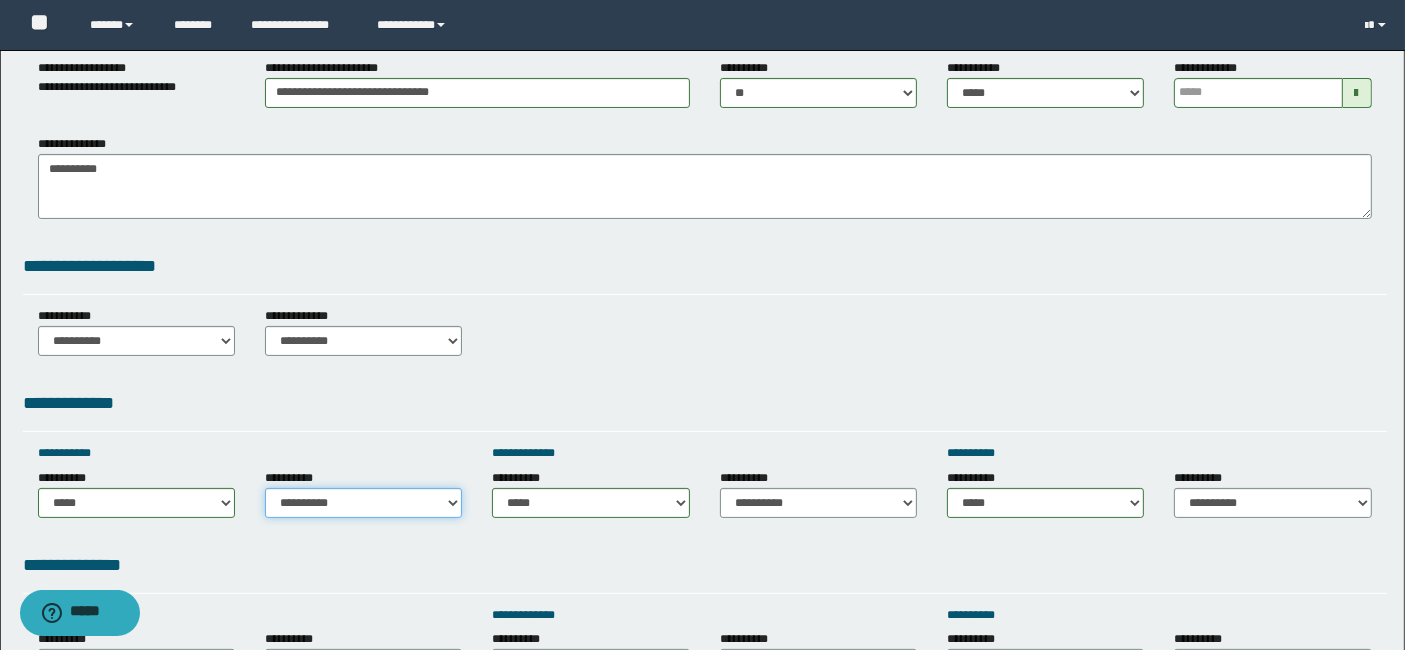 click on "**********" at bounding box center [363, 503] 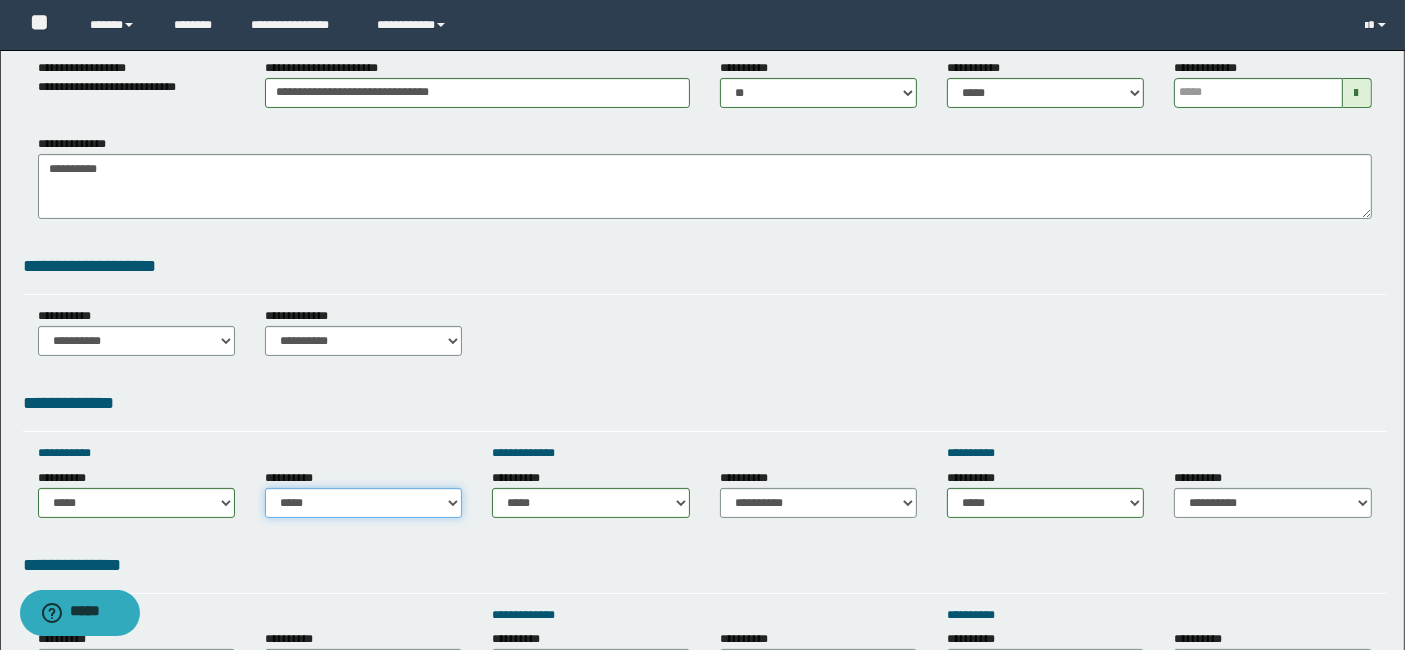 click on "**********" at bounding box center [363, 503] 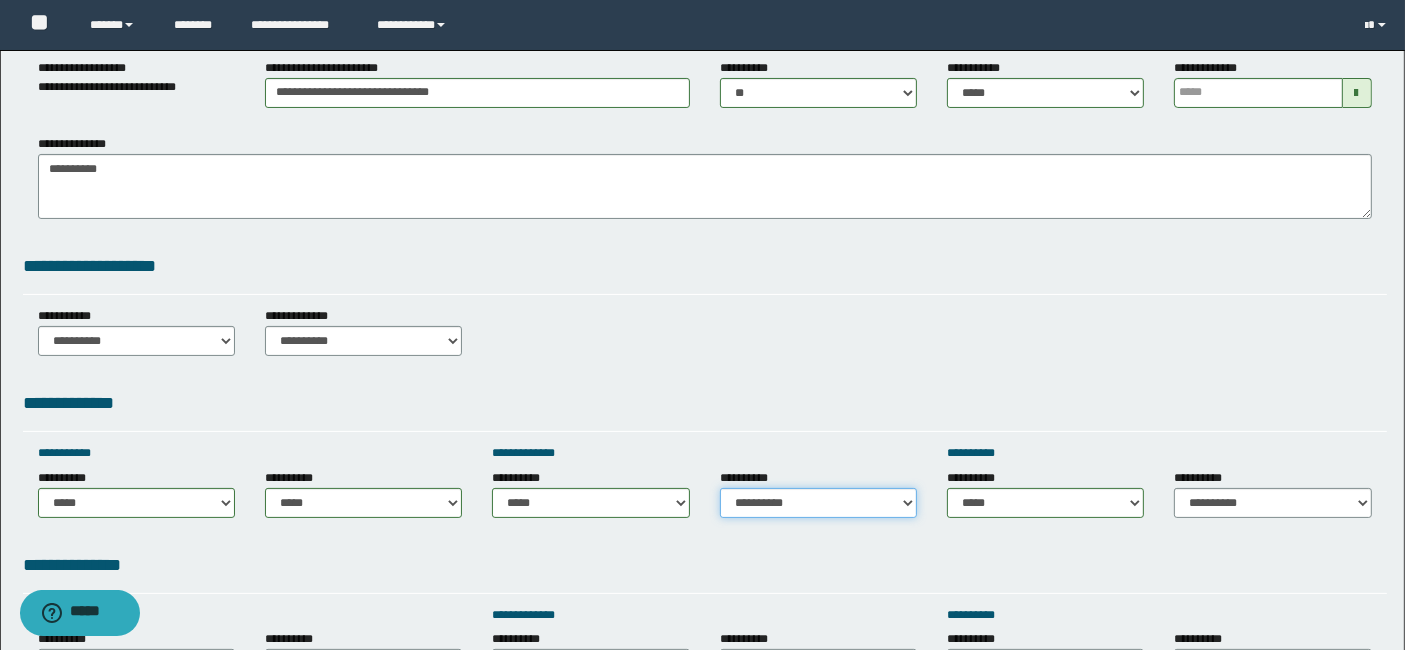 click on "**********" at bounding box center (818, 503) 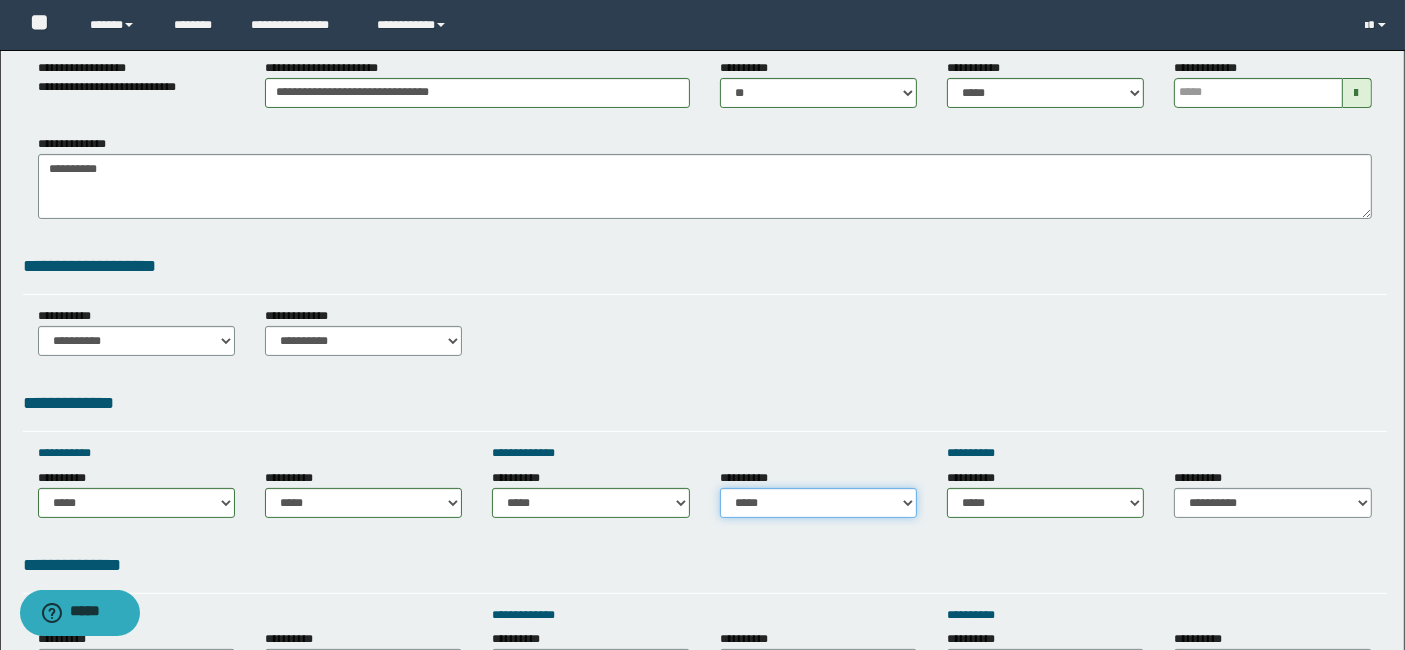 click on "**********" at bounding box center (818, 503) 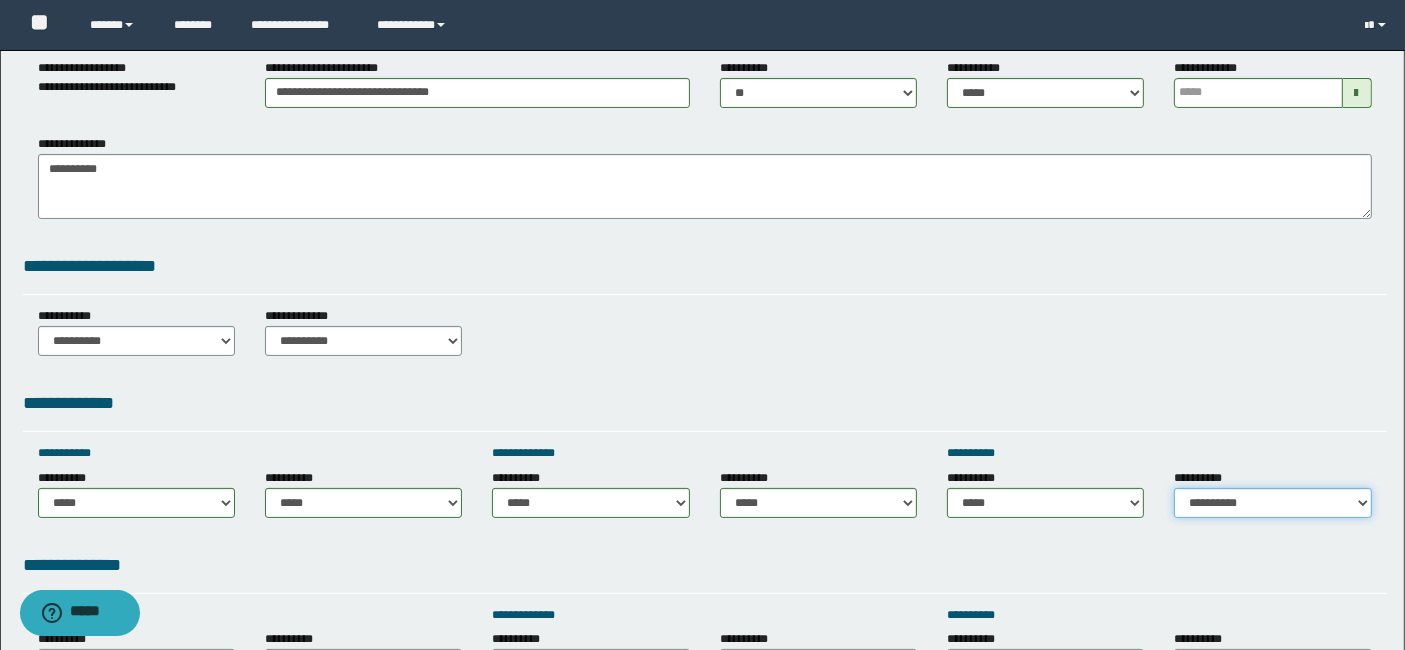 drag, startPoint x: 1357, startPoint y: 500, endPoint x: 1291, endPoint y: 450, distance: 82.800964 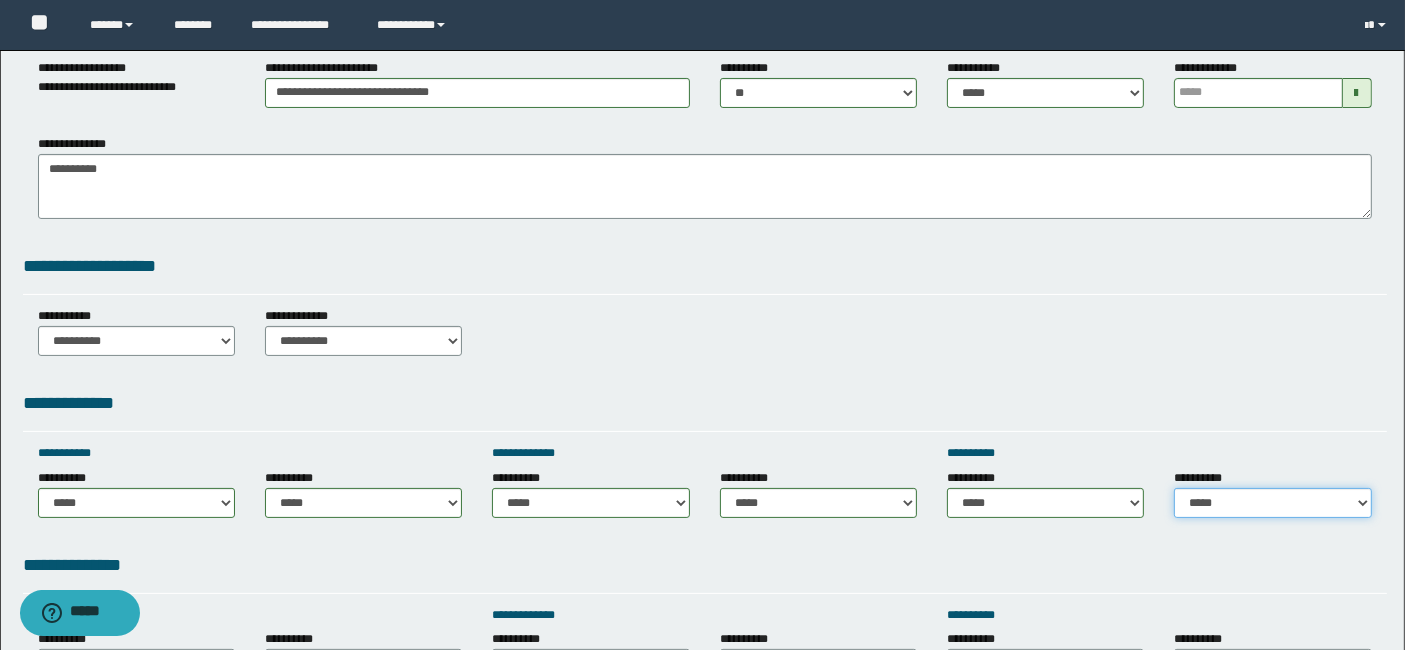 click on "**********" at bounding box center [1272, 503] 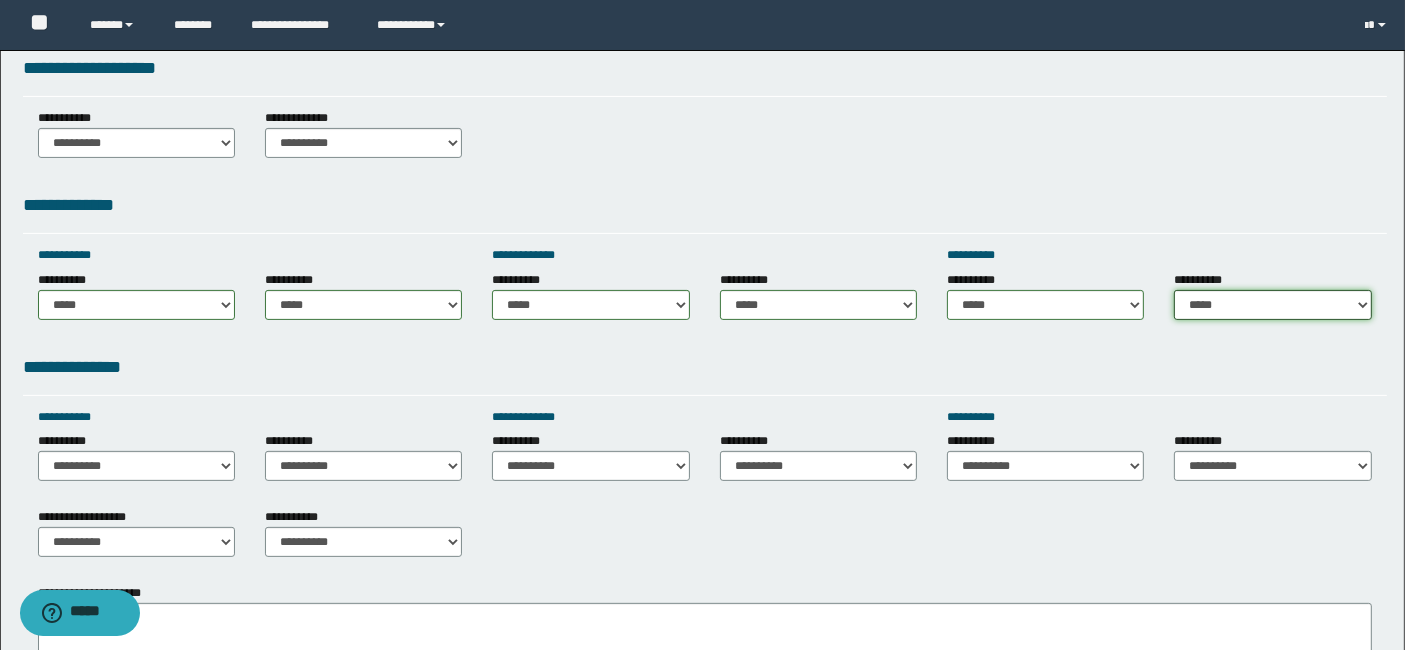 scroll, scrollTop: 533, scrollLeft: 0, axis: vertical 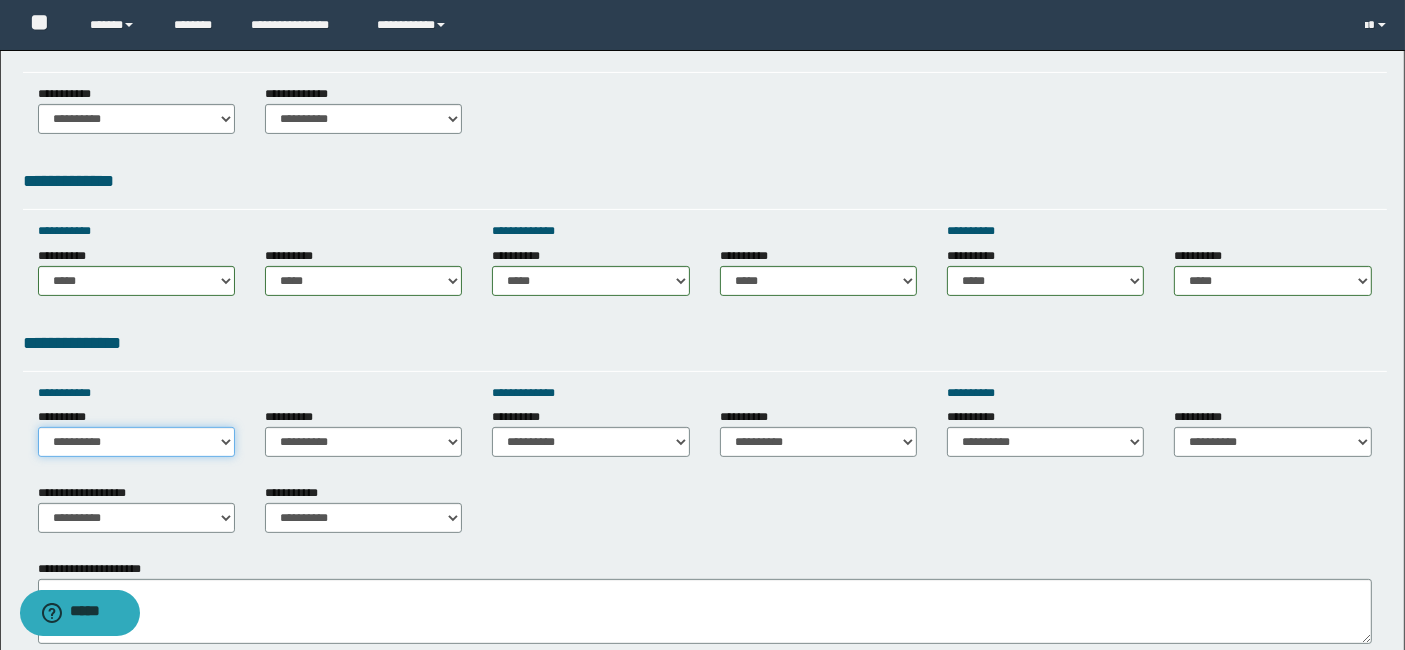 click on "**********" at bounding box center [136, 442] 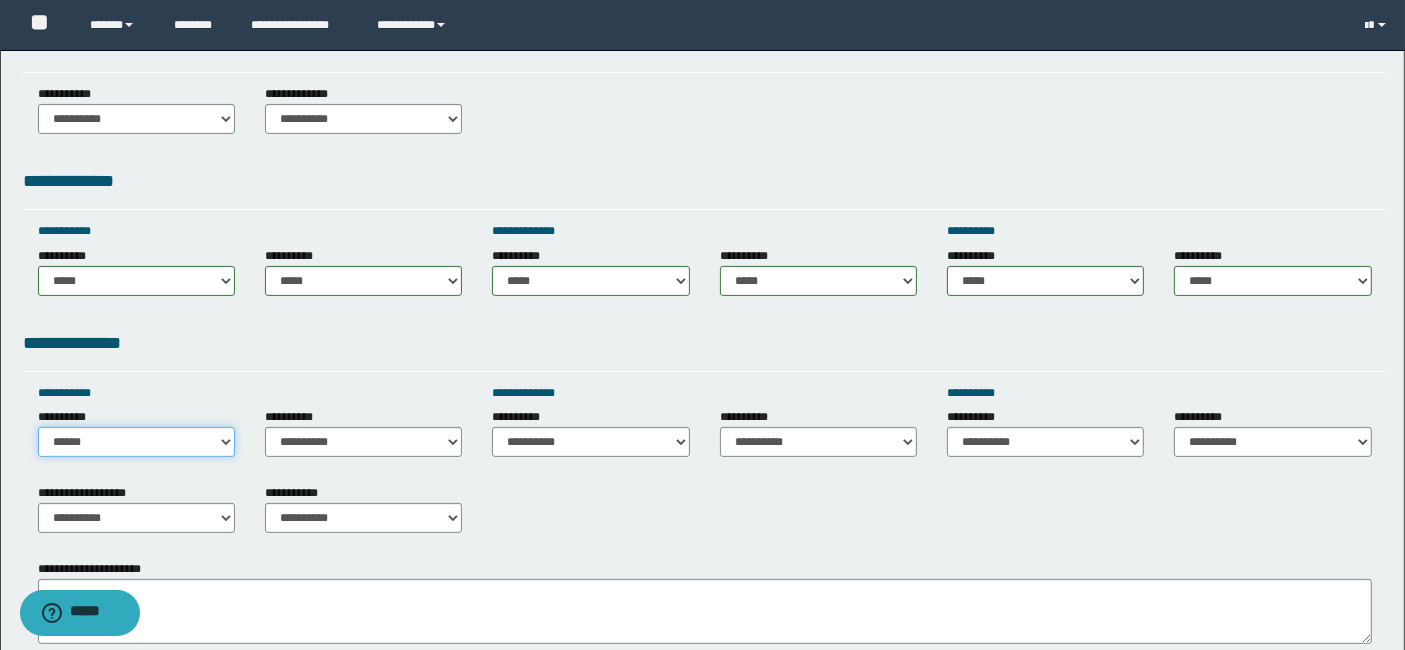 click on "**********" at bounding box center [136, 442] 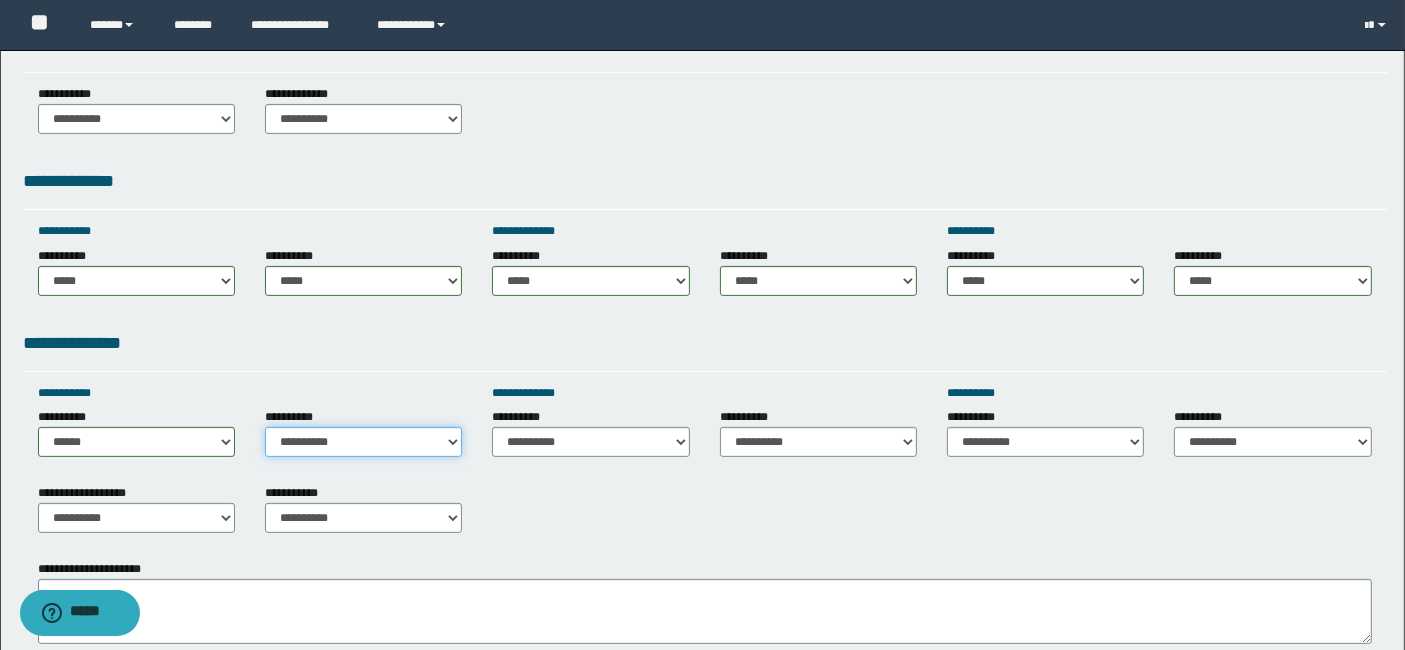 click on "**********" at bounding box center (363, 442) 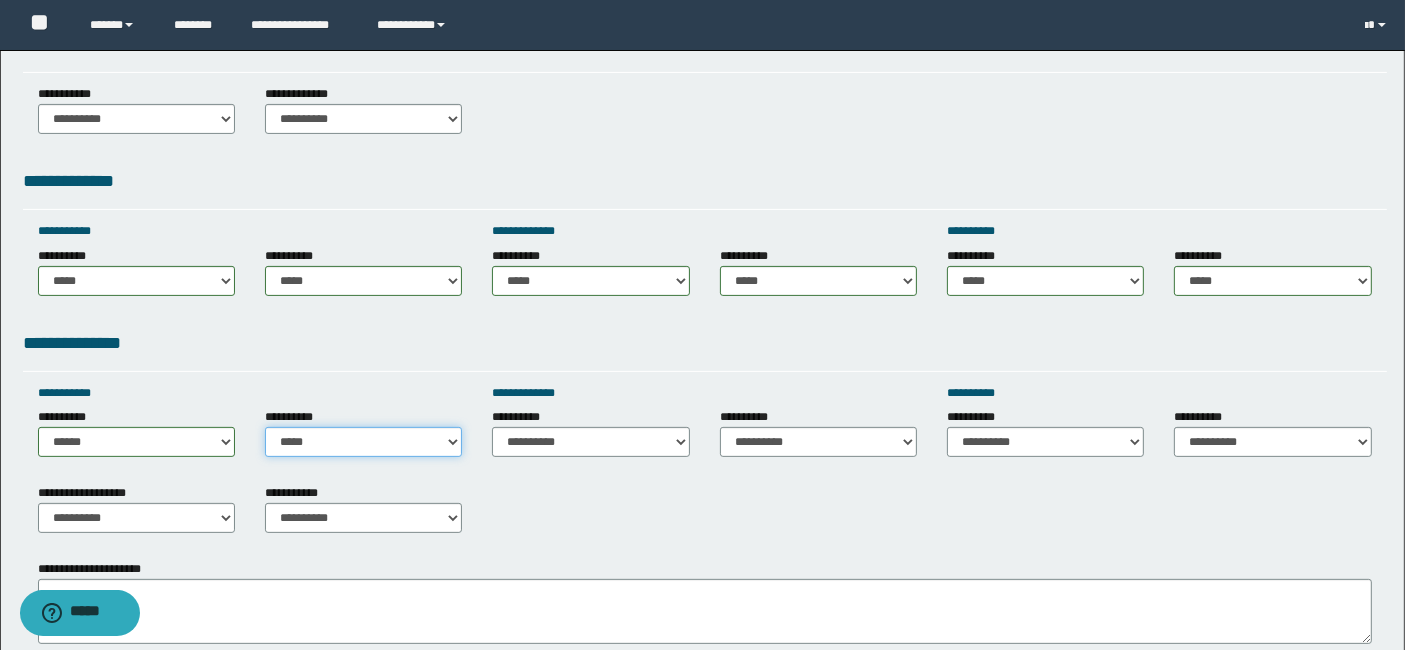 click on "**********" at bounding box center [363, 442] 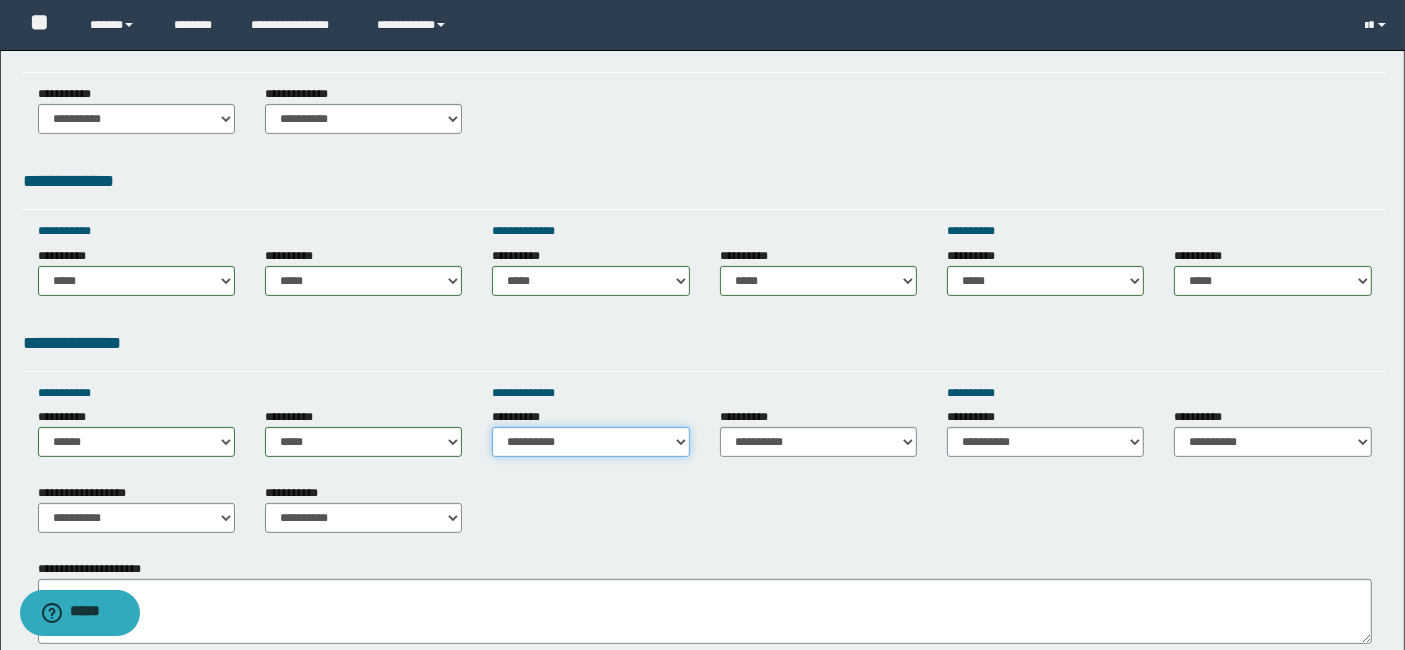 click on "**********" at bounding box center (590, 442) 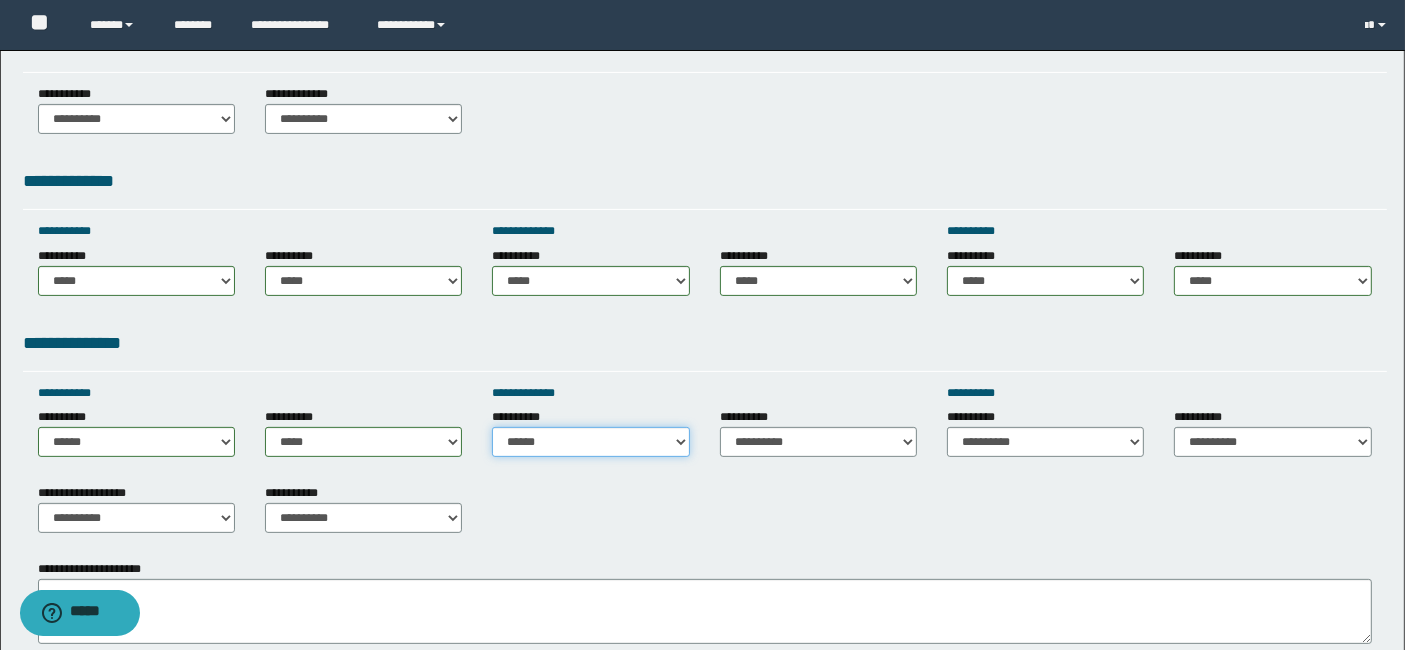 click on "**********" at bounding box center [590, 442] 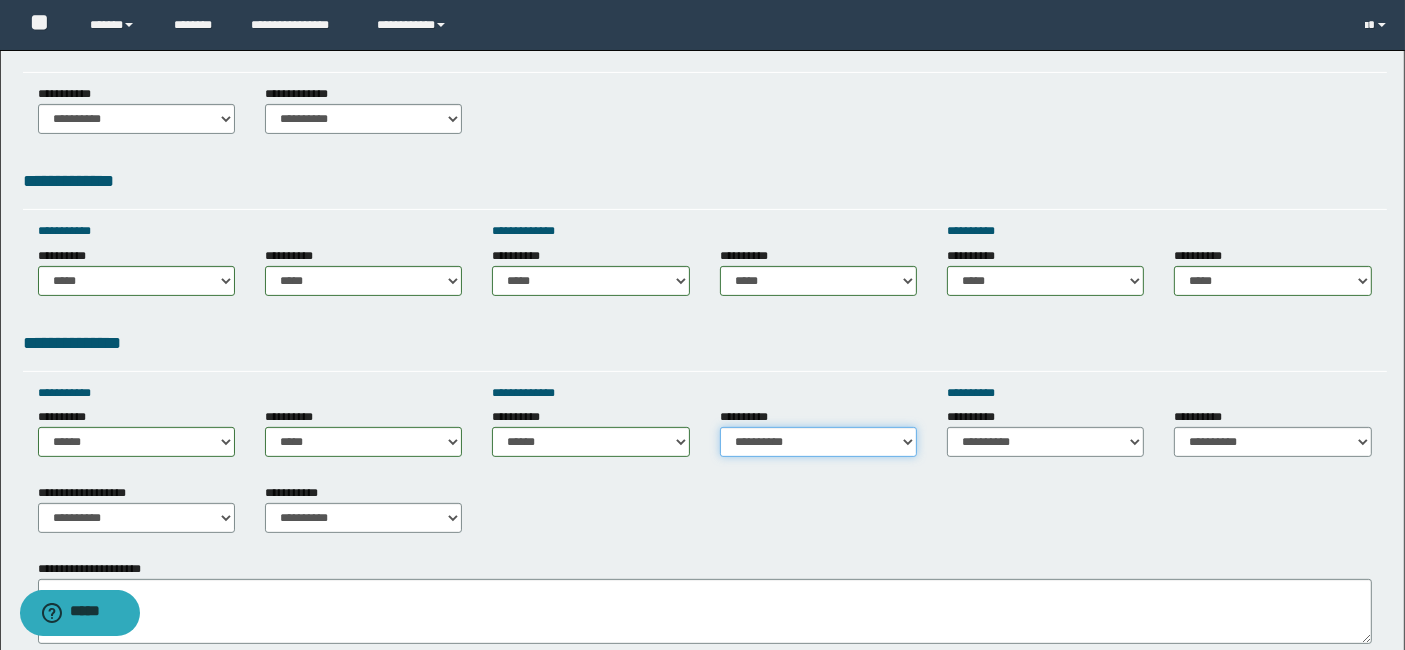 click on "**********" at bounding box center [818, 442] 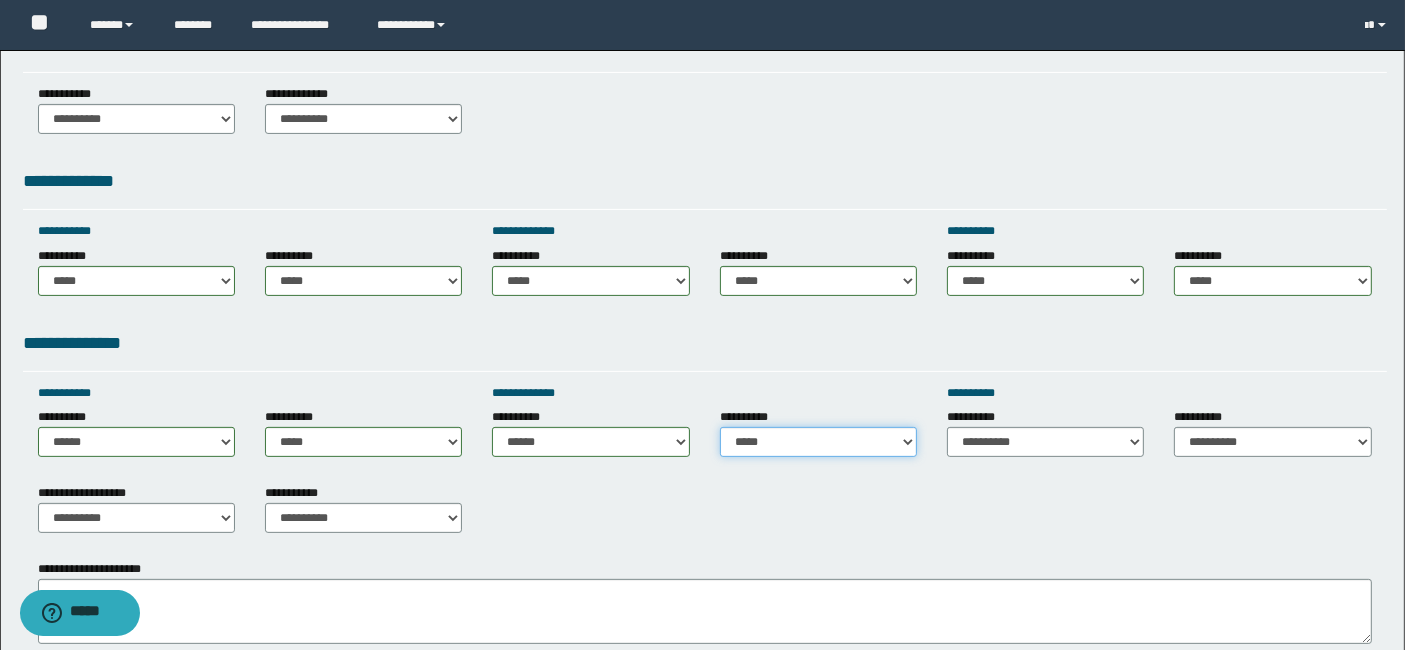 click on "**********" at bounding box center [818, 442] 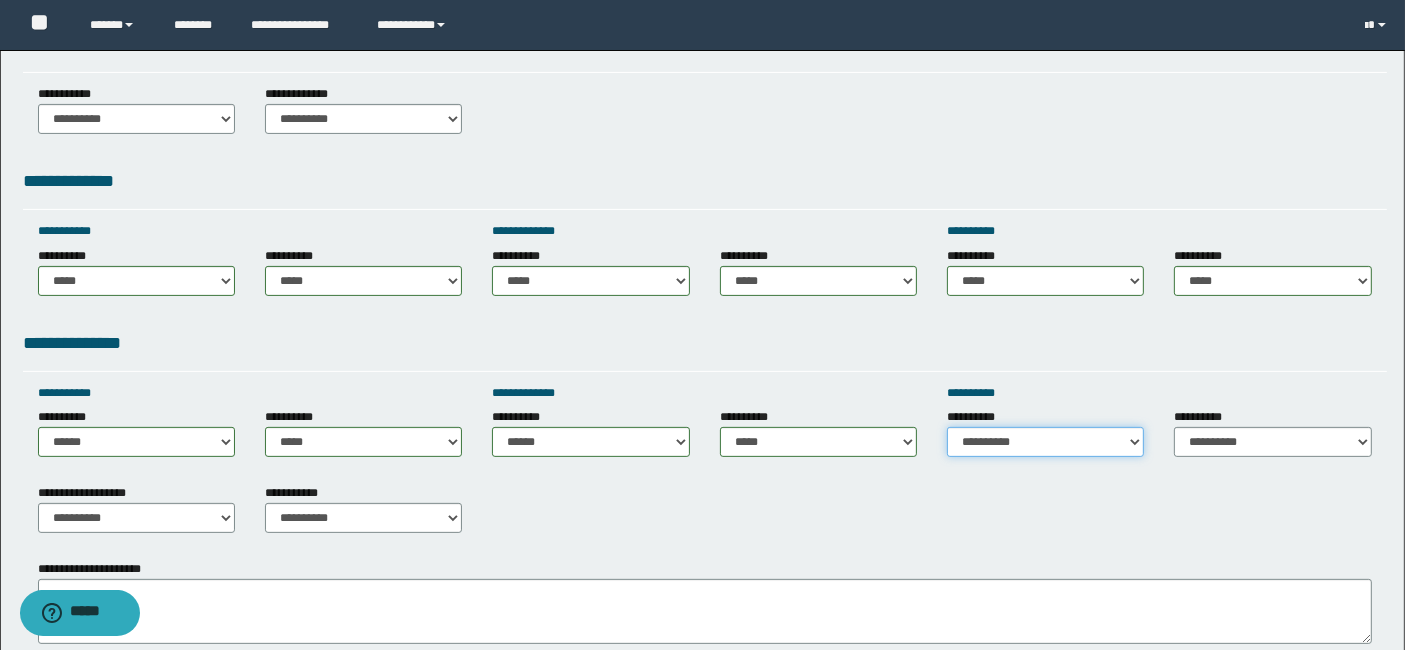 click on "**********" at bounding box center [1045, 442] 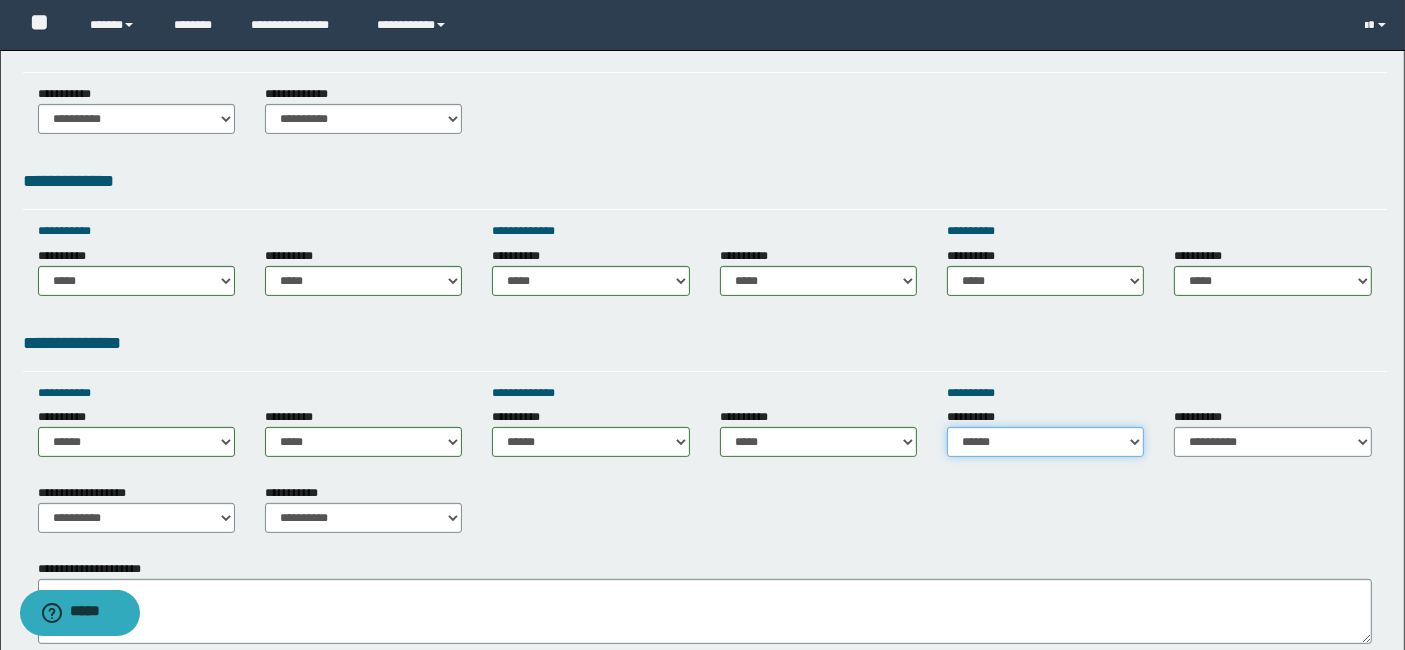 click on "**********" at bounding box center (1045, 442) 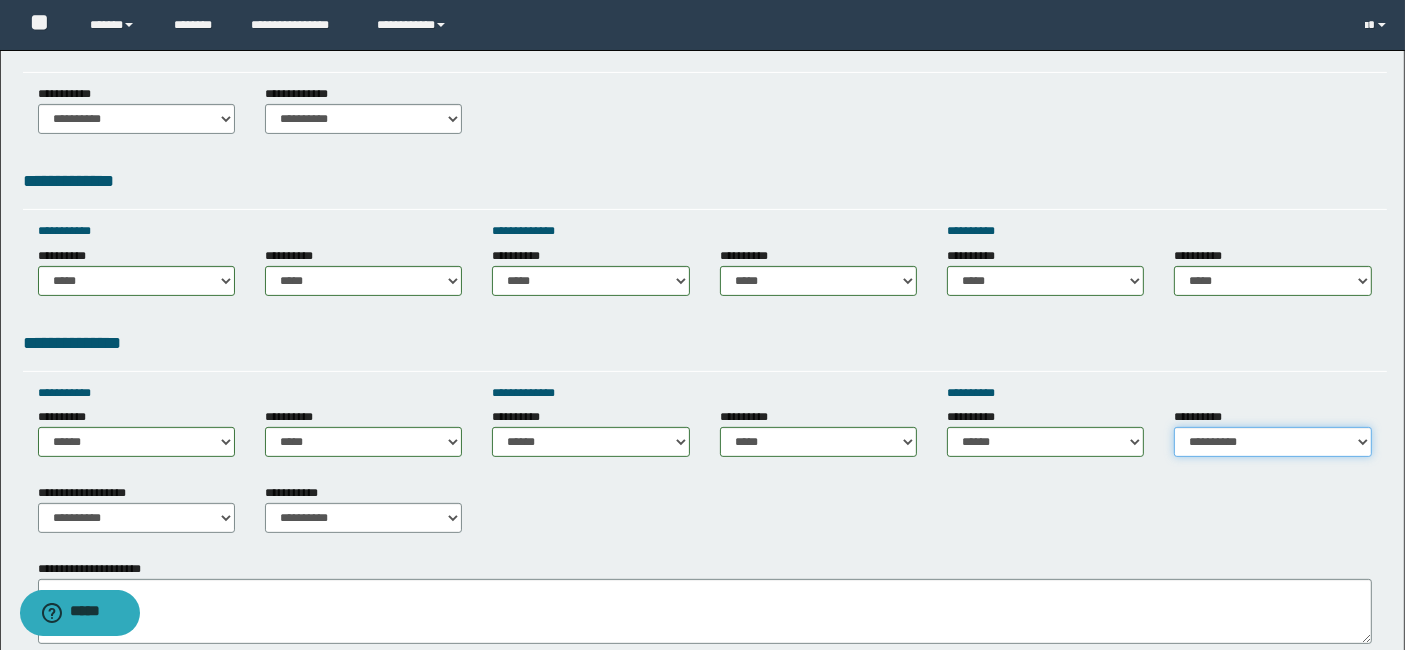 click on "**********" at bounding box center (1272, 442) 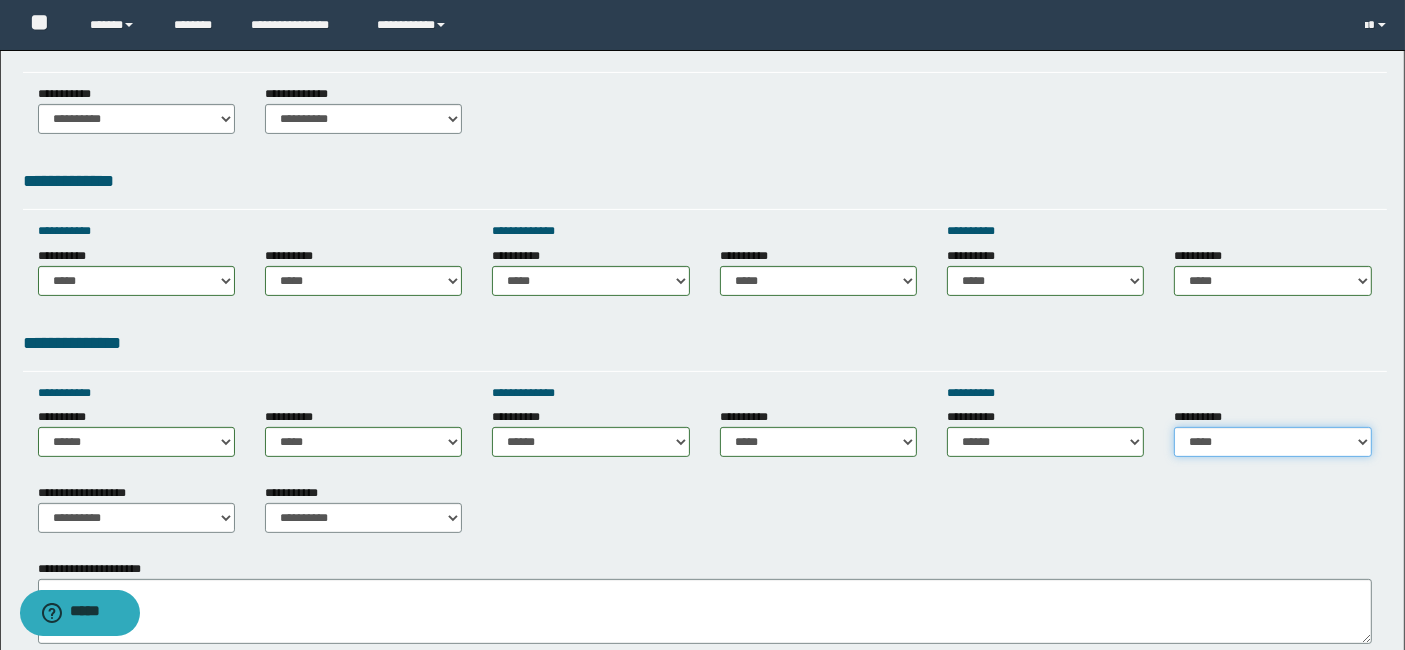 click on "**********" at bounding box center (1272, 442) 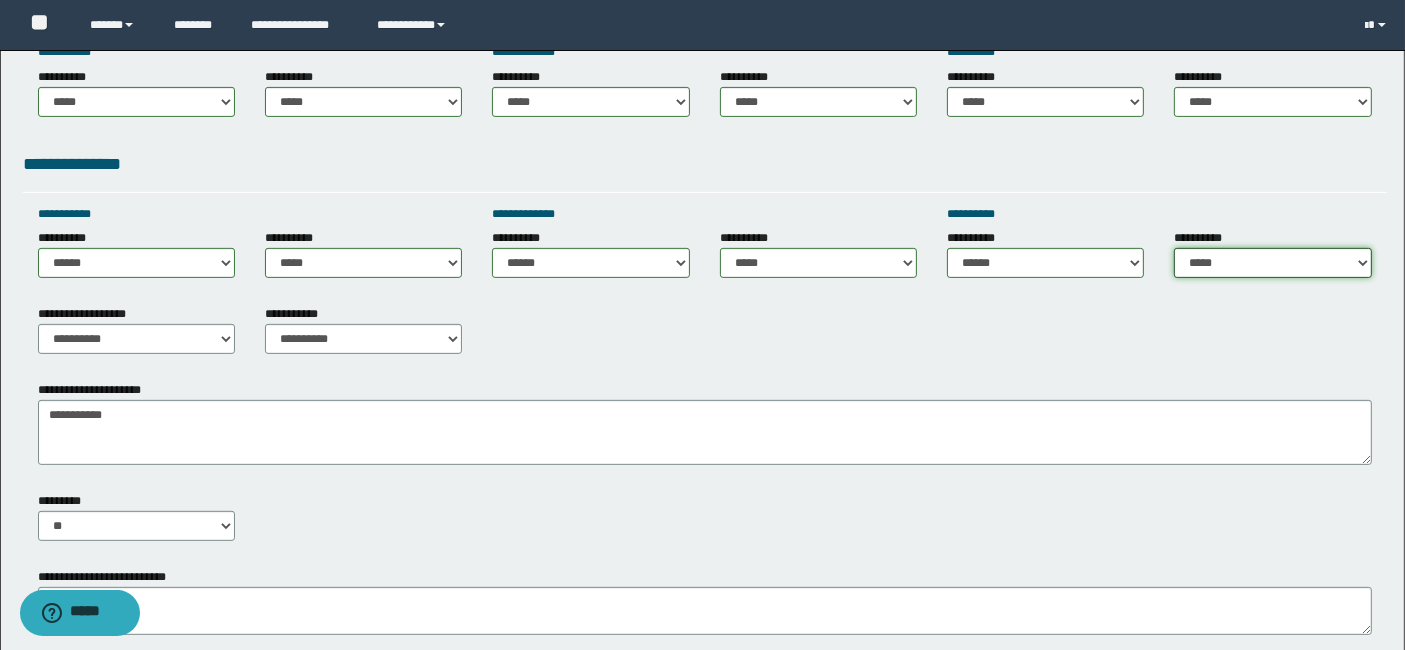 scroll, scrollTop: 755, scrollLeft: 0, axis: vertical 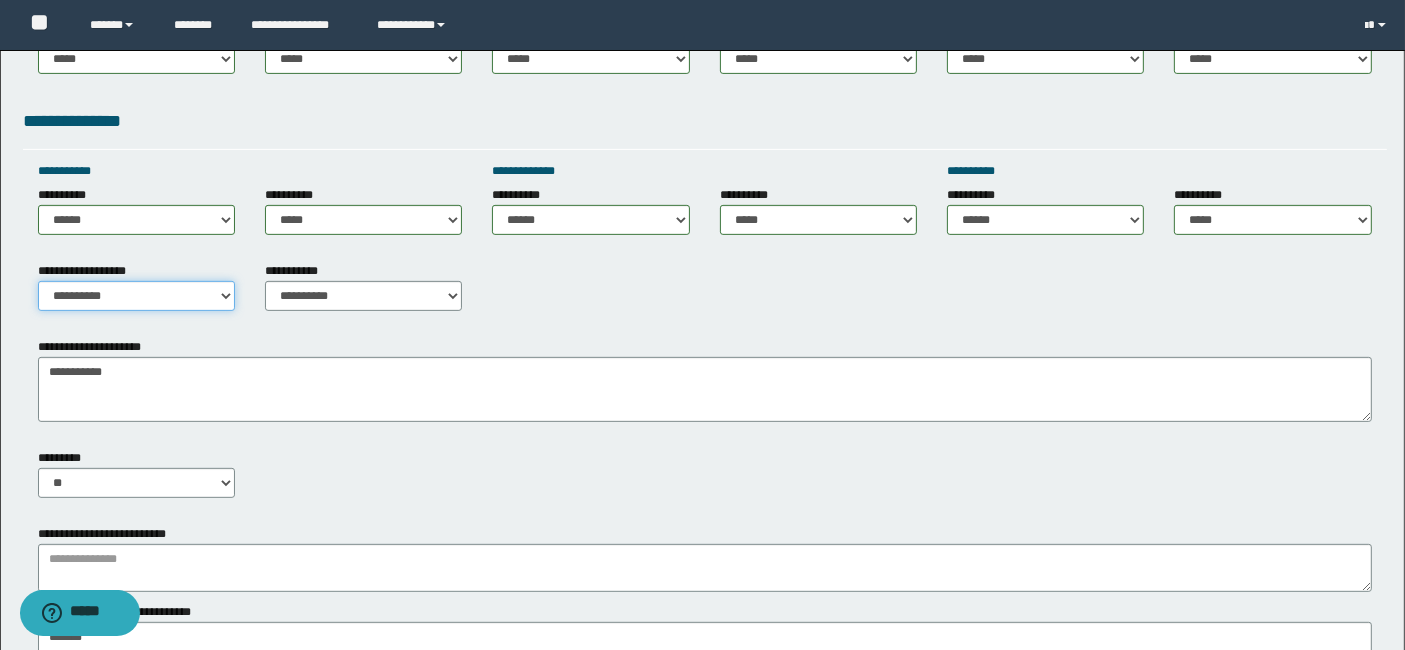 click on "**********" at bounding box center (136, 296) 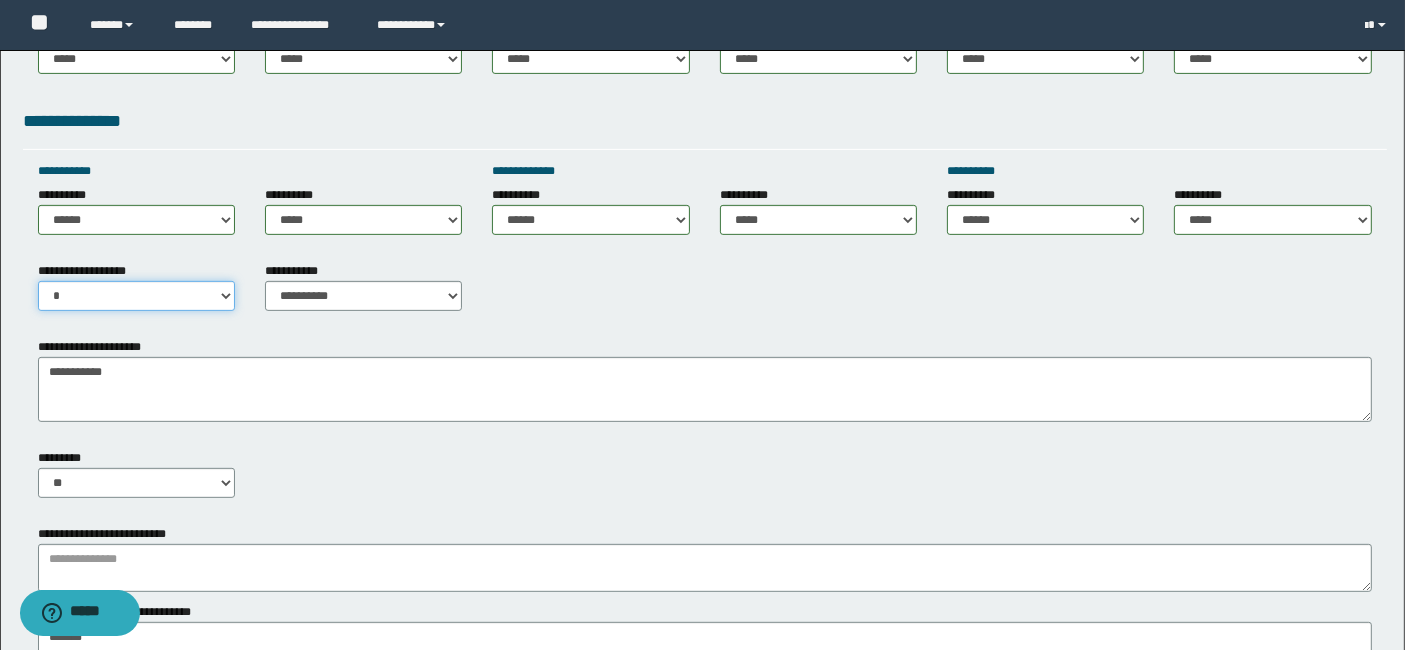 click on "**********" at bounding box center (136, 296) 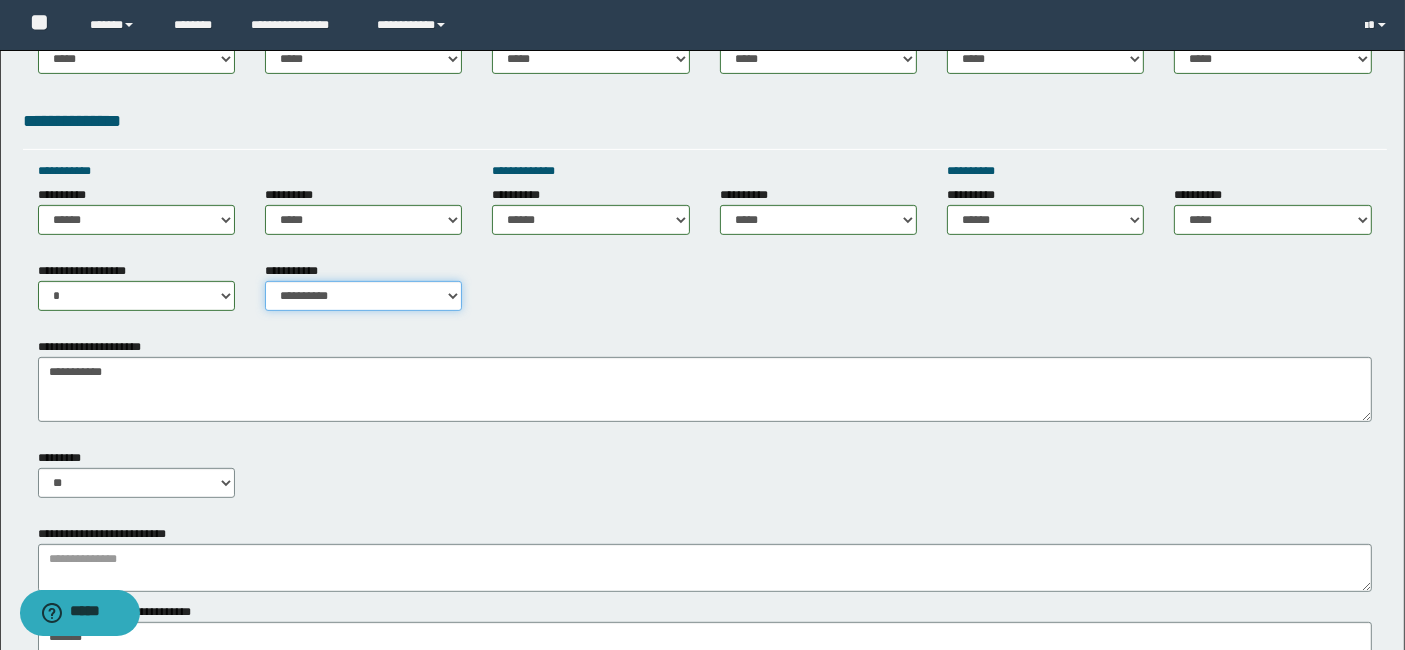 click on "**********" at bounding box center (363, 296) 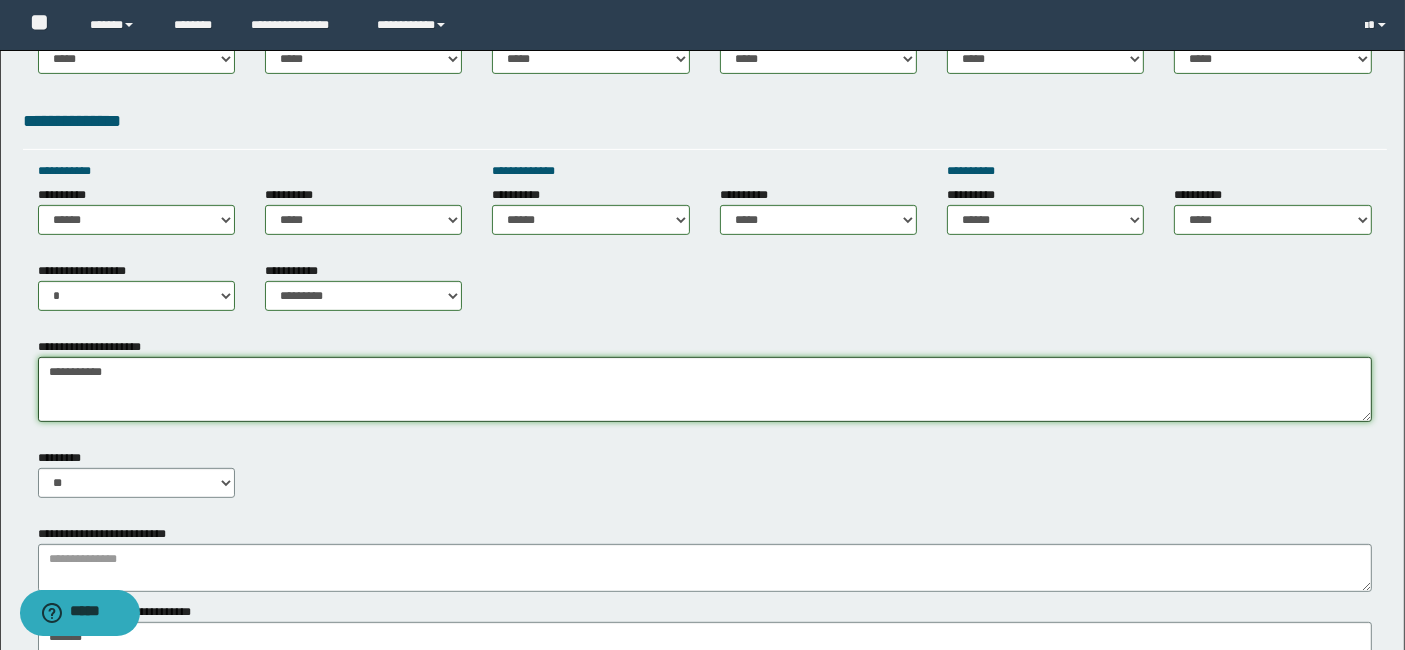click on "**********" at bounding box center (705, 389) 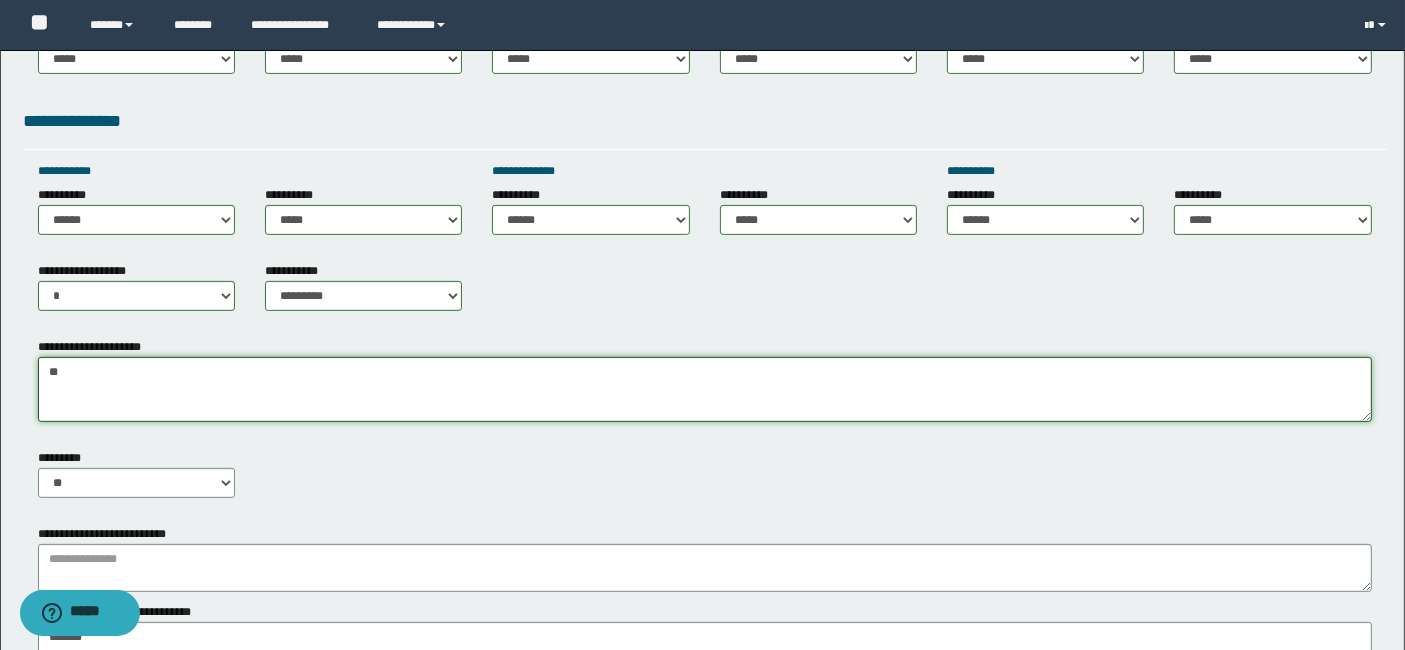 type on "*" 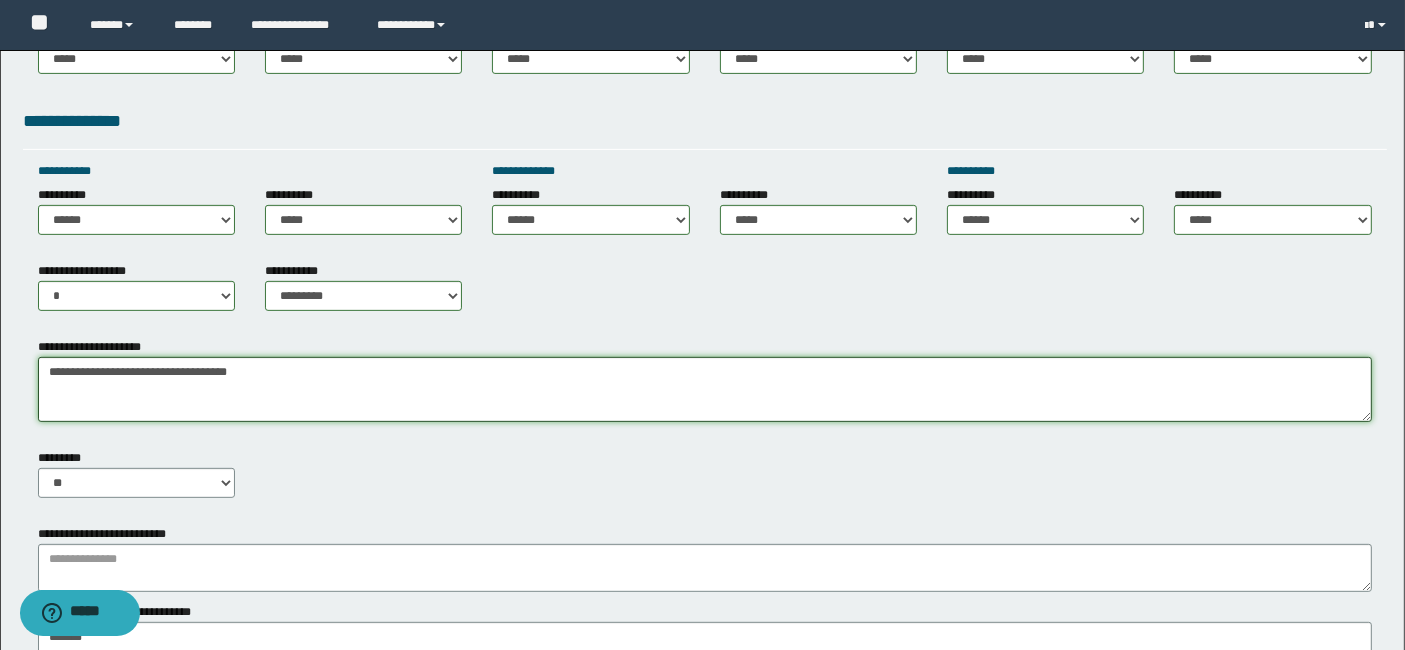 type on "**********" 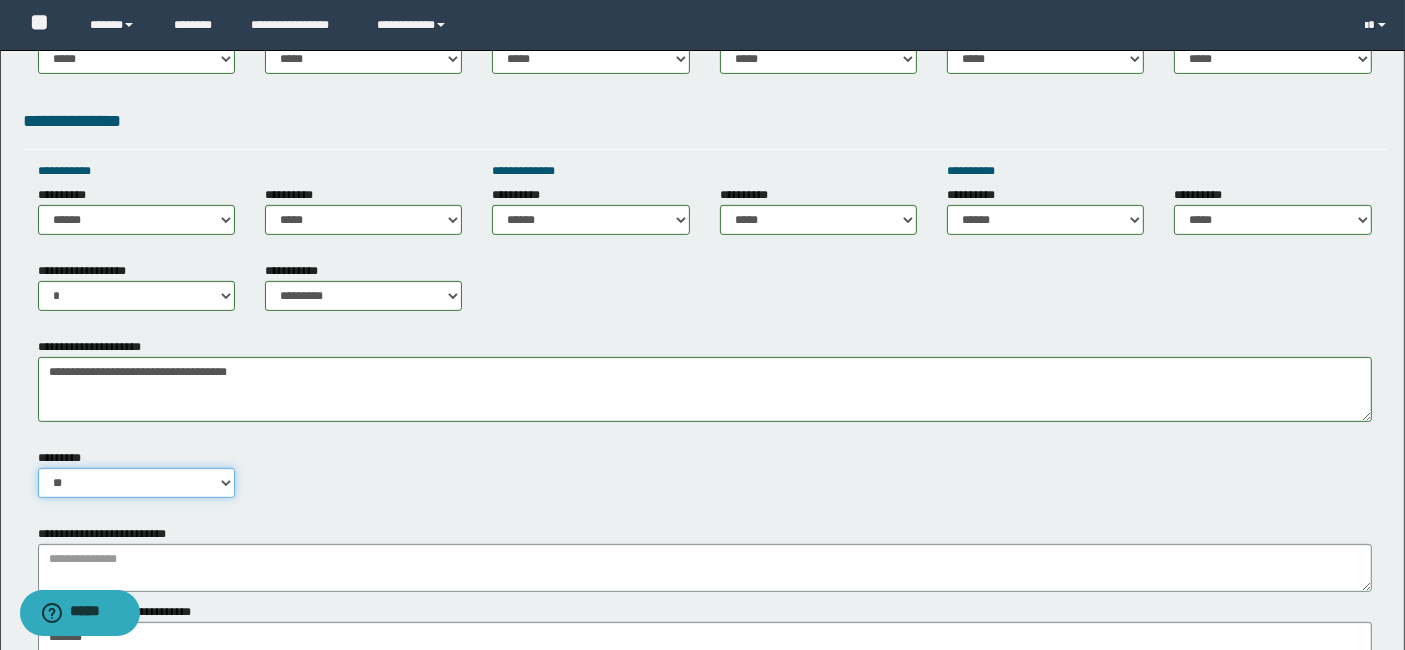 click on "**
**" at bounding box center [136, 483] 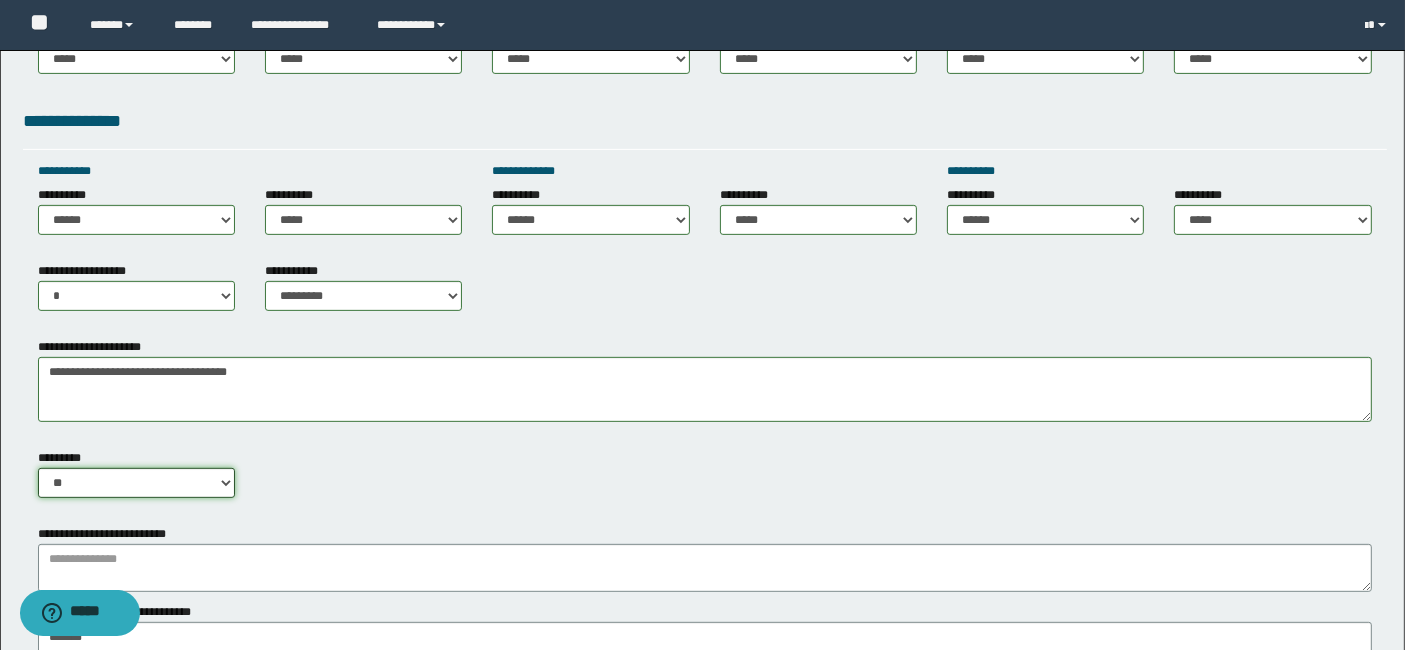 select on "****" 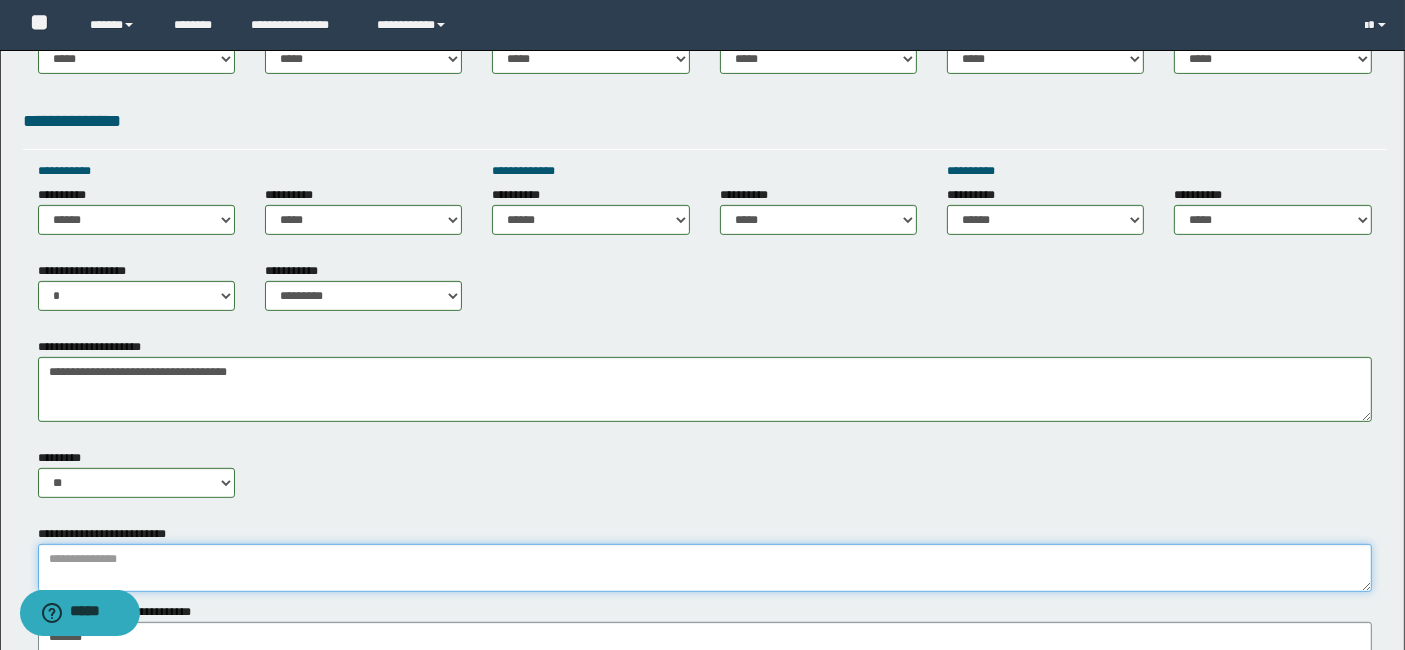 click at bounding box center [705, 568] 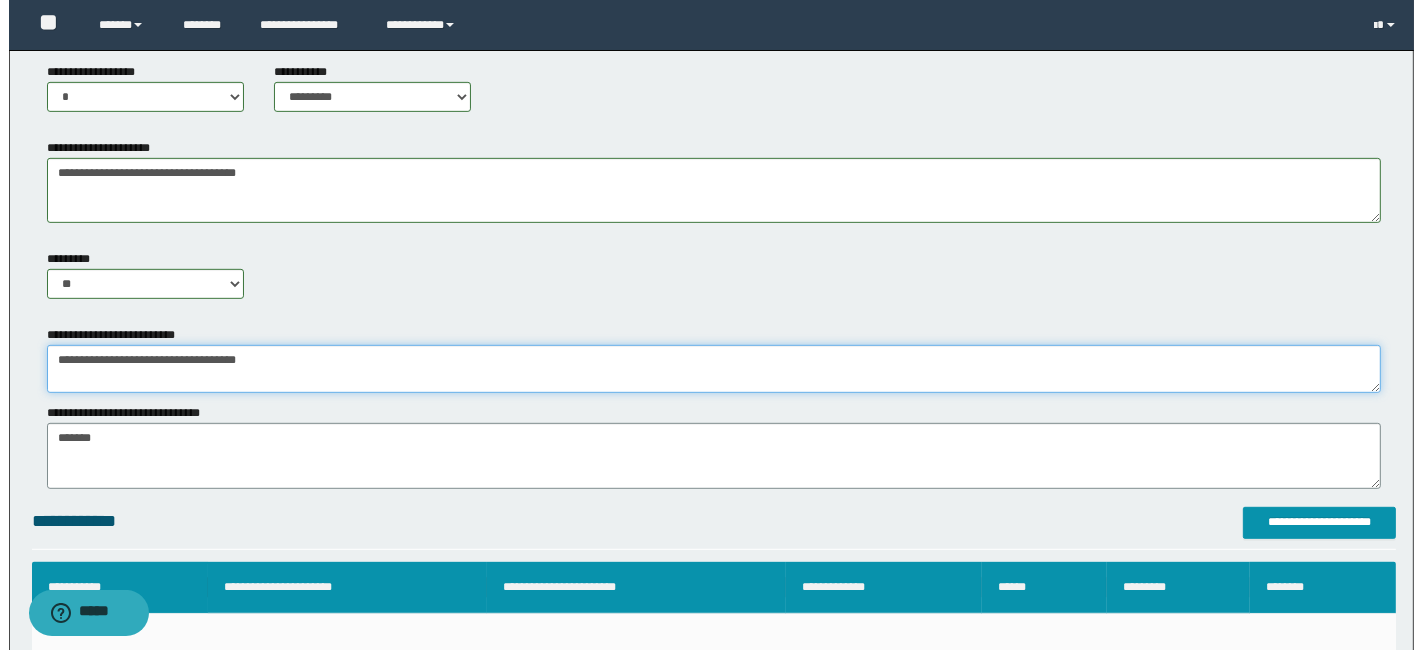 scroll, scrollTop: 977, scrollLeft: 0, axis: vertical 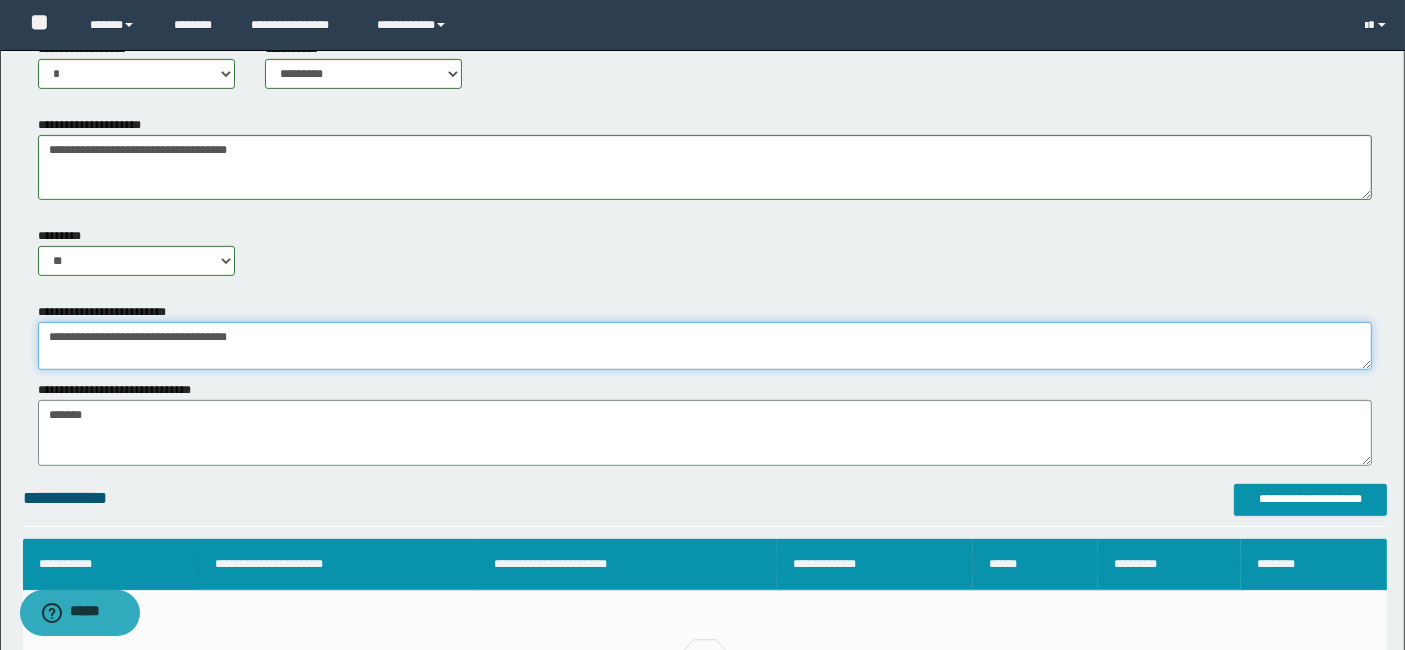 type on "**********" 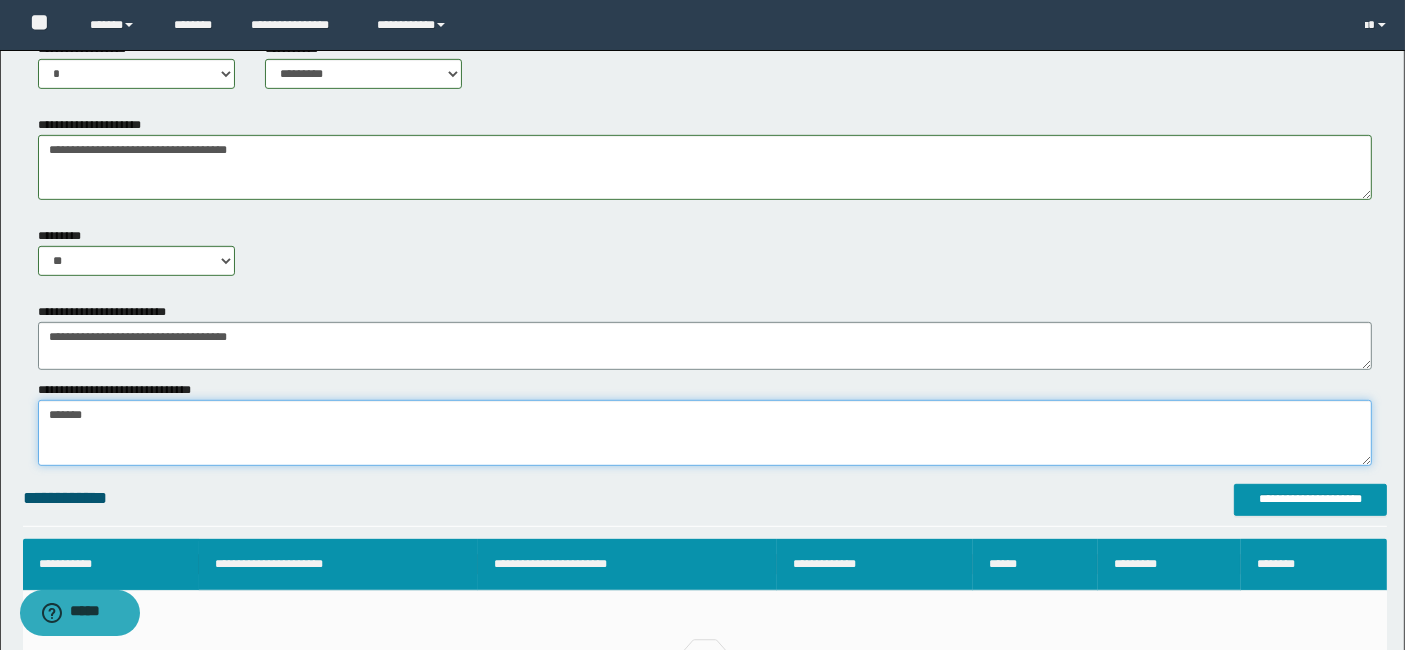 click on "*******" at bounding box center (705, 432) 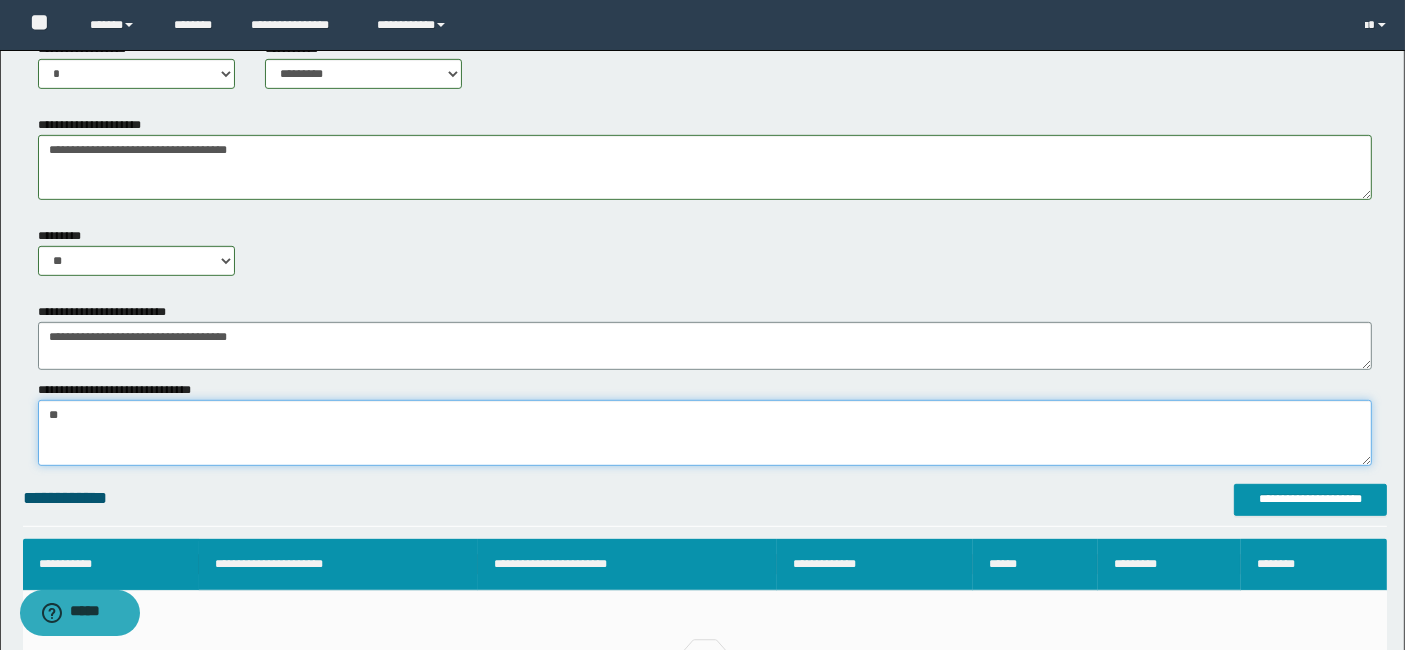 type on "*" 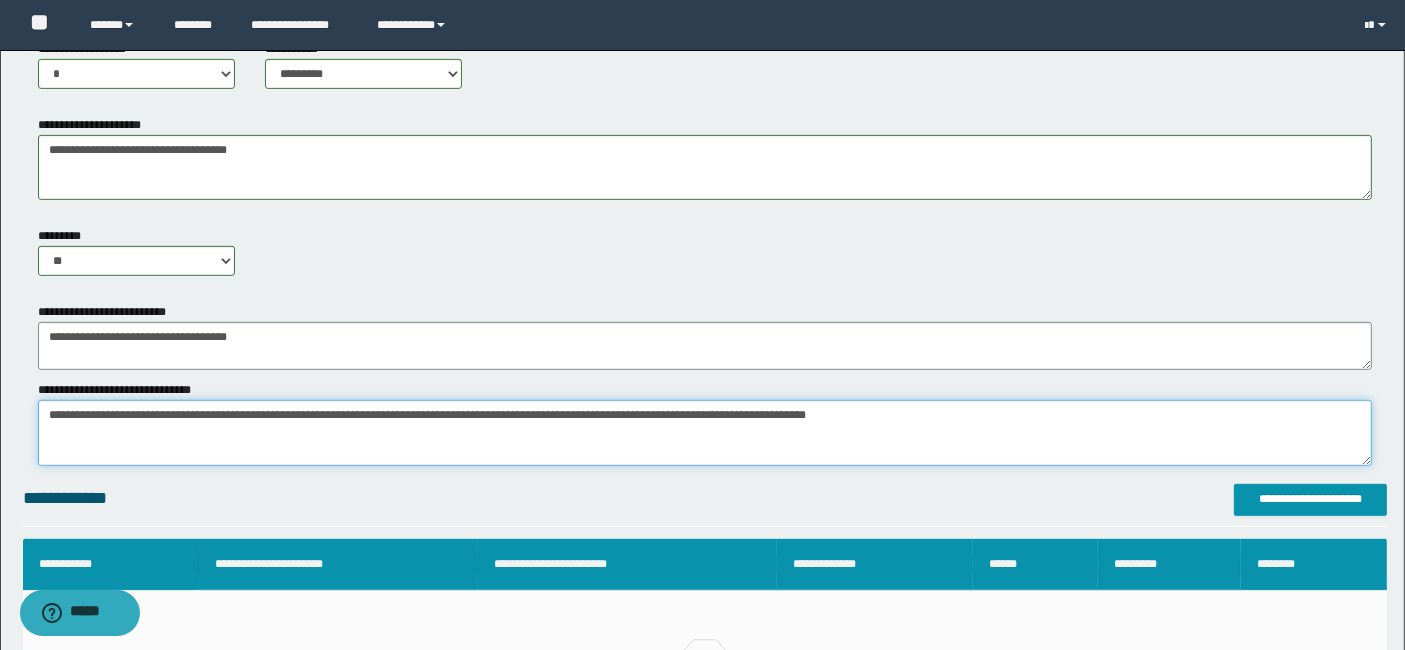 click on "*******" at bounding box center (705, 432) 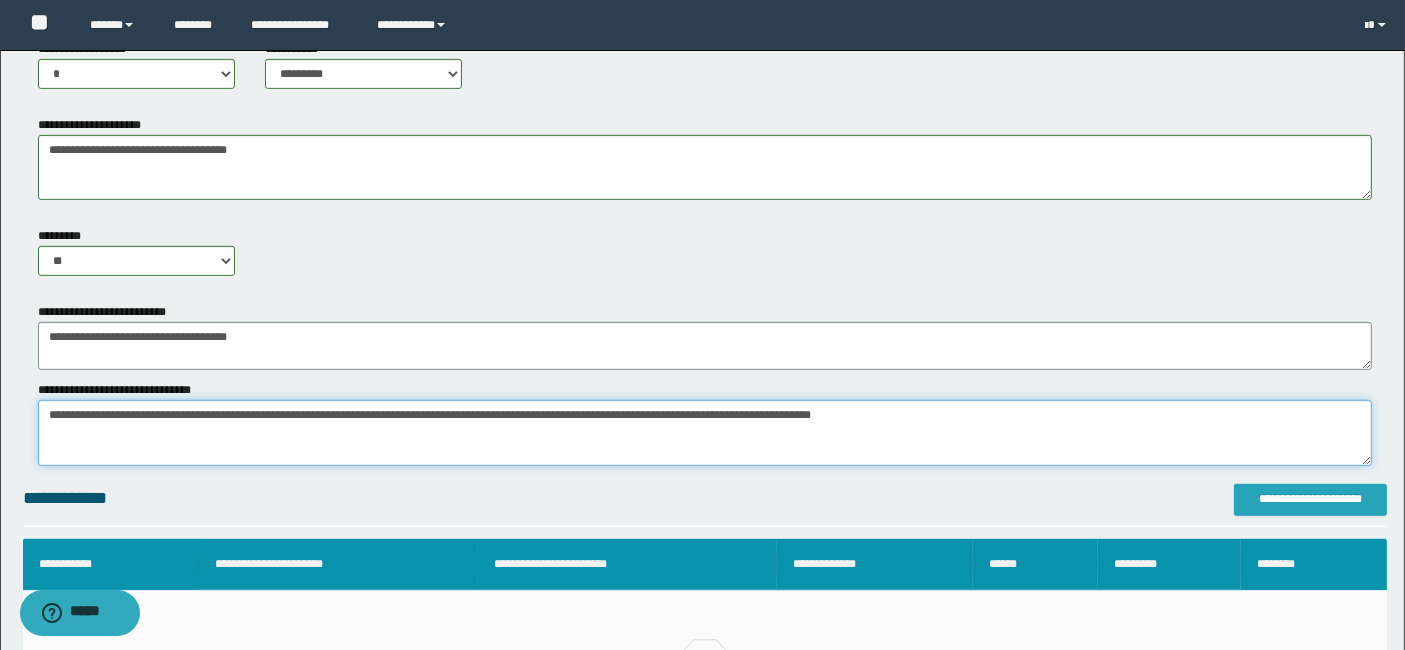 type on "**********" 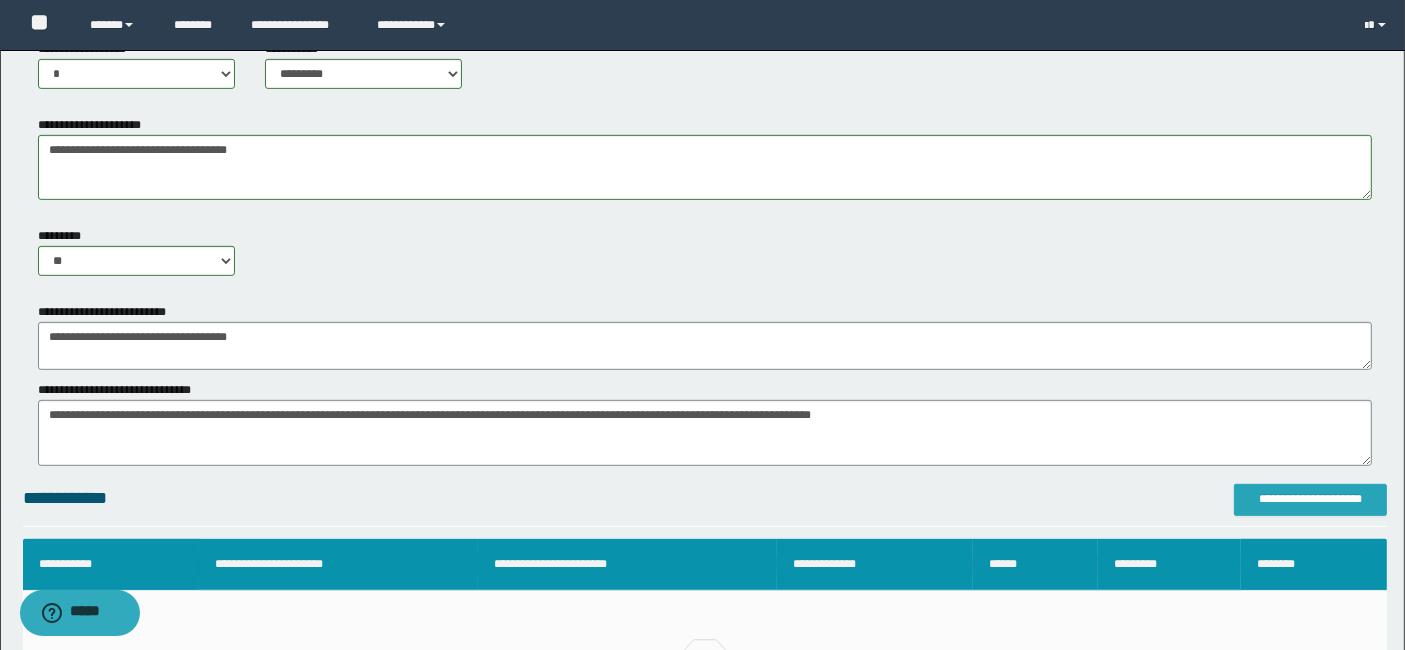click on "**********" at bounding box center [1310, 499] 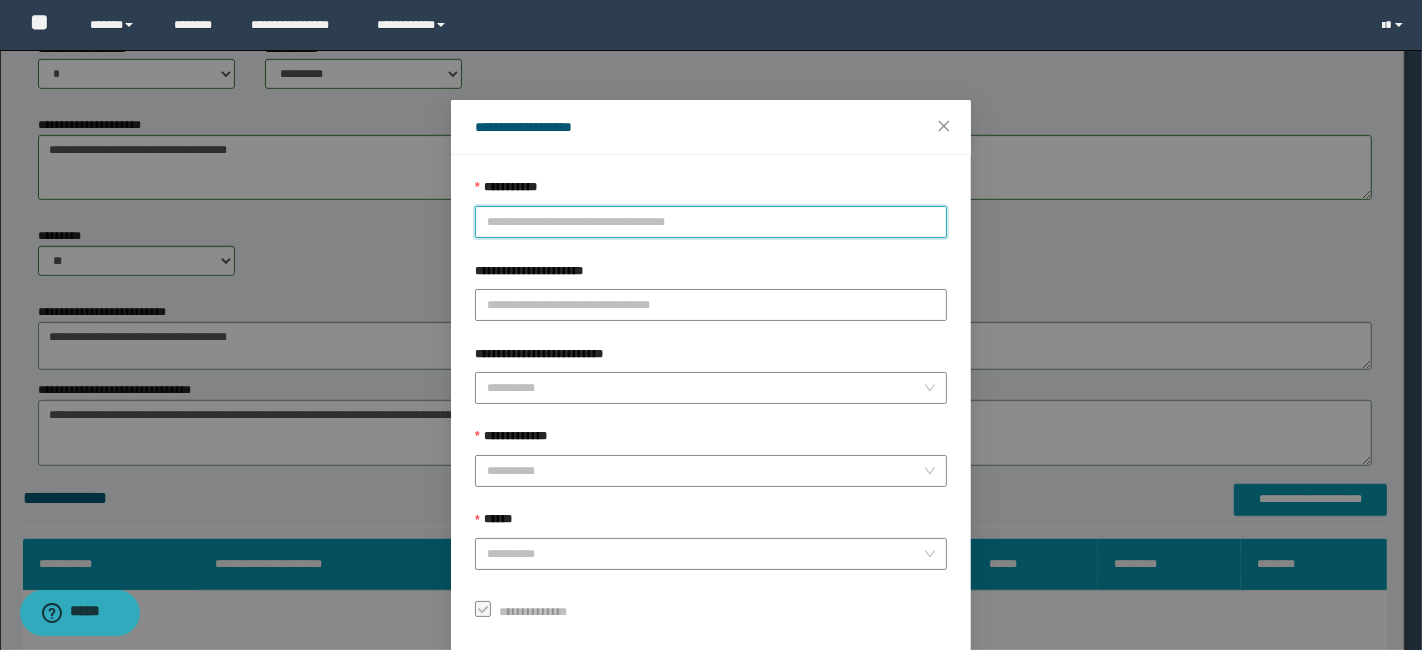 click on "**********" at bounding box center [711, 222] 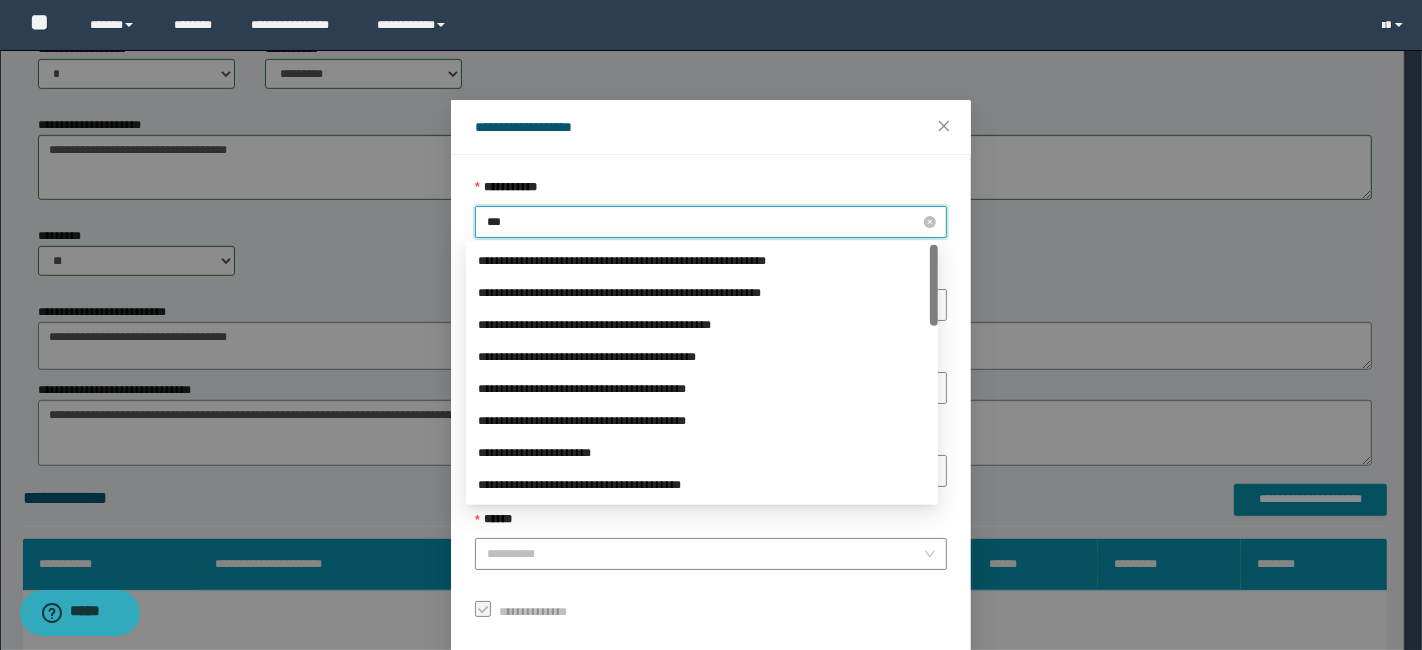 type on "****" 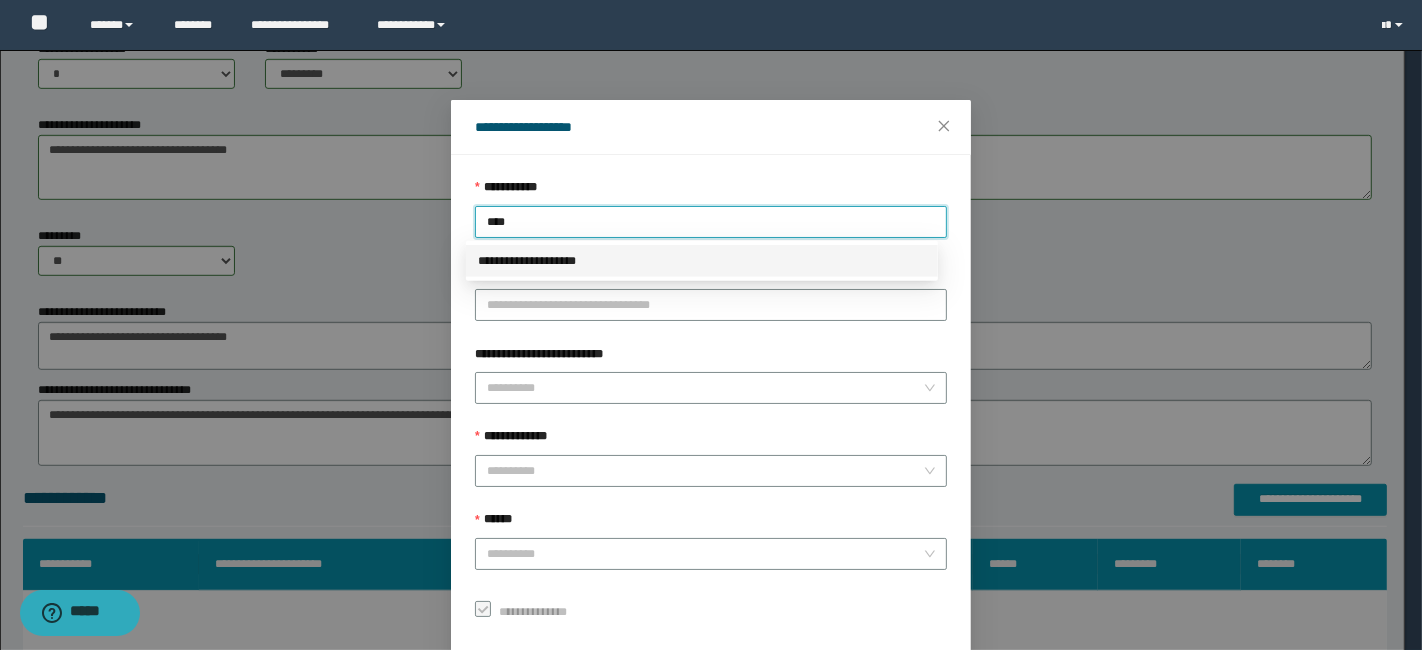 click on "**********" at bounding box center (702, 261) 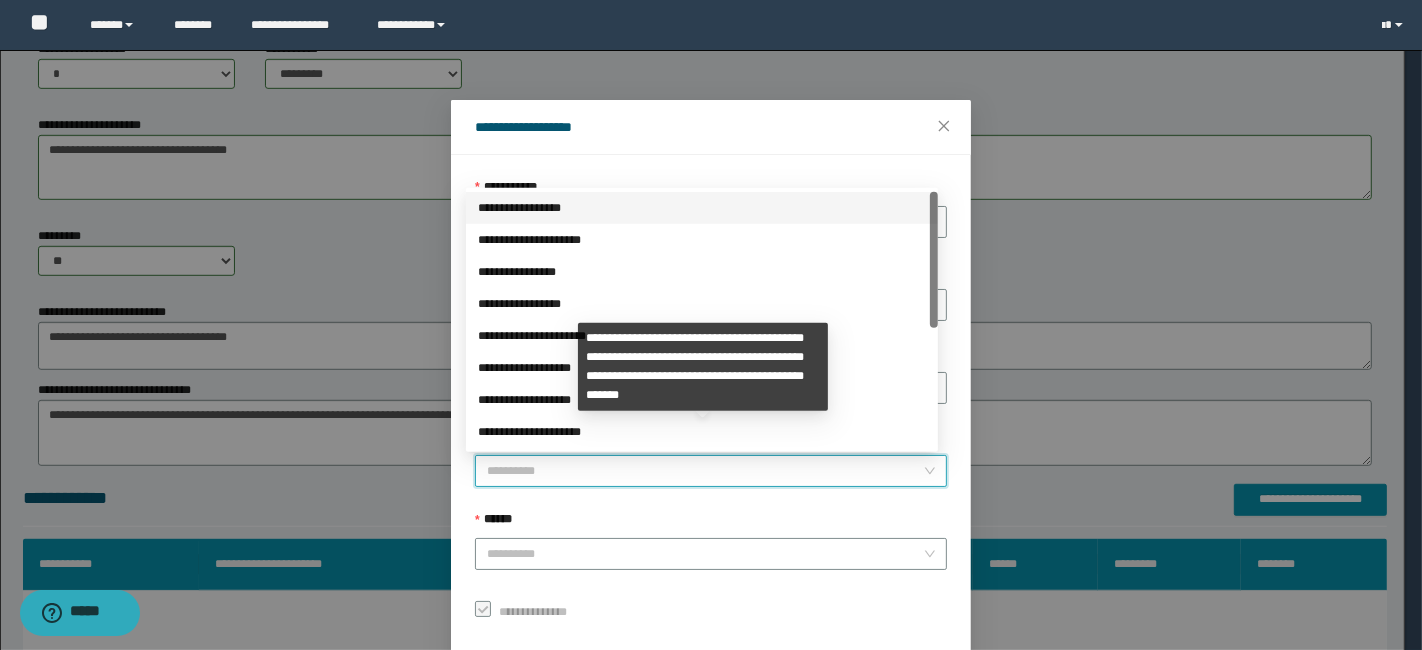 click on "**********" at bounding box center [705, 471] 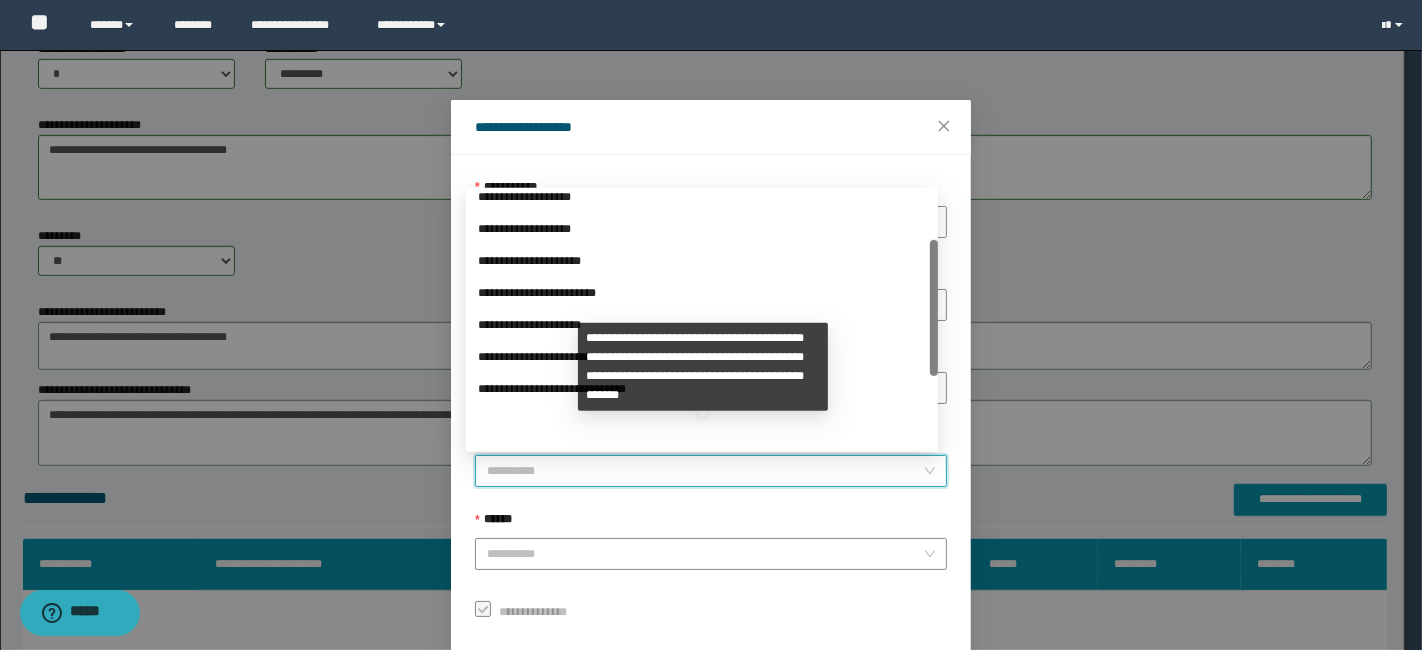 drag, startPoint x: 936, startPoint y: 305, endPoint x: 930, endPoint y: 419, distance: 114.15778 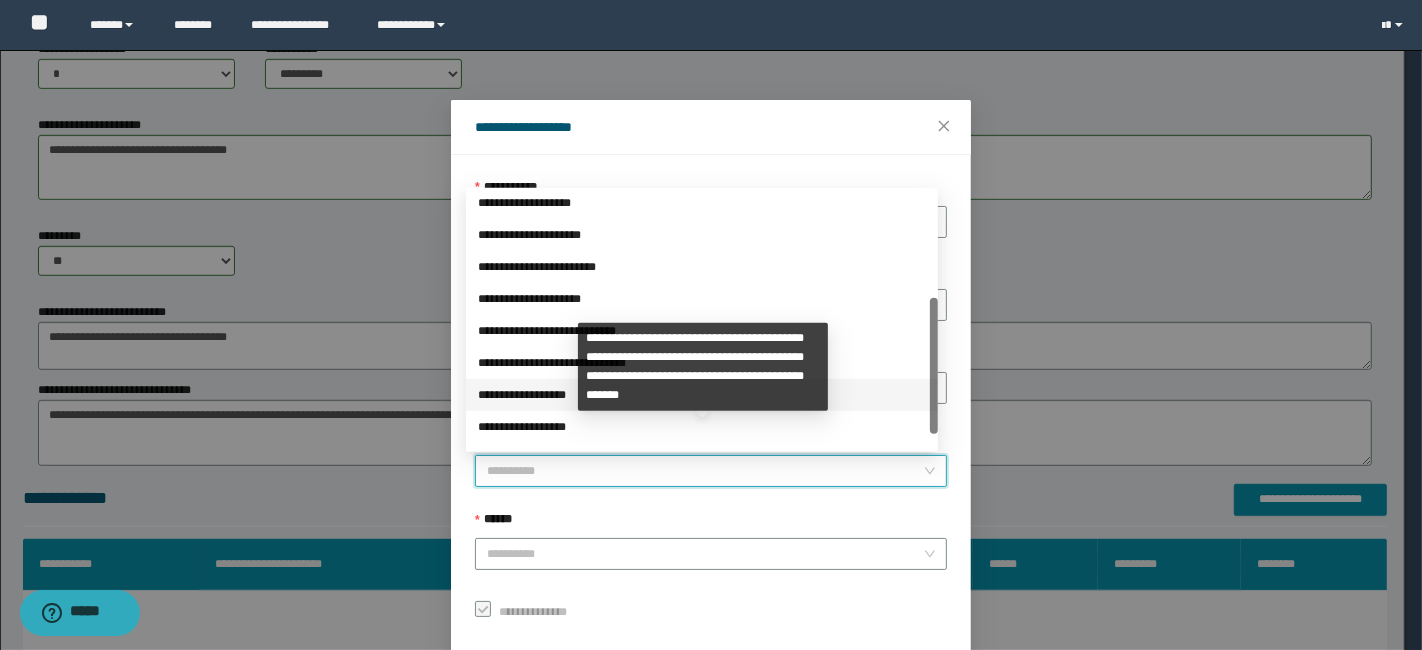 click on "**********" at bounding box center (702, 395) 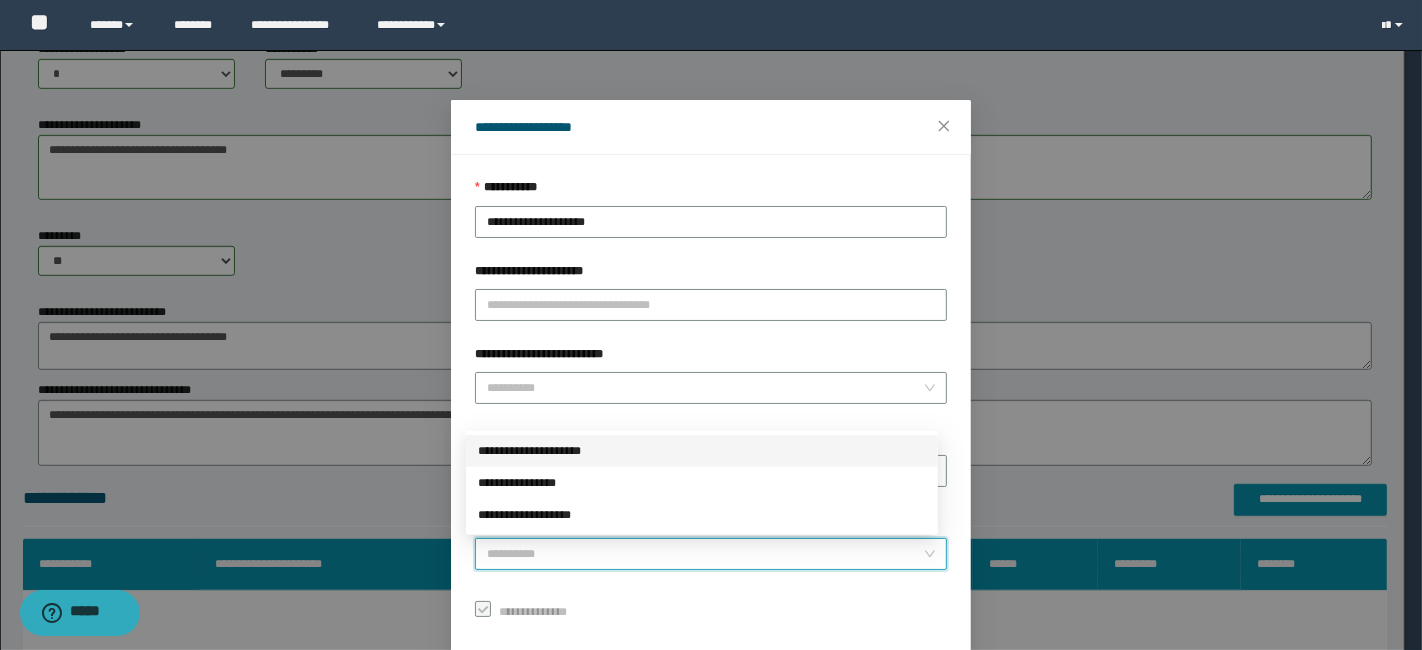 click on "******" at bounding box center [705, 554] 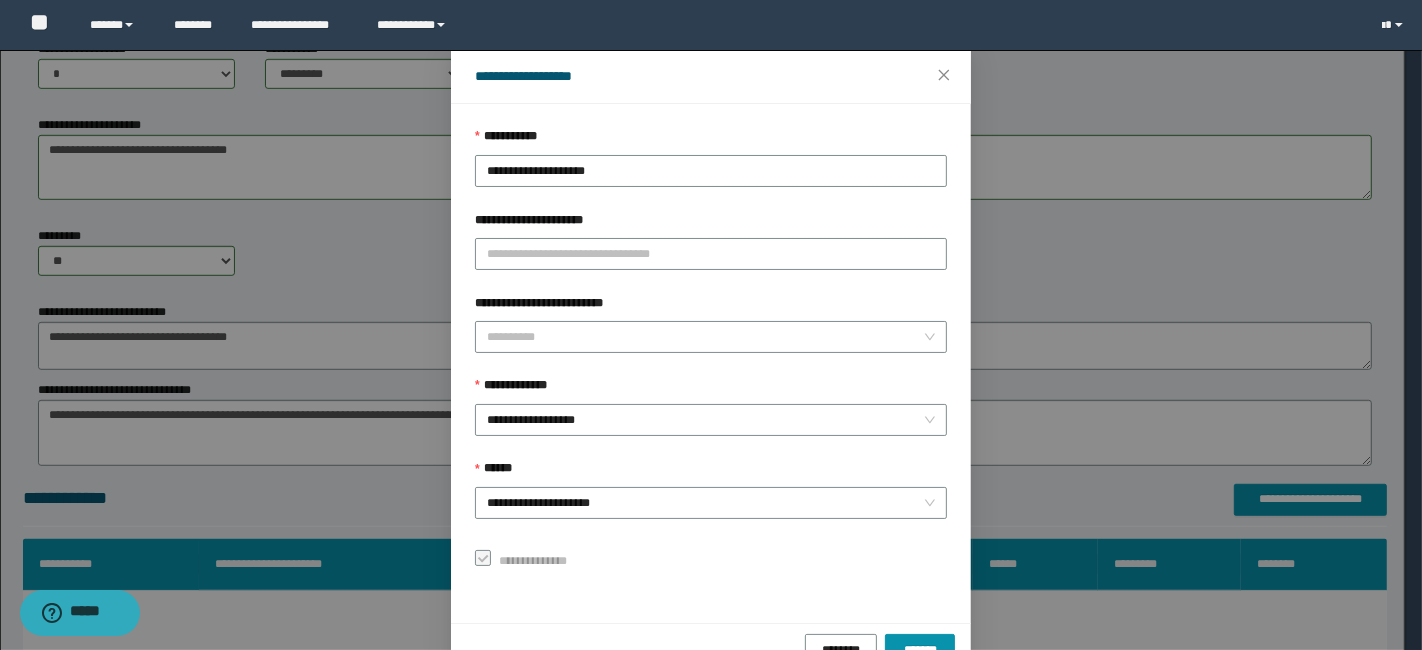 scroll, scrollTop: 100, scrollLeft: 0, axis: vertical 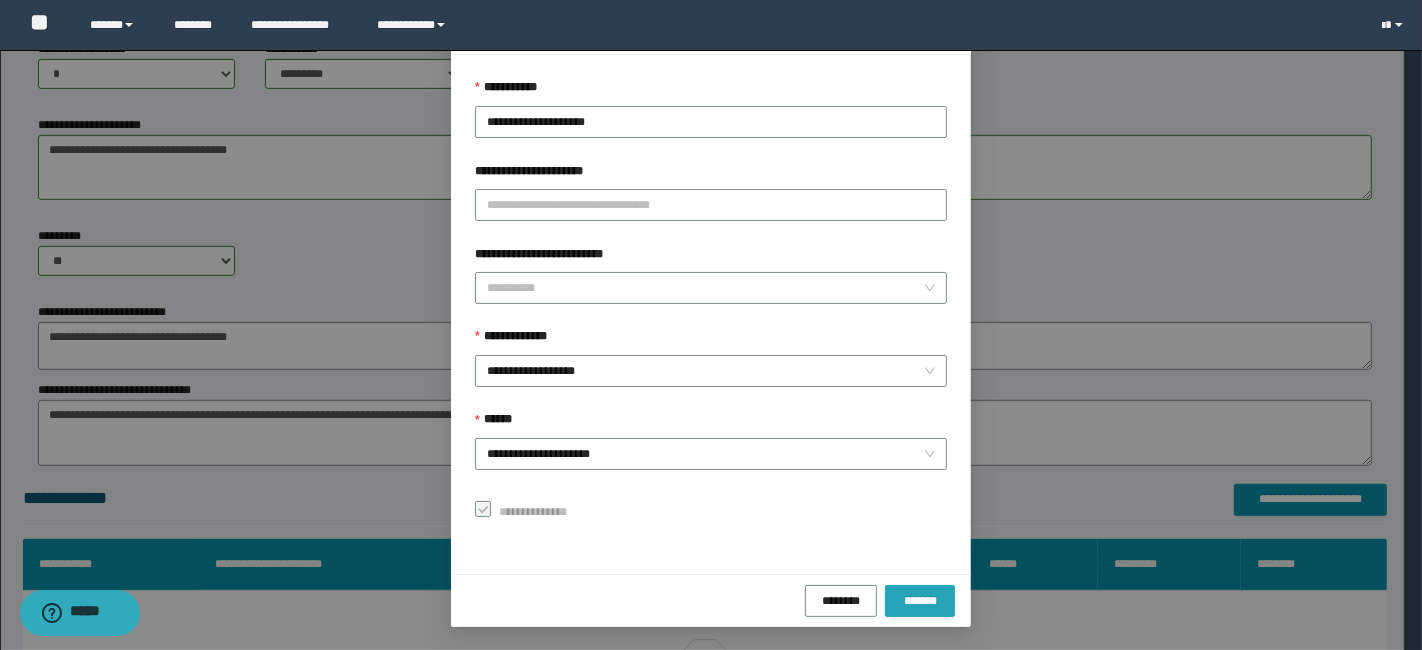 click on "*******" at bounding box center [920, 600] 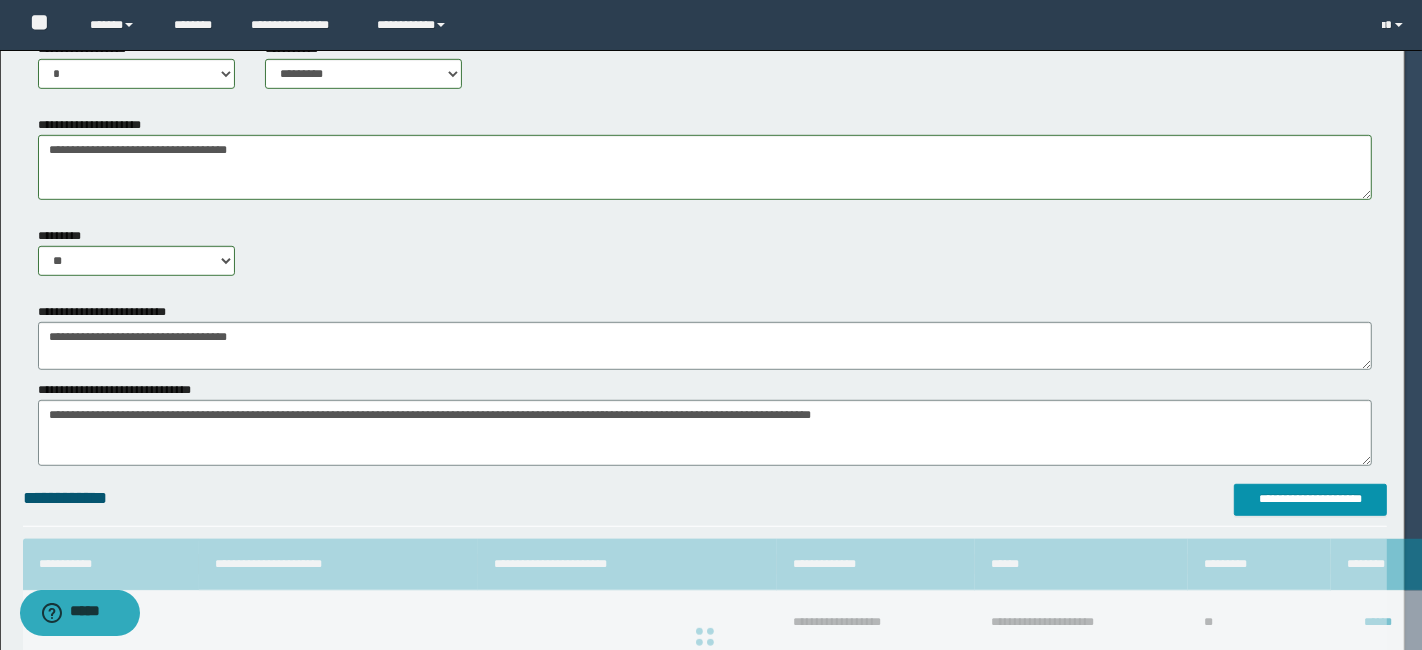scroll, scrollTop: 52, scrollLeft: 0, axis: vertical 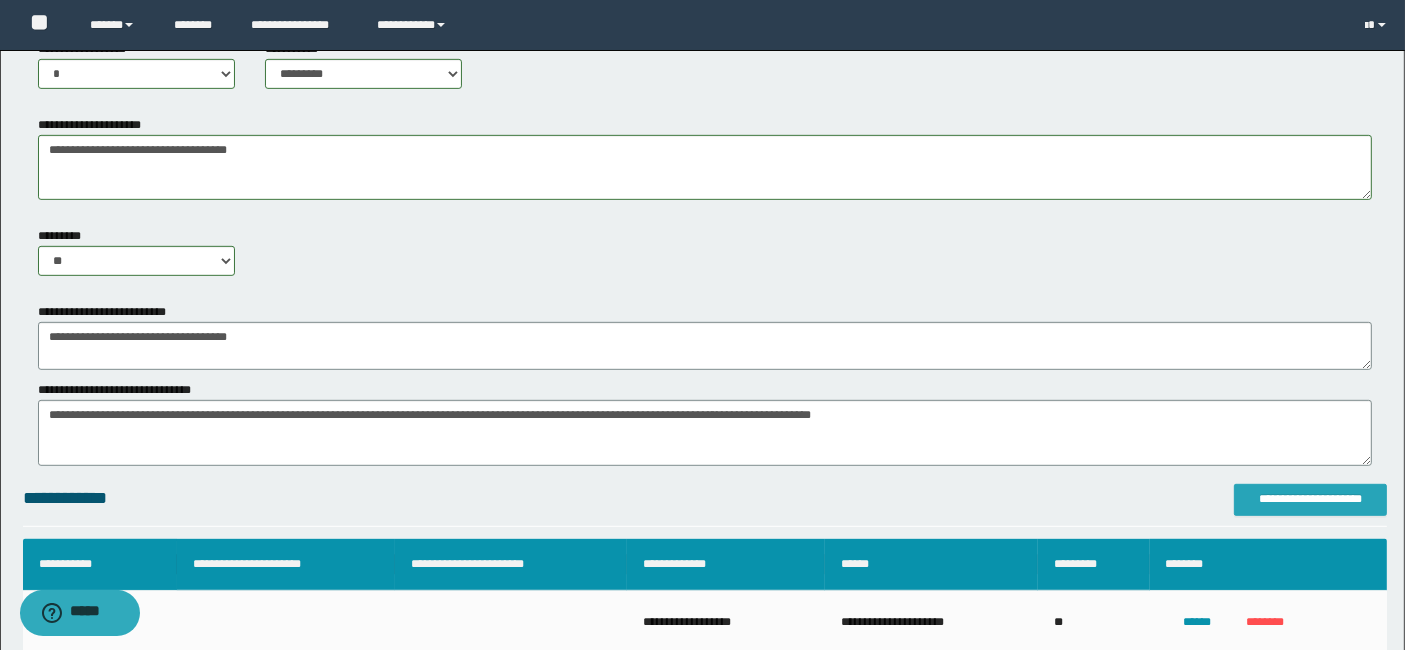 click on "**********" at bounding box center [1310, 499] 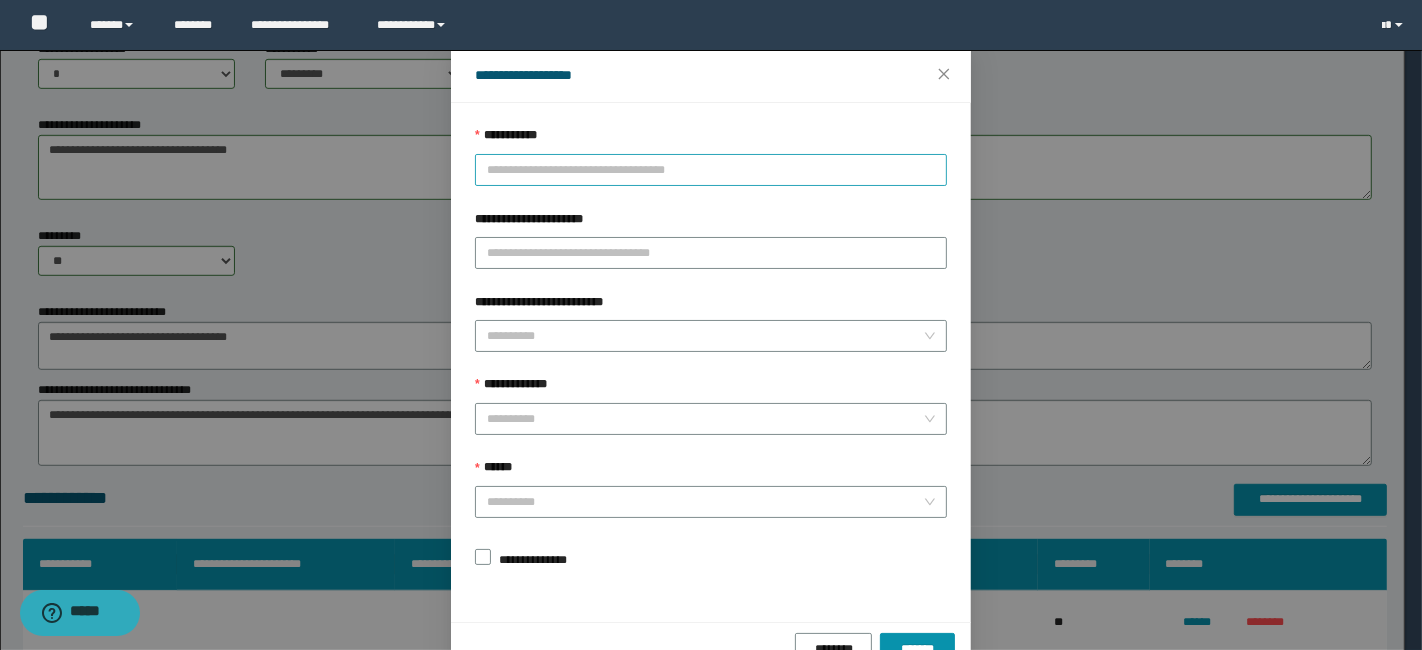 click on "**********" at bounding box center [711, 170] 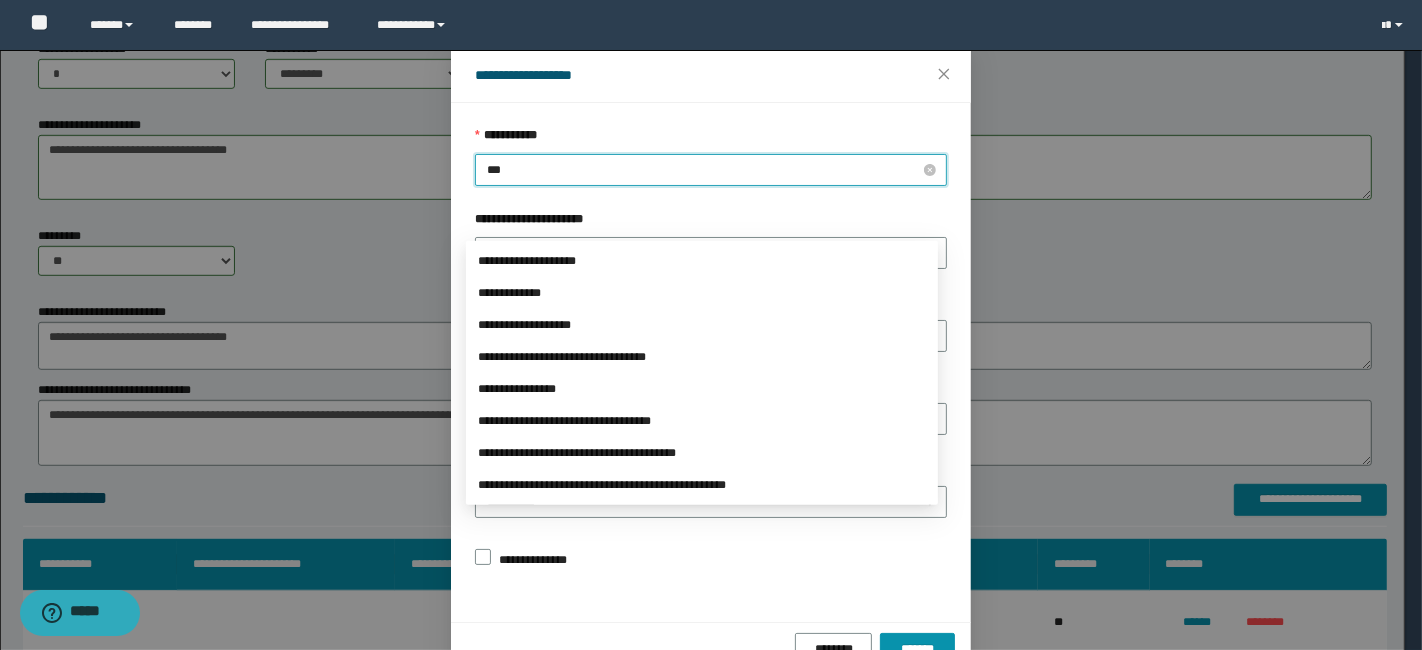 type on "****" 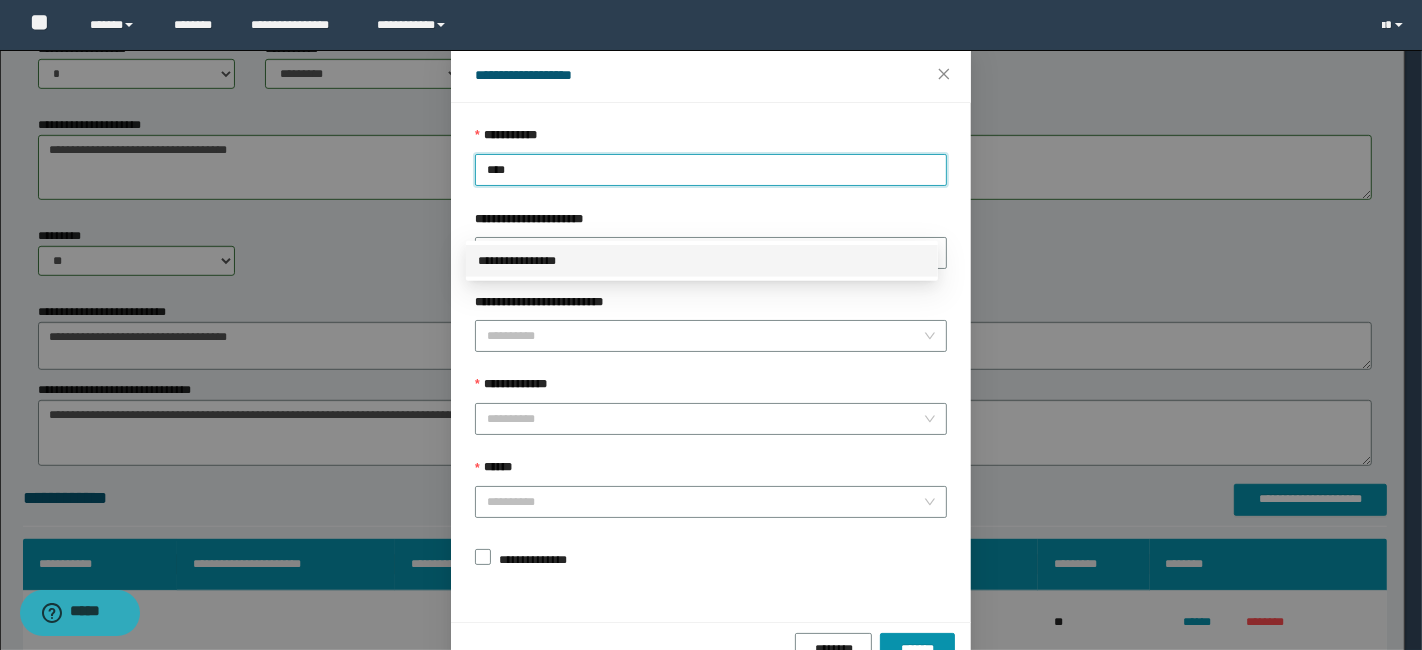 click on "**********" at bounding box center (702, 261) 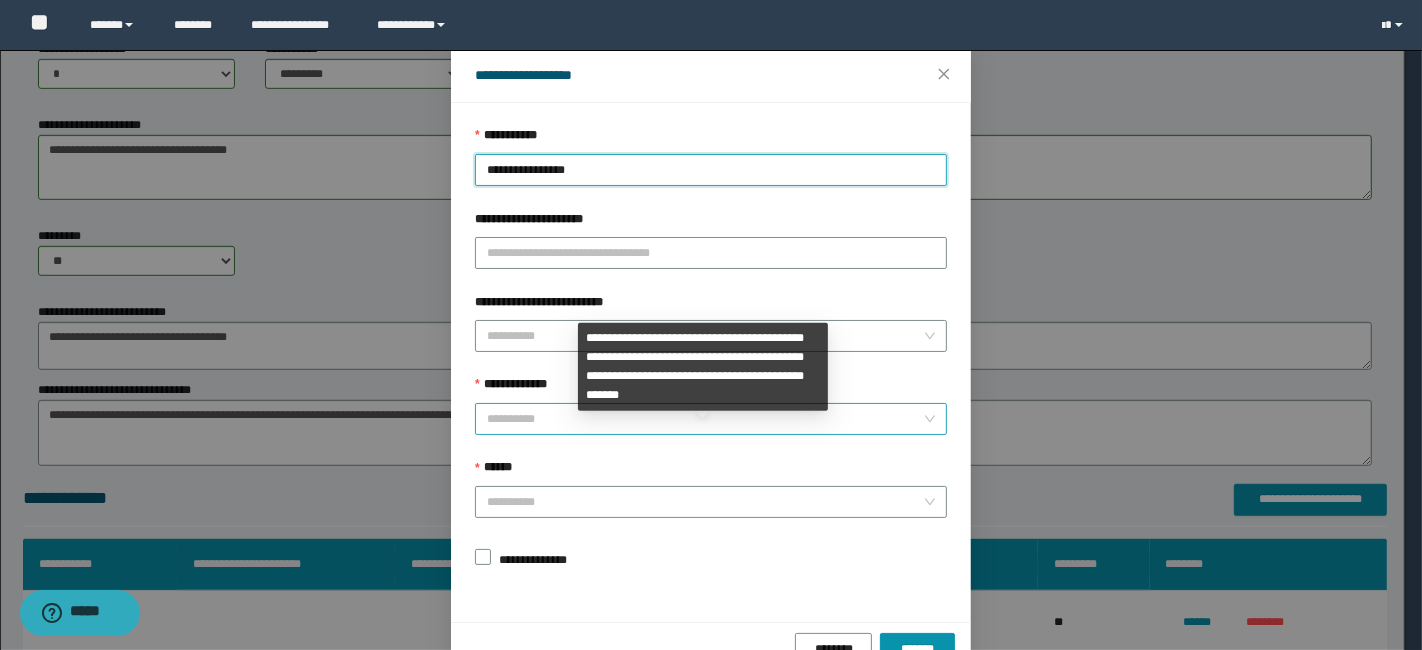 click on "**********" at bounding box center (705, 419) 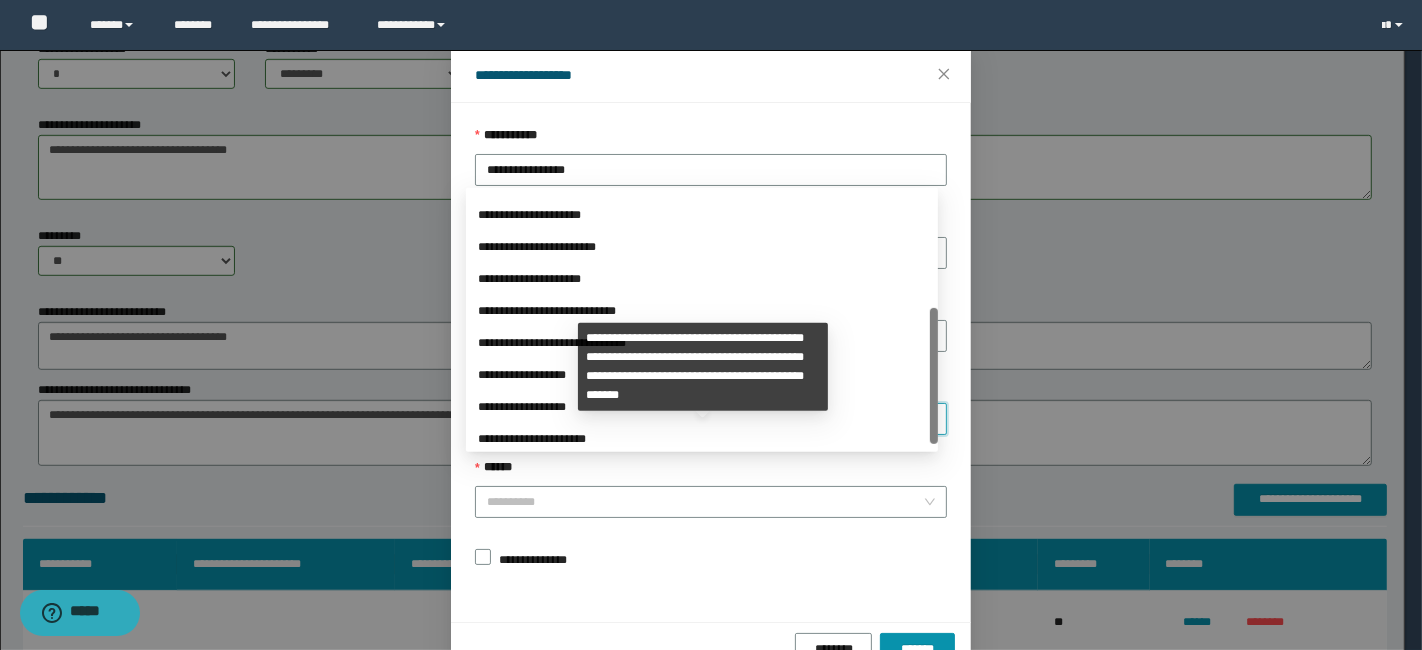 drag, startPoint x: 931, startPoint y: 301, endPoint x: 934, endPoint y: 455, distance: 154.02922 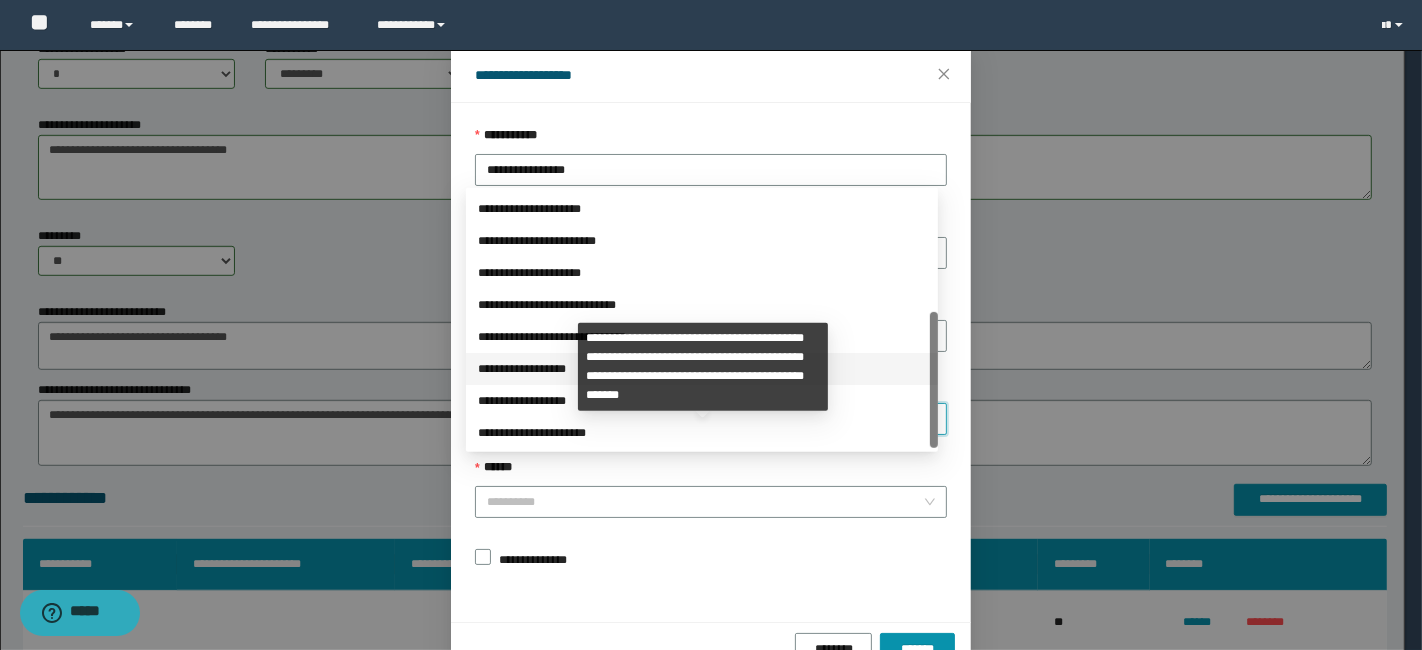 click on "**********" at bounding box center [702, 369] 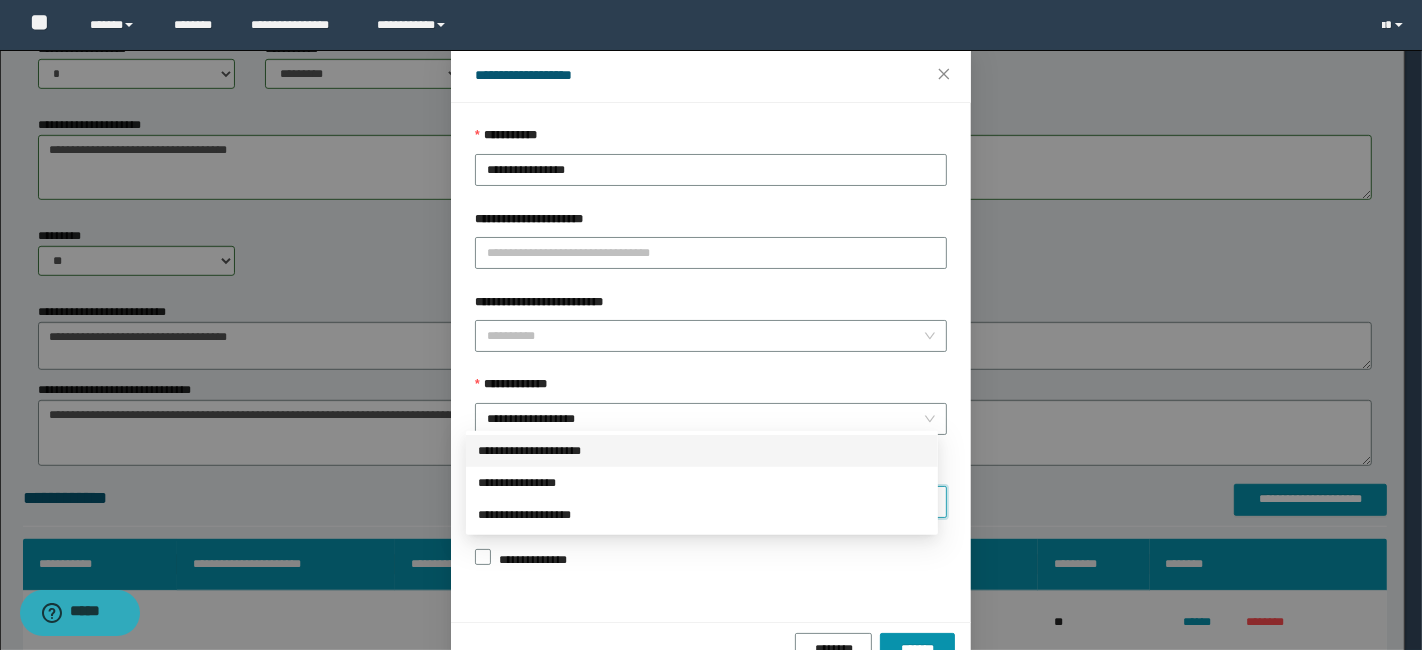 click on "******" at bounding box center [705, 502] 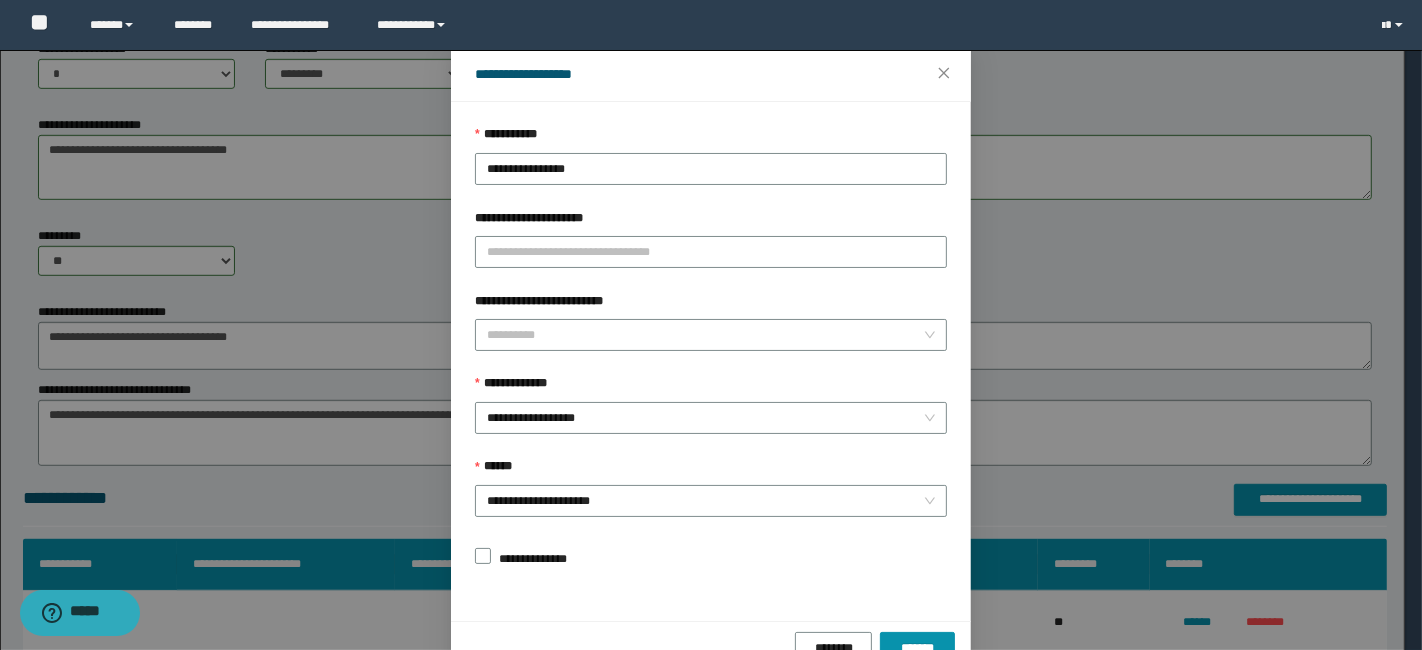 scroll, scrollTop: 100, scrollLeft: 0, axis: vertical 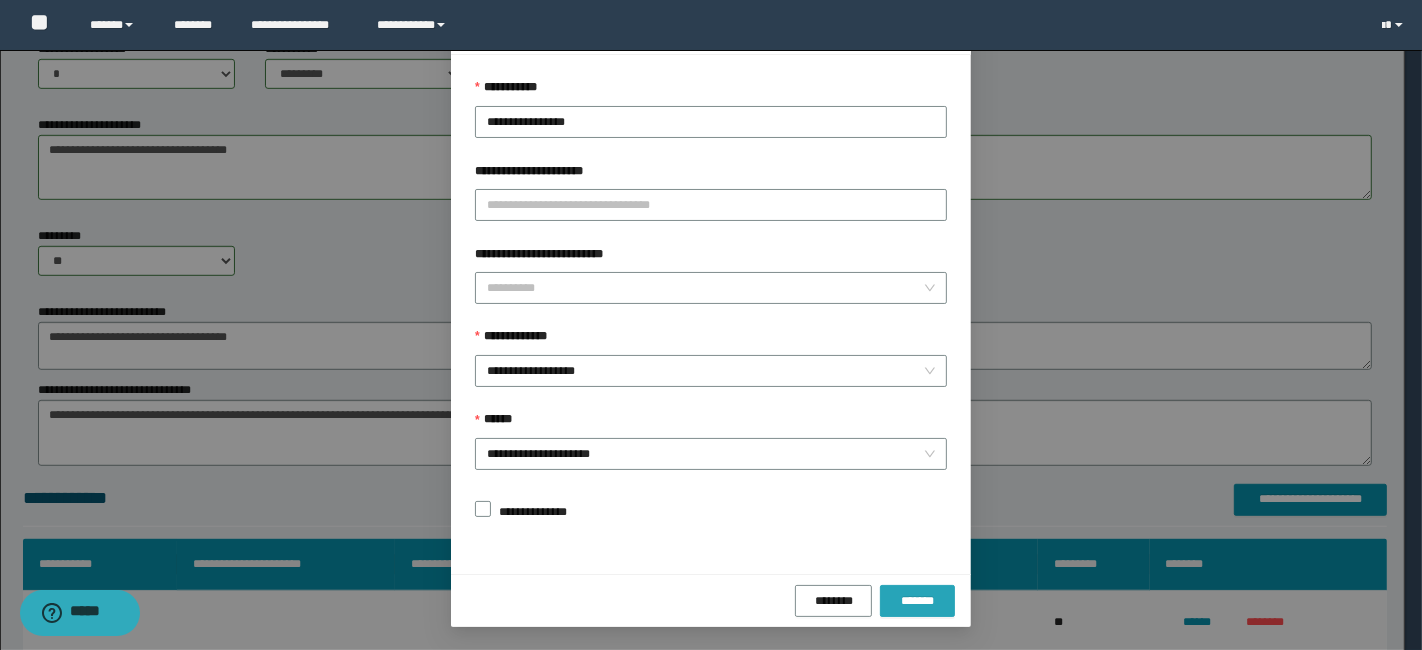 click on "*******" at bounding box center (917, 601) 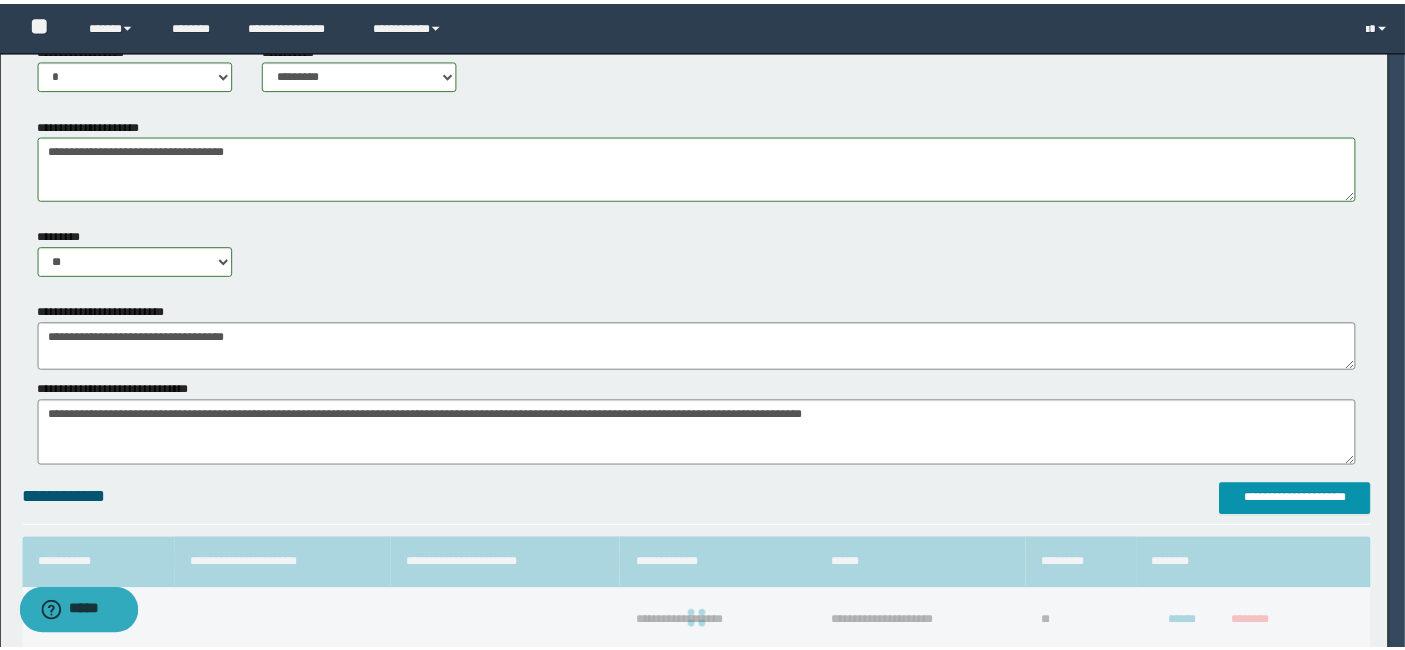 scroll, scrollTop: 52, scrollLeft: 0, axis: vertical 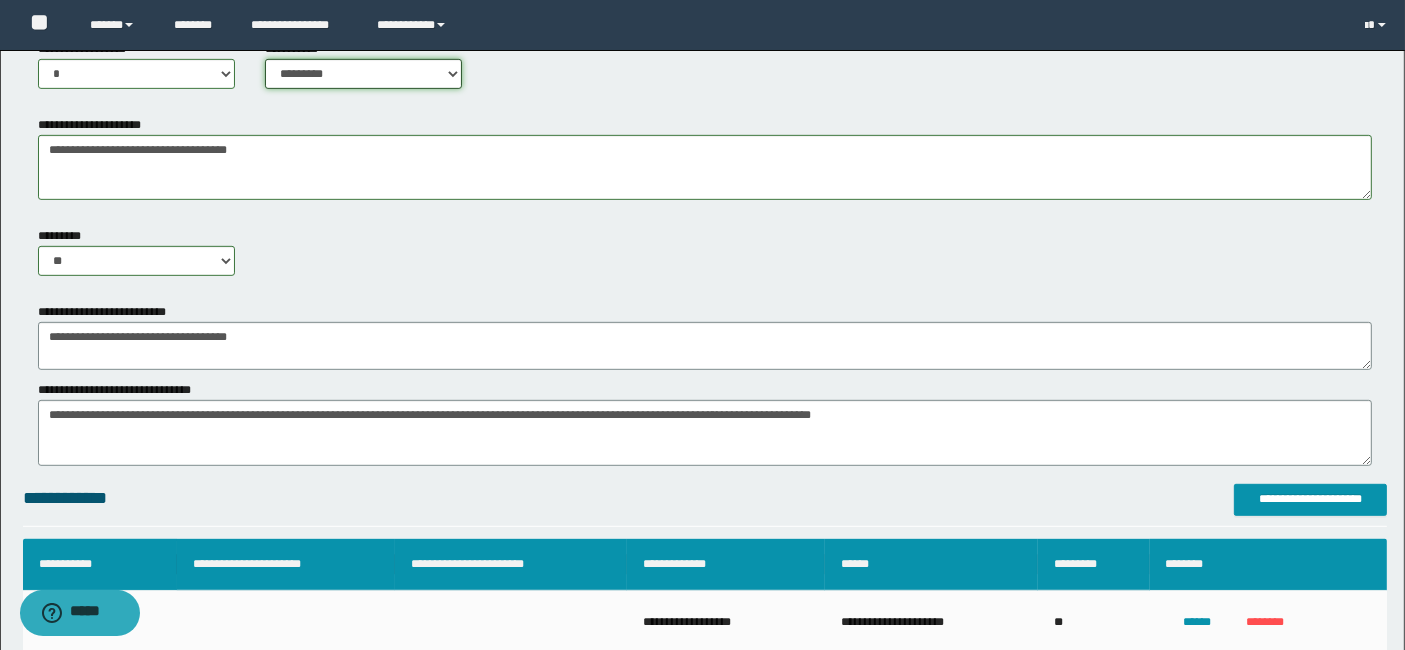 click on "**********" at bounding box center [363, 74] 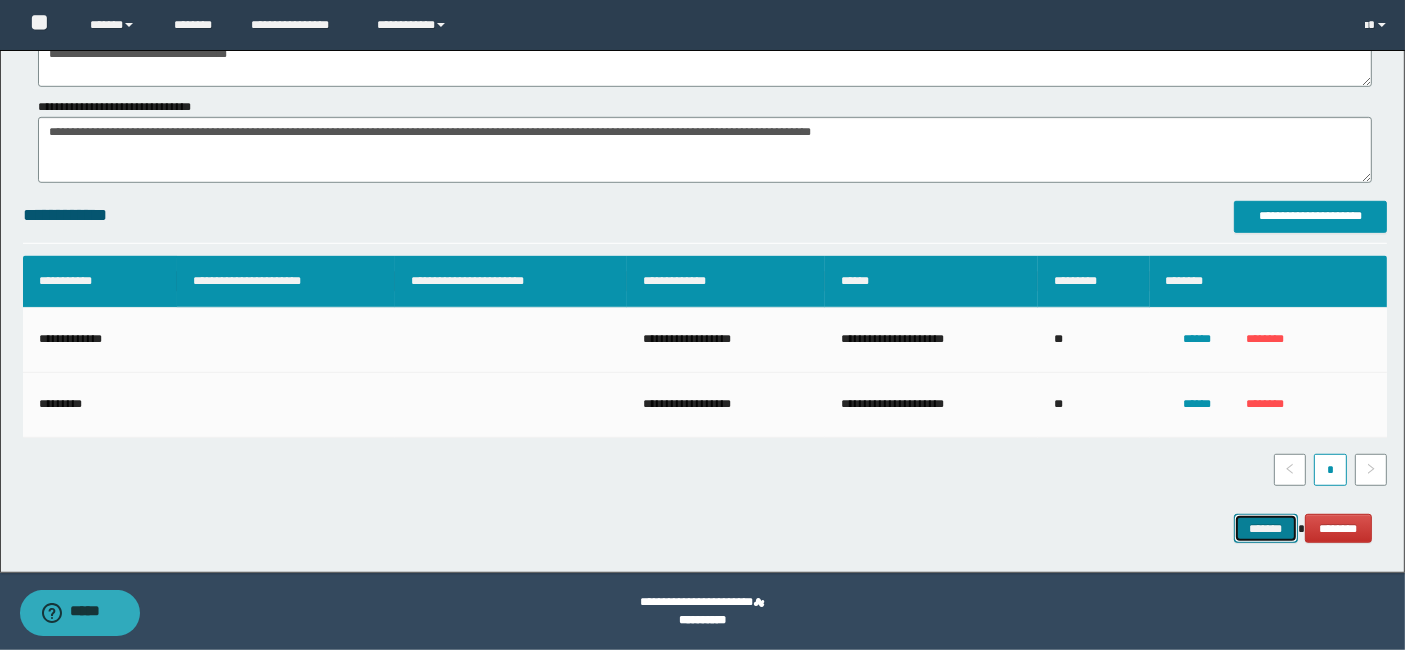 click on "*******" at bounding box center (1266, 528) 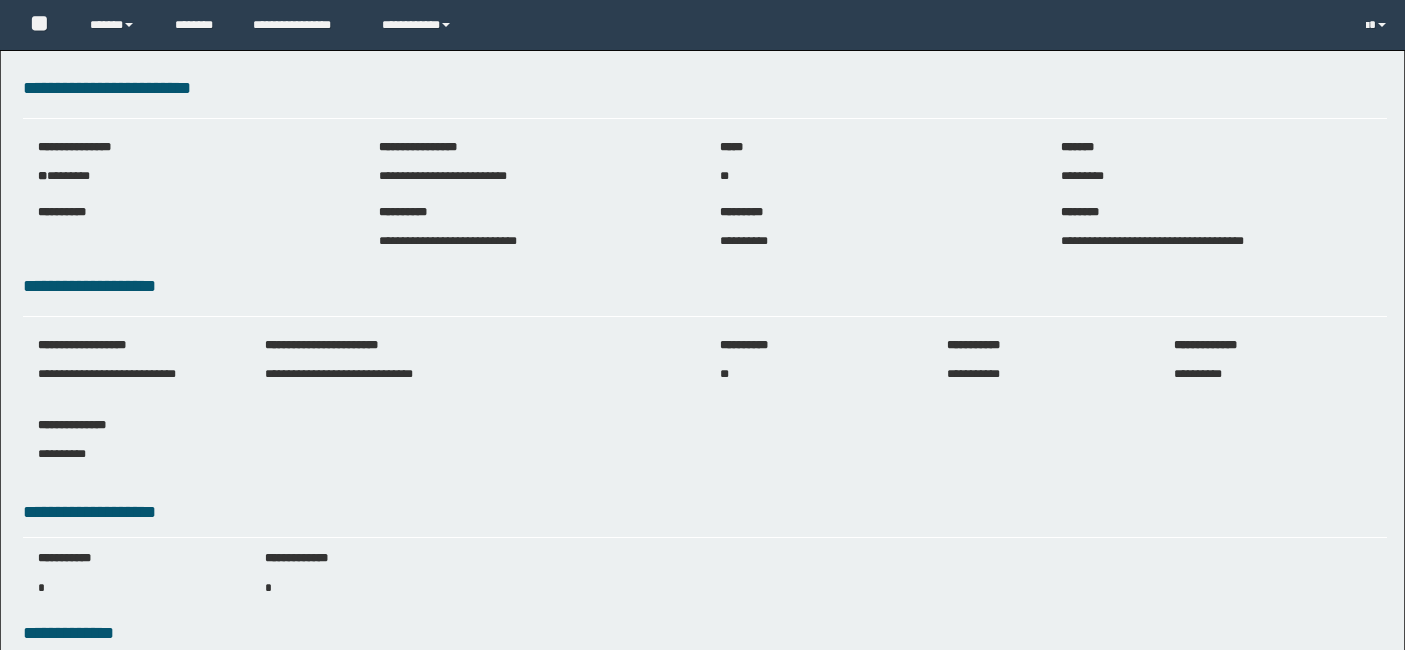 scroll, scrollTop: 0, scrollLeft: 0, axis: both 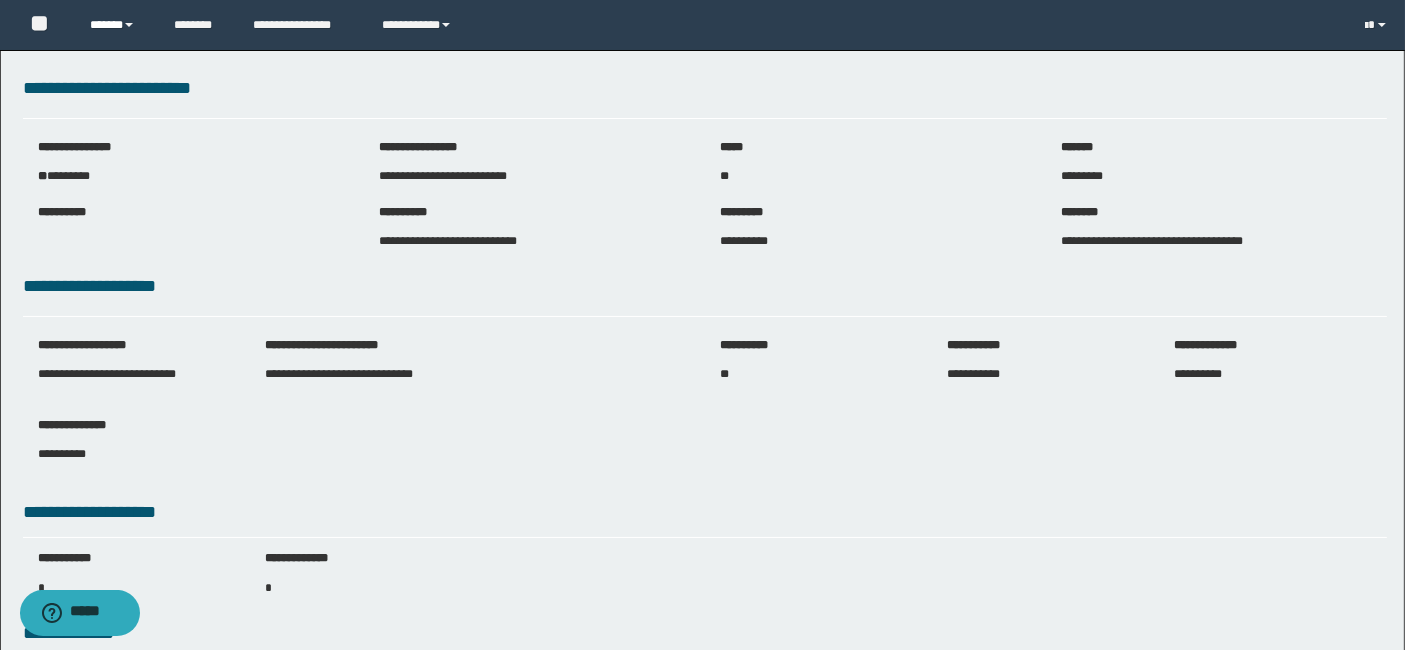 click on "******" at bounding box center (117, 25) 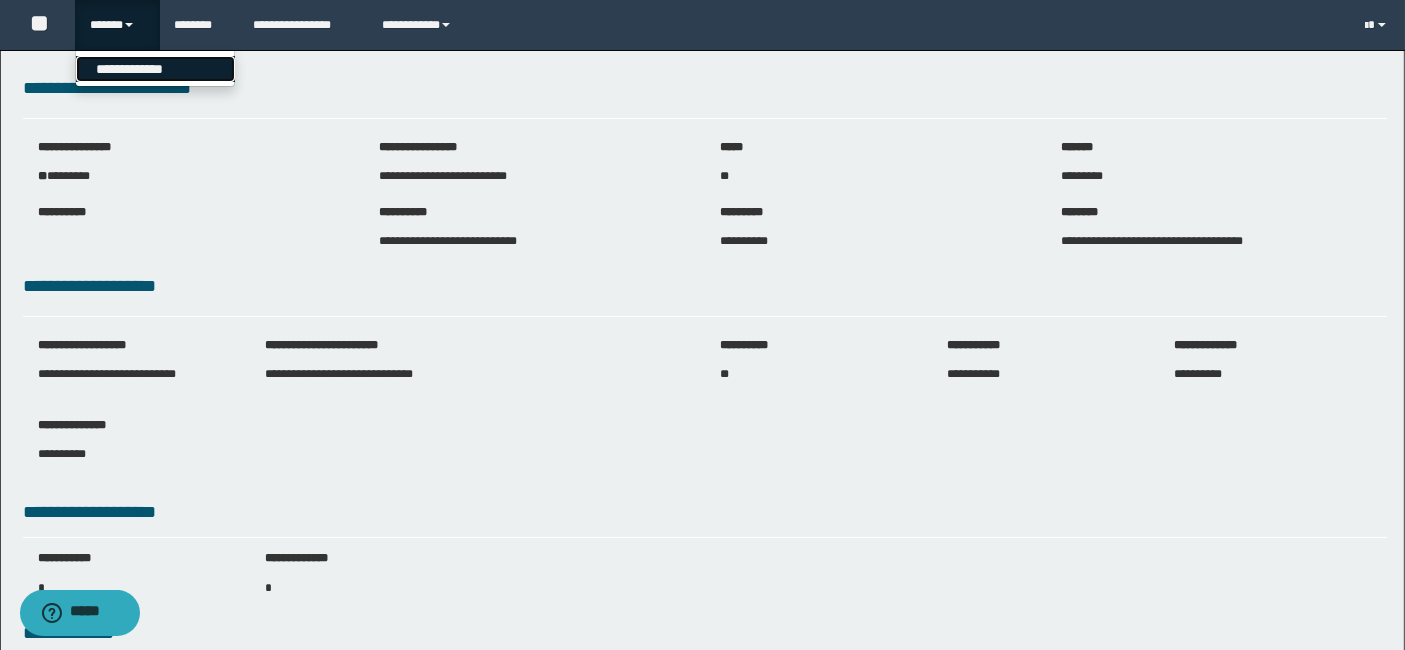click on "**********" at bounding box center [155, 69] 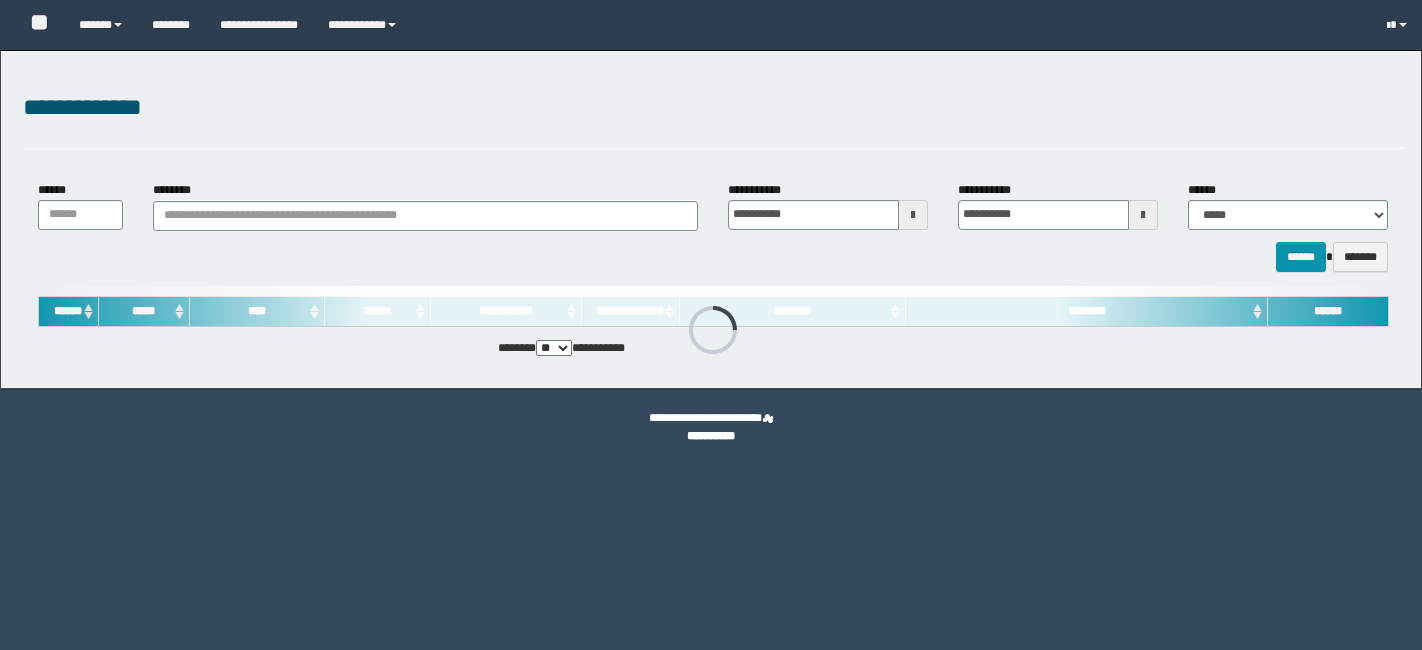 scroll, scrollTop: 0, scrollLeft: 0, axis: both 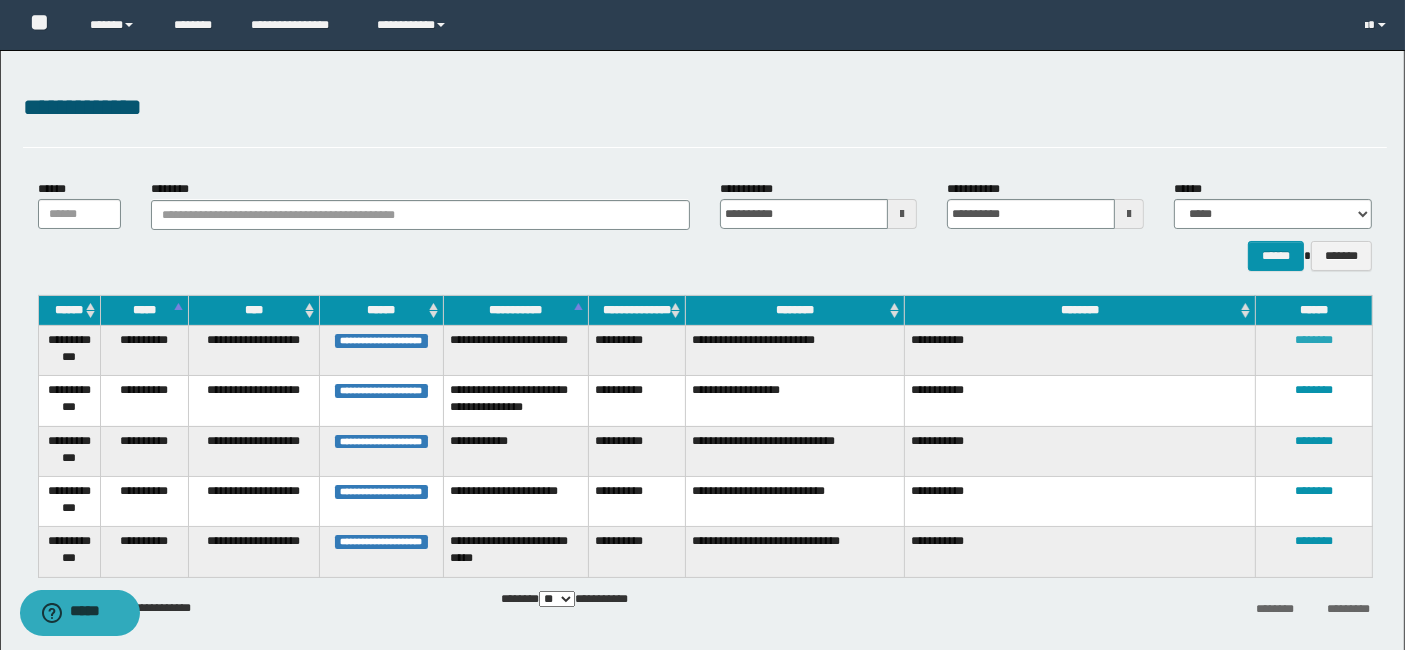 click on "********" at bounding box center (1314, 340) 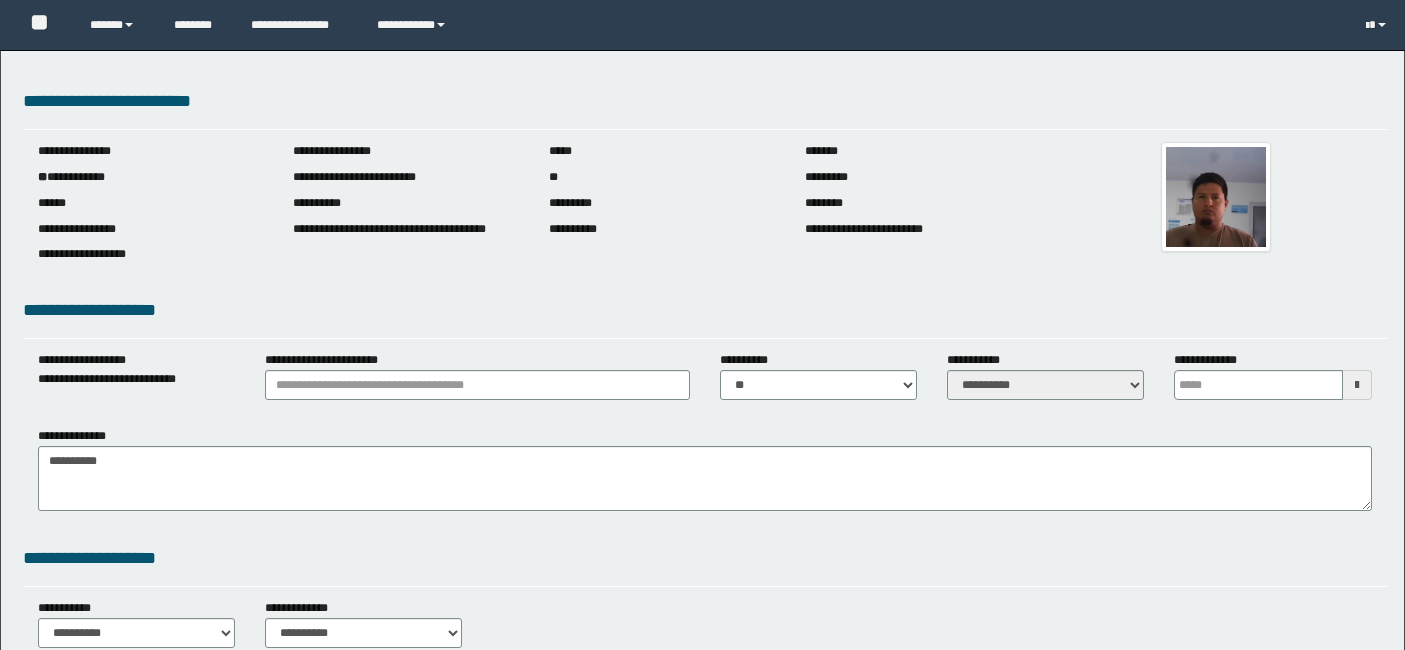 scroll, scrollTop: 0, scrollLeft: 0, axis: both 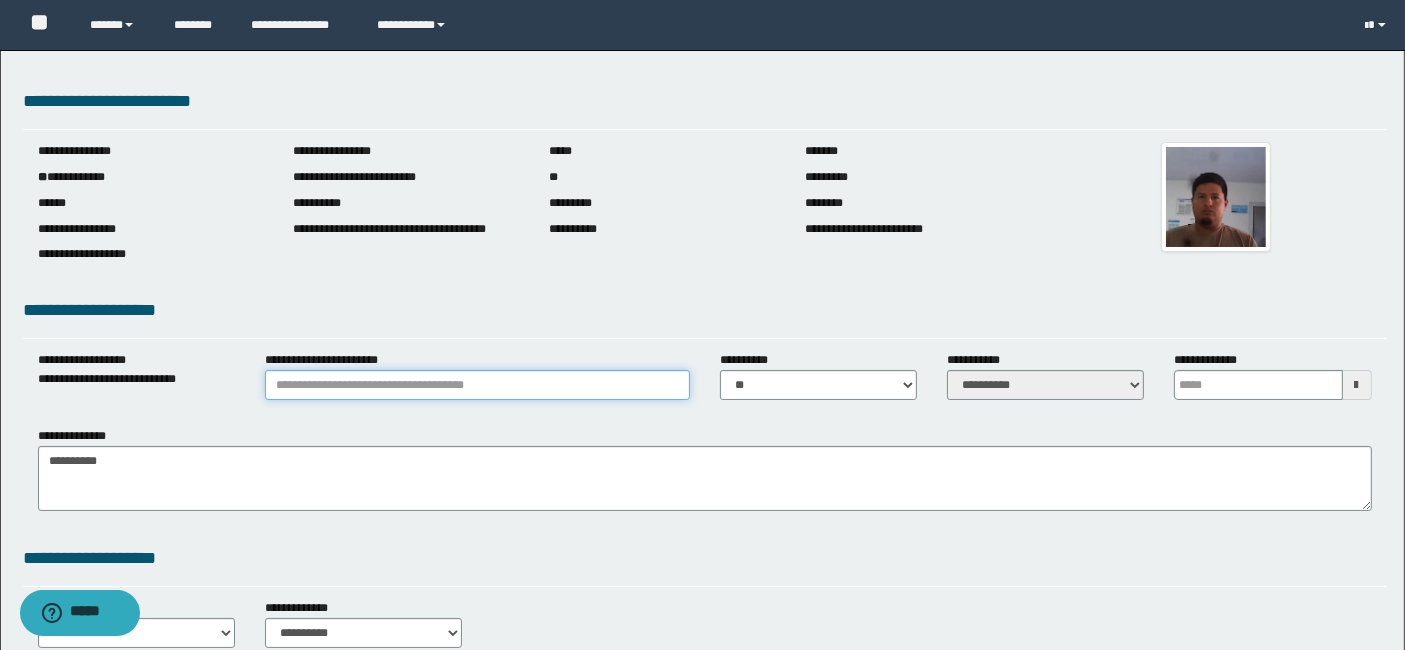 click on "**********" at bounding box center [477, 385] 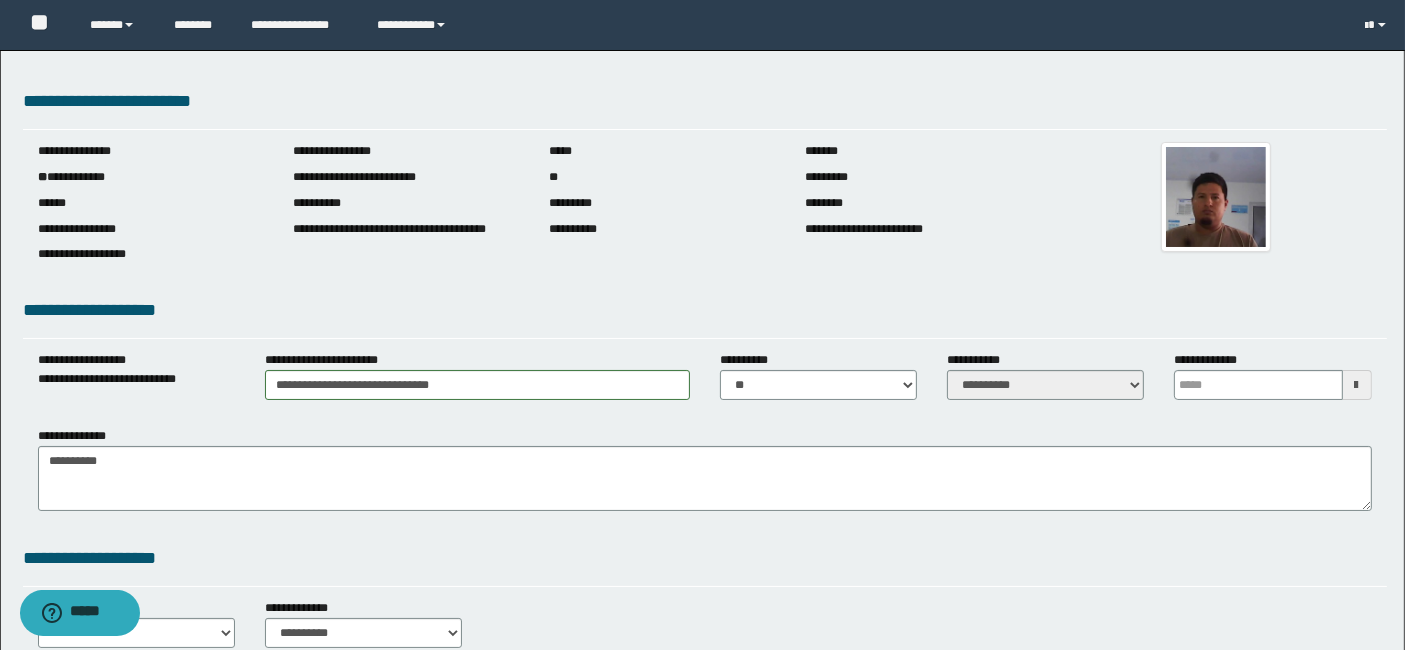 click at bounding box center [1357, 385] 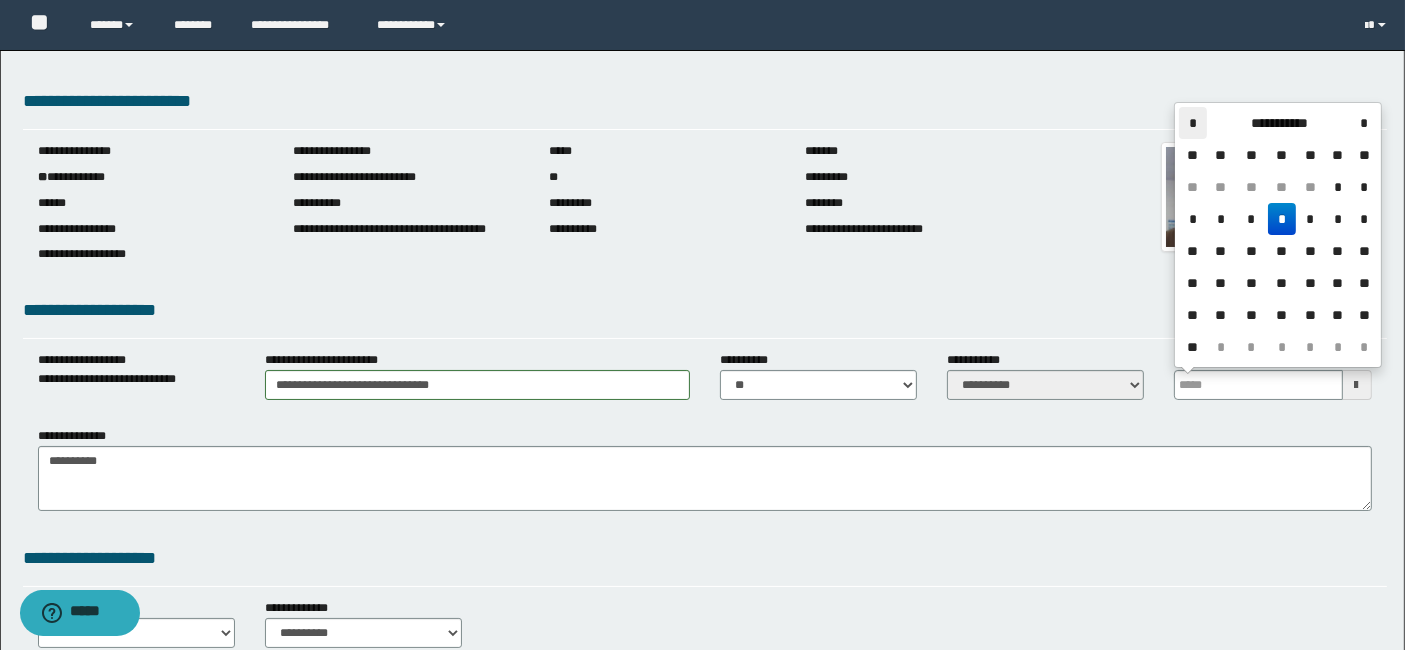 click on "*" at bounding box center [1193, 123] 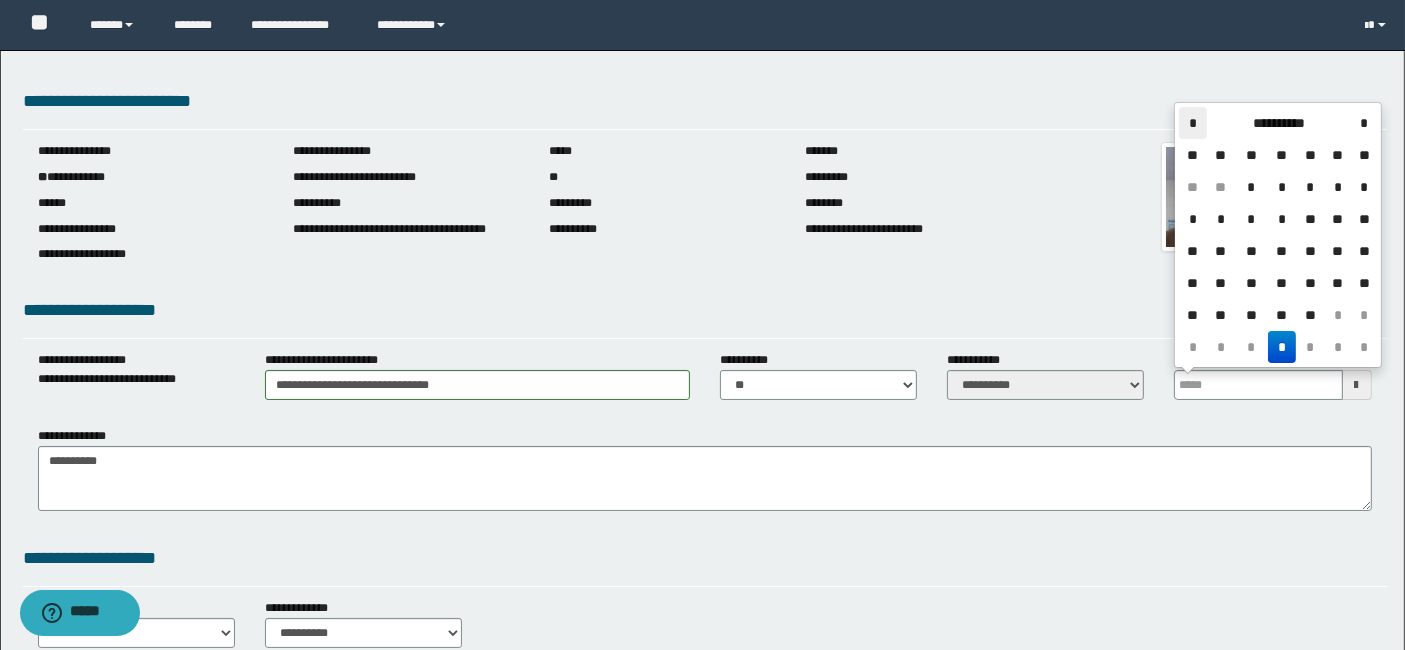 click on "*" at bounding box center [1193, 123] 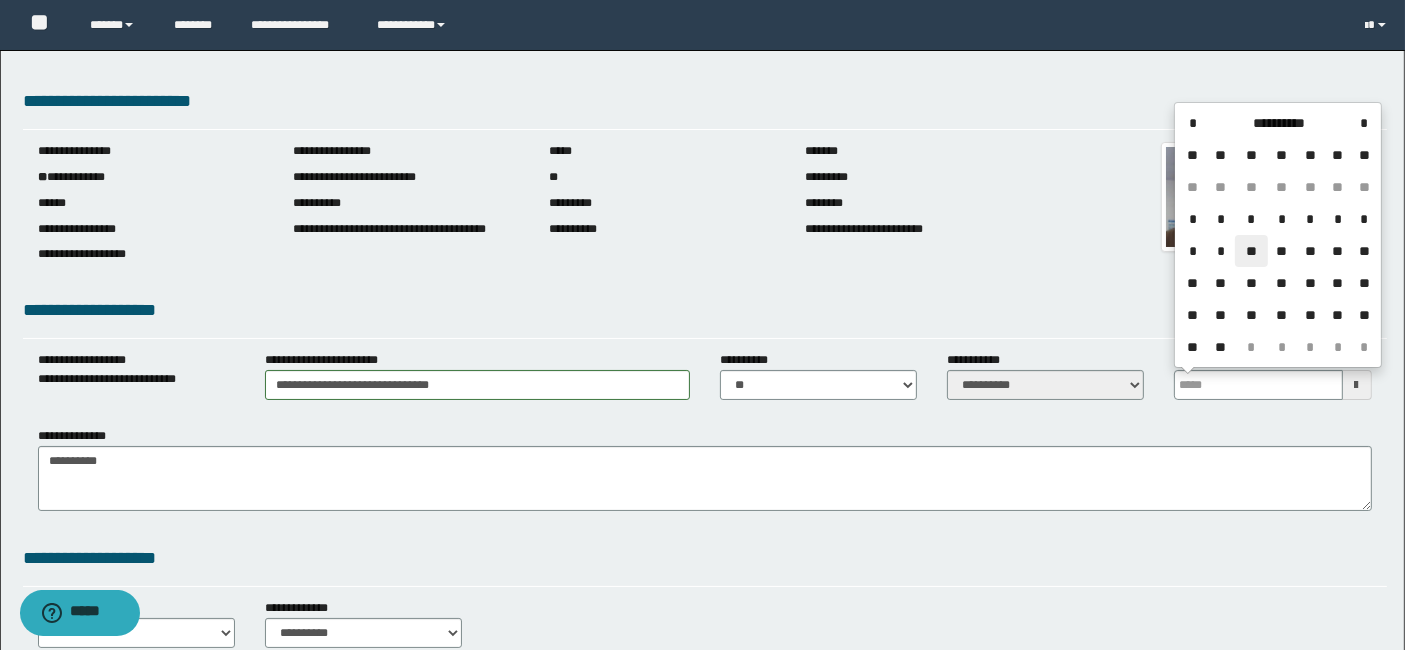 click on "**" at bounding box center (1251, 251) 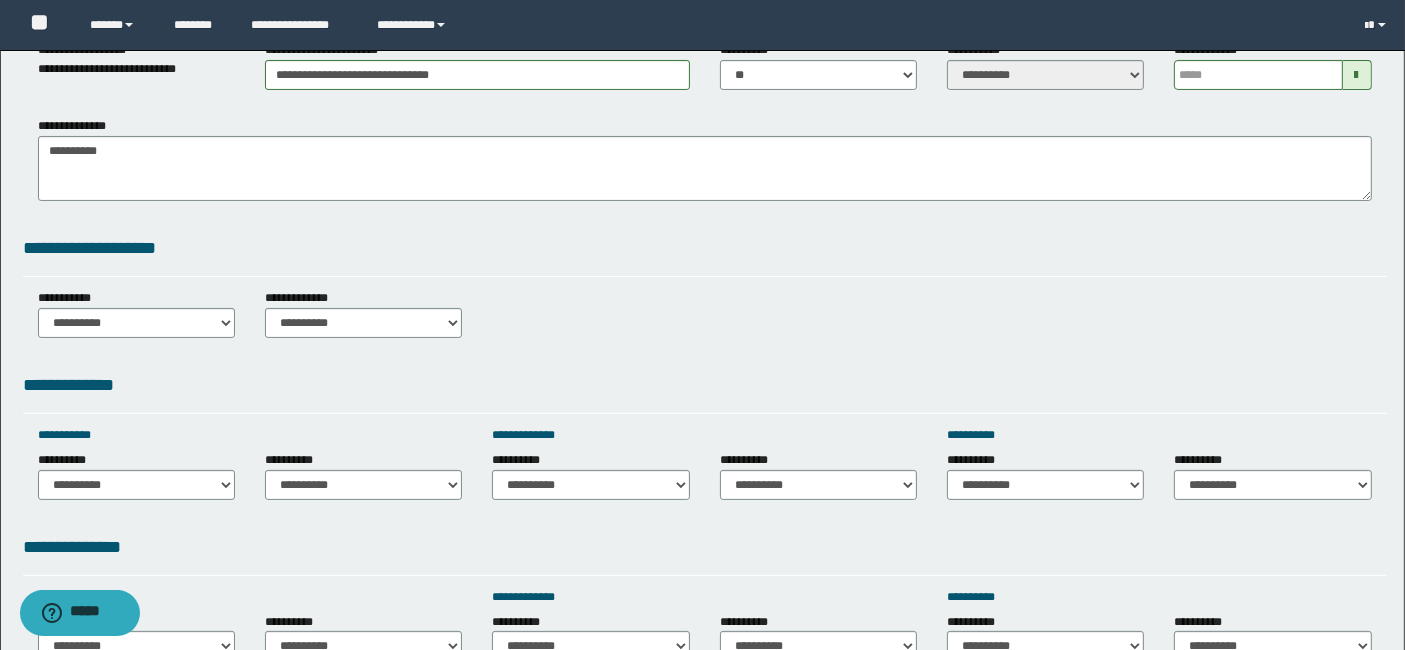 scroll, scrollTop: 311, scrollLeft: 0, axis: vertical 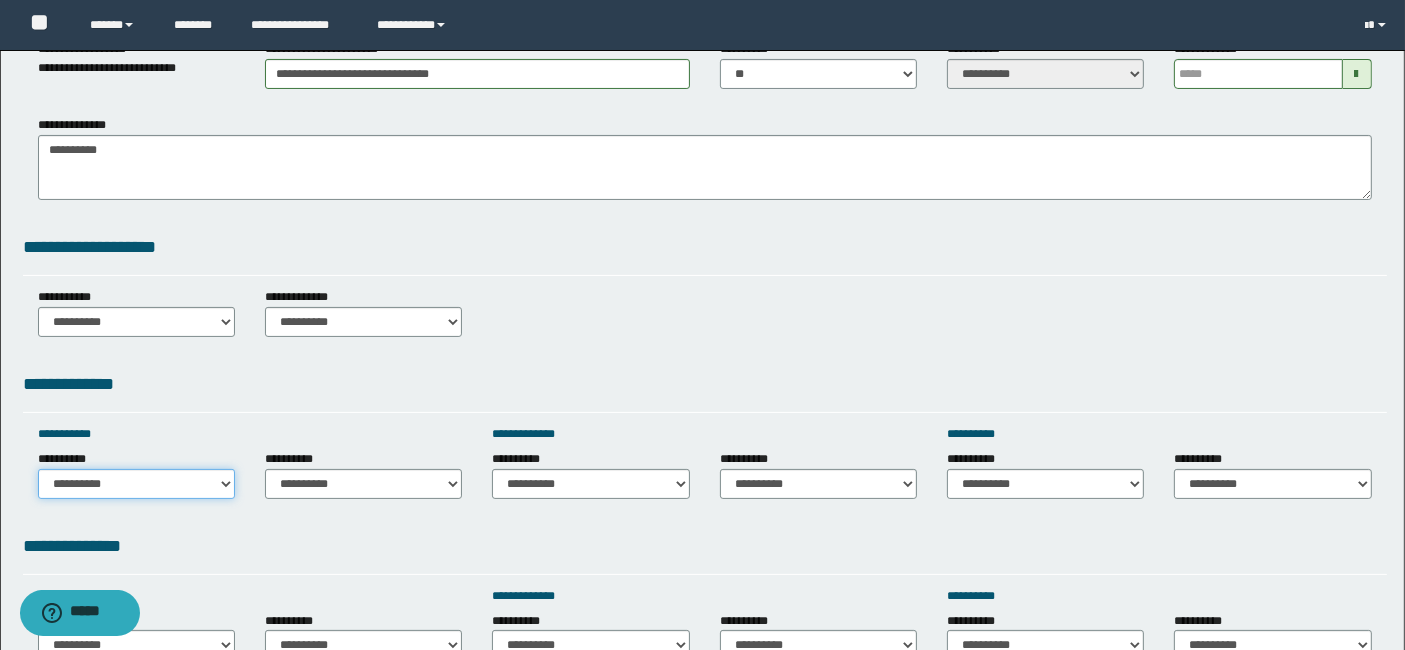 click on "**********" at bounding box center (136, 484) 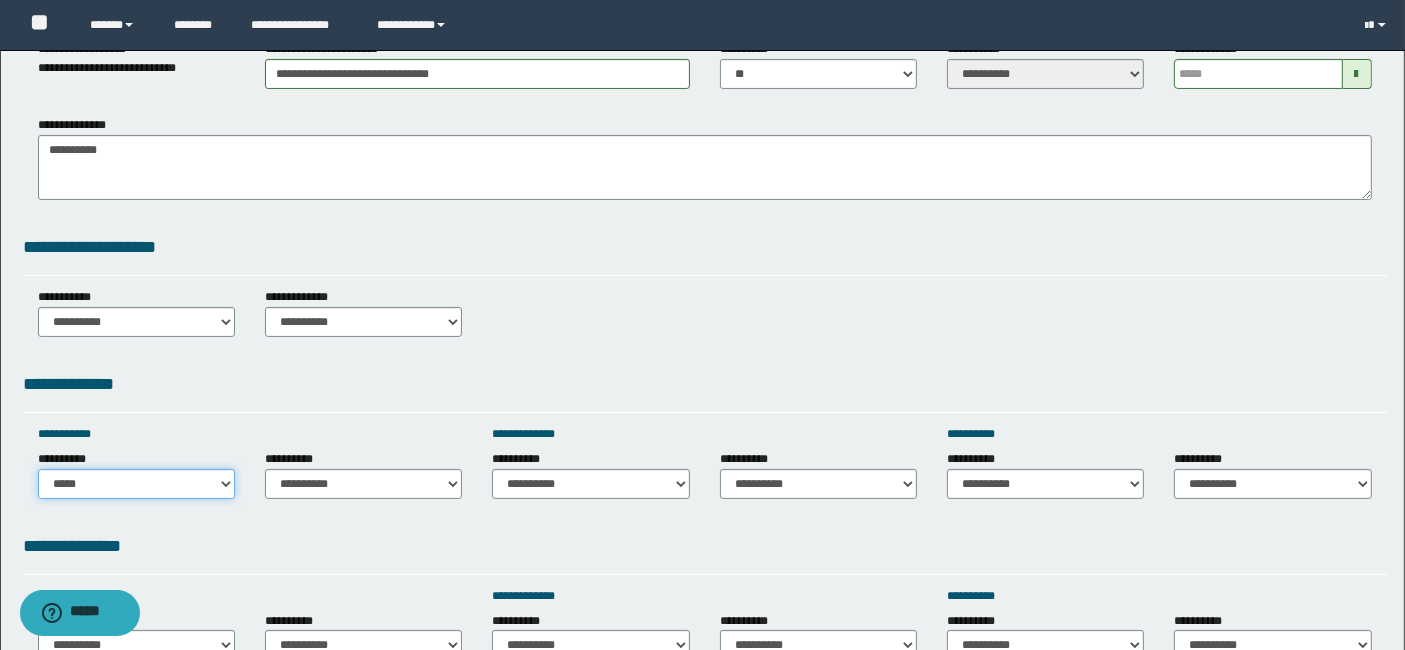 click on "**********" at bounding box center [136, 484] 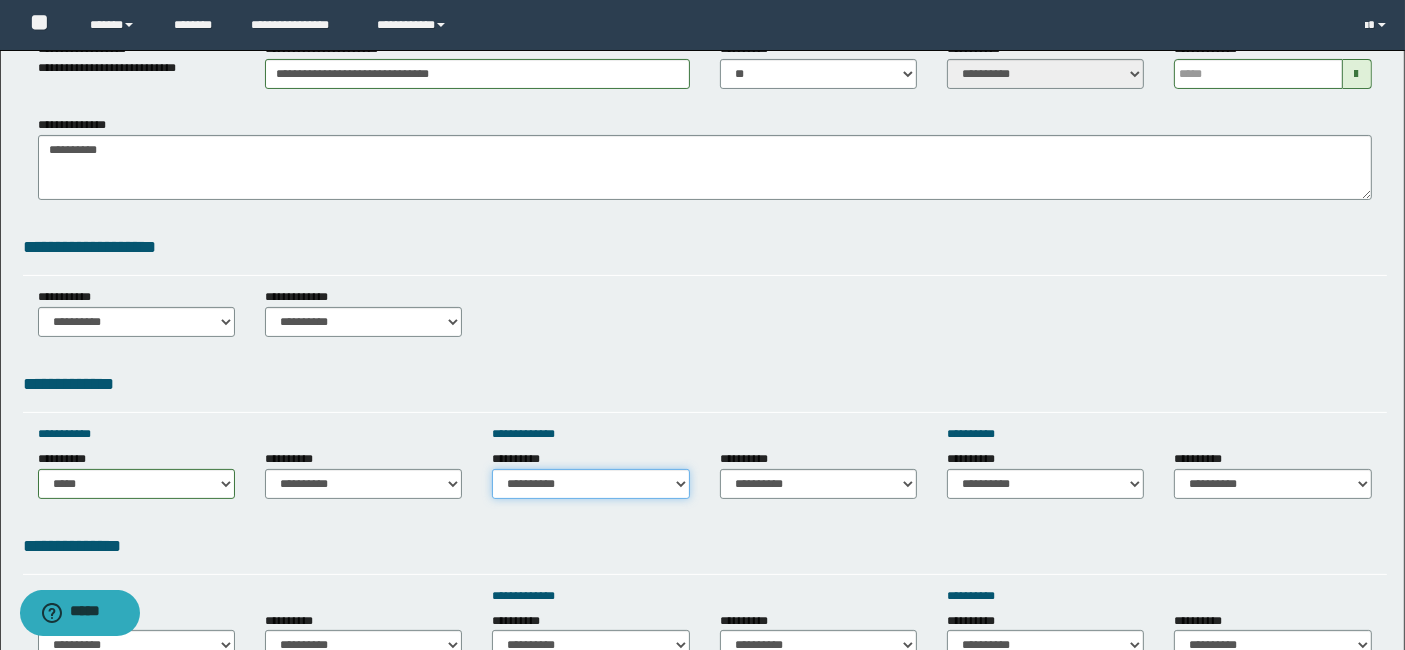 click on "**********" at bounding box center (590, 484) 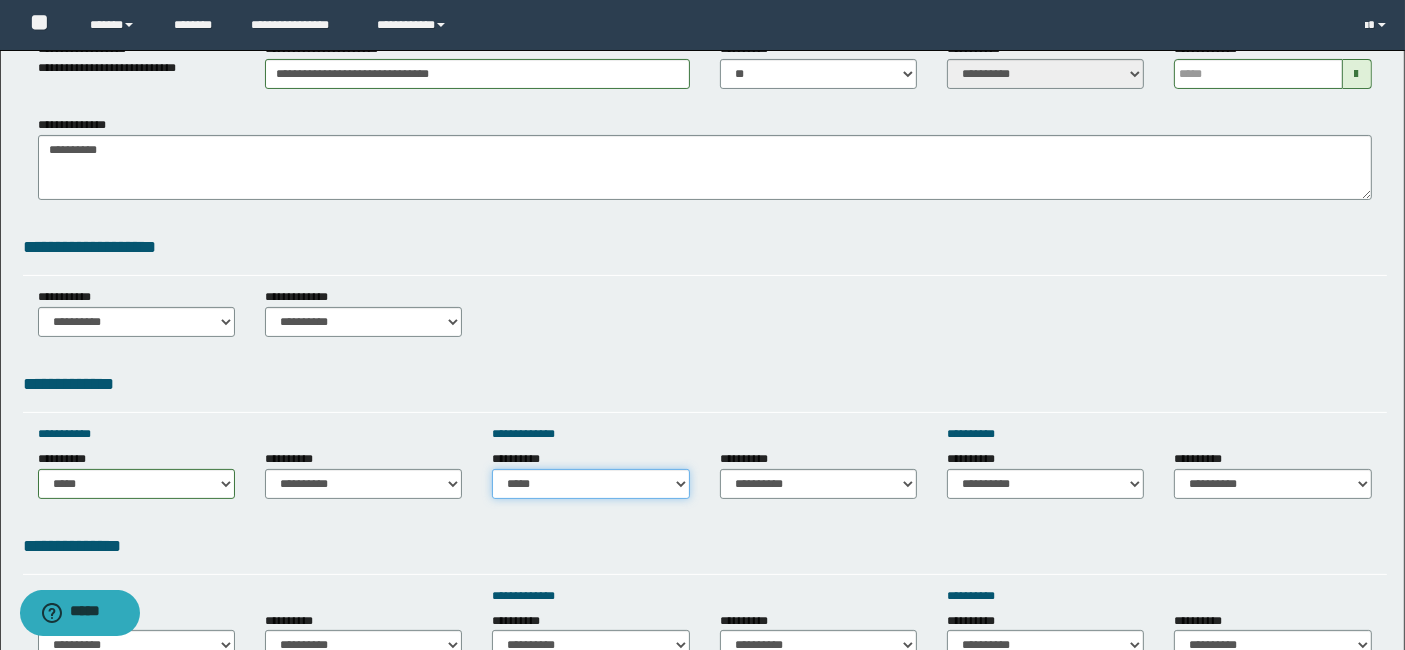 click on "**********" at bounding box center [590, 484] 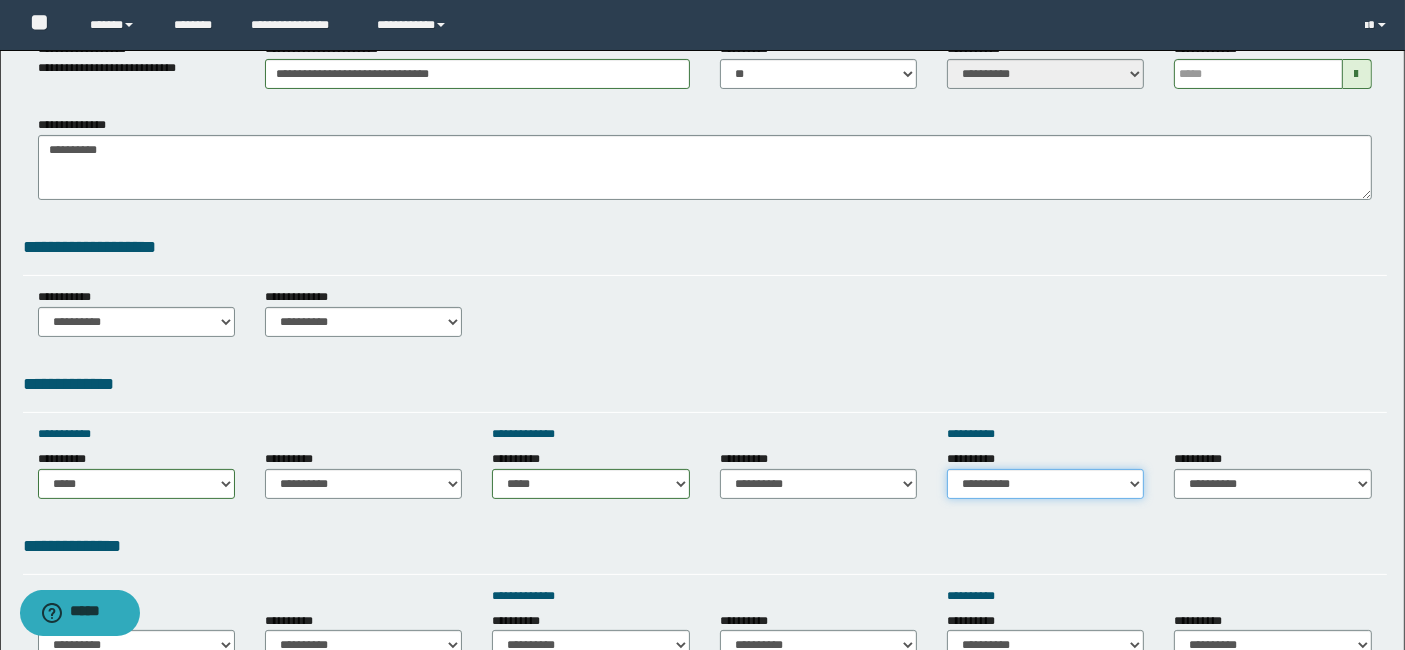 drag, startPoint x: 1135, startPoint y: 484, endPoint x: 1099, endPoint y: 447, distance: 51.62364 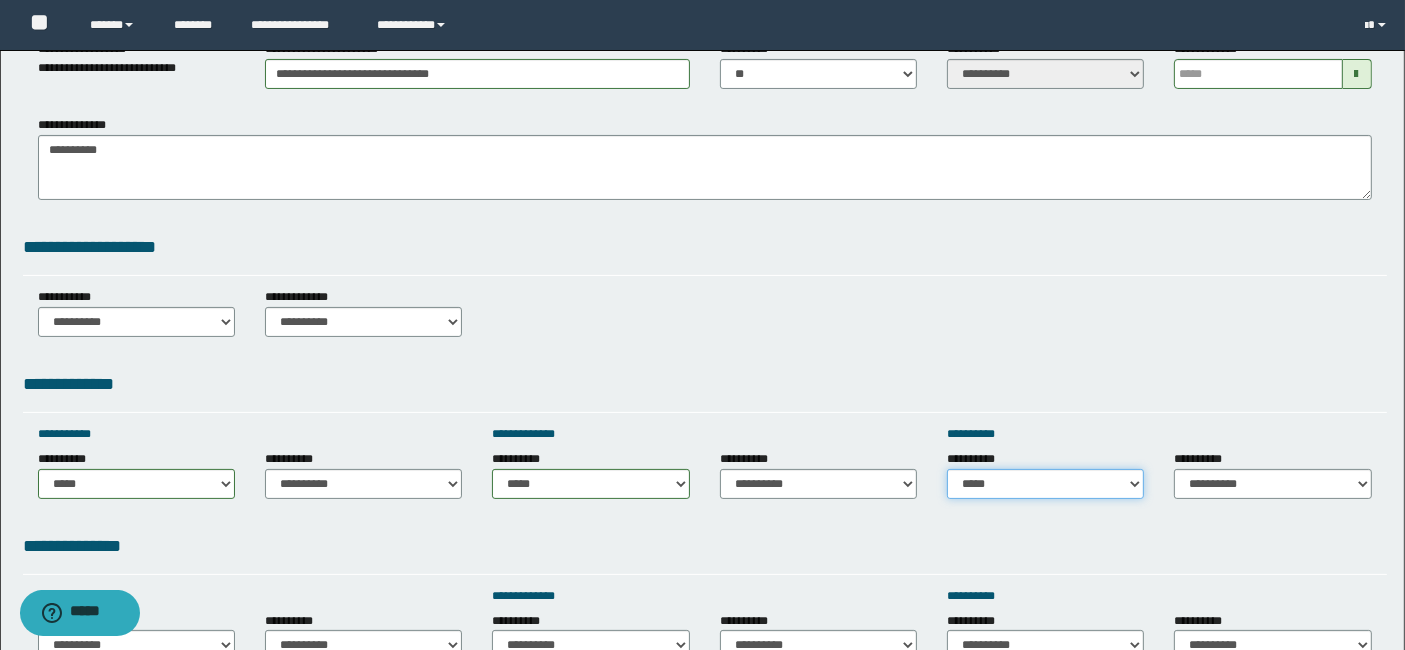 click on "**********" at bounding box center (1045, 484) 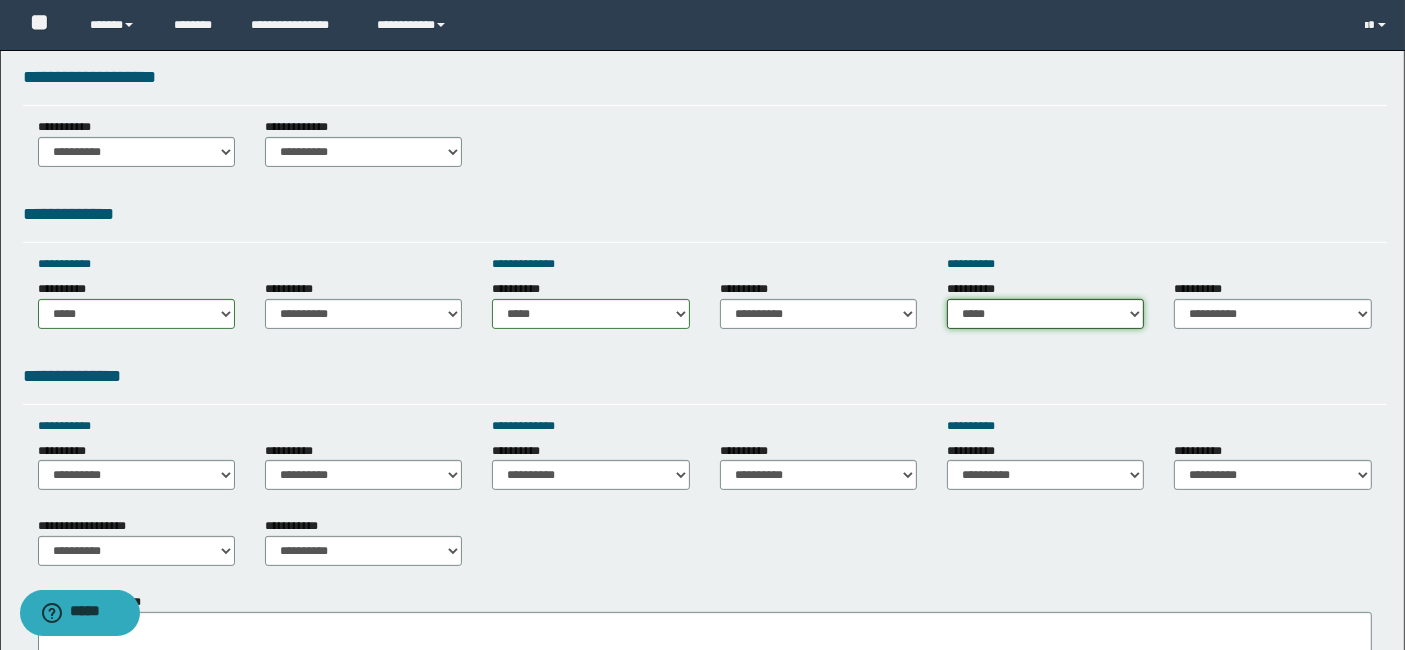 scroll, scrollTop: 488, scrollLeft: 0, axis: vertical 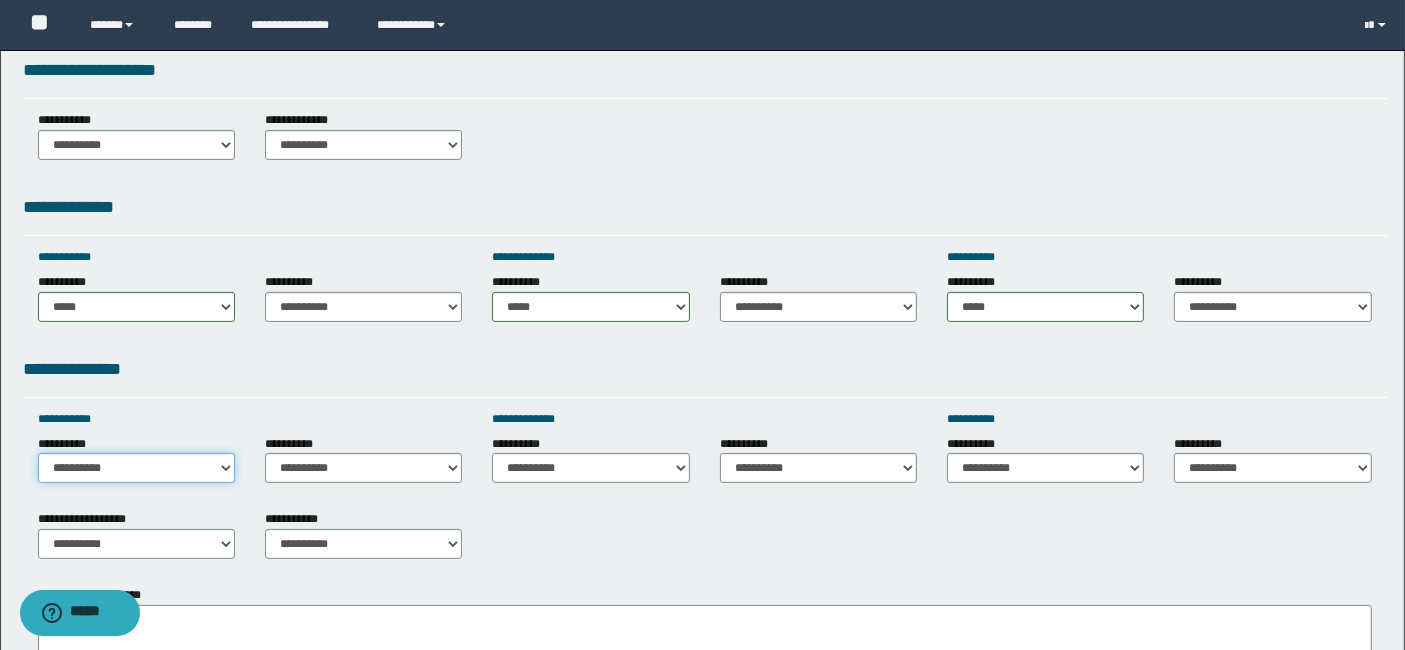 drag, startPoint x: 225, startPoint y: 470, endPoint x: 197, endPoint y: 417, distance: 59.94164 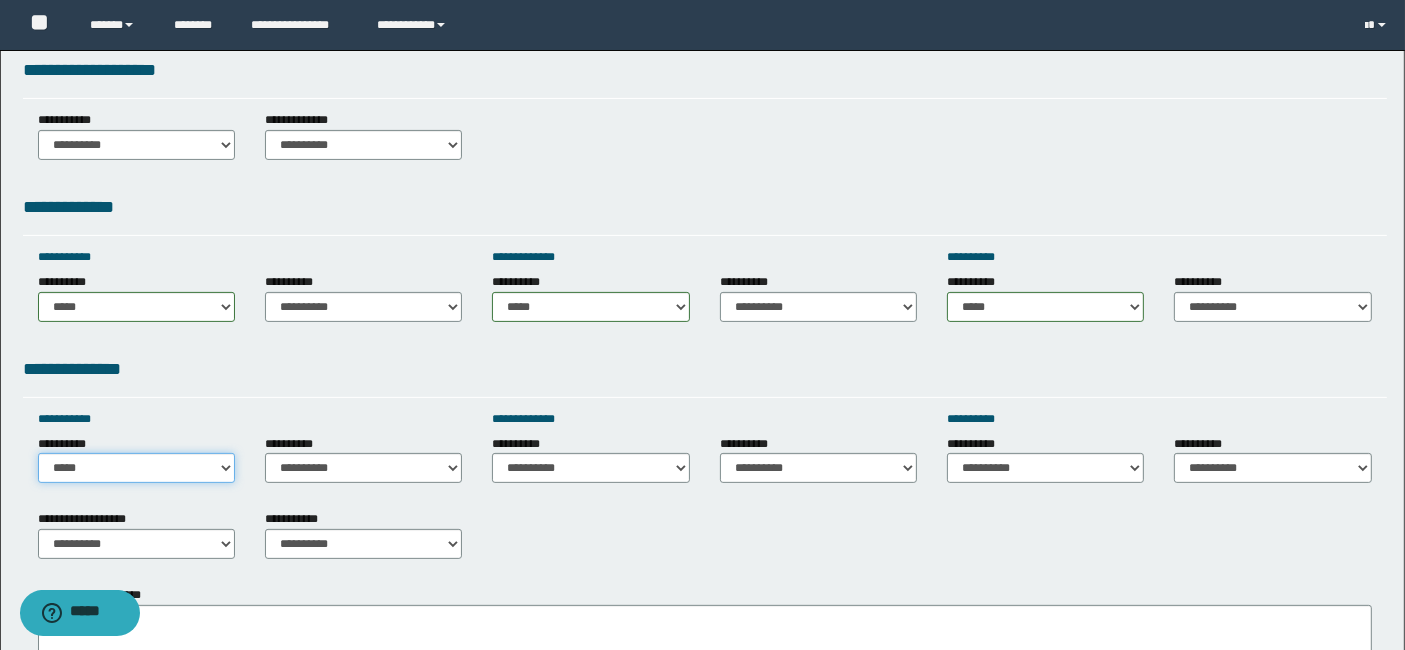 click on "**********" at bounding box center (136, 468) 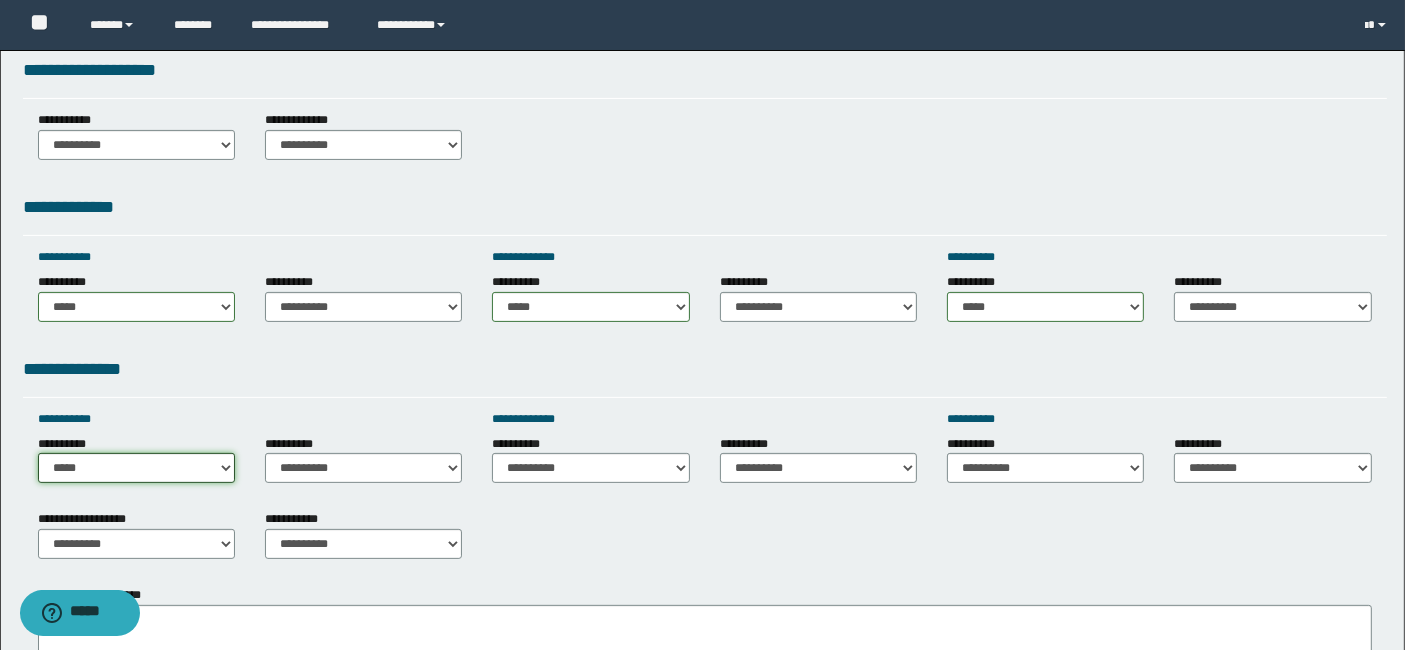 drag, startPoint x: 223, startPoint y: 467, endPoint x: 202, endPoint y: 444, distance: 31.144823 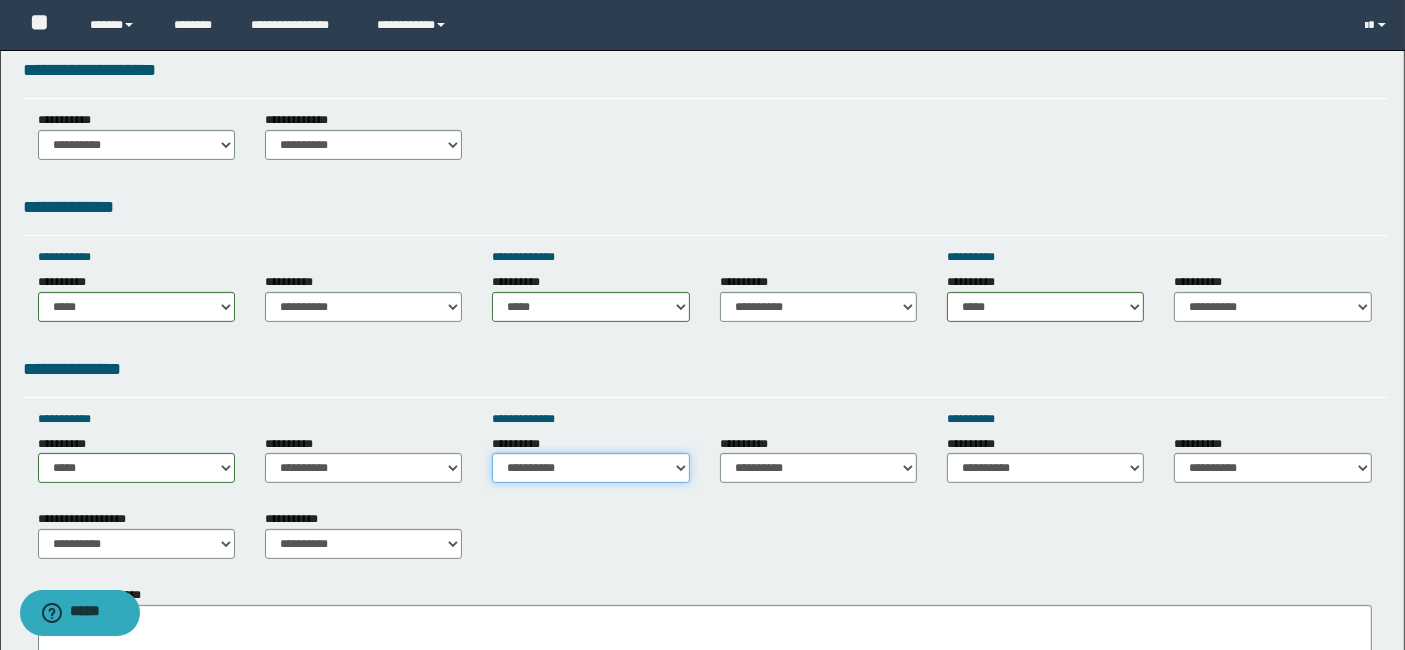 drag, startPoint x: 668, startPoint y: 475, endPoint x: 651, endPoint y: 443, distance: 36.23534 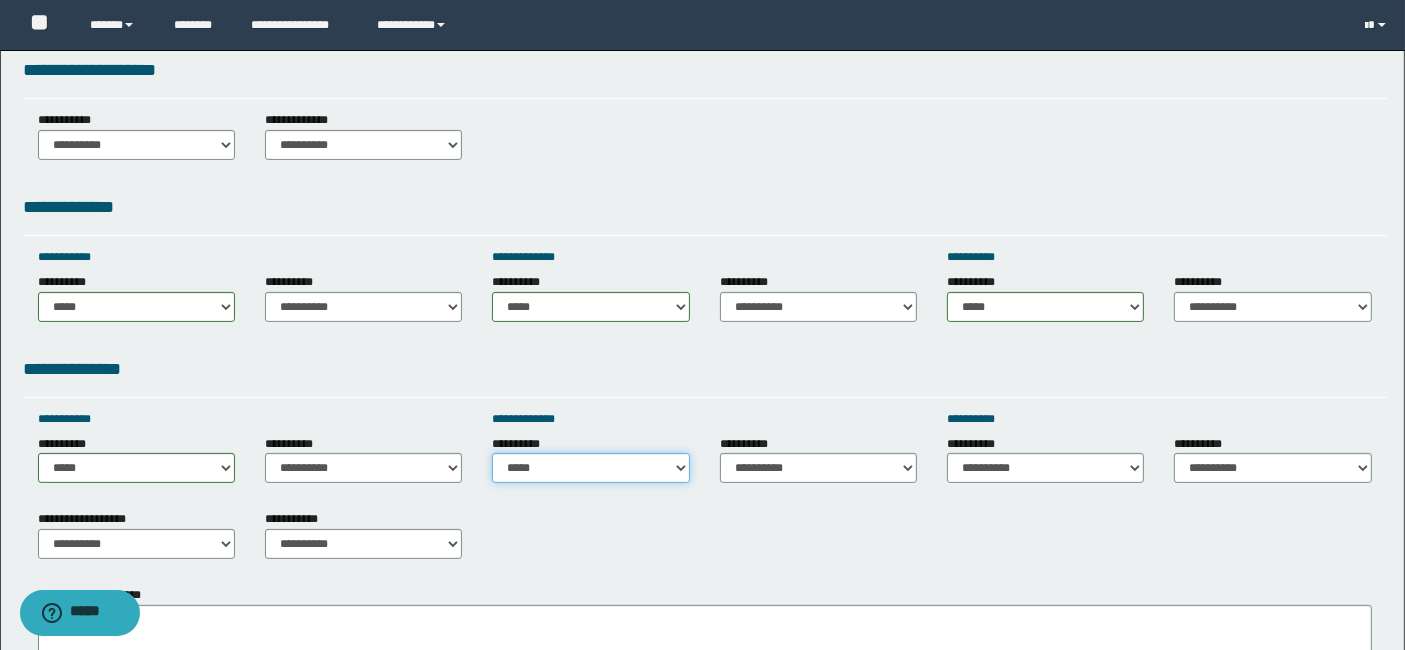 click on "**********" at bounding box center (590, 468) 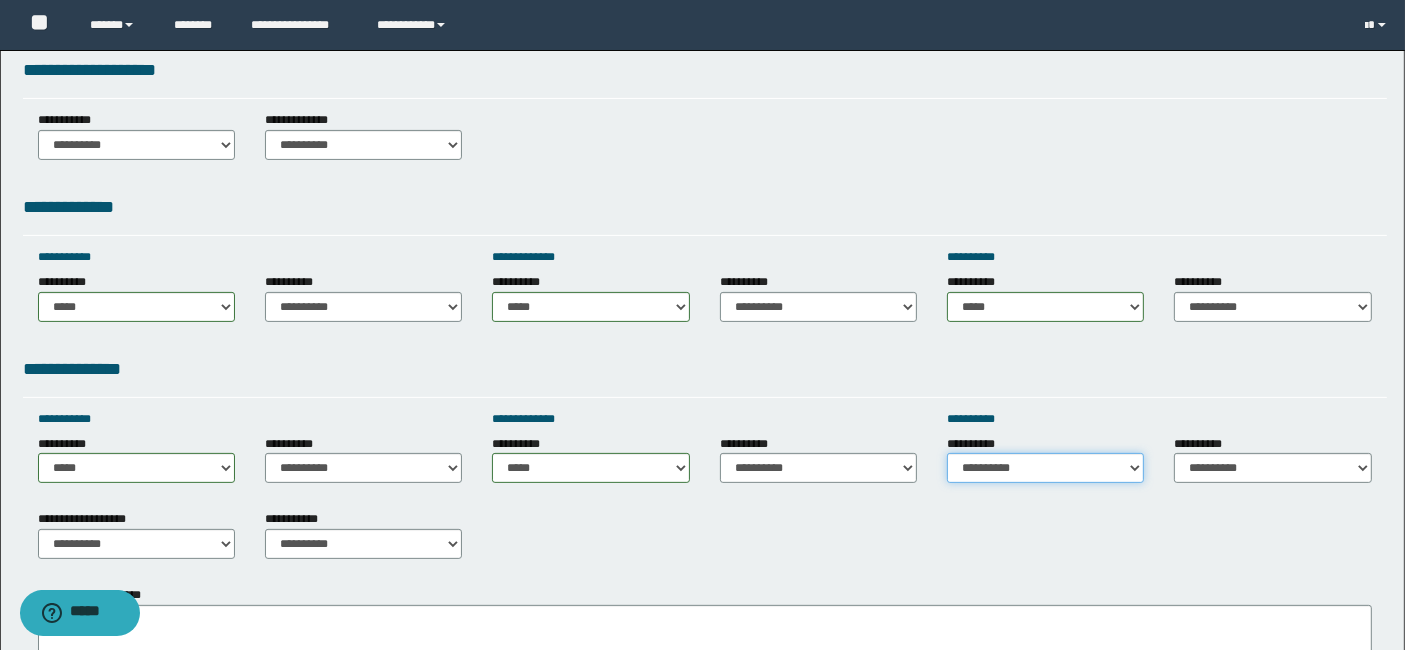 drag, startPoint x: 1134, startPoint y: 469, endPoint x: 1105, endPoint y: 444, distance: 38.28838 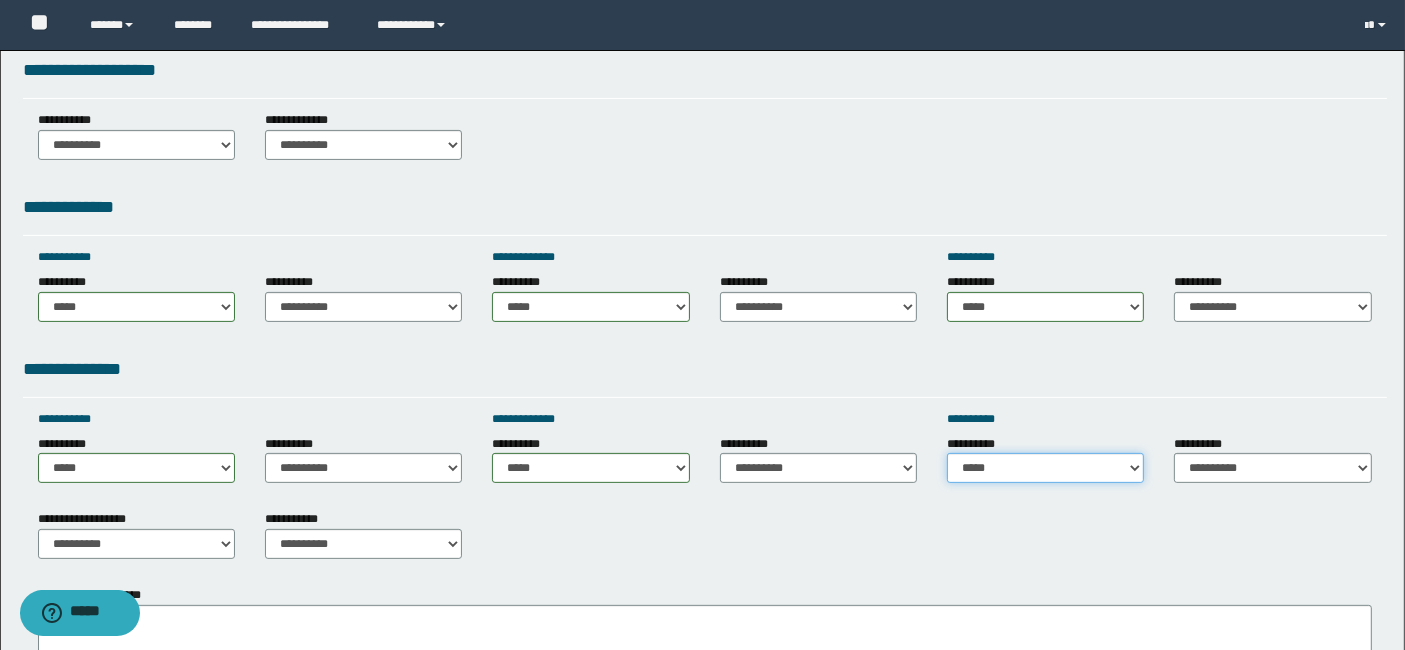 click on "**********" at bounding box center [1045, 468] 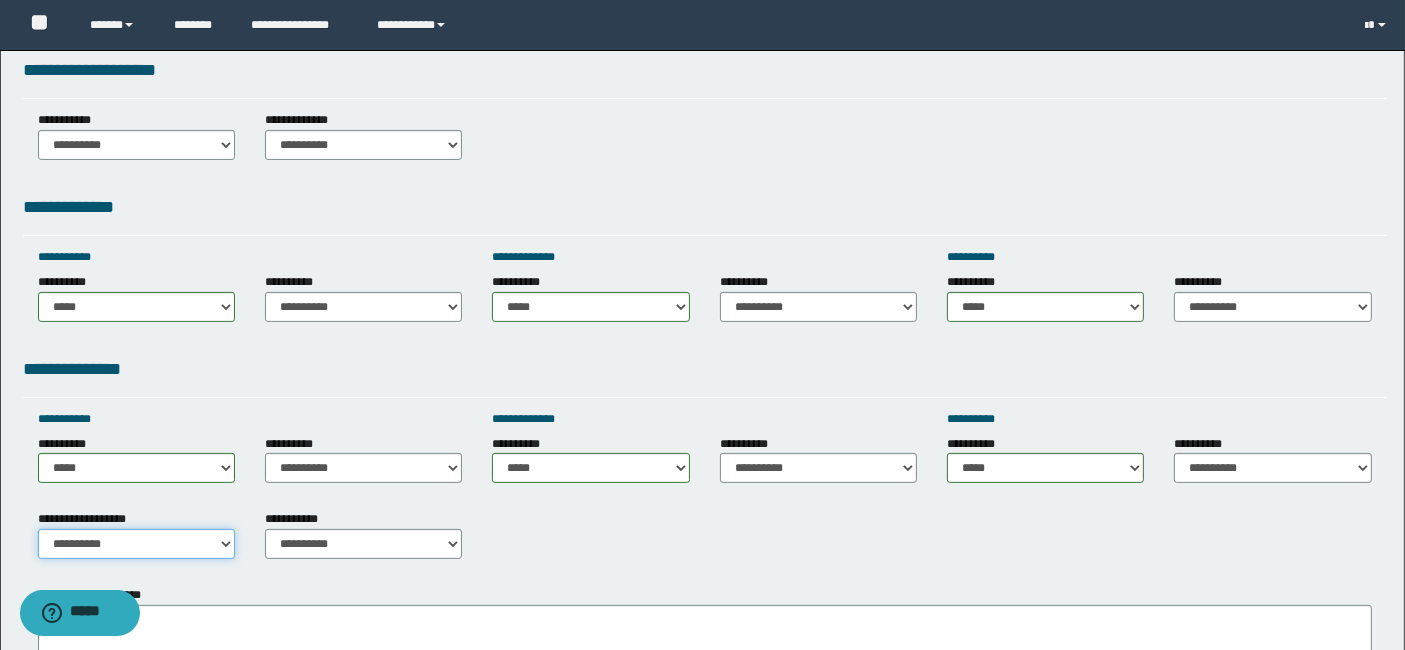 click on "**********" at bounding box center (136, 544) 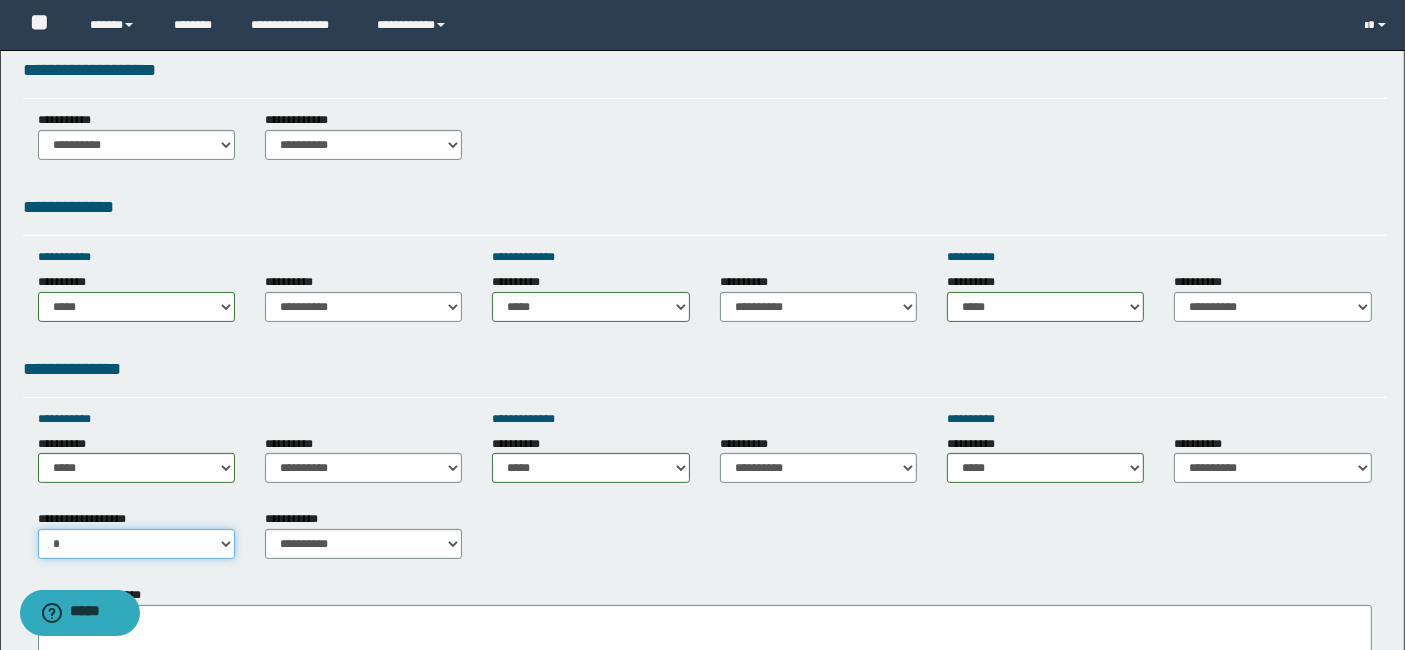 click on "**********" at bounding box center (136, 544) 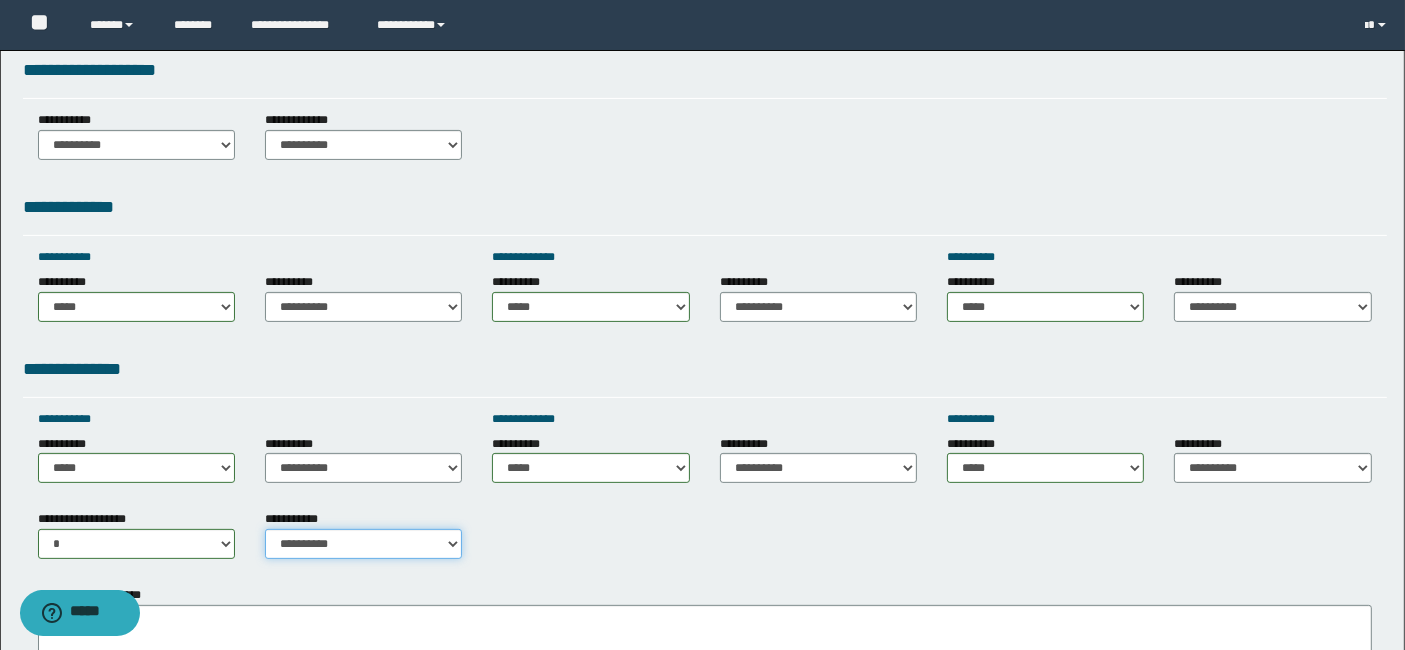 click on "**********" at bounding box center [363, 544] 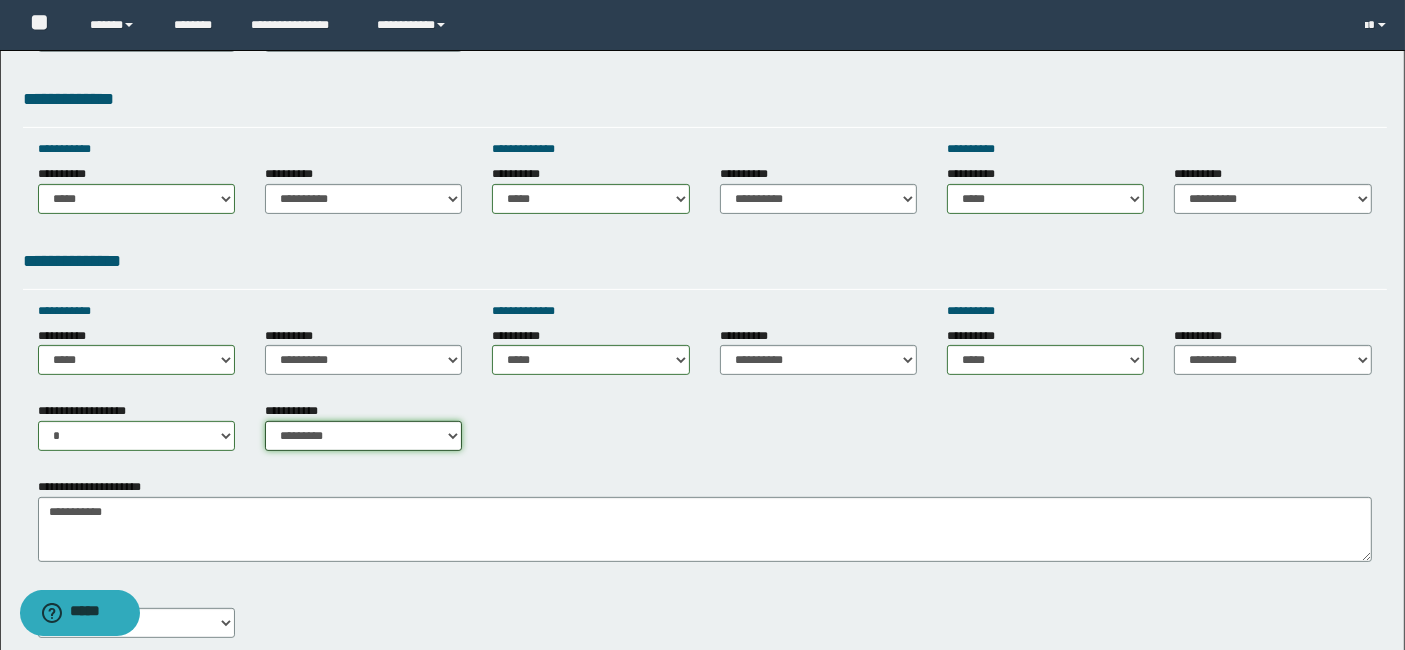 scroll, scrollTop: 622, scrollLeft: 0, axis: vertical 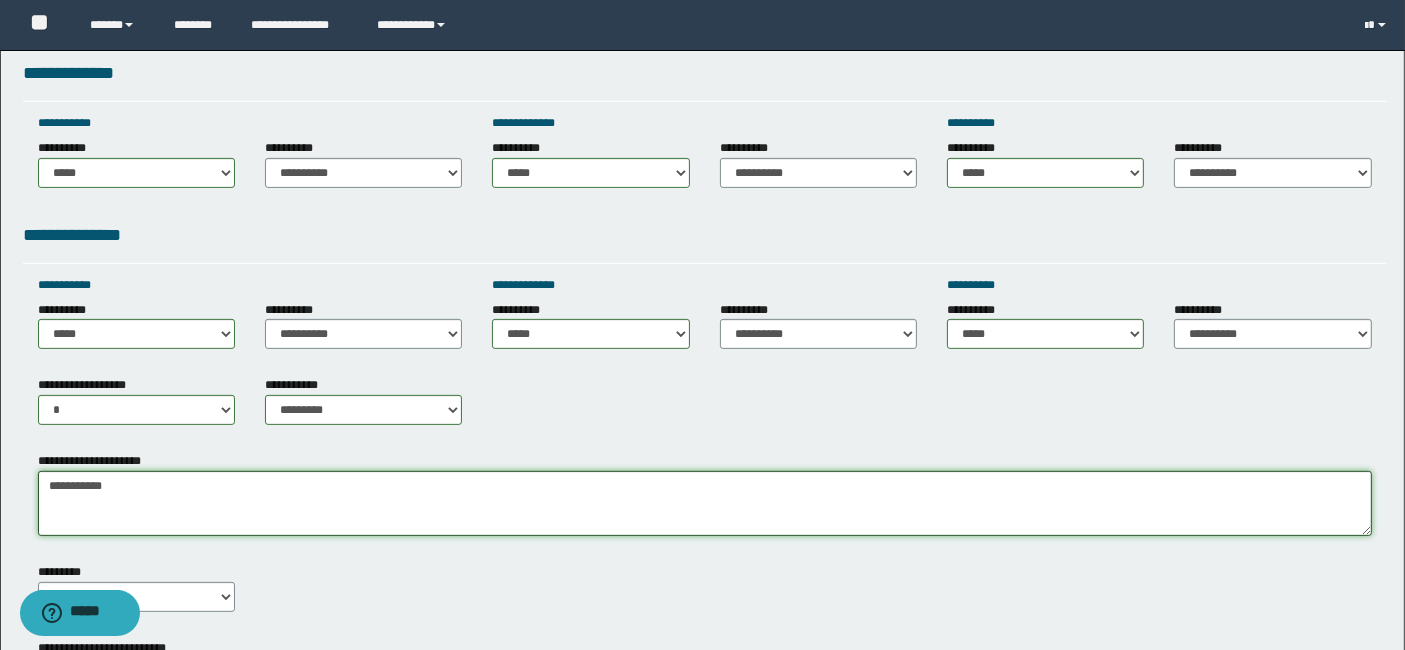 click on "**********" at bounding box center [705, 503] 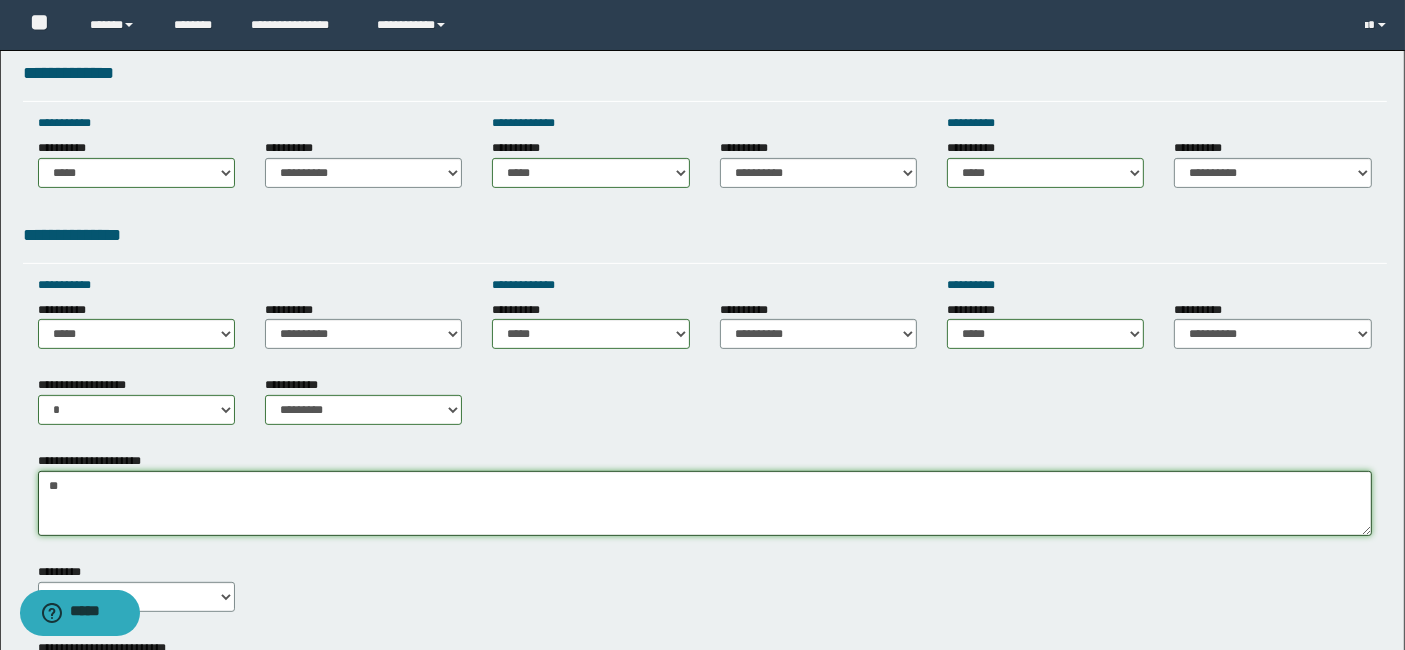 type on "*" 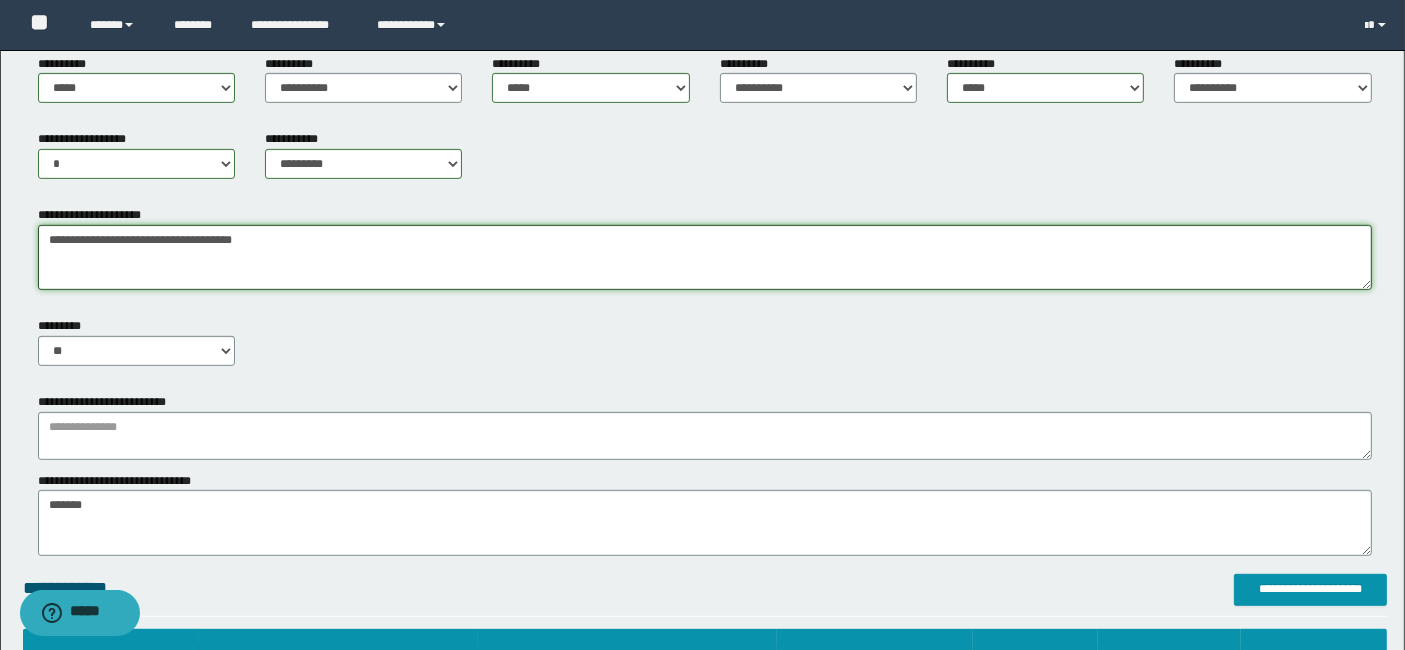 scroll, scrollTop: 888, scrollLeft: 0, axis: vertical 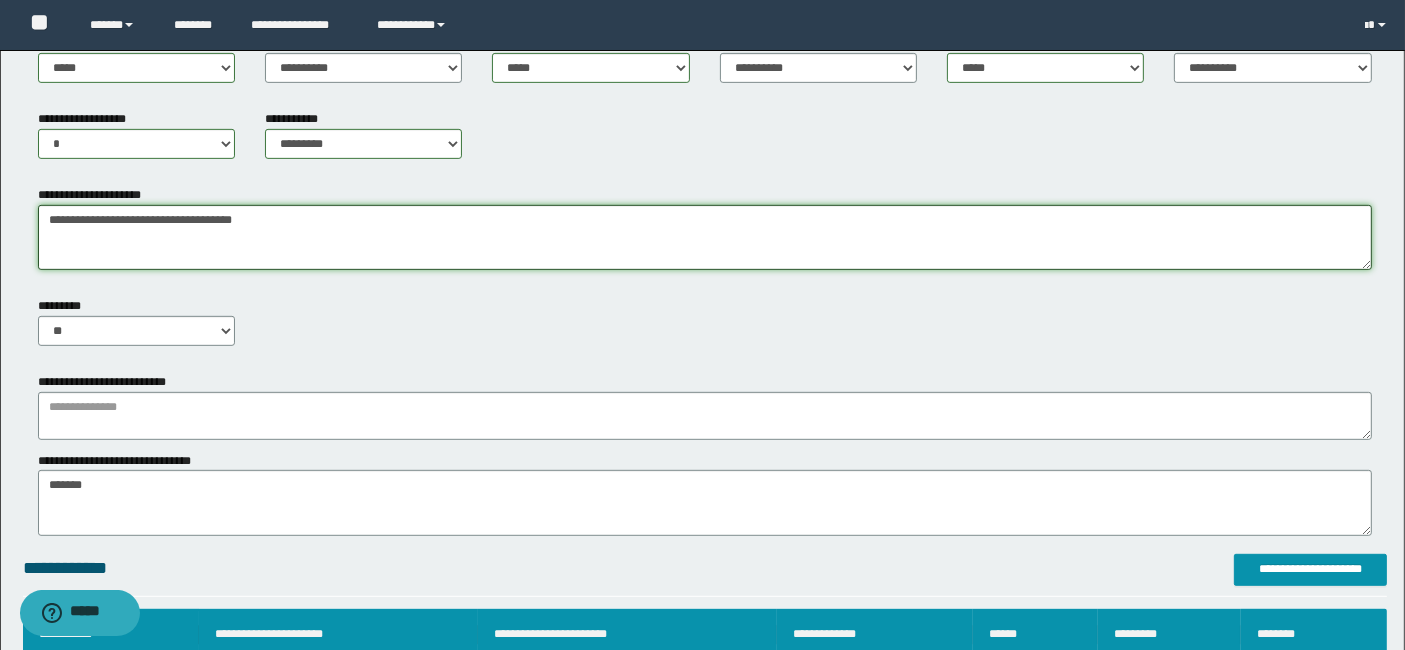 type on "**********" 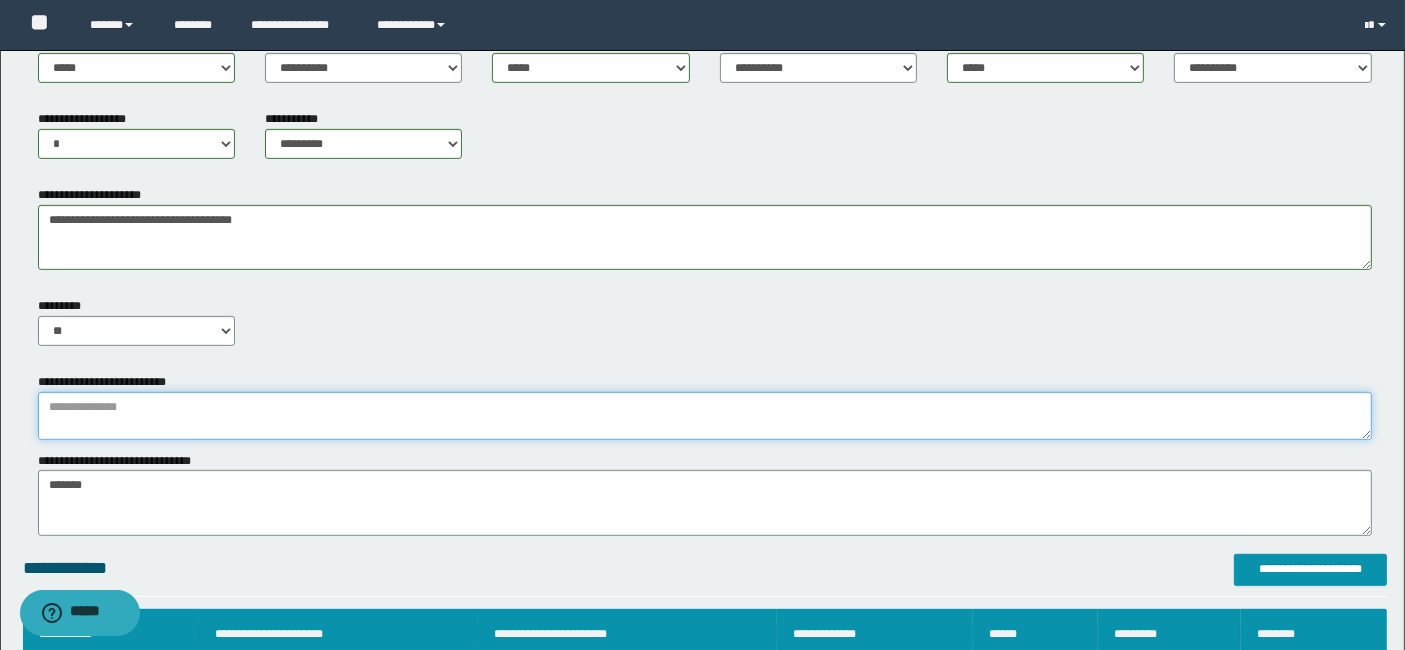 click at bounding box center [705, 416] 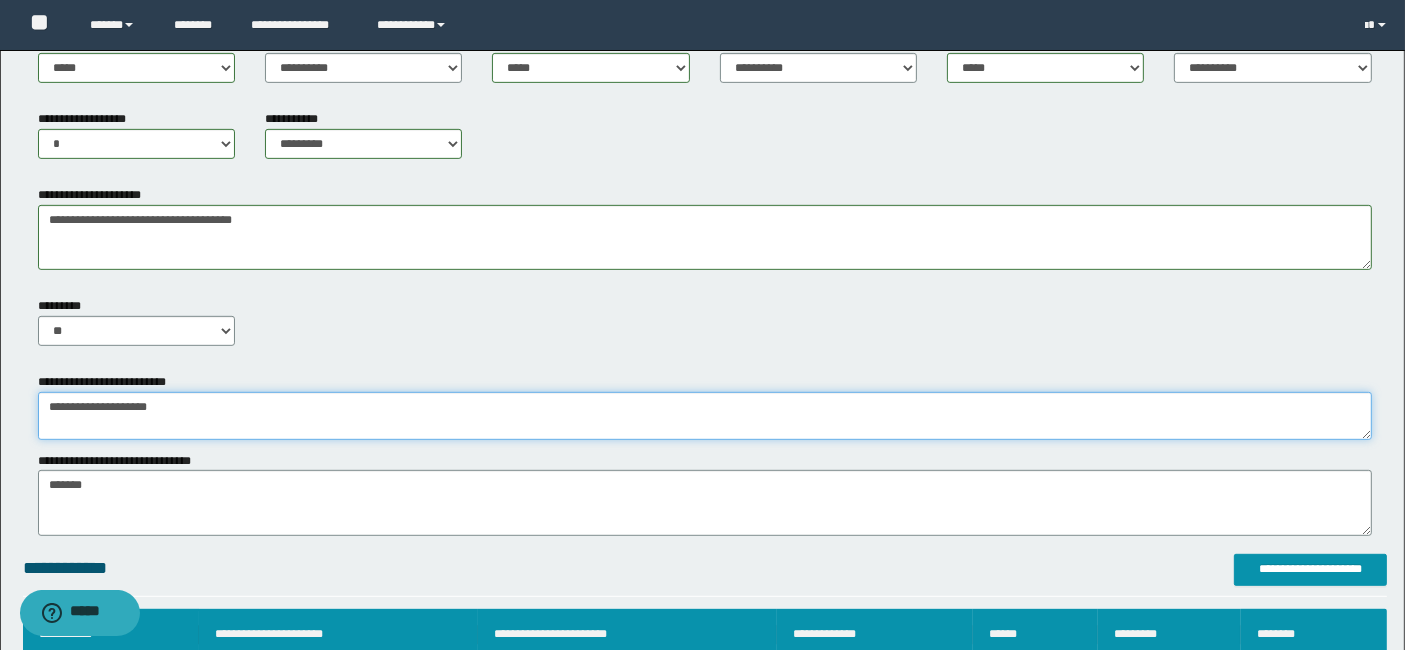 type on "**********" 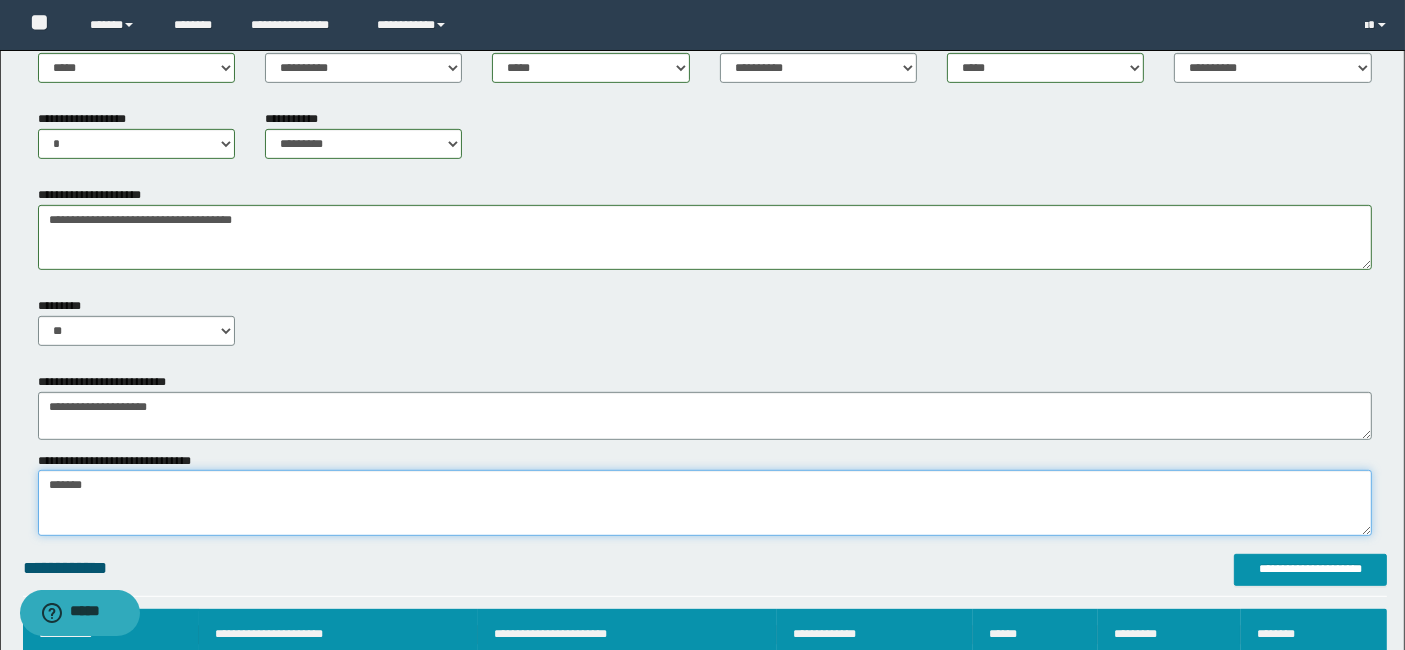click on "*******" at bounding box center (705, 502) 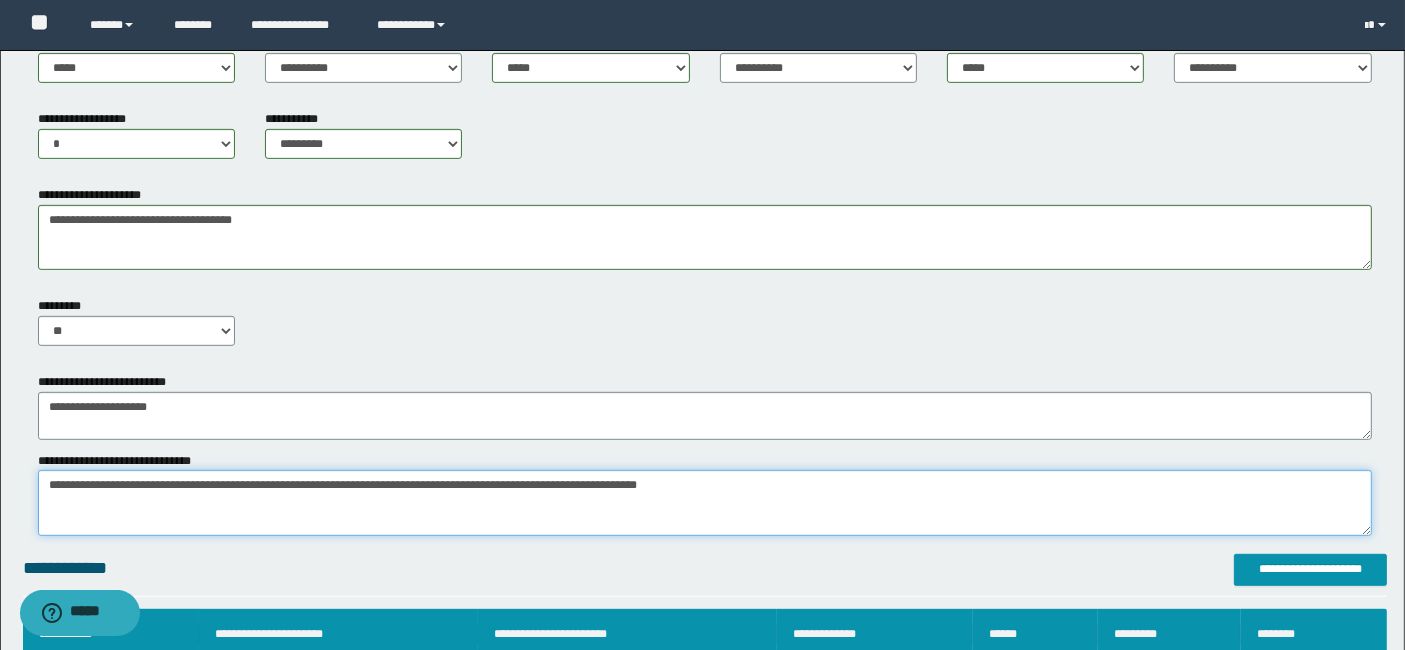 type on "**********" 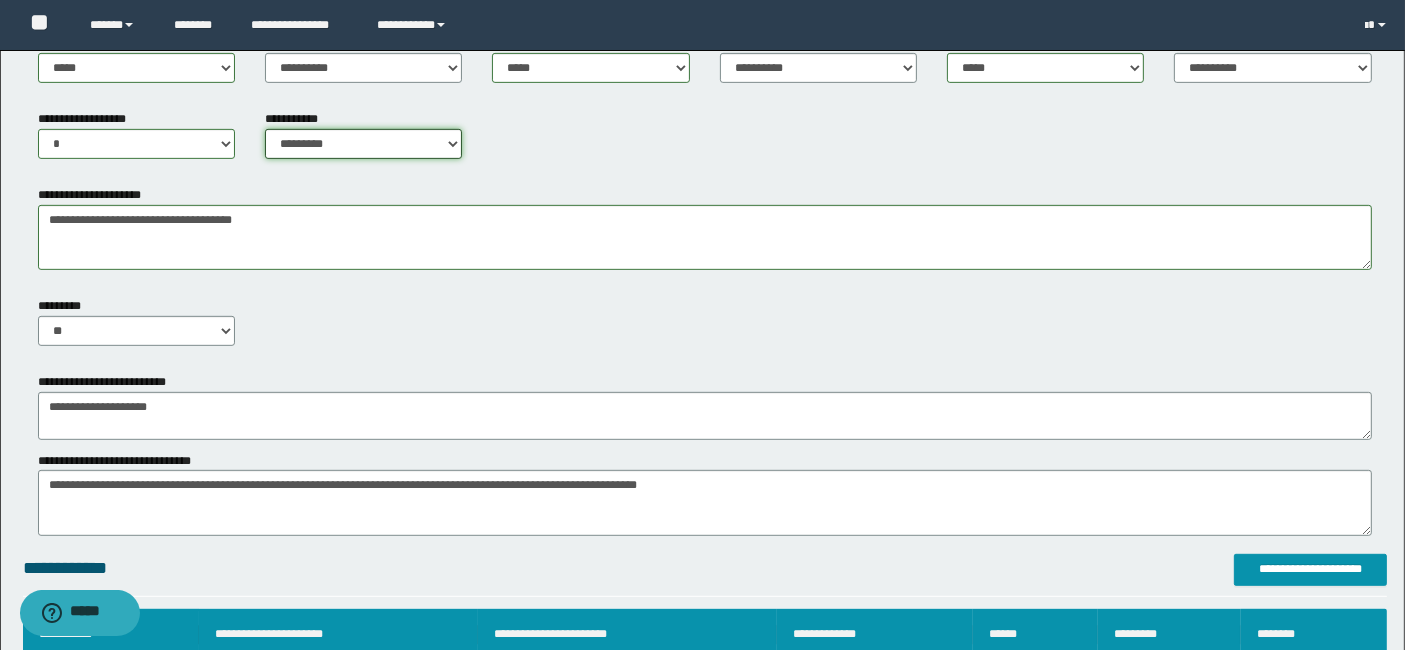 click on "**********" at bounding box center (363, 144) 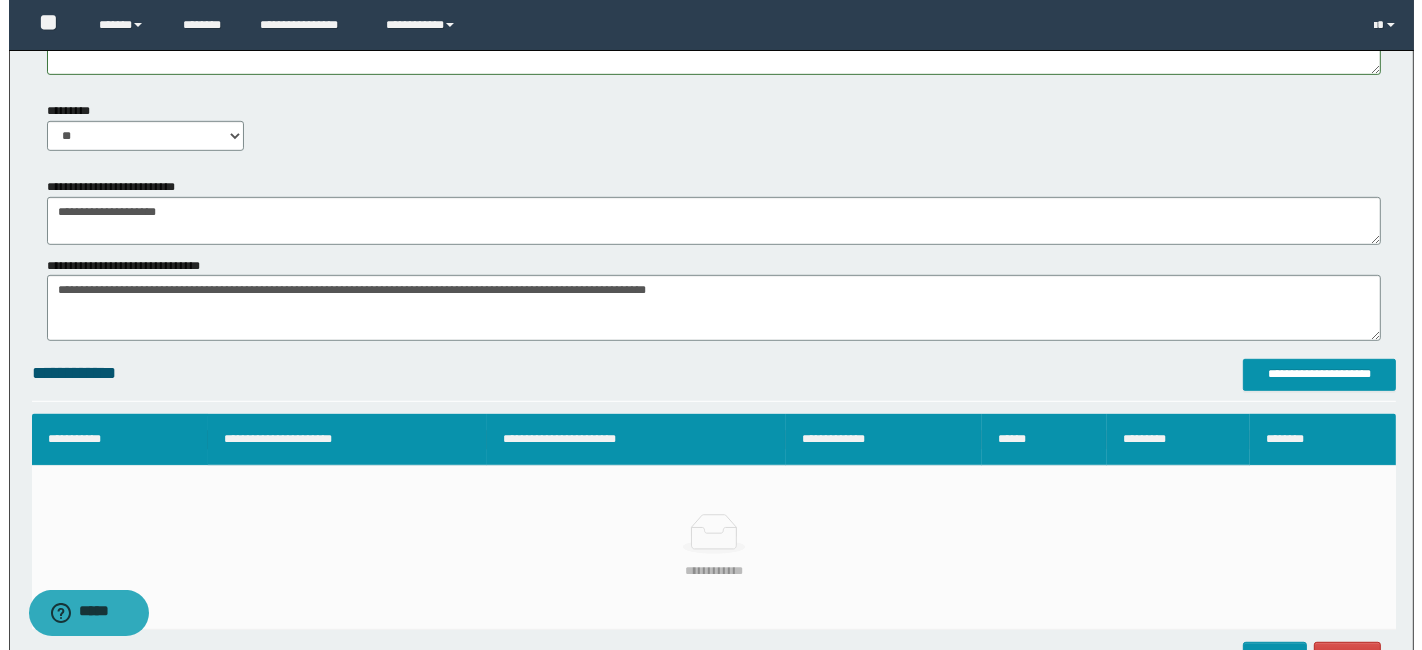 scroll, scrollTop: 1111, scrollLeft: 0, axis: vertical 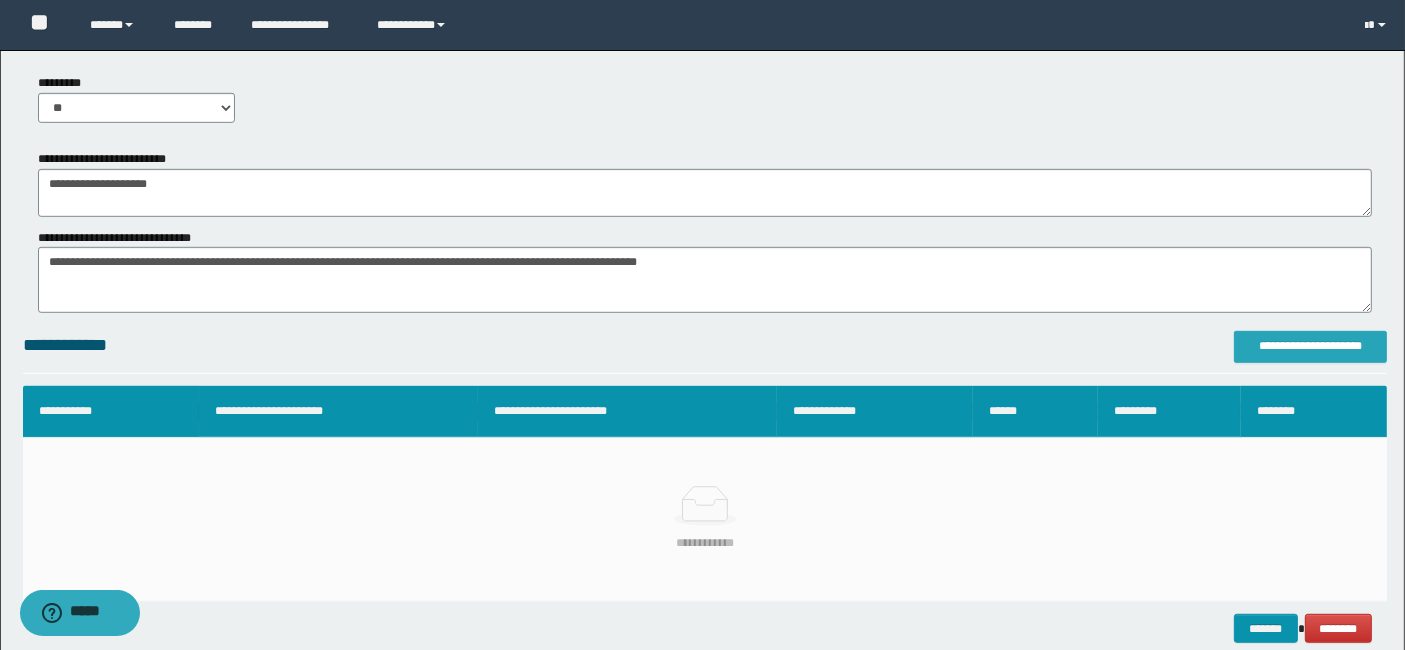 click on "**********" at bounding box center [1310, 346] 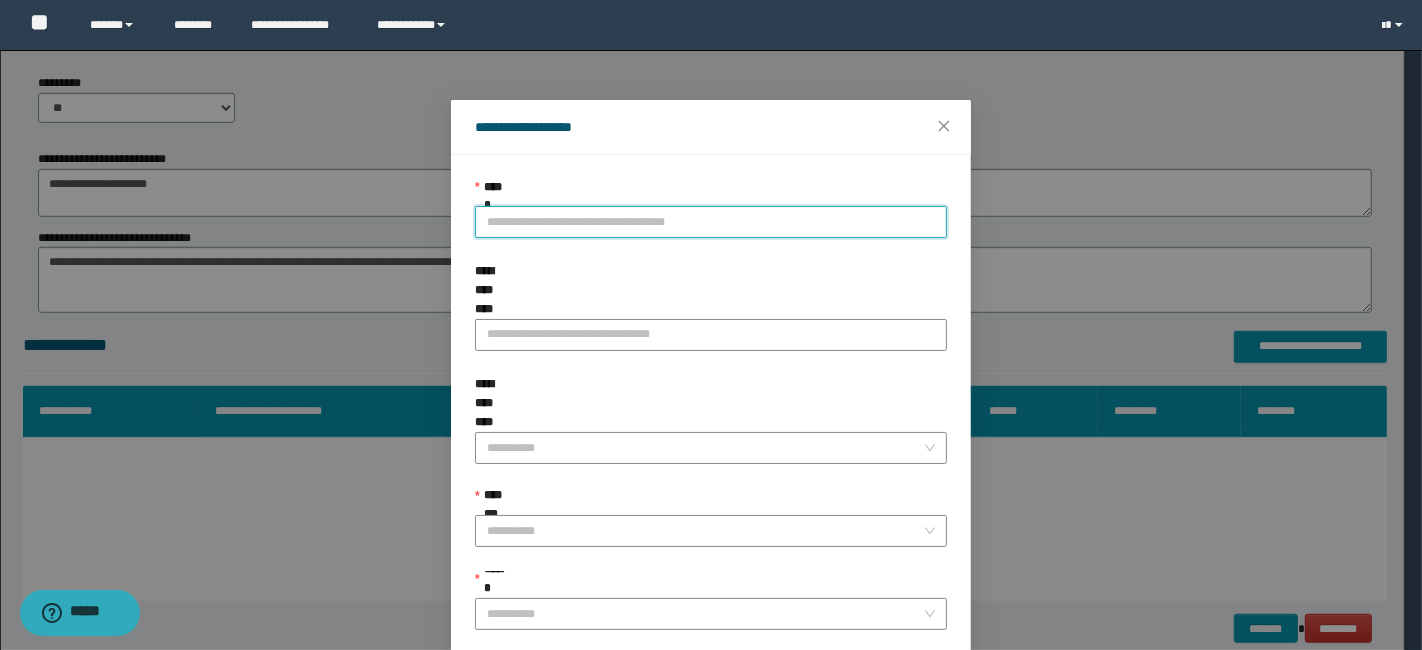 click on "**********" at bounding box center (711, 222) 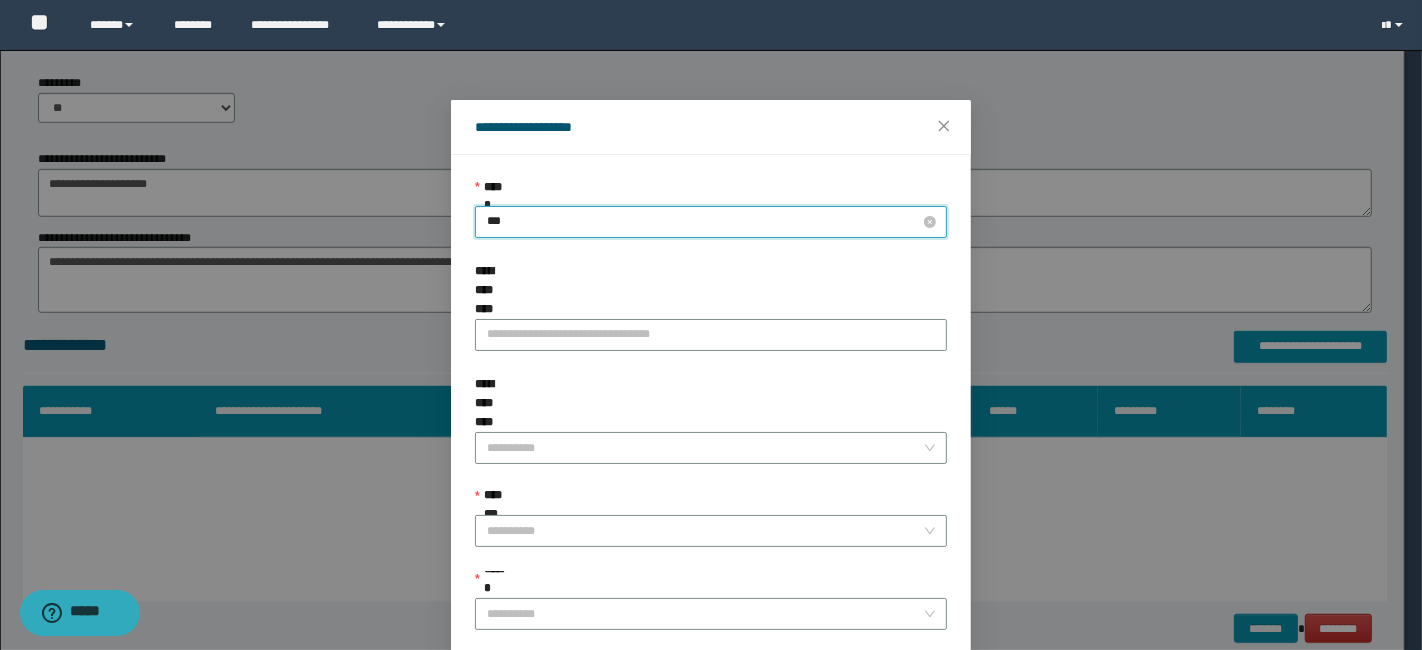 type on "****" 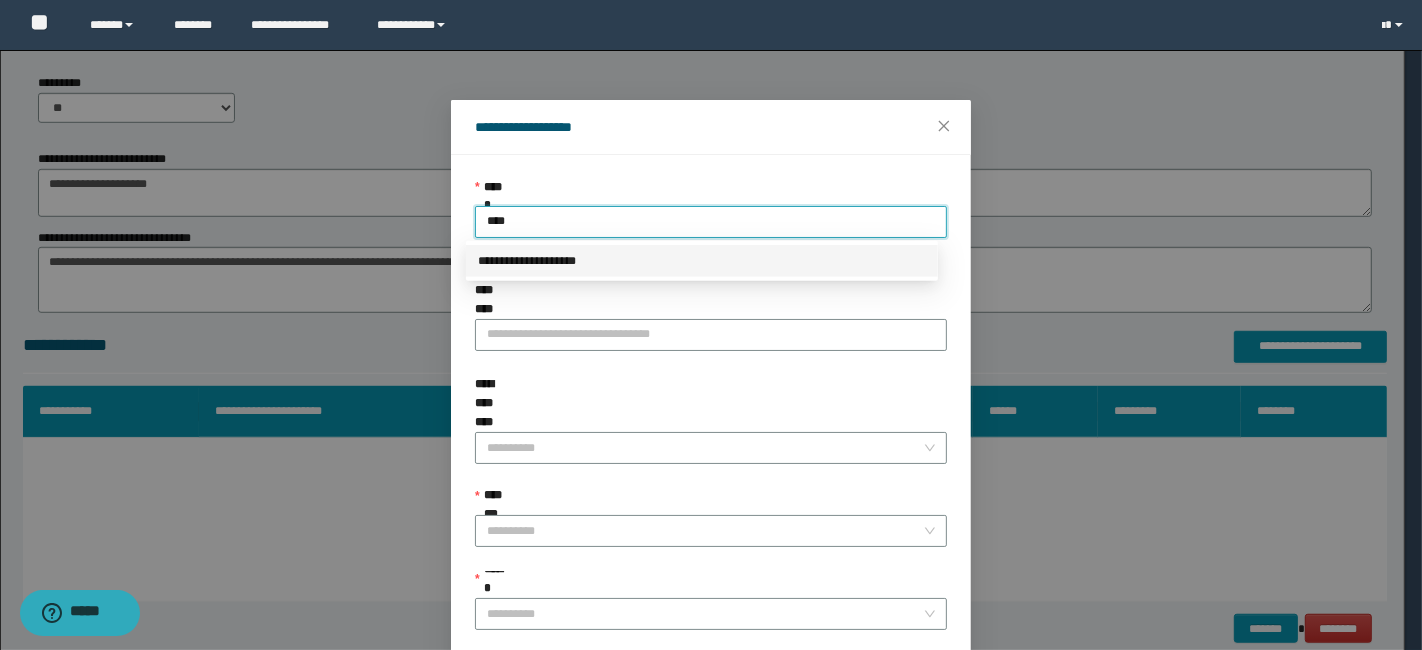 click on "**********" at bounding box center [702, 261] 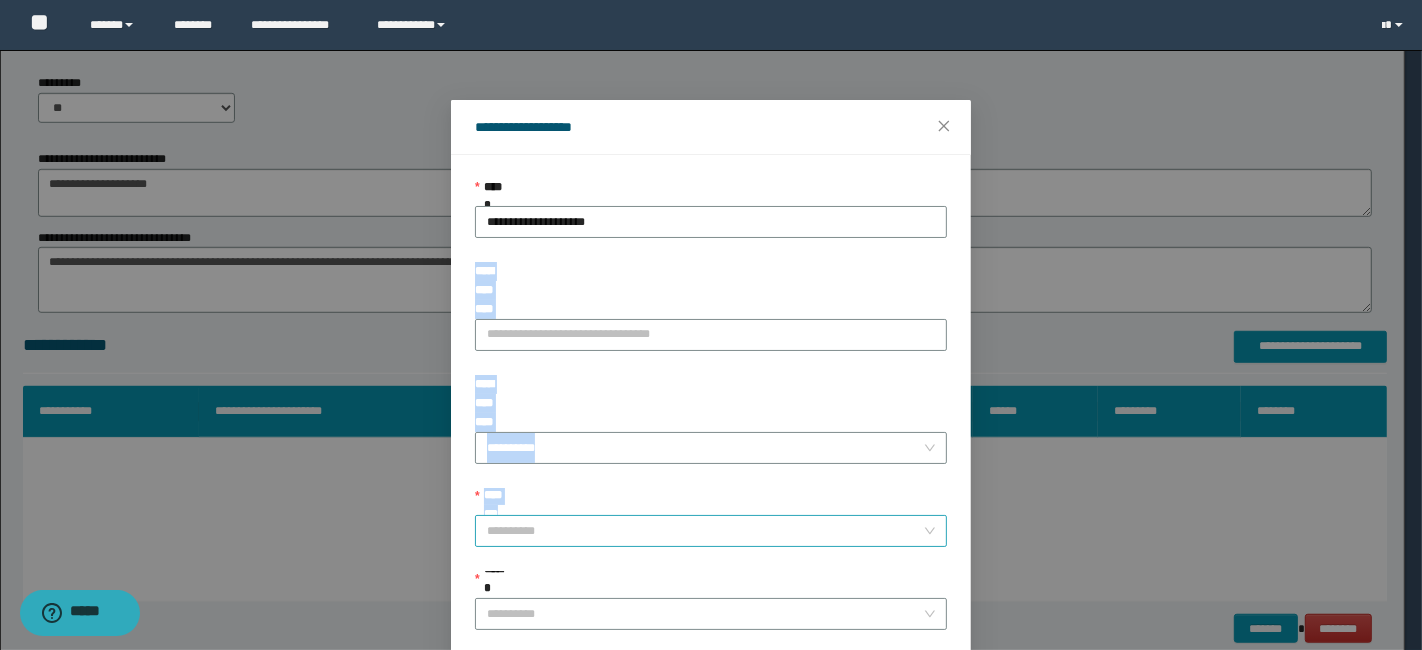 drag, startPoint x: 542, startPoint y: 260, endPoint x: 504, endPoint y: 459, distance: 202.59566 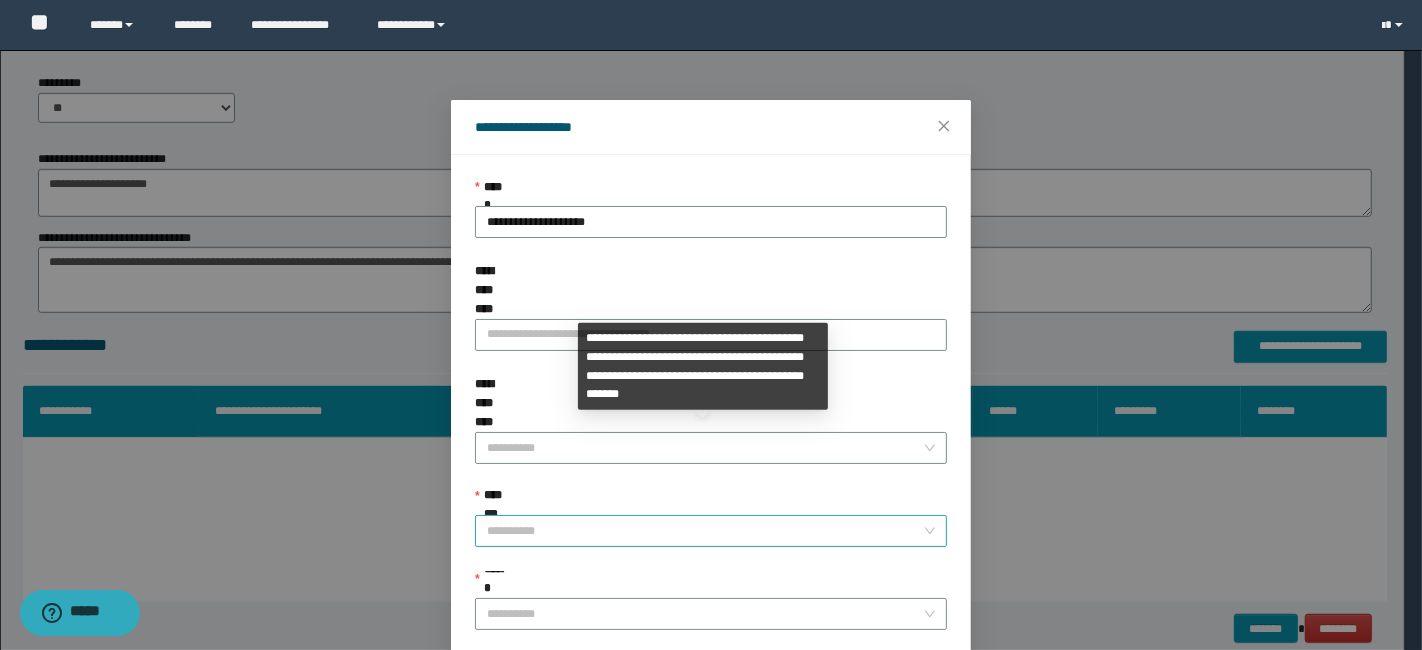 click on "**********" at bounding box center (705, 531) 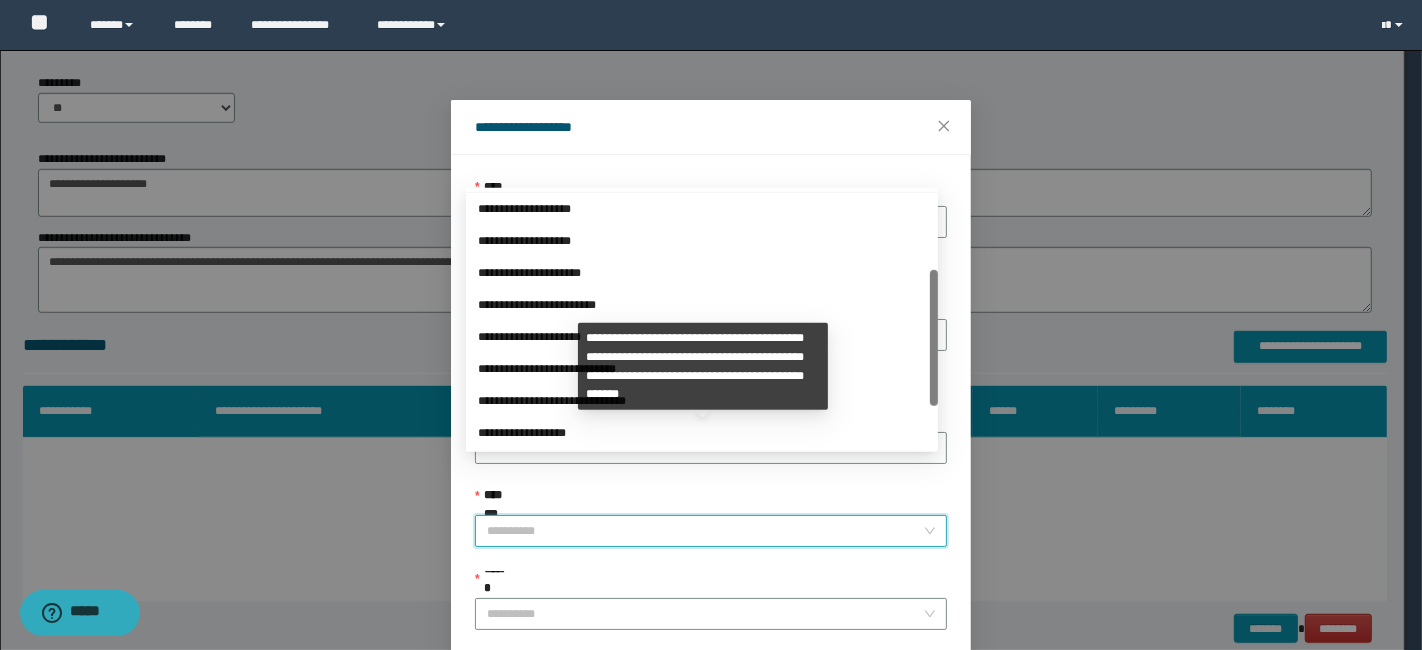 scroll, scrollTop: 169, scrollLeft: 0, axis: vertical 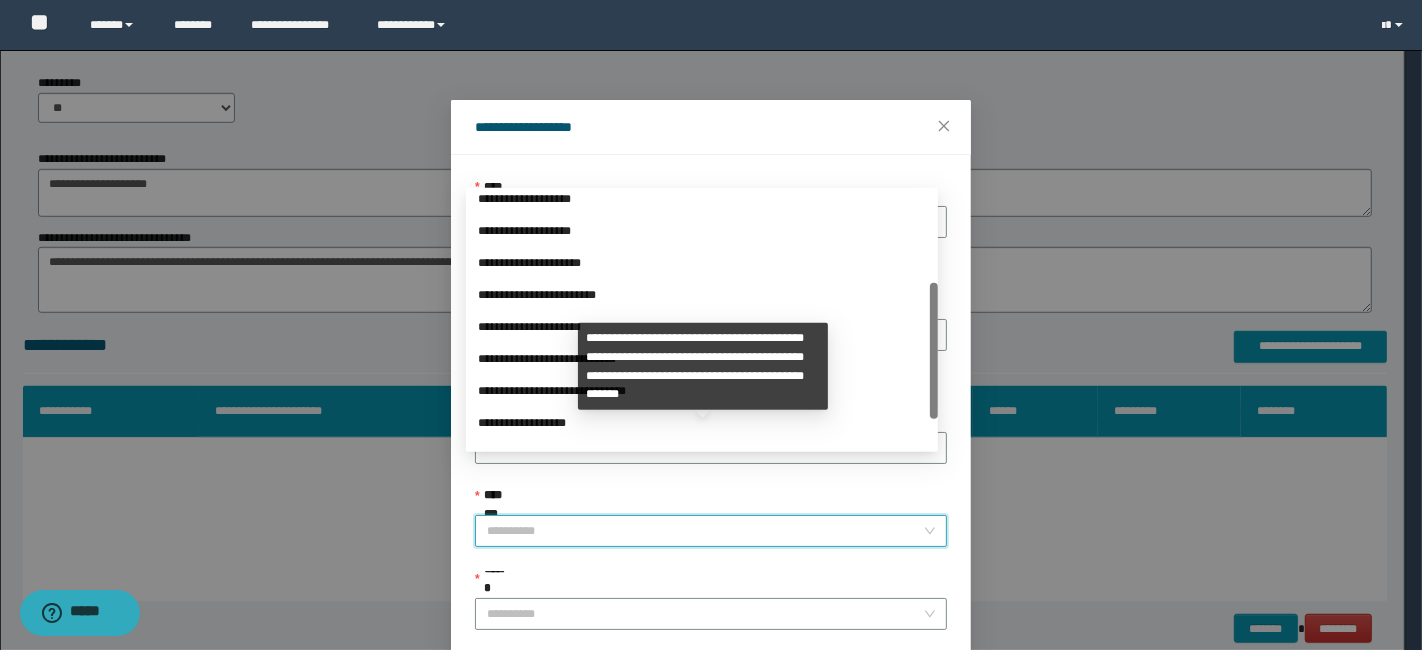 drag, startPoint x: 934, startPoint y: 318, endPoint x: 933, endPoint y: 409, distance: 91.00549 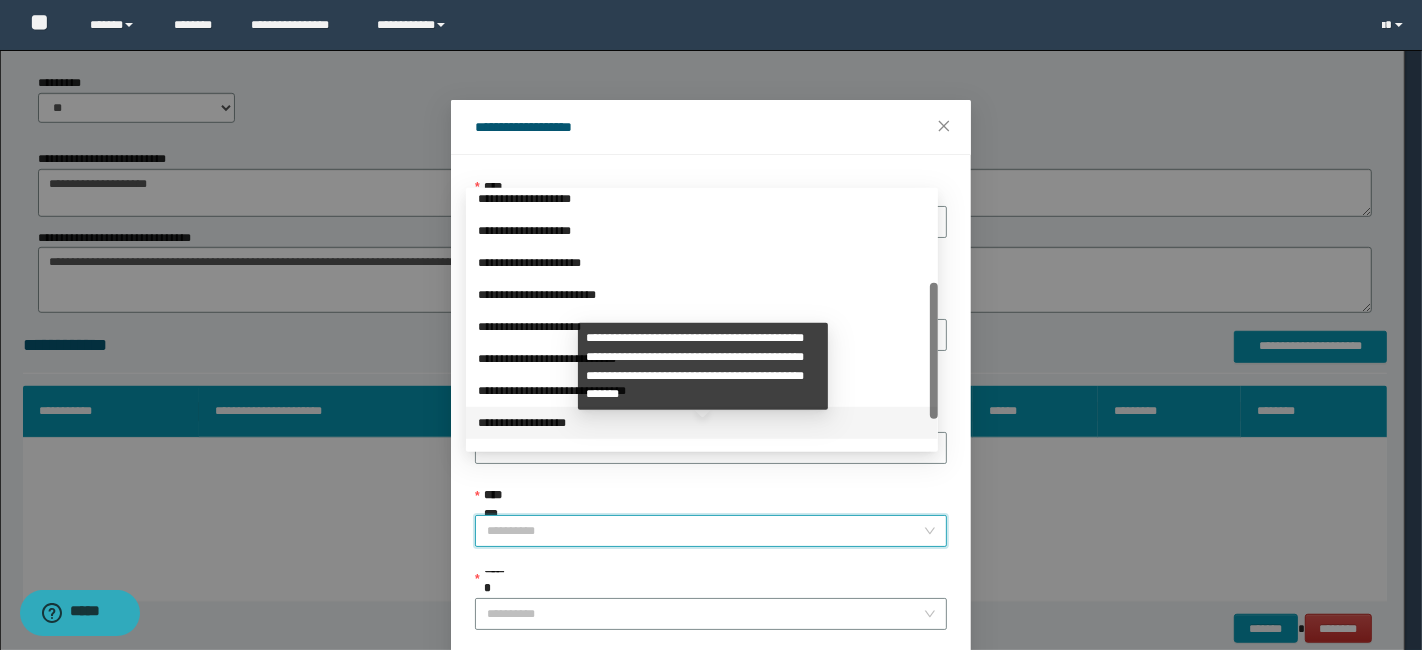 click on "**********" at bounding box center (702, 423) 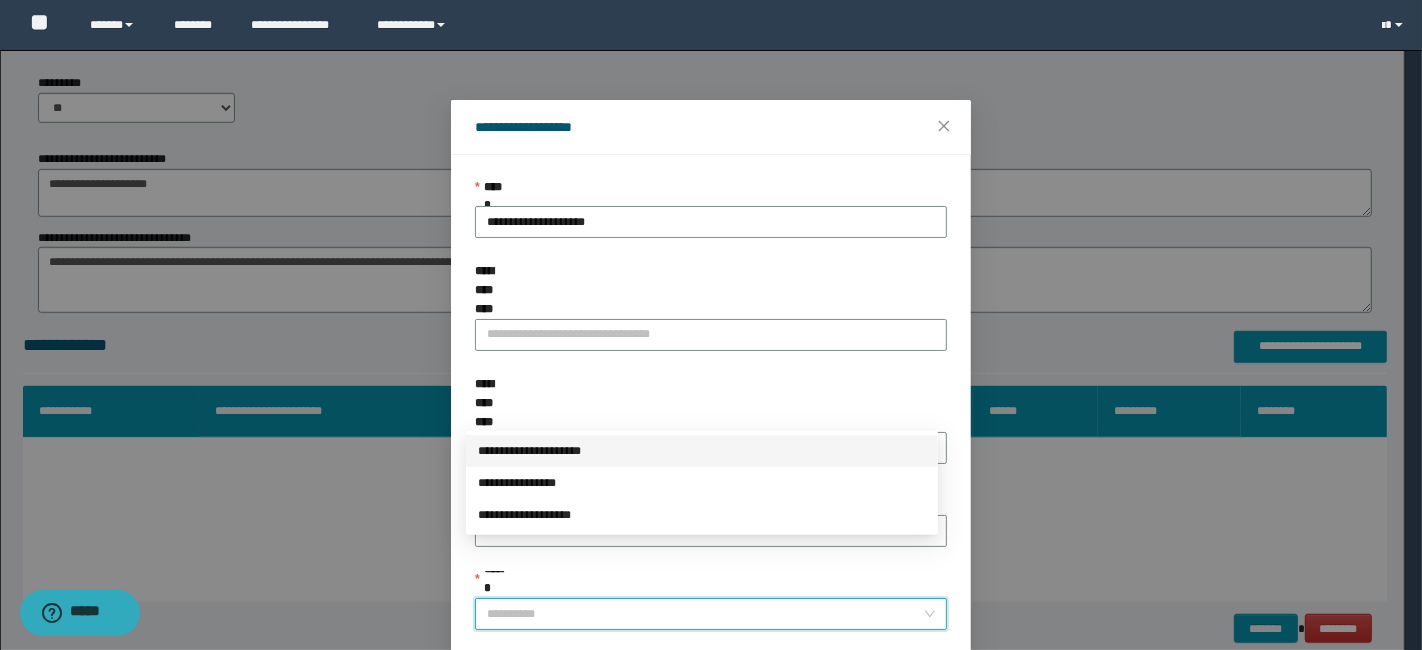 click on "******" at bounding box center (705, 614) 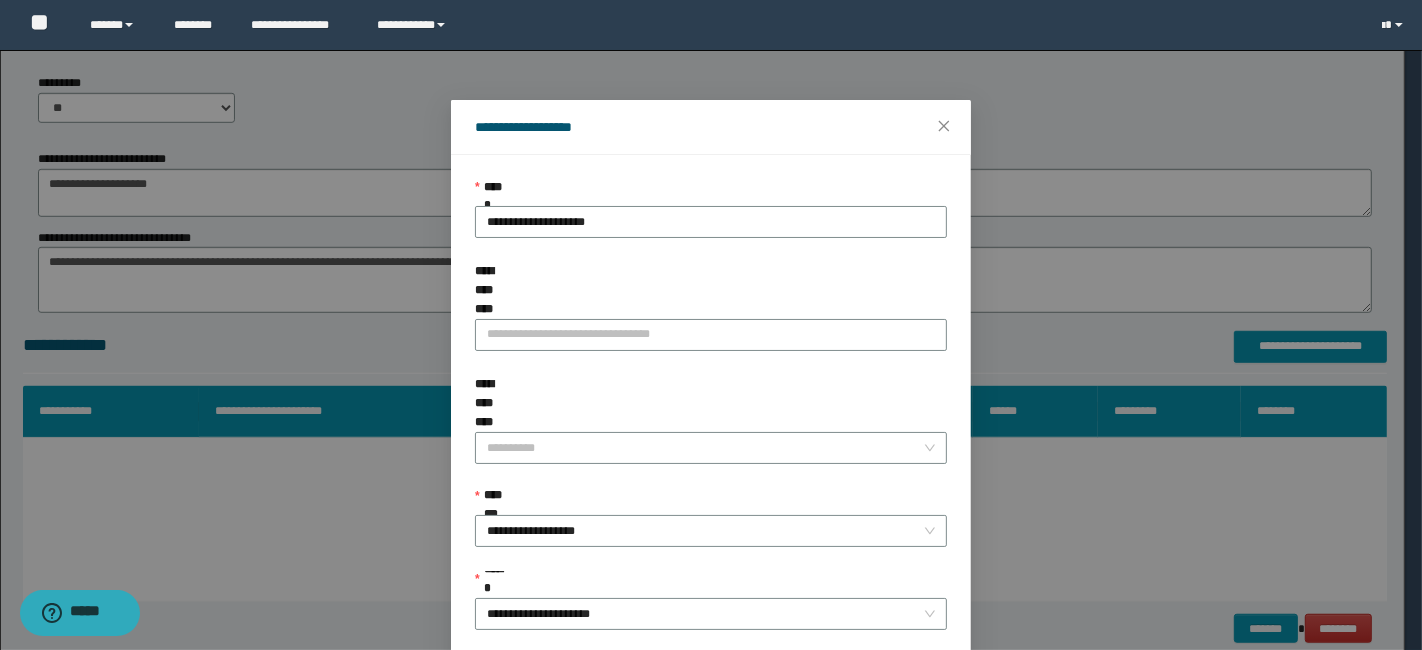 scroll, scrollTop: 100, scrollLeft: 0, axis: vertical 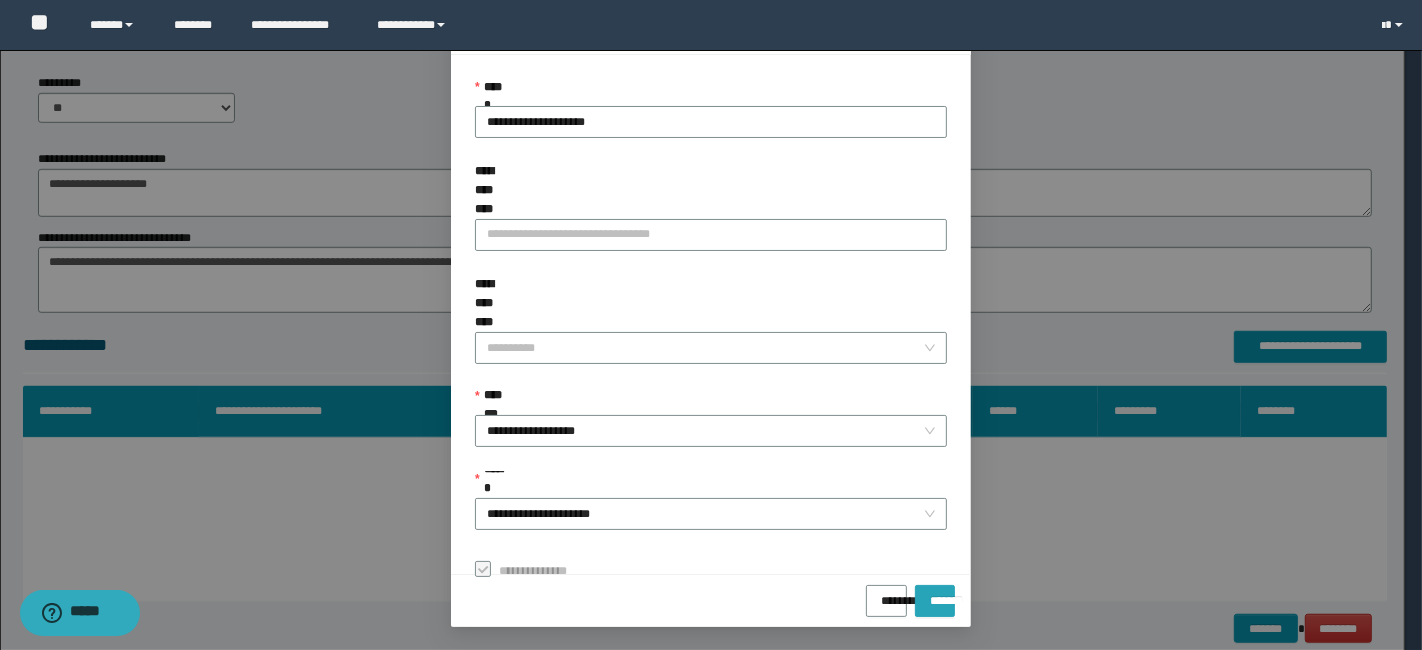 click on "*******" at bounding box center [935, 594] 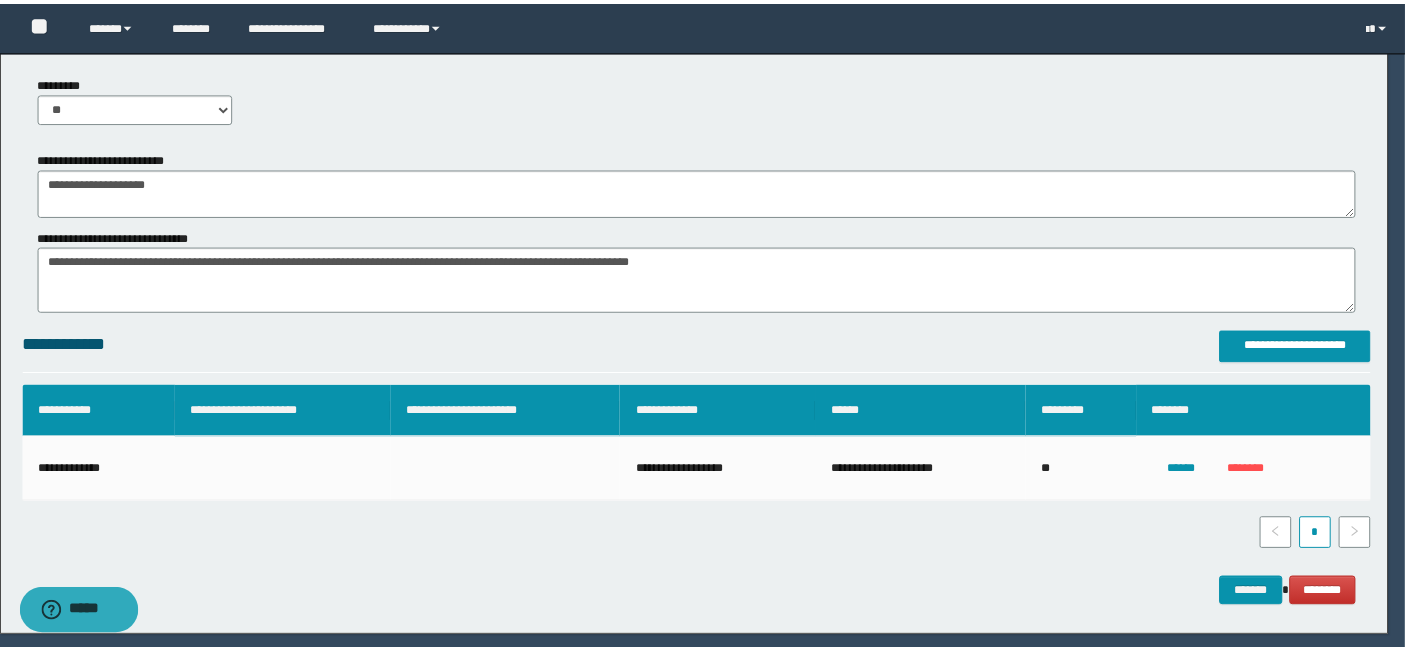 scroll, scrollTop: 52, scrollLeft: 0, axis: vertical 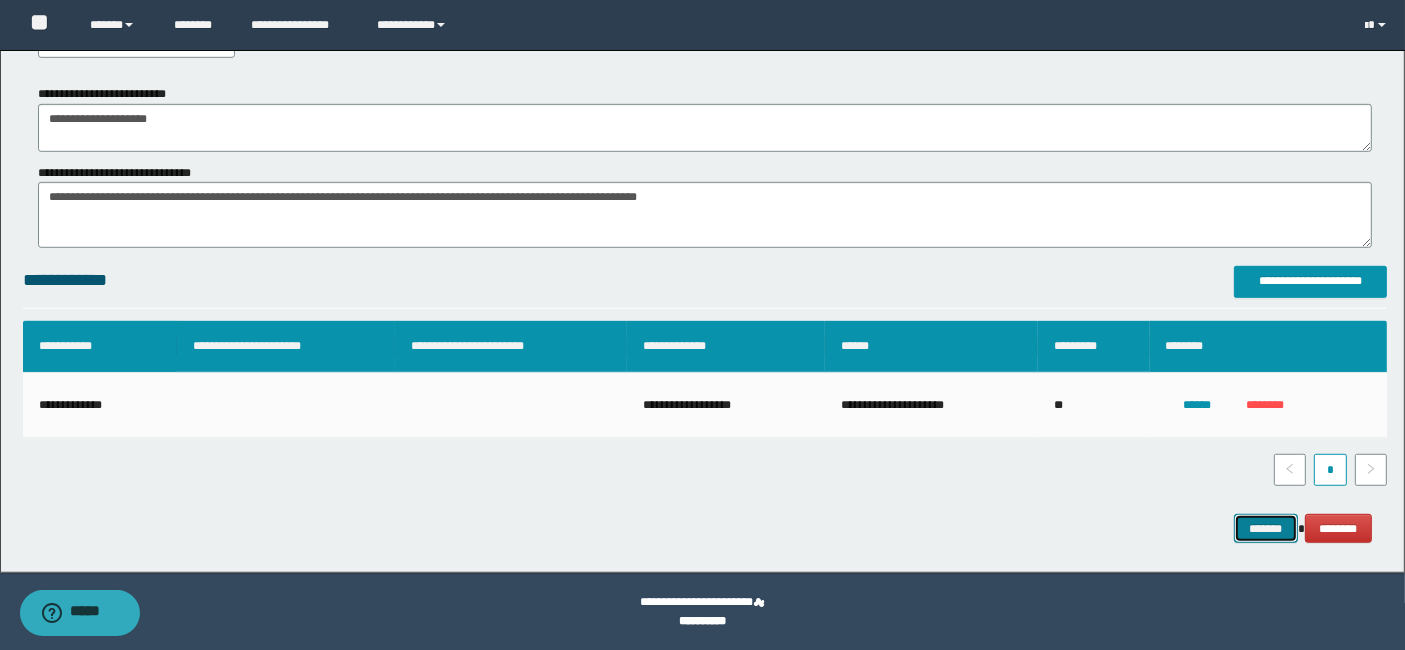 click on "*******" at bounding box center [1266, 528] 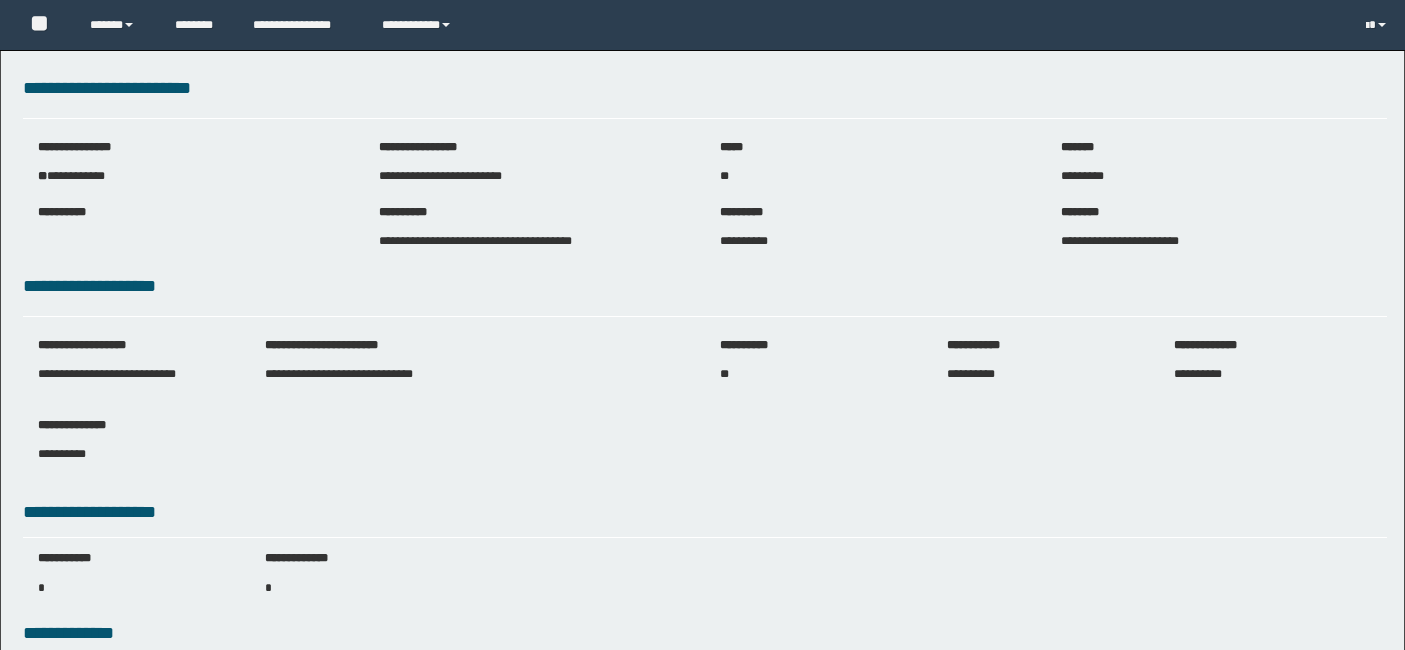 scroll, scrollTop: 0, scrollLeft: 0, axis: both 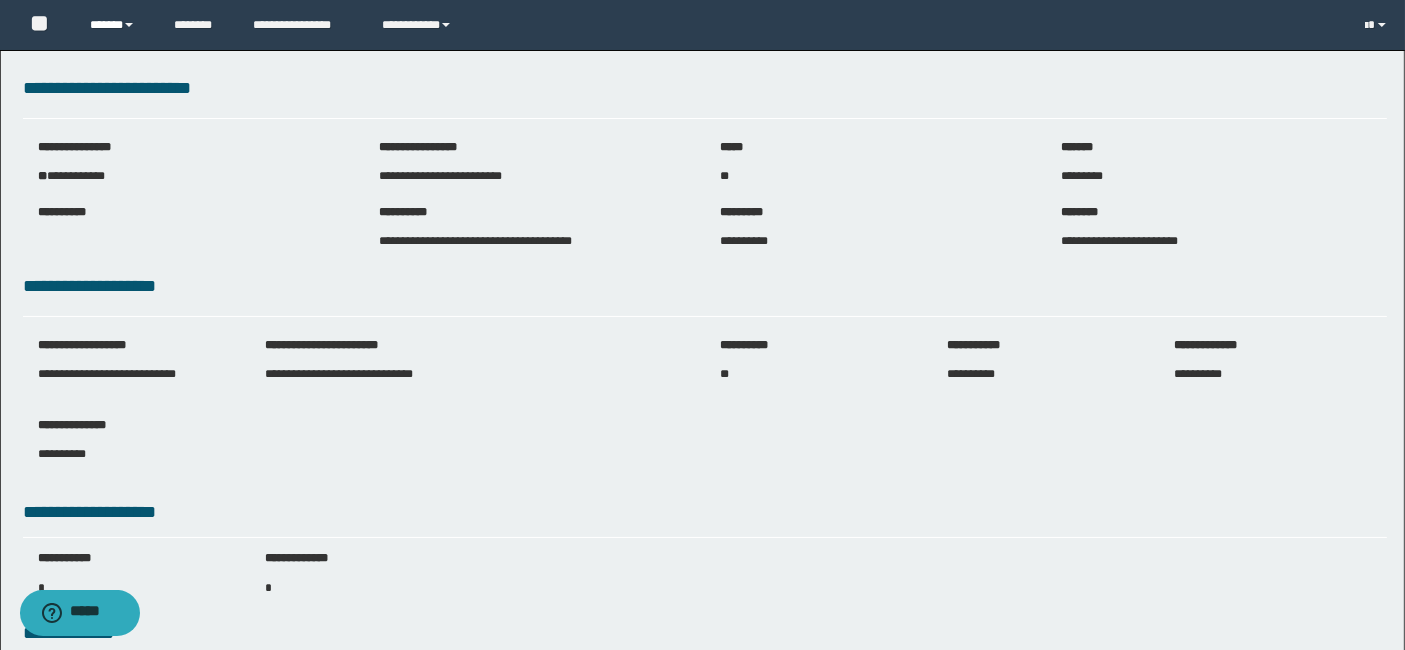 click on "******" at bounding box center [117, 25] 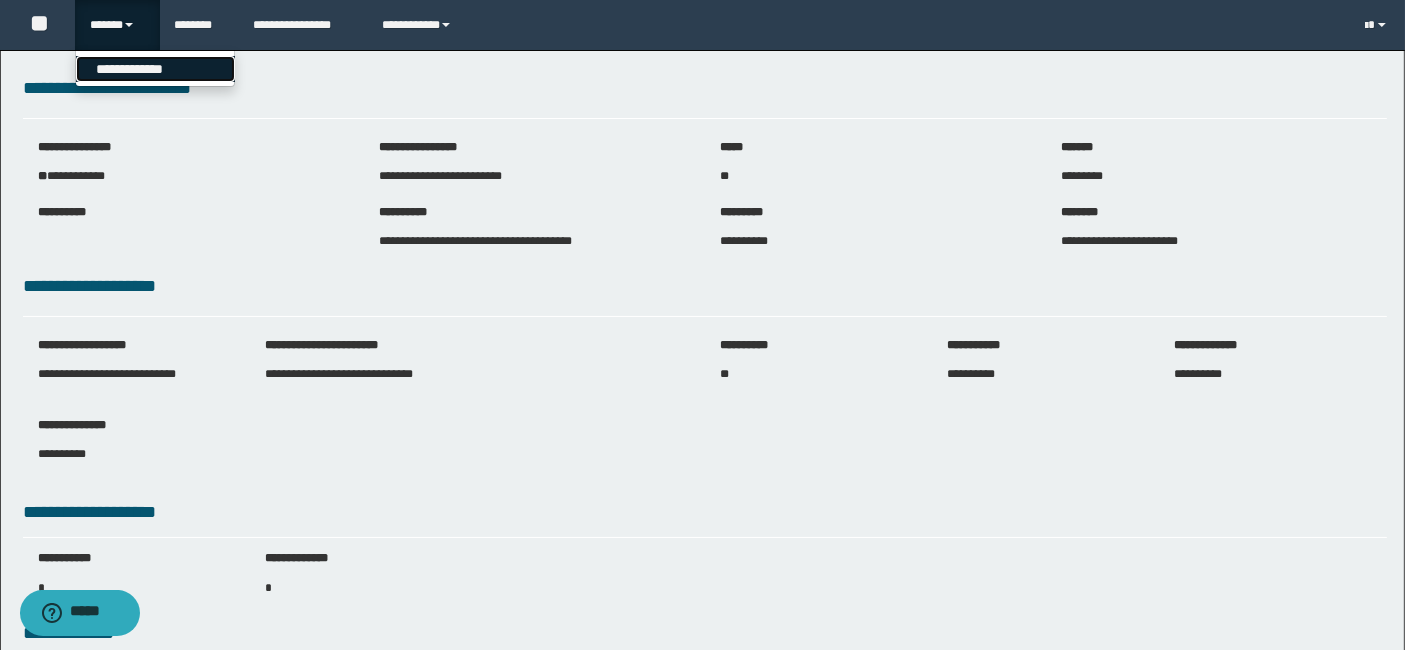 click on "**********" at bounding box center (155, 69) 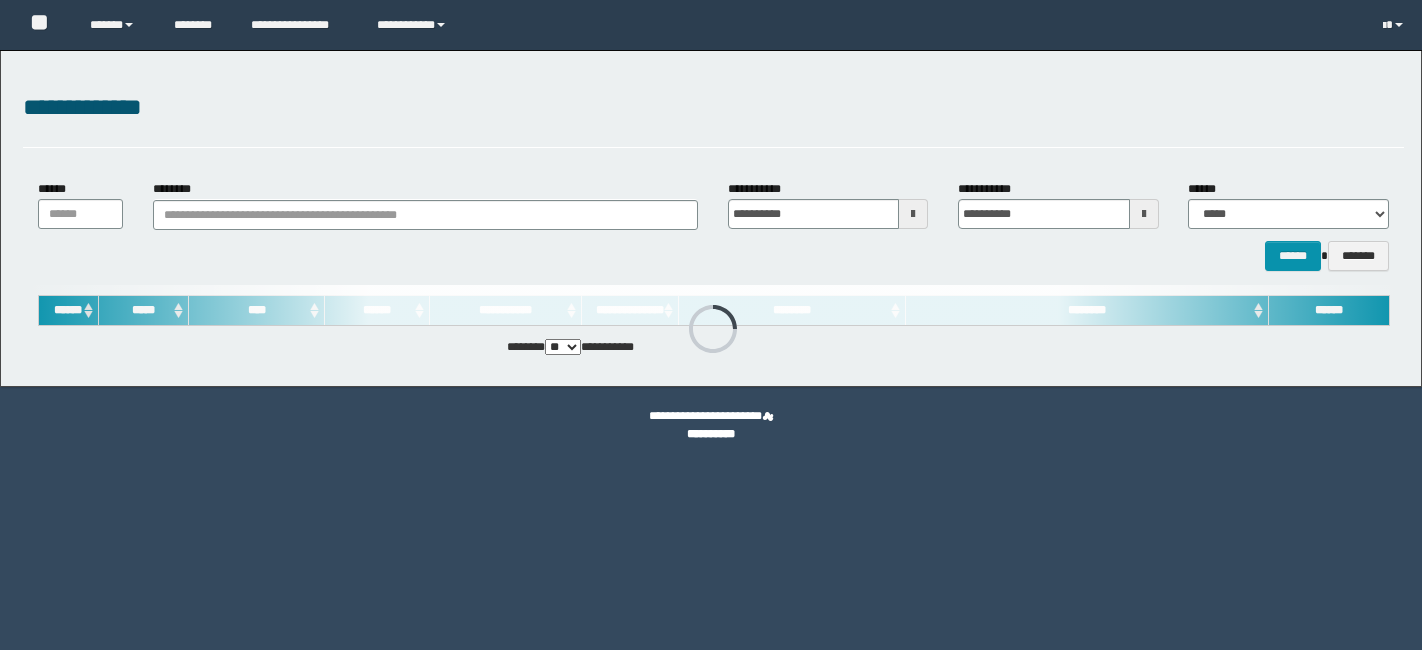 scroll, scrollTop: 0, scrollLeft: 0, axis: both 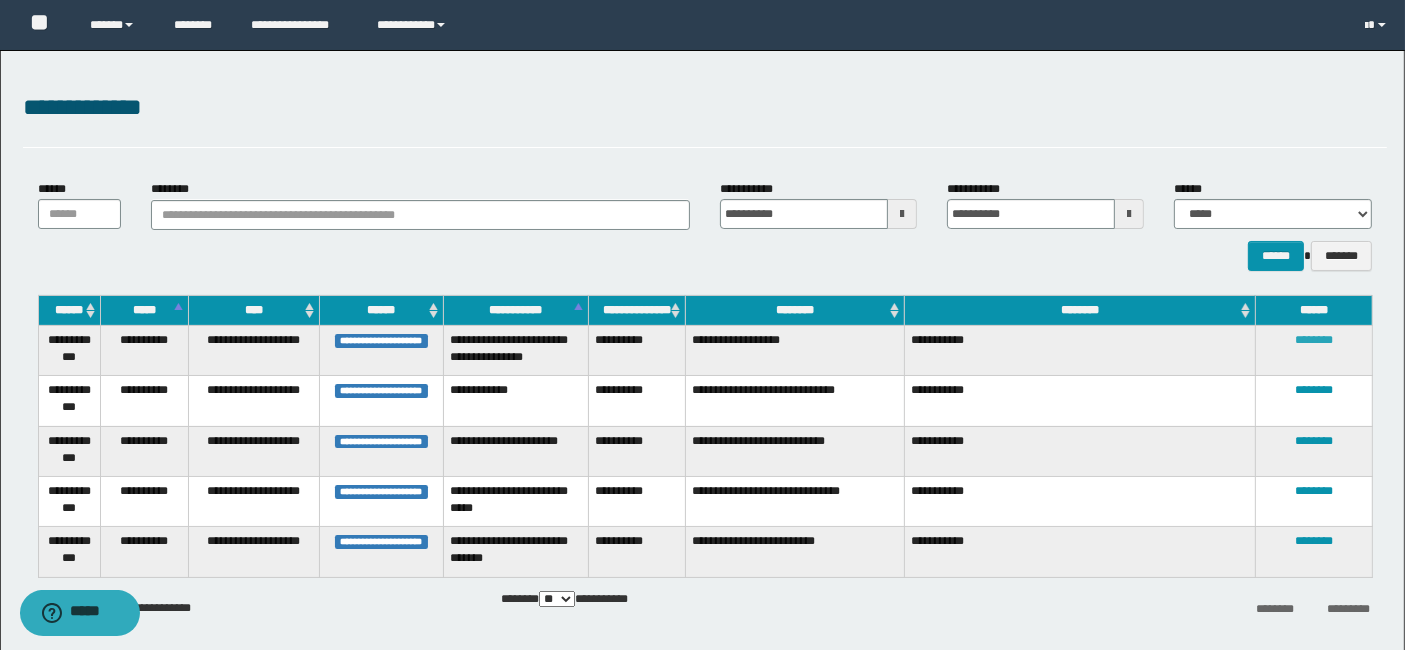 click on "********" at bounding box center [1314, 340] 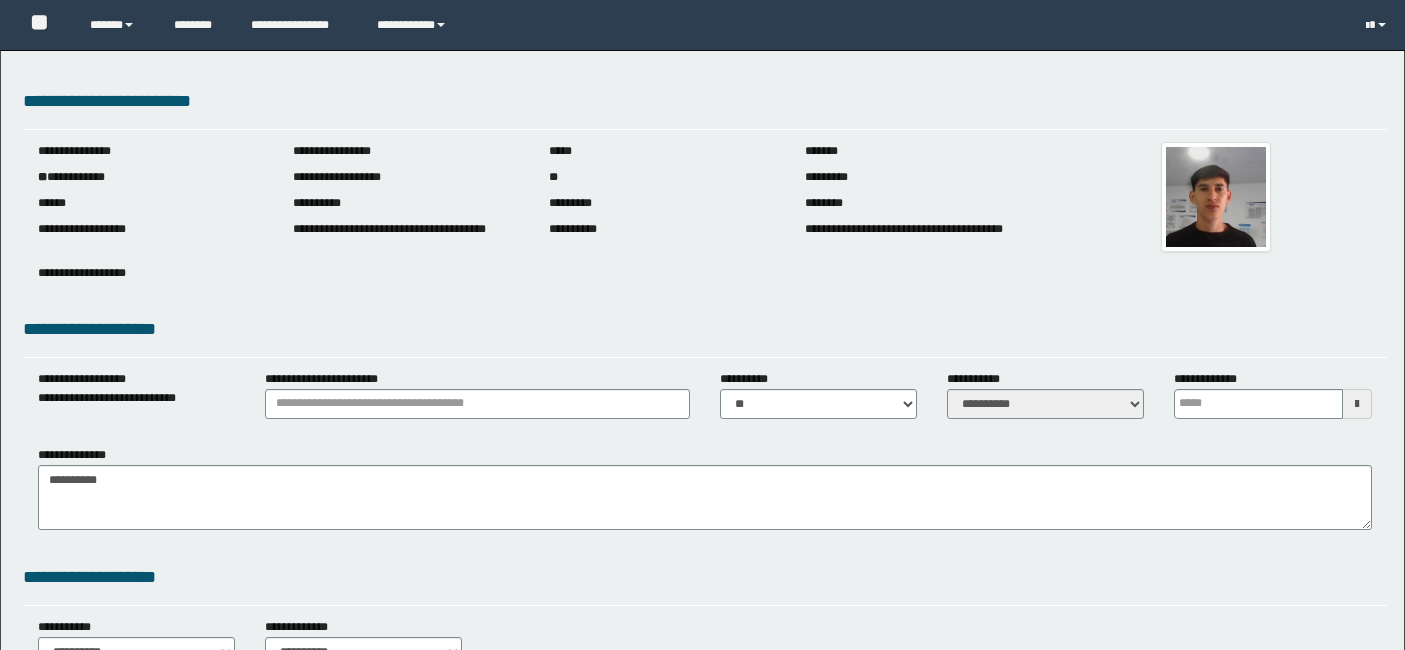 scroll, scrollTop: 0, scrollLeft: 0, axis: both 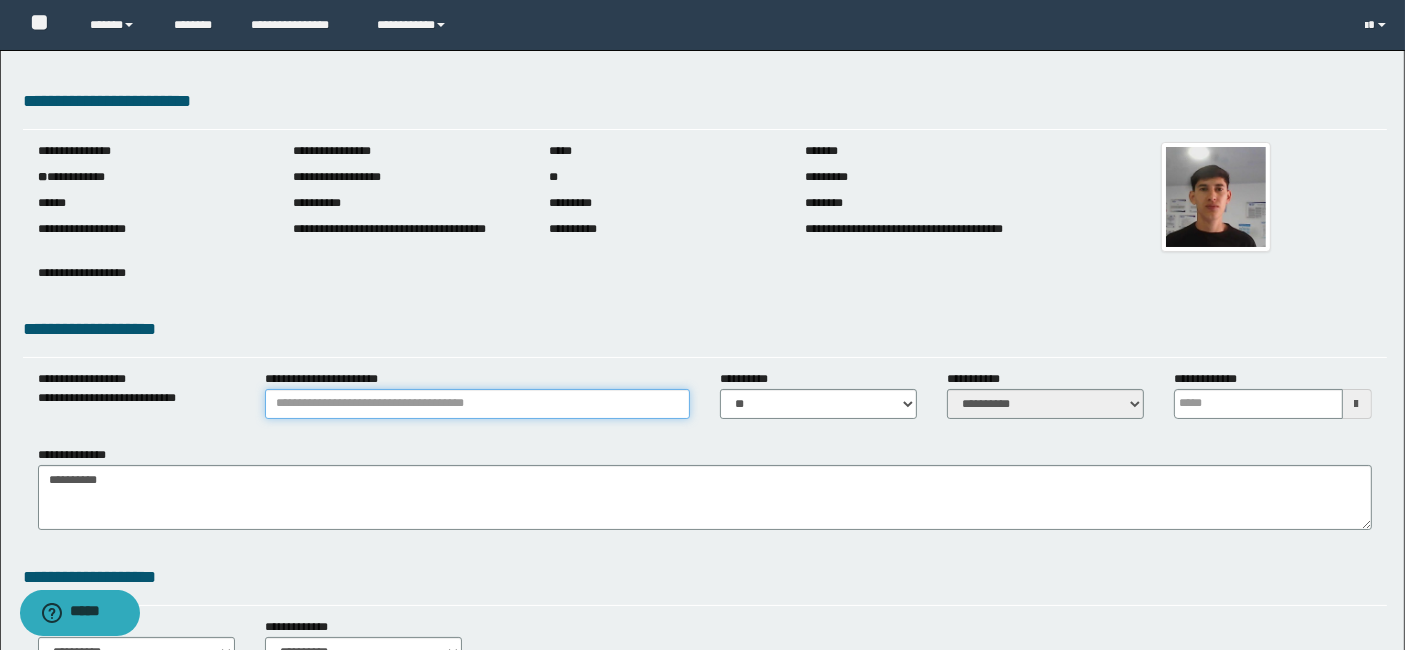 click on "**********" at bounding box center (477, 404) 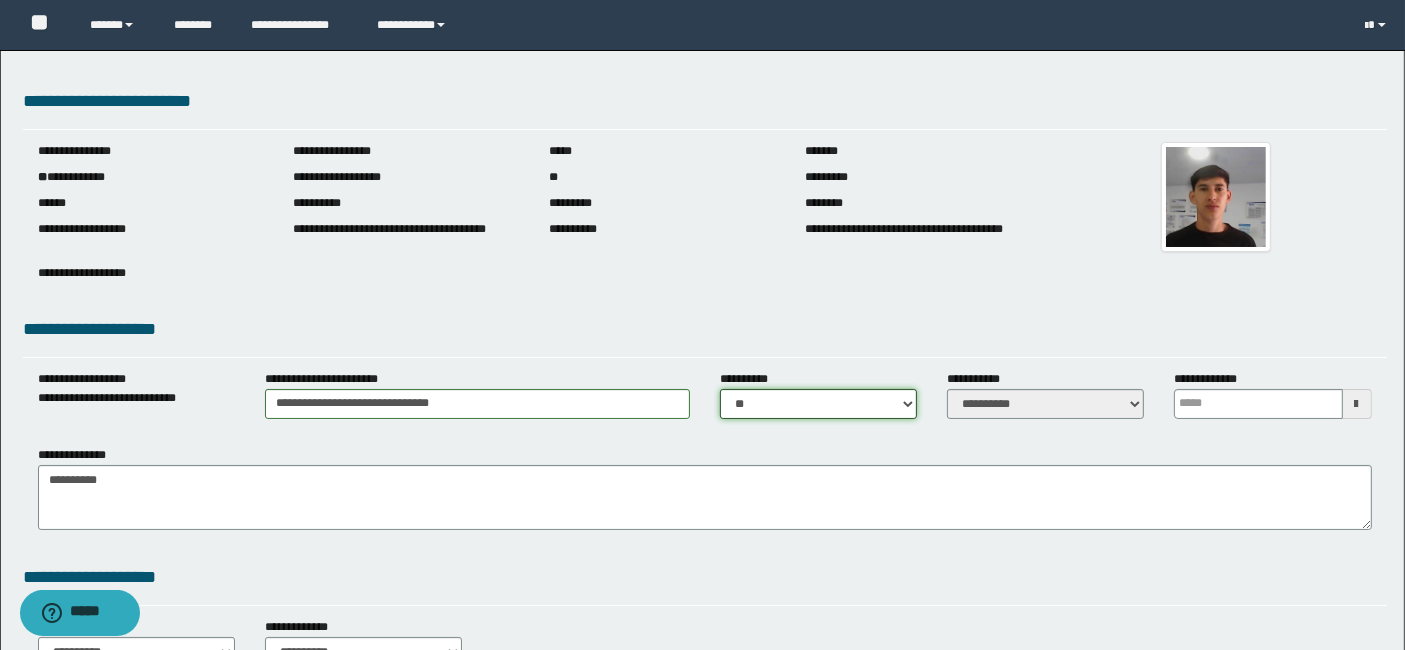 click on "**
**" at bounding box center [818, 404] 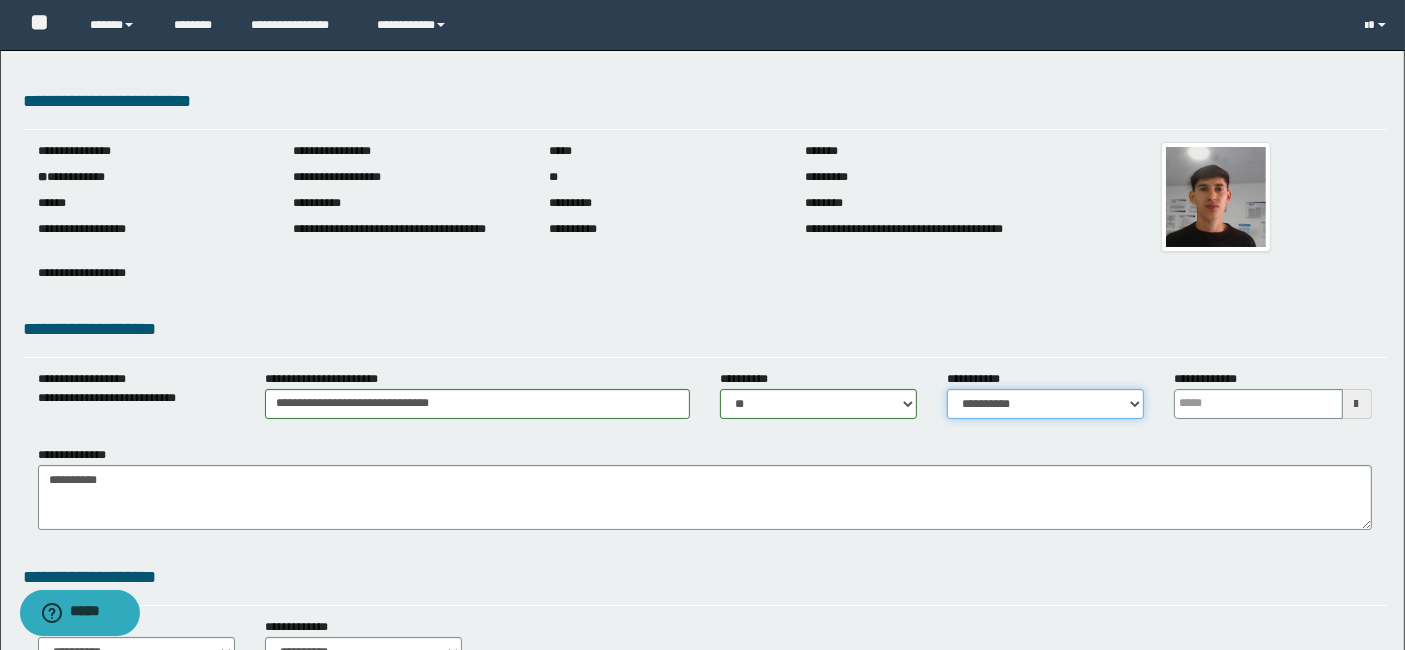 click on "**********" at bounding box center (1045, 404) 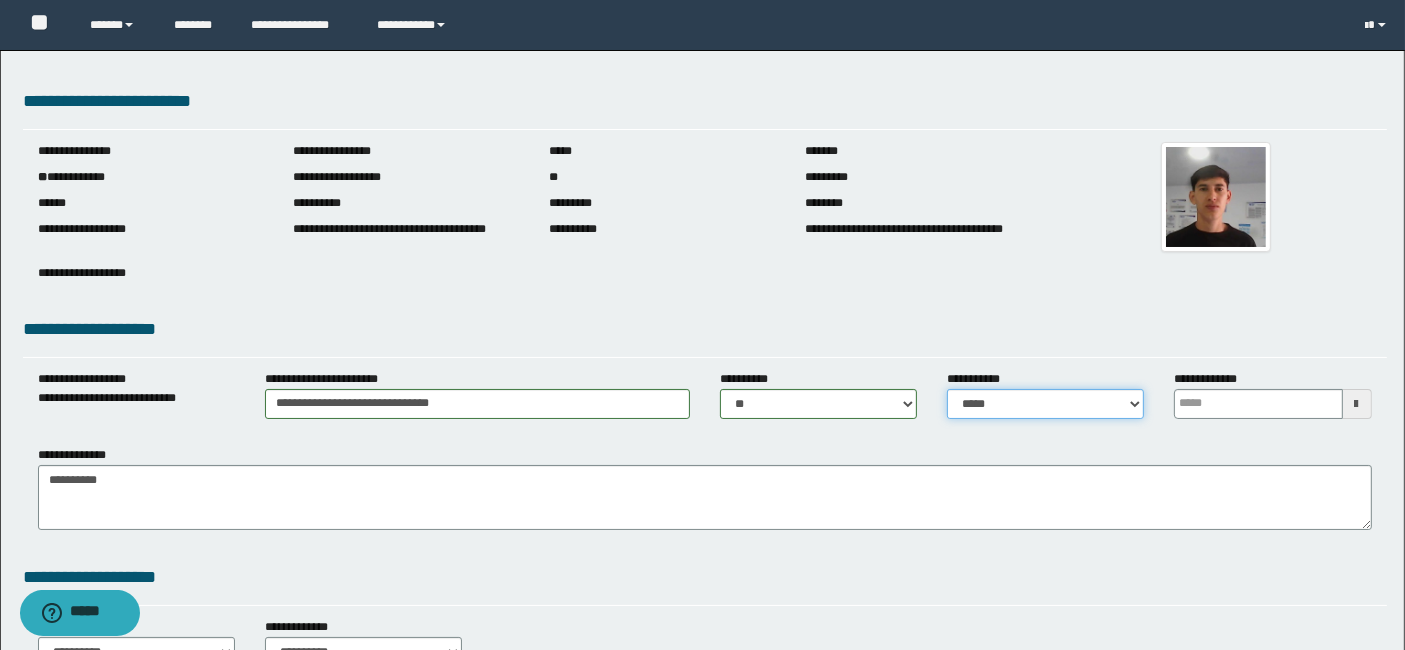 click on "**********" at bounding box center [1045, 404] 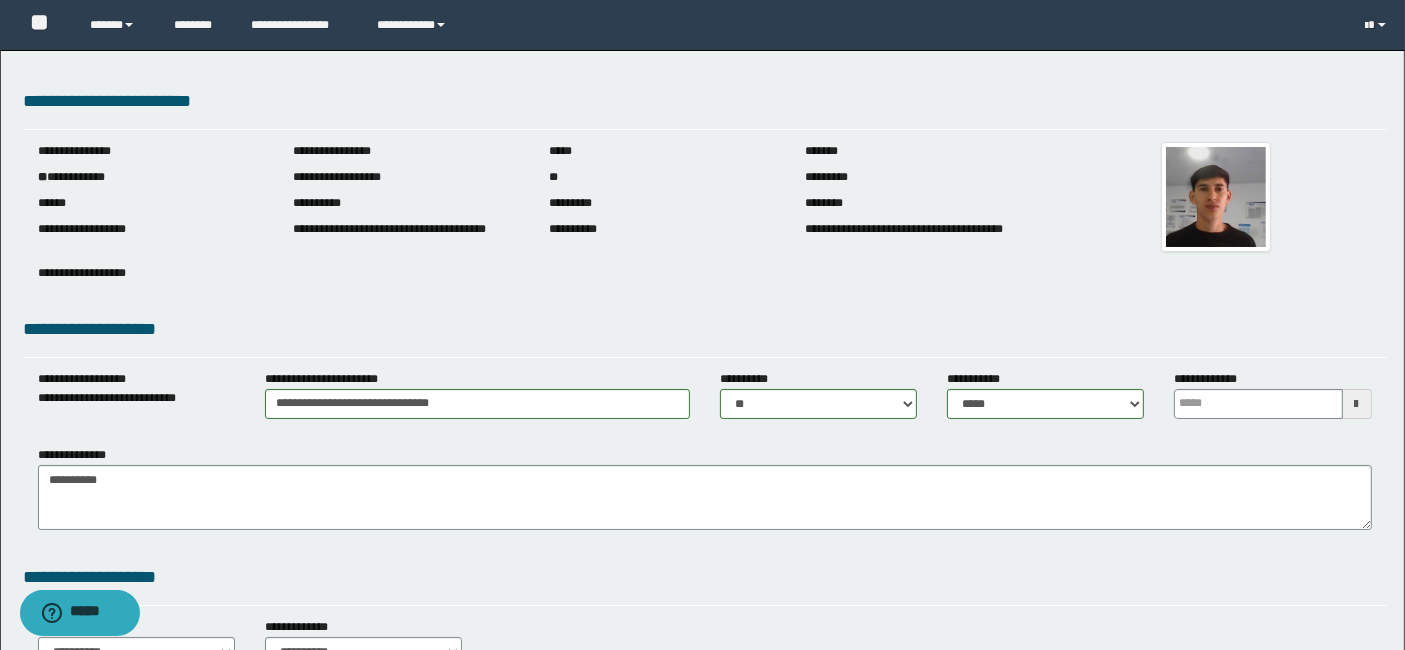 click at bounding box center (1357, 404) 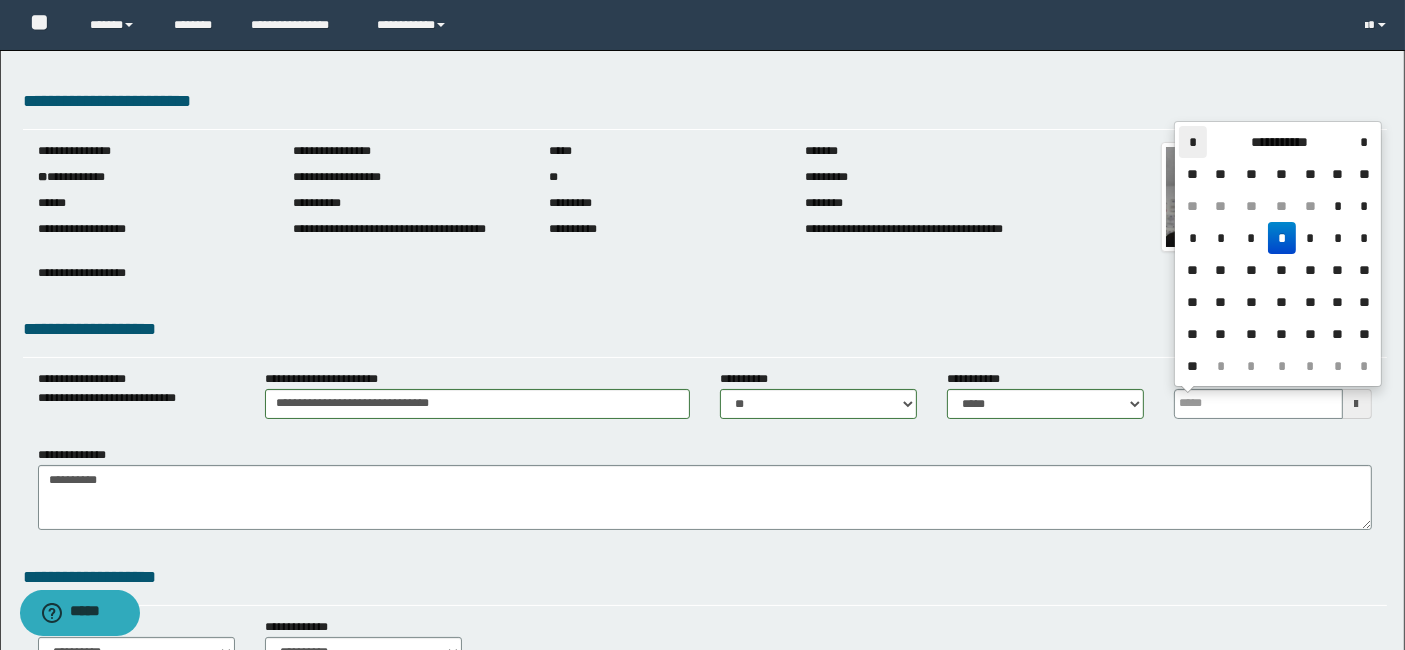 click on "*" at bounding box center (1193, 142) 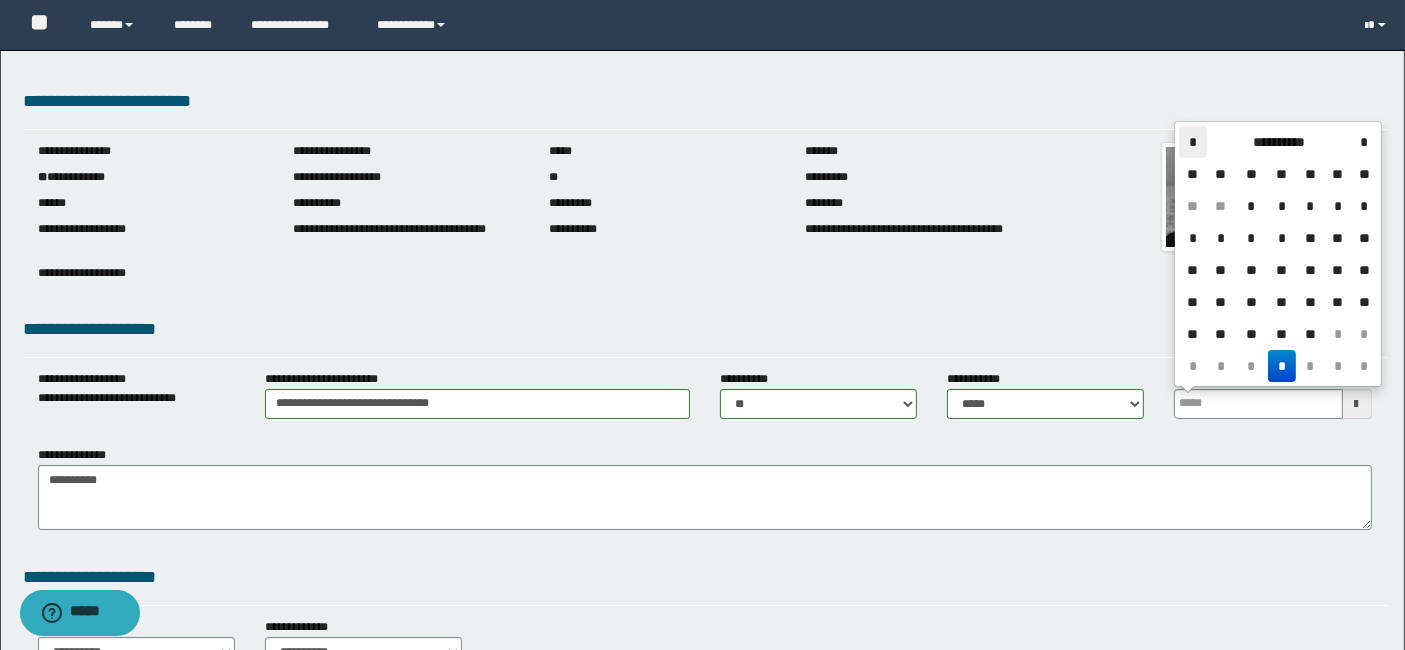 click on "*" at bounding box center (1193, 142) 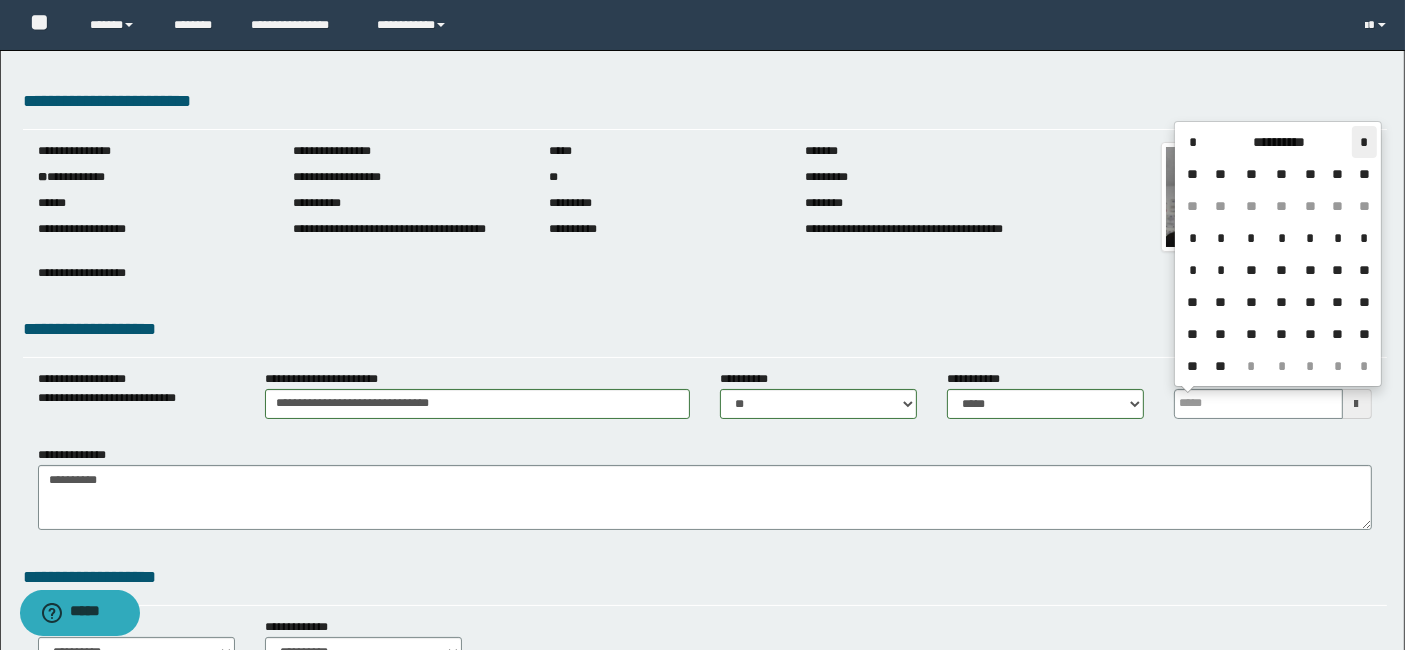 click on "*" at bounding box center [1364, 142] 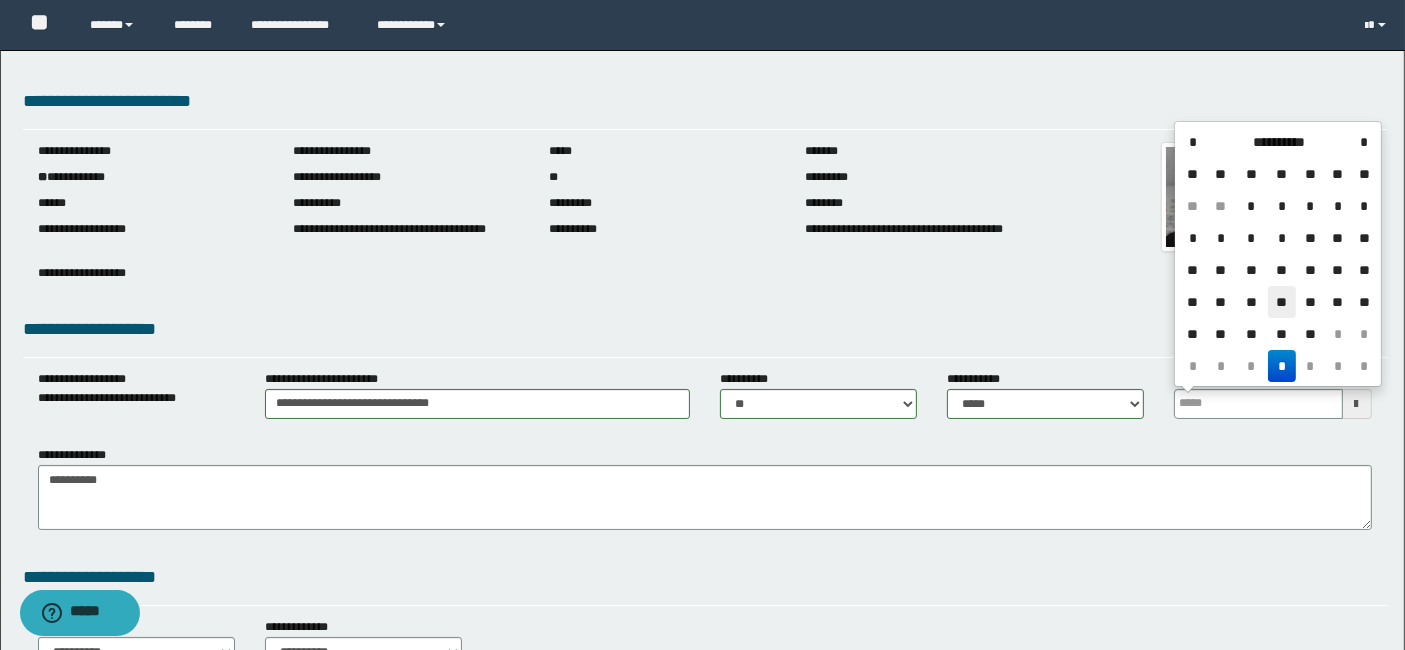 click on "**" at bounding box center [1282, 302] 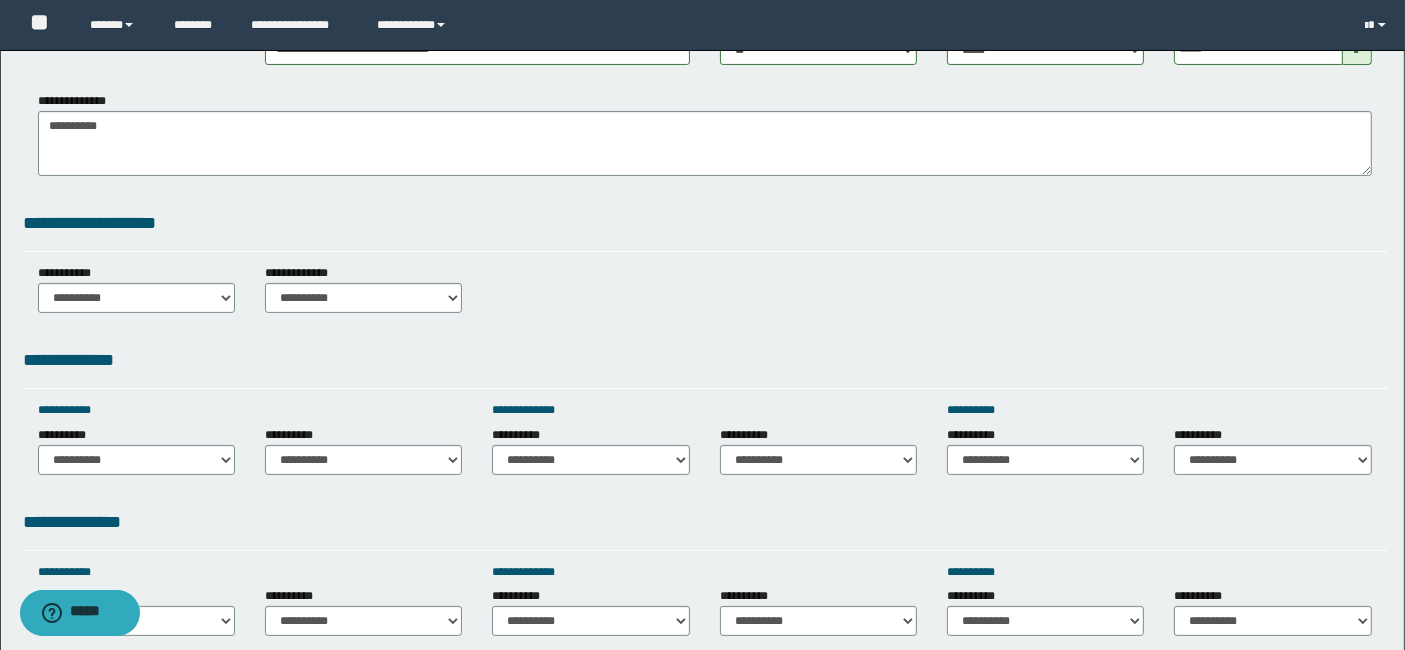 scroll, scrollTop: 355, scrollLeft: 0, axis: vertical 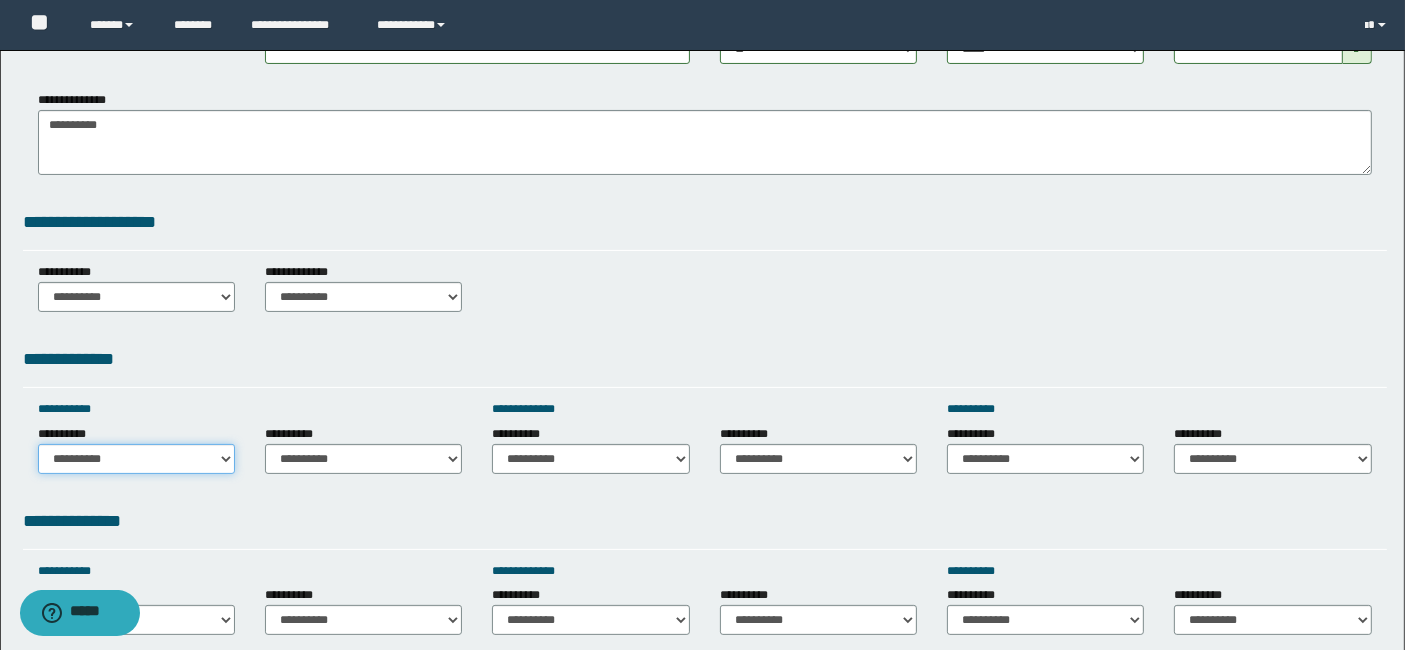 click on "**********" at bounding box center [136, 459] 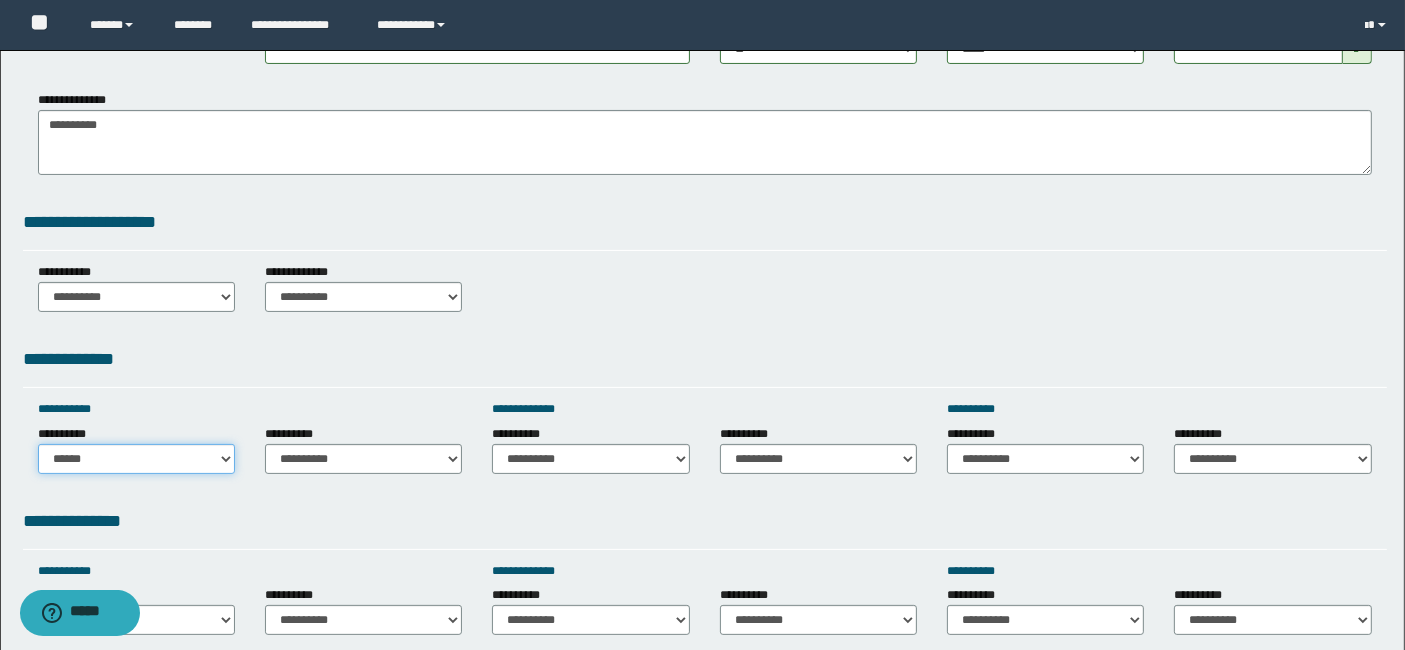 click on "**********" at bounding box center (136, 459) 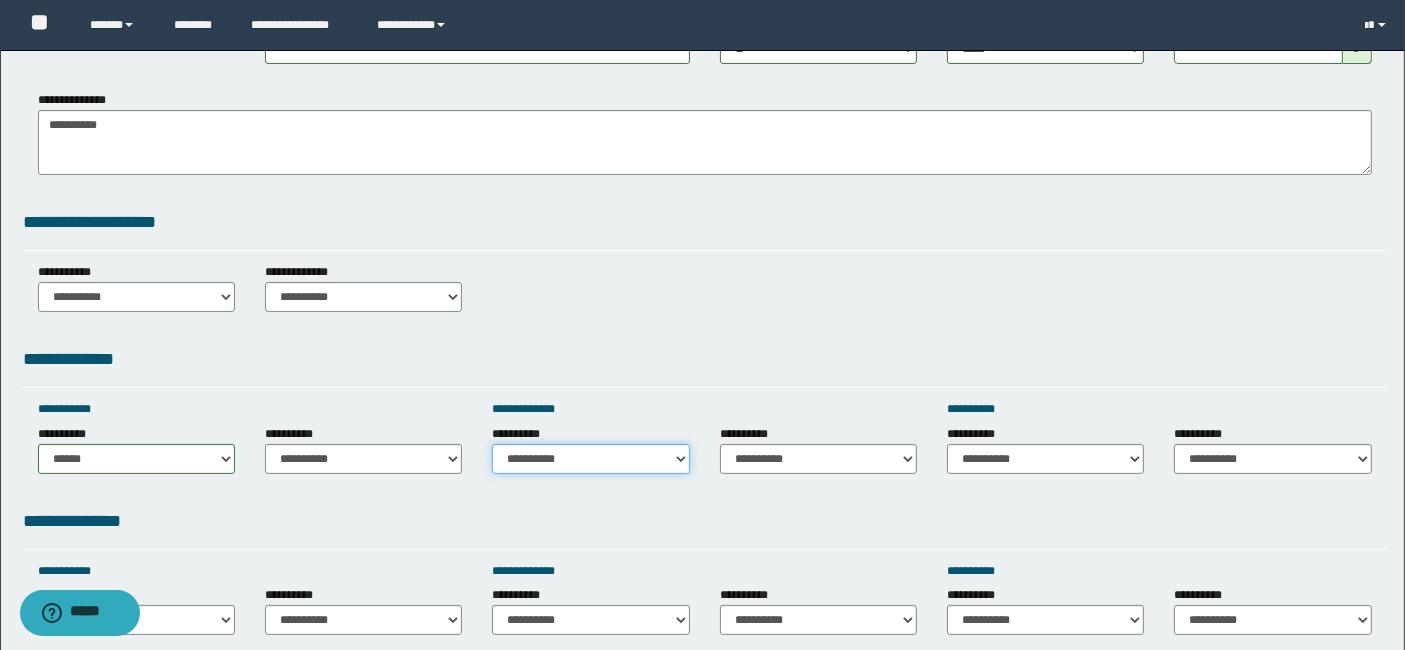 click on "**********" at bounding box center (590, 459) 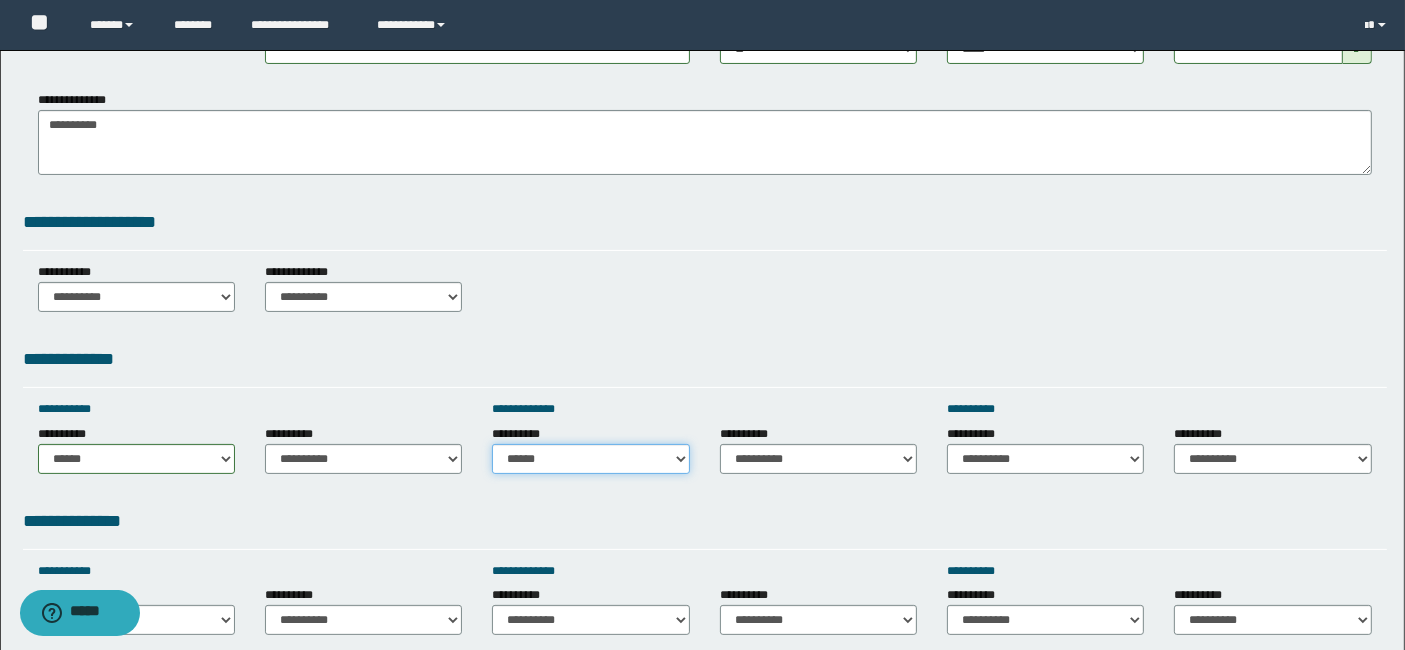 click on "**********" at bounding box center [590, 459] 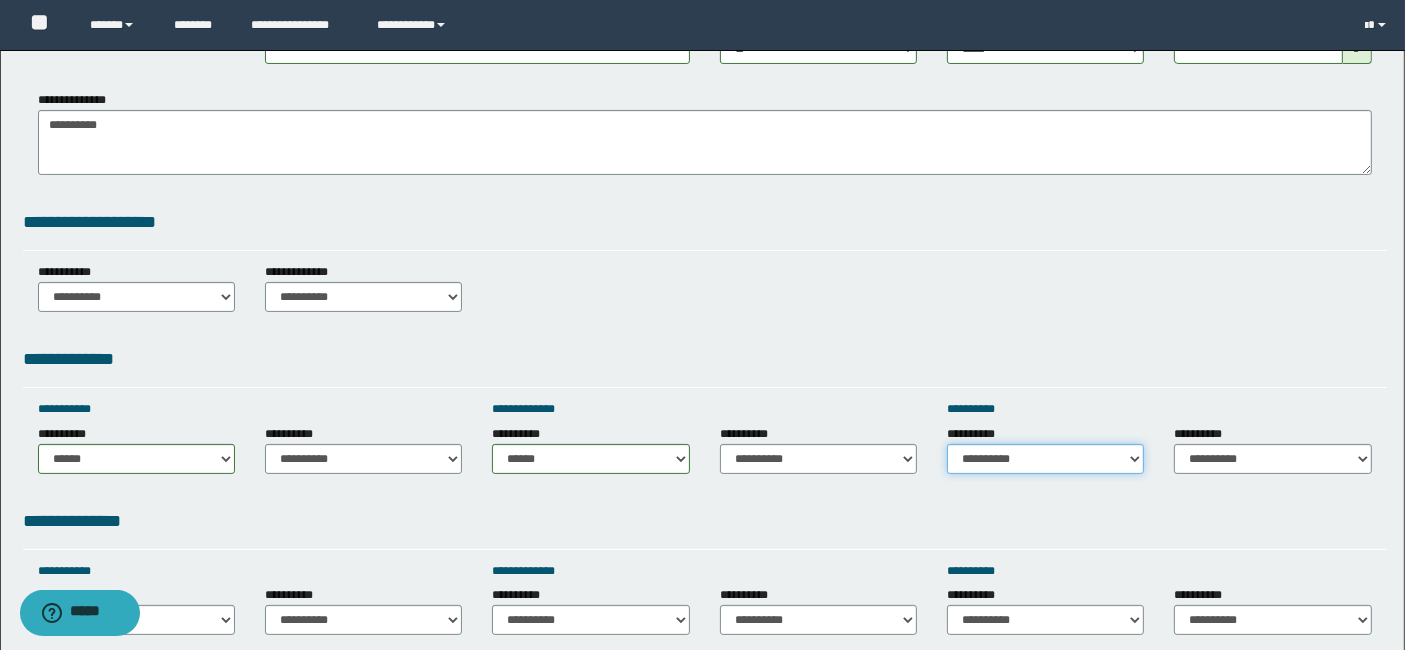 click on "**********" at bounding box center [1045, 459] 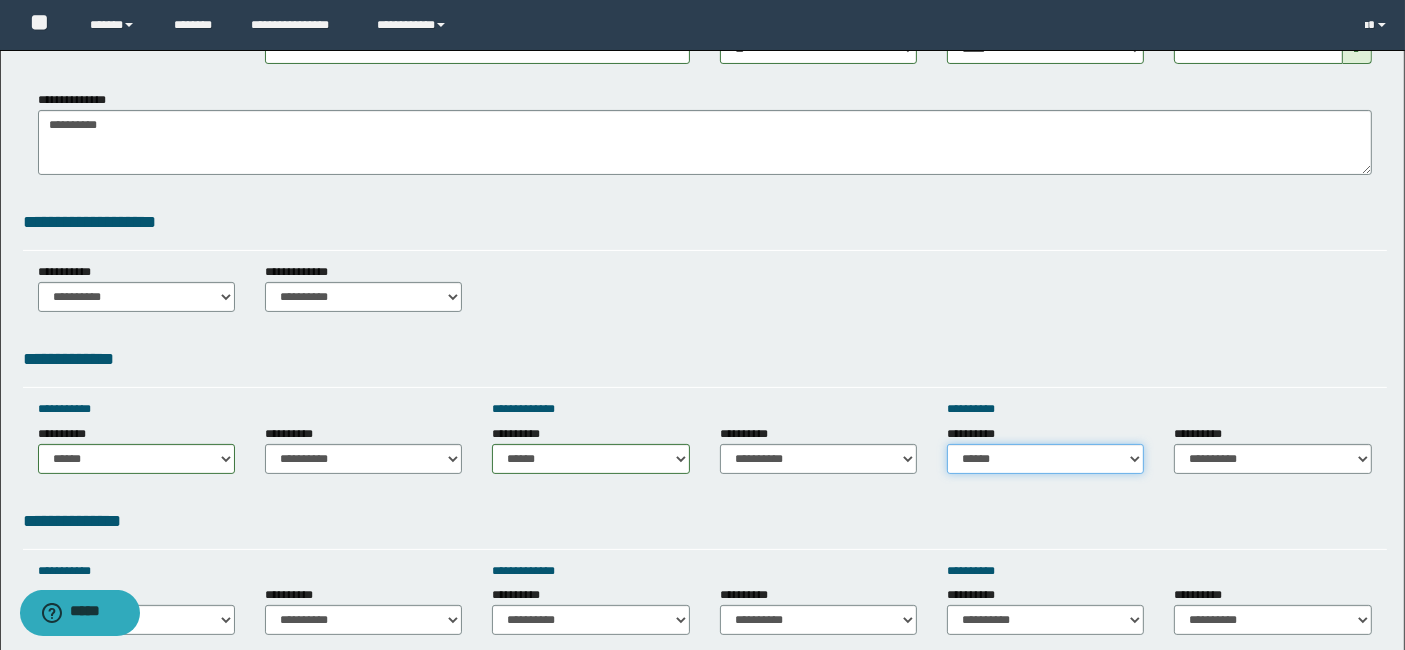 click on "**********" at bounding box center [1045, 459] 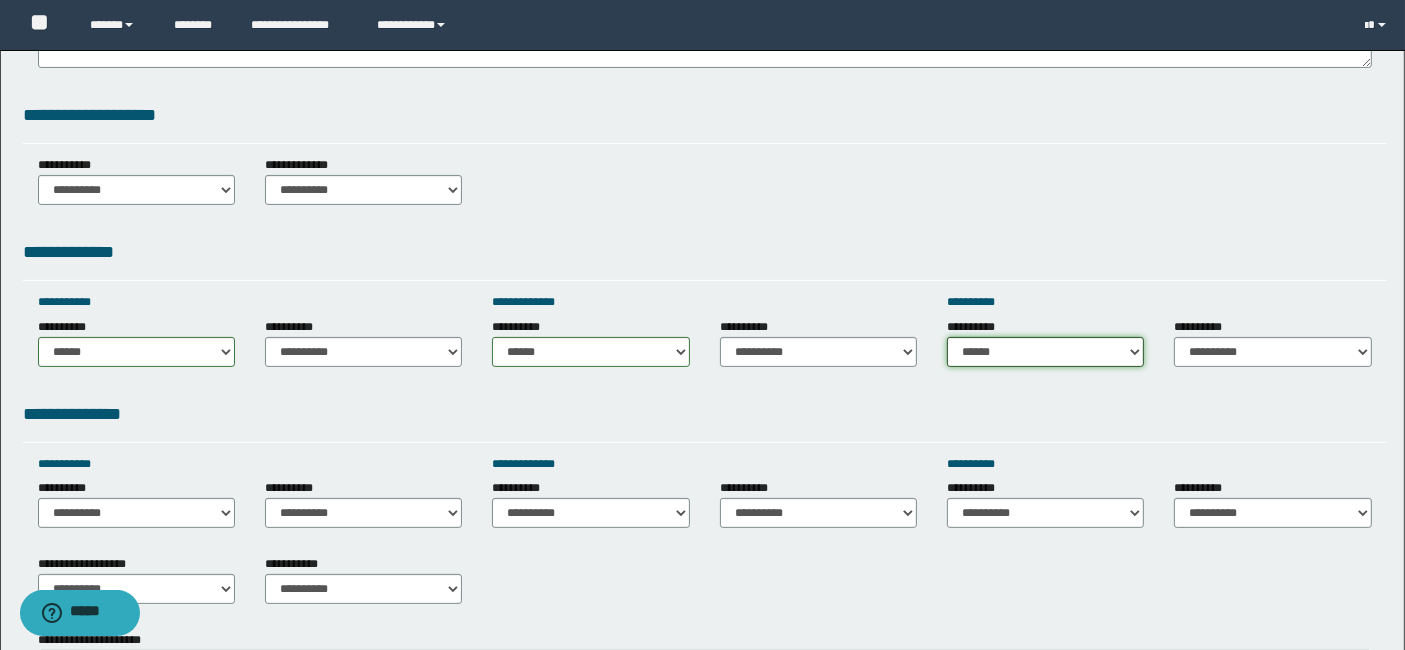 scroll, scrollTop: 533, scrollLeft: 0, axis: vertical 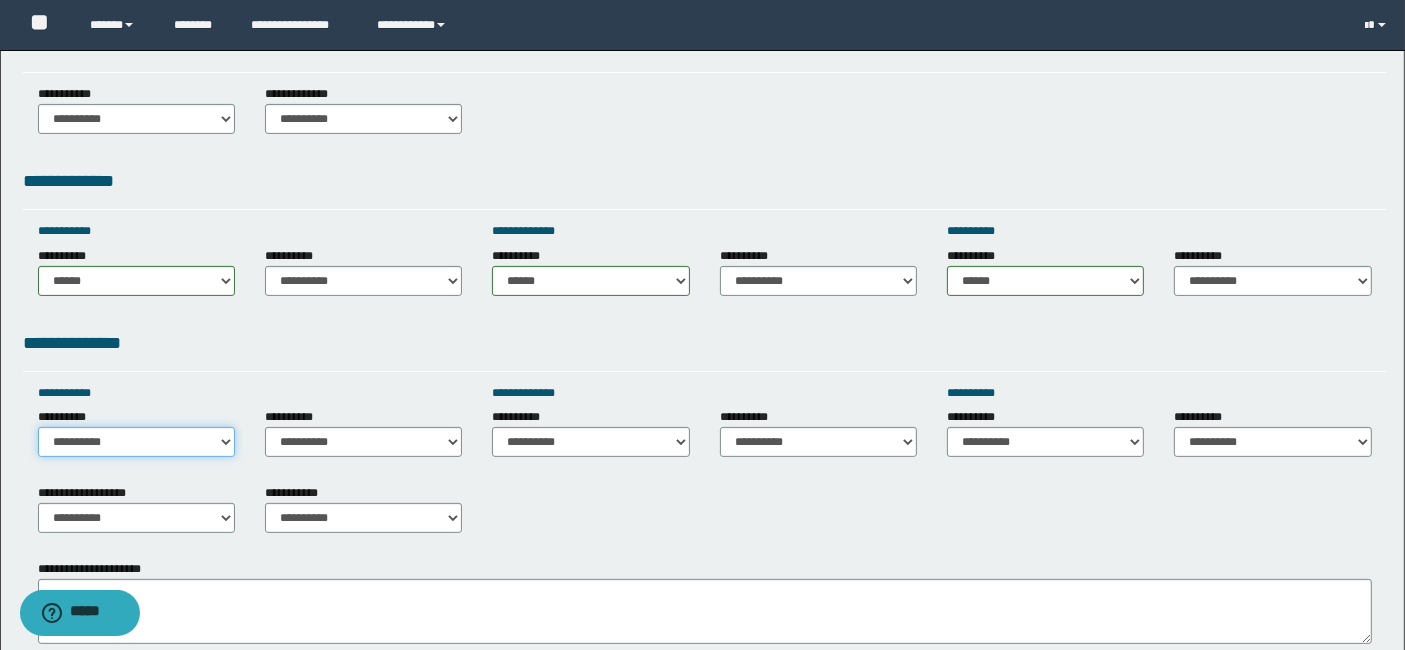 click on "**********" at bounding box center (136, 442) 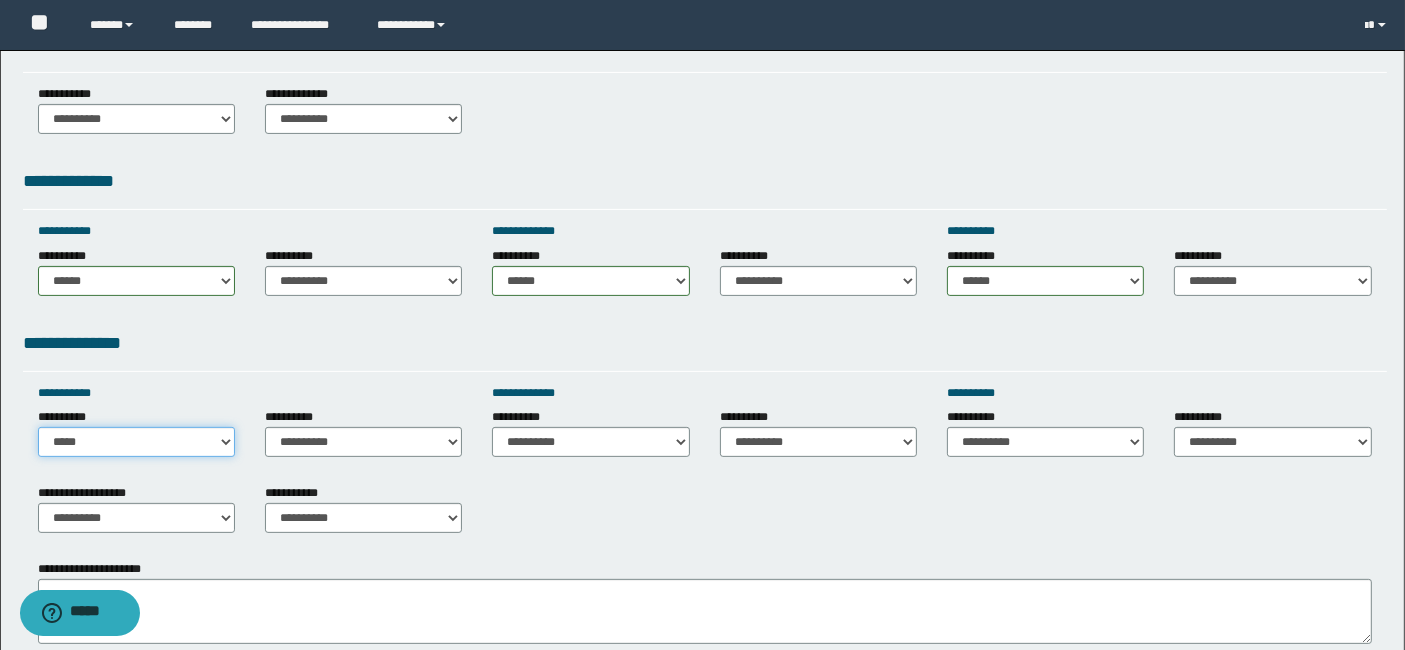 click on "**********" at bounding box center [136, 442] 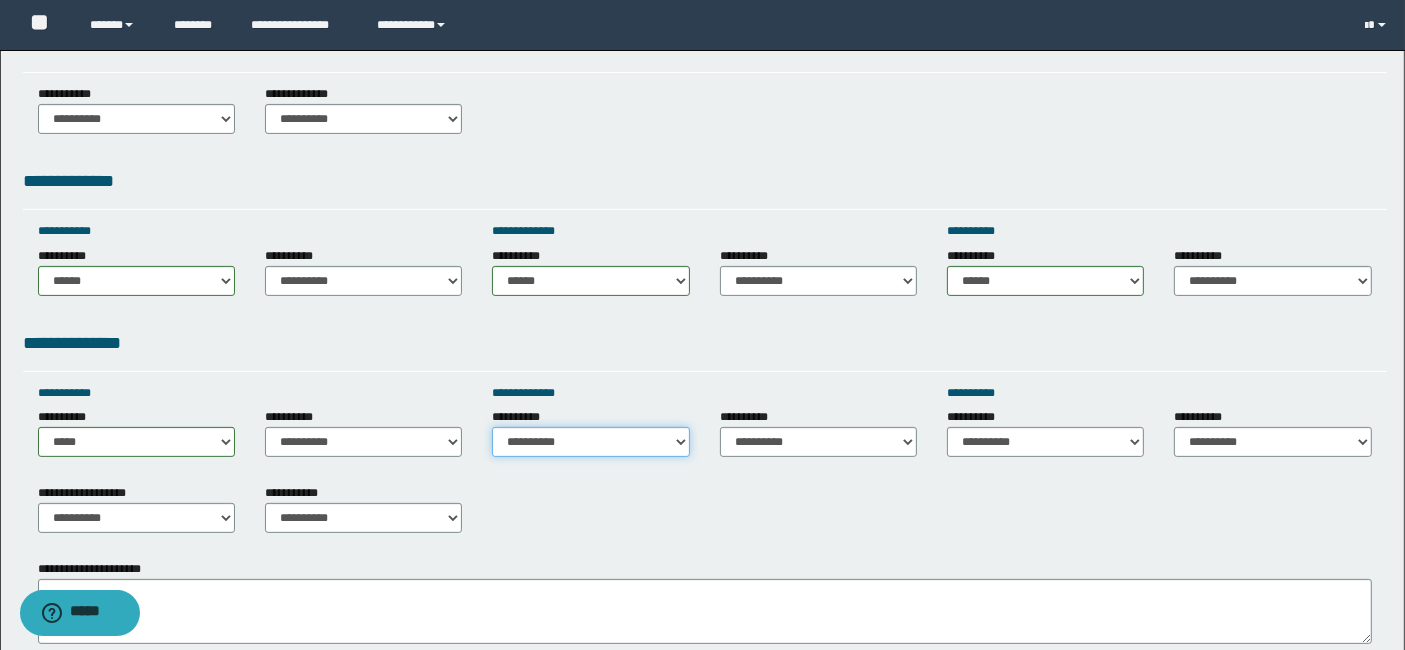 click on "**********" at bounding box center (590, 442) 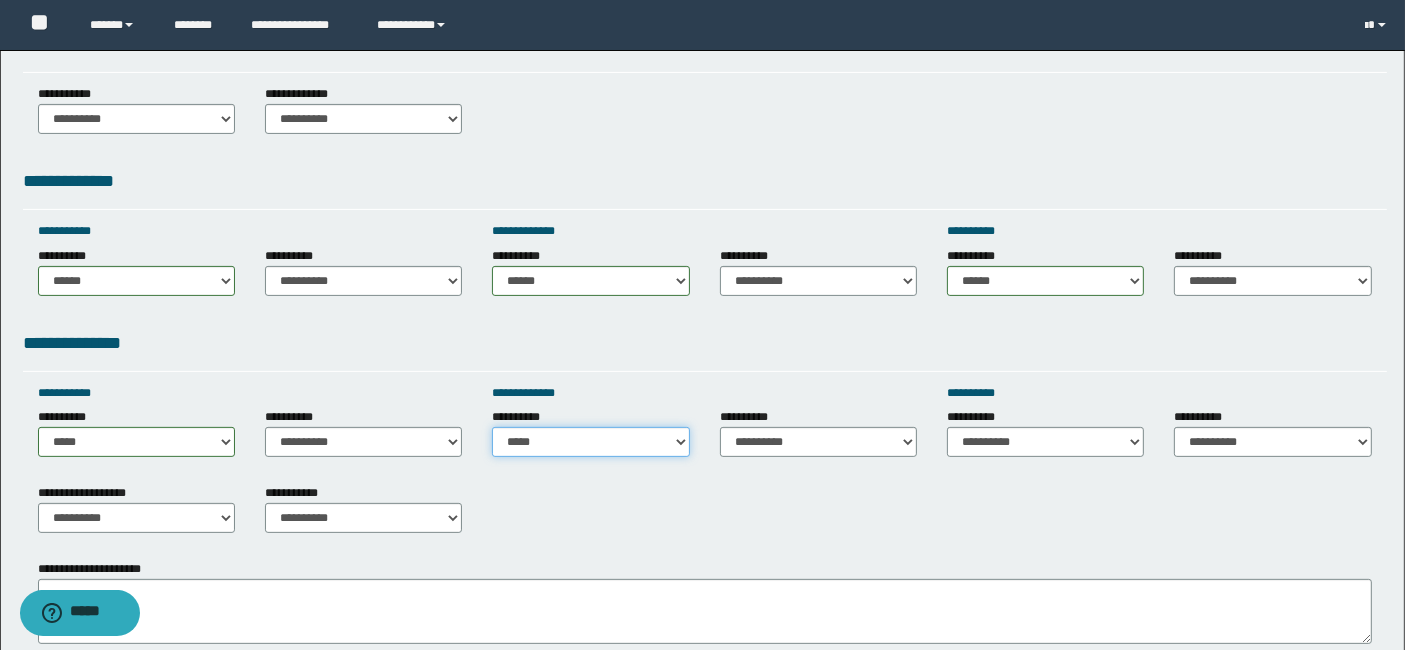 click on "**********" at bounding box center (590, 442) 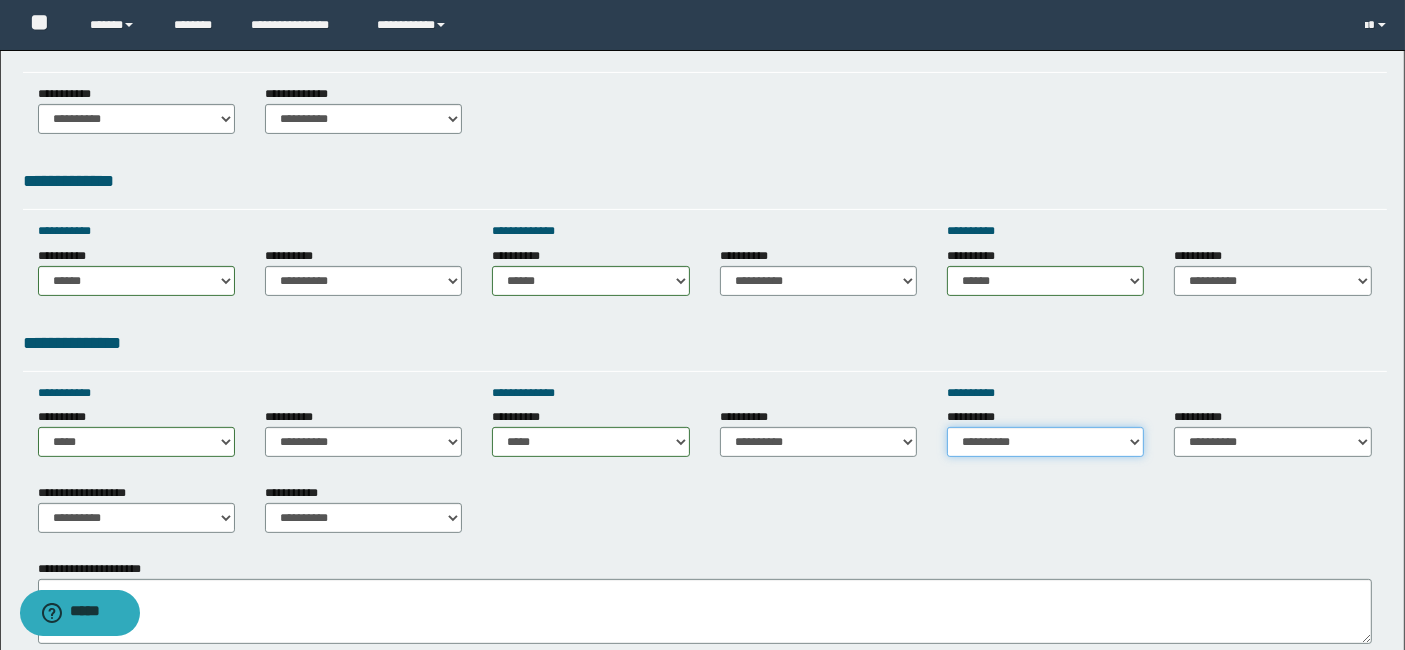 drag, startPoint x: 1131, startPoint y: 447, endPoint x: 1045, endPoint y: 285, distance: 183.41211 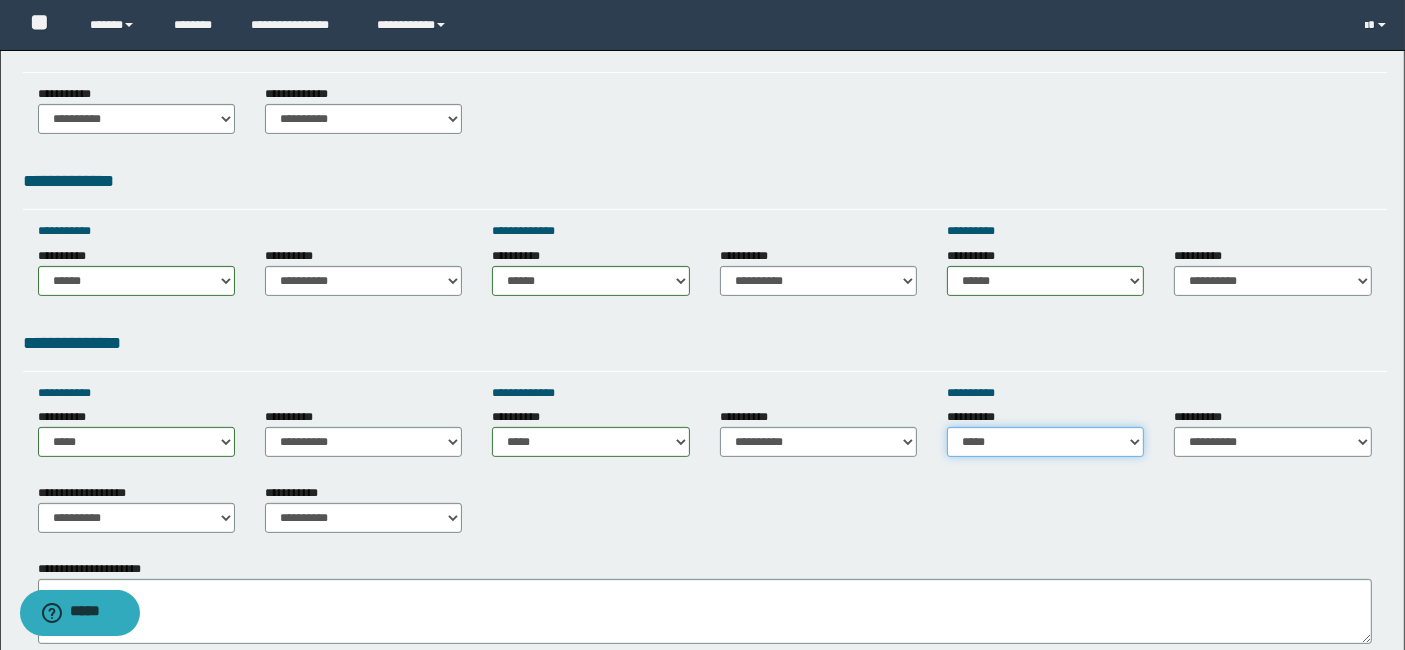 click on "**********" at bounding box center (1045, 442) 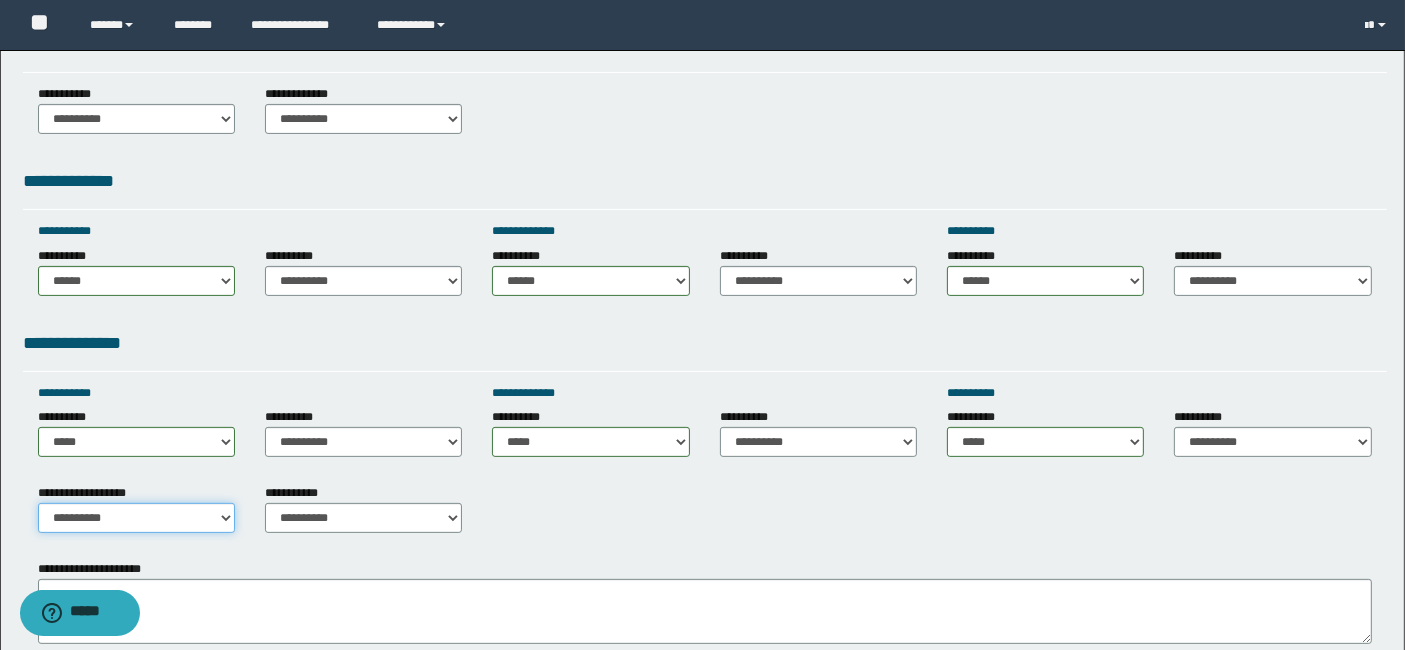 click on "**********" at bounding box center [136, 518] 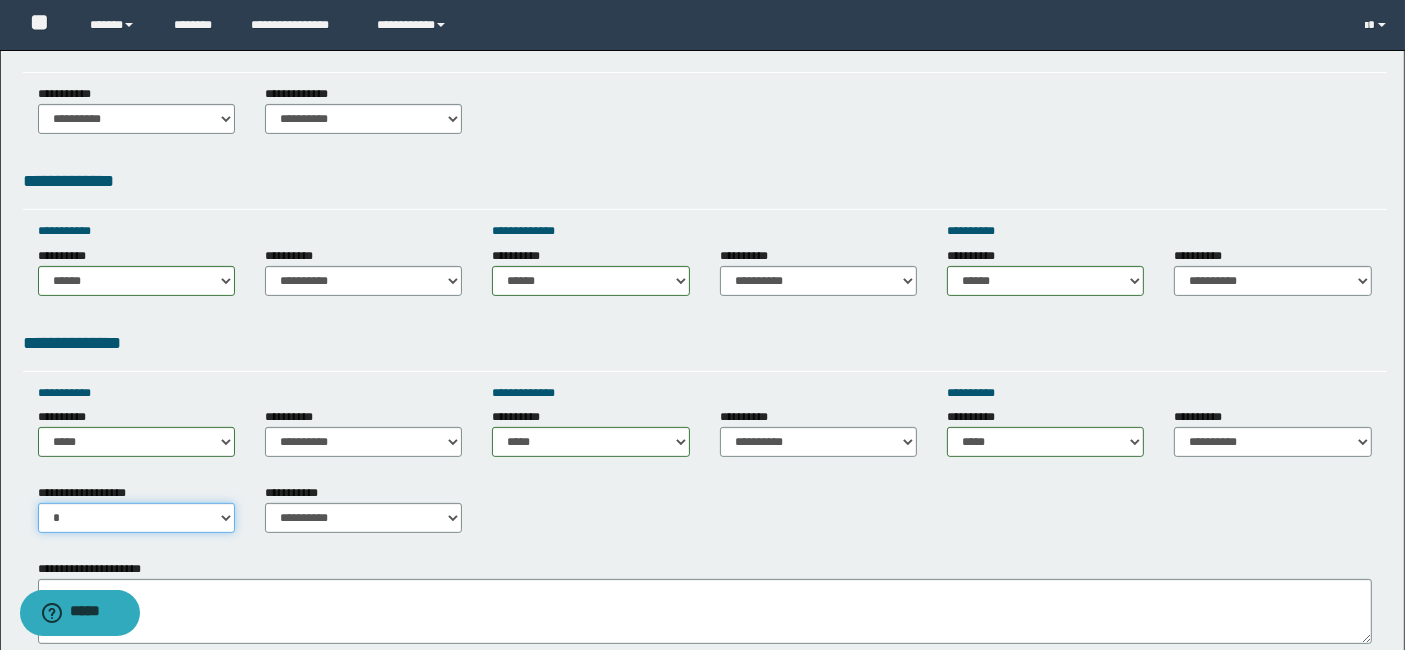 click on "**********" at bounding box center [136, 518] 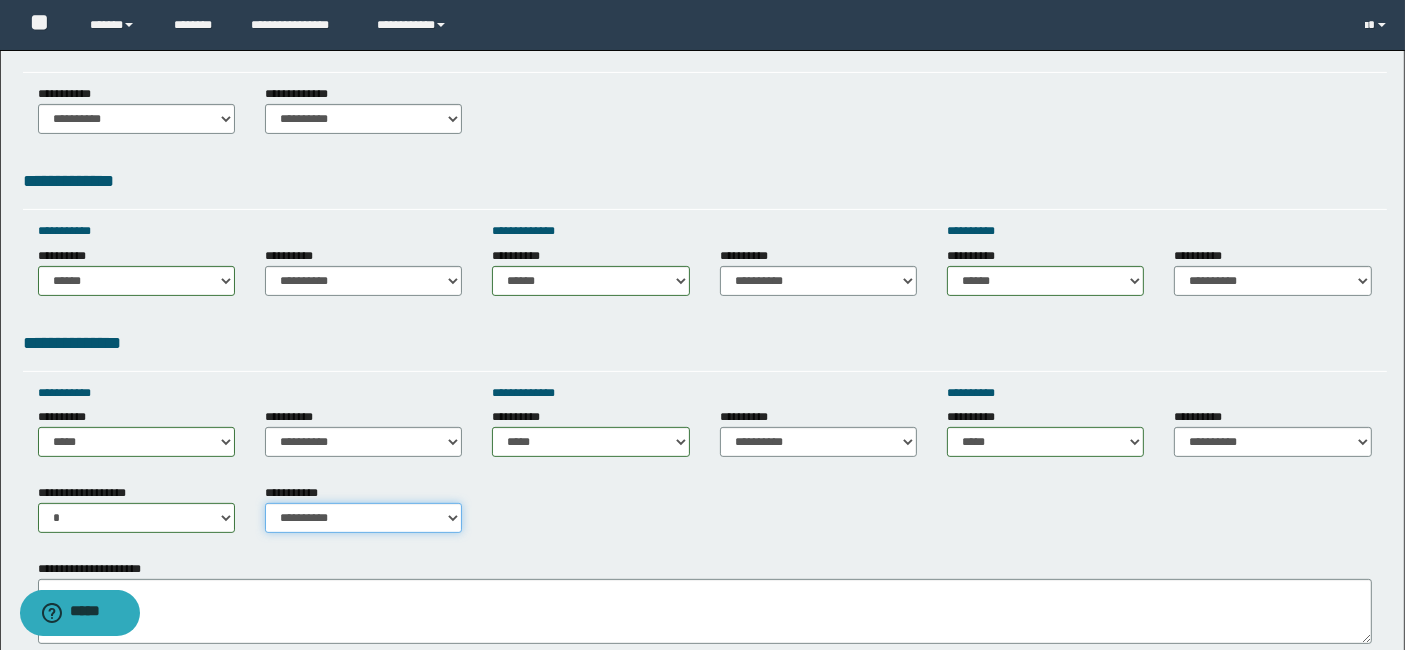 click on "**********" at bounding box center [363, 518] 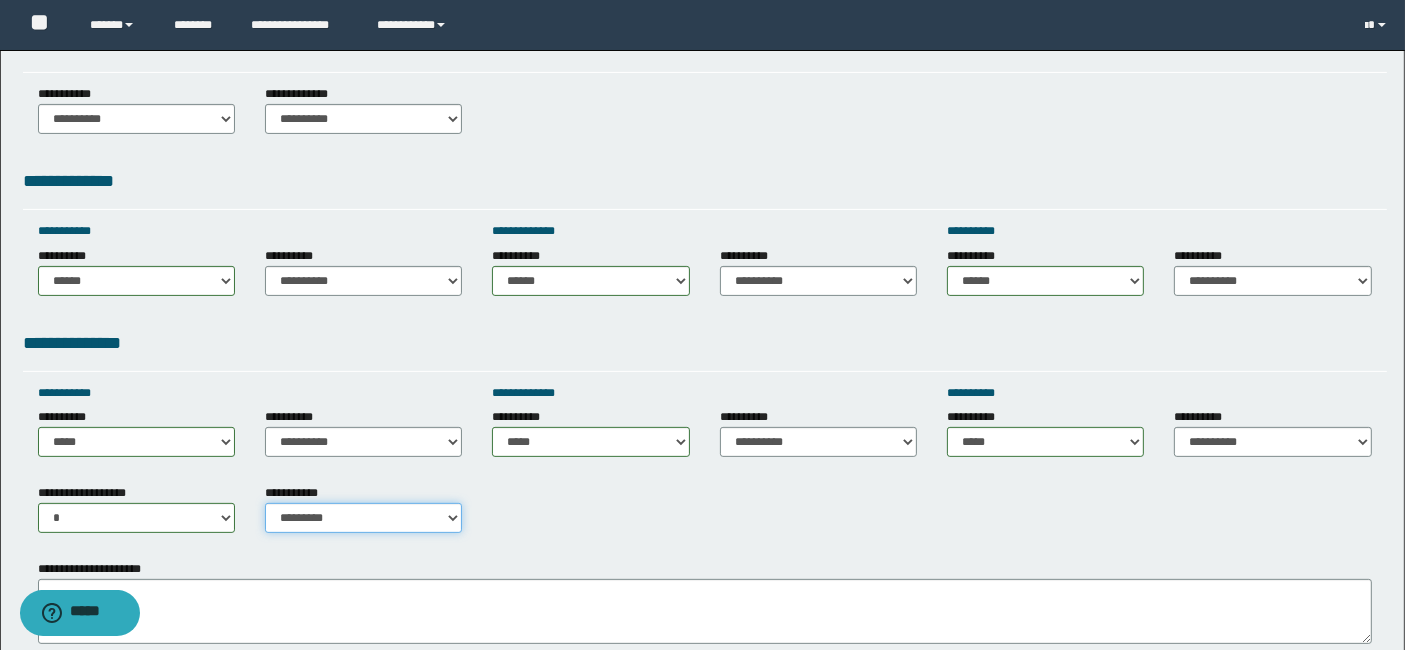 click on "**********" at bounding box center [363, 518] 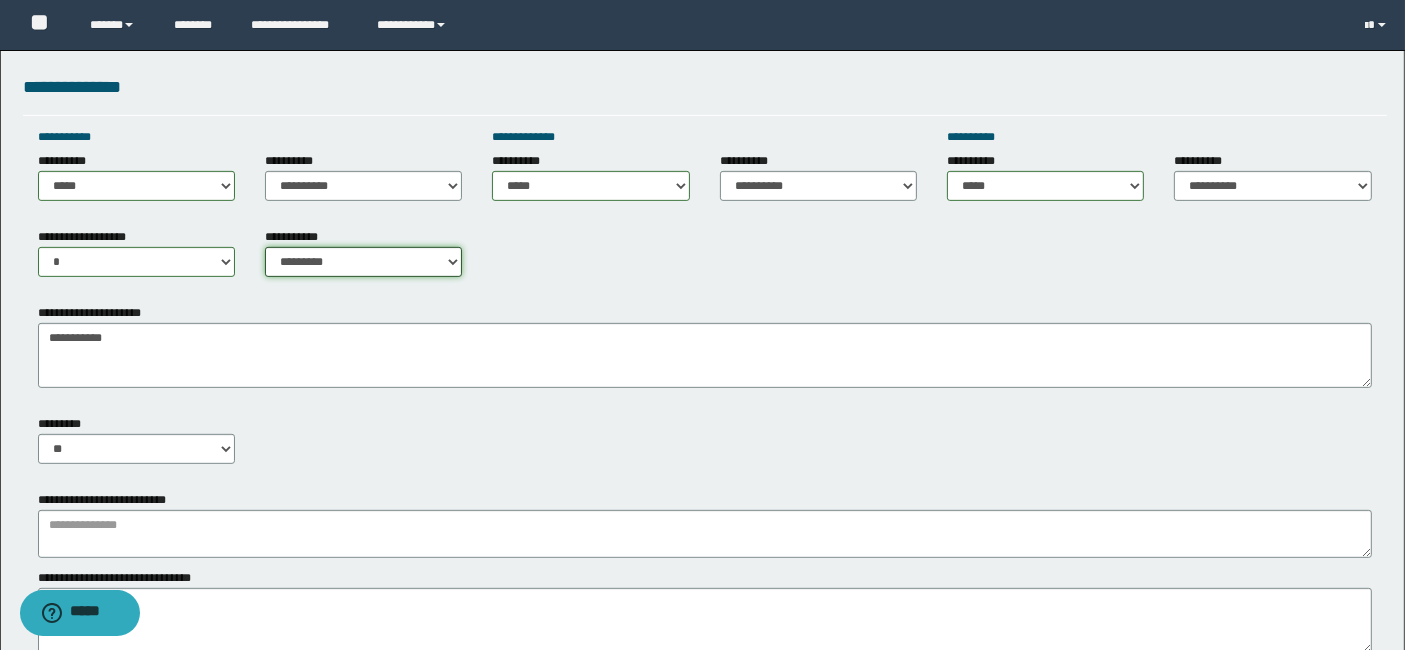 scroll, scrollTop: 800, scrollLeft: 0, axis: vertical 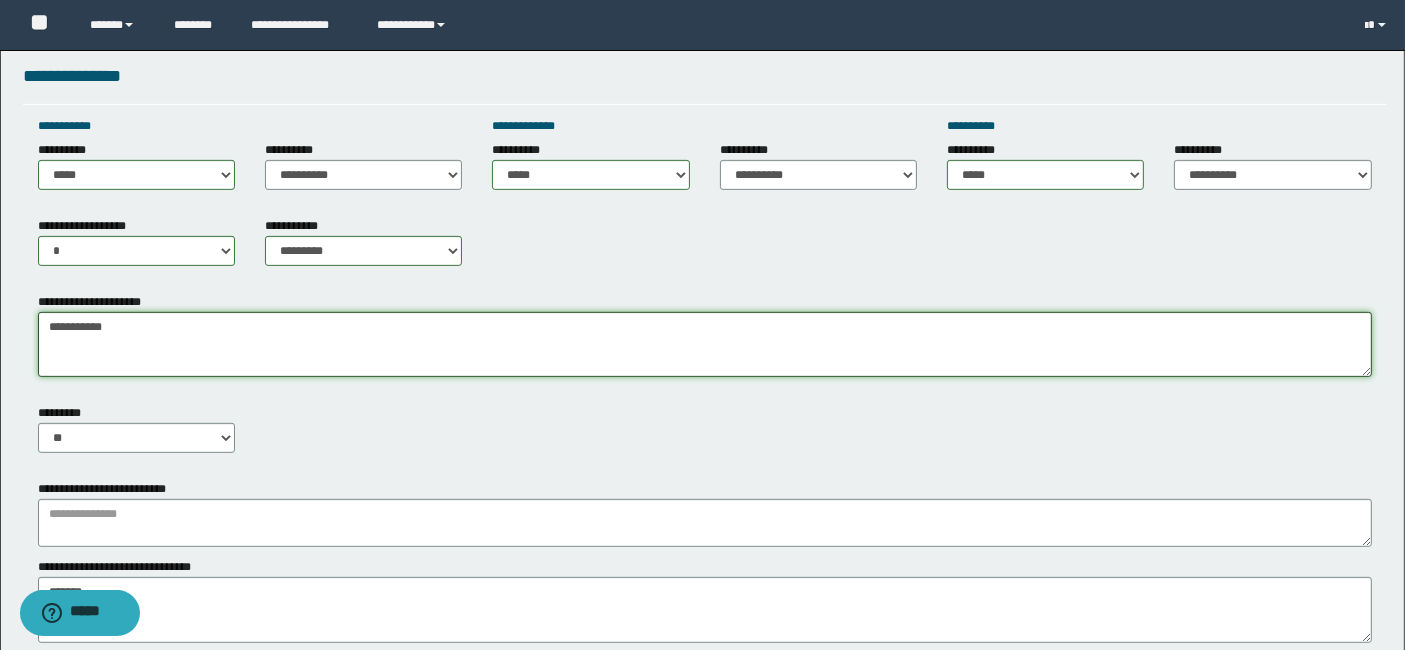 click on "**********" at bounding box center [705, 344] 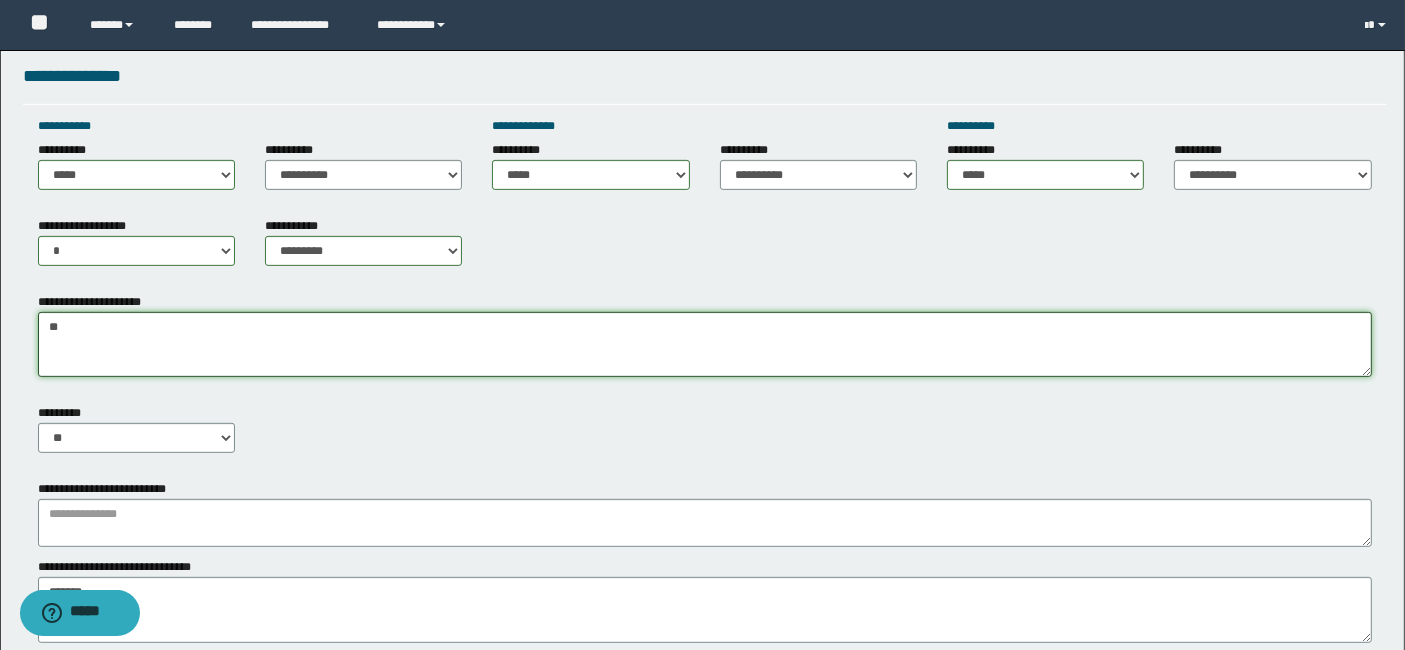 type on "*" 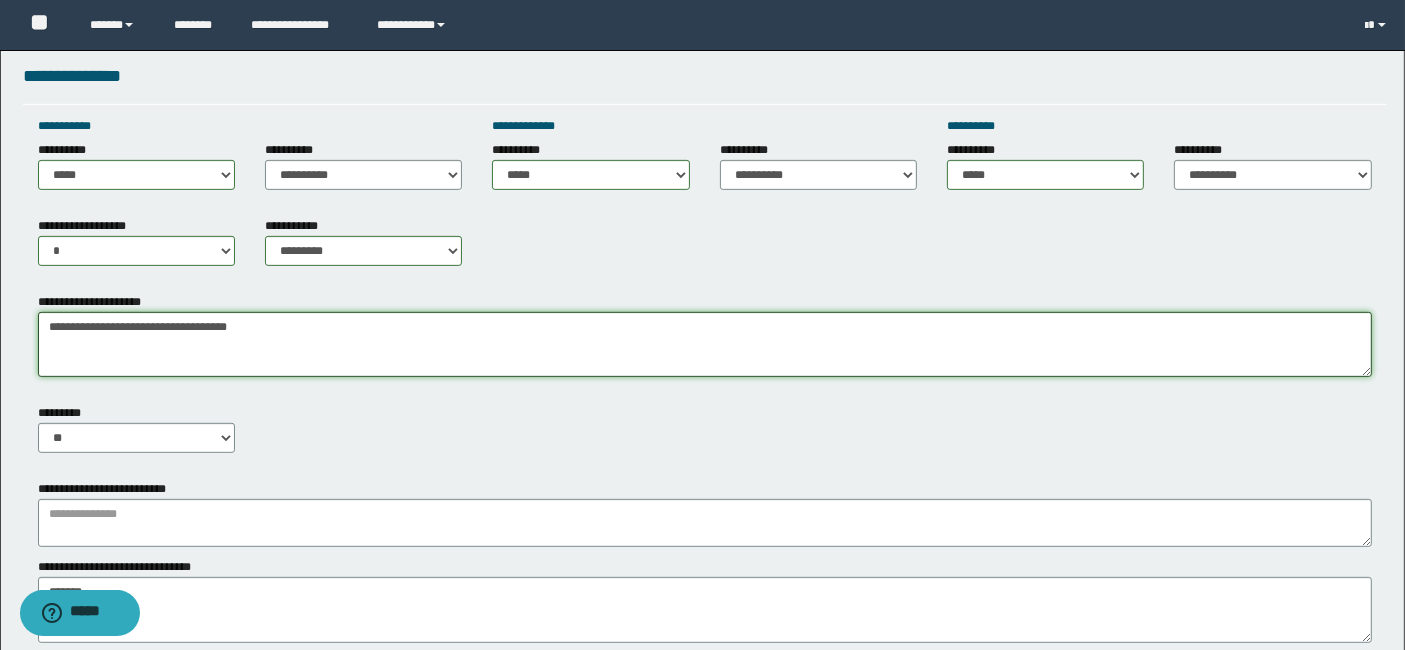 type on "**********" 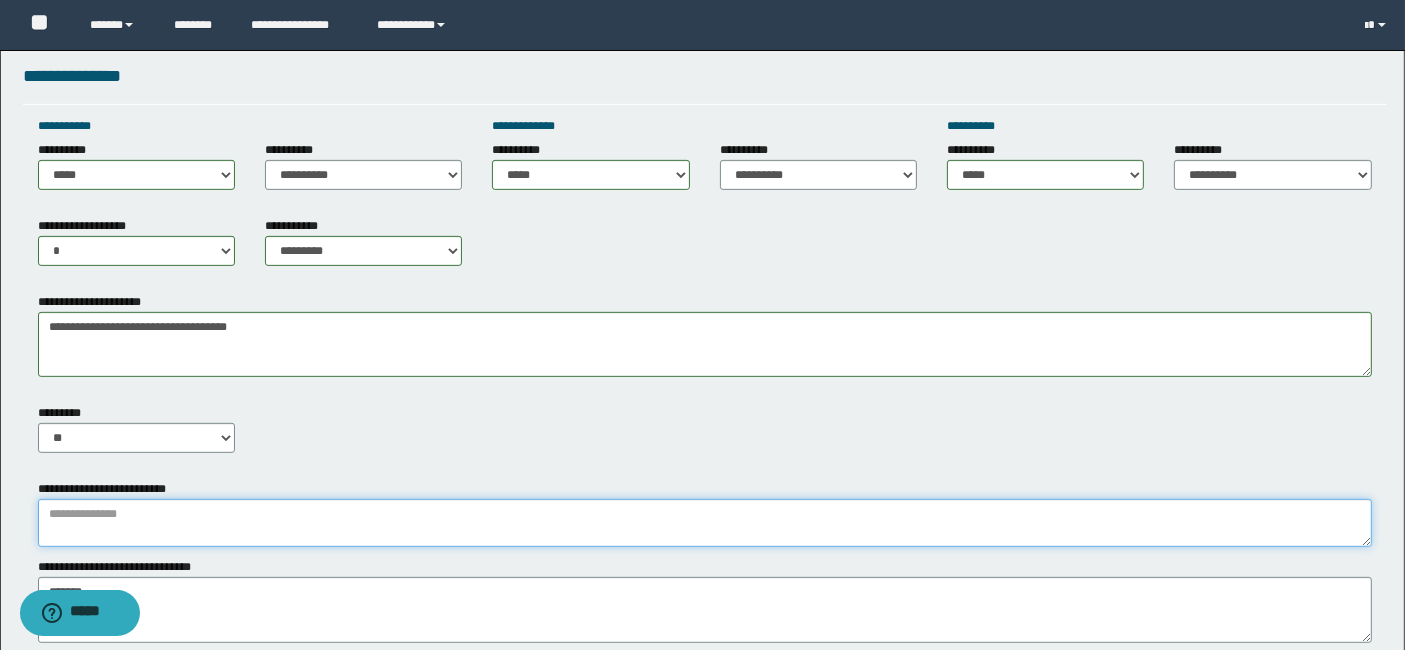 click at bounding box center (705, 523) 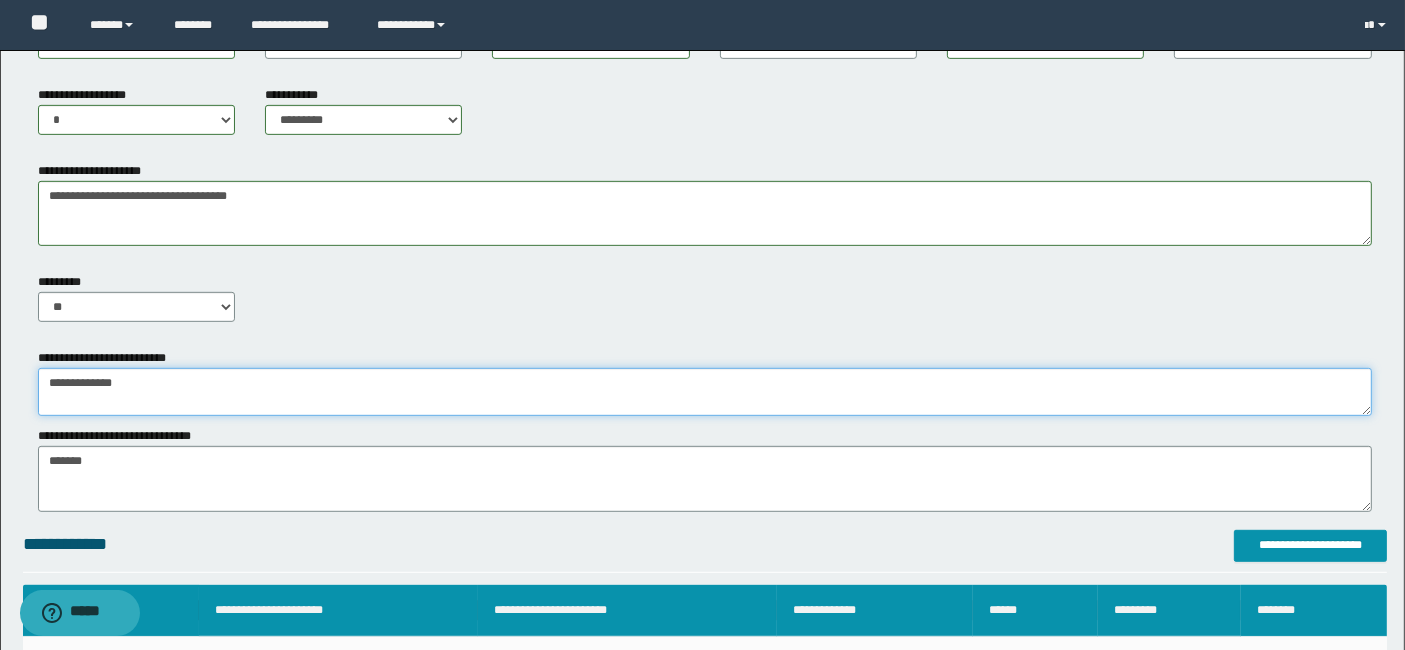 scroll, scrollTop: 933, scrollLeft: 0, axis: vertical 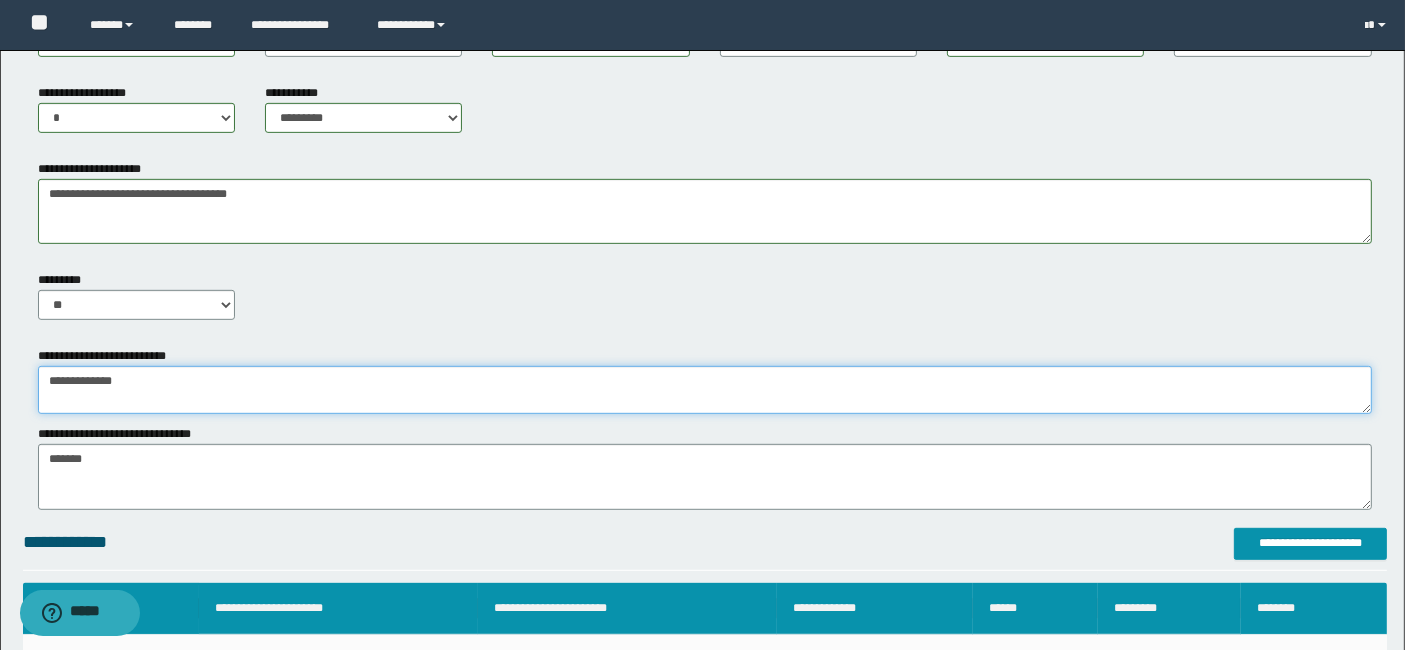 click on "**********" at bounding box center [705, 390] 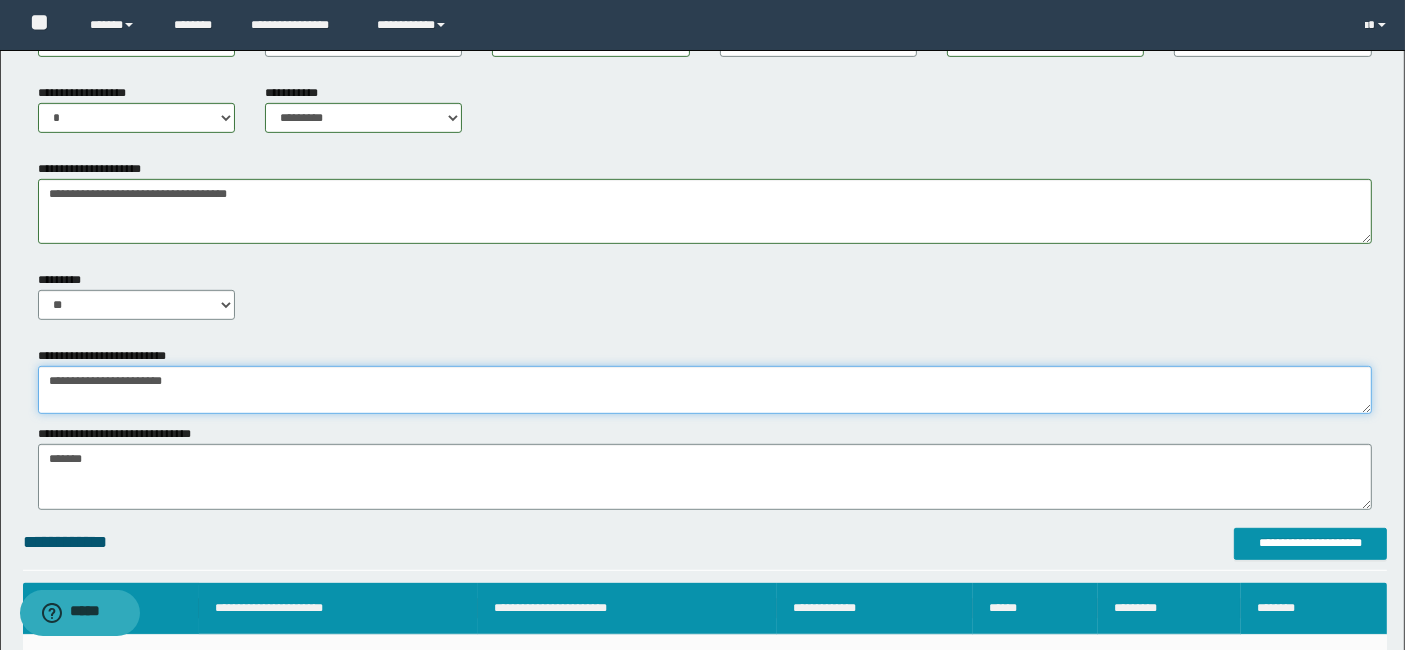 type on "**********" 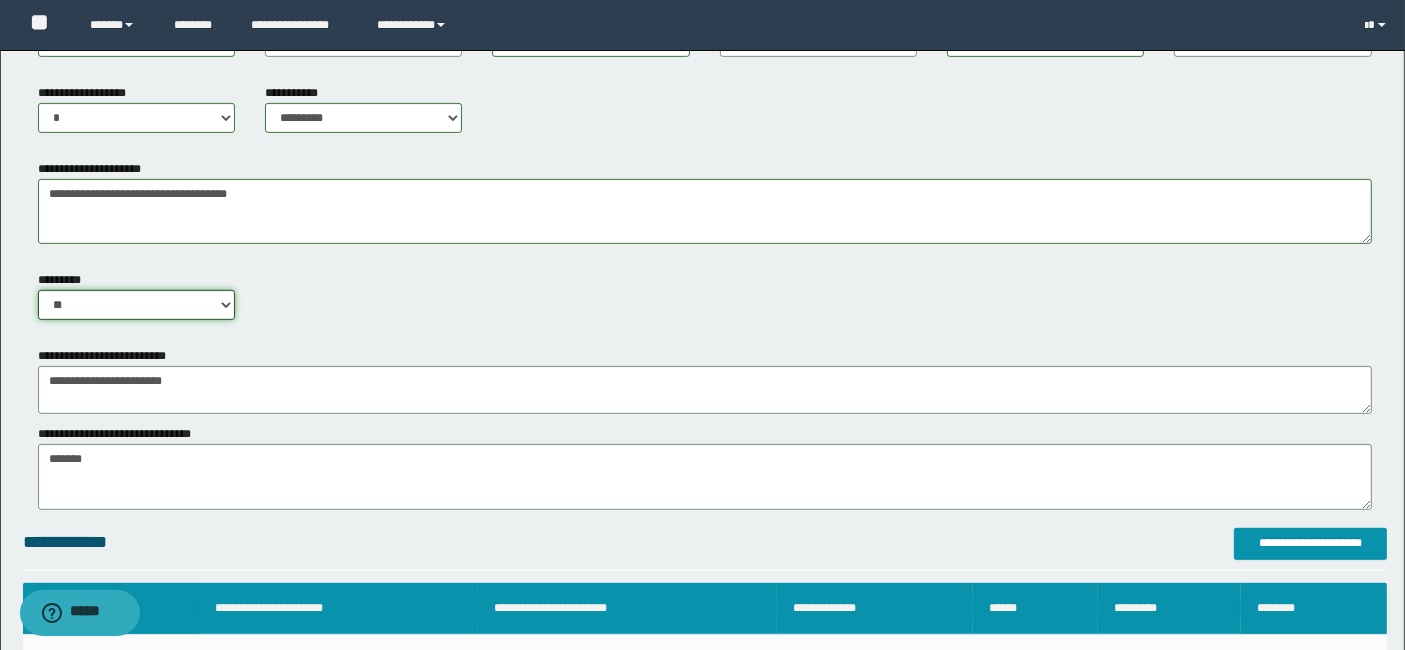 click on "**
**" at bounding box center (136, 305) 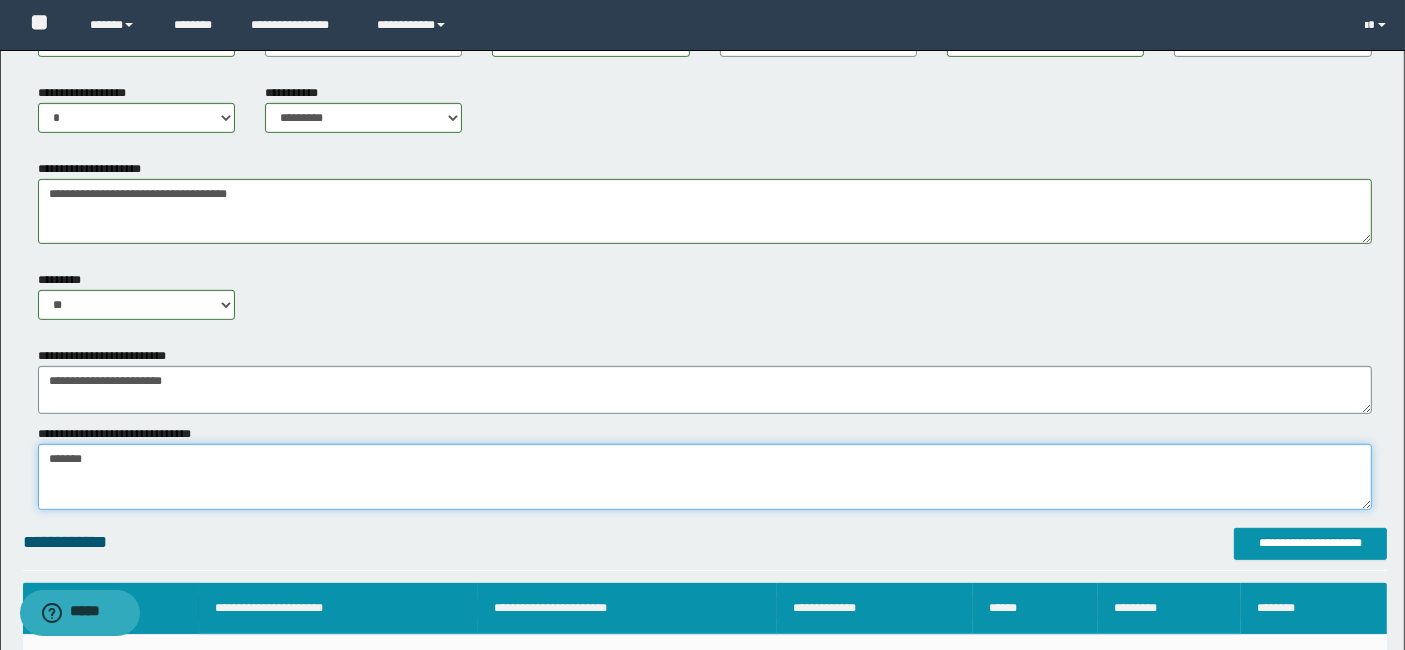 click on "*******" at bounding box center [705, 476] 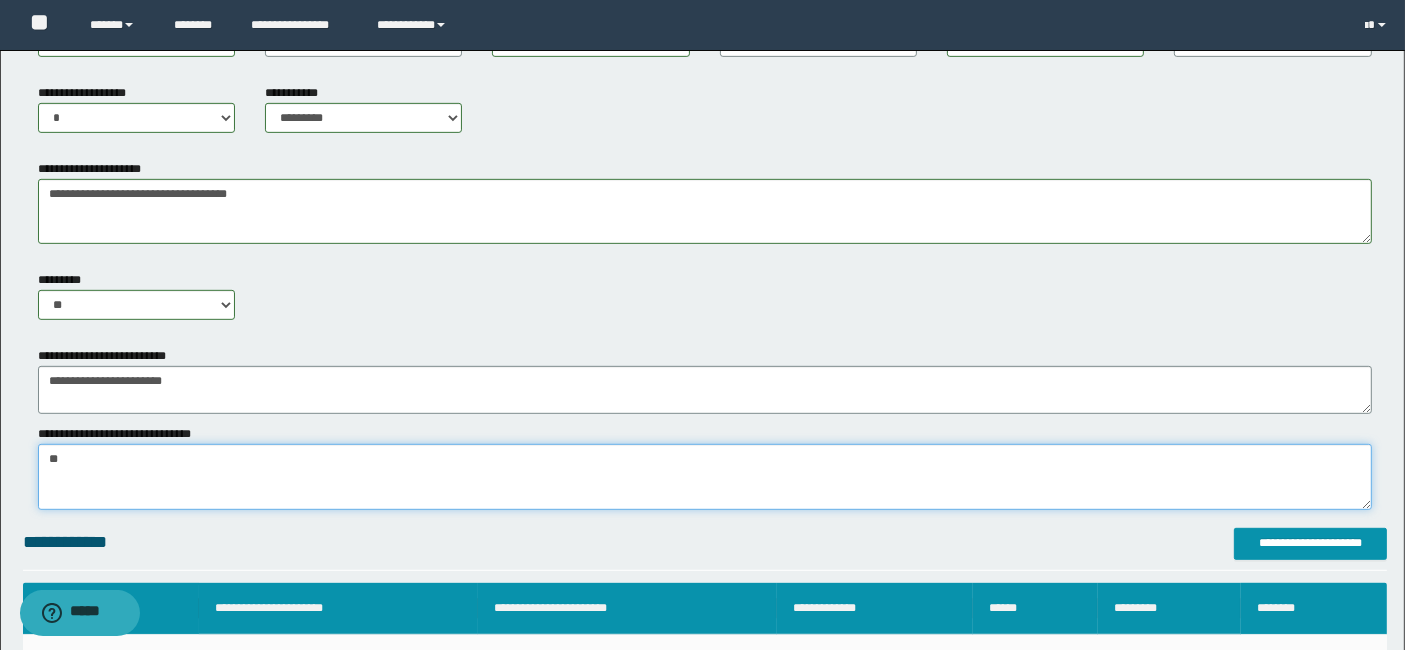 type on "*" 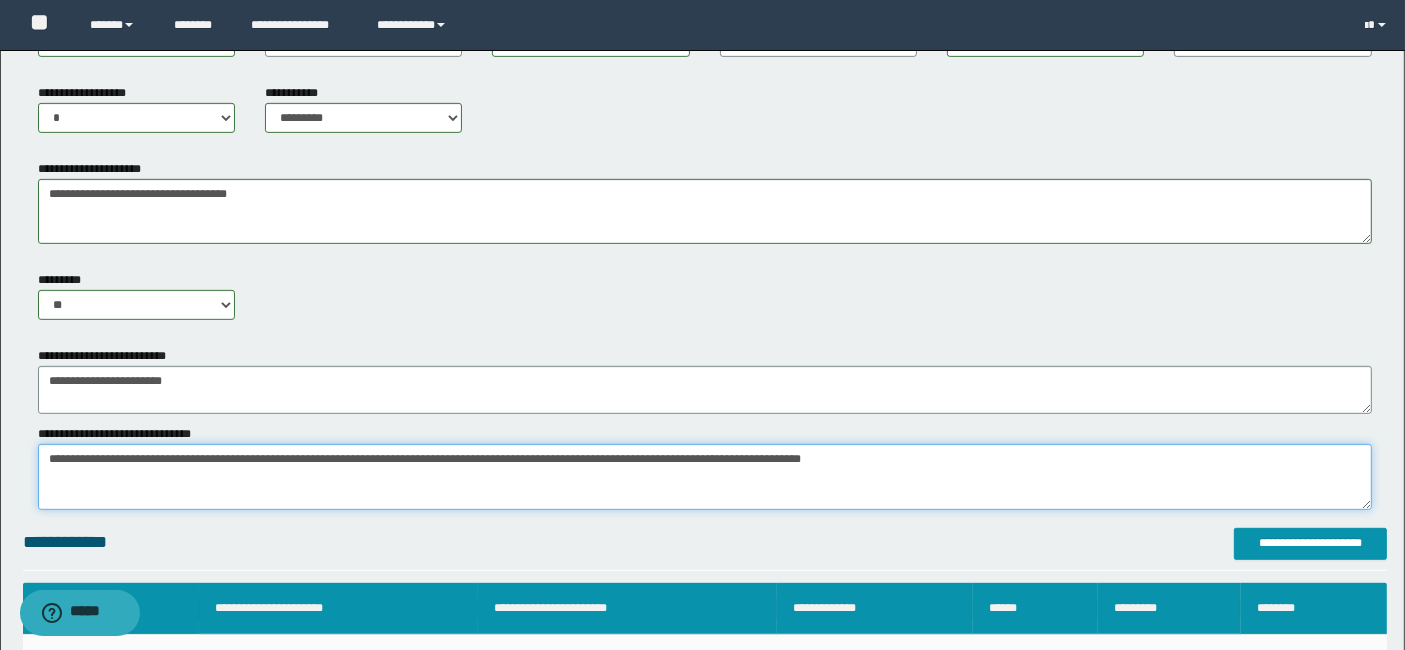 type on "**********" 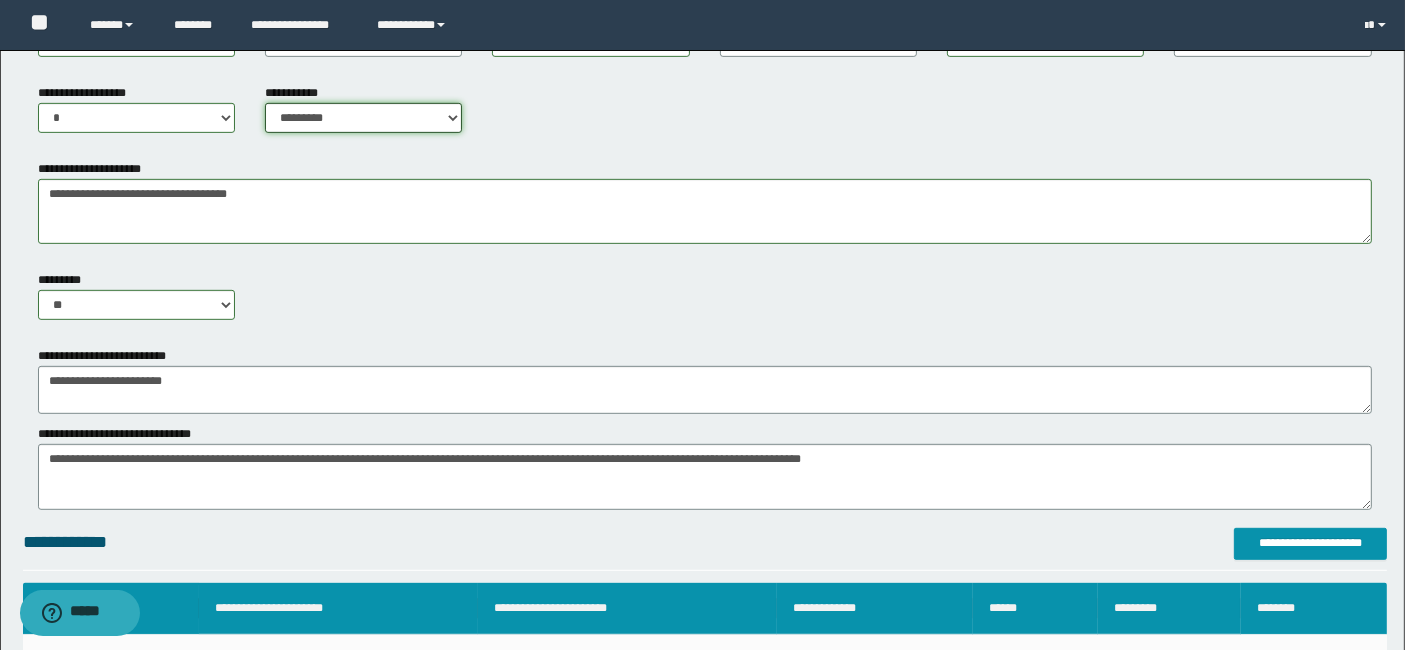 click on "**********" at bounding box center (363, 118) 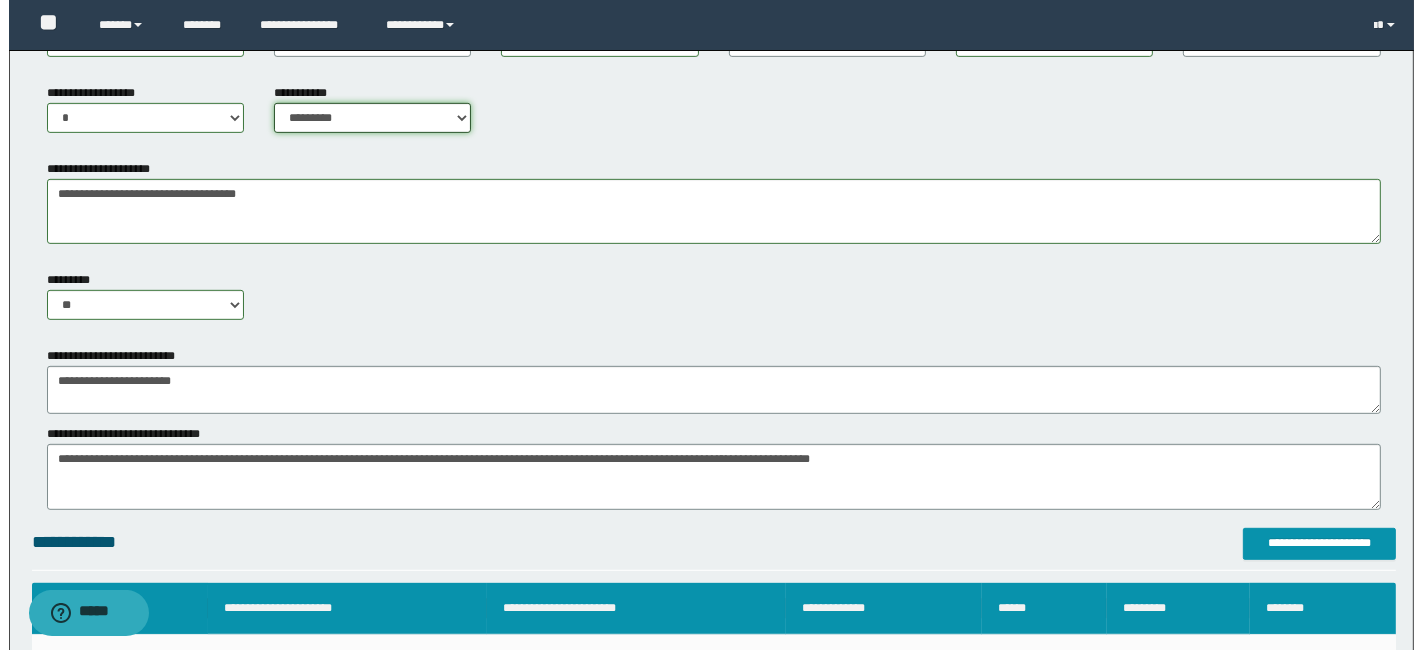 scroll, scrollTop: 1230, scrollLeft: 0, axis: vertical 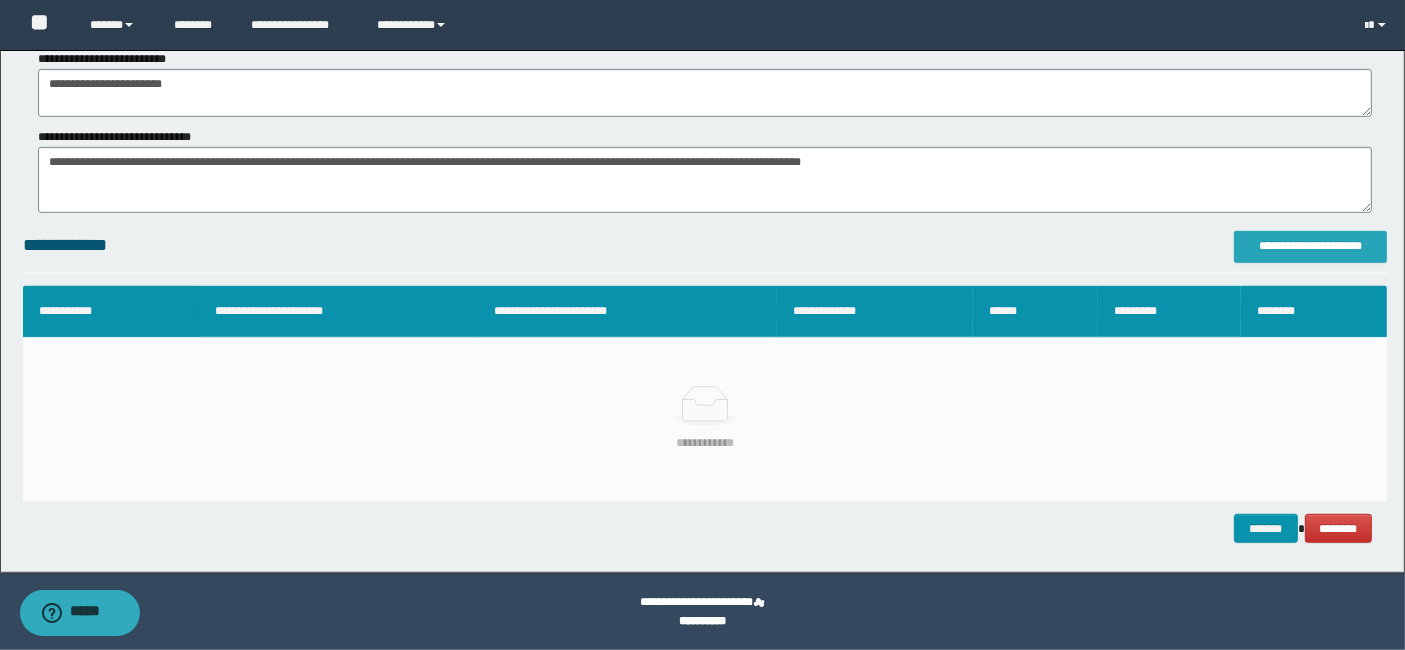 click on "**********" at bounding box center [1310, 246] 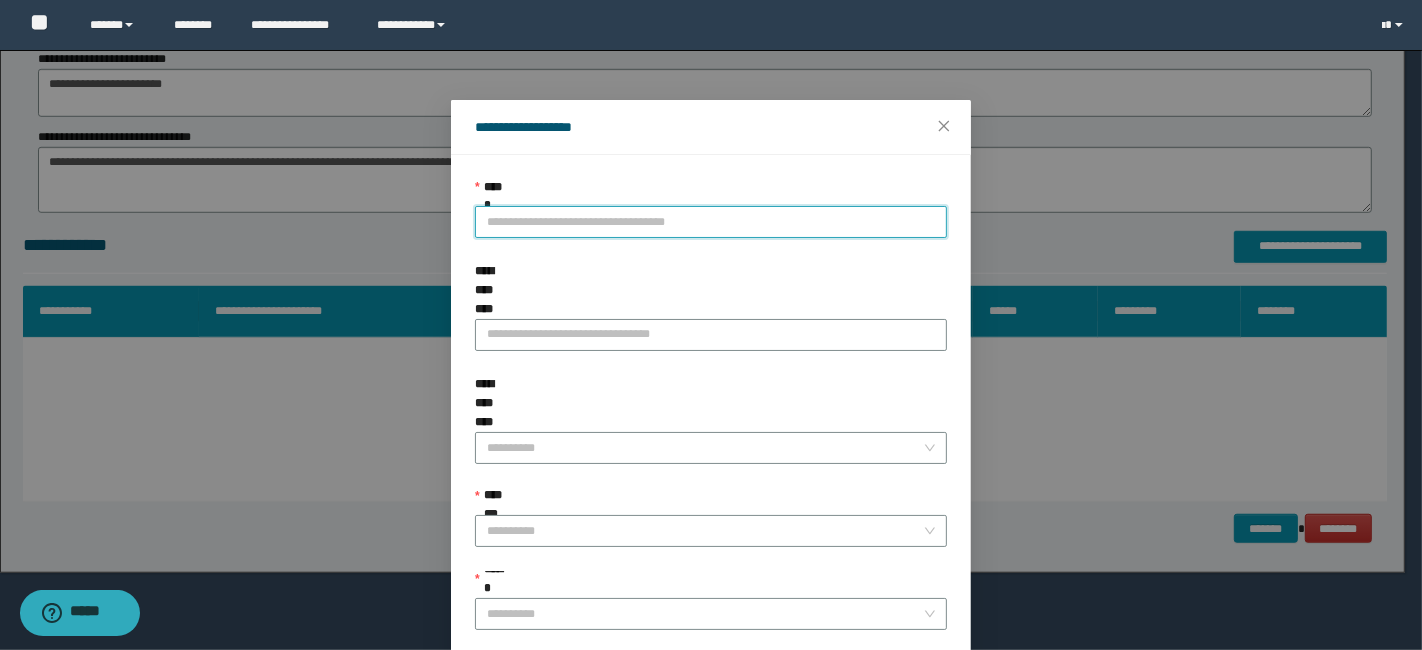click on "**********" at bounding box center (711, 222) 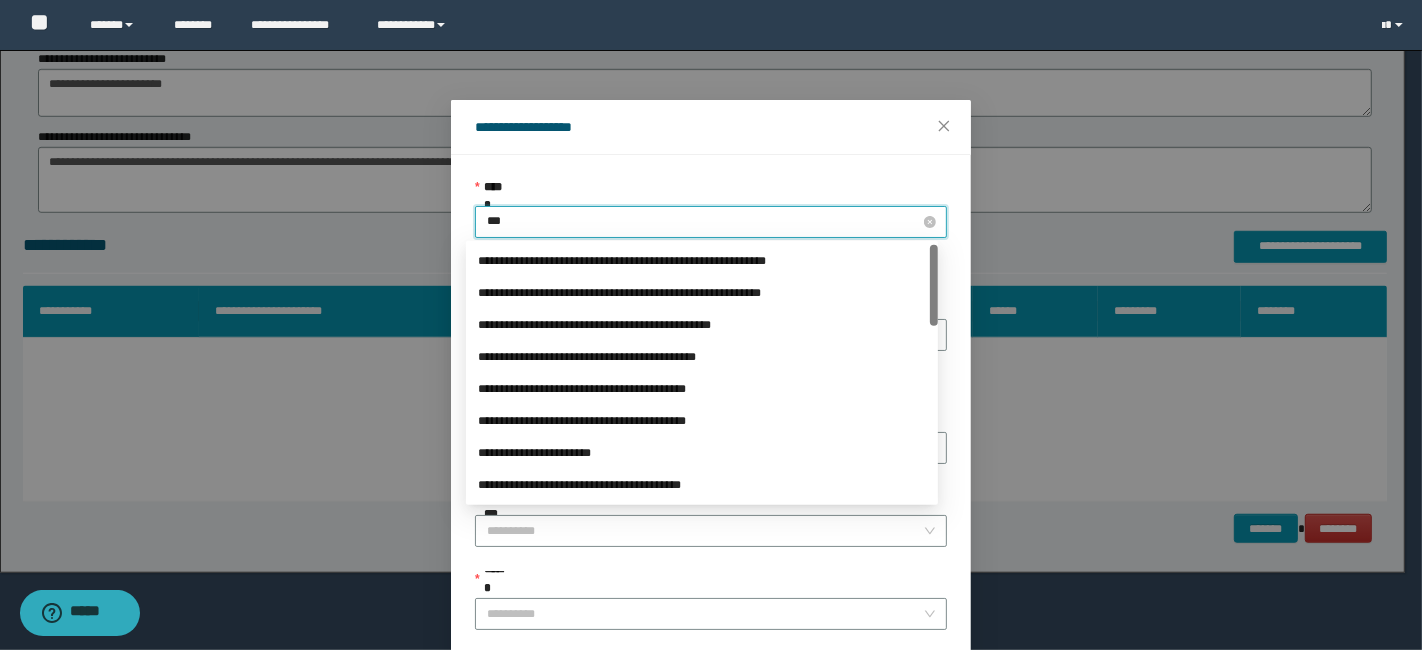 type on "****" 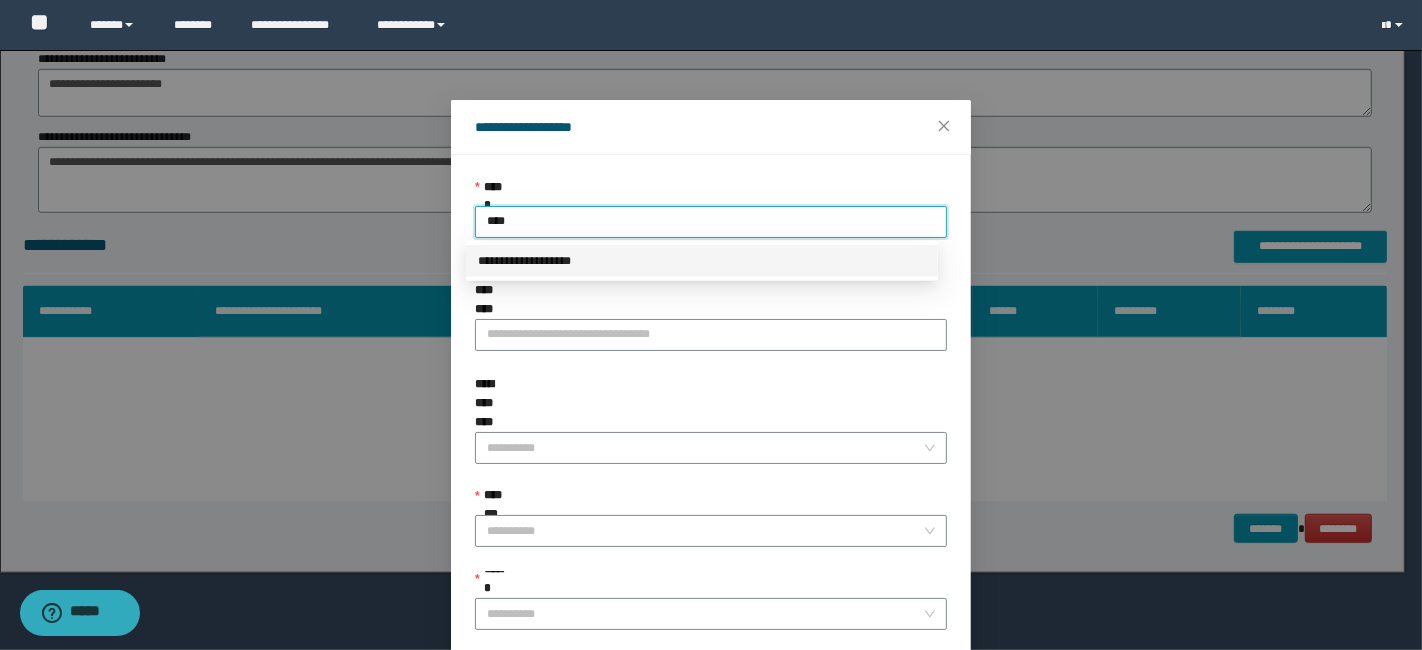 click on "**********" at bounding box center (702, 261) 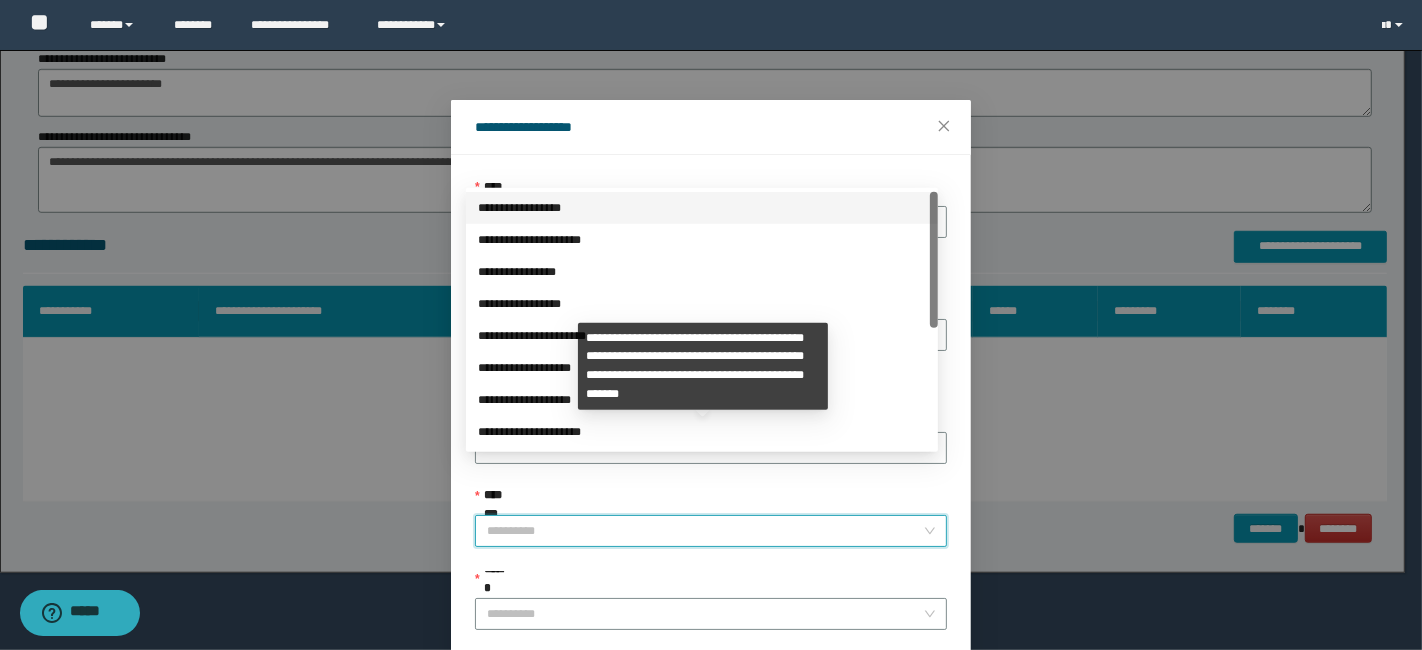 click on "**********" at bounding box center (705, 531) 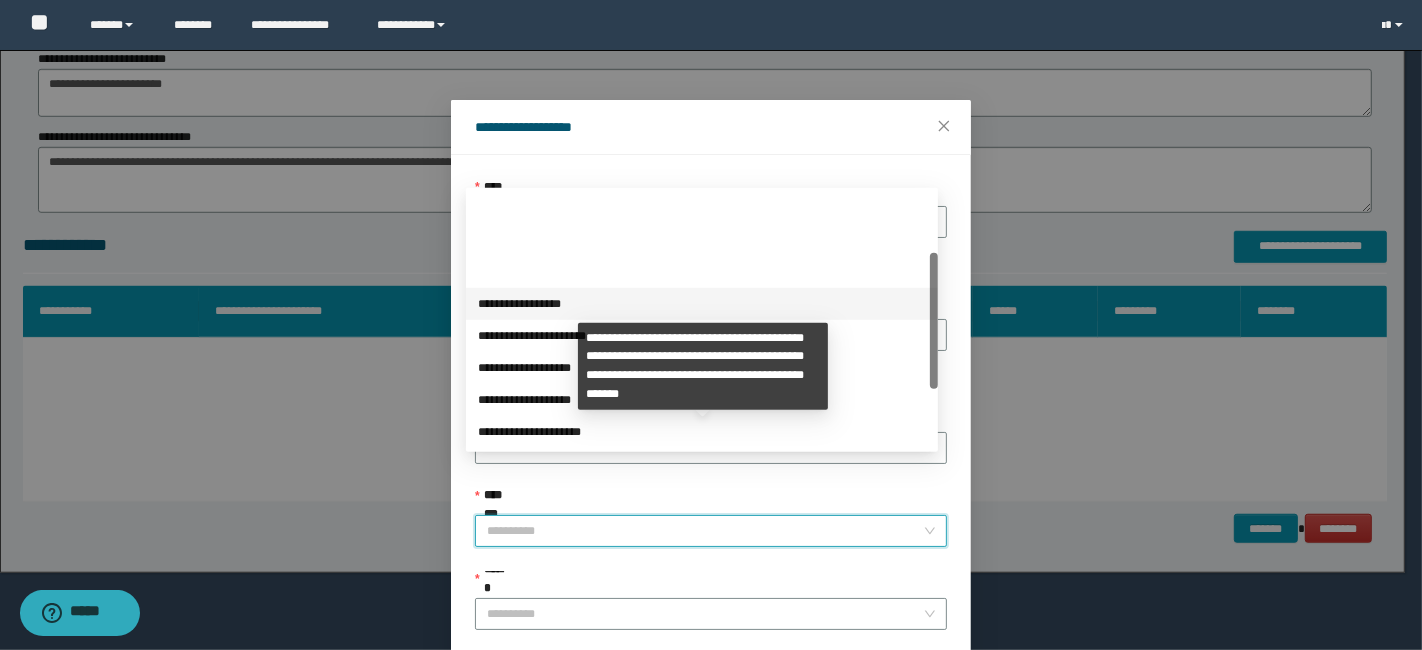 scroll, scrollTop: 223, scrollLeft: 0, axis: vertical 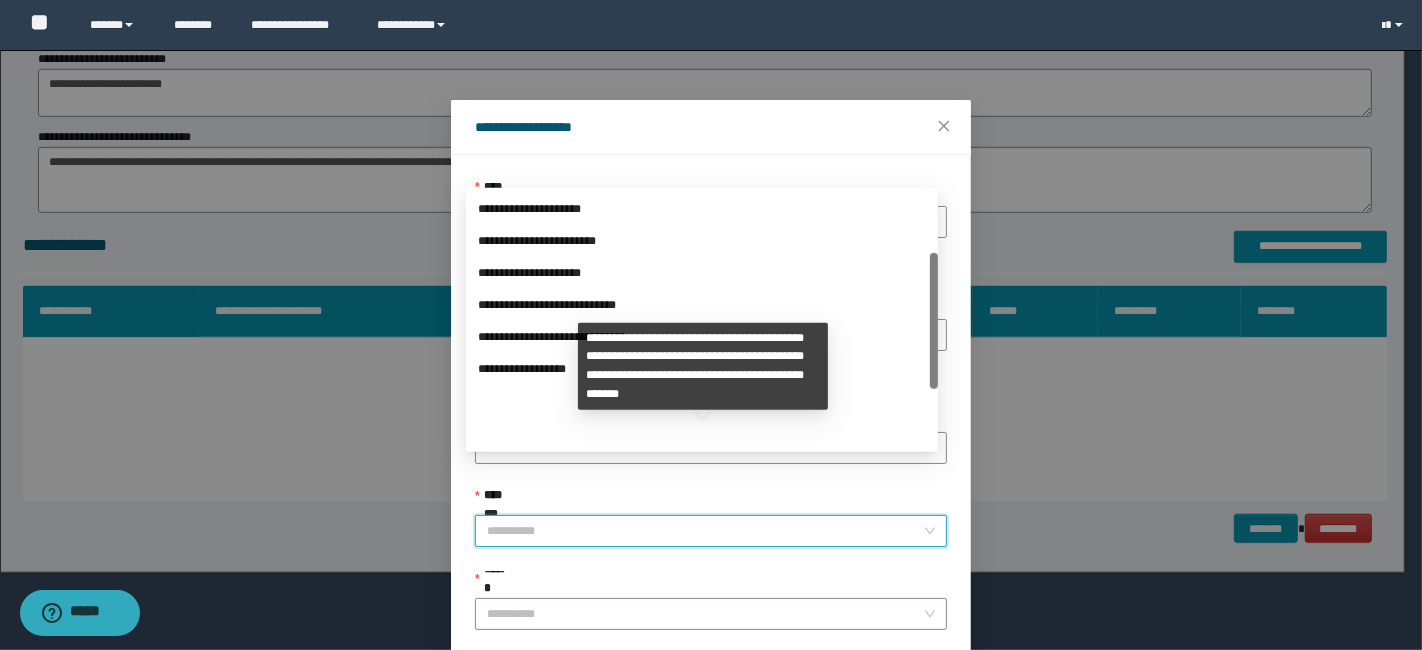 drag, startPoint x: 932, startPoint y: 307, endPoint x: 930, endPoint y: 533, distance: 226.00885 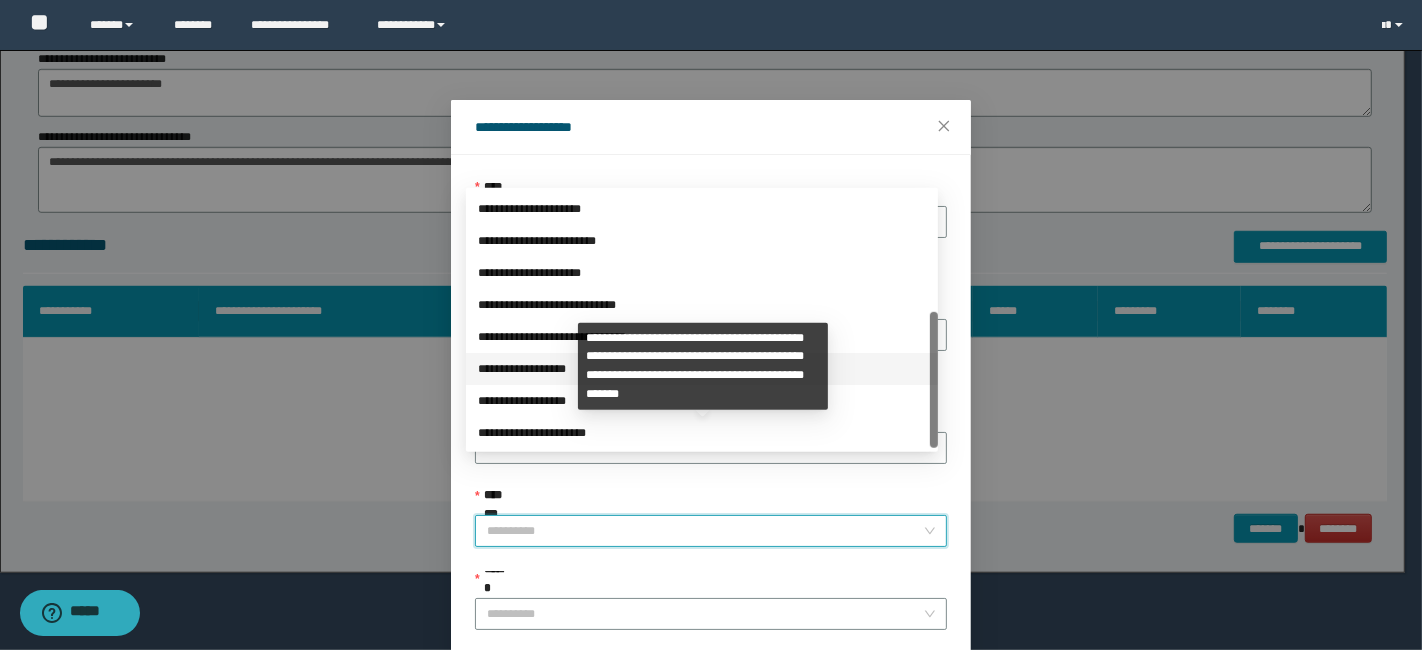 click on "**********" at bounding box center (702, 369) 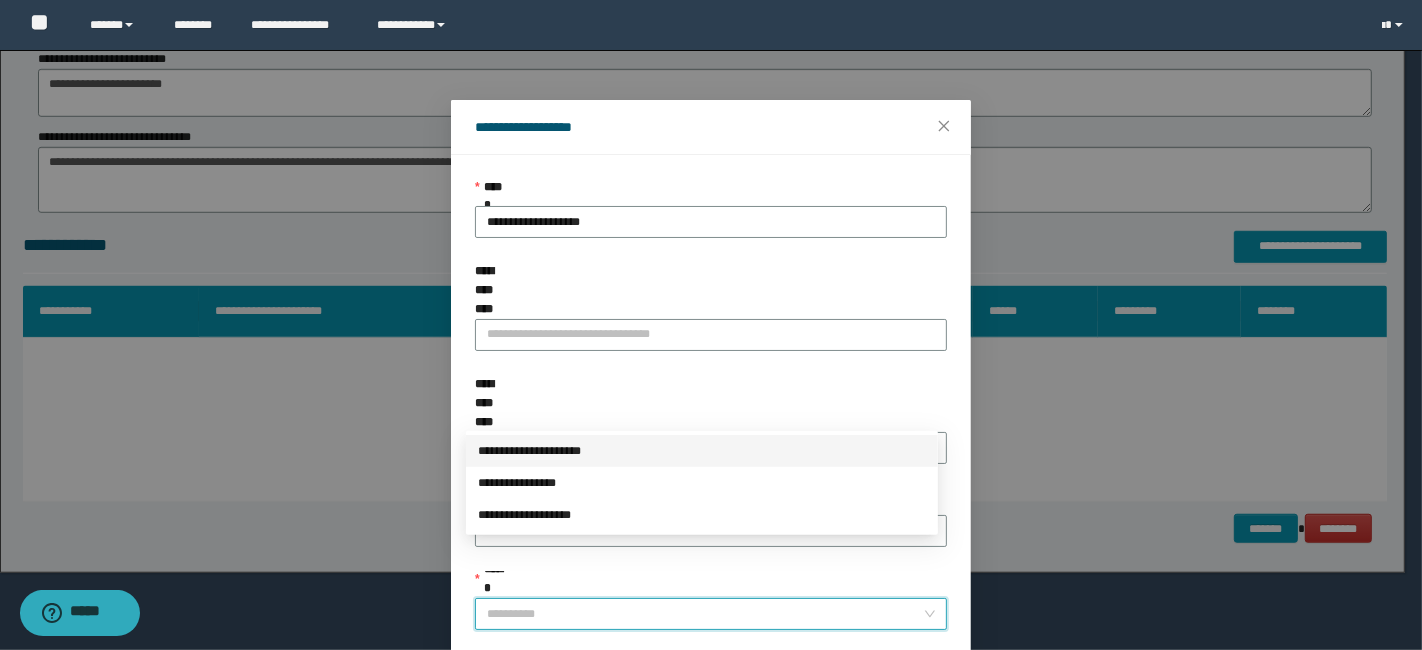 click on "******" at bounding box center (705, 614) 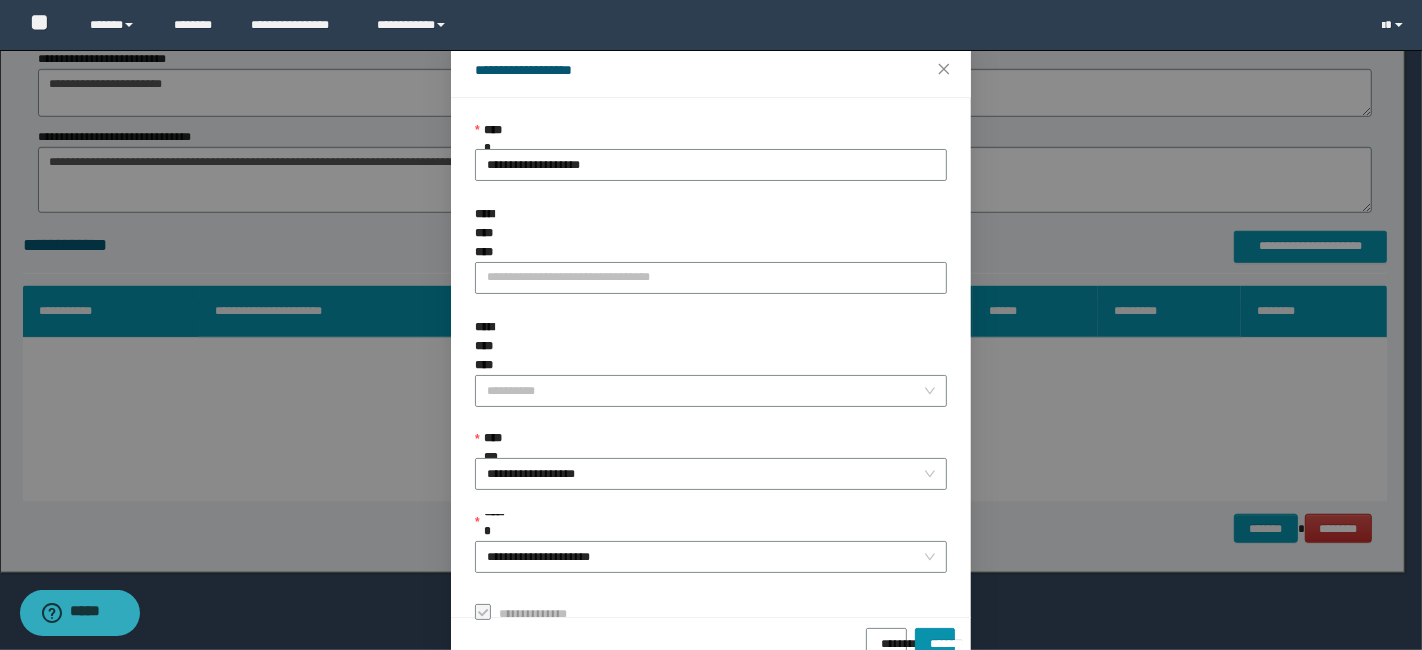 scroll, scrollTop: 100, scrollLeft: 0, axis: vertical 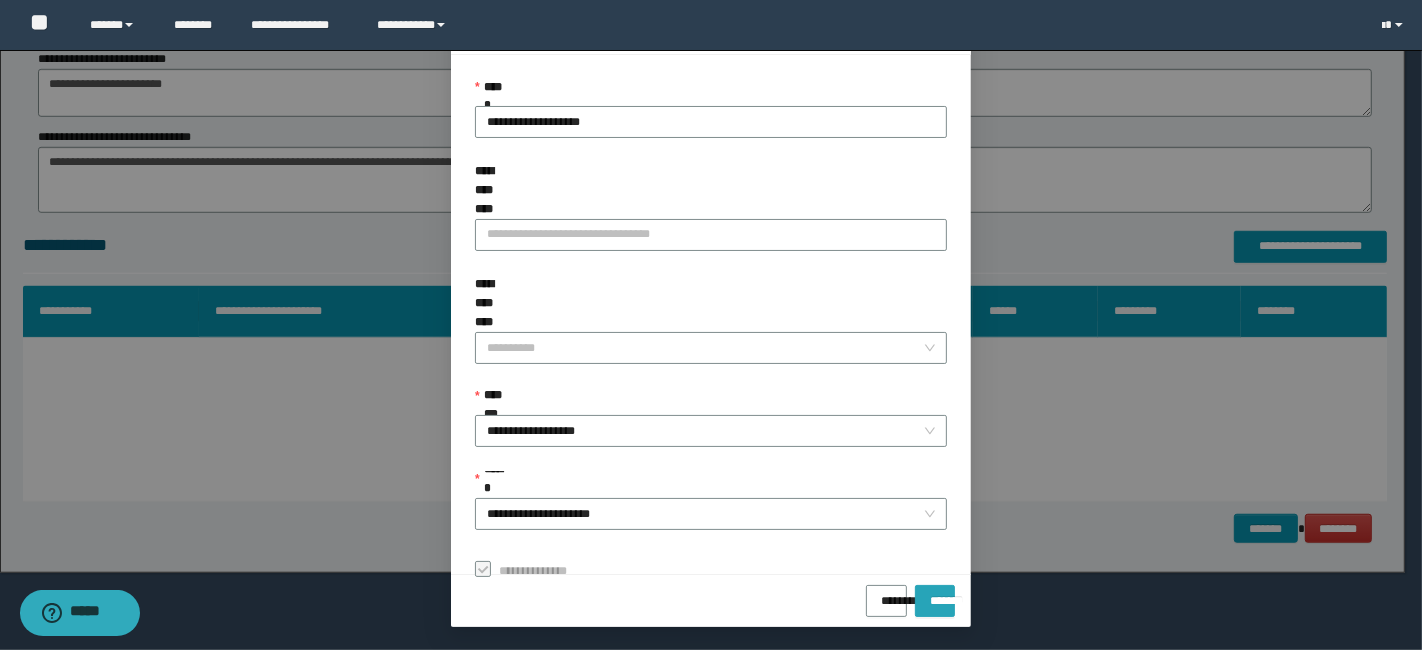 click on "*******" at bounding box center [935, 594] 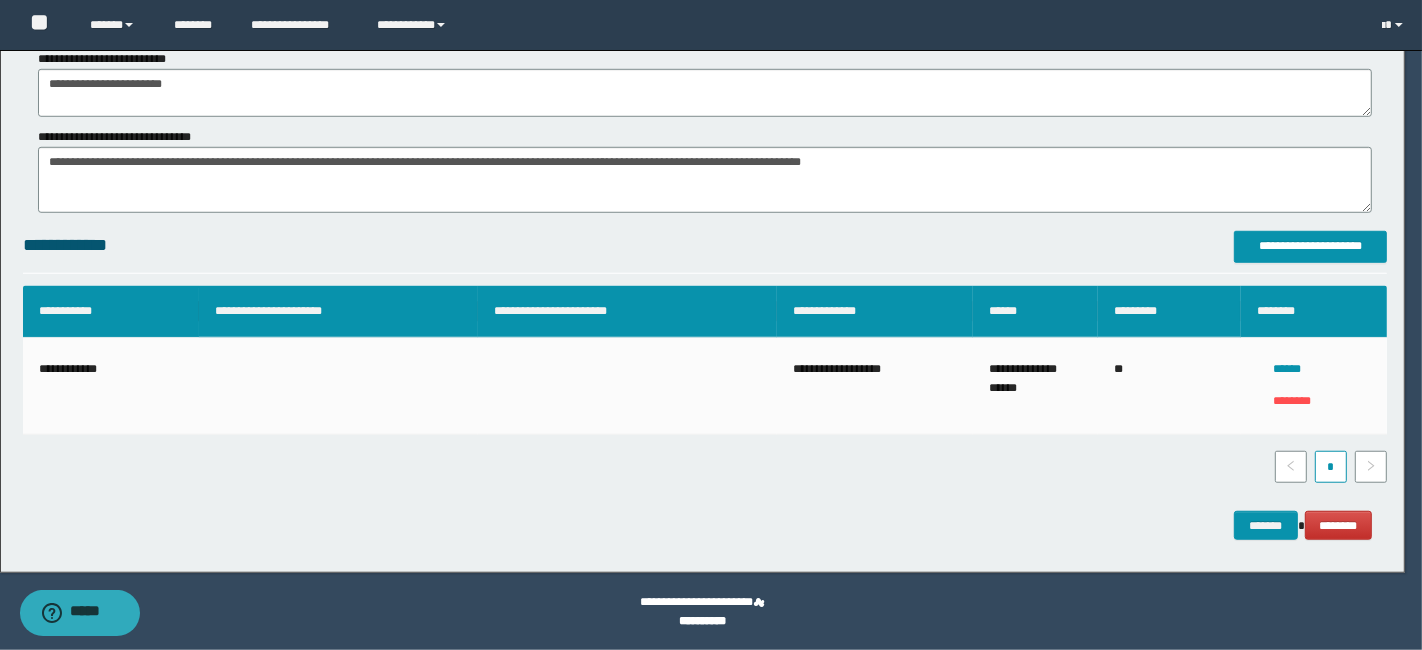 scroll, scrollTop: 52, scrollLeft: 0, axis: vertical 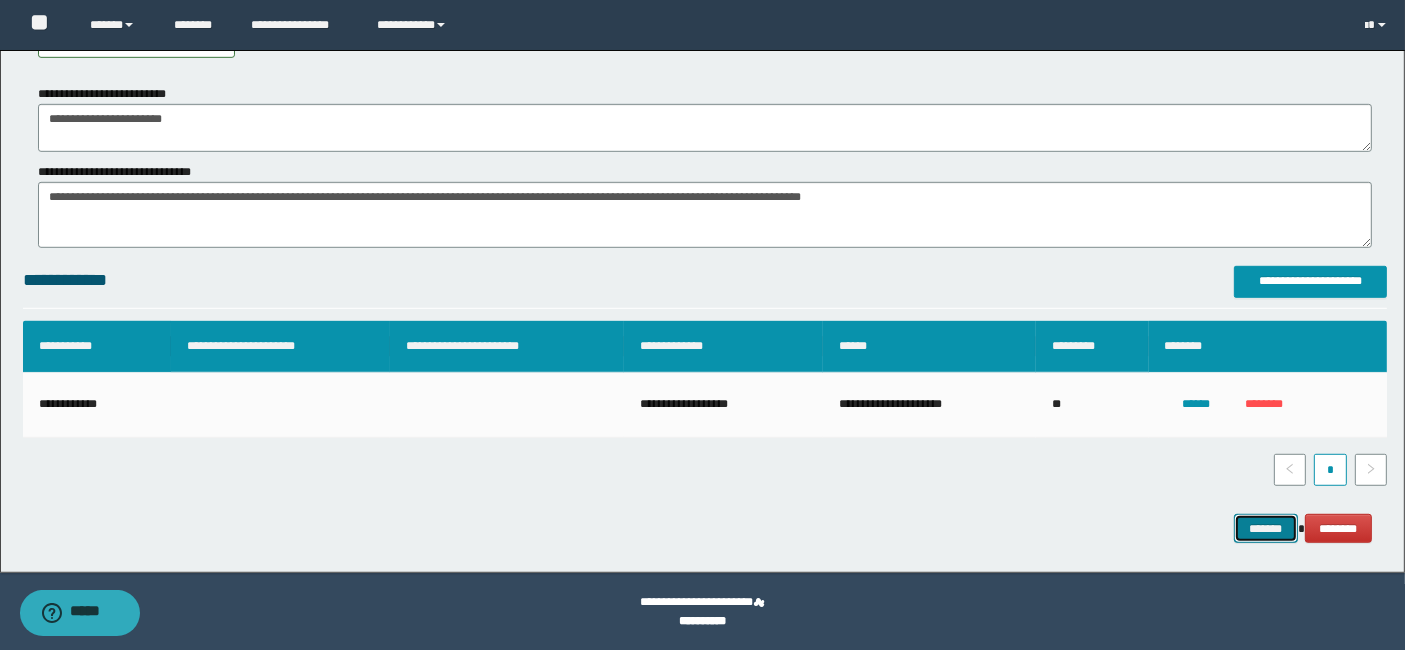 click on "*******" at bounding box center [1266, 528] 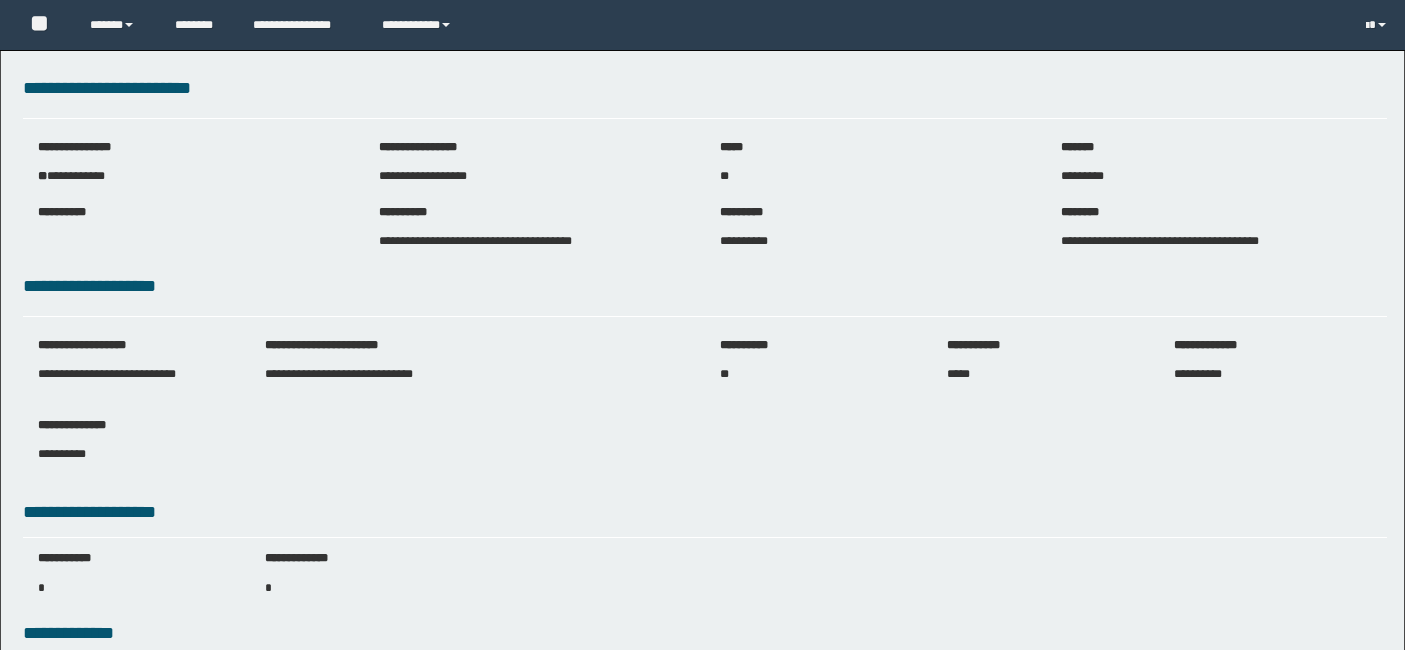 scroll, scrollTop: 0, scrollLeft: 0, axis: both 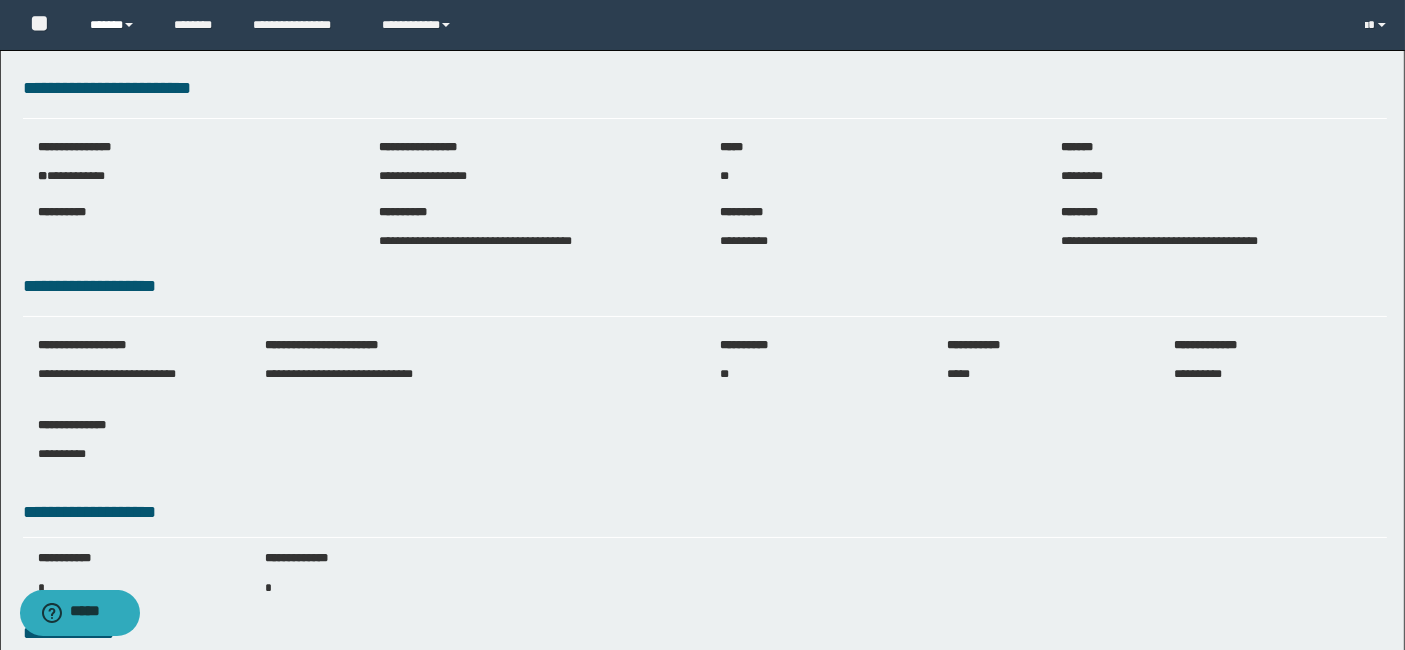 click on "******" at bounding box center [117, 25] 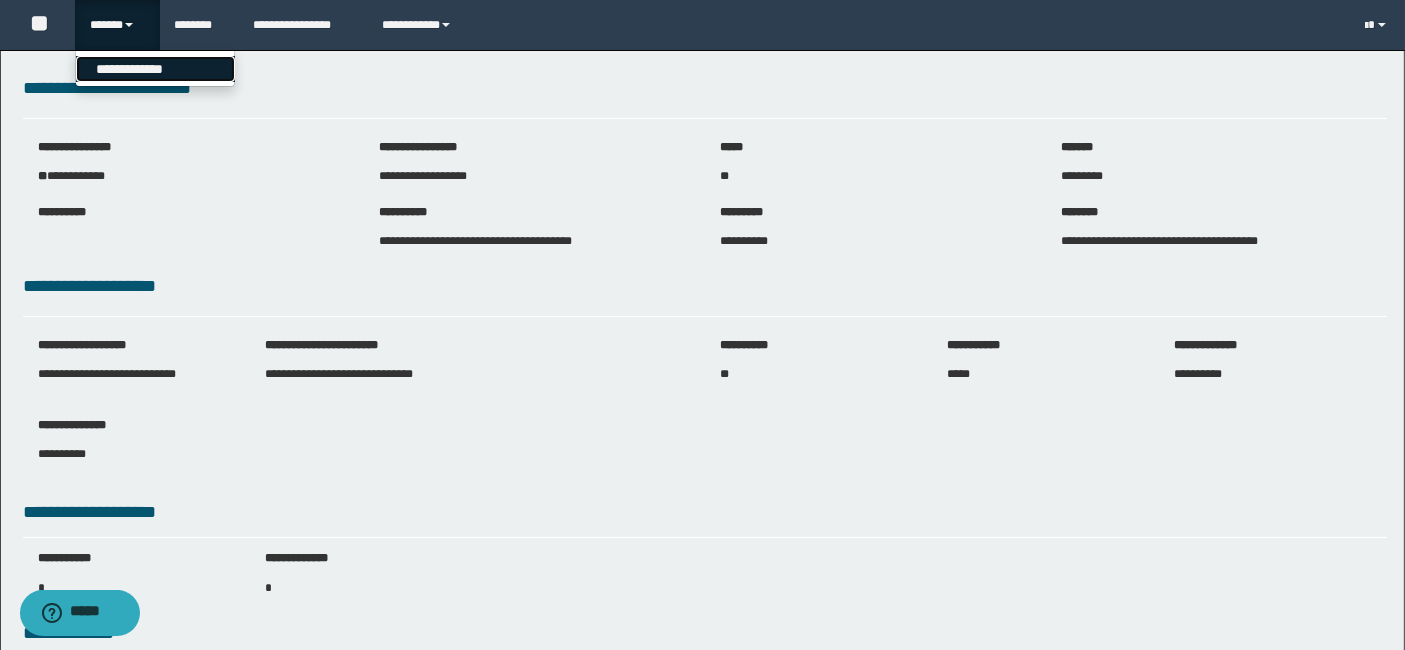 click on "**********" at bounding box center (155, 69) 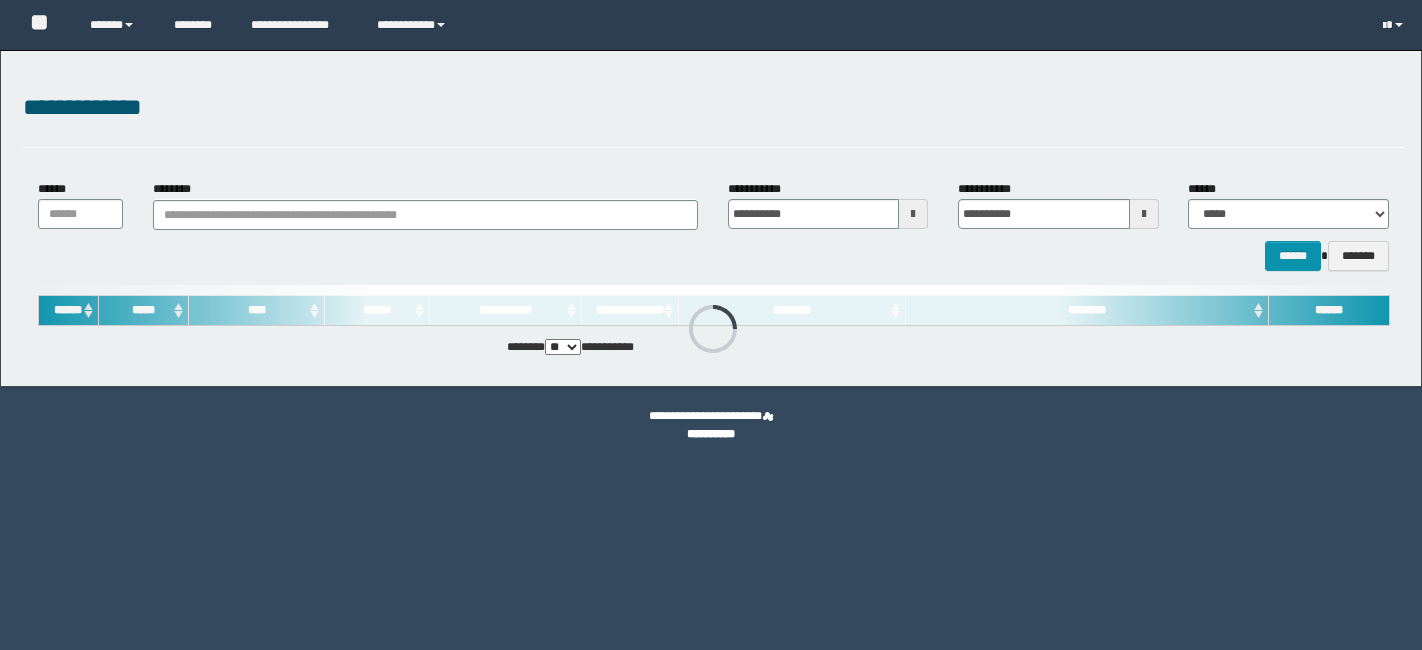 scroll, scrollTop: 0, scrollLeft: 0, axis: both 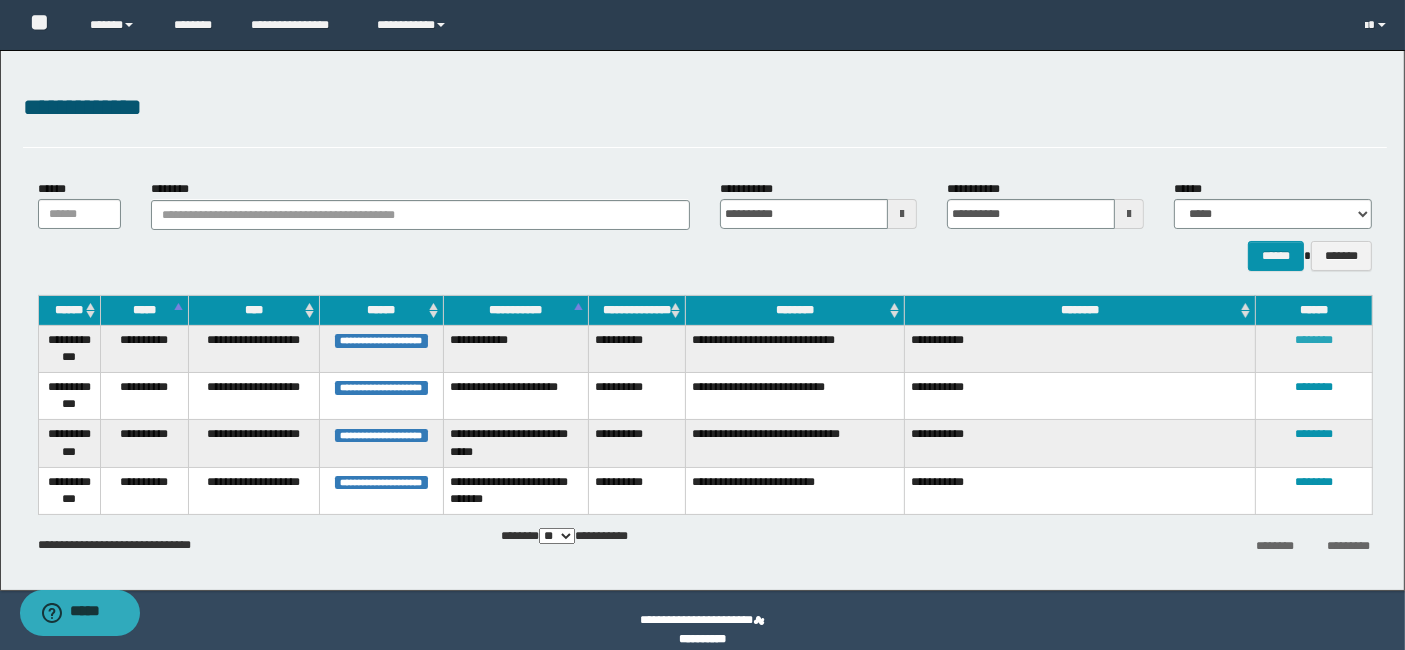 click on "********" at bounding box center (1314, 340) 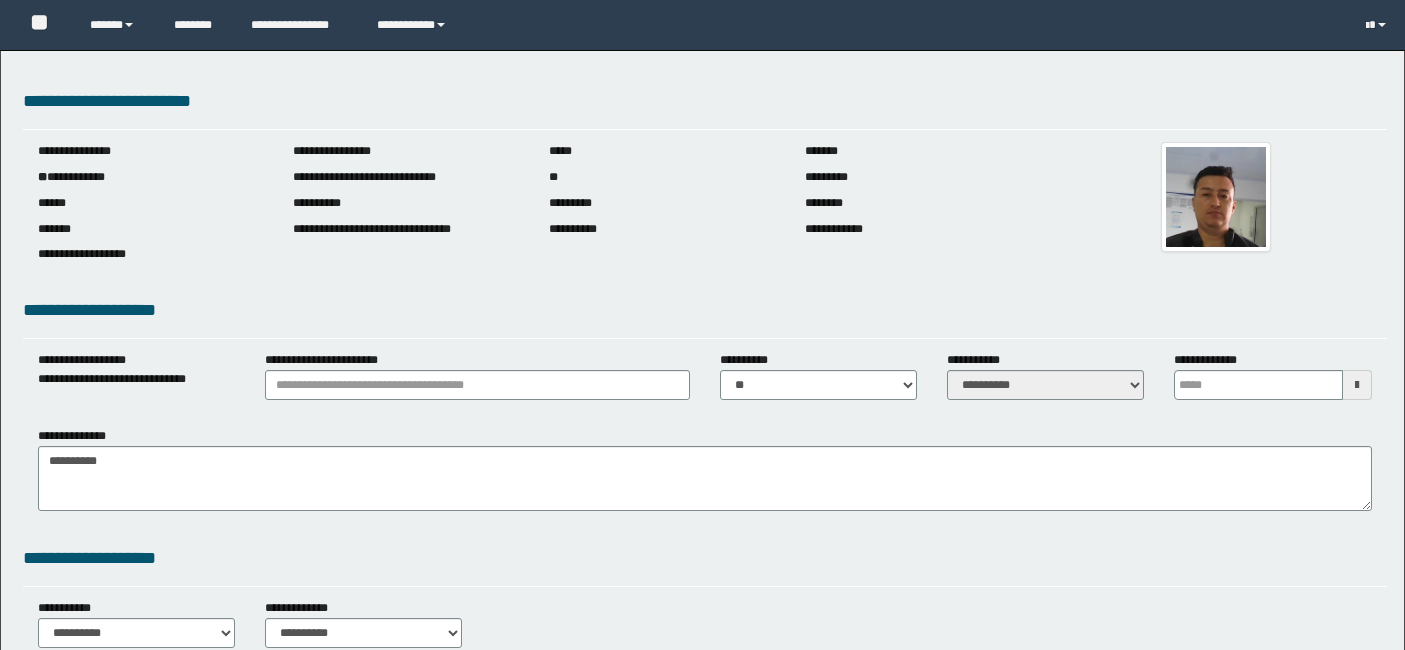 scroll, scrollTop: 0, scrollLeft: 0, axis: both 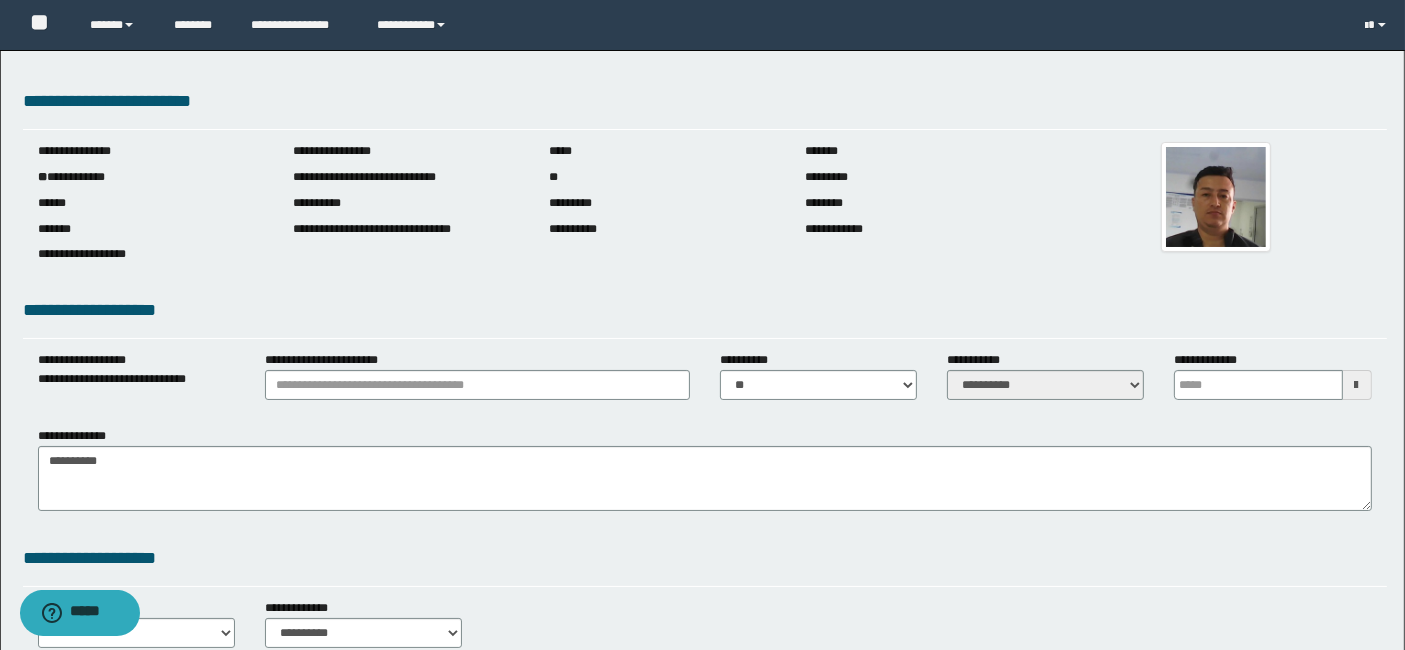 click on "**********" at bounding box center (324, 360) 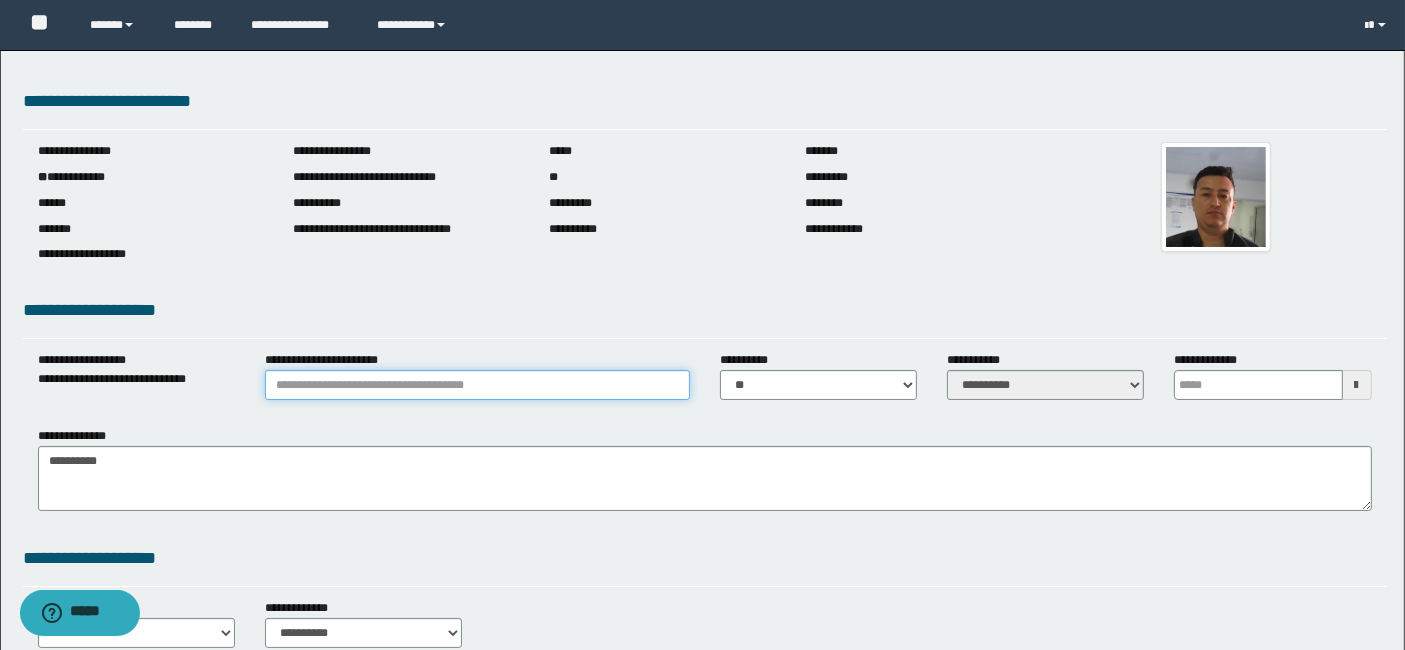 click on "**********" at bounding box center (477, 385) 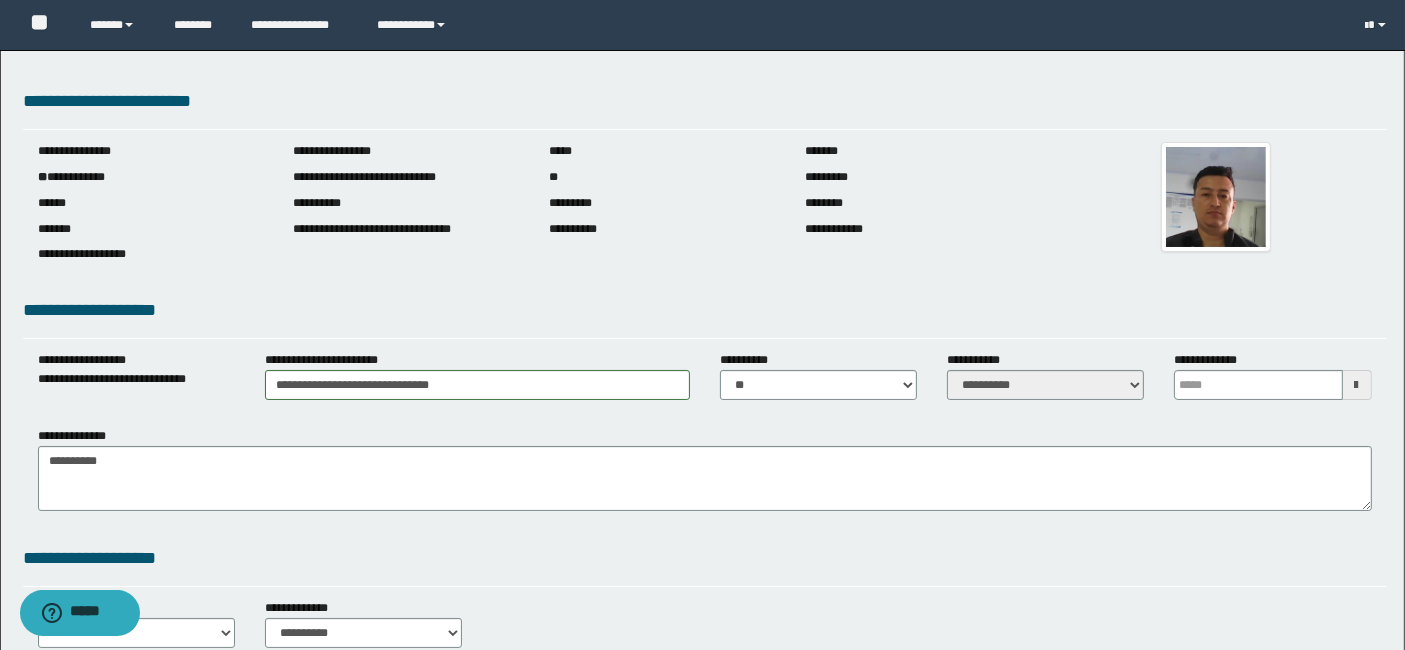 click at bounding box center [1357, 385] 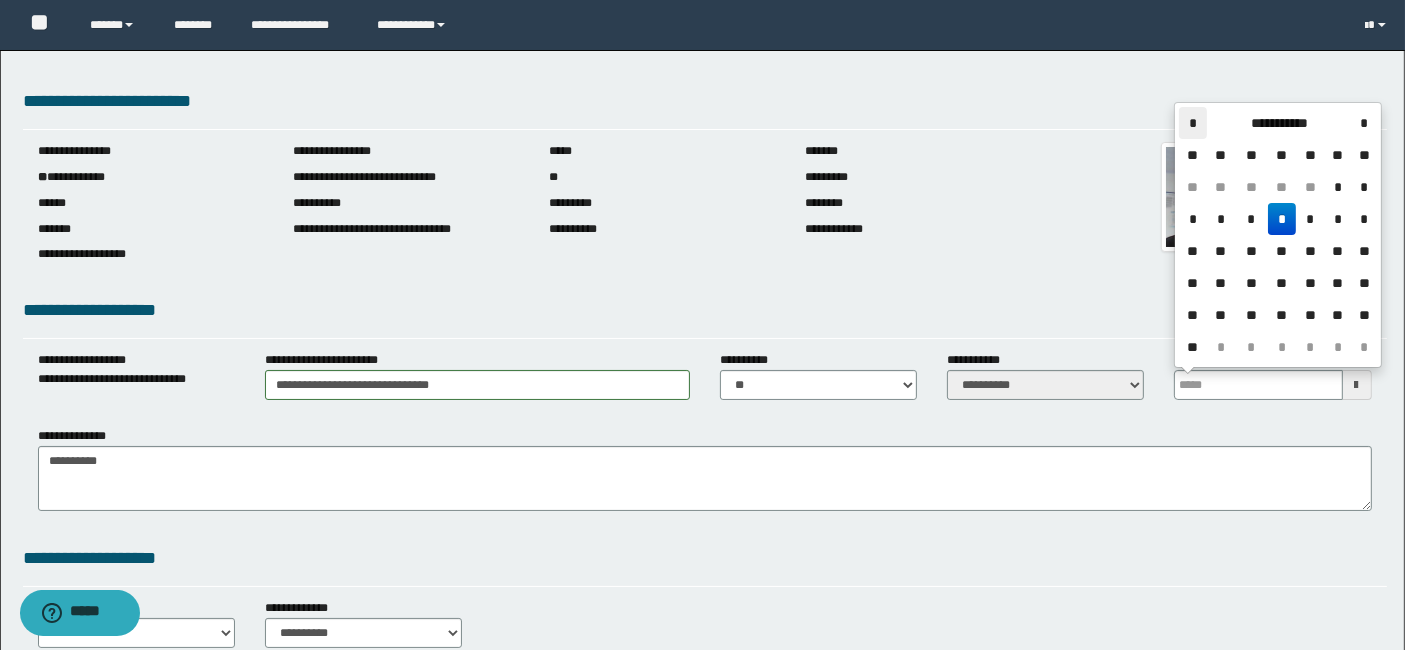 click on "*" at bounding box center [1193, 123] 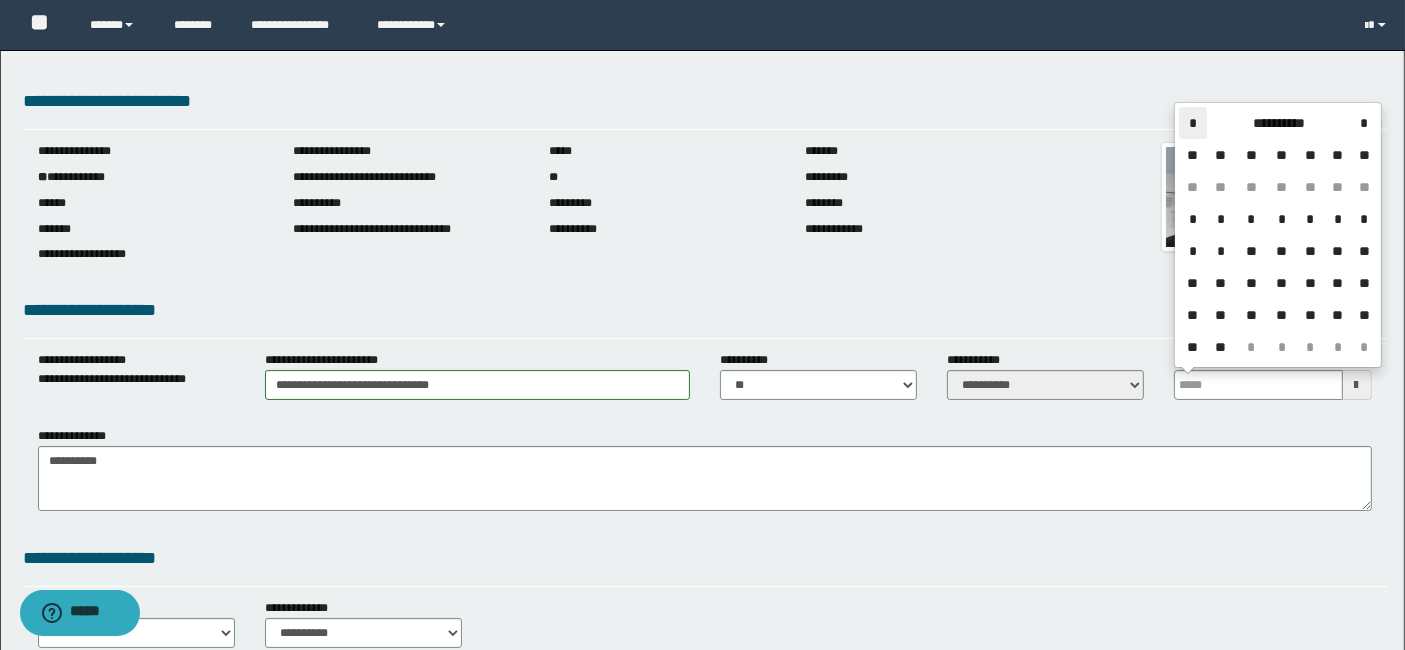click on "*" at bounding box center [1193, 123] 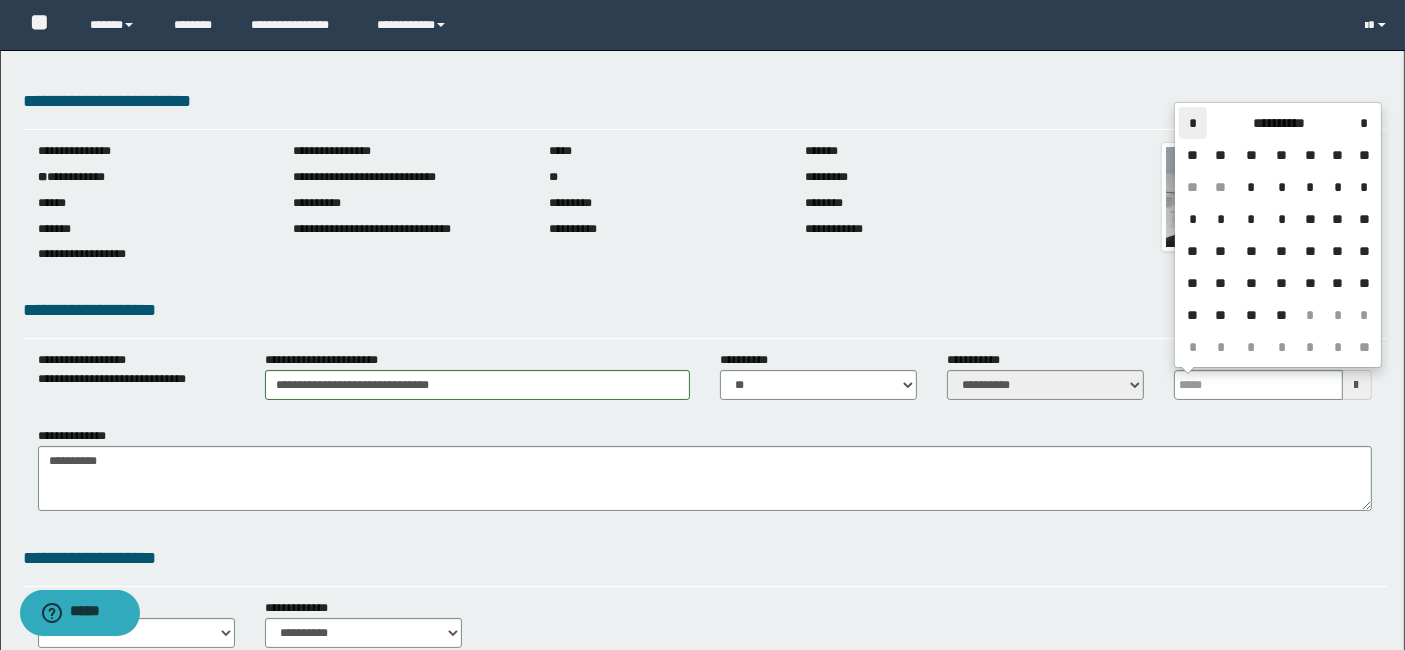 click on "*" at bounding box center [1193, 123] 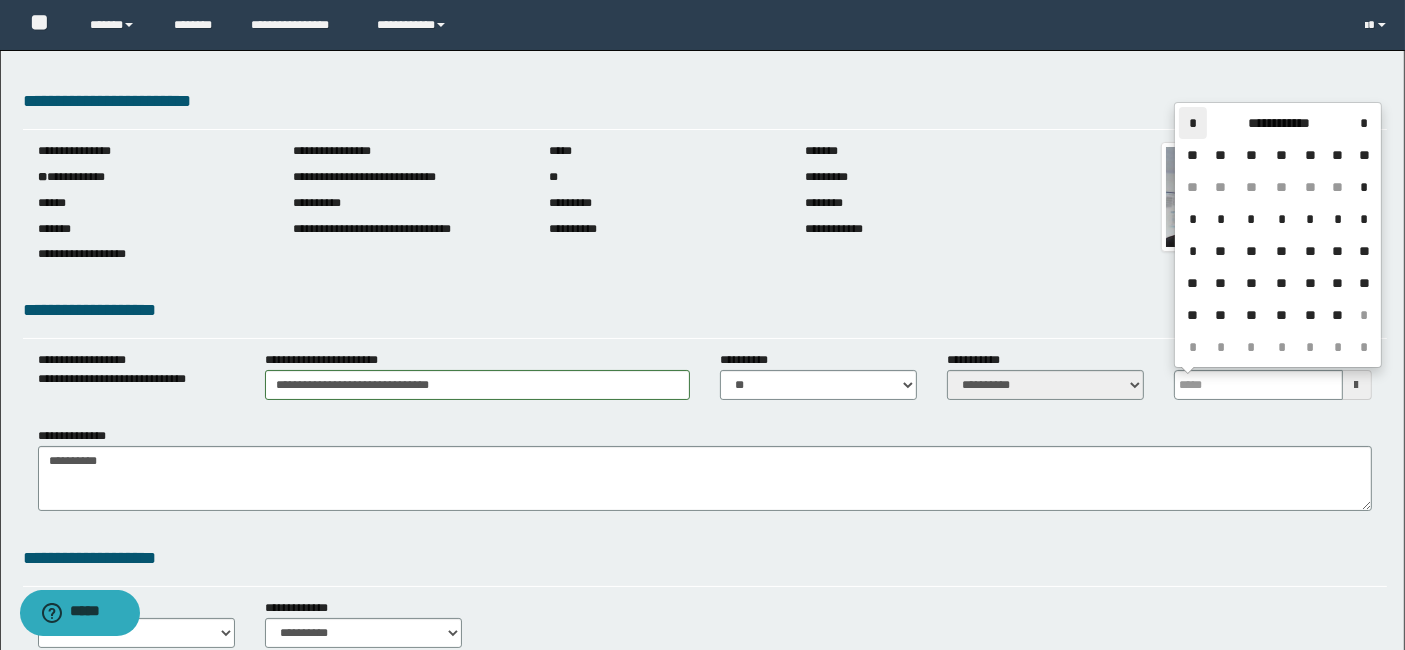 click on "*" at bounding box center [1193, 123] 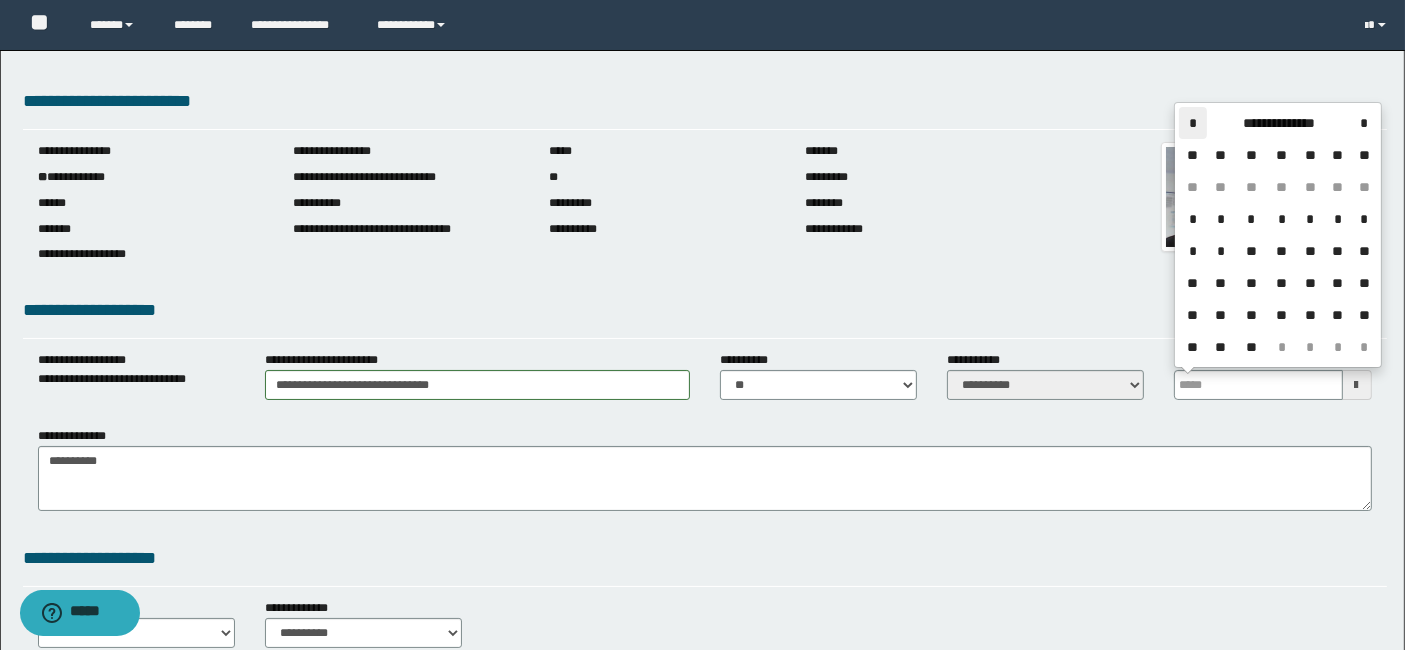 click on "*" at bounding box center (1193, 123) 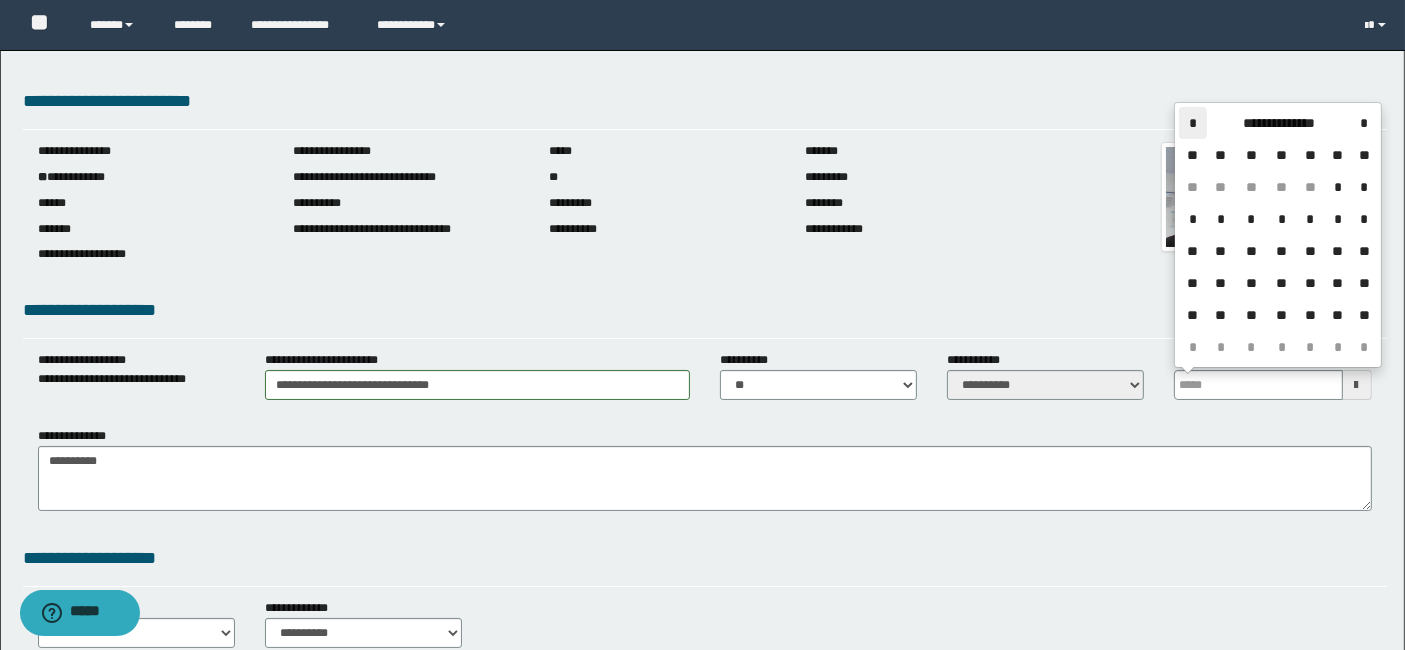 click on "*" at bounding box center (1193, 123) 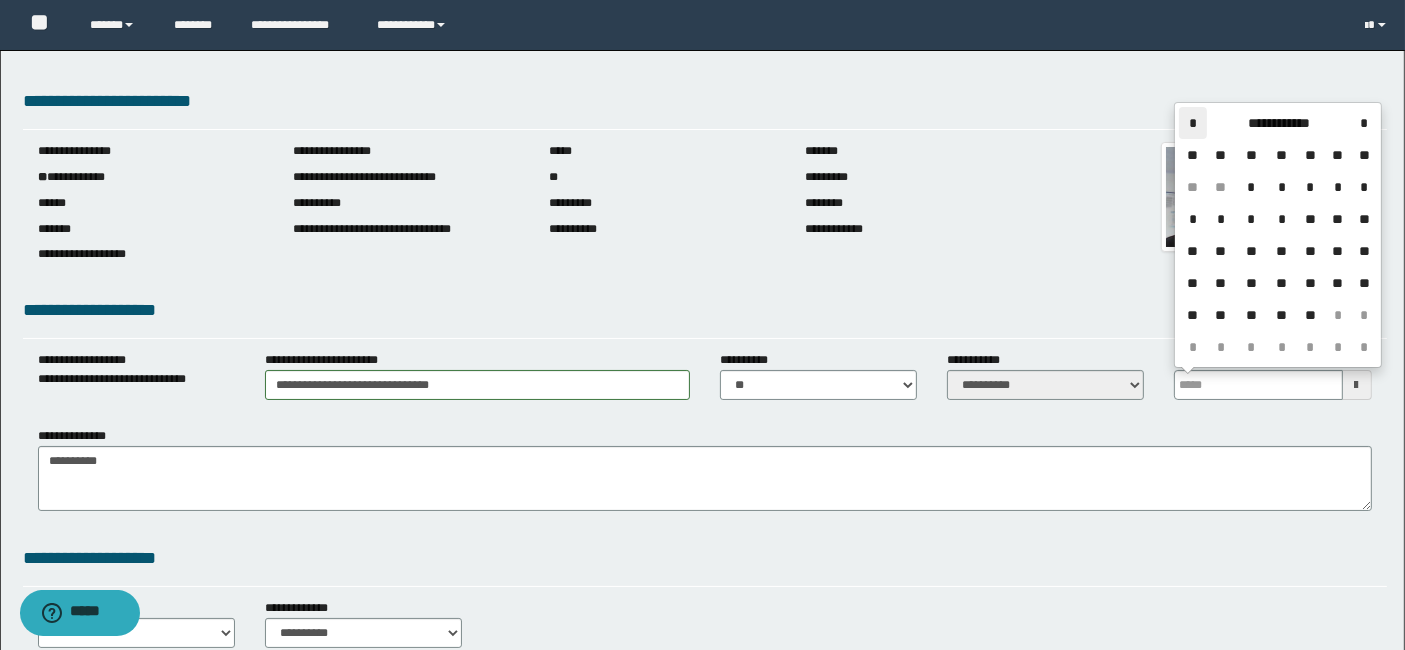 click on "*" at bounding box center [1193, 123] 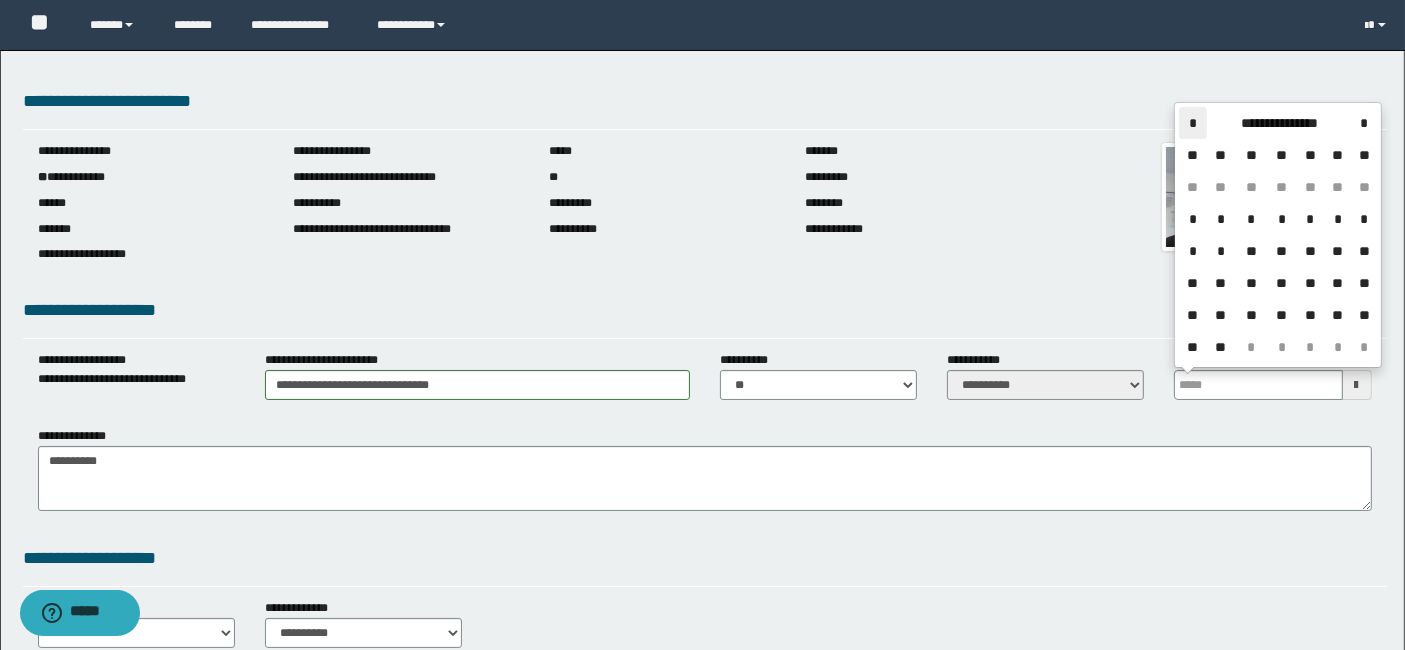 click on "*" at bounding box center (1193, 123) 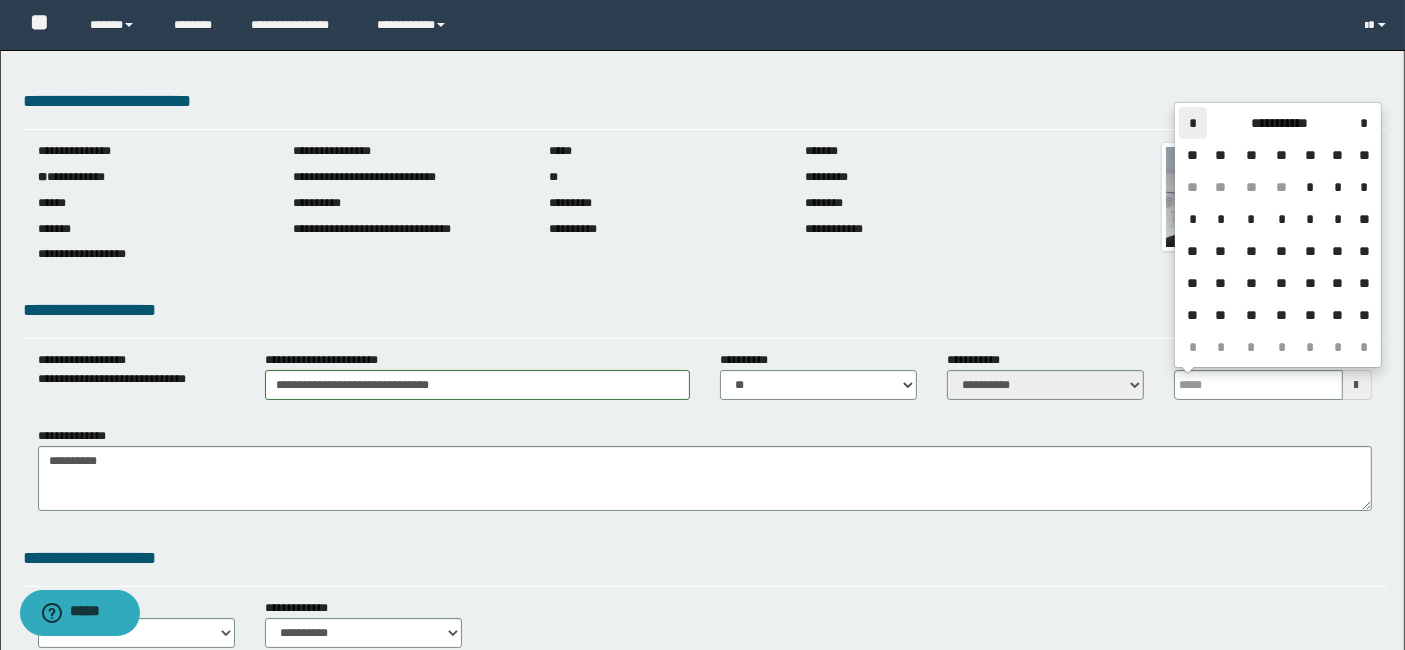 click on "*" at bounding box center [1193, 123] 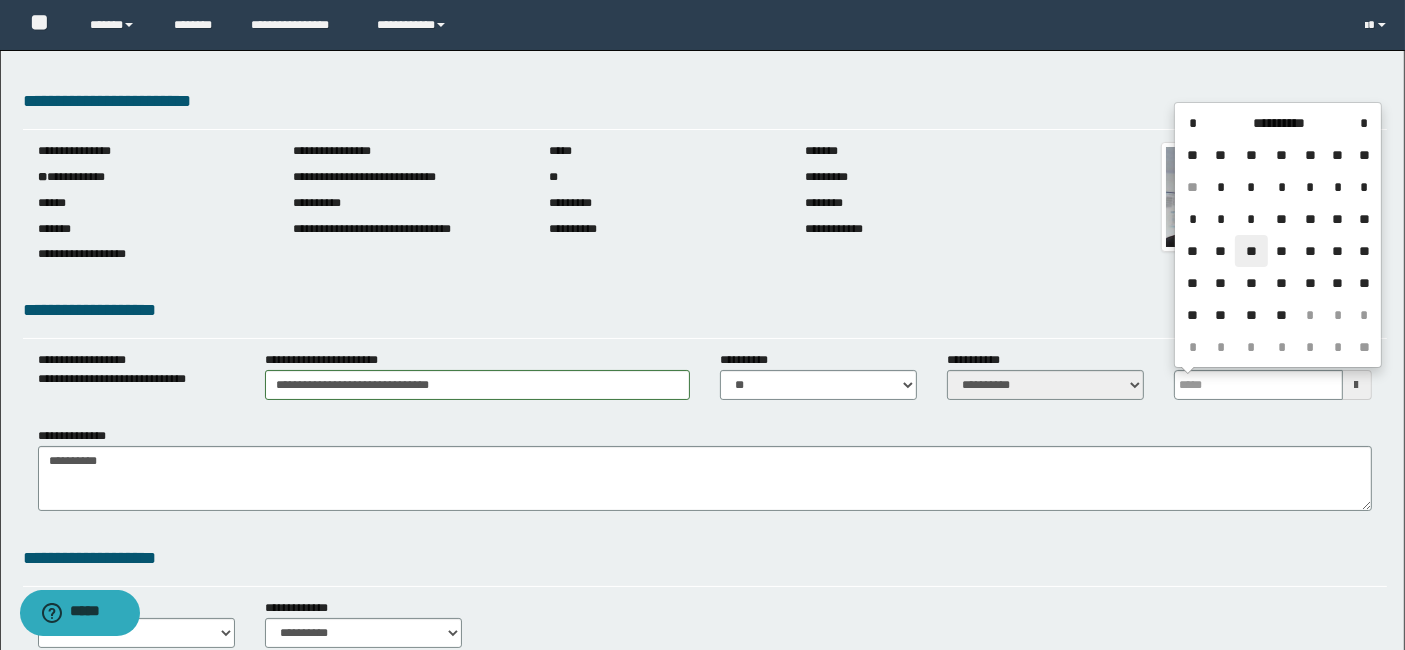 click on "**" at bounding box center [1251, 251] 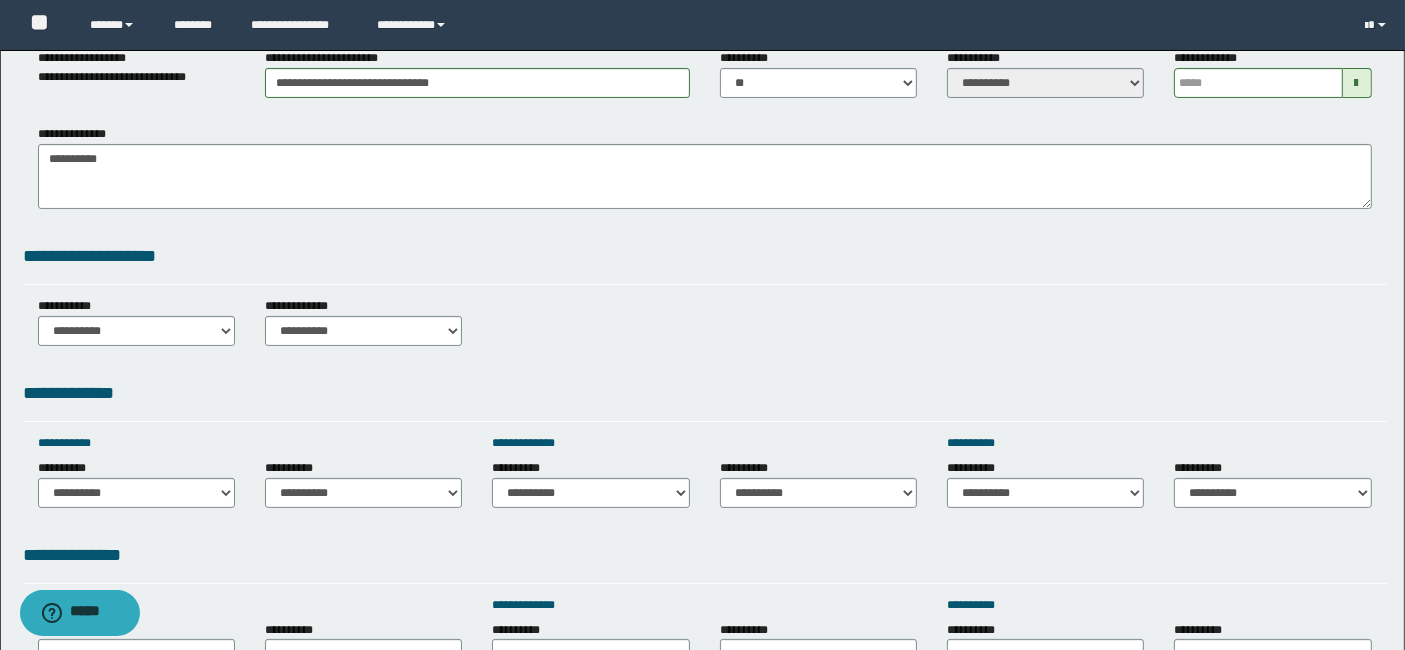 scroll, scrollTop: 311, scrollLeft: 0, axis: vertical 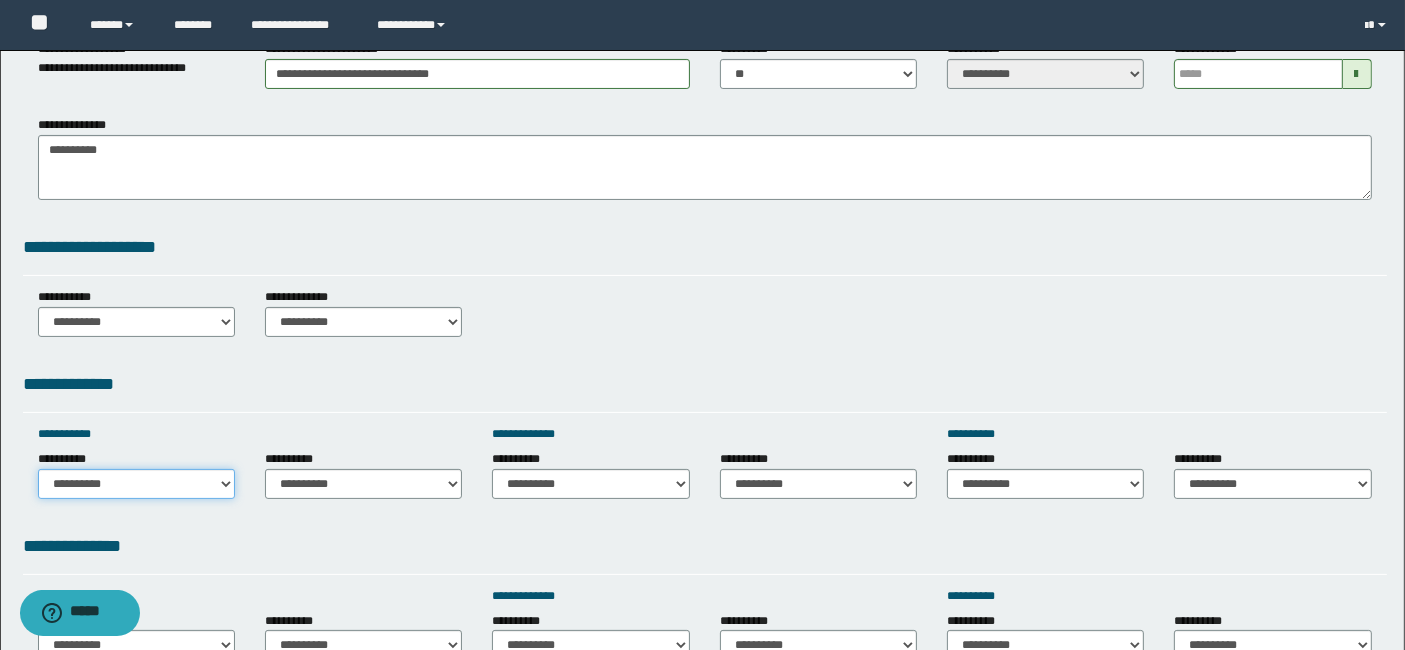 drag, startPoint x: 222, startPoint y: 480, endPoint x: 211, endPoint y: 460, distance: 22.825424 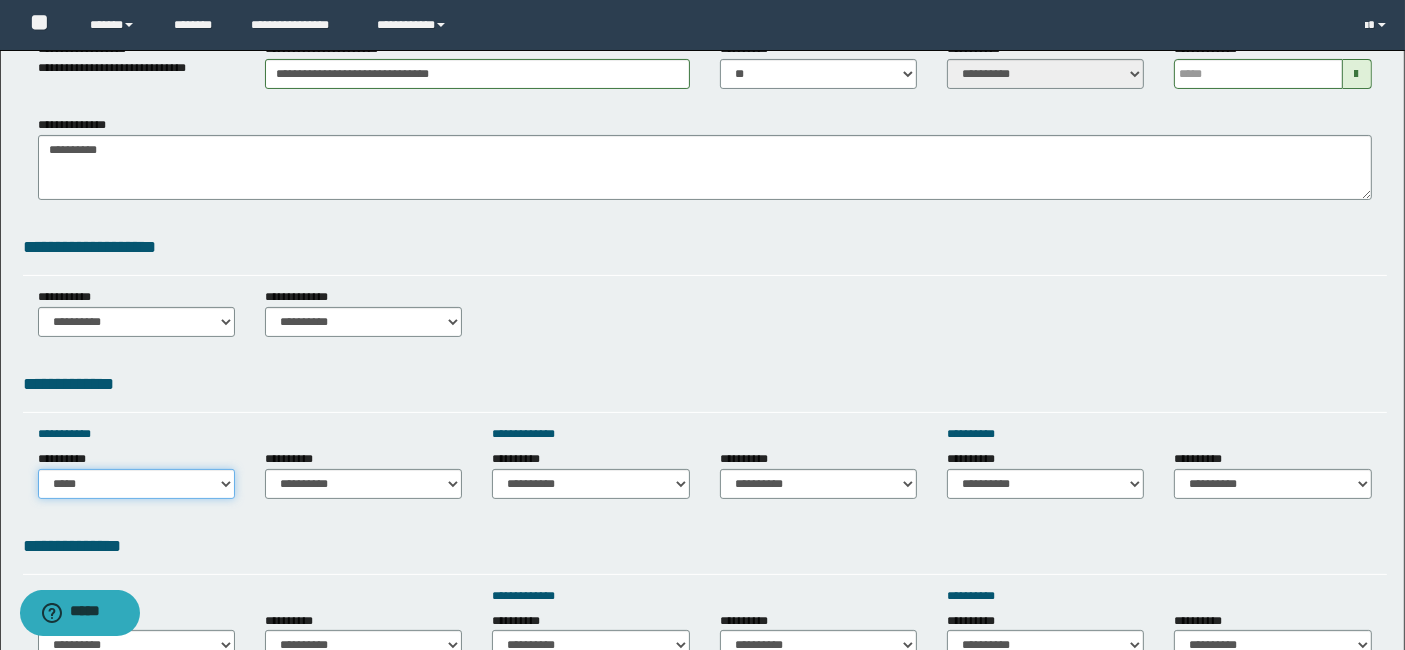 click on "**********" at bounding box center (136, 484) 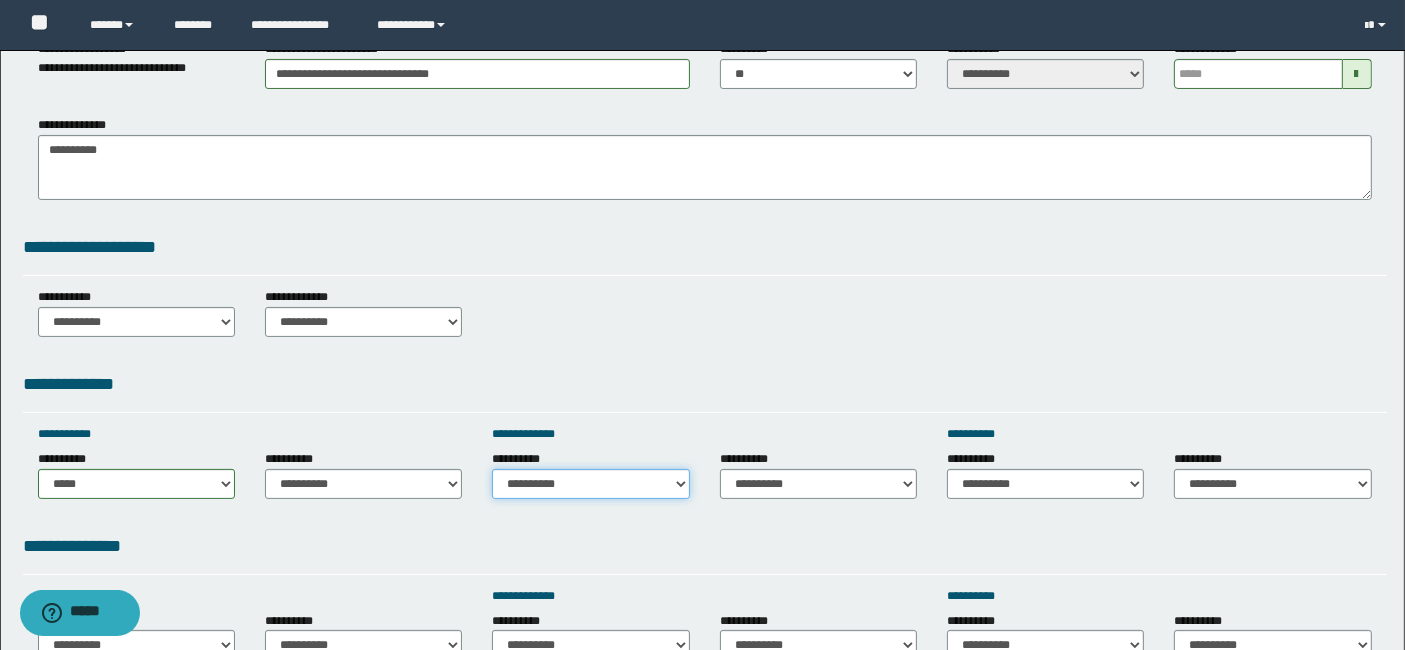 drag, startPoint x: 683, startPoint y: 482, endPoint x: 651, endPoint y: 454, distance: 42.520584 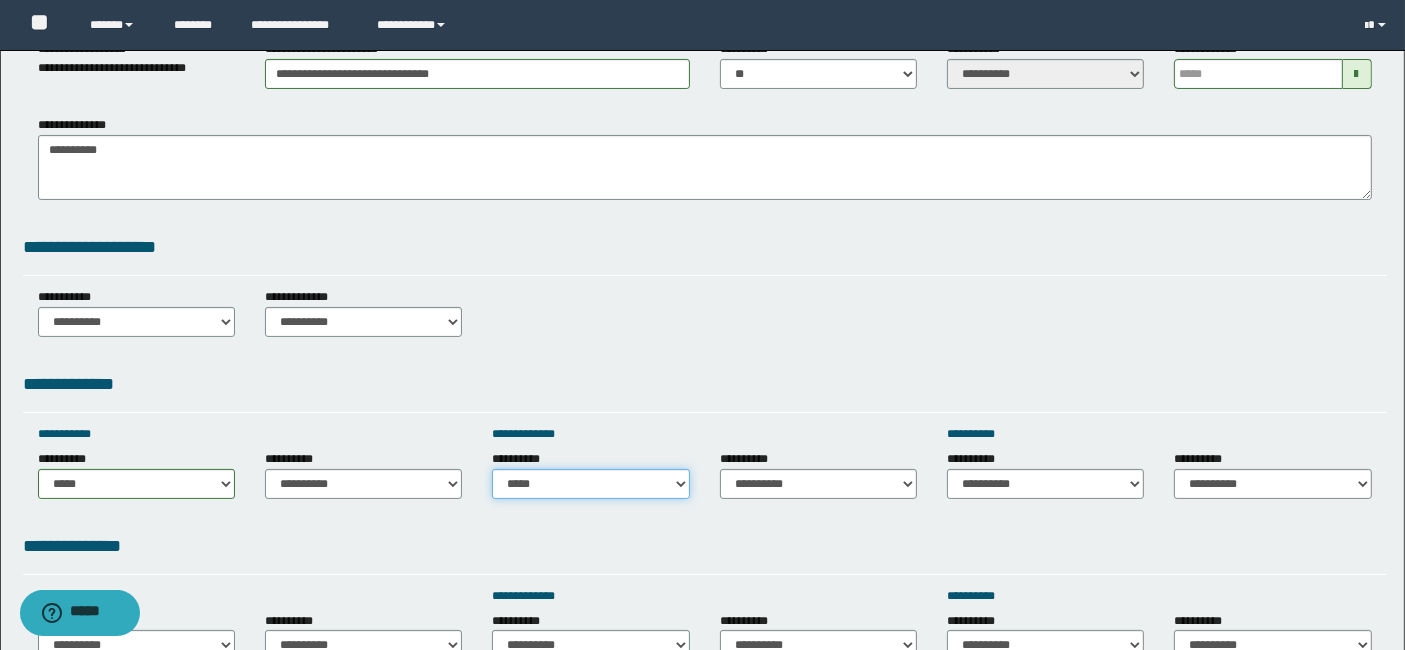 click on "**********" at bounding box center (590, 484) 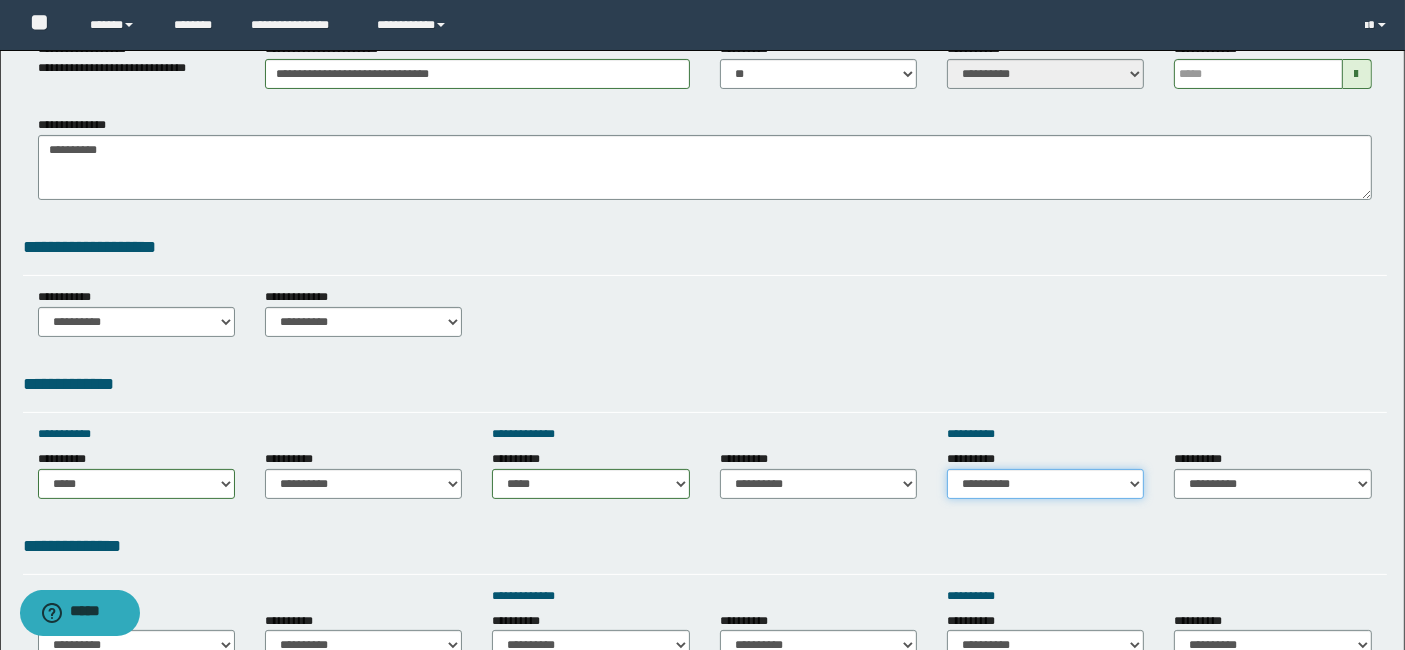 drag, startPoint x: 1137, startPoint y: 475, endPoint x: 1121, endPoint y: 461, distance: 21.260292 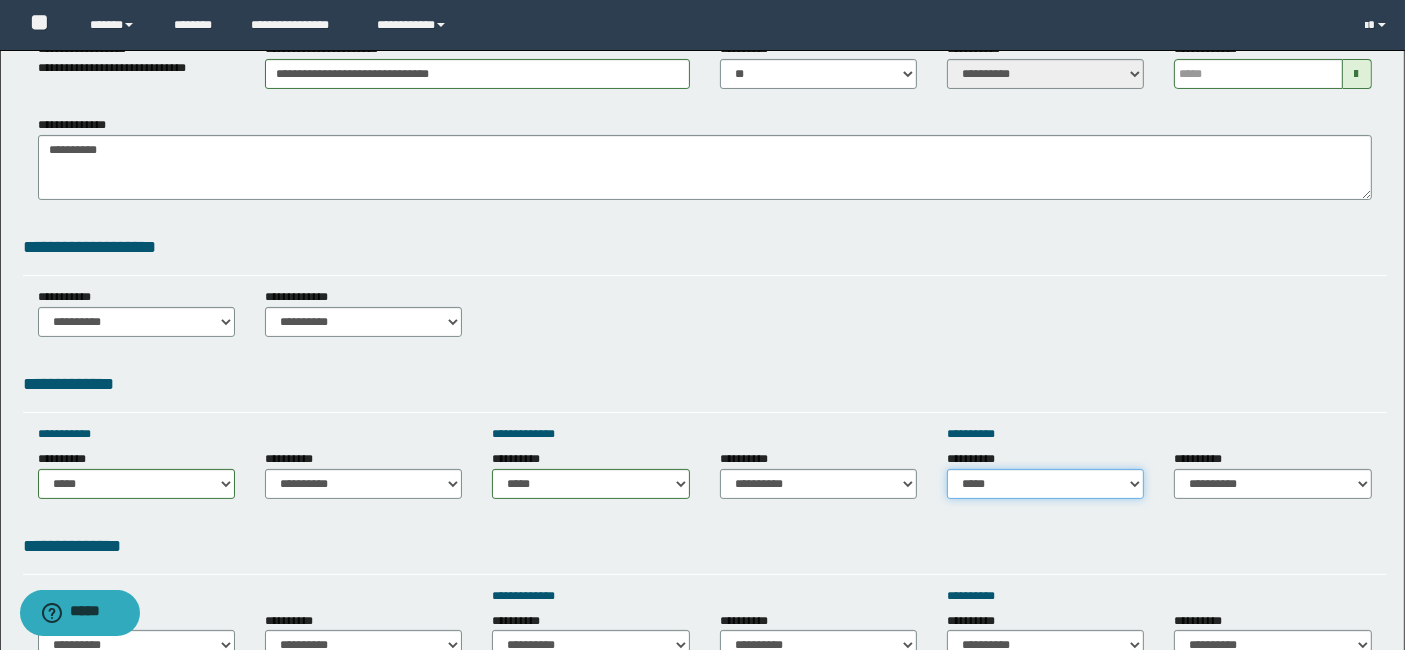 click on "**********" at bounding box center [1045, 484] 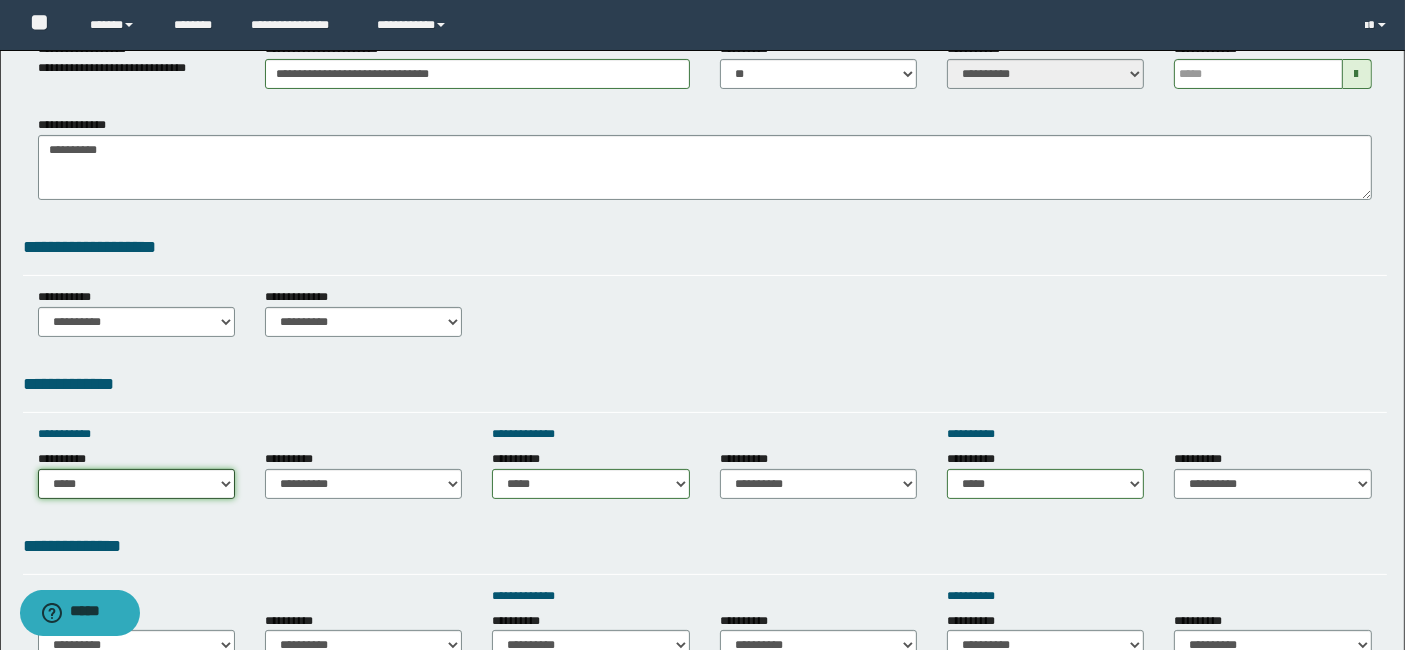 click on "**********" at bounding box center [136, 484] 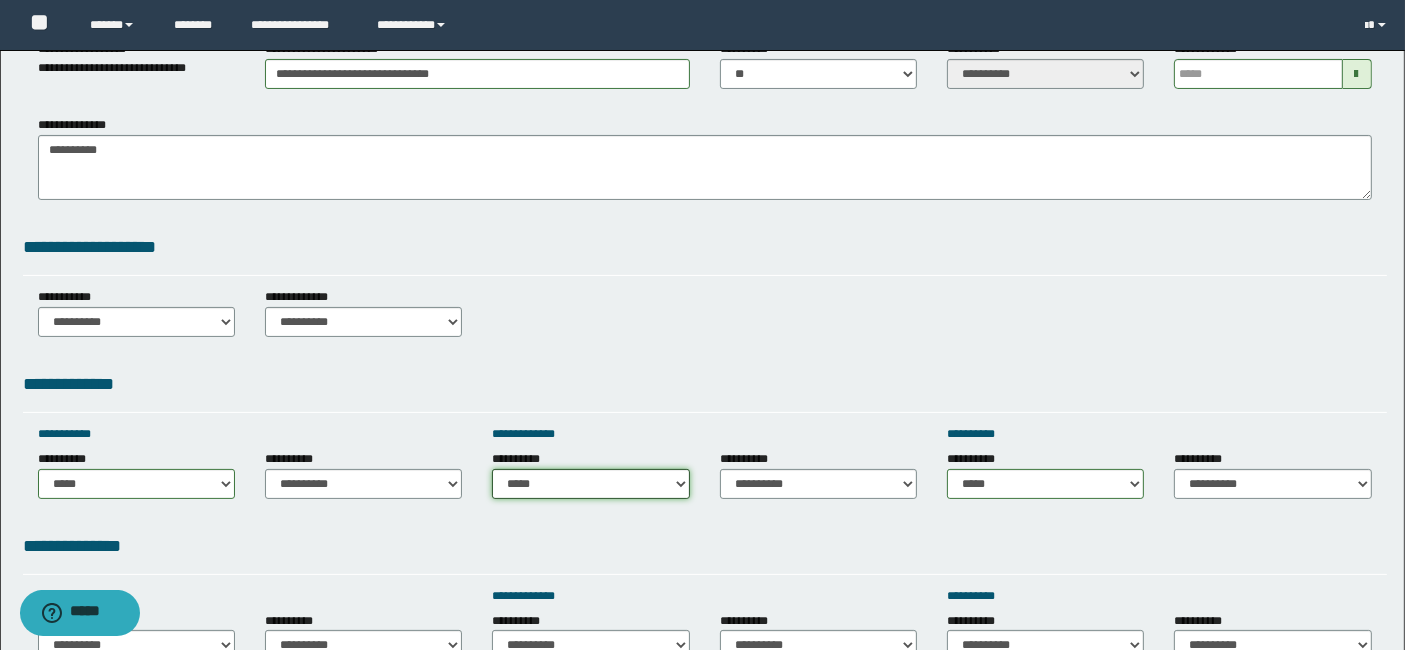 drag, startPoint x: 678, startPoint y: 492, endPoint x: 639, endPoint y: 428, distance: 74.94665 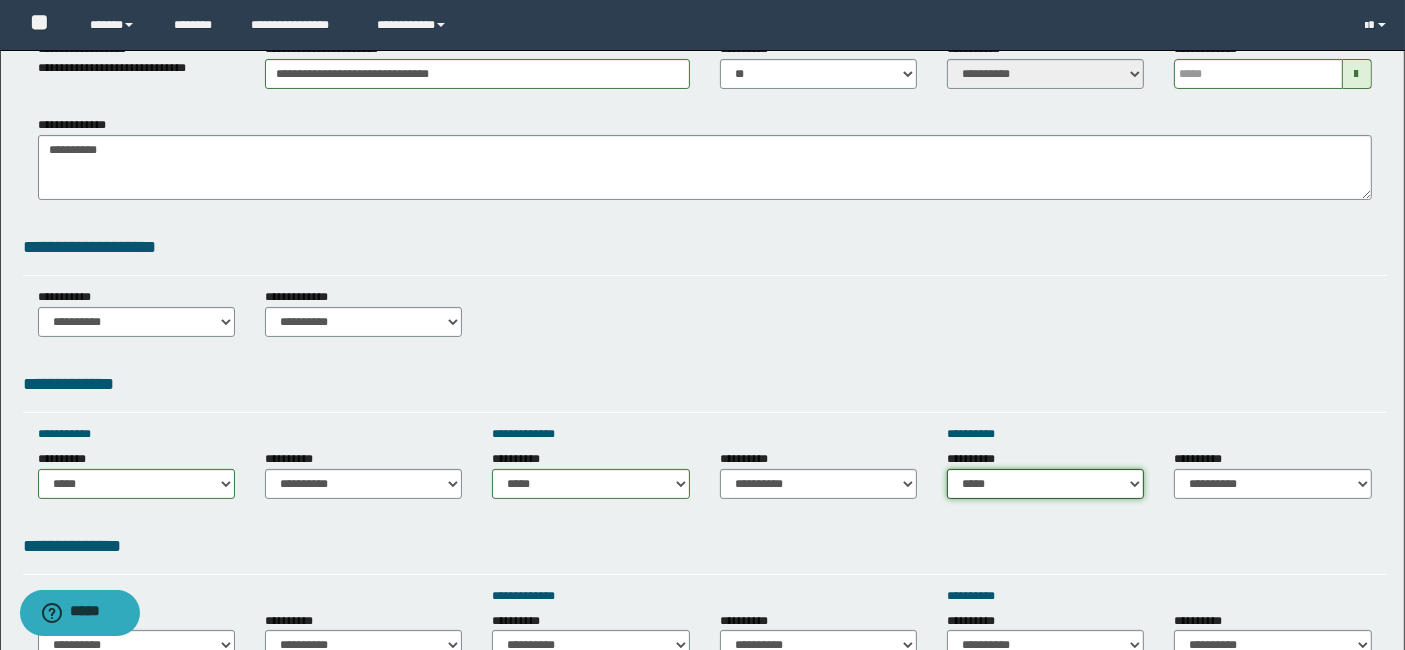 drag, startPoint x: 1127, startPoint y: 474, endPoint x: 1105, endPoint y: 432, distance: 47.41308 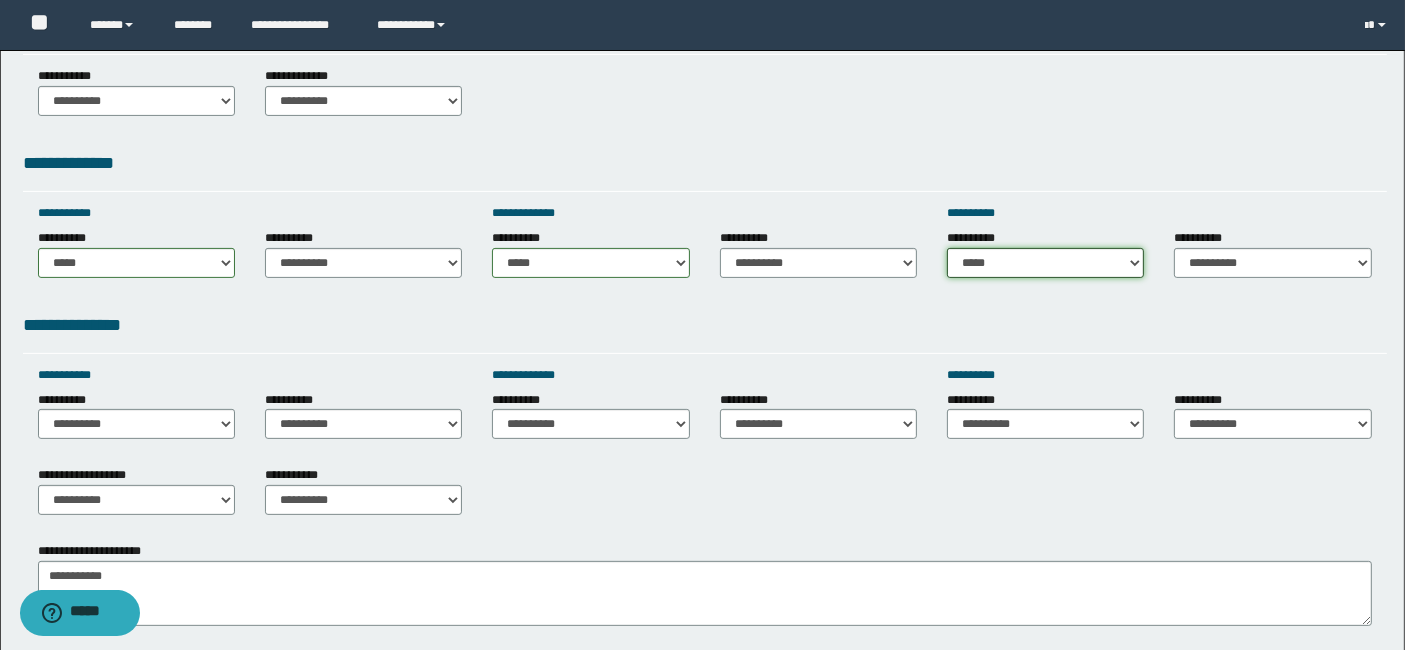 scroll, scrollTop: 533, scrollLeft: 0, axis: vertical 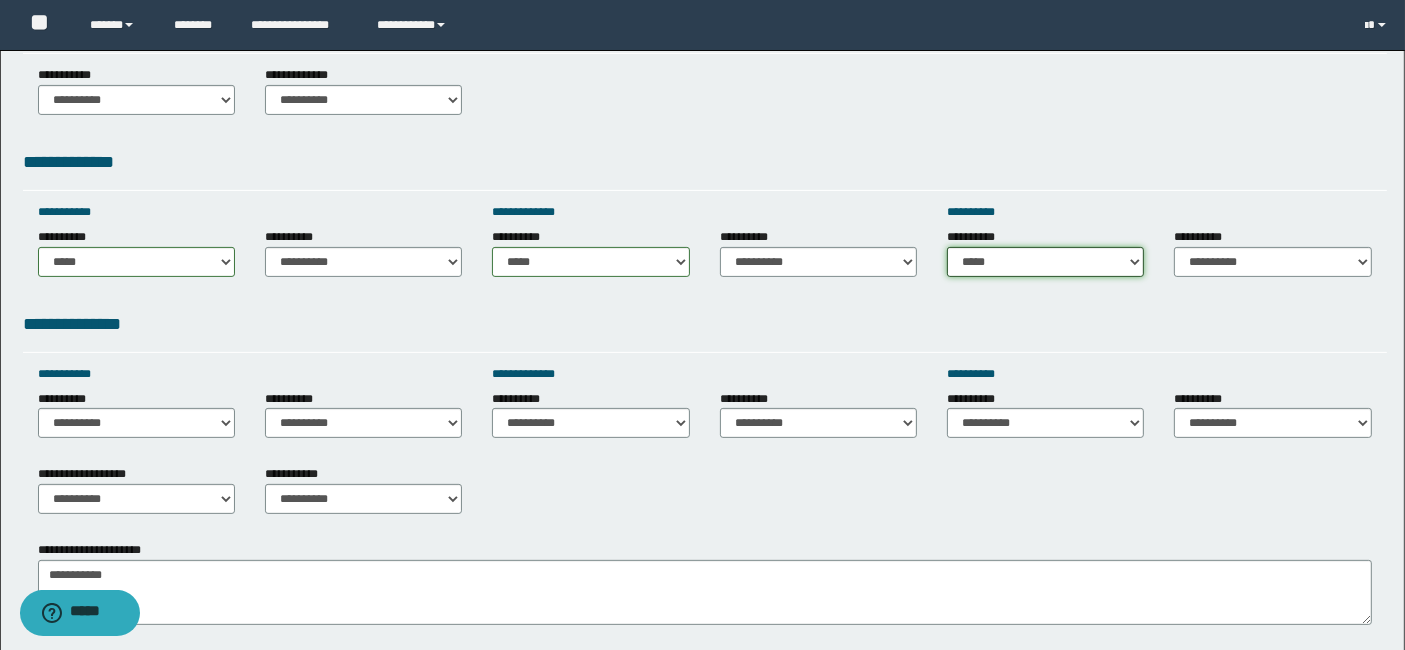 drag, startPoint x: 1133, startPoint y: 254, endPoint x: 1004, endPoint y: 621, distance: 389.01157 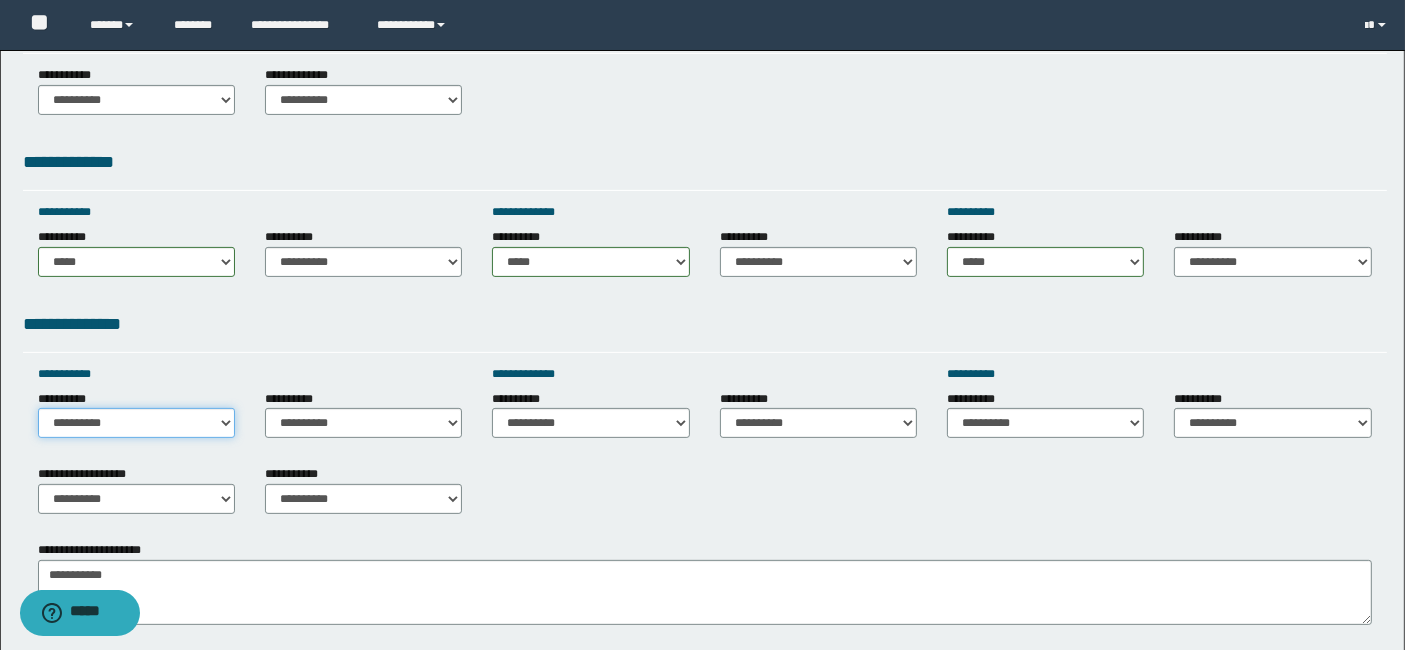 click on "**********" at bounding box center [136, 423] 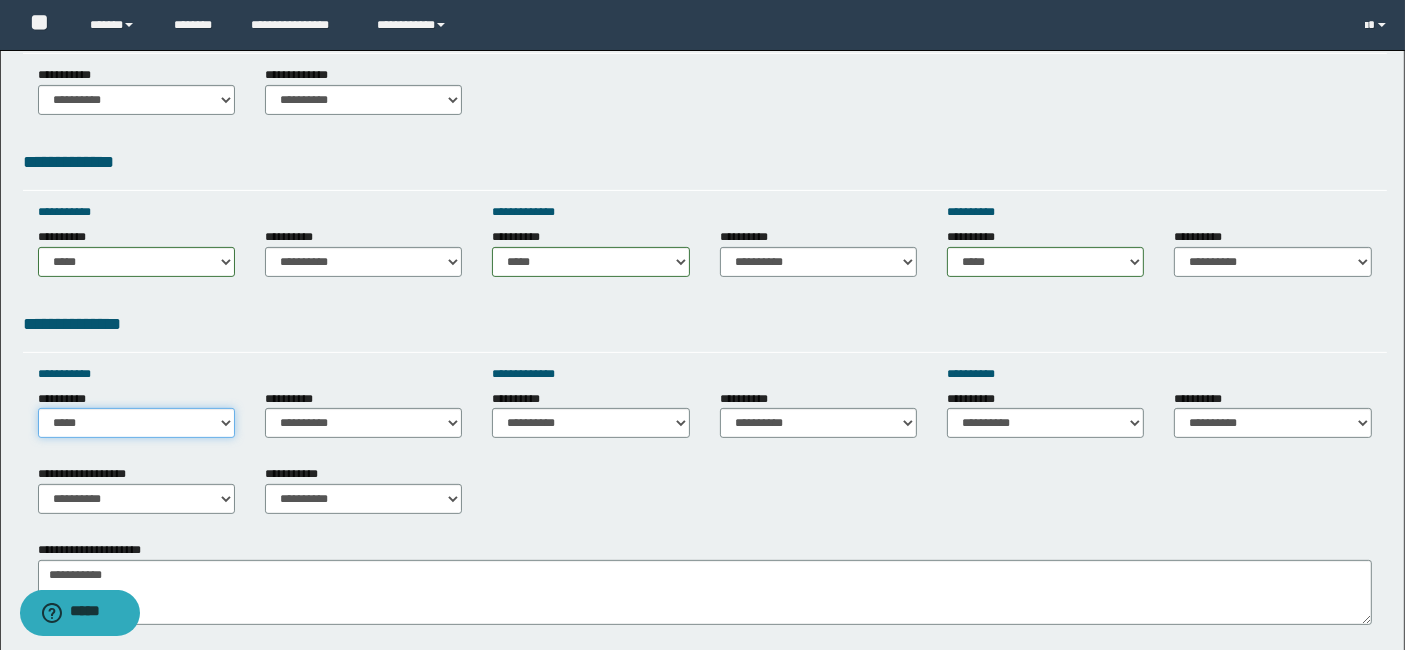 click on "**********" at bounding box center (136, 423) 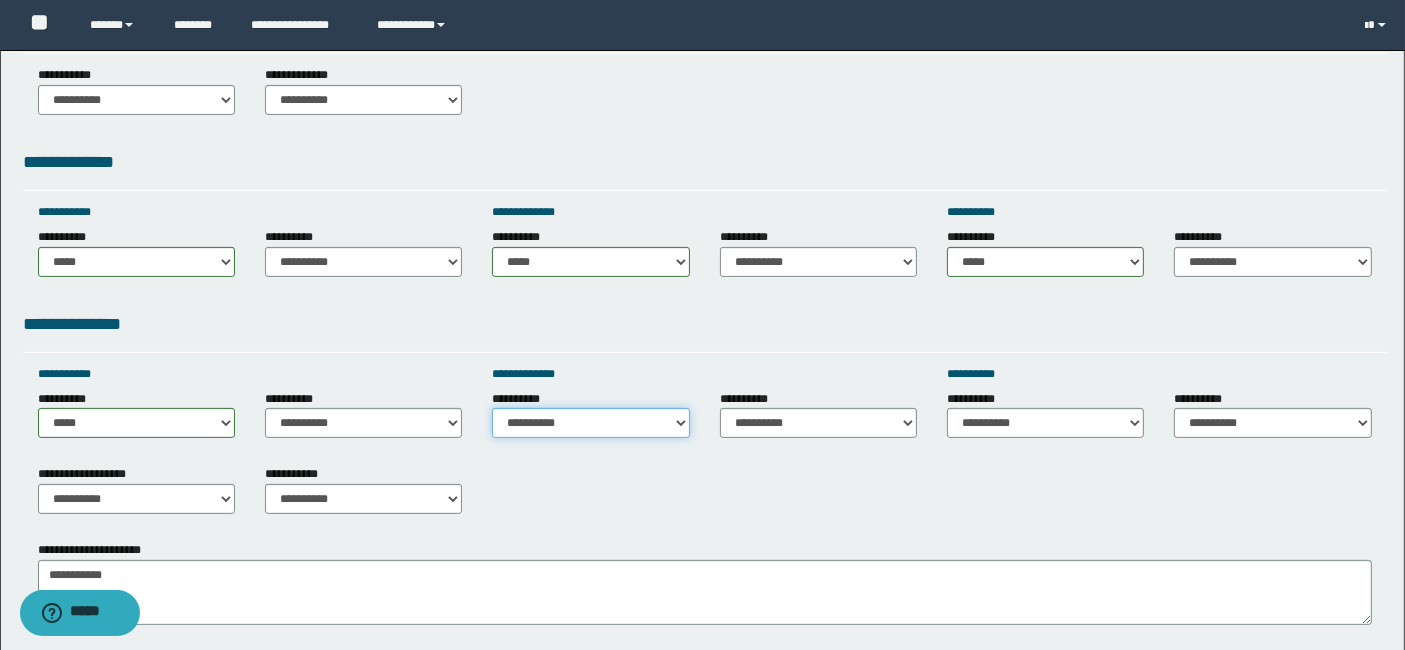 click on "**********" at bounding box center [590, 423] 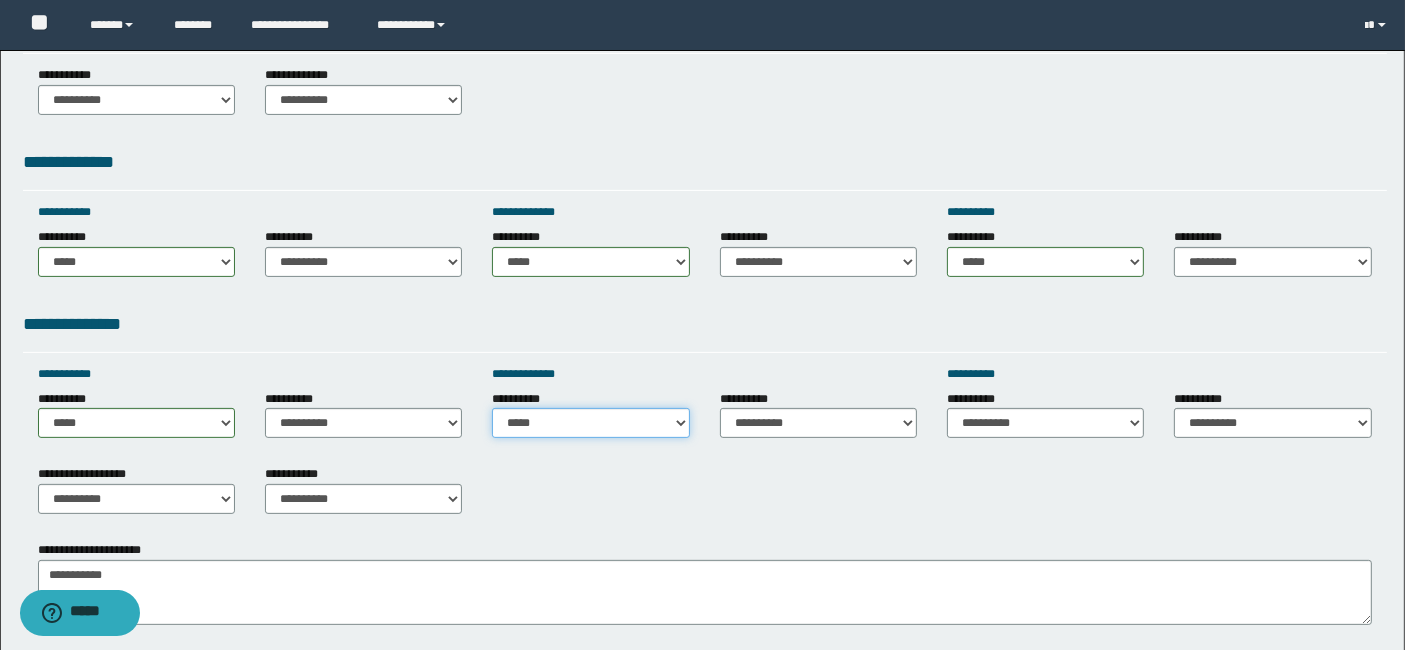click on "**********" at bounding box center [590, 423] 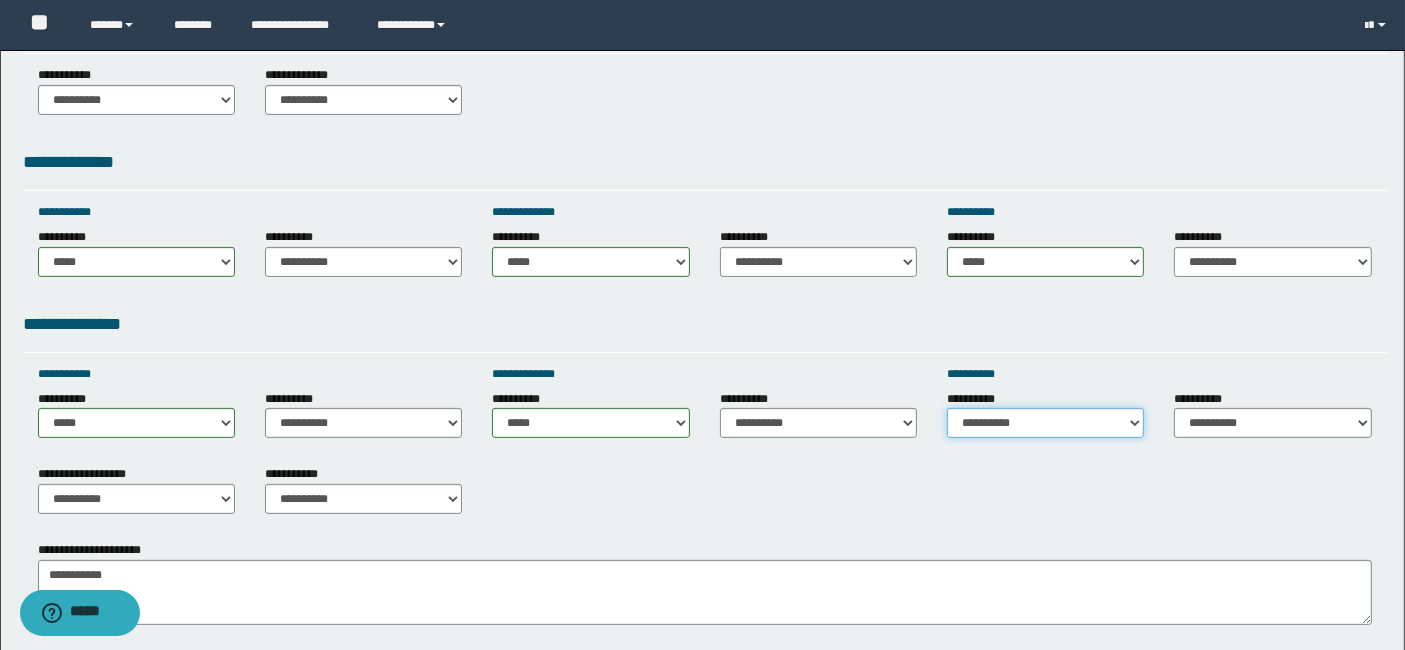 click on "**********" at bounding box center (1045, 423) 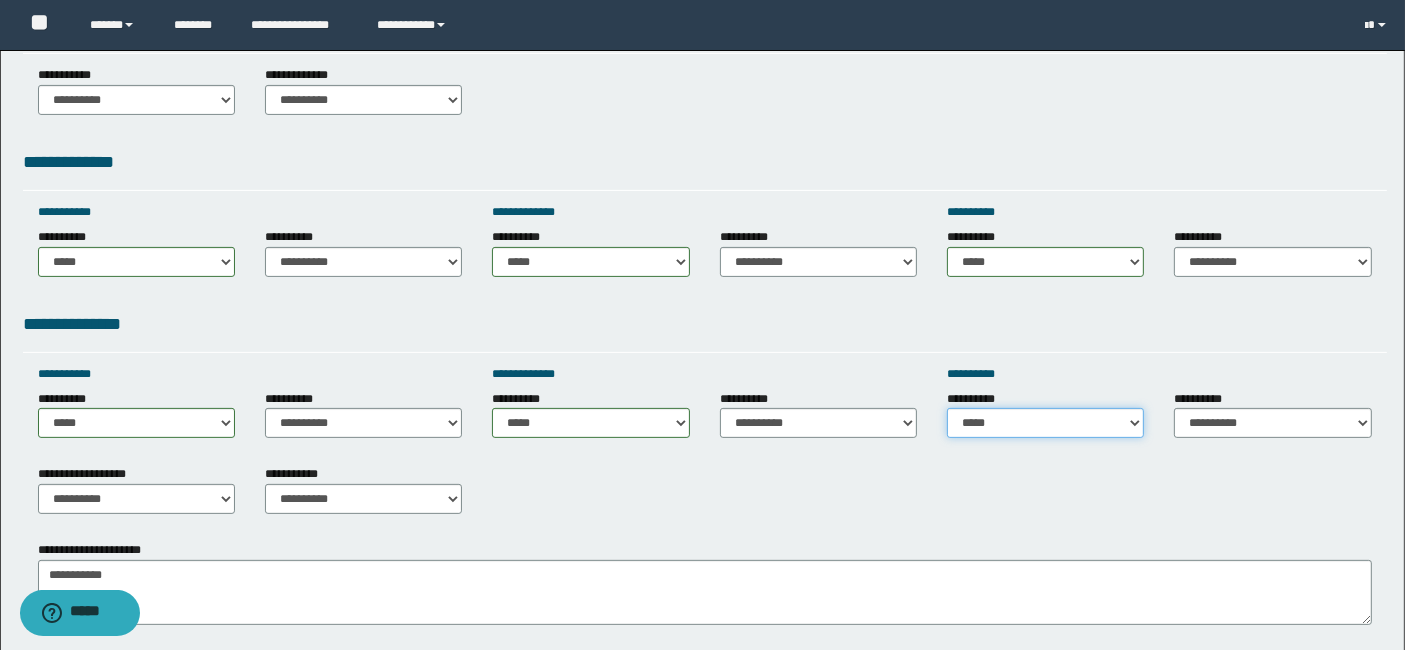 click on "**********" at bounding box center [1045, 423] 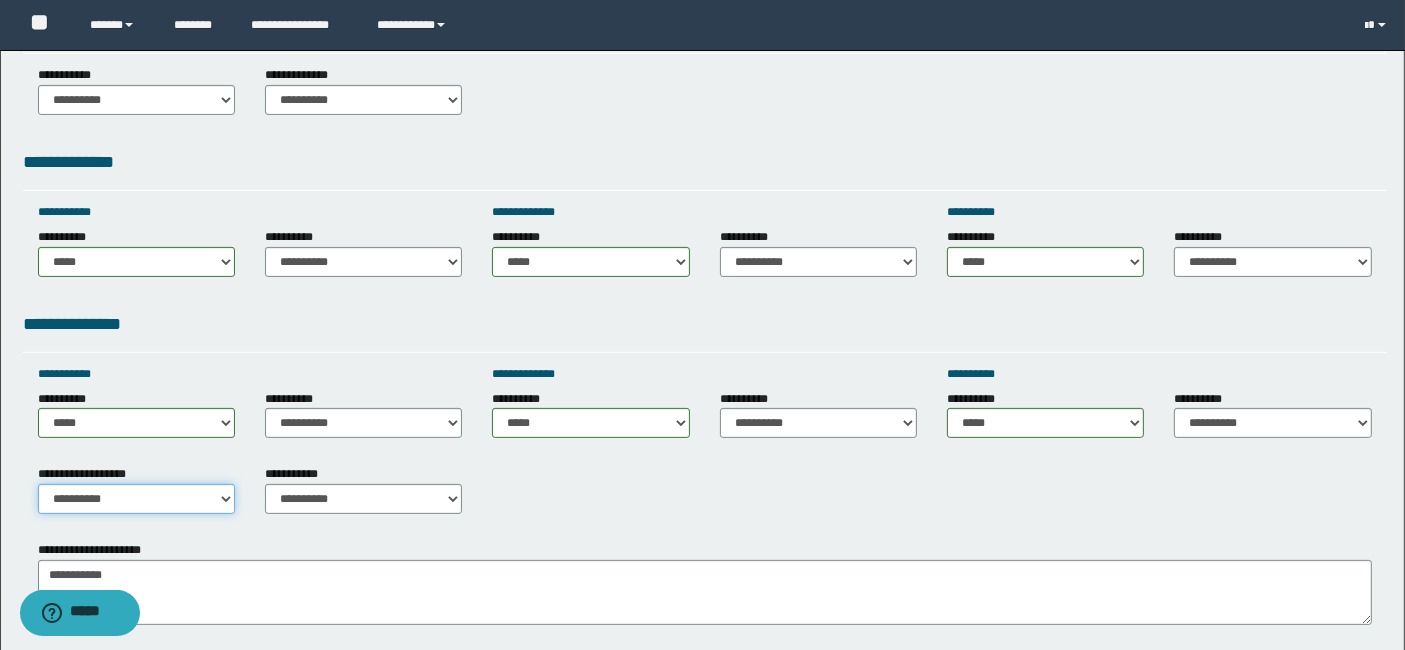 click on "**********" at bounding box center (136, 499) 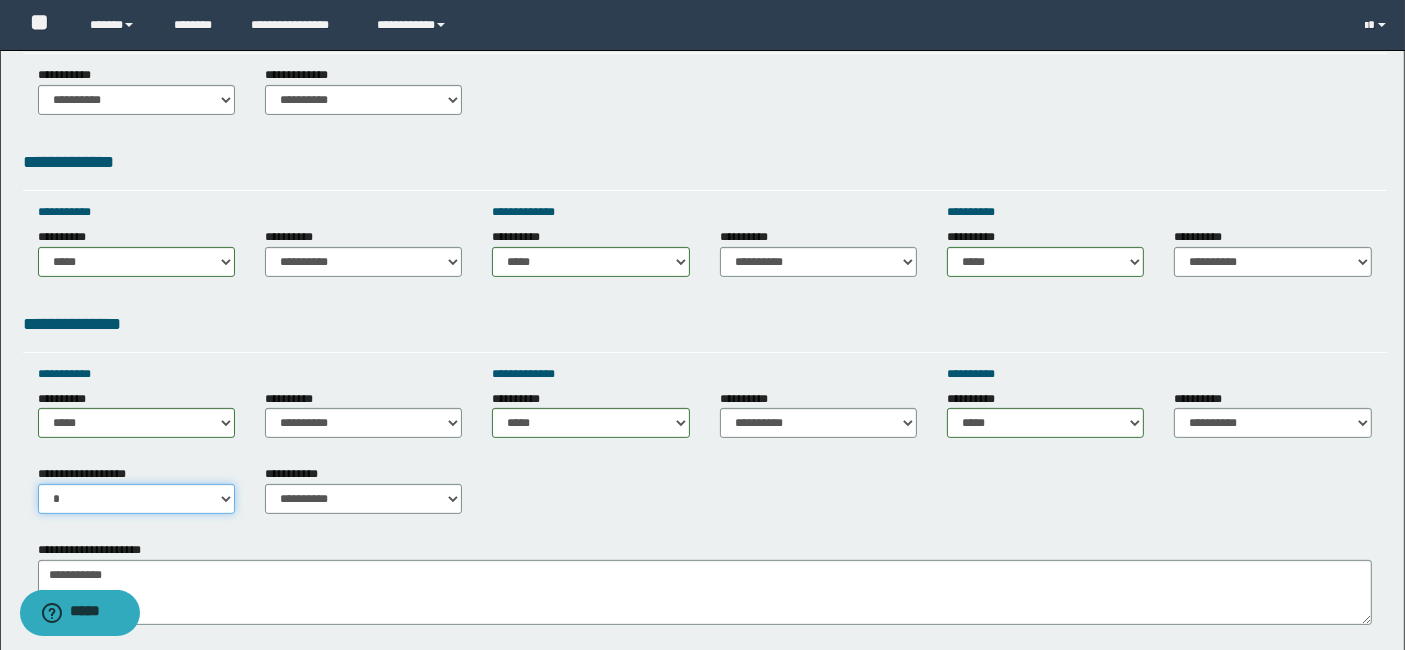 click on "**********" at bounding box center (136, 499) 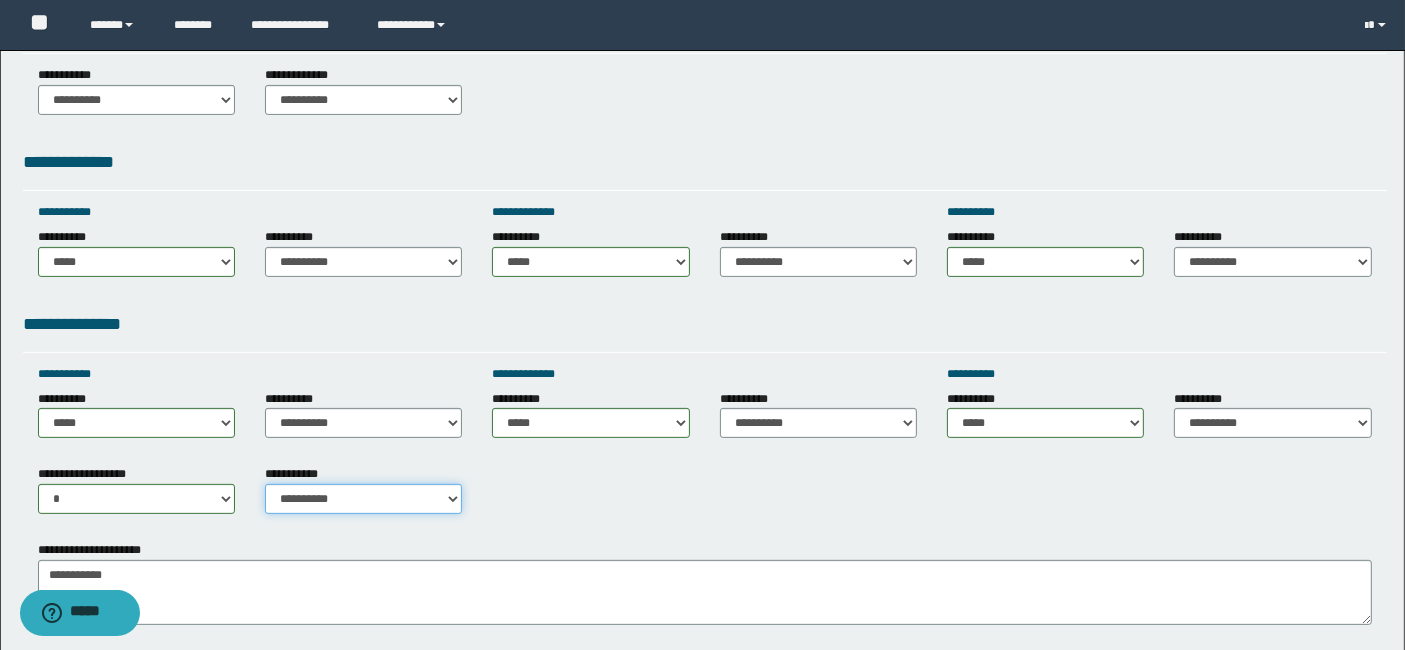 click on "**********" at bounding box center [363, 499] 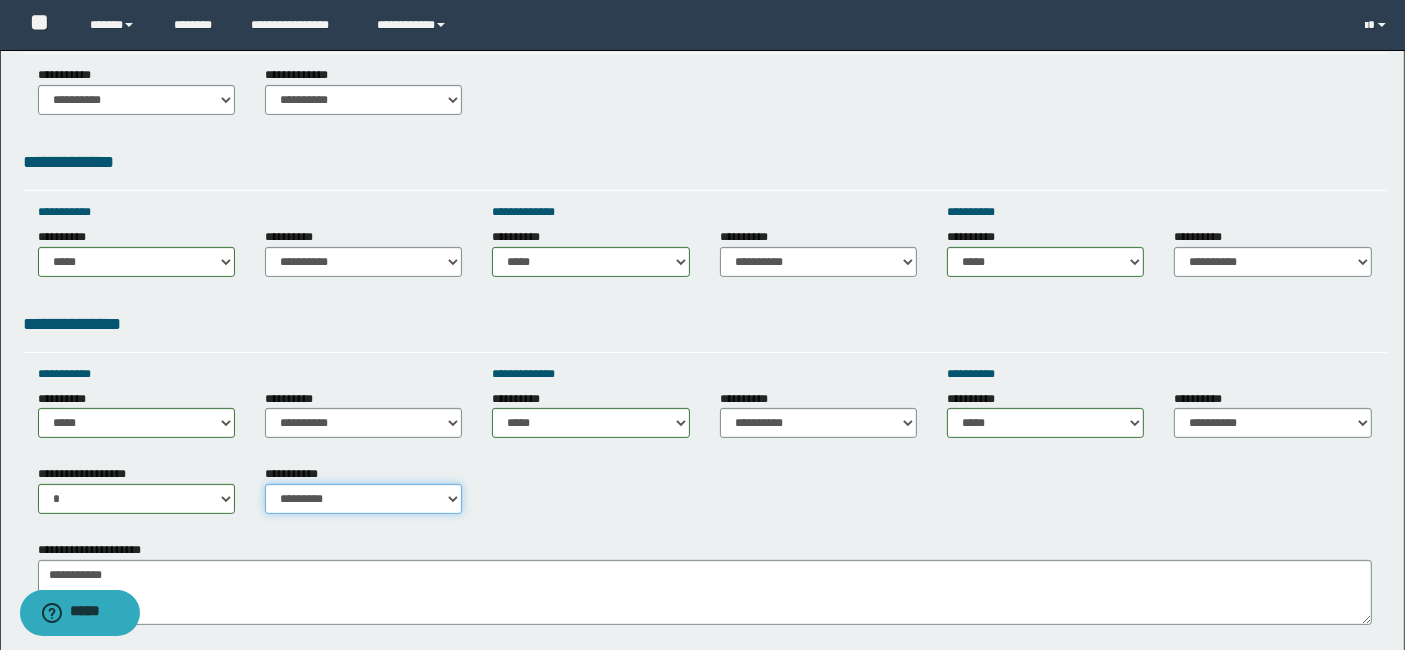 click on "**********" at bounding box center (363, 499) 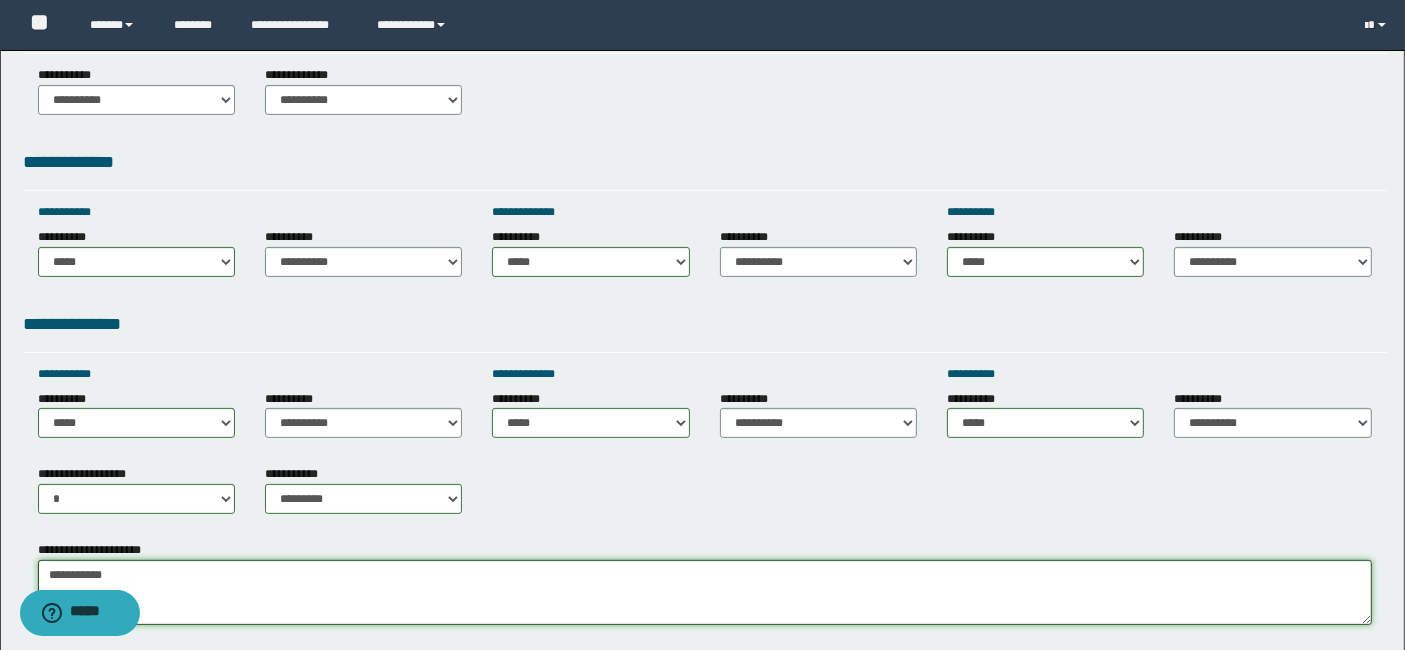 click on "**********" at bounding box center [705, 592] 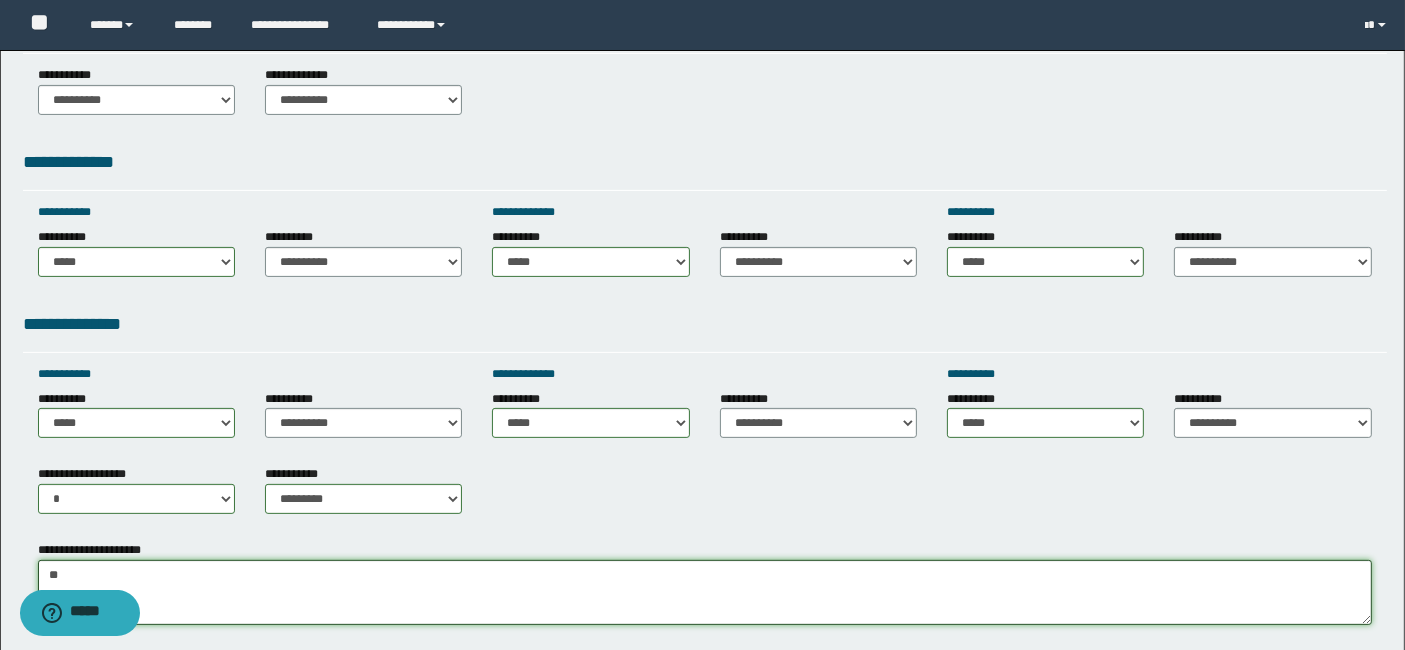 type on "*" 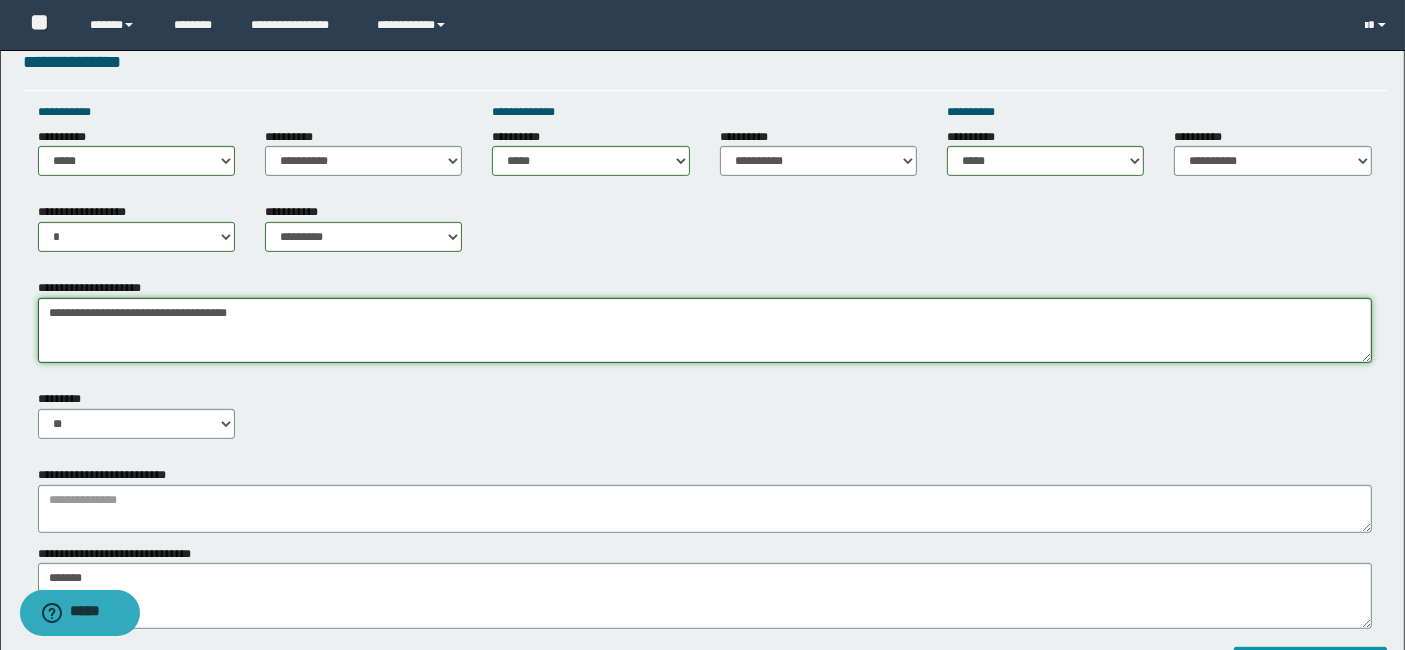 scroll, scrollTop: 800, scrollLeft: 0, axis: vertical 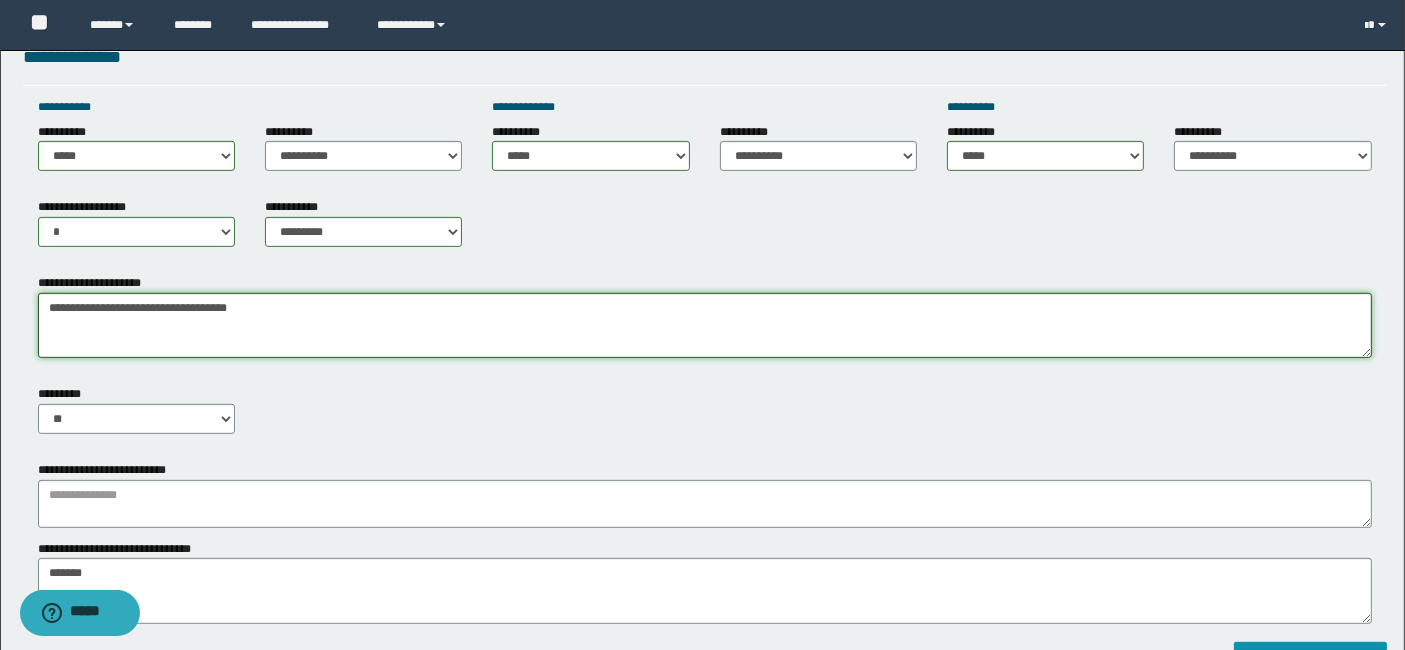 type on "**********" 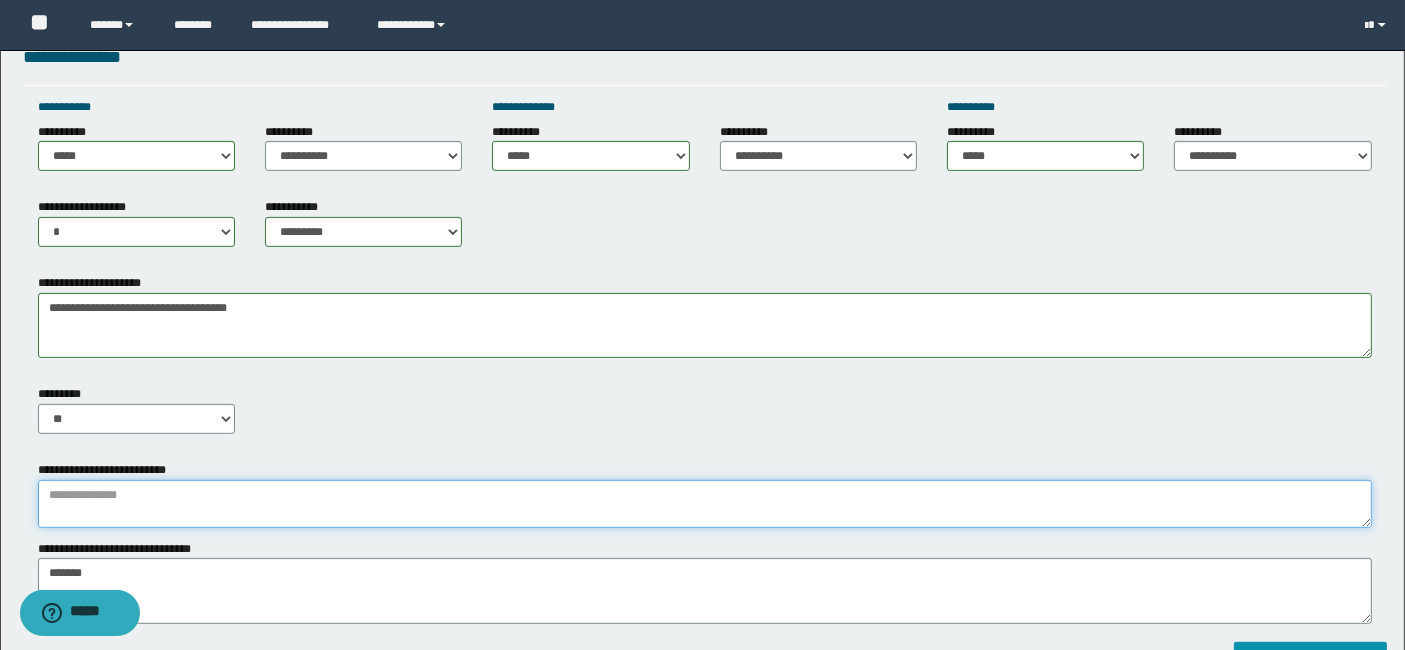 click at bounding box center [705, 504] 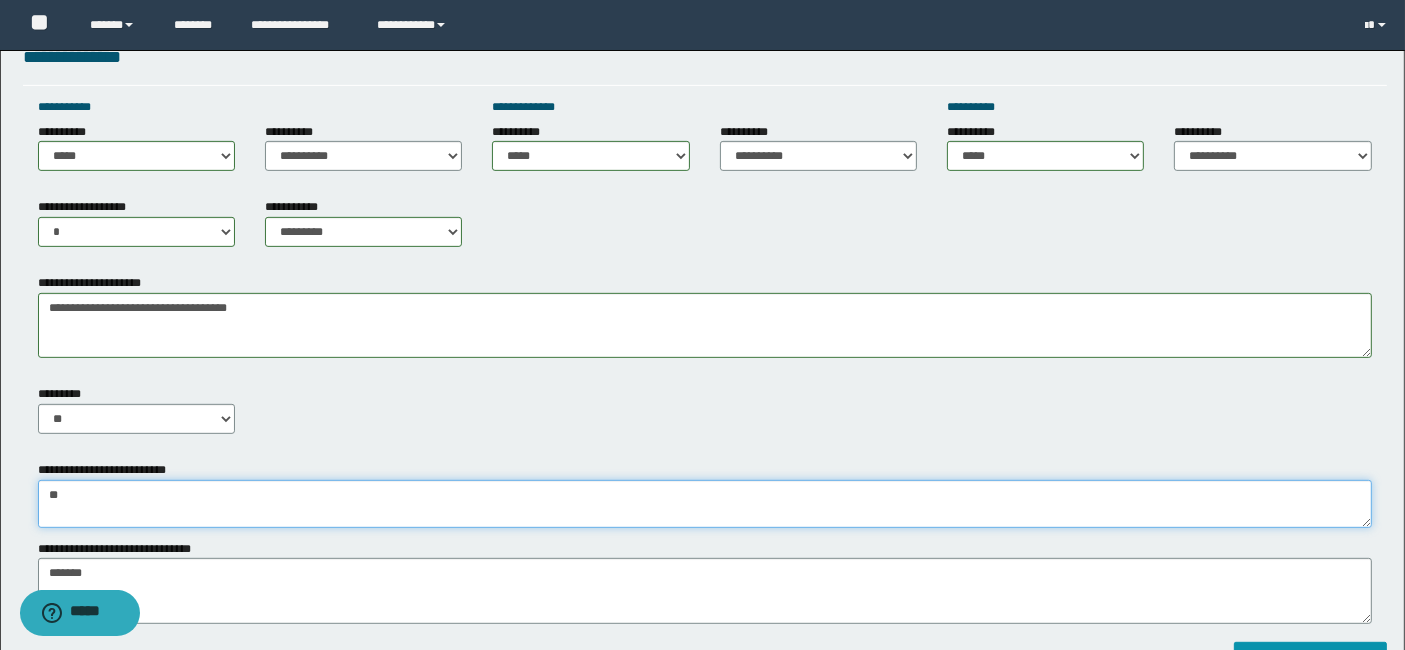 type on "*" 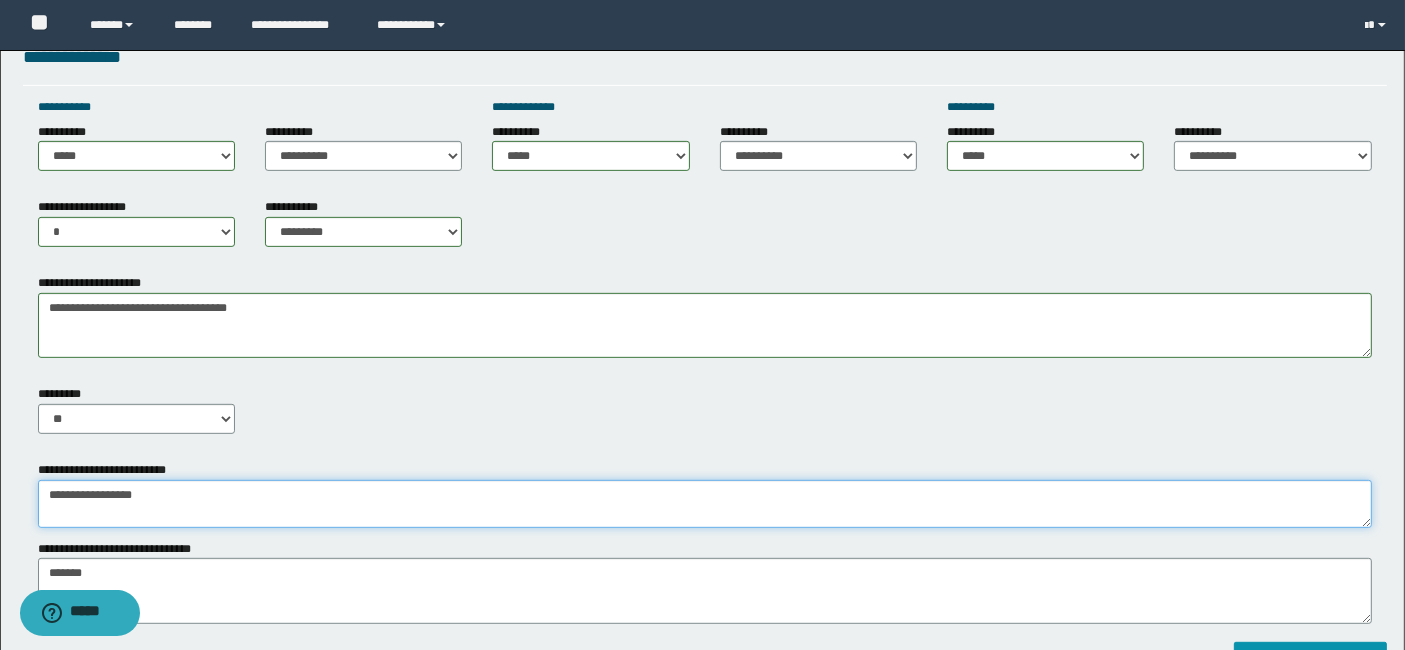 type on "**********" 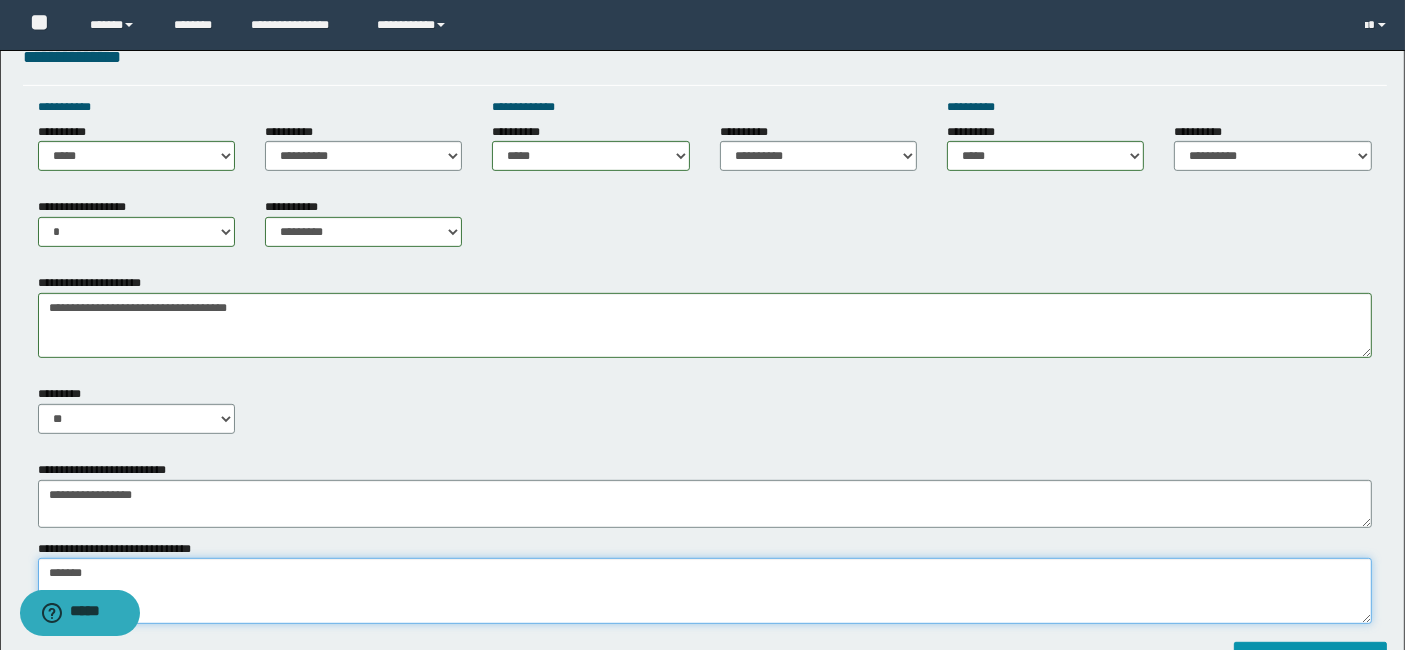 click on "*******" at bounding box center (705, 590) 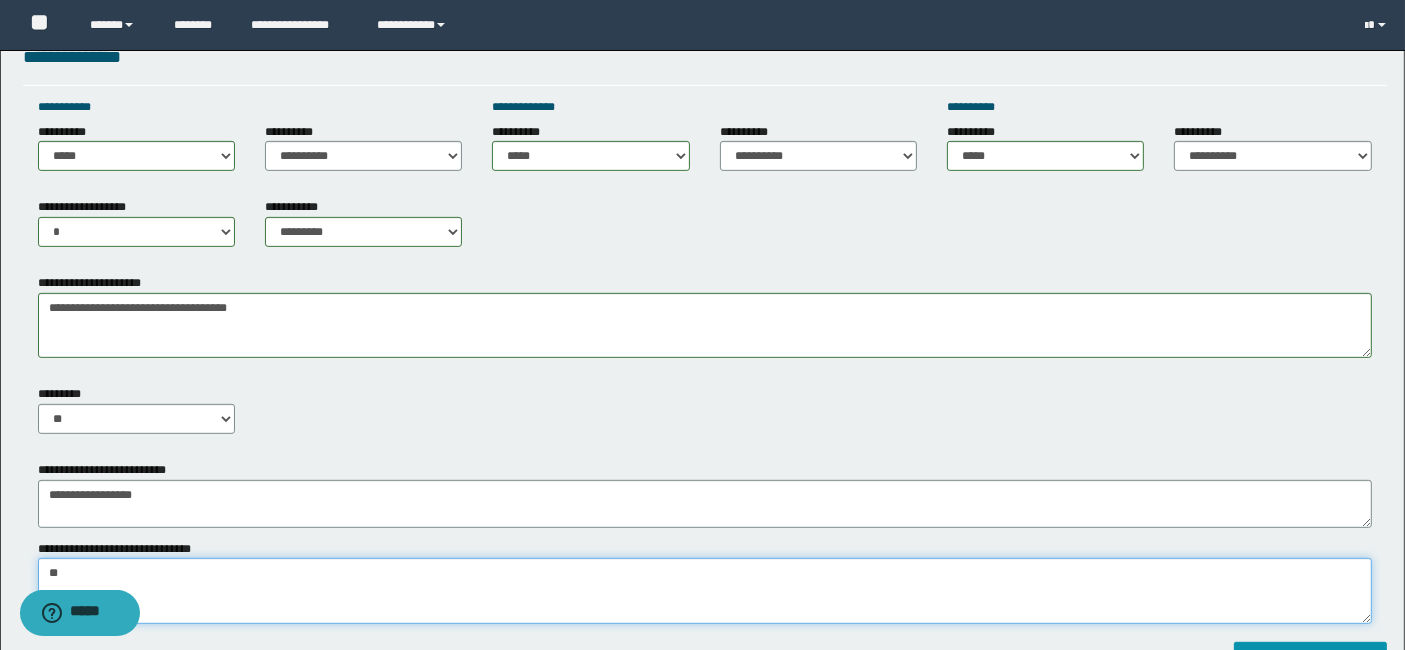 type on "*" 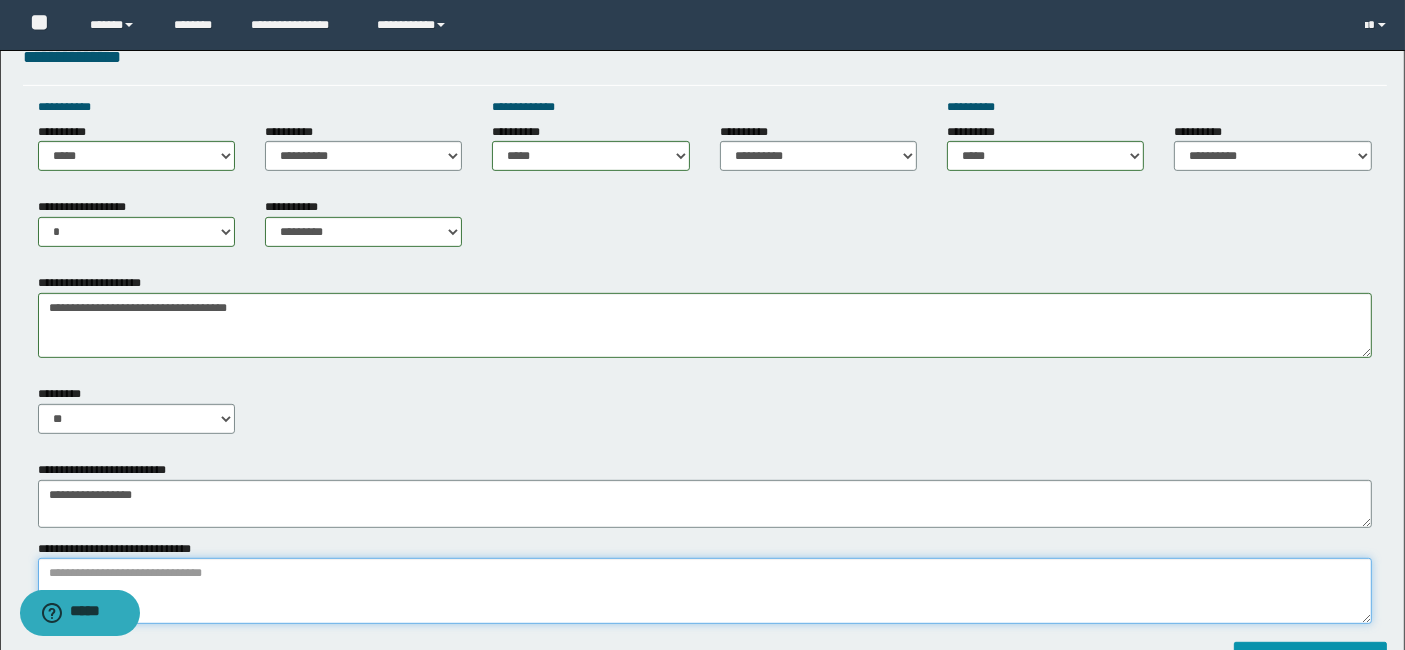 type 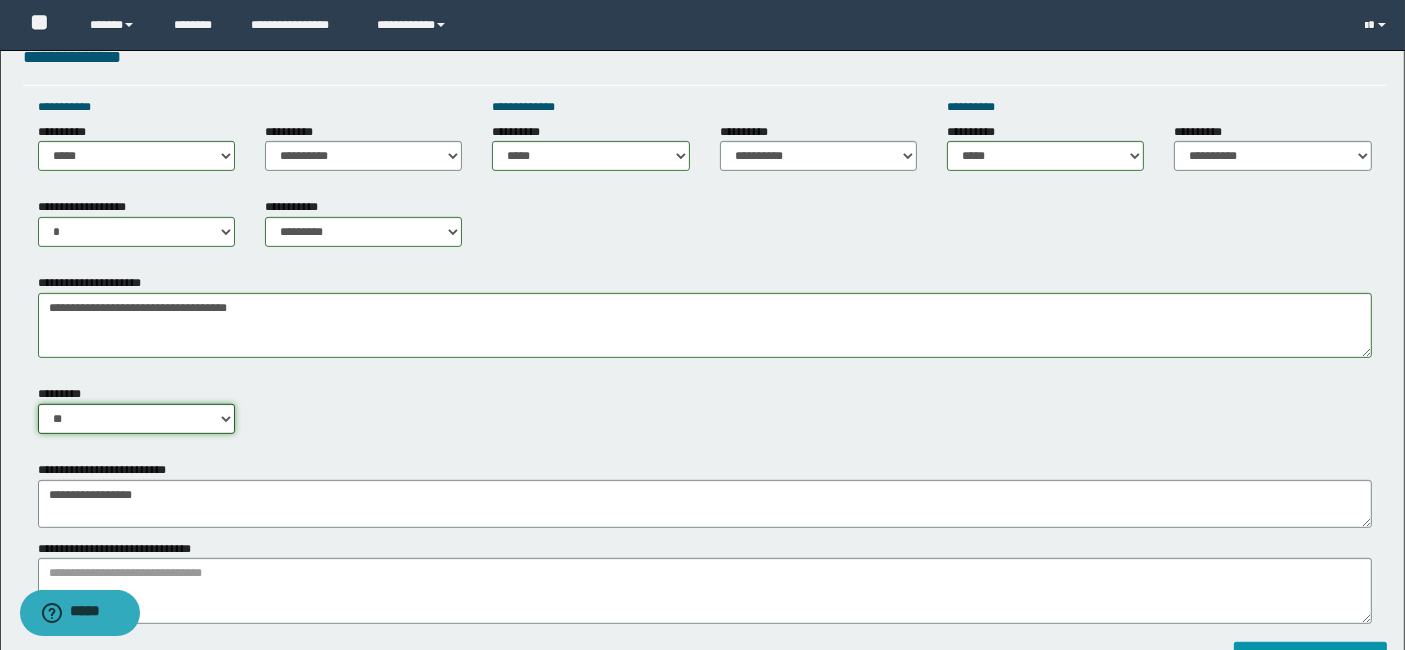 click on "**
**" at bounding box center [136, 419] 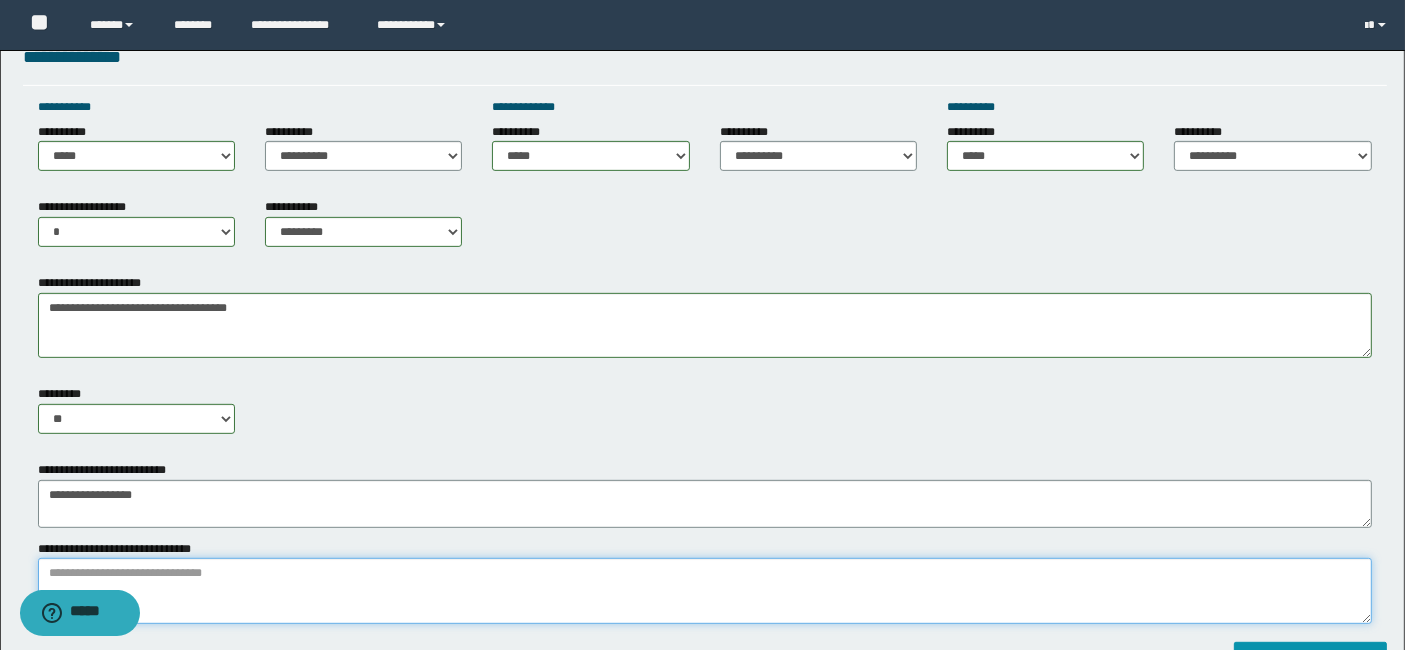click on "*******" at bounding box center (705, 590) 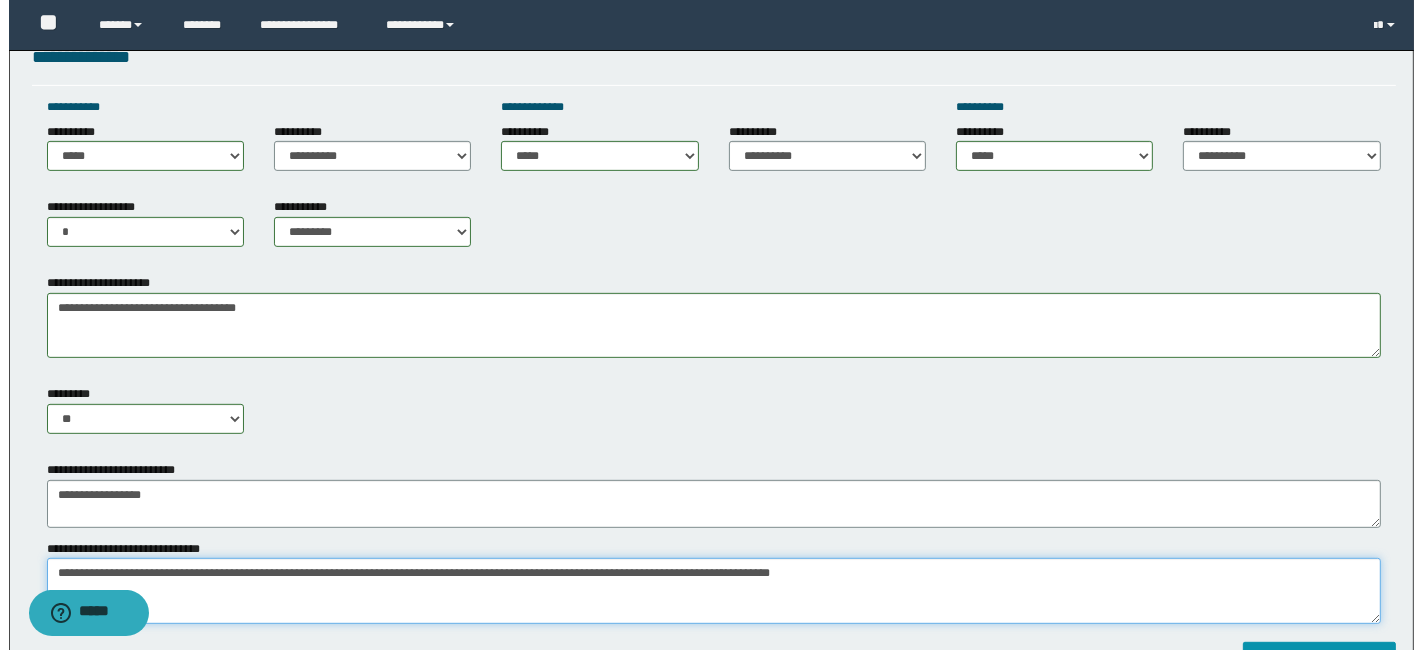 scroll, scrollTop: 1211, scrollLeft: 0, axis: vertical 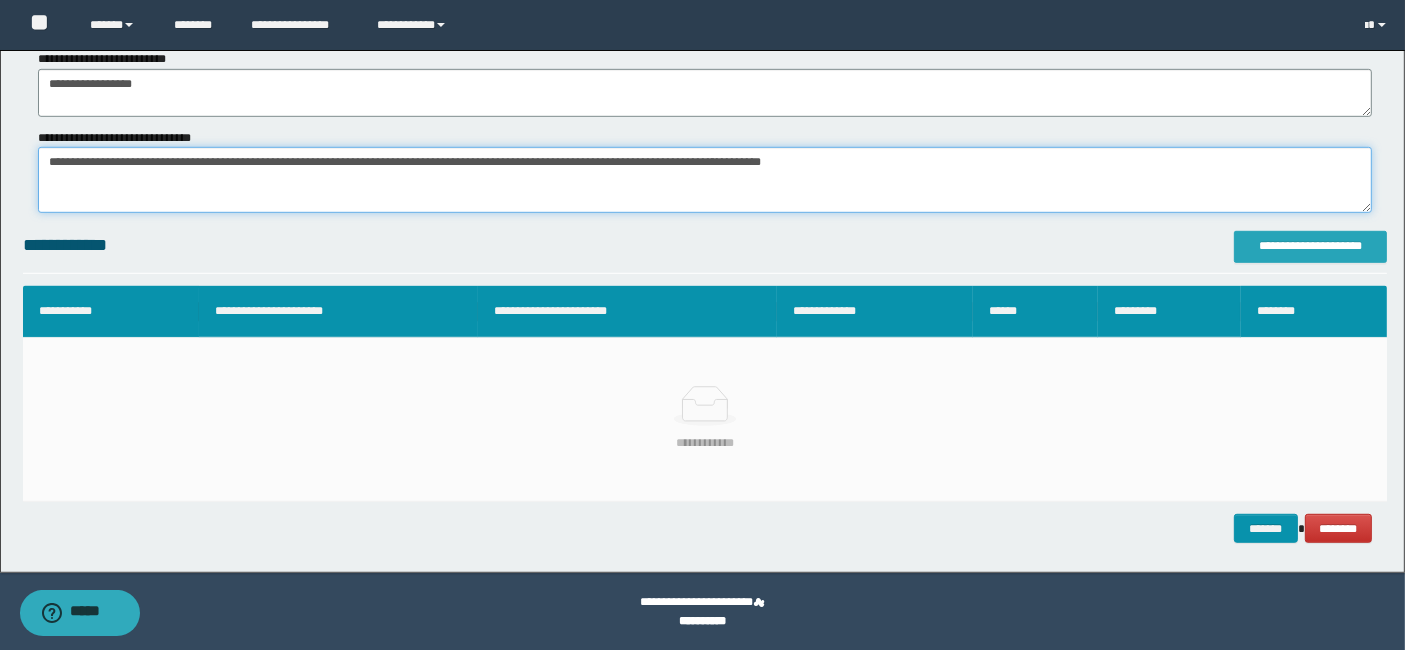 type on "**********" 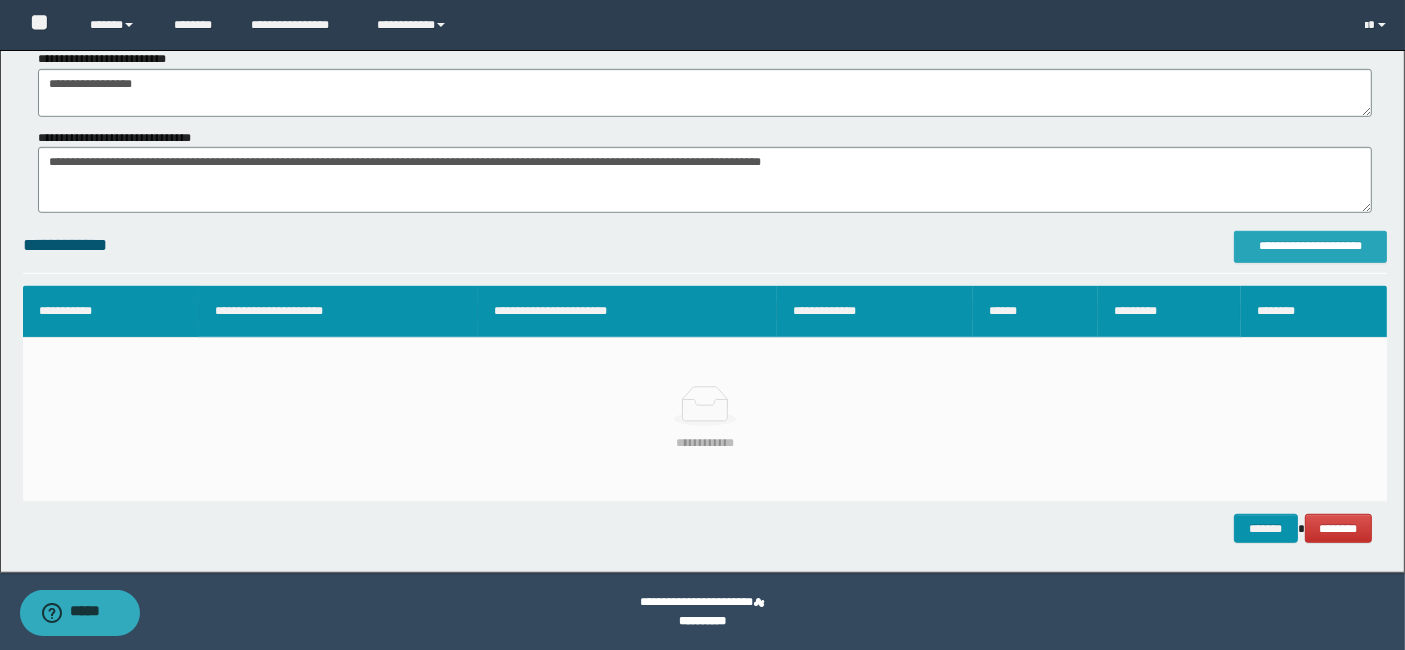 click on "**********" at bounding box center [1310, 246] 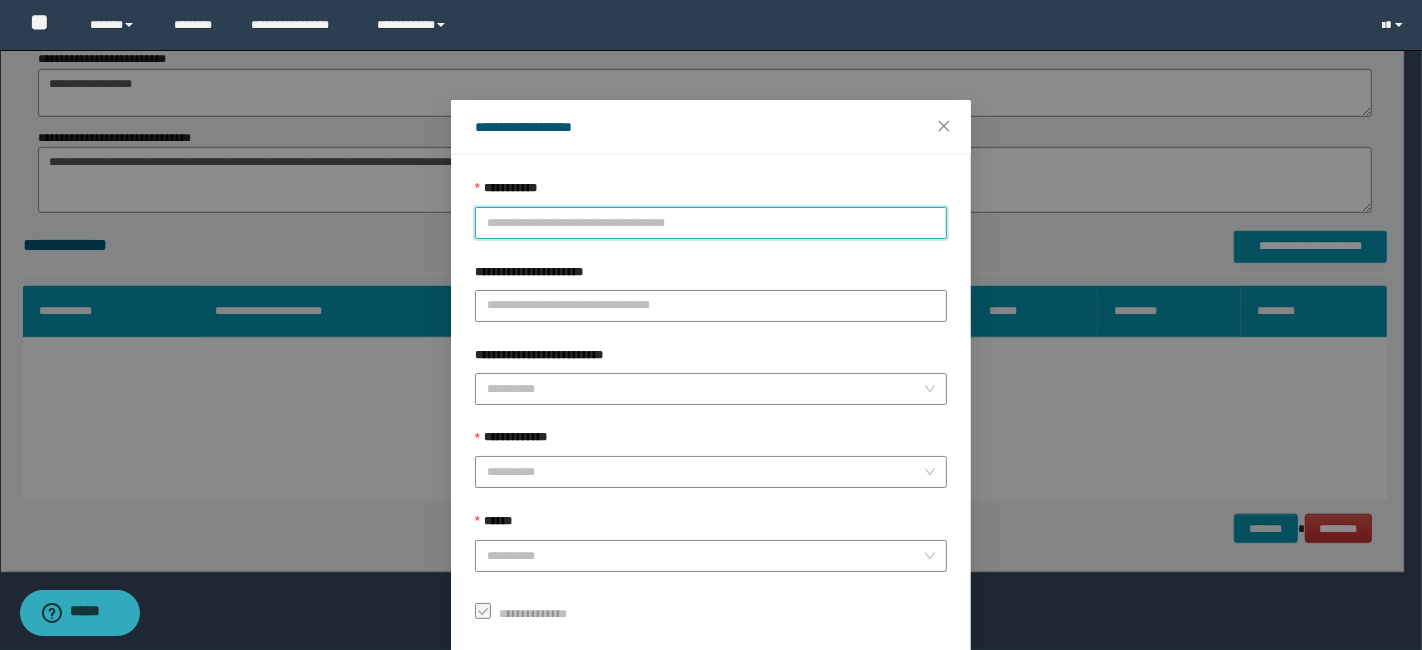click on "**********" at bounding box center (711, 223) 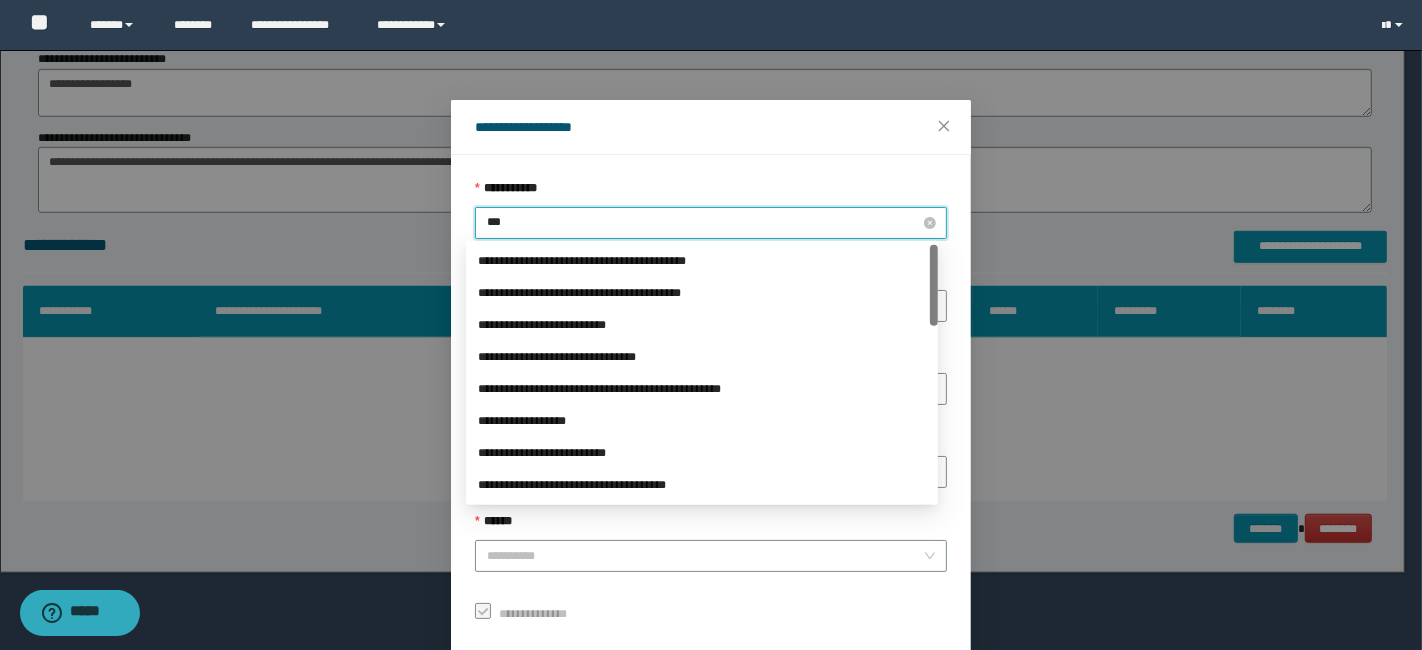 type on "****" 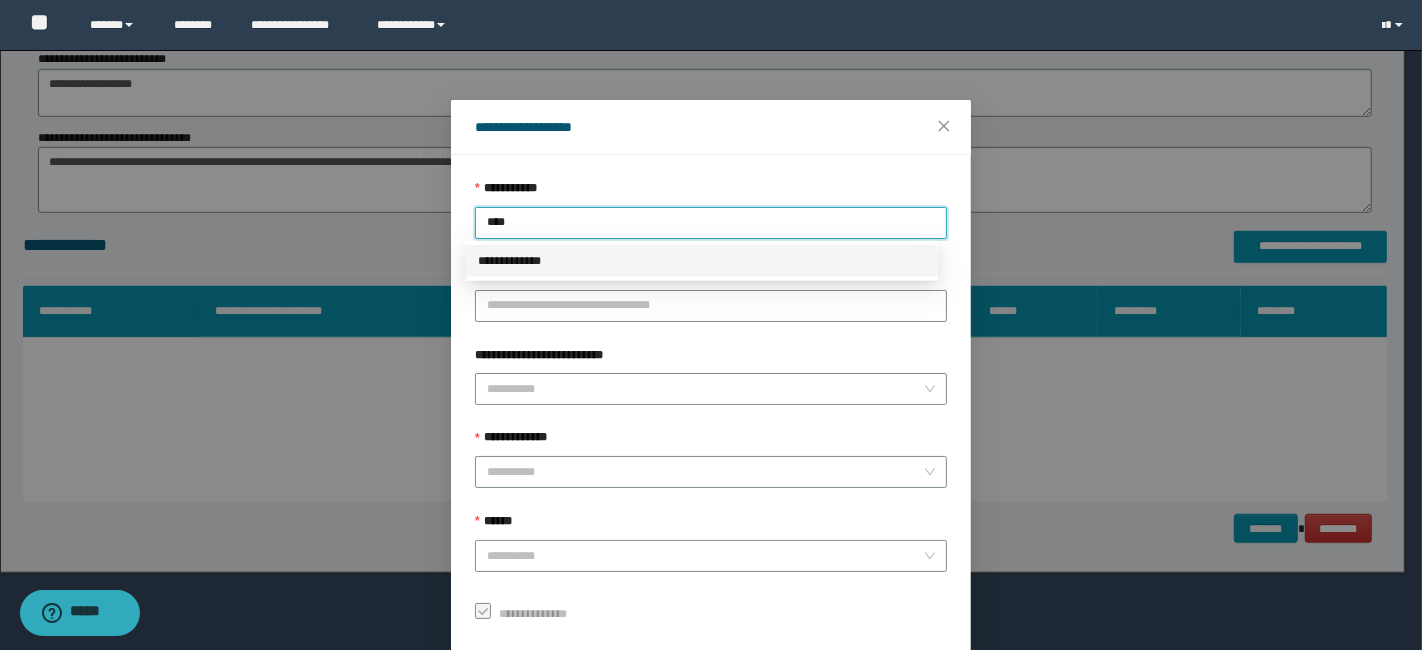 click on "**********" at bounding box center (702, 261) 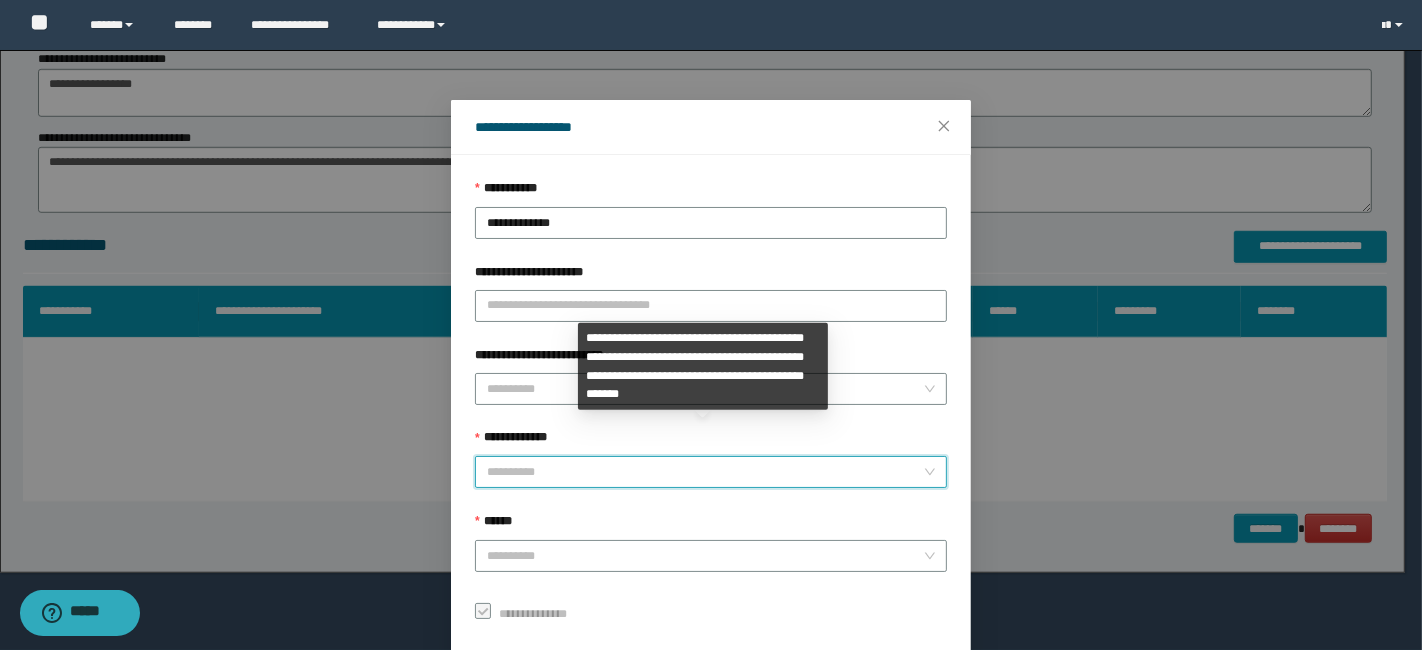 click on "**********" at bounding box center (705, 472) 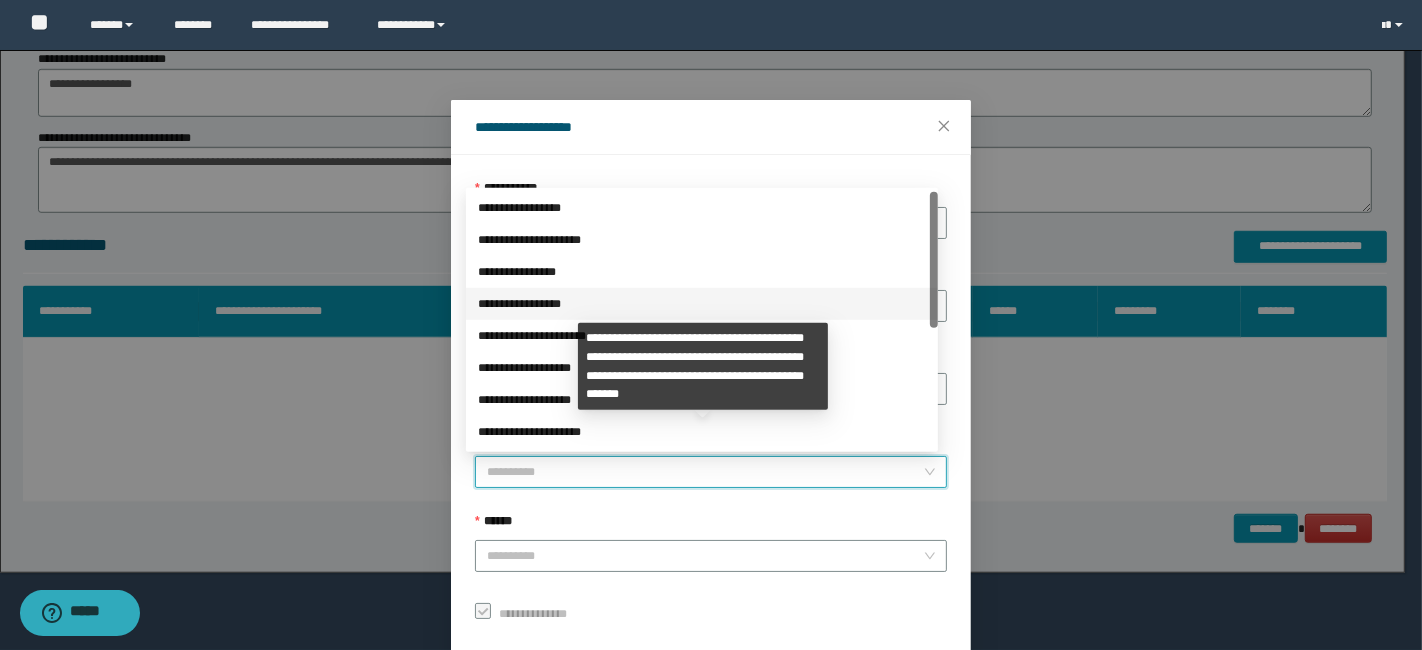 click at bounding box center [934, 260] 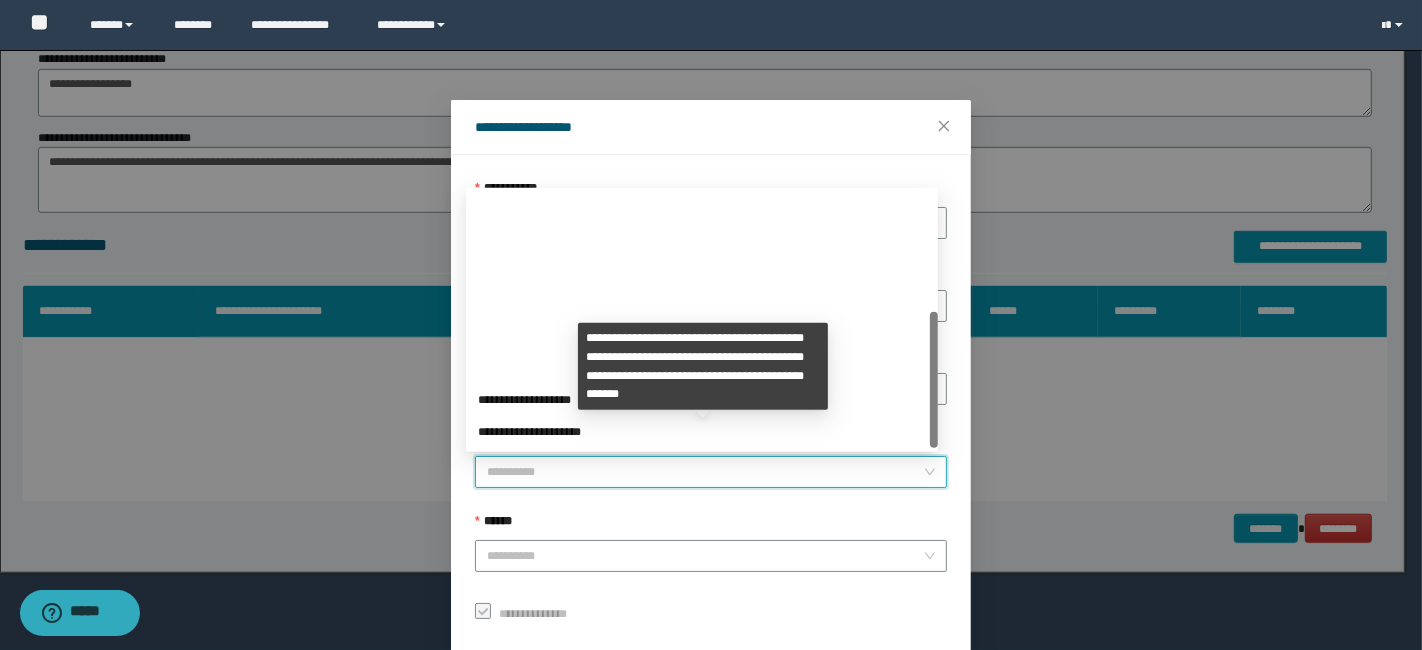 scroll, scrollTop: 223, scrollLeft: 0, axis: vertical 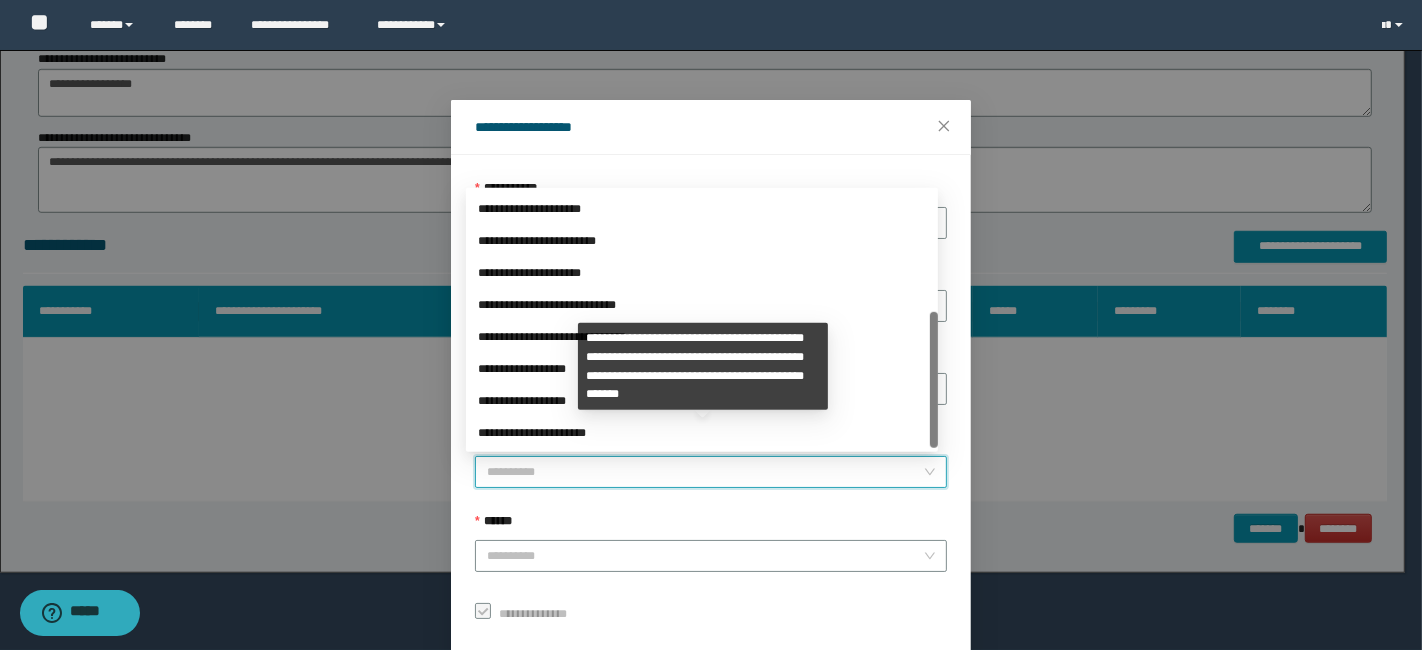 drag, startPoint x: 934, startPoint y: 234, endPoint x: 942, endPoint y: 378, distance: 144.22205 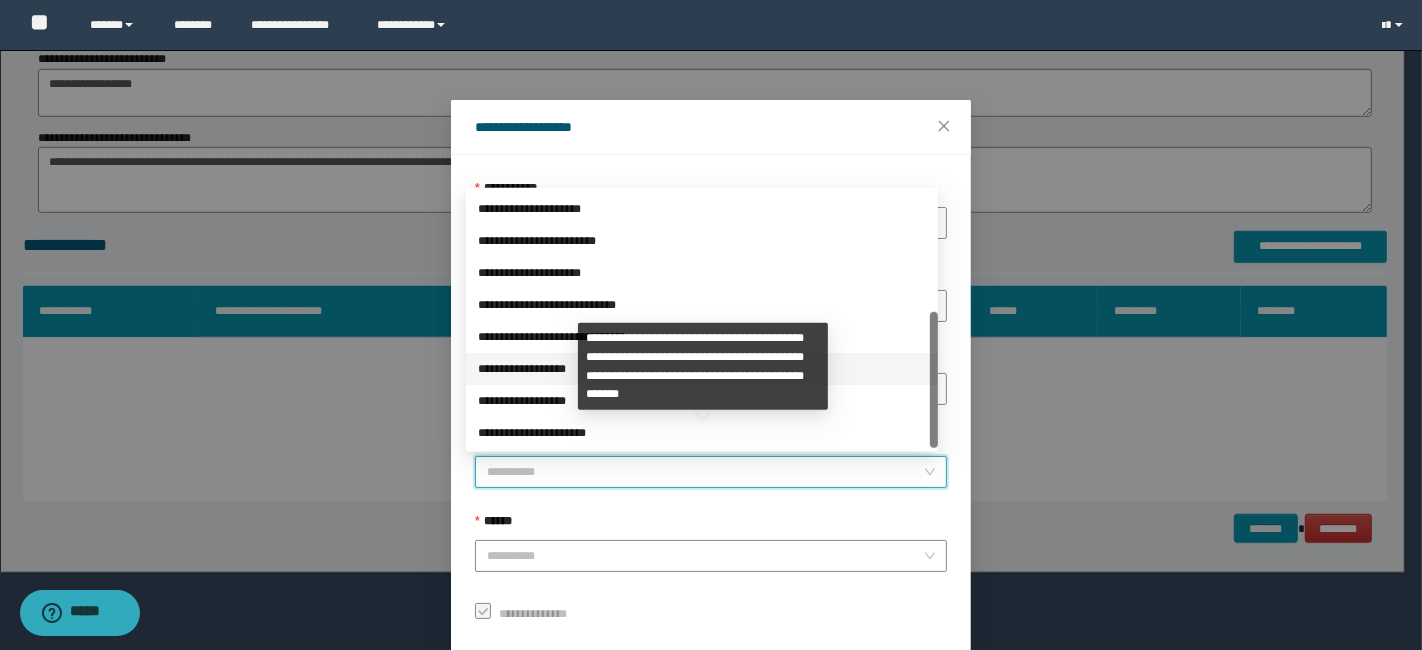 click on "**********" at bounding box center (702, 369) 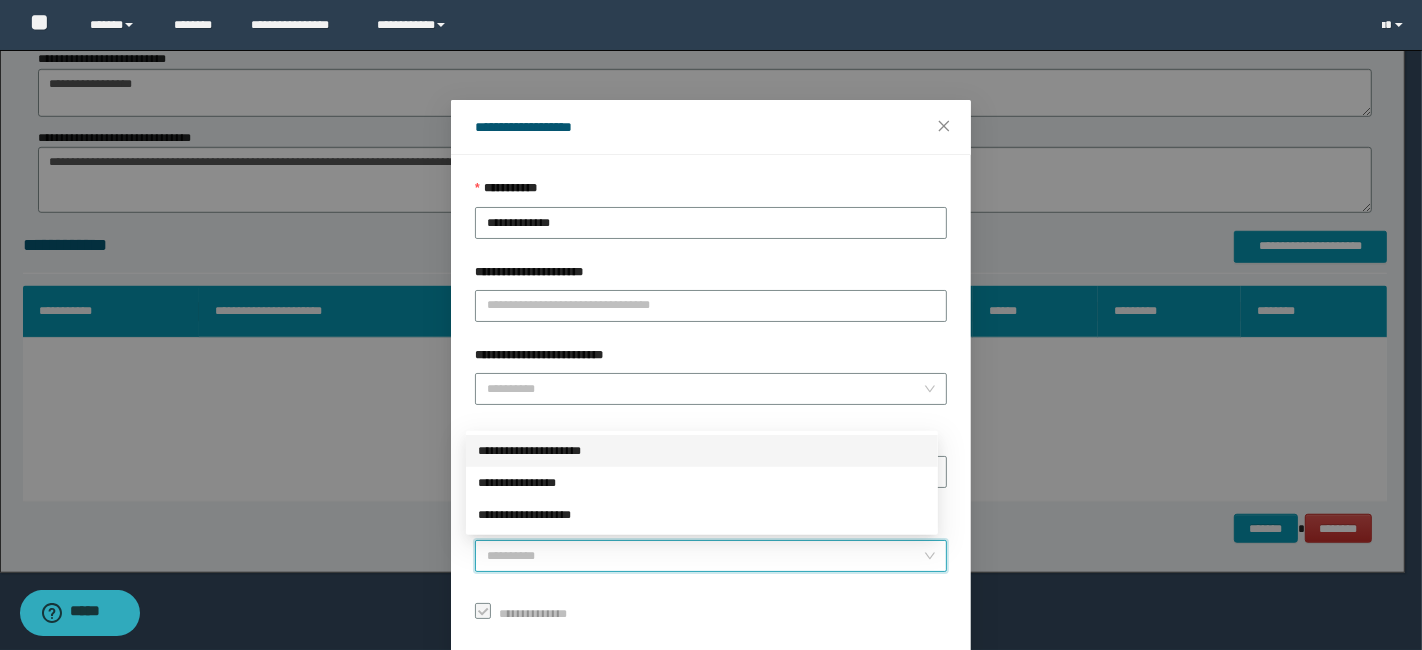 click on "******" at bounding box center [705, 556] 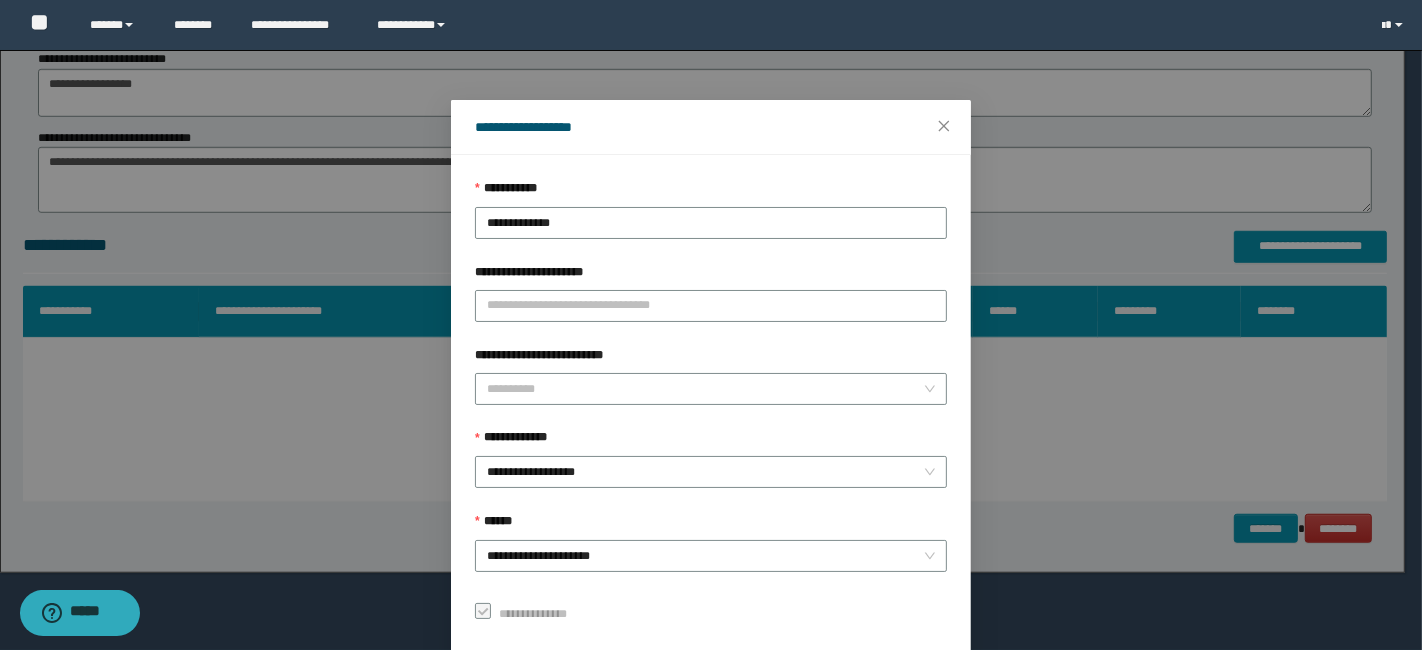 scroll, scrollTop: 100, scrollLeft: 0, axis: vertical 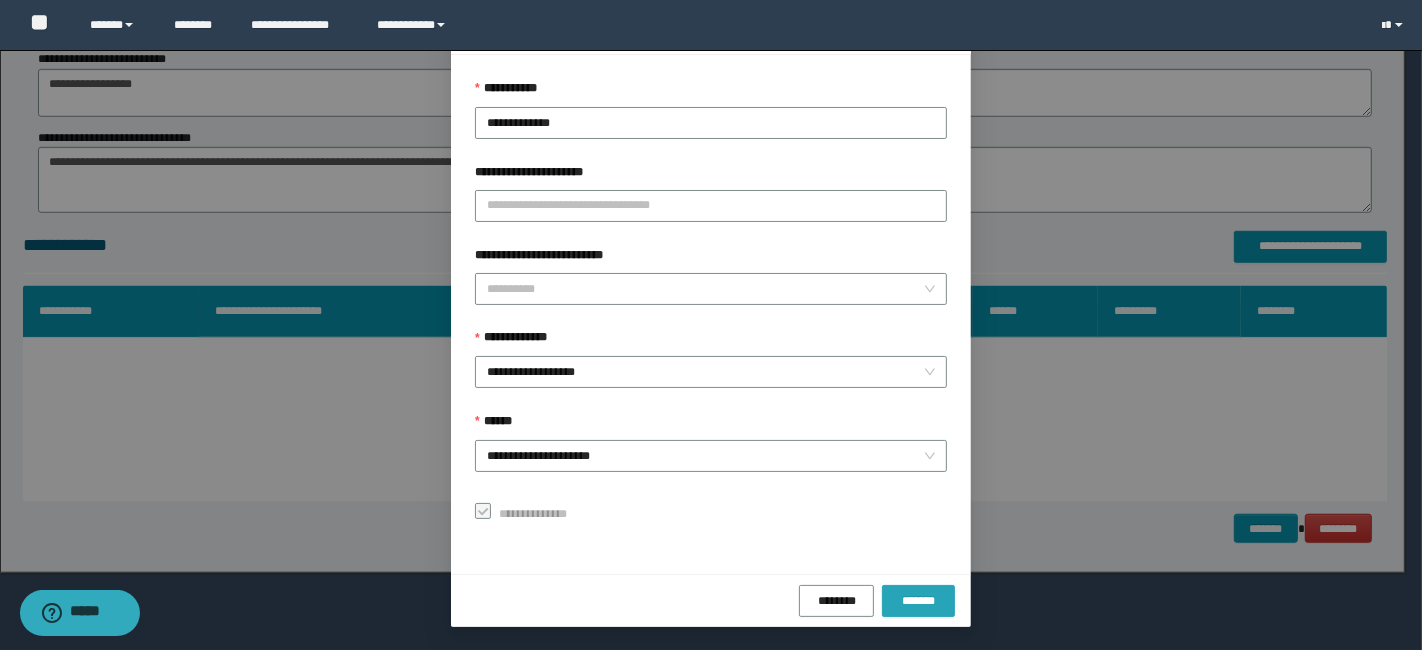 click on "*******" at bounding box center [918, 601] 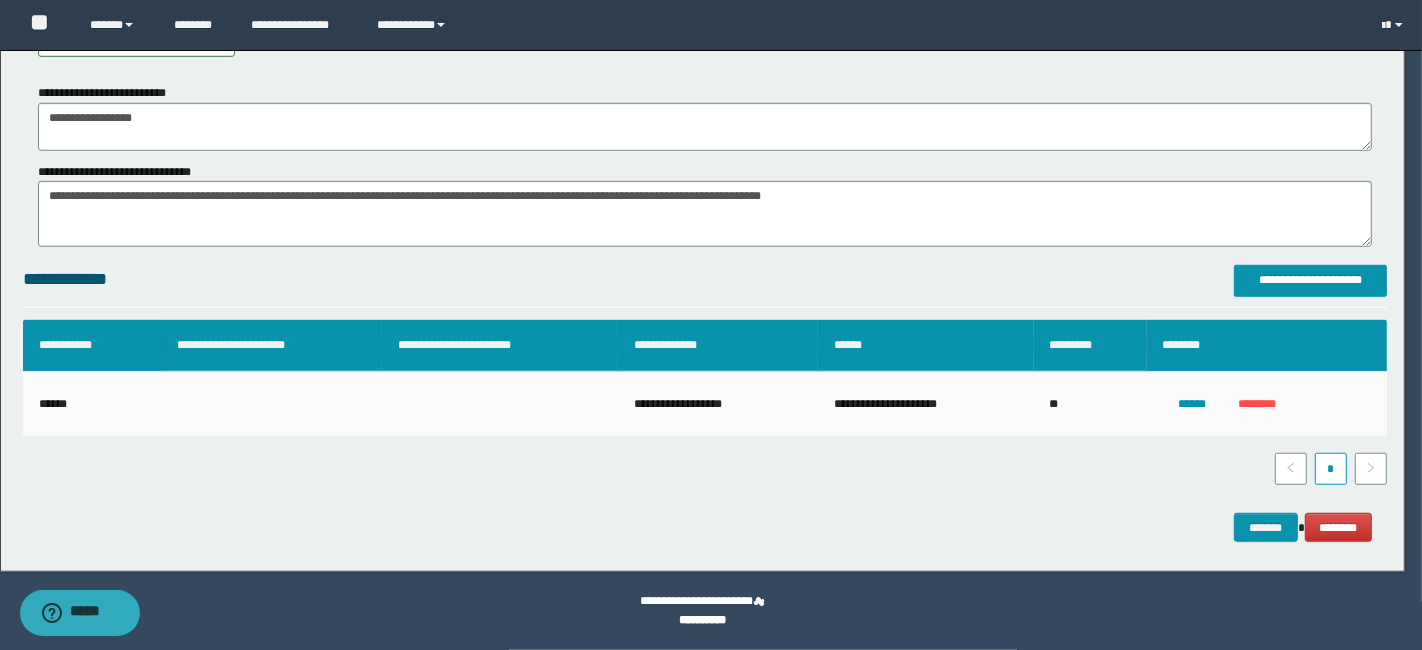 scroll, scrollTop: 52, scrollLeft: 0, axis: vertical 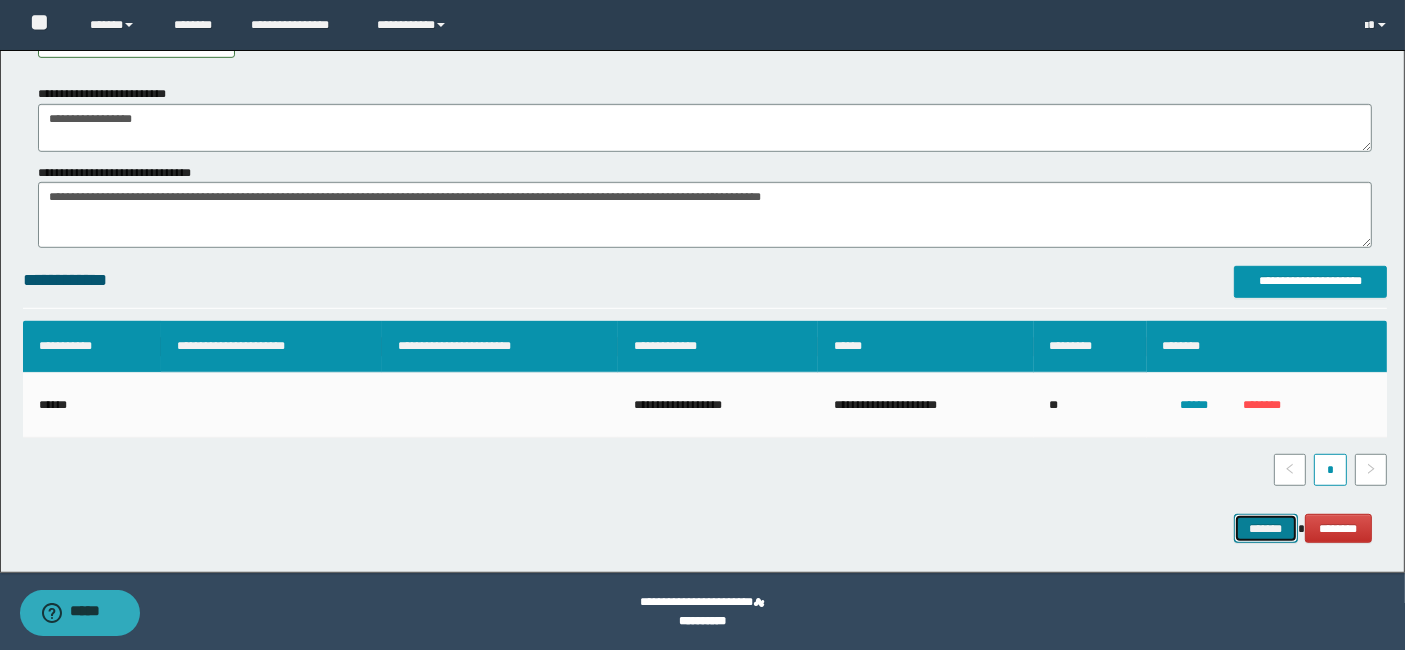 click on "*******" at bounding box center [1266, 528] 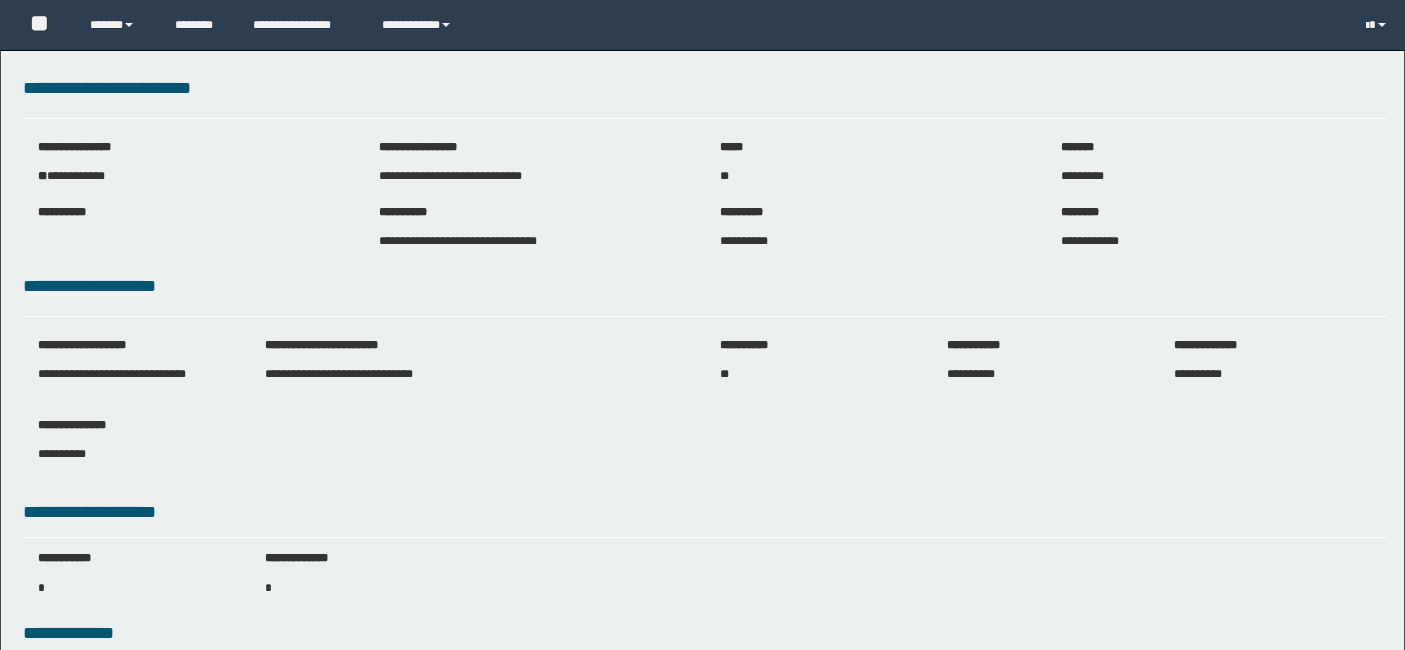 scroll, scrollTop: 0, scrollLeft: 0, axis: both 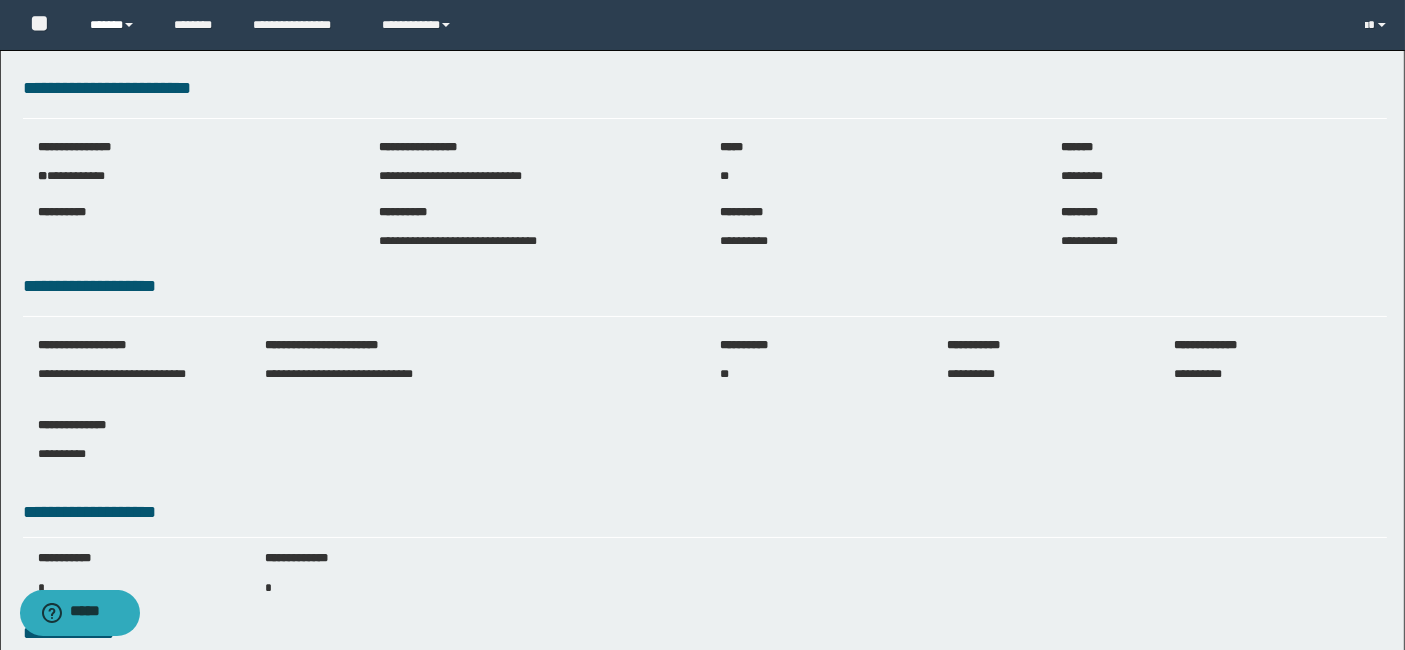 click on "******" at bounding box center (117, 25) 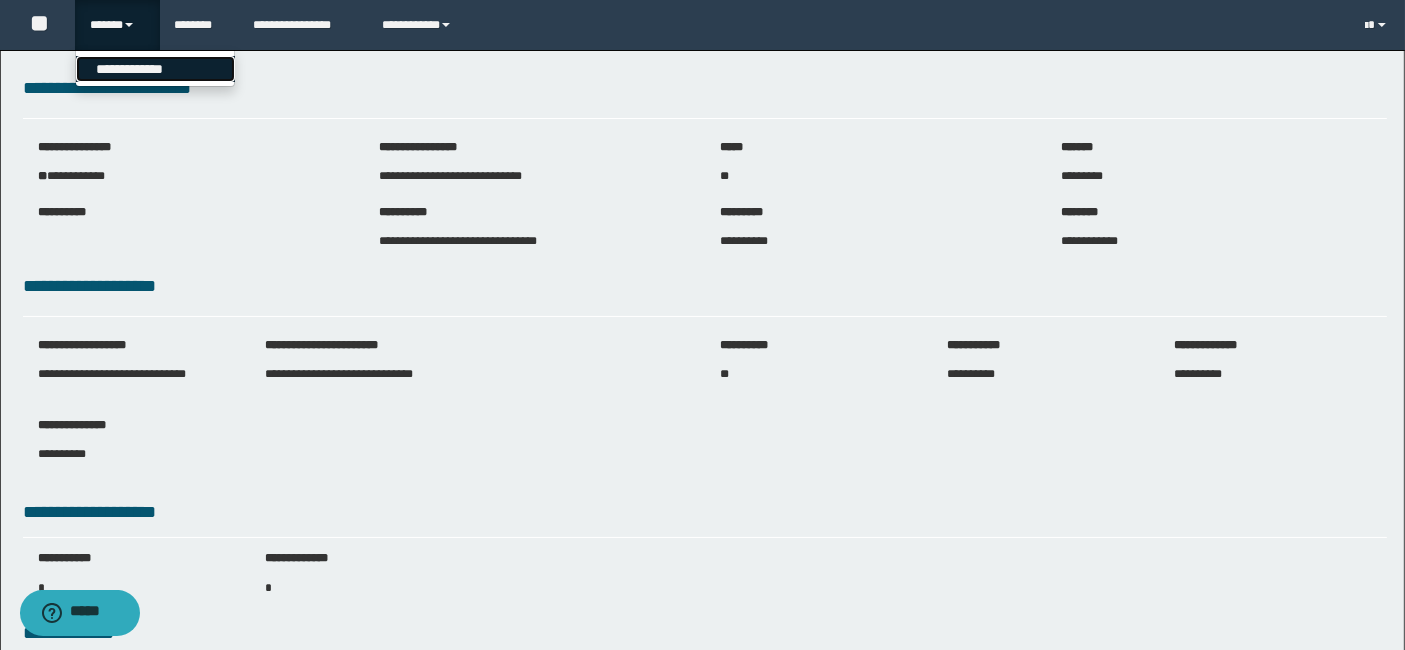 click on "**********" at bounding box center (155, 69) 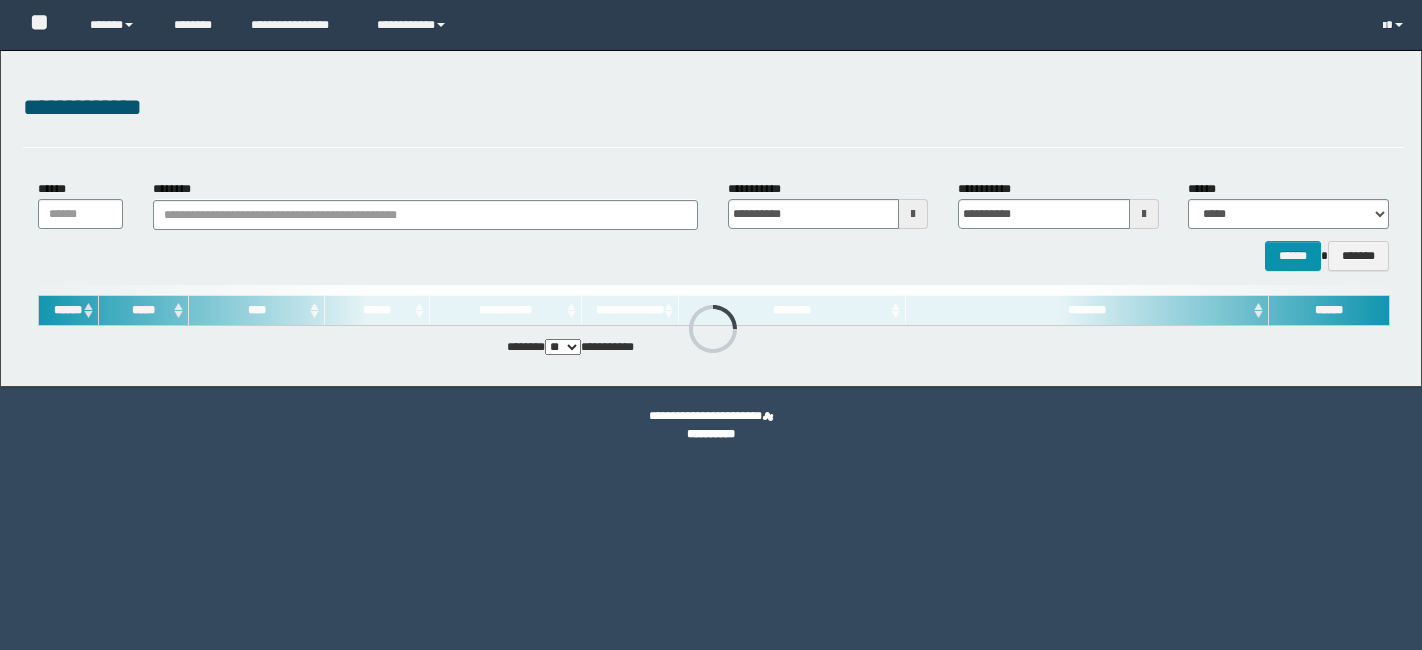 scroll, scrollTop: 0, scrollLeft: 0, axis: both 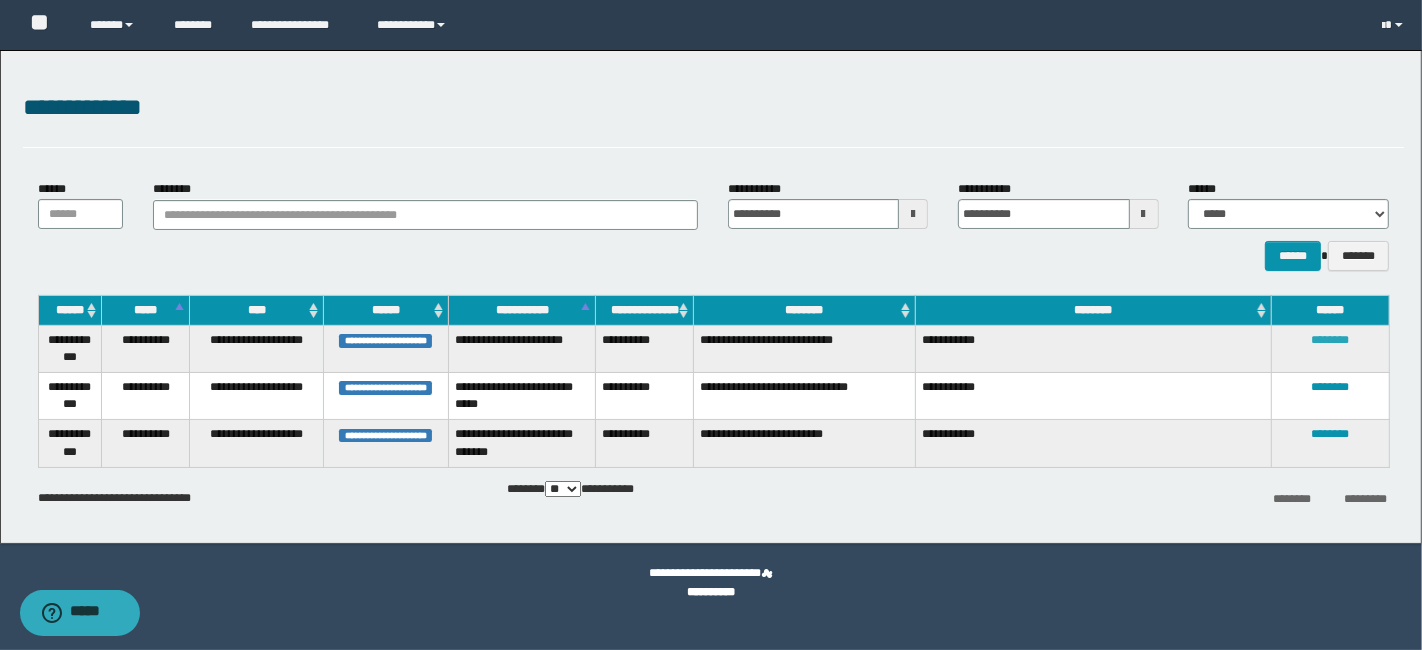 click on "********" at bounding box center [1330, 340] 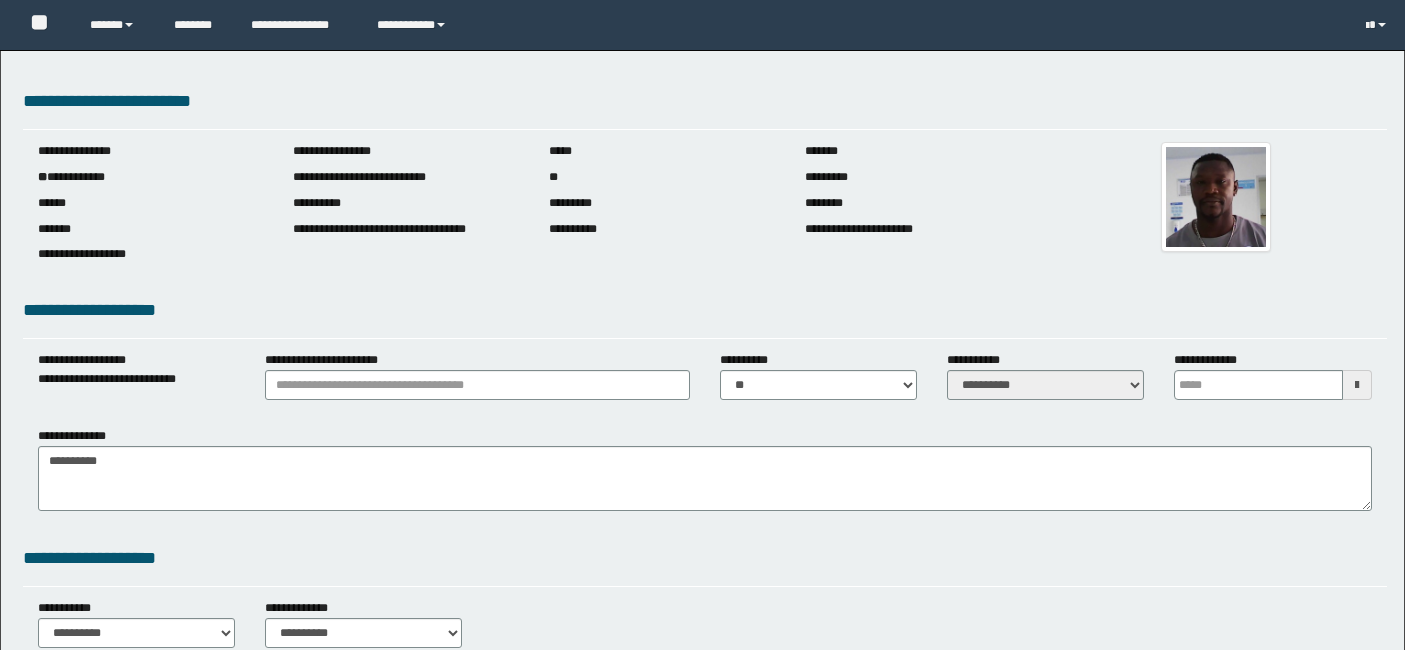 scroll, scrollTop: 0, scrollLeft: 0, axis: both 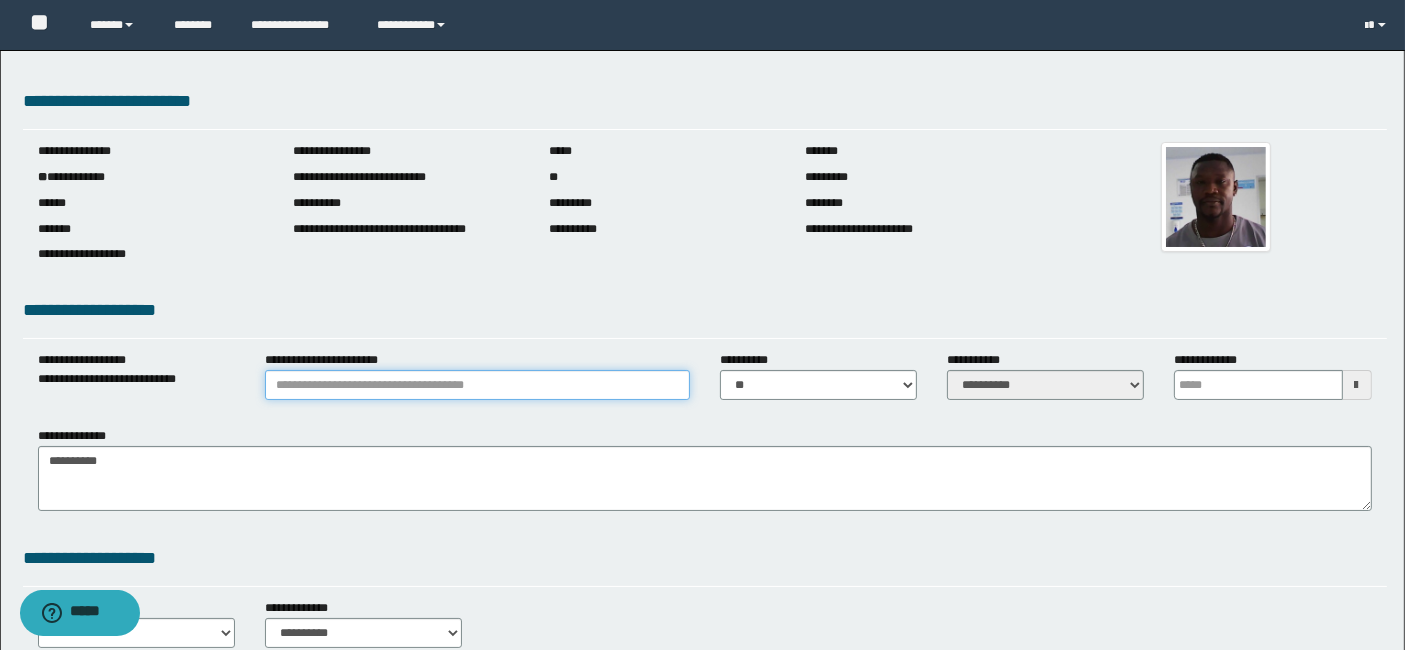 click on "**********" at bounding box center (477, 385) 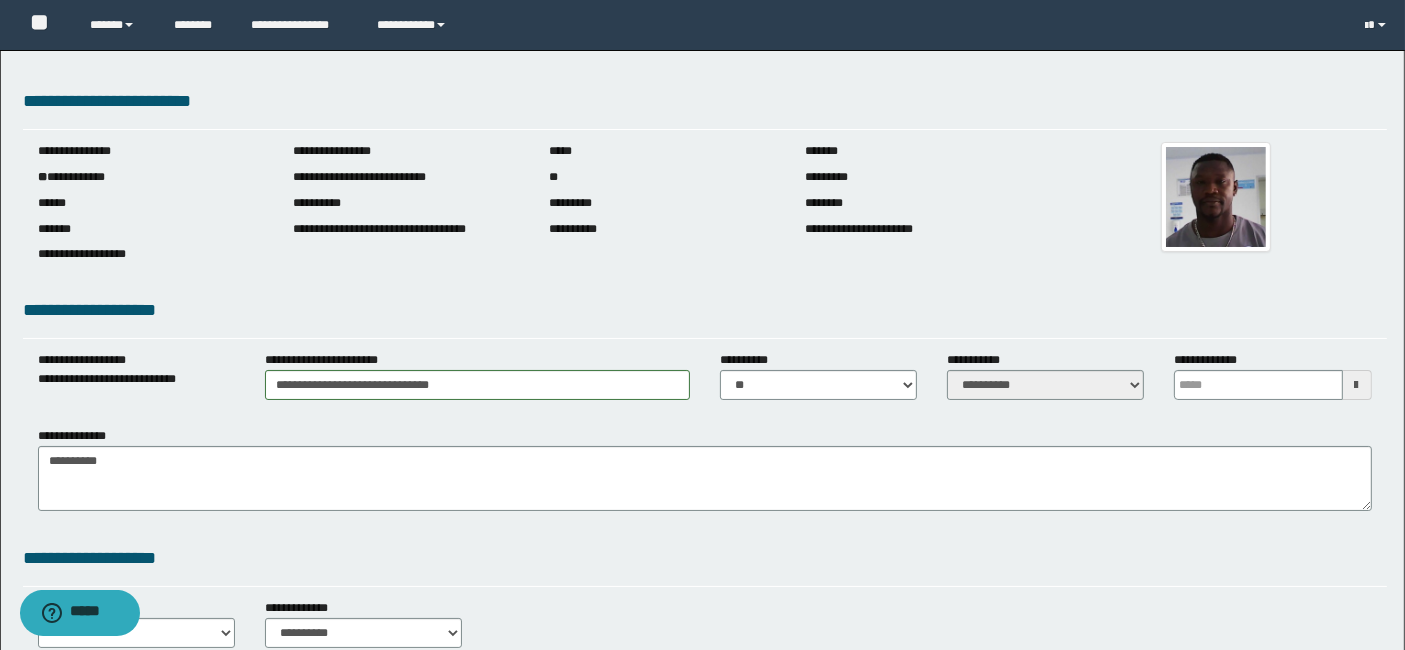 click at bounding box center [1357, 385] 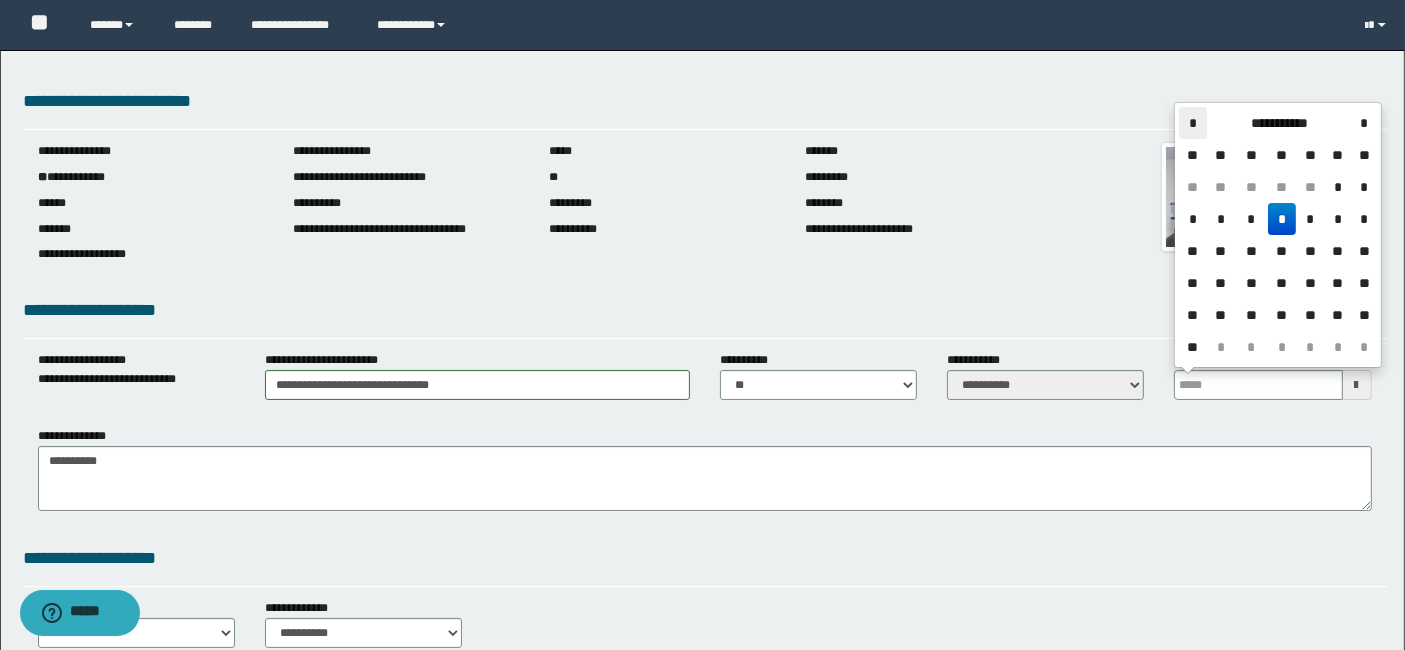 click on "*" at bounding box center [1193, 123] 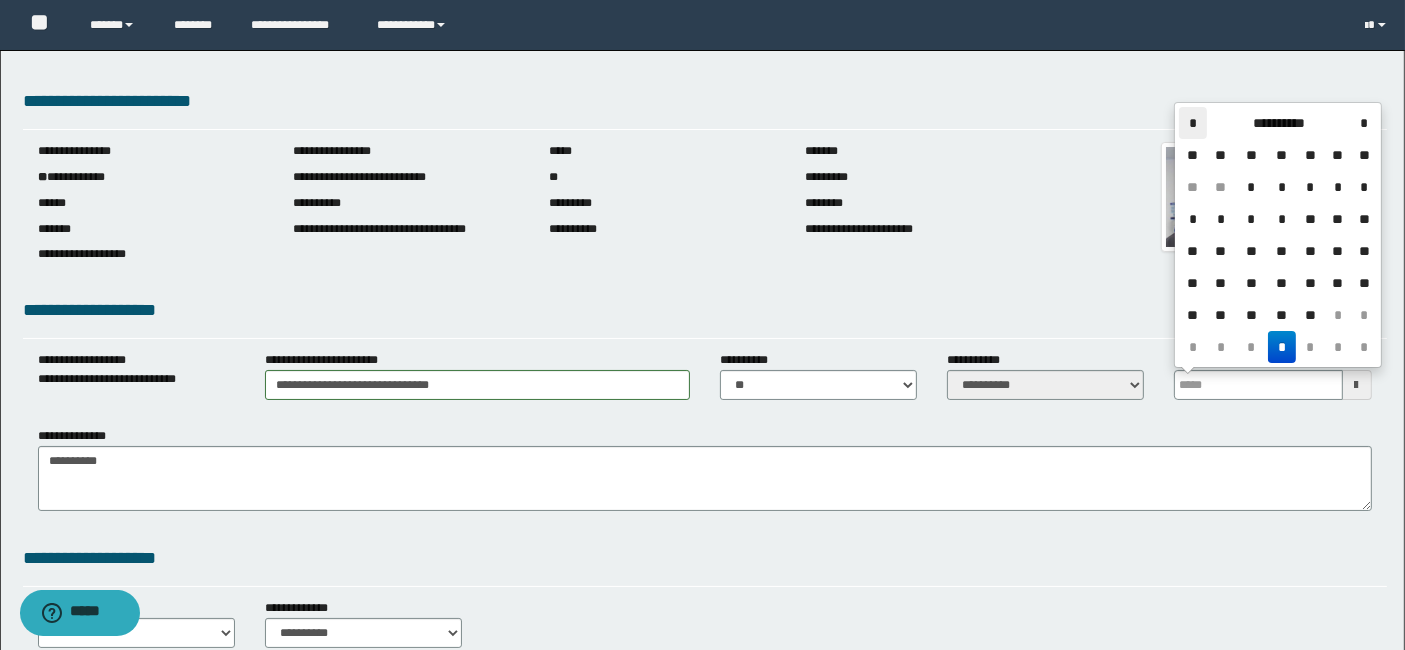 click on "*" at bounding box center [1193, 123] 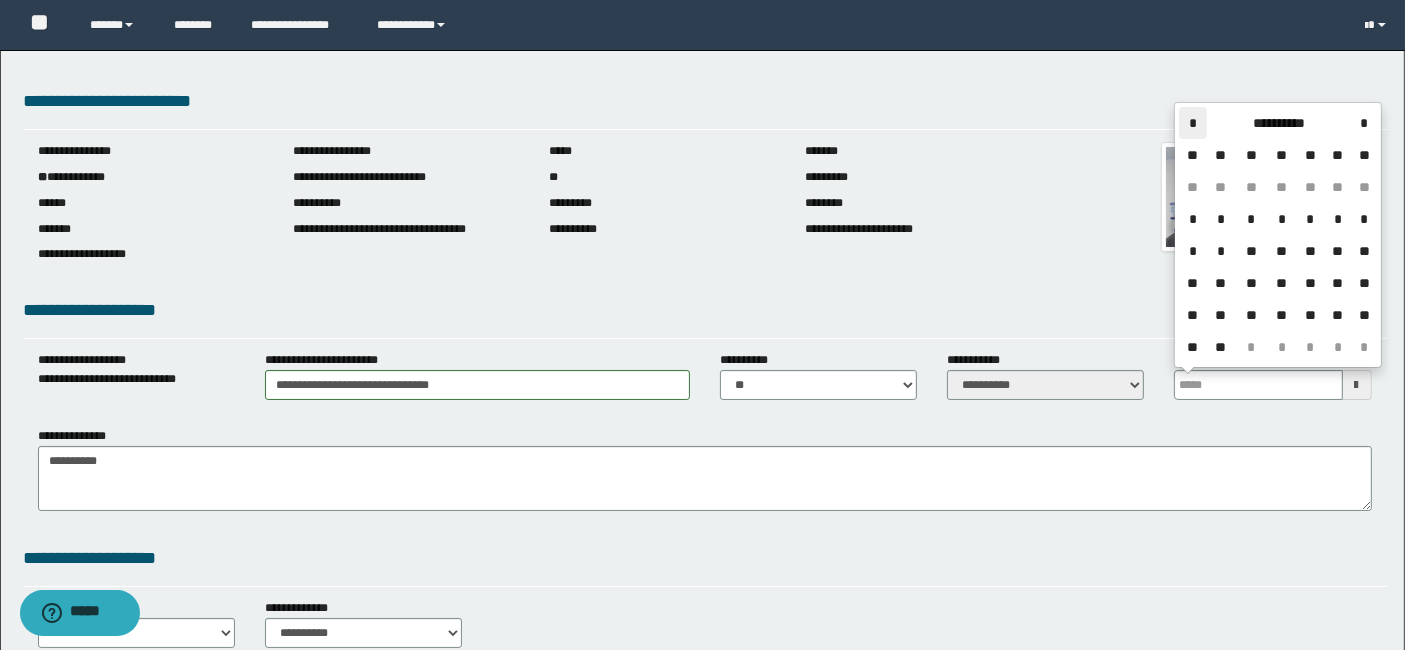 click on "*" at bounding box center [1193, 123] 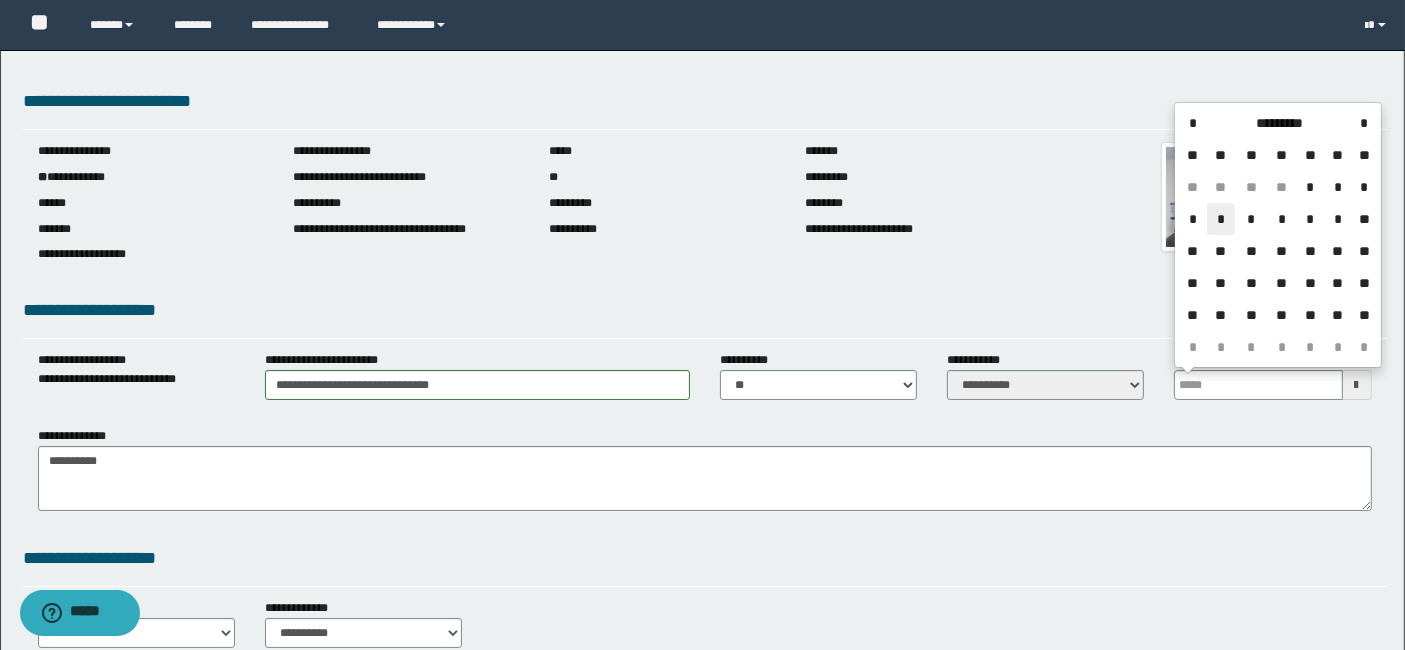 click on "*" at bounding box center [1221, 219] 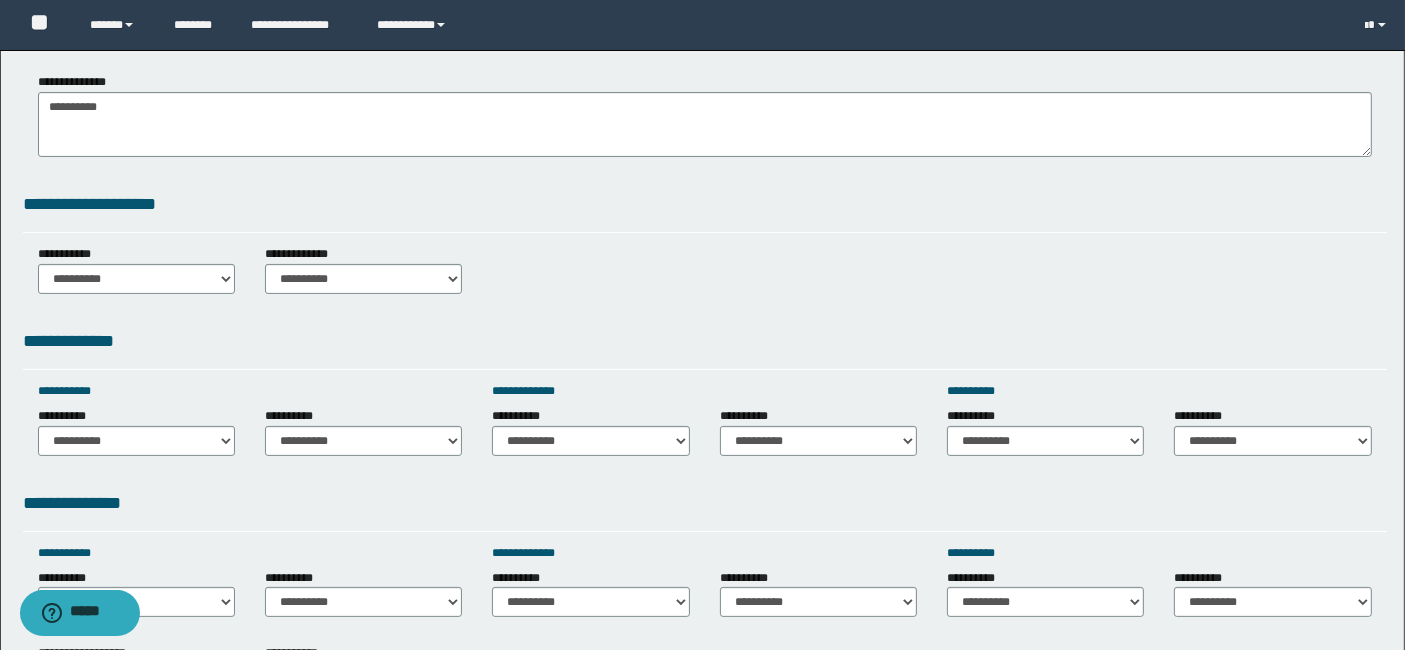 scroll, scrollTop: 355, scrollLeft: 0, axis: vertical 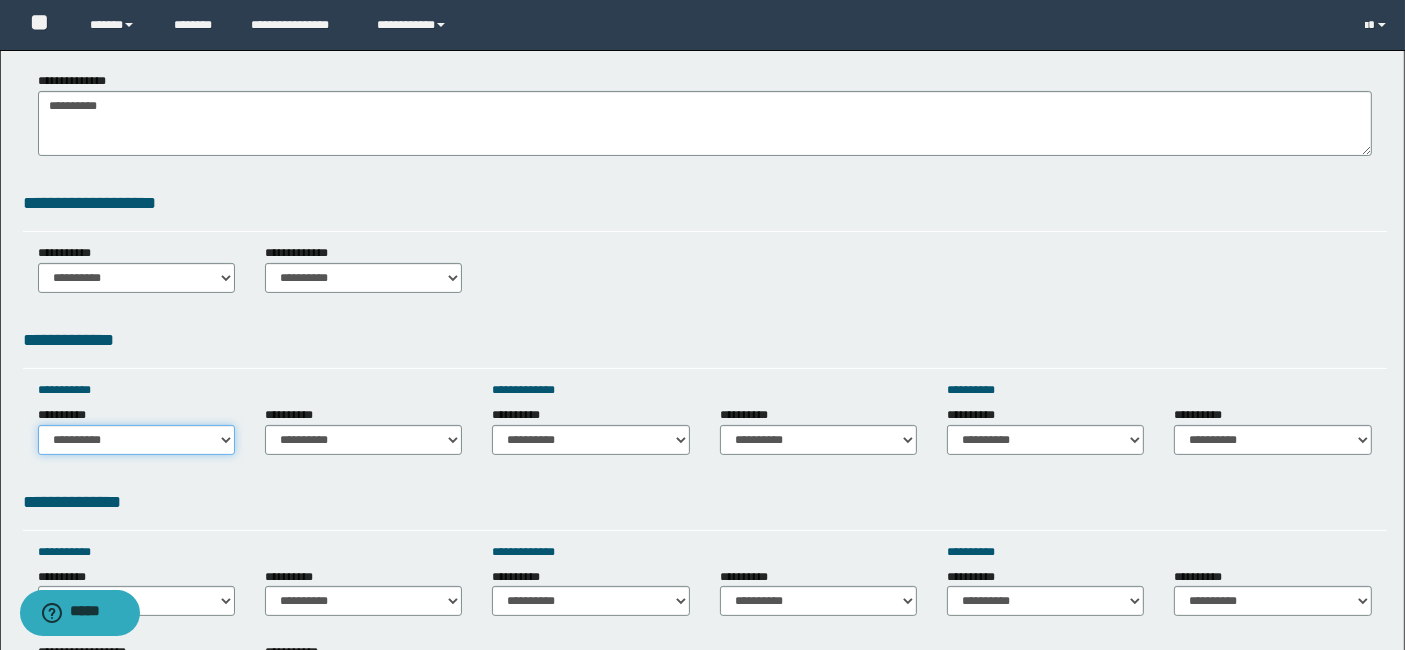 click on "**********" at bounding box center (136, 440) 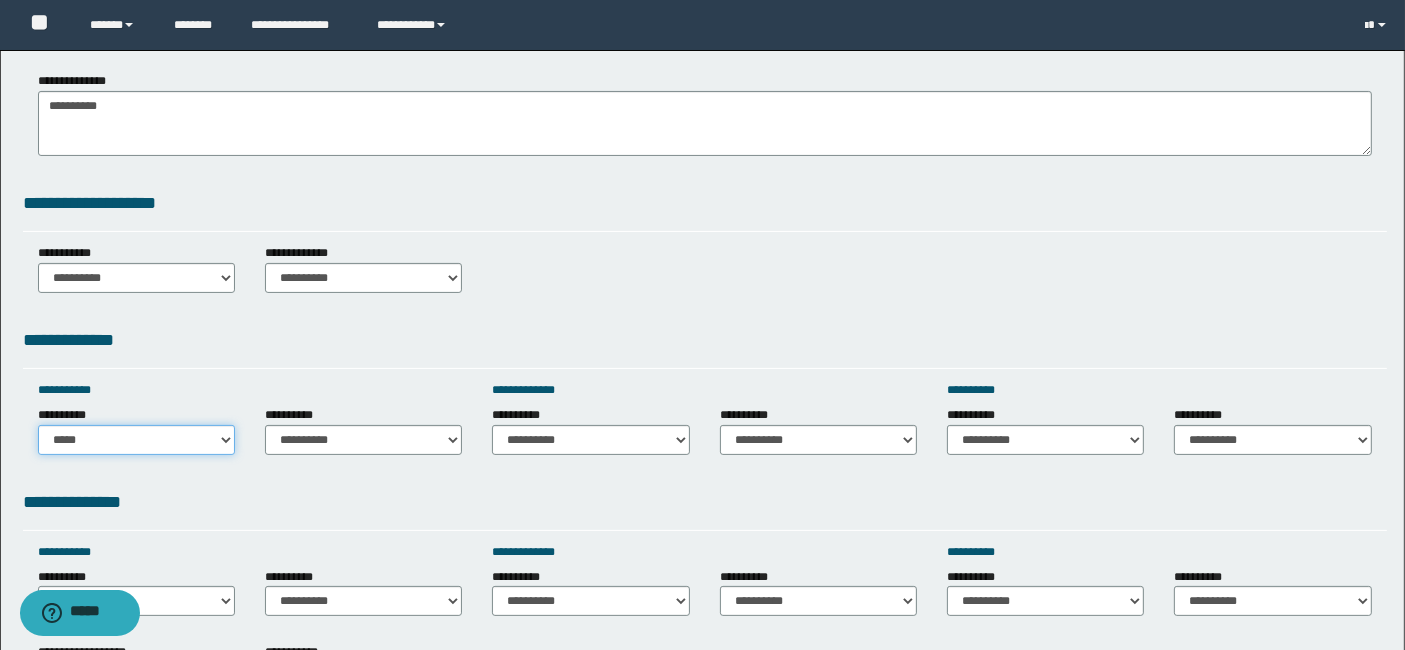 click on "**********" at bounding box center [136, 440] 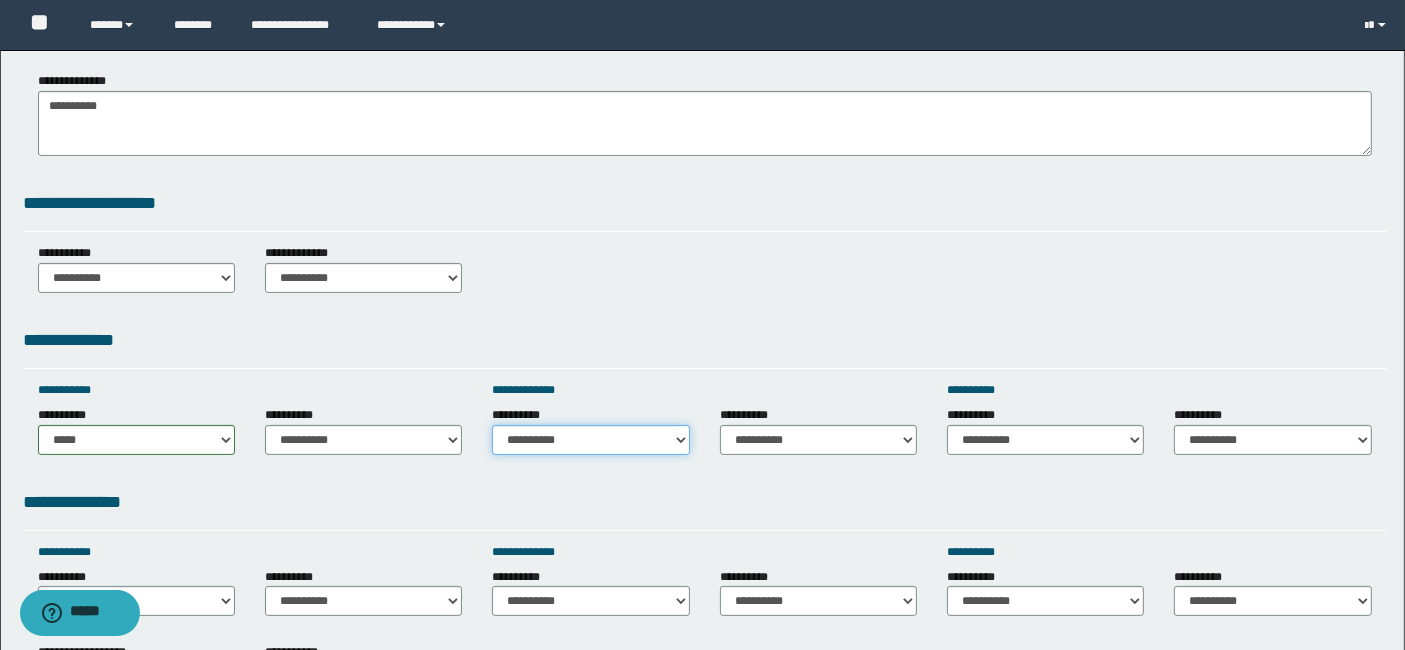 click on "**********" at bounding box center (590, 440) 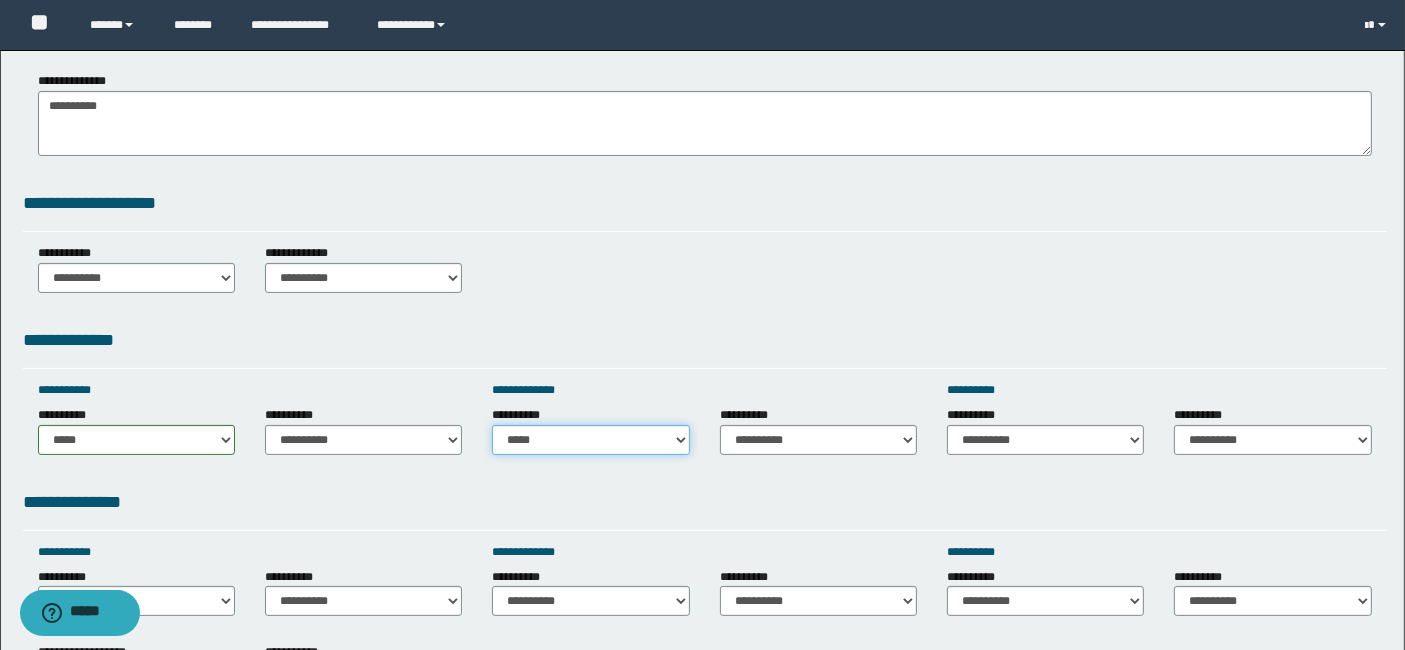 click on "**********" at bounding box center [590, 440] 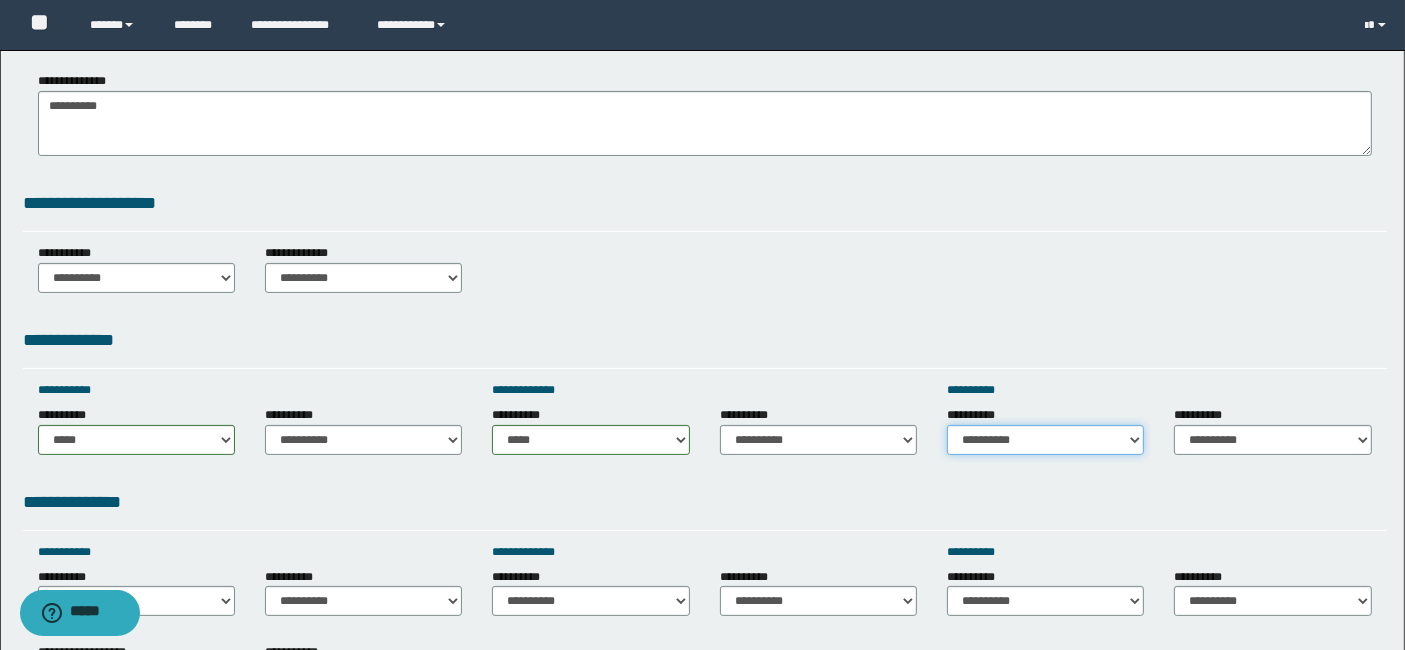 click on "**********" at bounding box center (1045, 440) 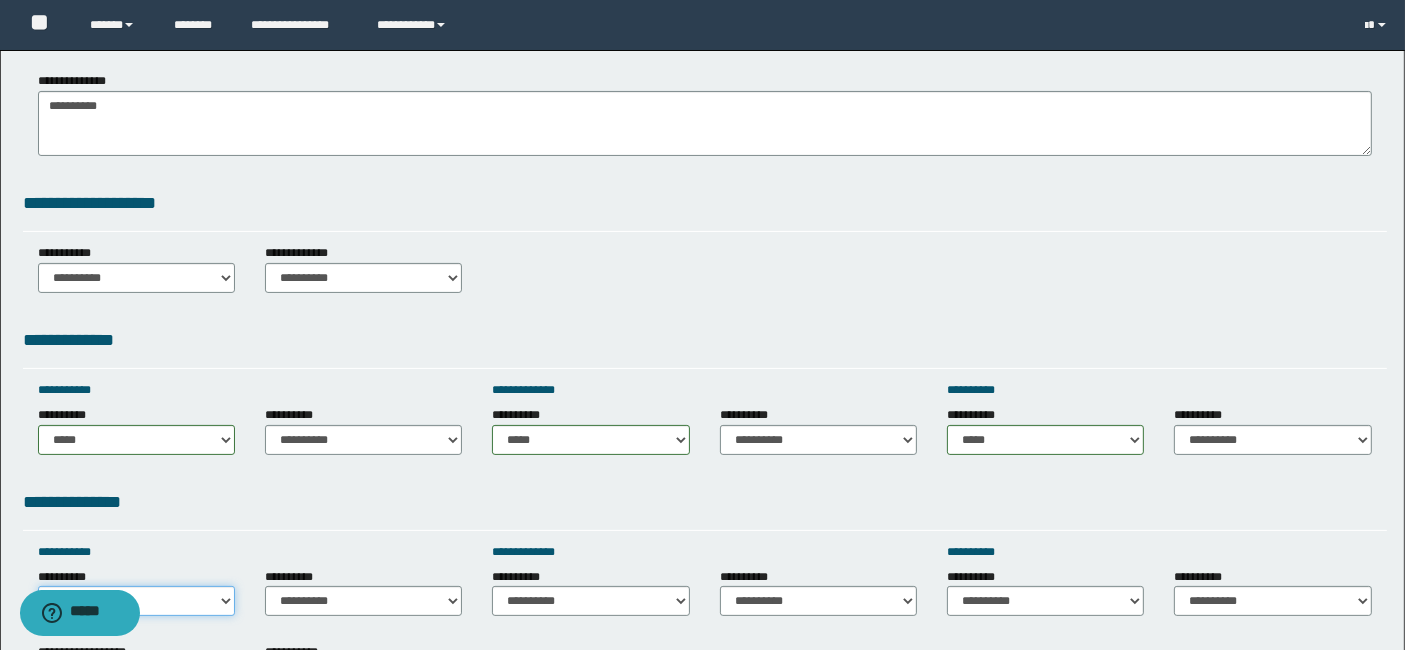 drag, startPoint x: 218, startPoint y: 598, endPoint x: 191, endPoint y: 555, distance: 50.77401 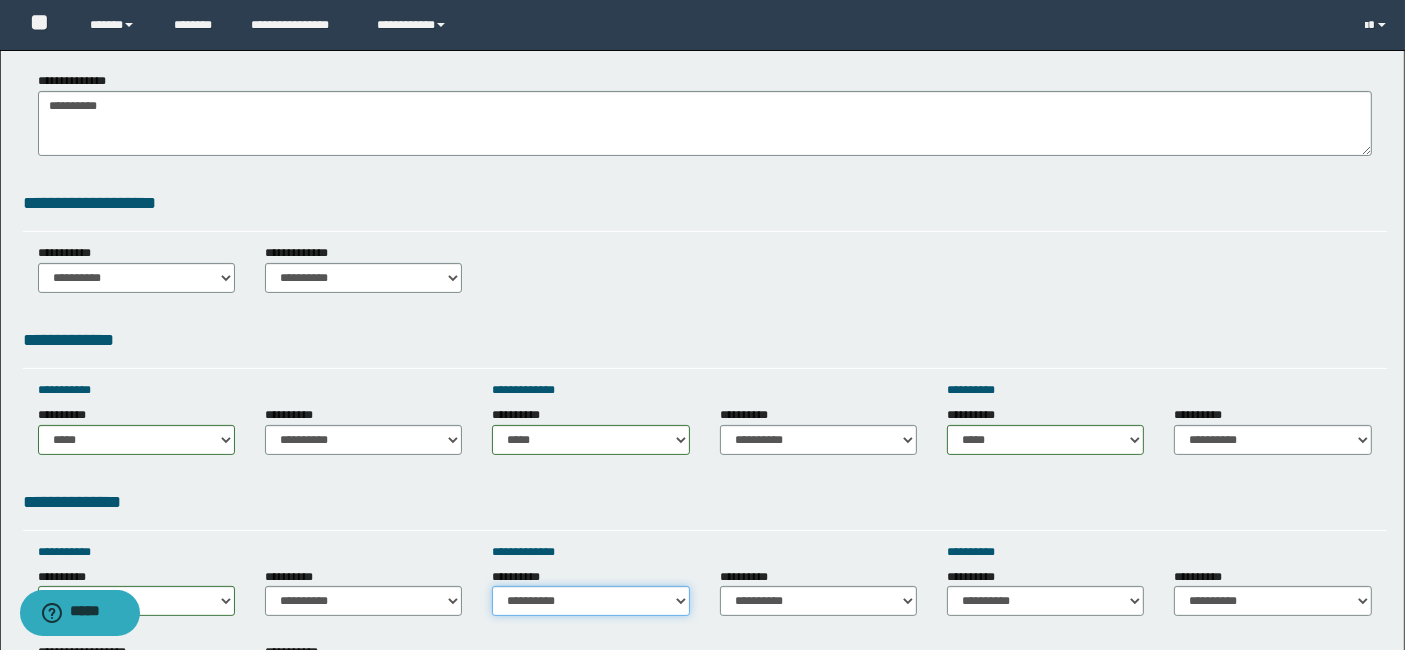 click on "**********" at bounding box center (590, 601) 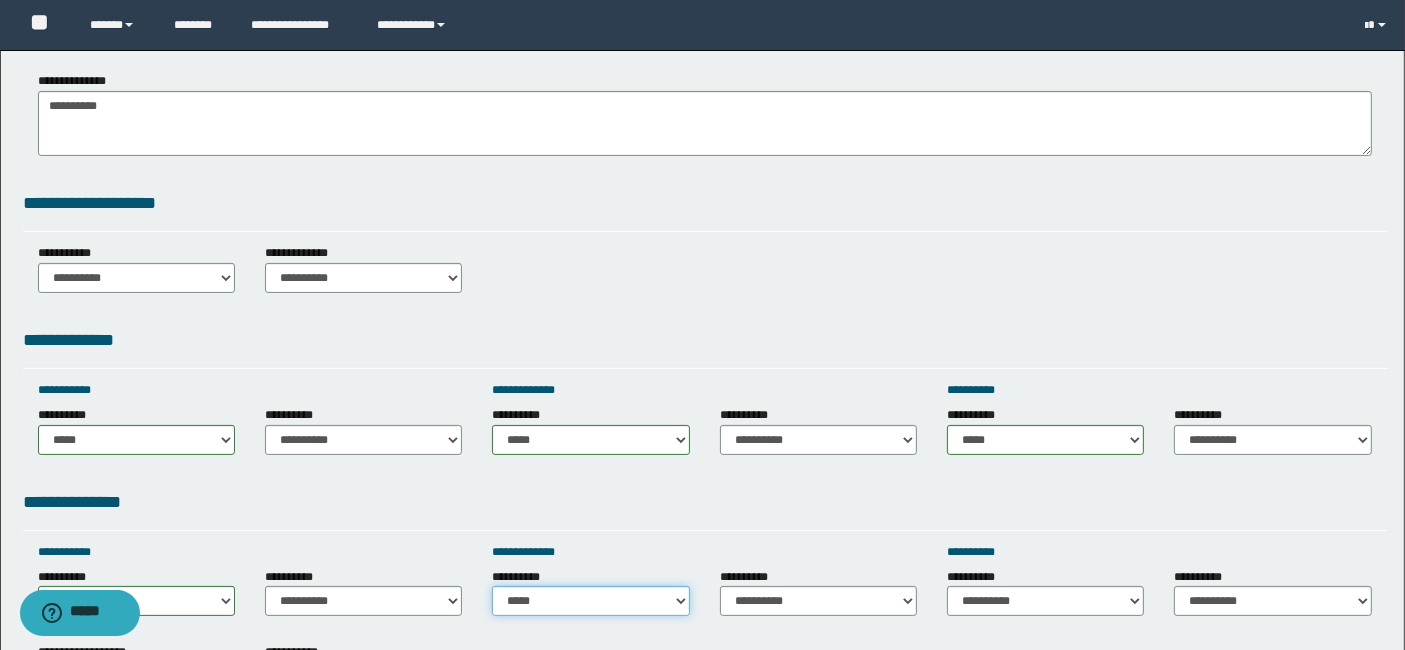 click on "**********" at bounding box center (590, 601) 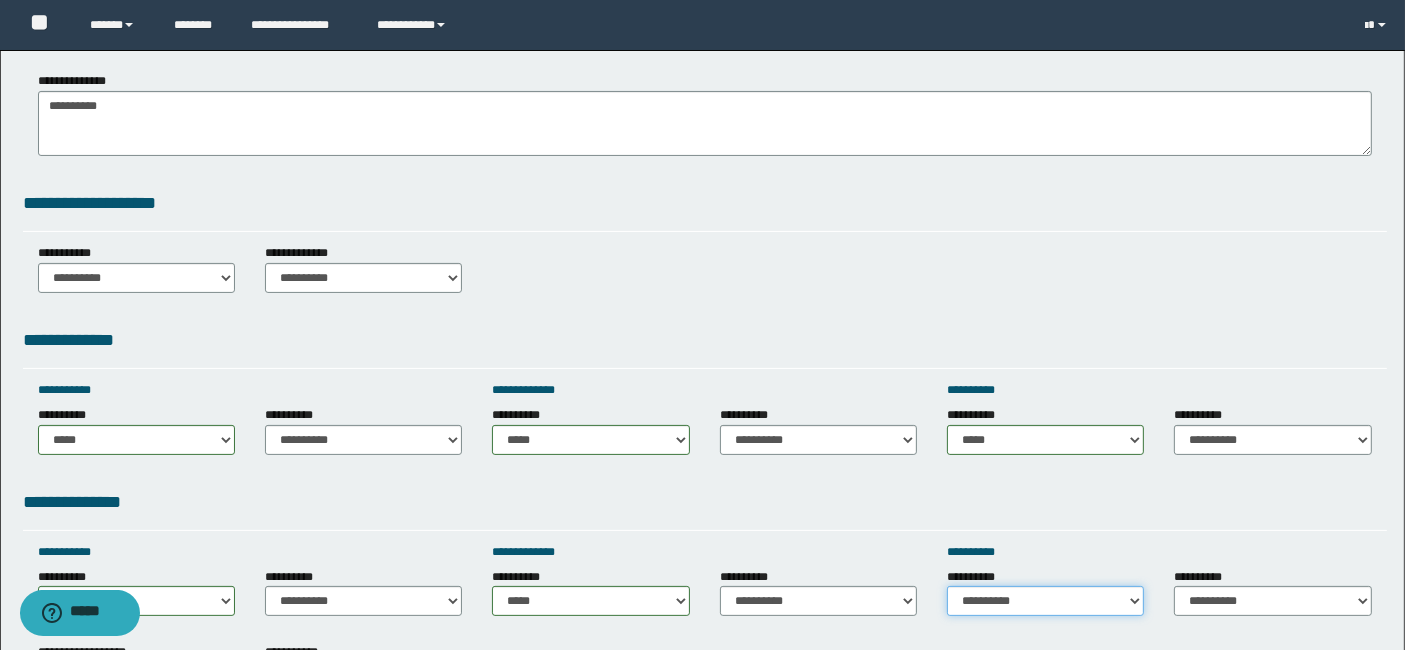 click on "**********" at bounding box center (1045, 601) 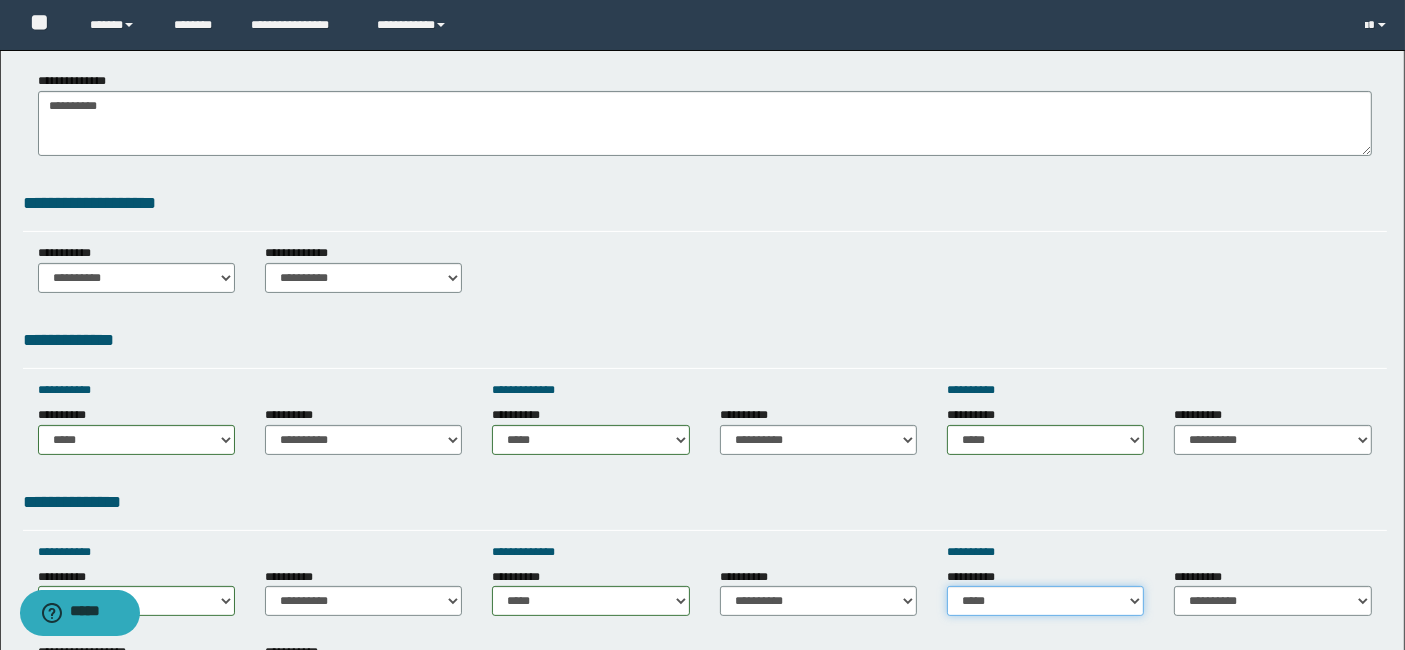 click on "**********" at bounding box center (1045, 601) 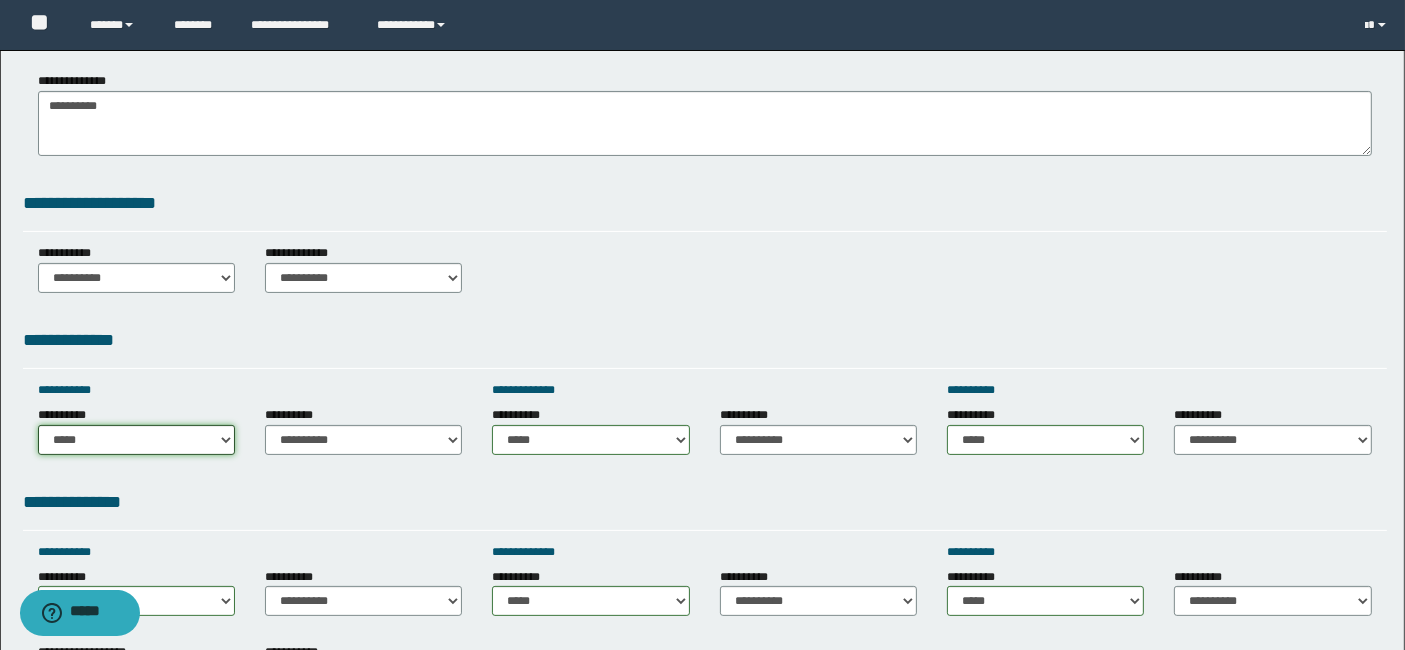 click on "**********" at bounding box center [136, 440] 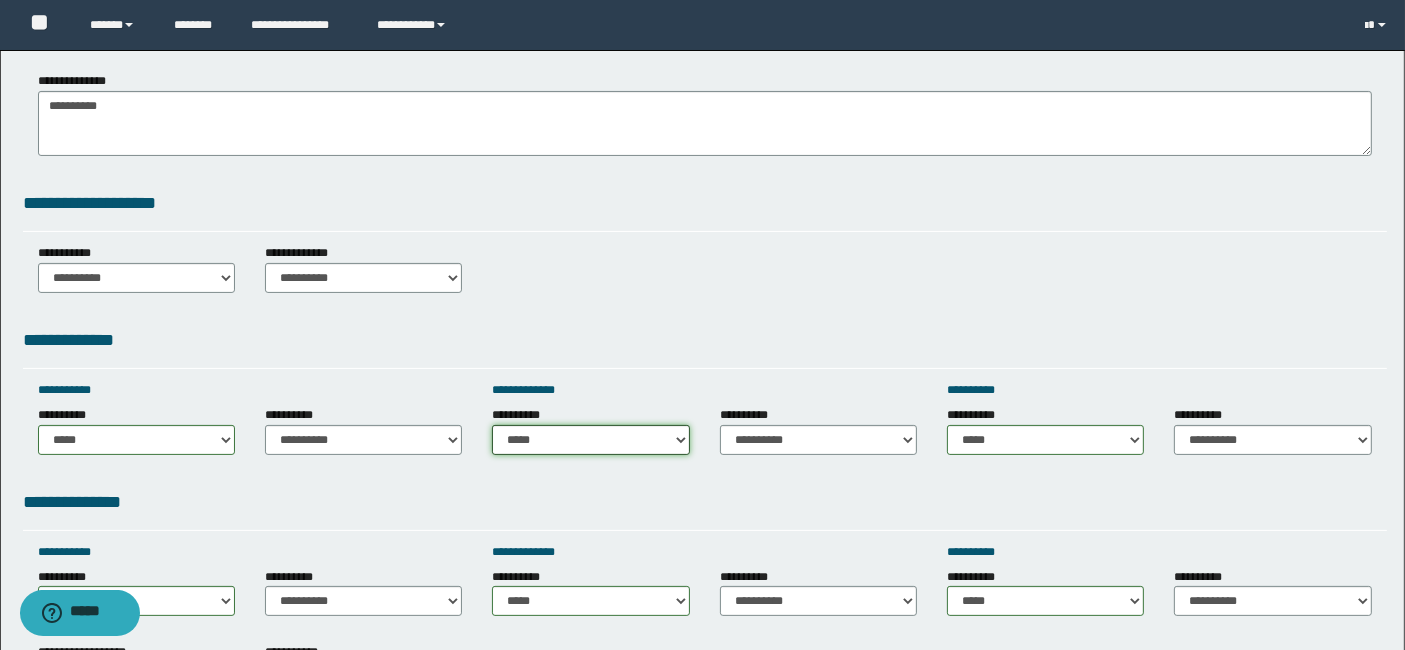 click on "**********" at bounding box center [590, 440] 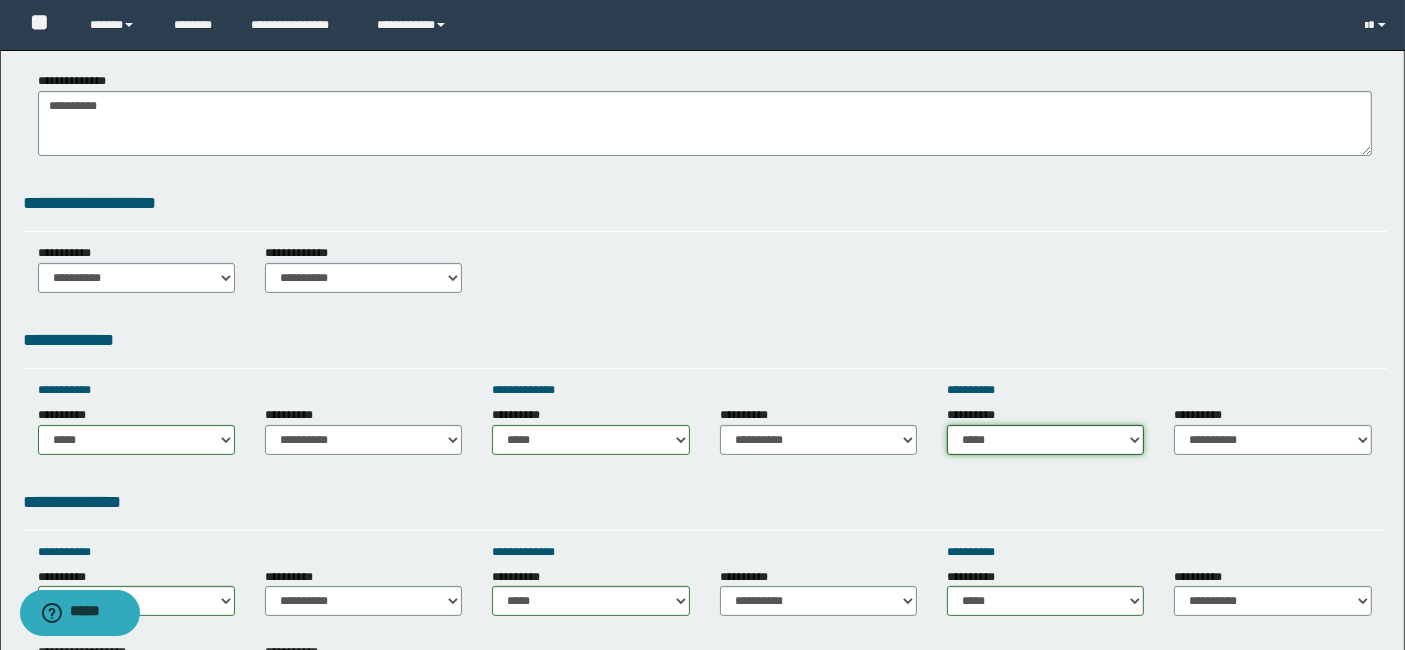 click on "**********" at bounding box center [1045, 440] 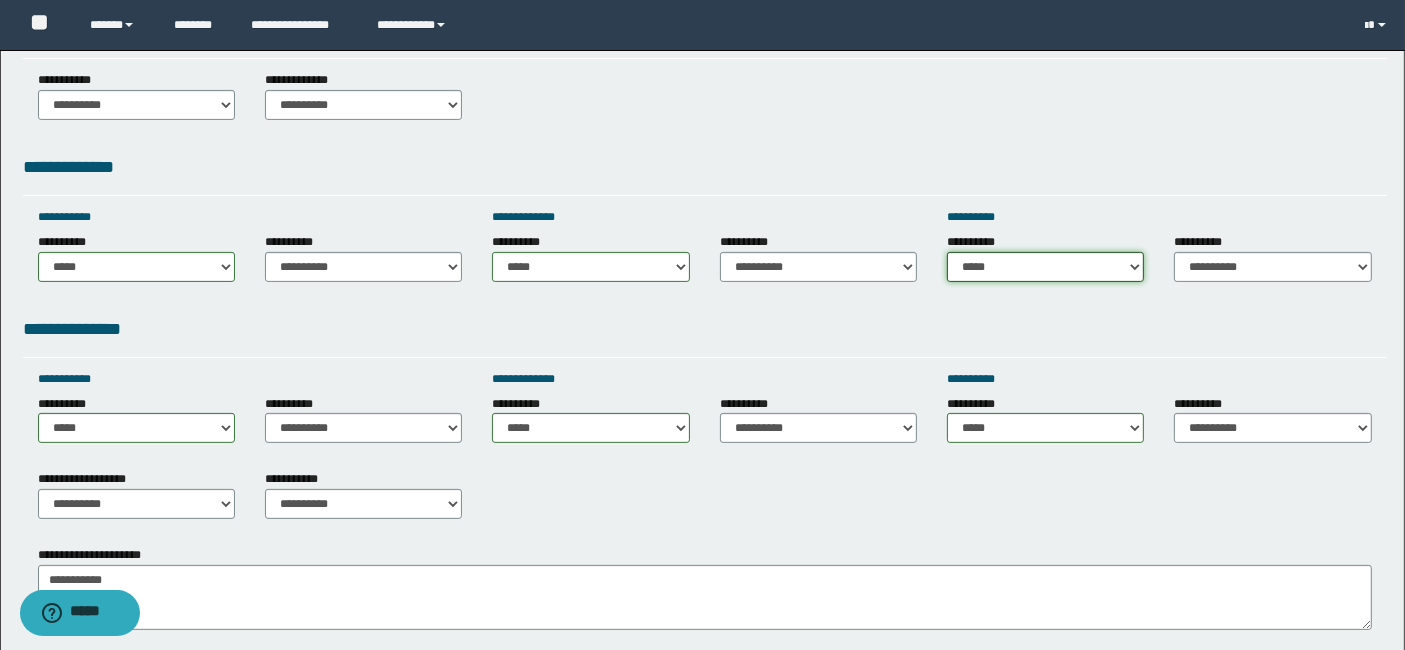 scroll, scrollTop: 533, scrollLeft: 0, axis: vertical 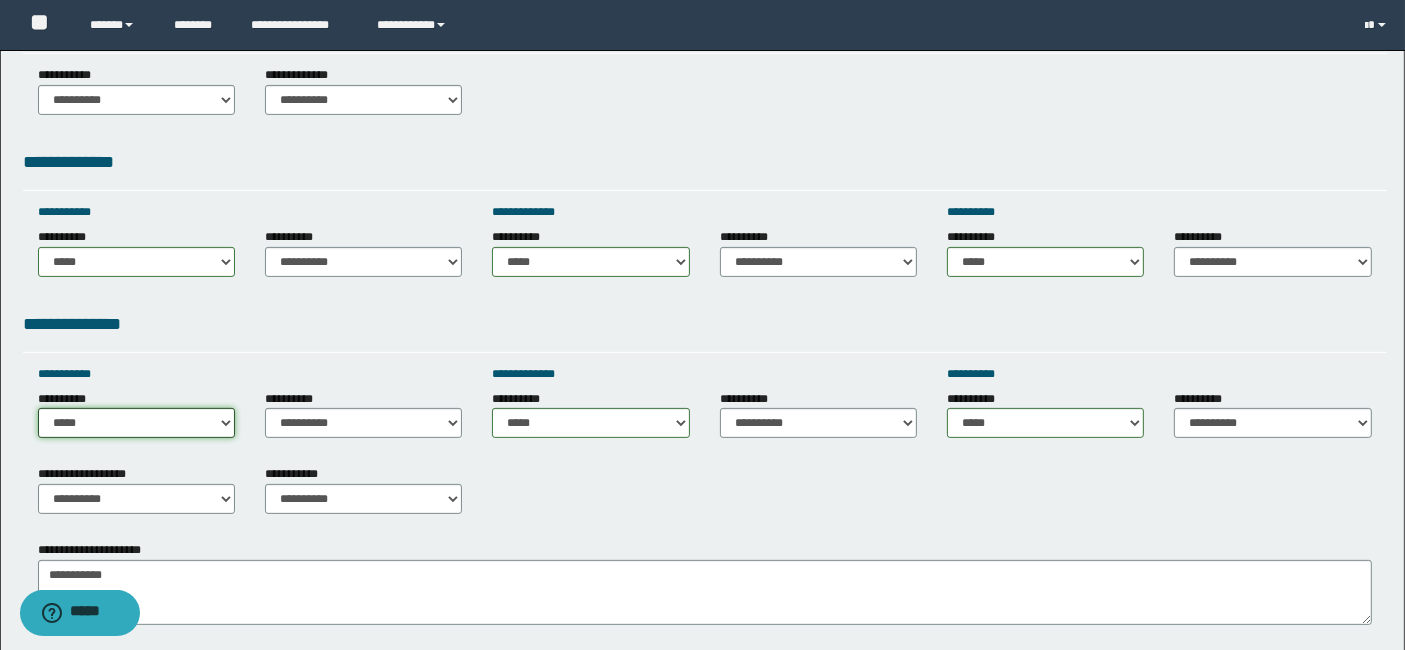 click on "**********" at bounding box center [136, 423] 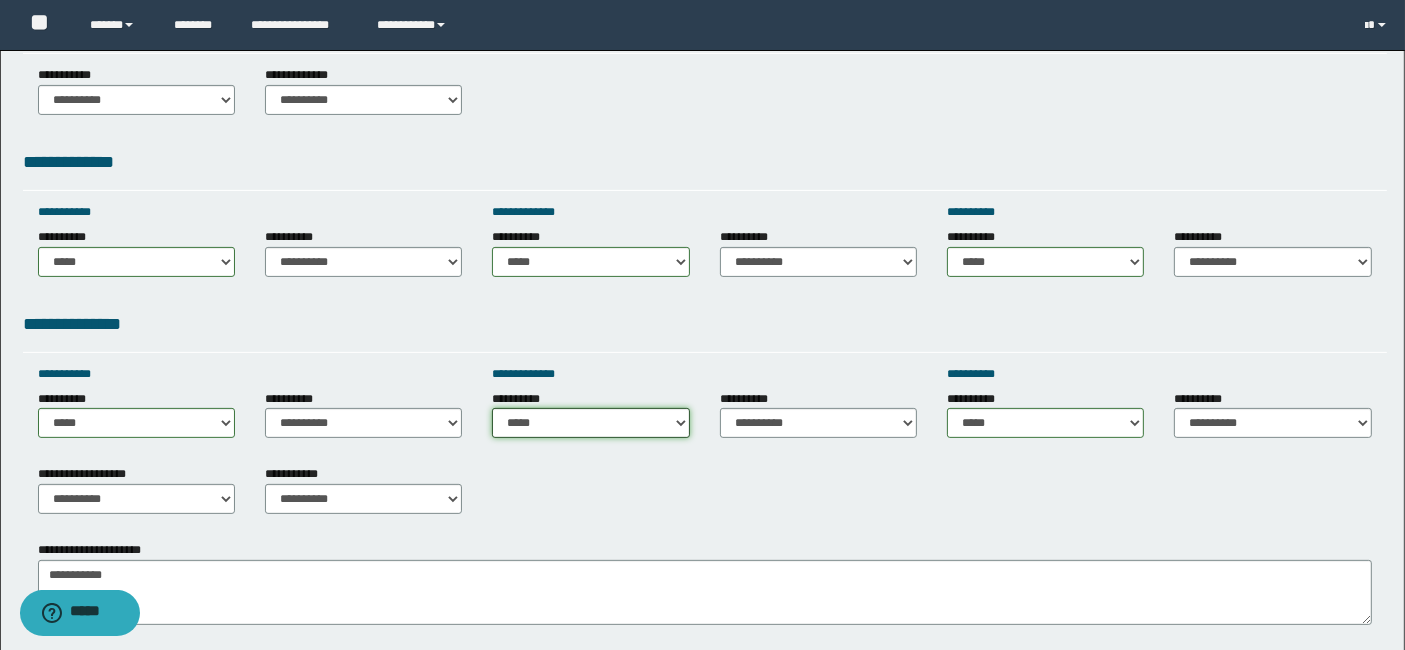 click on "**********" at bounding box center (590, 423) 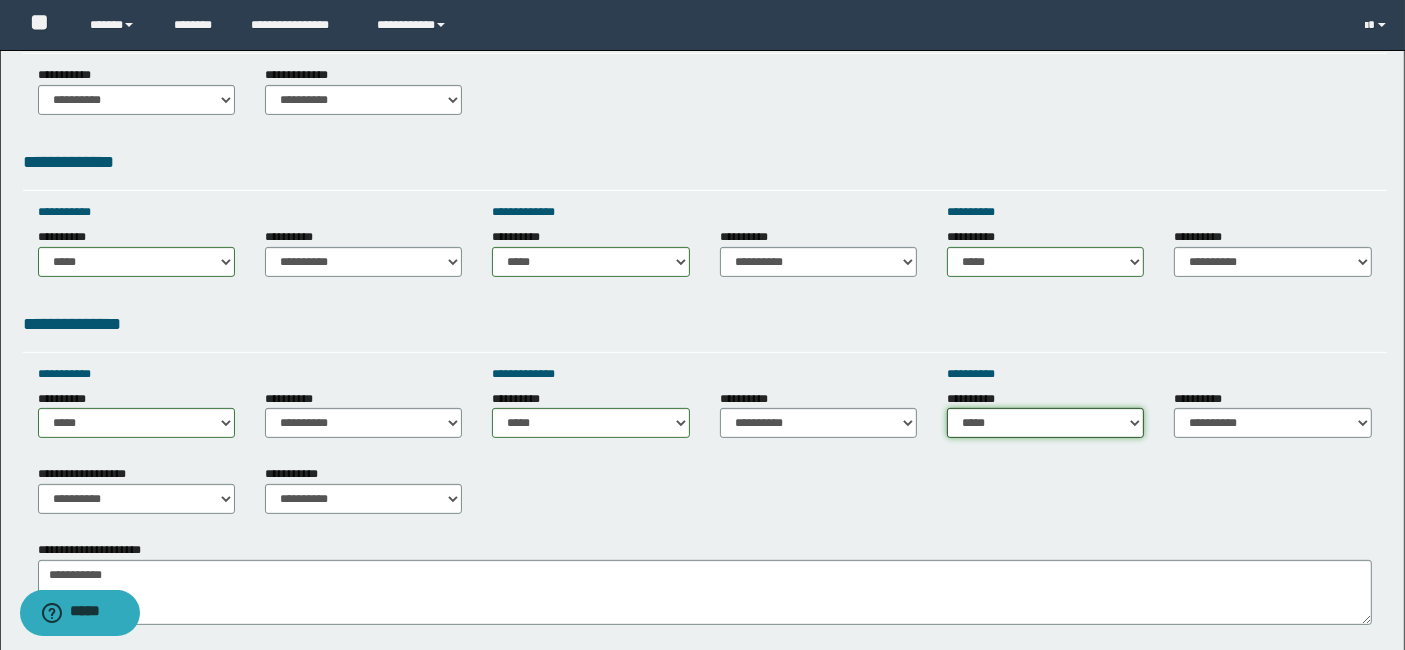 click on "**********" at bounding box center [1045, 423] 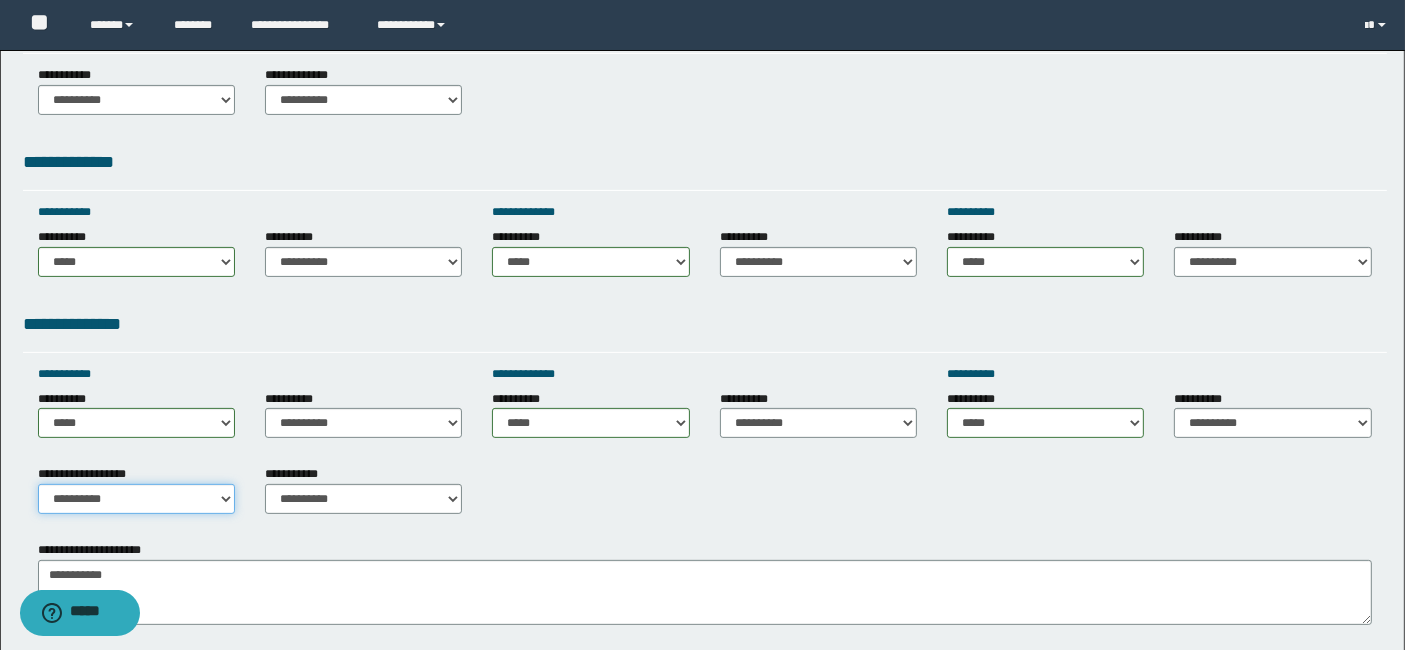 click on "**********" at bounding box center [136, 499] 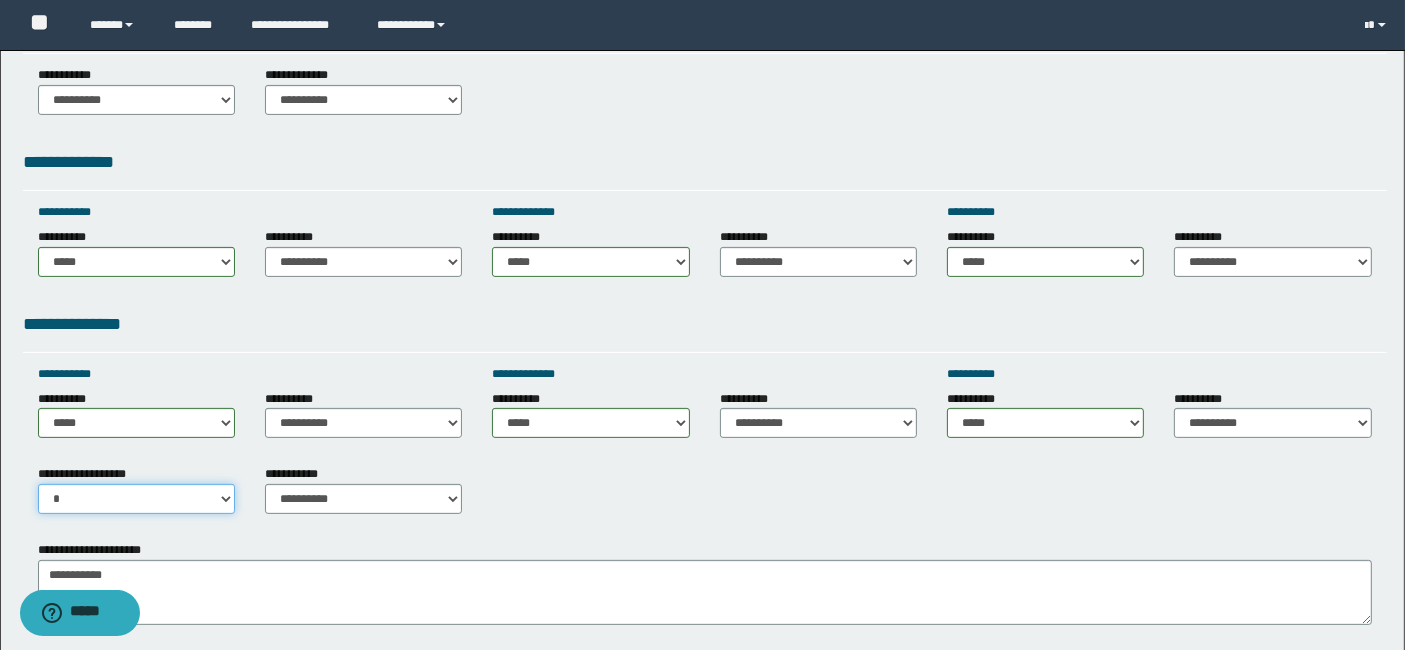 click on "**********" at bounding box center (136, 499) 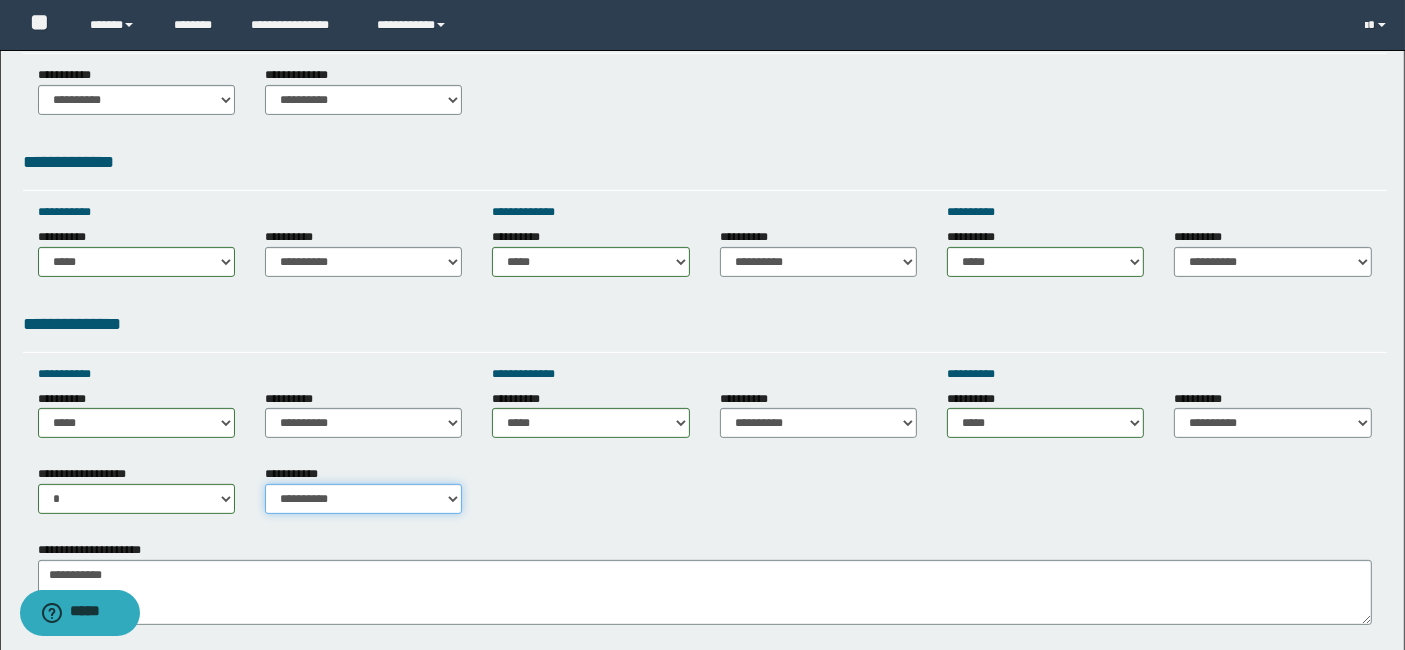 click on "**********" at bounding box center (363, 499) 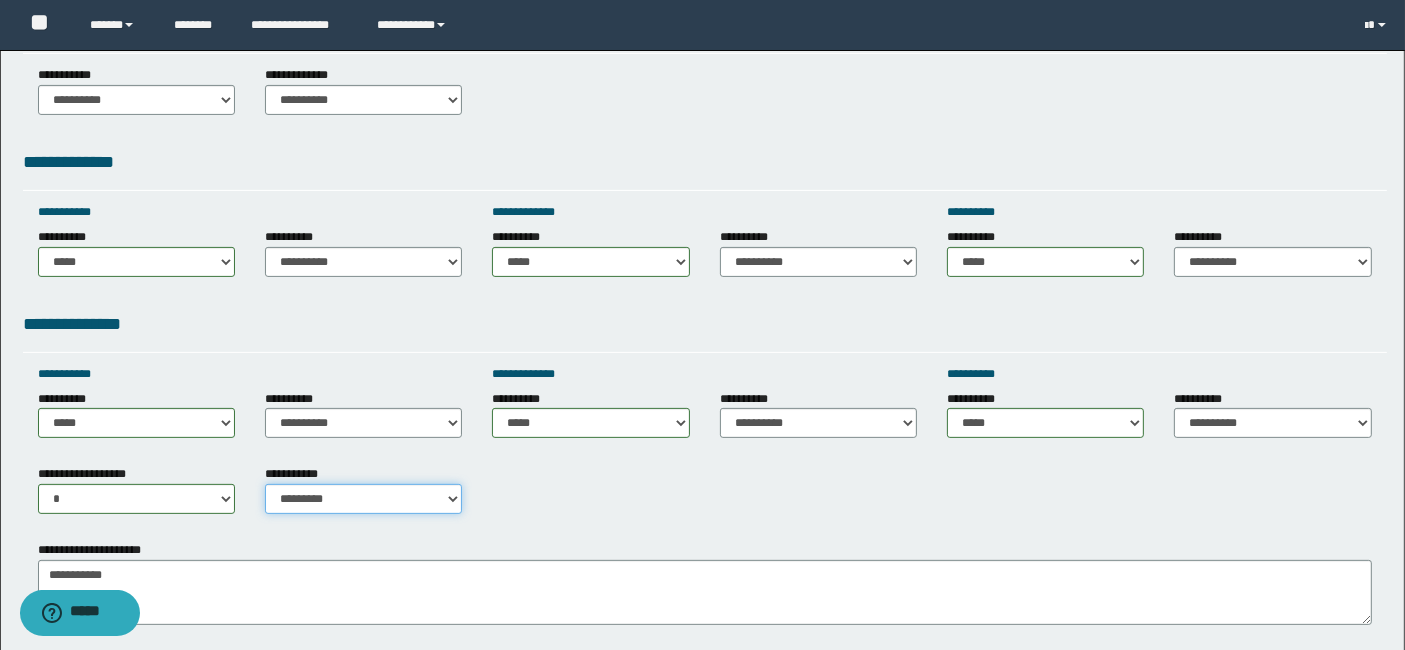 click on "**********" at bounding box center [363, 499] 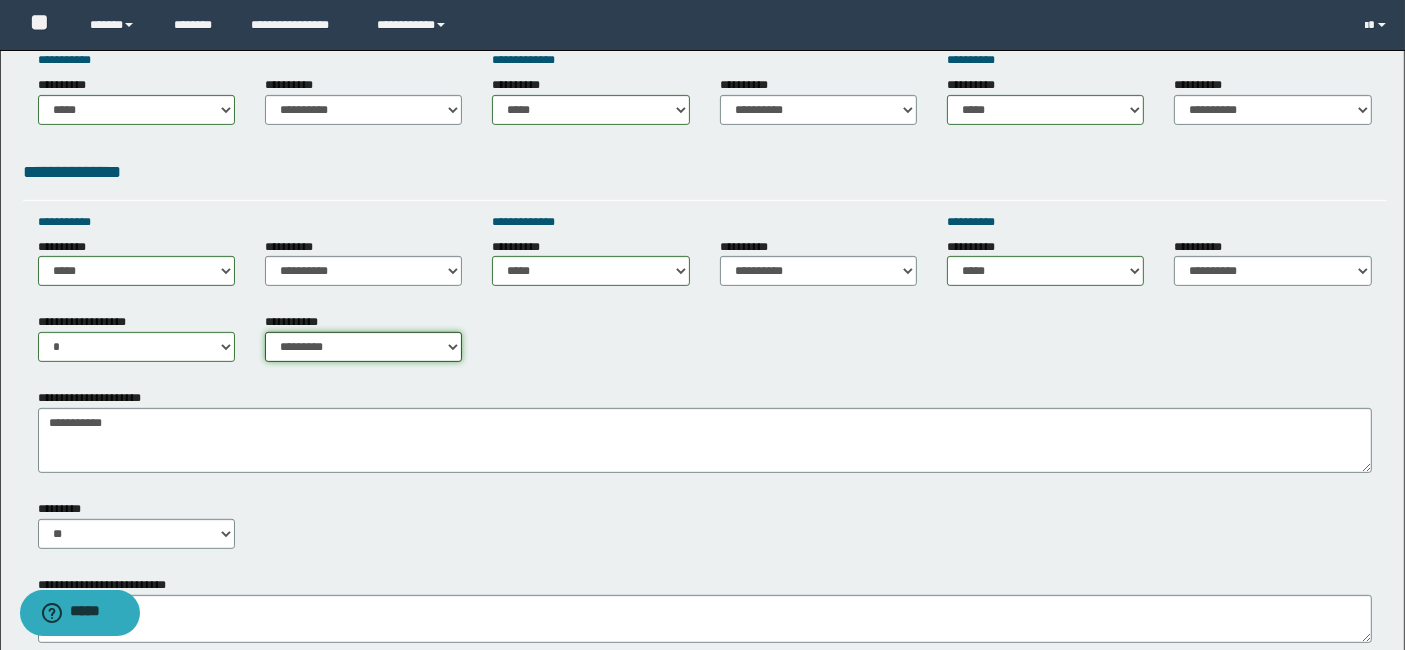 scroll, scrollTop: 711, scrollLeft: 0, axis: vertical 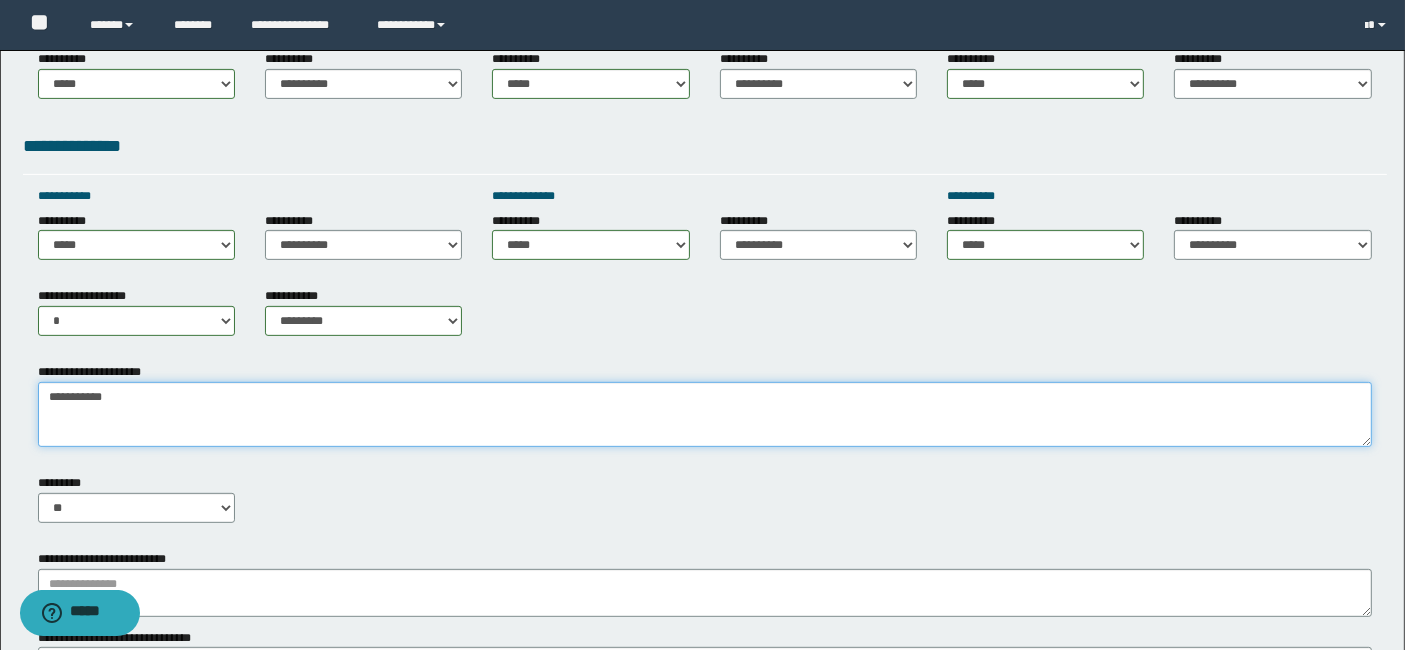 click on "**********" at bounding box center (705, 414) 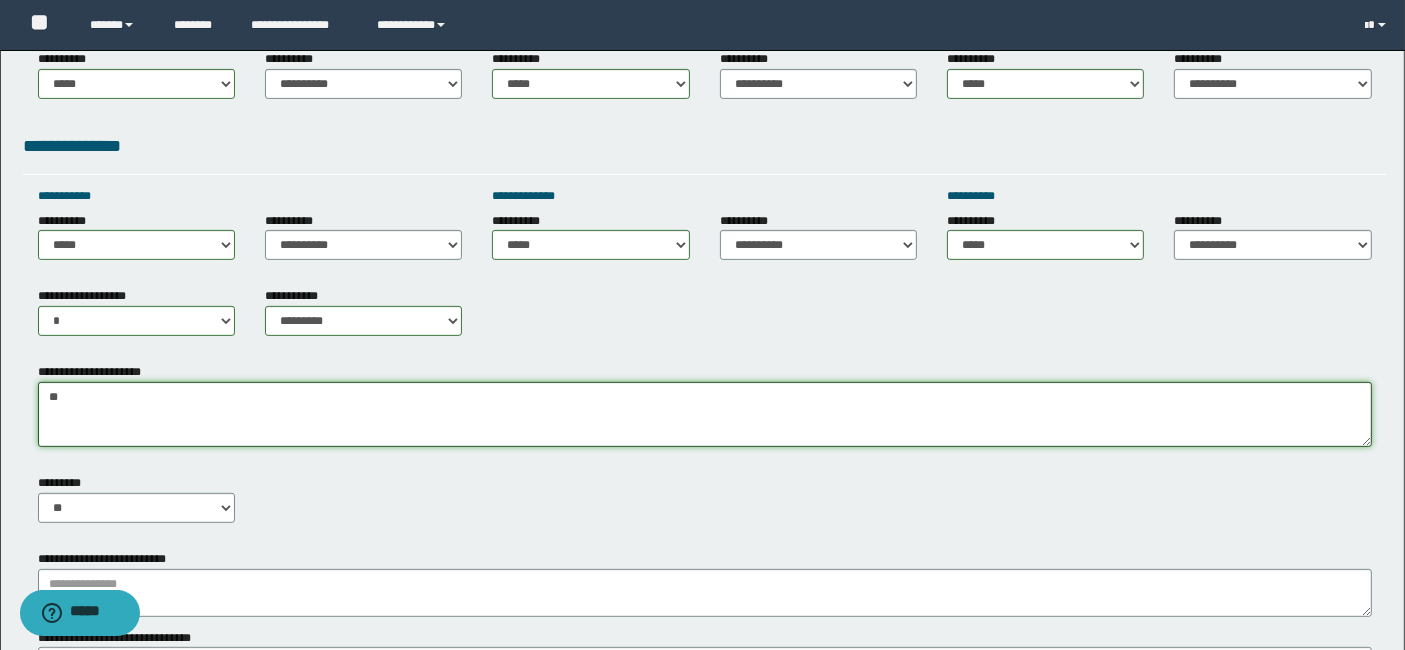 type on "*" 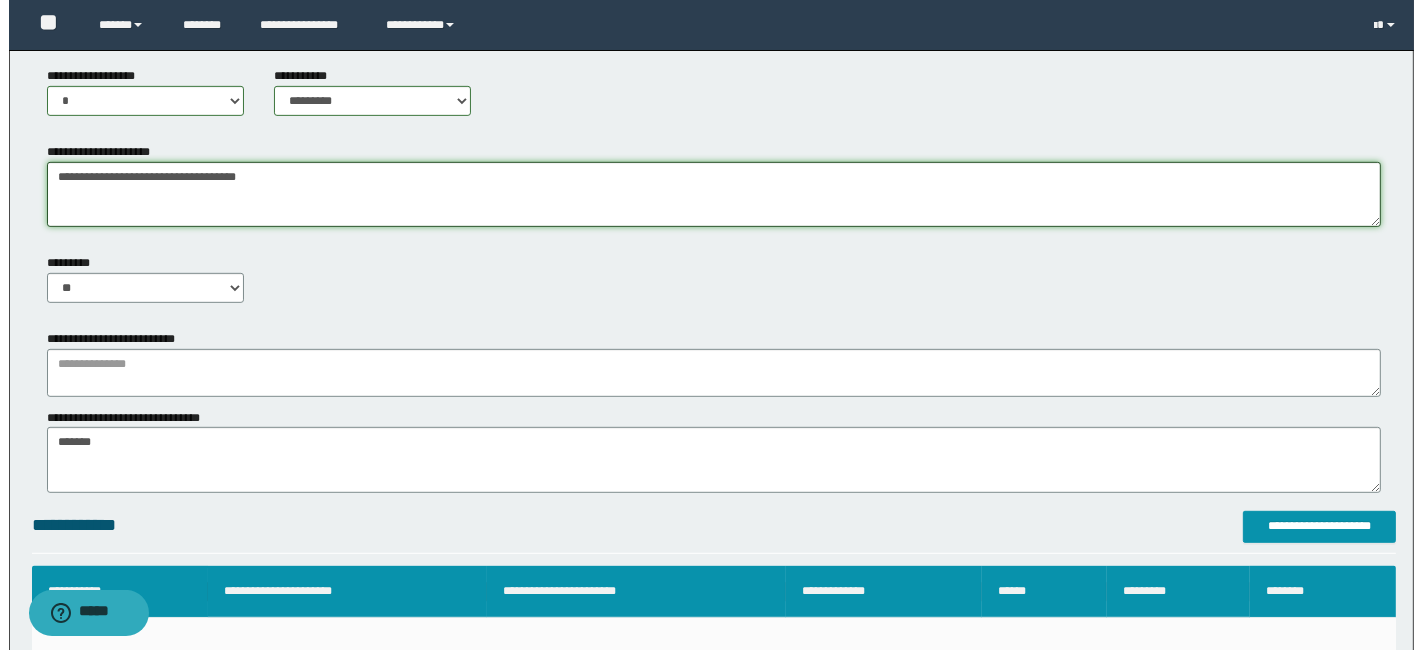 scroll, scrollTop: 933, scrollLeft: 0, axis: vertical 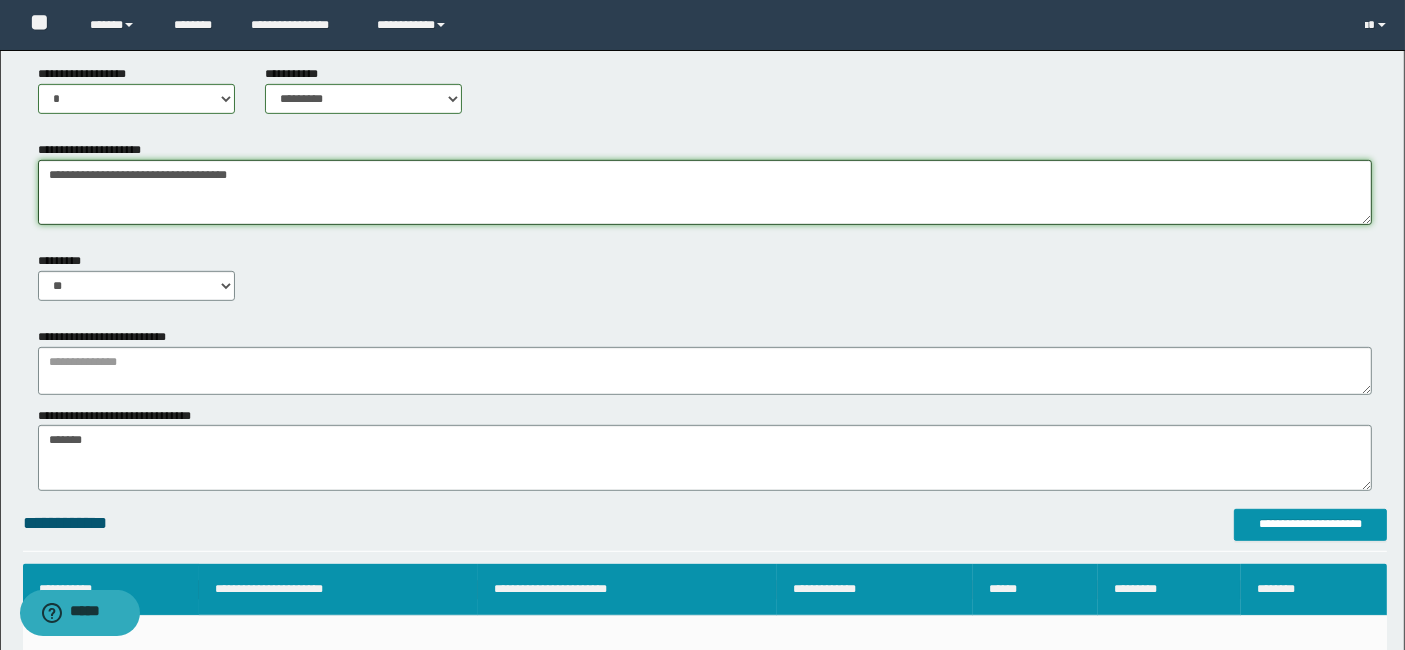type on "**********" 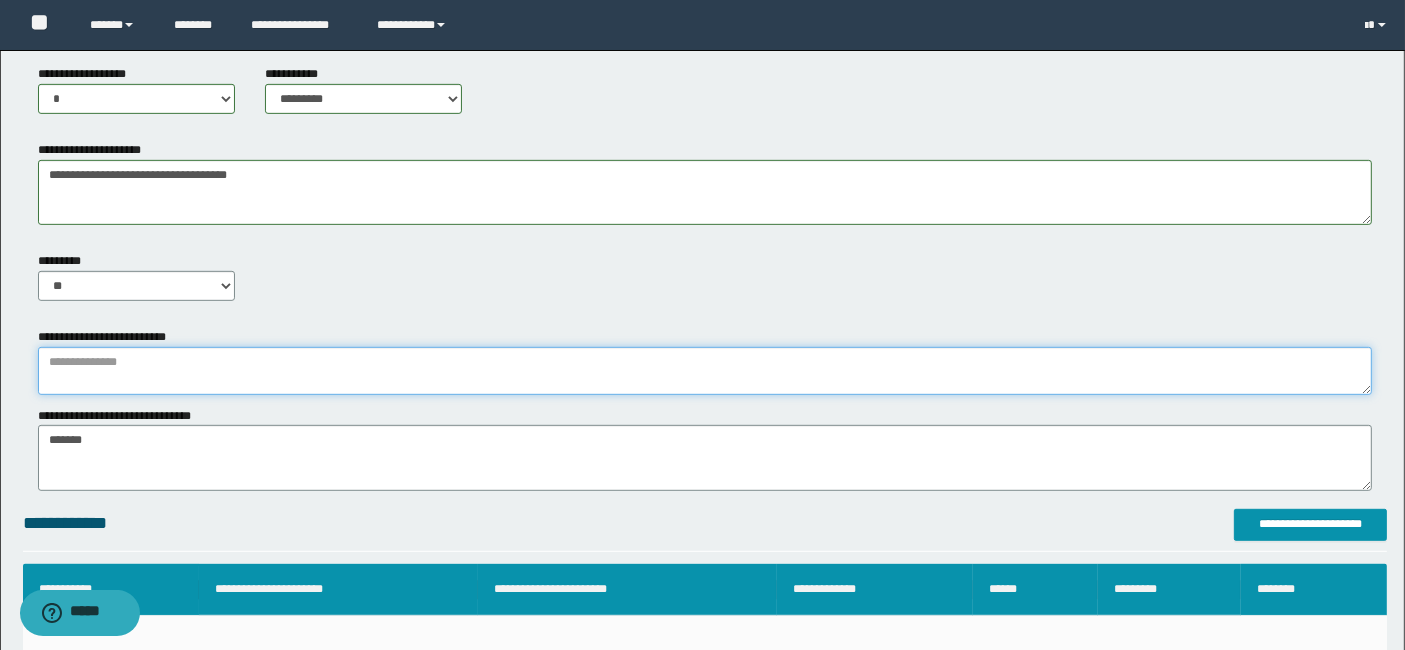 click at bounding box center [705, 371] 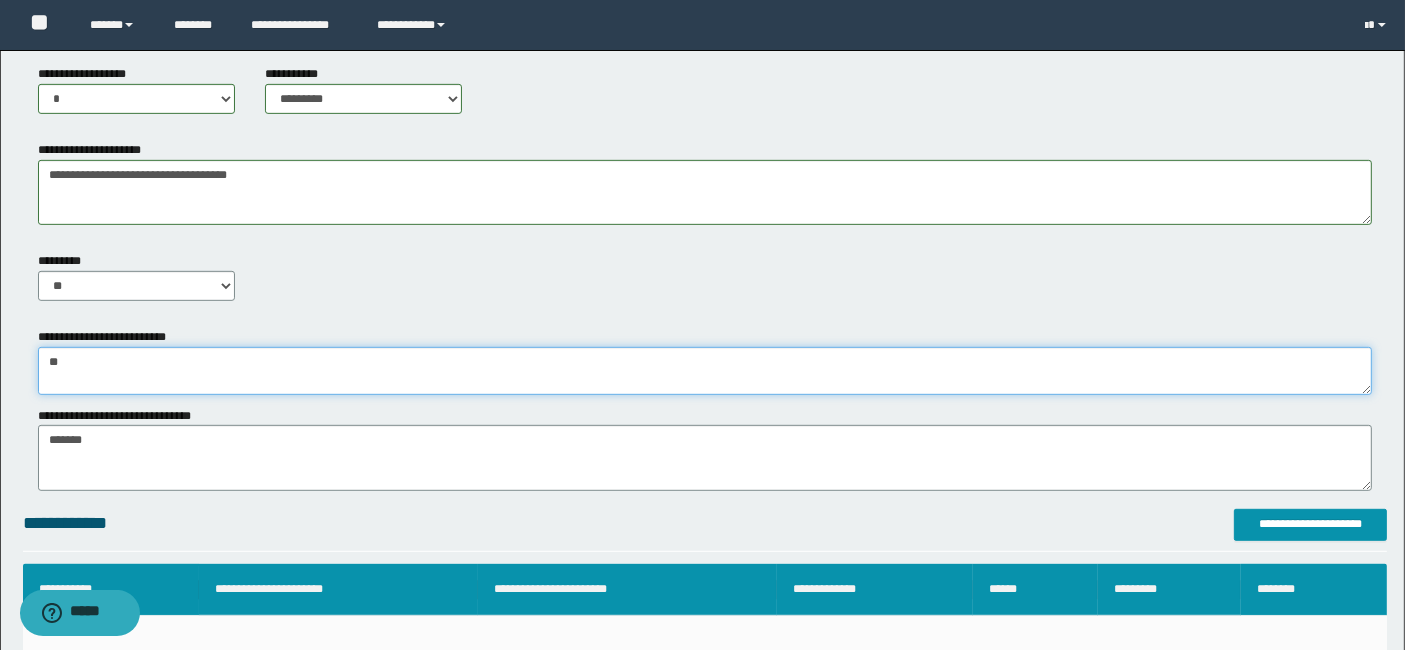 type on "*" 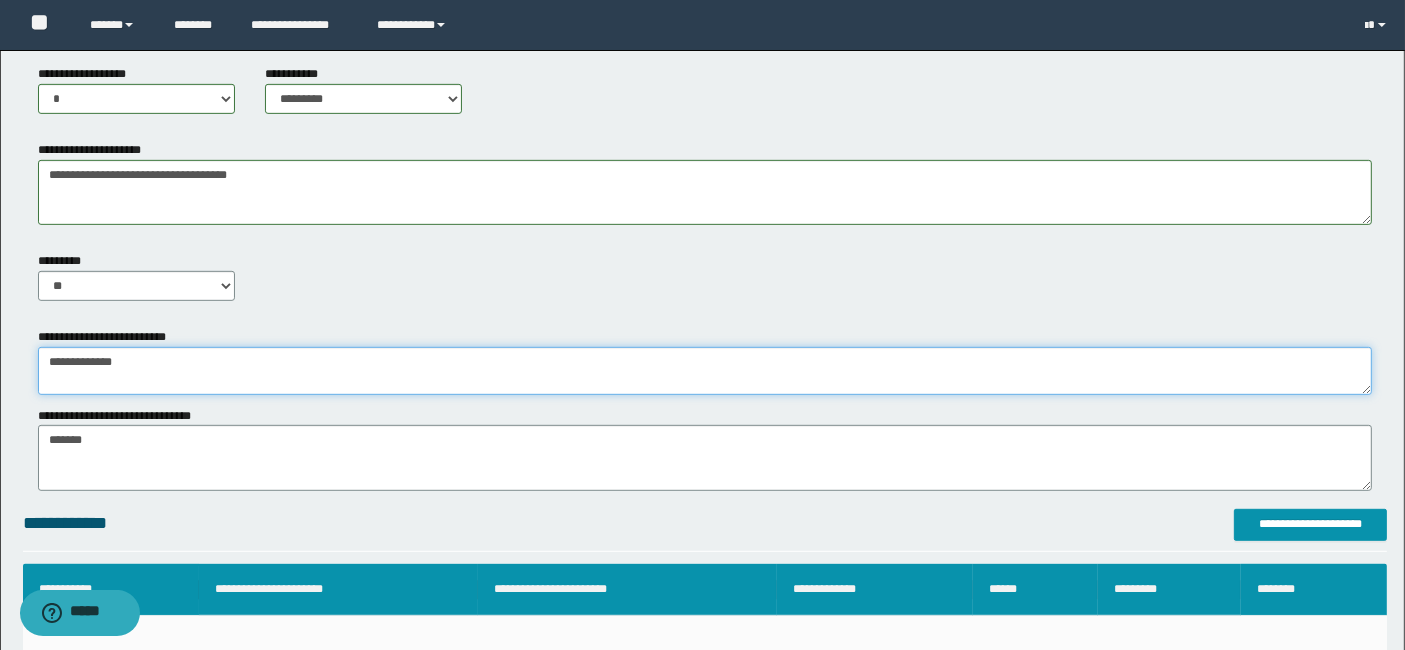 click on "**********" at bounding box center [705, 371] 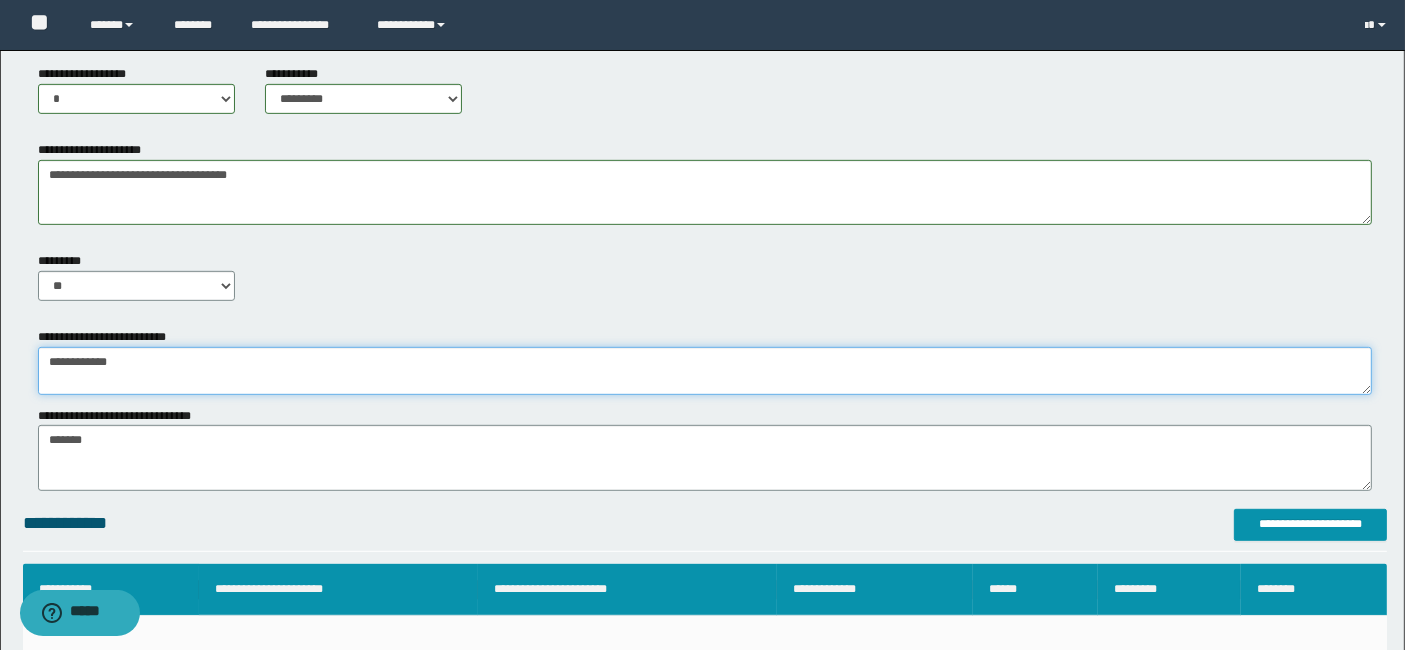 type on "**********" 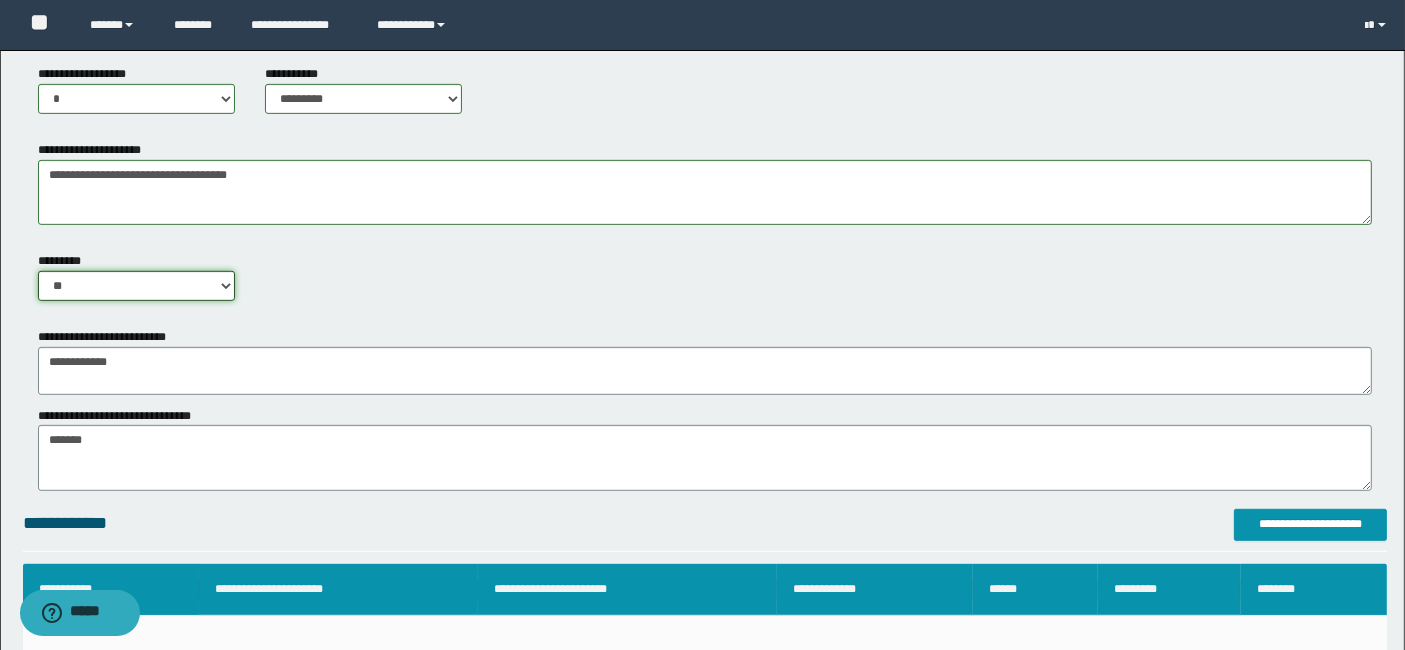 click on "**
**" at bounding box center [136, 286] 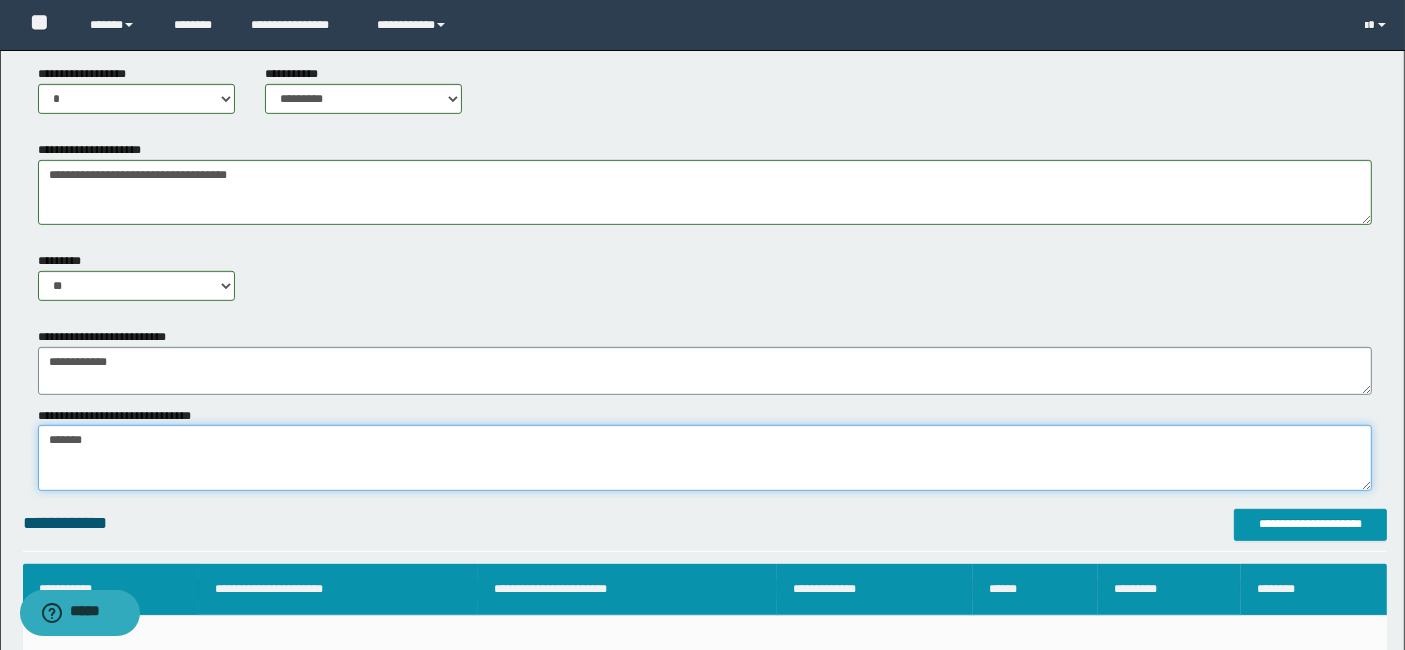 click on "*******" at bounding box center (705, 457) 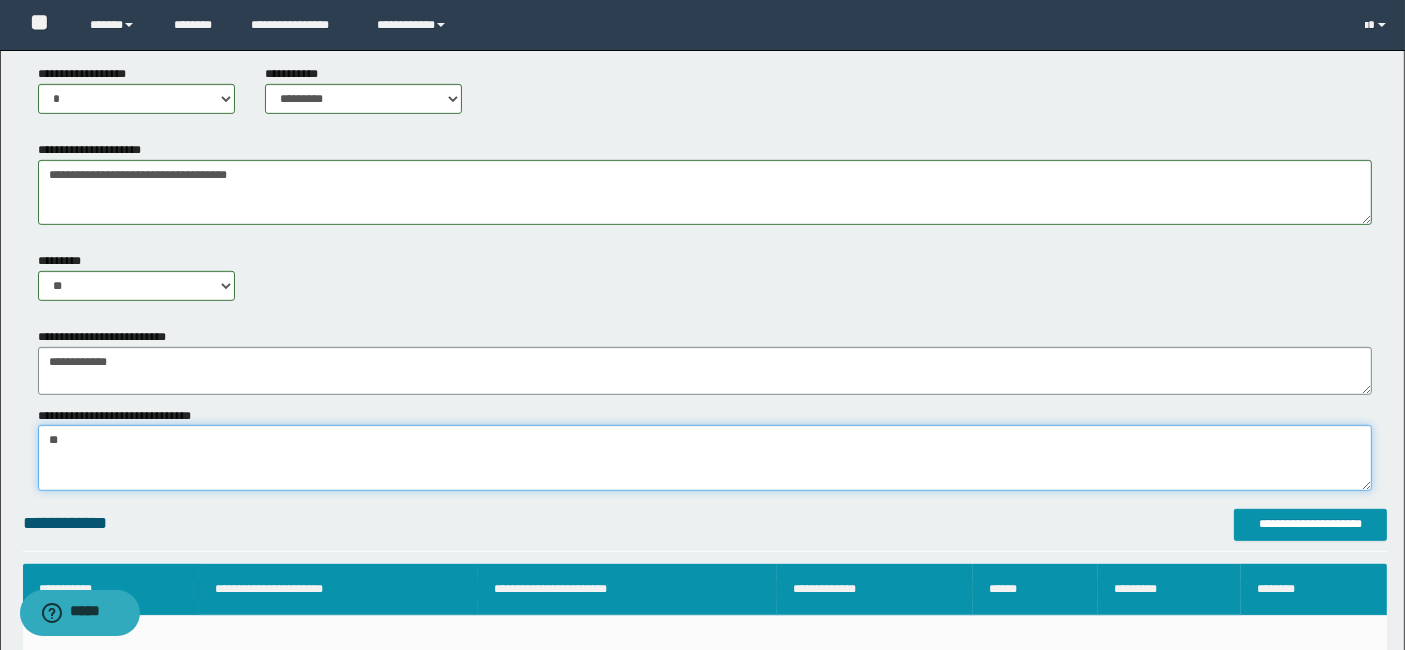 type on "*" 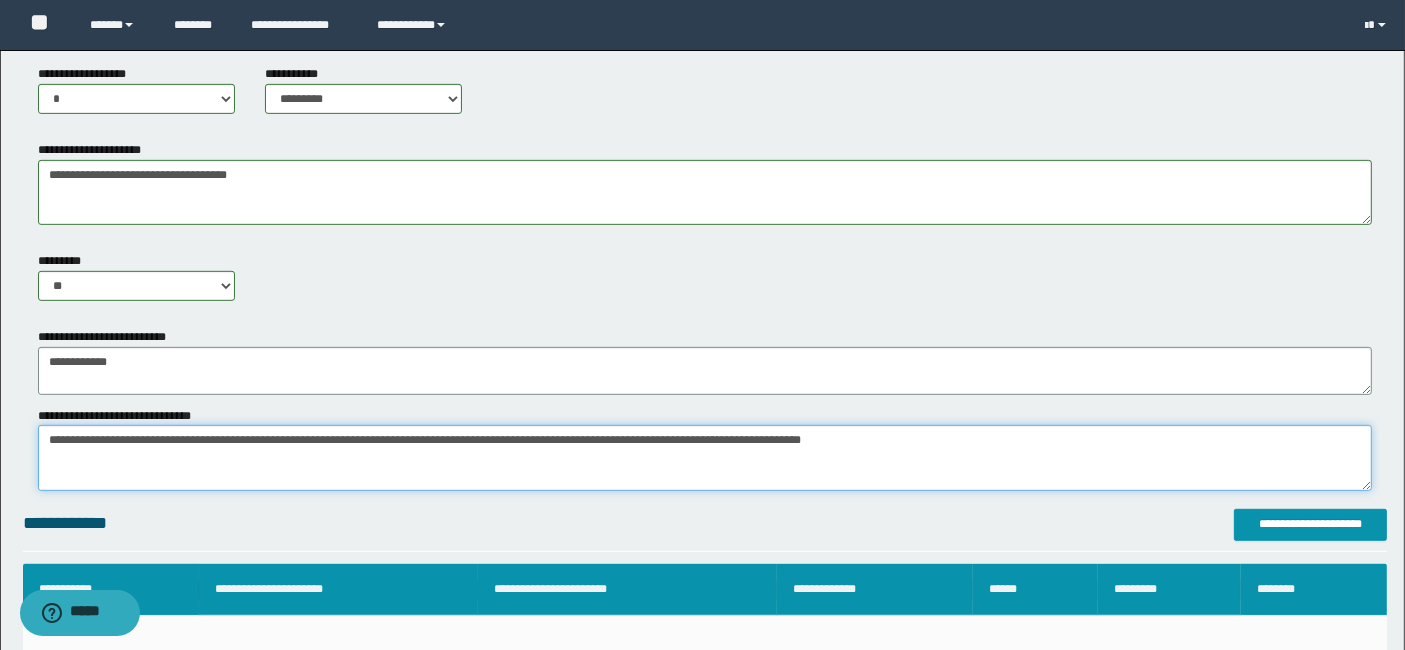 type on "**********" 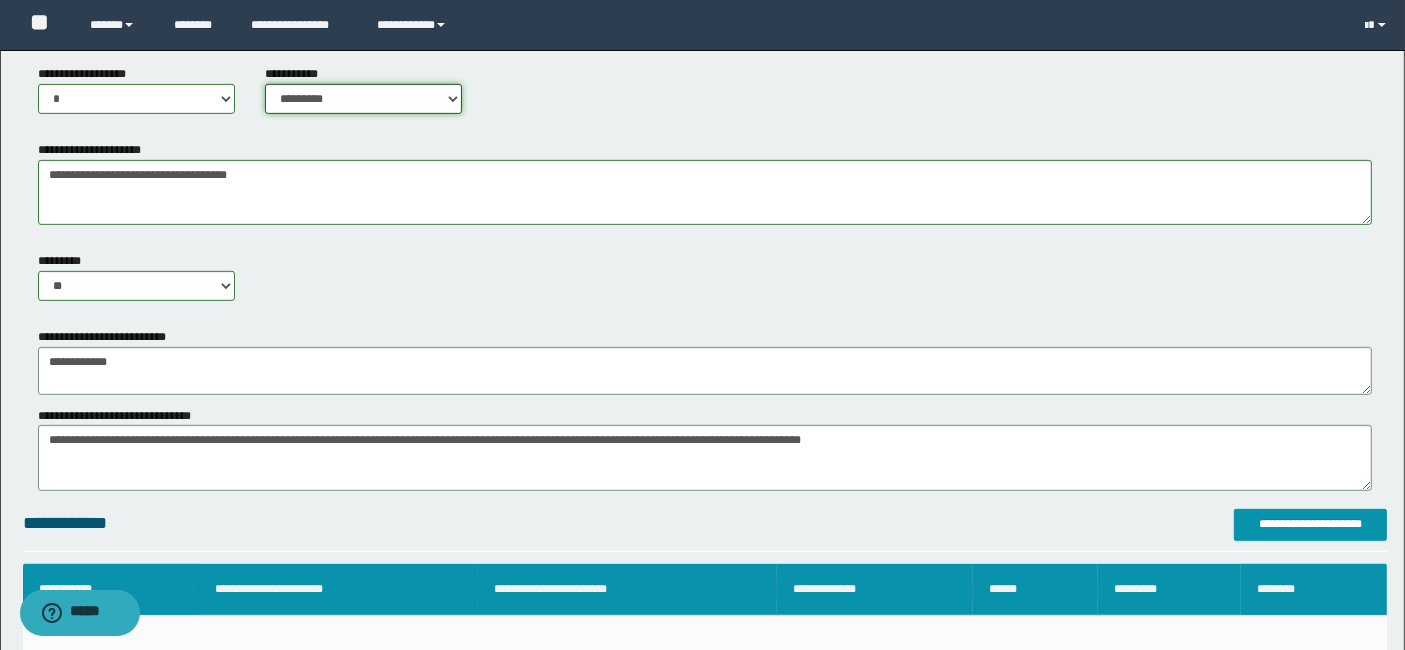 click on "**********" at bounding box center [363, 99] 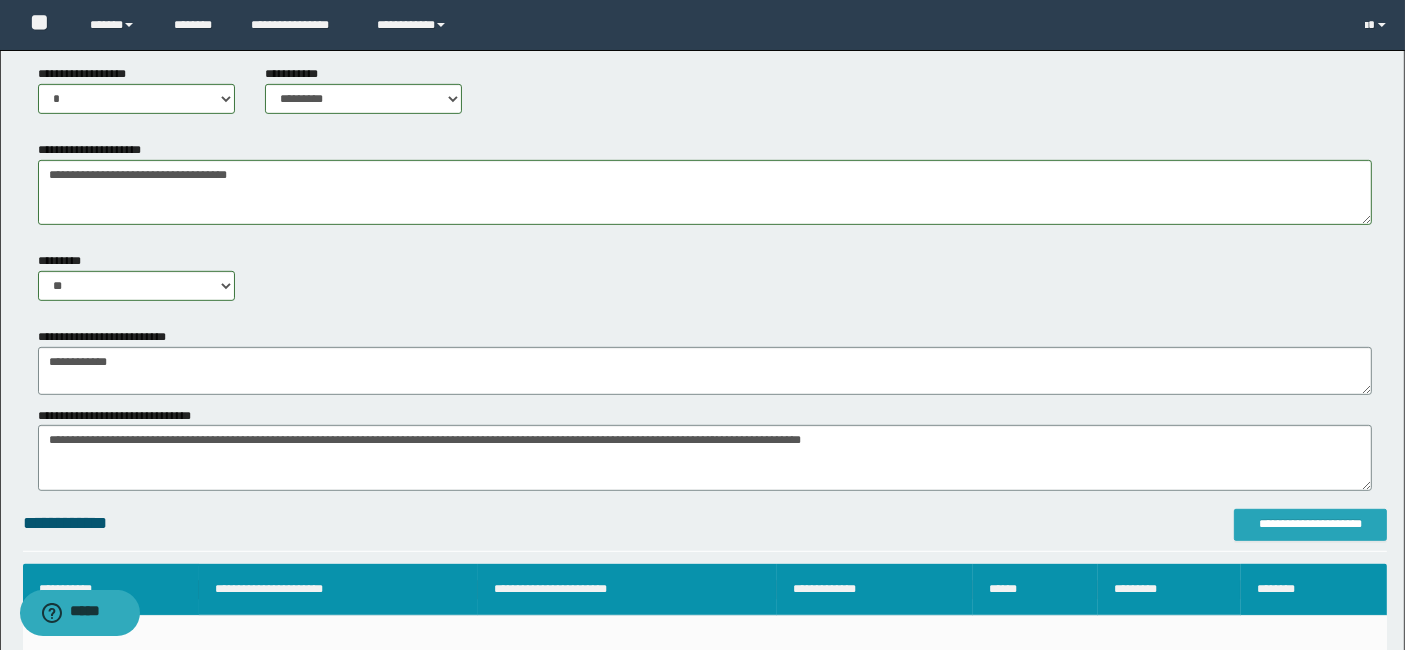 click on "**********" at bounding box center (1310, 524) 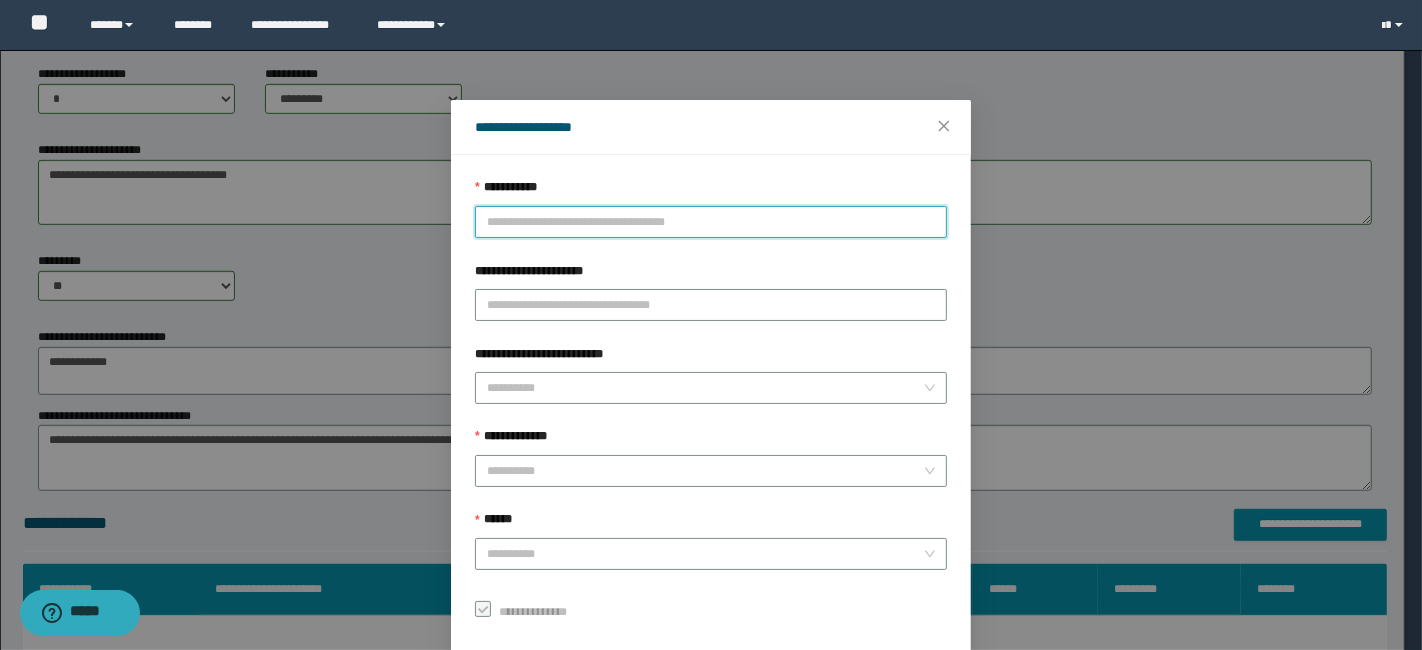 click on "**********" at bounding box center [711, 222] 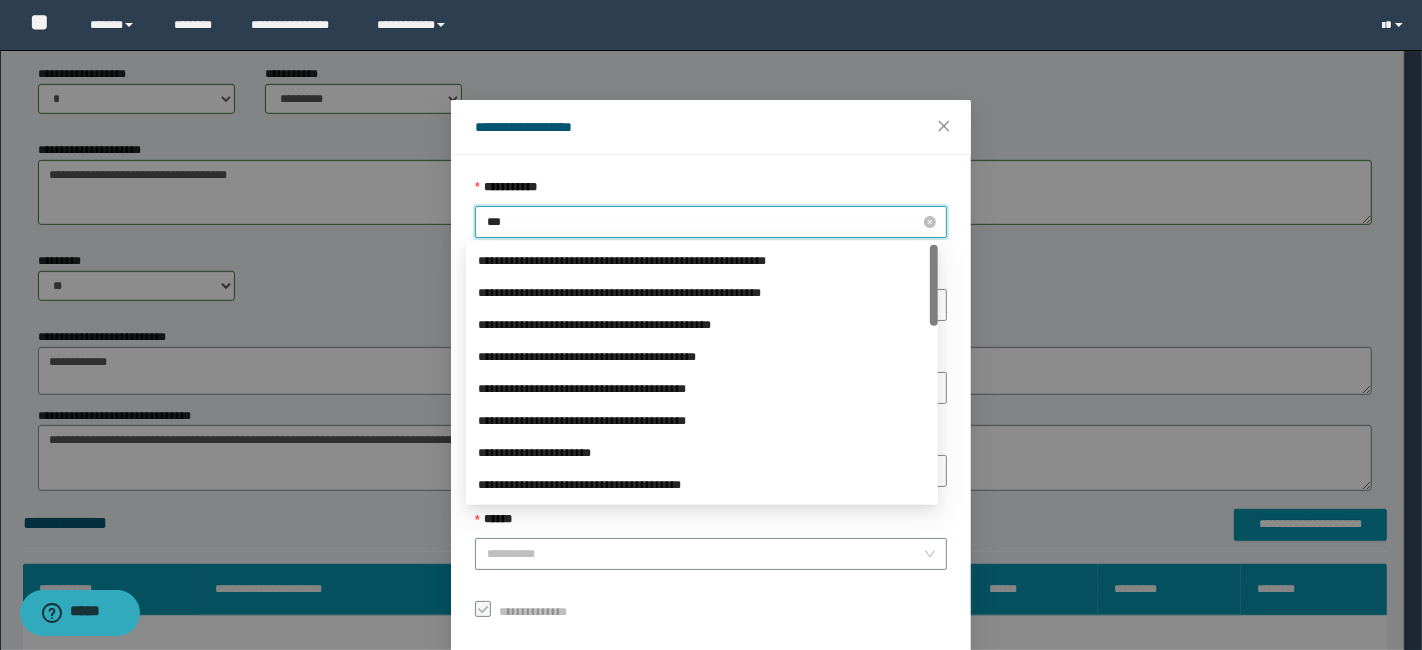 type on "****" 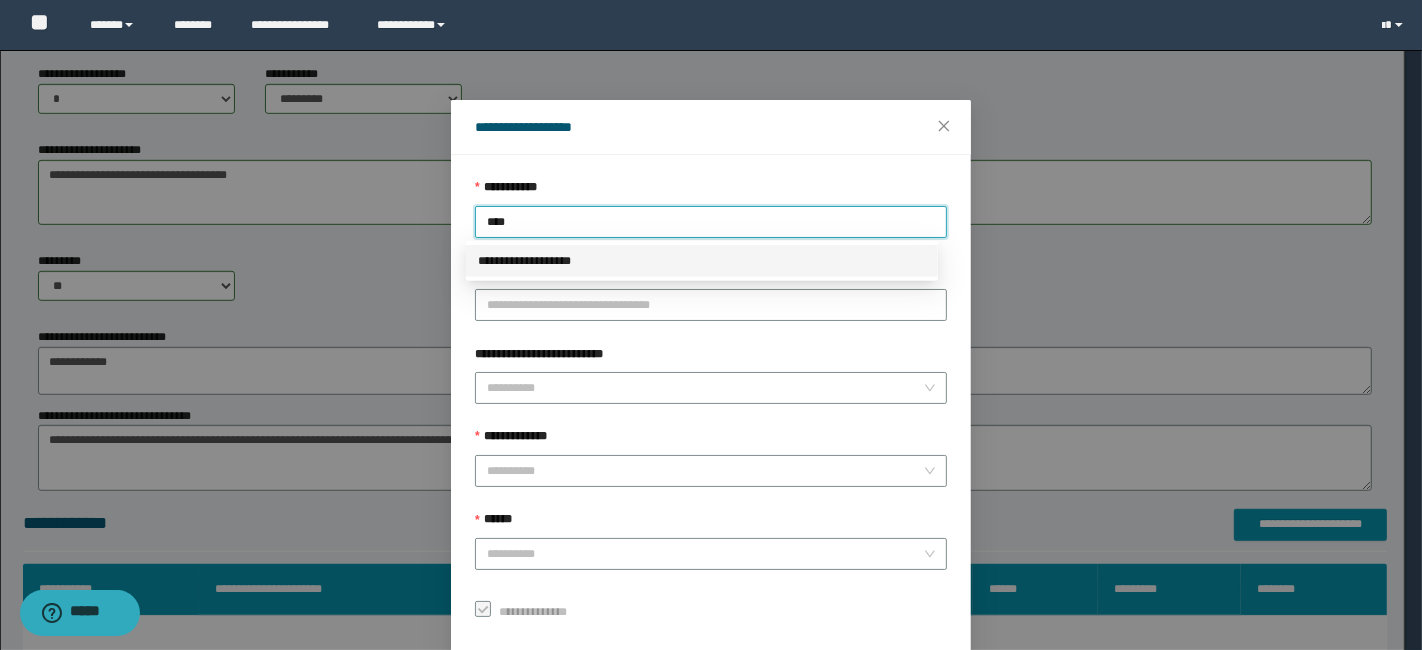 click on "**********" at bounding box center (702, 261) 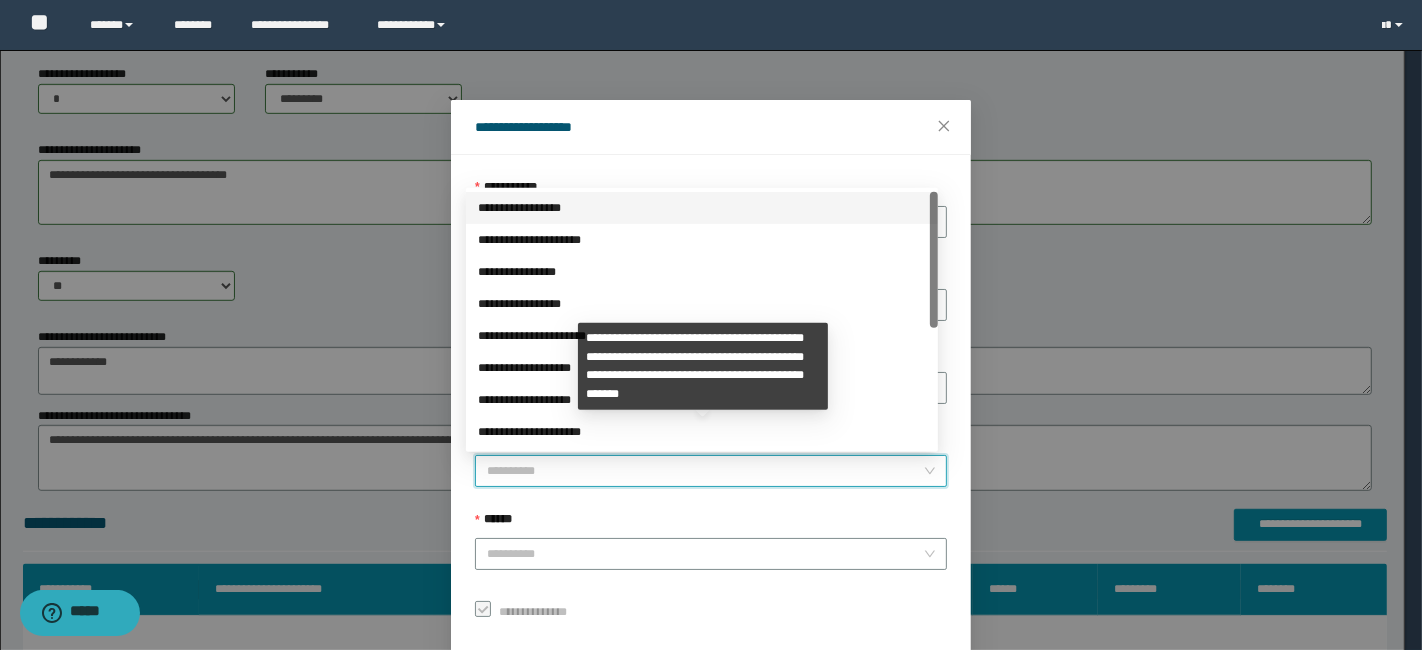 click on "**********" at bounding box center [705, 471] 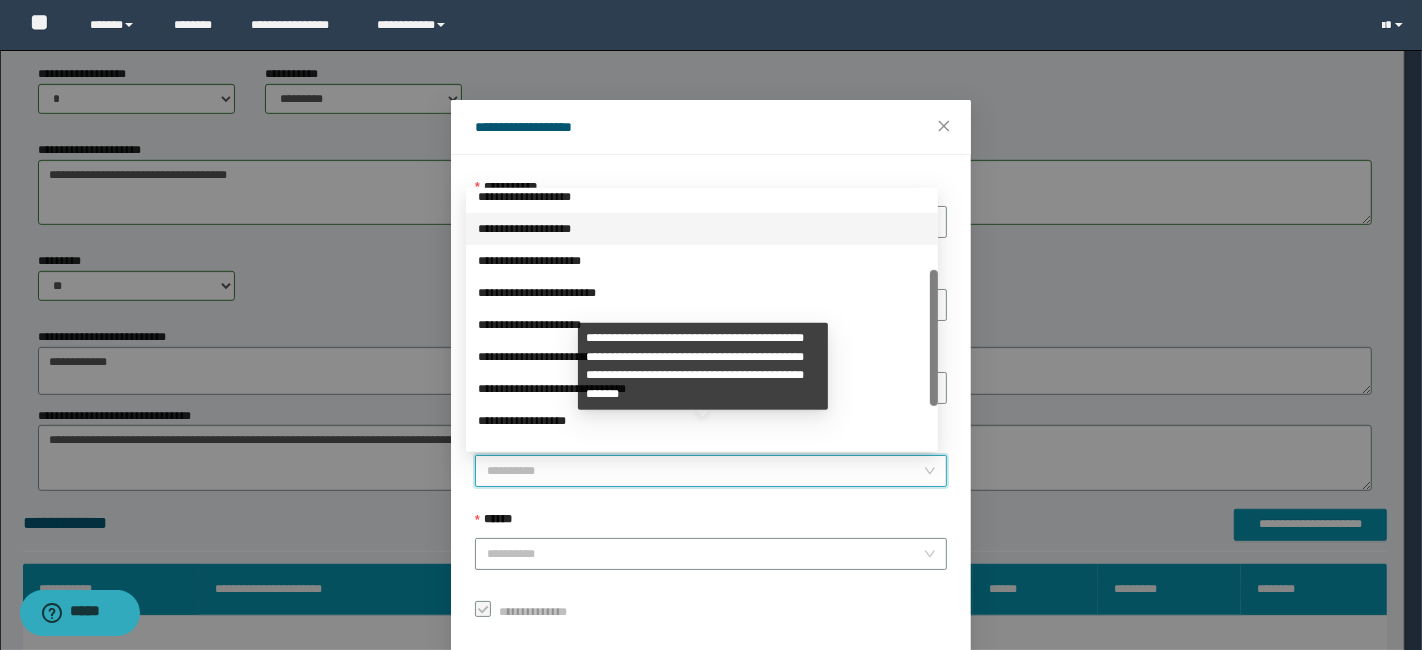 drag, startPoint x: 934, startPoint y: 310, endPoint x: 938, endPoint y: 427, distance: 117.06836 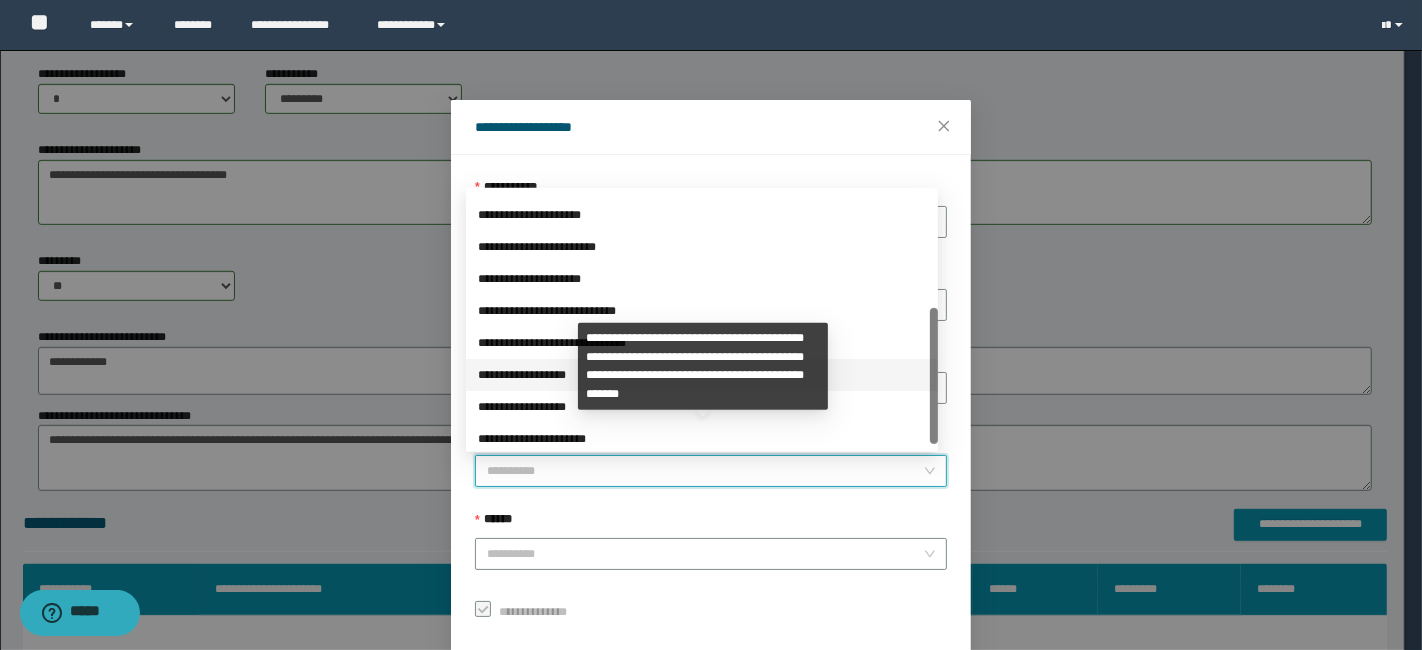 click on "**********" at bounding box center (702, 375) 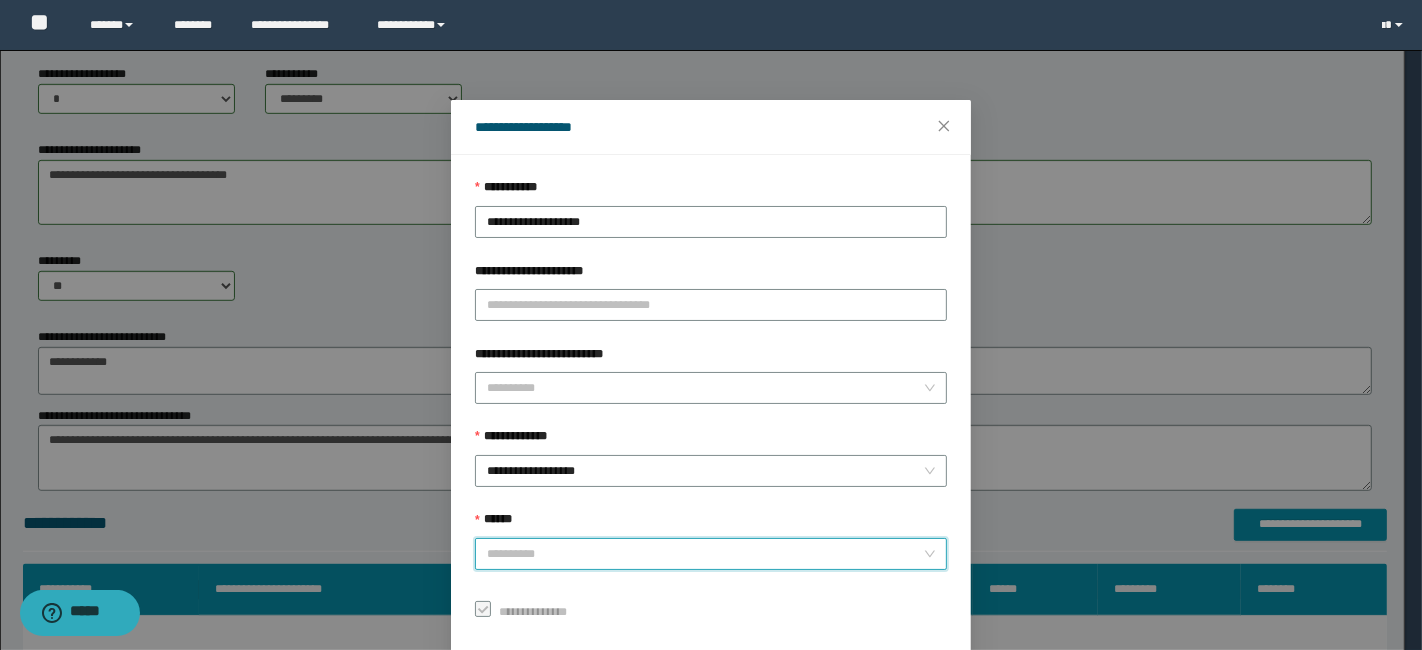 click on "******" at bounding box center (705, 554) 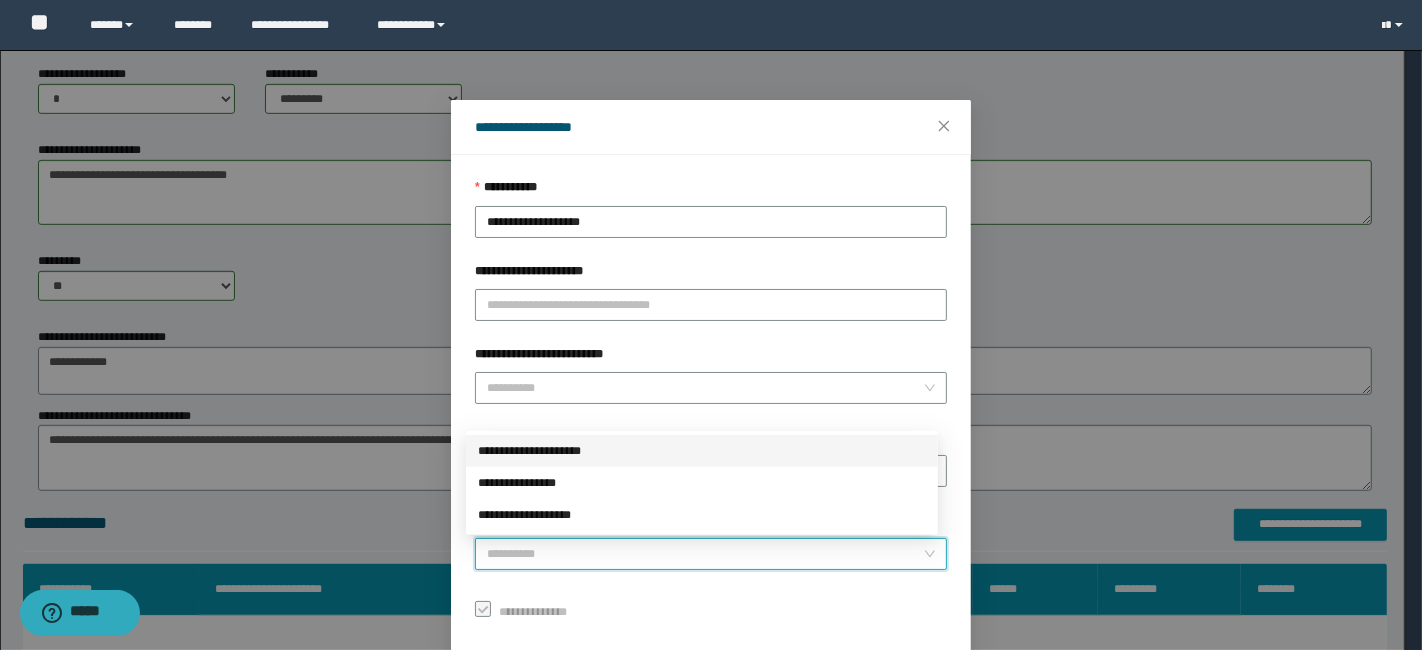 click on "**********" at bounding box center [702, 451] 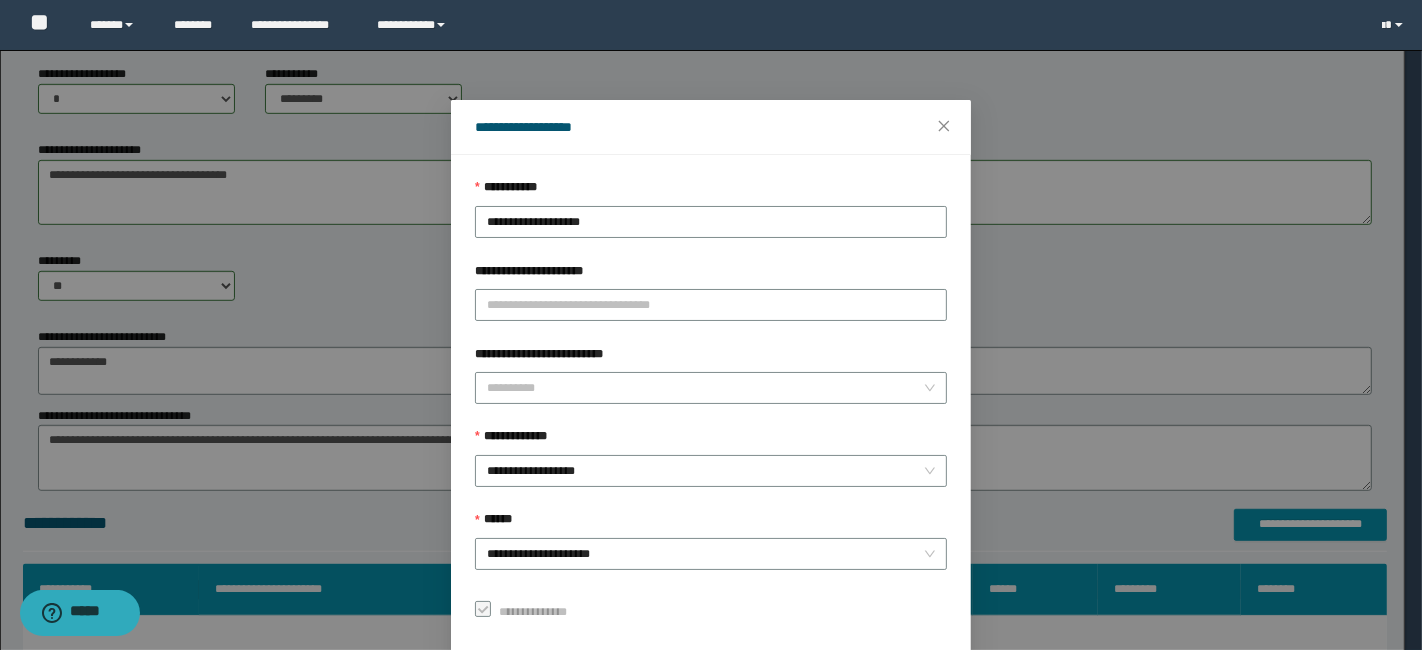 scroll, scrollTop: 100, scrollLeft: 0, axis: vertical 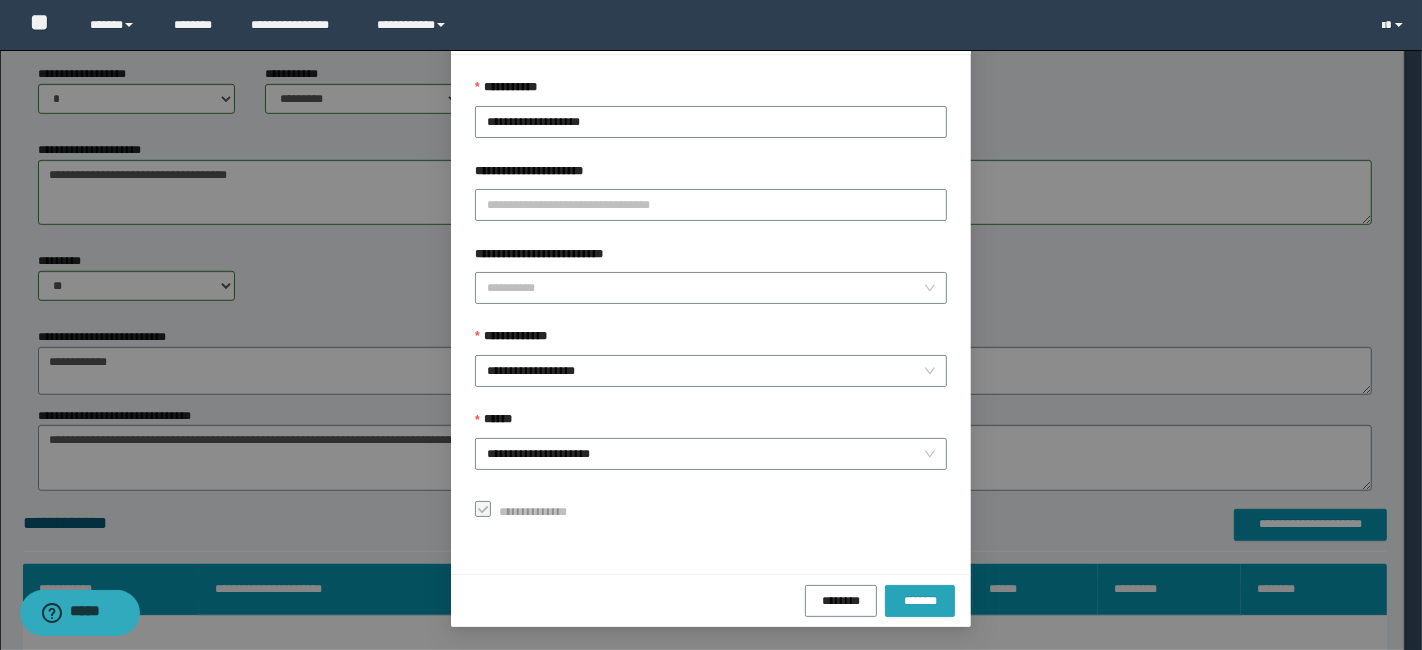 click on "*******" at bounding box center (920, 601) 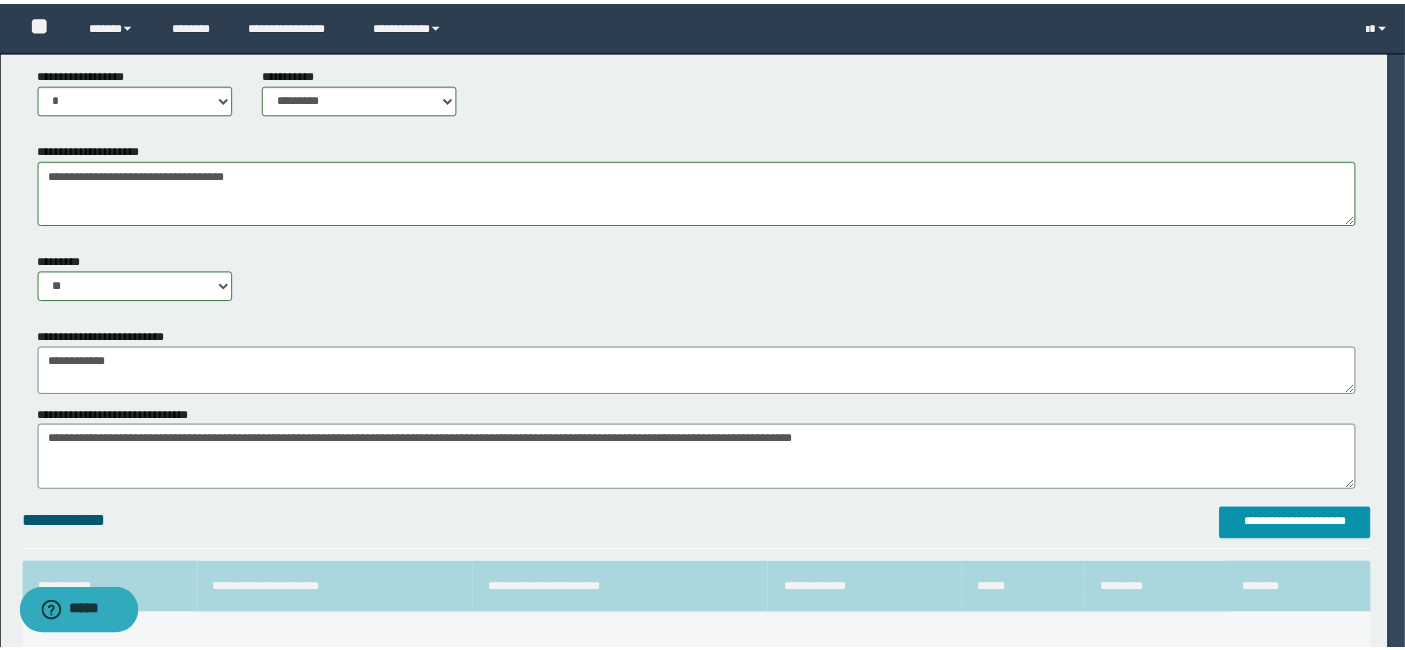 scroll, scrollTop: 52, scrollLeft: 0, axis: vertical 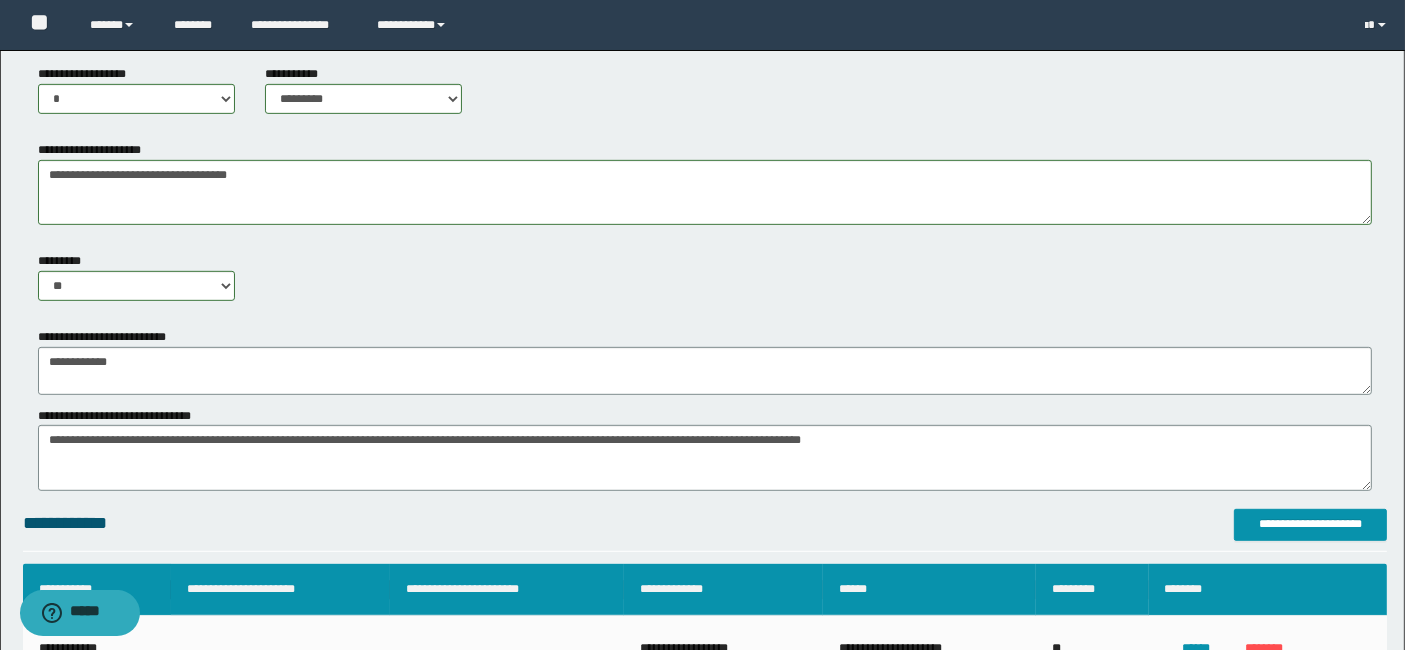click on "**********" at bounding box center (702, -34) 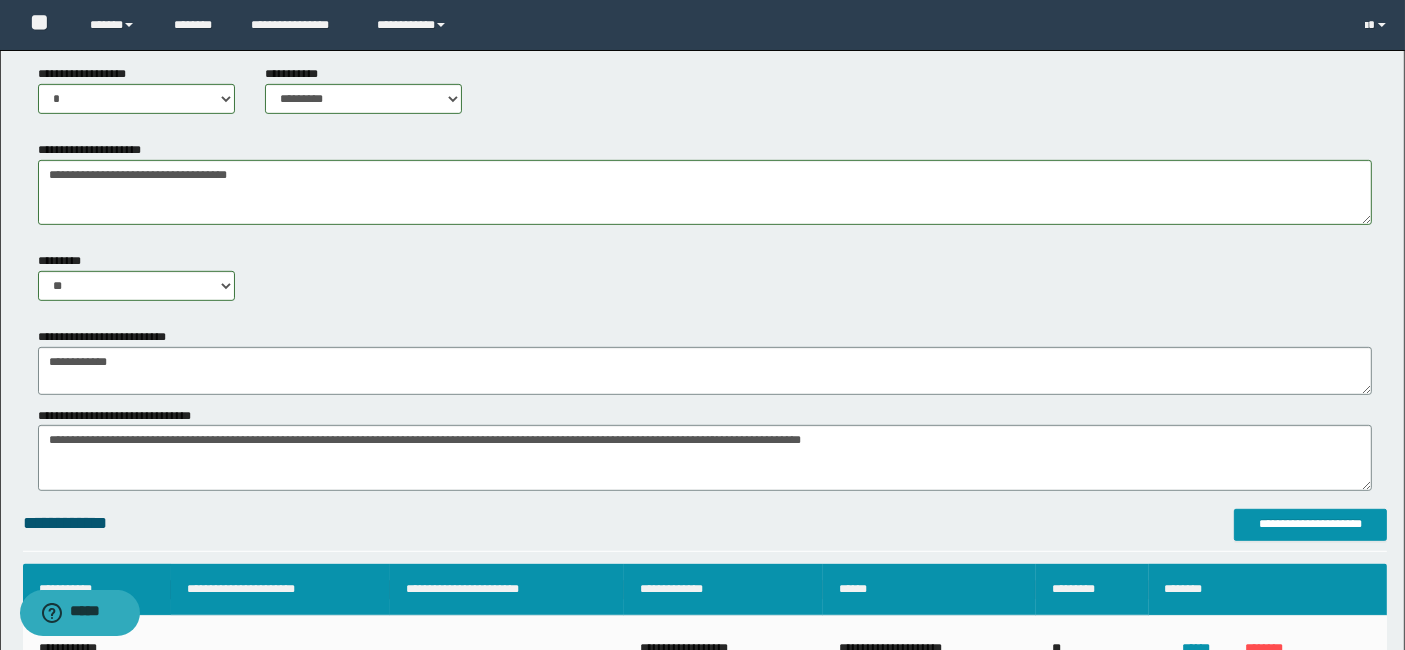 scroll, scrollTop: 1240, scrollLeft: 0, axis: vertical 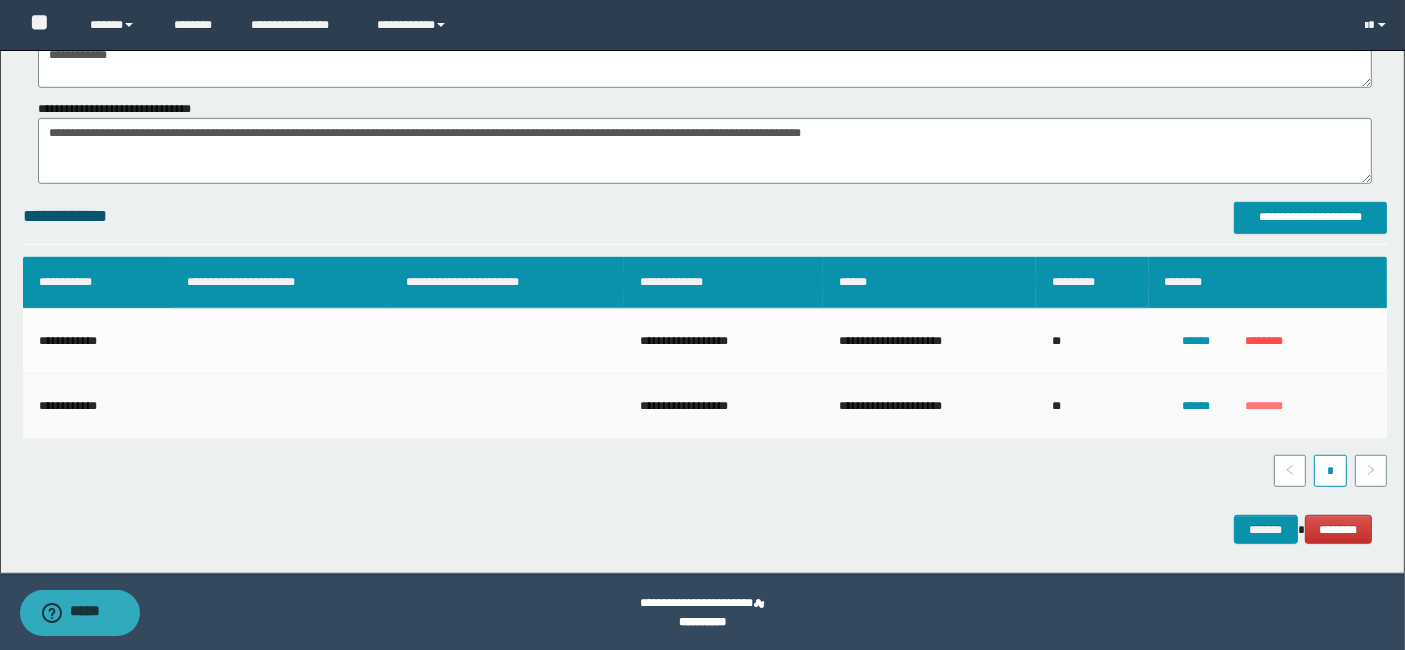 click on "********" at bounding box center (1264, 406) 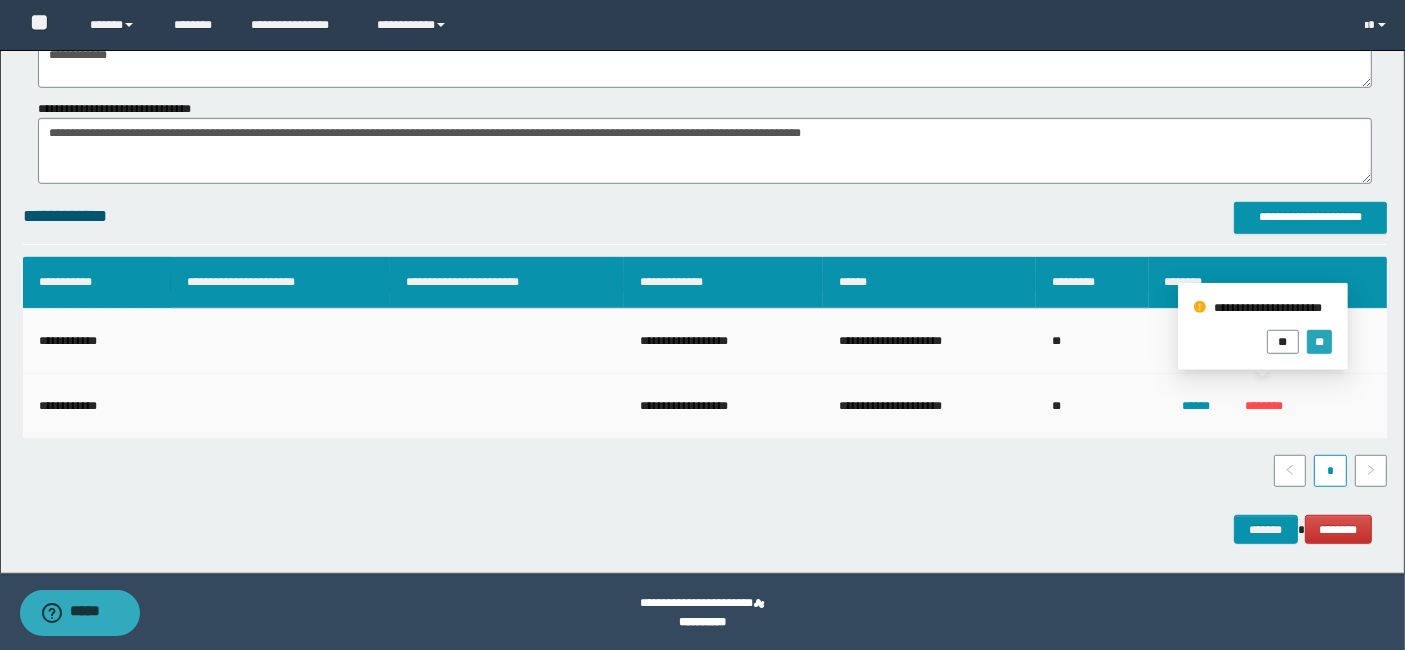 click on "**" at bounding box center [1319, 342] 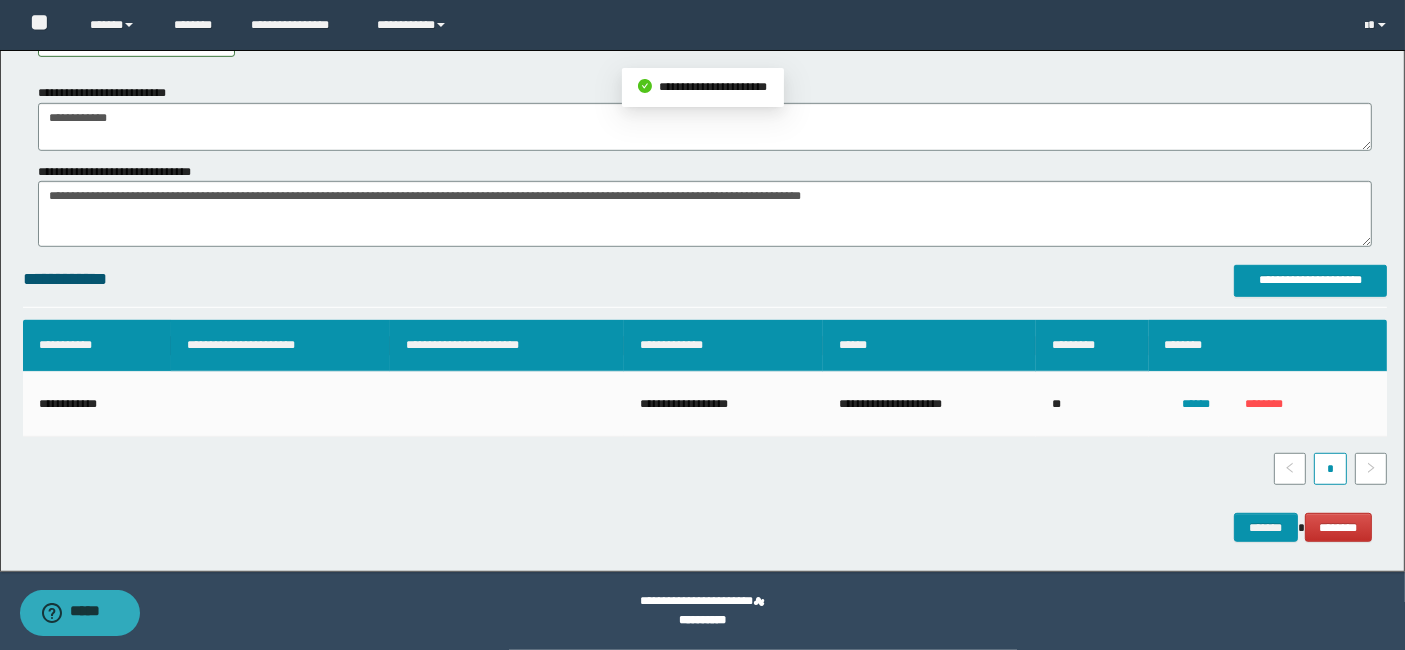 scroll, scrollTop: 1176, scrollLeft: 0, axis: vertical 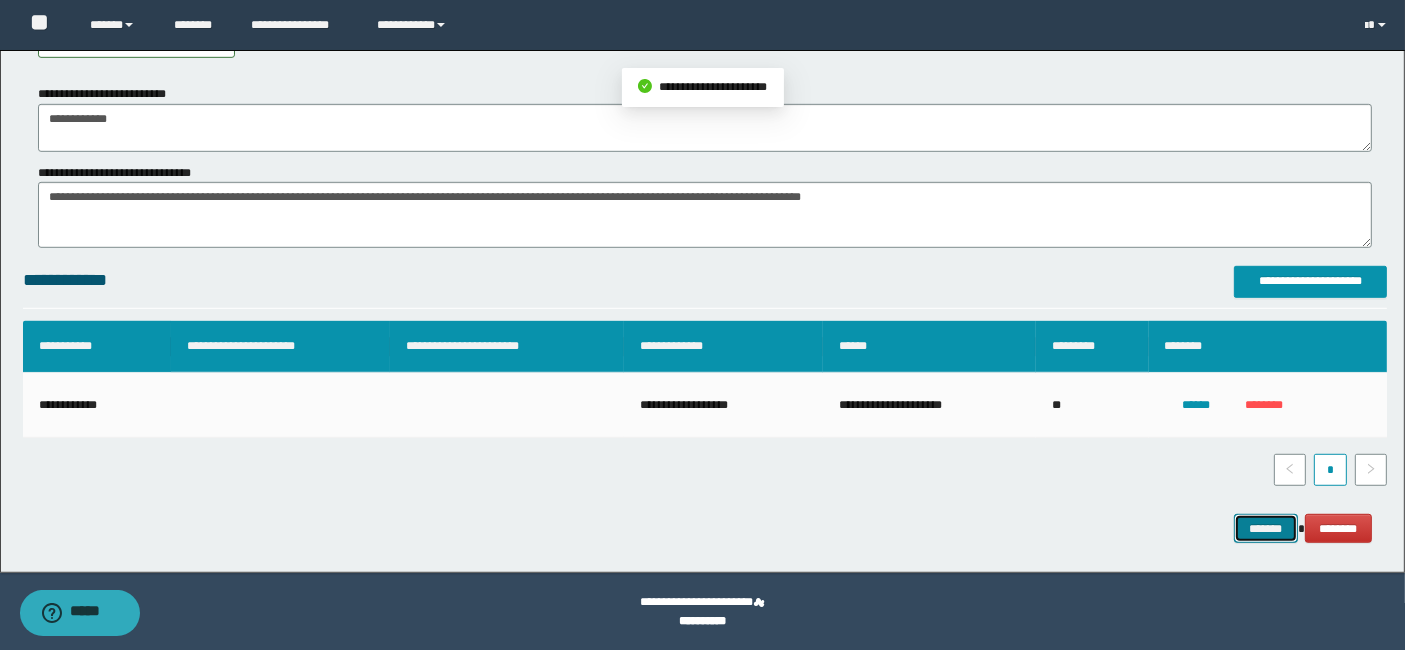 click on "*******" at bounding box center (1266, 528) 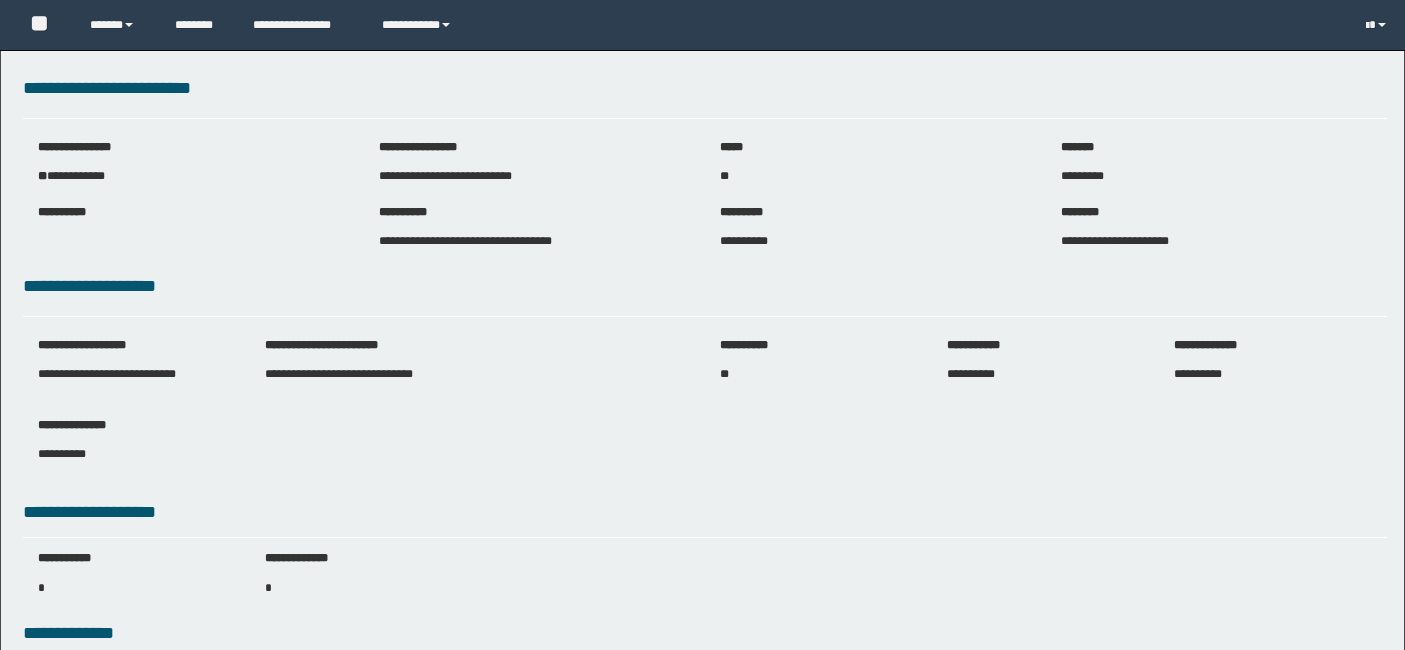scroll, scrollTop: 0, scrollLeft: 0, axis: both 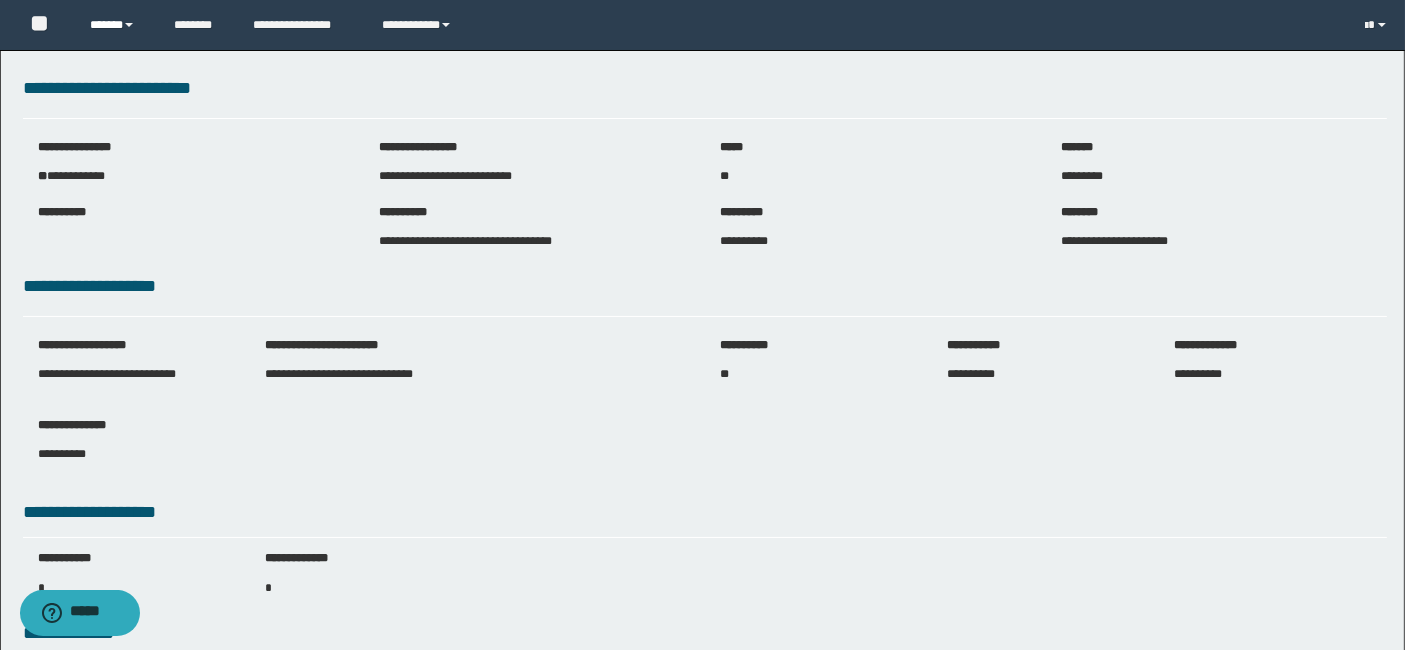 click on "******" at bounding box center (117, 25) 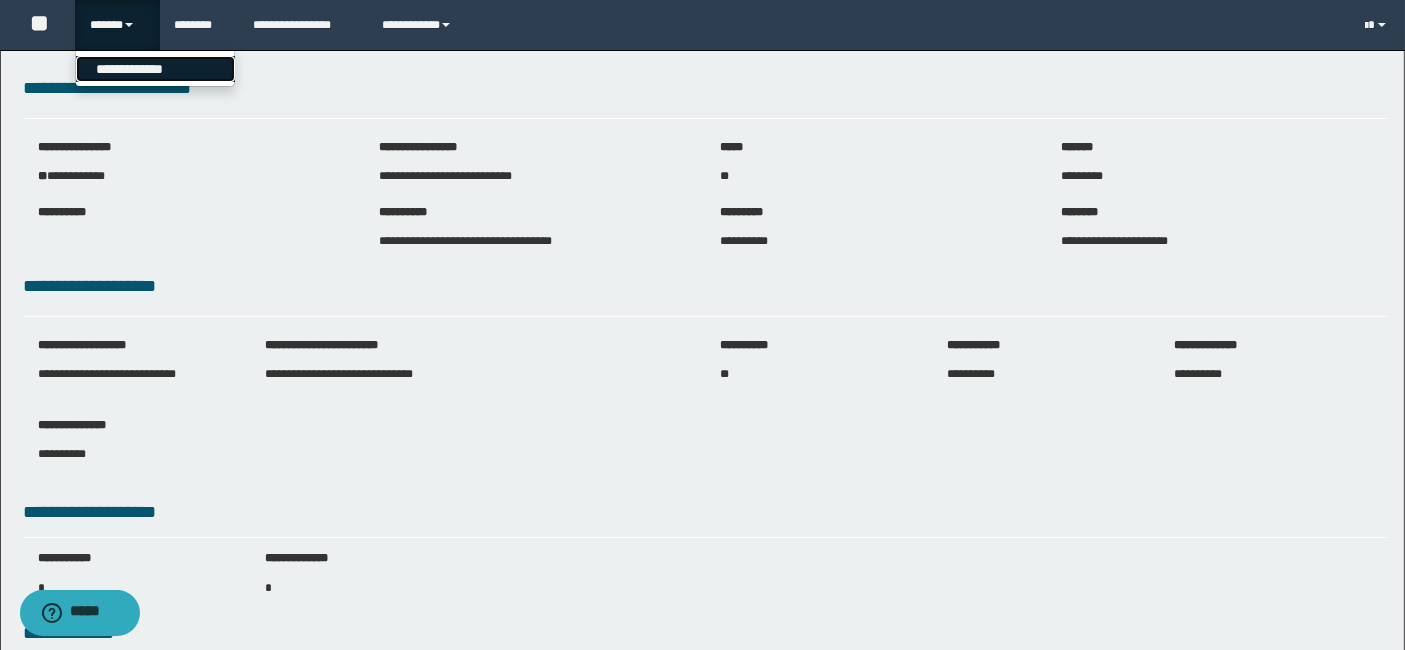 click on "**********" at bounding box center [155, 69] 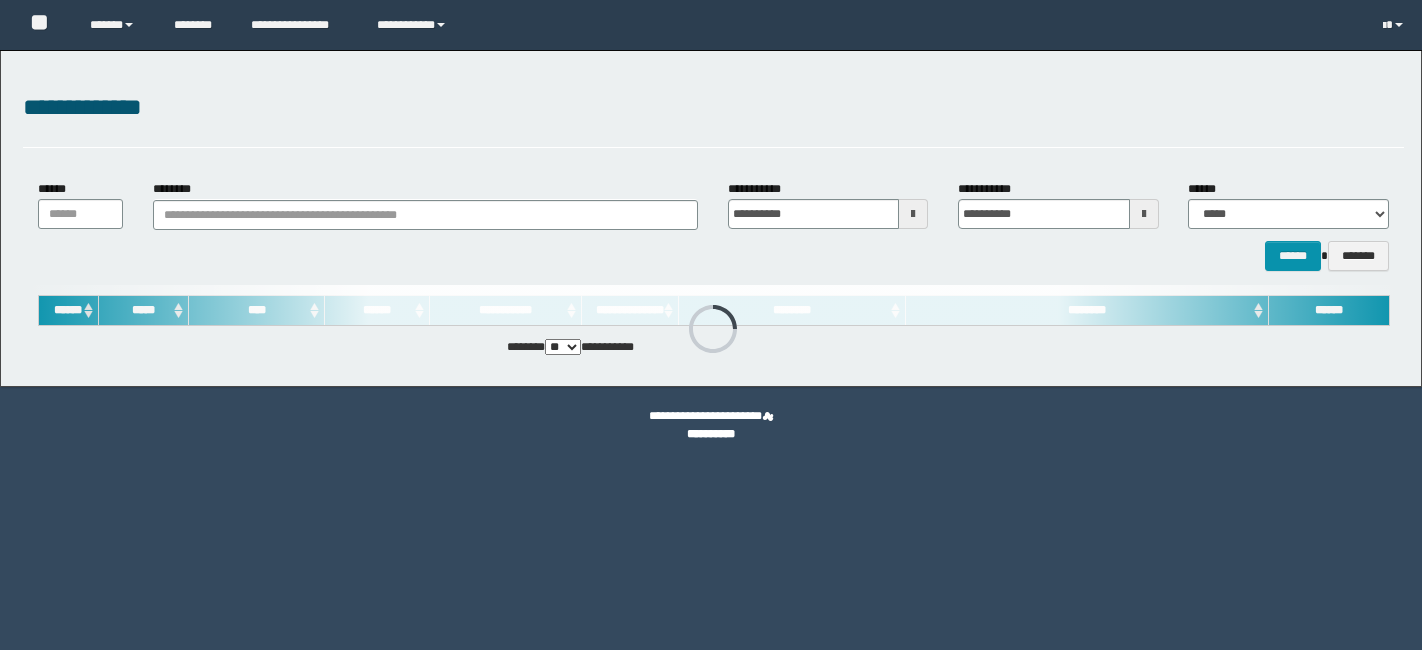 scroll, scrollTop: 0, scrollLeft: 0, axis: both 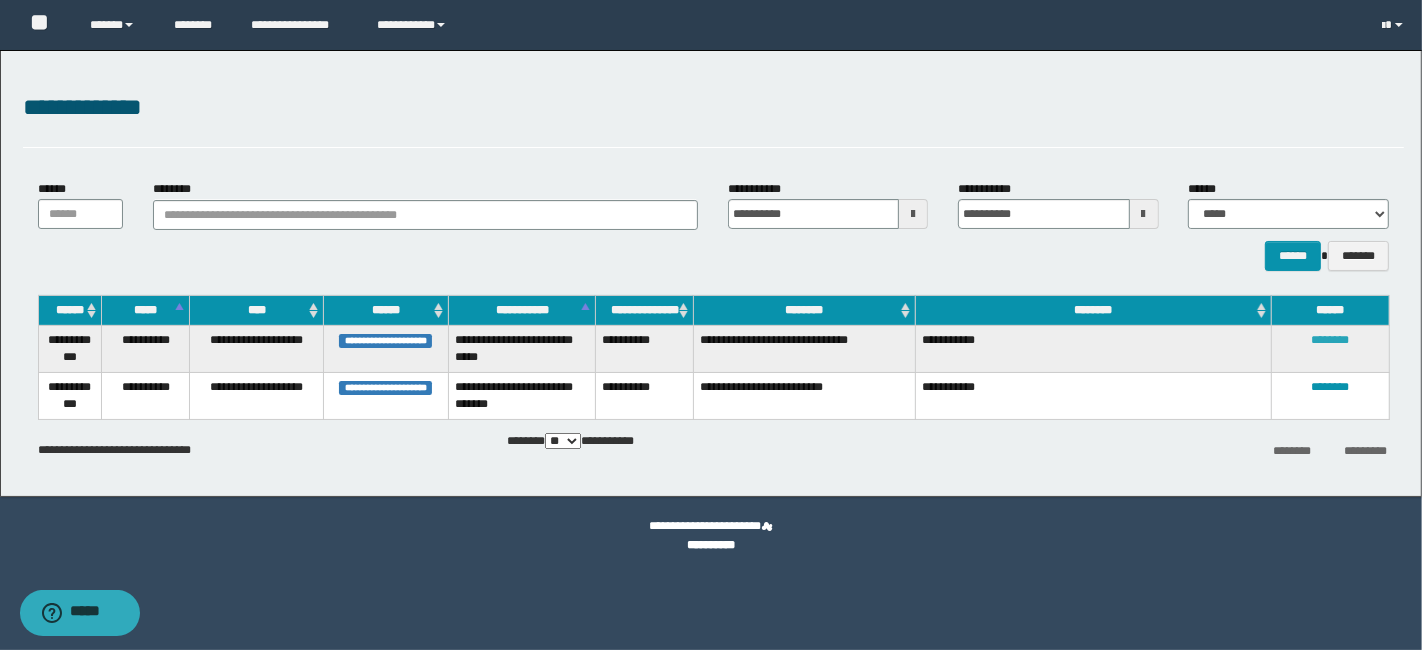 click on "********" at bounding box center (1330, 340) 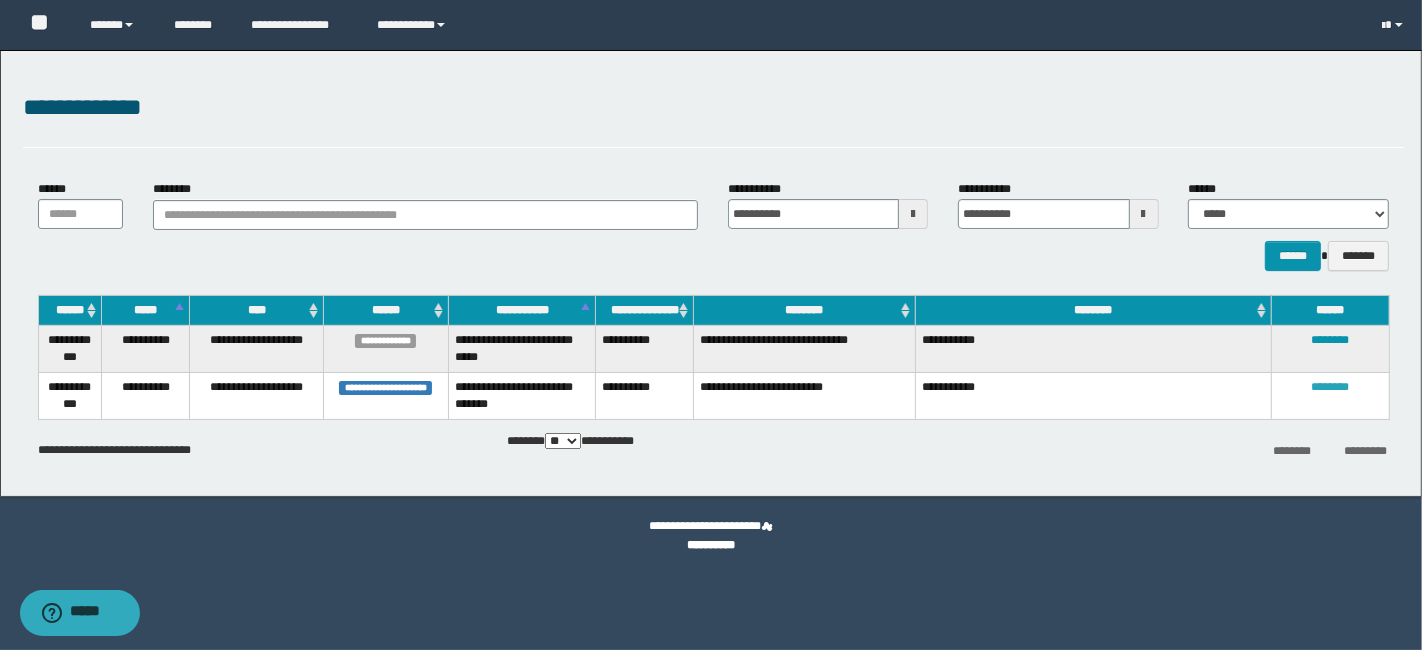 click on "********" at bounding box center [1330, 387] 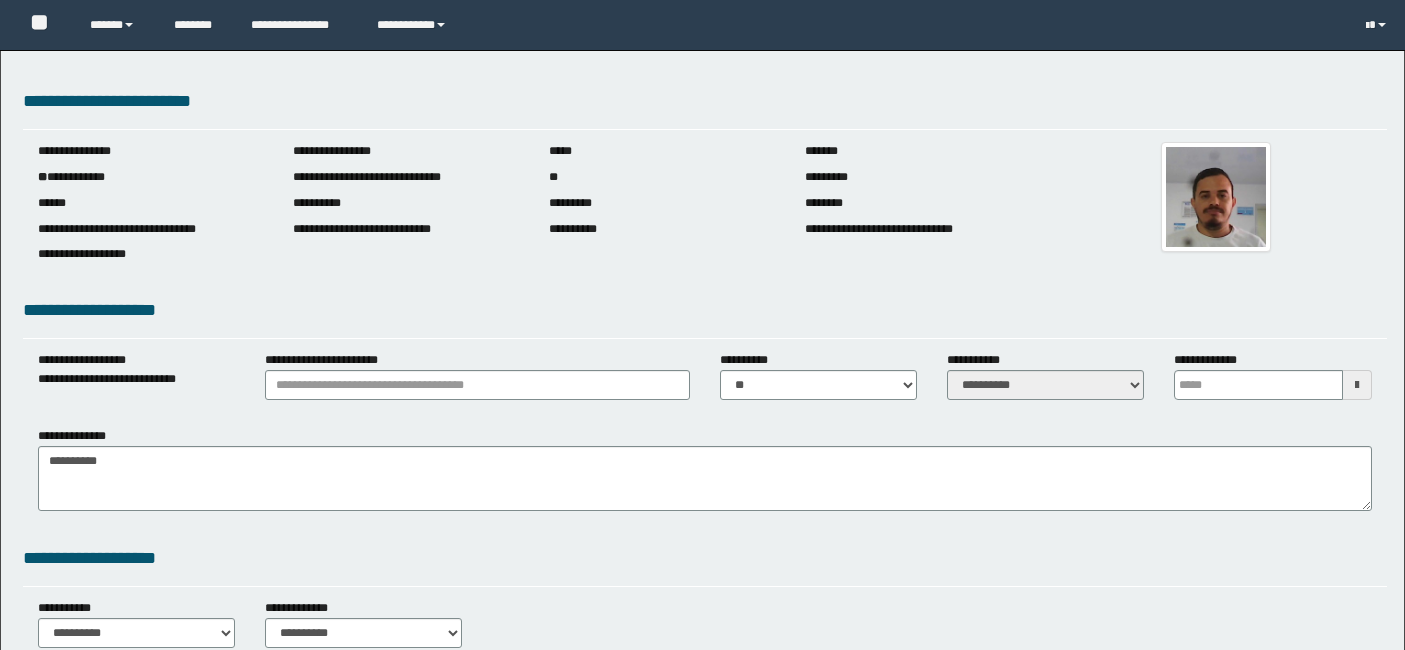 scroll, scrollTop: 0, scrollLeft: 0, axis: both 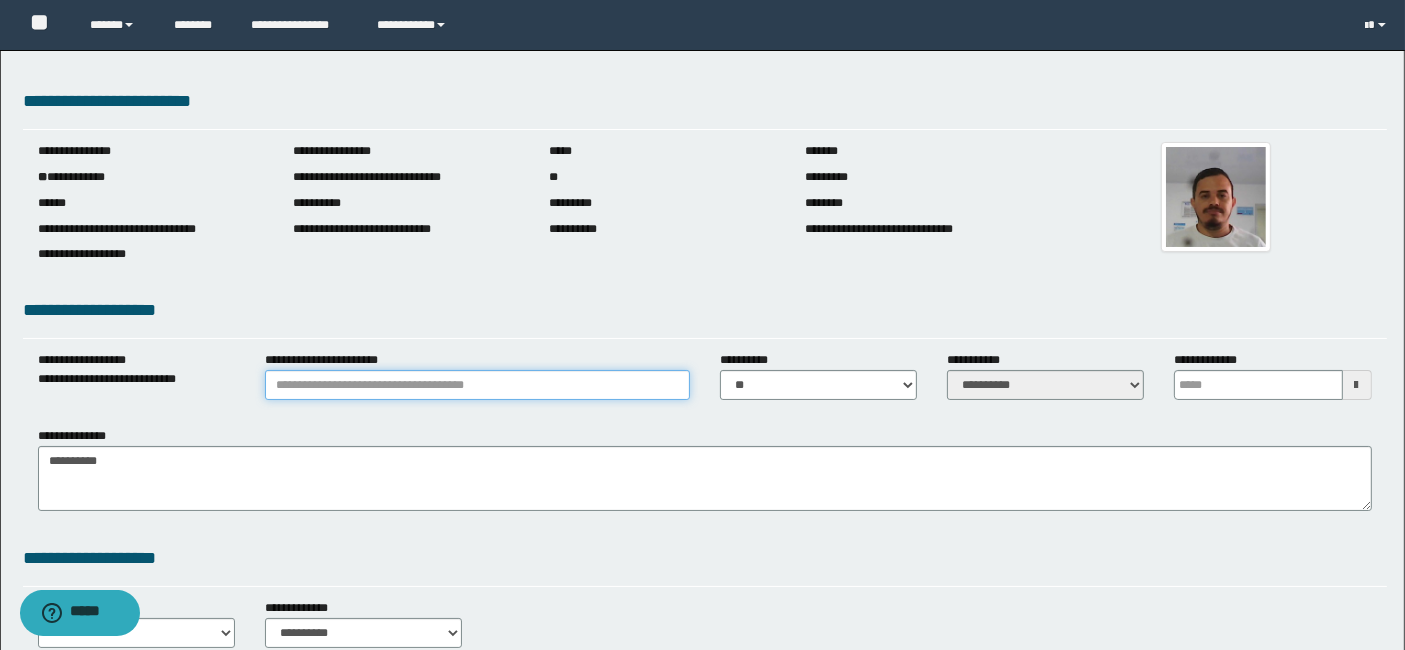 click on "**********" at bounding box center (477, 385) 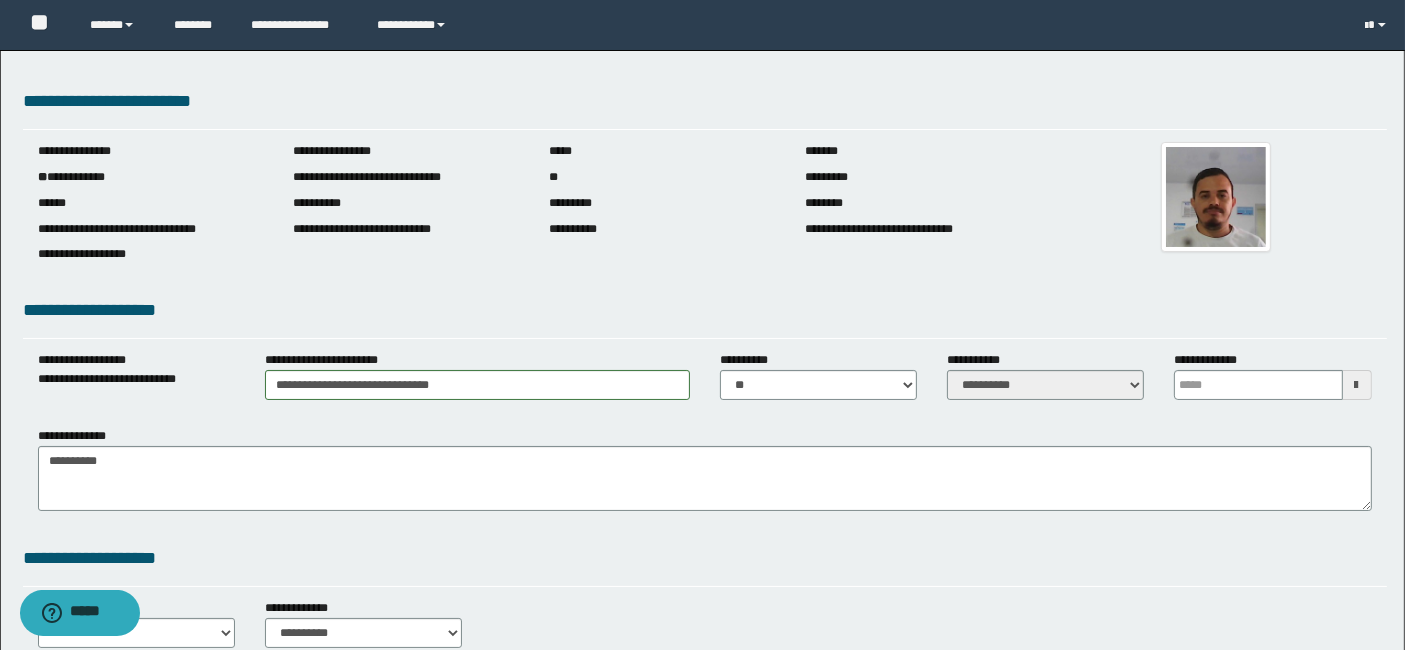 click at bounding box center [1357, 385] 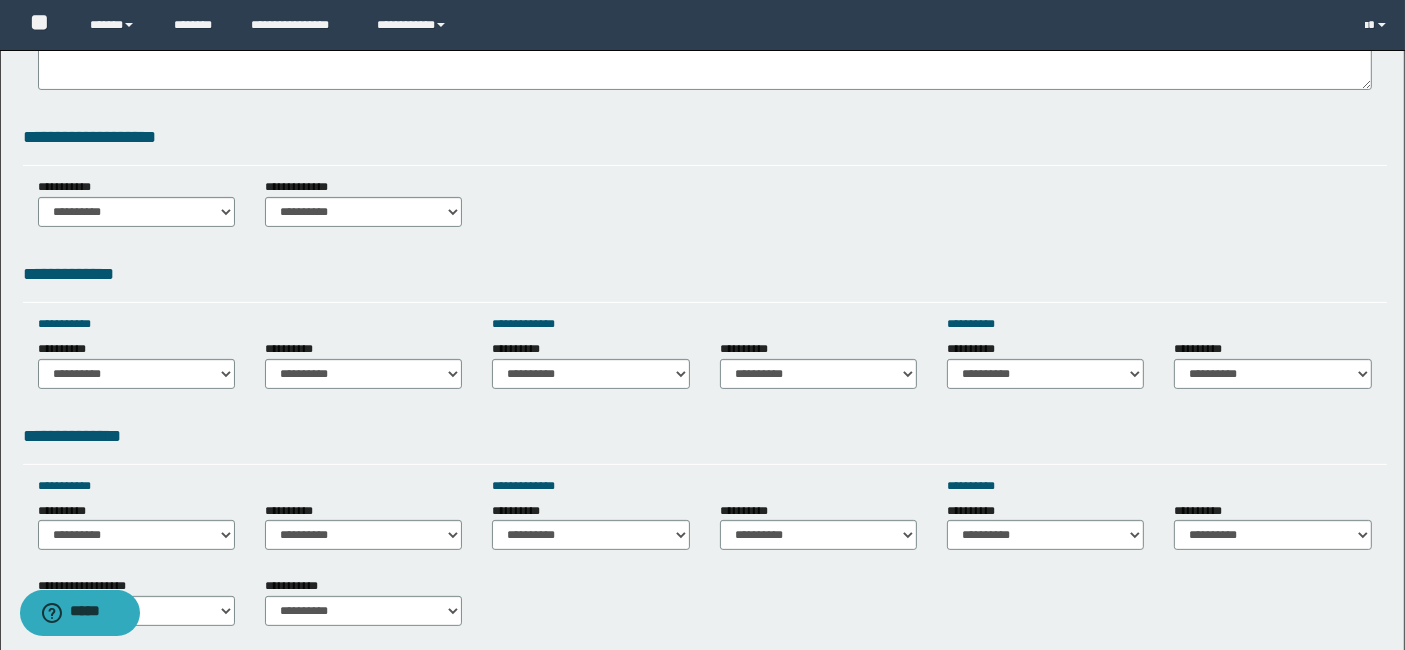scroll, scrollTop: 444, scrollLeft: 0, axis: vertical 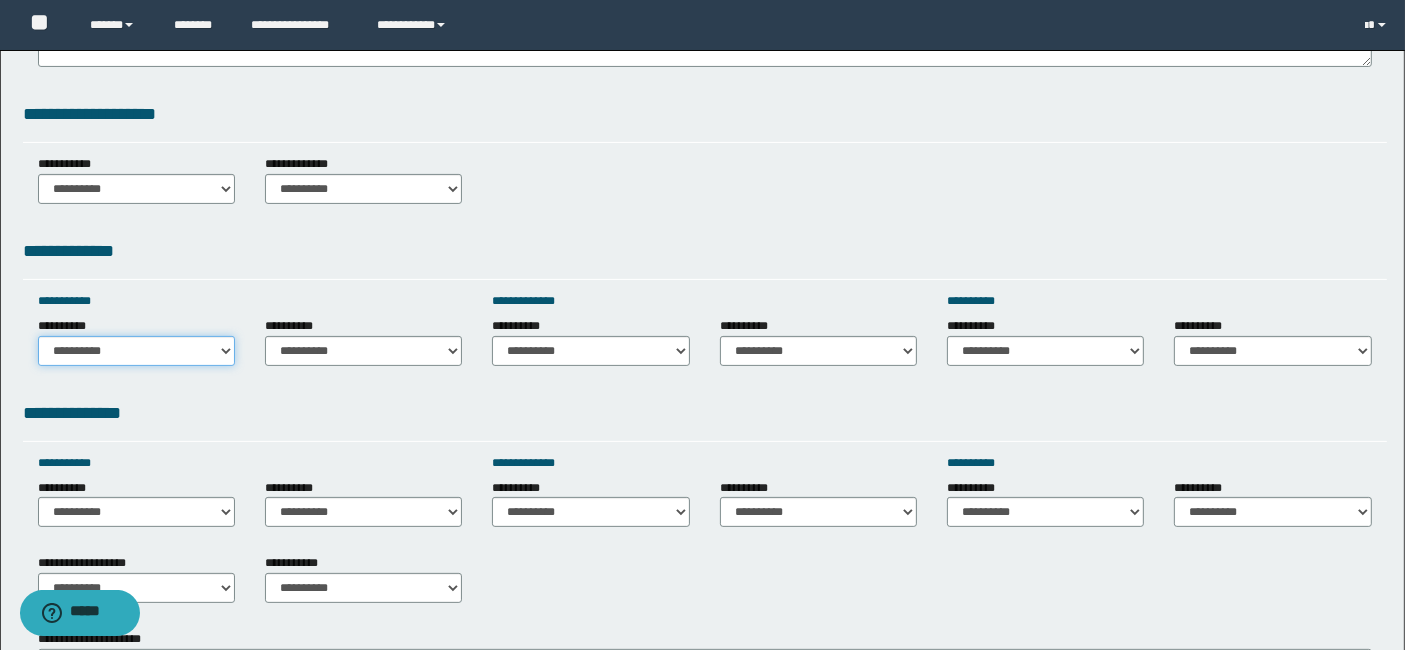 click on "**********" at bounding box center [136, 351] 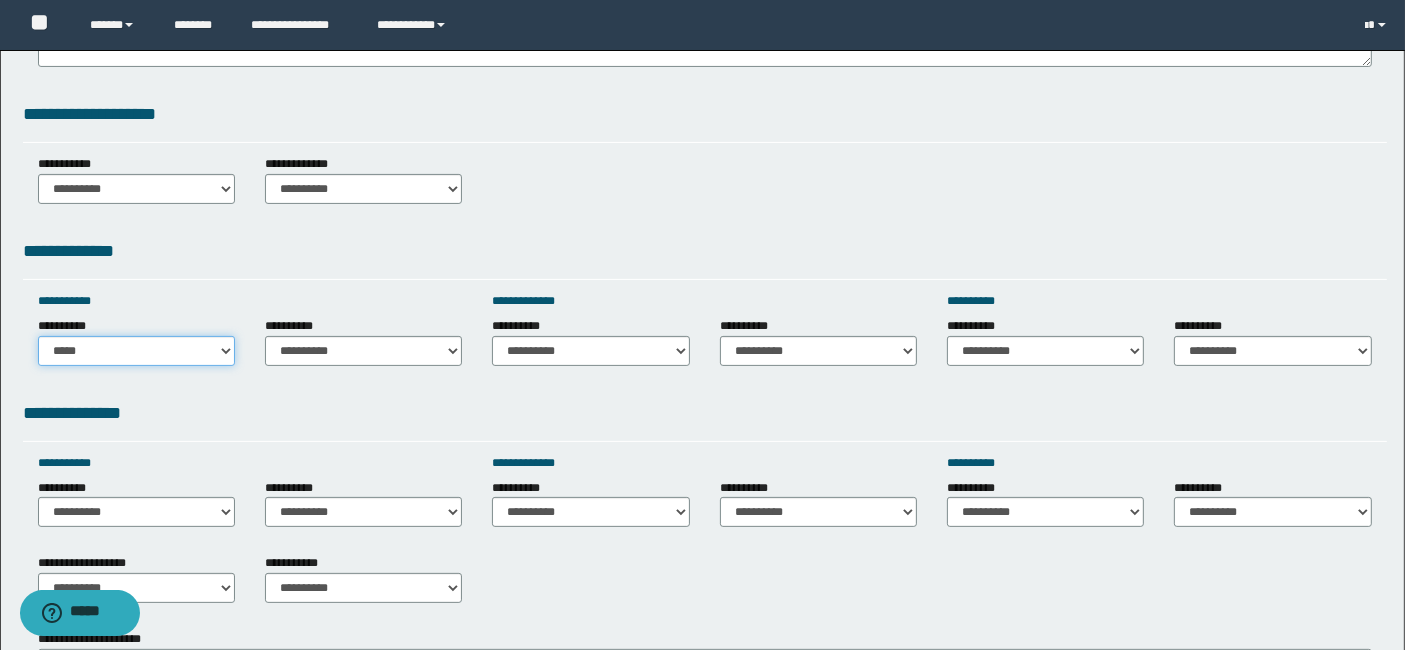 click on "**********" at bounding box center (136, 351) 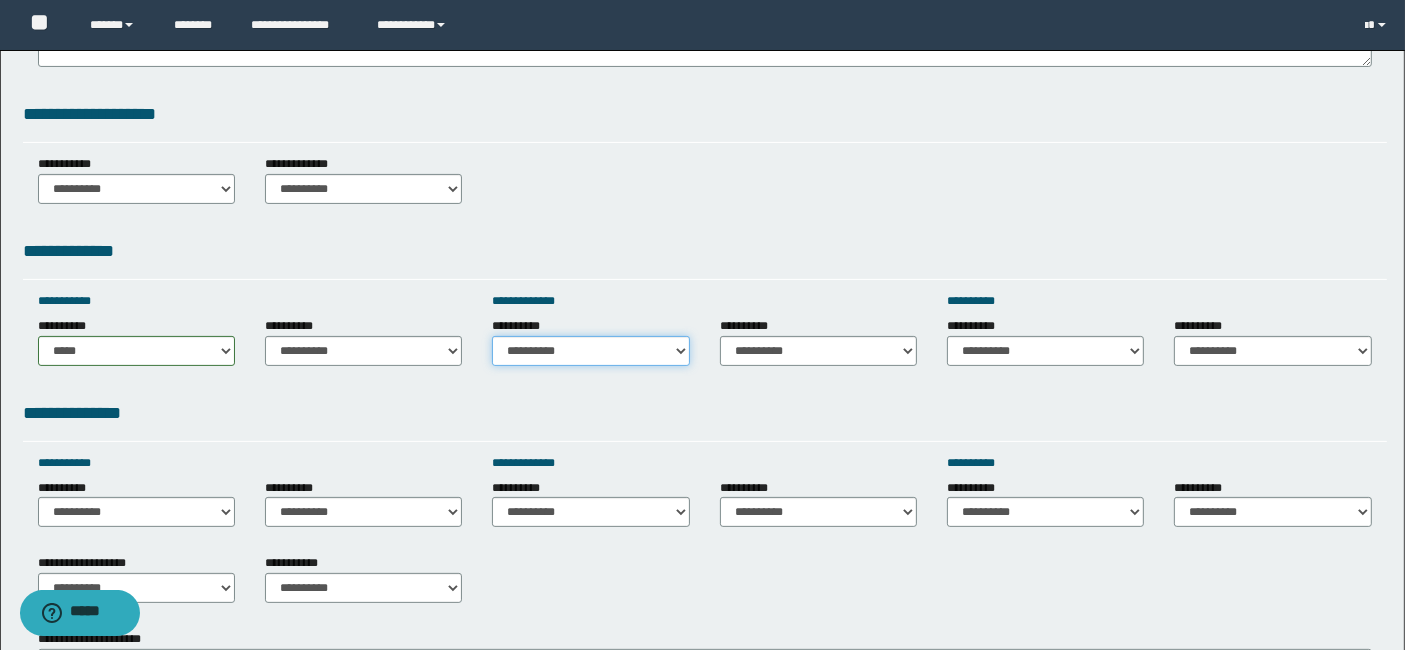drag, startPoint x: 665, startPoint y: 352, endPoint x: 640, endPoint y: 315, distance: 44.65423 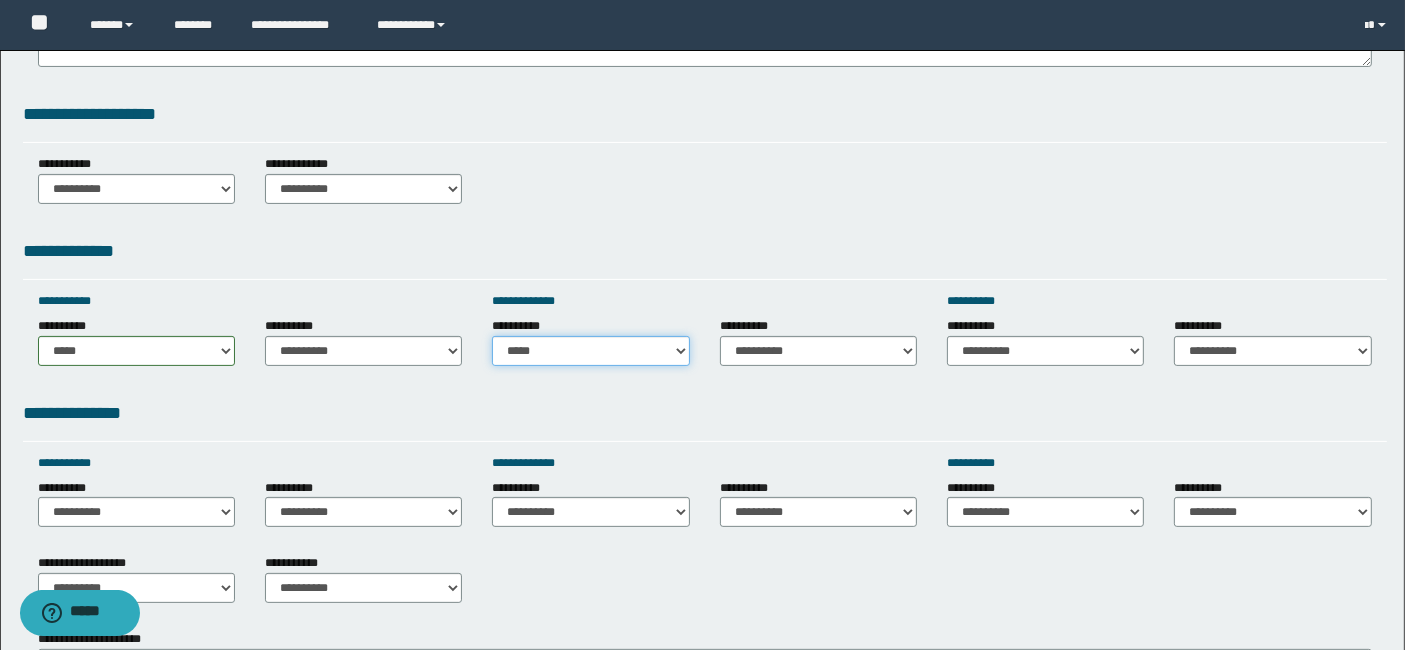 click on "**********" at bounding box center [590, 351] 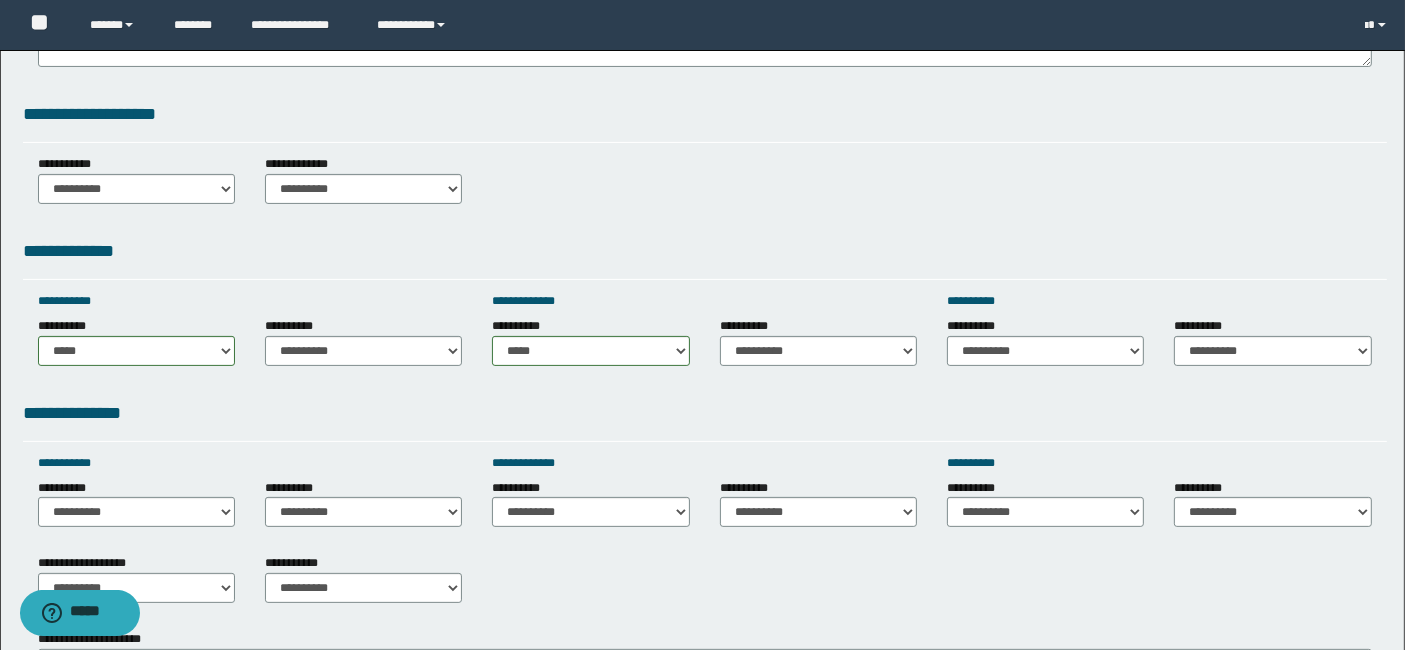click on "**********" at bounding box center [1045, 349] 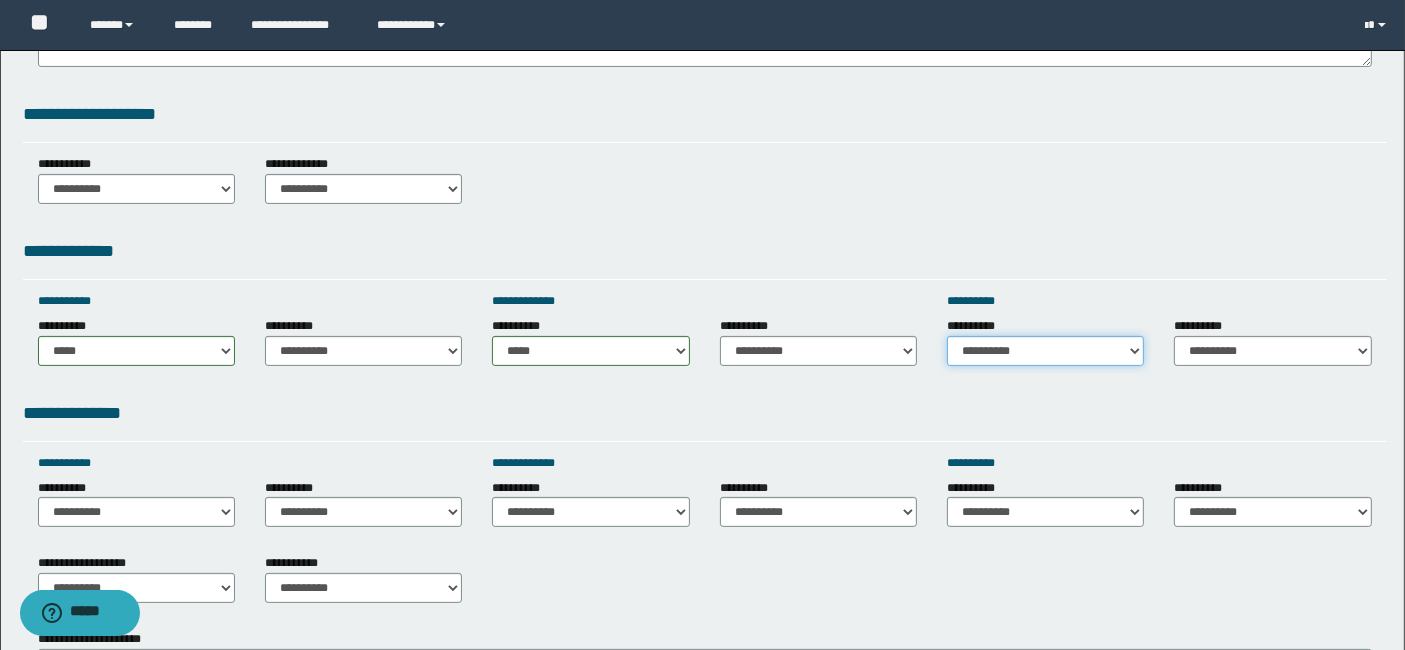 click on "**********" at bounding box center (1045, 351) 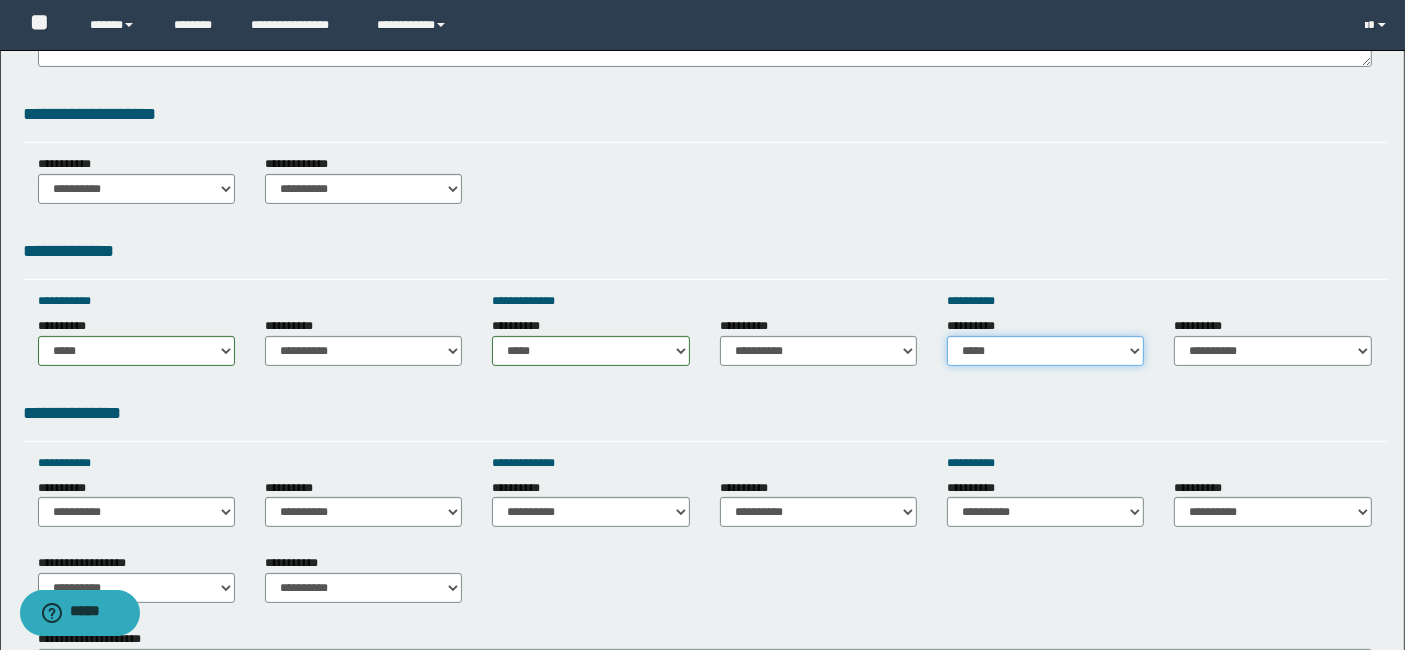 click on "**********" at bounding box center [1045, 351] 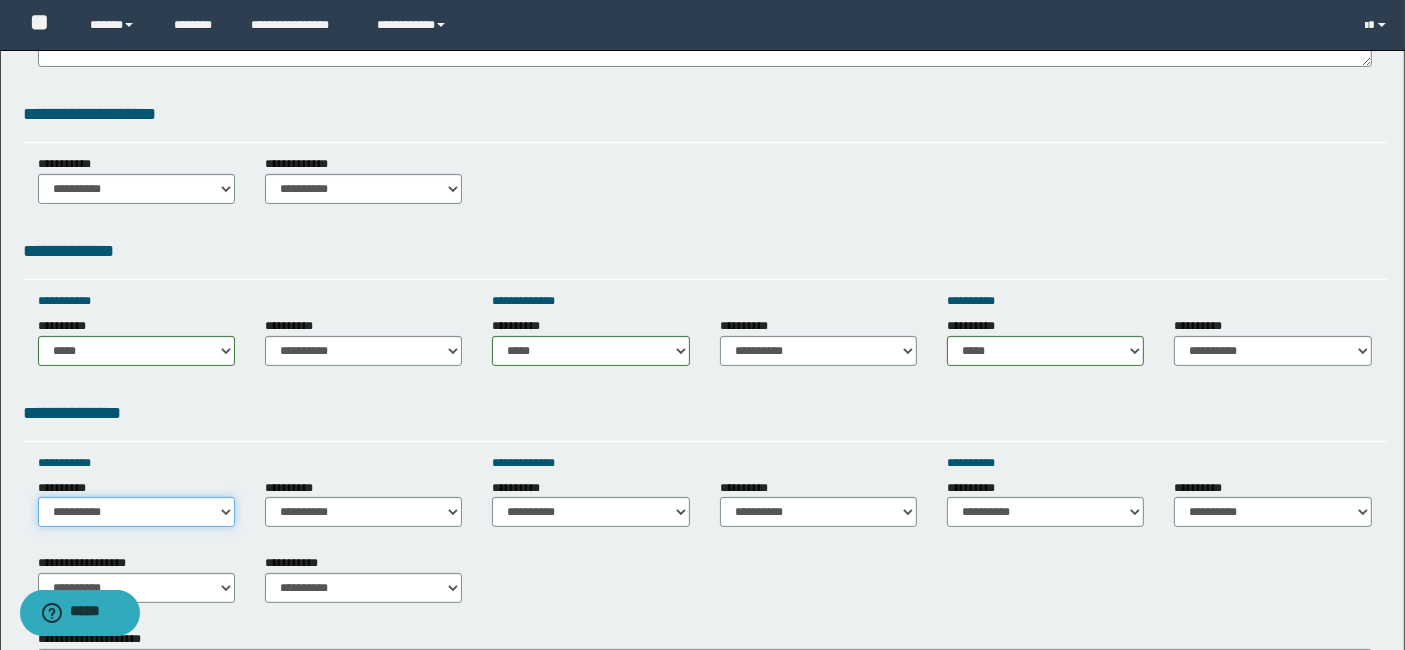 click on "**********" at bounding box center [136, 512] 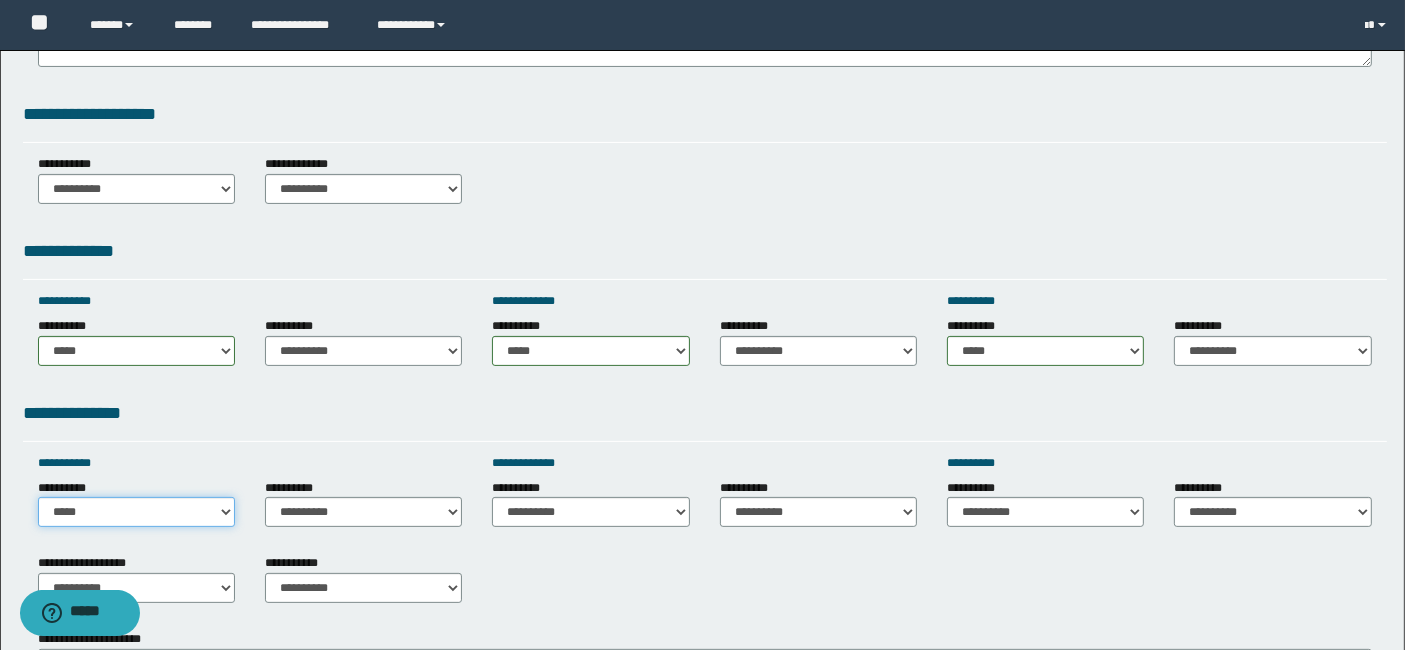 click on "**********" at bounding box center (136, 512) 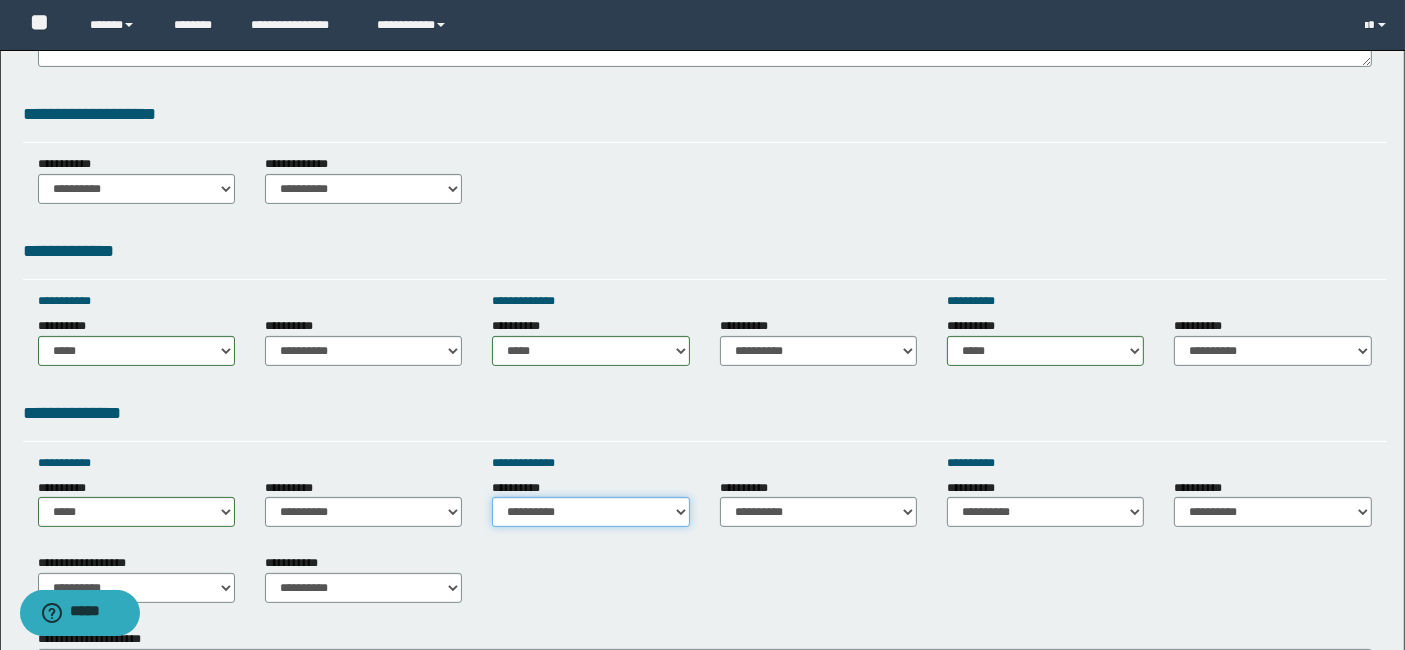 click on "**********" at bounding box center [590, 512] 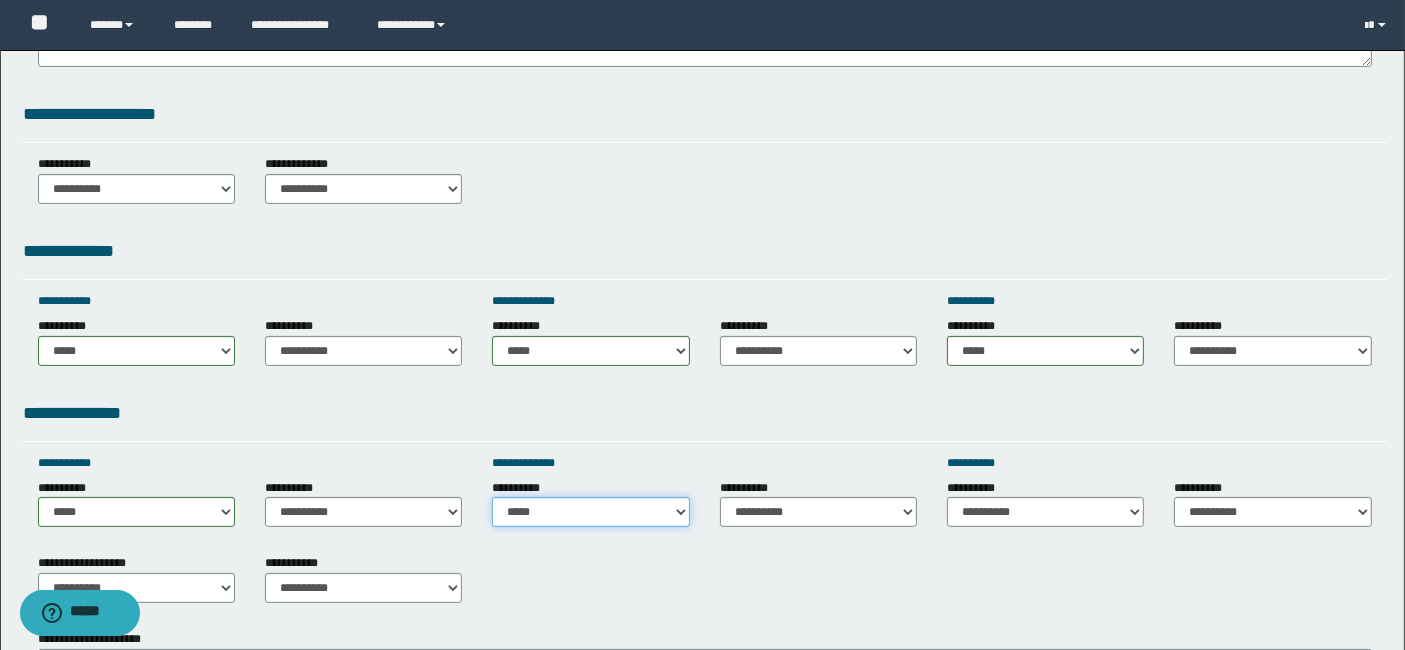 click on "**********" at bounding box center [590, 512] 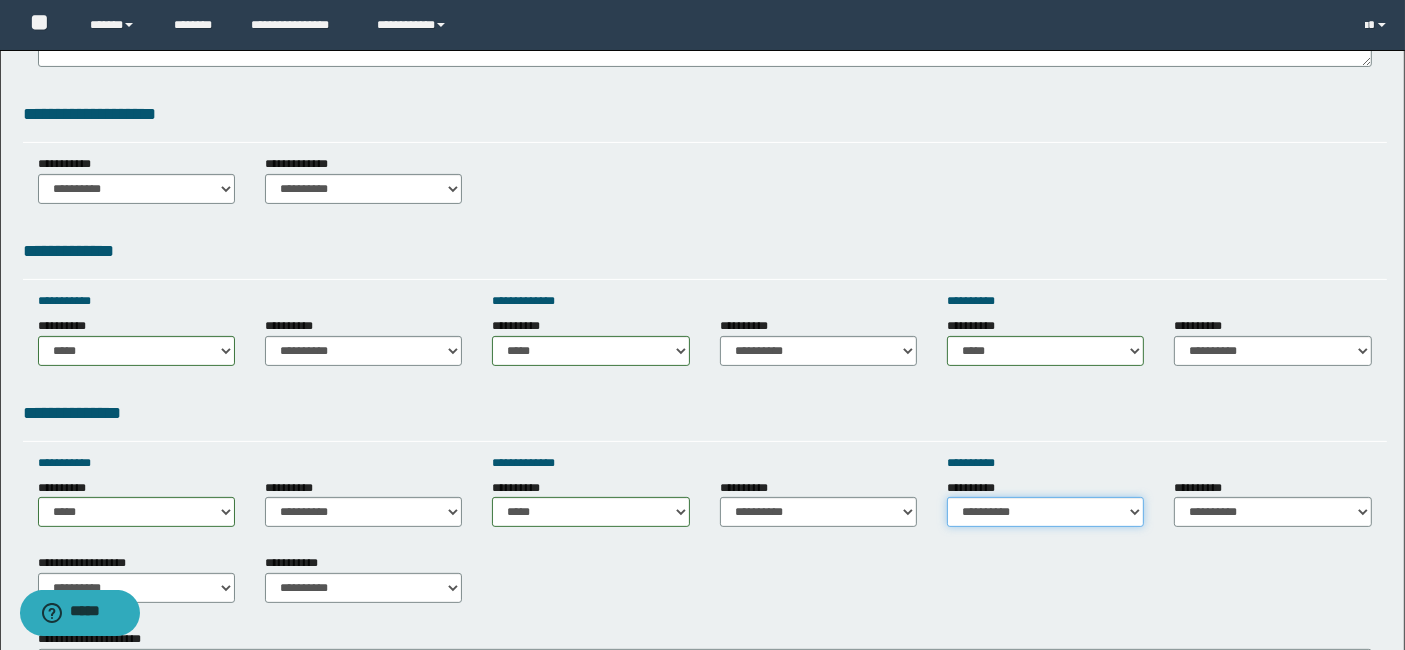 drag, startPoint x: 1123, startPoint y: 511, endPoint x: 1106, endPoint y: 492, distance: 25.495098 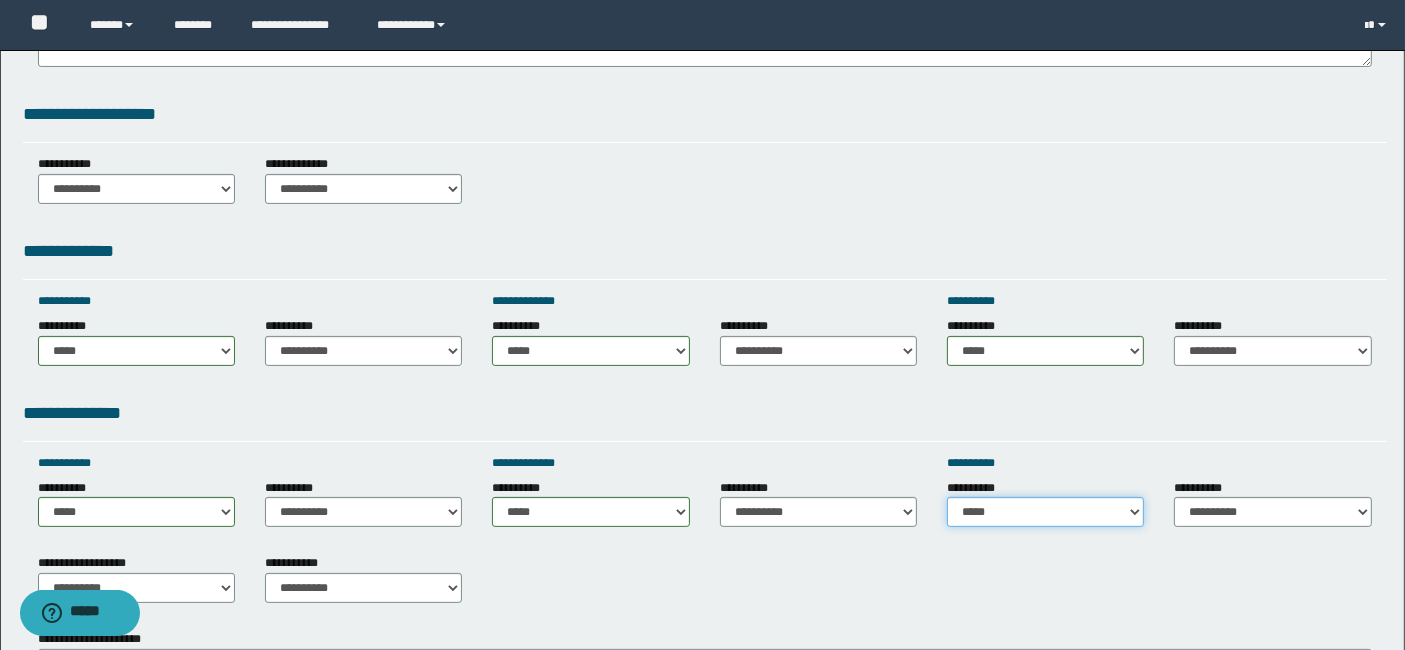 click on "**********" at bounding box center (1045, 512) 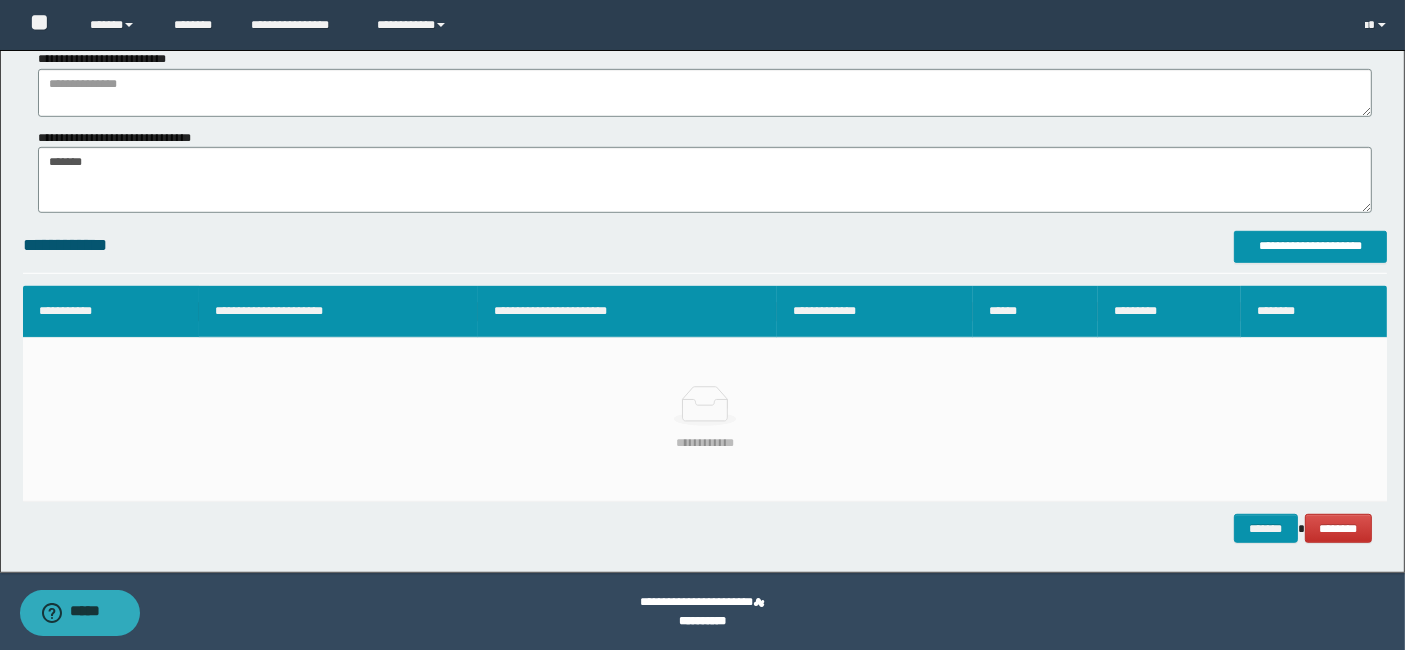 scroll, scrollTop: 642, scrollLeft: 0, axis: vertical 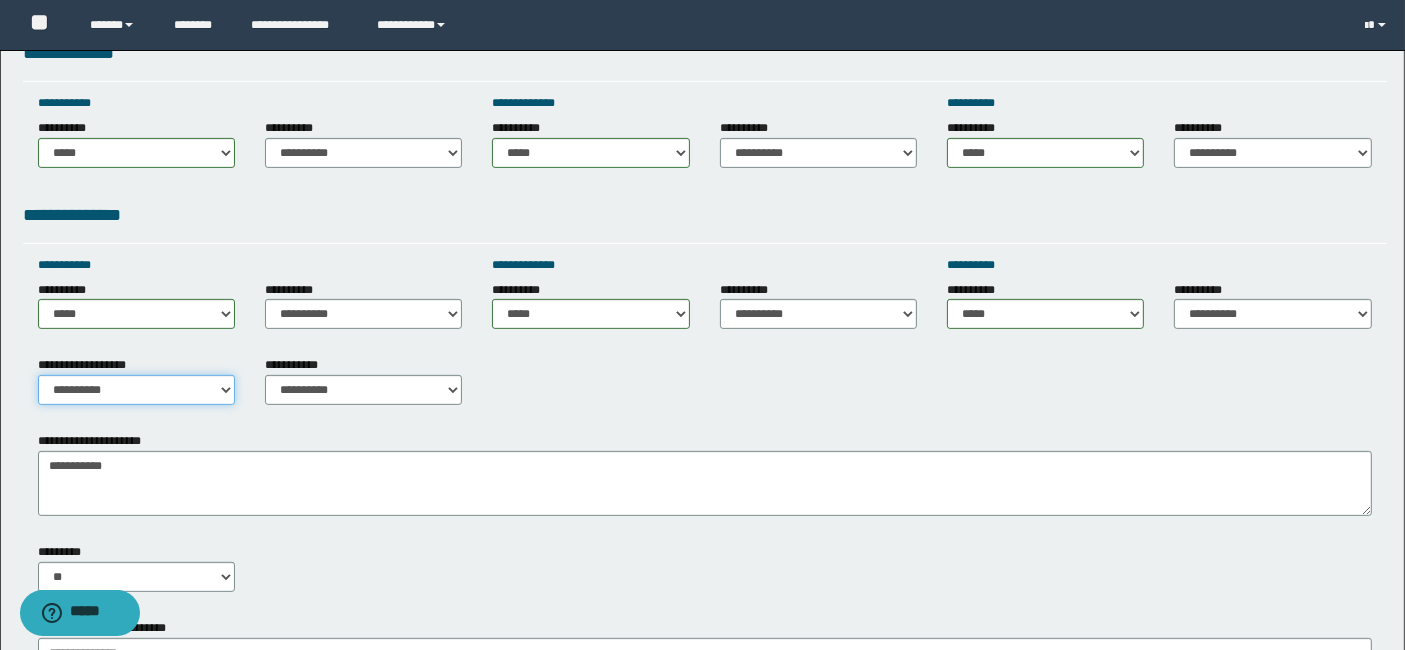 click on "**********" at bounding box center (136, 390) 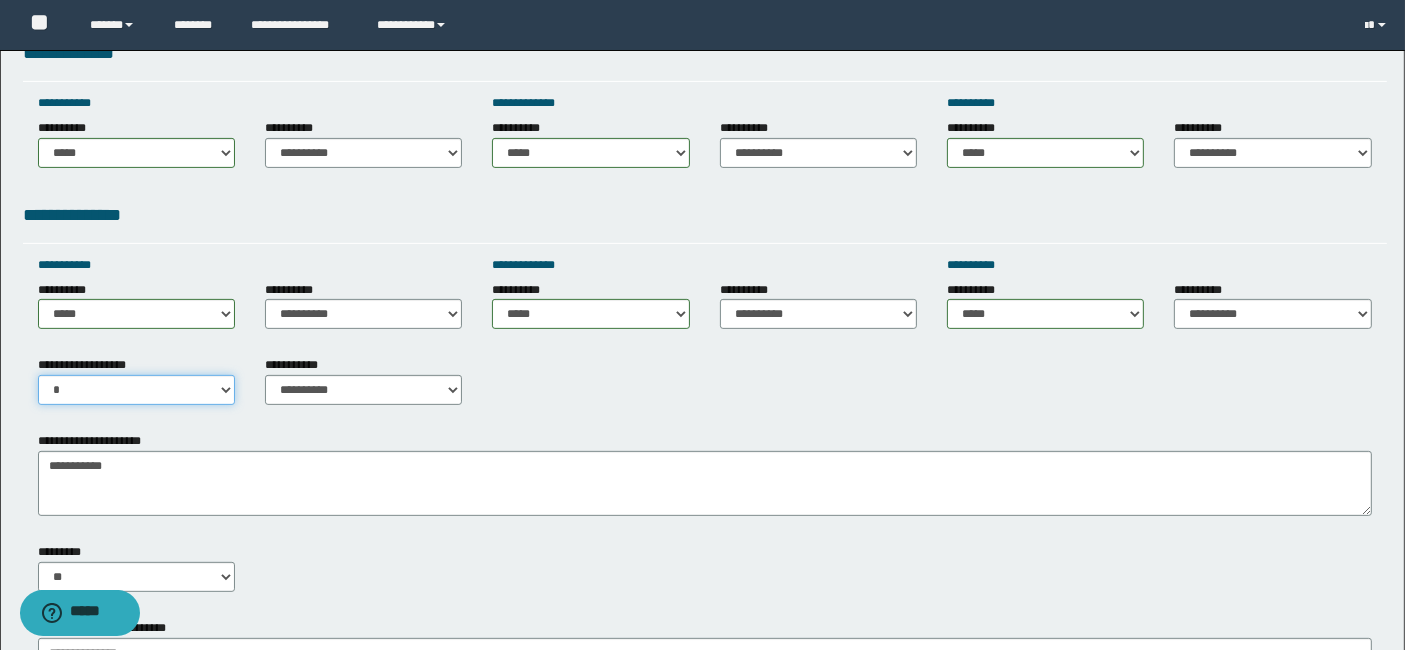 click on "**********" at bounding box center (136, 390) 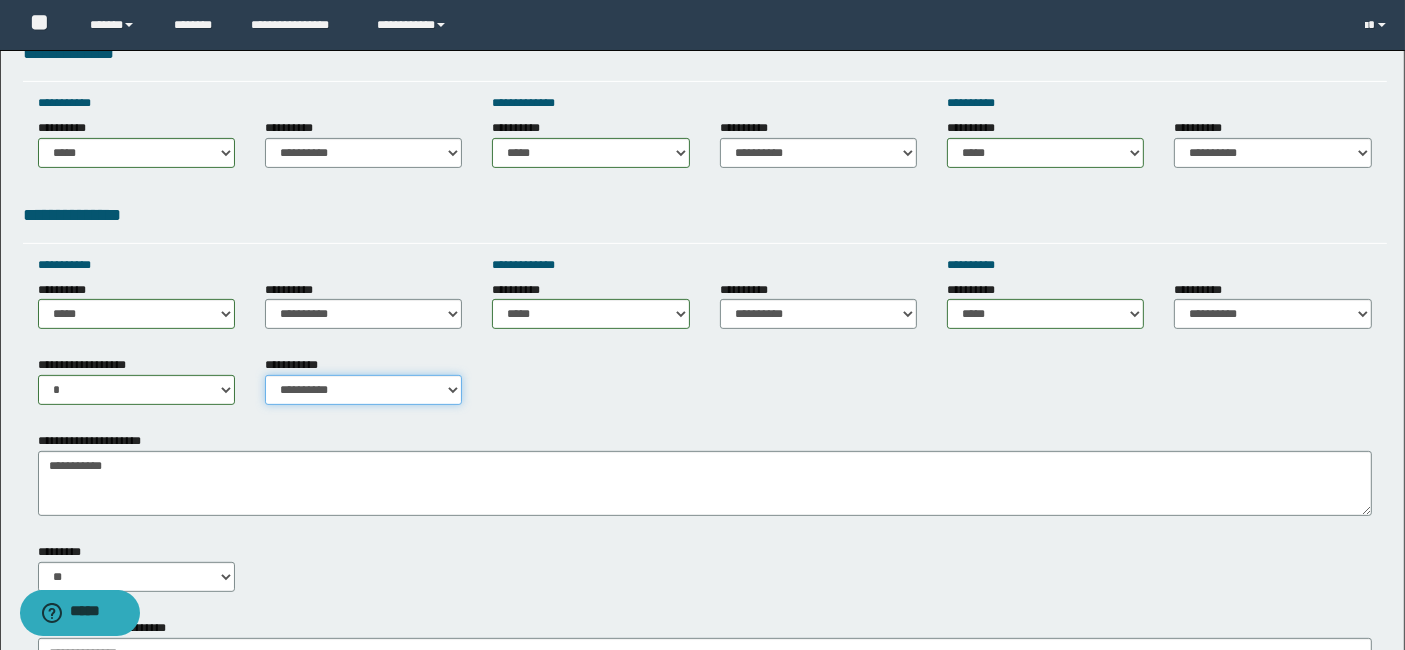 click on "**********" at bounding box center [363, 390] 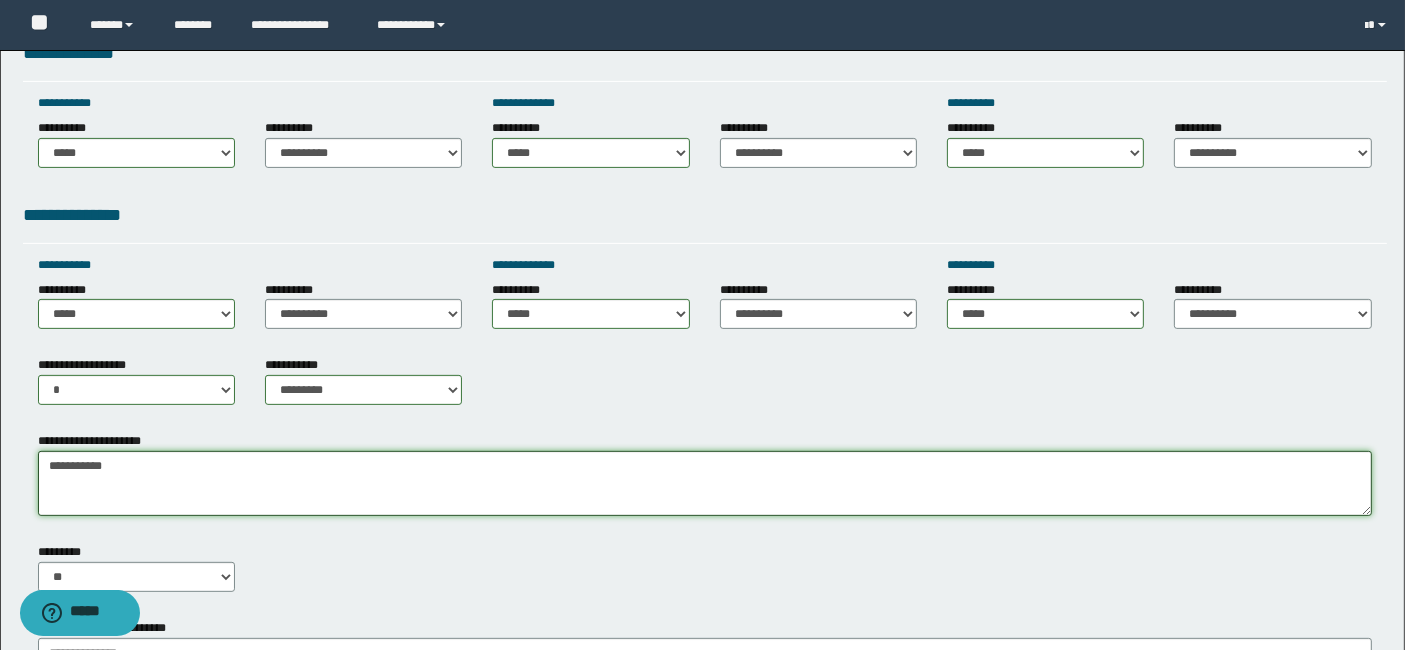 click on "**********" at bounding box center [705, 483] 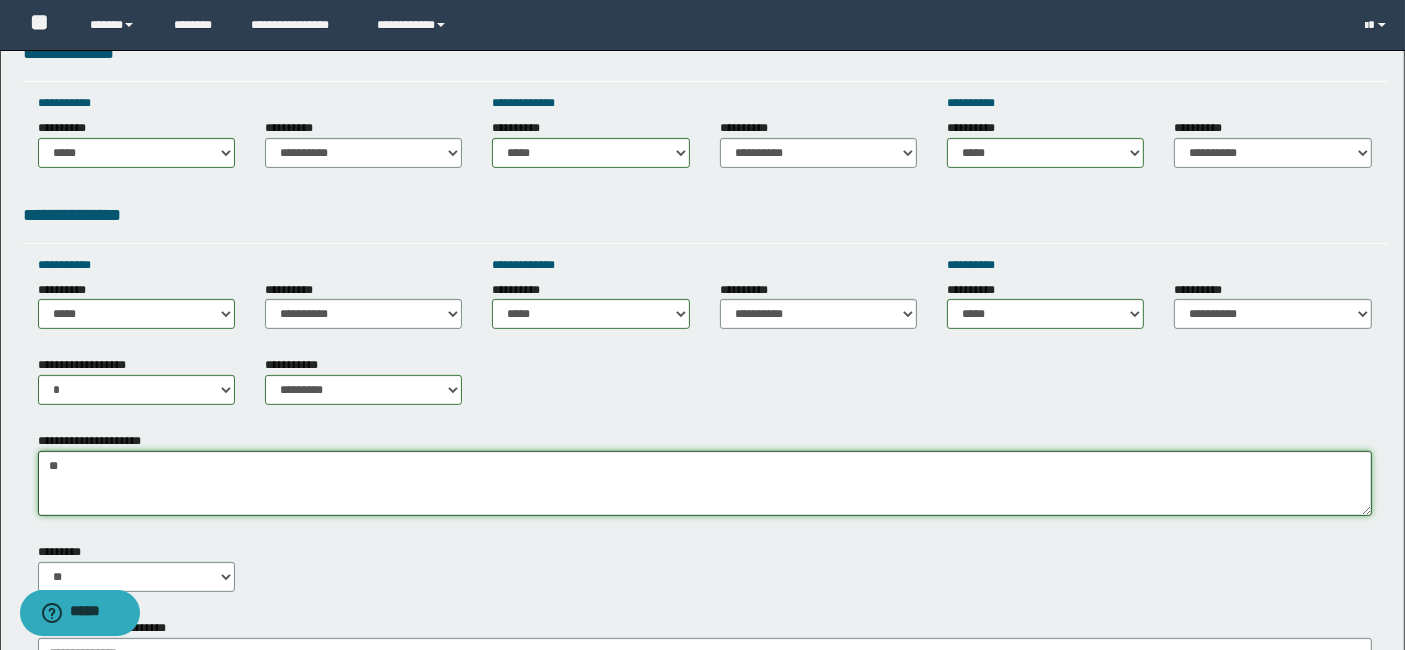 type on "*" 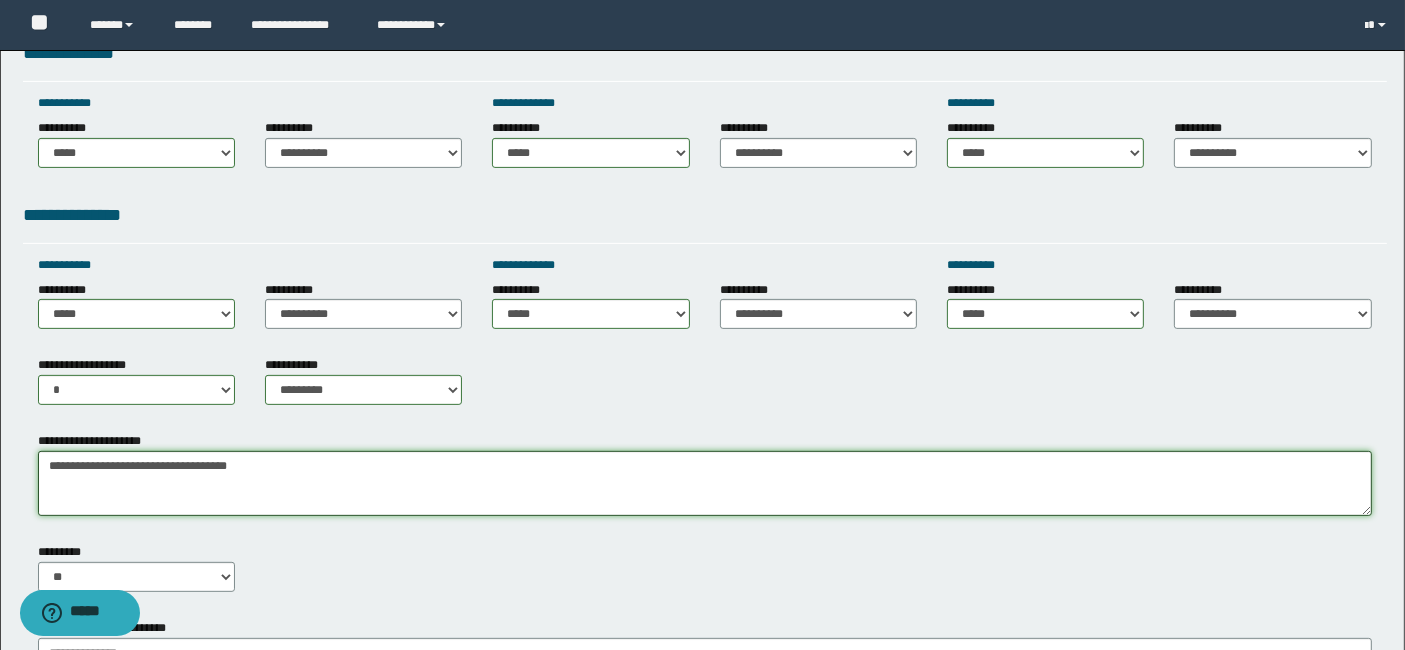 click on "**********" at bounding box center (705, 483) 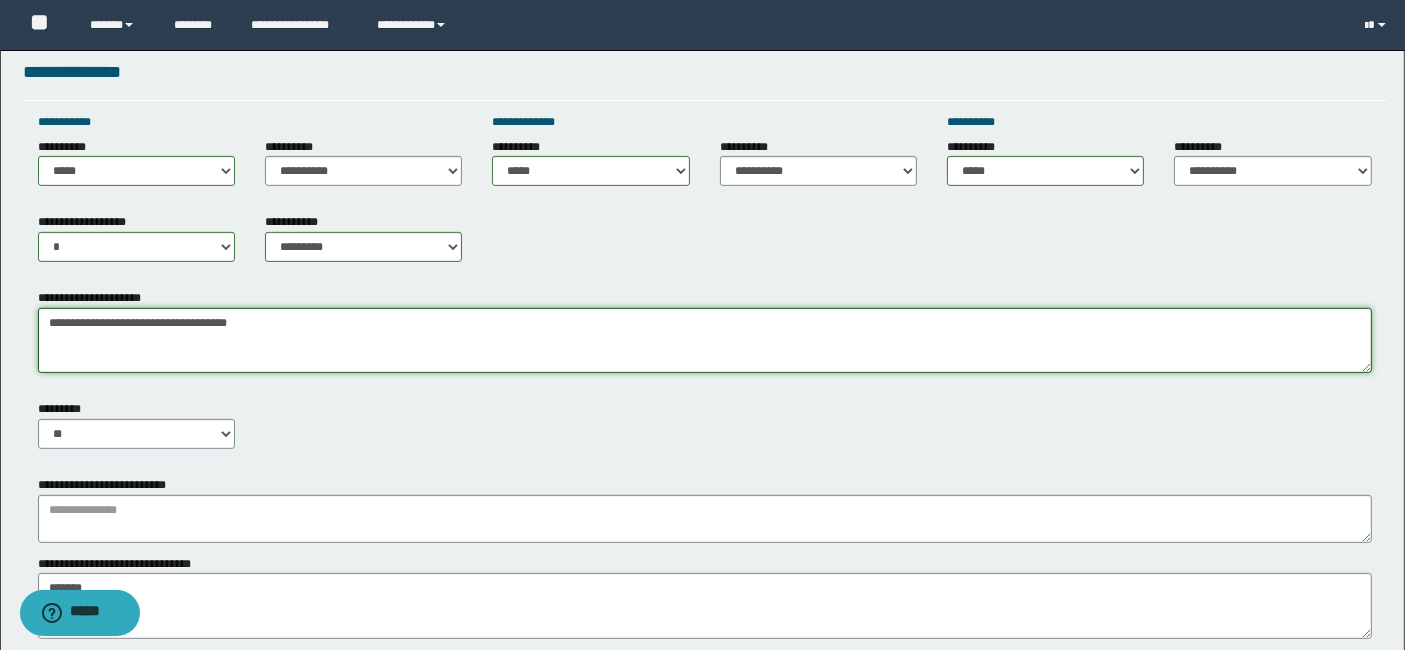scroll, scrollTop: 820, scrollLeft: 0, axis: vertical 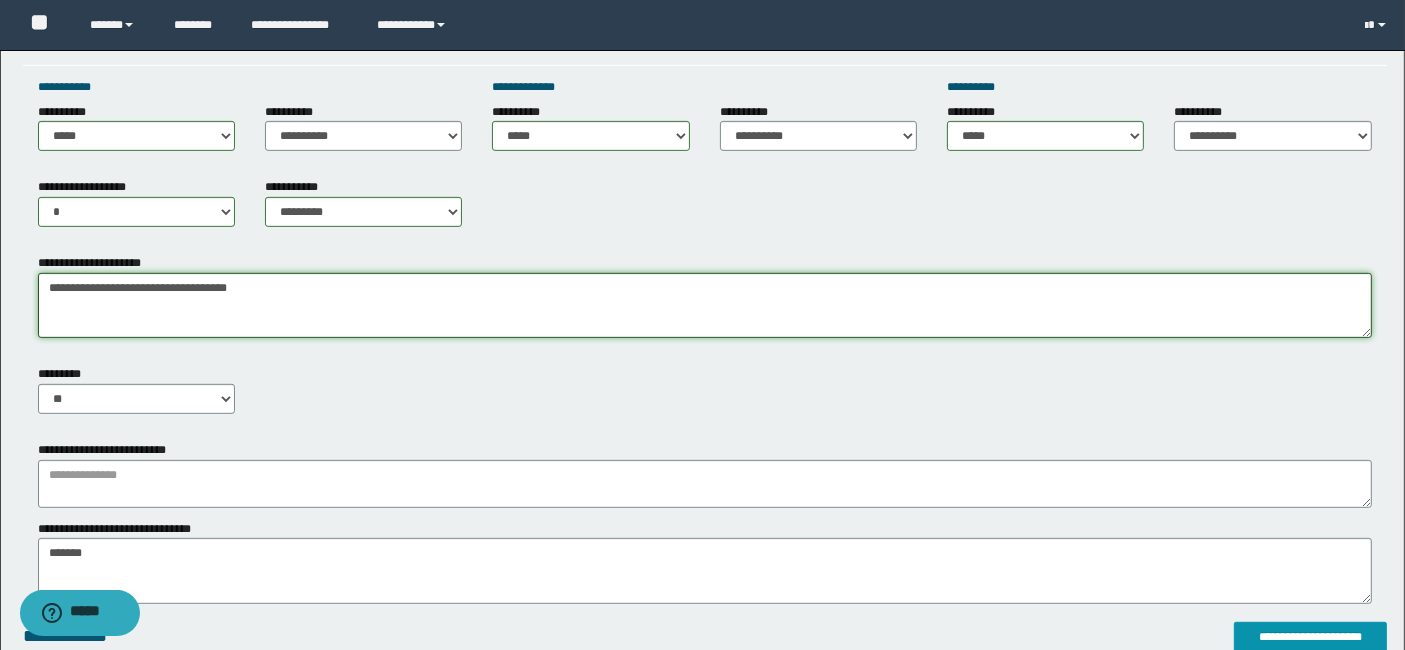 type on "**********" 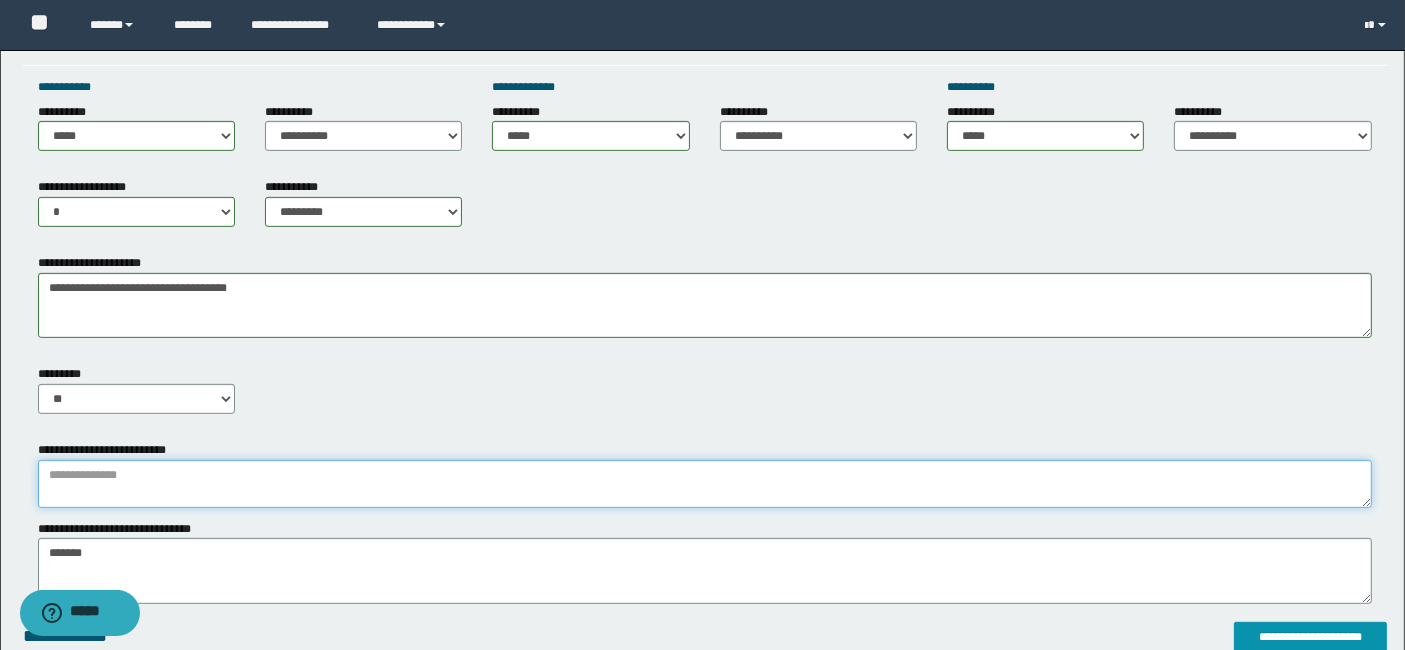 click at bounding box center (705, 484) 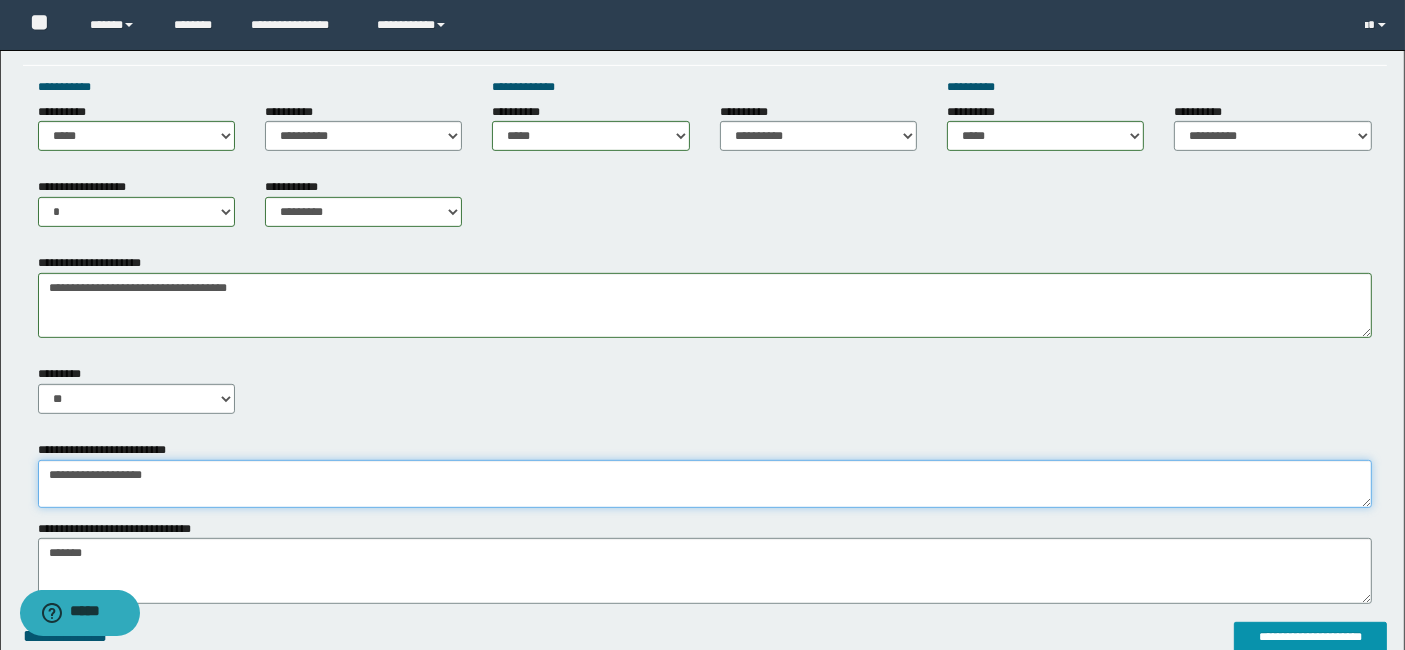 type on "**********" 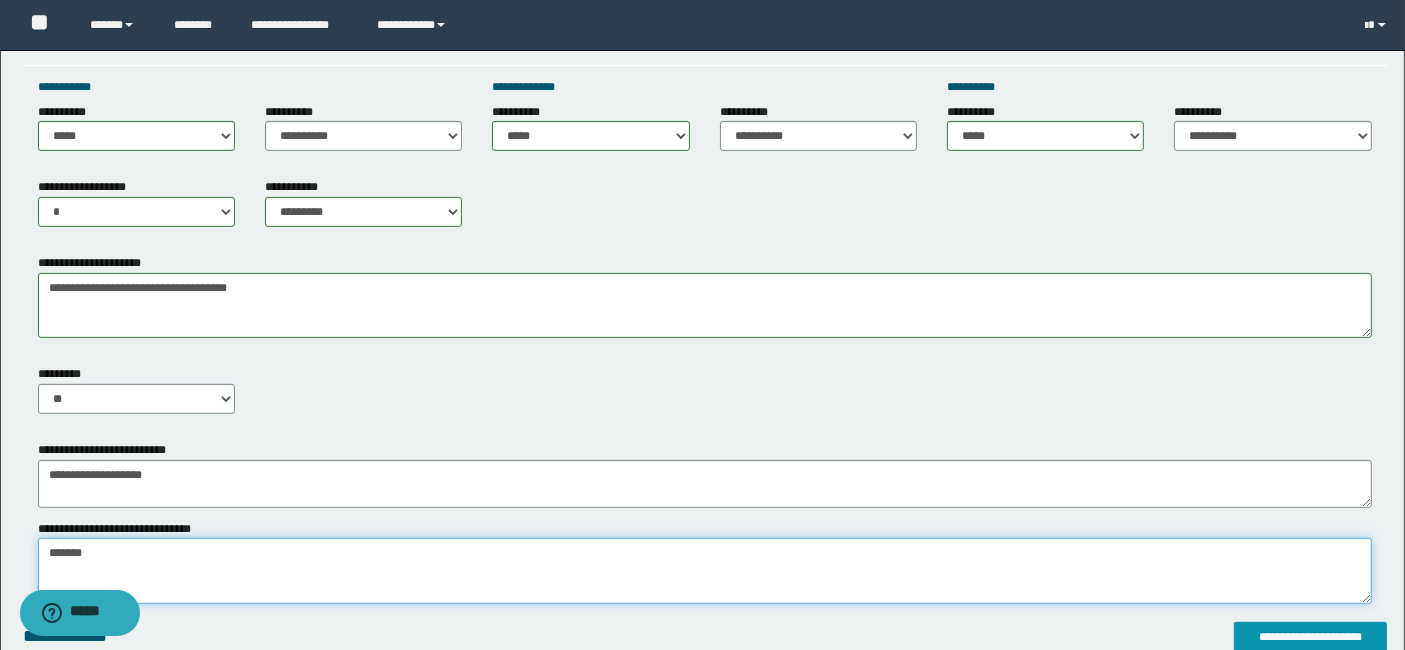 click on "*******" at bounding box center (705, 570) 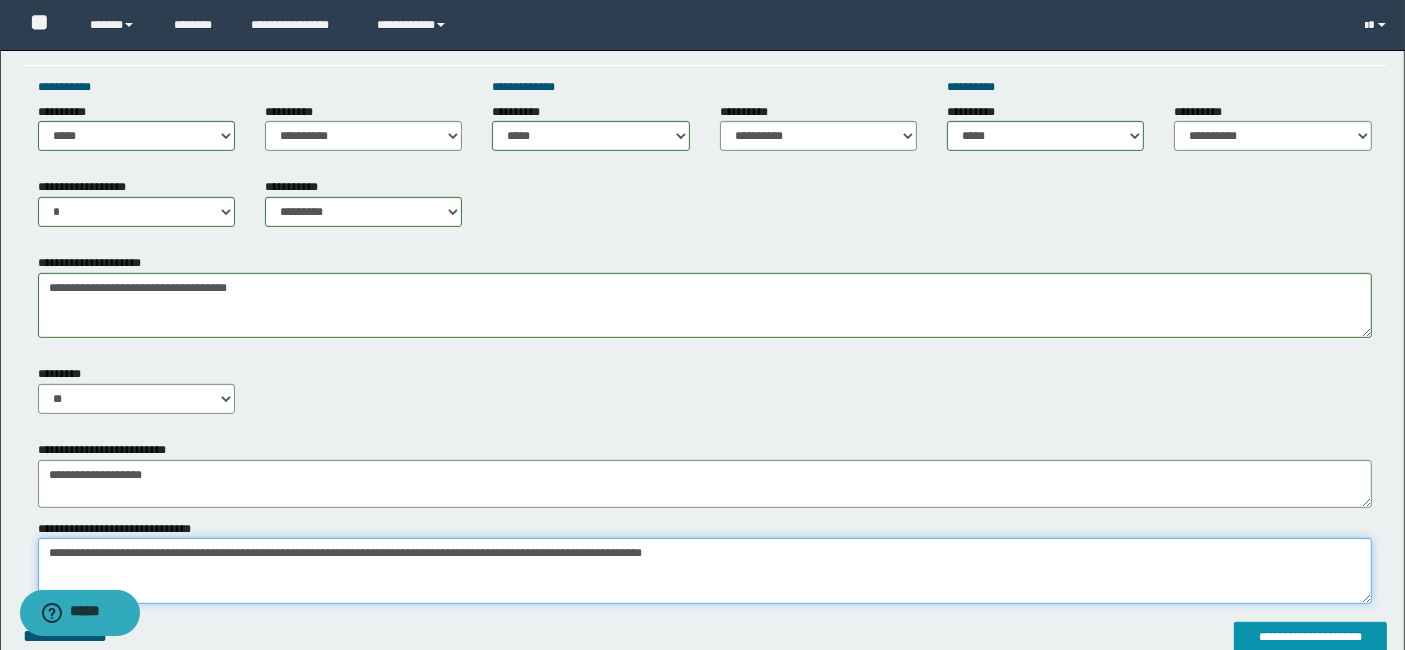 type on "**********" 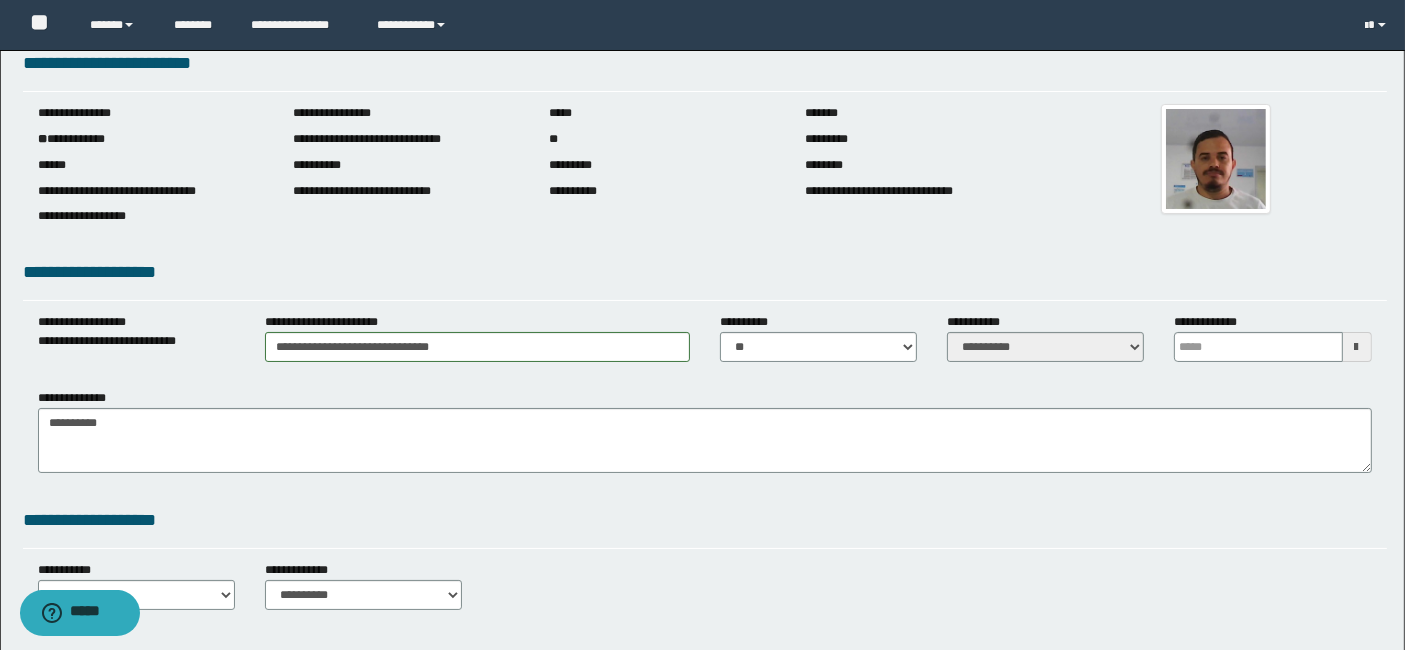 scroll, scrollTop: 0, scrollLeft: 0, axis: both 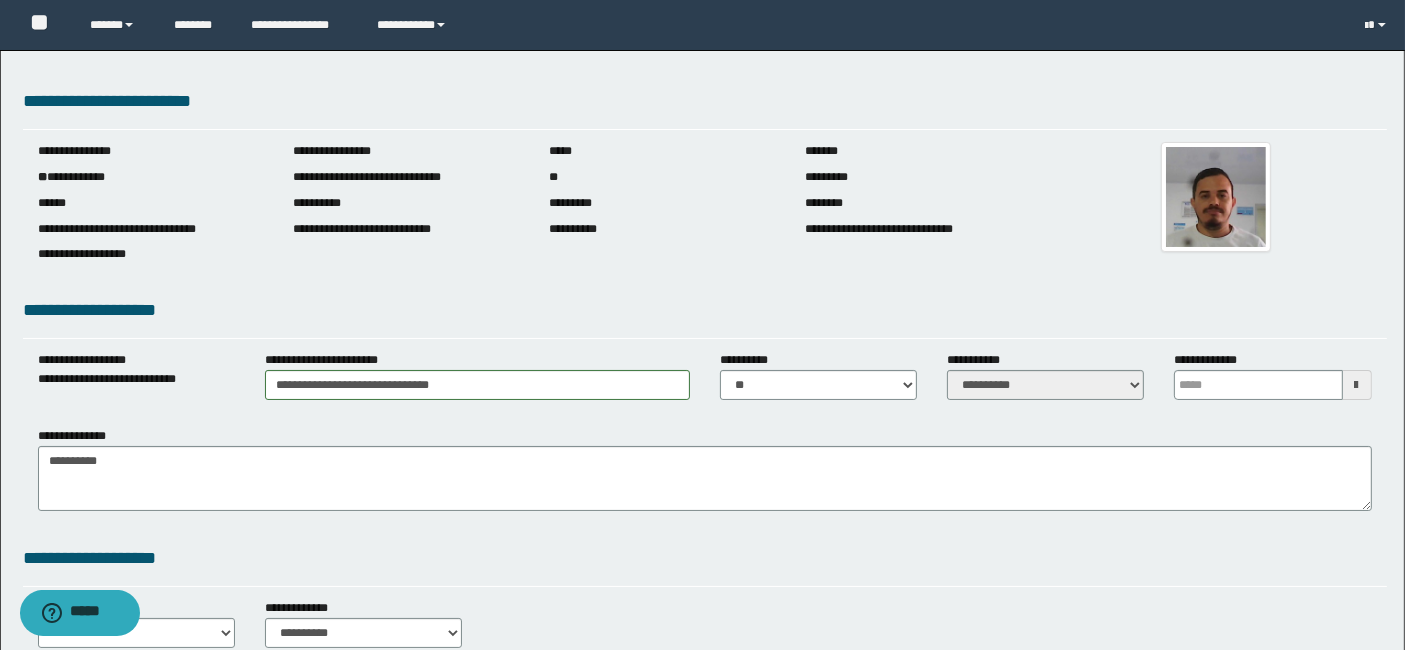 click at bounding box center [1357, 385] 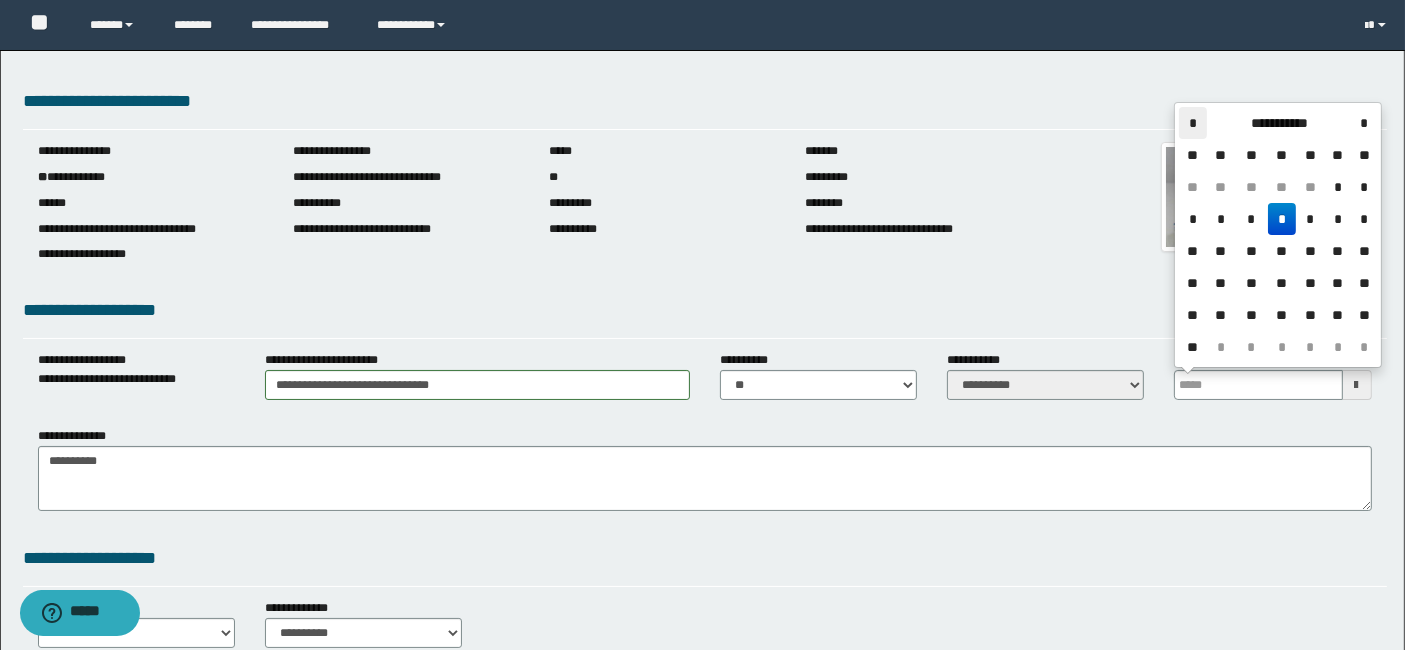 click on "*" at bounding box center (1193, 123) 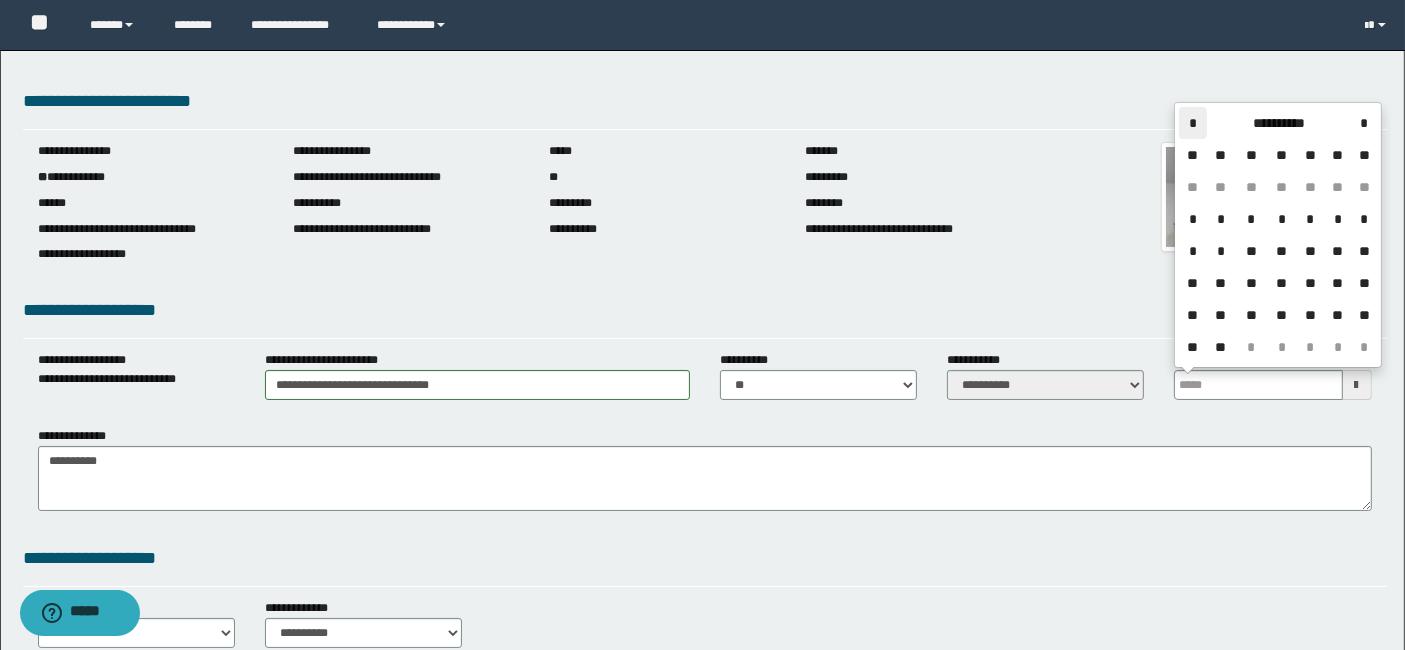 click on "*" at bounding box center [1193, 123] 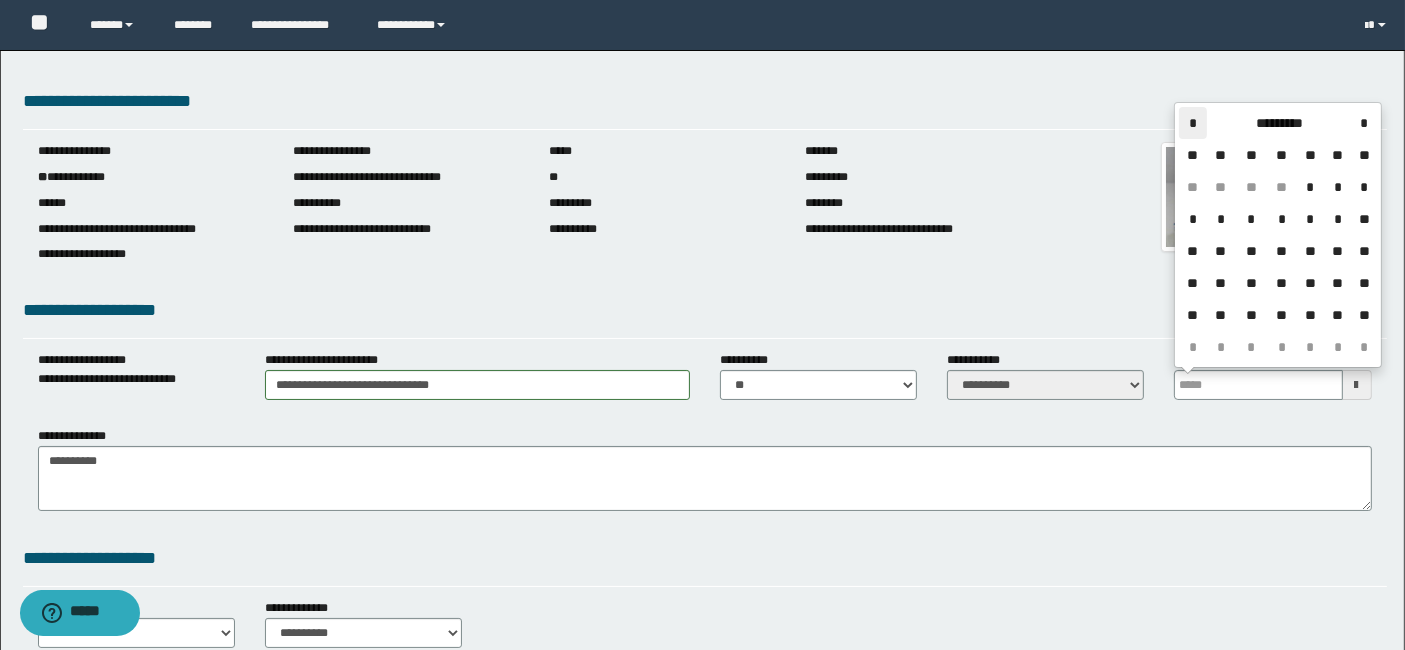 click on "*" at bounding box center [1193, 123] 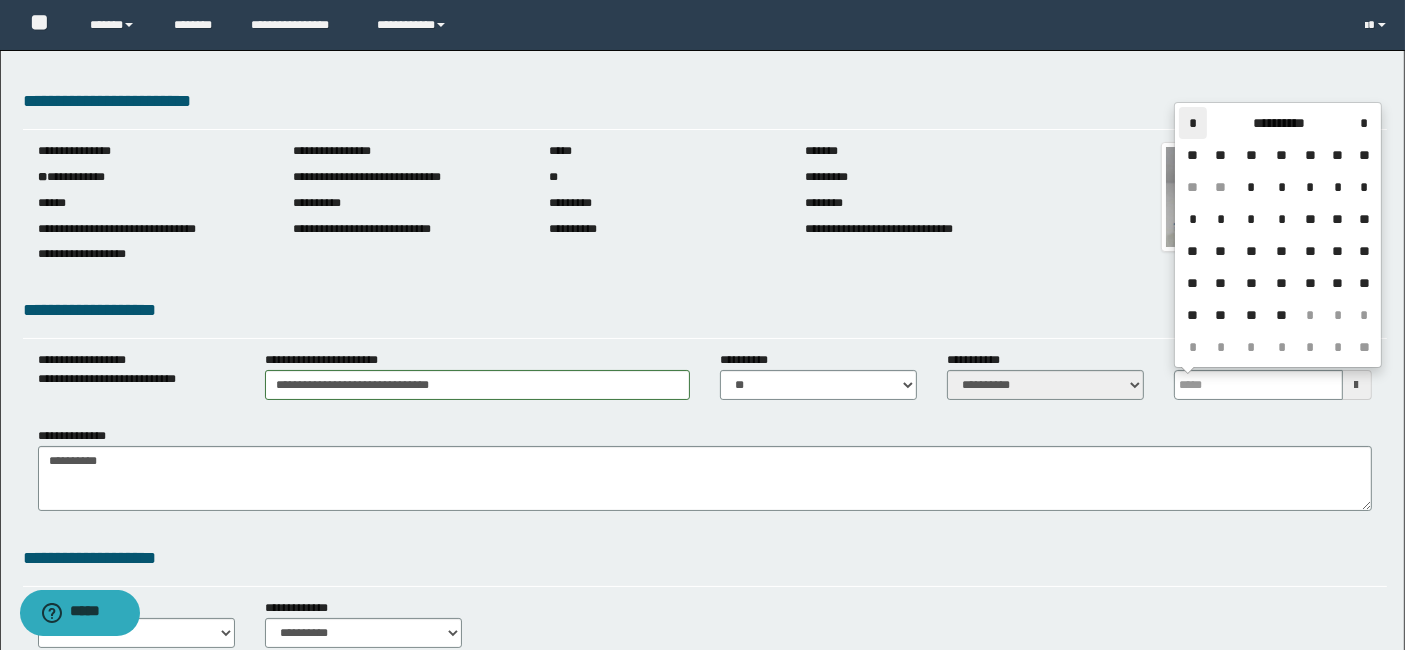 click on "*" at bounding box center [1193, 123] 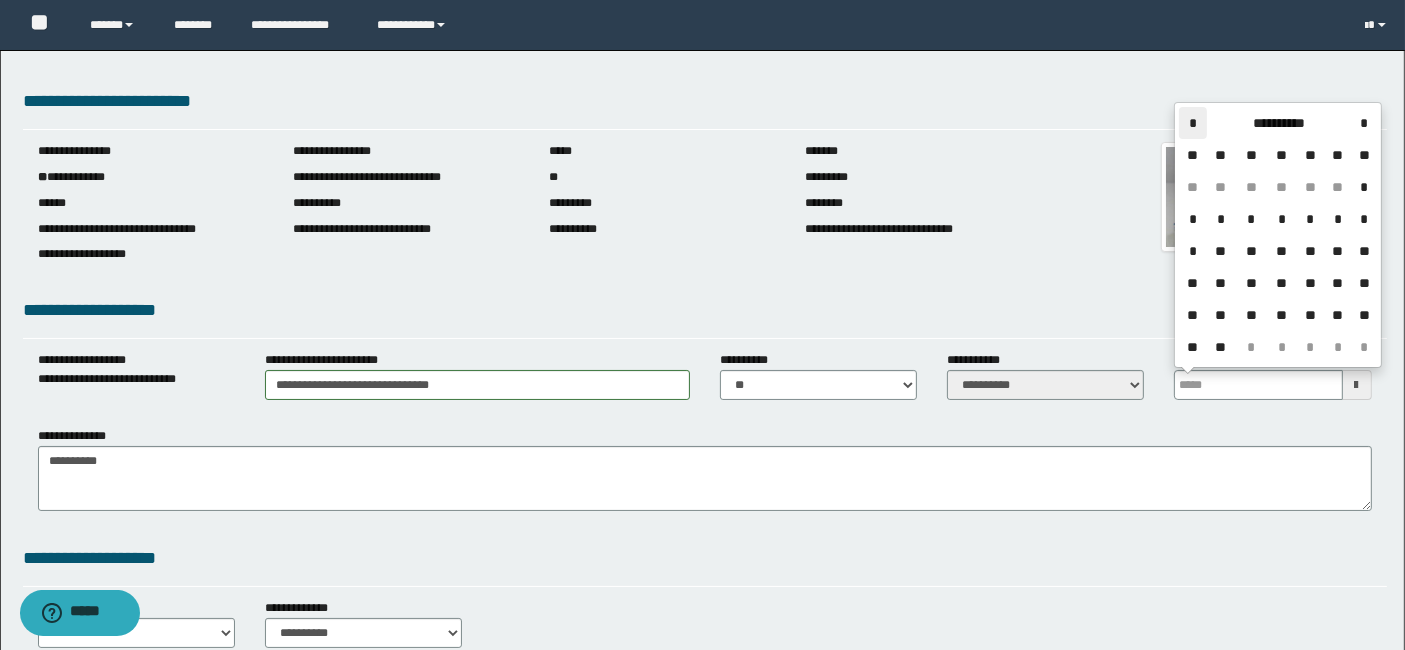 click on "*" at bounding box center [1193, 123] 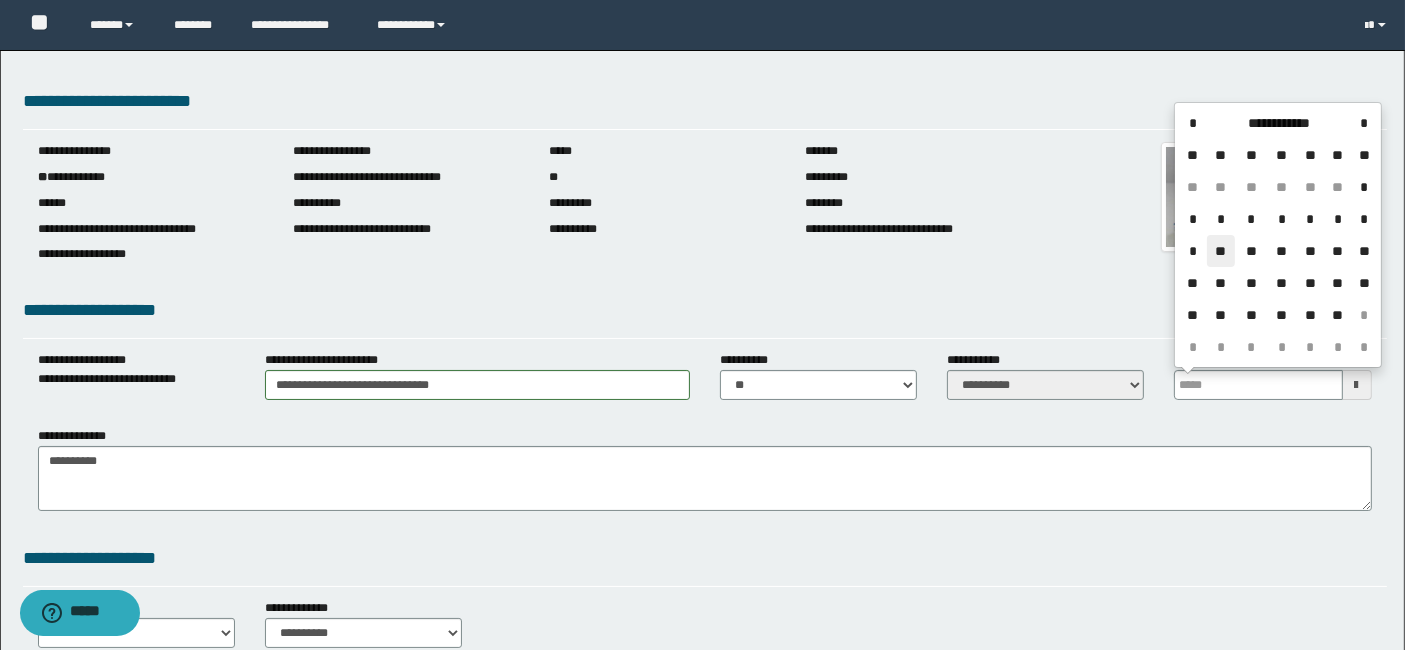 click on "**" at bounding box center (1221, 251) 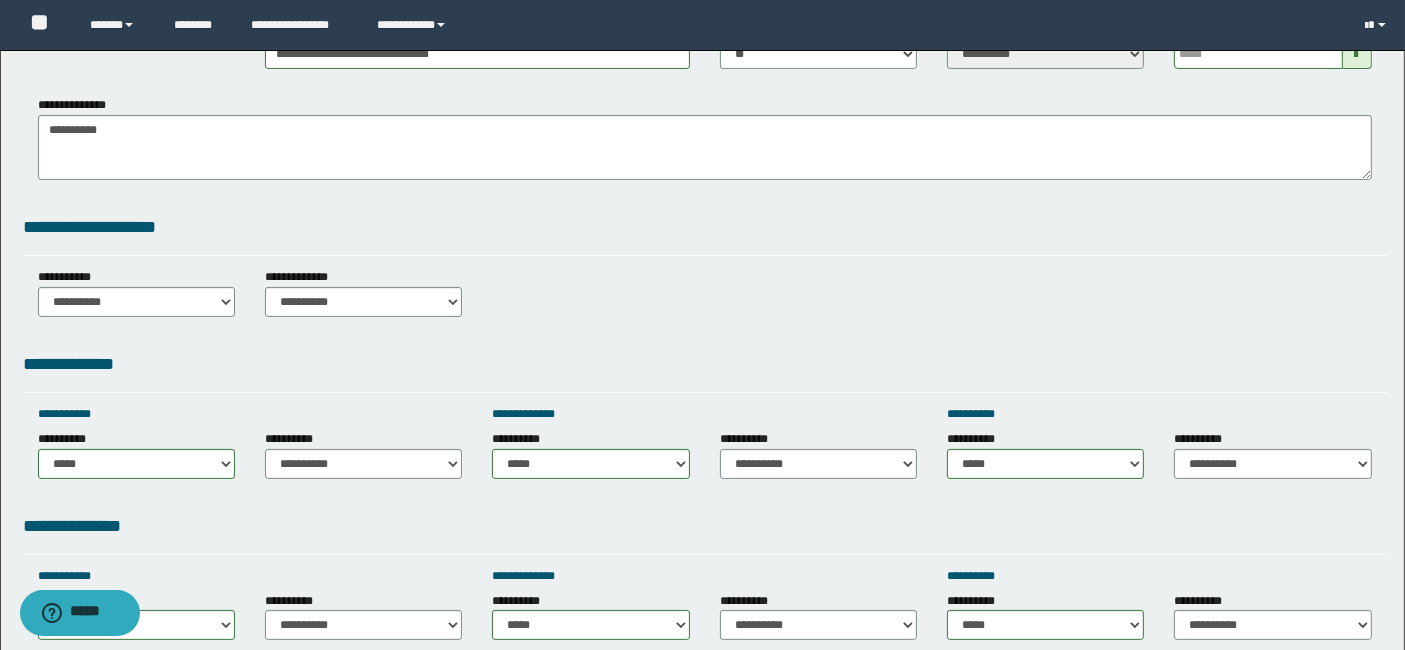 scroll, scrollTop: 355, scrollLeft: 0, axis: vertical 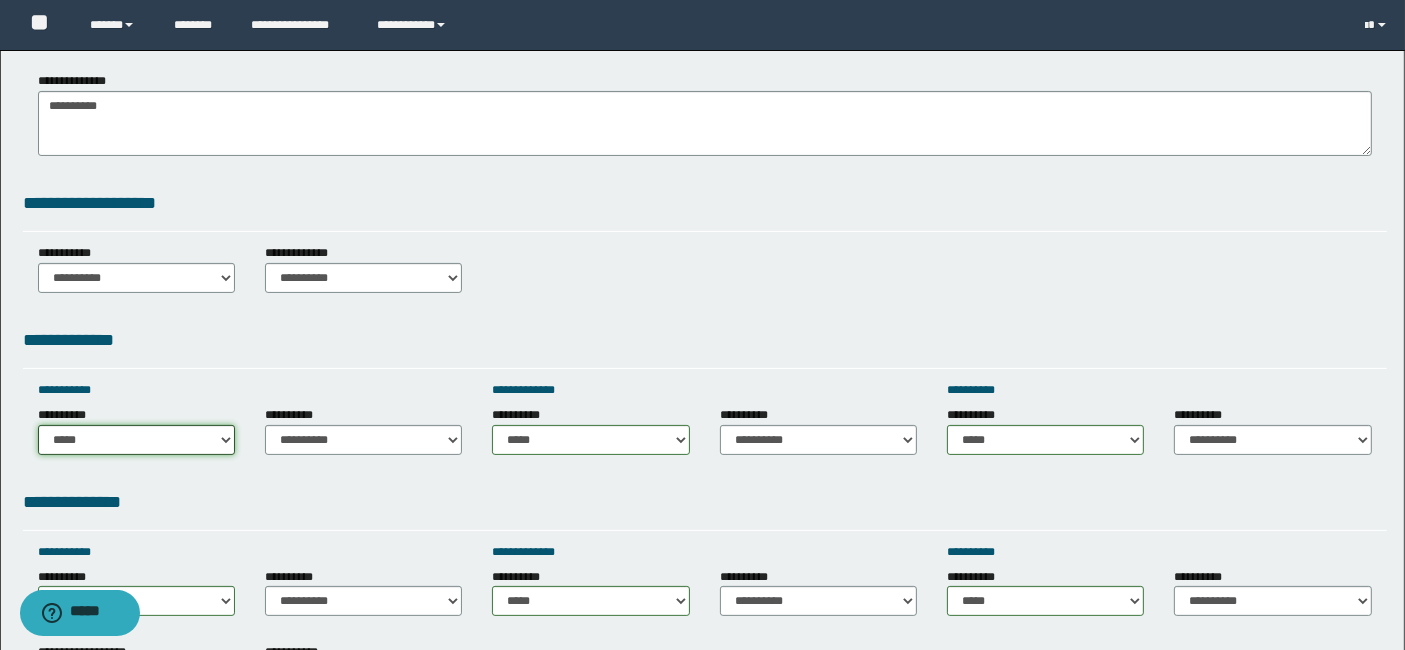 click on "**********" at bounding box center (136, 440) 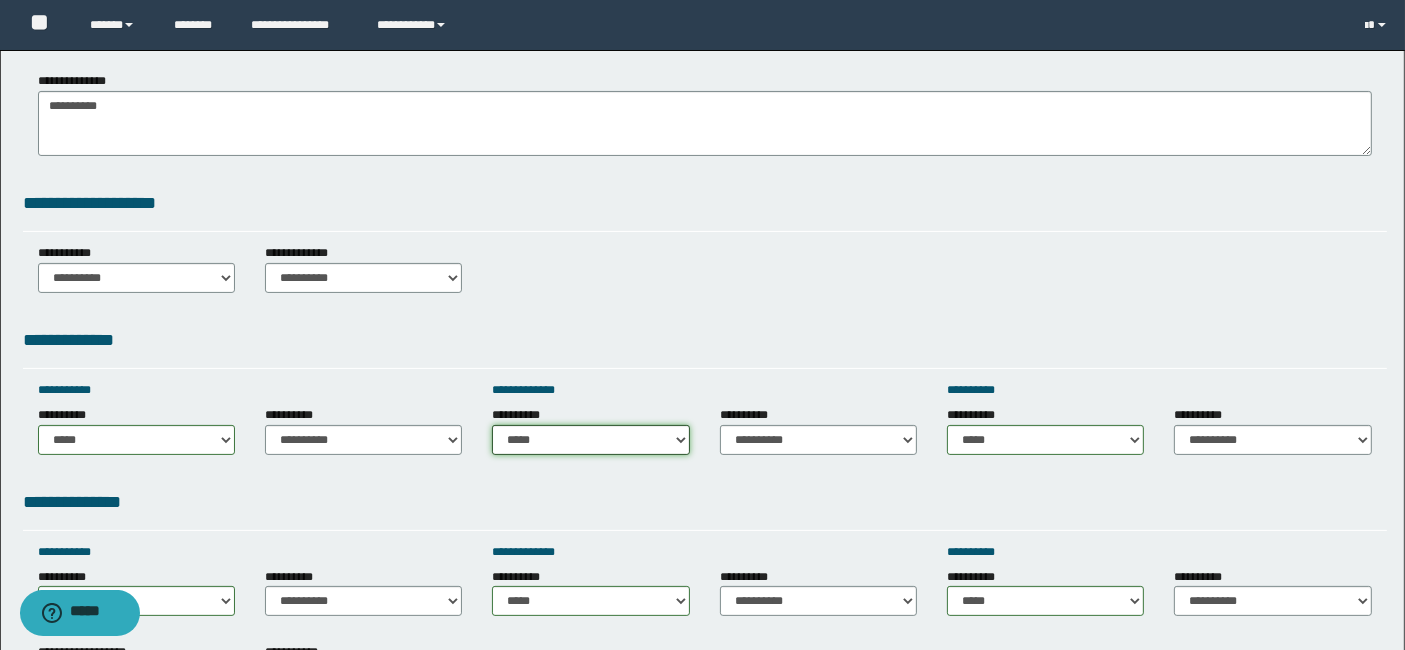 drag, startPoint x: 665, startPoint y: 444, endPoint x: 644, endPoint y: 387, distance: 60.74537 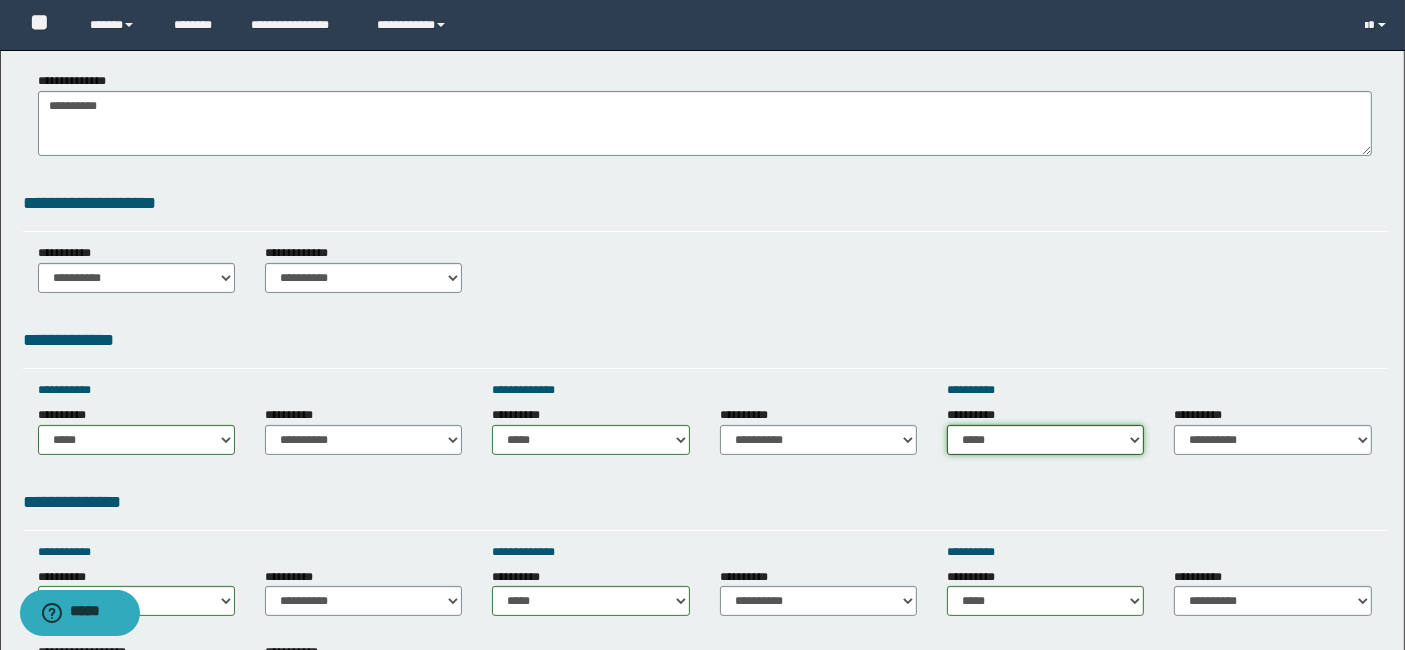 click on "**********" at bounding box center (1045, 440) 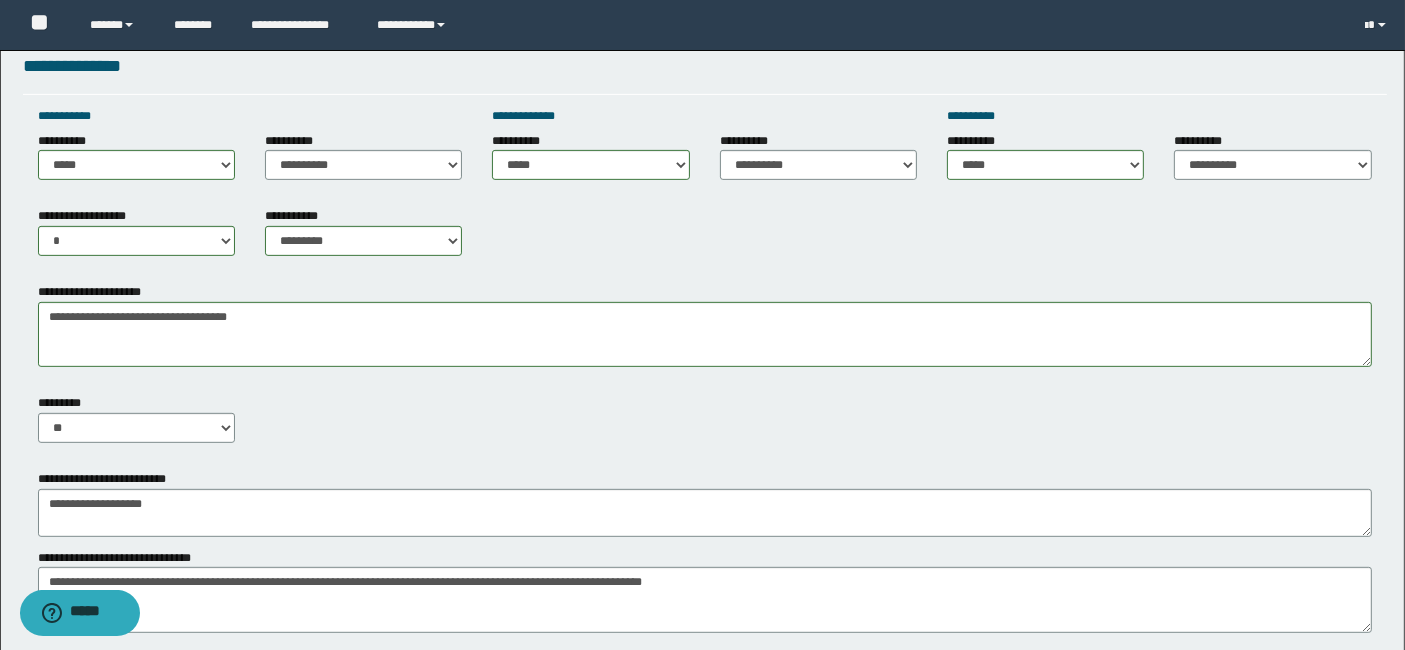 scroll, scrollTop: 800, scrollLeft: 0, axis: vertical 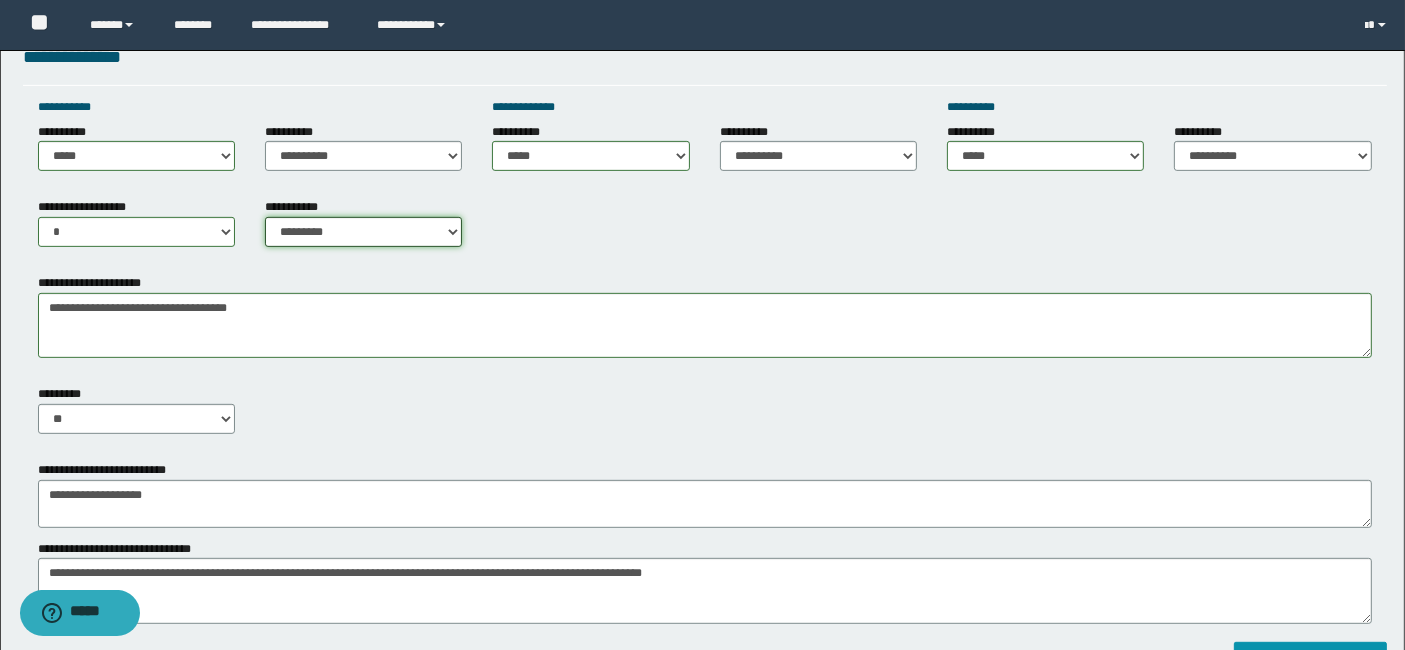 click on "**********" at bounding box center [363, 232] 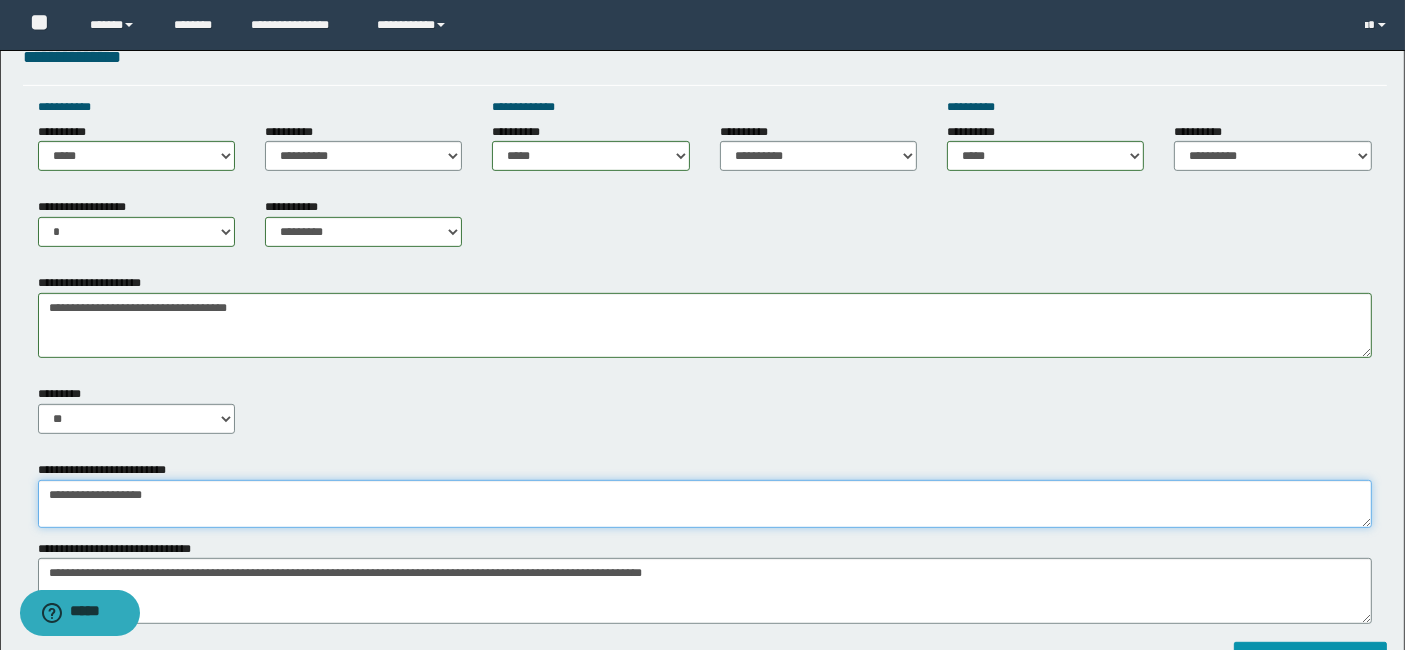 click on "**********" at bounding box center (705, 504) 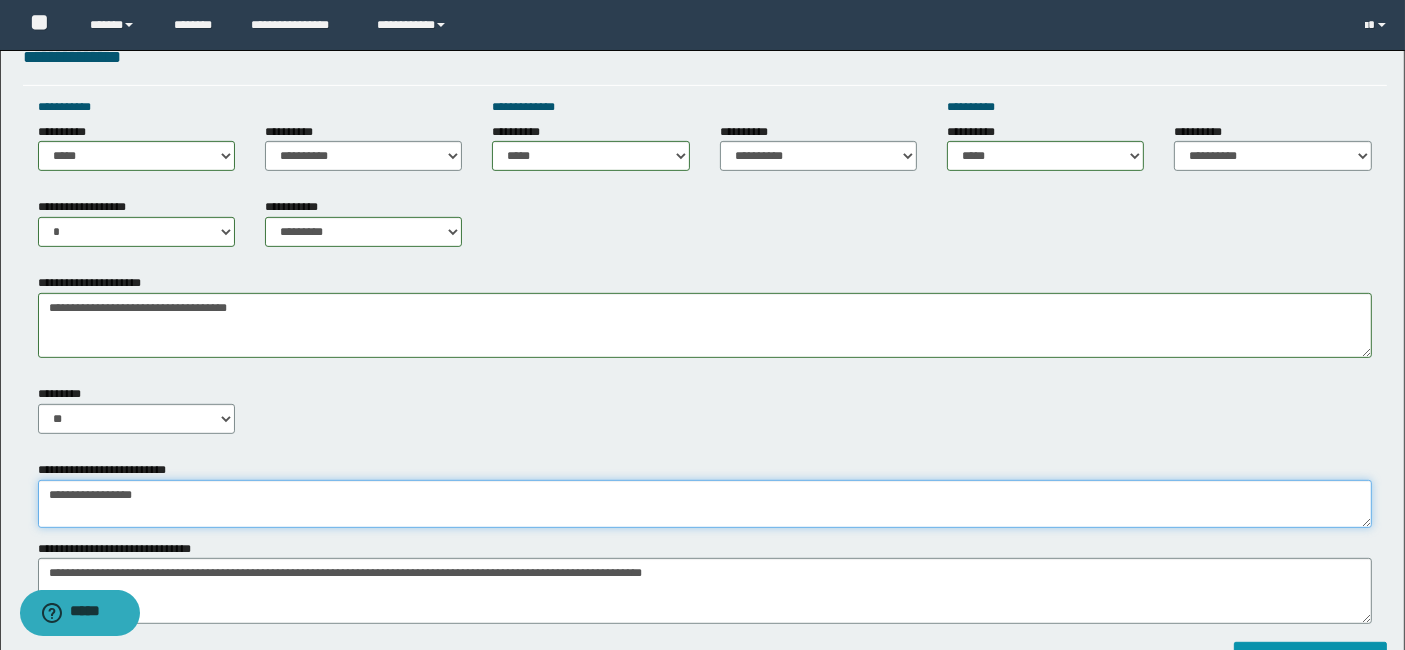 type on "**********" 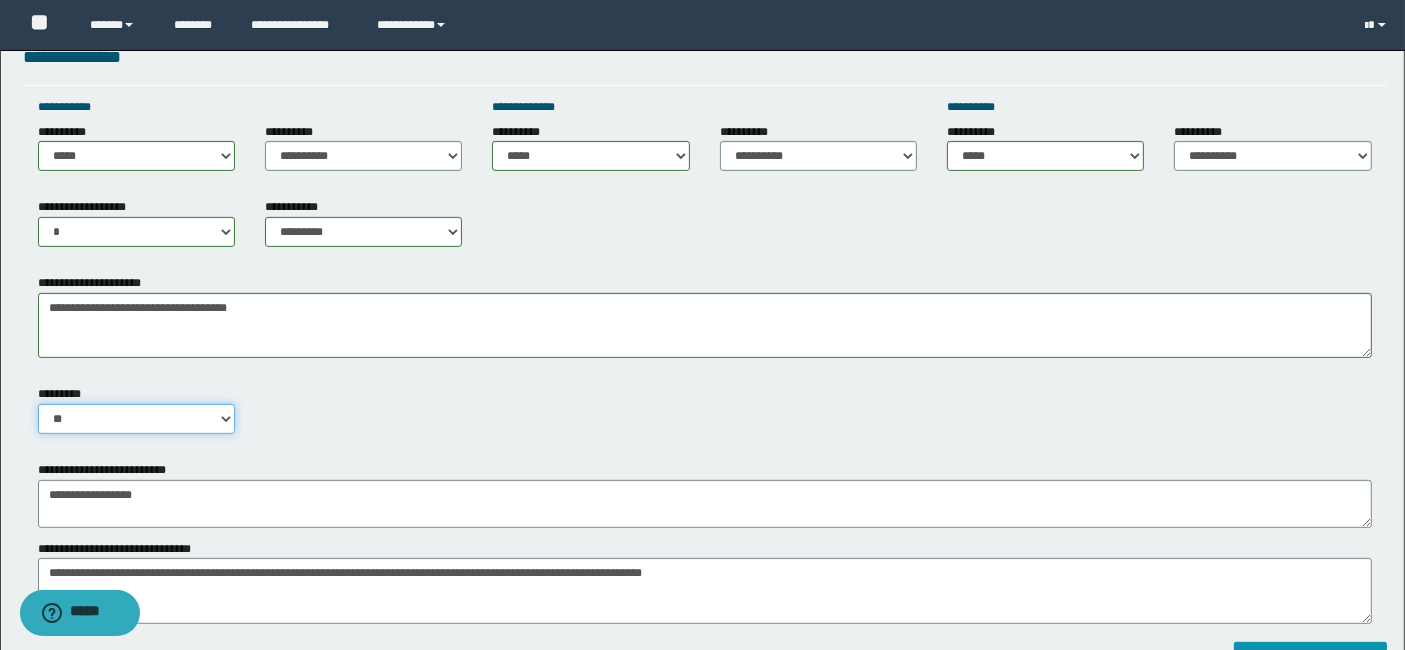 click on "**
**" at bounding box center [136, 419] 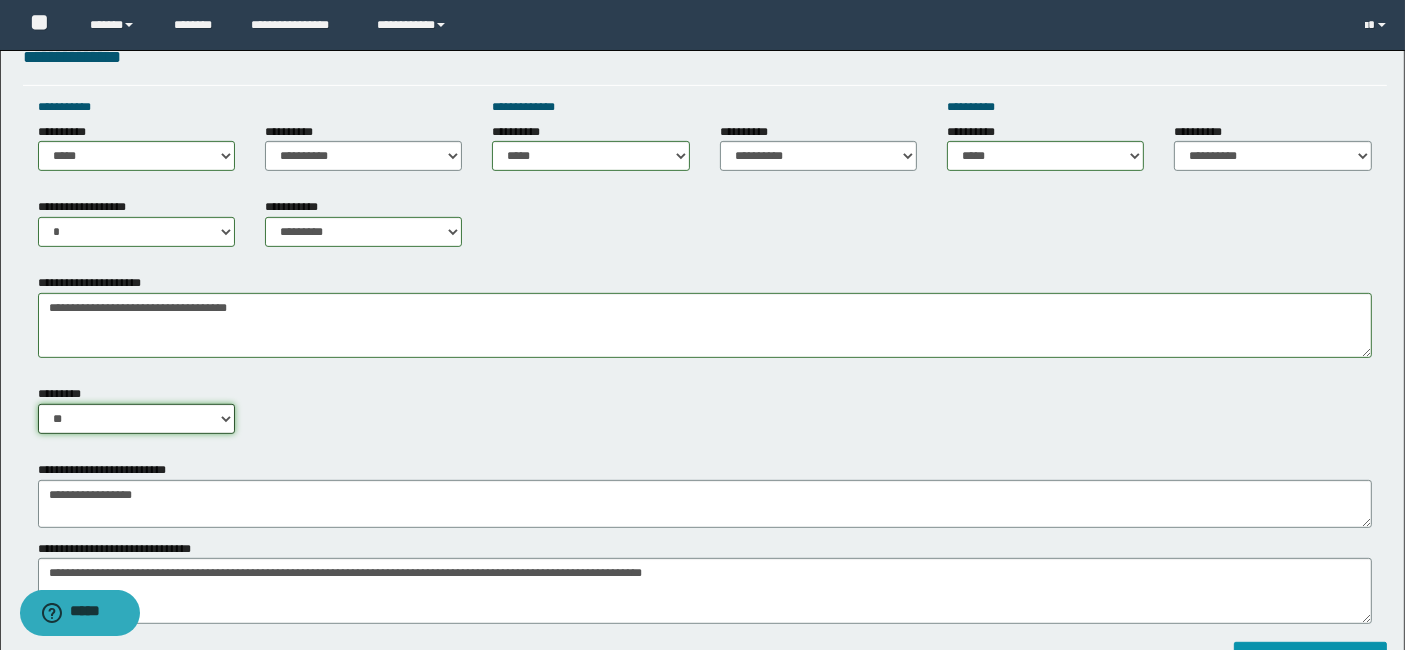 select on "****" 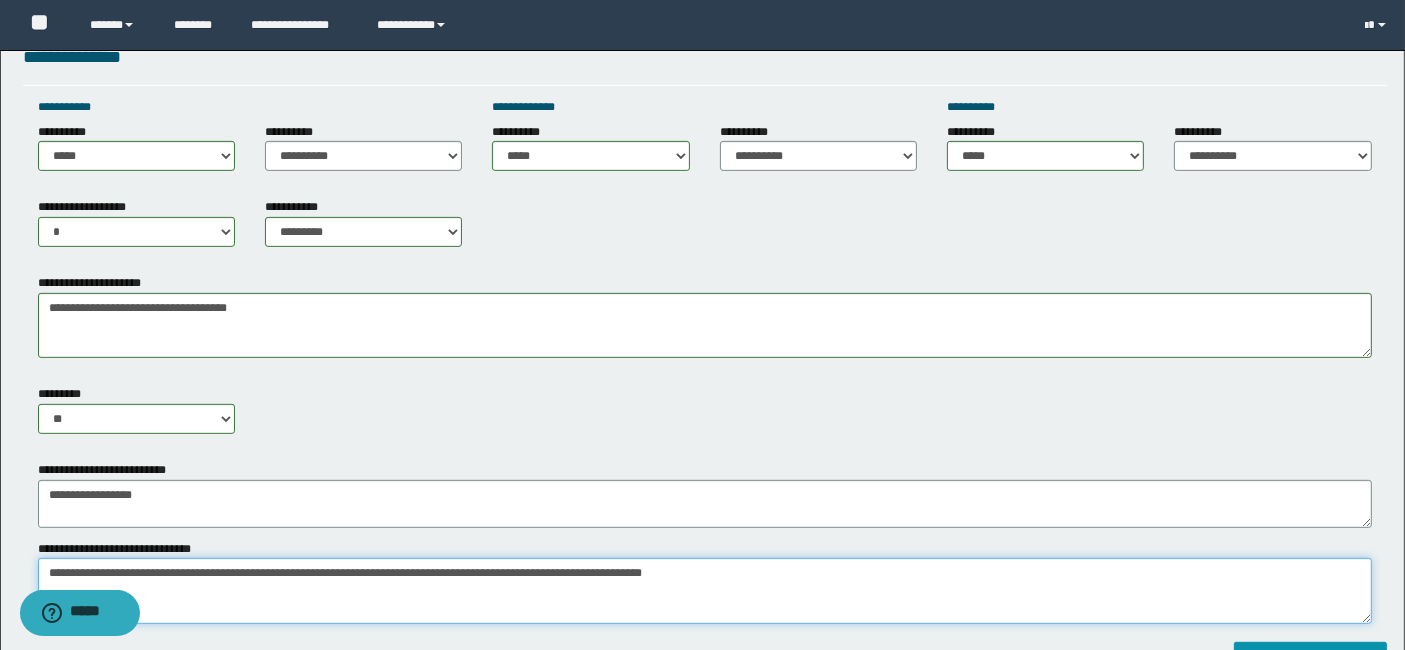 click on "*******" at bounding box center (705, 590) 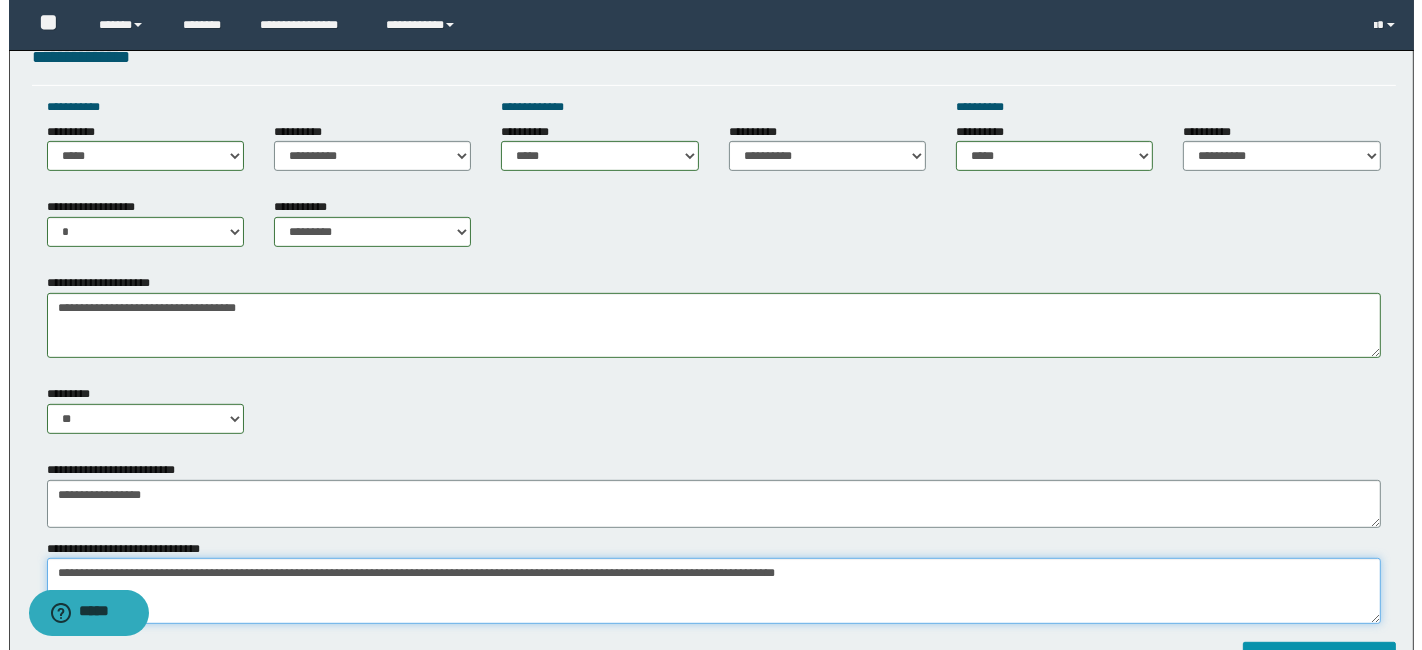 scroll, scrollTop: 1211, scrollLeft: 0, axis: vertical 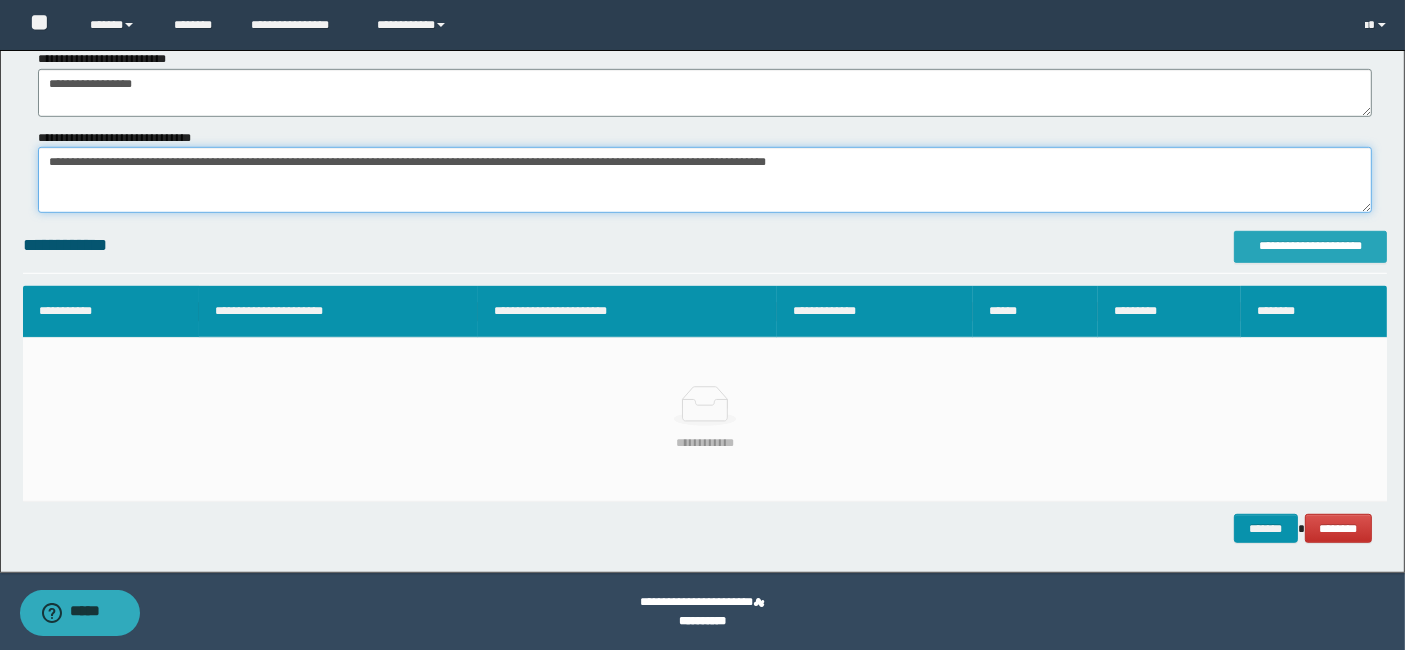 type on "**********" 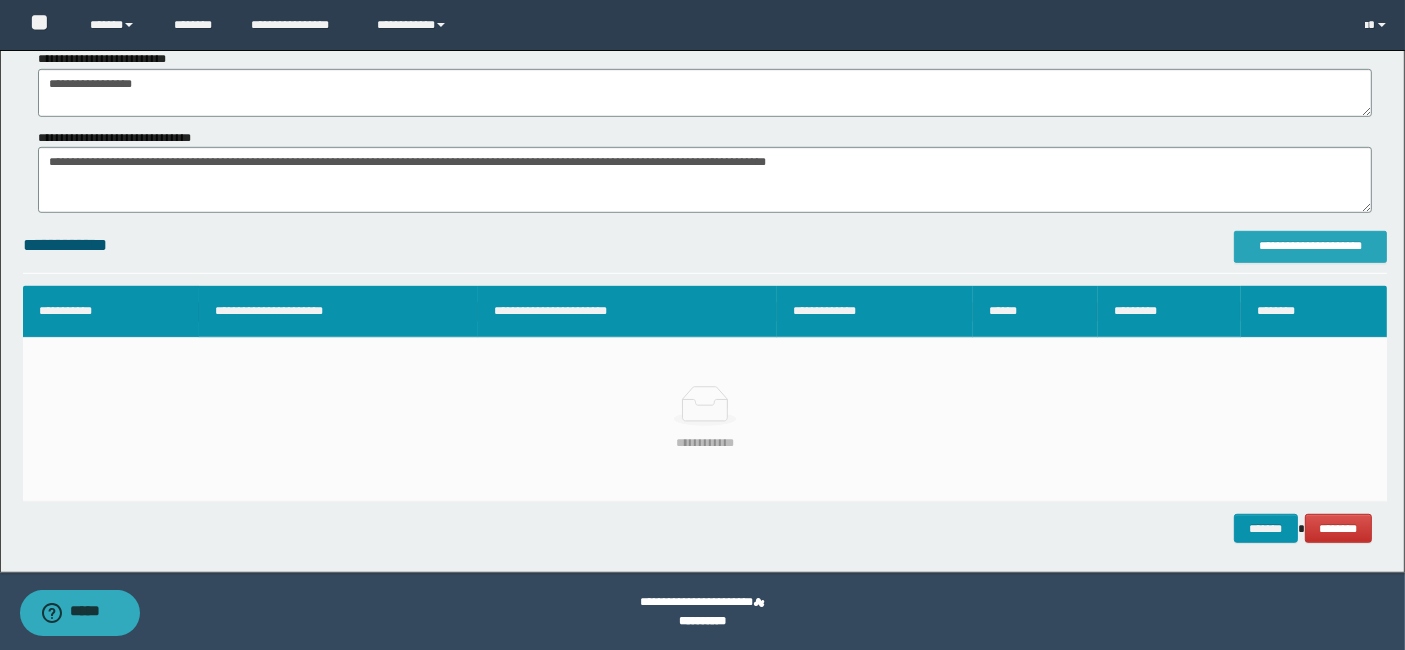 click on "**********" at bounding box center [1310, 246] 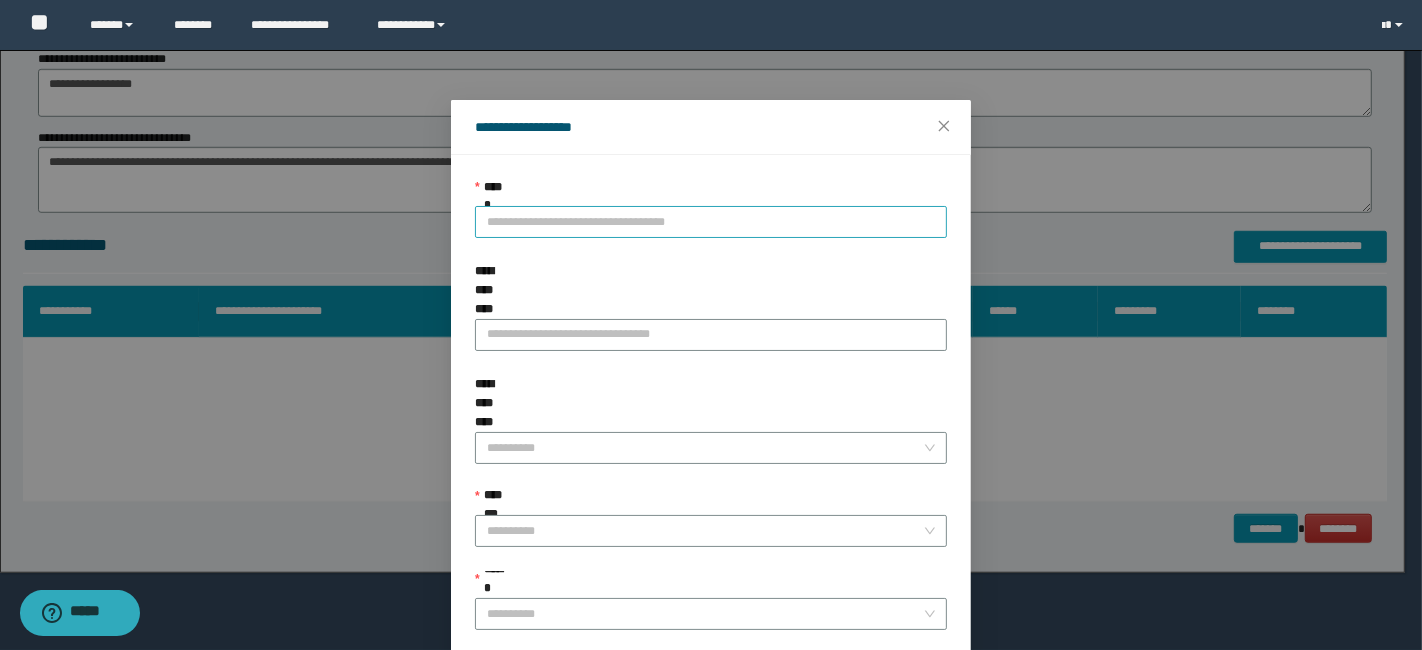 click on "**********" at bounding box center [711, 222] 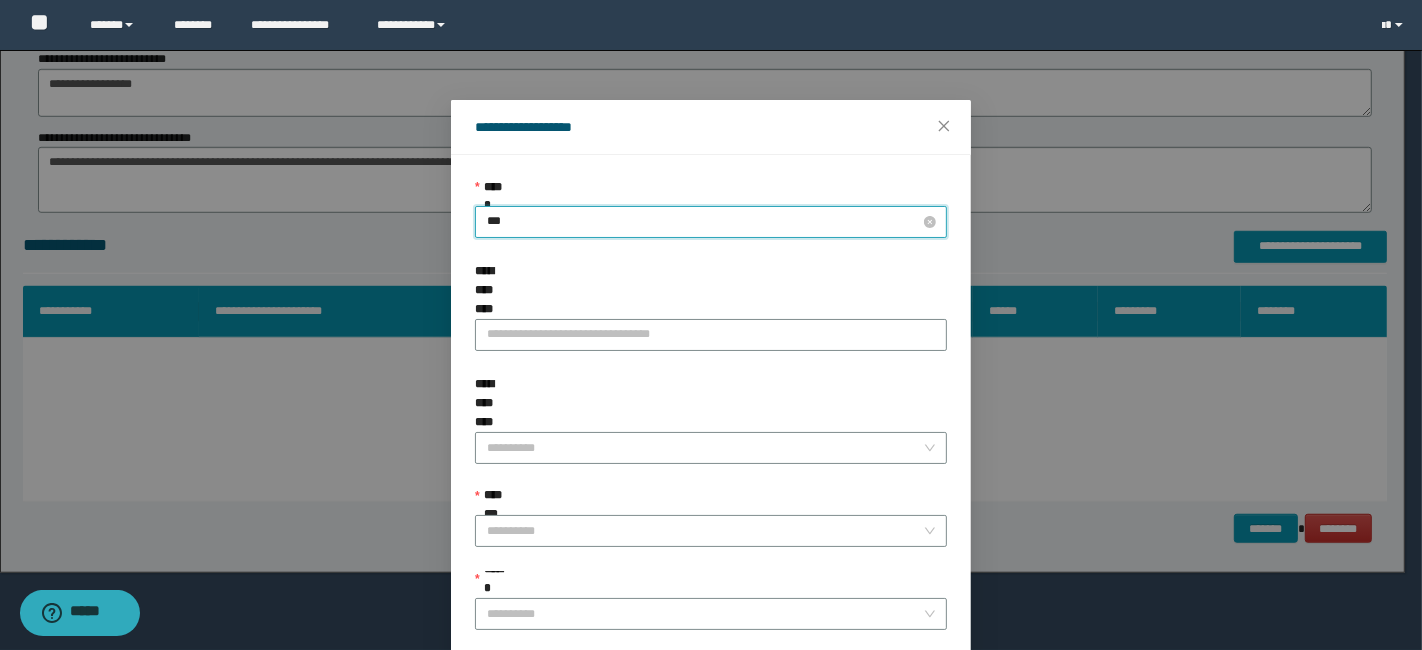type on "****" 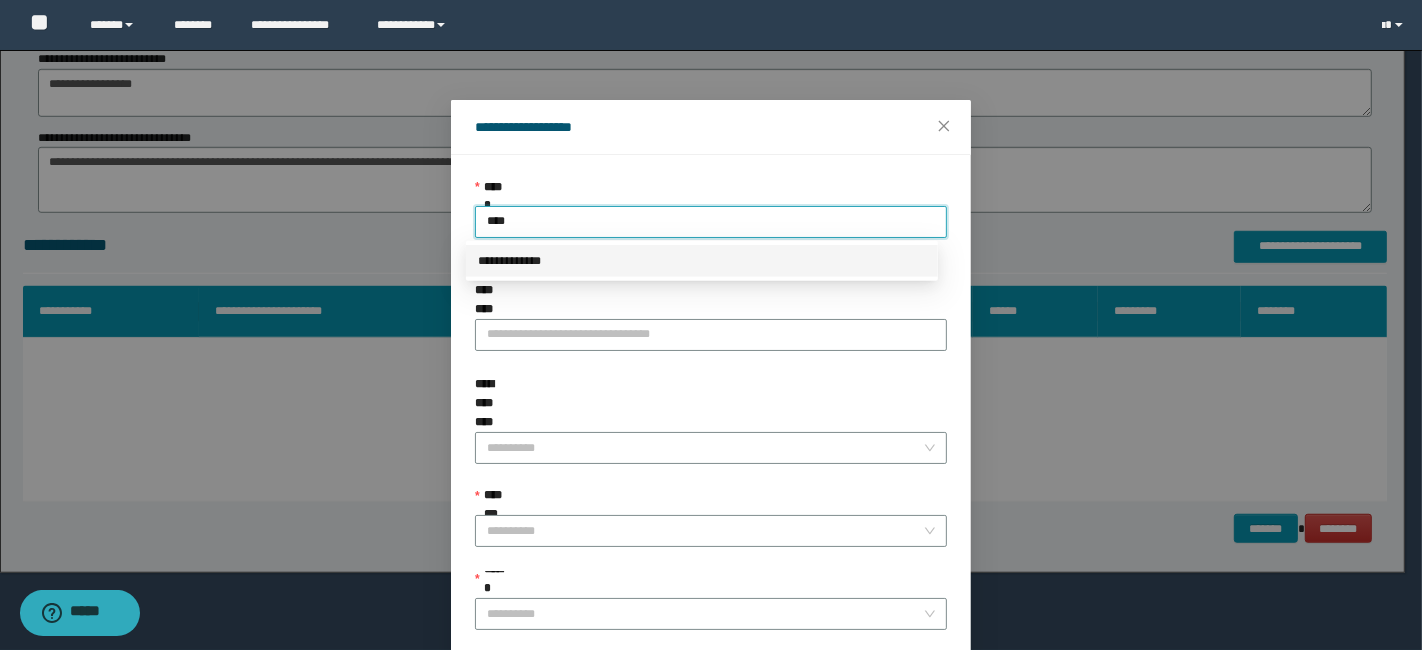 click on "**********" at bounding box center (702, 261) 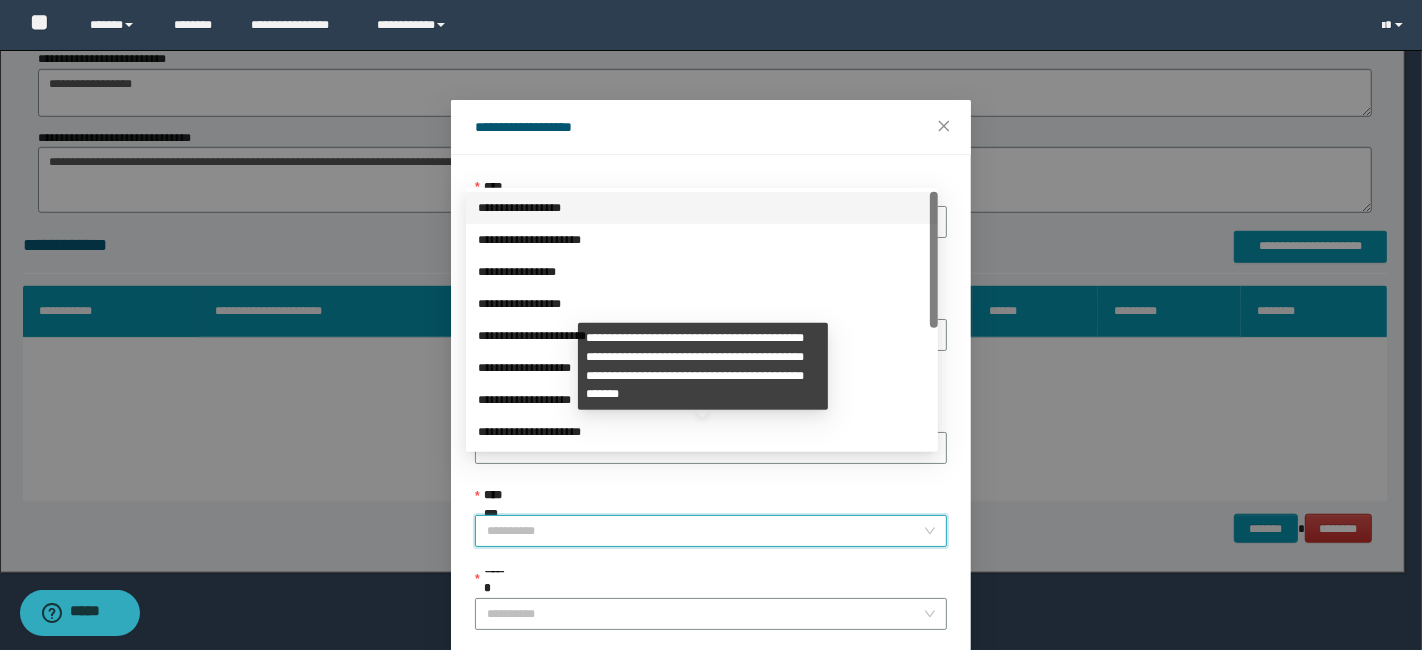 click on "**********" at bounding box center [705, 531] 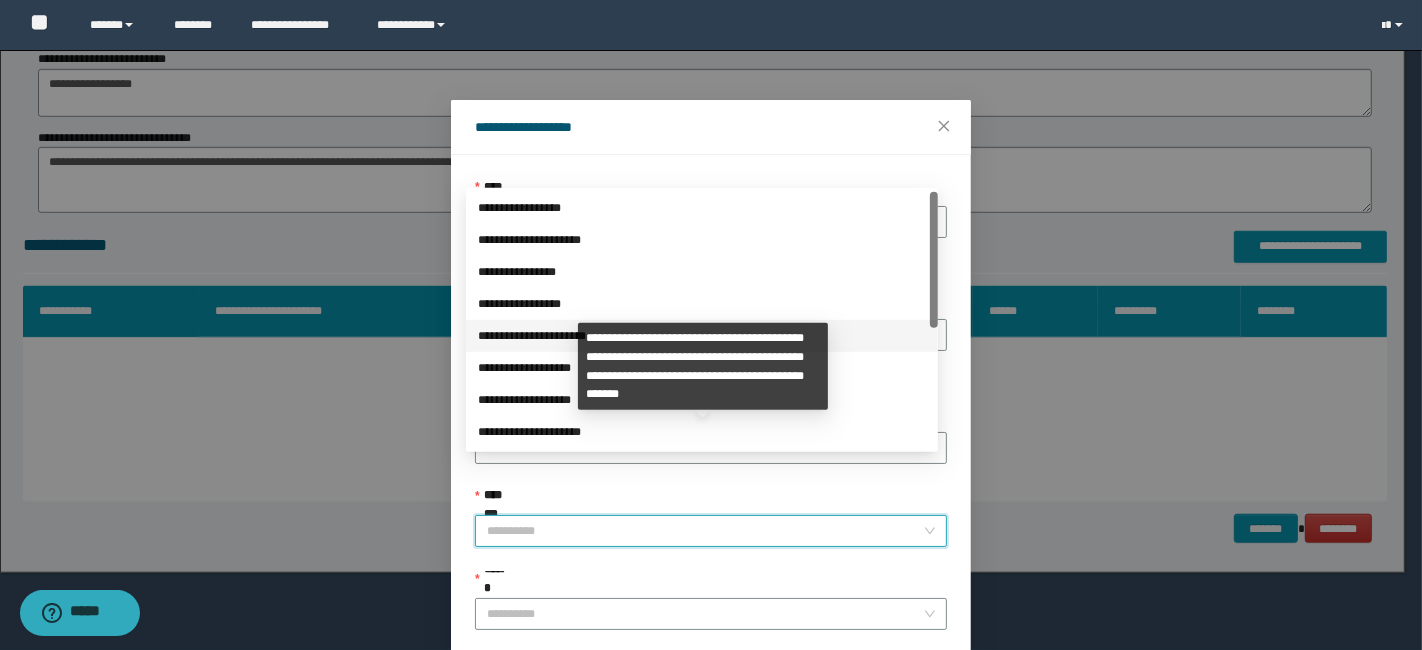 scroll, scrollTop: 223, scrollLeft: 0, axis: vertical 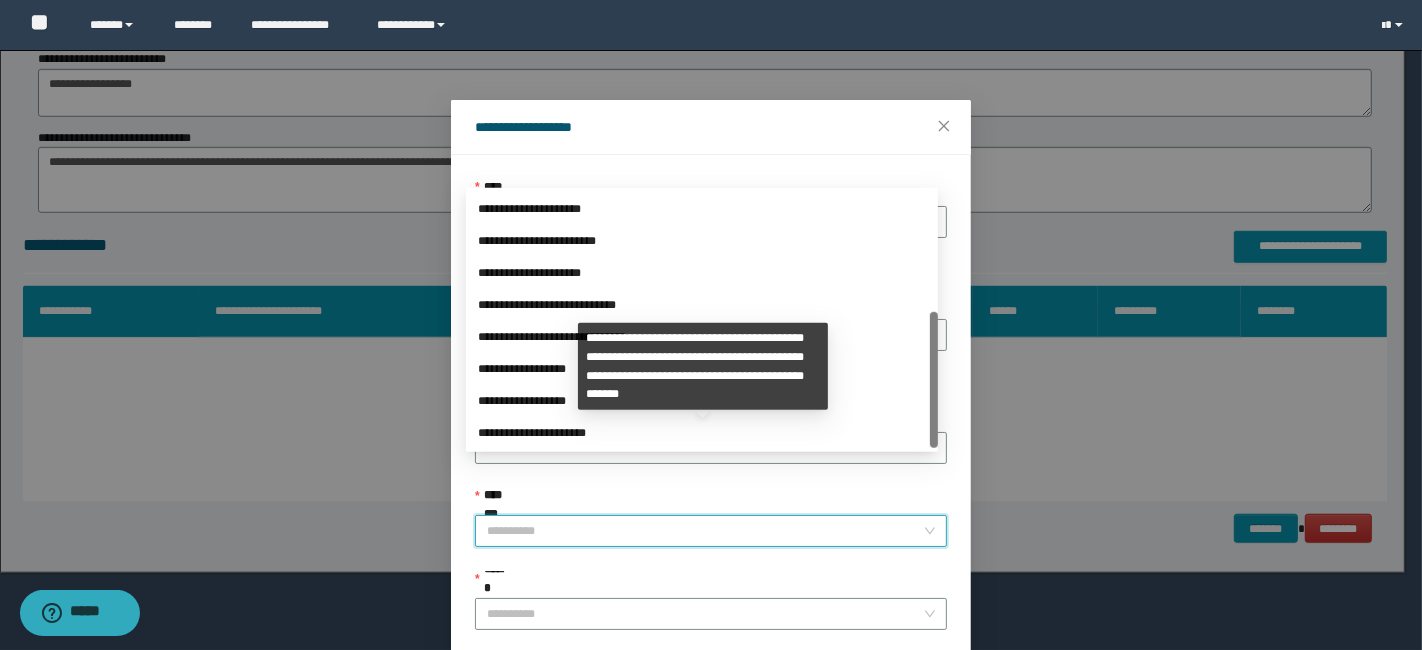 drag, startPoint x: 934, startPoint y: 307, endPoint x: 922, endPoint y: 455, distance: 148.48569 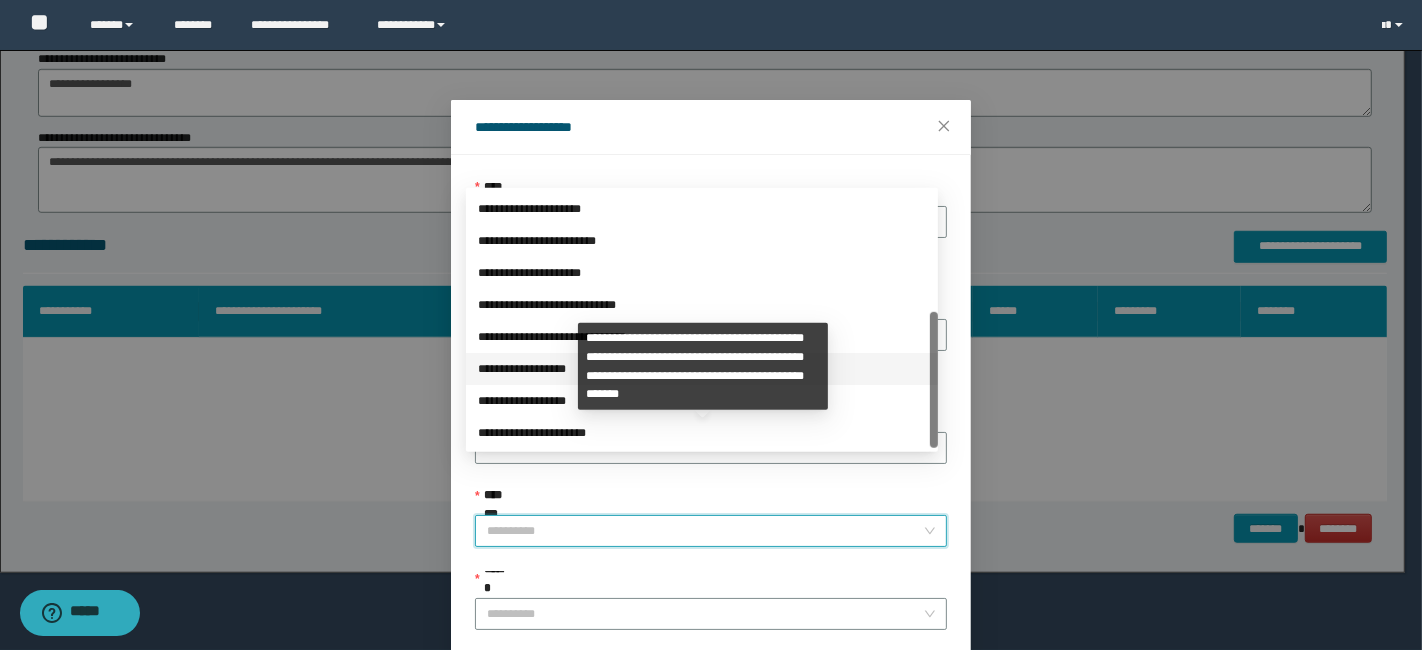 click on "**********" at bounding box center (702, 369) 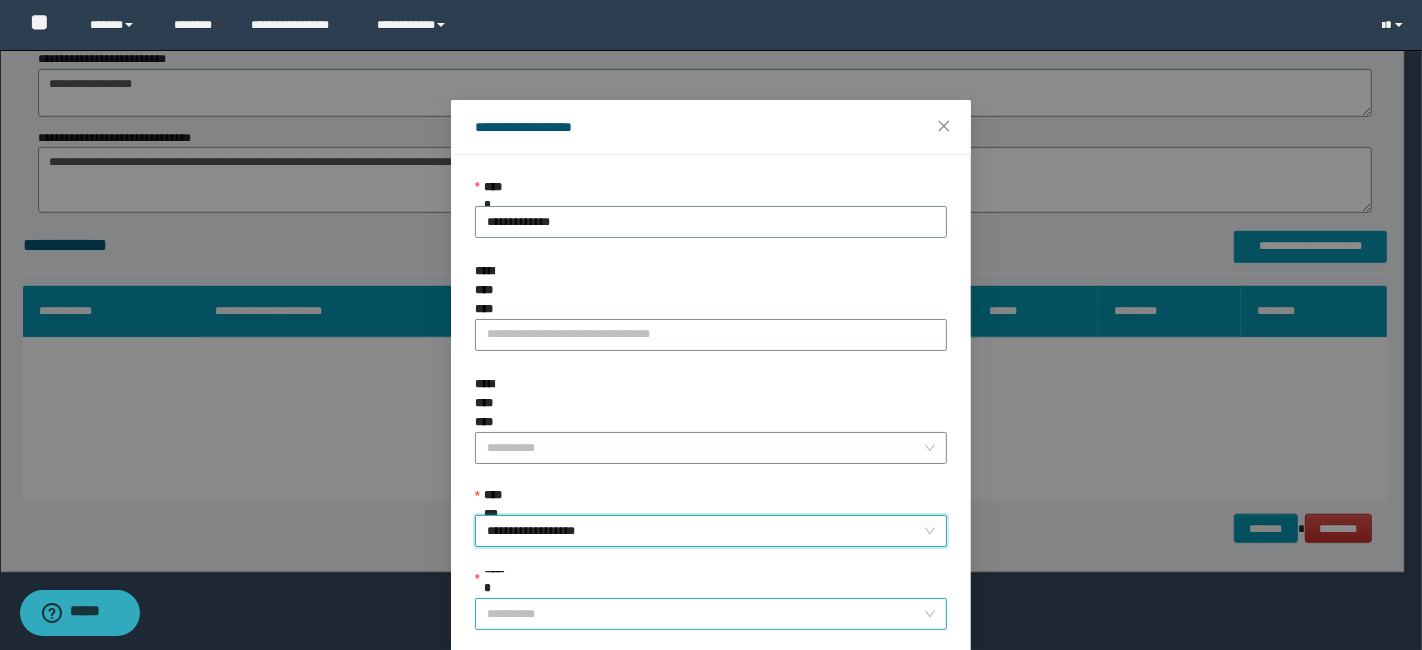 click on "******" at bounding box center [705, 614] 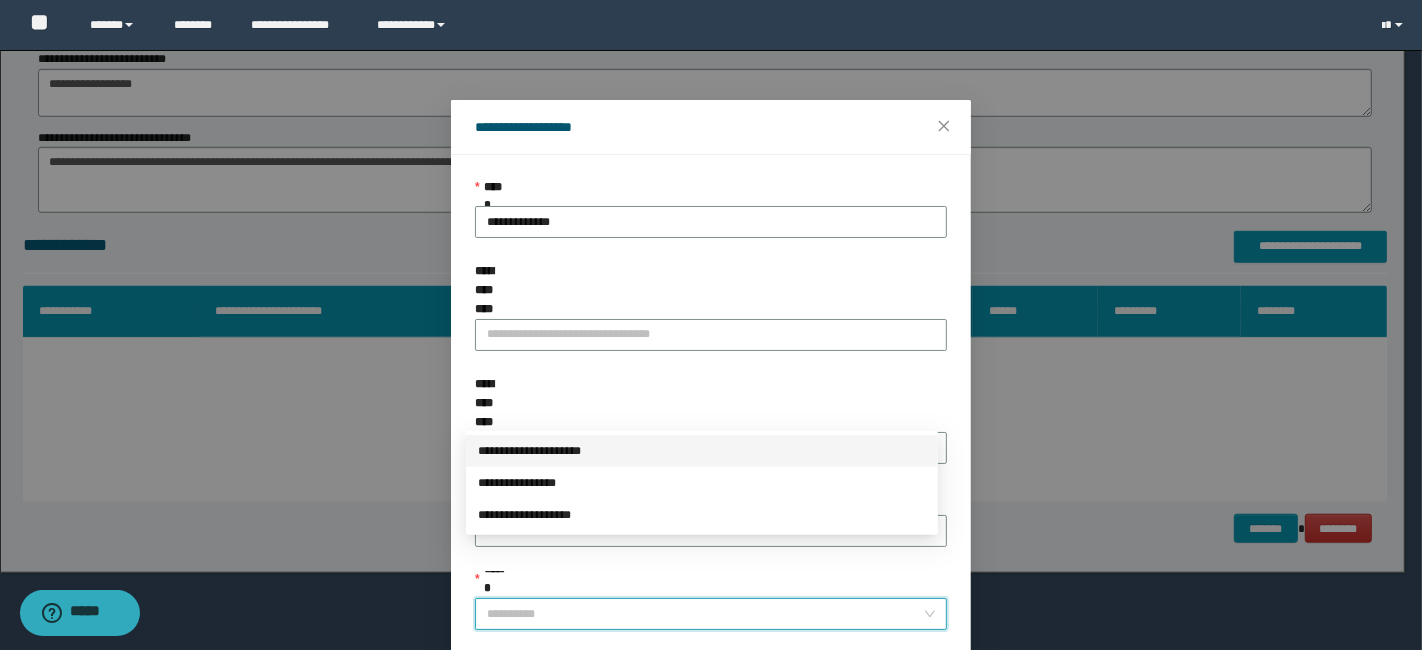 click on "**********" at bounding box center [702, 451] 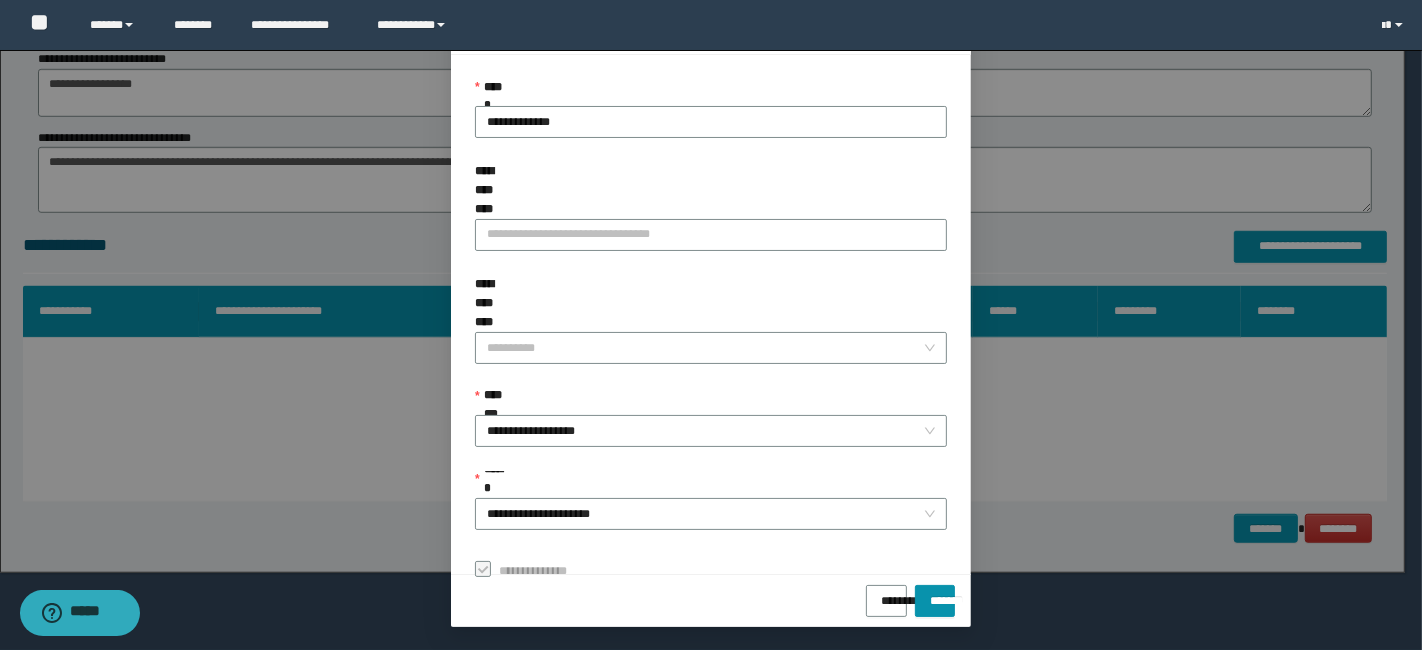 scroll, scrollTop: 100, scrollLeft: 0, axis: vertical 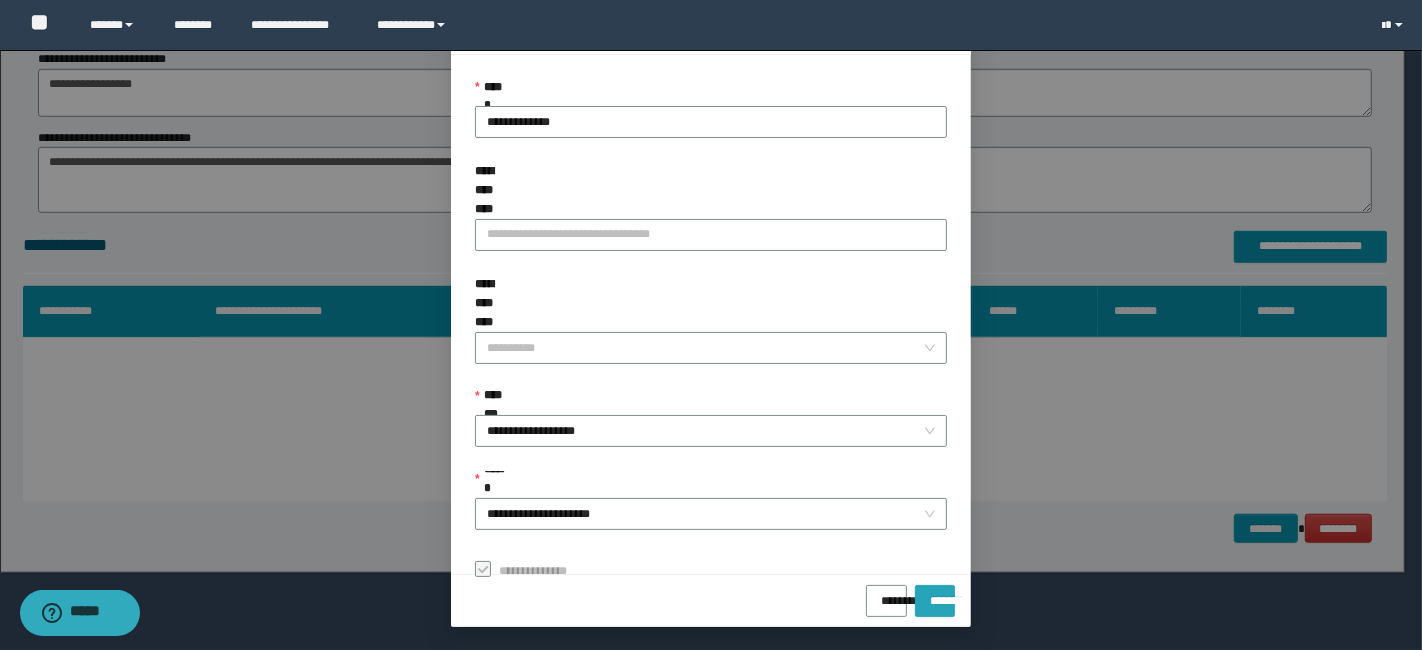 click on "*******" at bounding box center [935, 594] 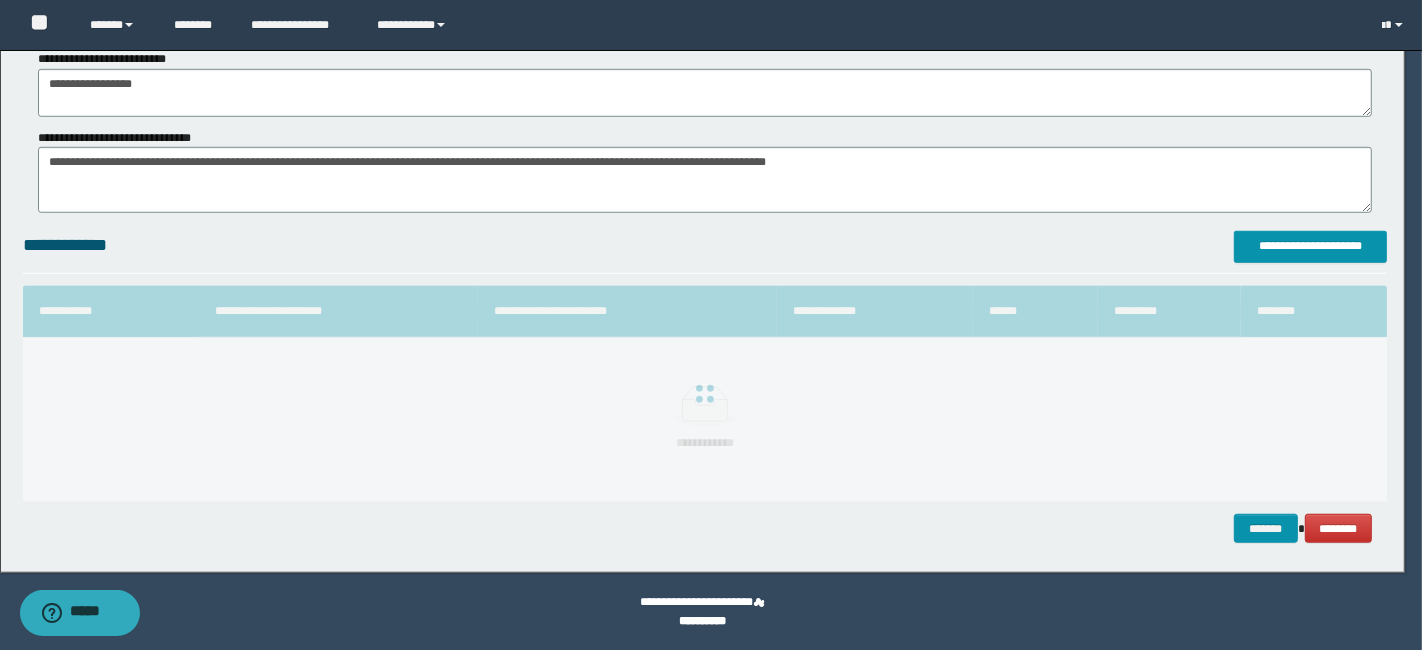 scroll, scrollTop: 52, scrollLeft: 0, axis: vertical 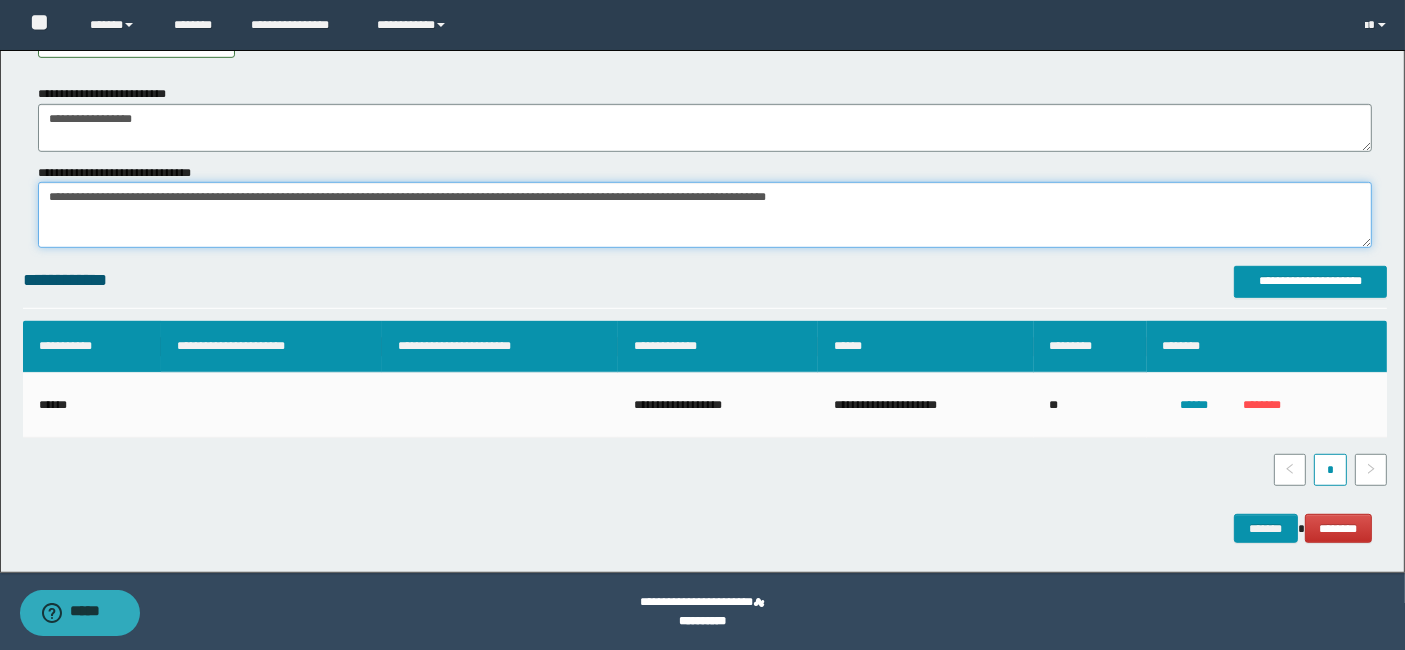click on "*******" at bounding box center [705, 214] 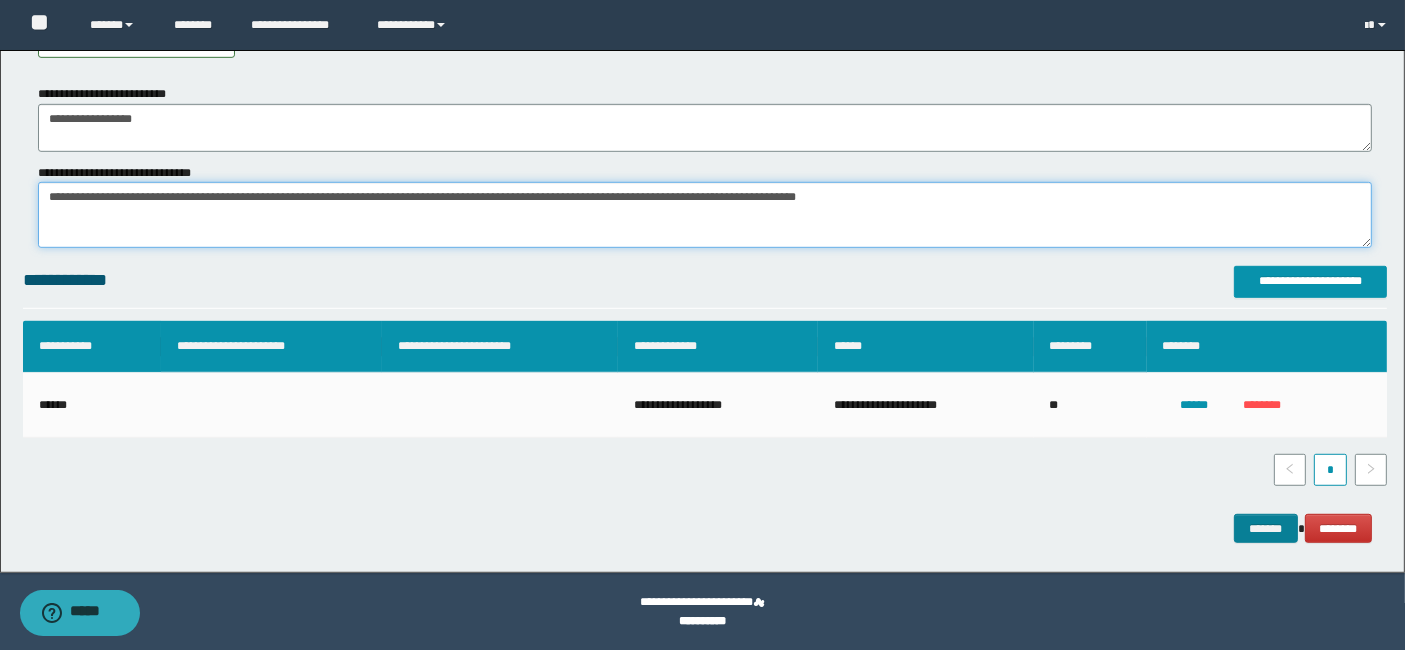 type on "**********" 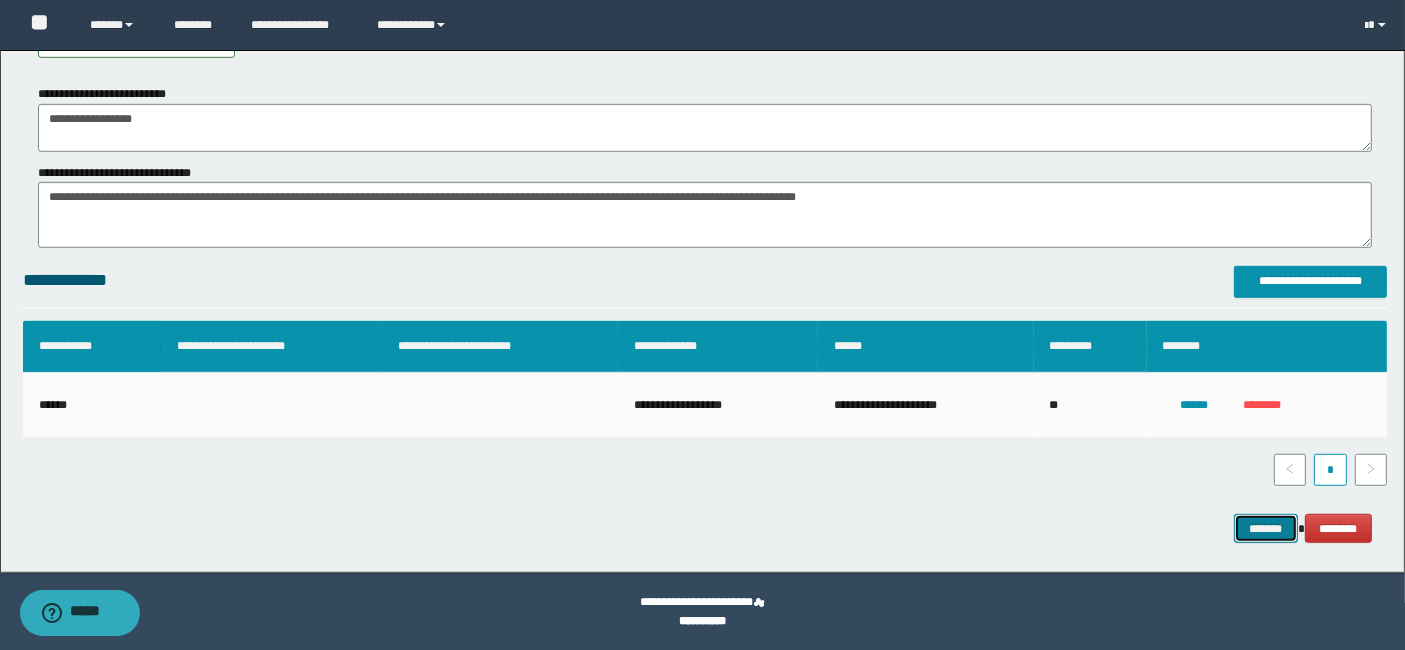 click on "*******" at bounding box center [1266, 528] 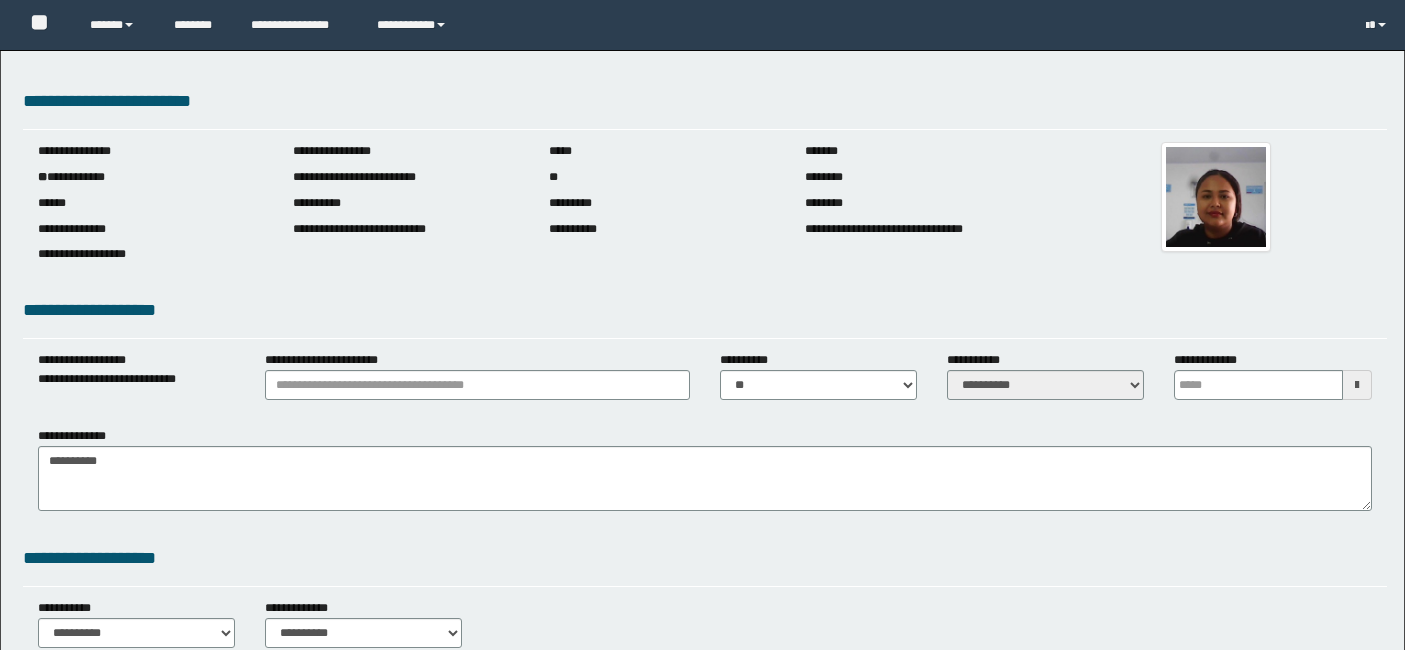 scroll, scrollTop: 0, scrollLeft: 0, axis: both 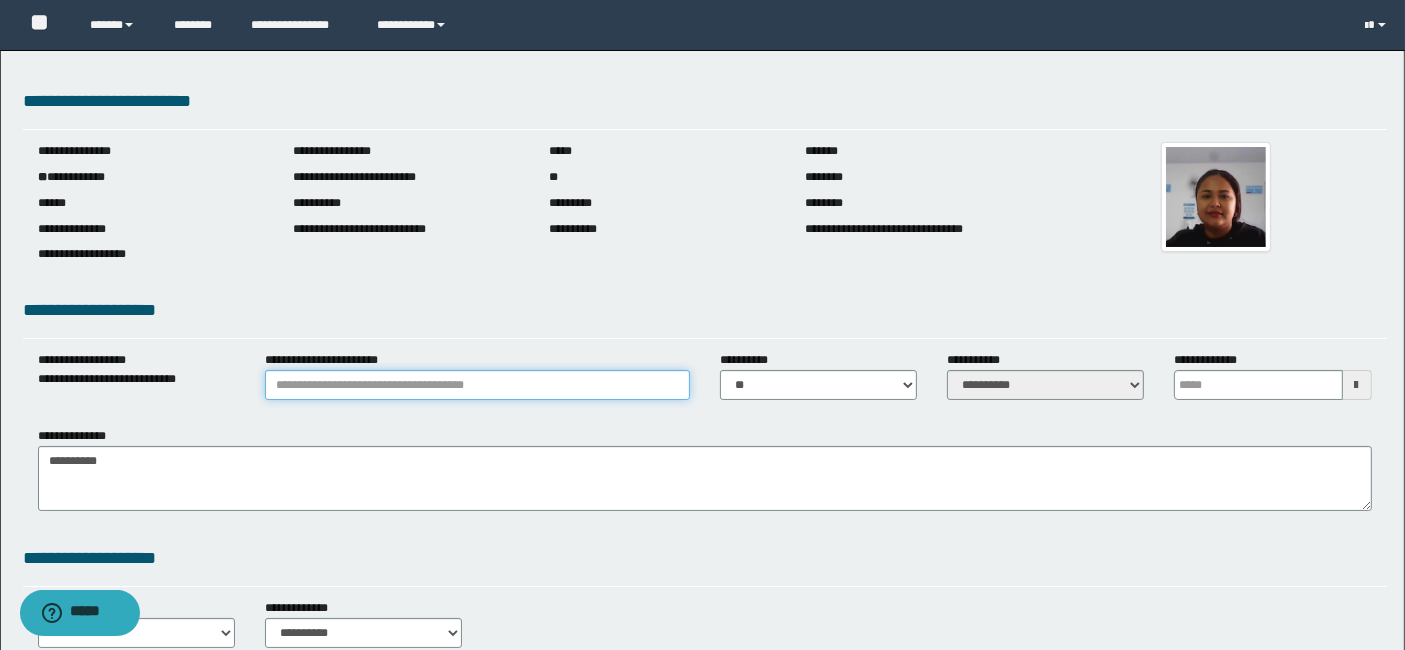 click on "**********" at bounding box center (477, 385) 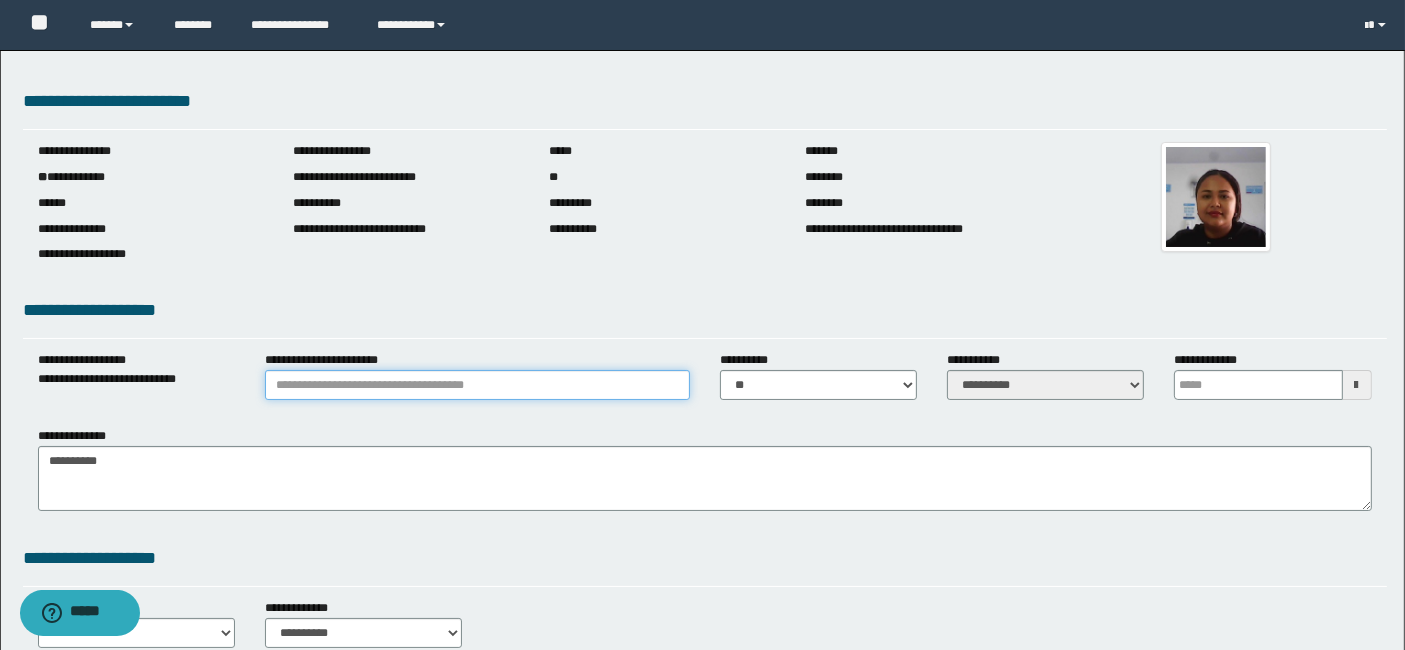 type on "**********" 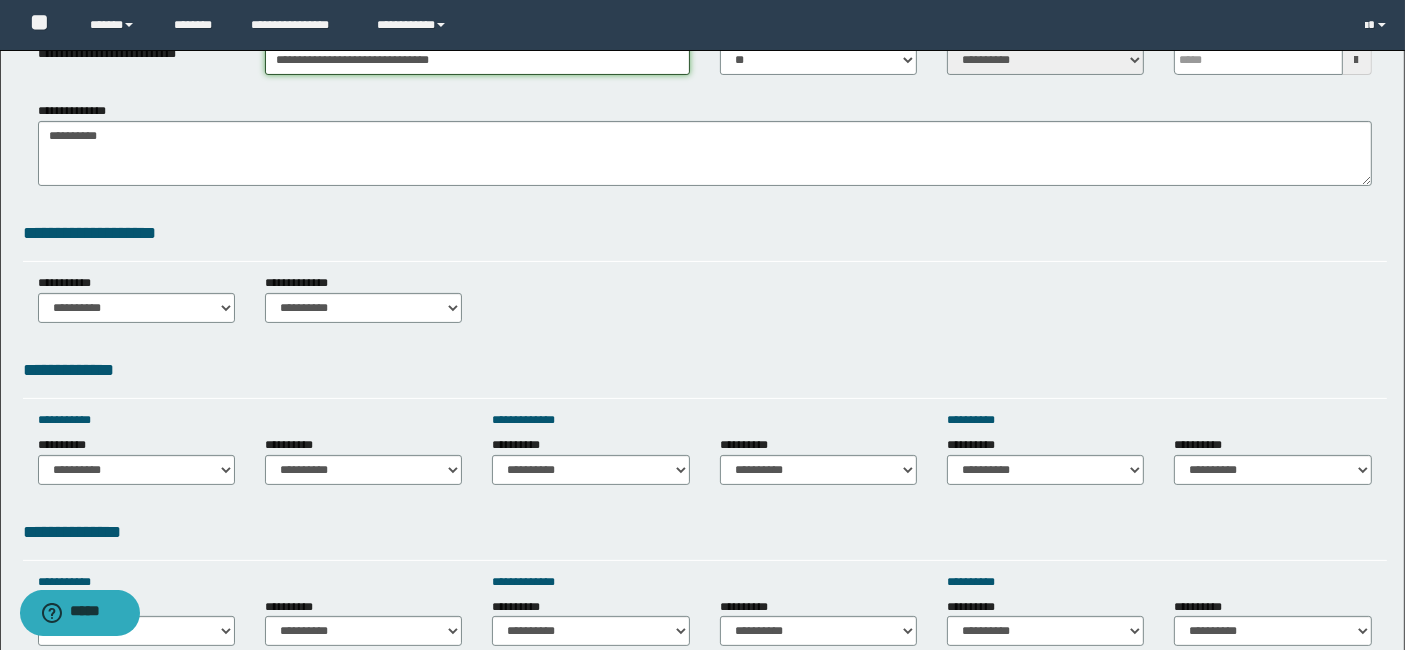scroll, scrollTop: 355, scrollLeft: 0, axis: vertical 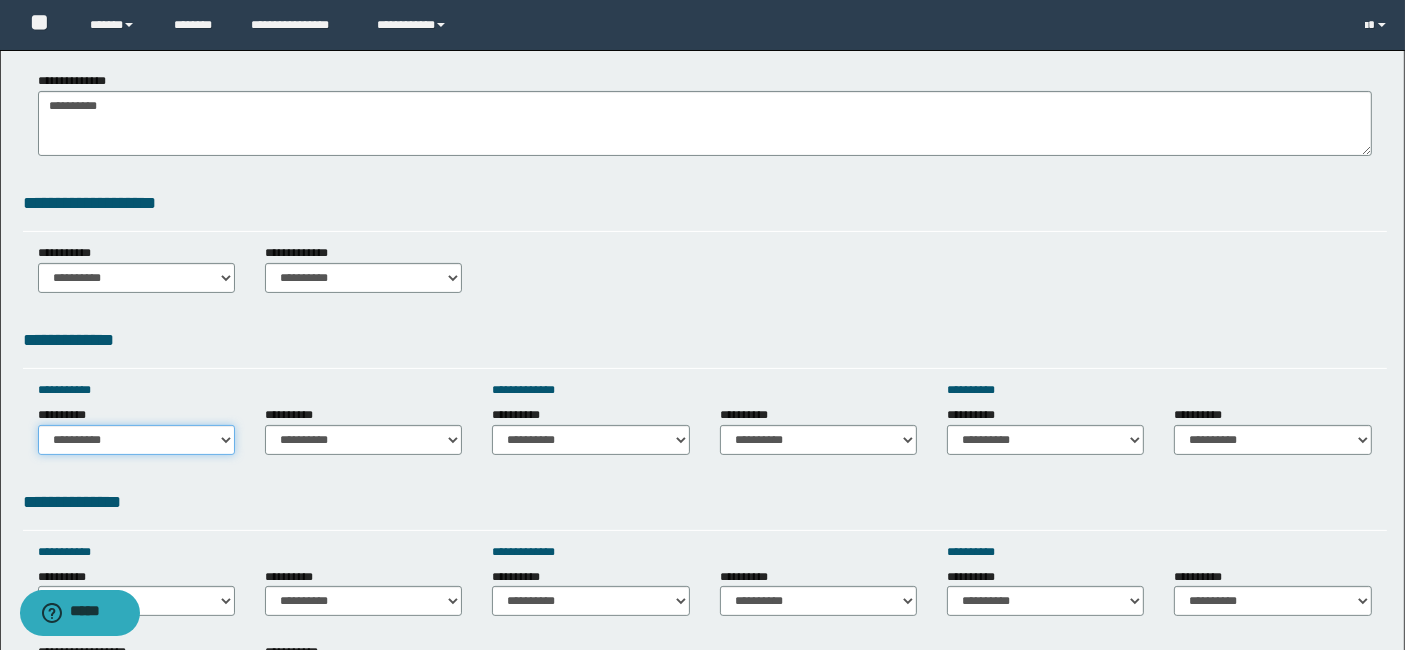 click on "**********" at bounding box center [136, 440] 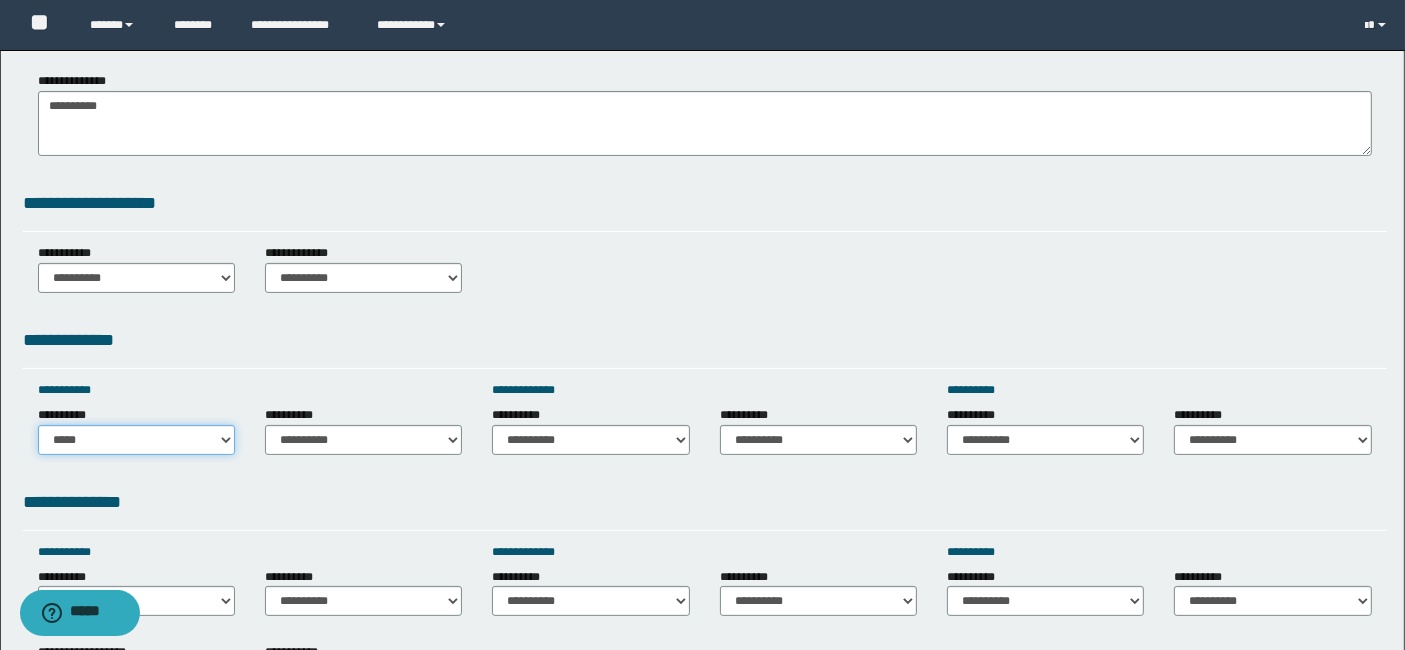 click on "**********" at bounding box center (136, 440) 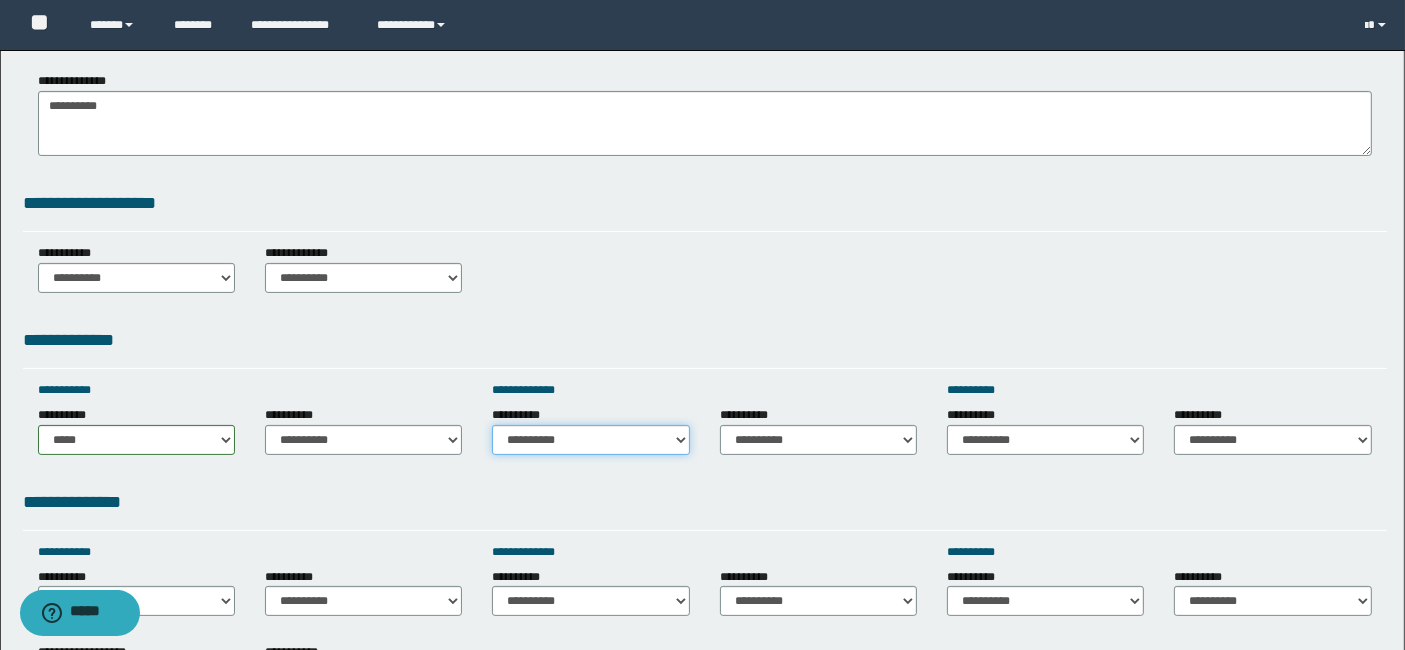 drag, startPoint x: 677, startPoint y: 442, endPoint x: 649, endPoint y: 411, distance: 41.773197 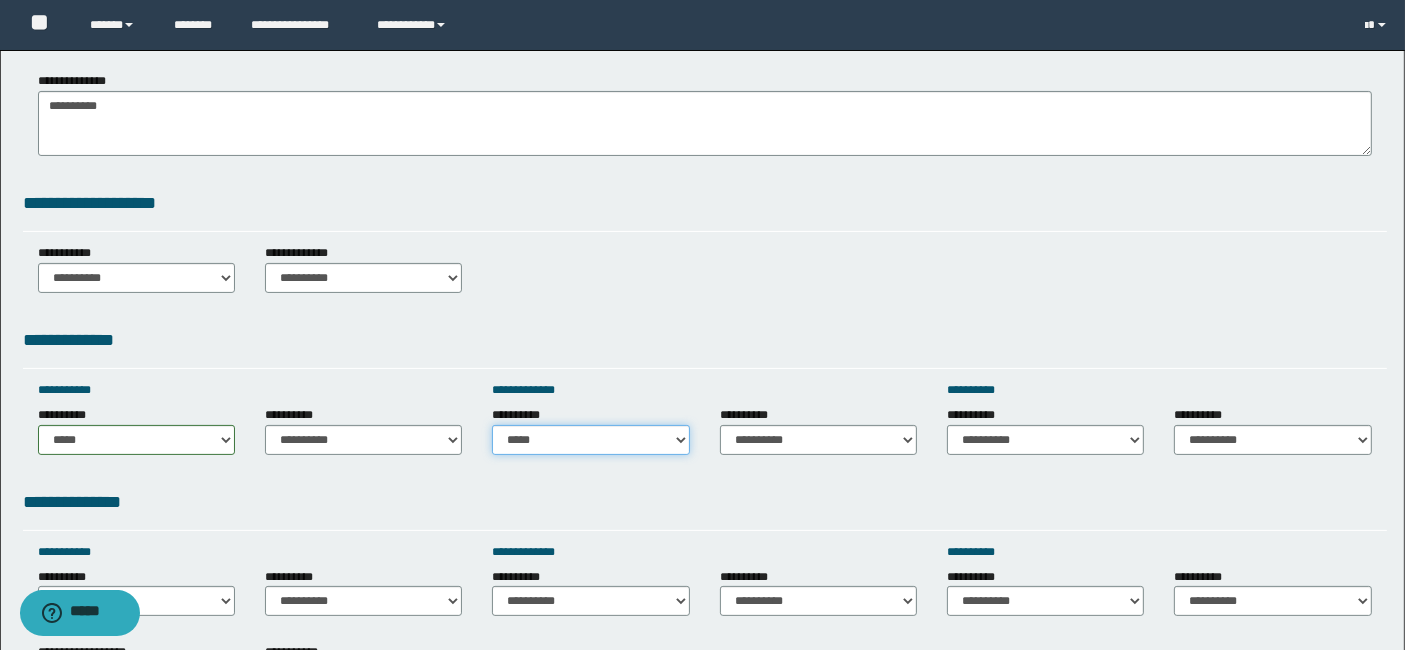 click on "**********" at bounding box center [590, 440] 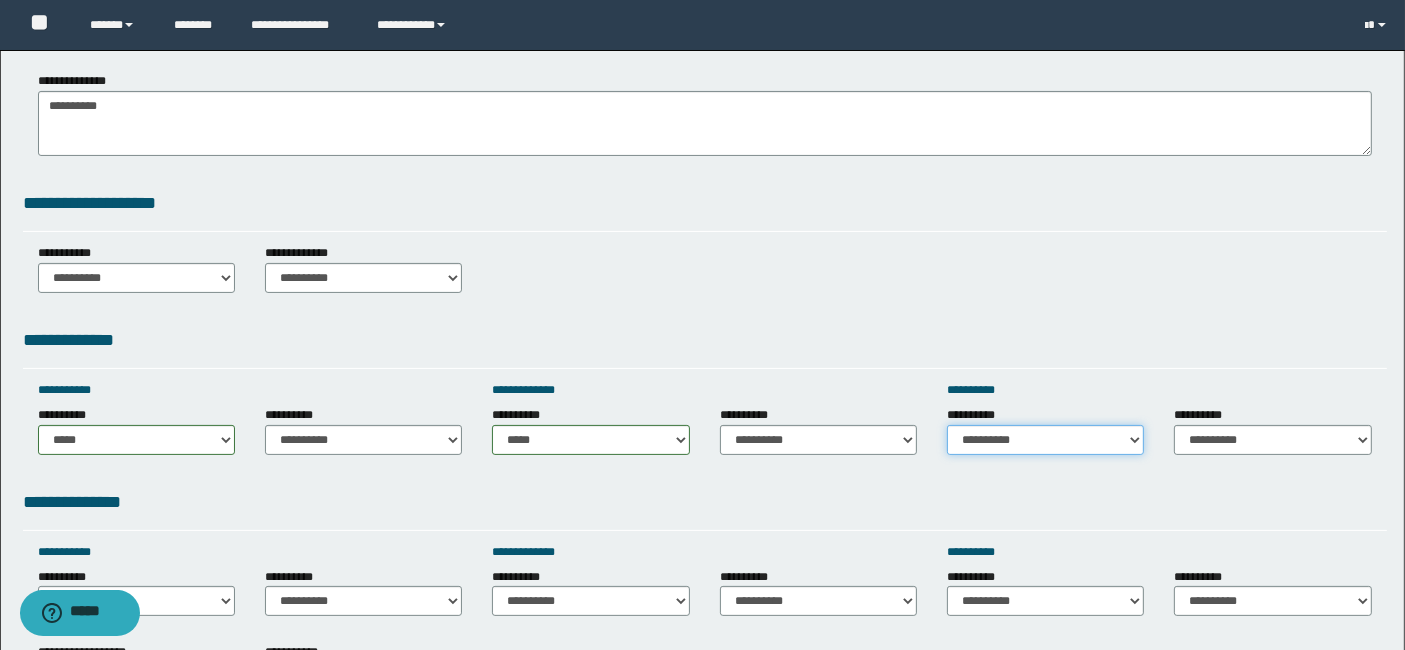 drag, startPoint x: 1139, startPoint y: 441, endPoint x: 1117, endPoint y: 415, distance: 34.058773 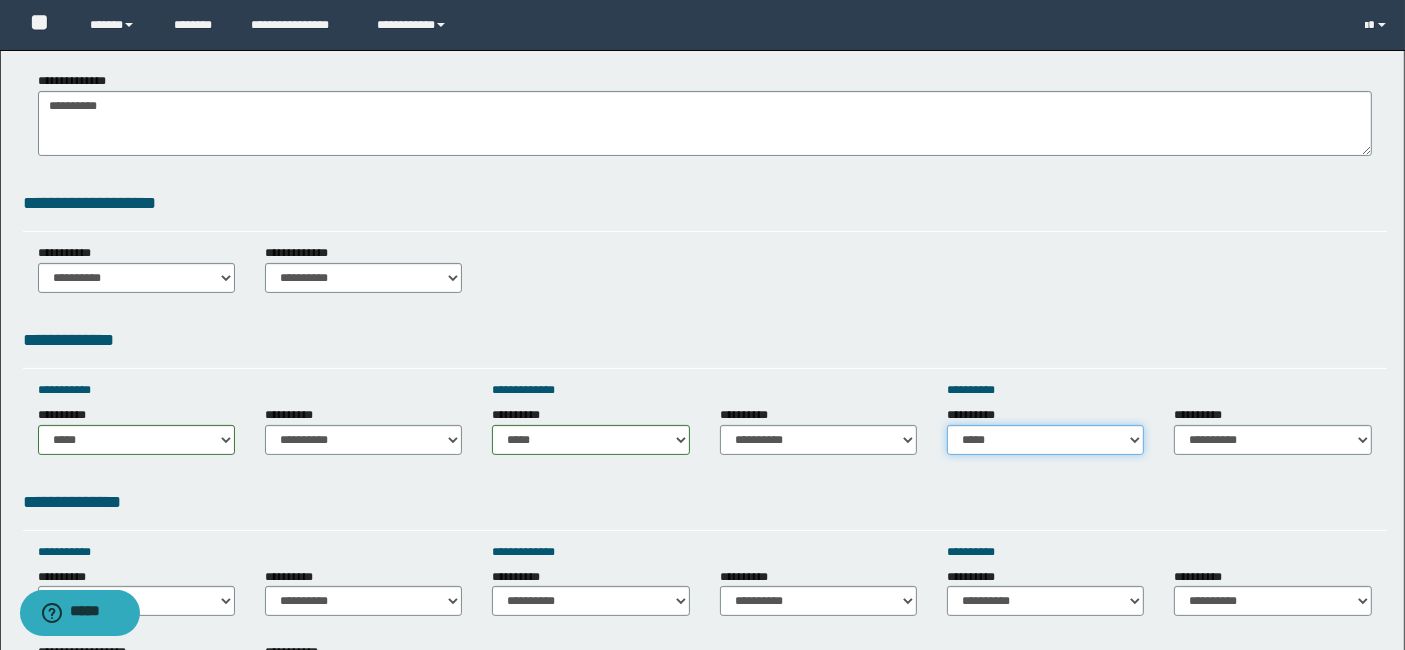 click on "**********" at bounding box center [1045, 440] 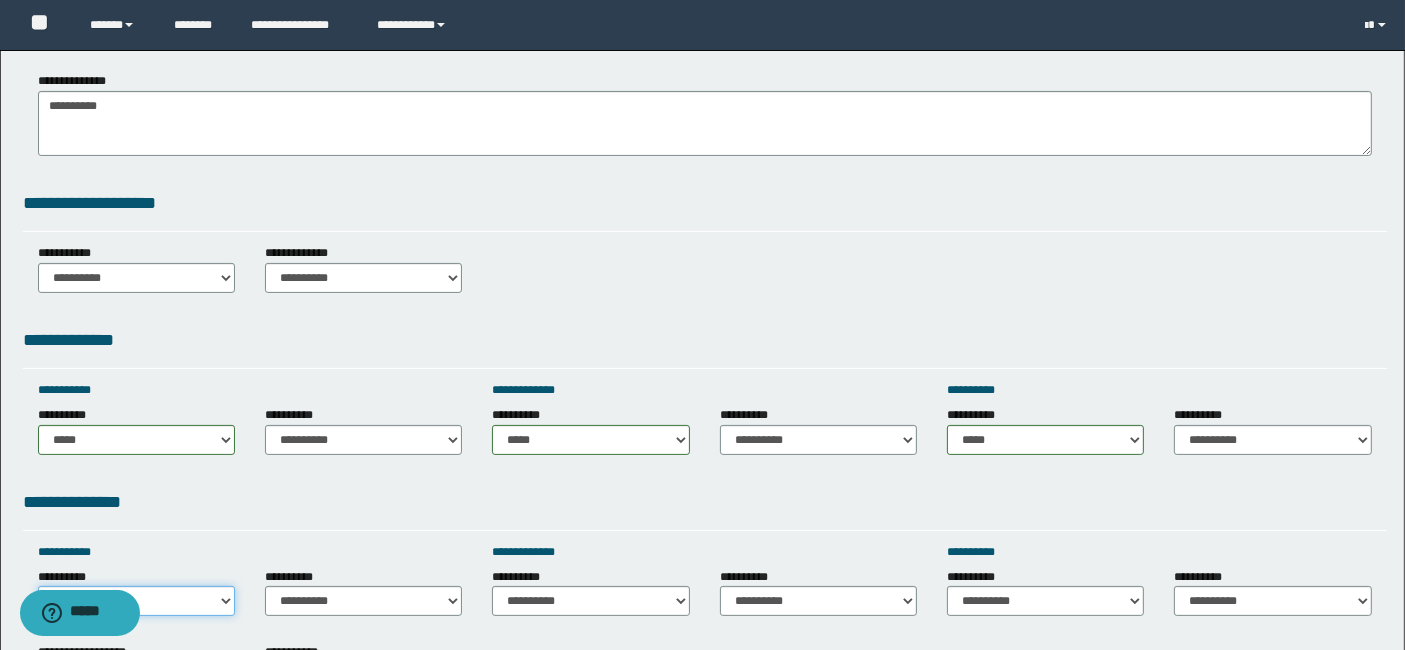 click on "**********" at bounding box center [136, 601] 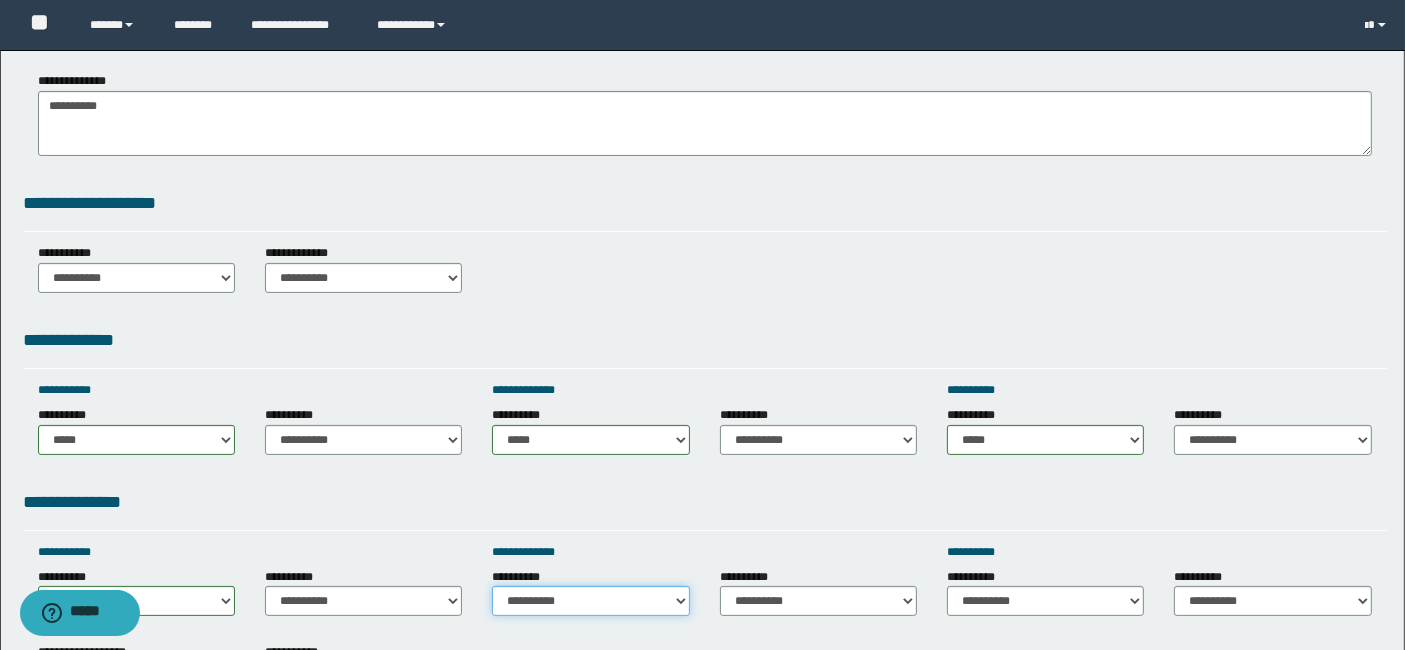 click on "**********" at bounding box center (590, 601) 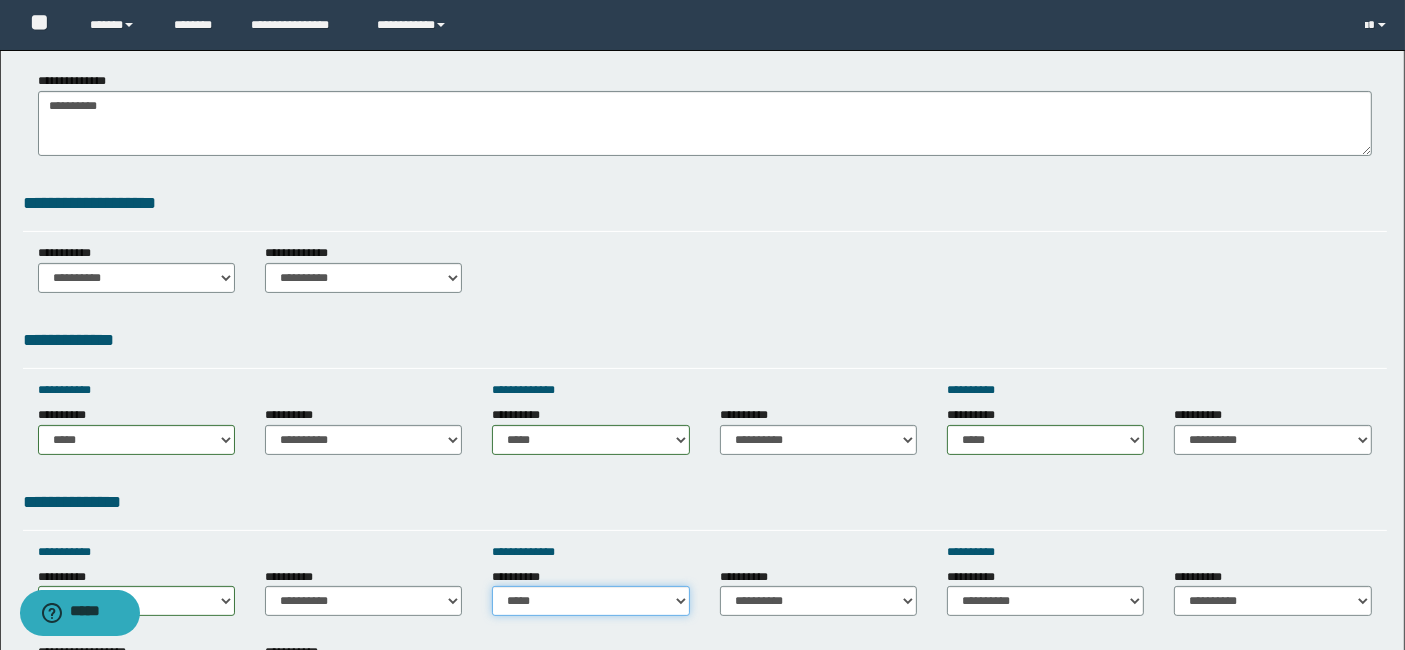 click on "**********" at bounding box center [590, 601] 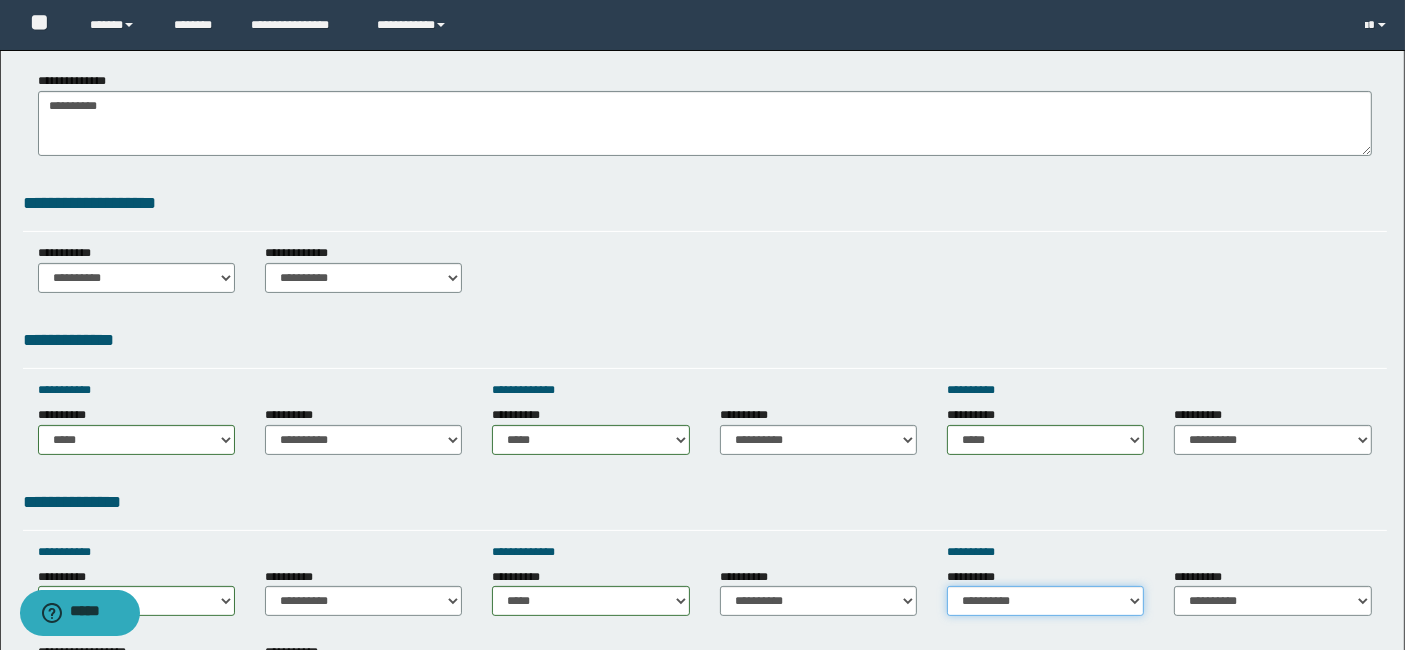 click on "**********" at bounding box center (1045, 601) 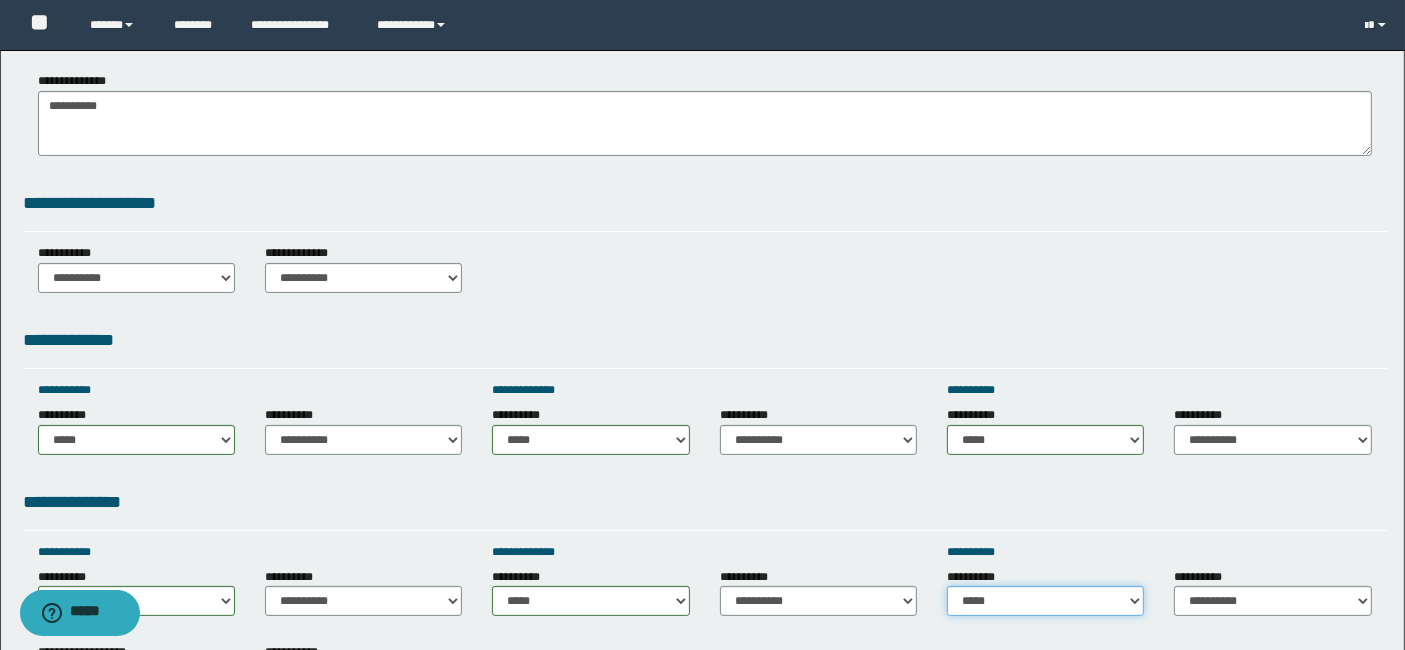 click on "**********" at bounding box center (1045, 601) 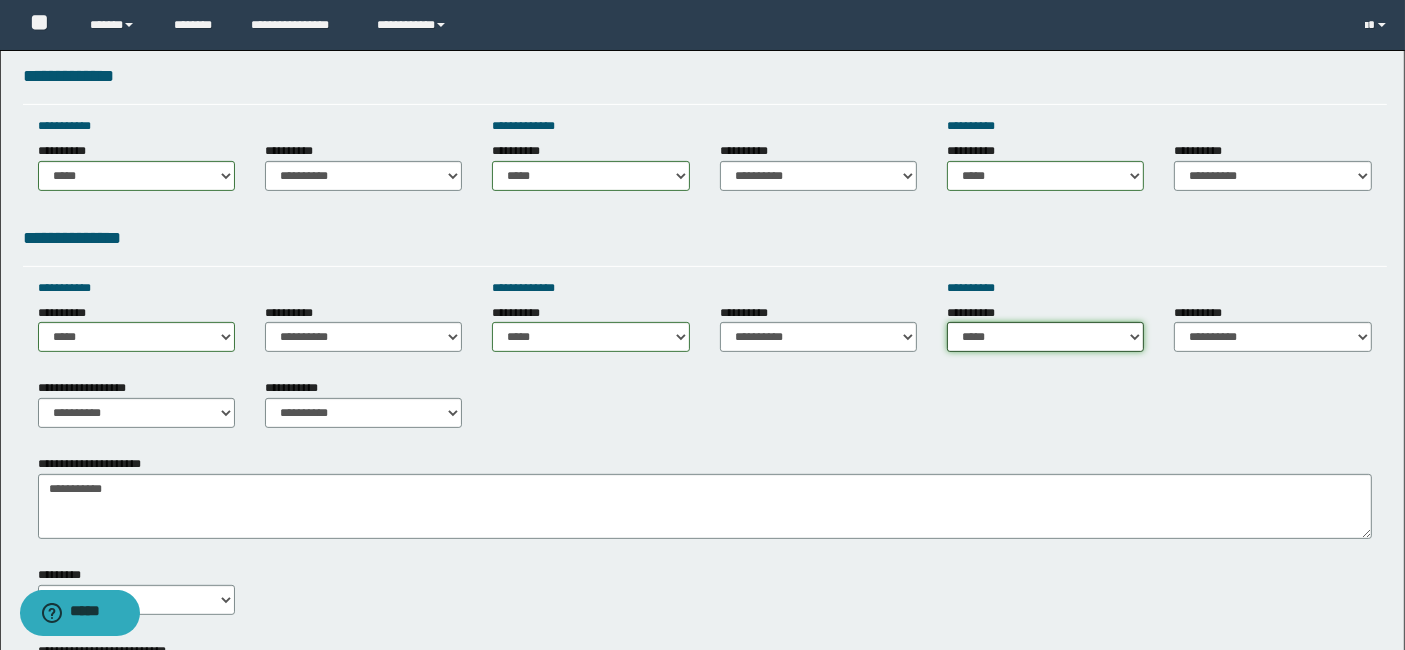 scroll, scrollTop: 622, scrollLeft: 0, axis: vertical 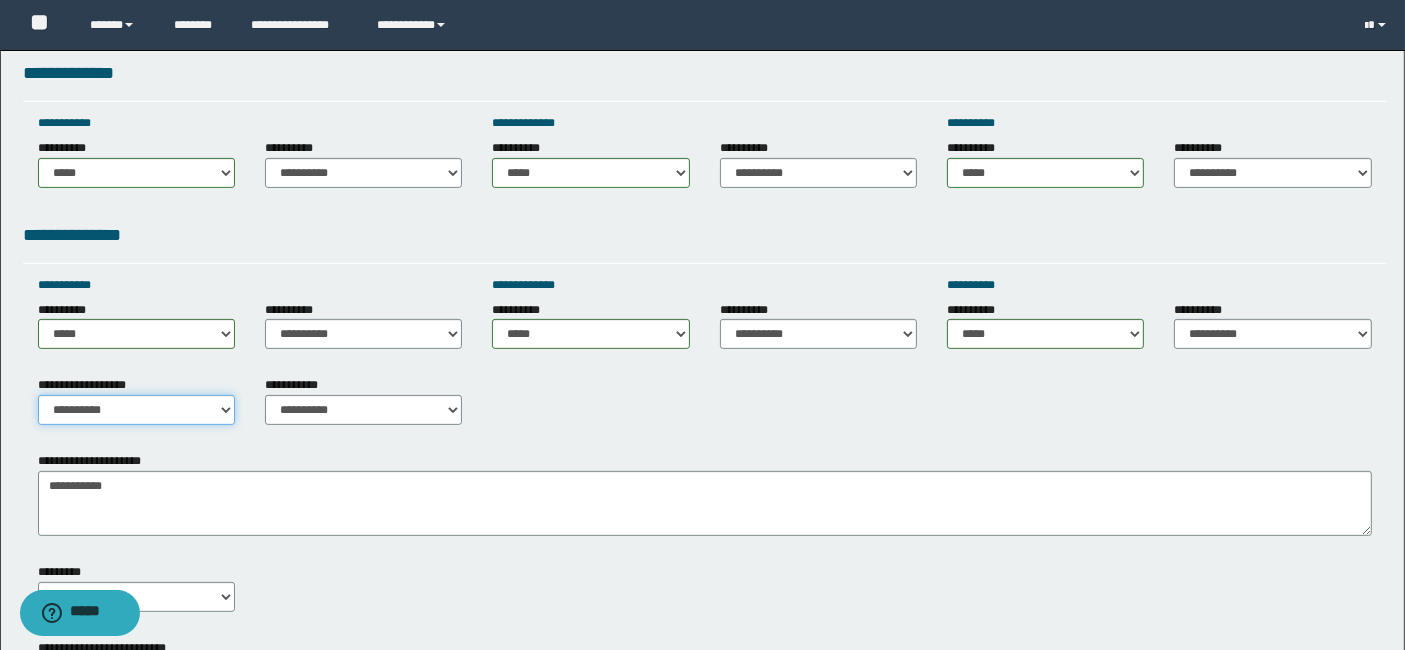 click on "**********" at bounding box center [136, 410] 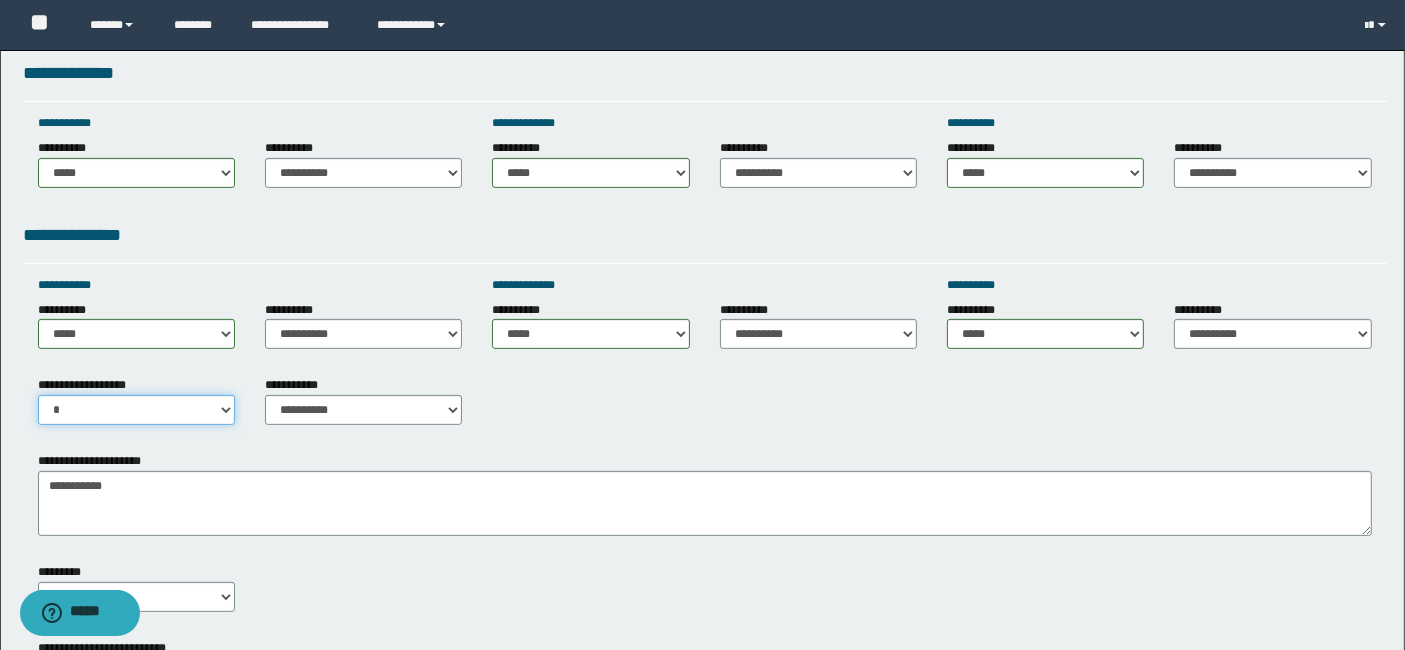 click on "**********" at bounding box center [136, 410] 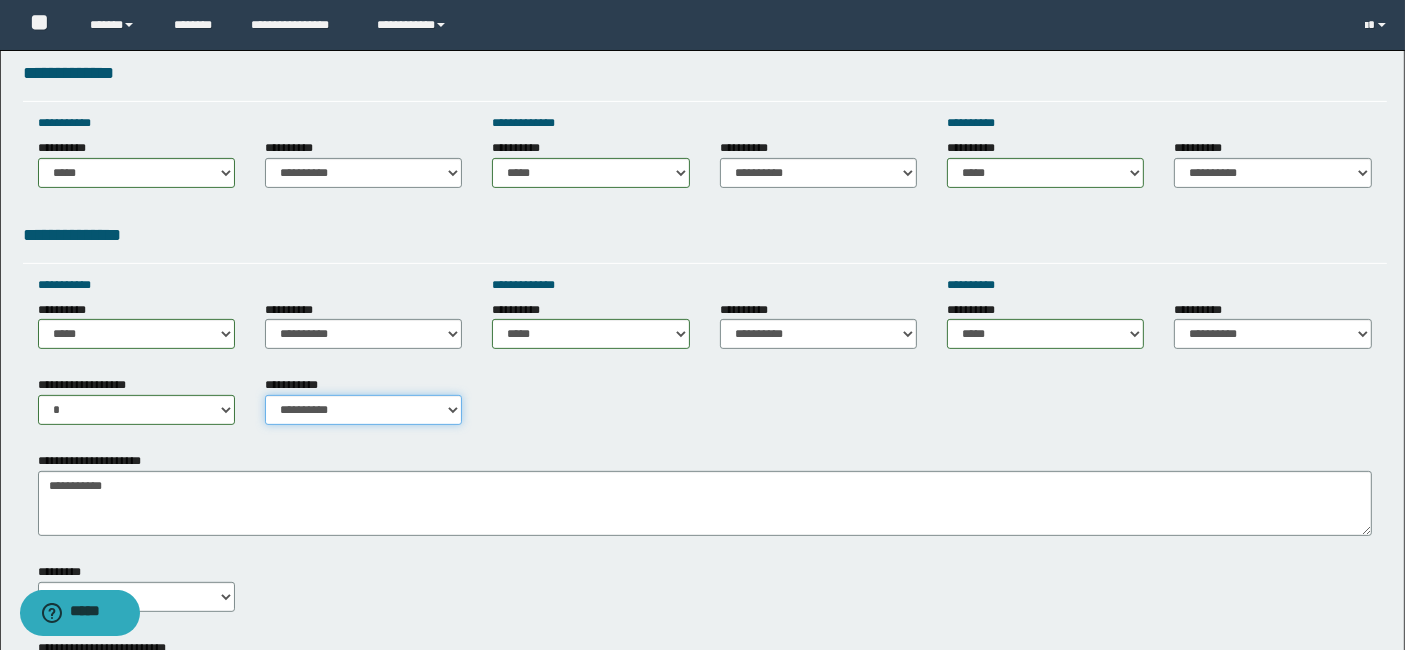 click on "**********" at bounding box center [363, 410] 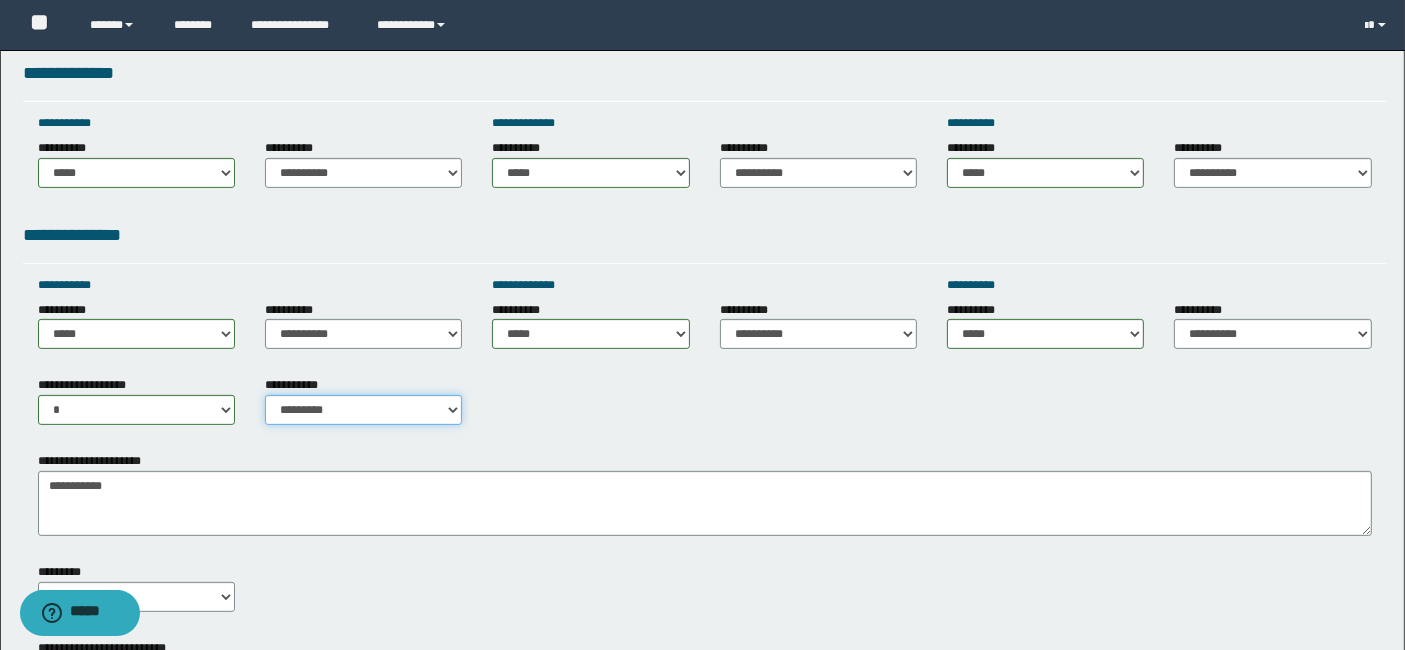 click on "**********" at bounding box center (363, 410) 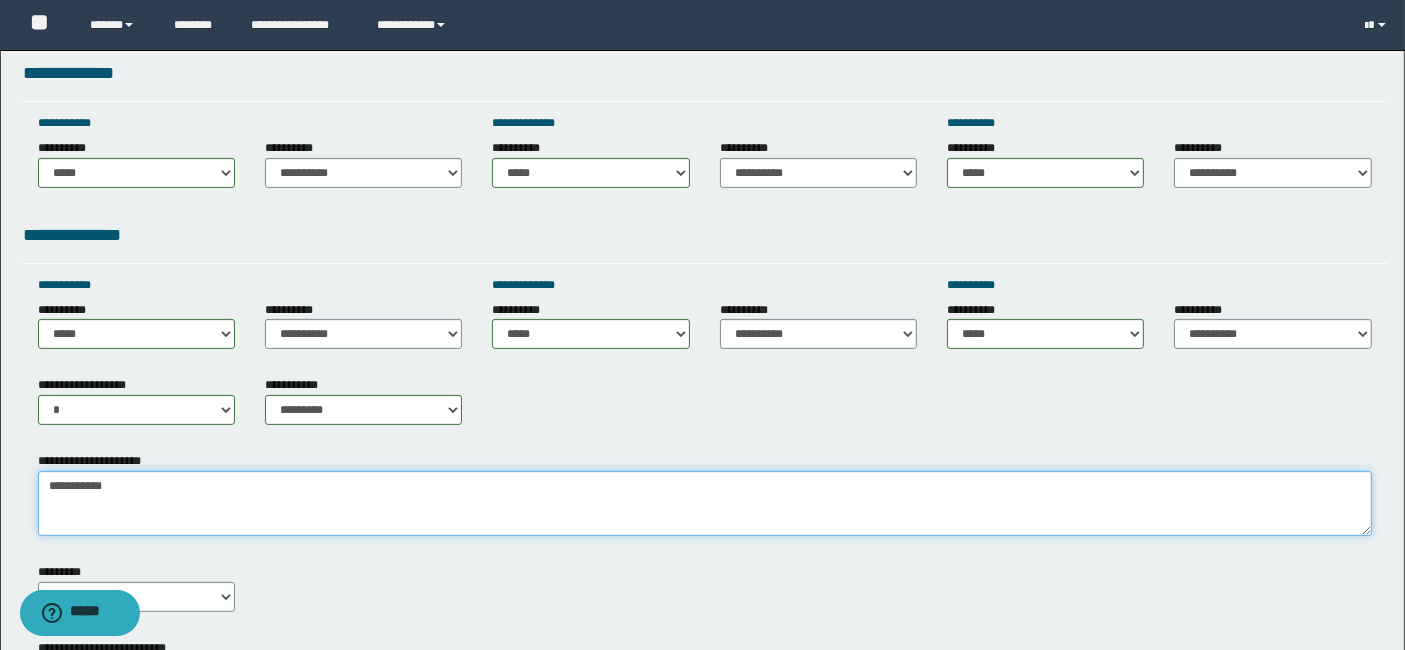 click on "**********" at bounding box center [705, 503] 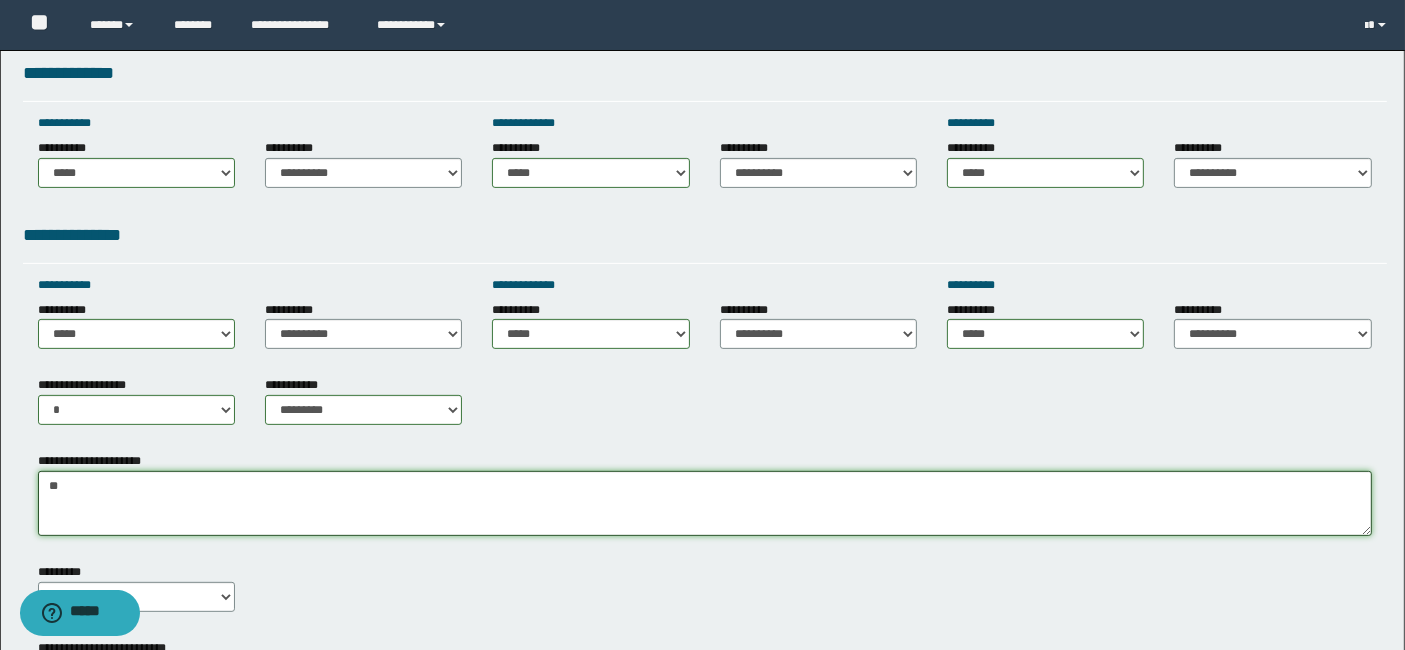 type on "*" 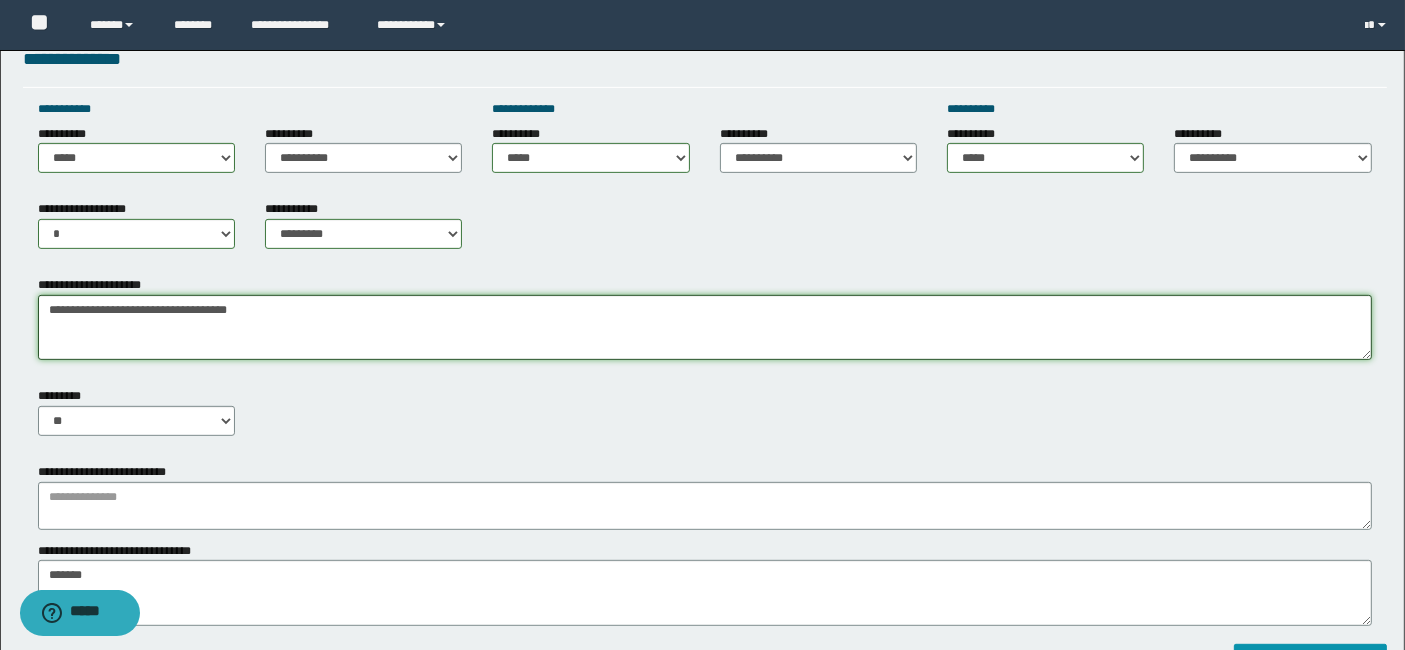 scroll, scrollTop: 800, scrollLeft: 0, axis: vertical 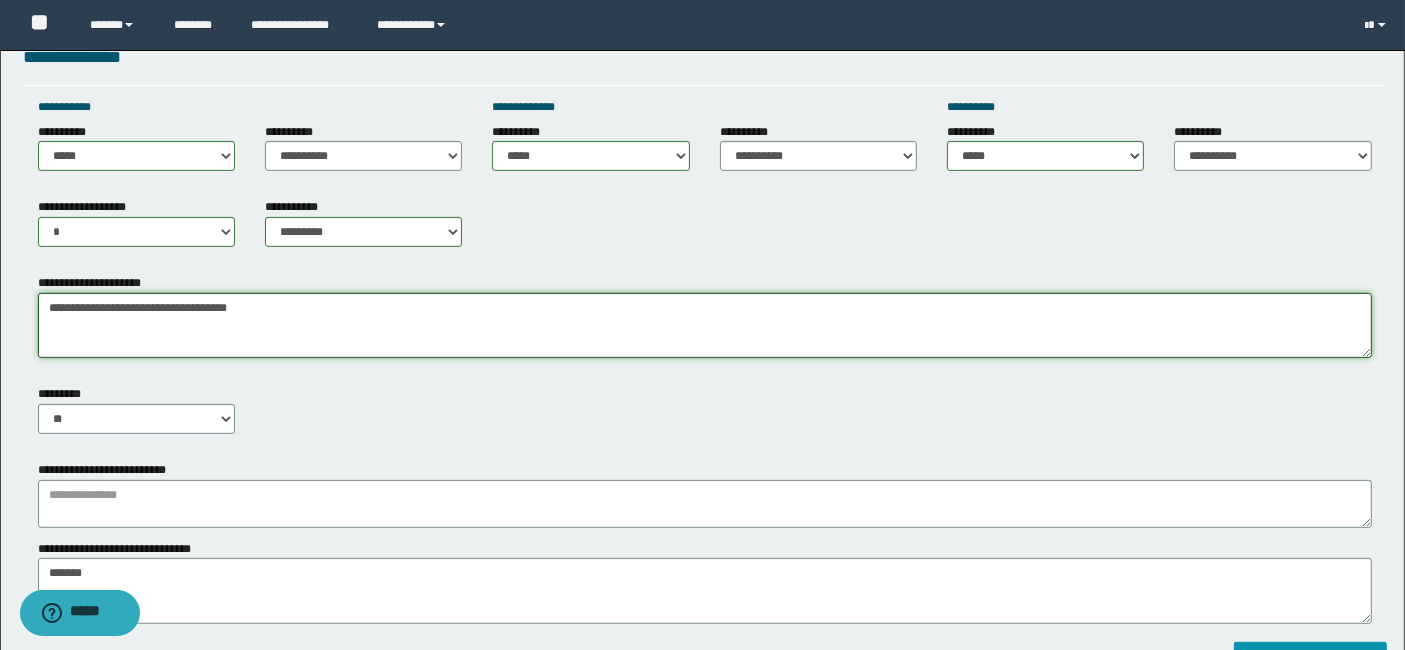 type on "**********" 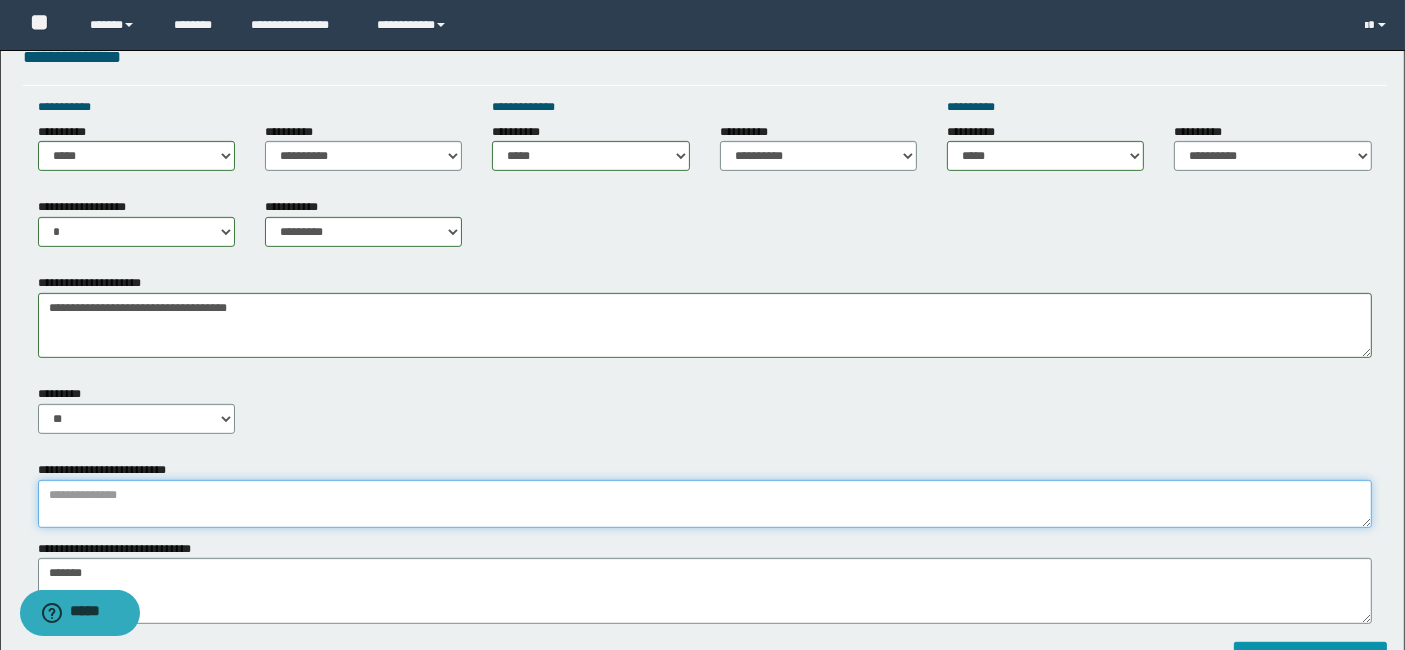 click at bounding box center (705, 504) 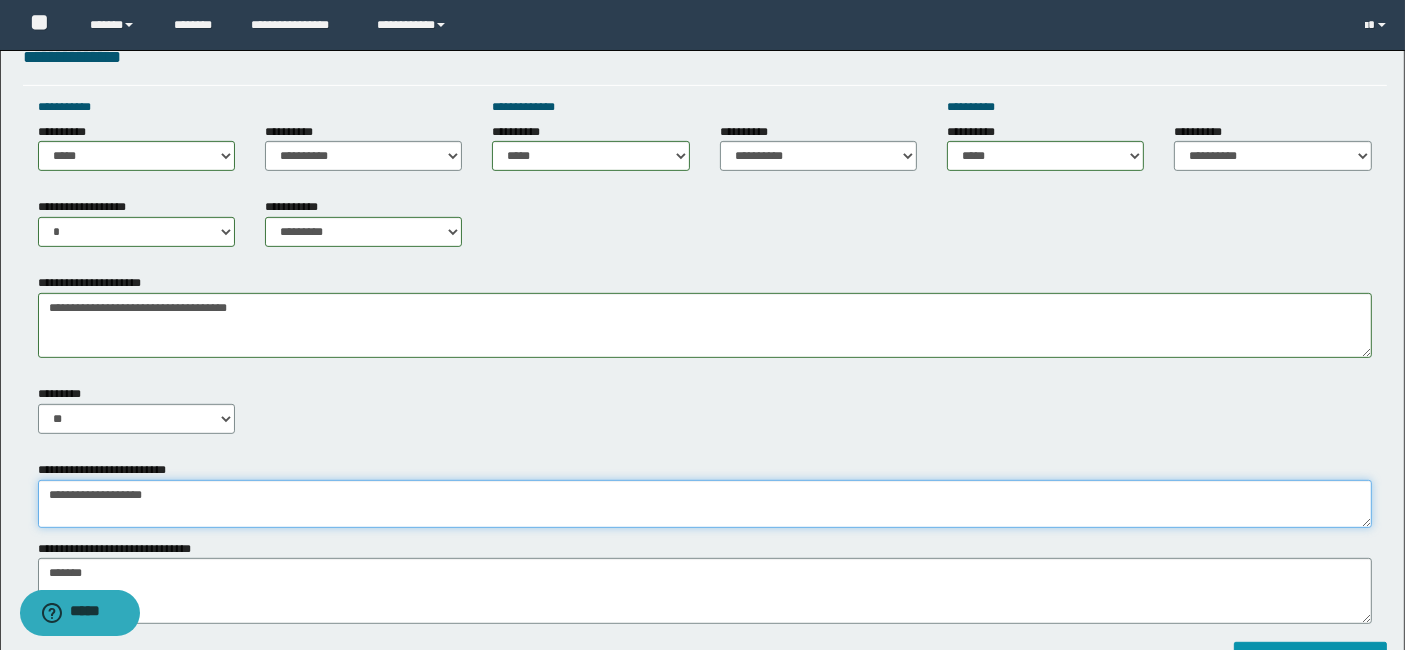 type on "**********" 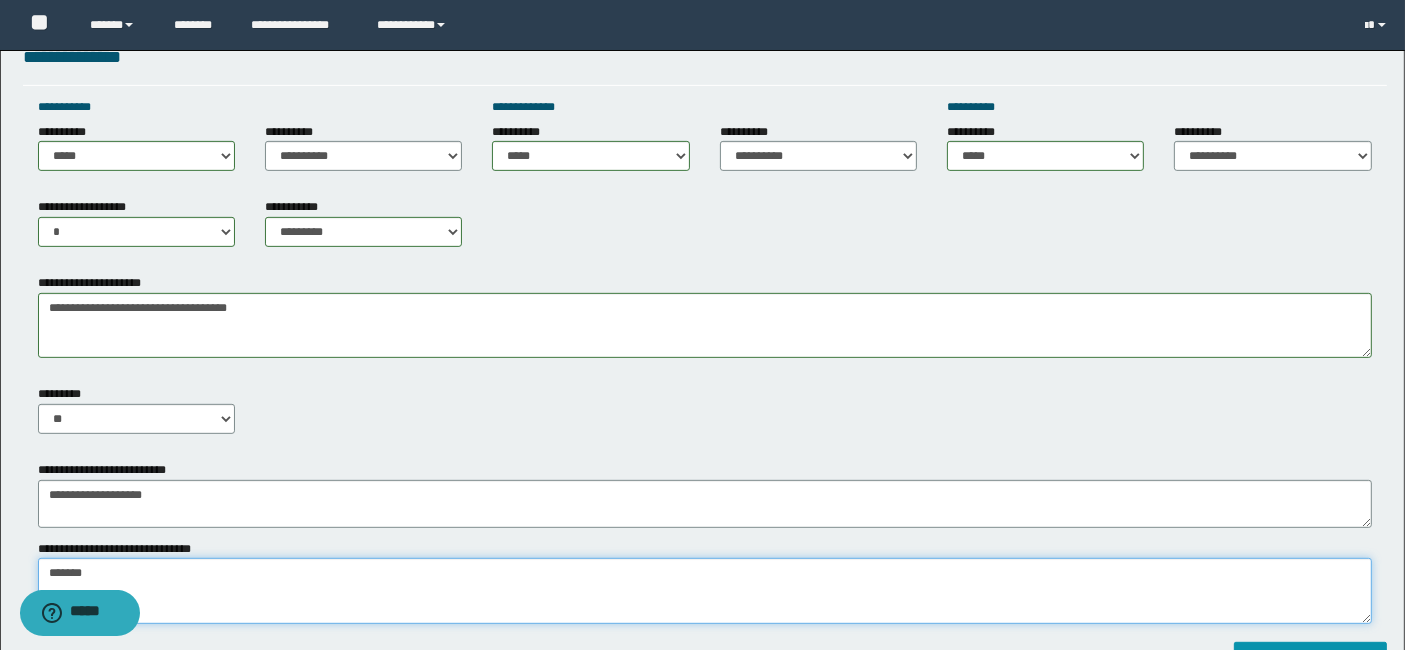 click on "*******" at bounding box center [705, 590] 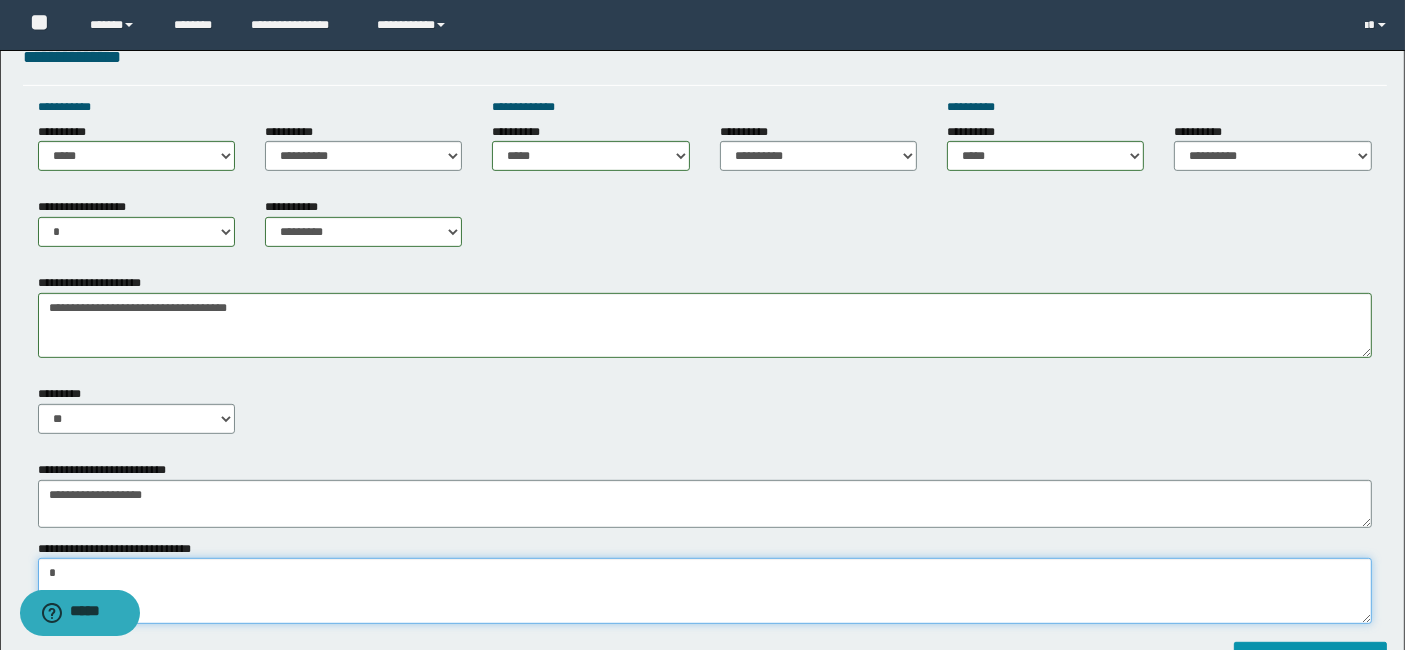 drag, startPoint x: 103, startPoint y: 579, endPoint x: 34, endPoint y: 416, distance: 177.00282 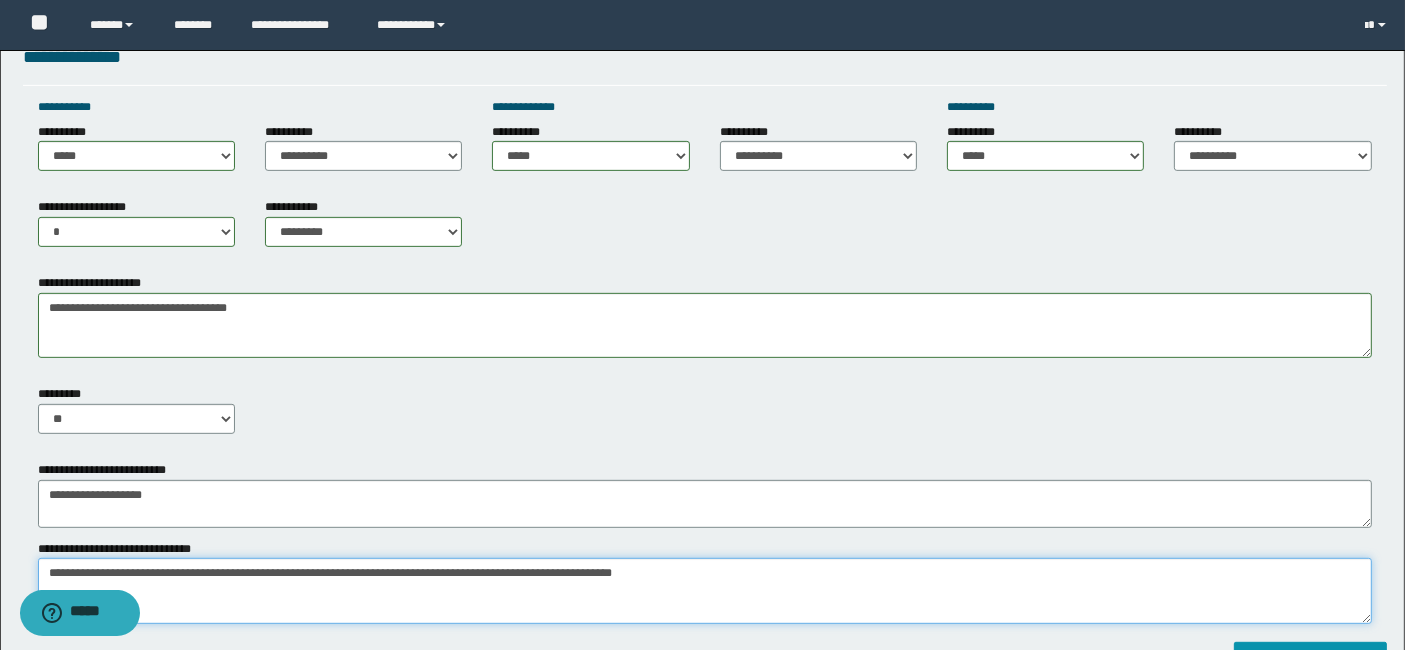click on "*******" at bounding box center [705, 590] 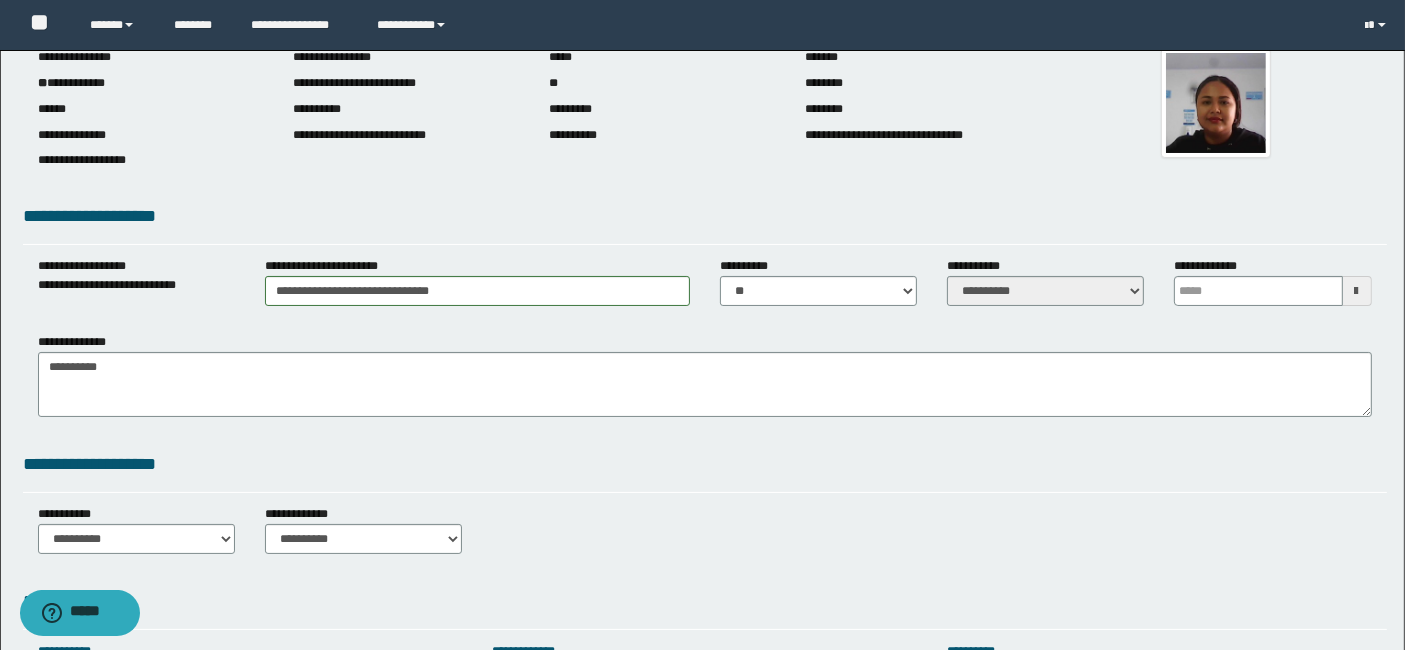 scroll, scrollTop: 231, scrollLeft: 0, axis: vertical 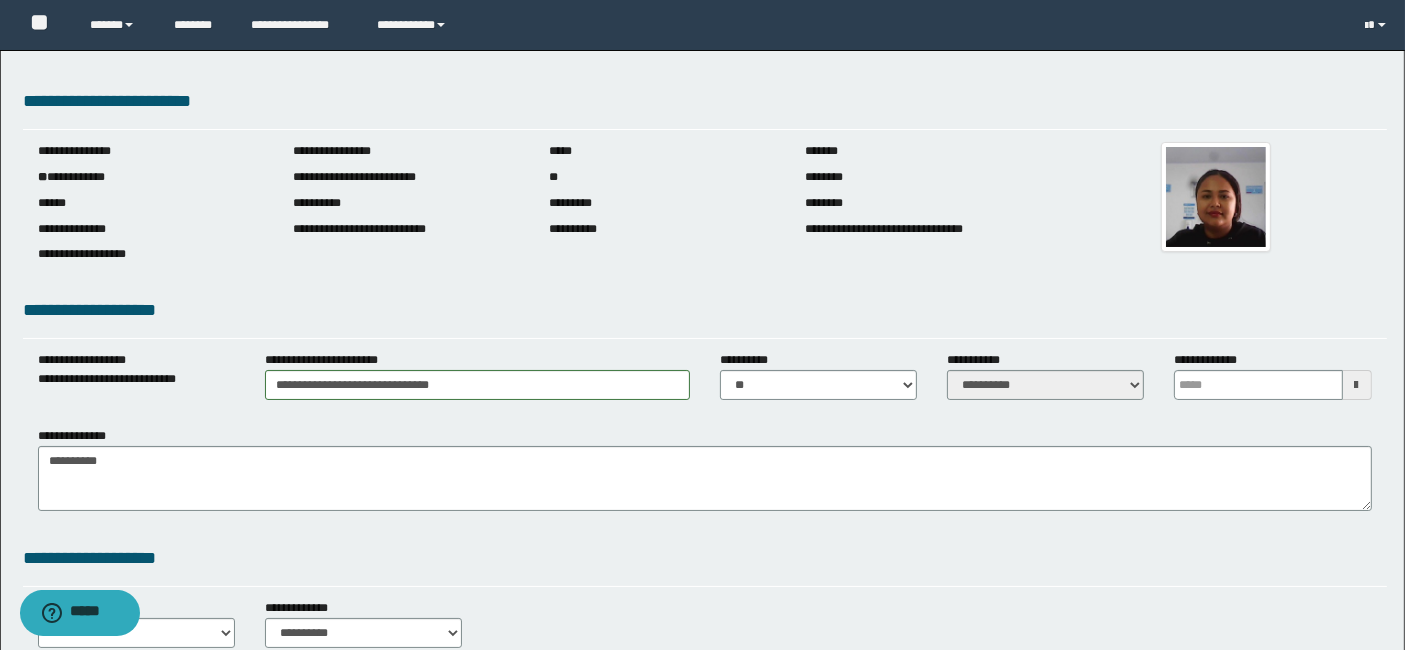 click at bounding box center (1357, 385) 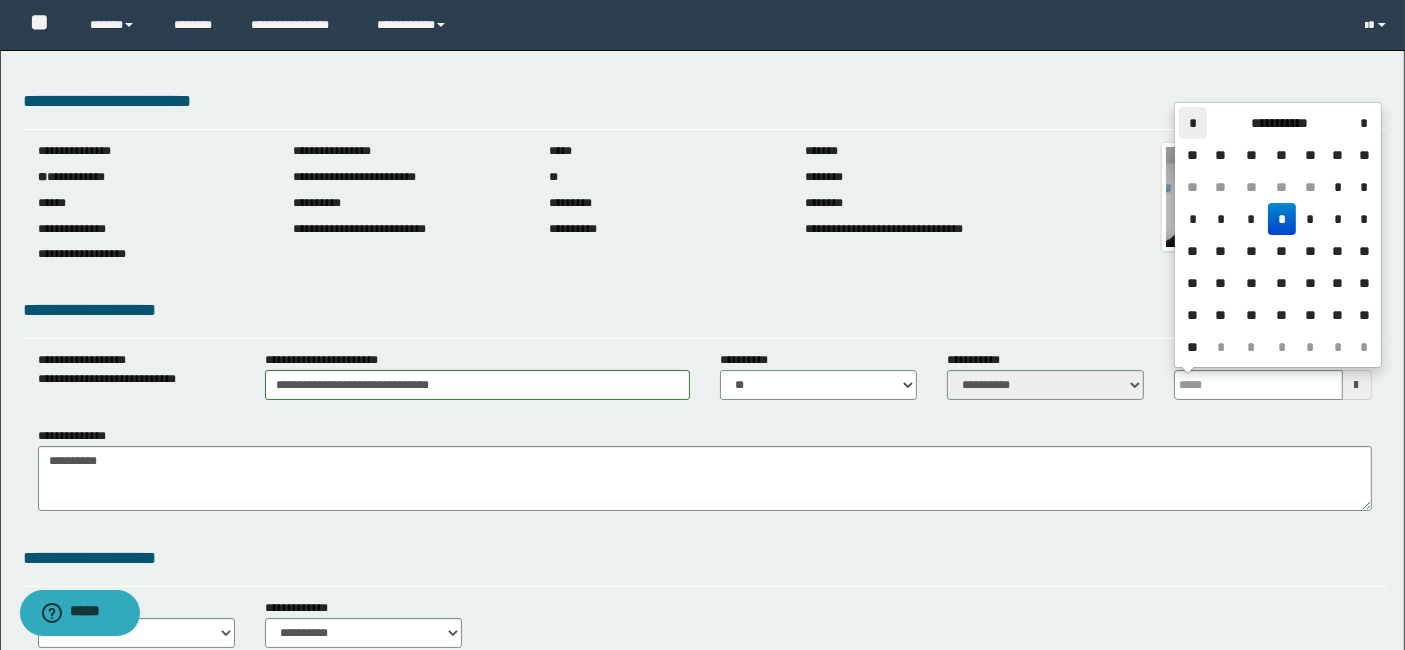 click on "*" at bounding box center (1193, 123) 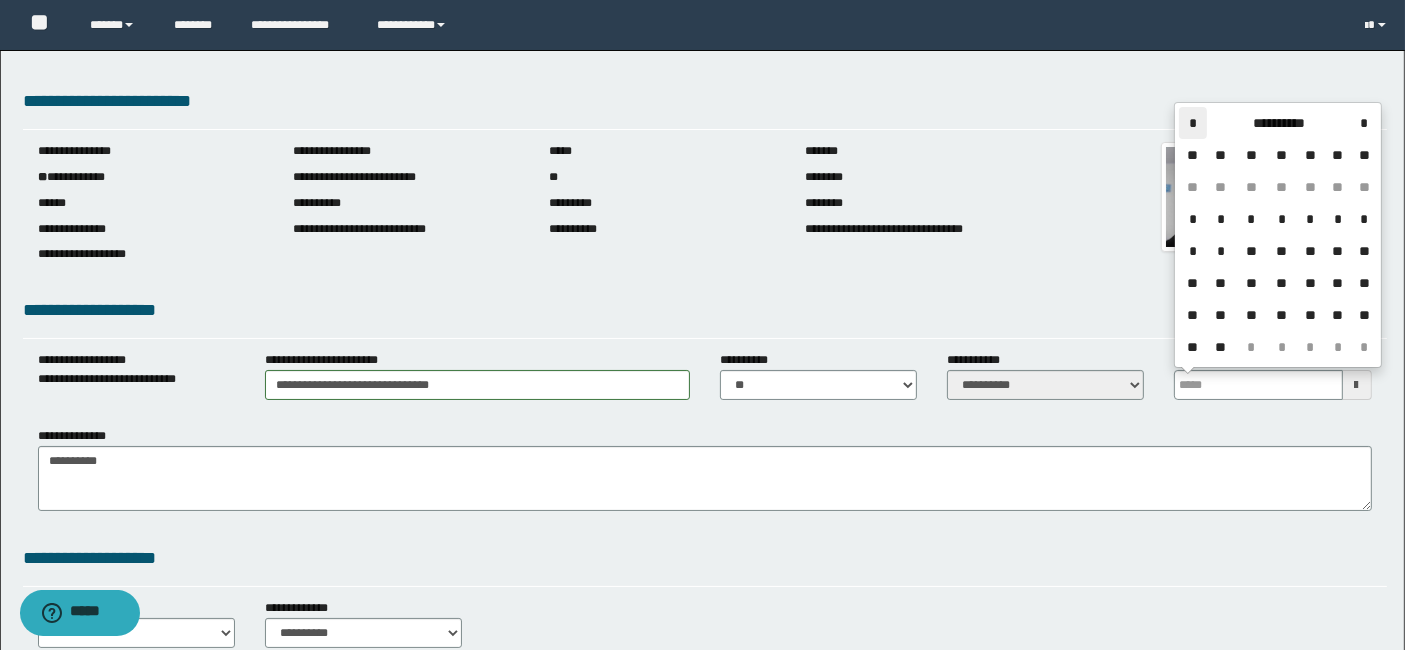 click on "*" at bounding box center (1193, 123) 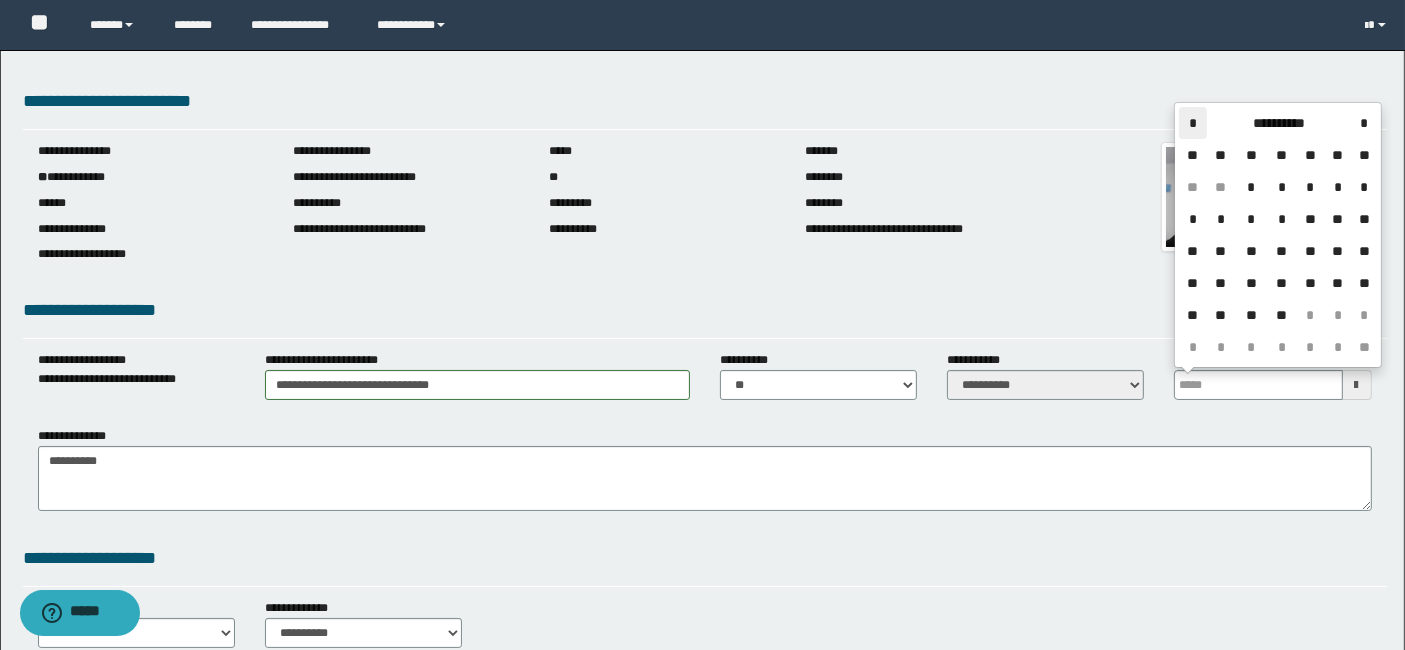 click on "*" at bounding box center (1193, 123) 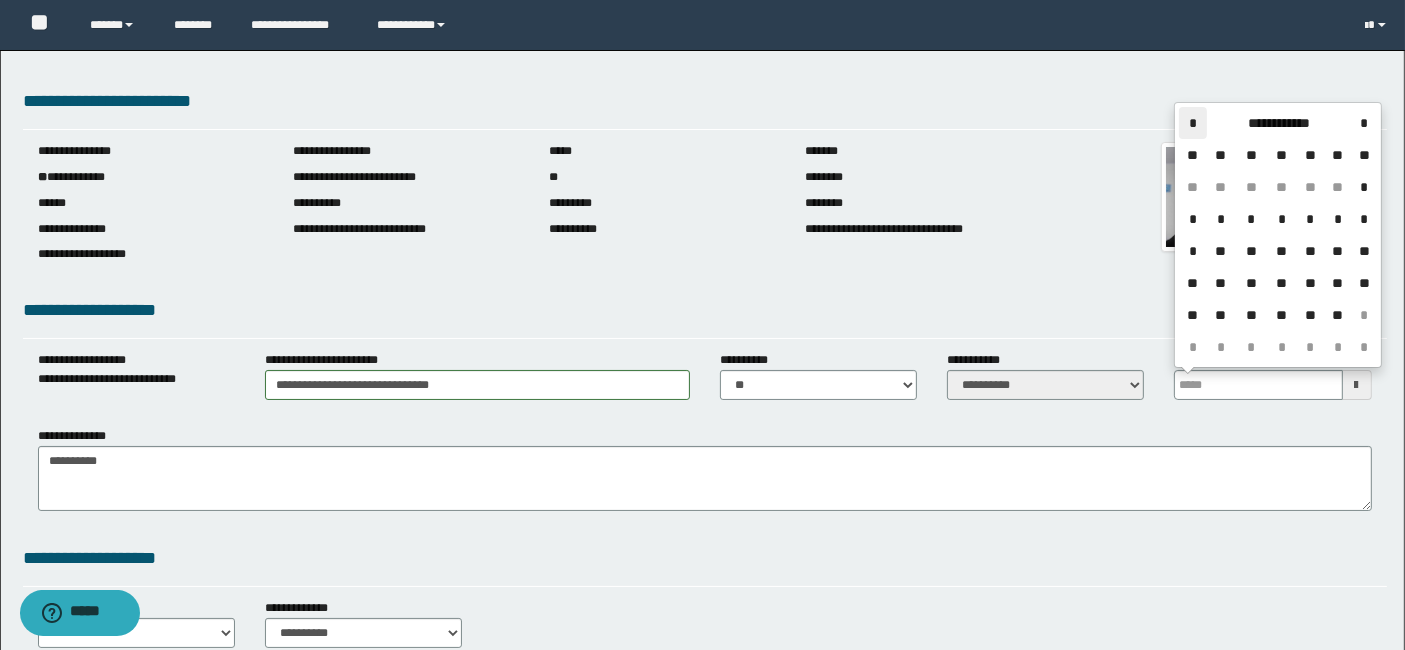 click on "*" at bounding box center (1193, 123) 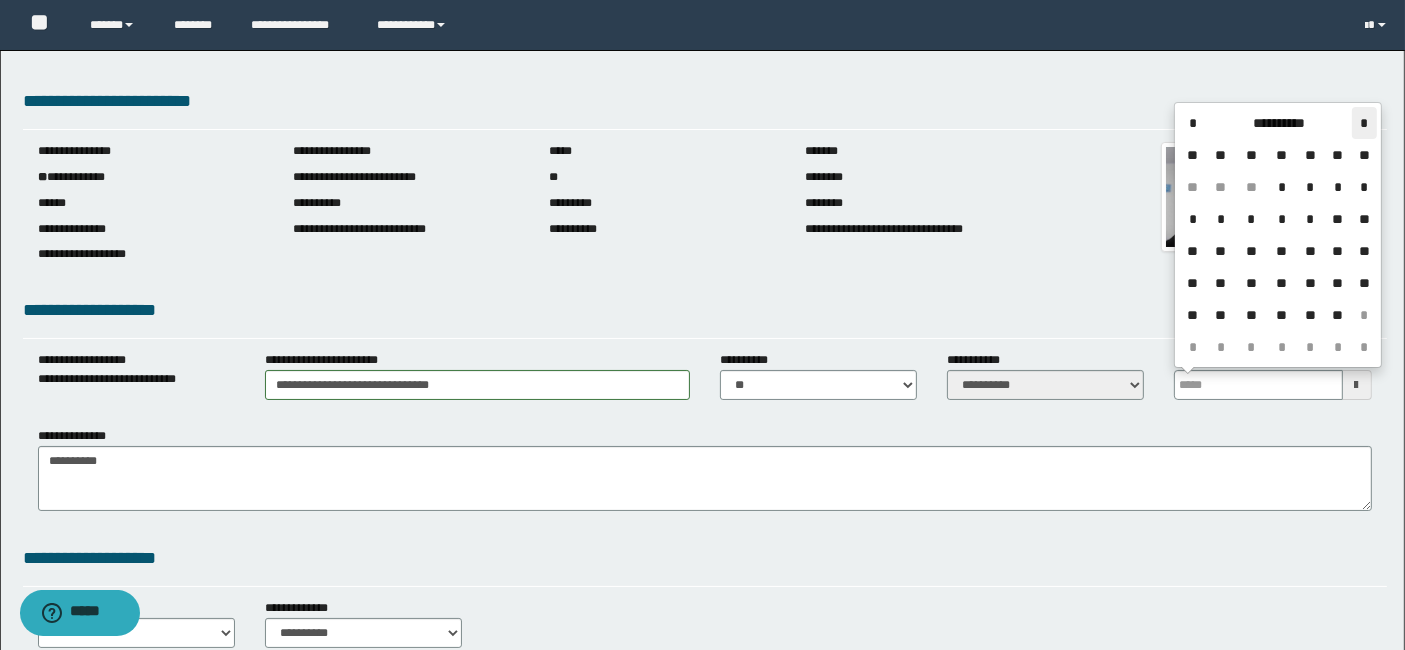 click on "*" at bounding box center [1364, 123] 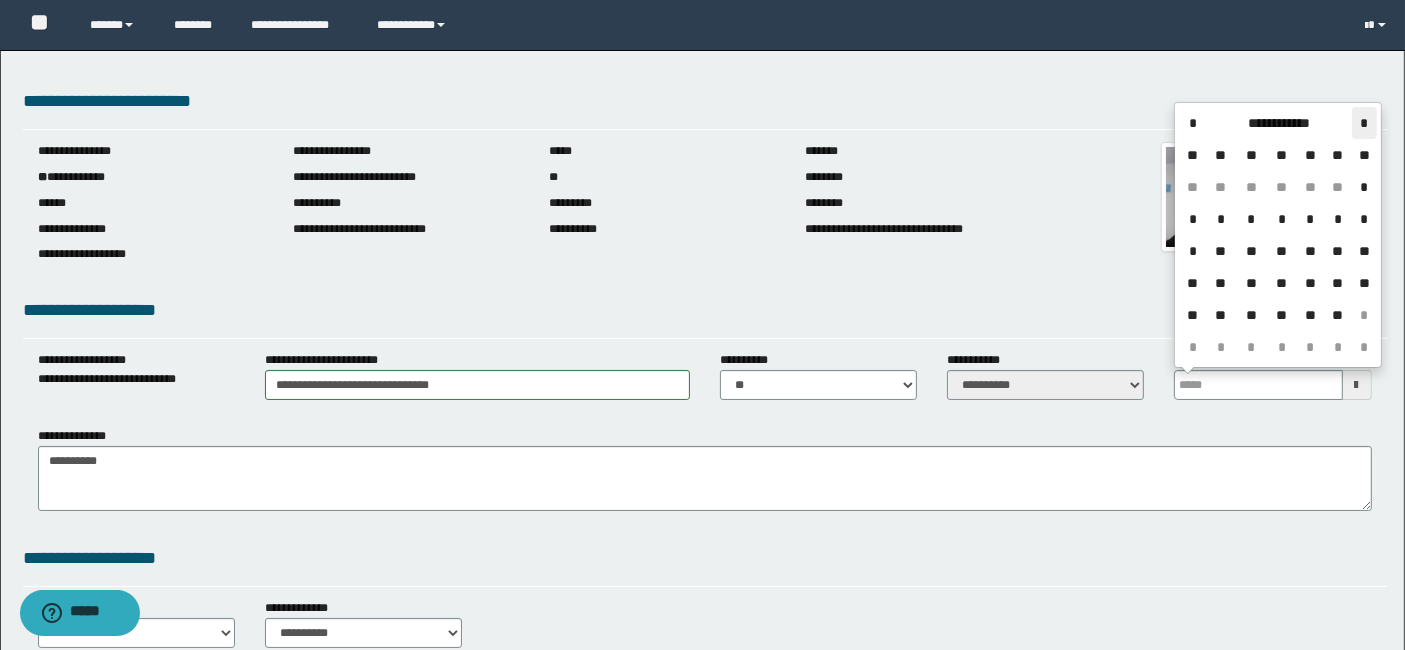 click on "*" at bounding box center [1364, 123] 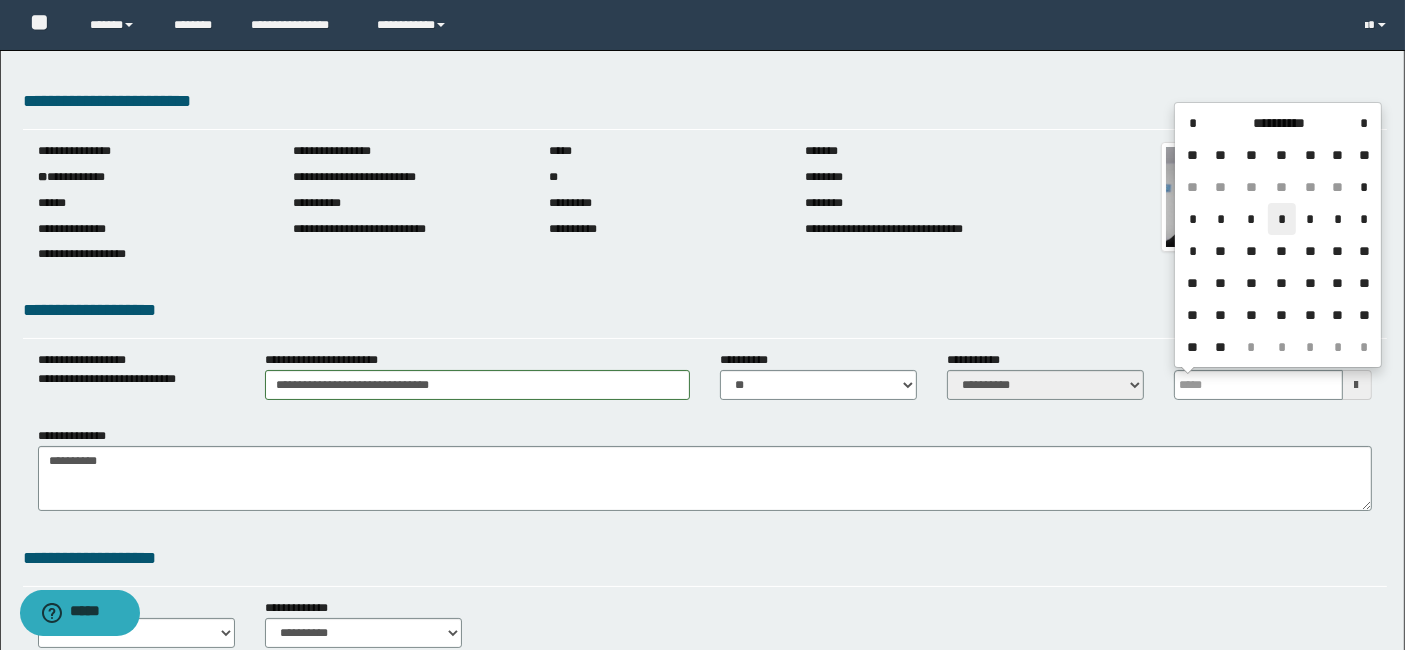 click on "*" at bounding box center [1282, 219] 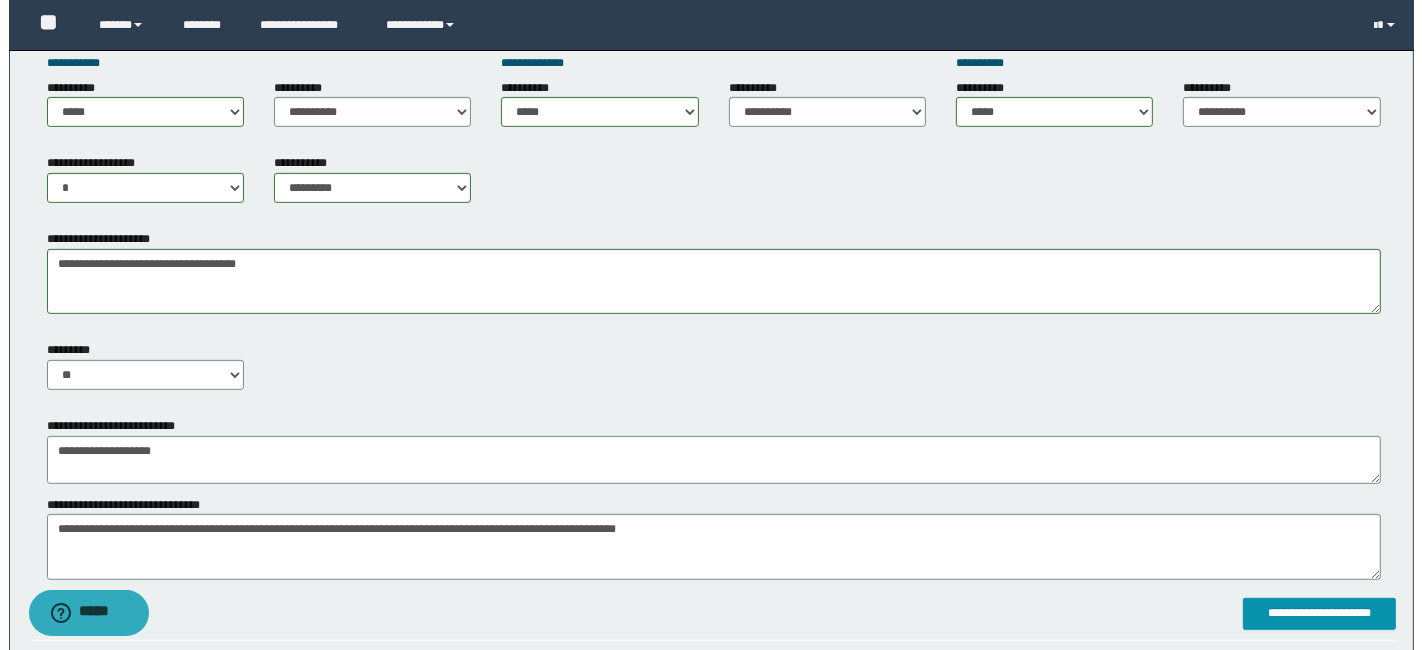 scroll, scrollTop: 888, scrollLeft: 0, axis: vertical 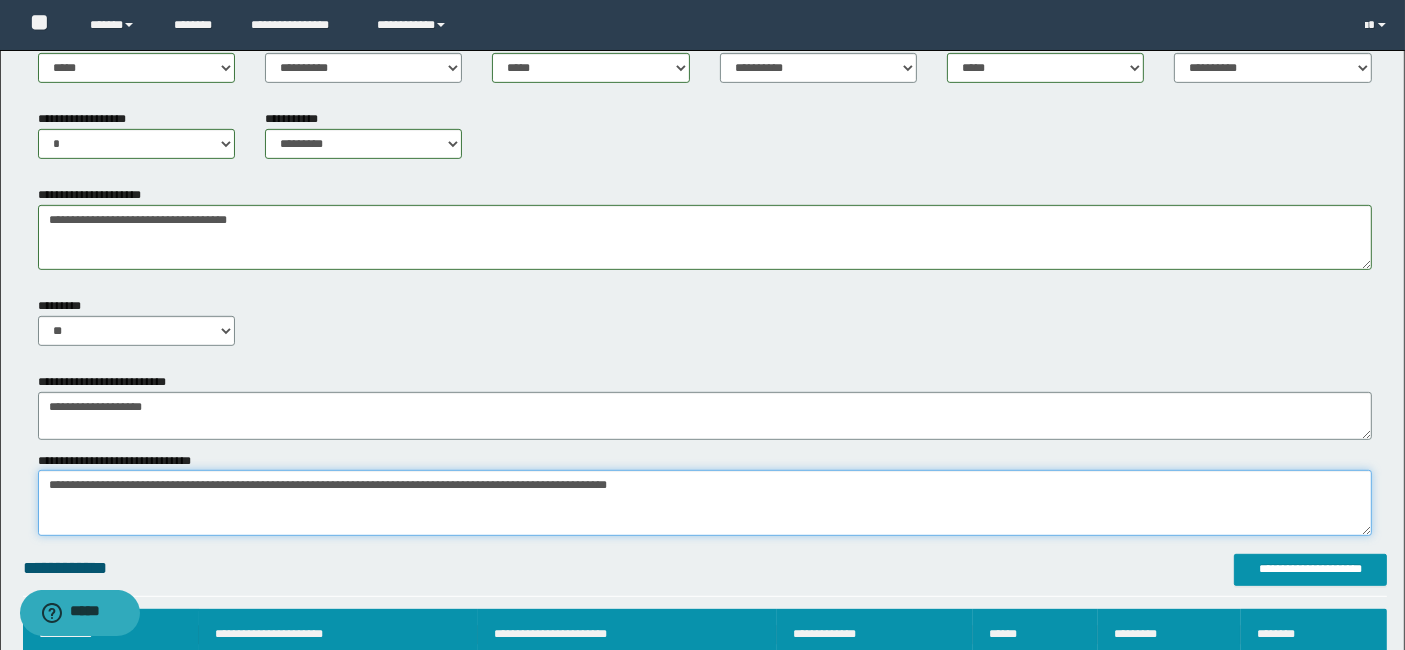 click on "*******" at bounding box center [705, 502] 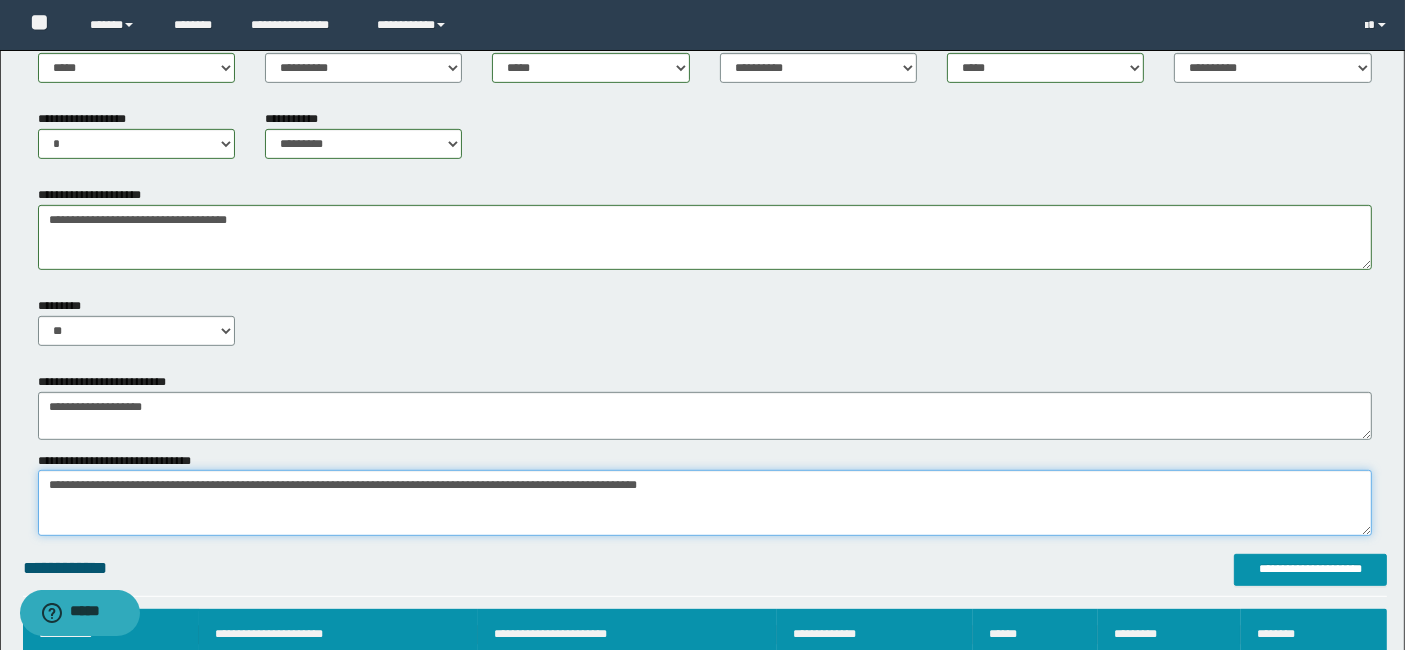 type on "**********" 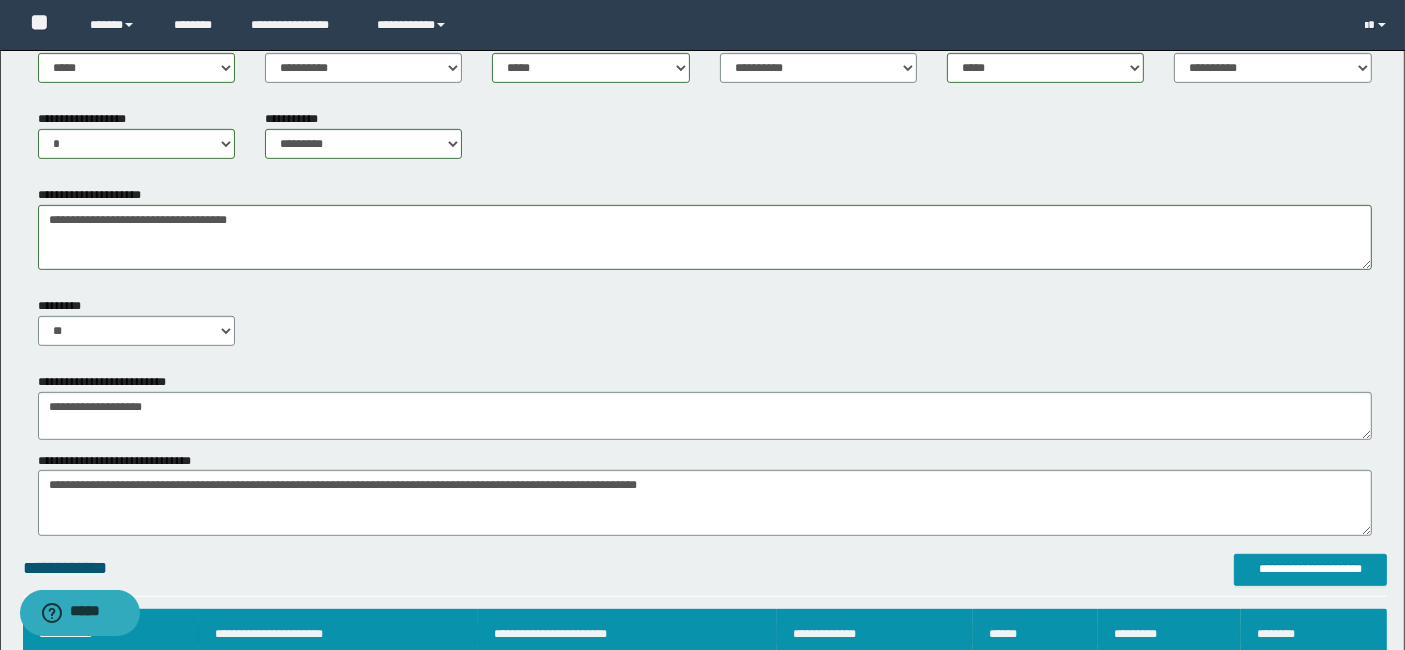 click on "**********" at bounding box center (705, 575) 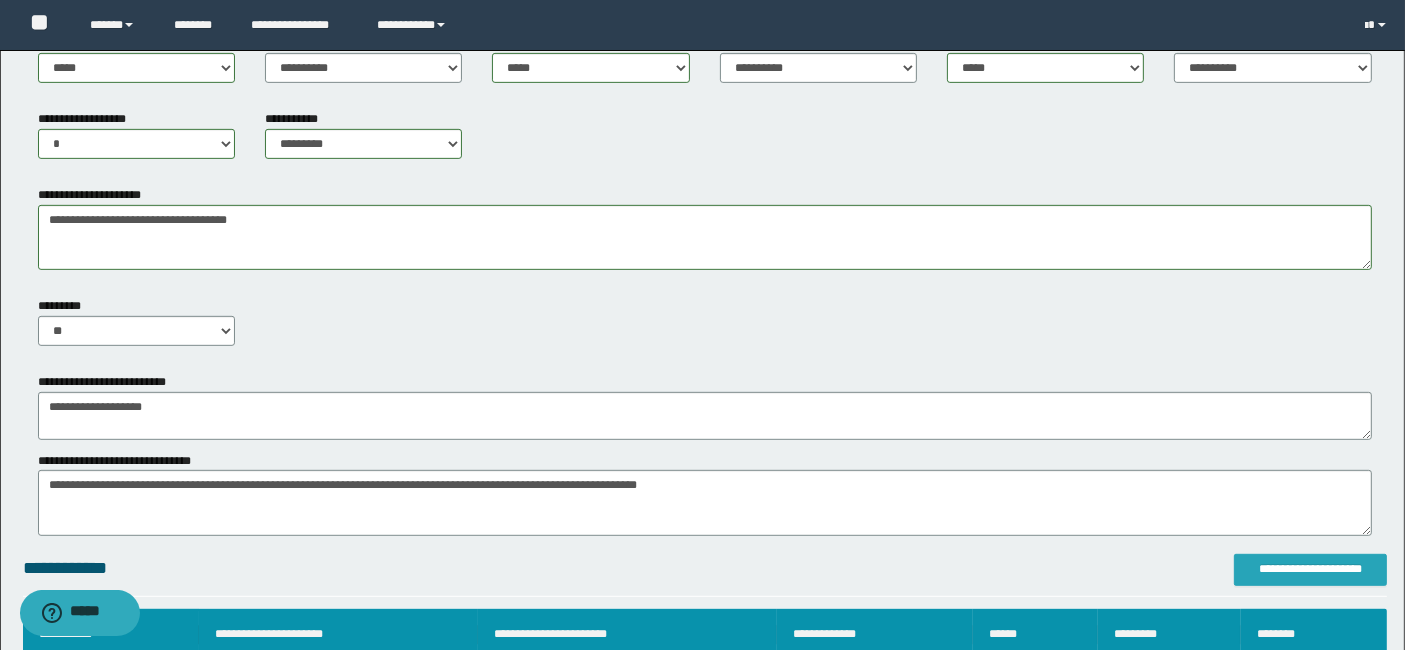 click on "**********" at bounding box center (1310, 570) 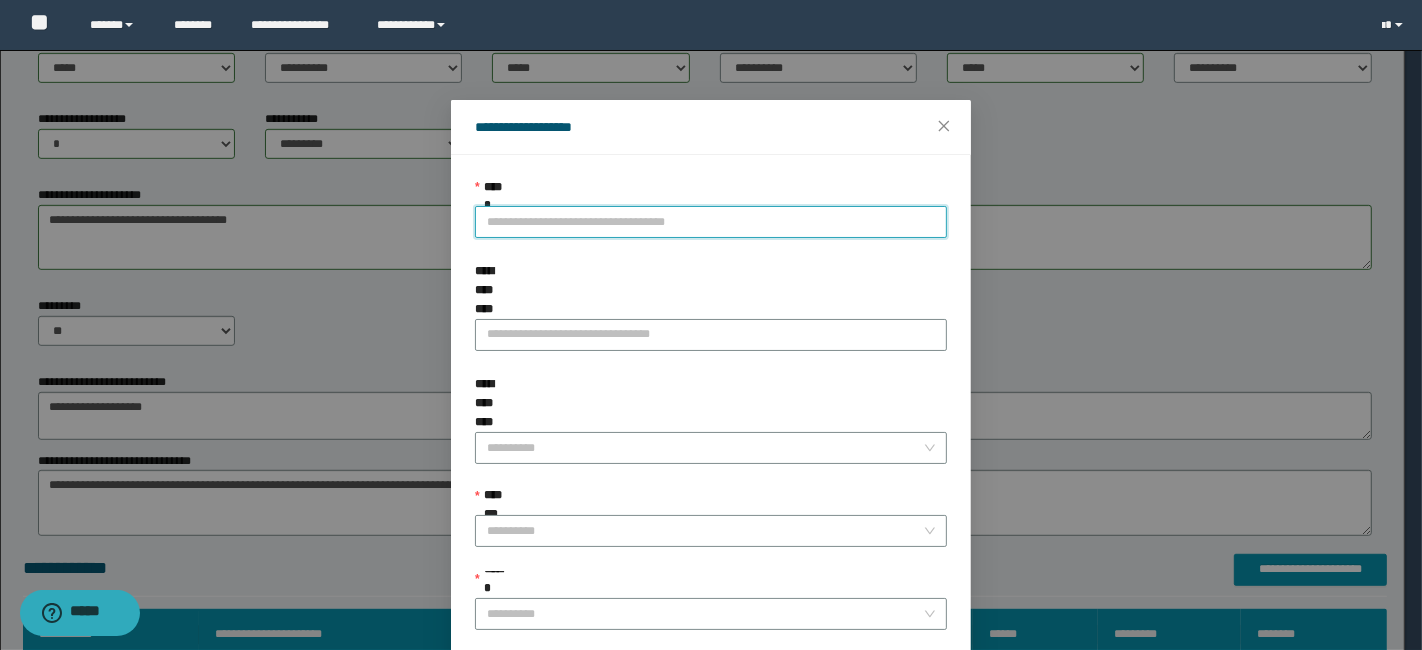 click on "**********" at bounding box center [711, 222] 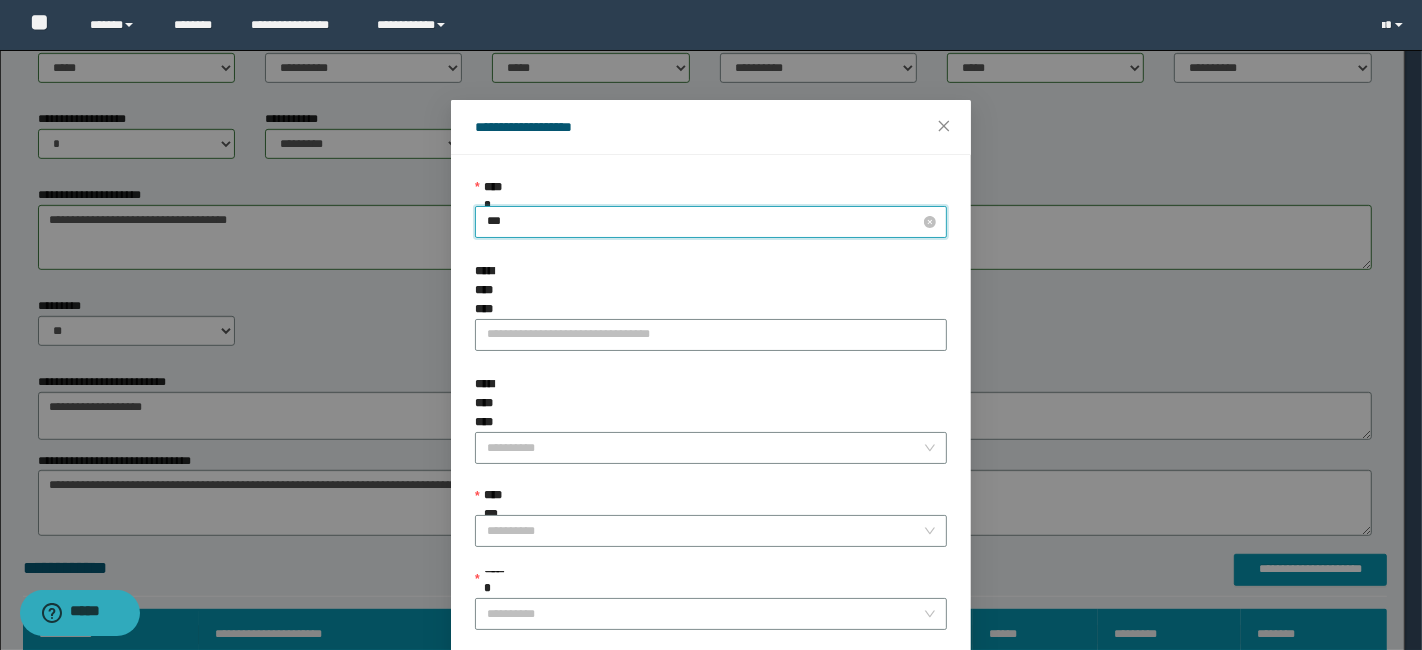 type on "****" 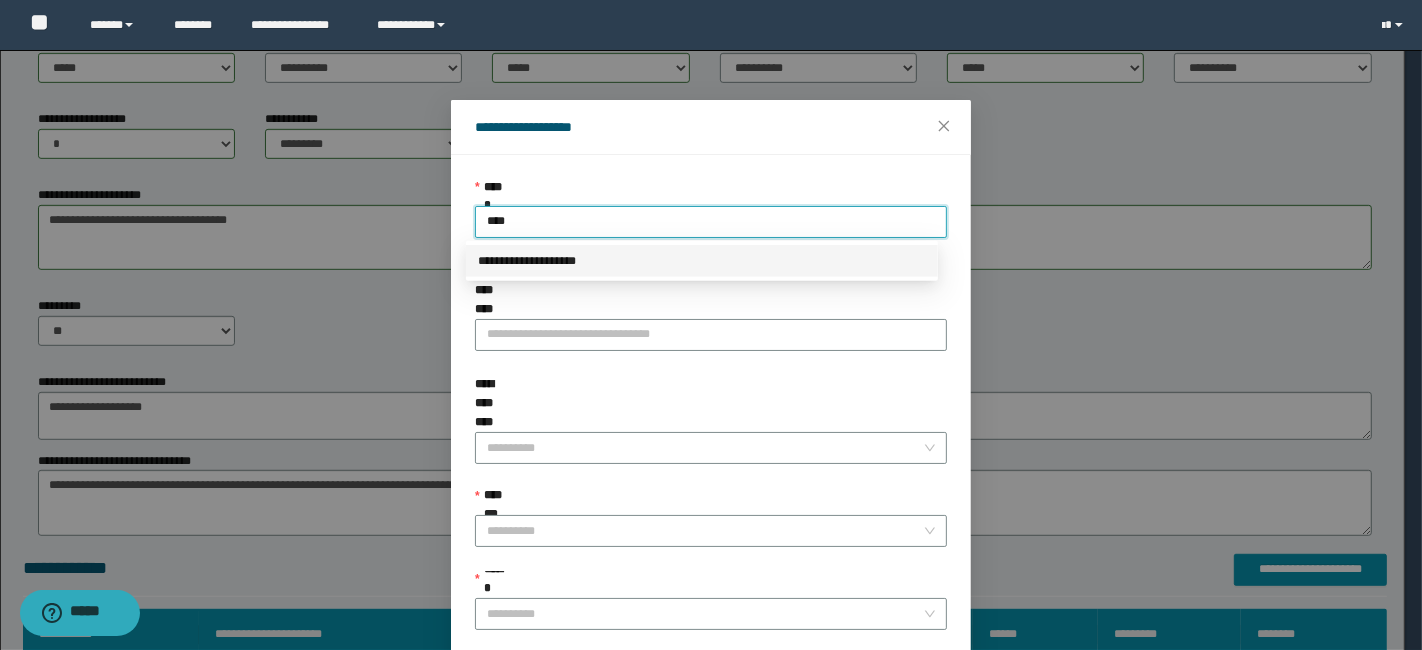 click on "**********" at bounding box center (702, 261) 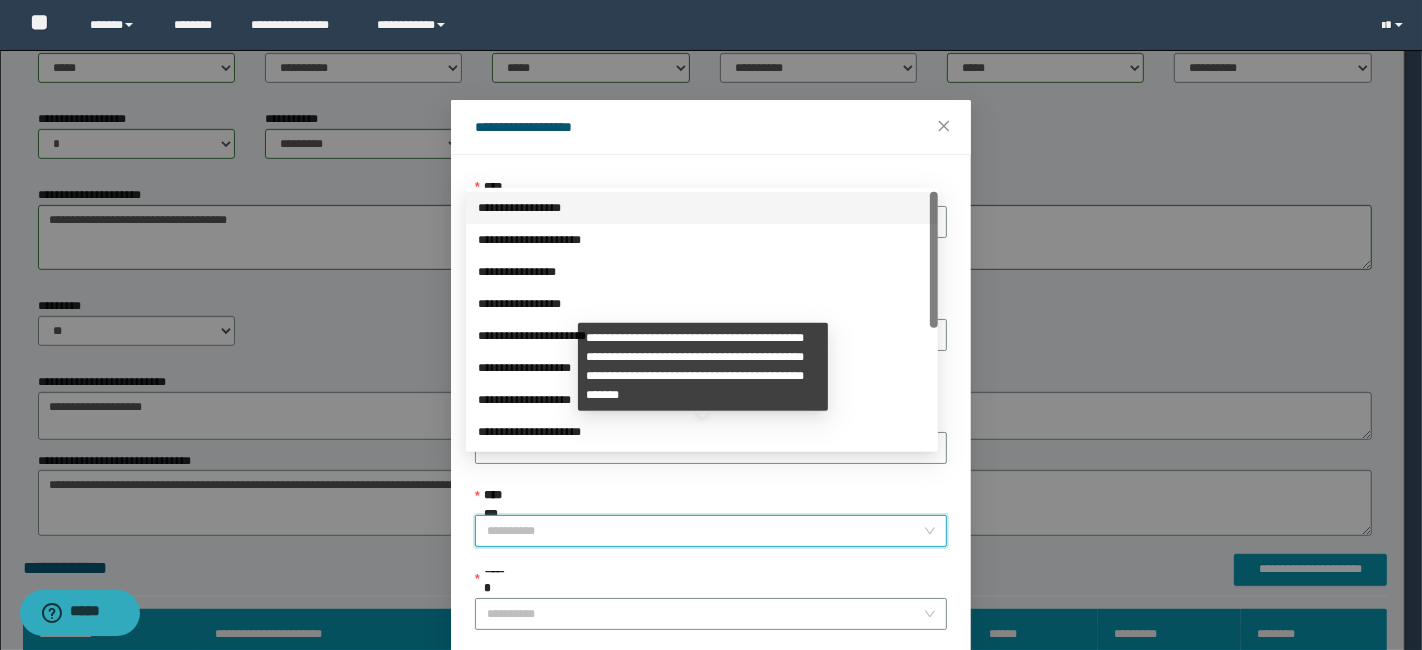 click on "**********" at bounding box center (705, 531) 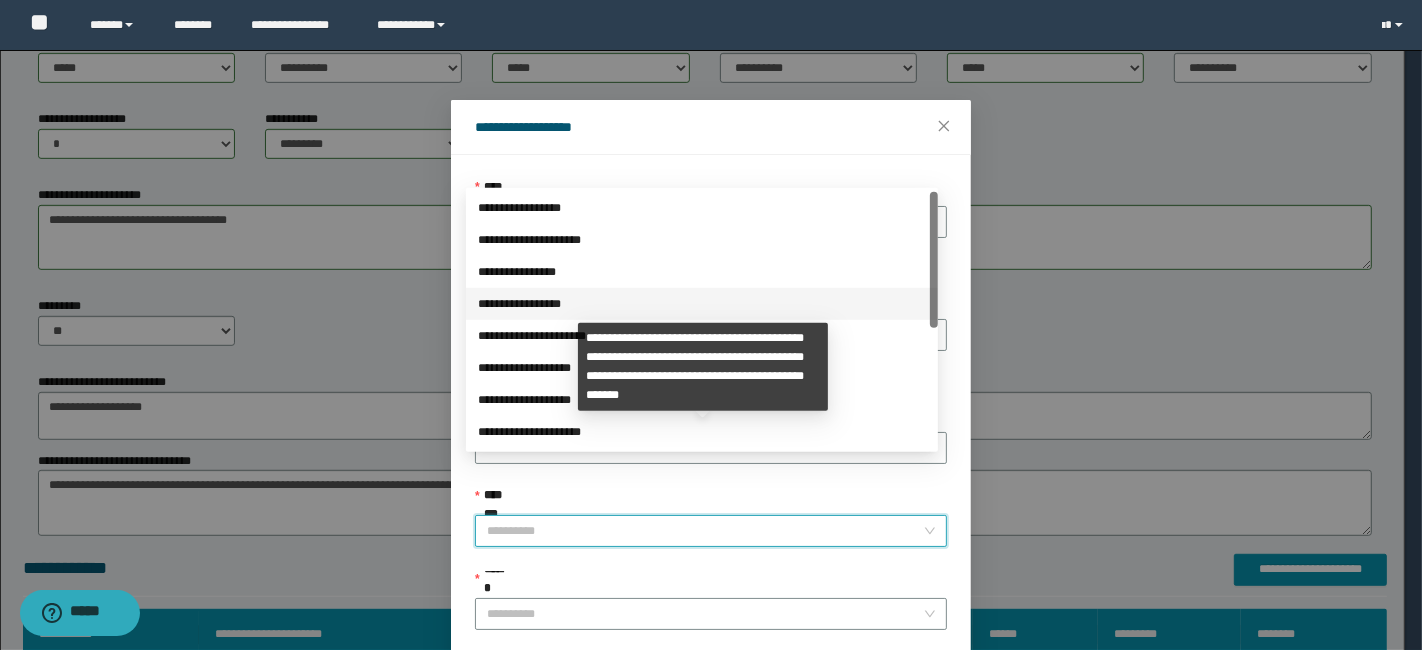 scroll, scrollTop: 223, scrollLeft: 0, axis: vertical 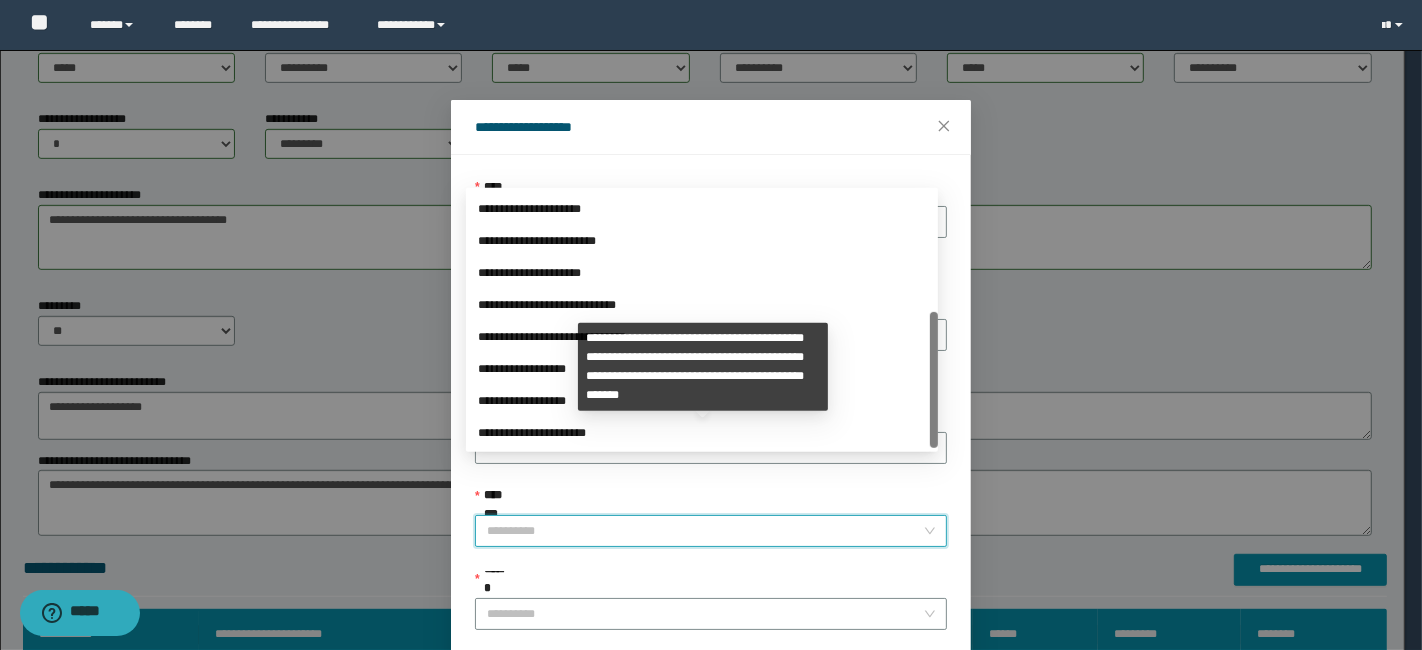 drag, startPoint x: 936, startPoint y: 289, endPoint x: 940, endPoint y: 455, distance: 166.04819 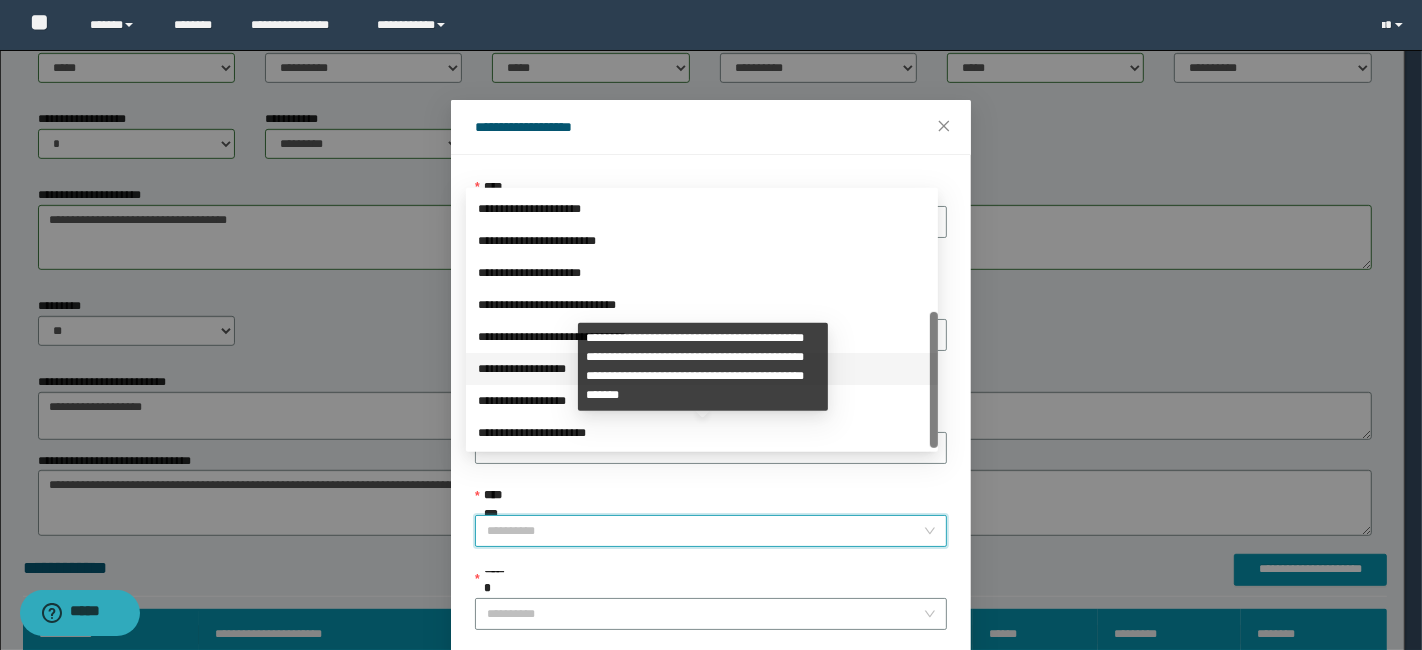 click on "**********" at bounding box center [702, 369] 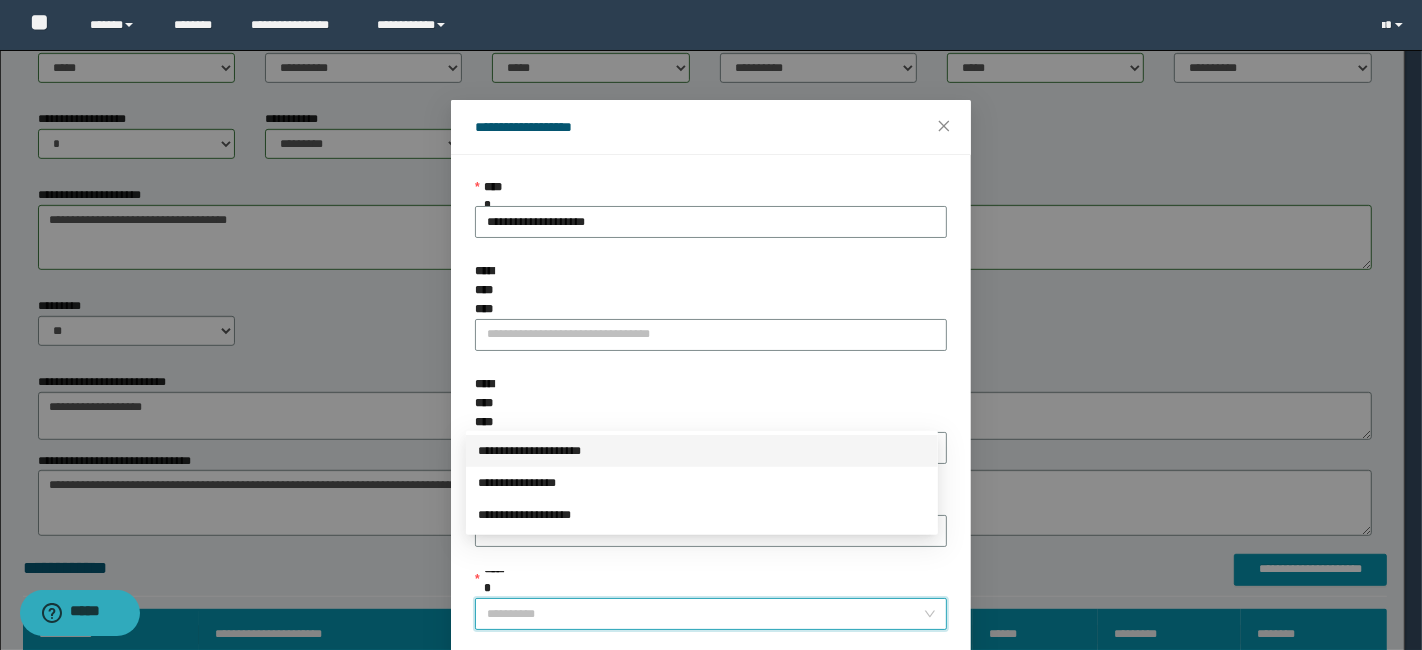click on "******" at bounding box center [705, 614] 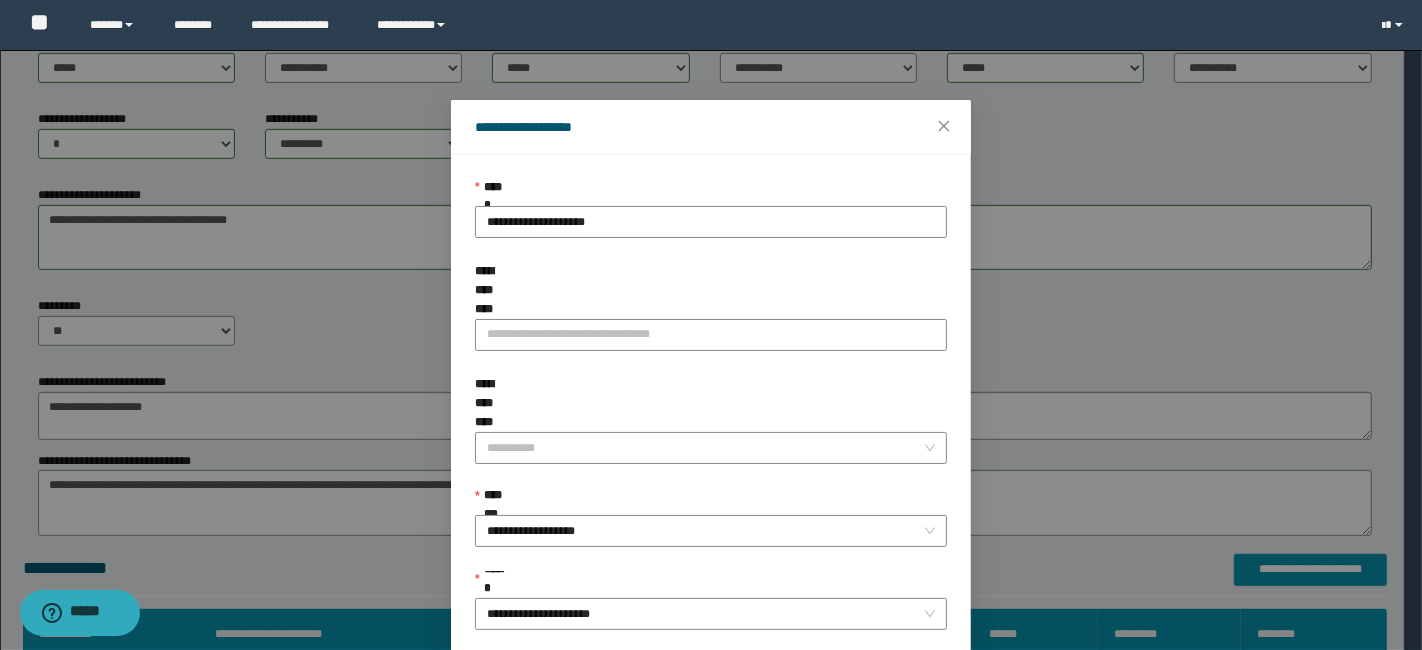 scroll, scrollTop: 100, scrollLeft: 0, axis: vertical 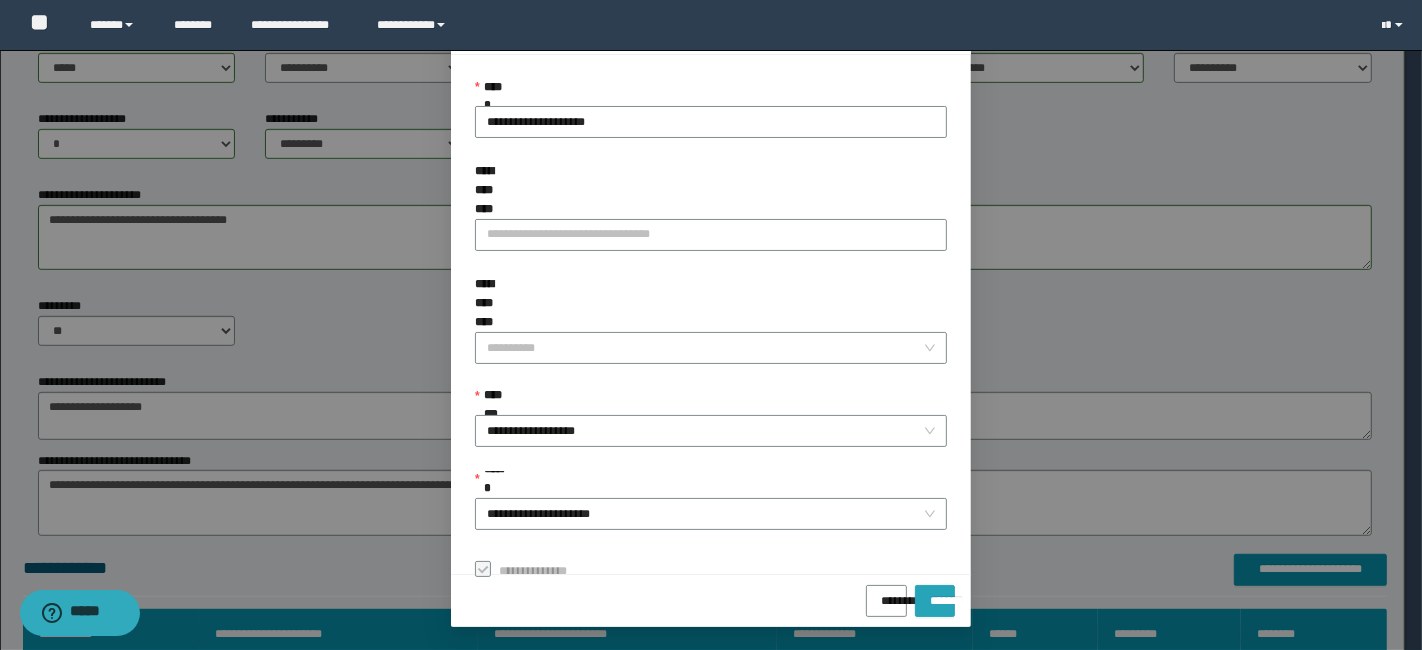 click on "*******" at bounding box center (935, 594) 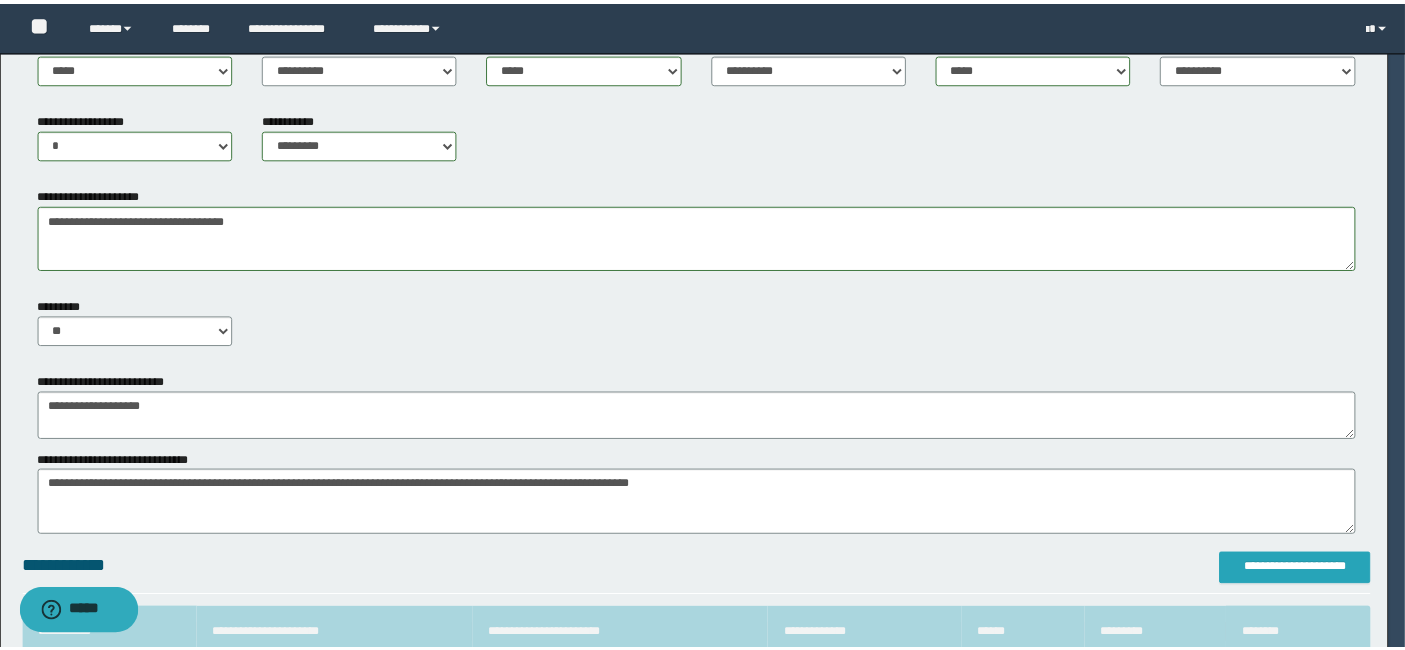 scroll, scrollTop: 0, scrollLeft: 0, axis: both 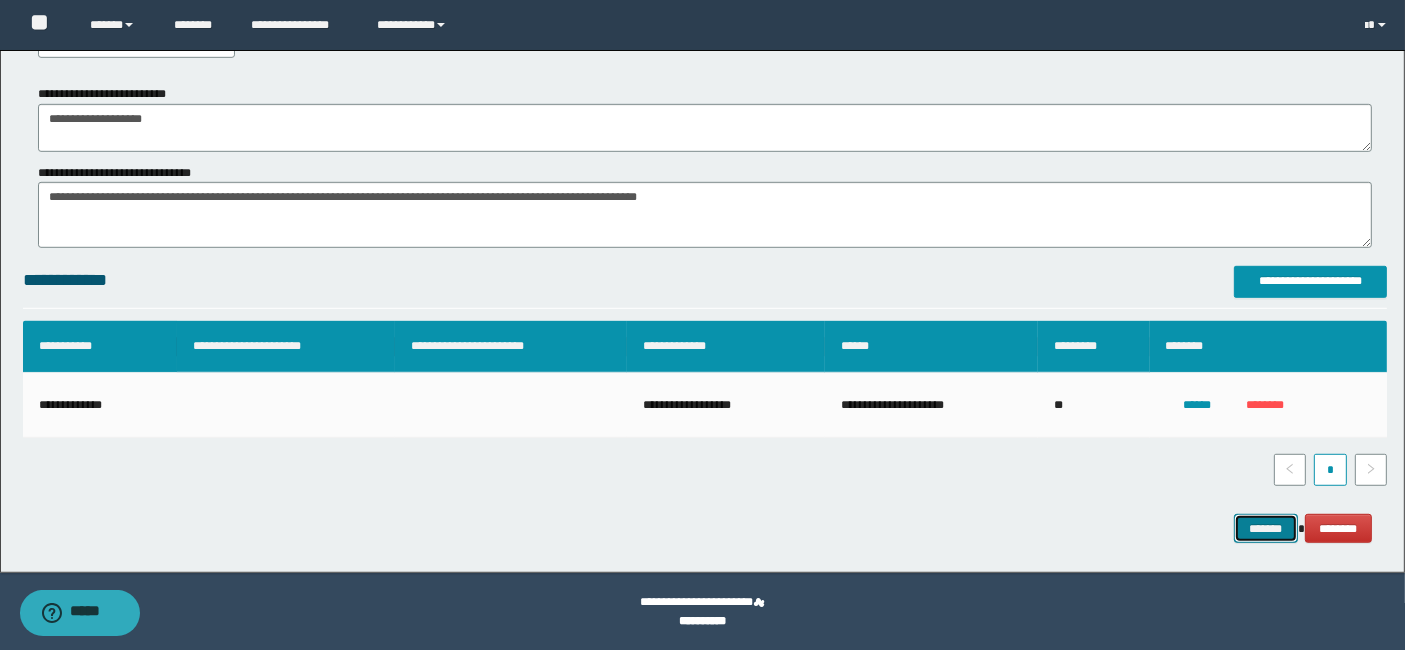 click on "*******" at bounding box center (1266, 528) 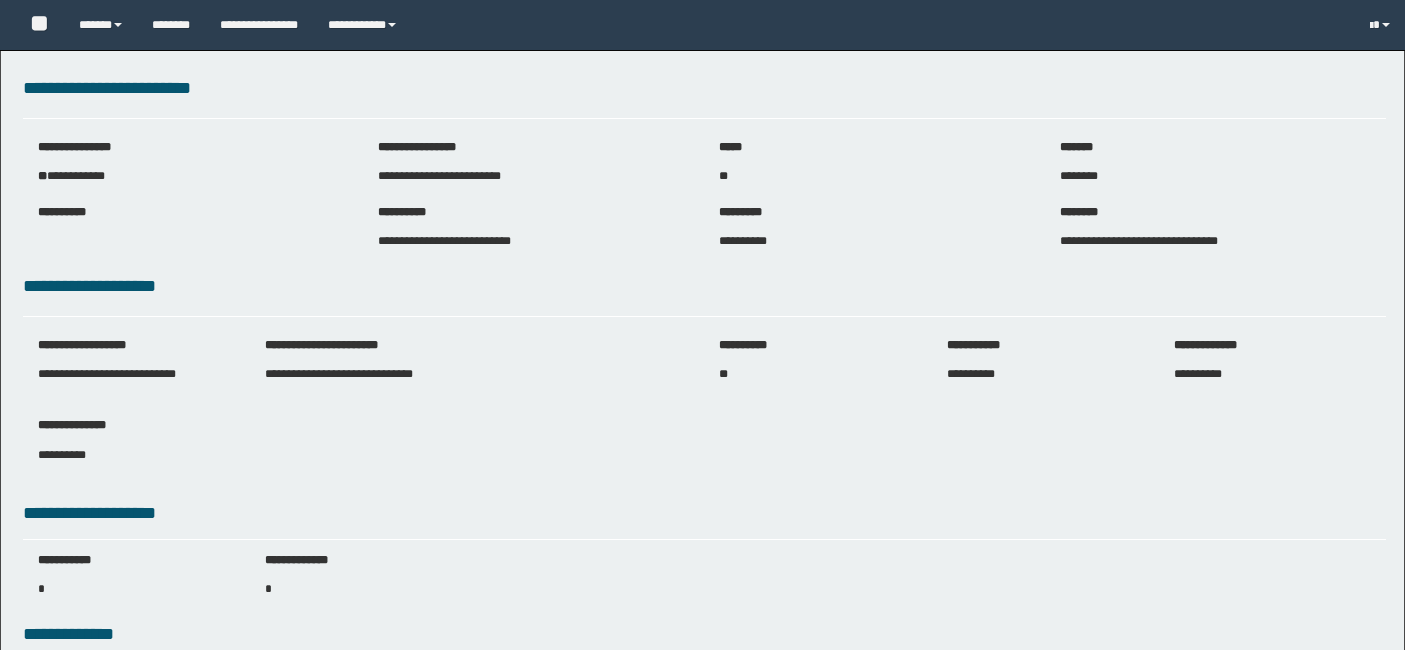 scroll, scrollTop: 0, scrollLeft: 0, axis: both 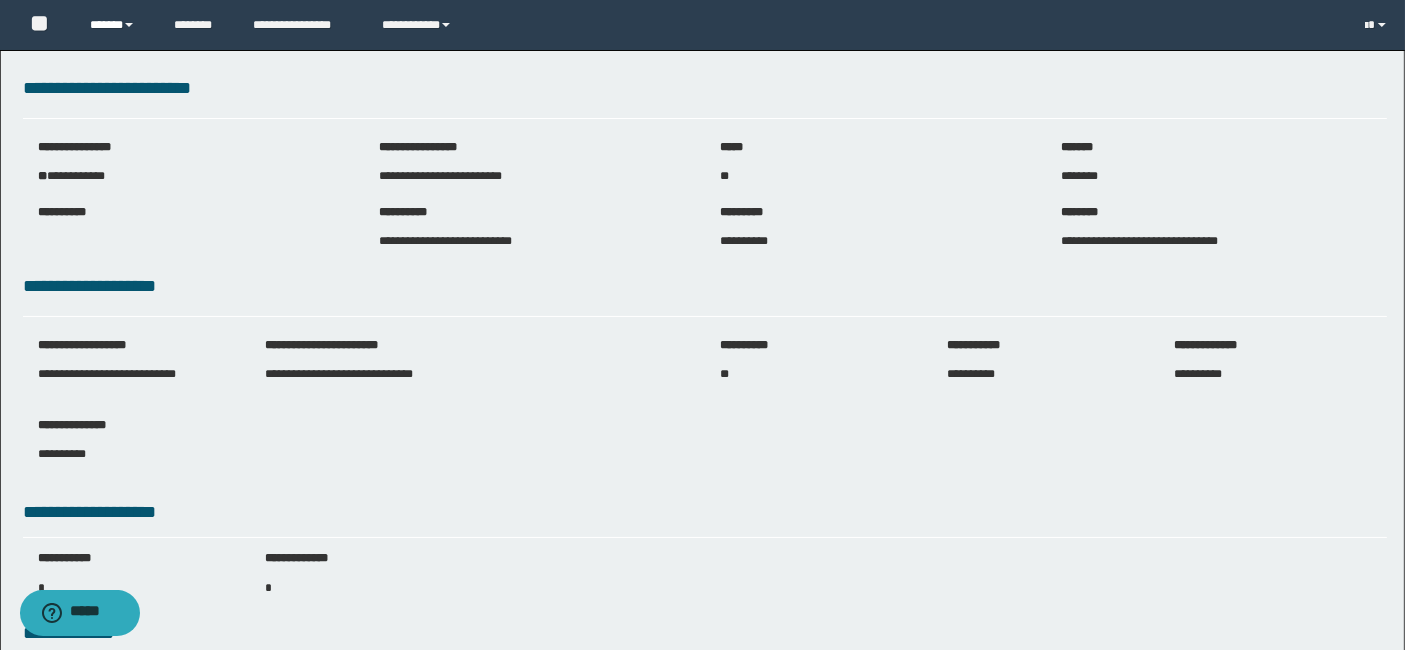 click on "******" at bounding box center [117, 25] 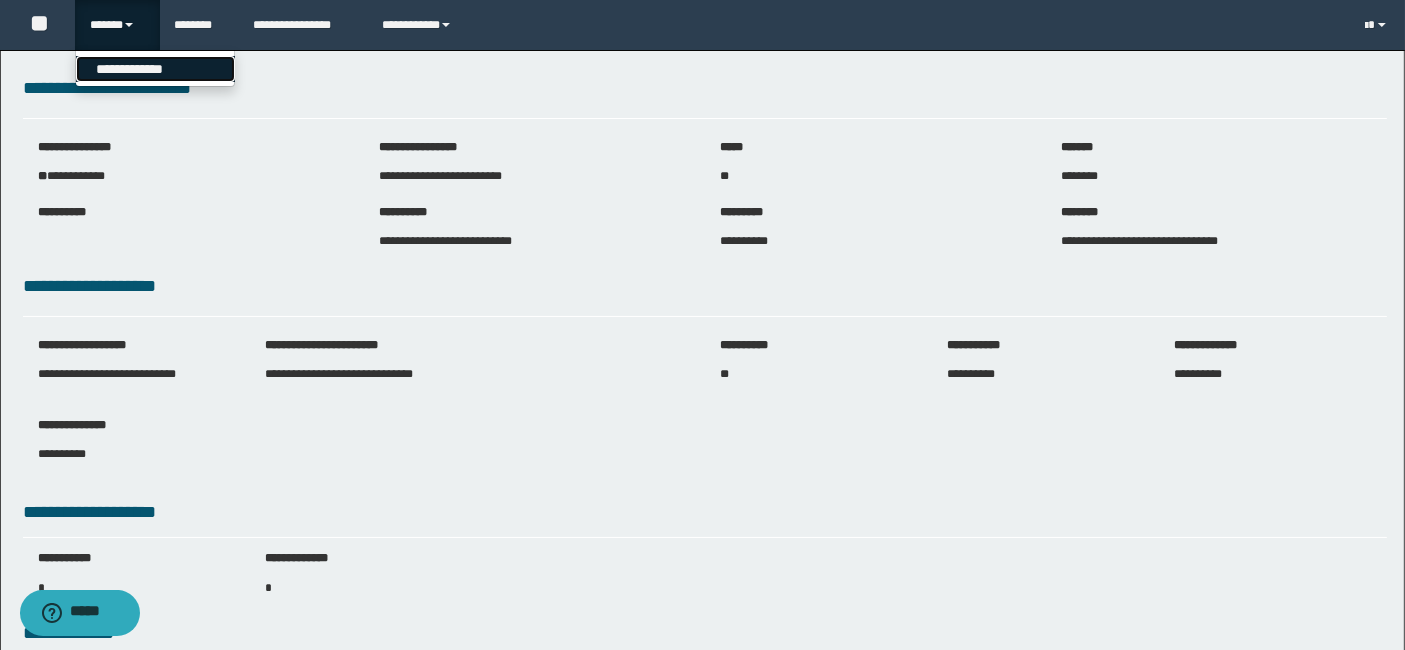 click on "**********" at bounding box center [155, 69] 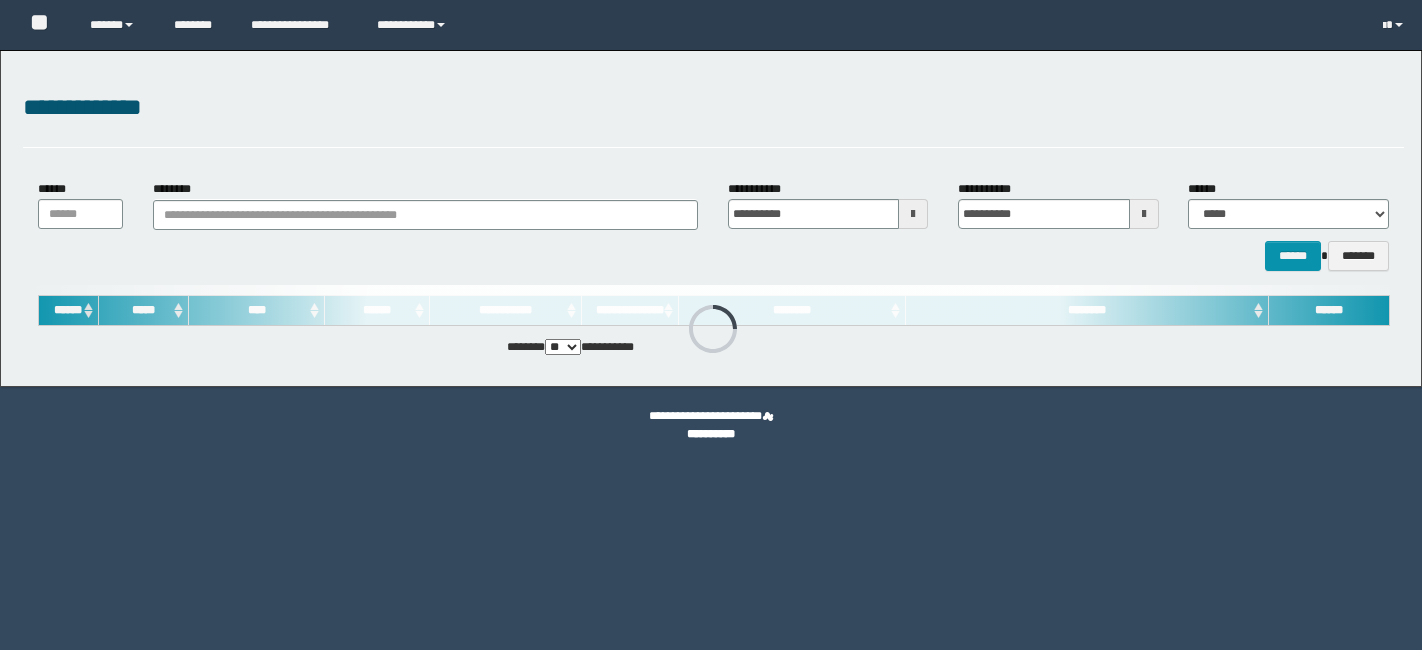scroll, scrollTop: 0, scrollLeft: 0, axis: both 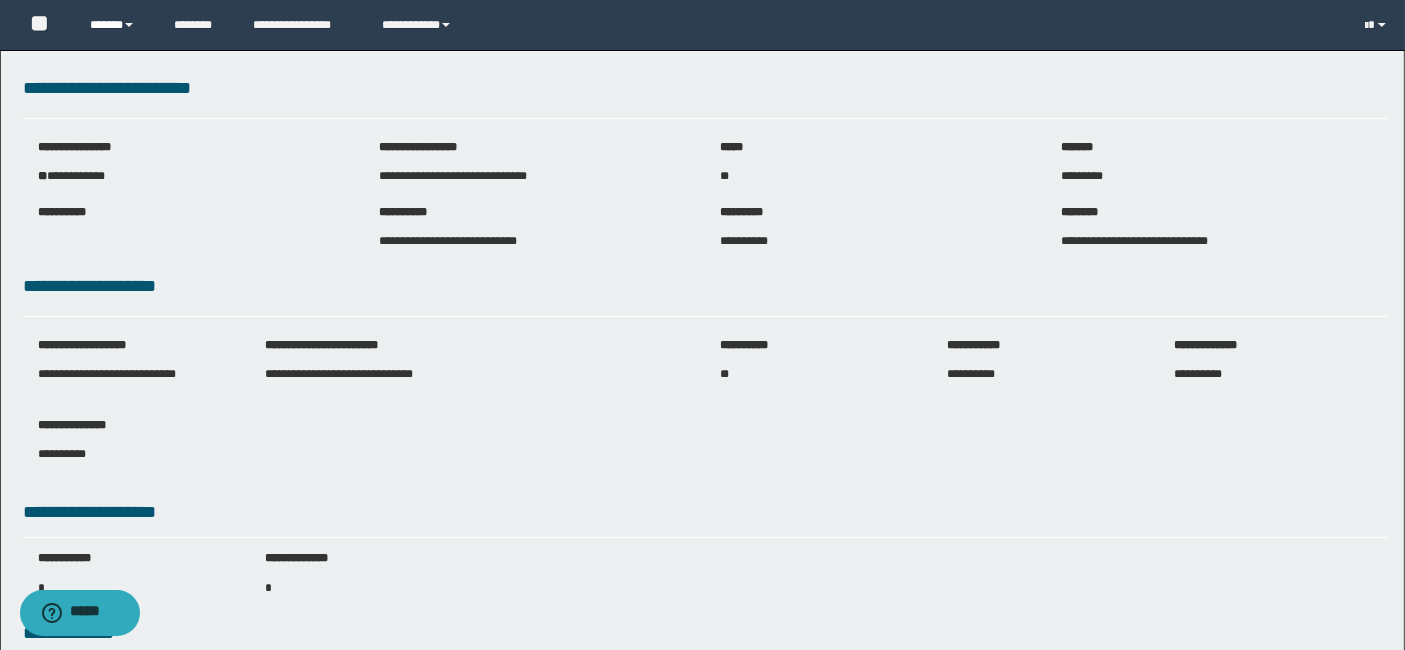 click at bounding box center [129, 25] 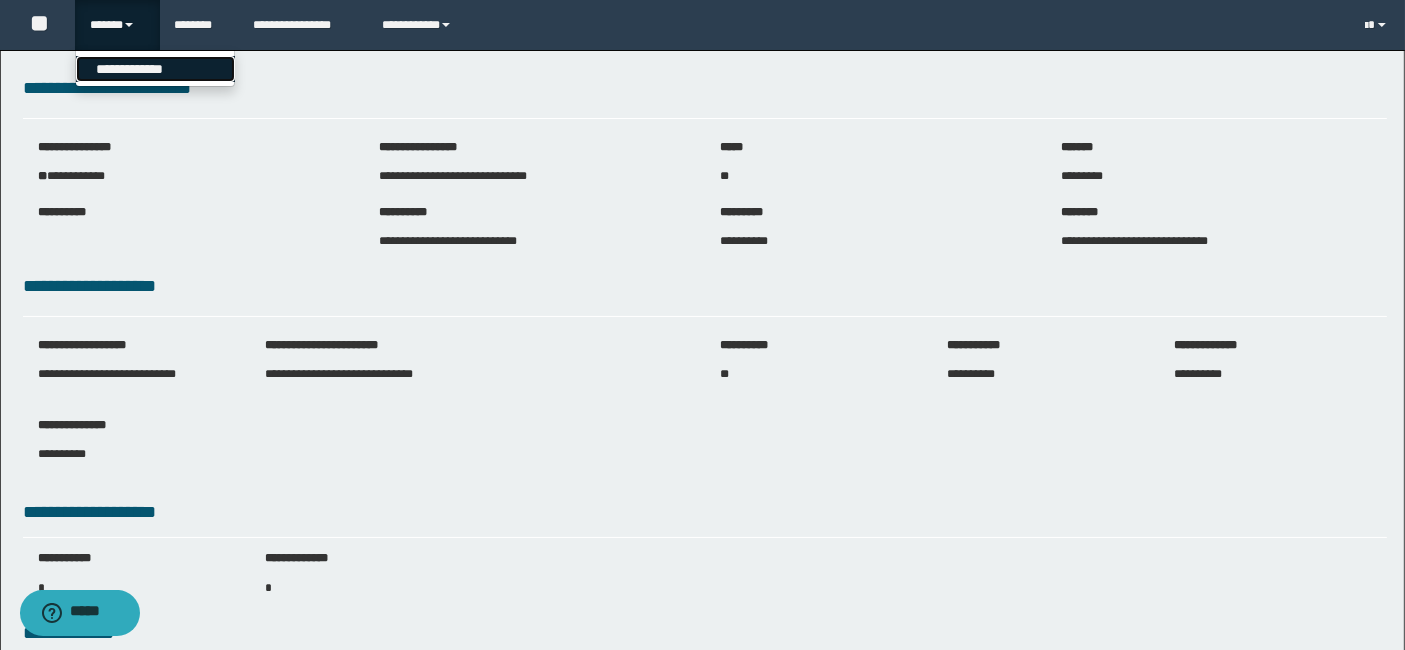 click on "**********" 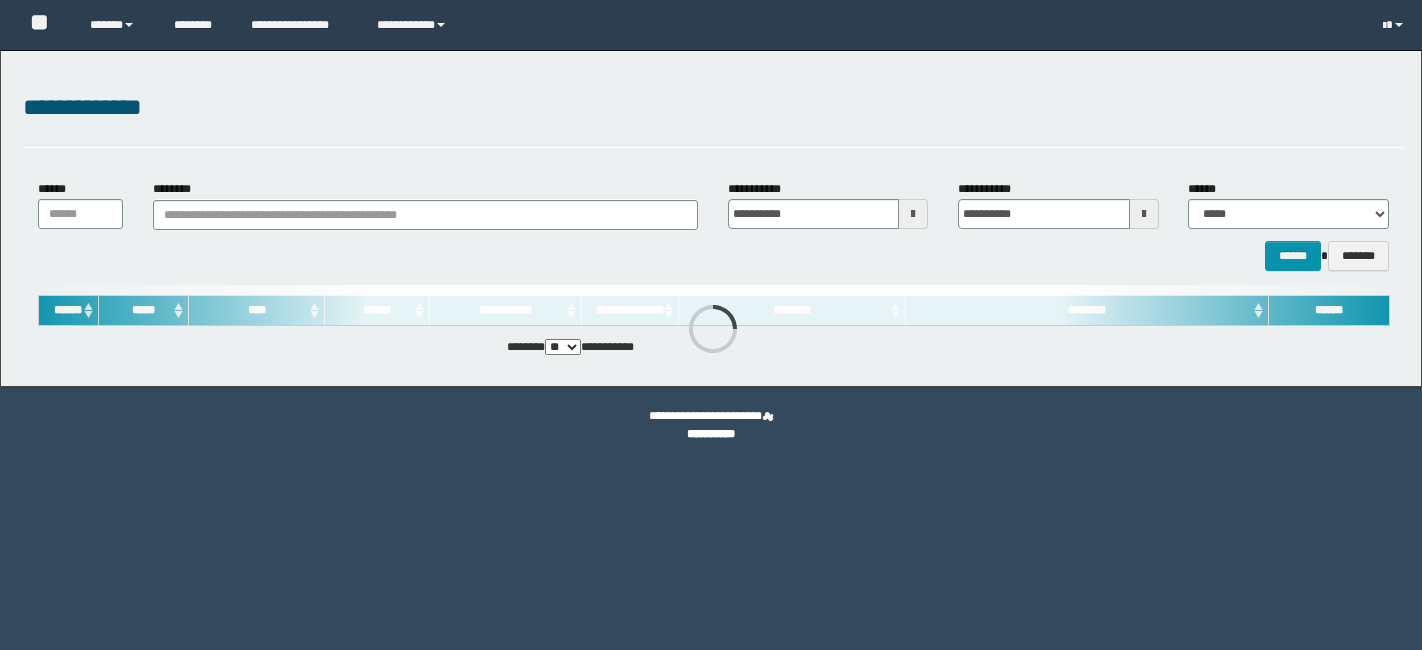 scroll, scrollTop: 0, scrollLeft: 0, axis: both 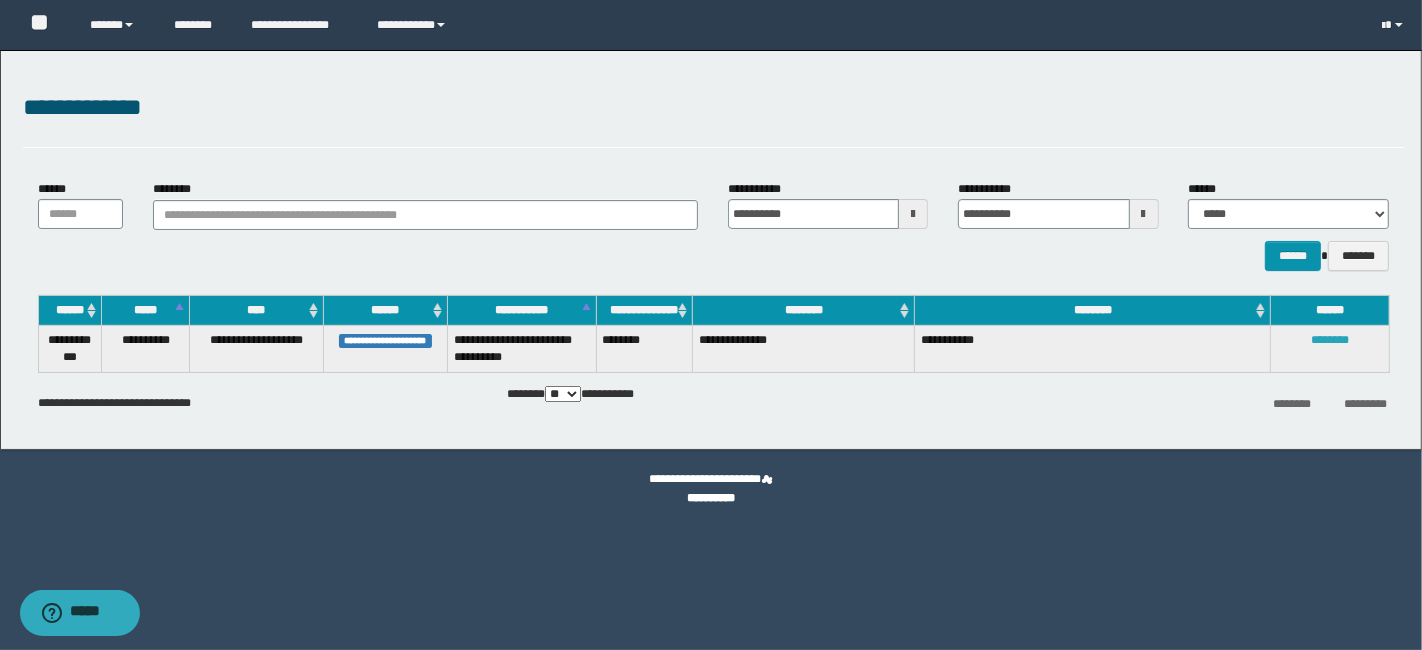 click on "********" at bounding box center [1330, 340] 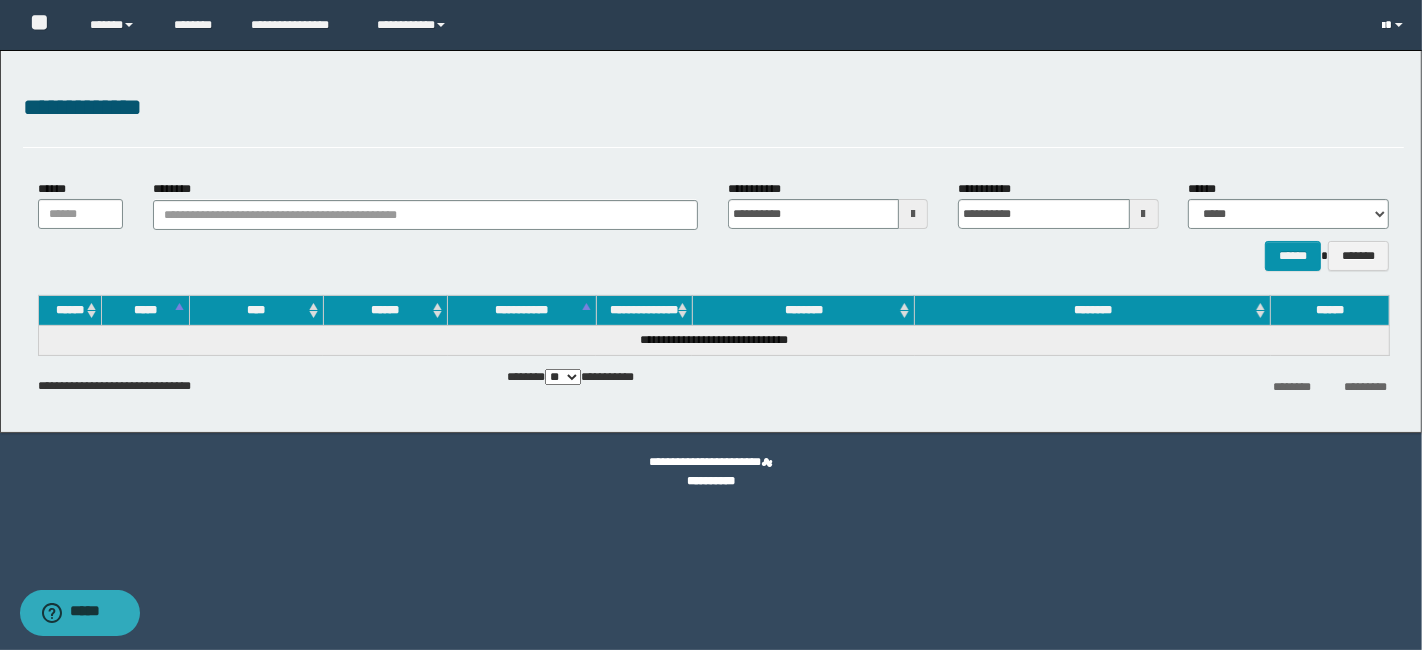 click at bounding box center (1395, 25) 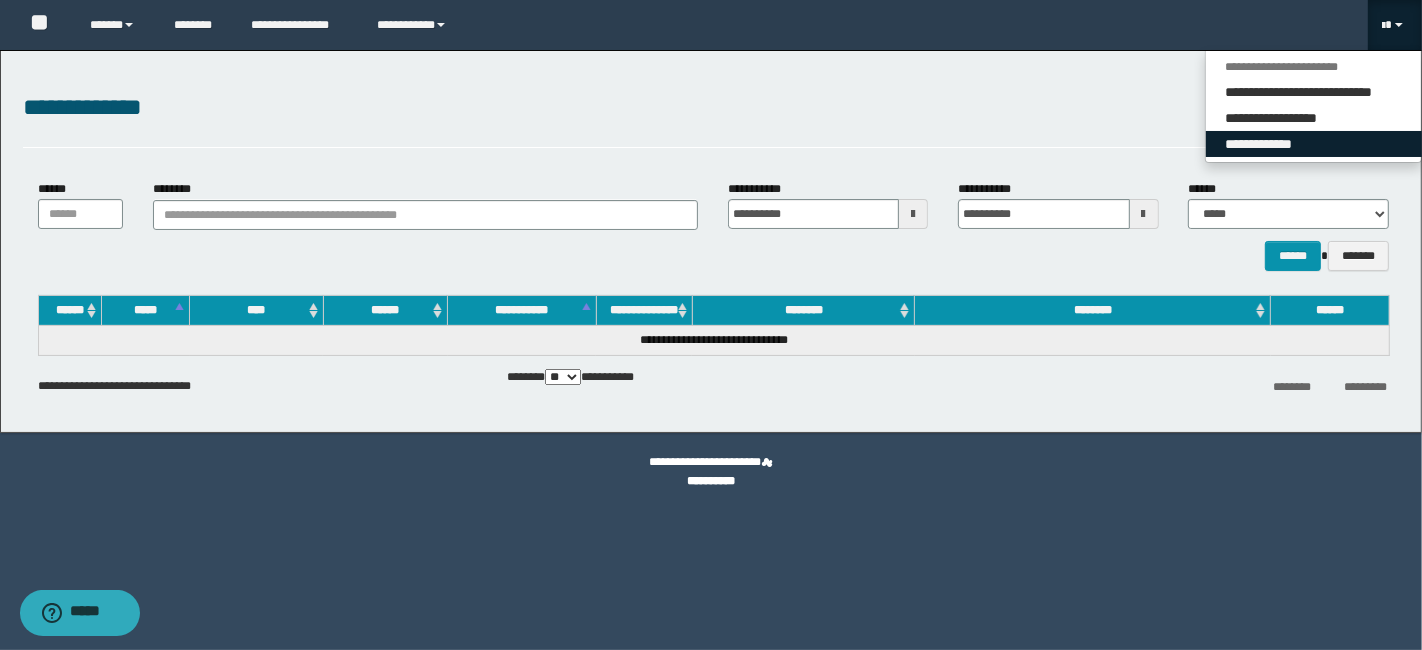 click on "**********" at bounding box center (1314, 144) 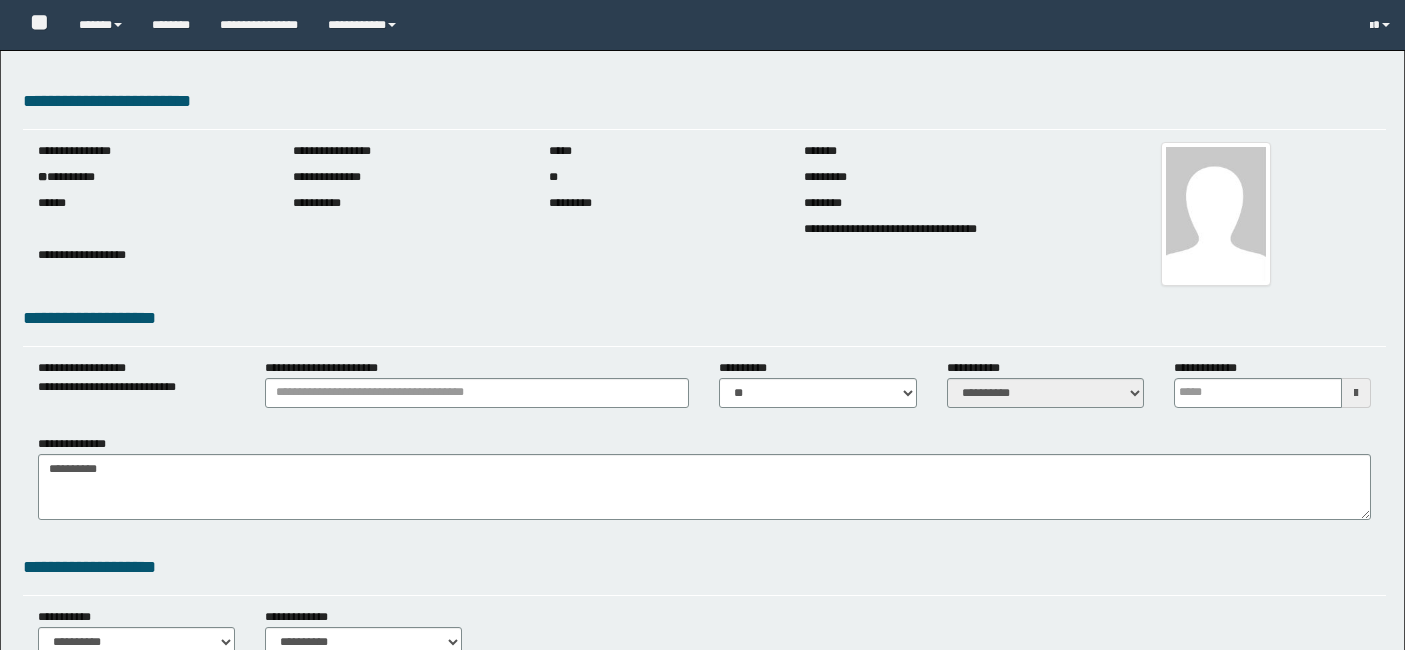 scroll, scrollTop: 0, scrollLeft: 0, axis: both 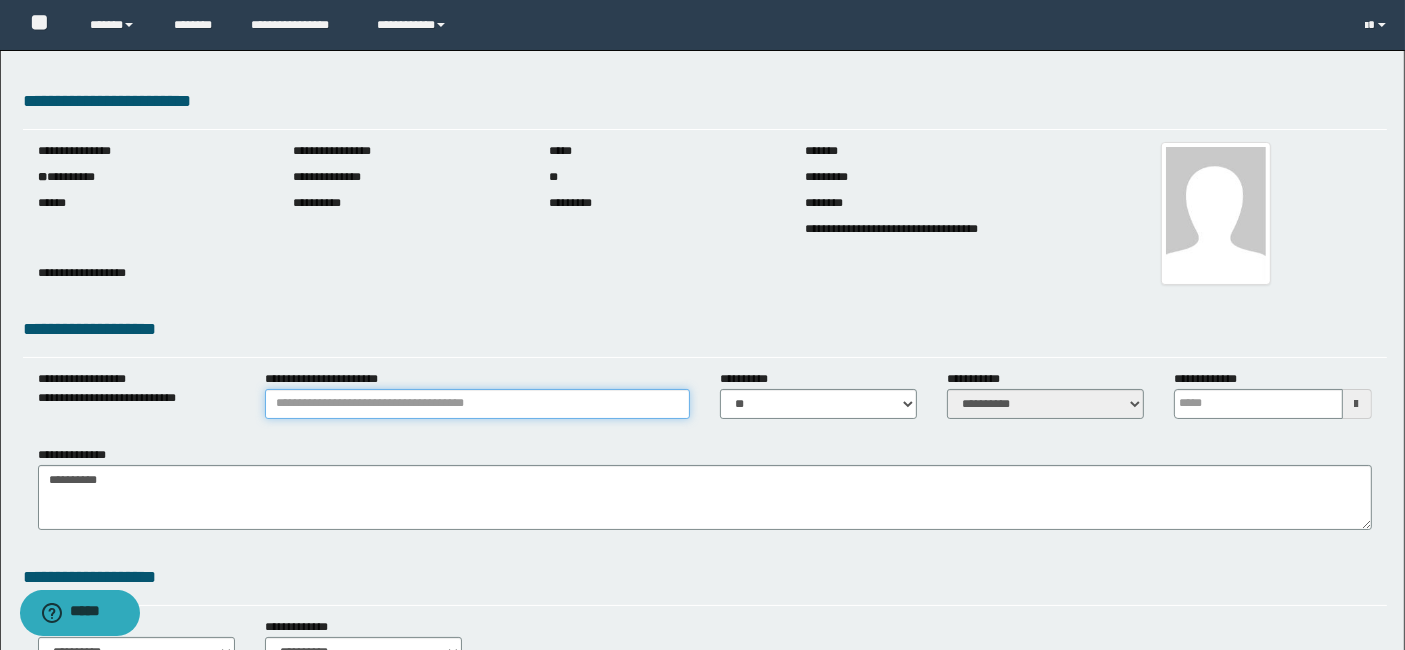 click on "**********" at bounding box center (477, 404) 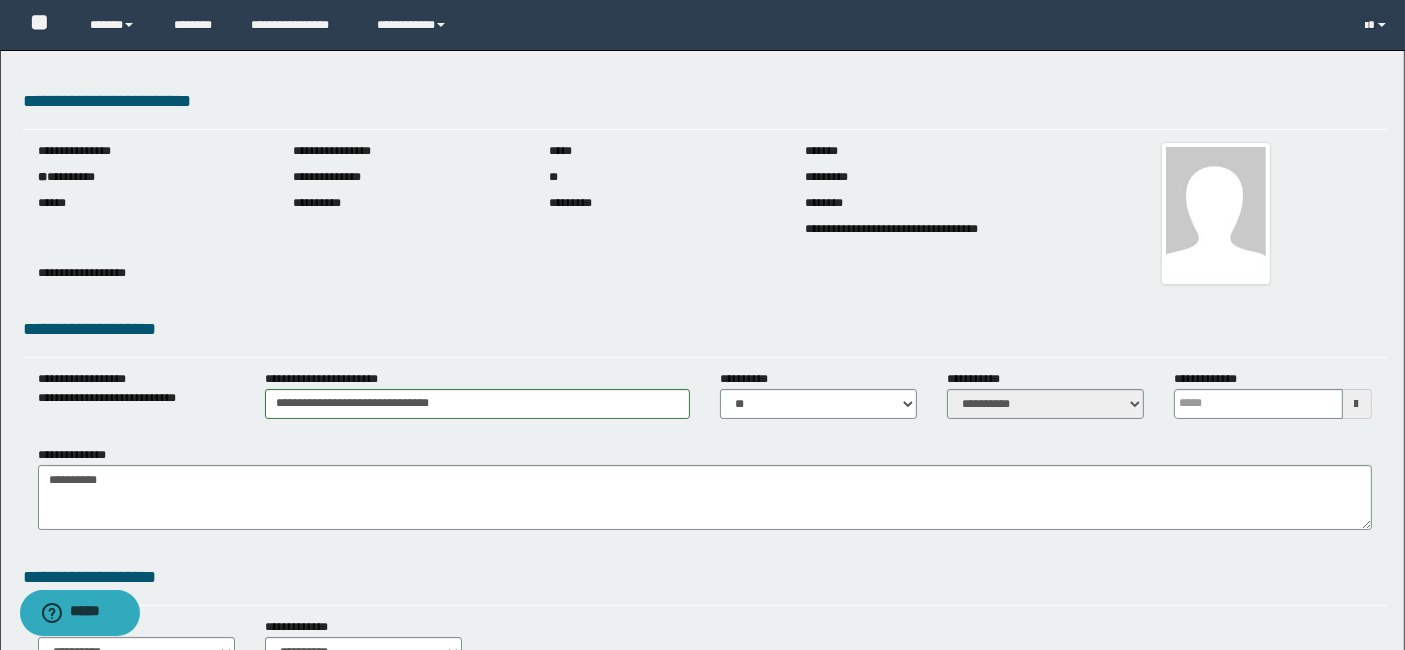 click at bounding box center (1357, 404) 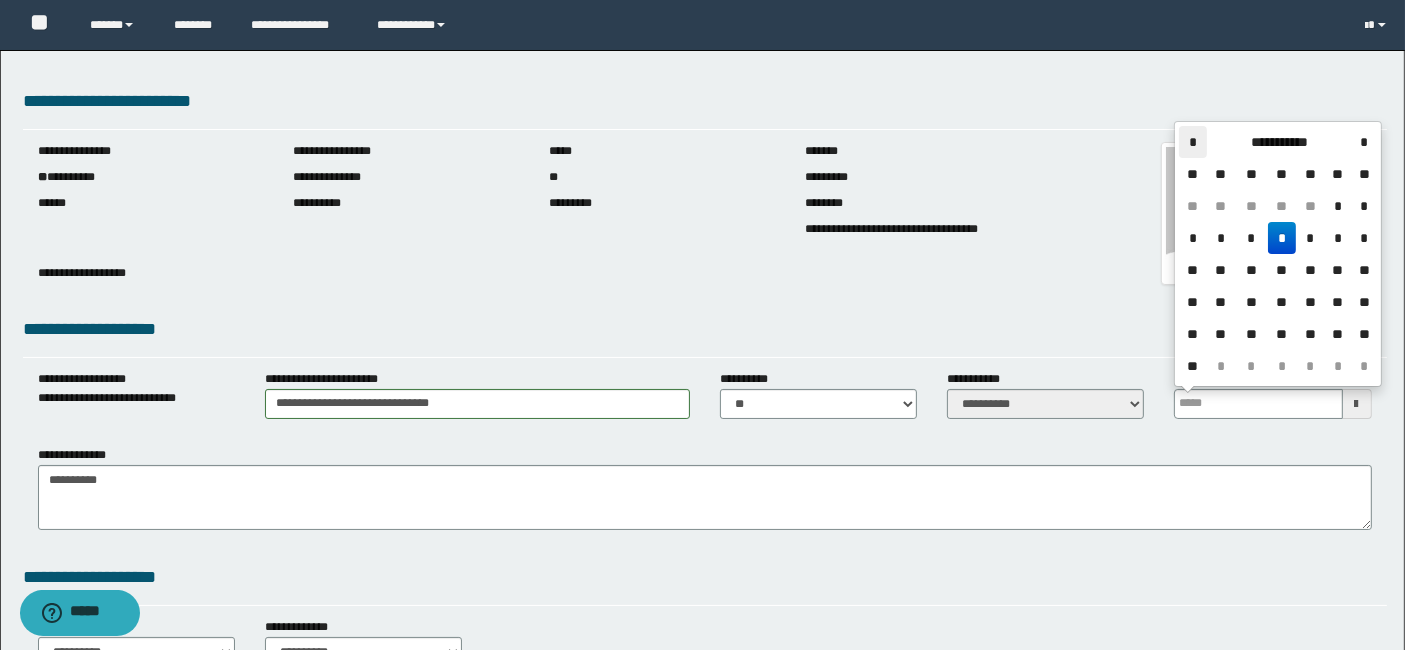 click on "*" at bounding box center [1193, 142] 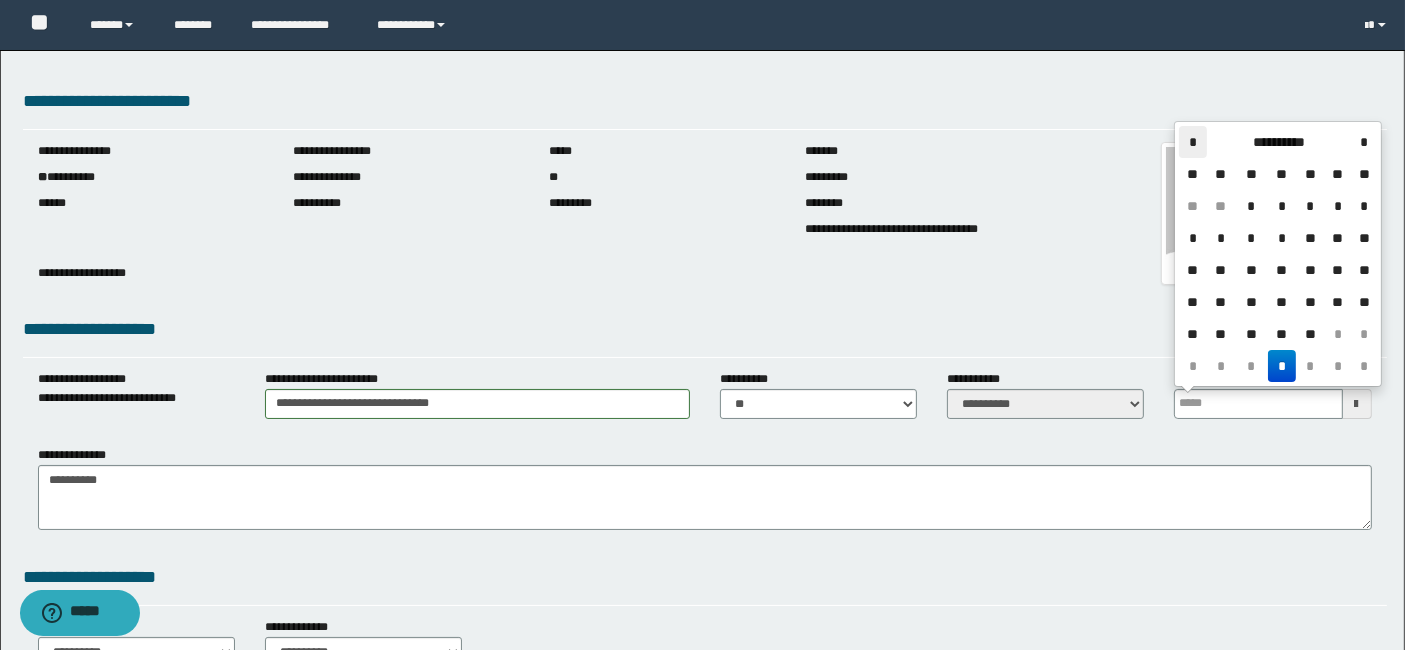 click on "*" at bounding box center (1193, 142) 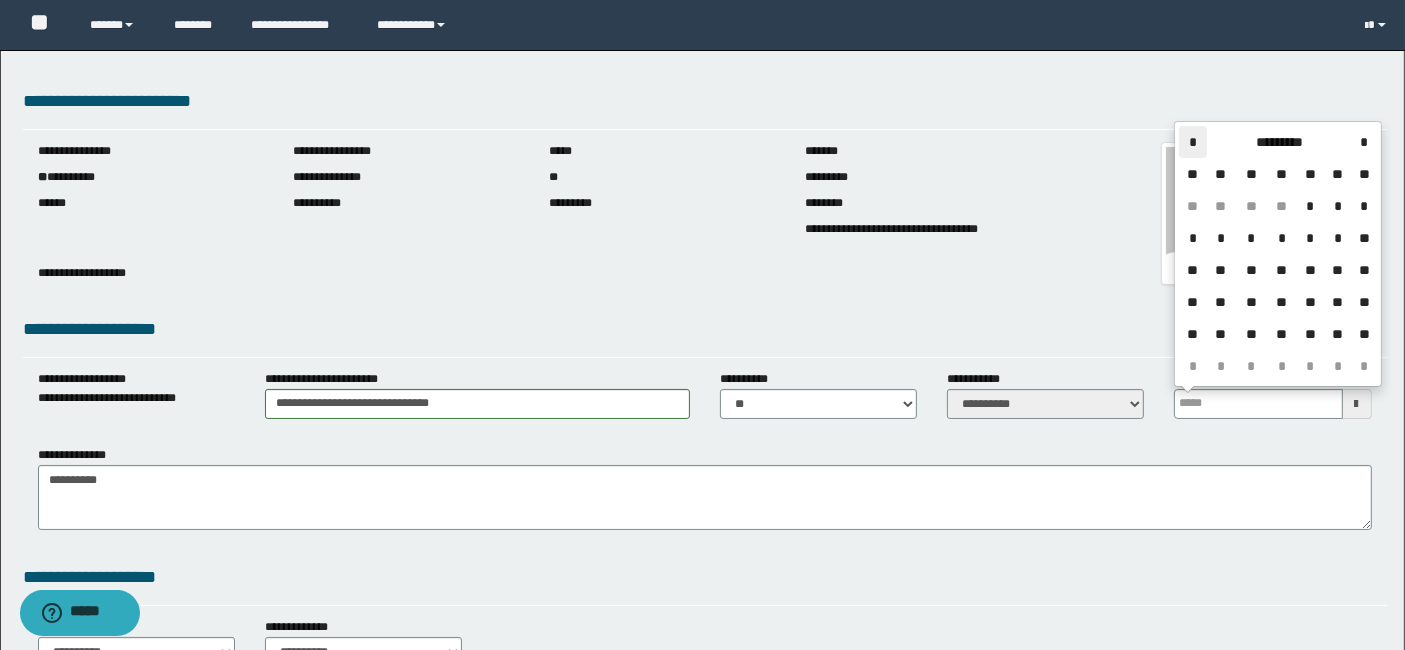 click on "*" at bounding box center (1193, 142) 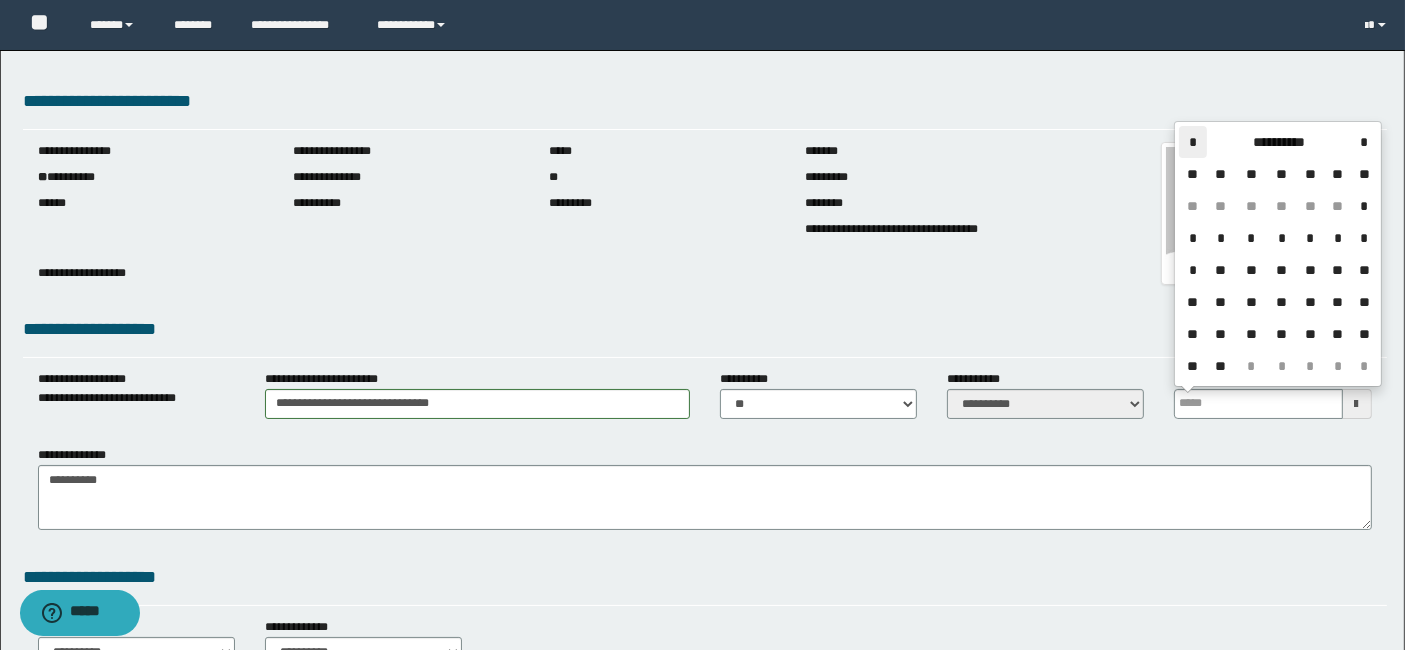 click on "*" at bounding box center [1193, 142] 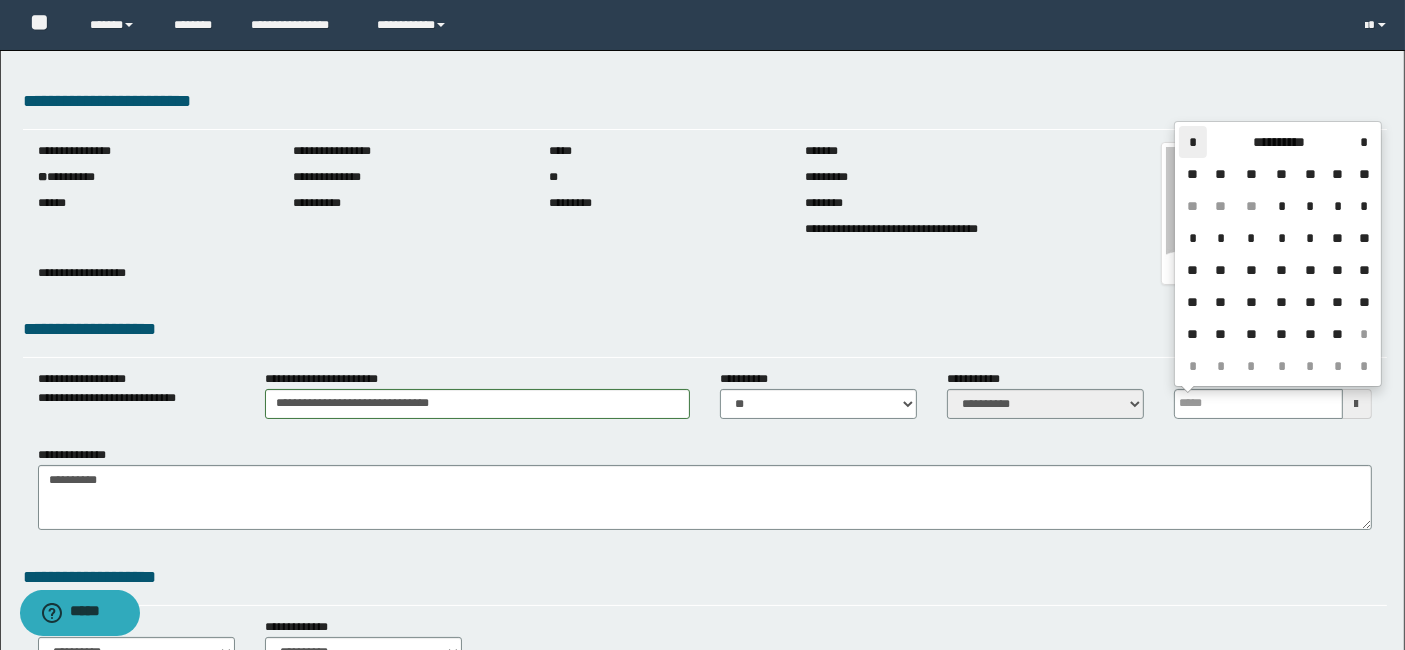 click on "*" at bounding box center [1193, 142] 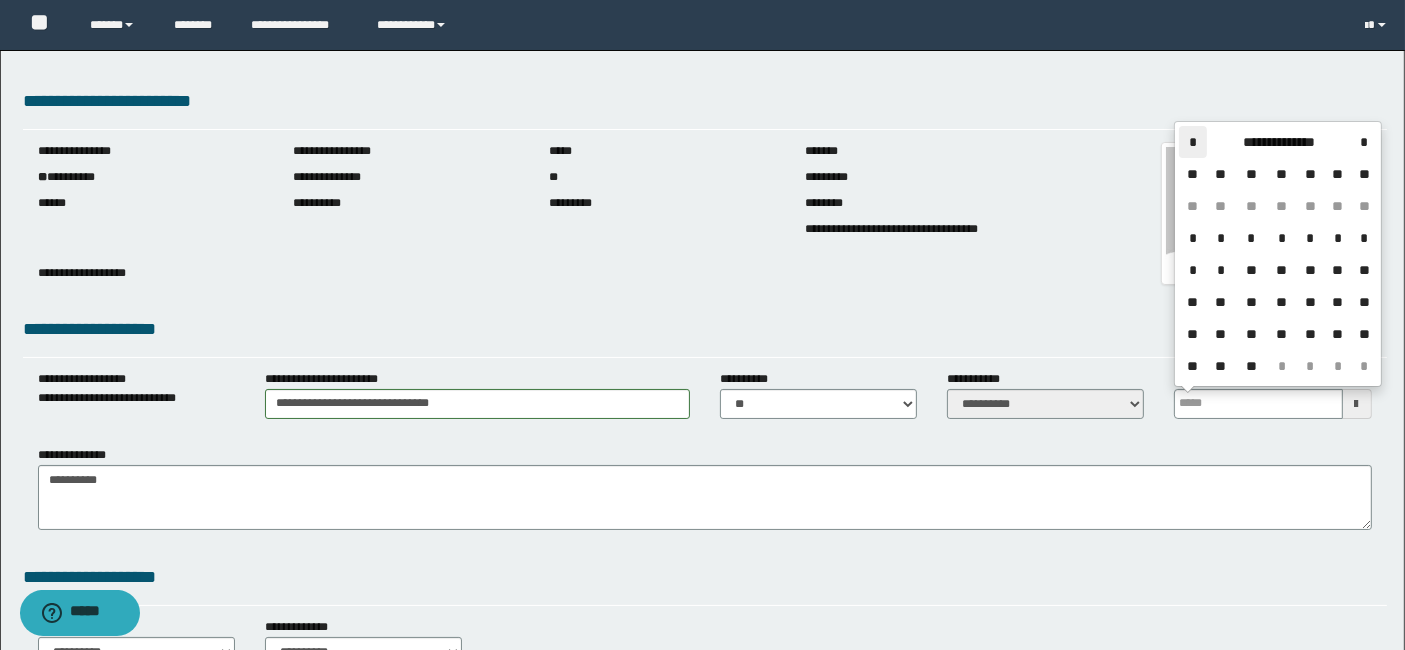 click on "*" at bounding box center (1193, 142) 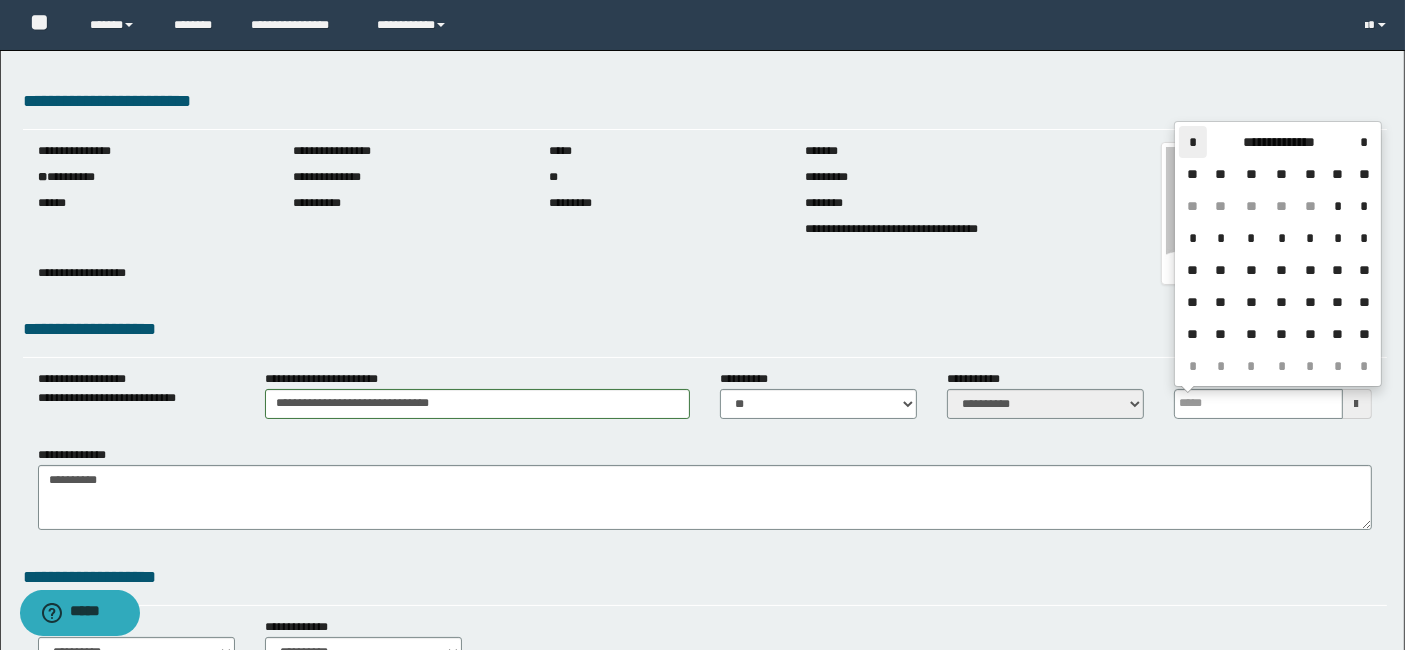 click on "*" at bounding box center (1193, 142) 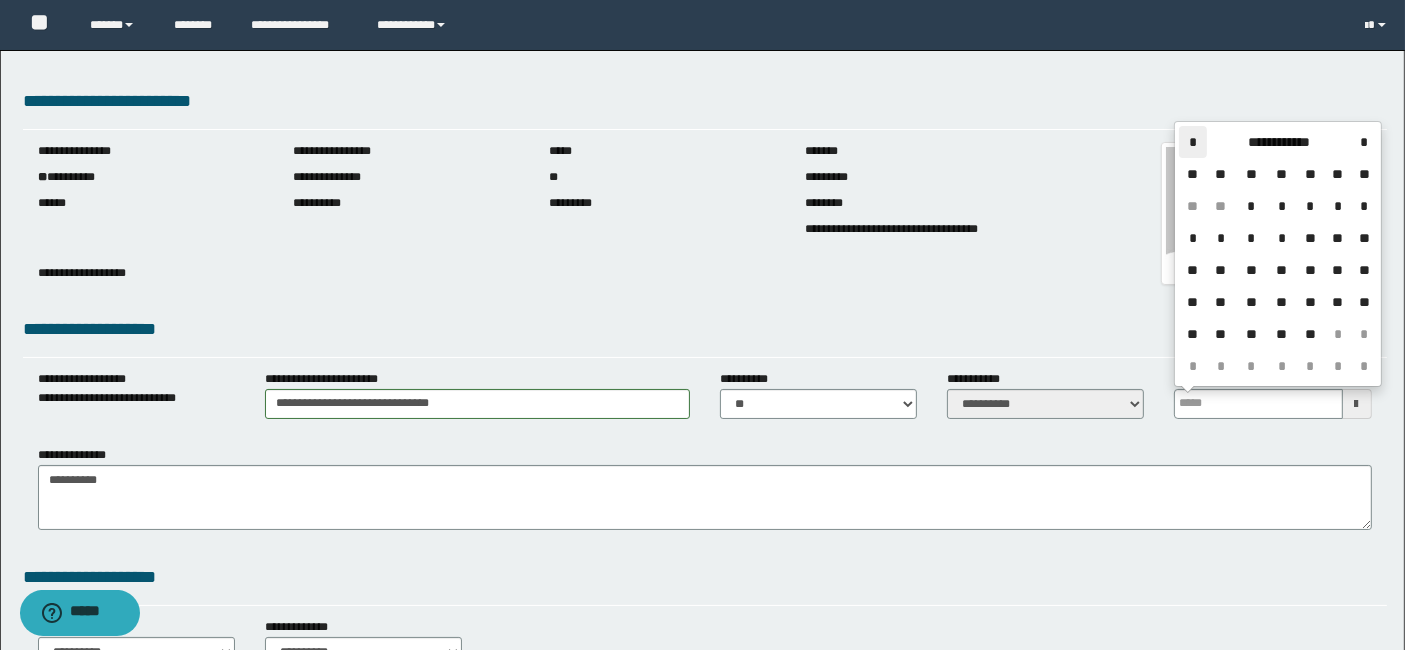 click on "*" at bounding box center (1193, 142) 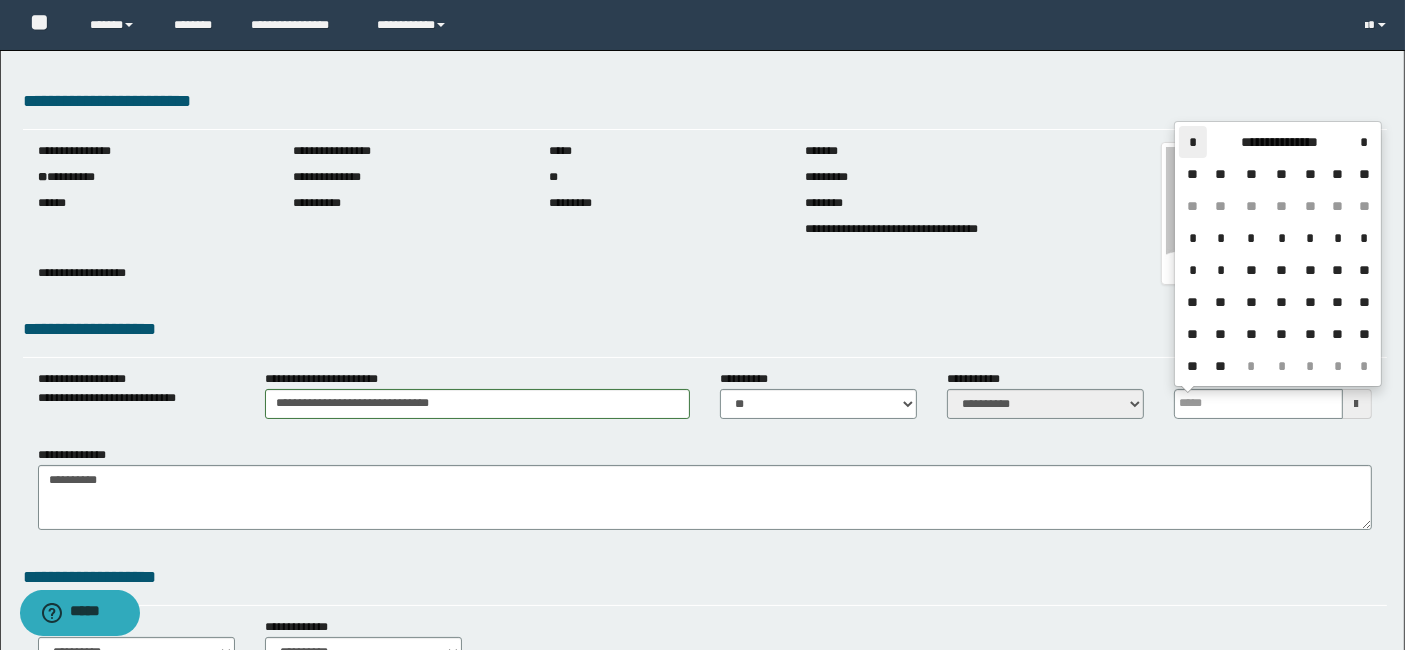click on "*" at bounding box center (1193, 142) 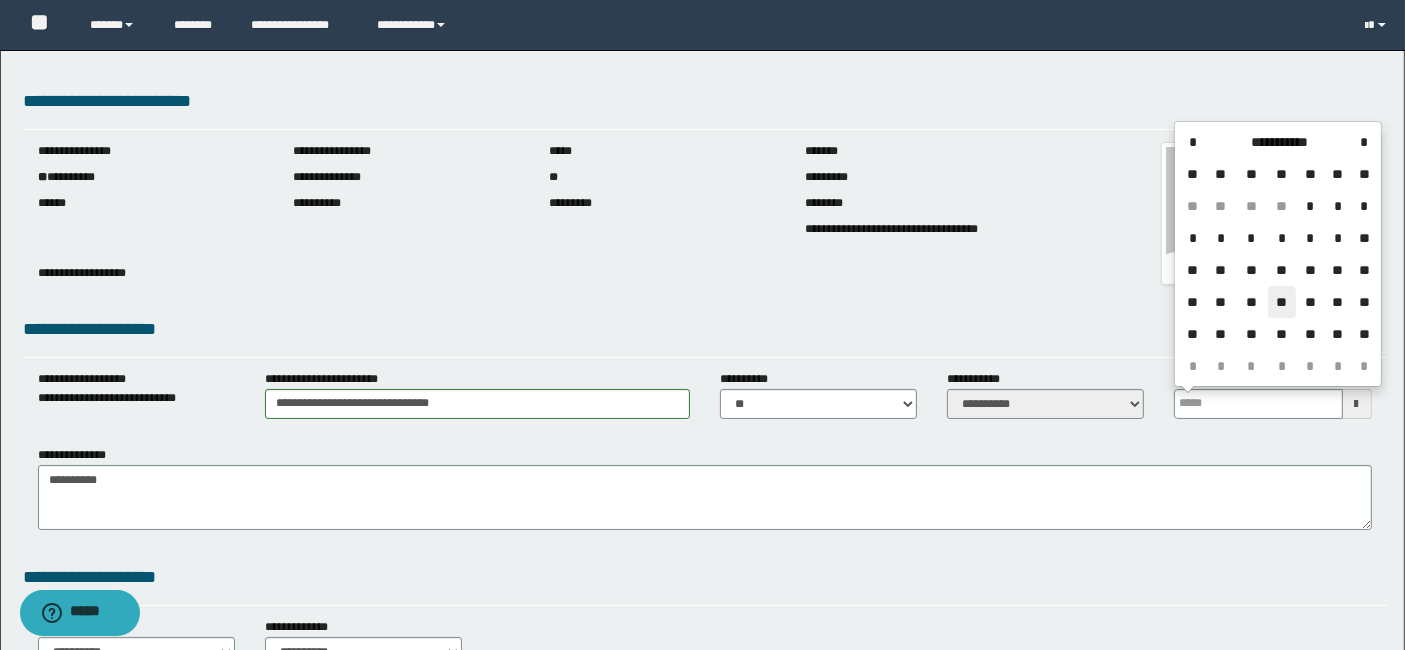 click on "**" at bounding box center [1282, 302] 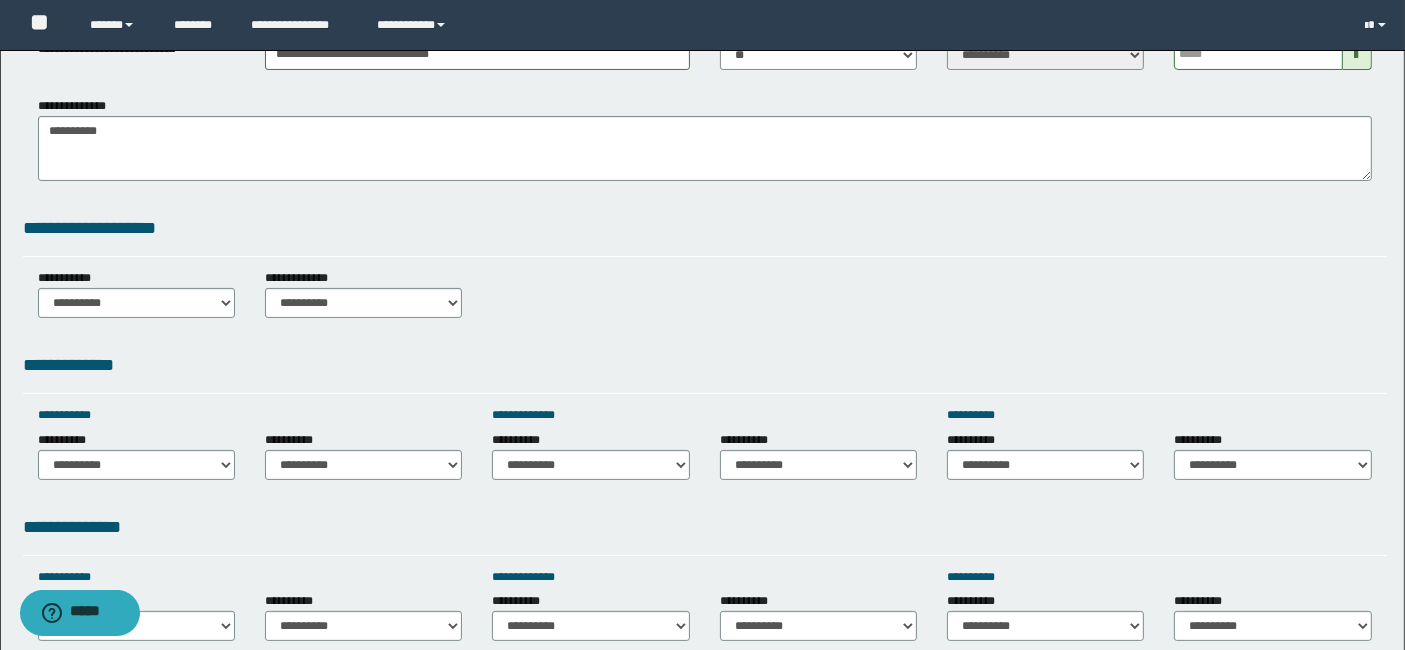scroll, scrollTop: 355, scrollLeft: 0, axis: vertical 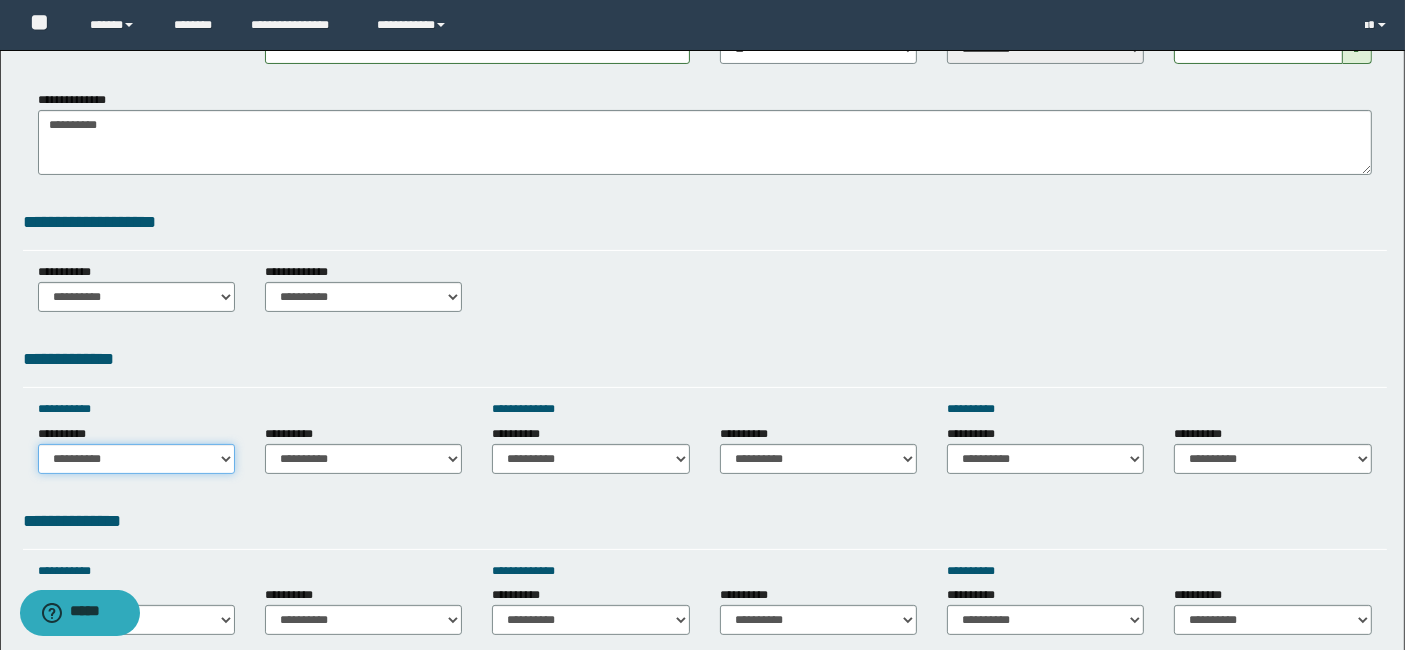 click on "**********" at bounding box center (136, 459) 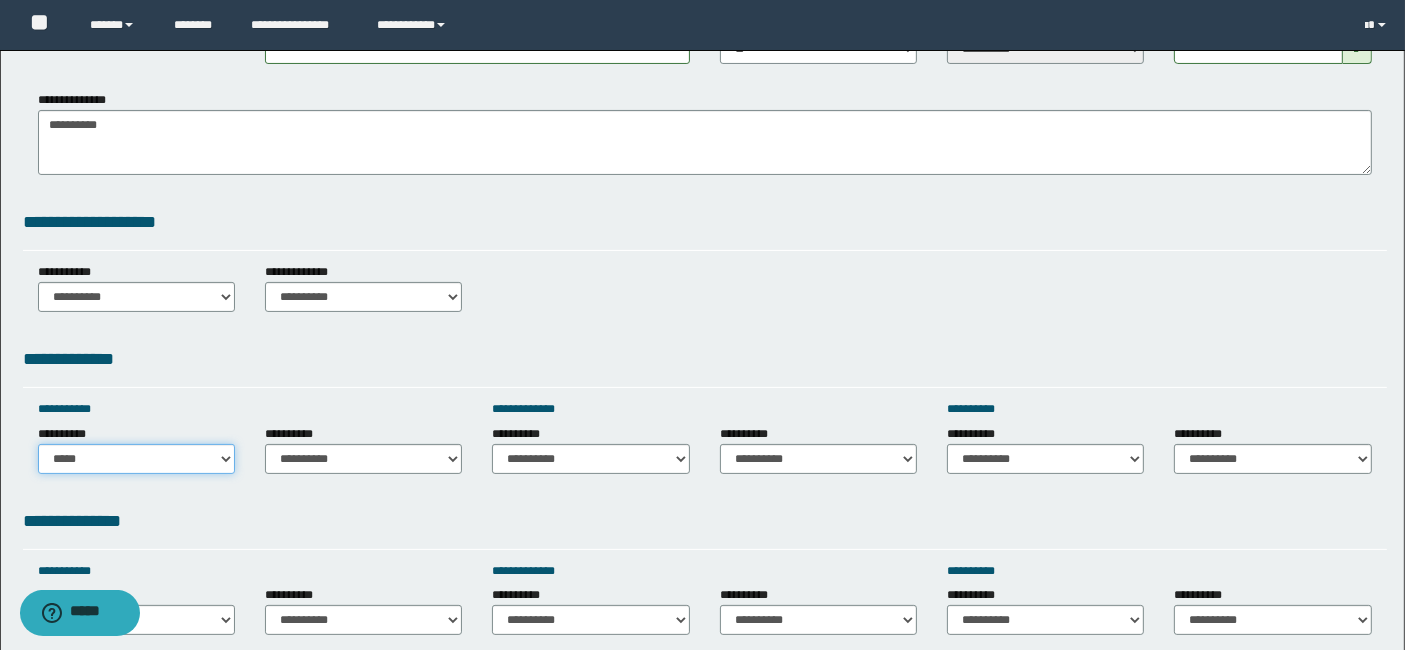 click on "**********" at bounding box center [136, 459] 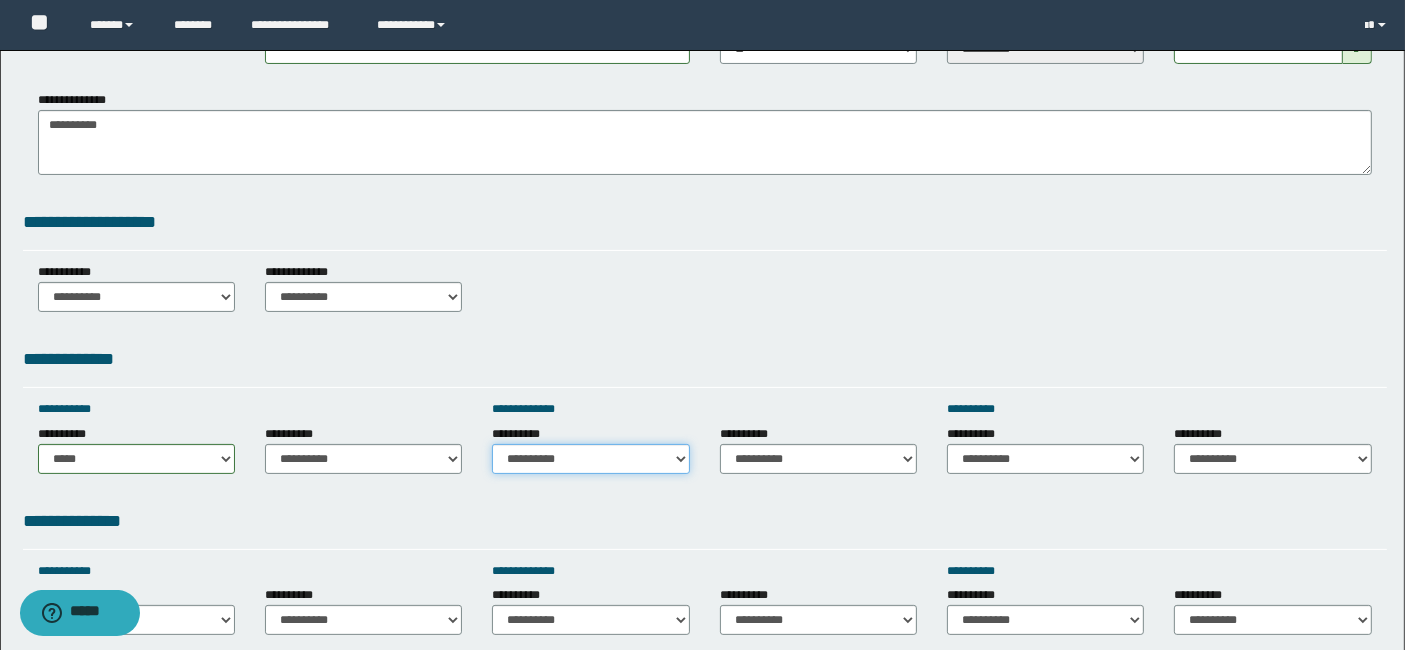 click on "**********" at bounding box center [590, 459] 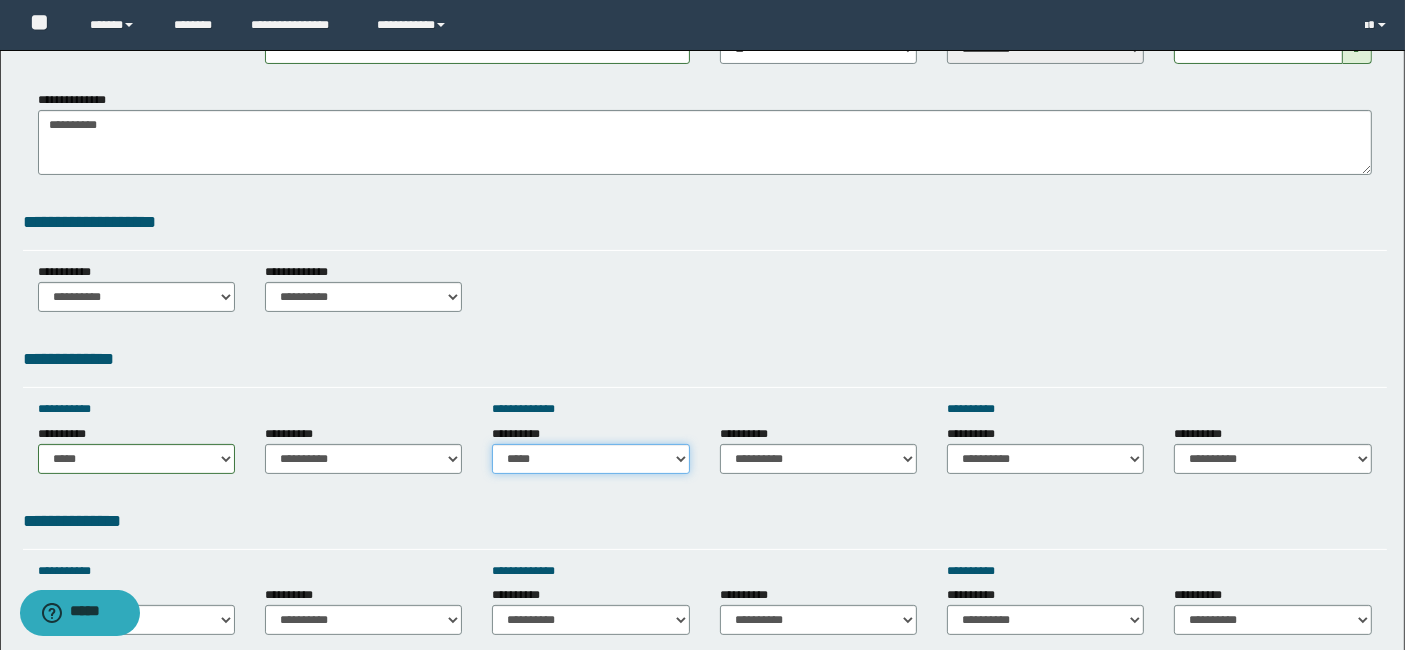 click on "**********" at bounding box center [590, 459] 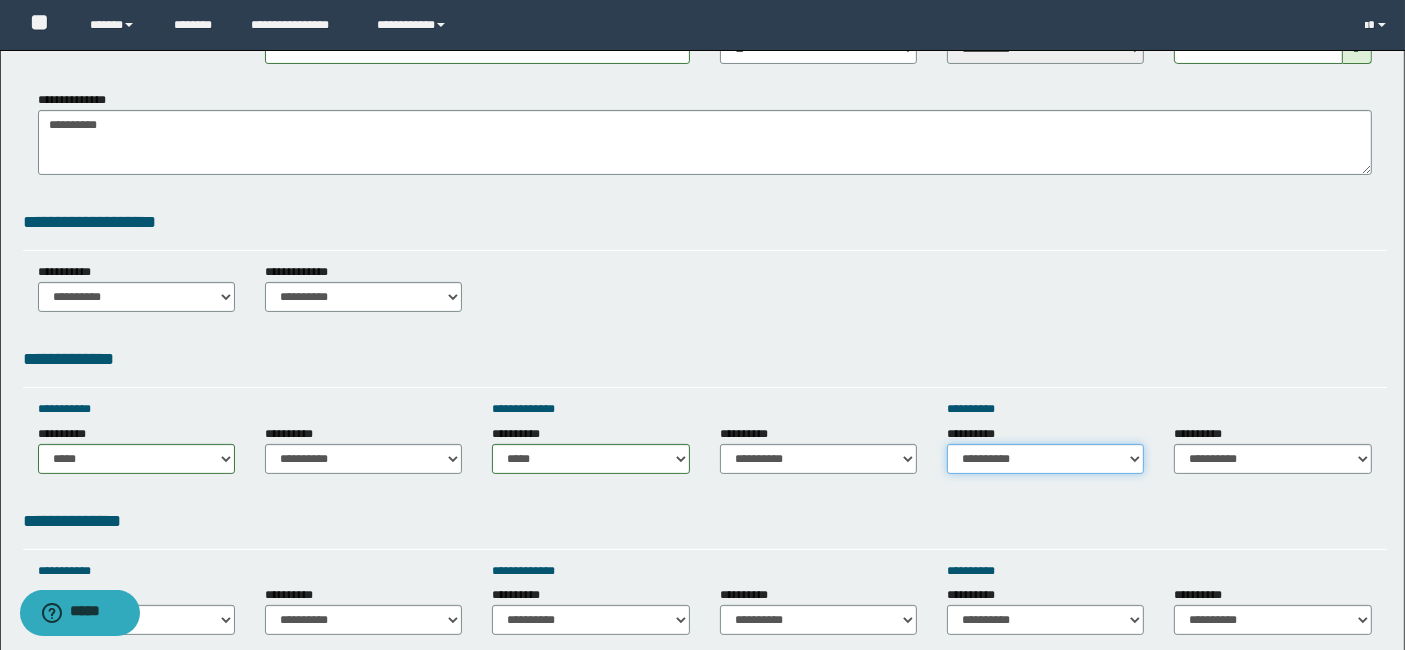 drag, startPoint x: 1140, startPoint y: 454, endPoint x: 1076, endPoint y: 427, distance: 69.46222 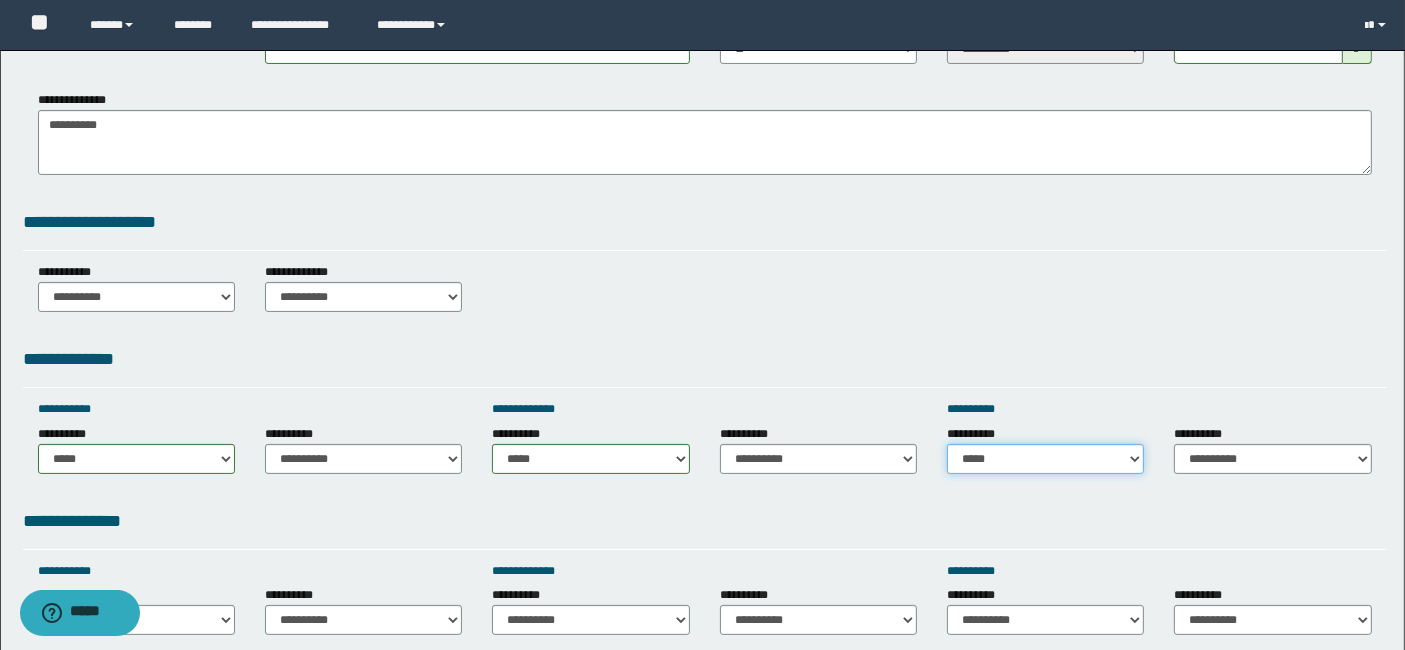 click on "**********" at bounding box center [1045, 459] 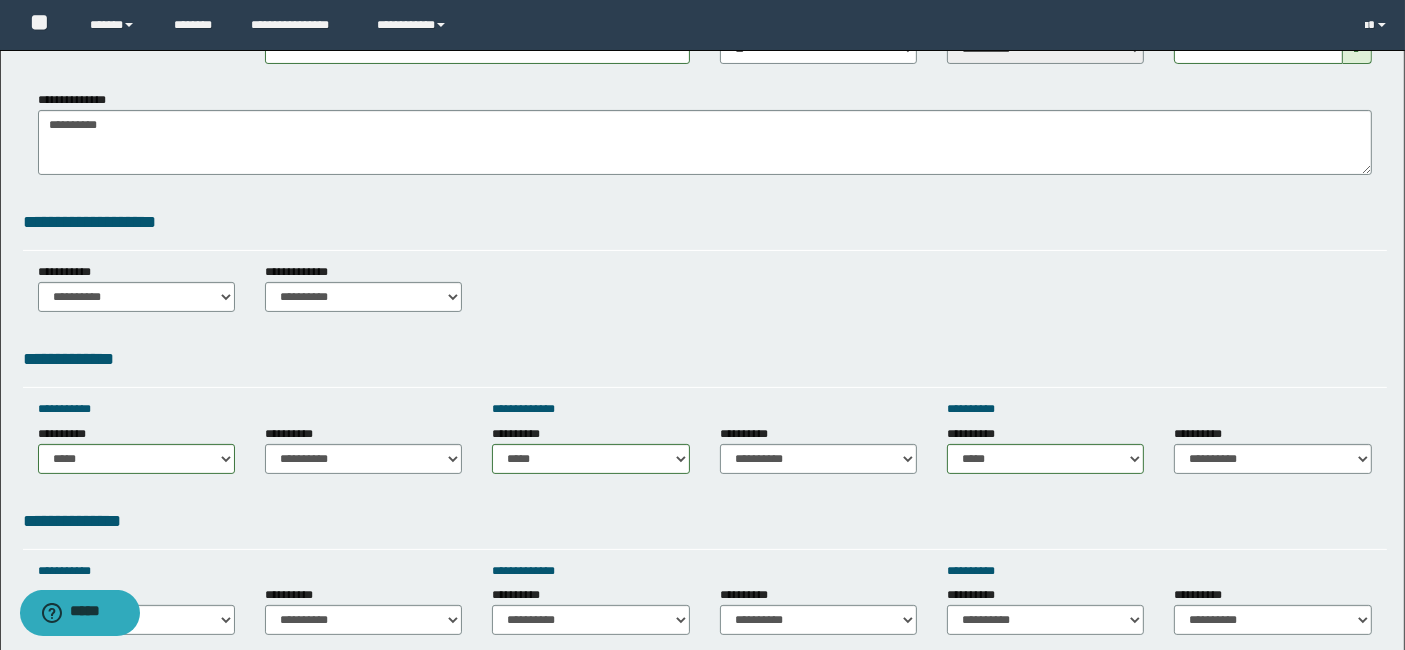 drag, startPoint x: 238, startPoint y: 612, endPoint x: 223, endPoint y: 615, distance: 15.297058 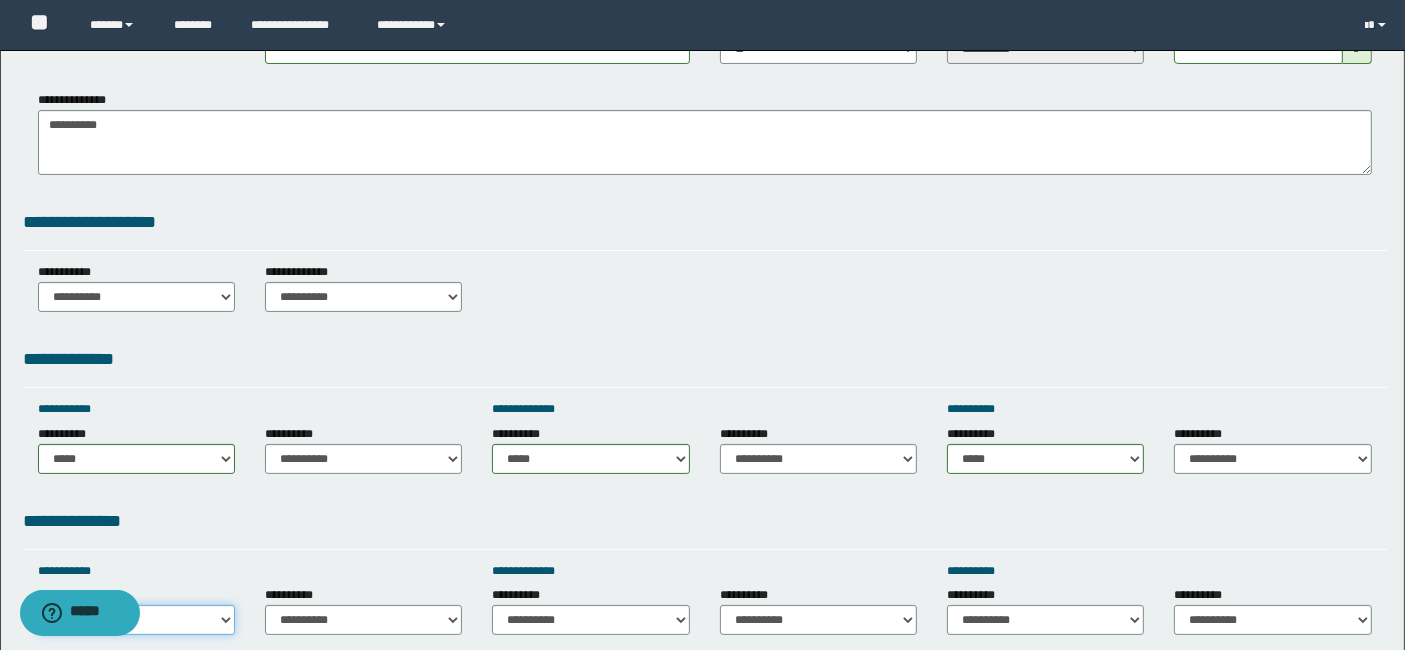 click on "**********" at bounding box center [136, 620] 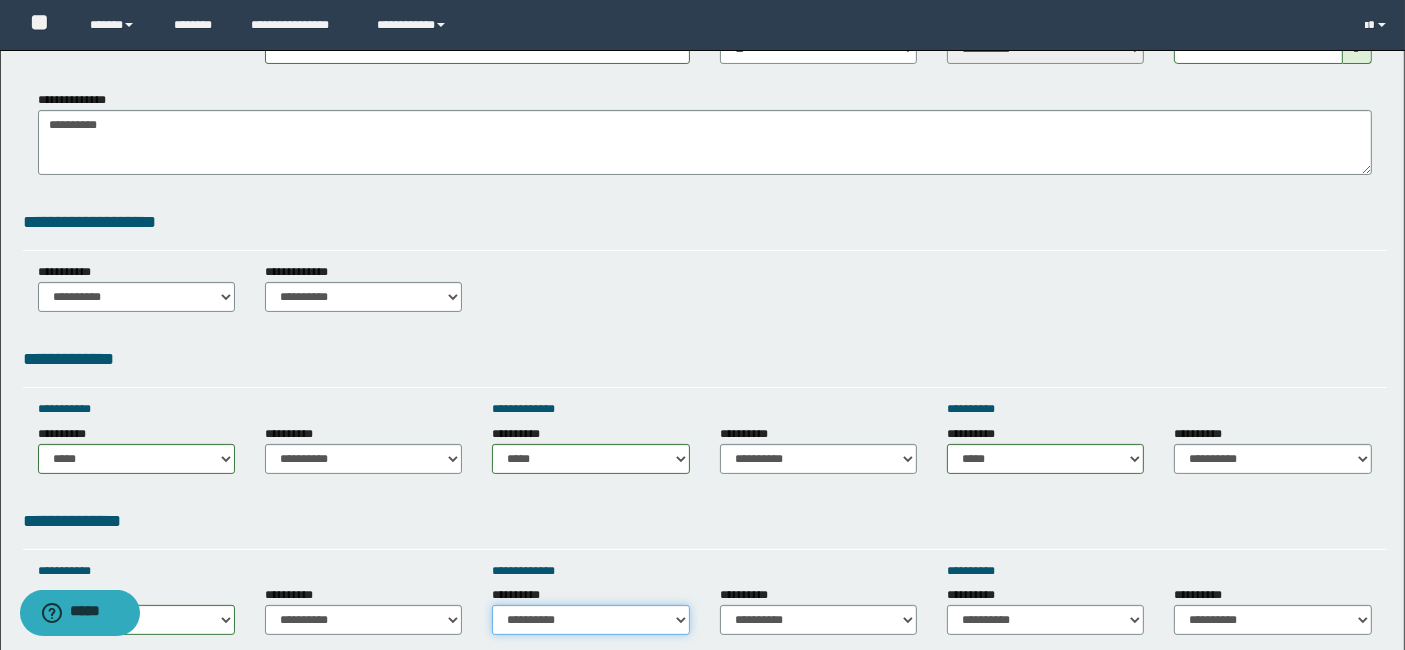 click on "**********" at bounding box center (590, 620) 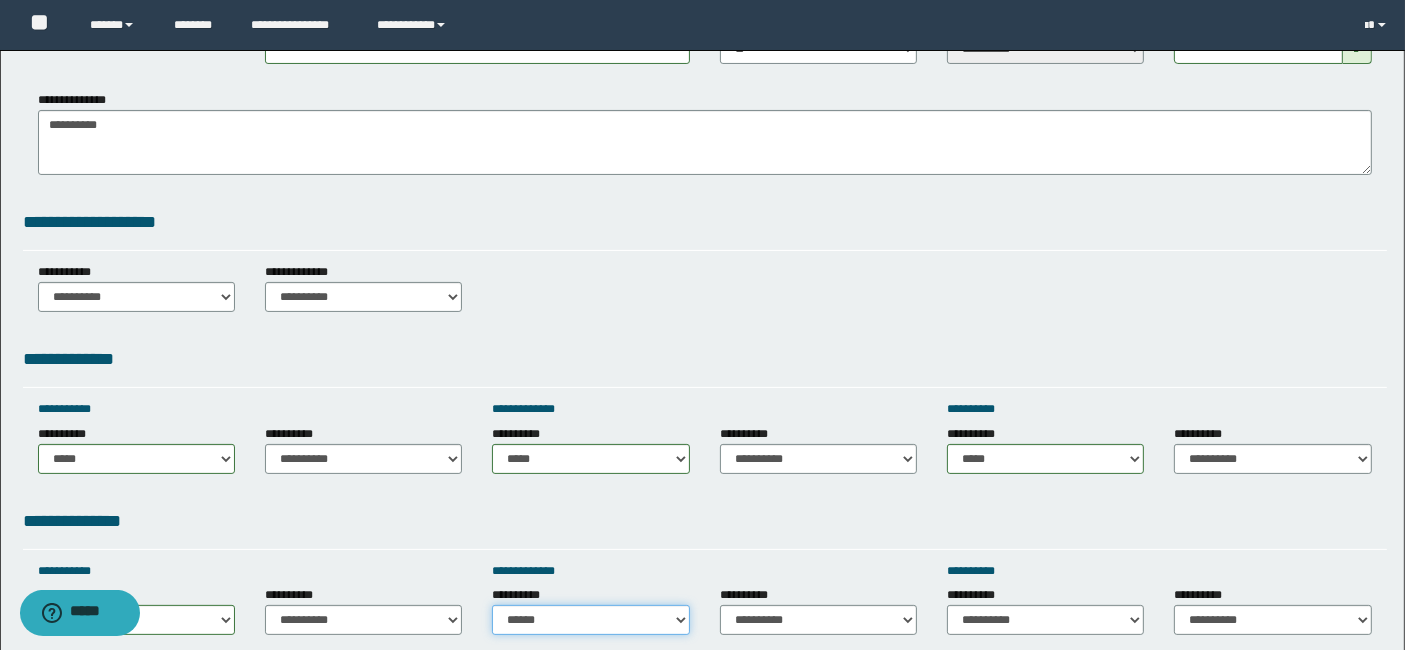 click on "**********" at bounding box center (590, 620) 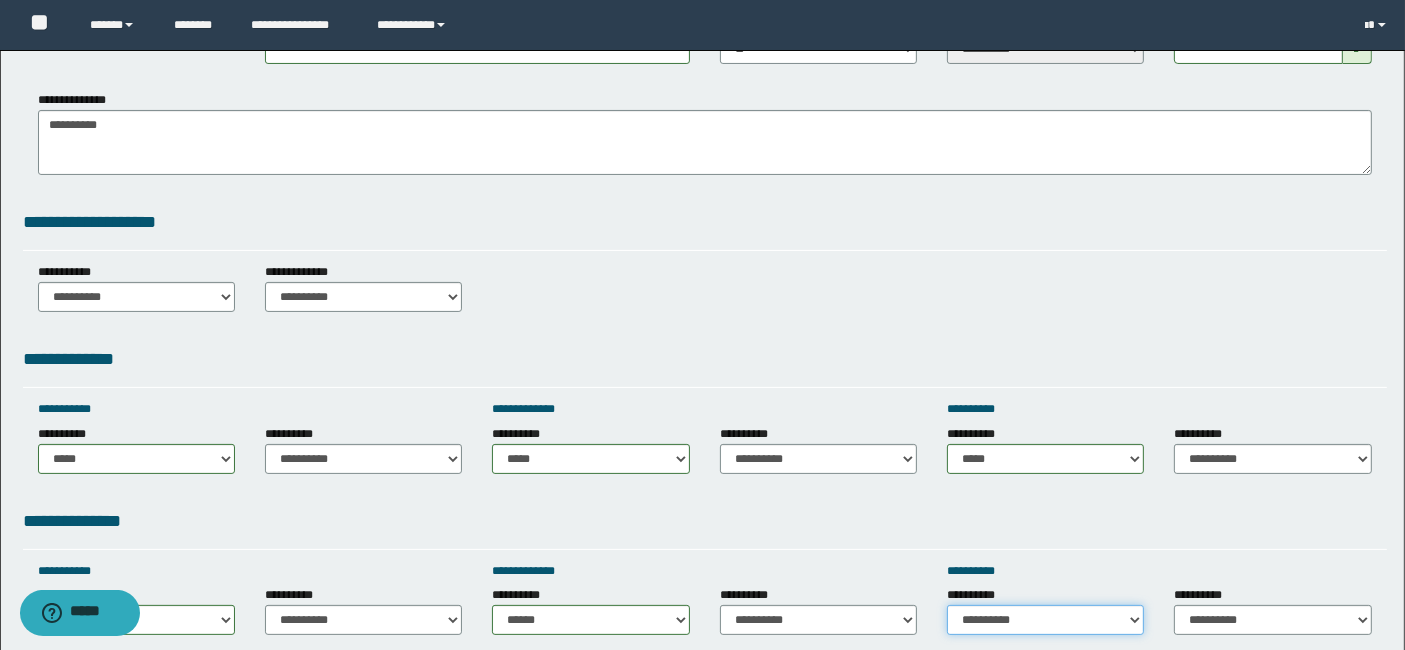 click on "**********" at bounding box center (1045, 620) 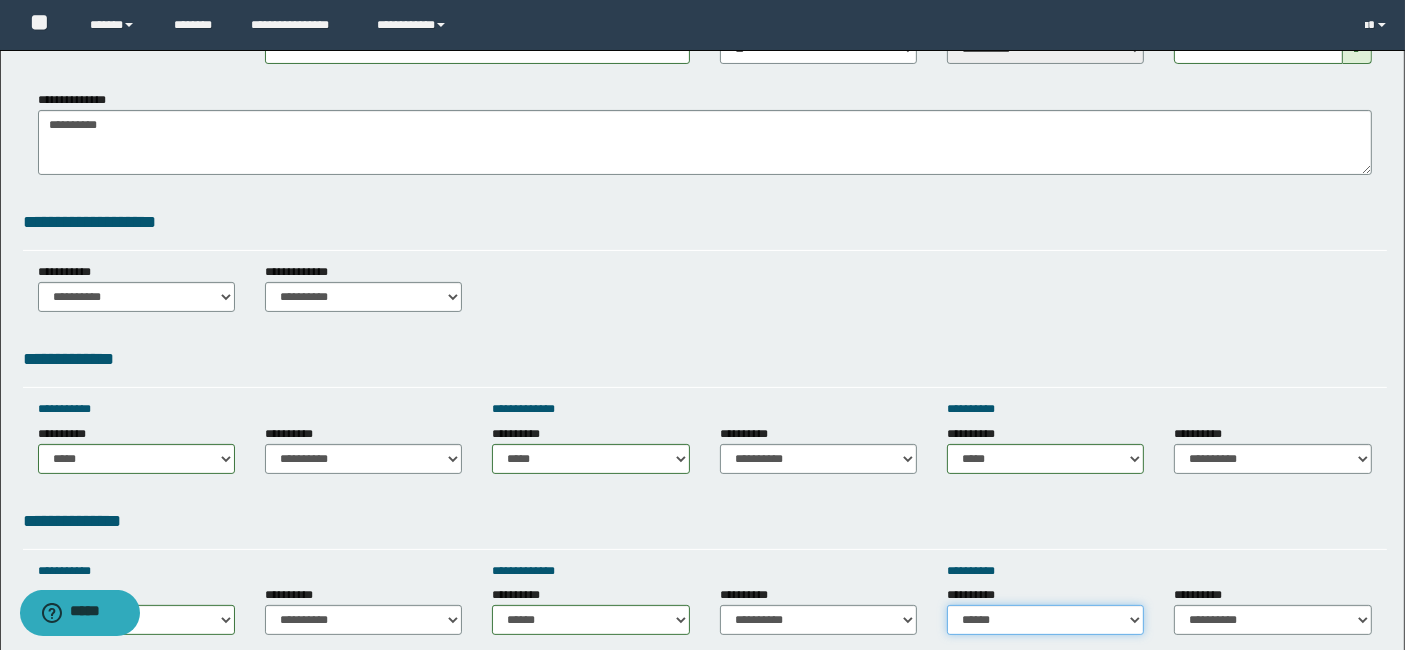 click on "**********" at bounding box center [1045, 620] 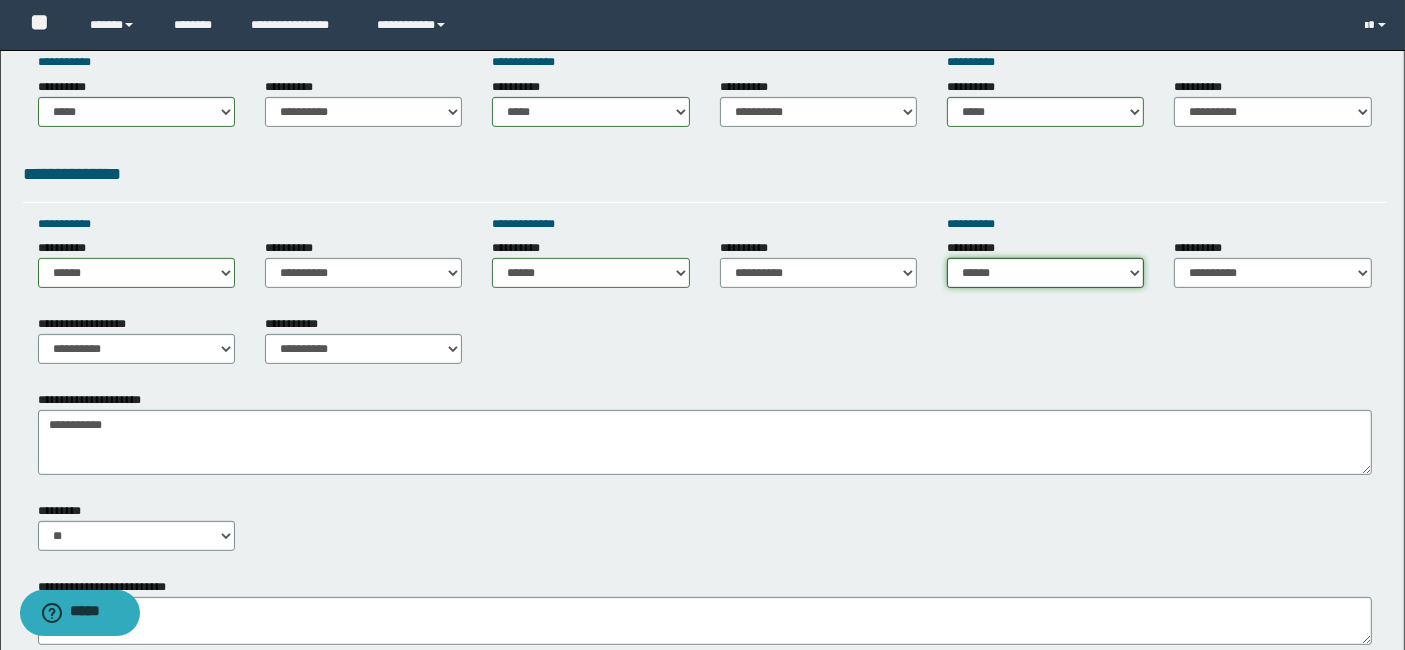 scroll, scrollTop: 711, scrollLeft: 0, axis: vertical 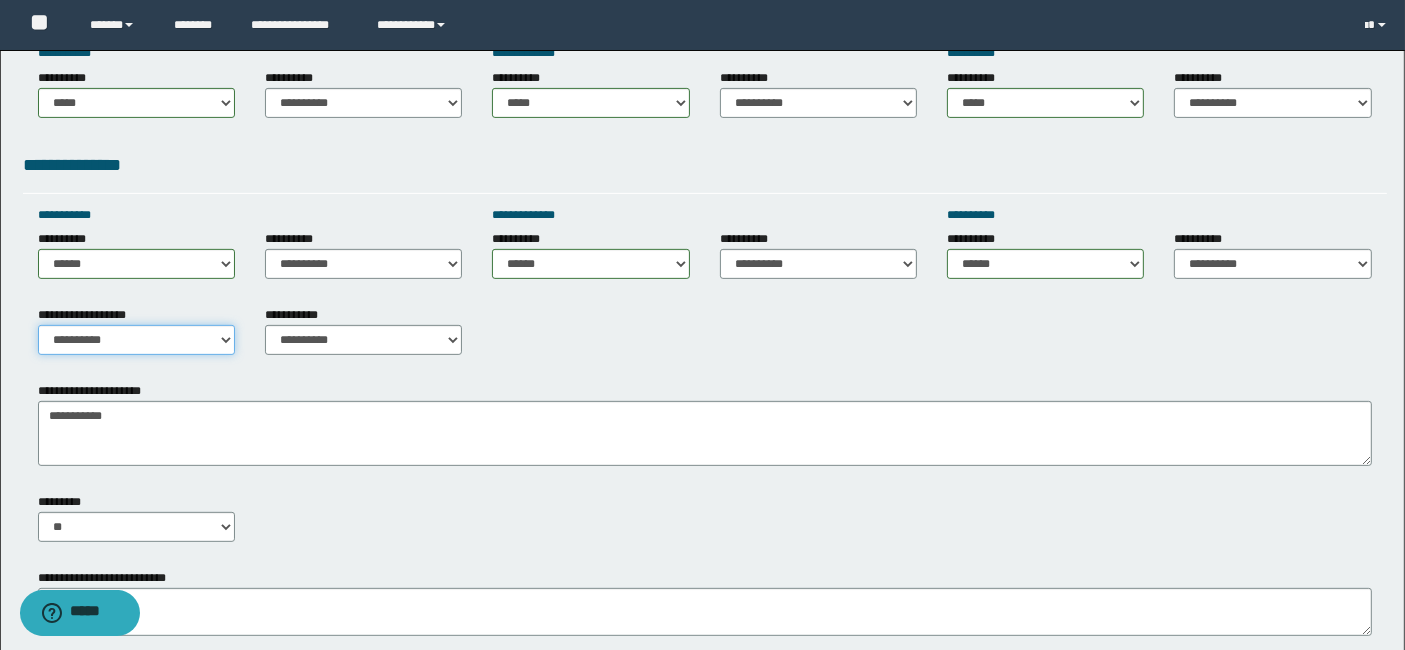 click on "**********" at bounding box center (136, 340) 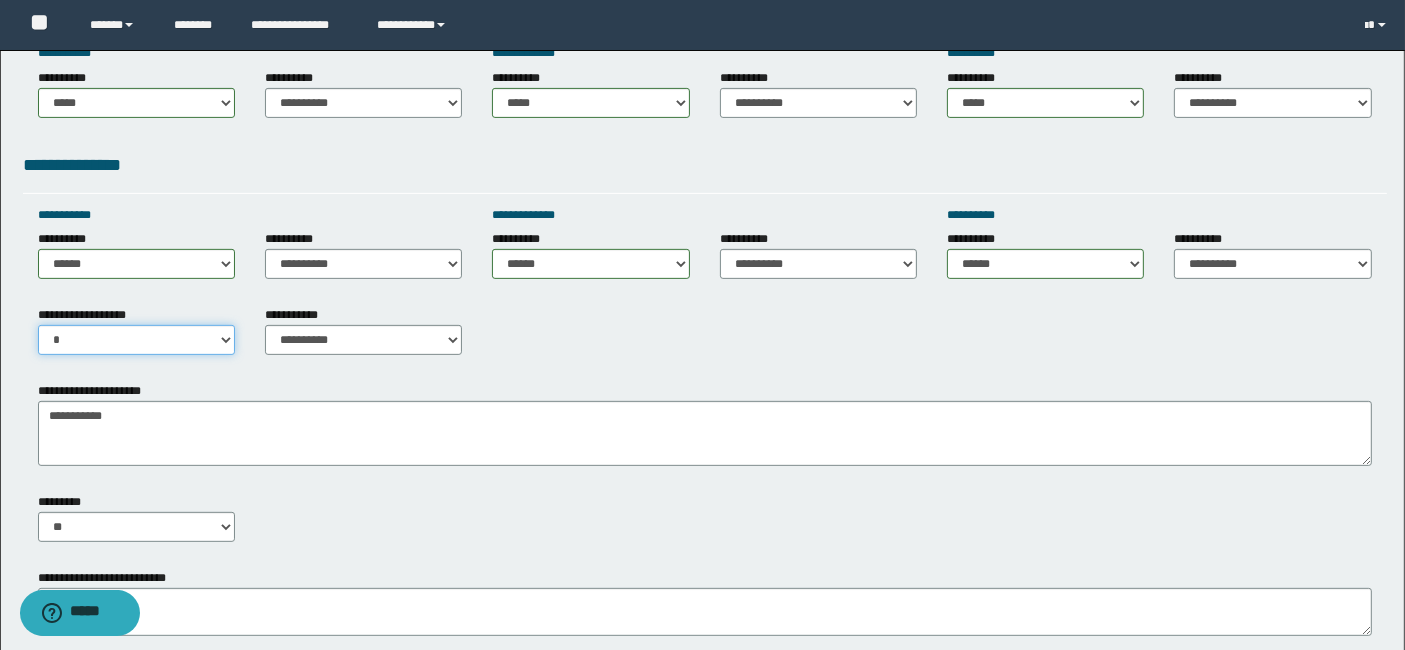 click on "**********" at bounding box center (136, 340) 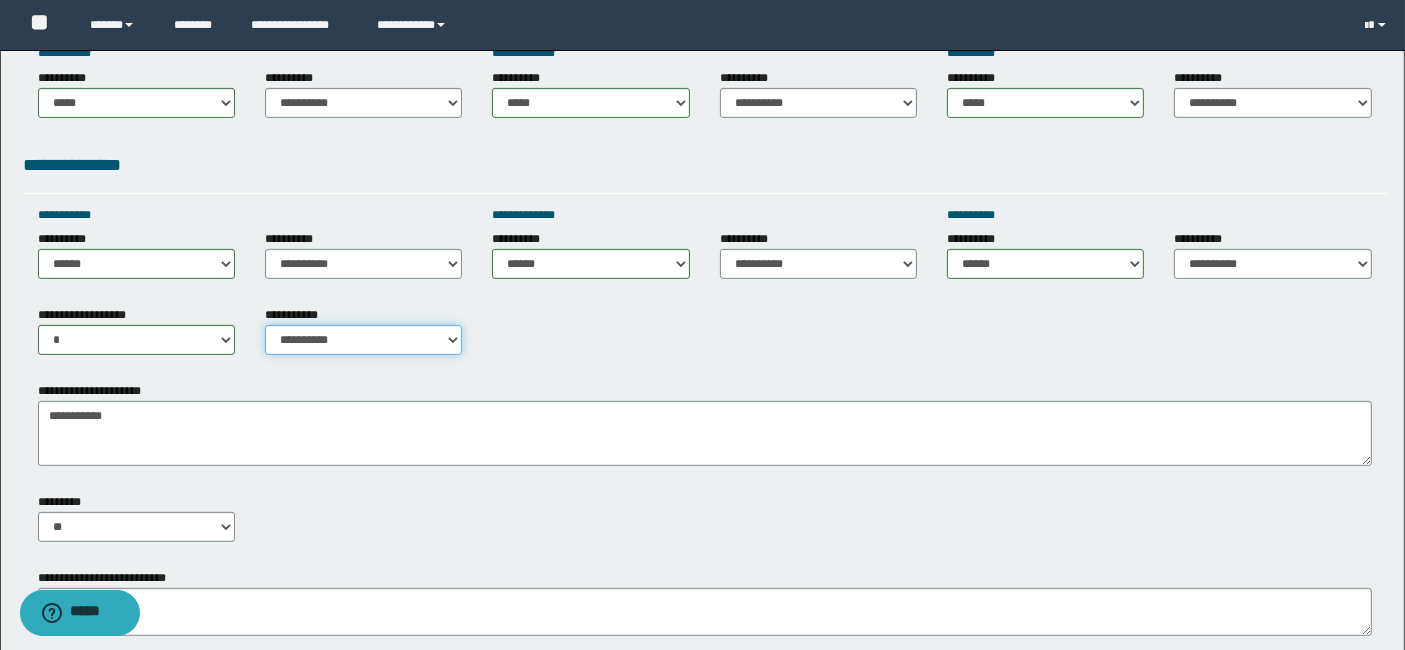 click on "**********" at bounding box center (363, 340) 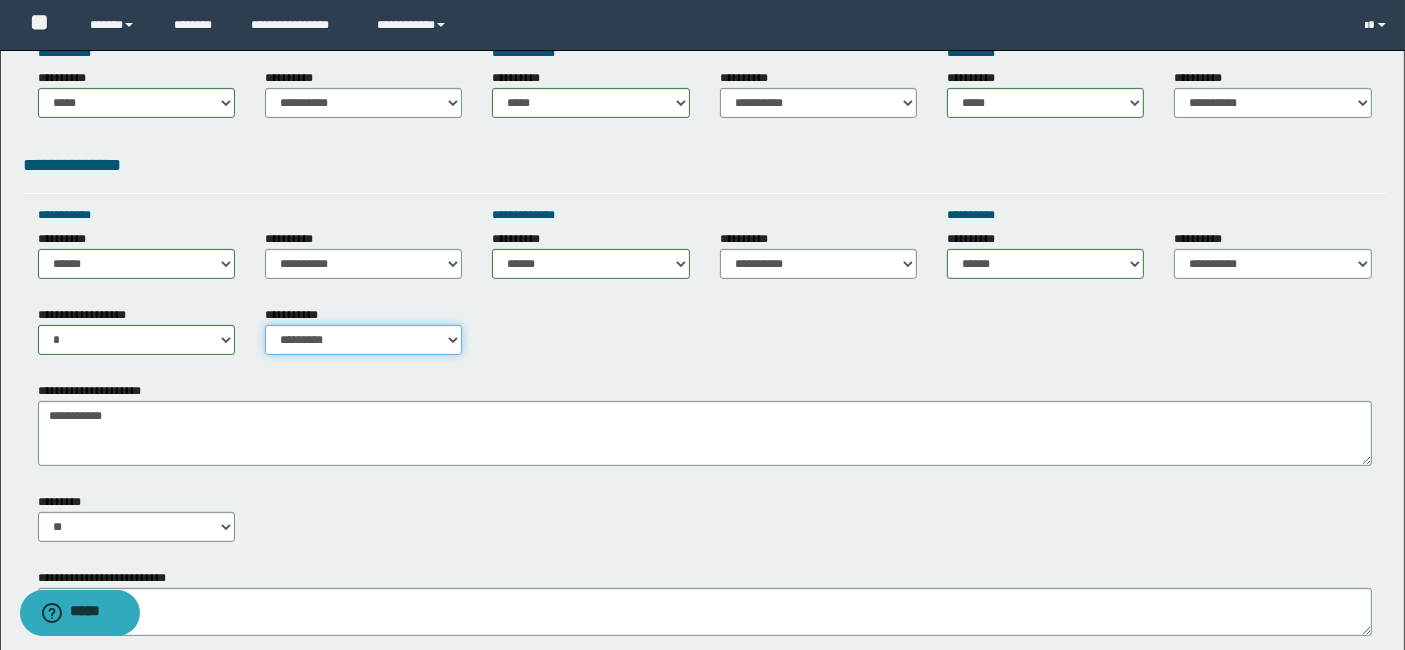 click on "**********" at bounding box center [363, 340] 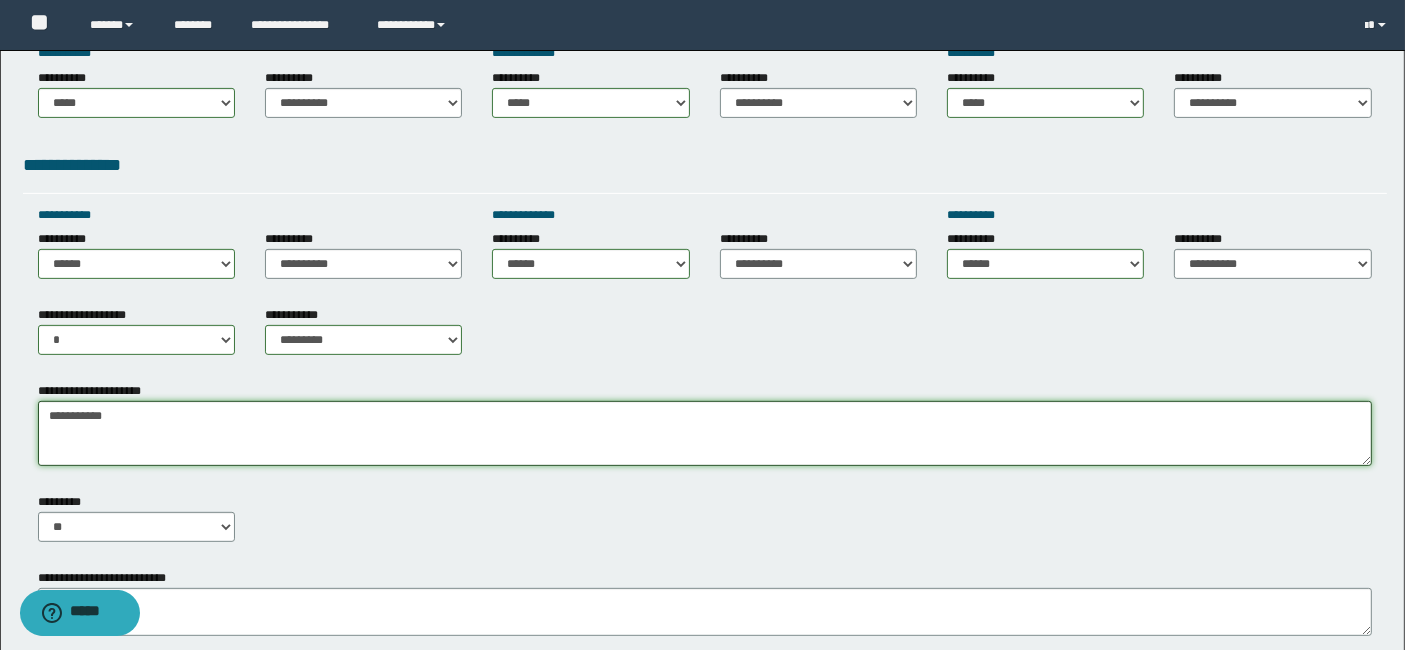 click on "**********" at bounding box center (705, 433) 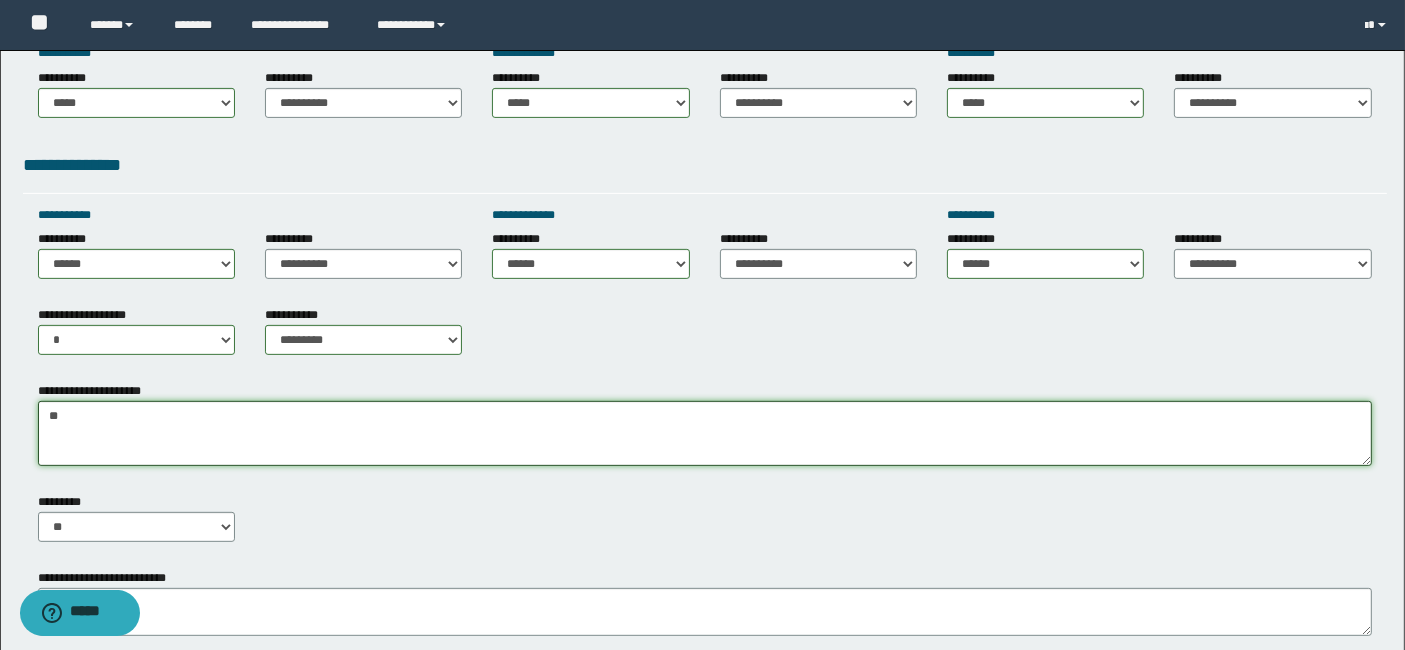 type on "*" 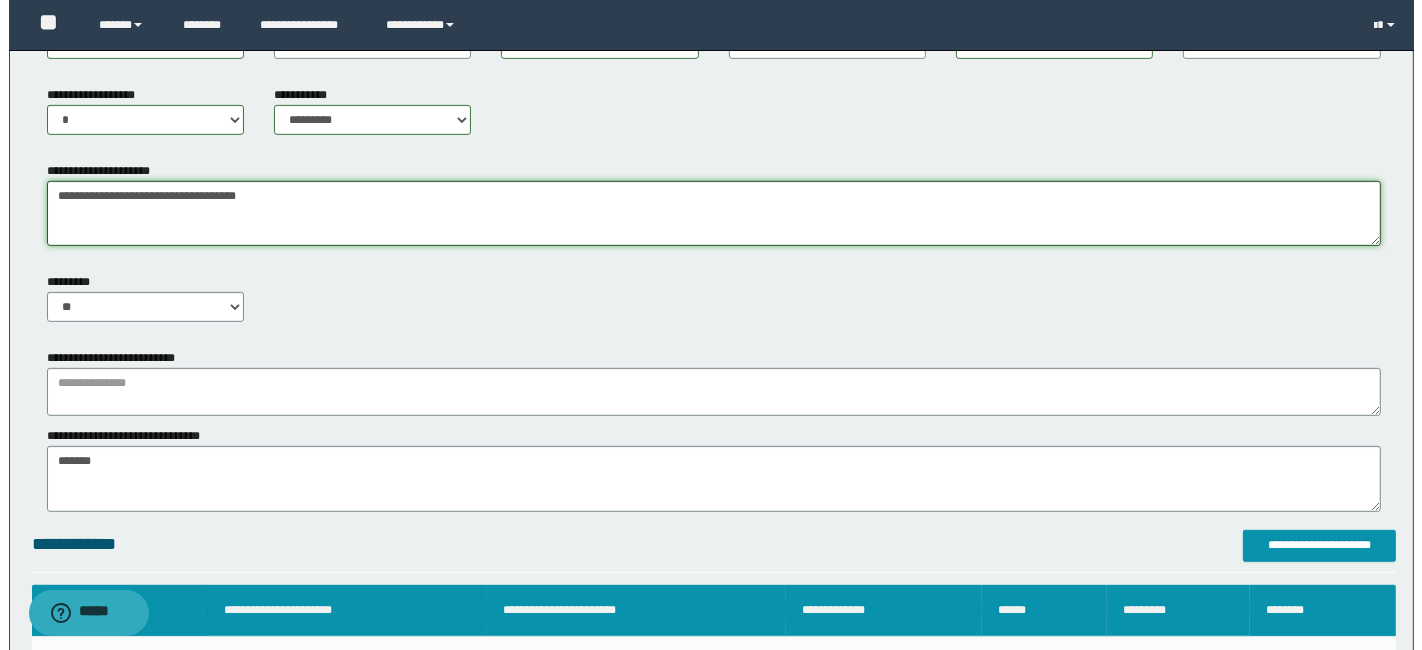 scroll, scrollTop: 933, scrollLeft: 0, axis: vertical 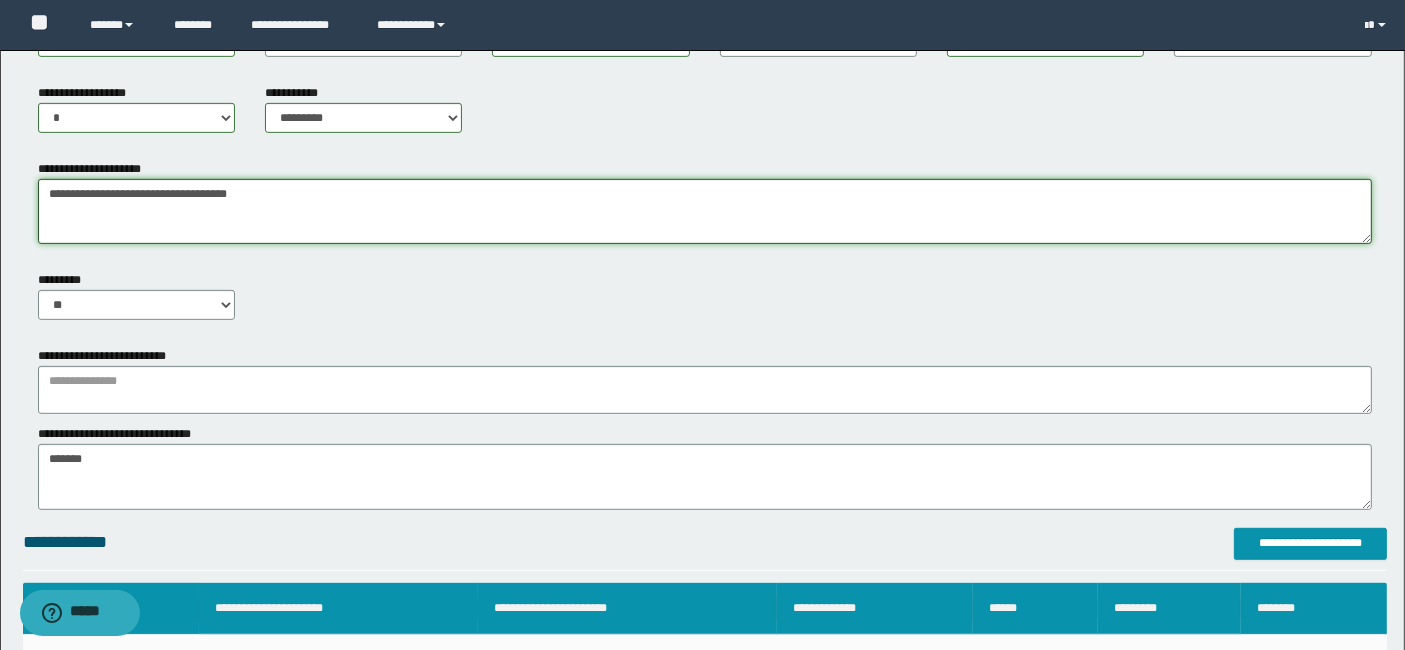 type on "**********" 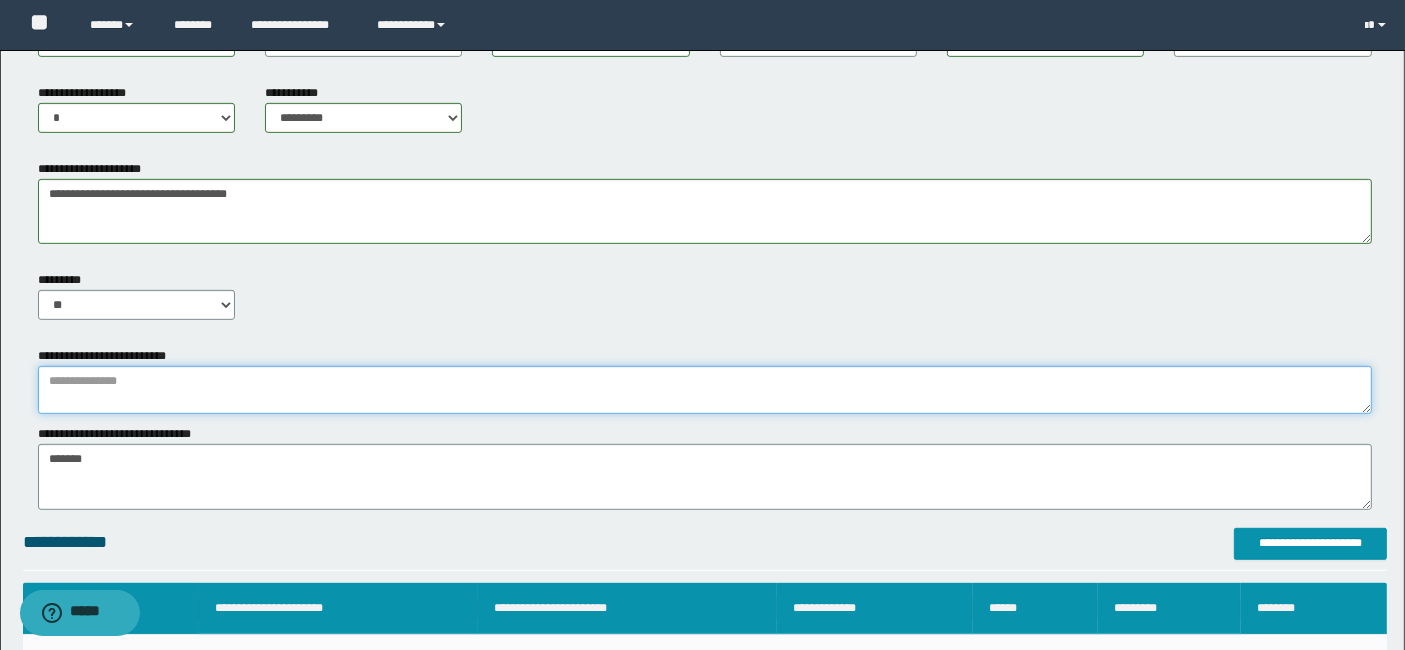 click at bounding box center (705, 390) 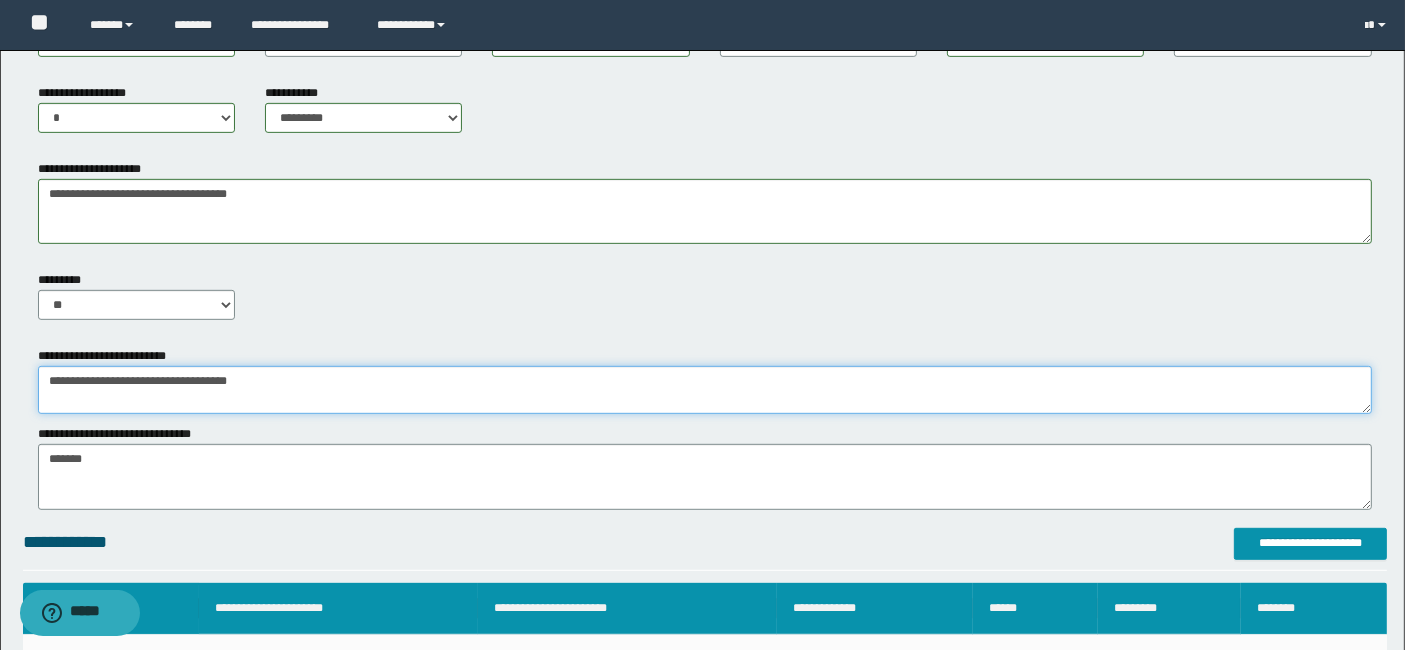 type on "**********" 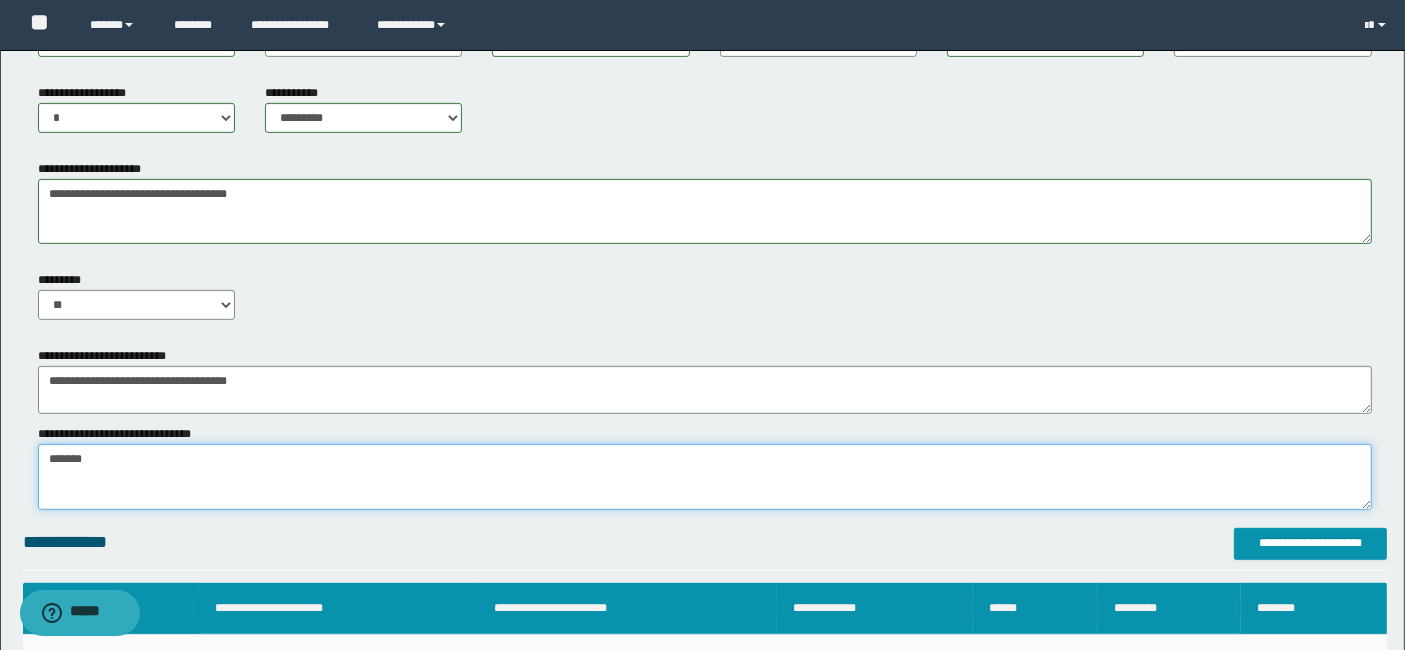 click on "*******" at bounding box center [705, 476] 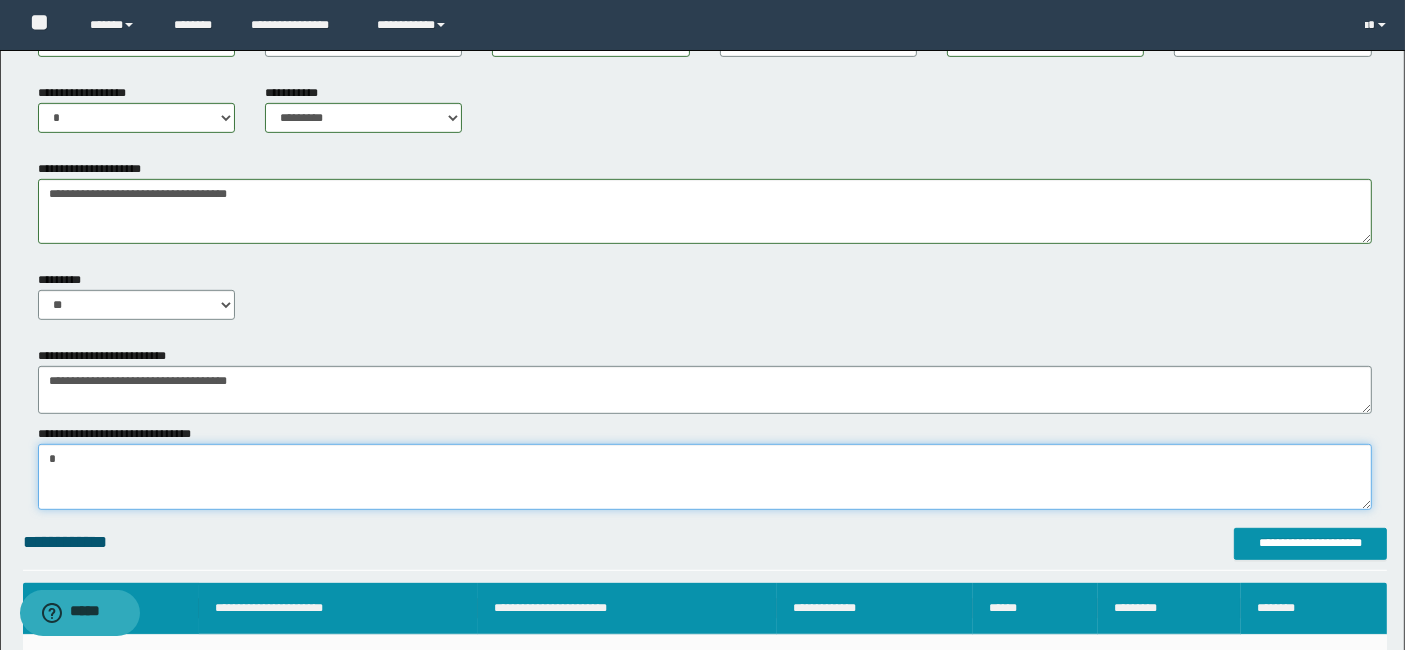 type on "*" 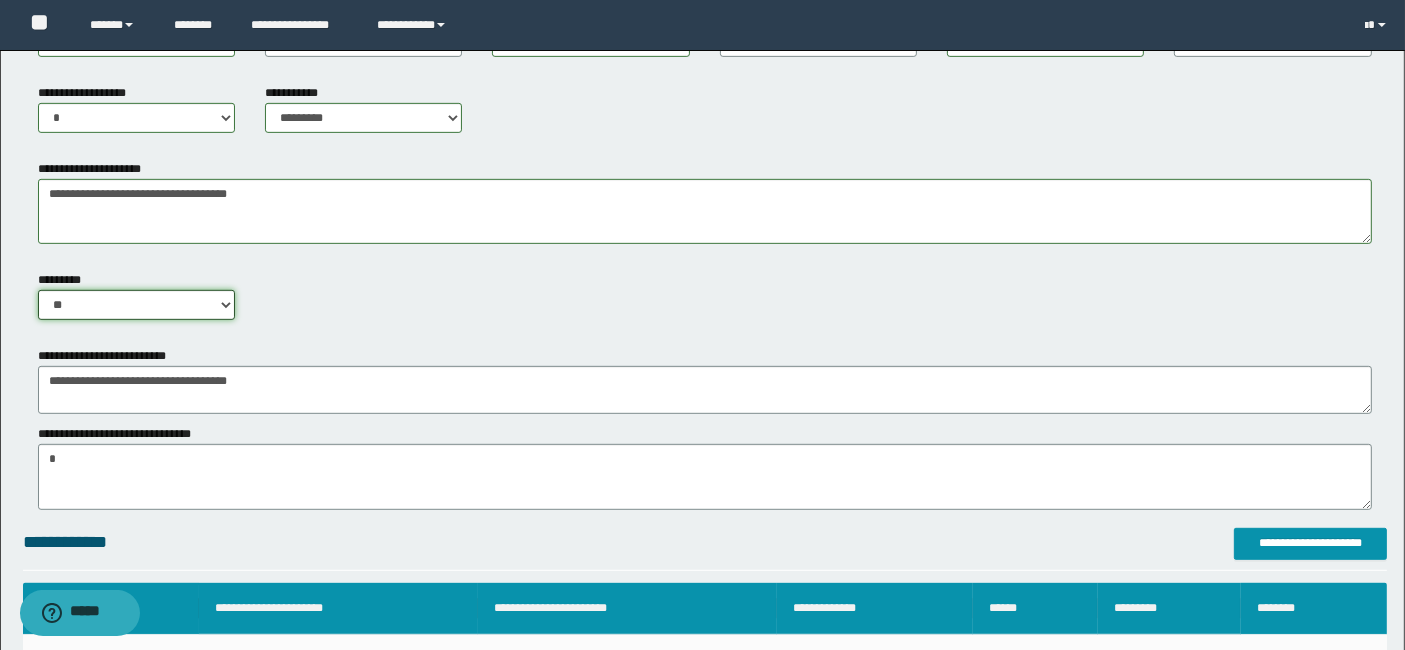 click on "**
**" at bounding box center [136, 305] 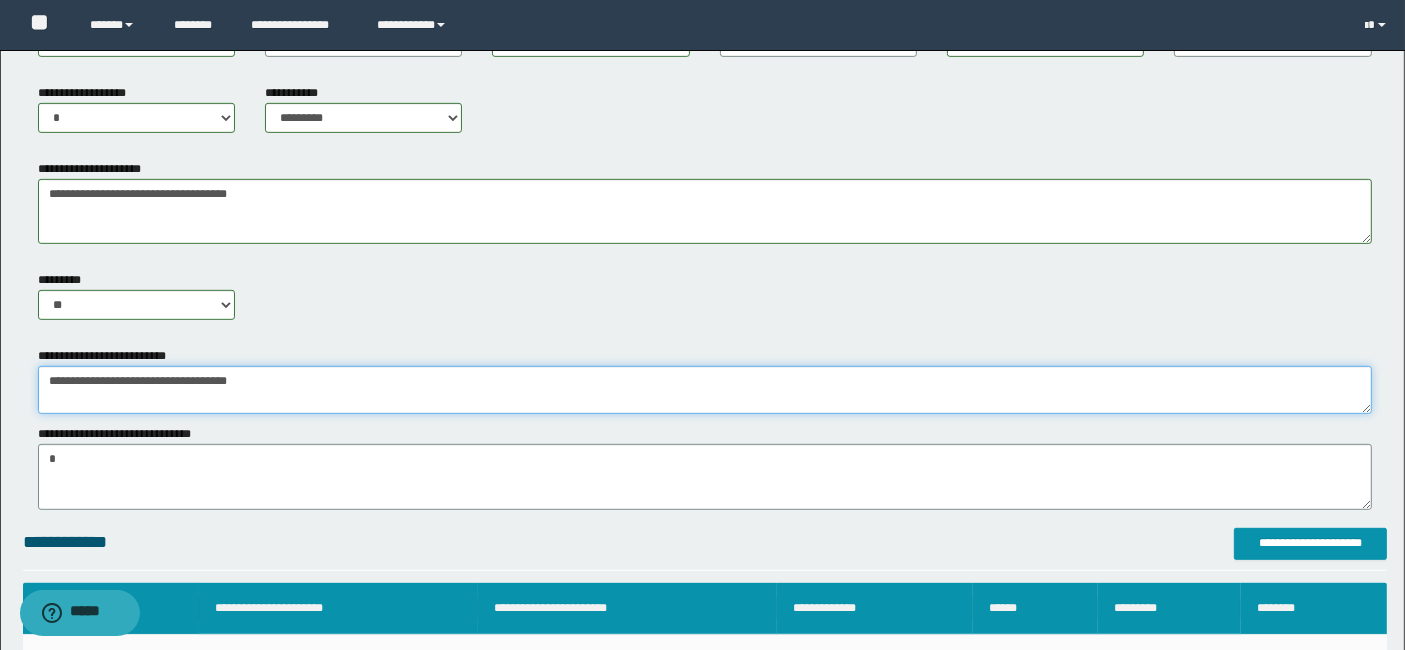 click on "**********" at bounding box center (705, 390) 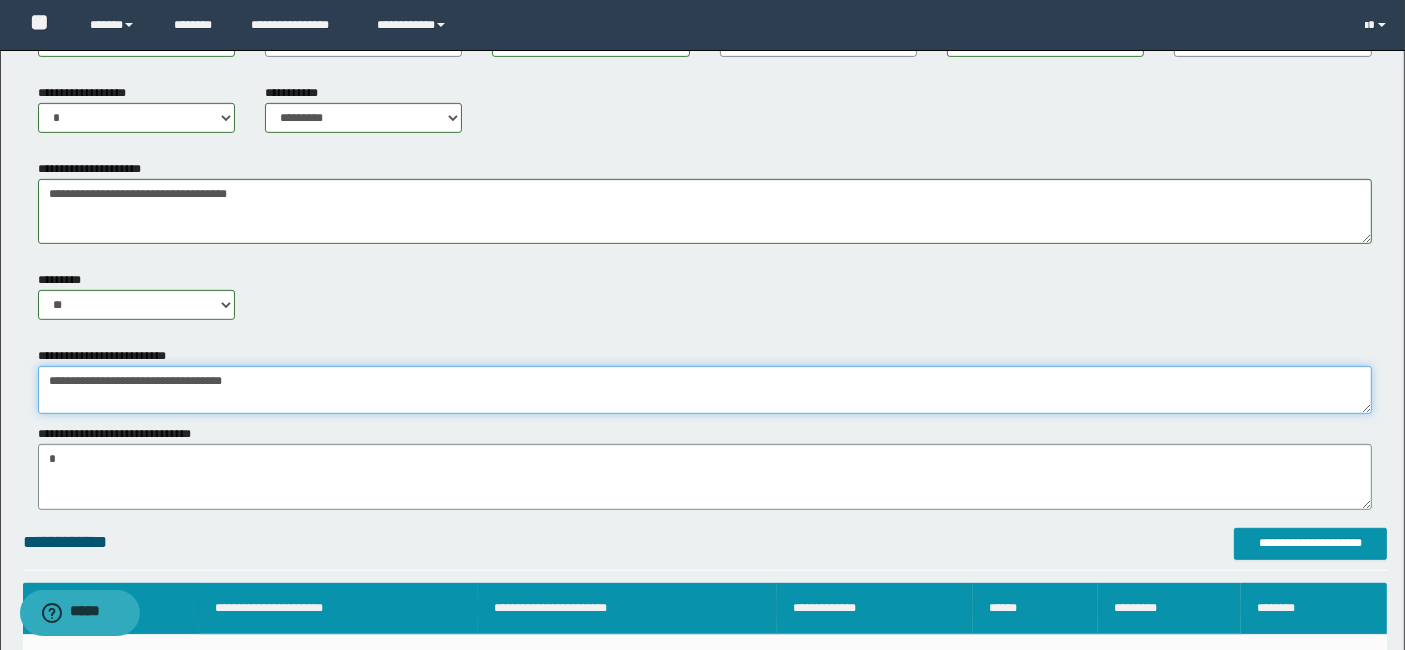 type on "**********" 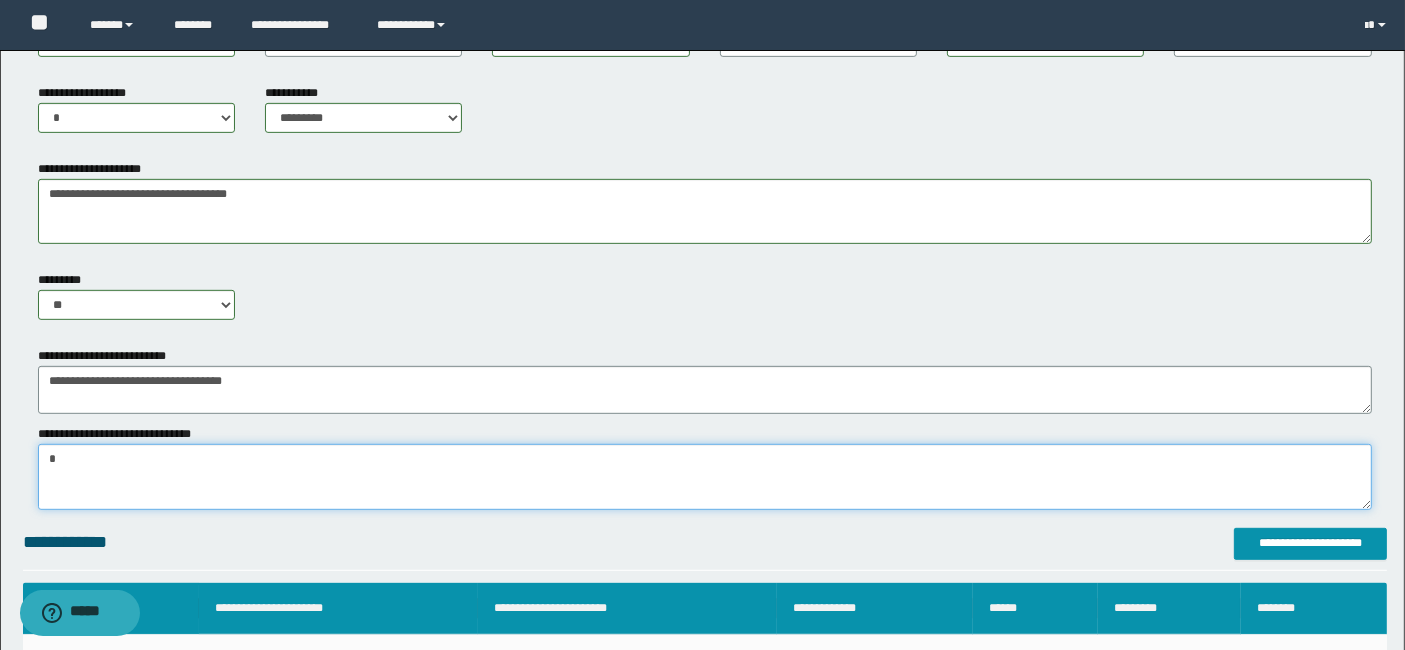 click on "*******" at bounding box center [705, 476] 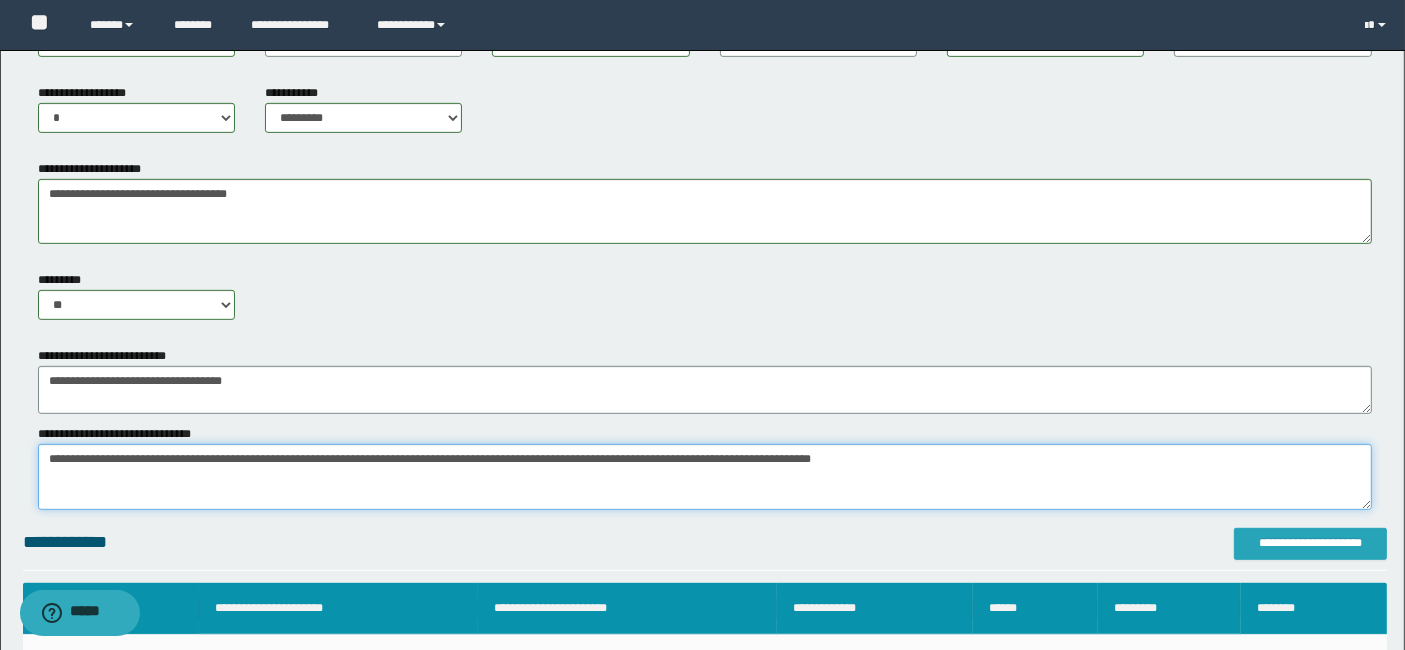 type on "**********" 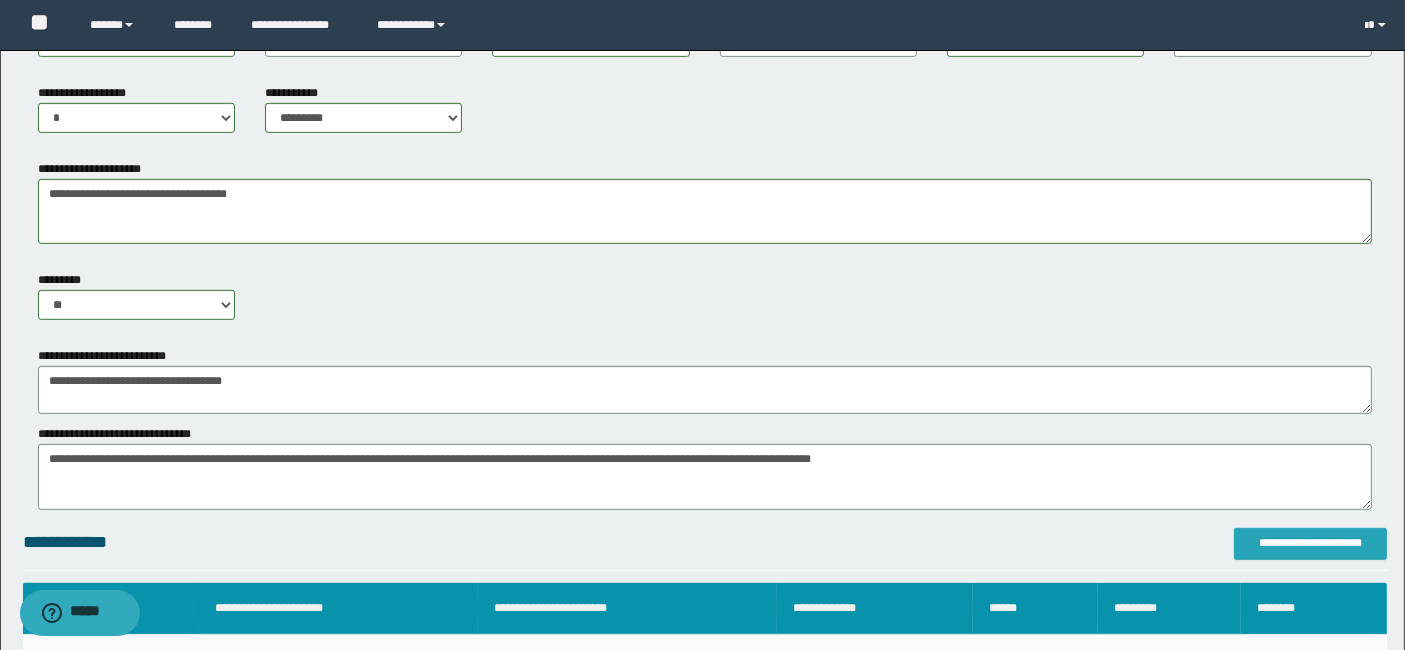 click on "**********" at bounding box center (1310, 543) 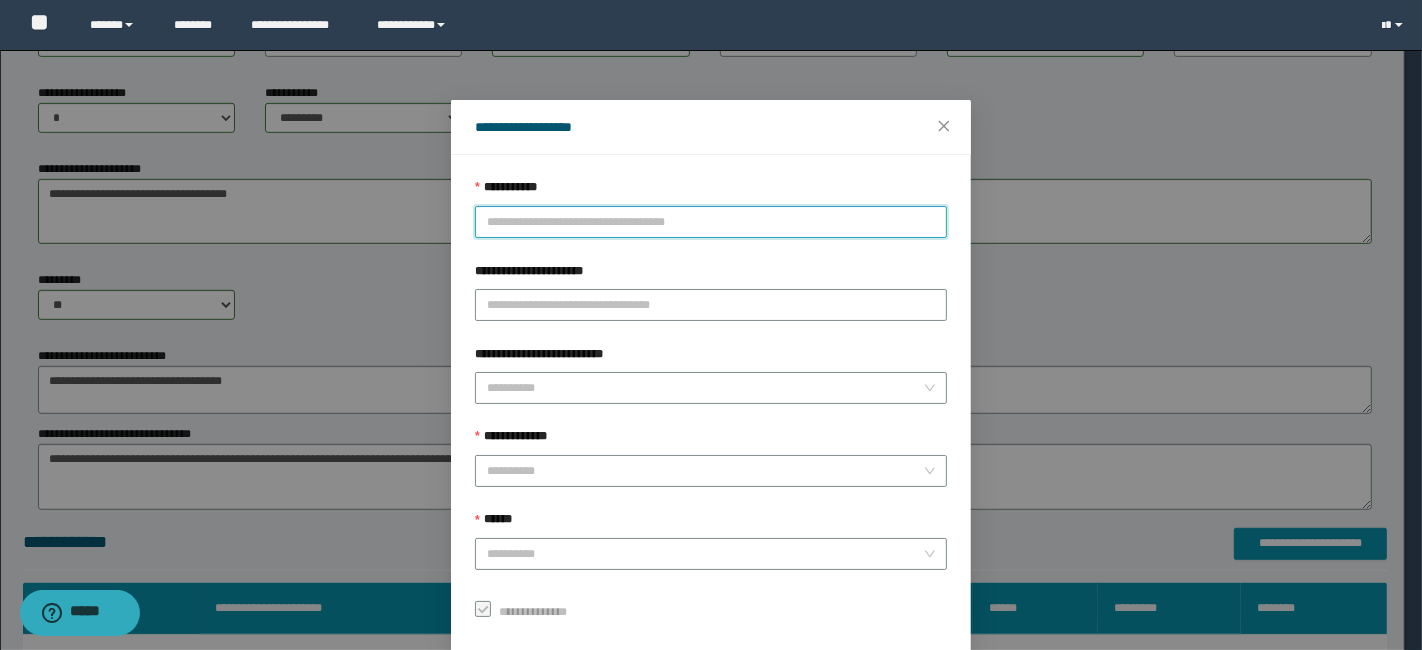 click on "**********" at bounding box center [711, 222] 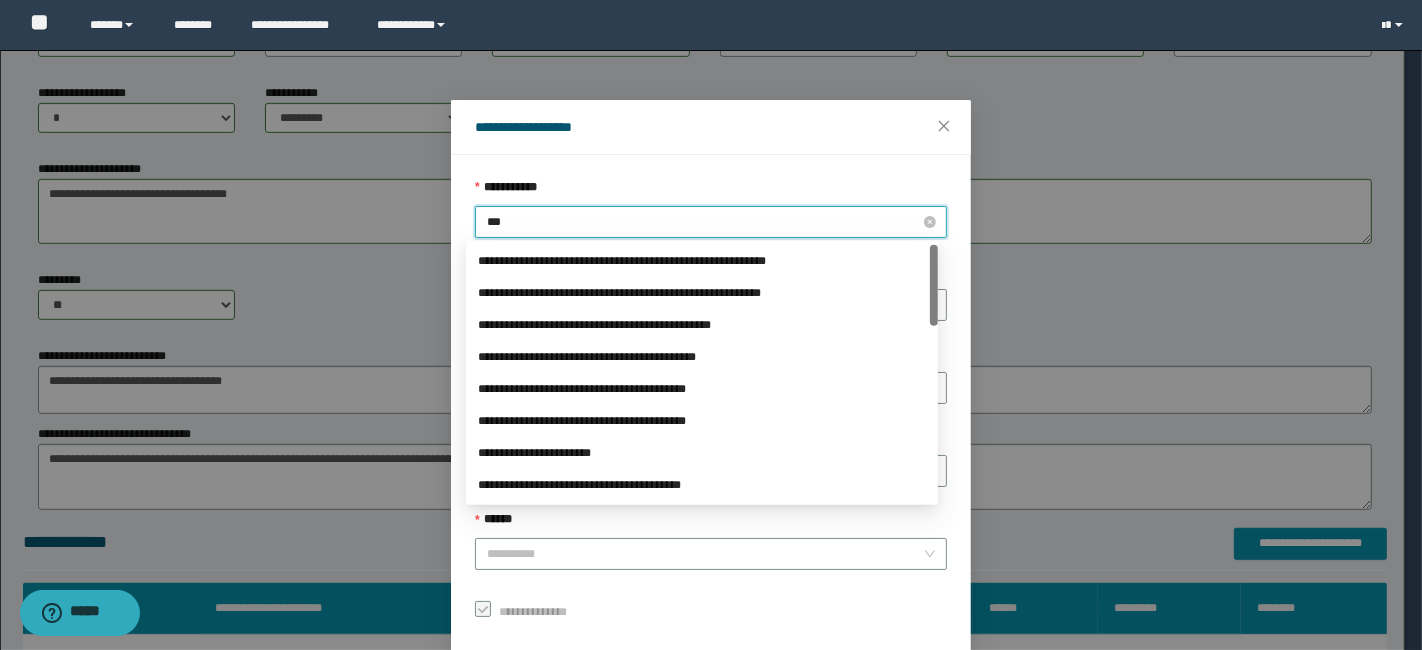 type on "****" 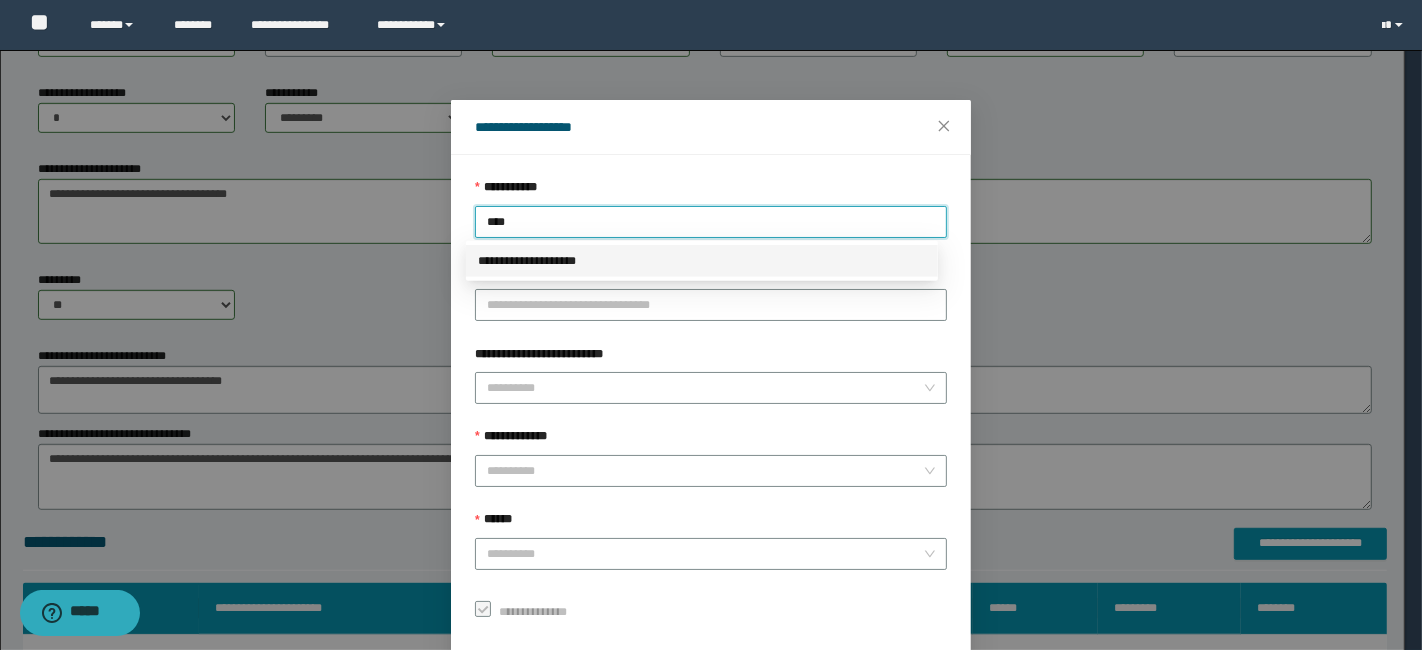 click on "**********" at bounding box center (702, 261) 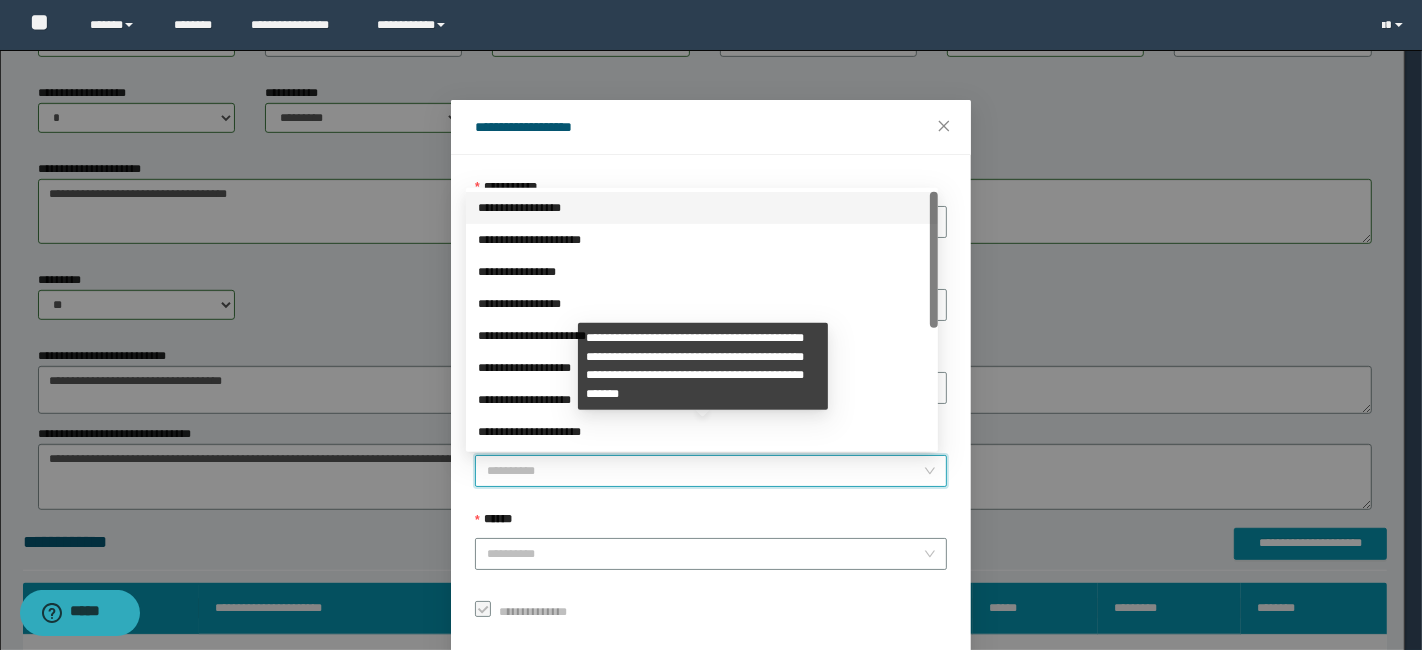 click on "**********" at bounding box center [705, 471] 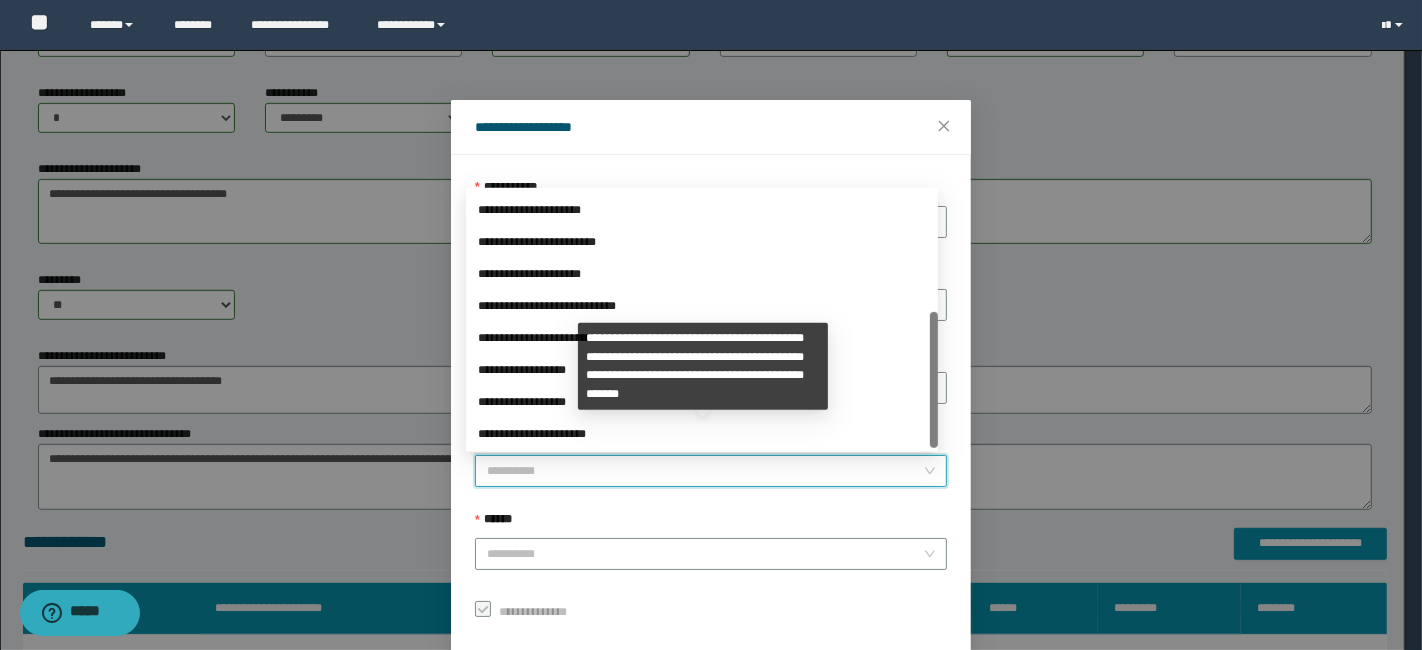 drag, startPoint x: 931, startPoint y: 316, endPoint x: 928, endPoint y: 438, distance: 122.03688 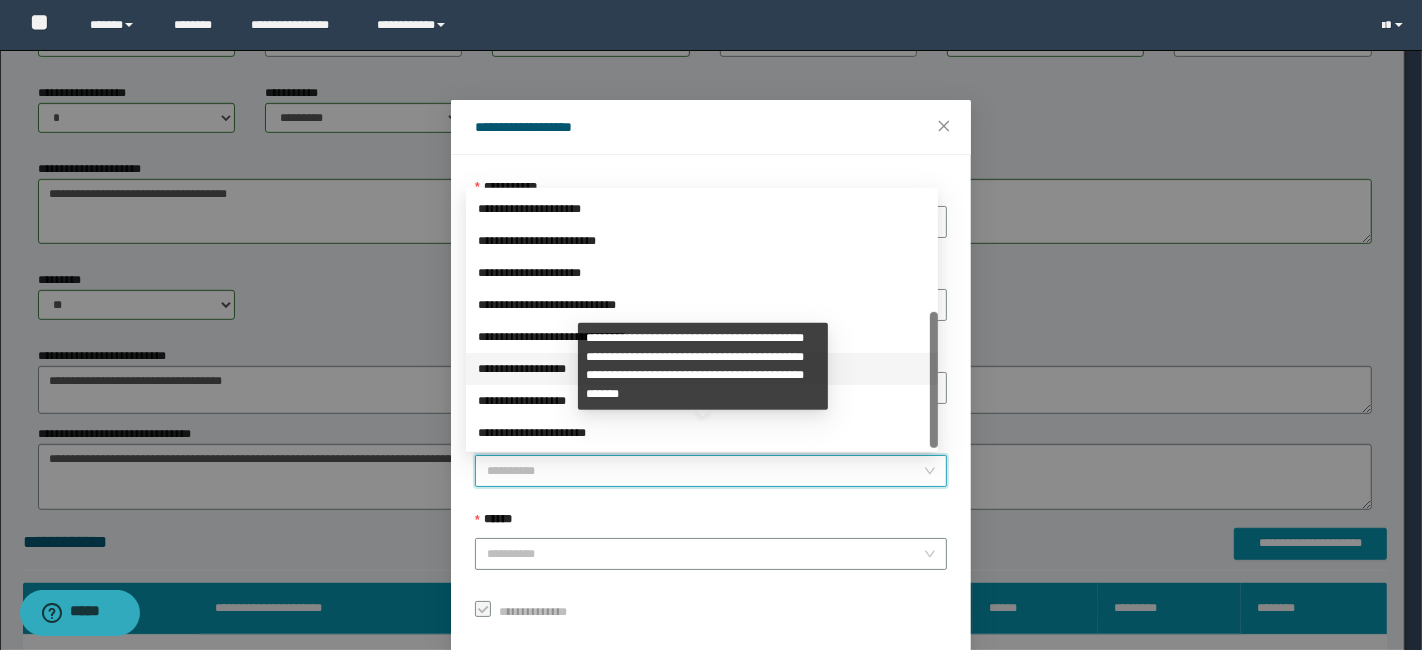 click on "**********" at bounding box center (702, 369) 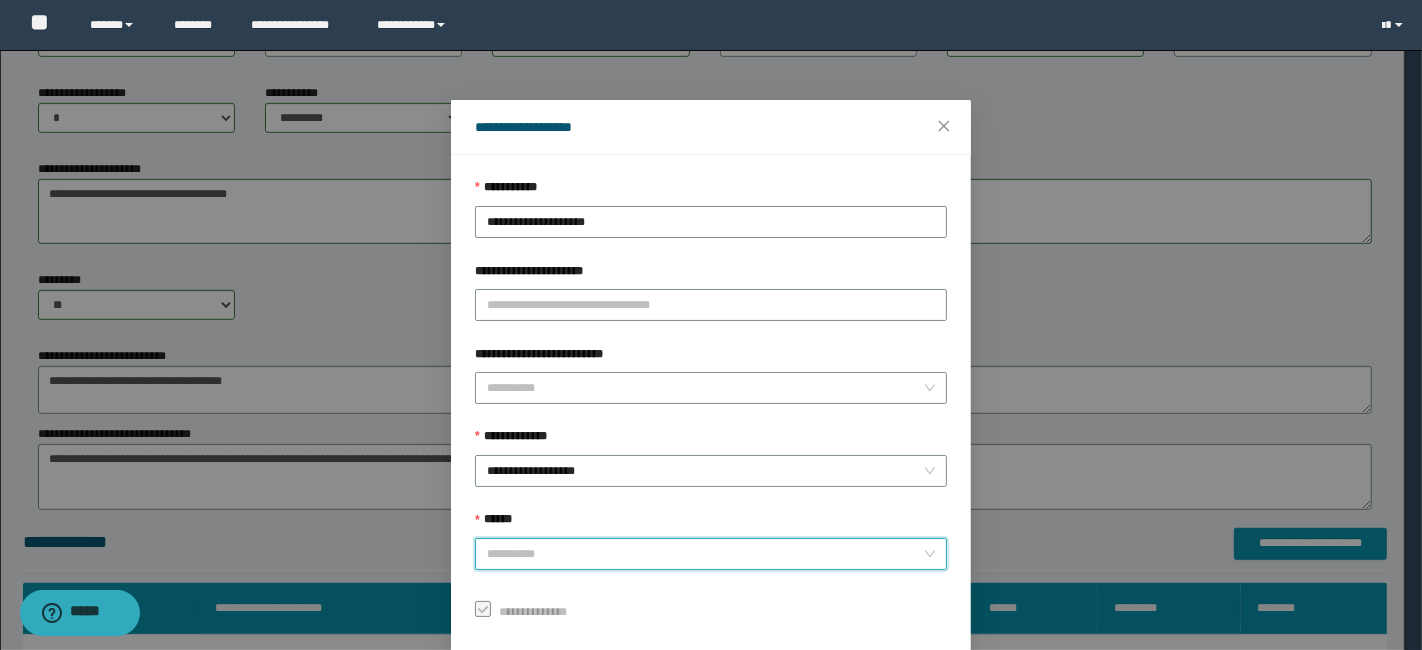 click on "******" at bounding box center (705, 554) 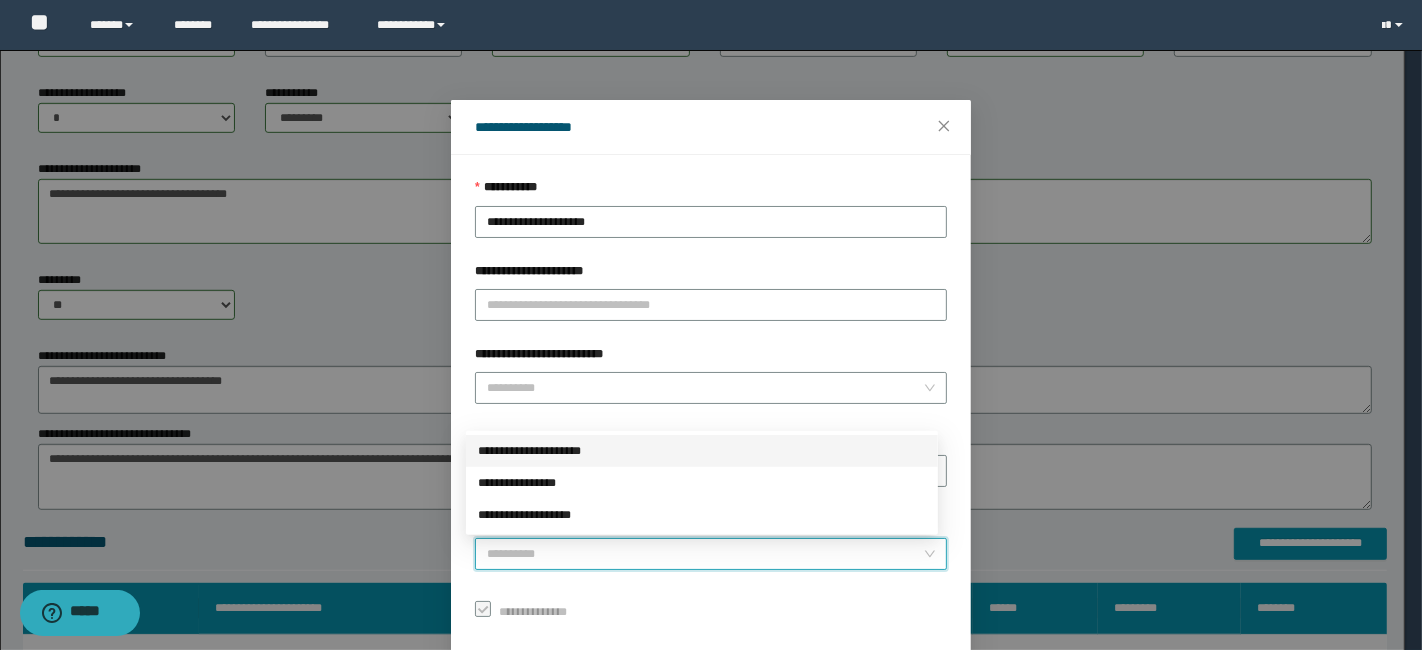 click on "**********" at bounding box center (702, 451) 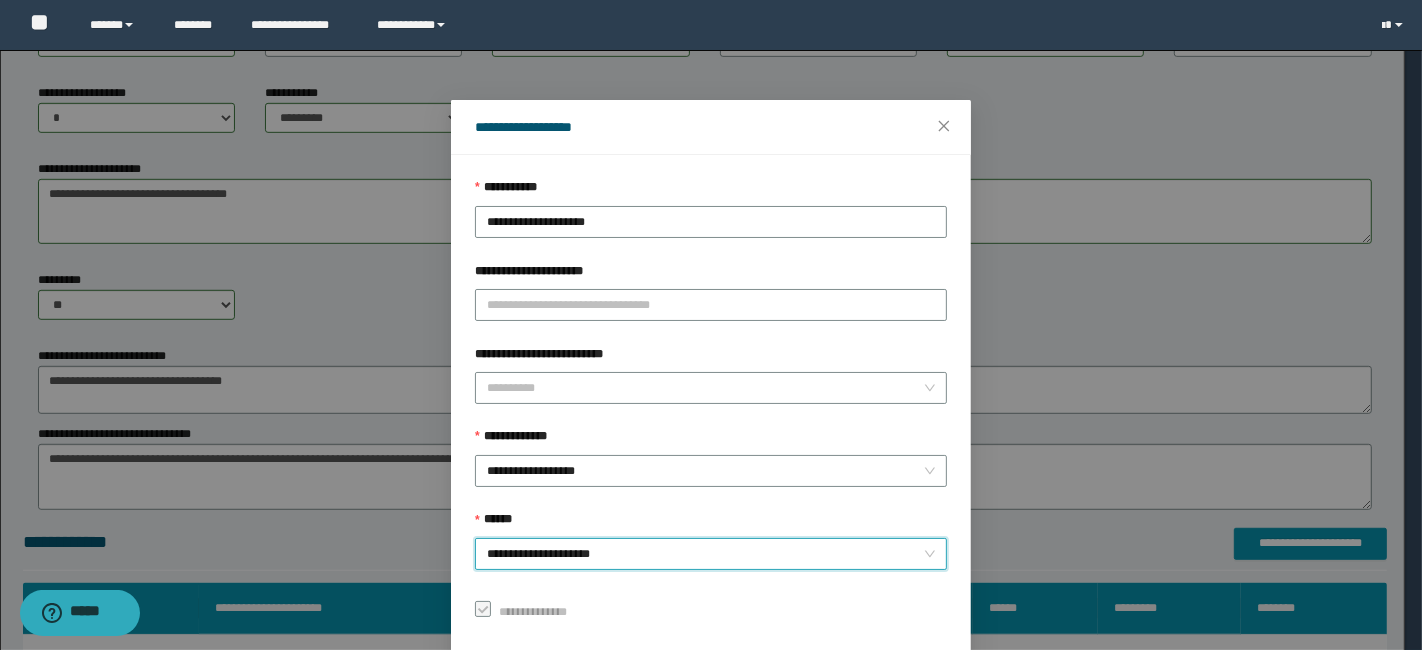 scroll, scrollTop: 100, scrollLeft: 0, axis: vertical 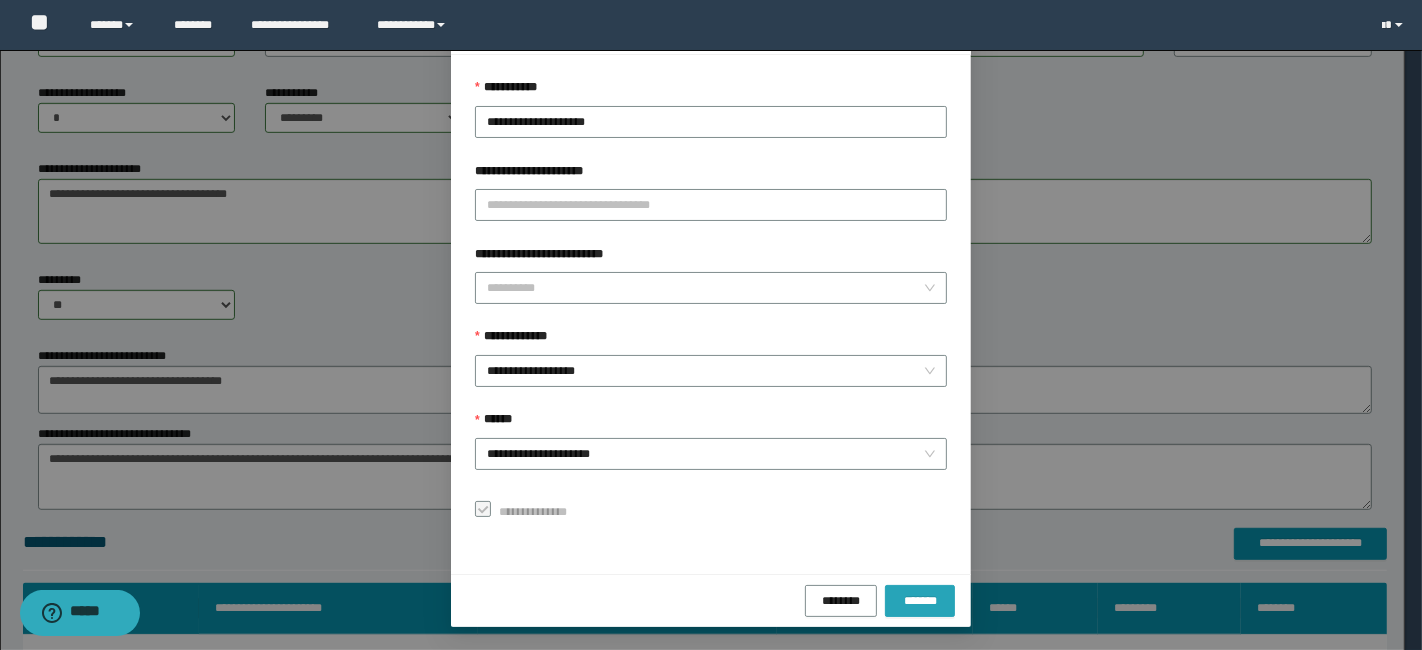 click on "*******" at bounding box center [920, 600] 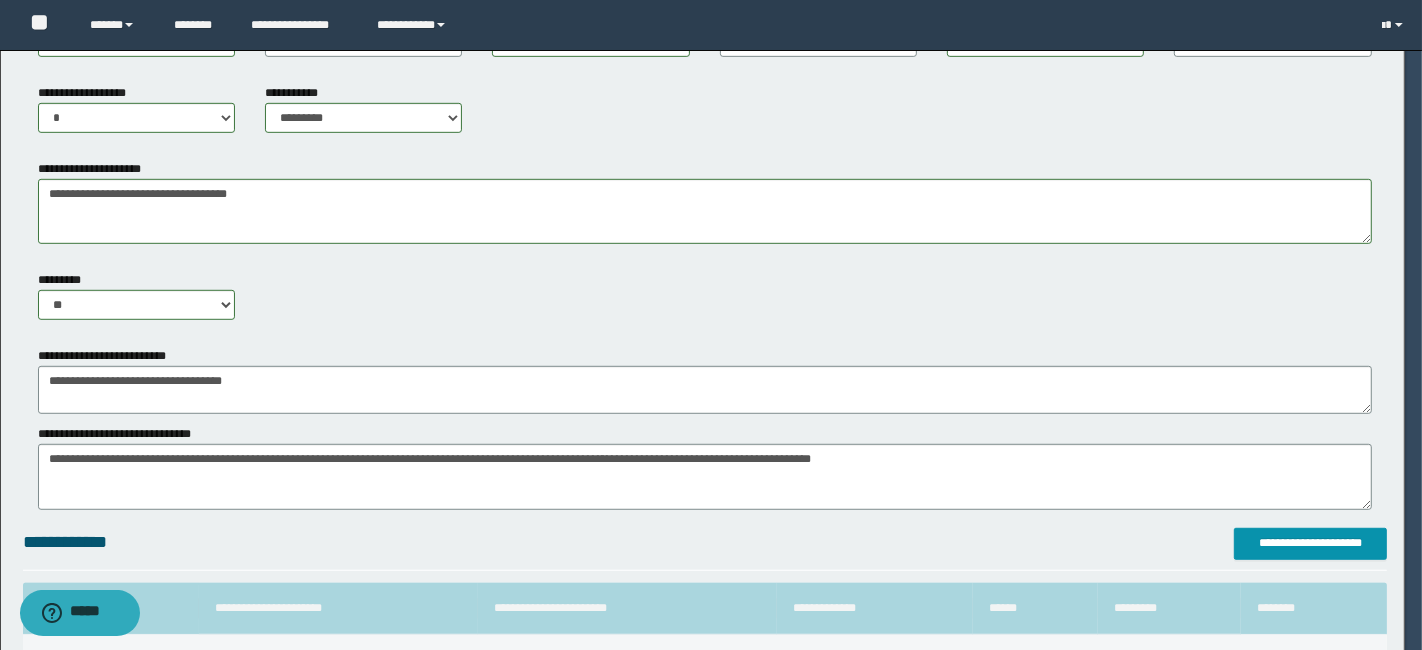 scroll, scrollTop: 52, scrollLeft: 0, axis: vertical 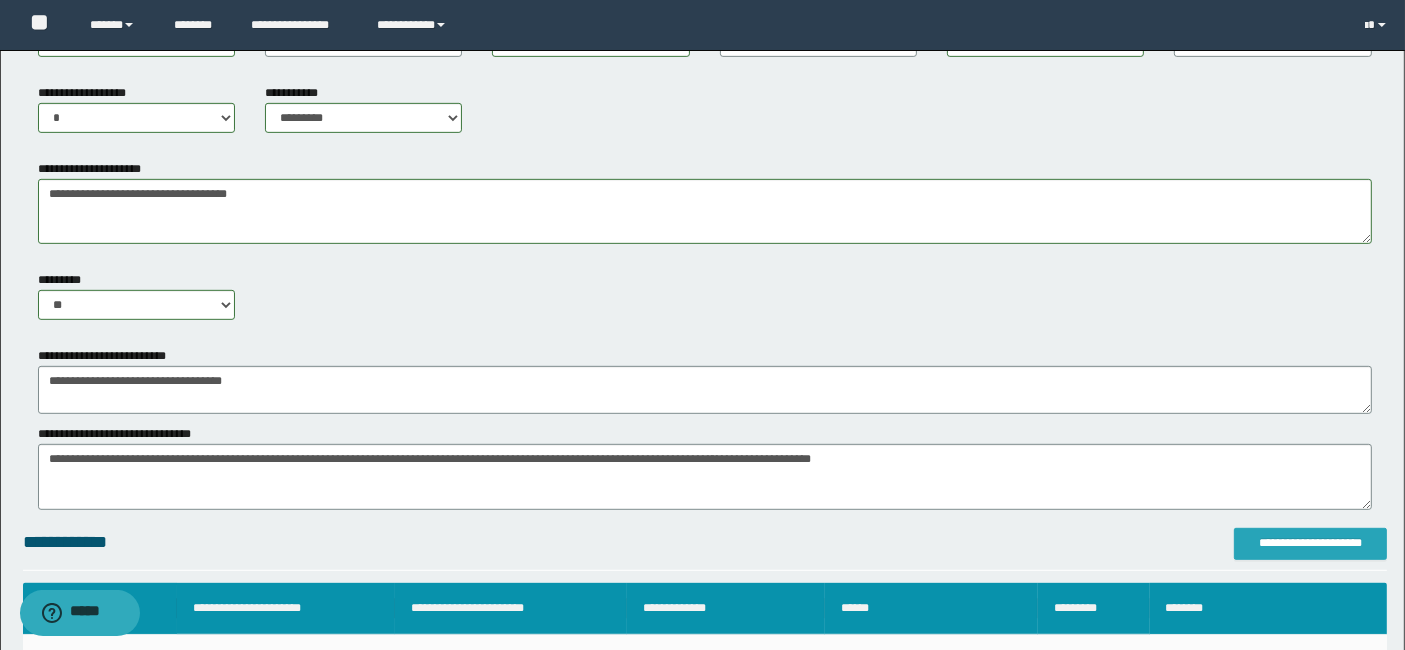 click on "**********" at bounding box center (1310, 543) 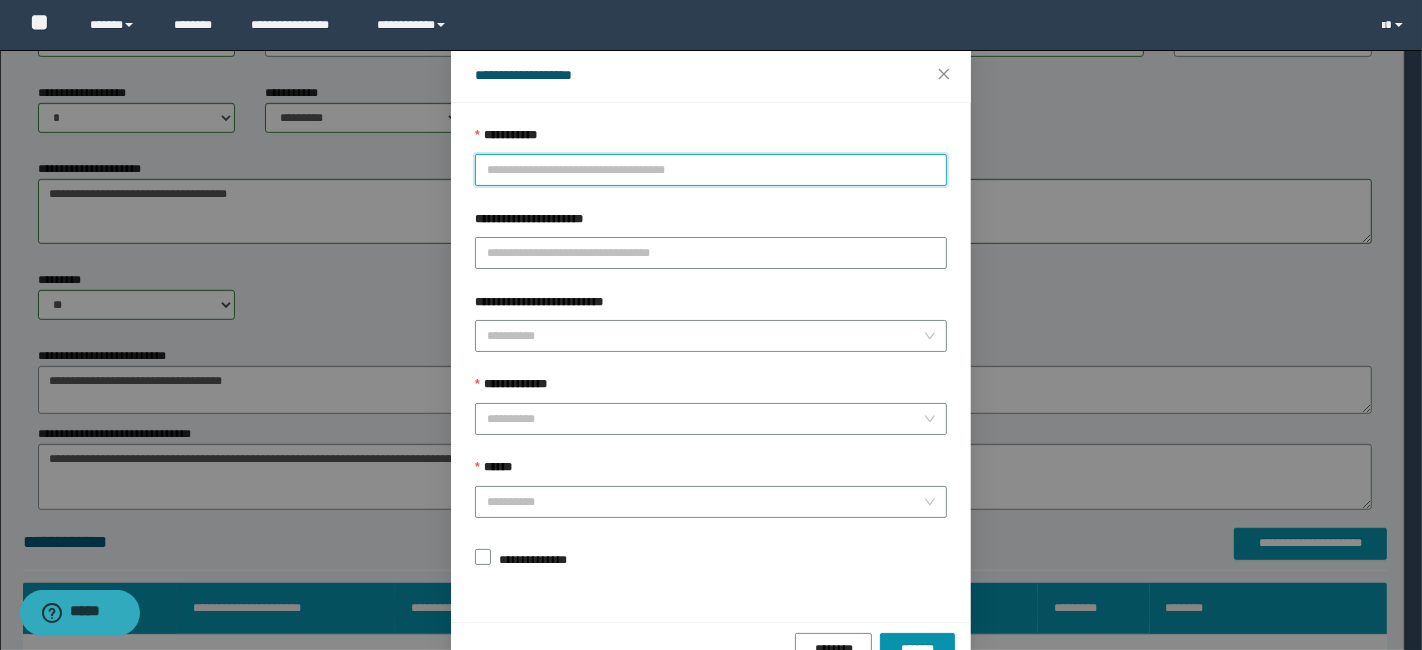 click on "**********" at bounding box center (711, 170) 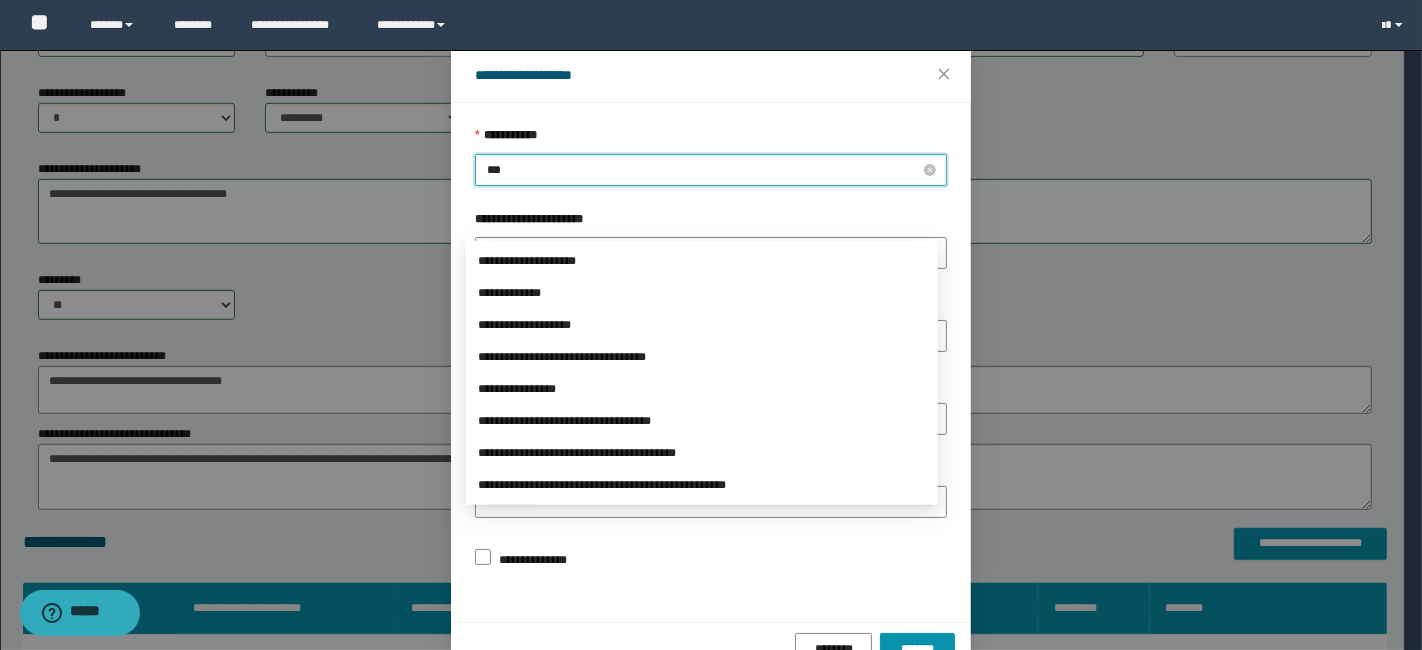 type on "****" 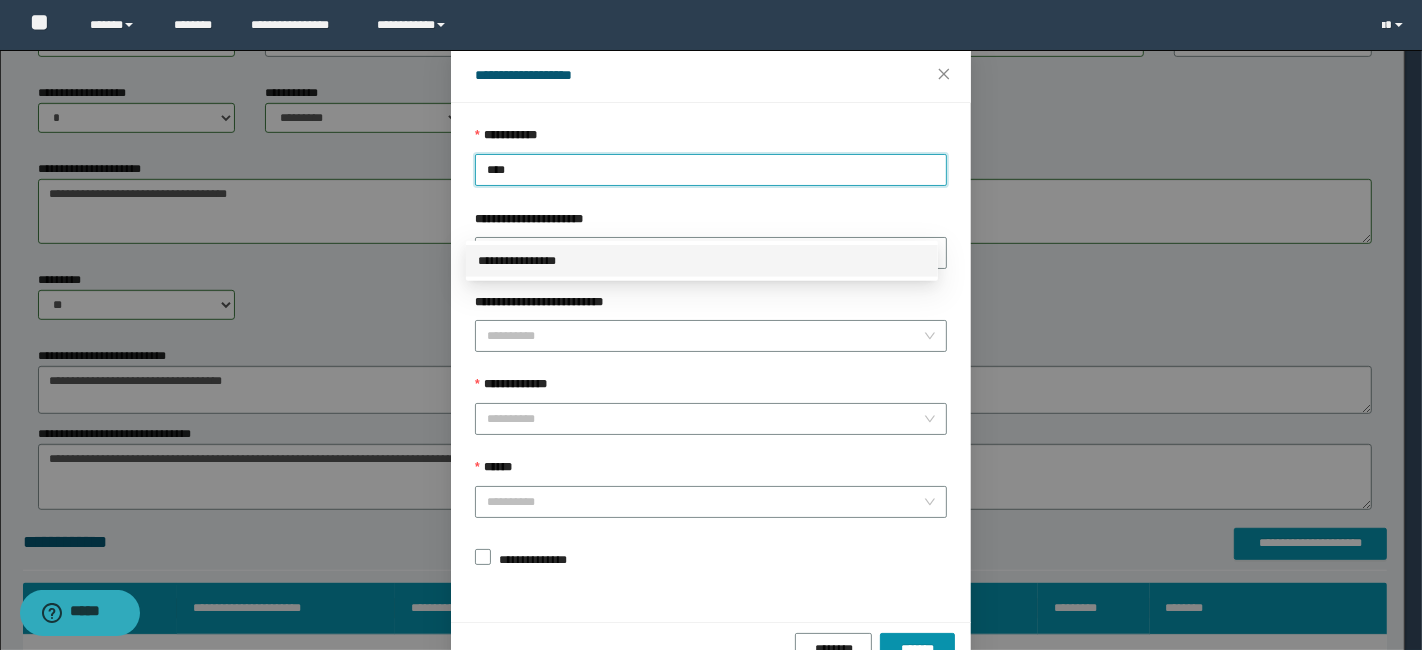 click on "**********" at bounding box center (702, 261) 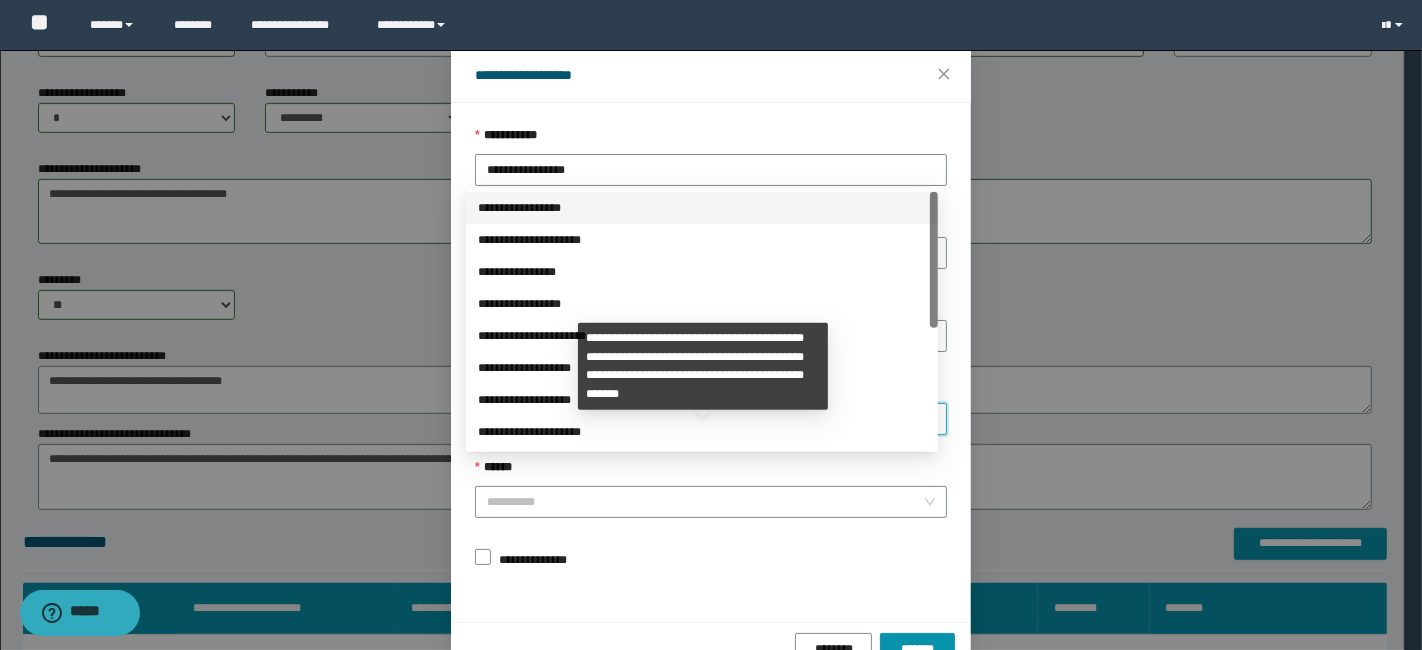 click on "**********" at bounding box center [705, 419] 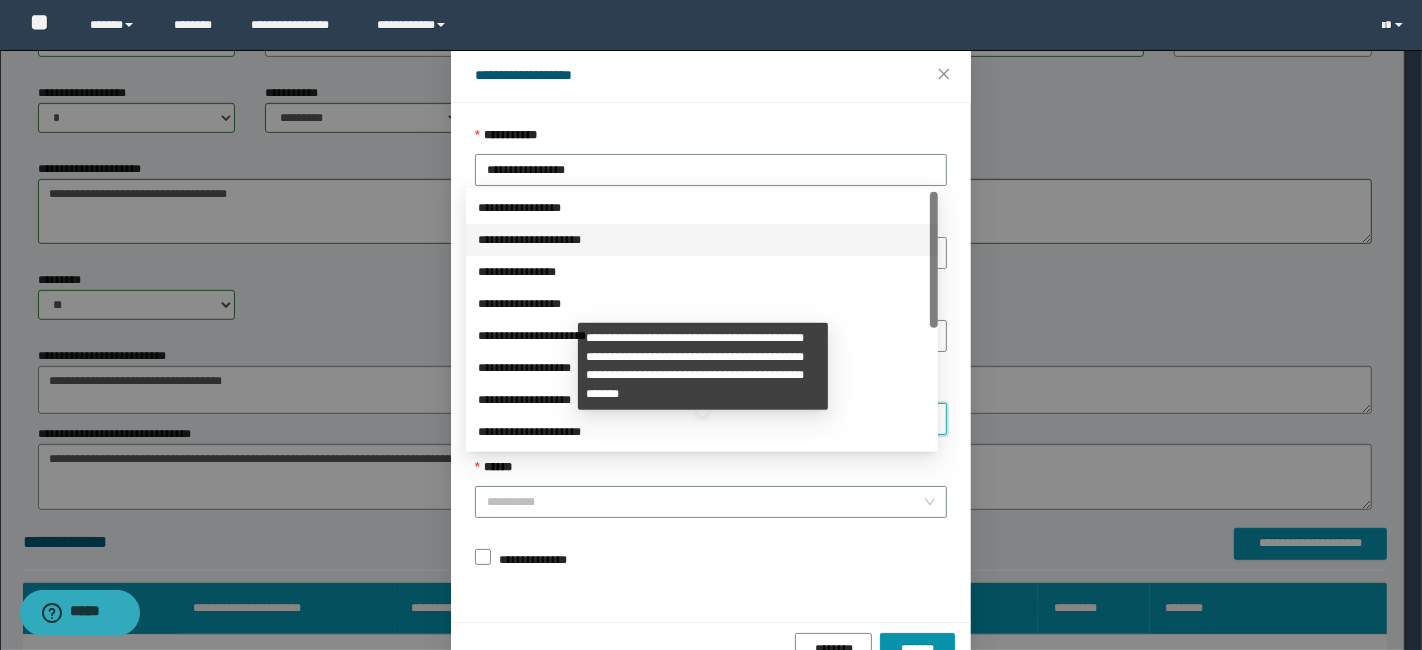 scroll, scrollTop: 223, scrollLeft: 0, axis: vertical 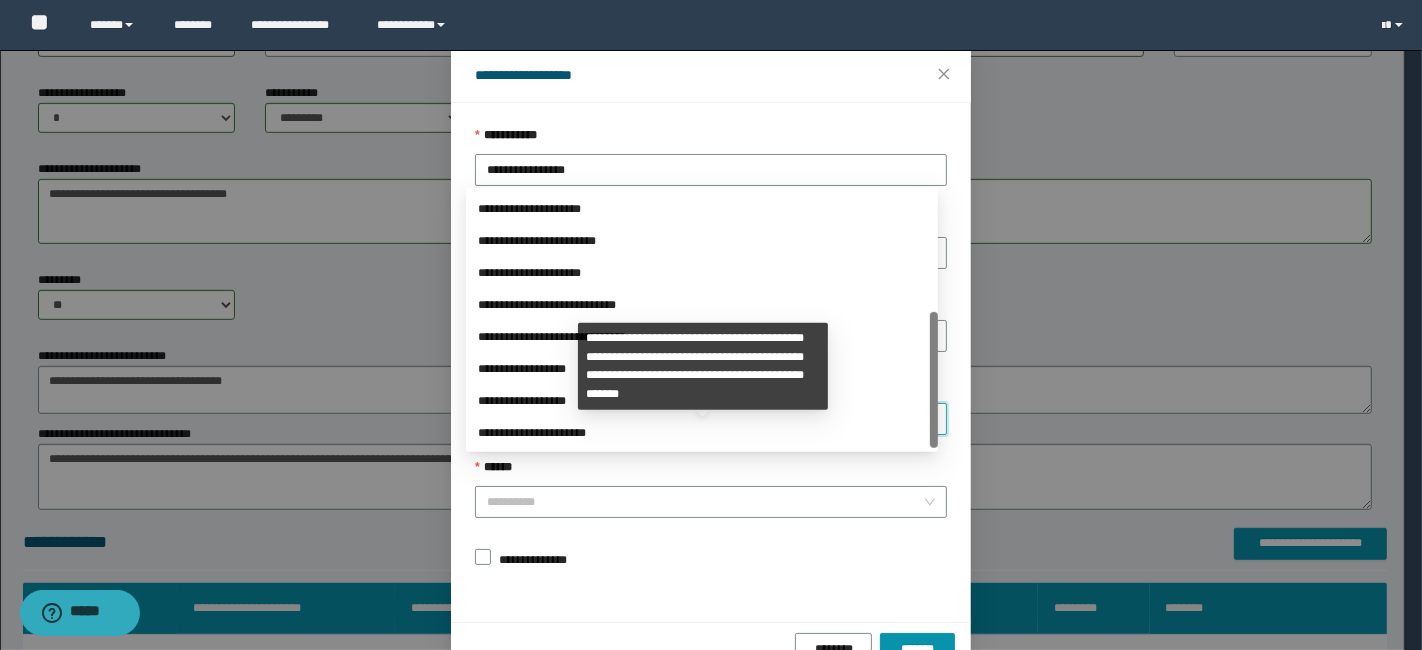 drag, startPoint x: 931, startPoint y: 266, endPoint x: 938, endPoint y: 490, distance: 224.10934 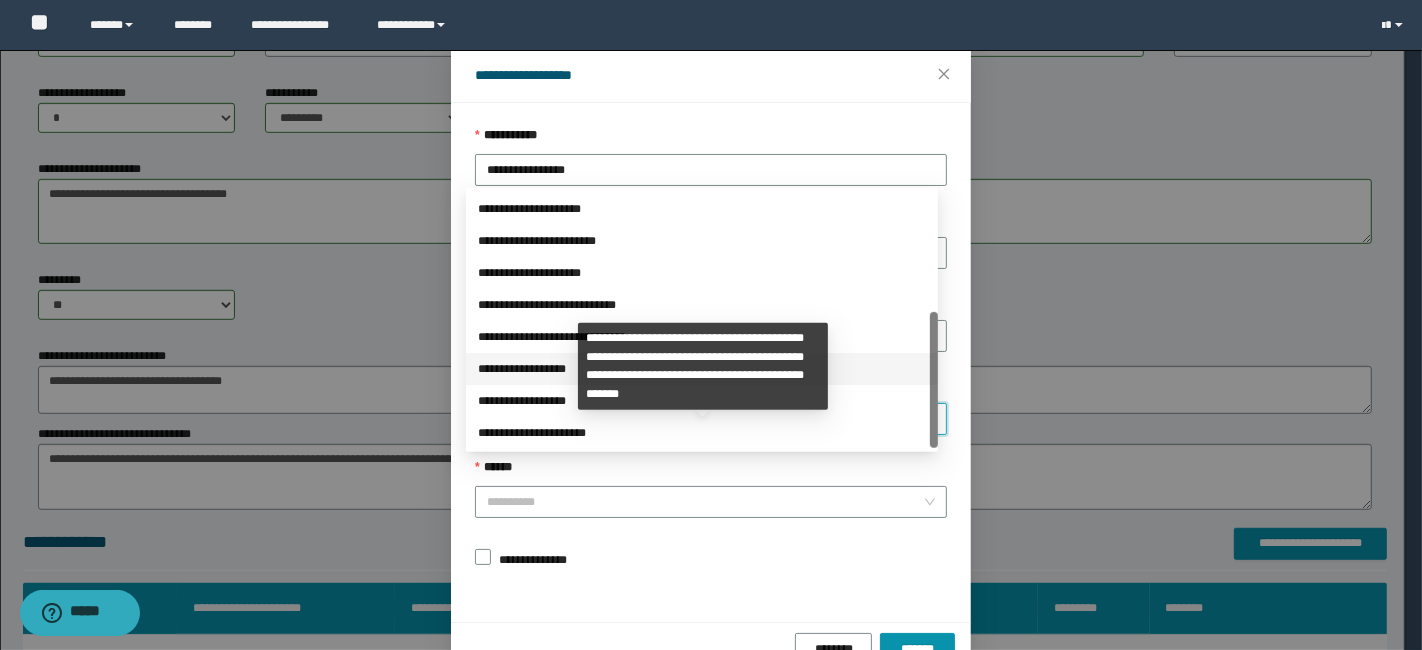 click on "**********" at bounding box center (702, 369) 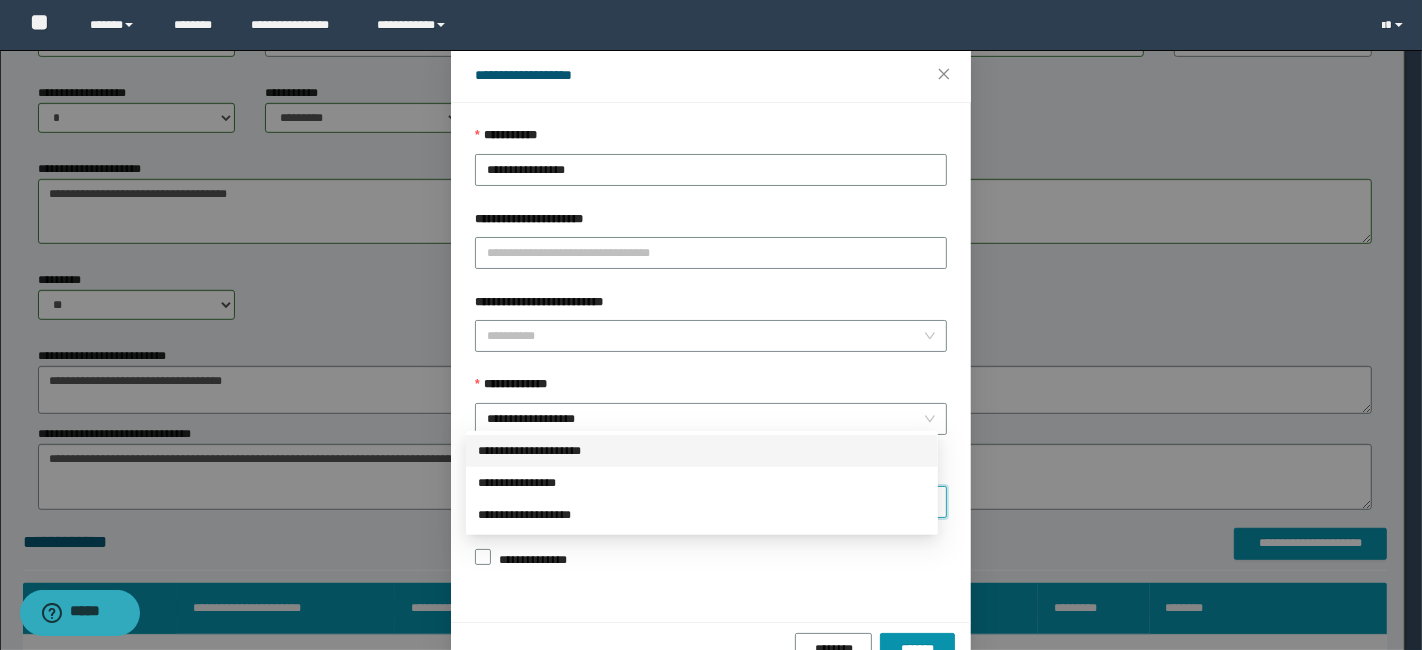 click on "******" at bounding box center [705, 502] 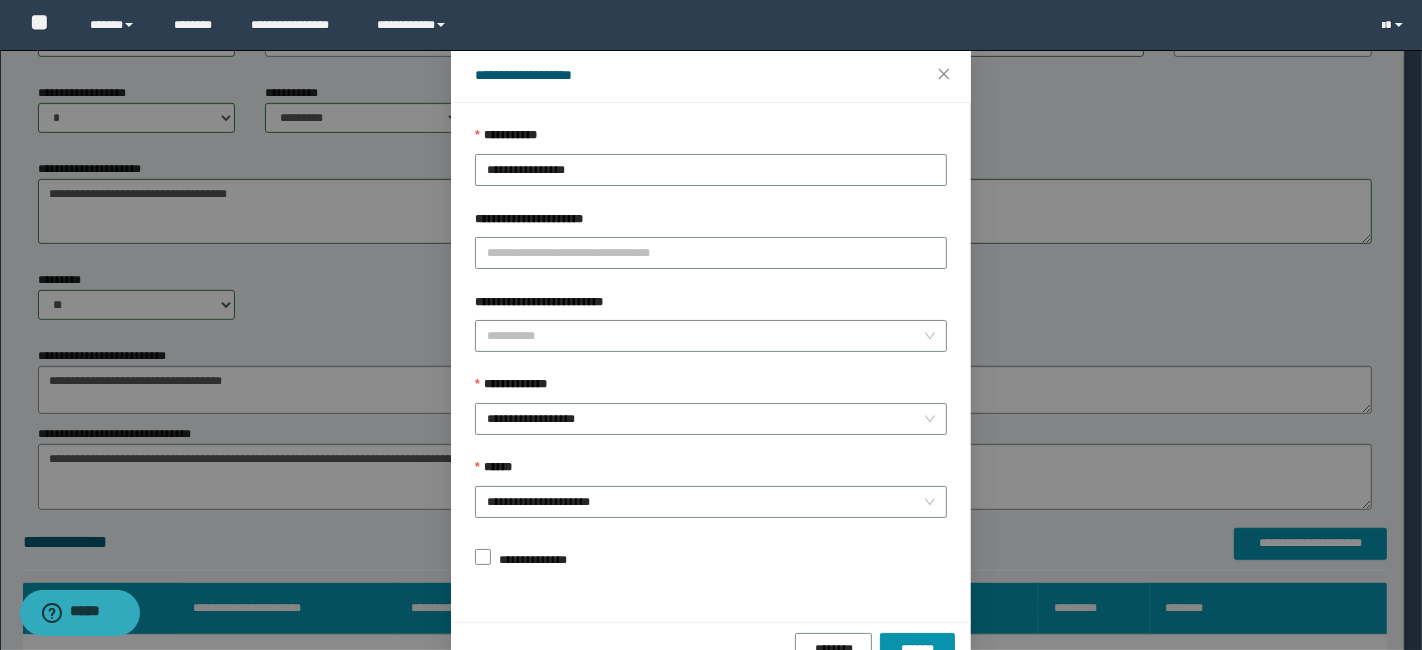 scroll, scrollTop: 100, scrollLeft: 0, axis: vertical 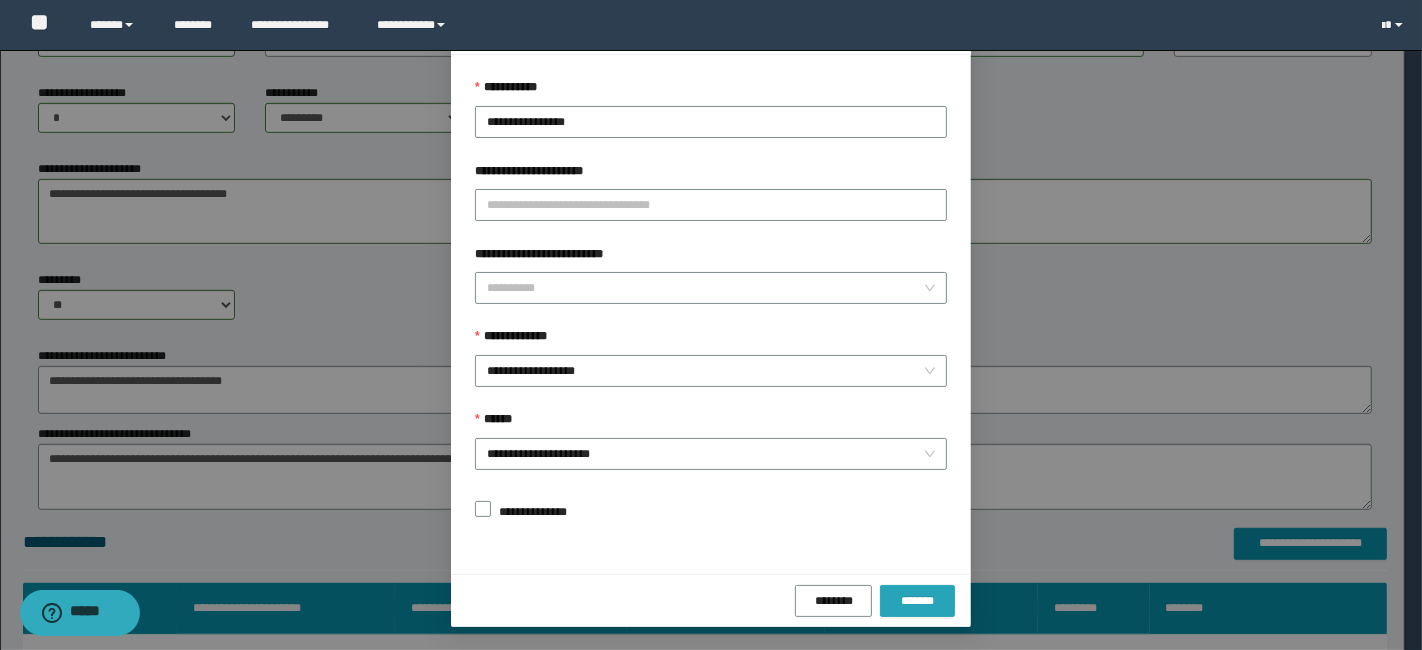 click on "*******" at bounding box center [917, 601] 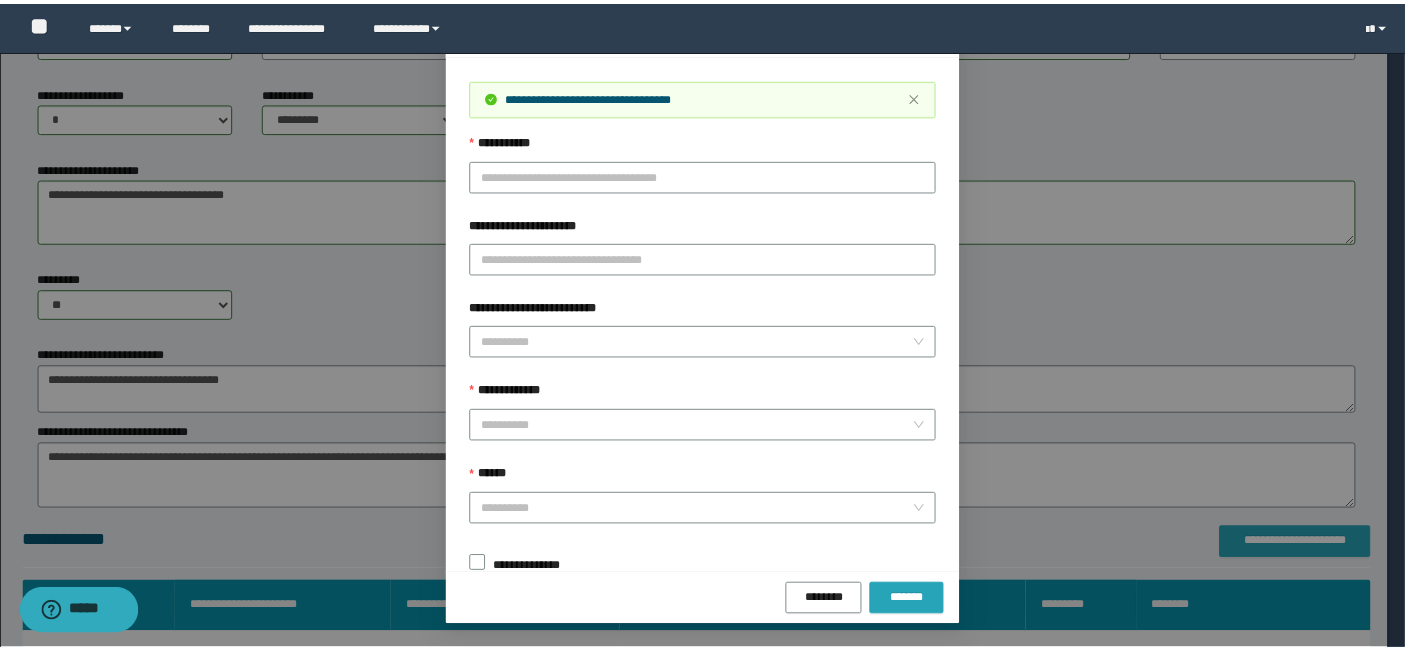 scroll, scrollTop: 0, scrollLeft: 0, axis: both 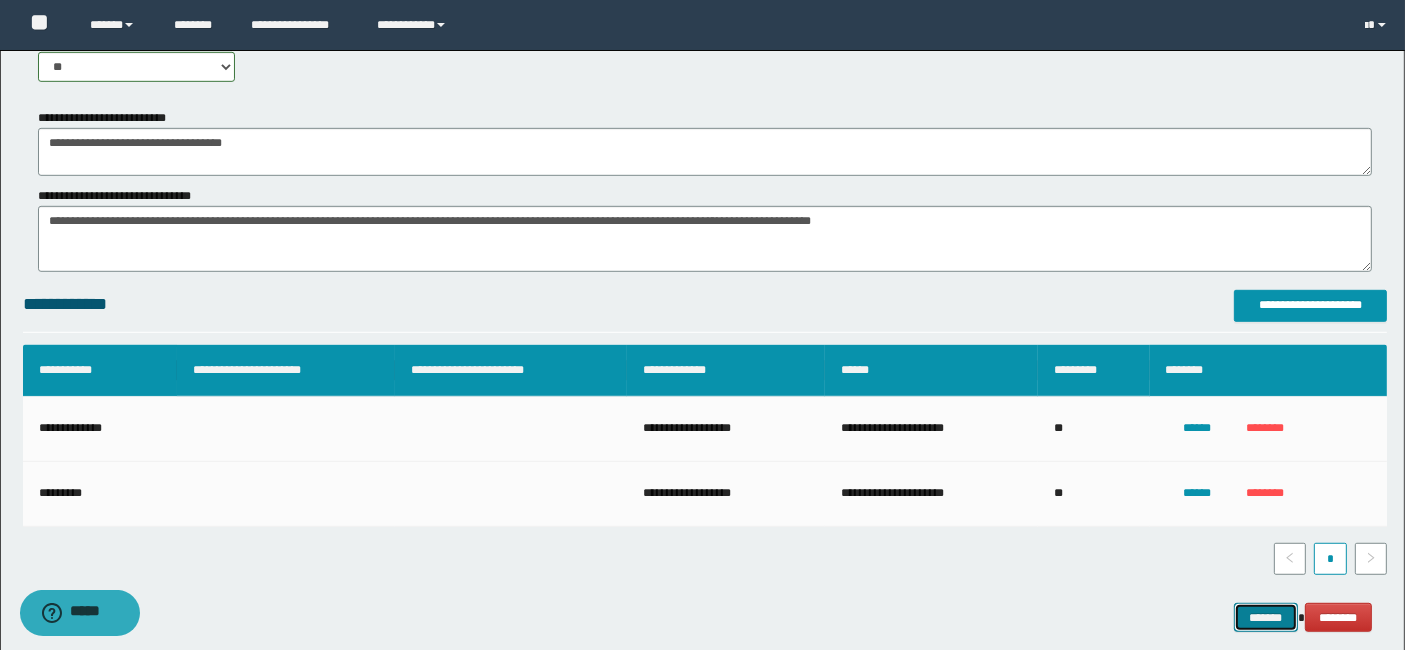 click on "*******" at bounding box center [1266, 617] 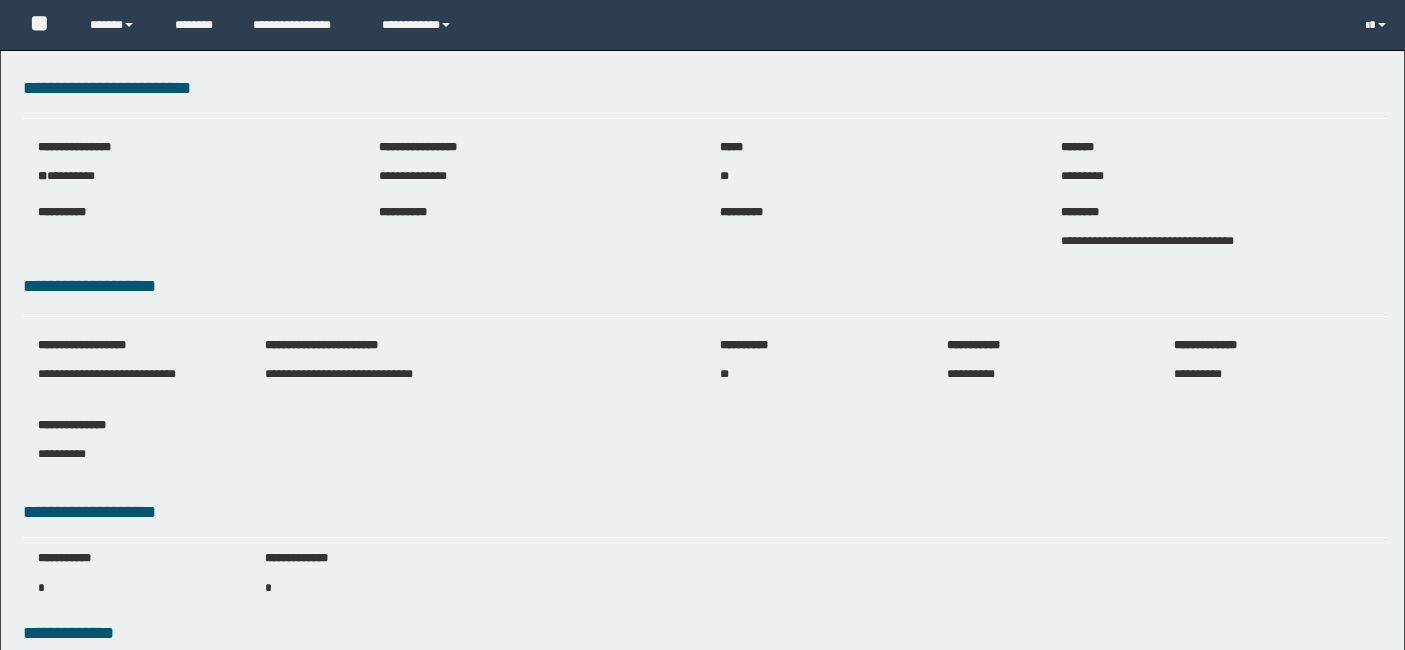 scroll, scrollTop: 0, scrollLeft: 0, axis: both 